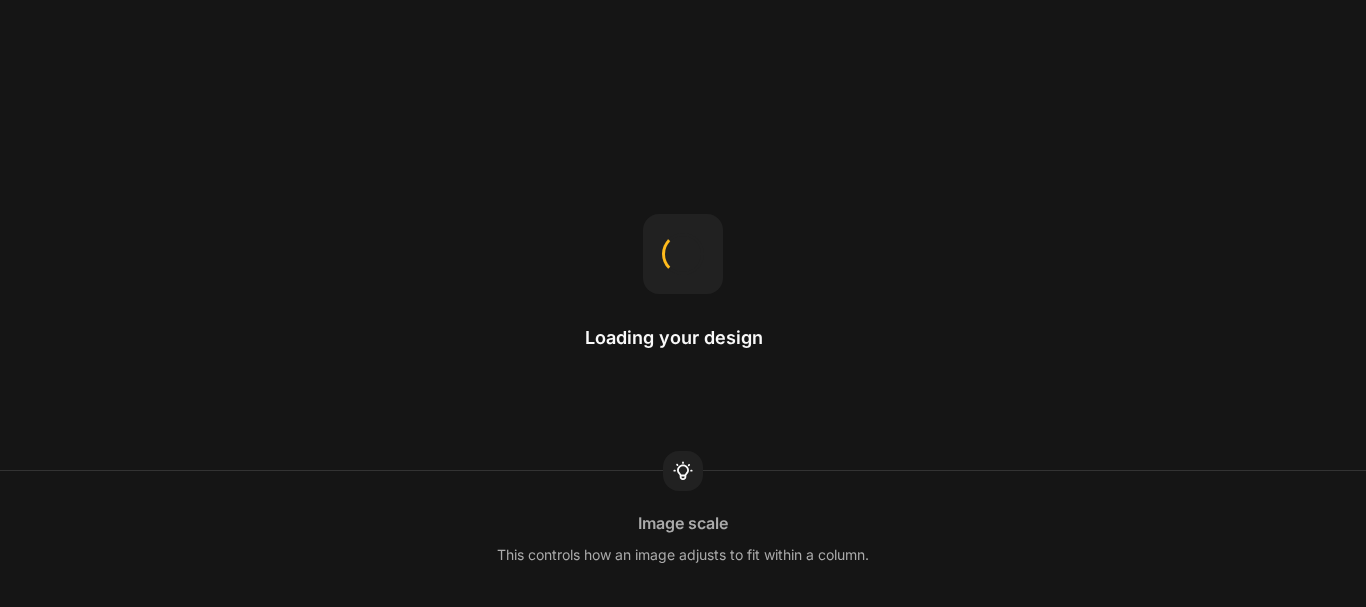 scroll, scrollTop: 0, scrollLeft: 0, axis: both 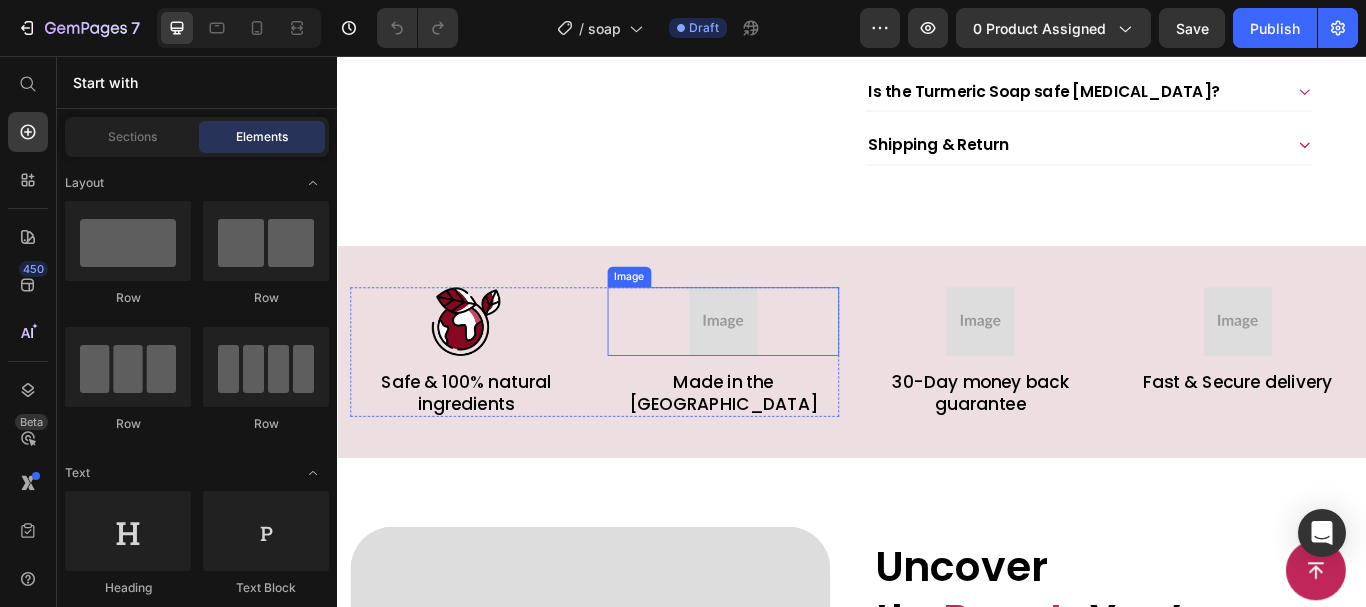 click at bounding box center (787, 366) 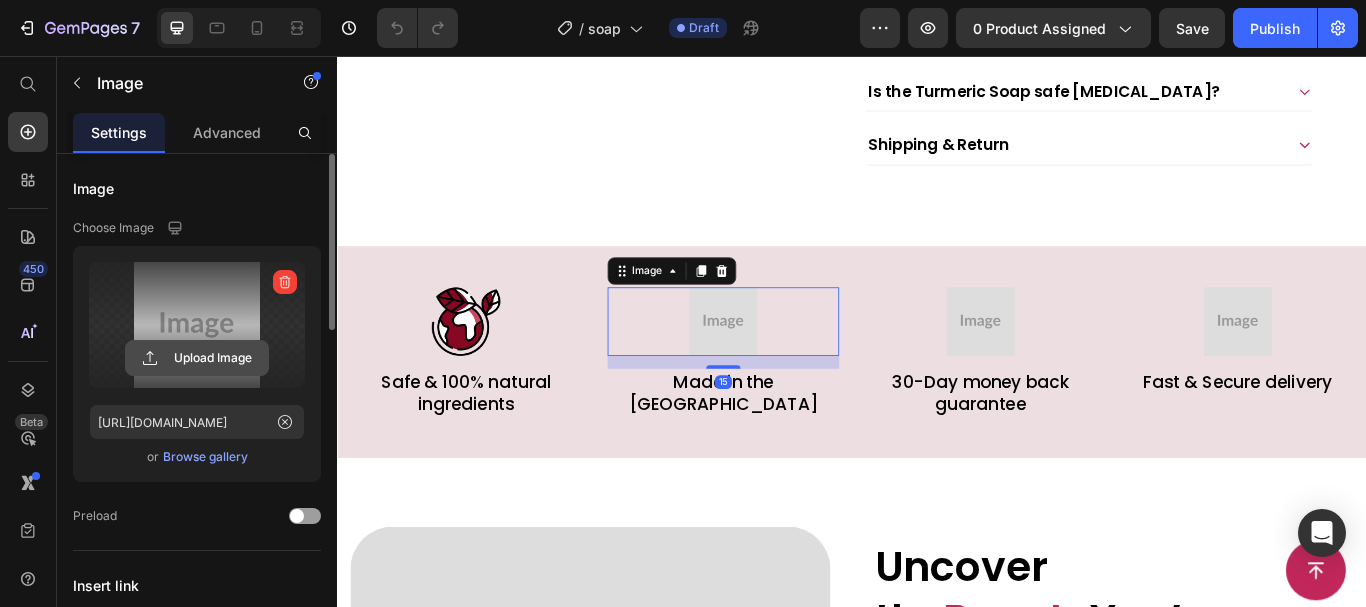 click 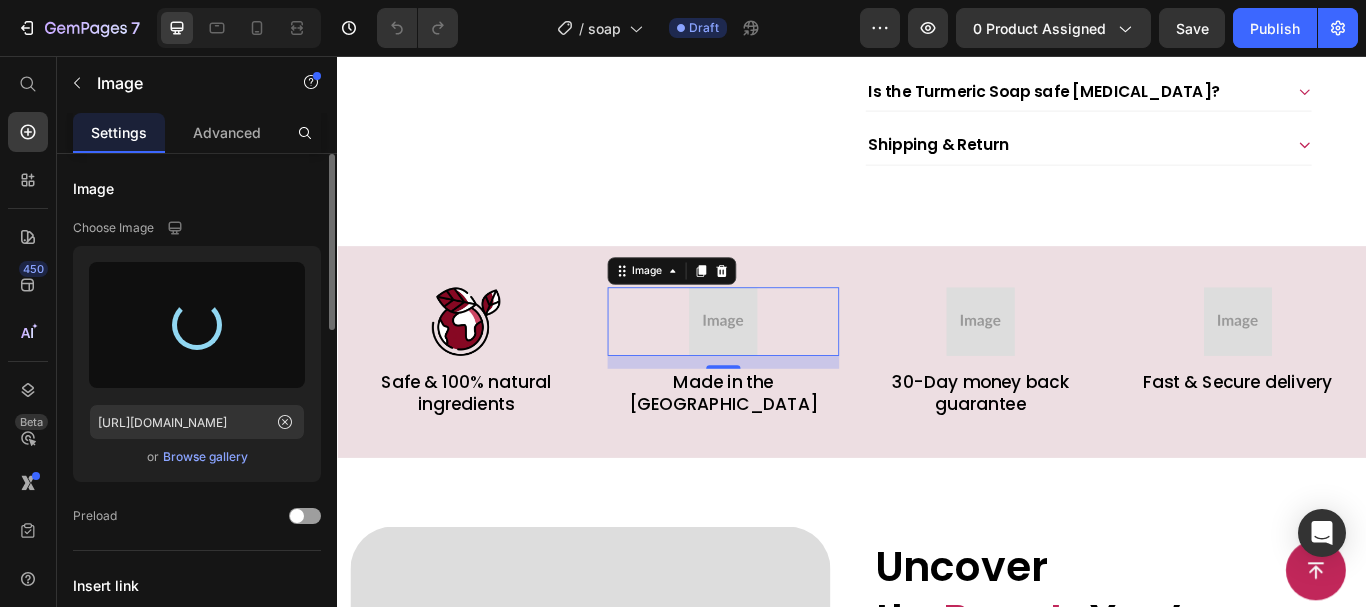 type on "https://cdn.shopify.com/s/files/1/0768/4630/1403/files/gempages_574688803264922853-6d522684-a19d-4061-afef-d9090a3a4b59.webp" 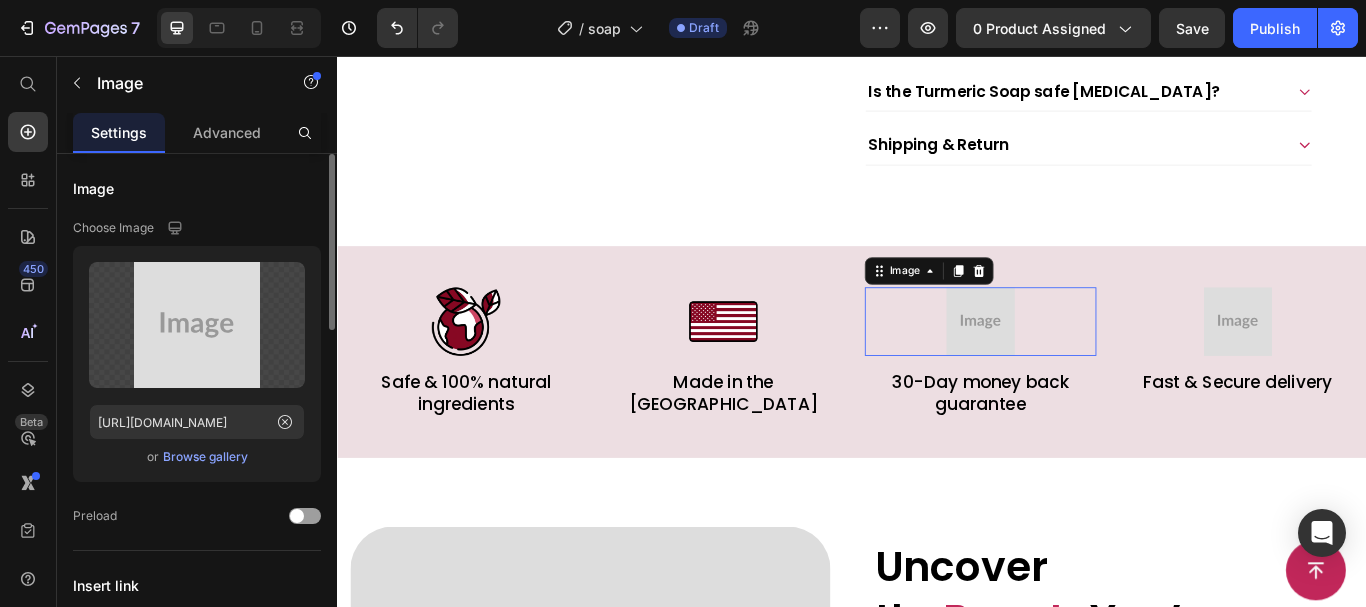 click at bounding box center (1087, 366) 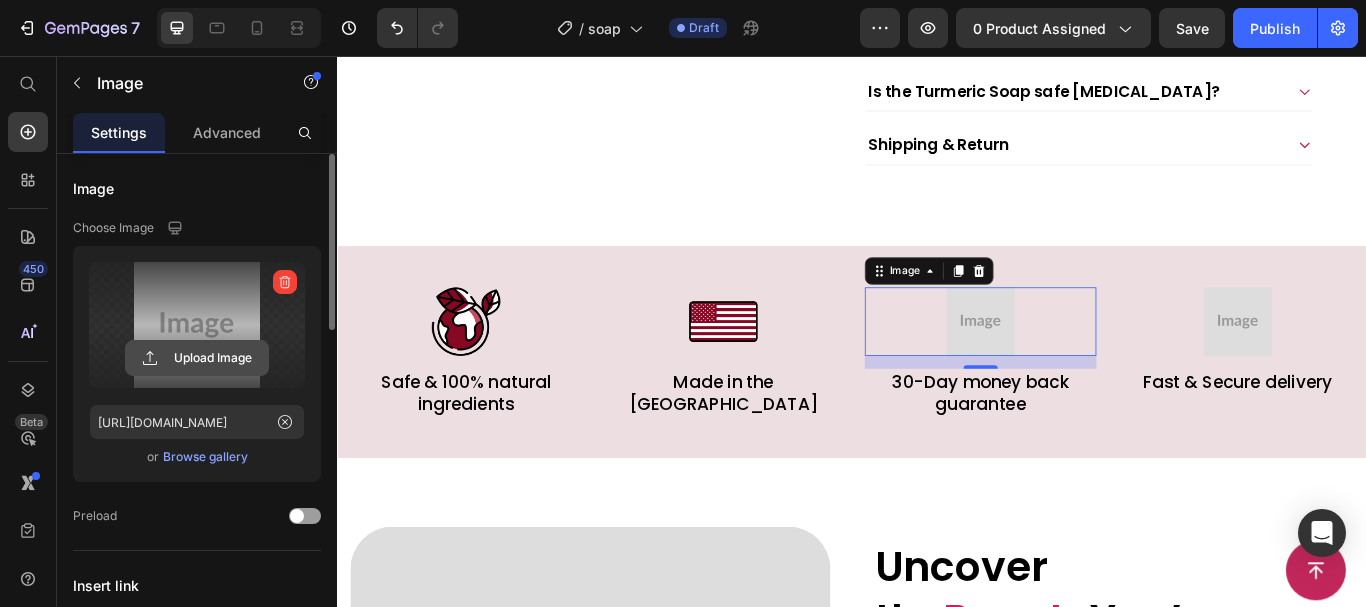 click 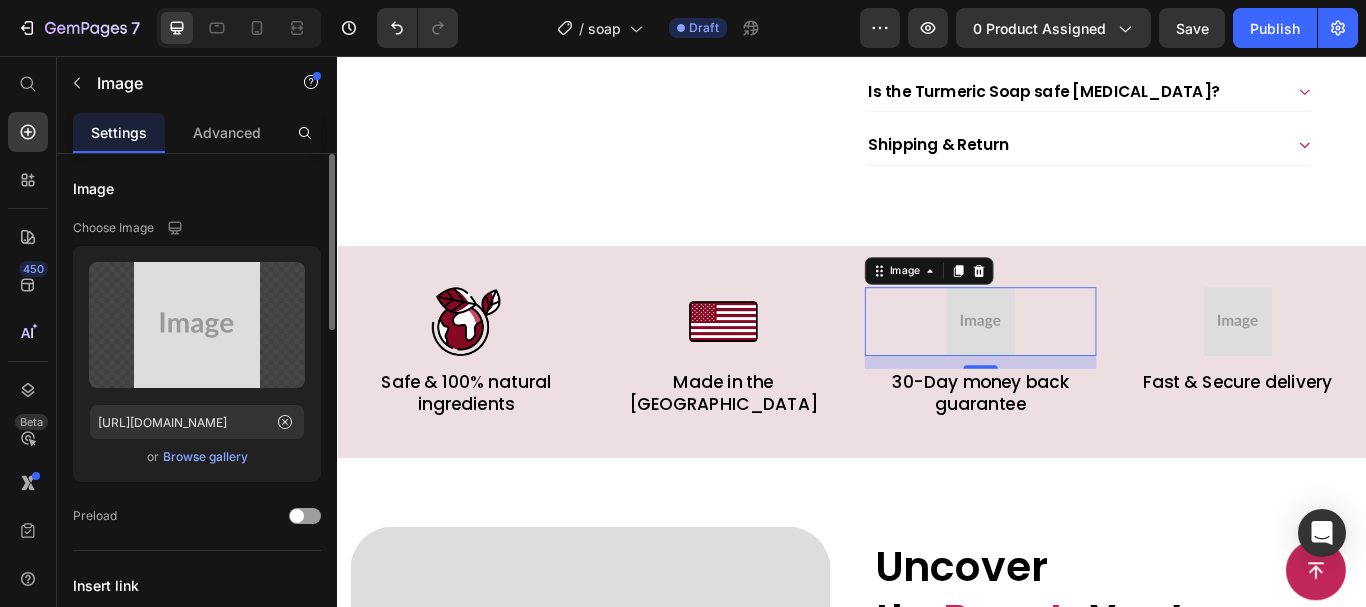 click on "Browse gallery" at bounding box center (205, 457) 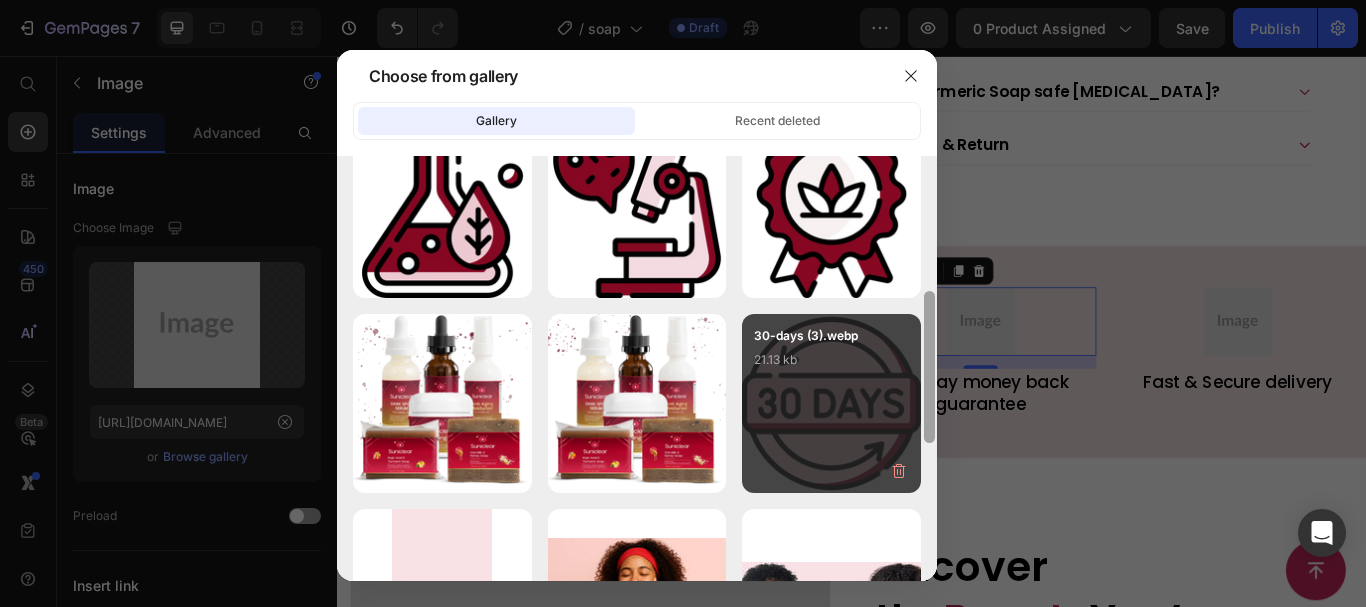 drag, startPoint x: 932, startPoint y: 192, endPoint x: 886, endPoint y: 353, distance: 167.44252 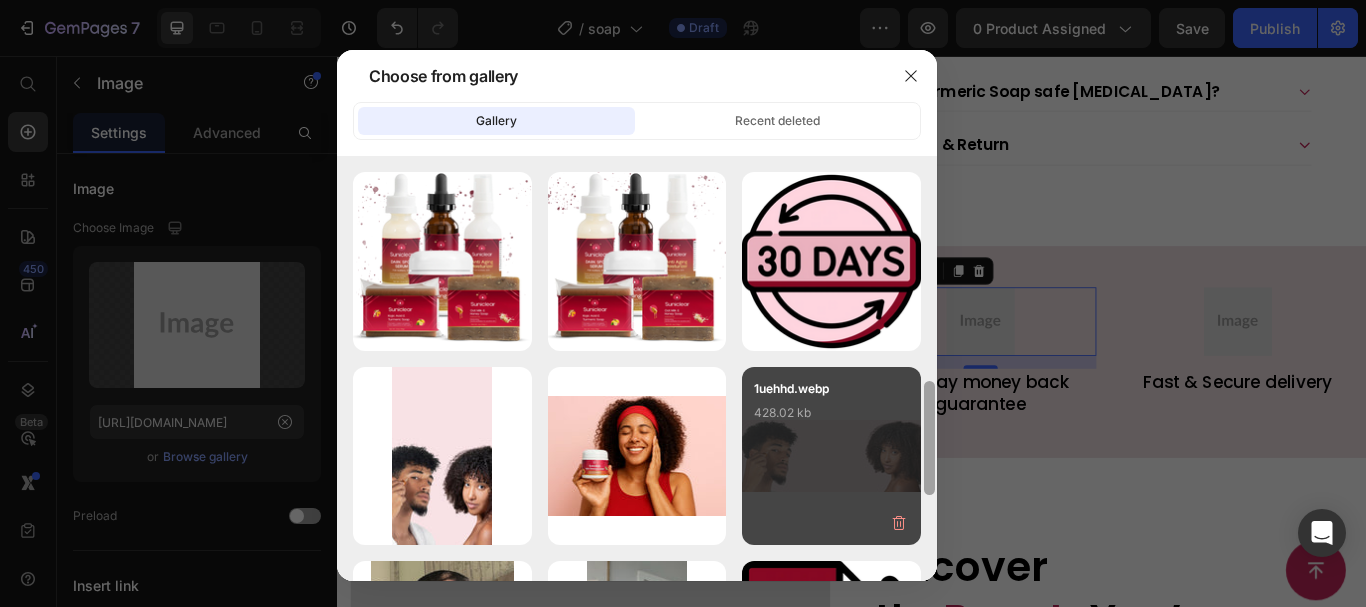 scroll, scrollTop: 570, scrollLeft: 0, axis: vertical 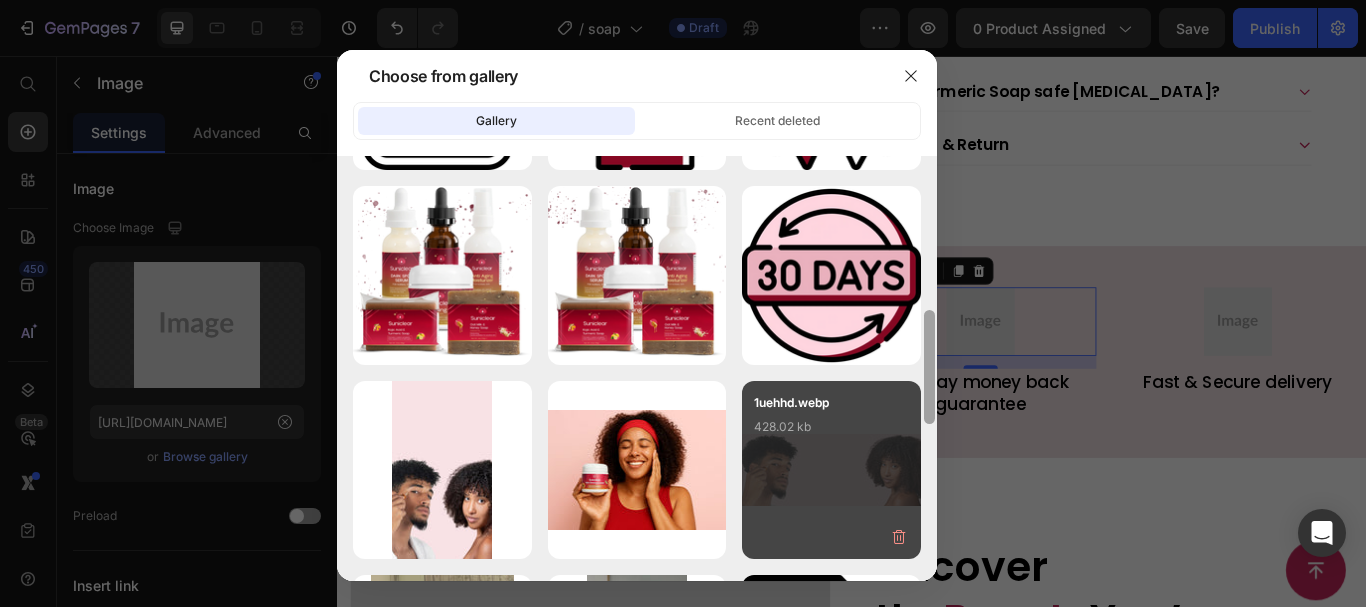 drag, startPoint x: 928, startPoint y: 347, endPoint x: 892, endPoint y: 391, distance: 56.85068 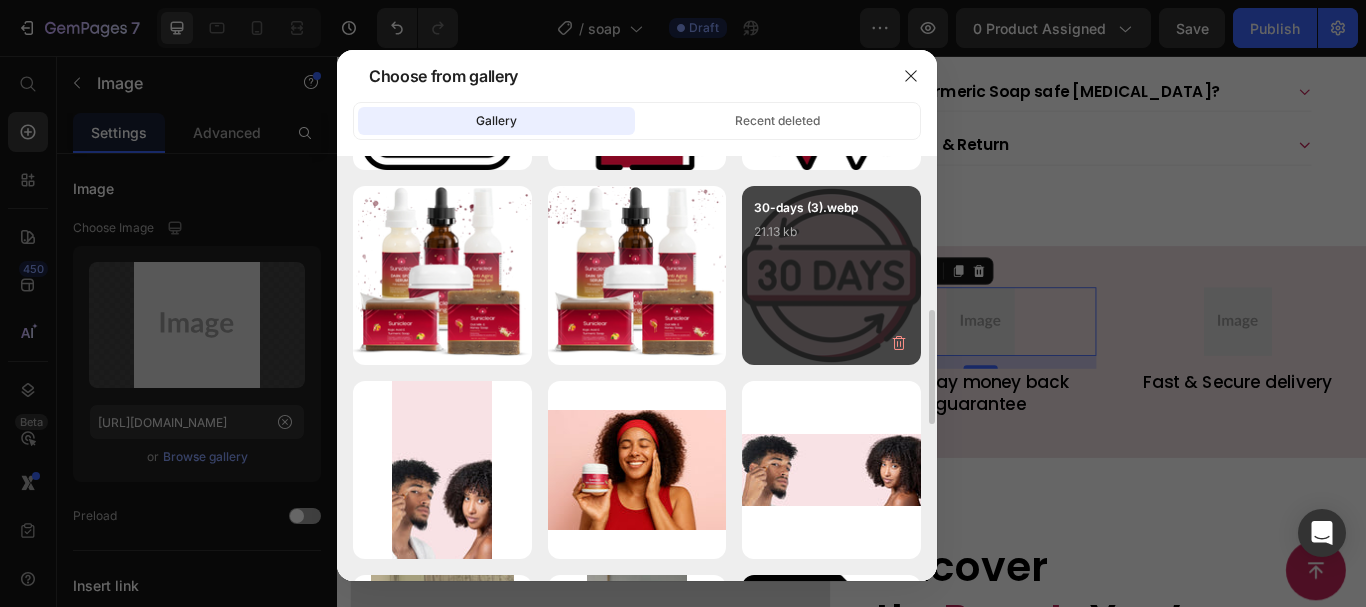 click on "30-days (3).webp 21.13 kb" at bounding box center (831, 275) 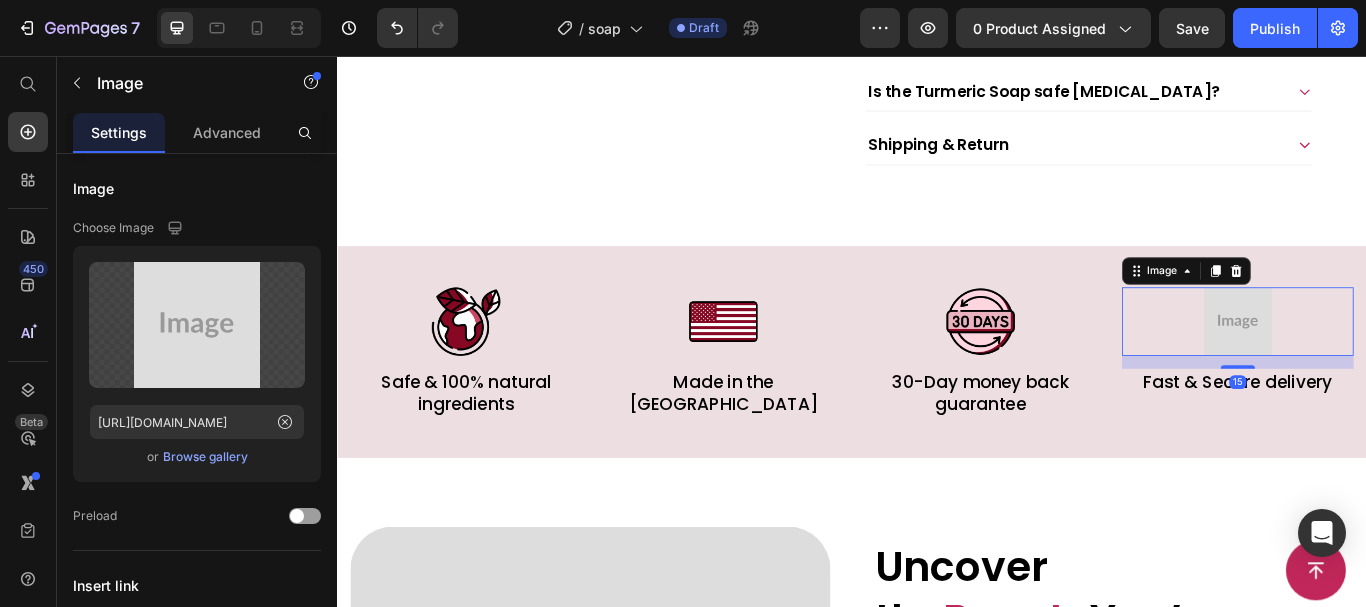 click at bounding box center (1387, 366) 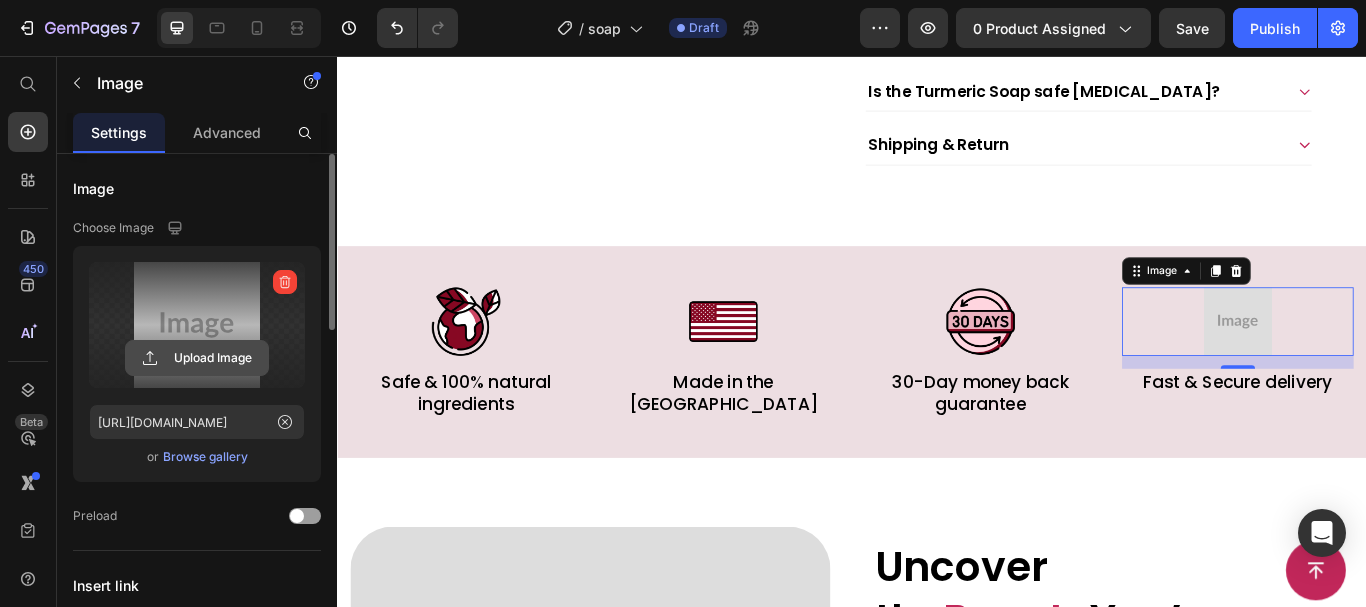 click 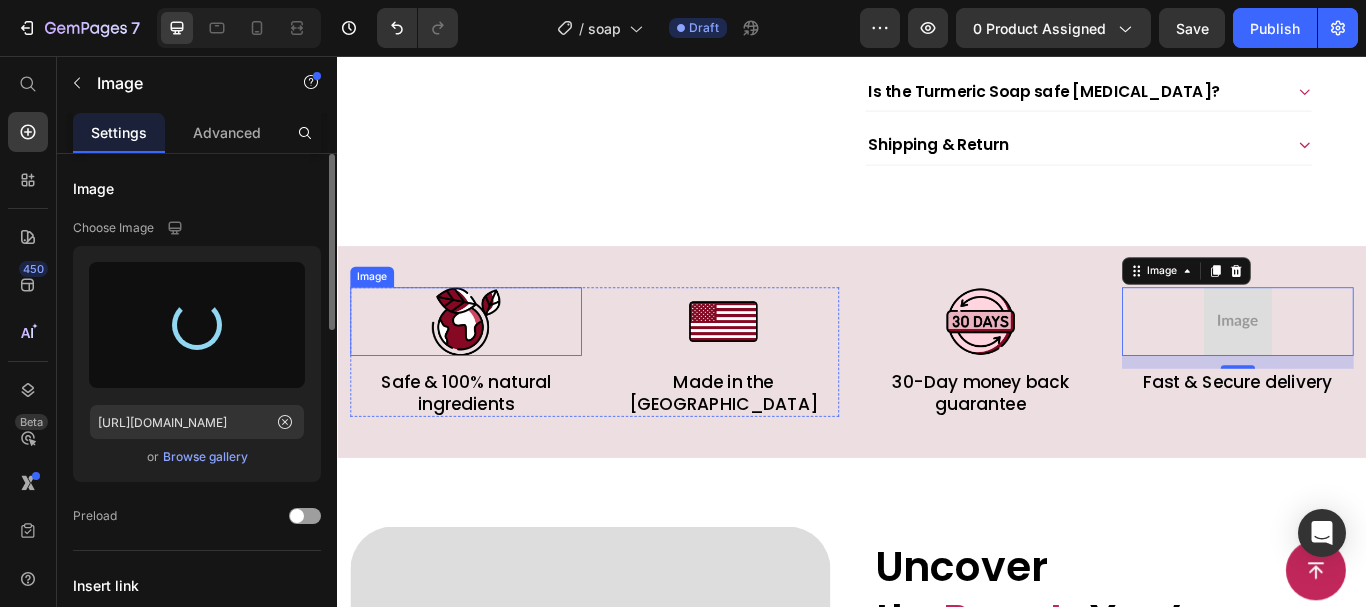 type on "https://cdn.shopify.com/s/files/1/0768/4630/1403/files/gempages_574688803264922853-52e2bdc6-f91e-494f-905b-ce4e06ab645d.webp" 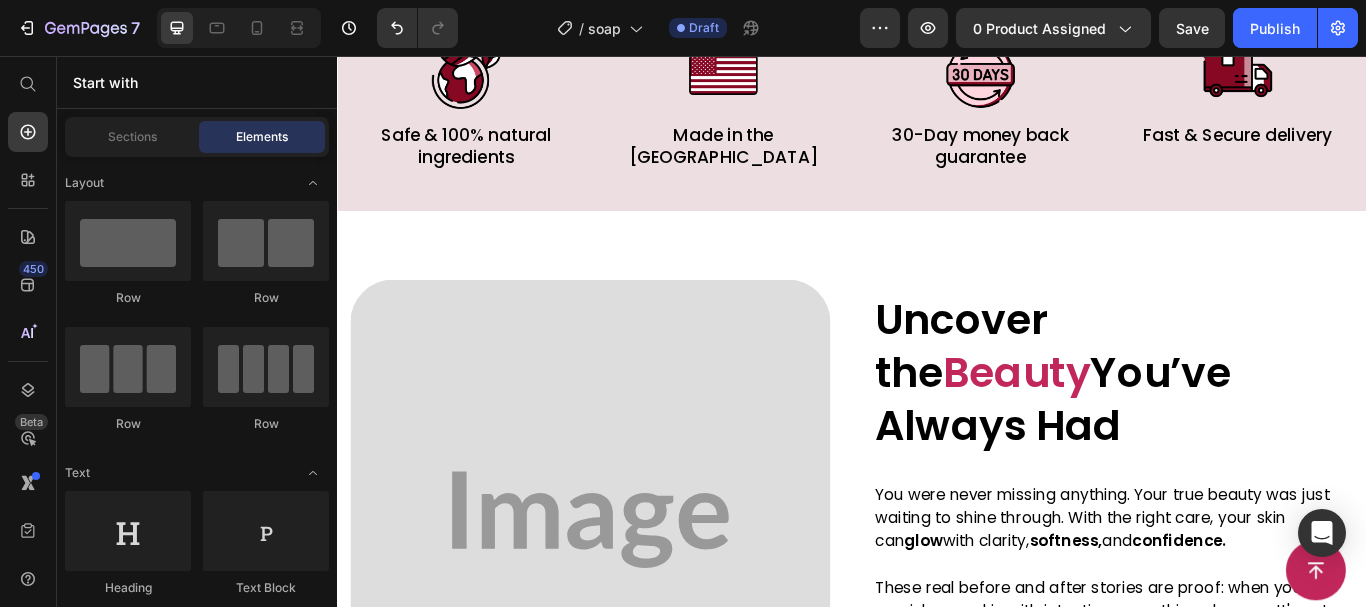 scroll, scrollTop: 1281, scrollLeft: 0, axis: vertical 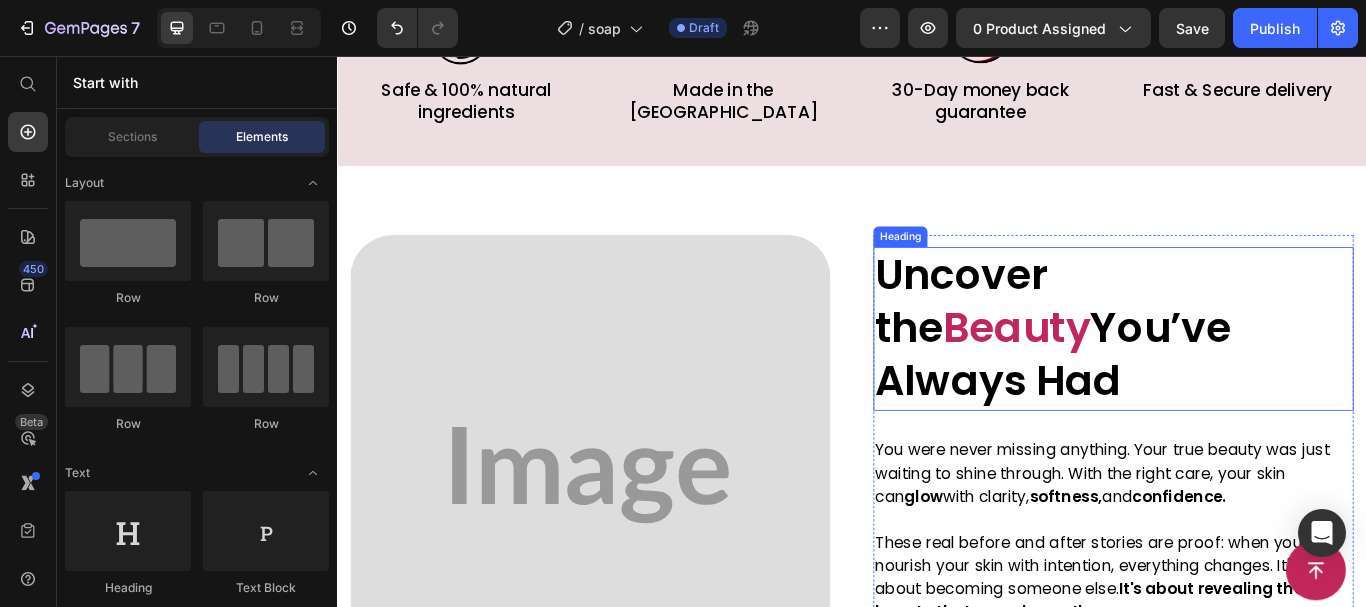 click on "Beauty" at bounding box center (1129, 373) 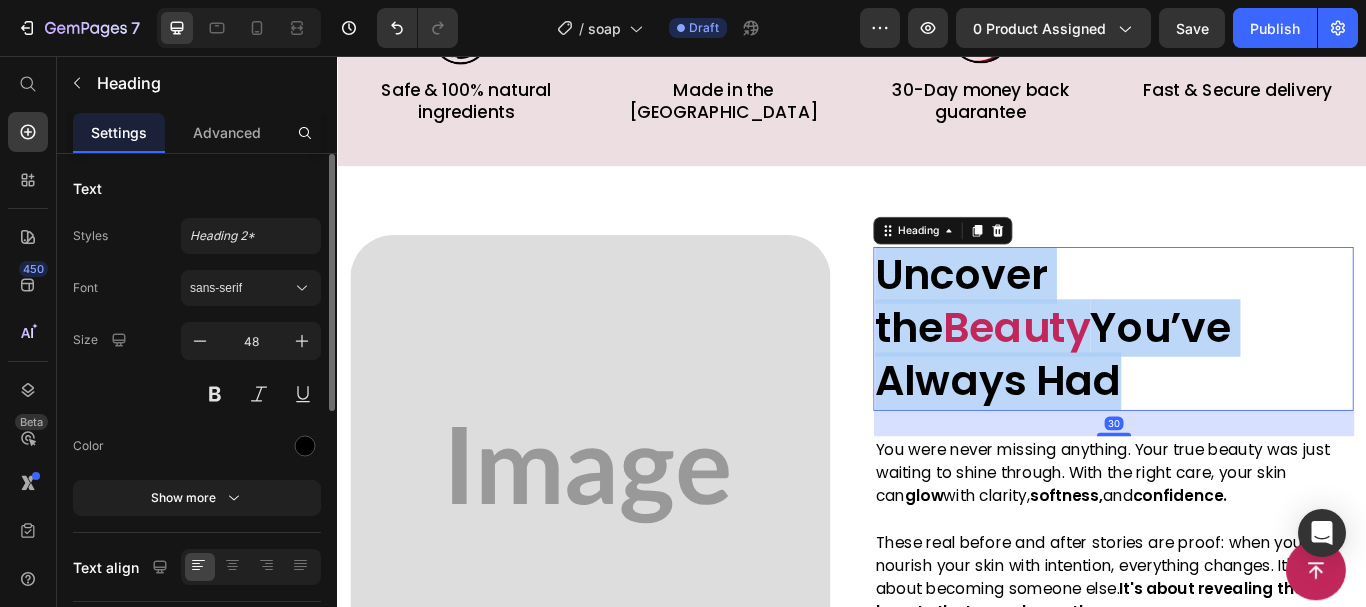 click on "Beauty" at bounding box center [1129, 373] 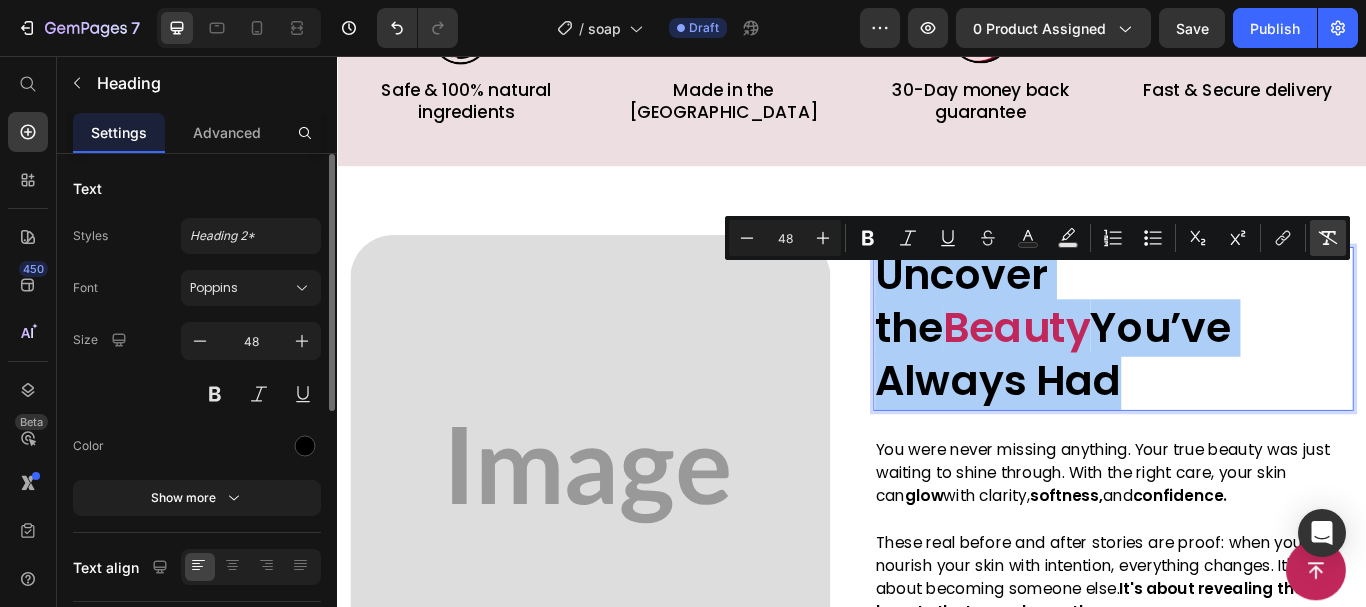 click 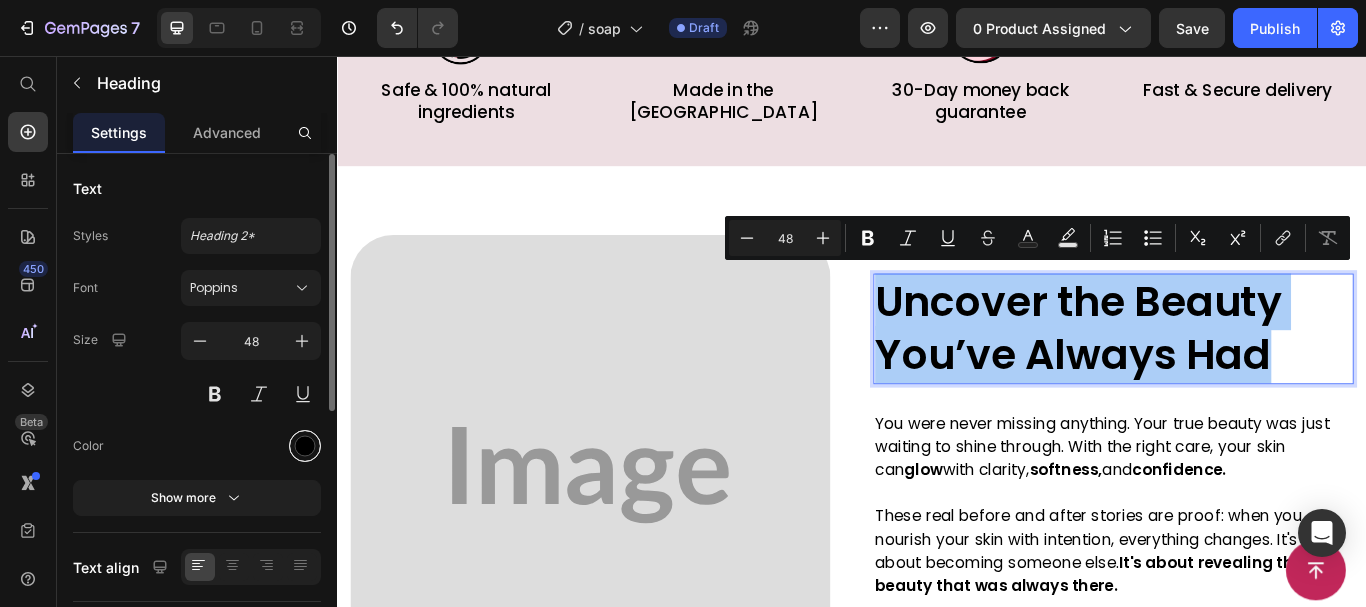 click at bounding box center [305, 446] 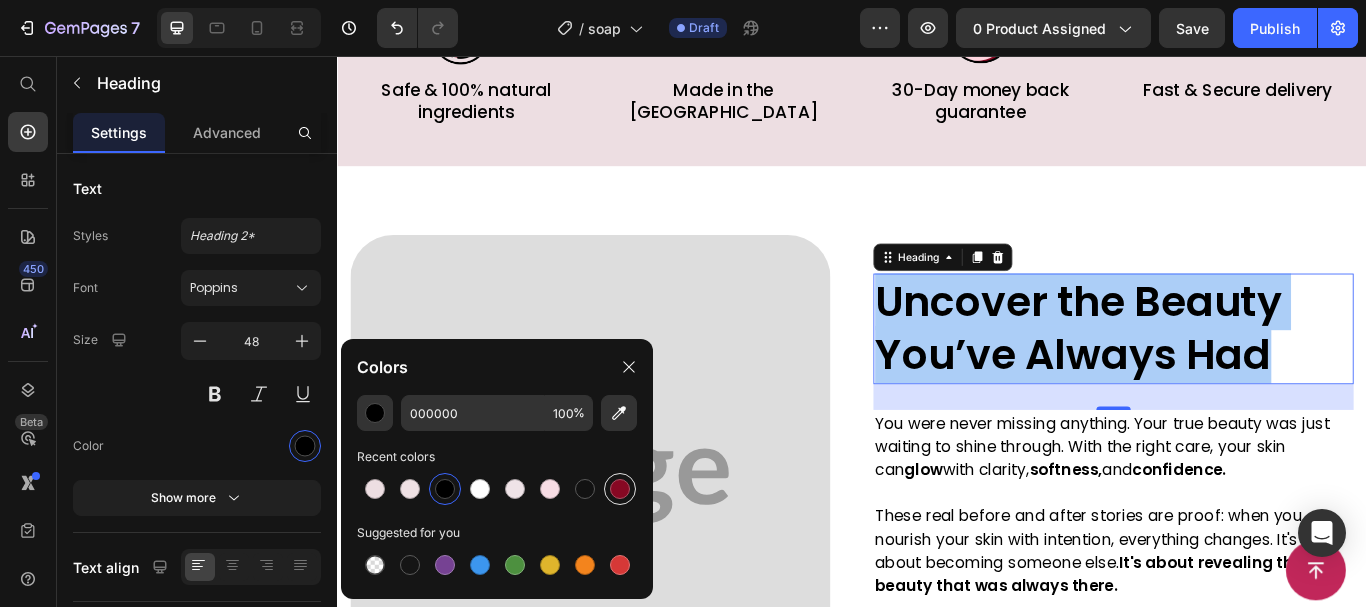 click at bounding box center (620, 489) 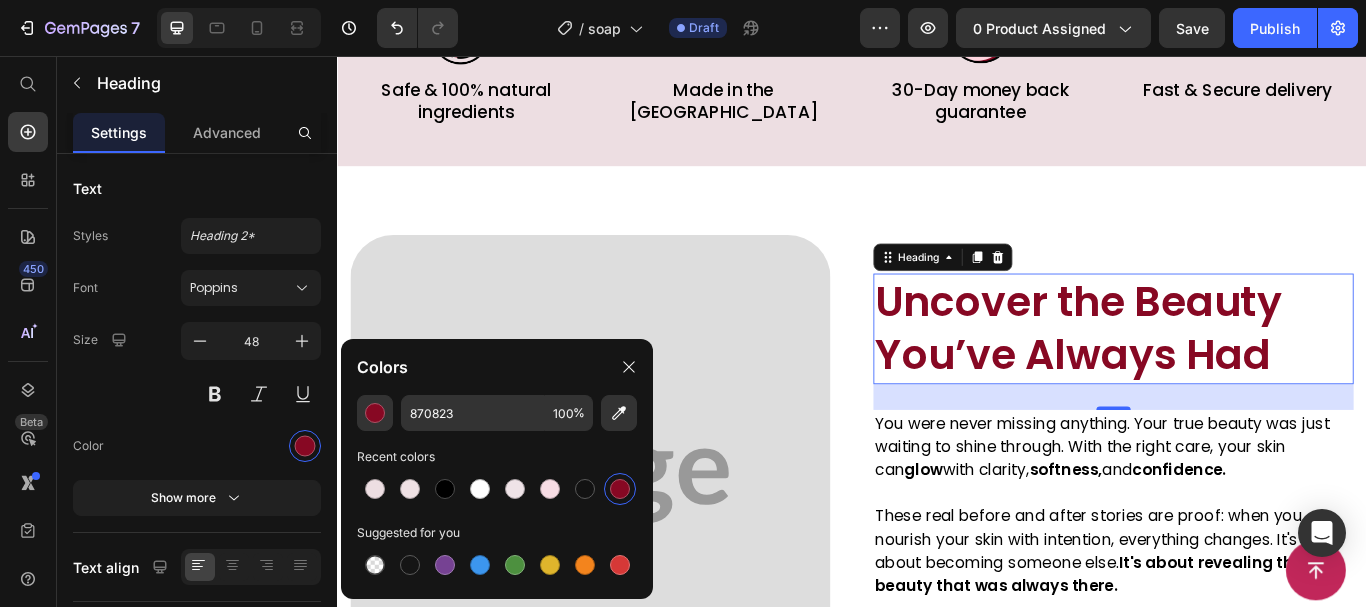 click at bounding box center [632, 545] 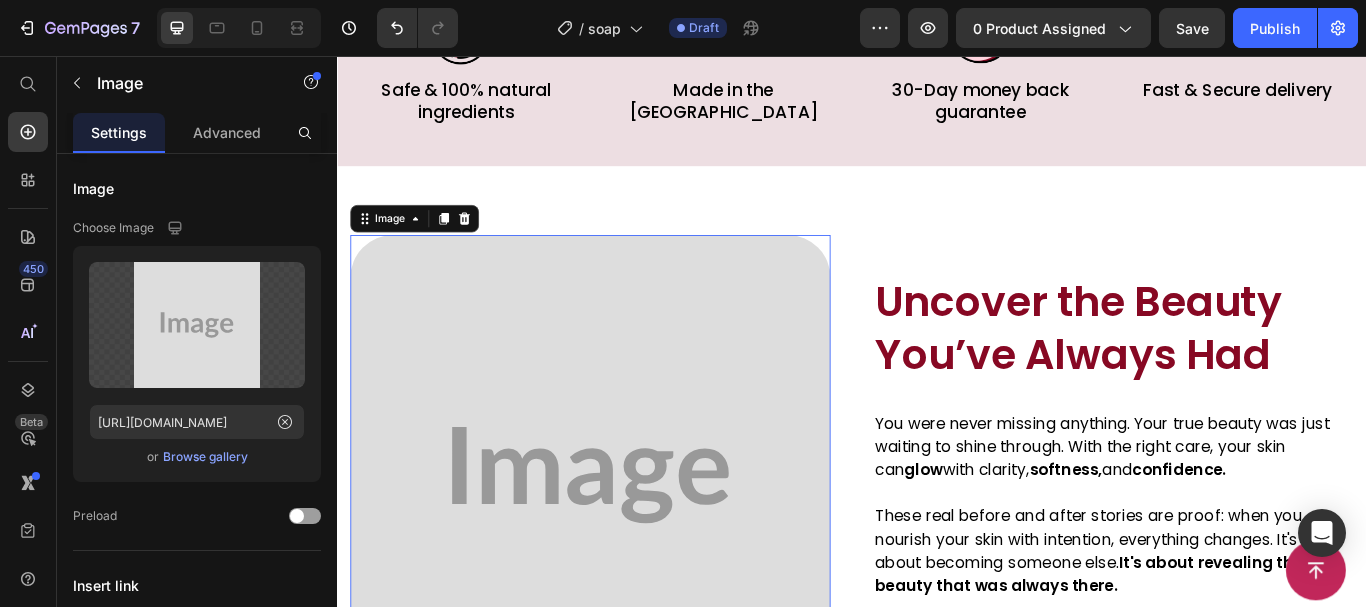 click at bounding box center (632, 545) 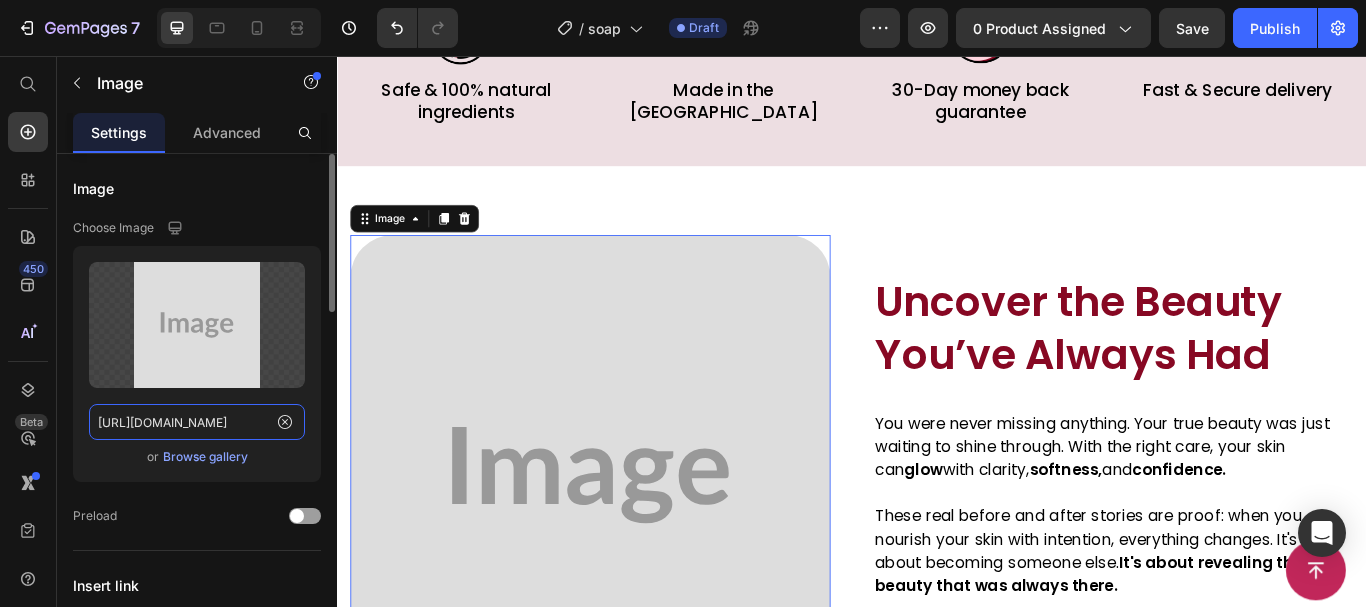 click on "https://placehold.co/720x720?text=Image" 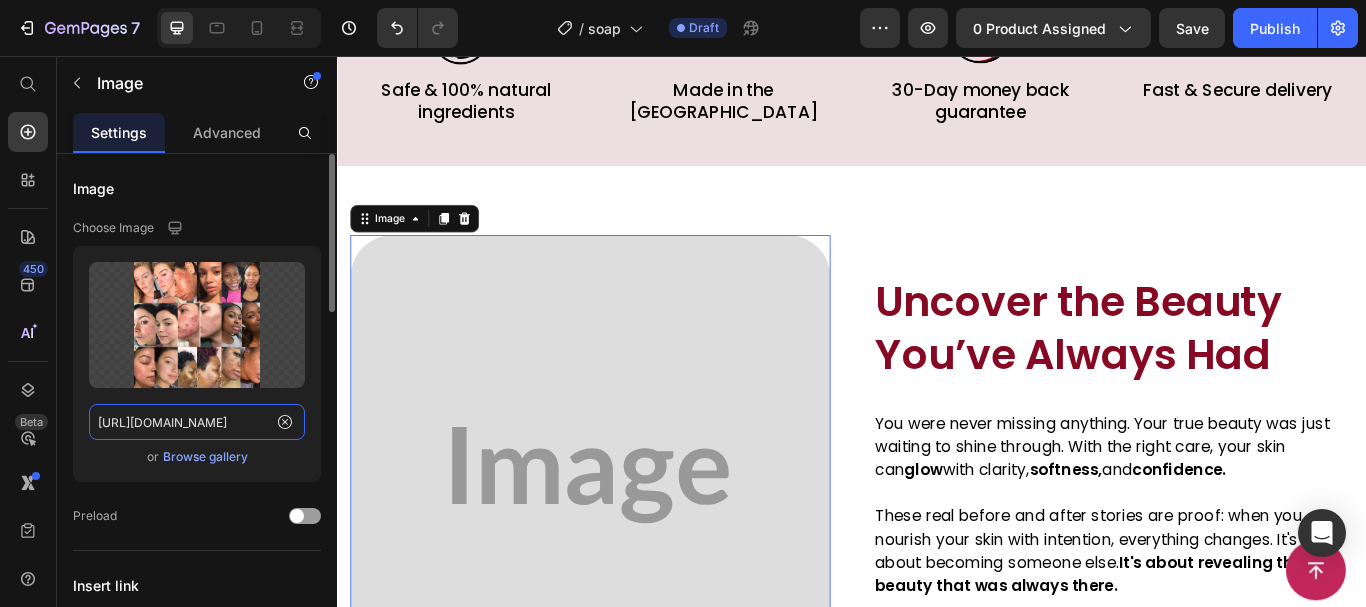 scroll, scrollTop: 0, scrollLeft: 767, axis: horizontal 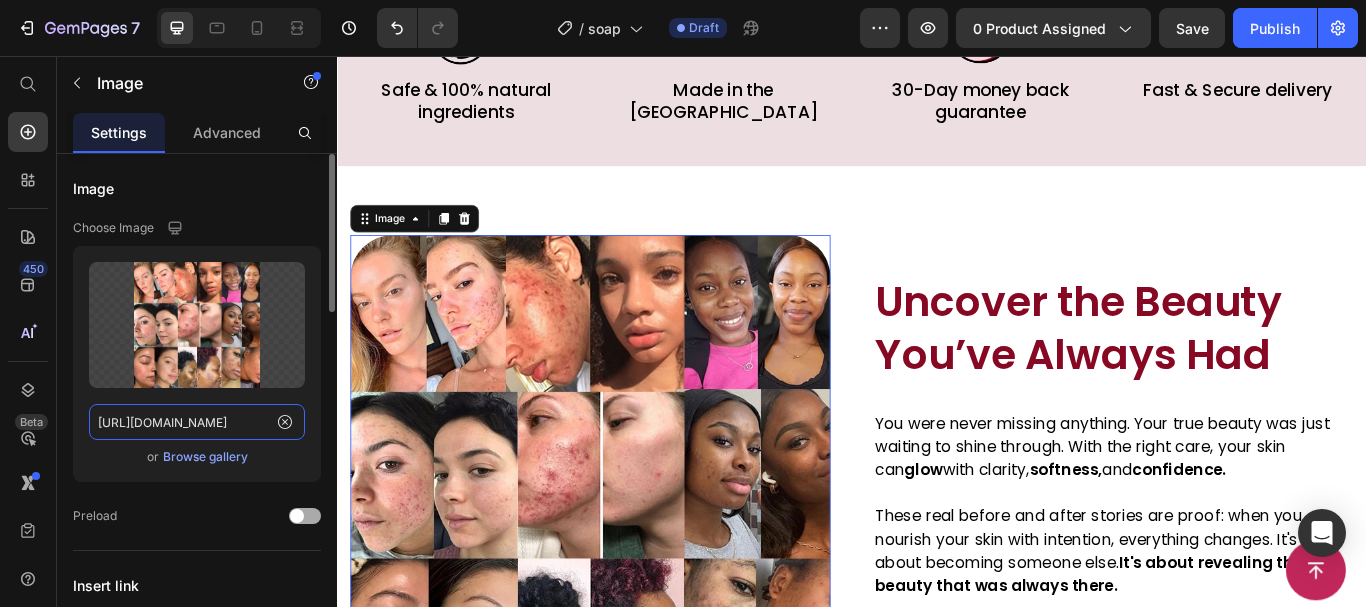 type on "https://dories-beauty.myshopify.com/cdn/shop/files/gempages_571106967523689344-06452620-5506-49f9-8ec6-ebcd92bf3e40.webp?v=12391847247228531143" 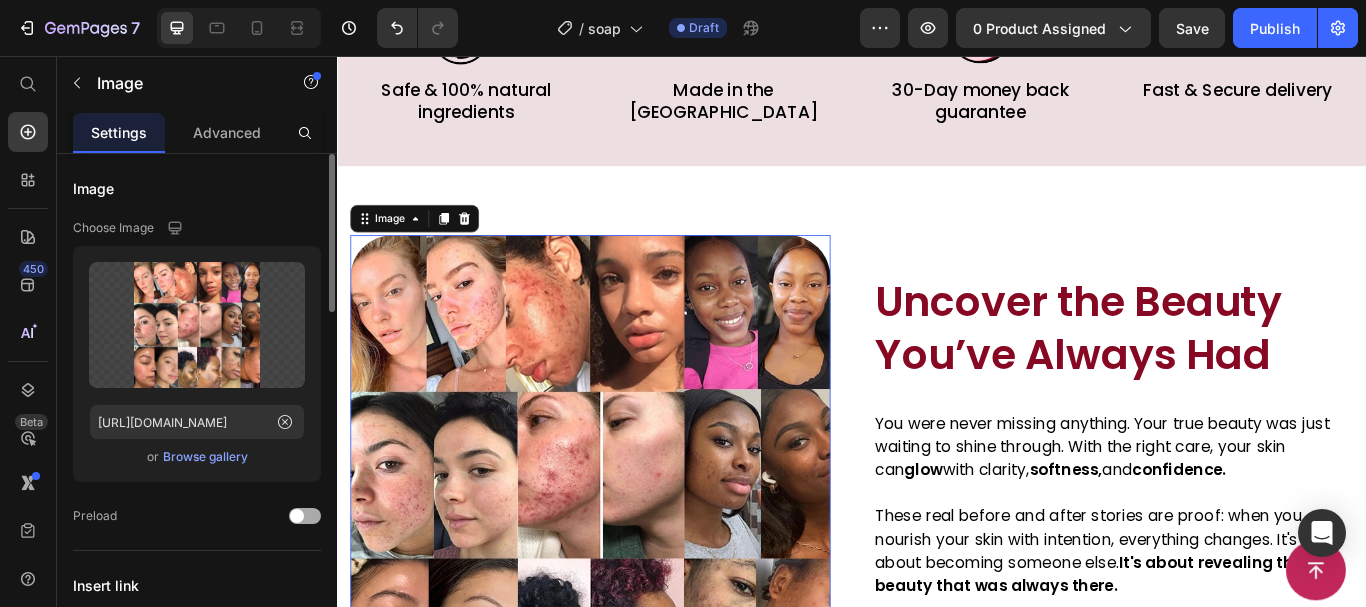 scroll, scrollTop: 0, scrollLeft: 0, axis: both 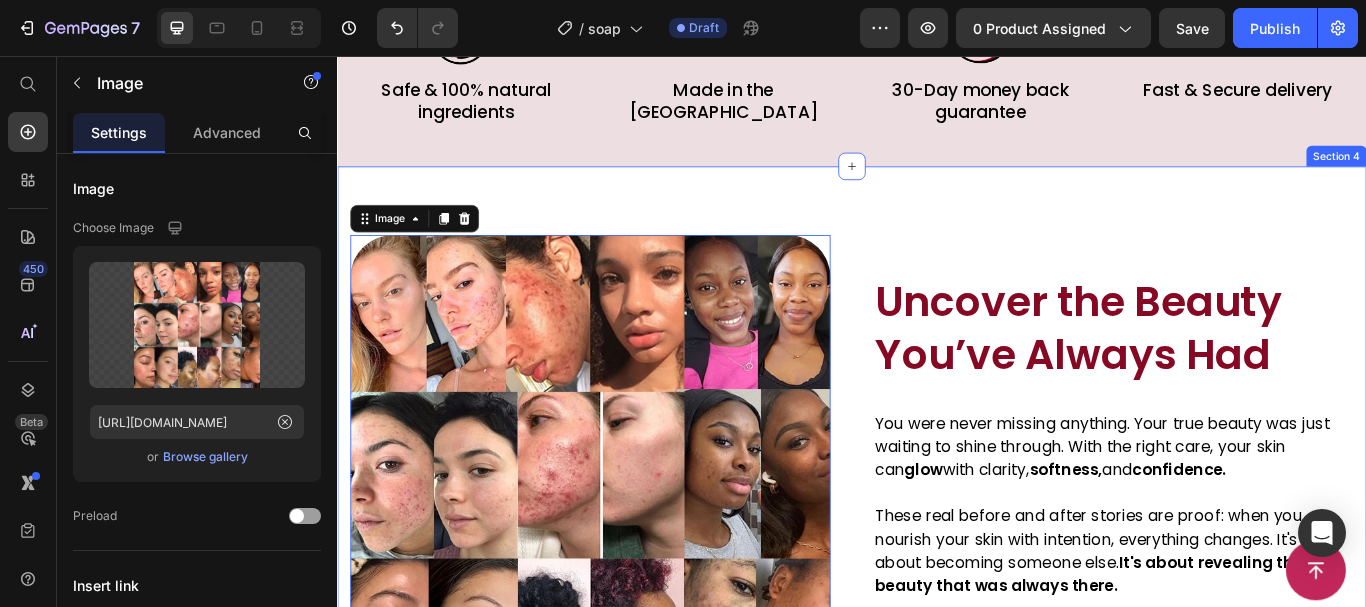 click on "Image Uncover the Beauty You’ve Always Had Heading You were never missing anything. Your true beauty was just waiting to shine through. With the right care, your skin can  glow  with clarity,  softness,  and  confidence.     These real before and after stories are proof: when you nourish your skin with intention, everything changes. It's not about becoming someone else.  It's about revealing the beauty that was always there. Text block Row shop now Button Image   0 Row Row Section 4" at bounding box center (937, 545) 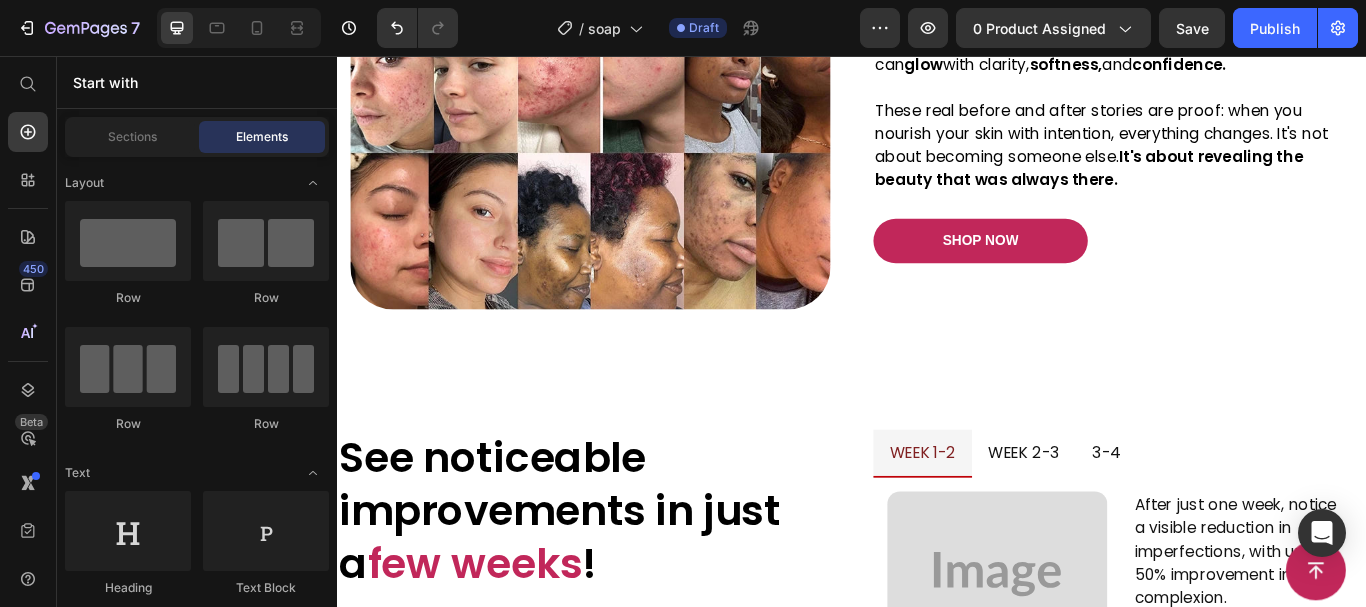 scroll, scrollTop: 1593, scrollLeft: 0, axis: vertical 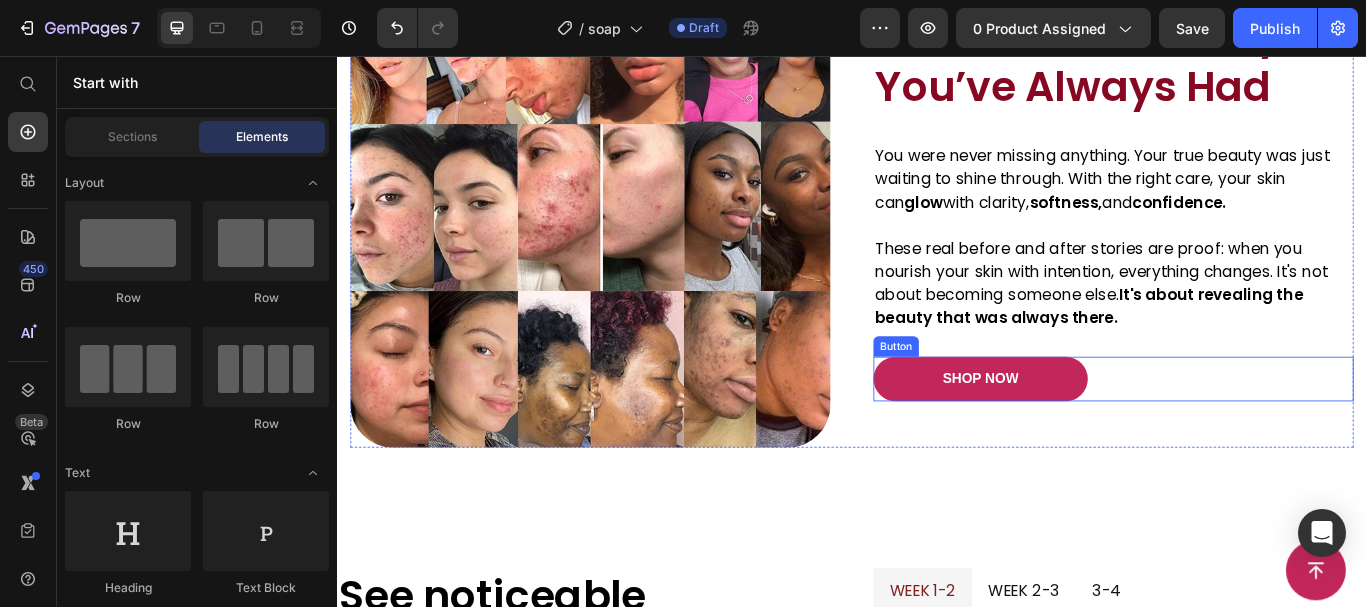 click on "shop now" at bounding box center (1087, 433) 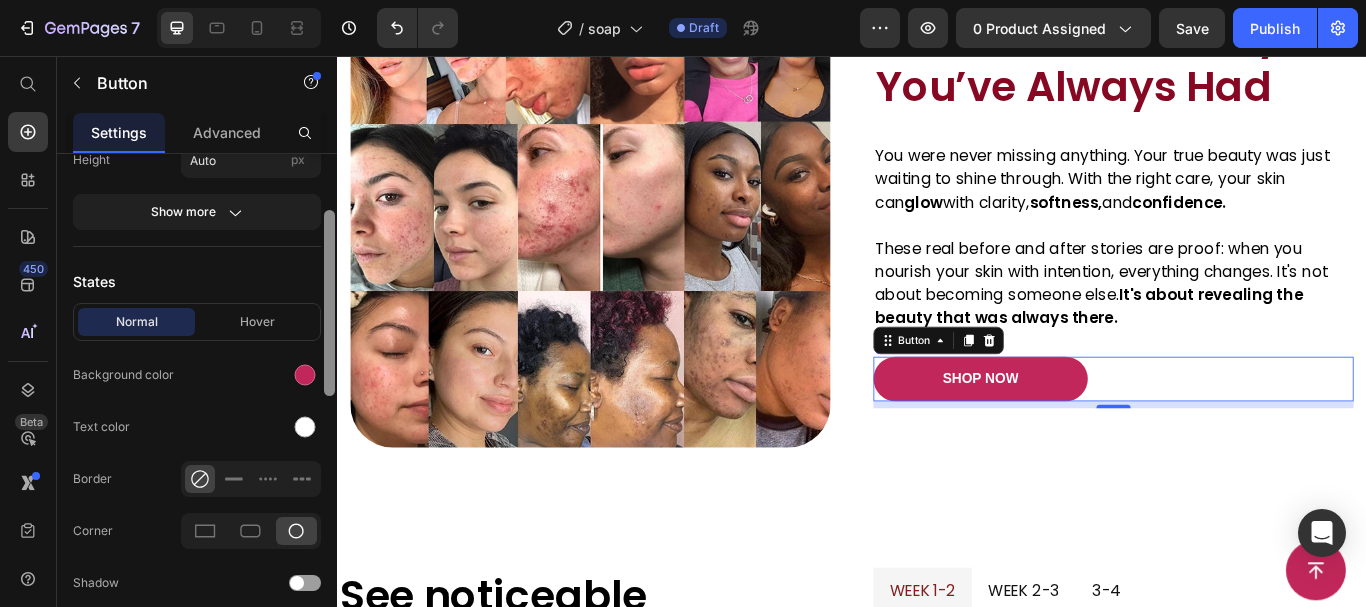 drag, startPoint x: 329, startPoint y: 184, endPoint x: 317, endPoint y: 339, distance: 155.46382 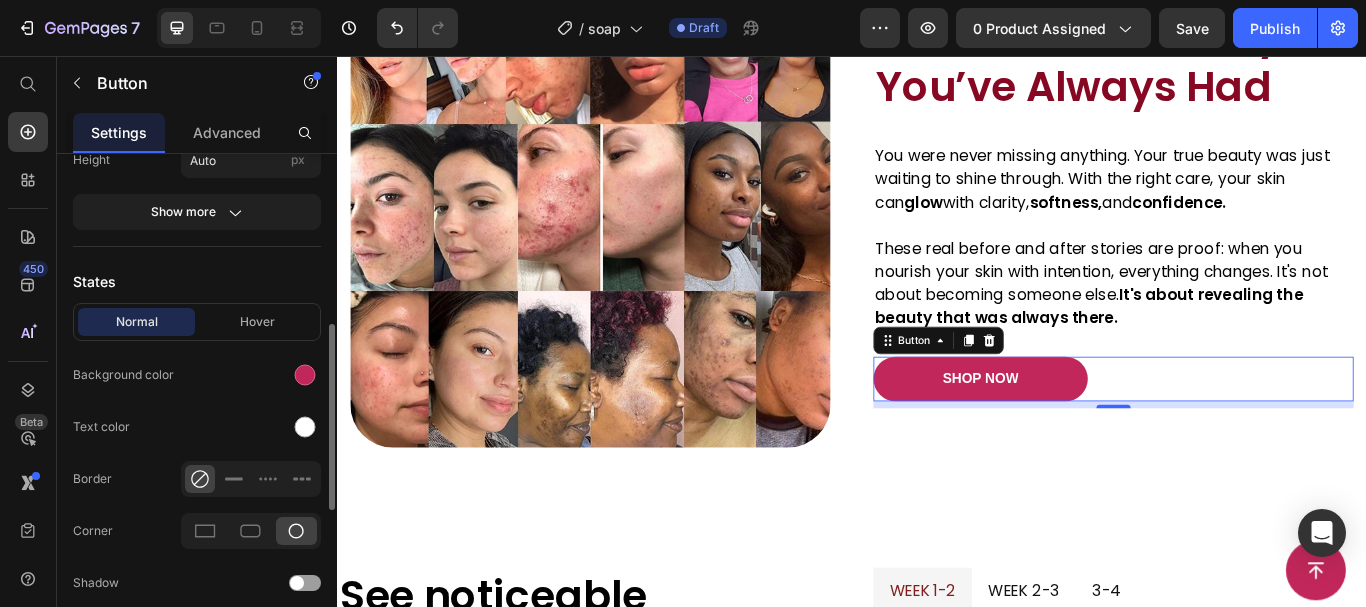 scroll, scrollTop: 422, scrollLeft: 0, axis: vertical 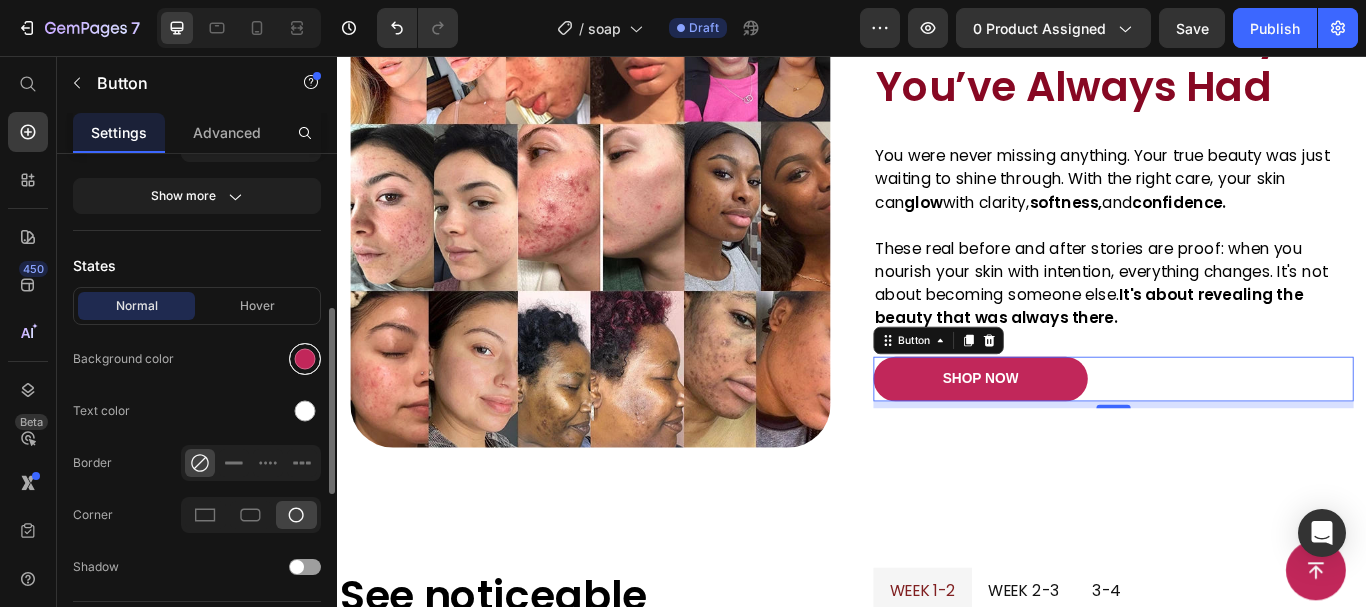 click at bounding box center (305, 359) 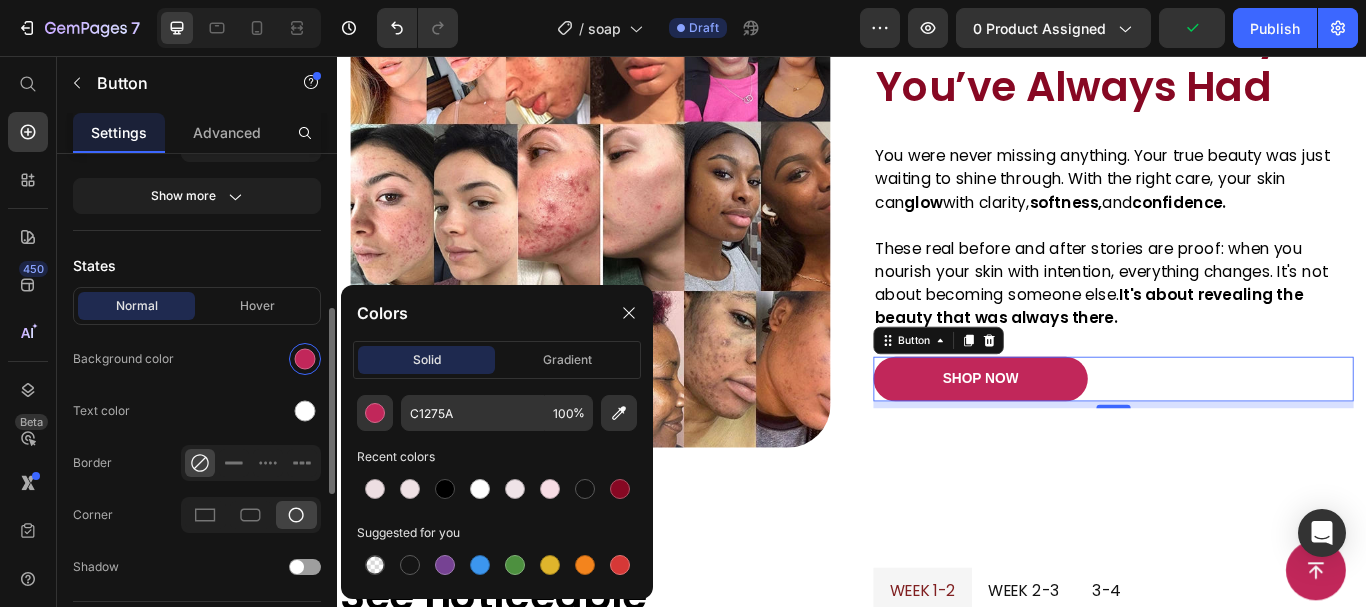 click on "Normal Hover Background color Text color Border Corner Shadow" 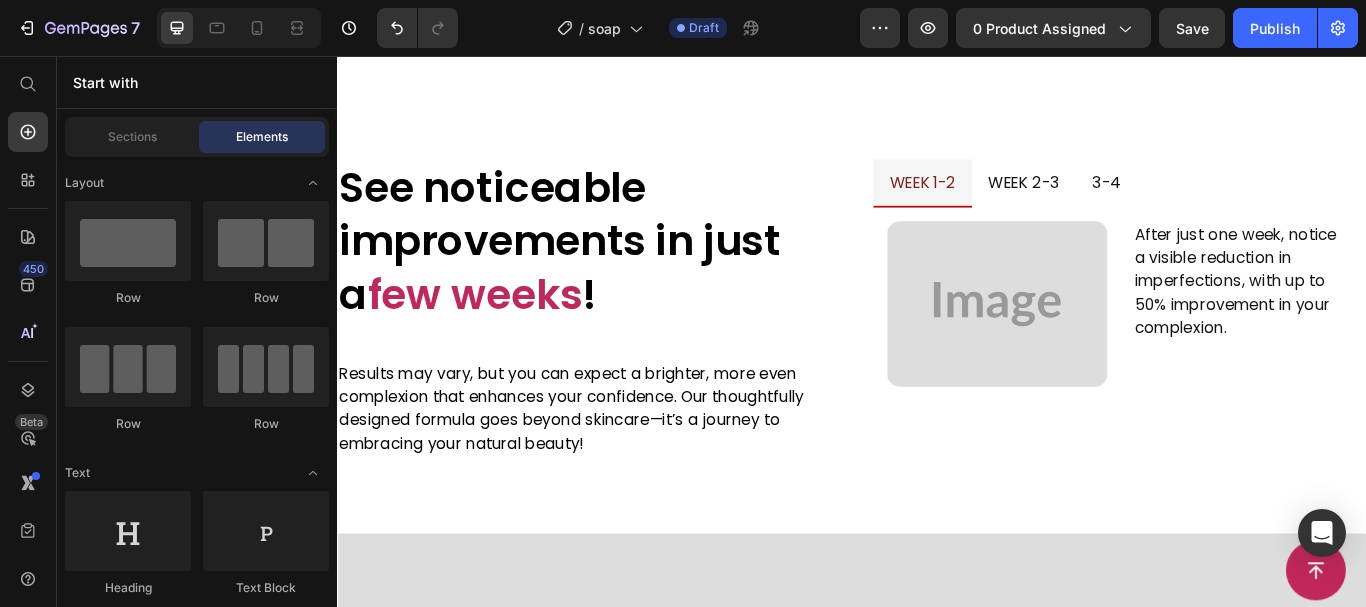 scroll, scrollTop: 1916, scrollLeft: 0, axis: vertical 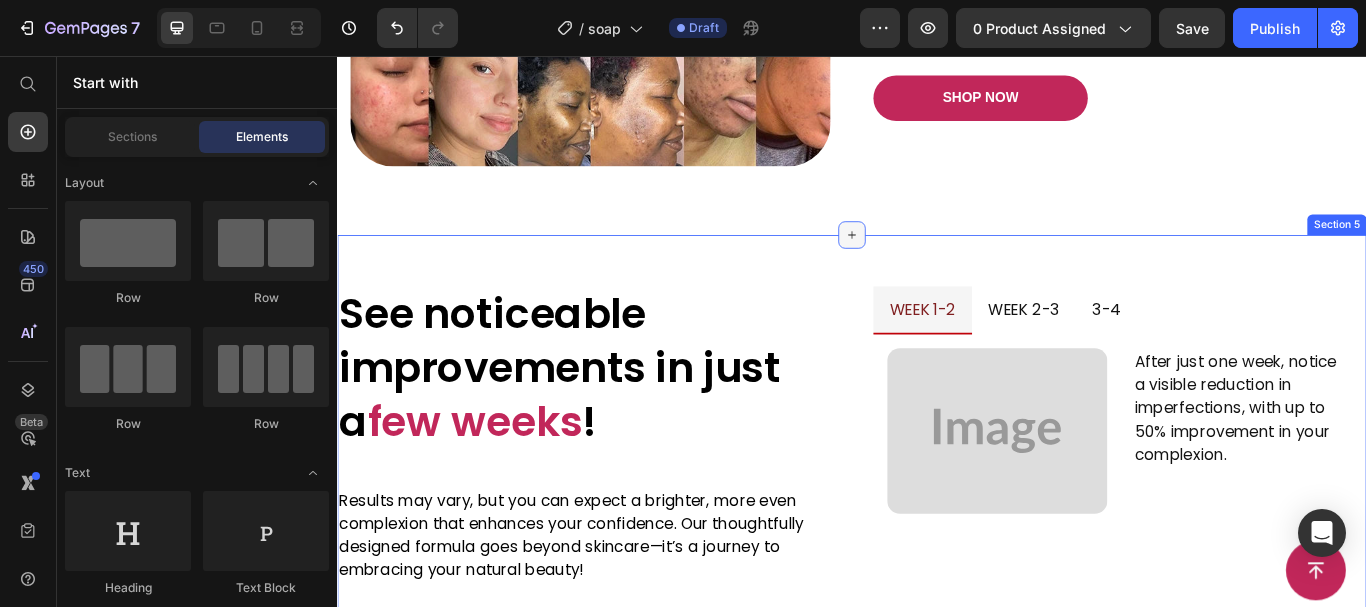 click at bounding box center (937, 265) 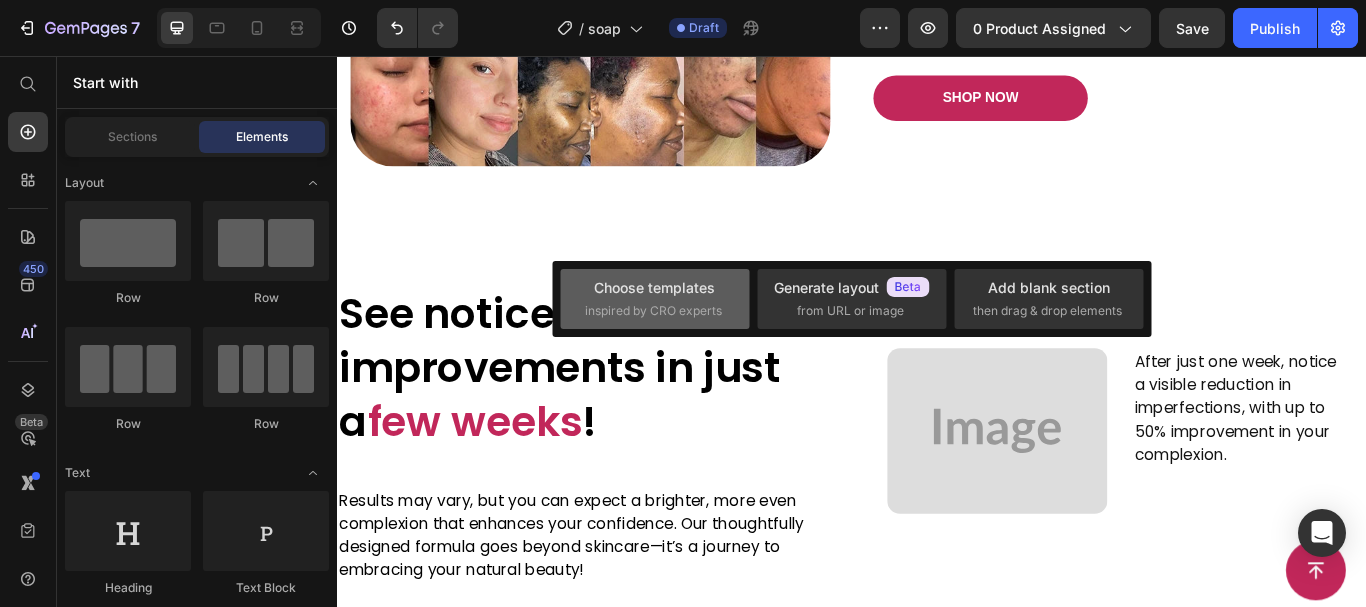 click on "Choose templates" at bounding box center [654, 287] 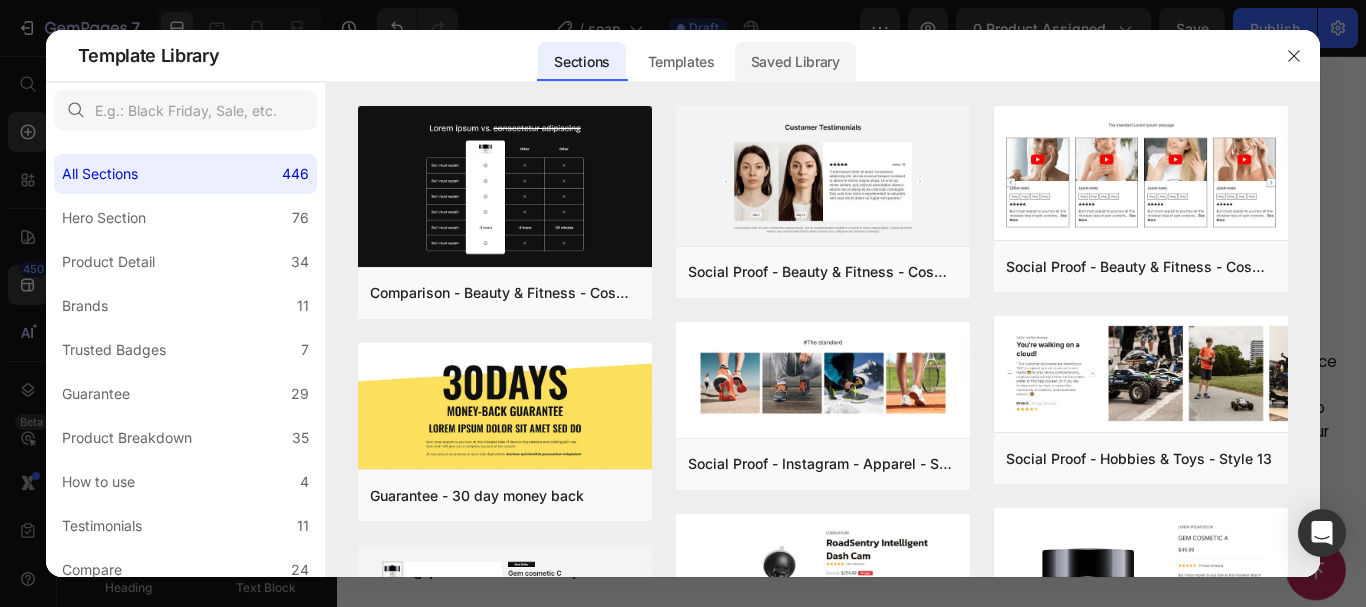 click on "Saved Library" 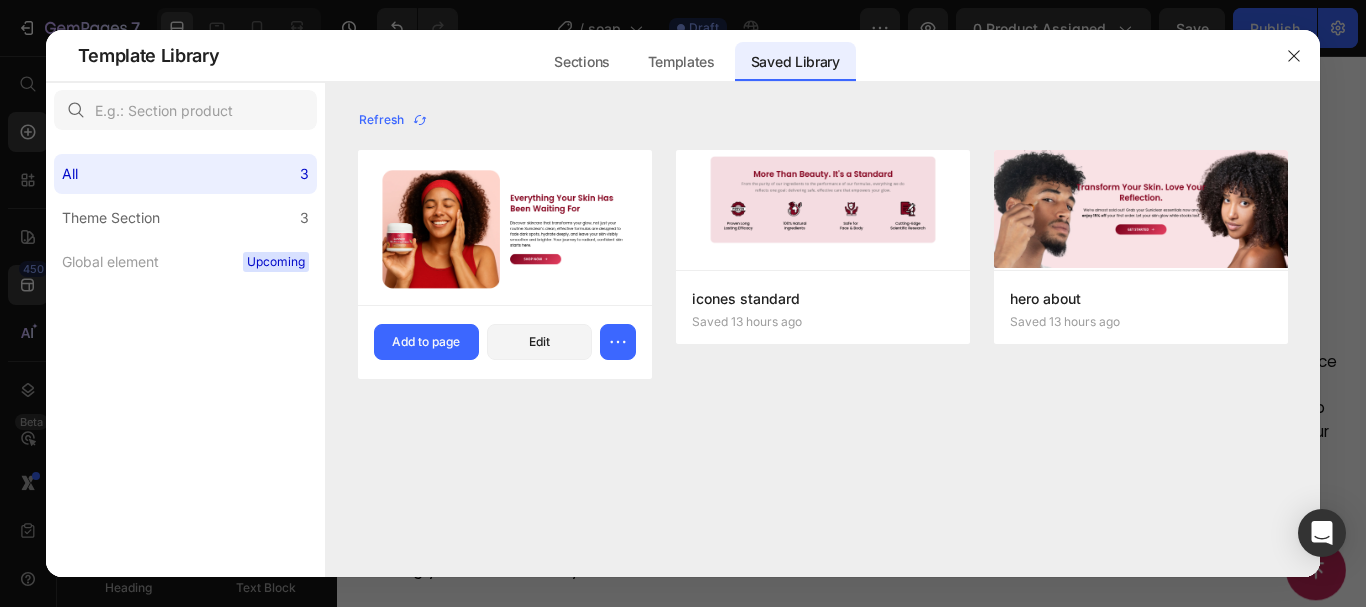 click at bounding box center [505, 227] 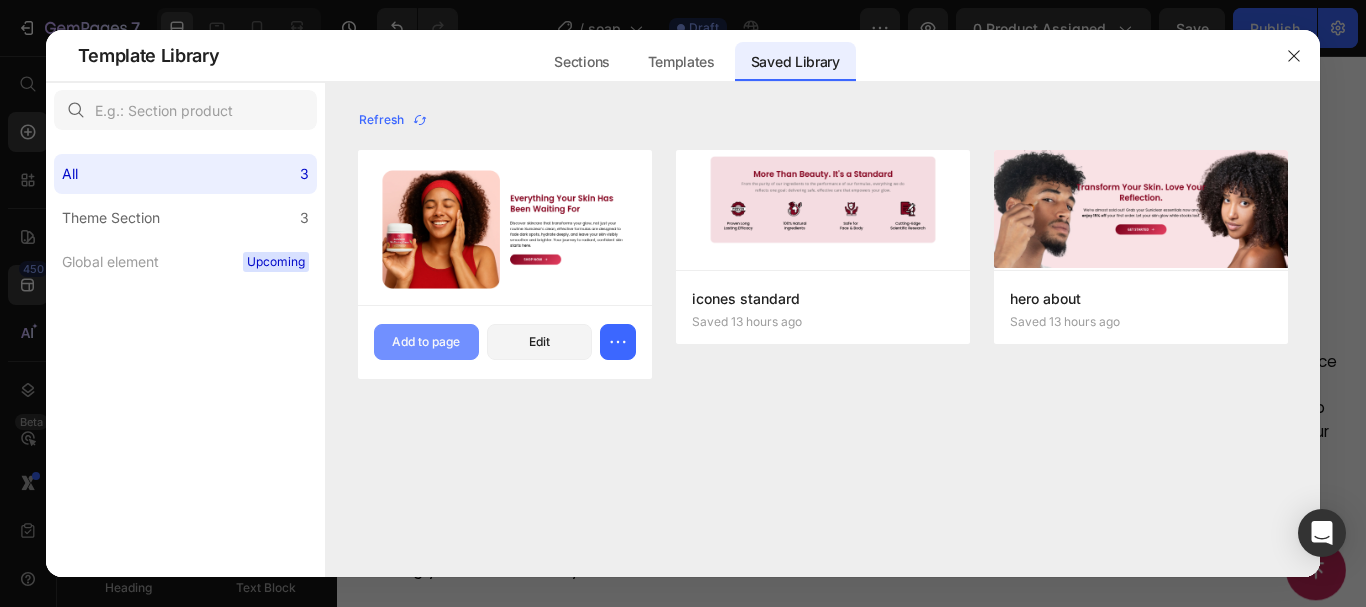click on "Add to page" at bounding box center [426, 342] 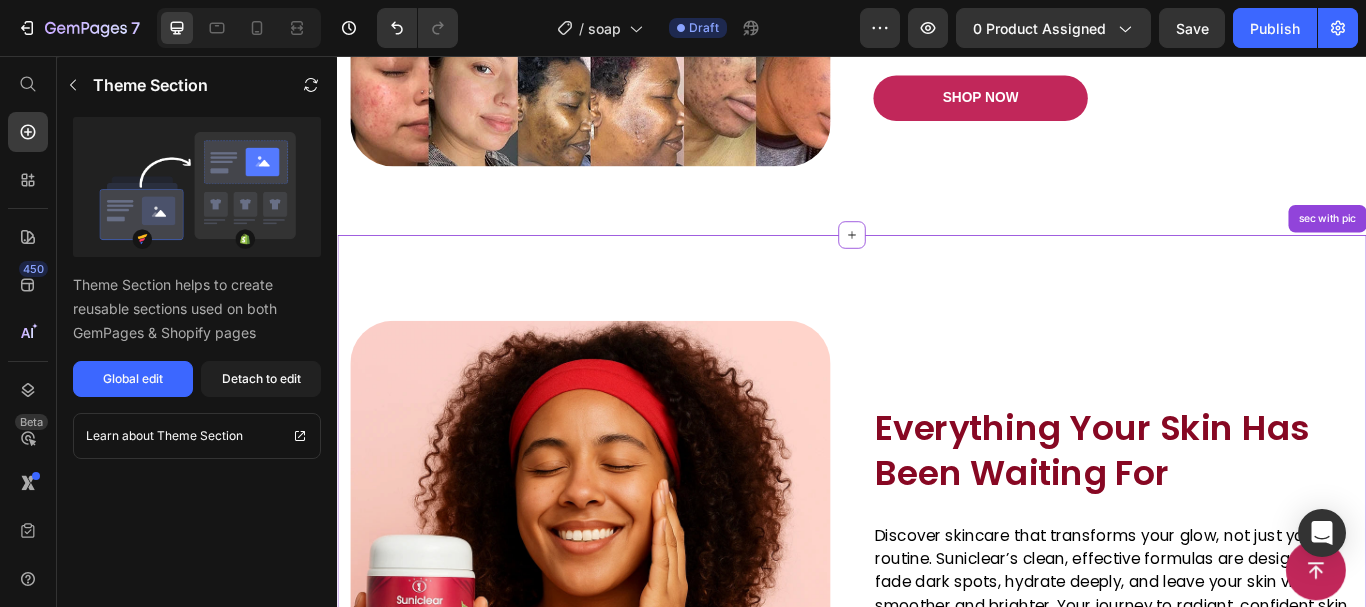 scroll, scrollTop: 2117, scrollLeft: 0, axis: vertical 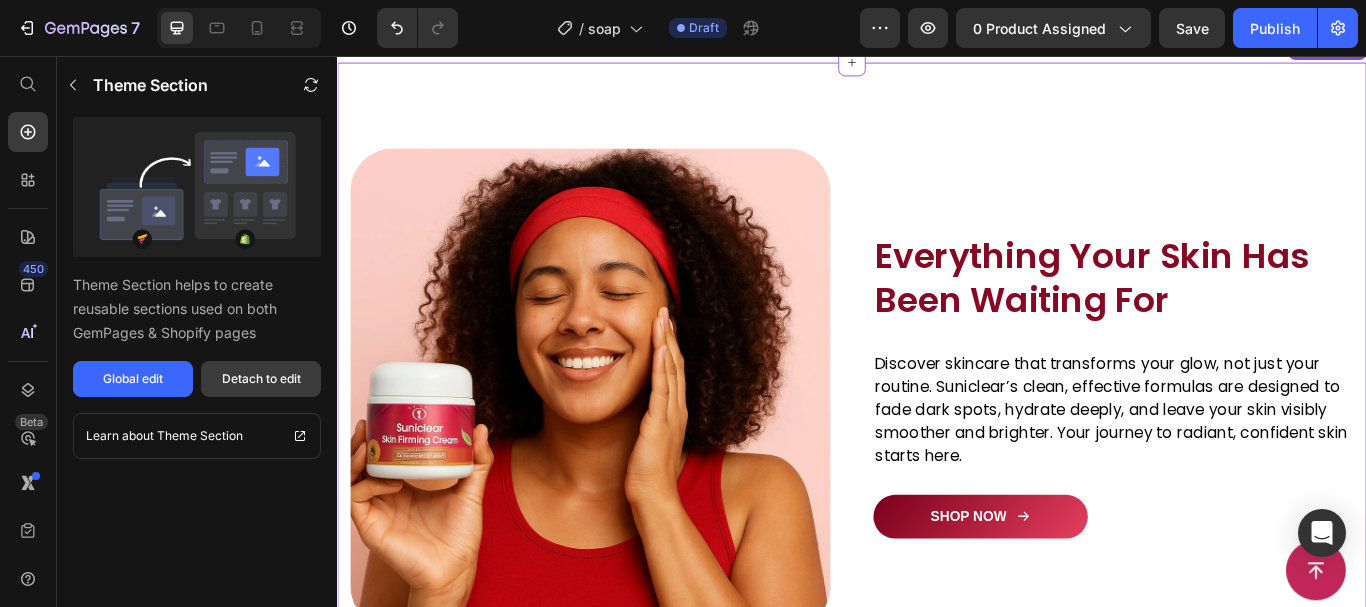 click on "Detach to edit" at bounding box center (261, 379) 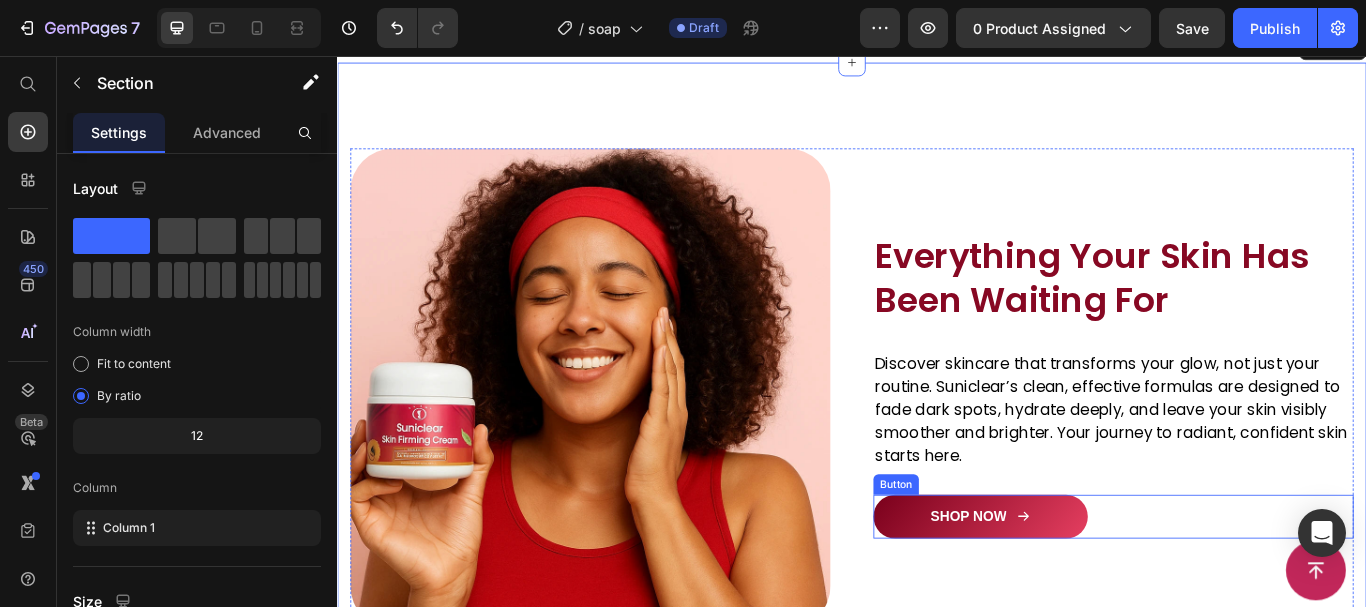click on "SHOP NOW" at bounding box center [1087, 593] 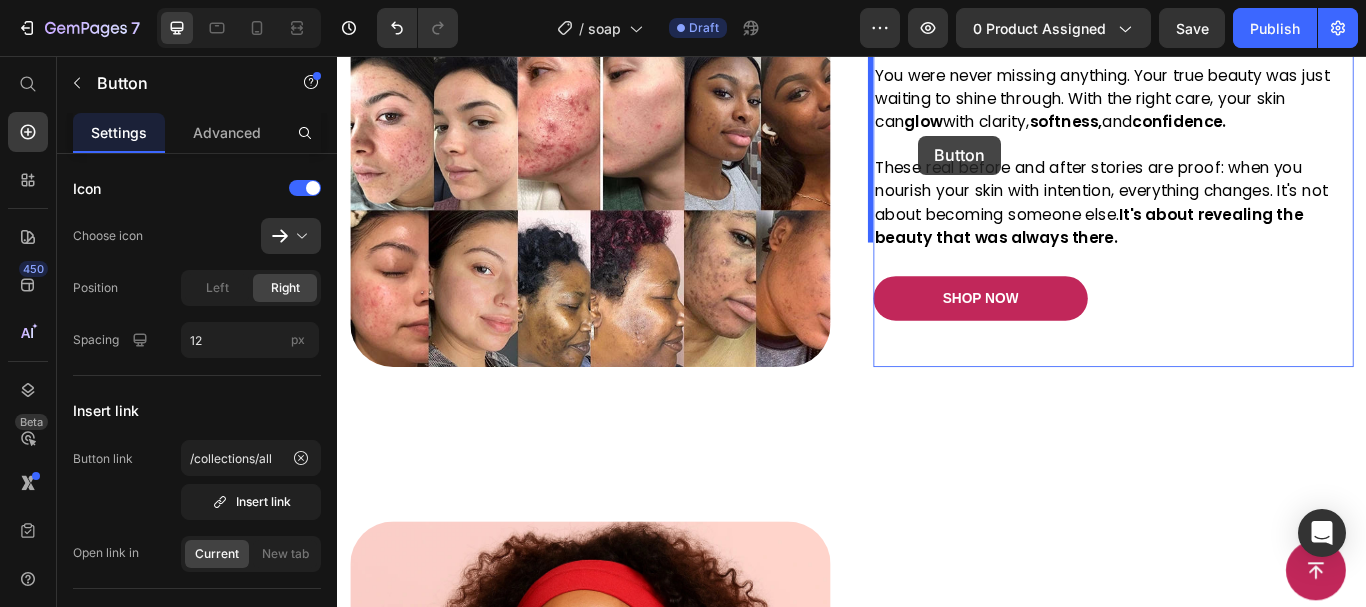scroll, scrollTop: 1603, scrollLeft: 0, axis: vertical 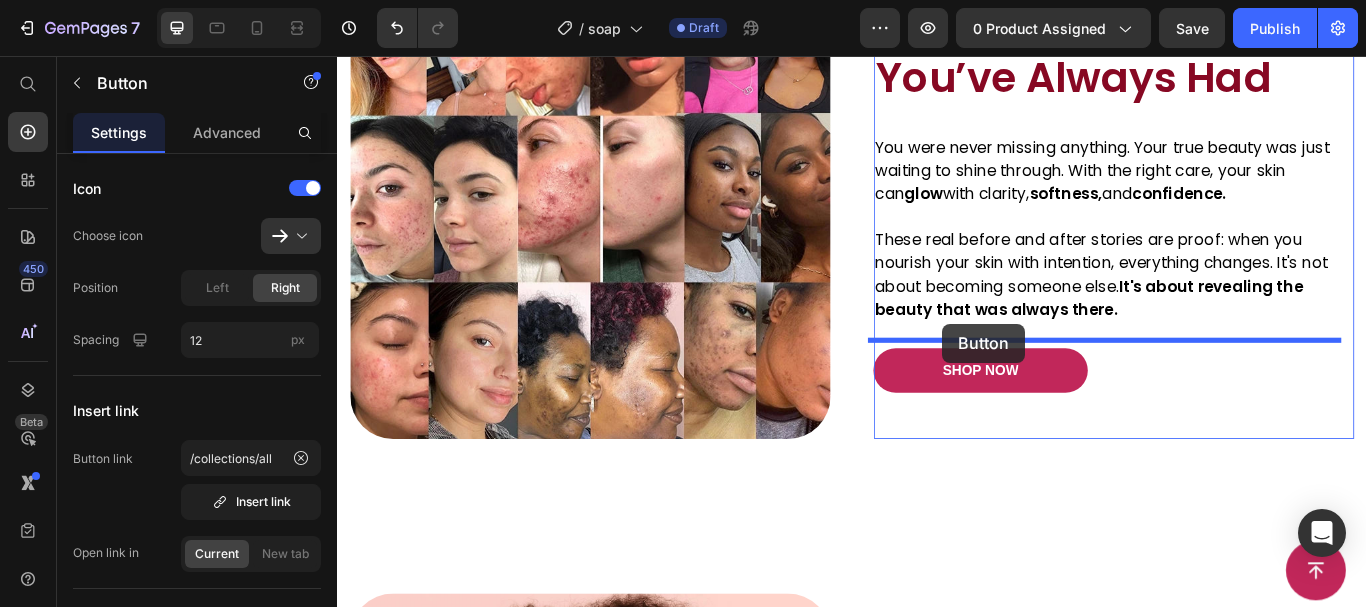 drag, startPoint x: 1000, startPoint y: 544, endPoint x: 1042, endPoint y: 369, distance: 179.96944 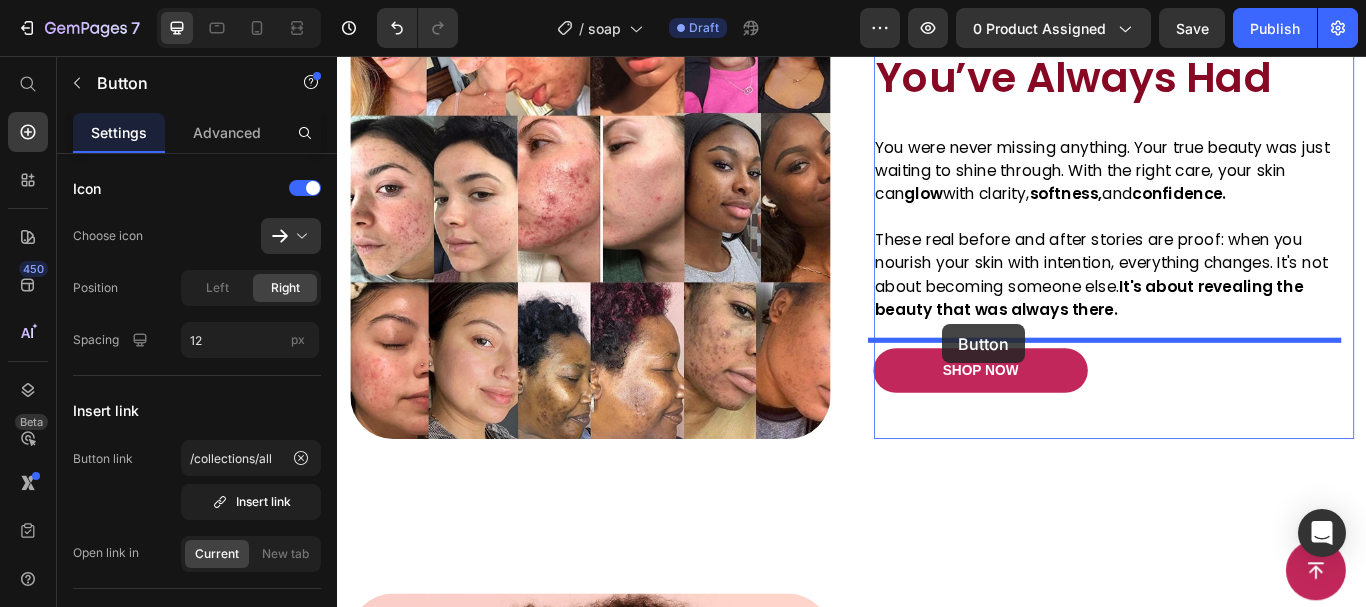 scroll, scrollTop: 1574, scrollLeft: 0, axis: vertical 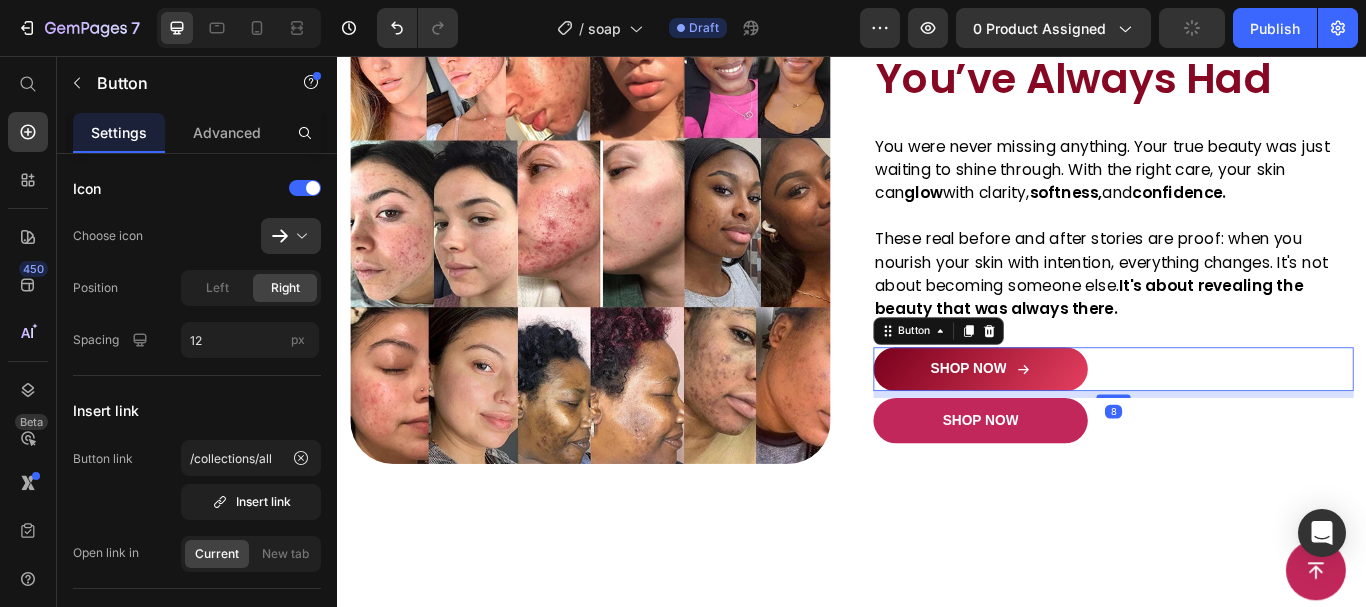 click on "8" at bounding box center (1242, 471) 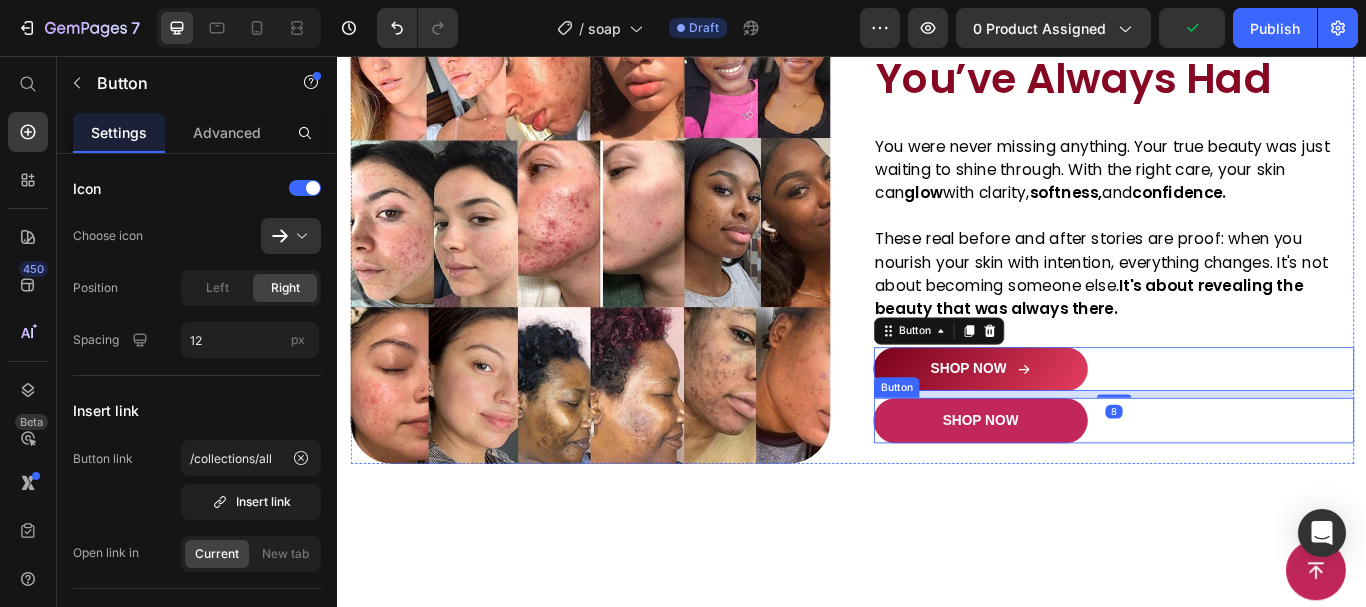 click on "shop now Button" at bounding box center (1242, 481) 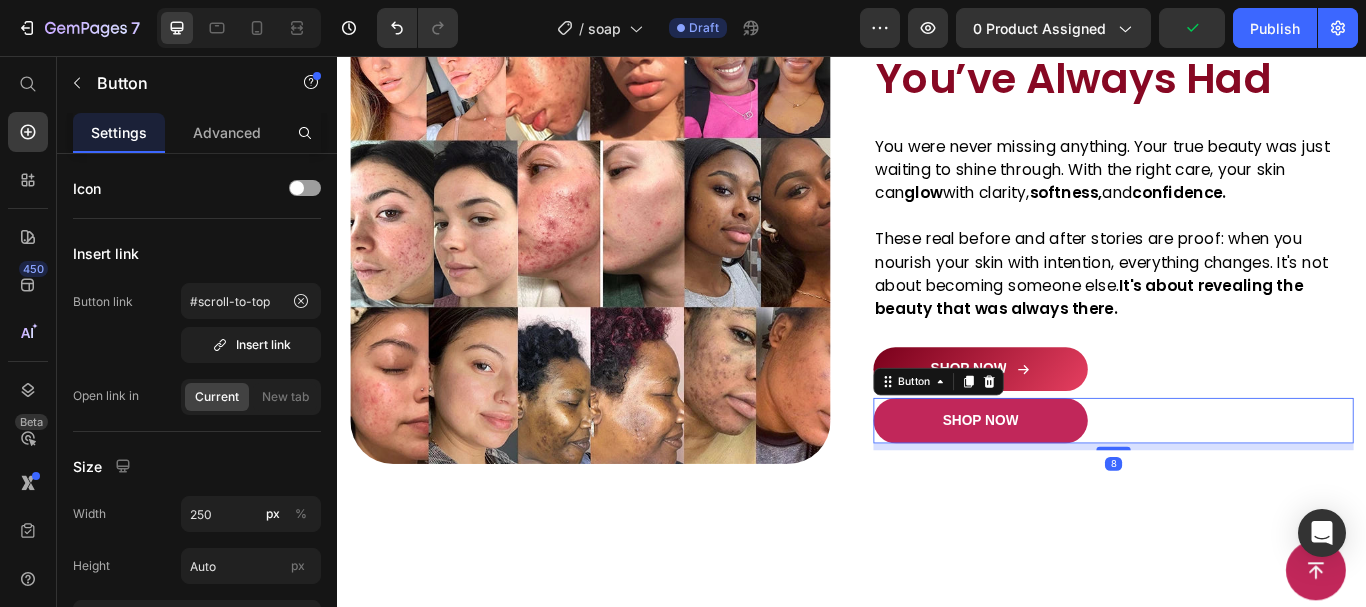 scroll, scrollTop: 422, scrollLeft: 0, axis: vertical 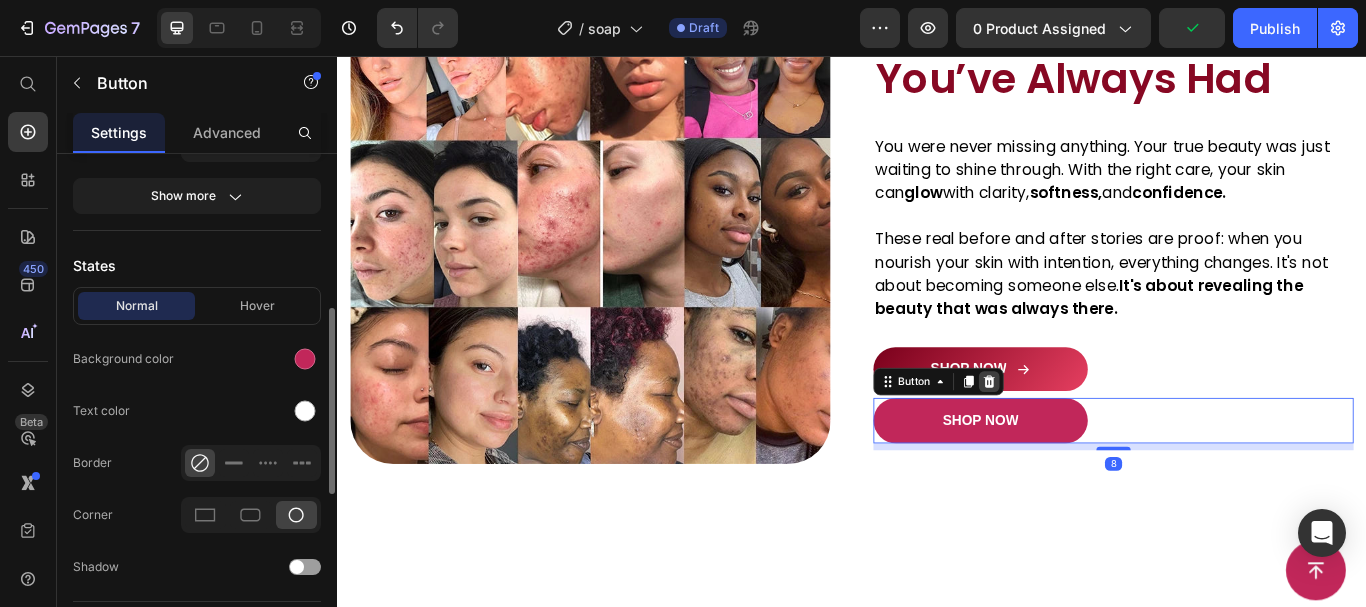 click 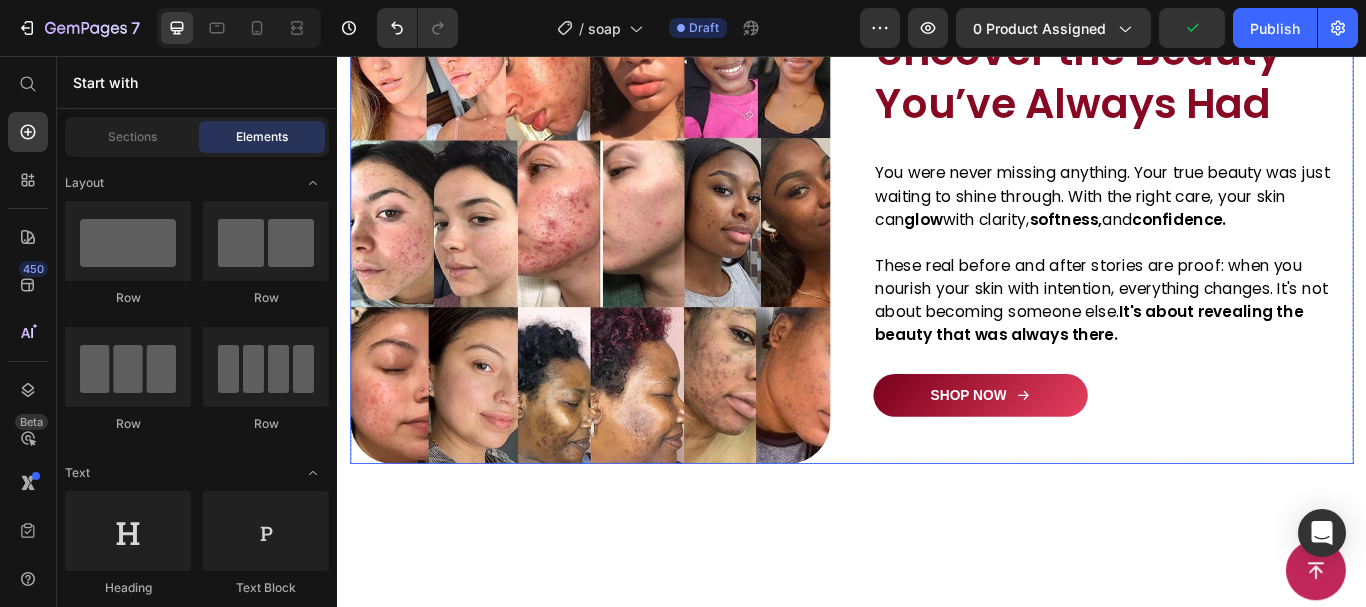 scroll, scrollTop: 1604, scrollLeft: 0, axis: vertical 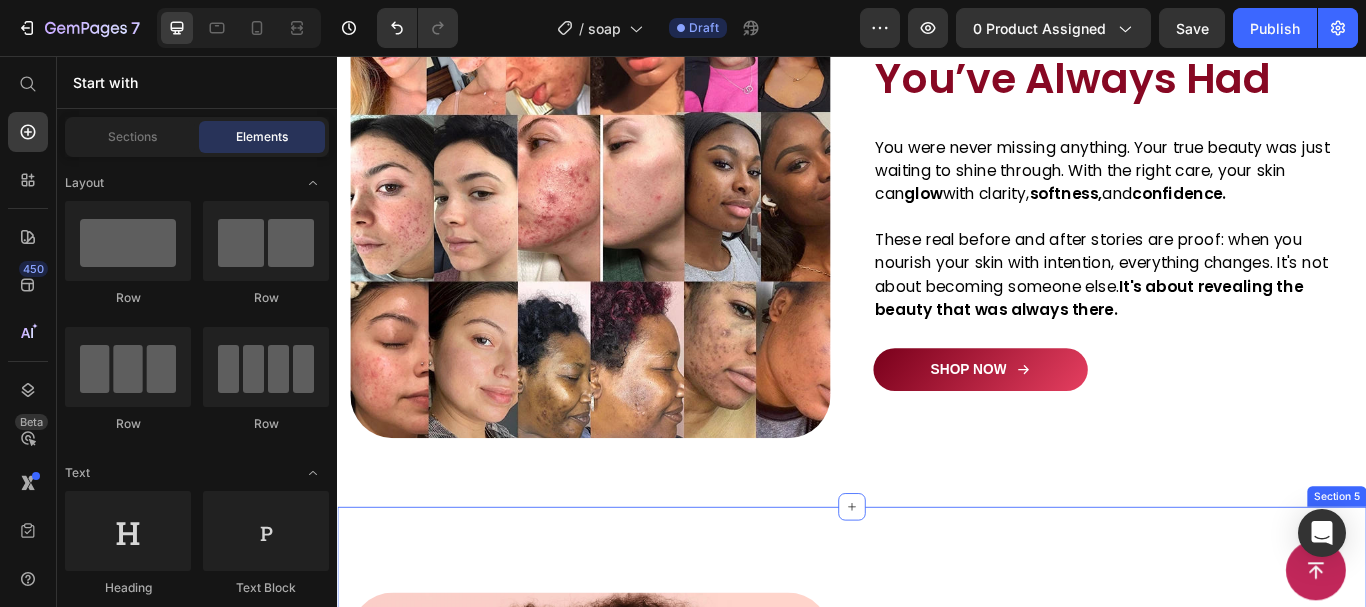 click on "Image Everything Your Skin Has Been Waiting For Heading Discover skincare that transforms your glow, not just your routine. Suniclear’s clean, effective formulas are designed to fade dark spots, hydrate deeply, and leave your skin visibly smoother and brighter. Your journey to radiant, confident skin starts here. Text block Row Image Row Row Section 5" at bounding box center [937, 952] 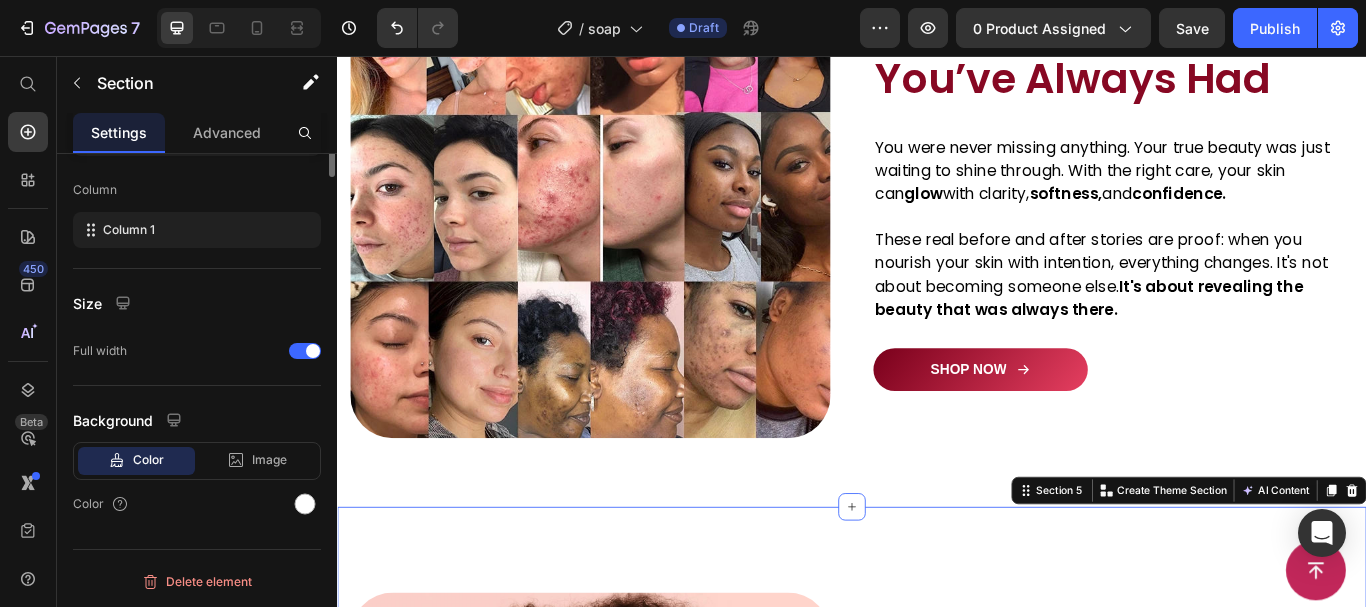 scroll, scrollTop: 0, scrollLeft: 0, axis: both 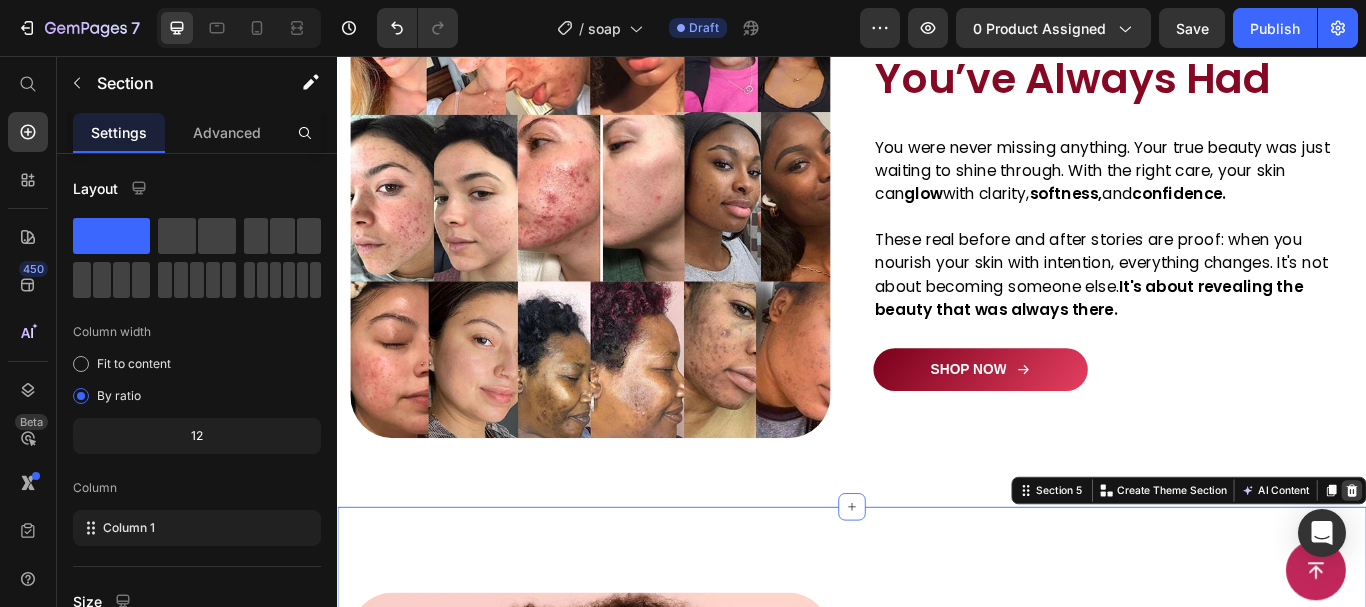 click at bounding box center (1520, 563) 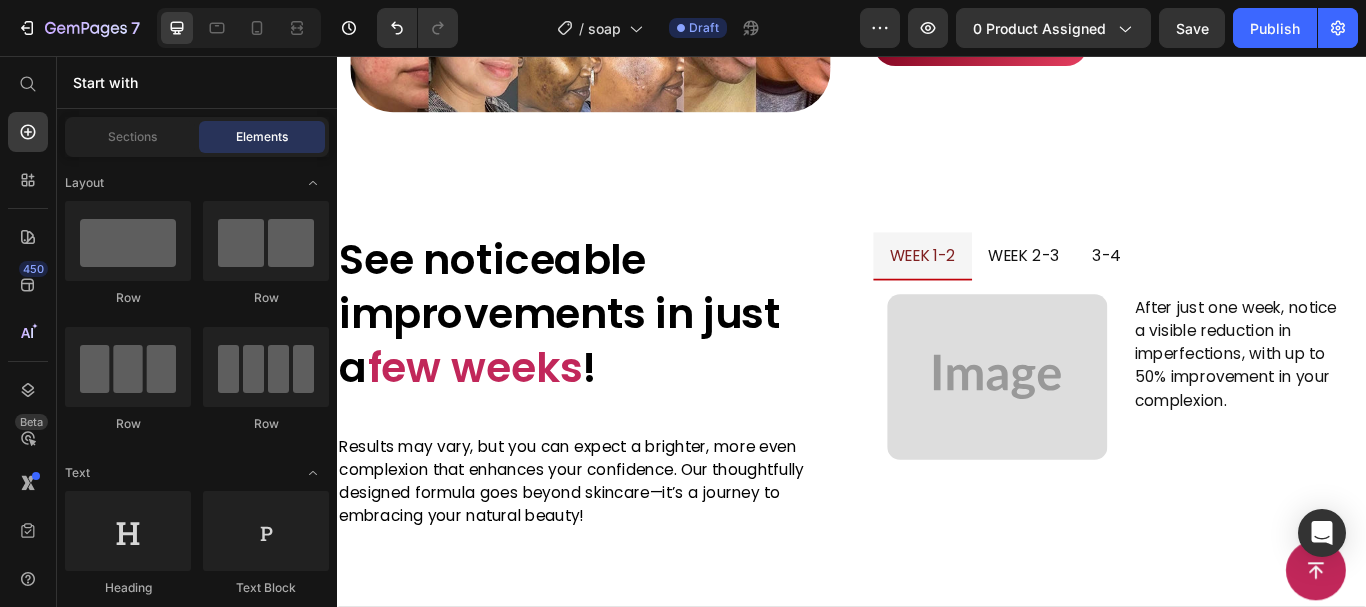 scroll, scrollTop: 1965, scrollLeft: 0, axis: vertical 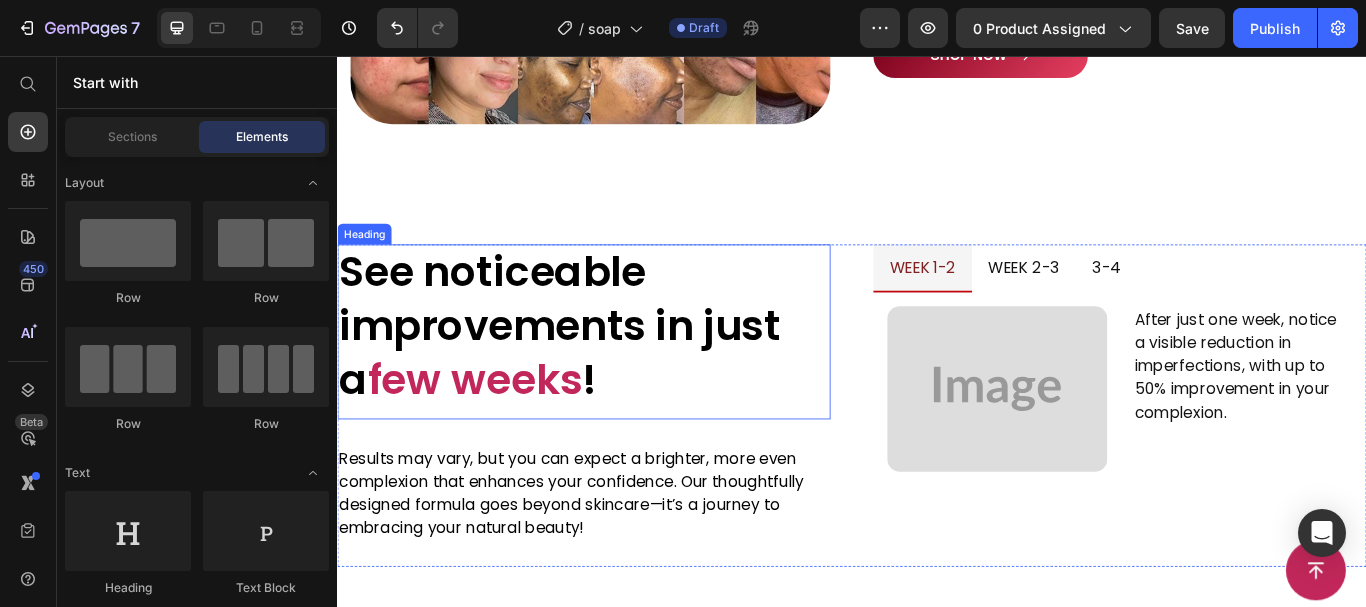 click on "See noticeable improvements in just a  few weeks !" at bounding box center (624, 378) 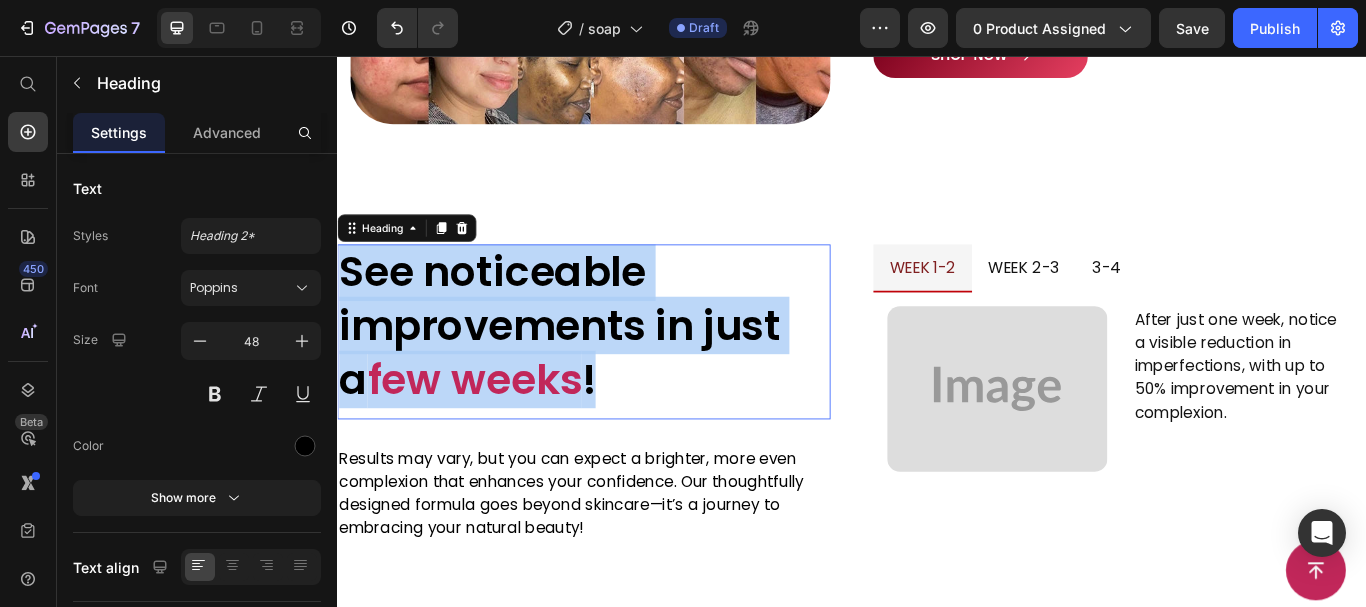 click on "See noticeable improvements in just a  few weeks !" at bounding box center (624, 371) 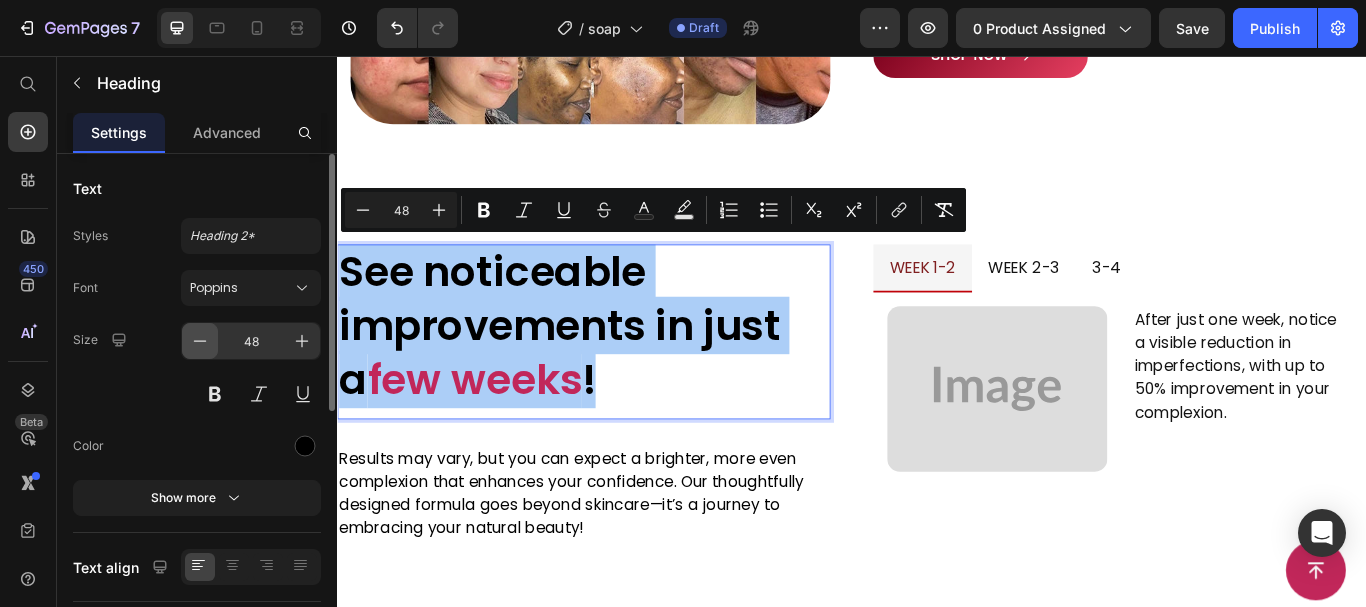 click 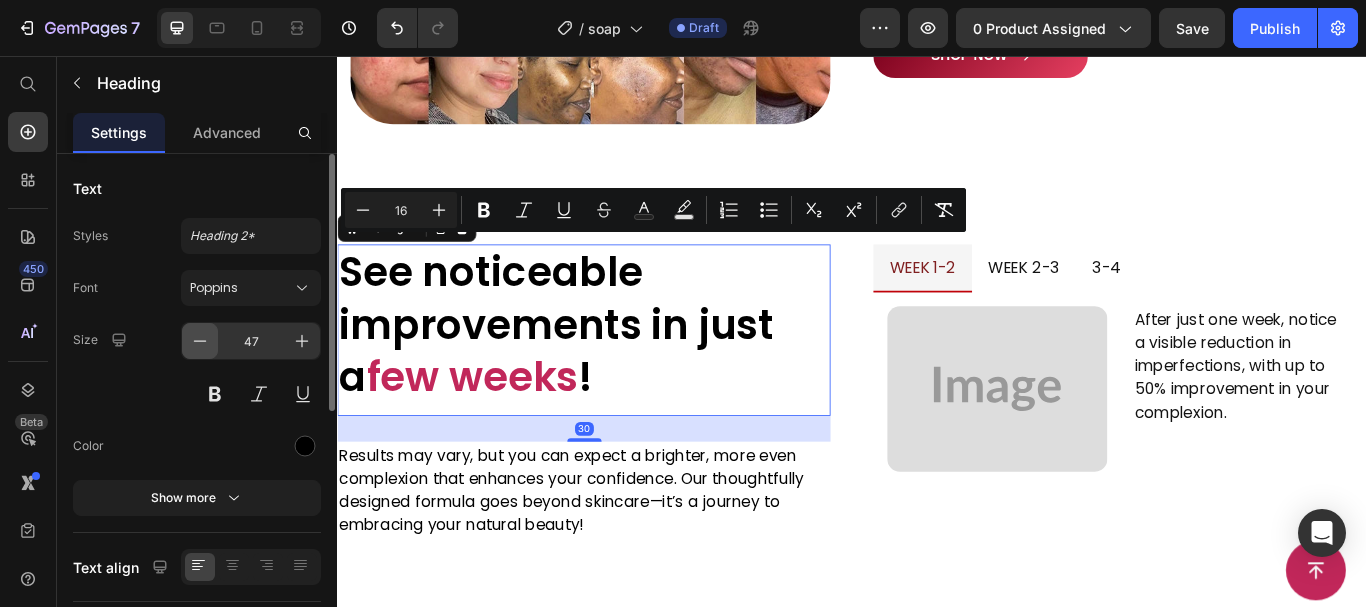 click 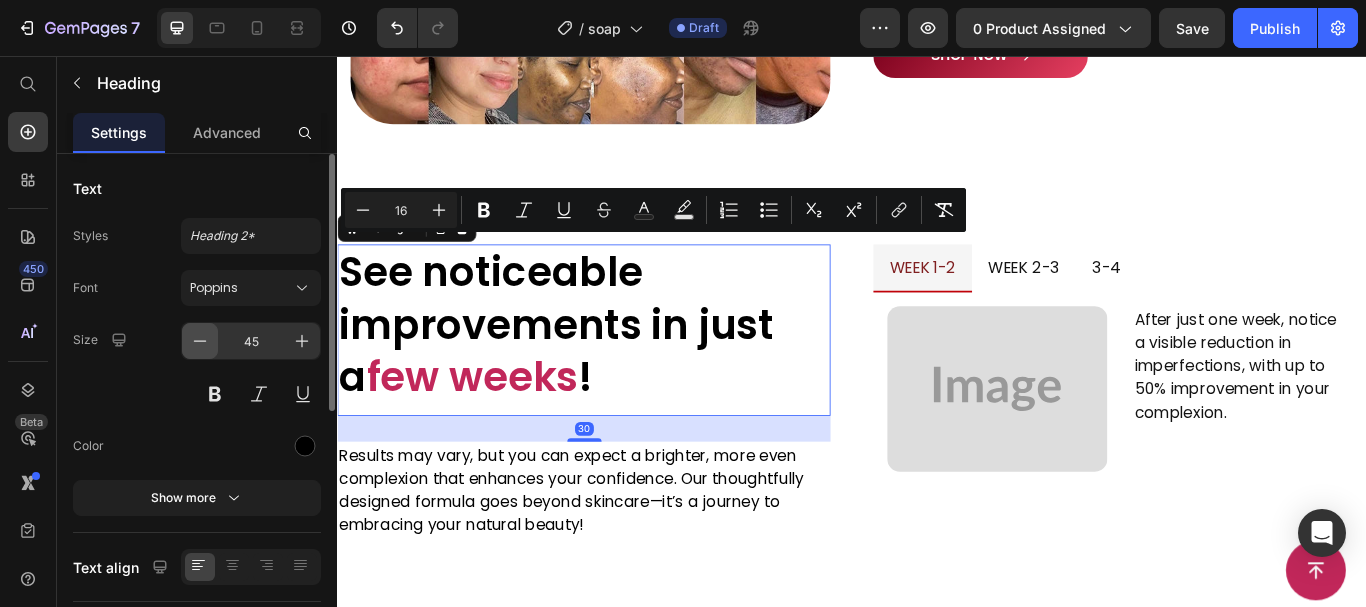 click 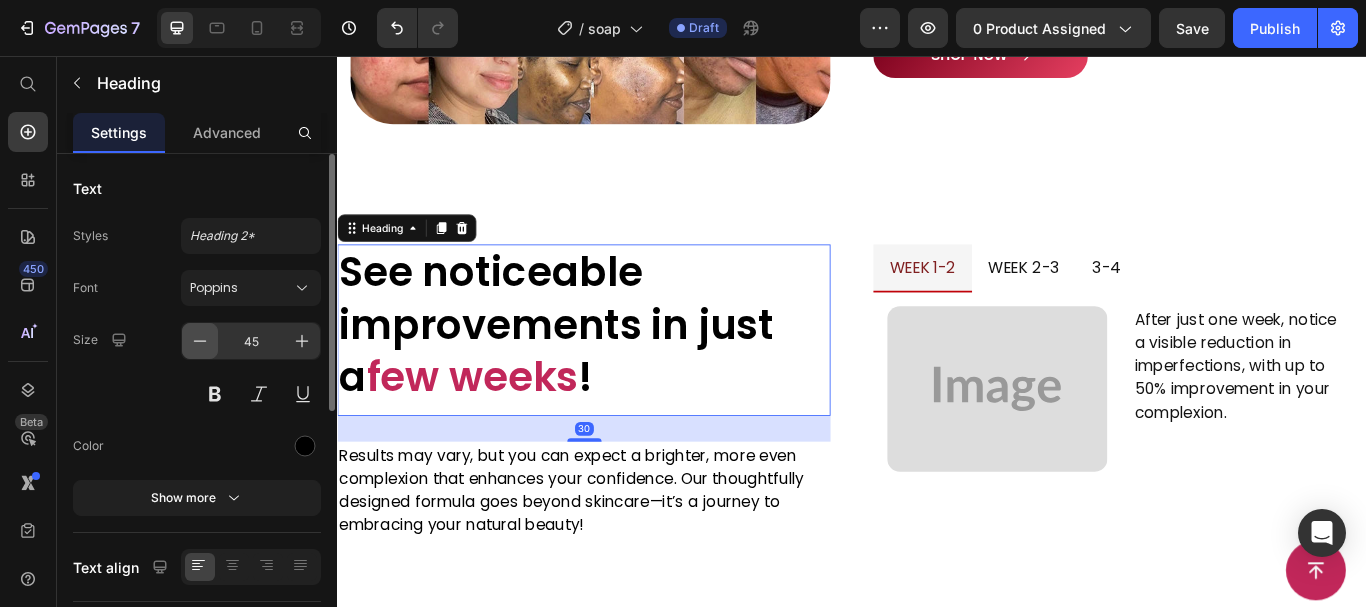click 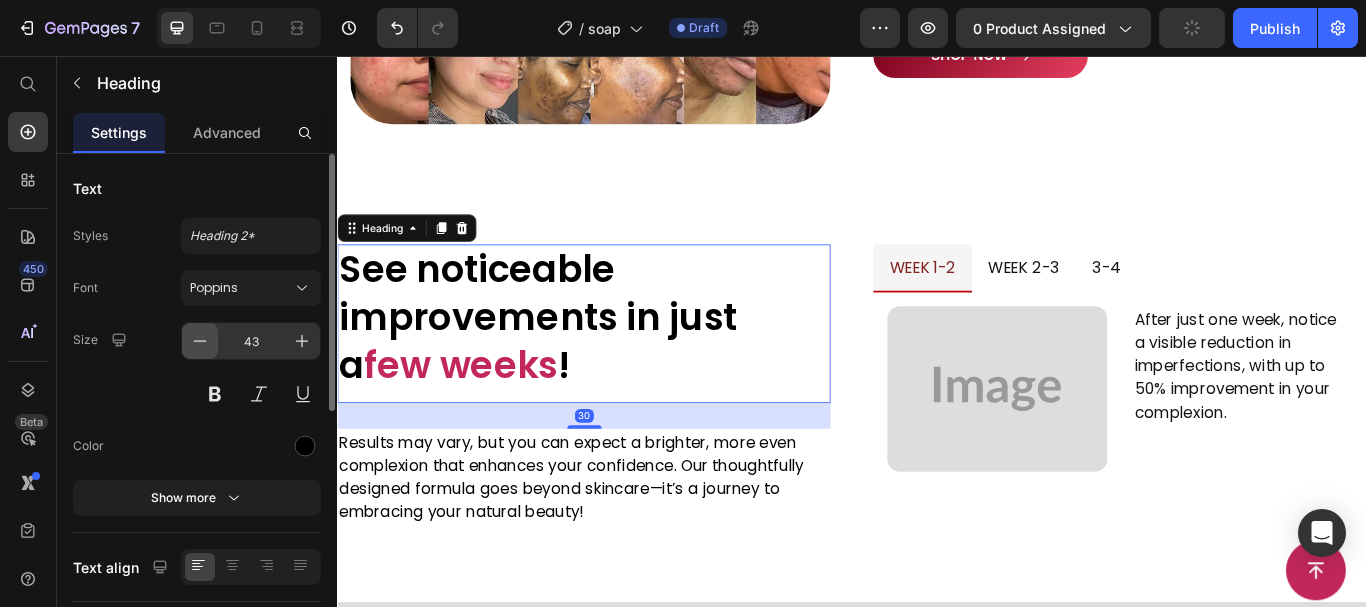 click 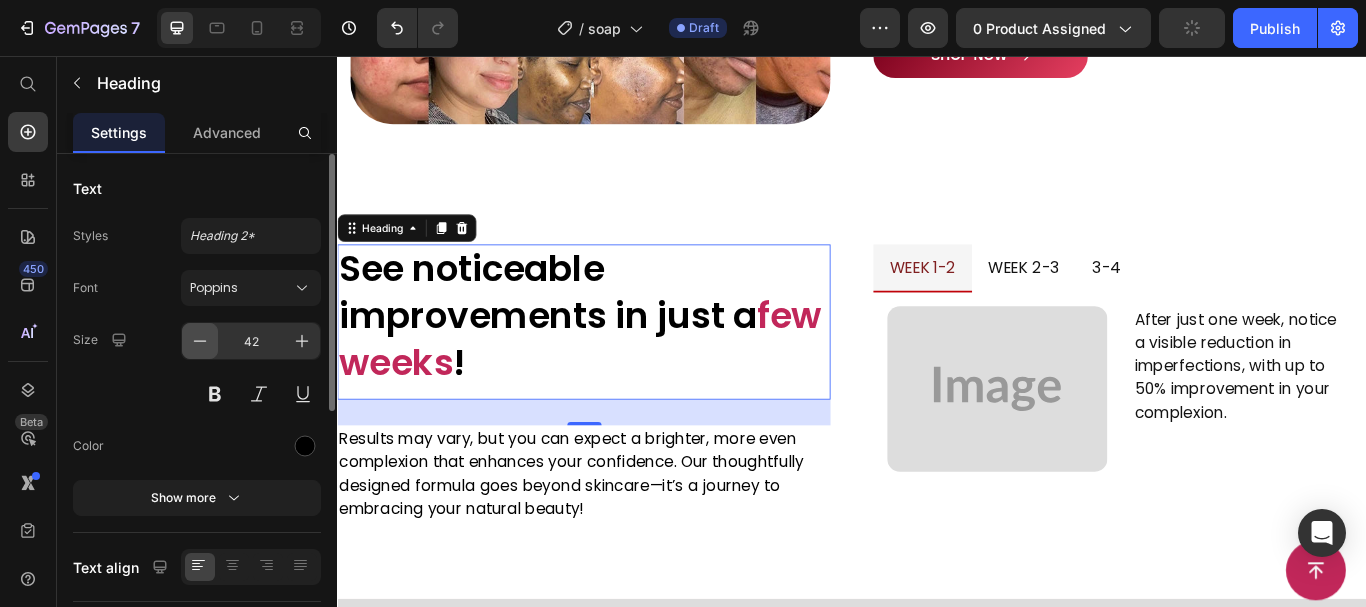 click 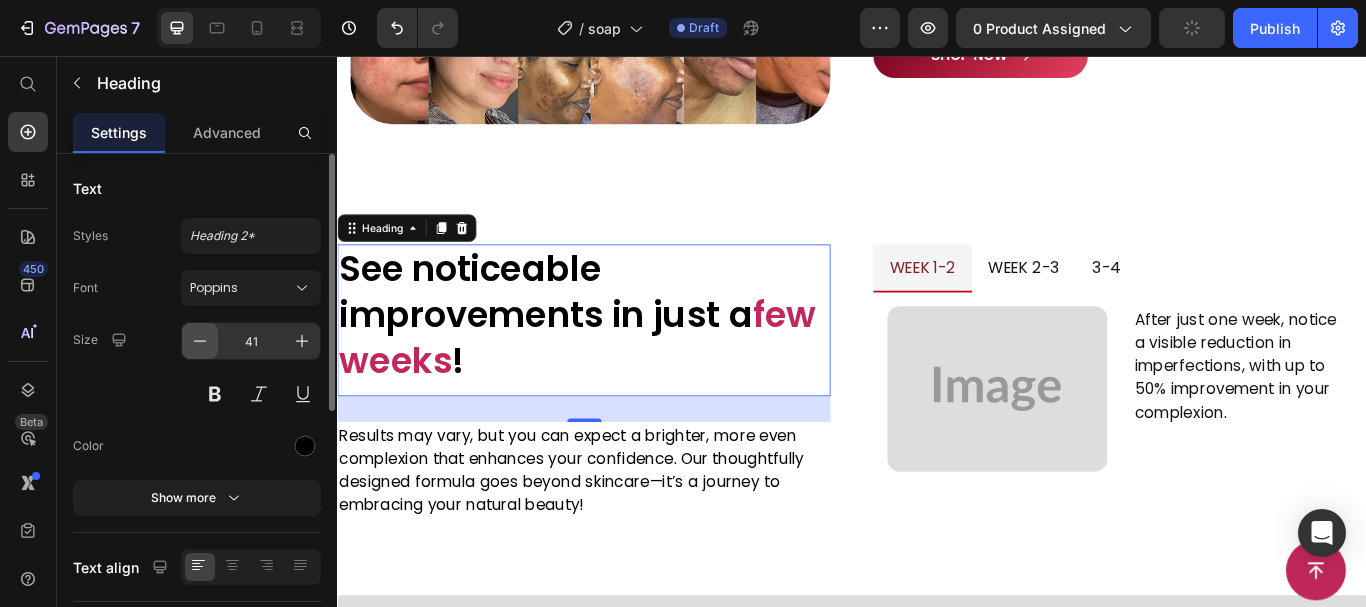 click 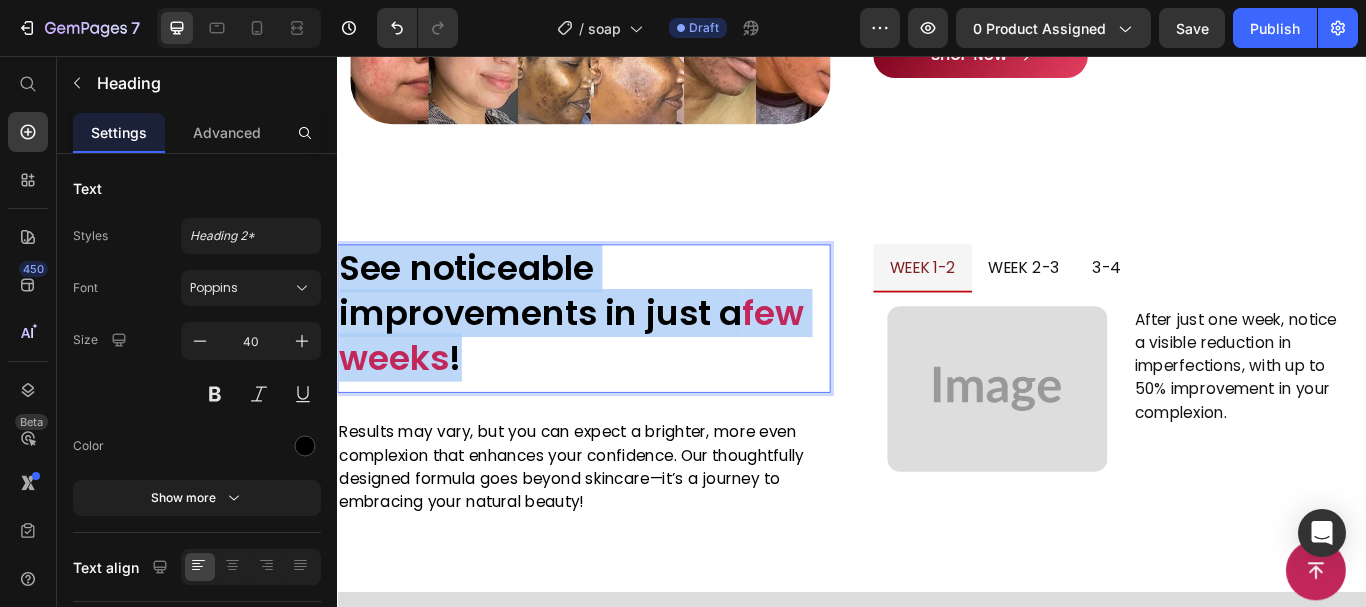click on "See noticeable improvements in just a  few weeks !" at bounding box center [624, 356] 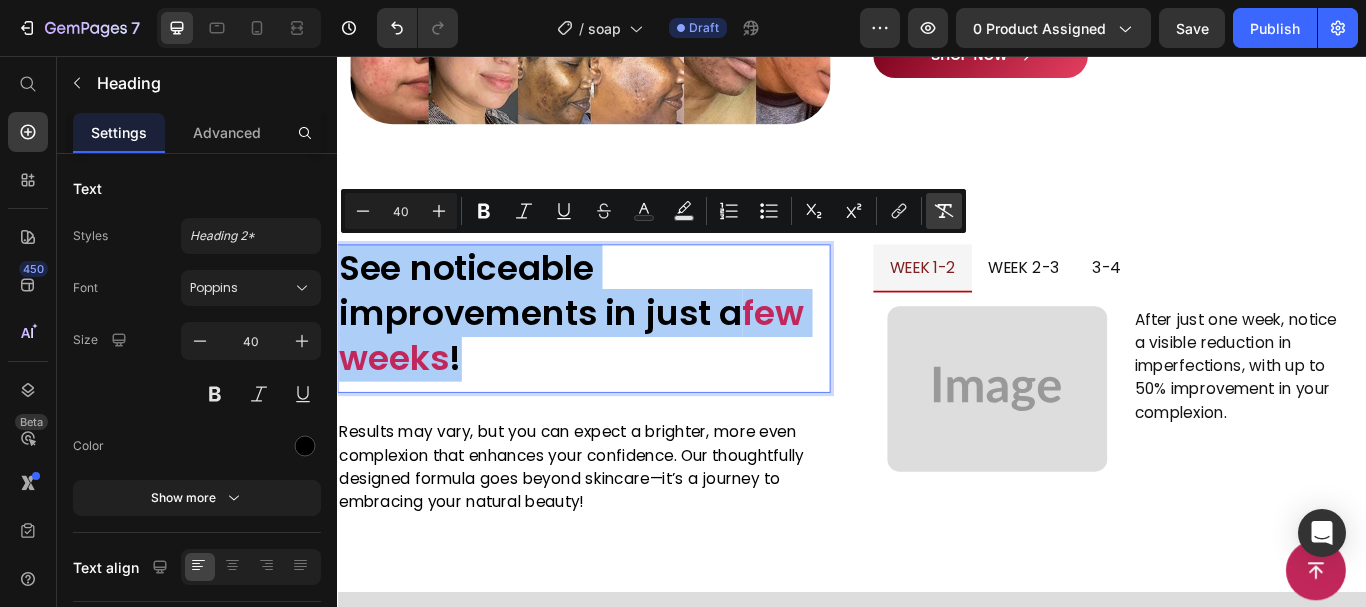 click on "Remove Format" at bounding box center (944, 211) 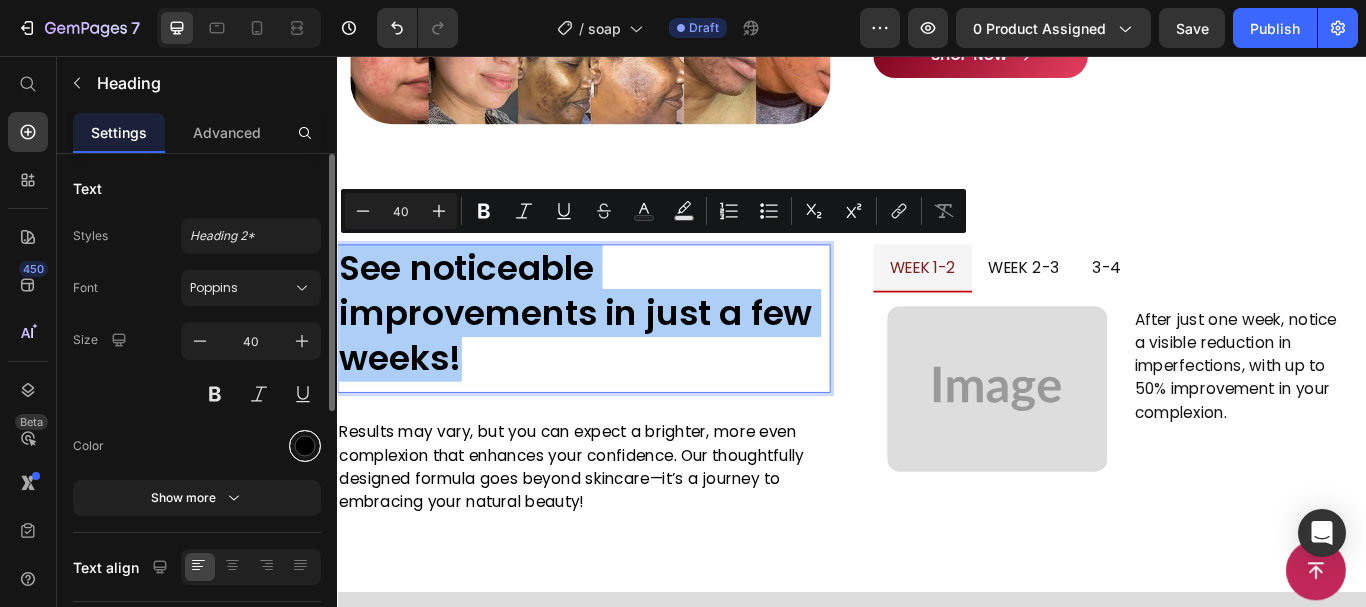 click at bounding box center [305, 446] 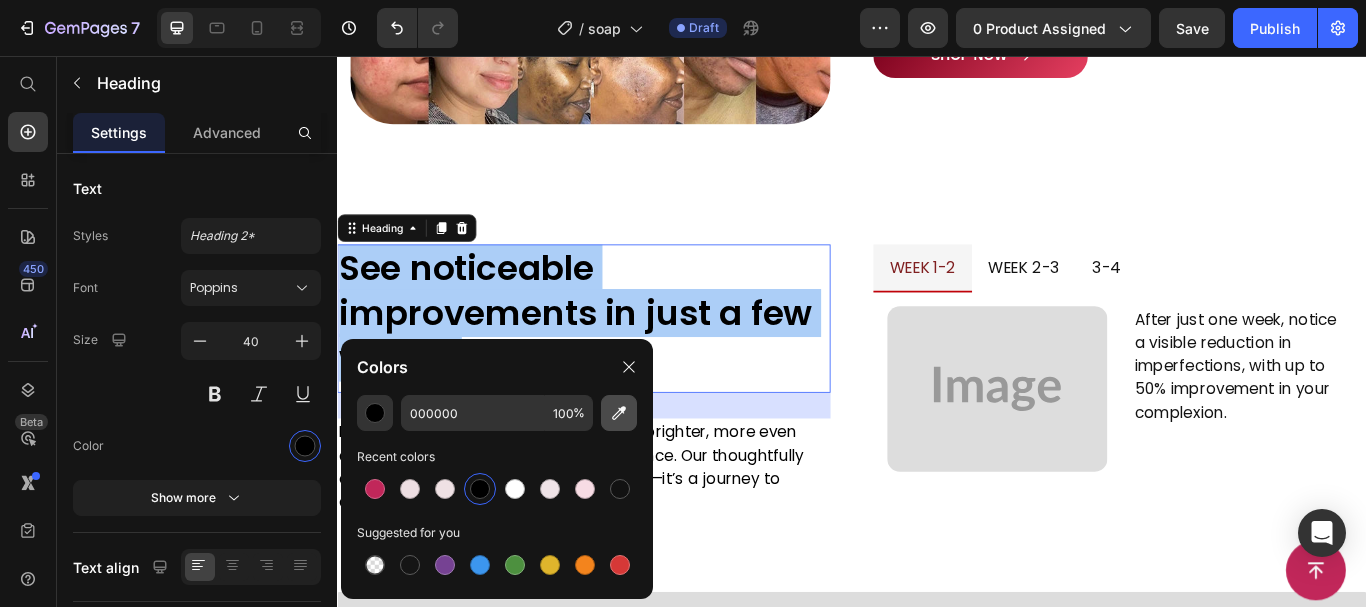 click 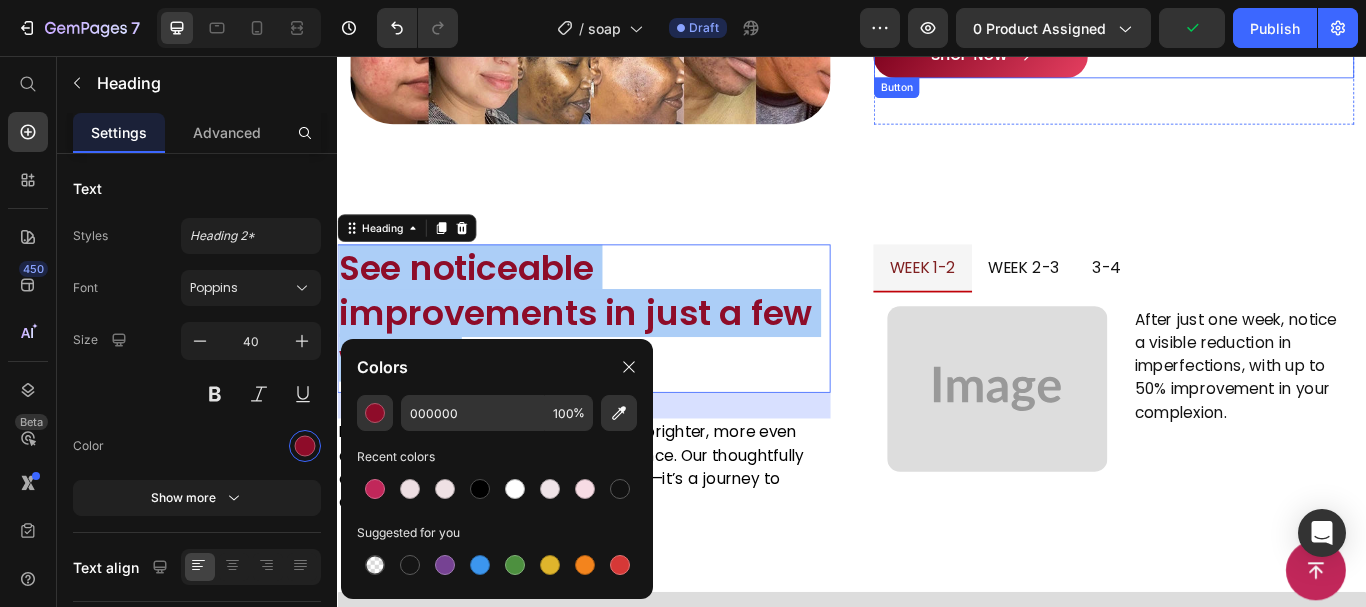 type on "8E0C29" 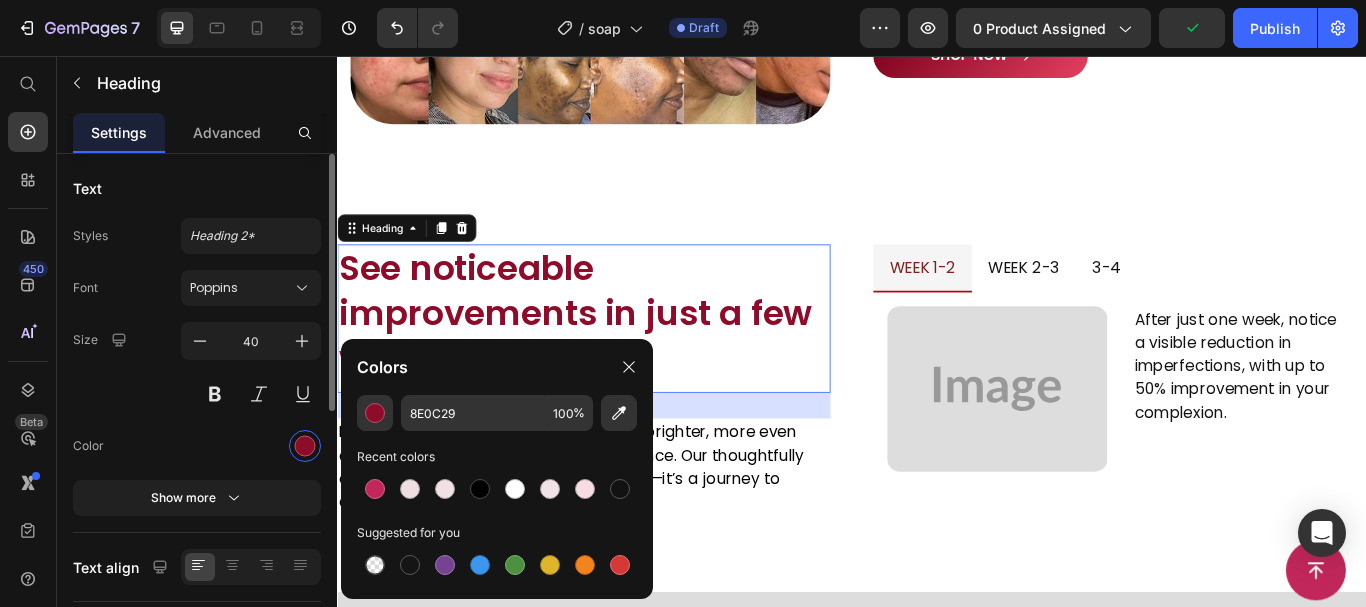 click on "Font Poppins Size 40 Color Show more" at bounding box center (197, 393) 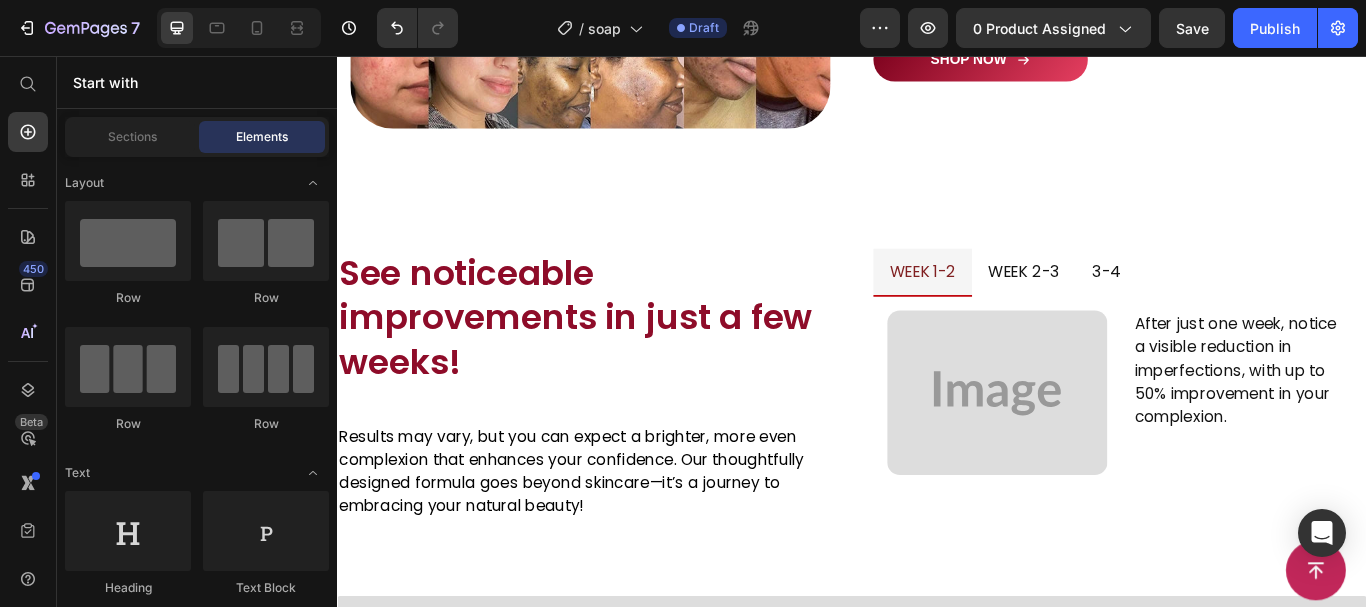 scroll, scrollTop: 1241, scrollLeft: 0, axis: vertical 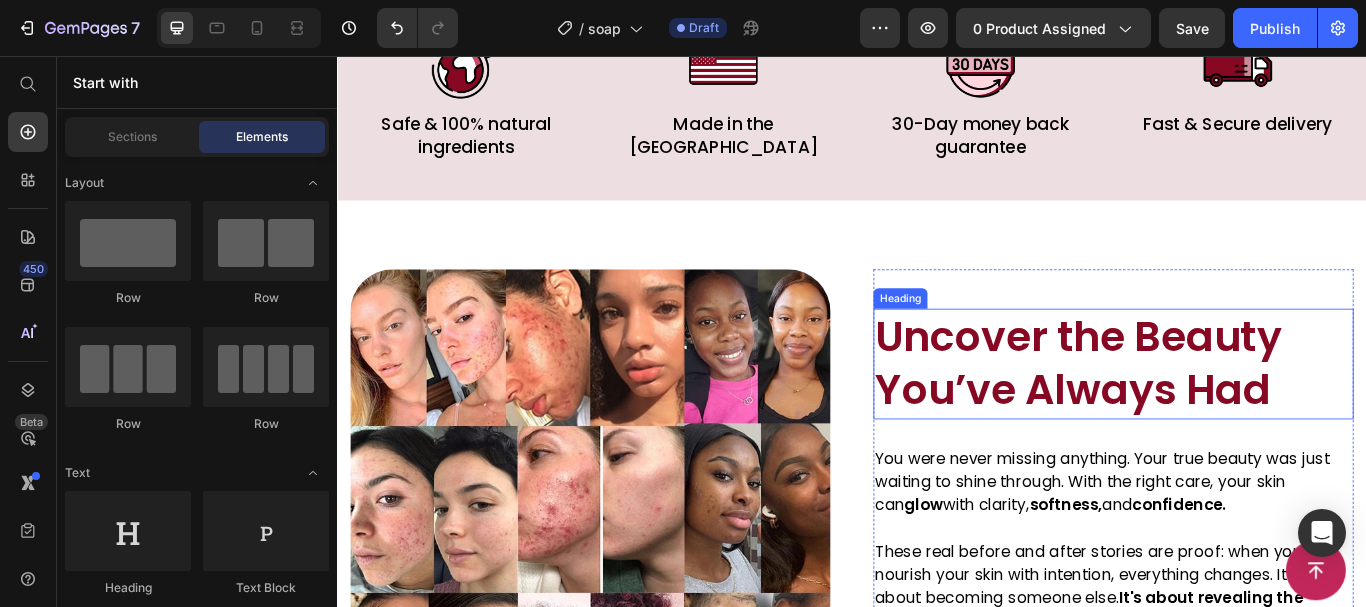 click on "Uncover the Beauty You’ve Always Had" at bounding box center (1242, 415) 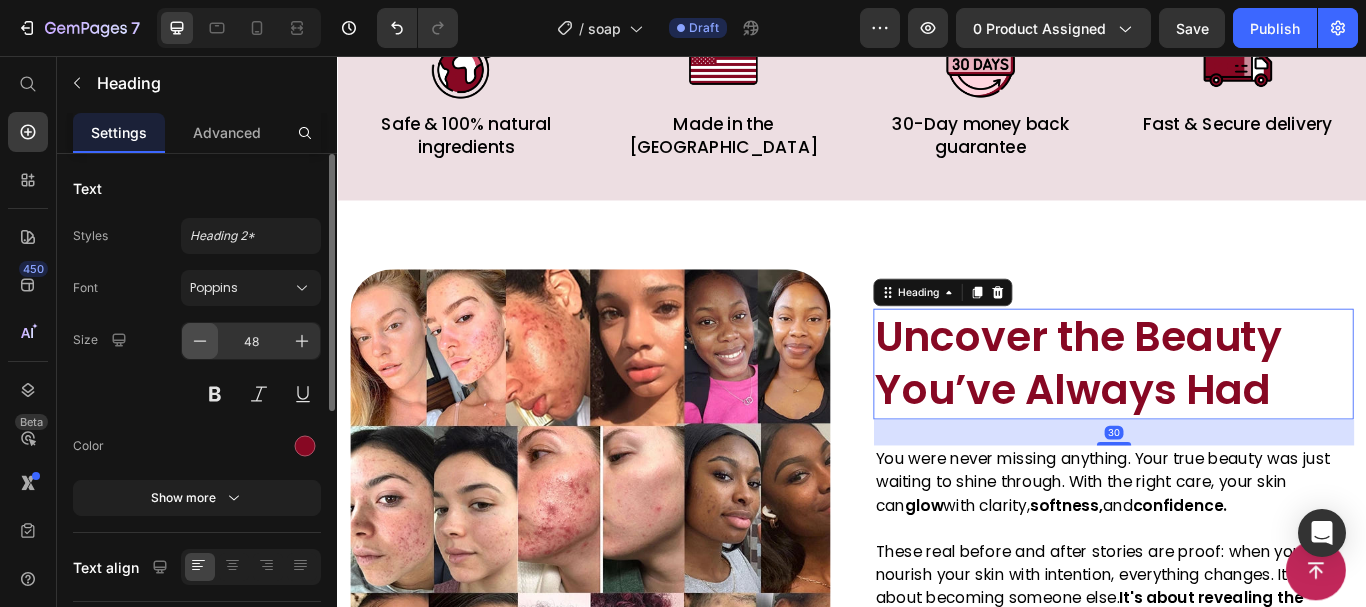 click 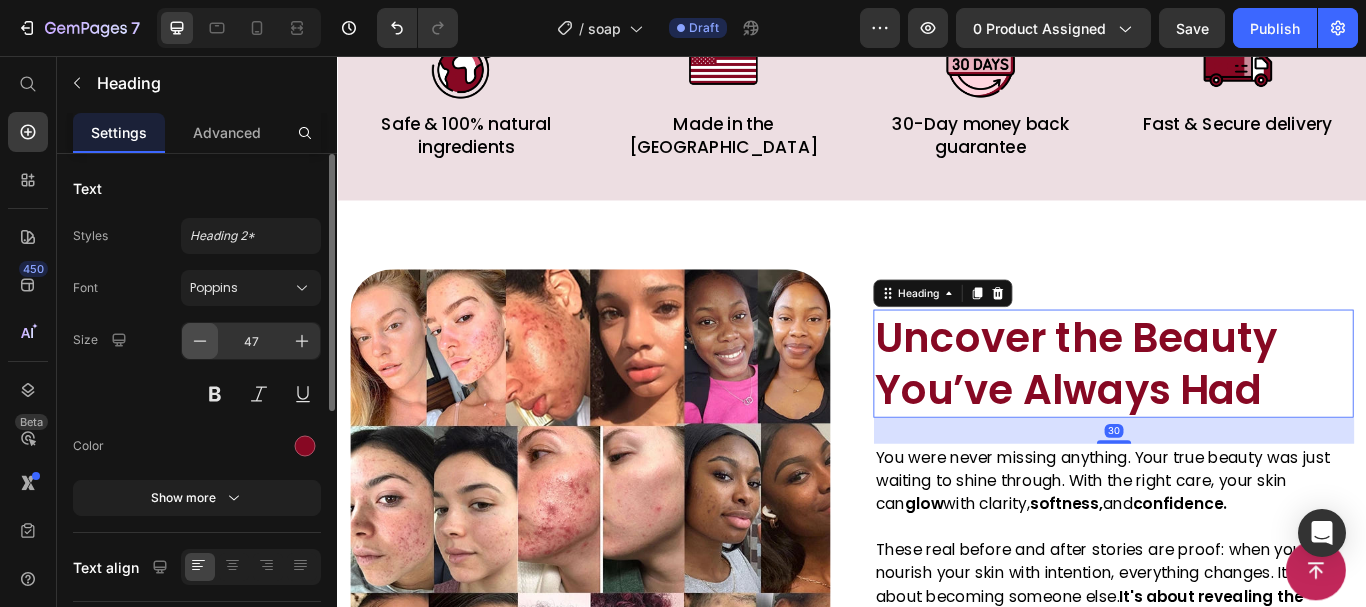 click 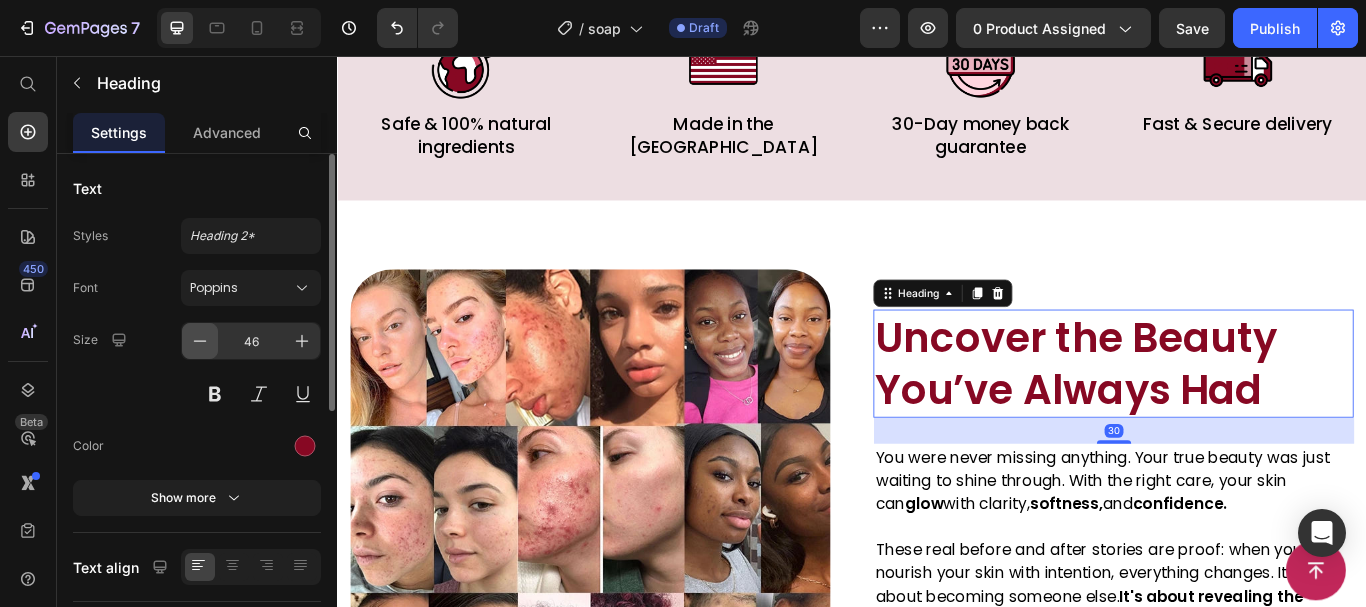 click 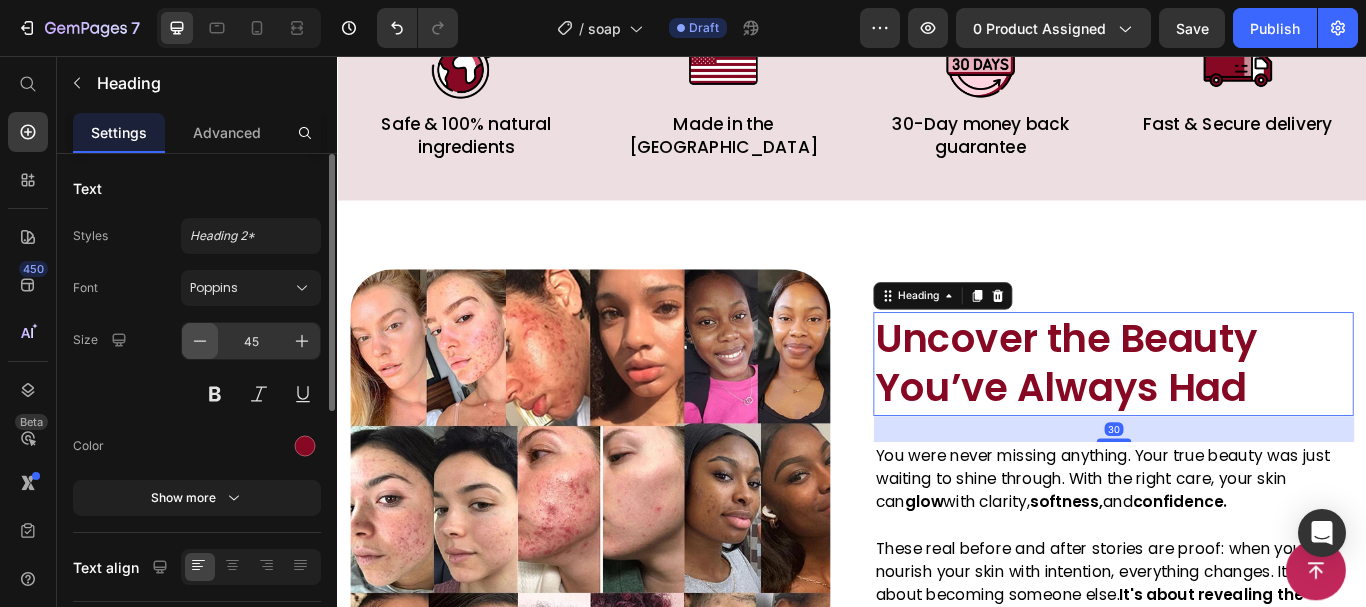 click 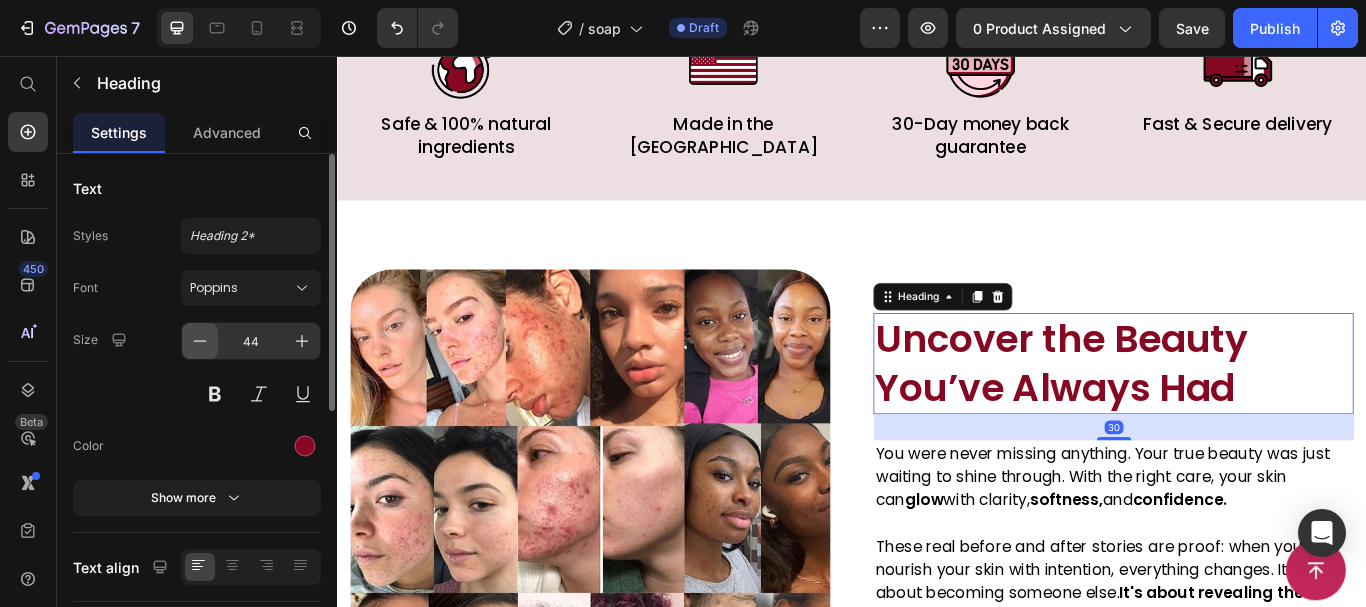 click 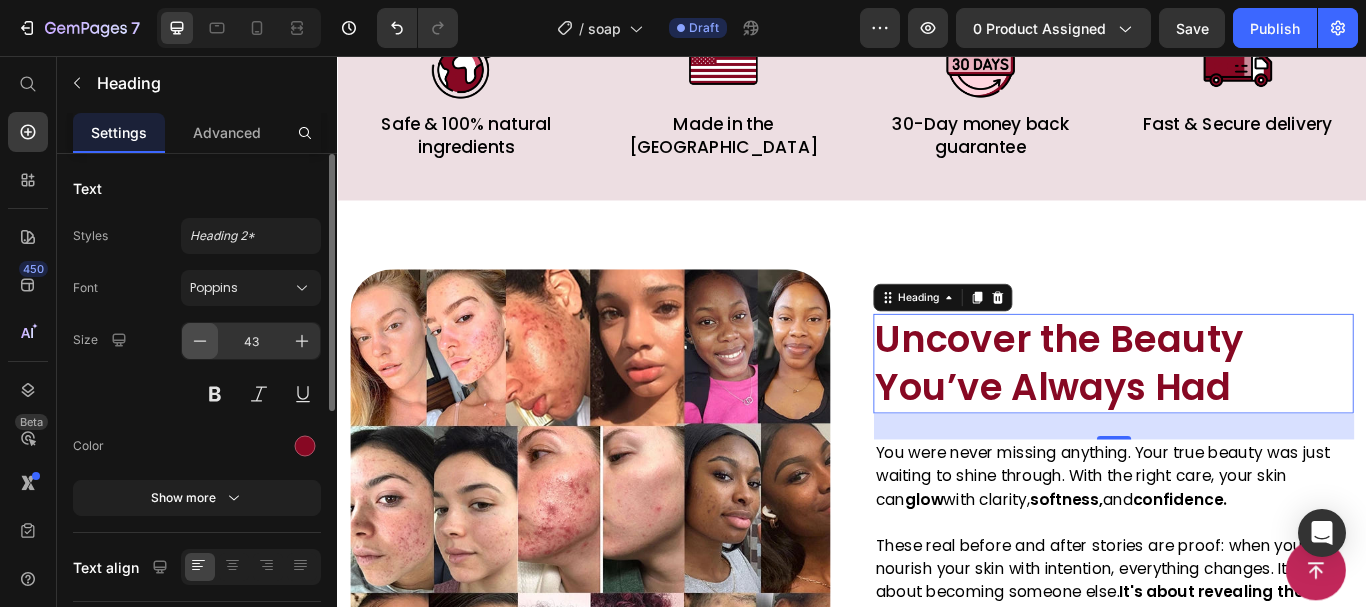 click 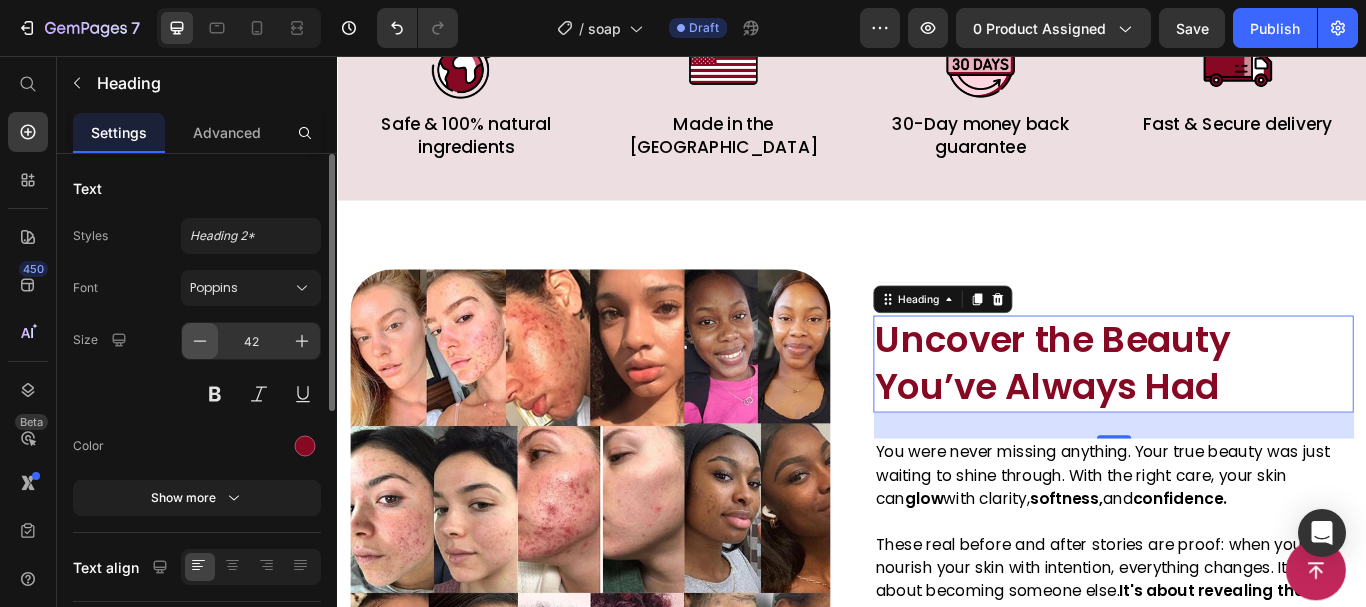 click 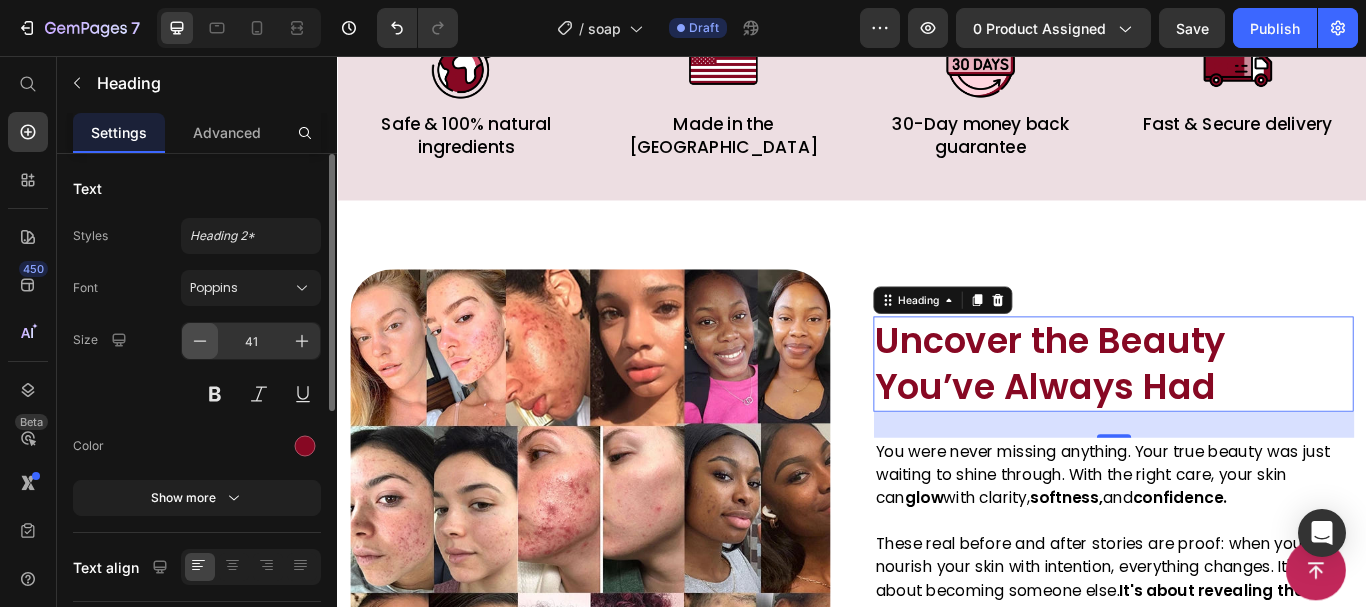 click 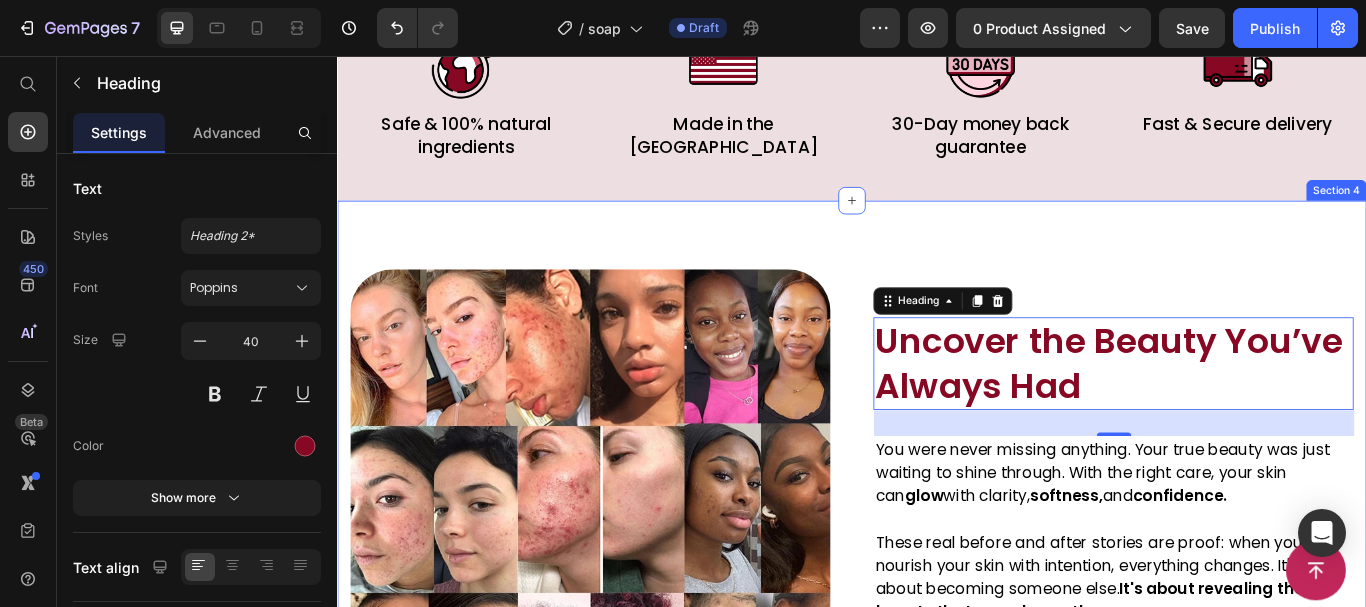 click on "Image Uncover the Beauty You’ve Always Had Heading   30 You were never missing anything. Your true beauty was just waiting to shine through. With the right care, your skin can  glow  with clarity,  softness,  and  confidence.     These real before and after stories are proof: when you nourish your skin with intention, everything changes. It's not about becoming someone else.  It's about revealing the beauty that was always there. Text block
SHOP NOW Button Row Image Row Row Section 4" at bounding box center (937, 585) 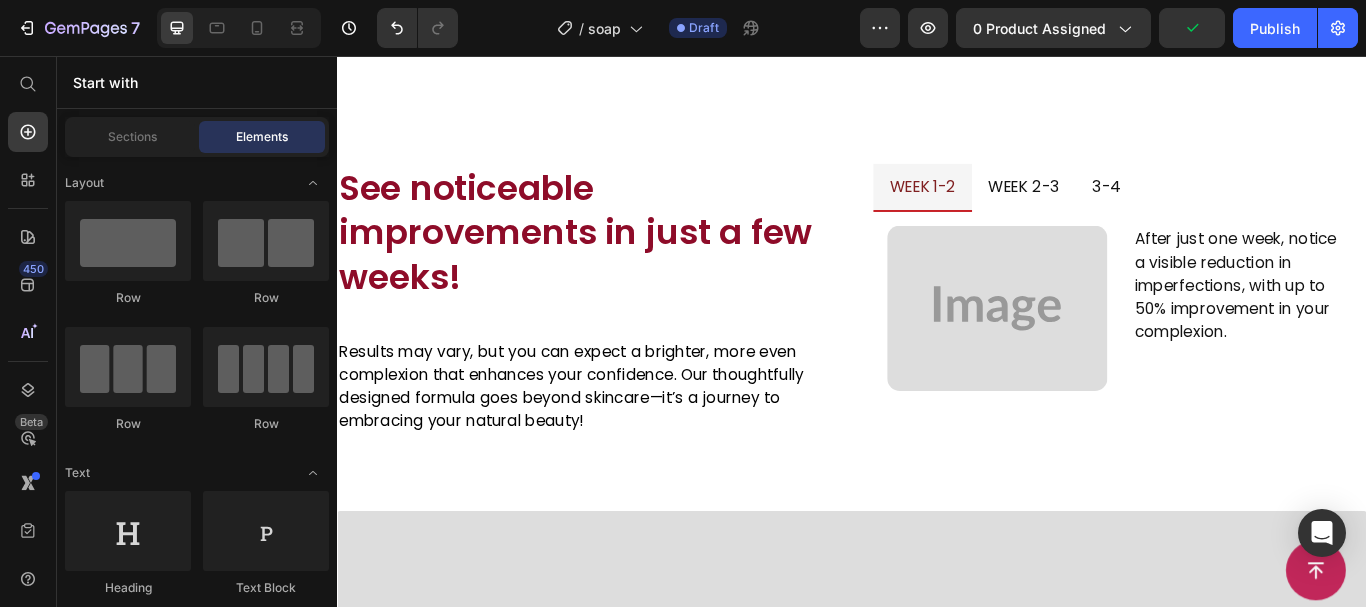 scroll, scrollTop: 2072, scrollLeft: 0, axis: vertical 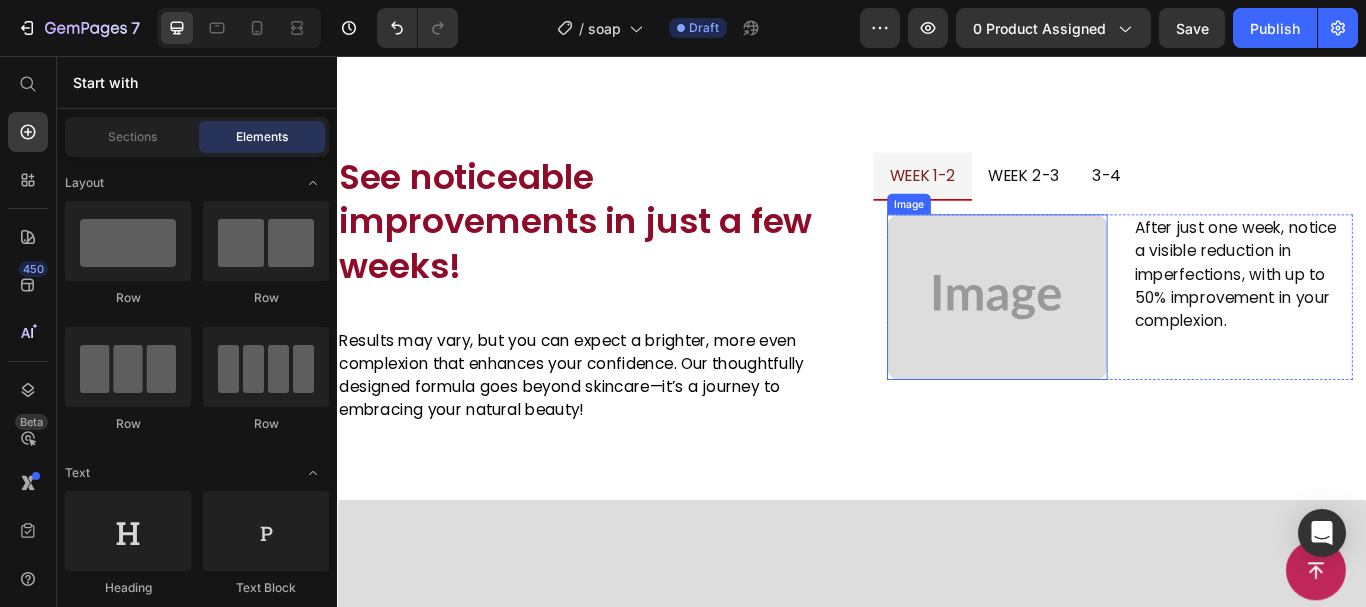 click at bounding box center [1106, 337] 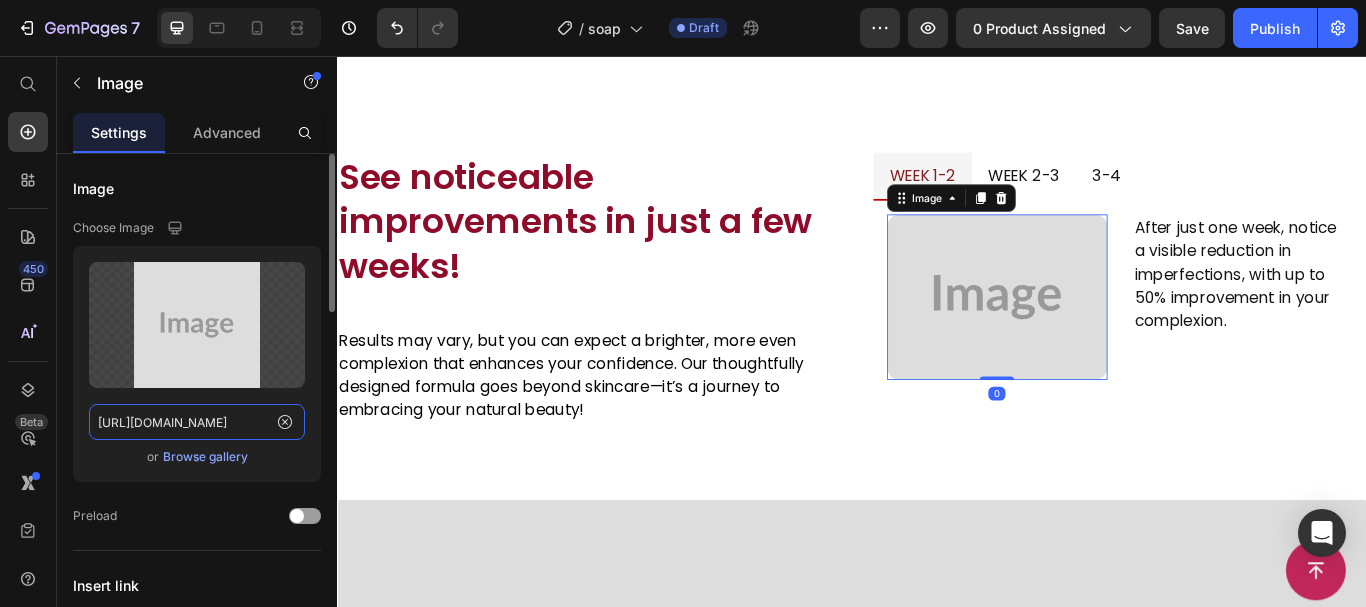 click on "https://placehold.co/1215x1215?text=Image" 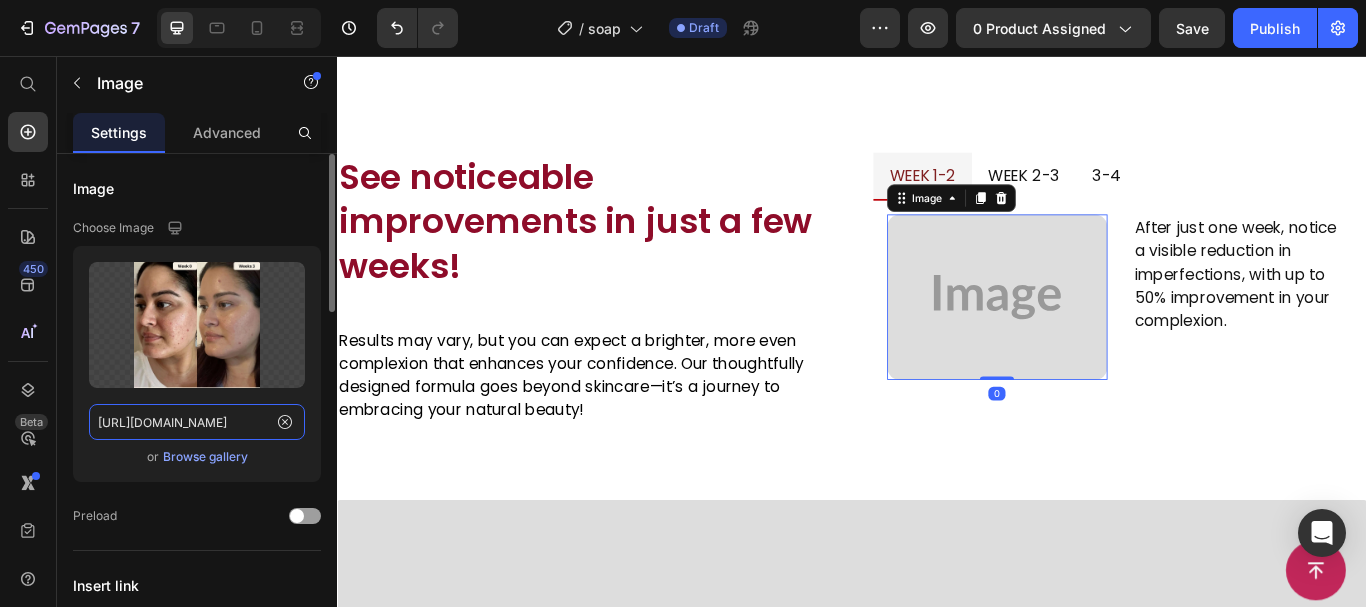 scroll, scrollTop: 0, scrollLeft: 747, axis: horizontal 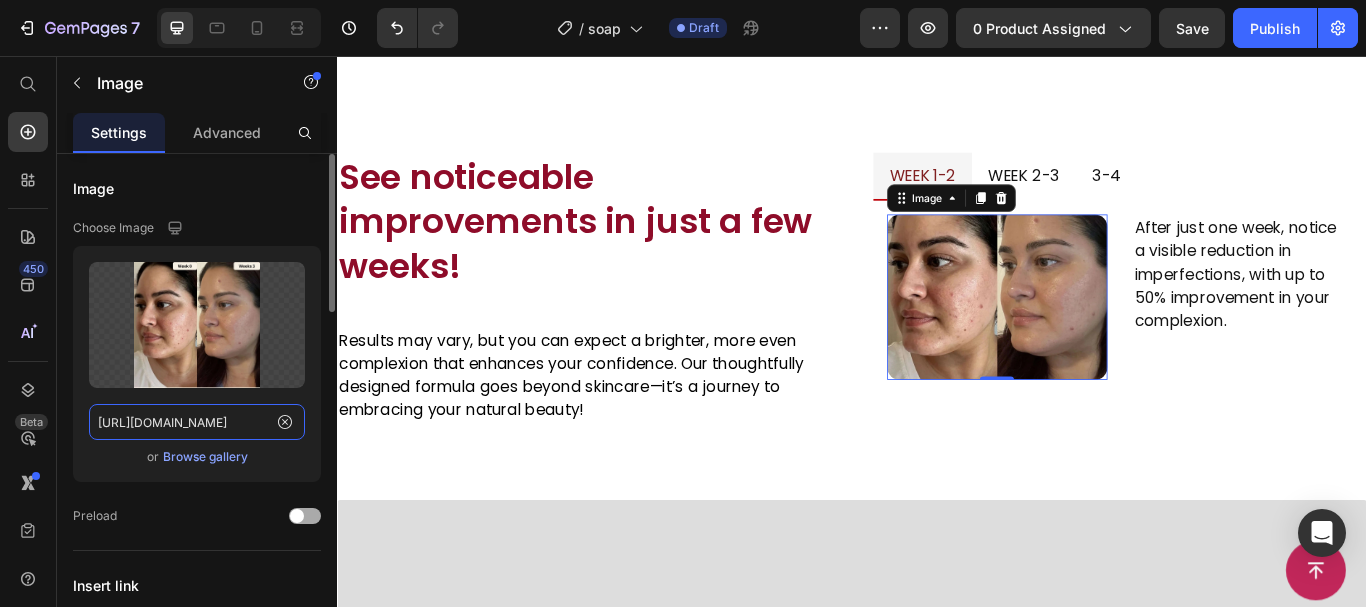 type on "https://dories-beauty.myshopify.com/cdn/shop/files/gempages_571106967523689344-9e2beaf4-5001-4782-b621-2749cf1d96b8.webp?v=2211162725312143622" 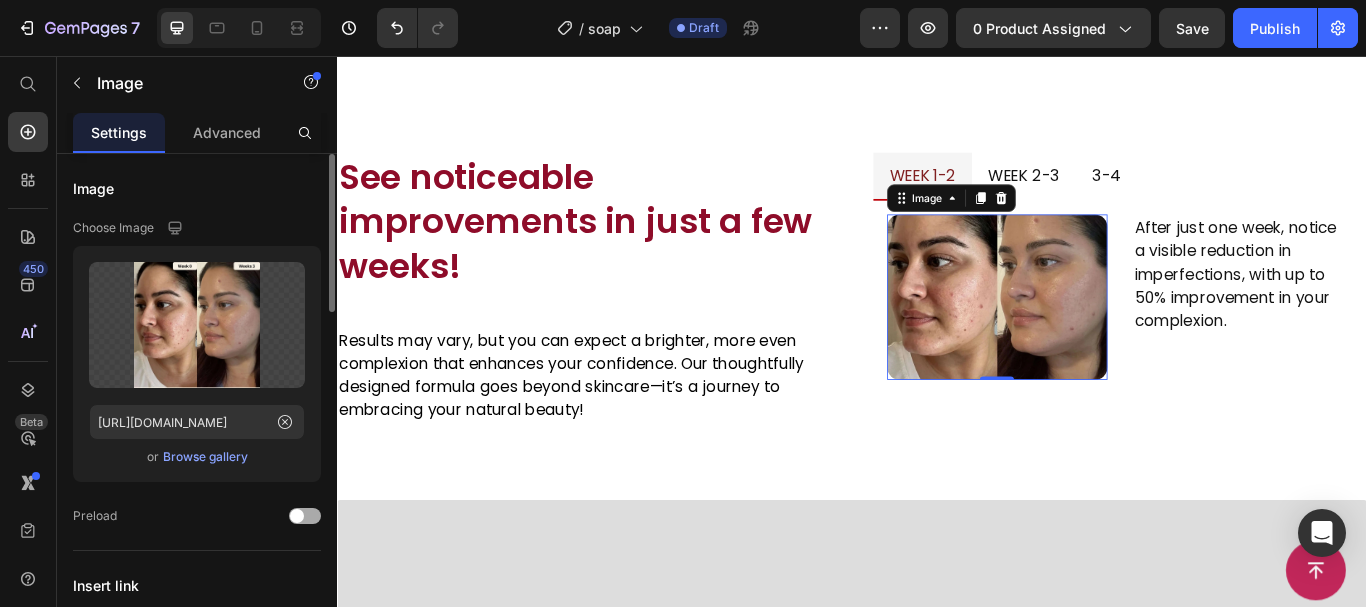scroll, scrollTop: 0, scrollLeft: 0, axis: both 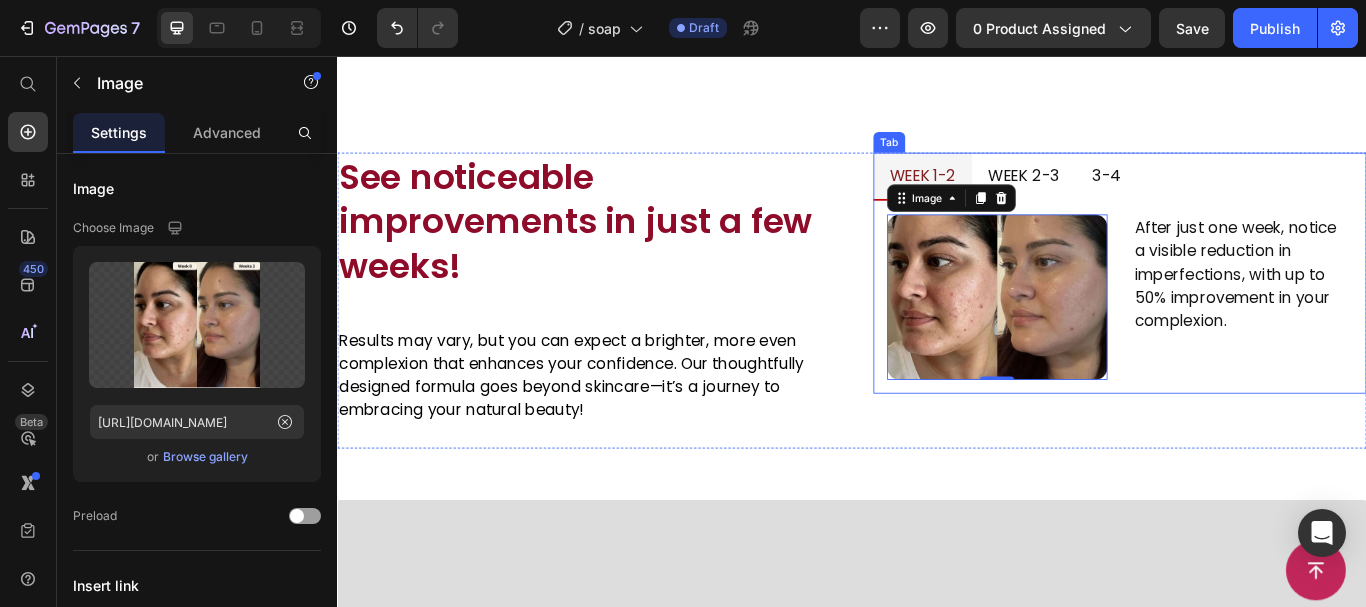click on "week 2-3" at bounding box center [1137, 196] 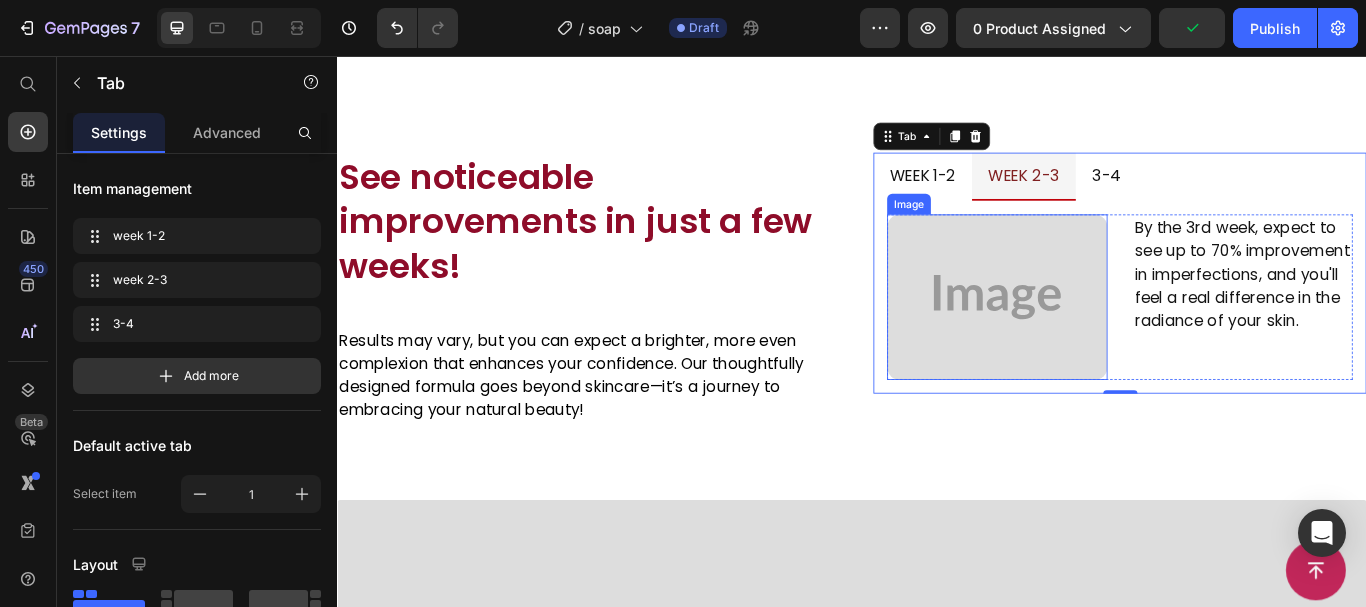 click at bounding box center (1106, 337) 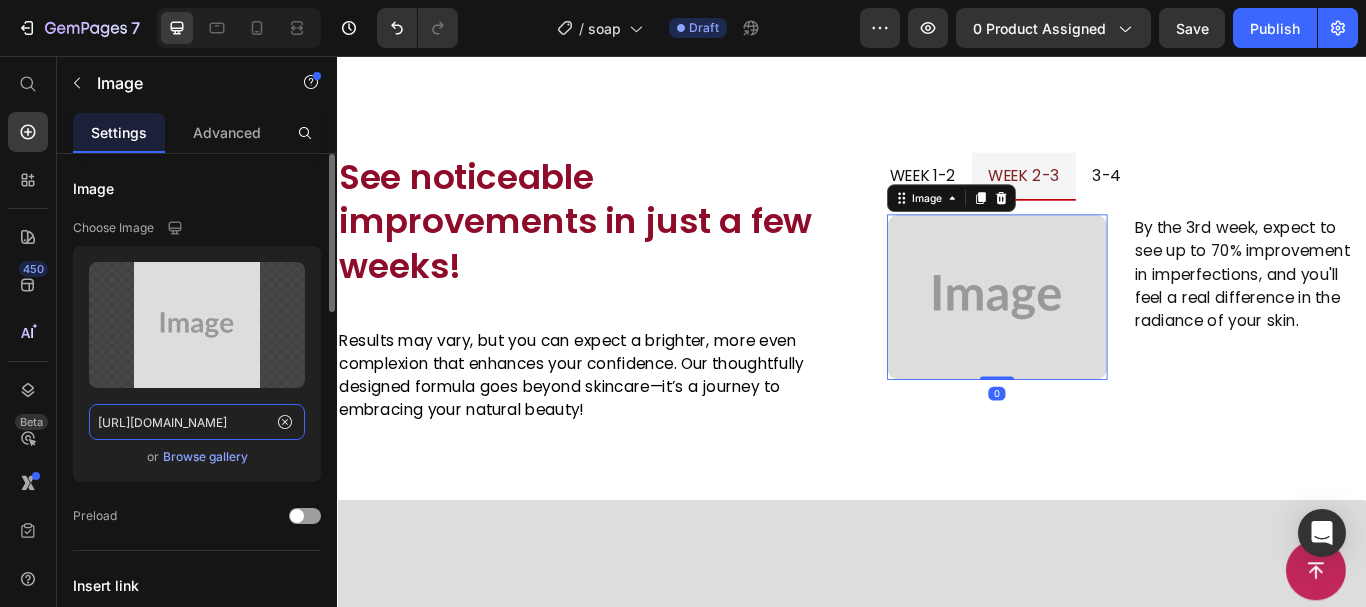 click on "https://placehold.co/1215x1215?text=Image" 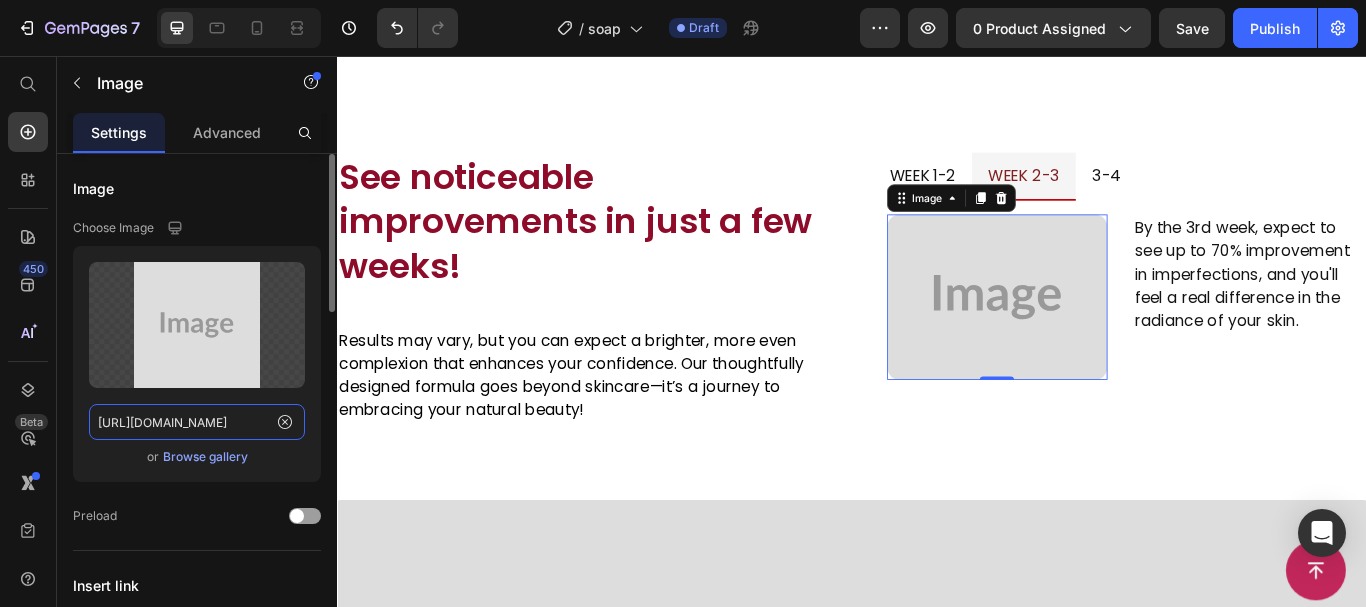 paste on "dories-beauty.myshopify.com/cdn/shop/files/gempages_571106967523689344-481981b2-3d41-4b31-b12b-6024b983f59b.webp?v=3111400005550319191" 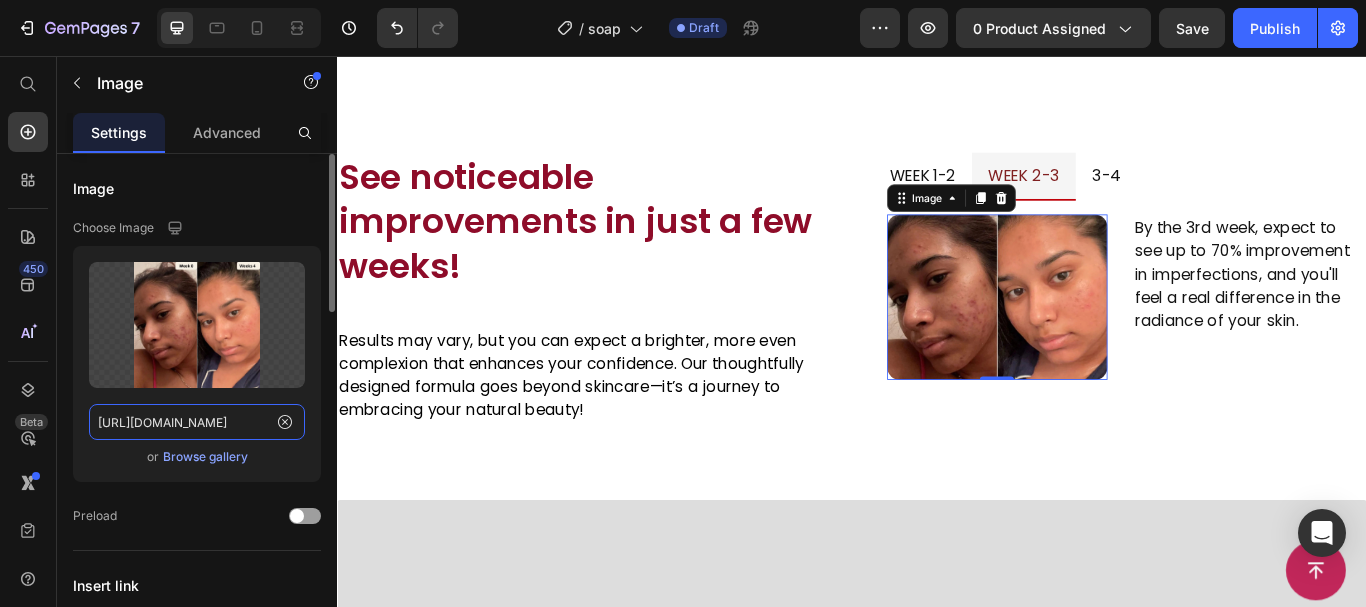 type on "https://dories-beauty.myshopify.com/cdn/shop/files/gempages_571106967523689344-481981b2-3d41-4b31-b12b-6024b983f59b.webp?v=3111400005550319191" 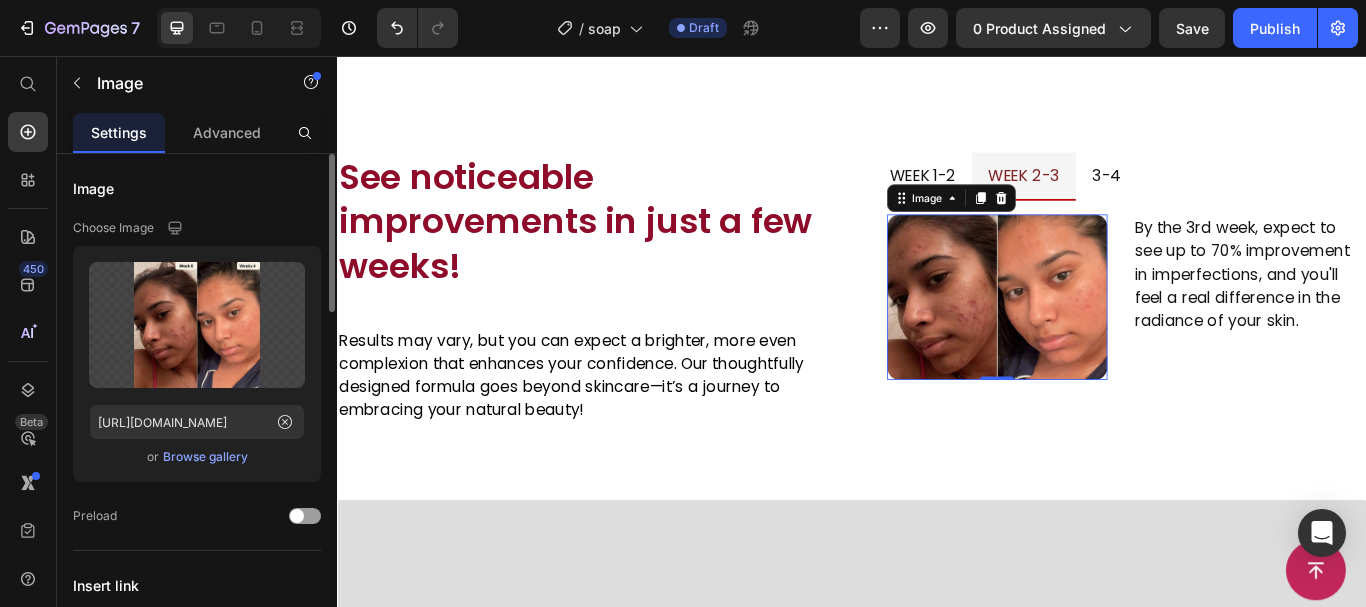scroll, scrollTop: 0, scrollLeft: 0, axis: both 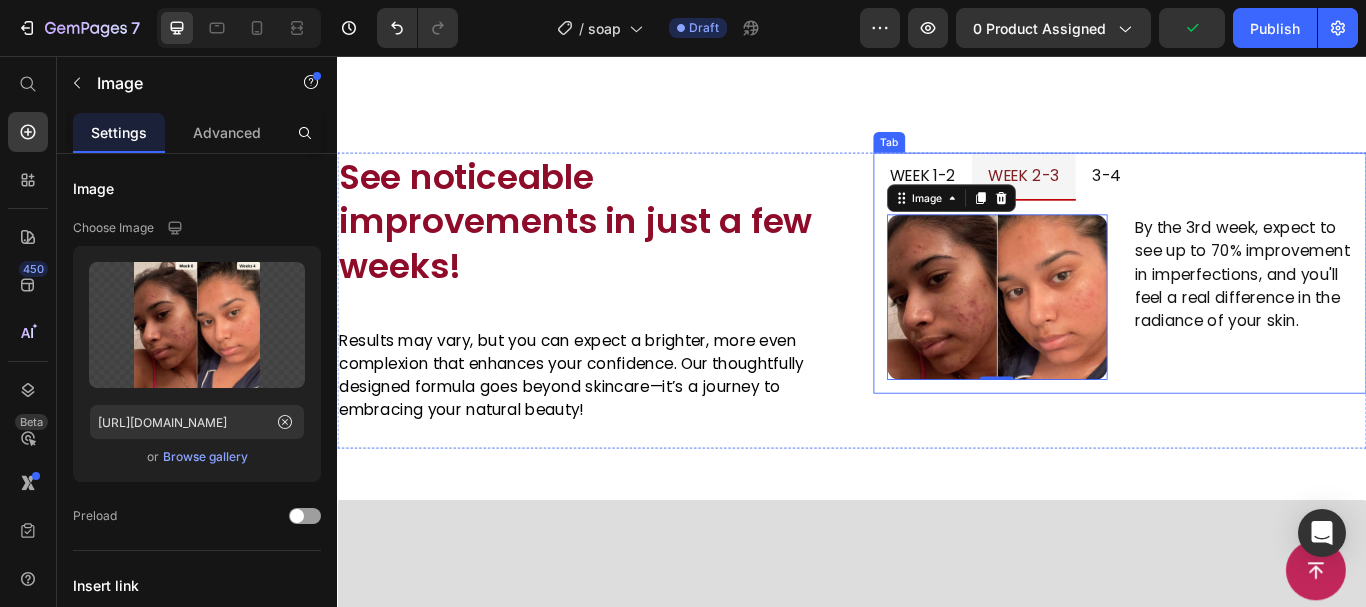 click on "3-4" at bounding box center (1233, 196) 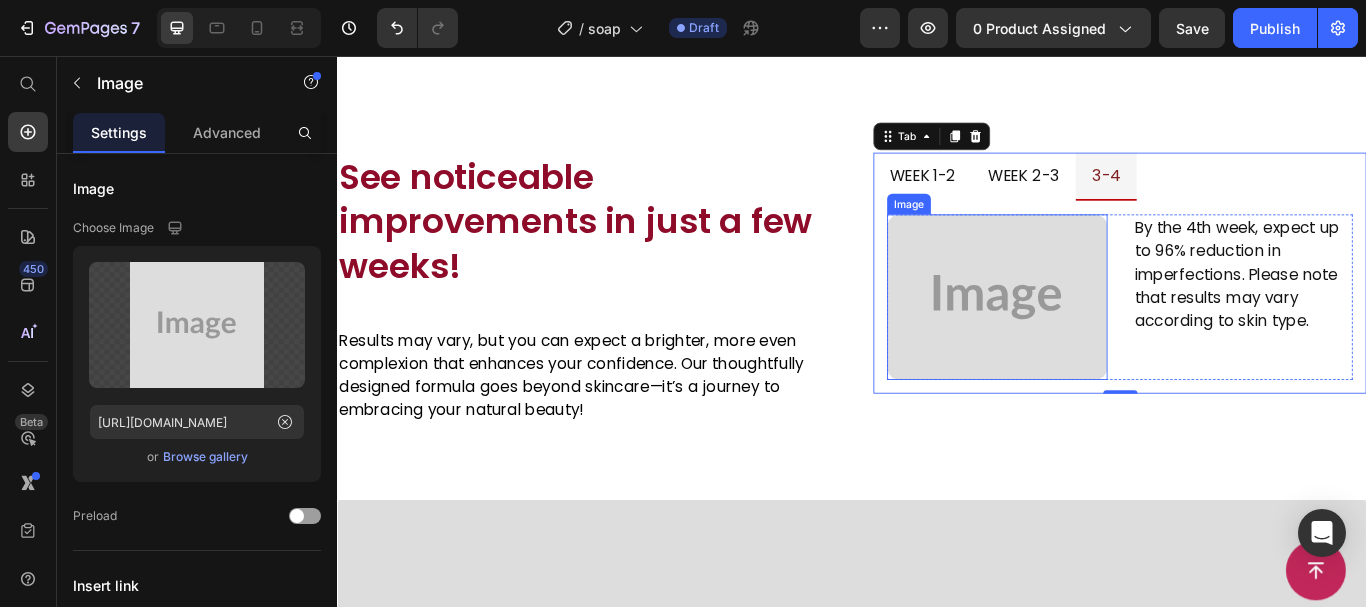 click at bounding box center (1106, 337) 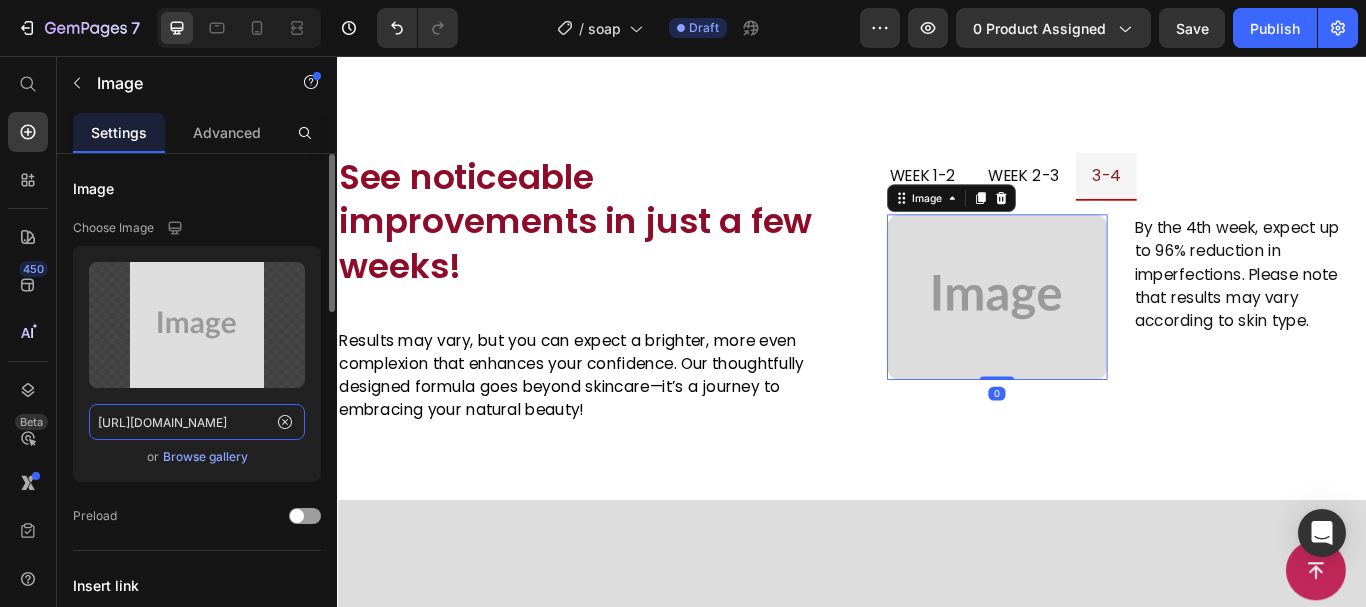 click on "https://placehold.co/735x691?text=Image" 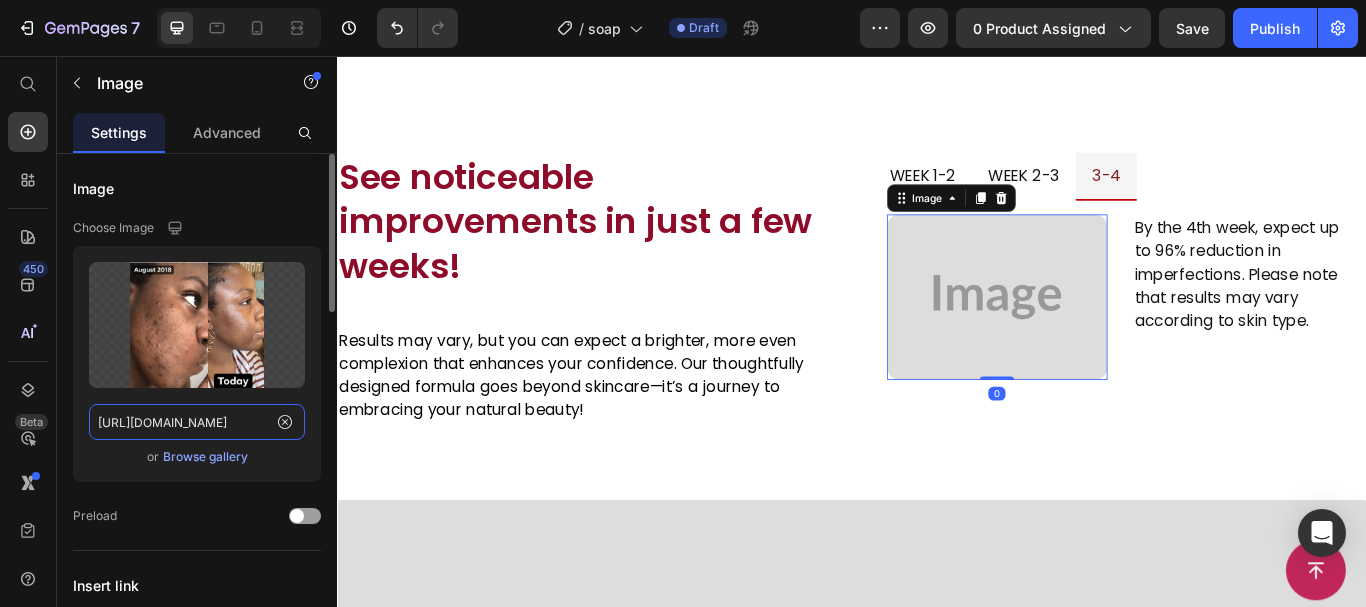 scroll, scrollTop: 0, scrollLeft: 730, axis: horizontal 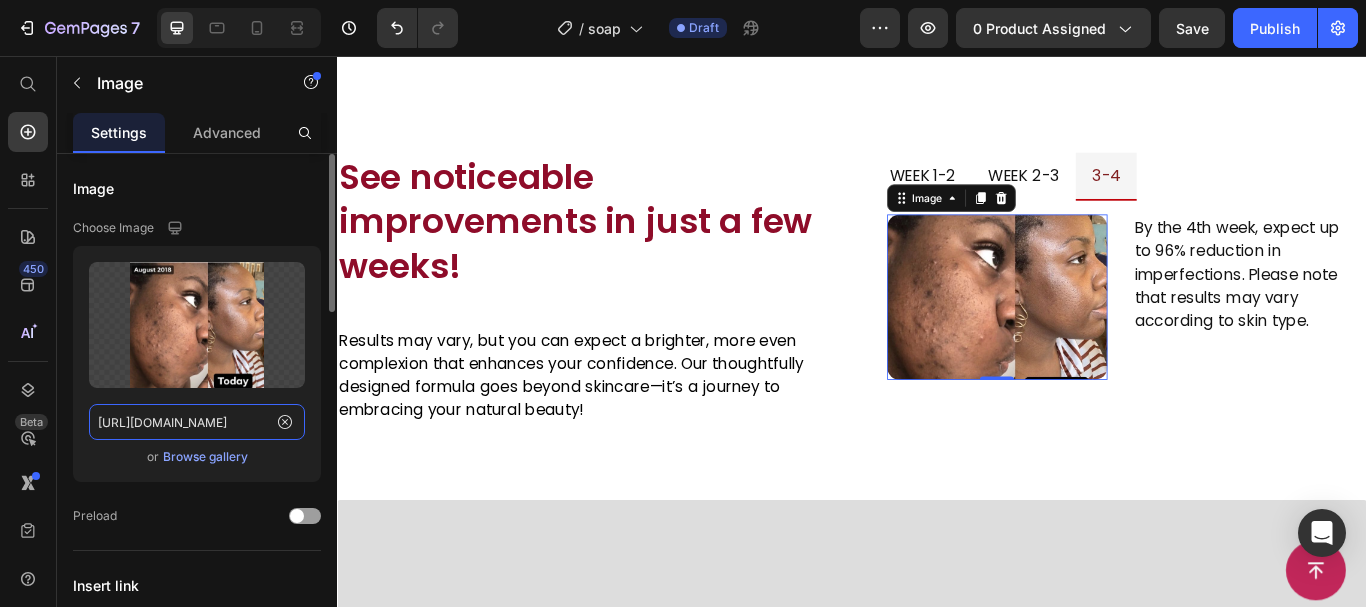 type on "https://dories-beauty.myshopify.com/cdn/shop/files/gempages_571106967523689344-06f6a217-f23f-47e8-abc5-f40e5d73bdf7.jpg?v=7413981391363072039" 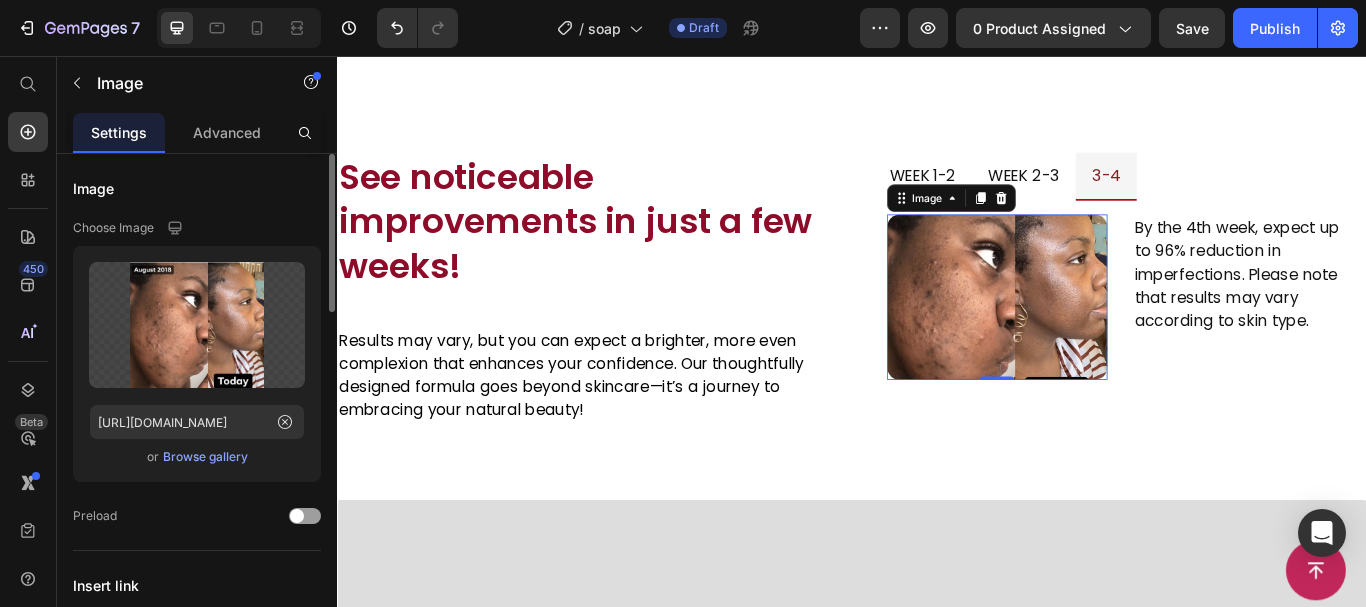 scroll, scrollTop: 0, scrollLeft: 0, axis: both 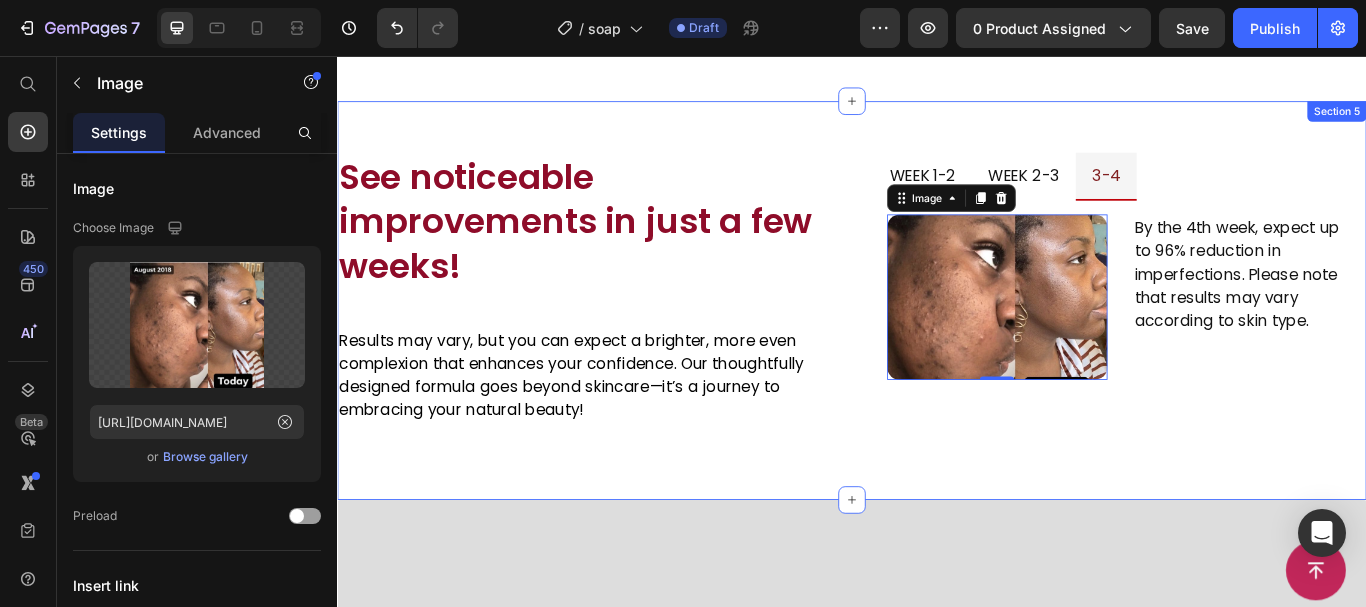 click on "See noticeable improvements in just a few weeks! Heading Results may vary, but you can expect a brighter, more even complexion that enhances your confidence. Our thoughtfully designed formula goes beyond skincare—it’s a journey to embracing your natural beauty! Text Block week 1-2  week 2-3 3-4 Image After just one week, notice a visible reduction in imperfections, with up to 50% improvement in your complexion. Text Block Row Image By the 3rd week, expect to see up to 70% improvement in imperfections, and you'll feel a real difference in the radiance of your skin. Text Block Row Image   0 By the 4th week, expect up to 96% reduction in imperfections. Please note that results may vary according to skin type. Text Block Row Tab Row Section 5" at bounding box center [937, 341] 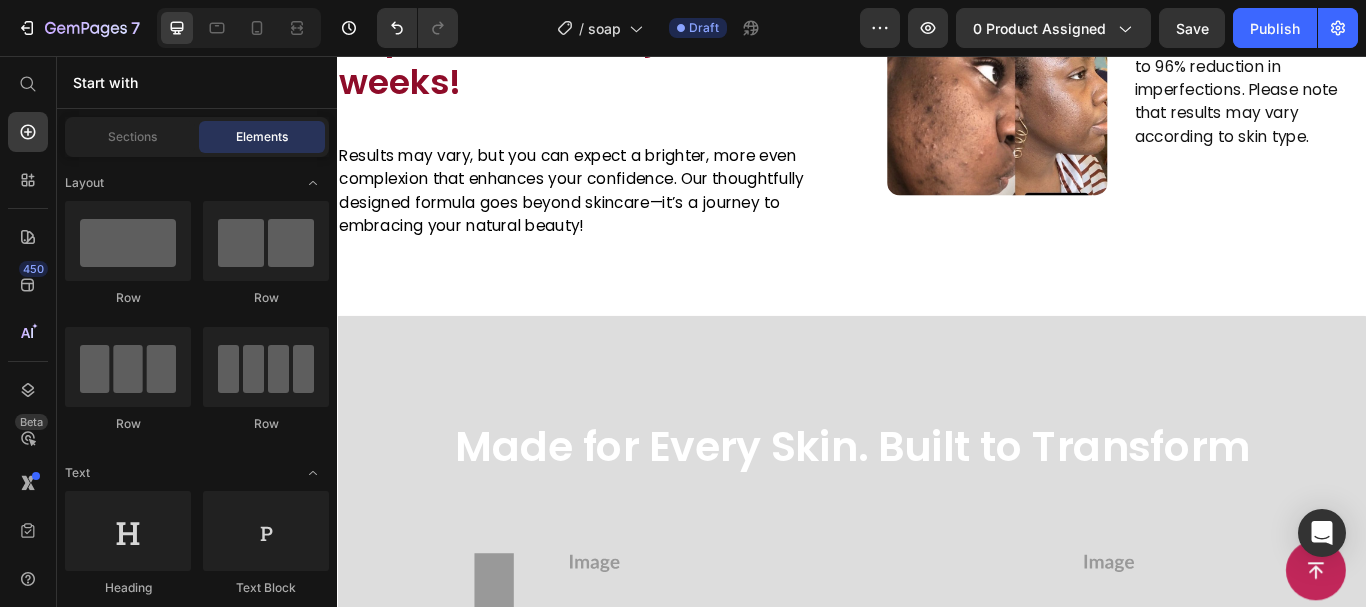 scroll, scrollTop: 2448, scrollLeft: 0, axis: vertical 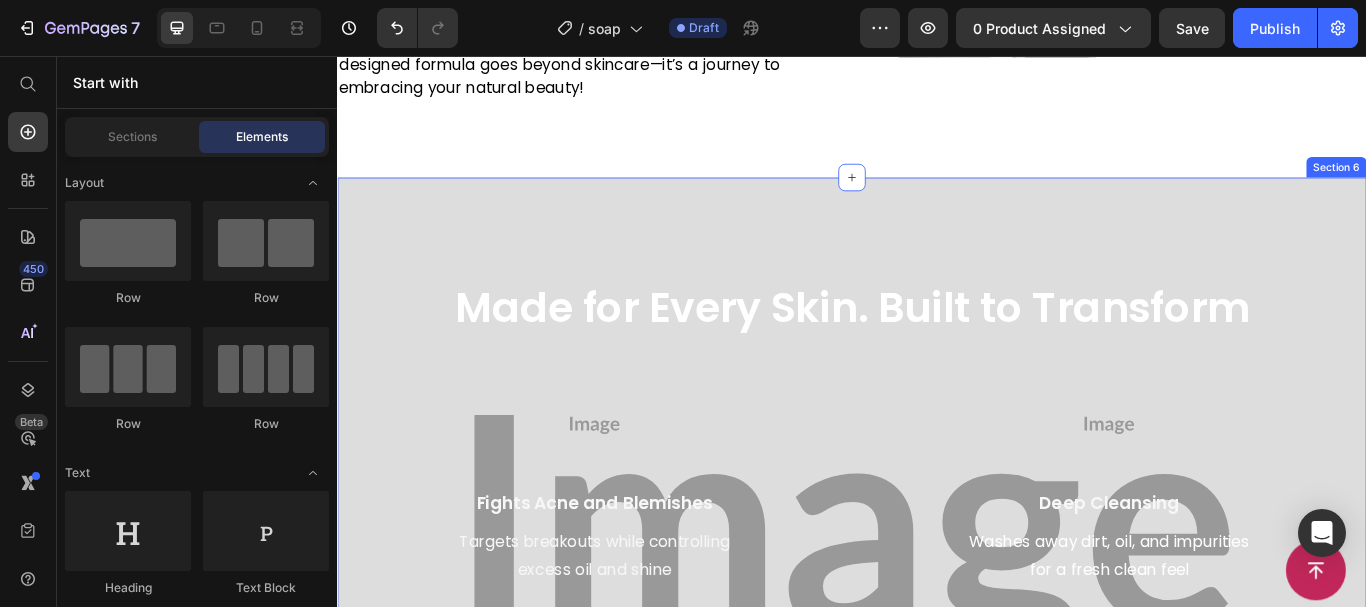click on "Made for Every Skin. Built to Transform Heading Image  Fights Acne and Blemishes Text Block Targets breakouts while controlling  excess oil and shine Text block Image Deep Cleansing Text Block Washes away dirt, oil, and impurities  for a fresh clean feel Text block Row Image Brightening Effect Text Block Helps even out your skin tone and  revive your natural glow Text block Image Balances All Skin Types Text Block Formulated to work gently and effectively  sensitive, dry, oily, or combination skin. Text block Row Row Section 6" at bounding box center [937, 628] 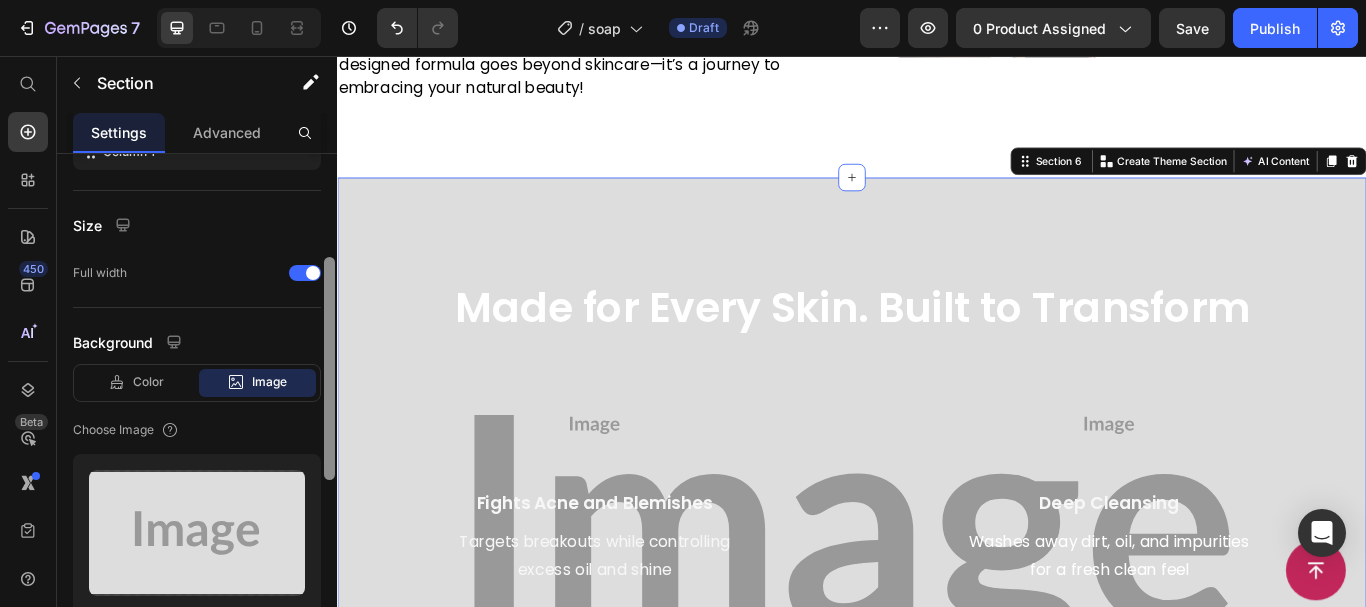 drag, startPoint x: 332, startPoint y: 256, endPoint x: 254, endPoint y: 386, distance: 151.60475 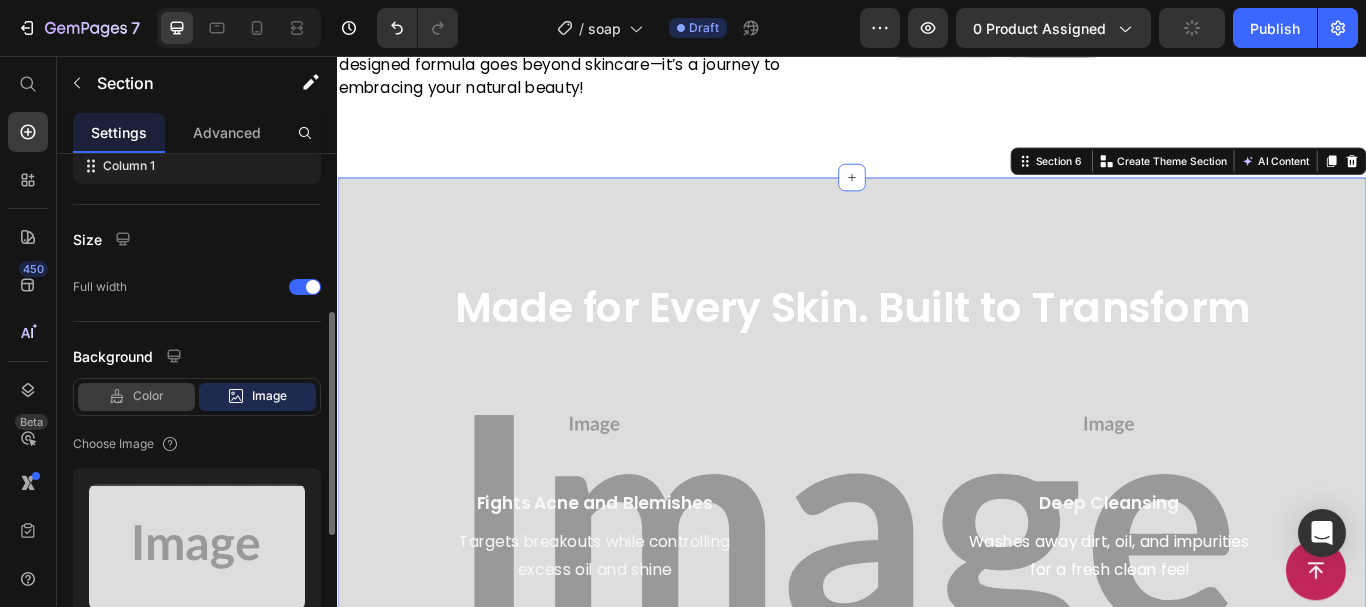 click on "Color" at bounding box center (148, 396) 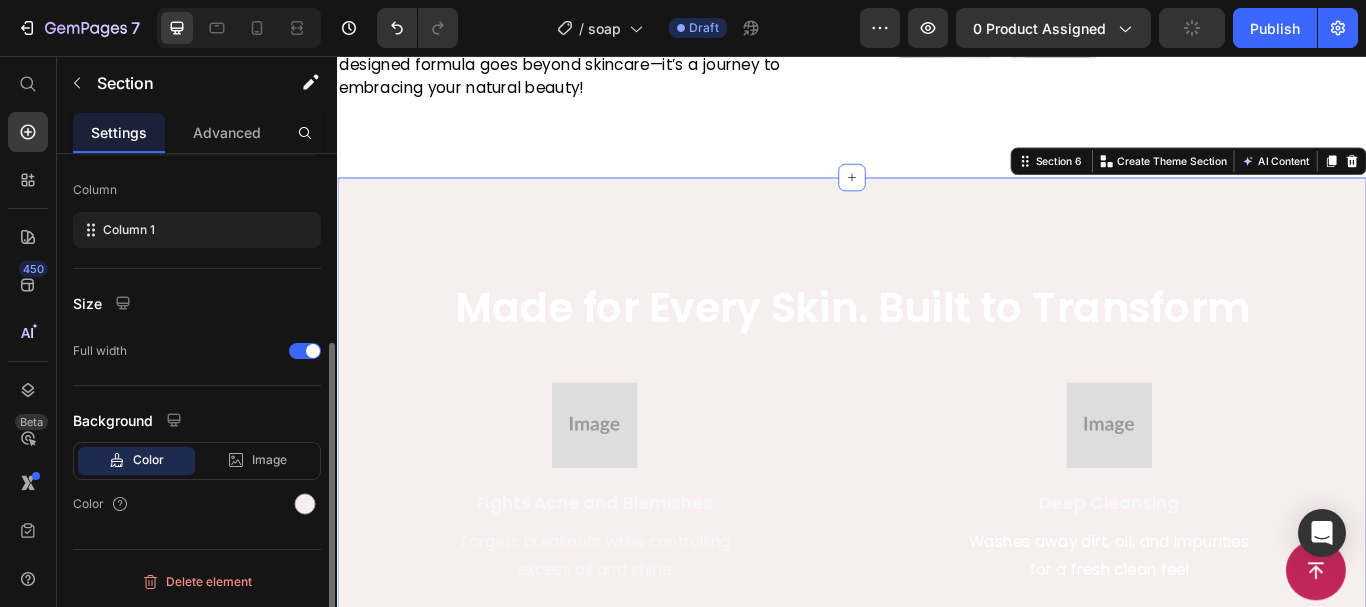 scroll, scrollTop: 298, scrollLeft: 0, axis: vertical 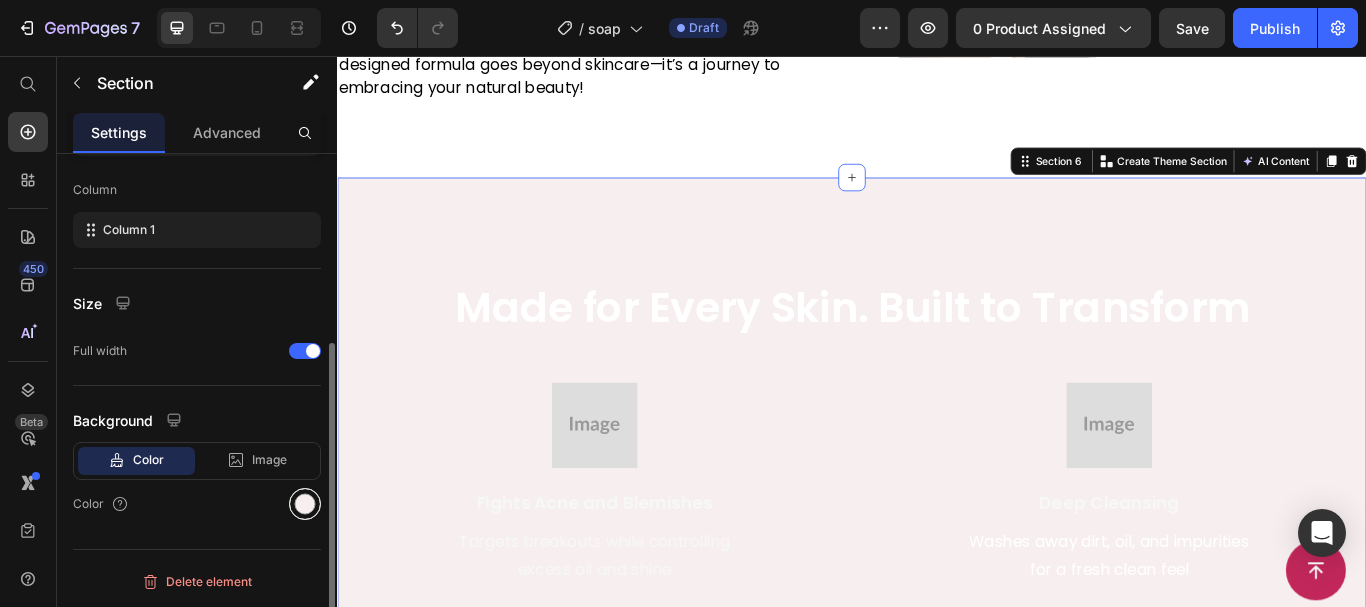 click at bounding box center (305, 504) 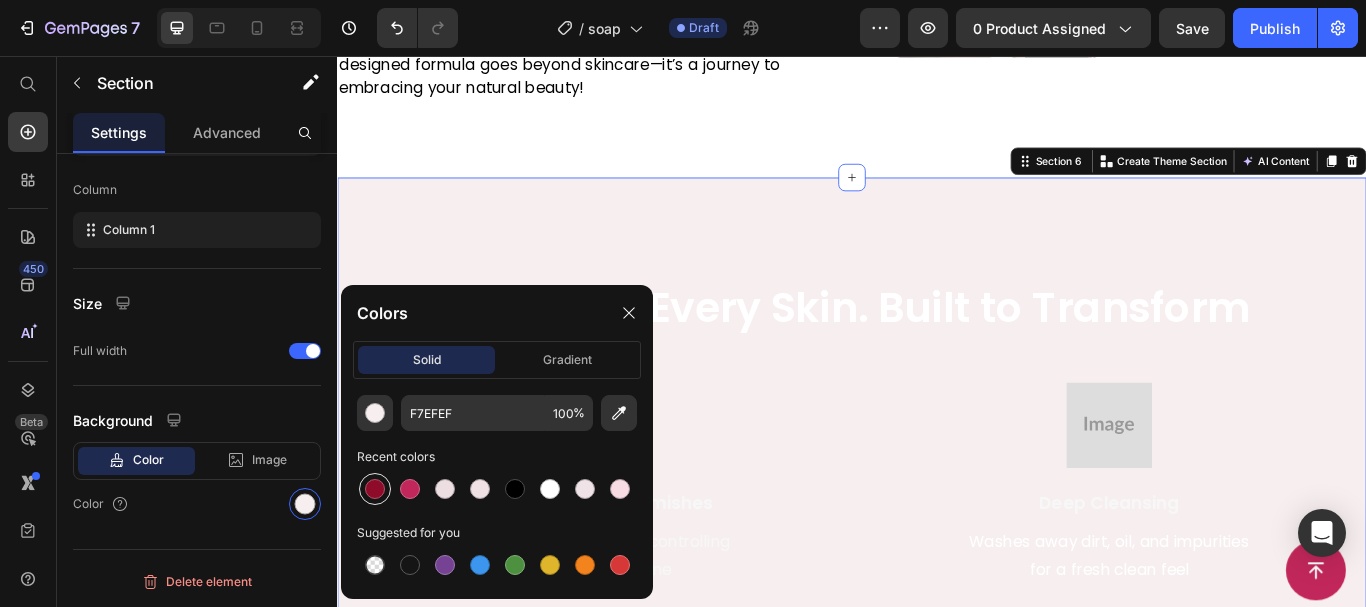 click at bounding box center [375, 489] 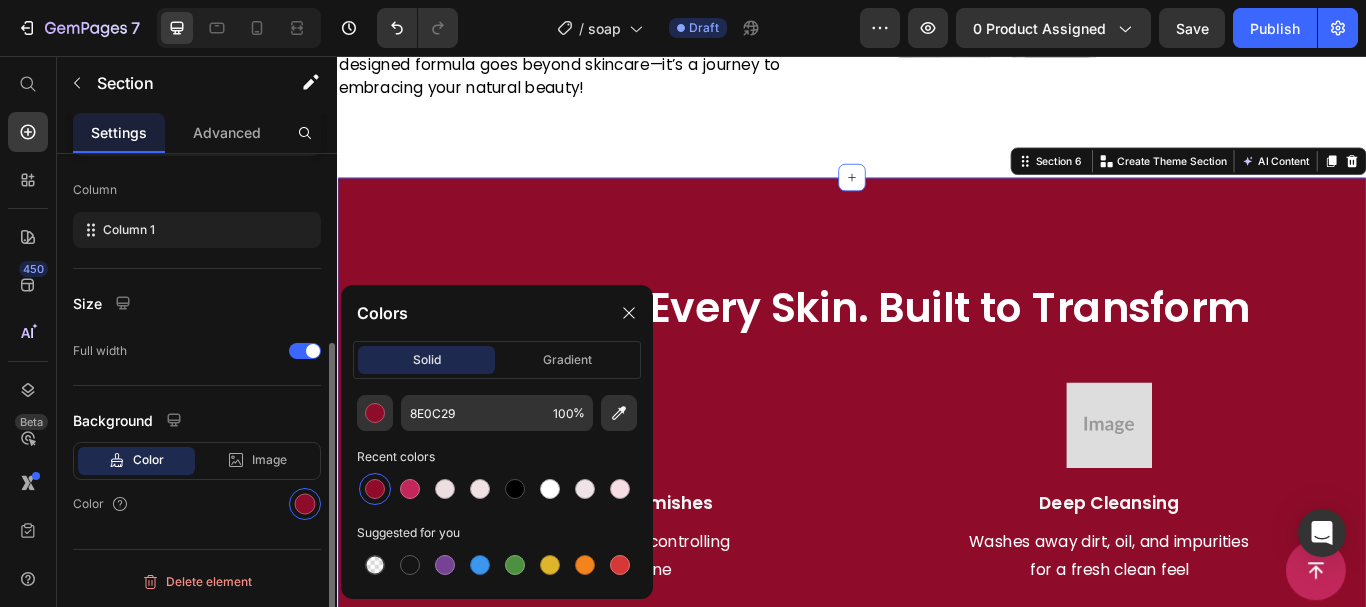 click on "Size" at bounding box center [197, 303] 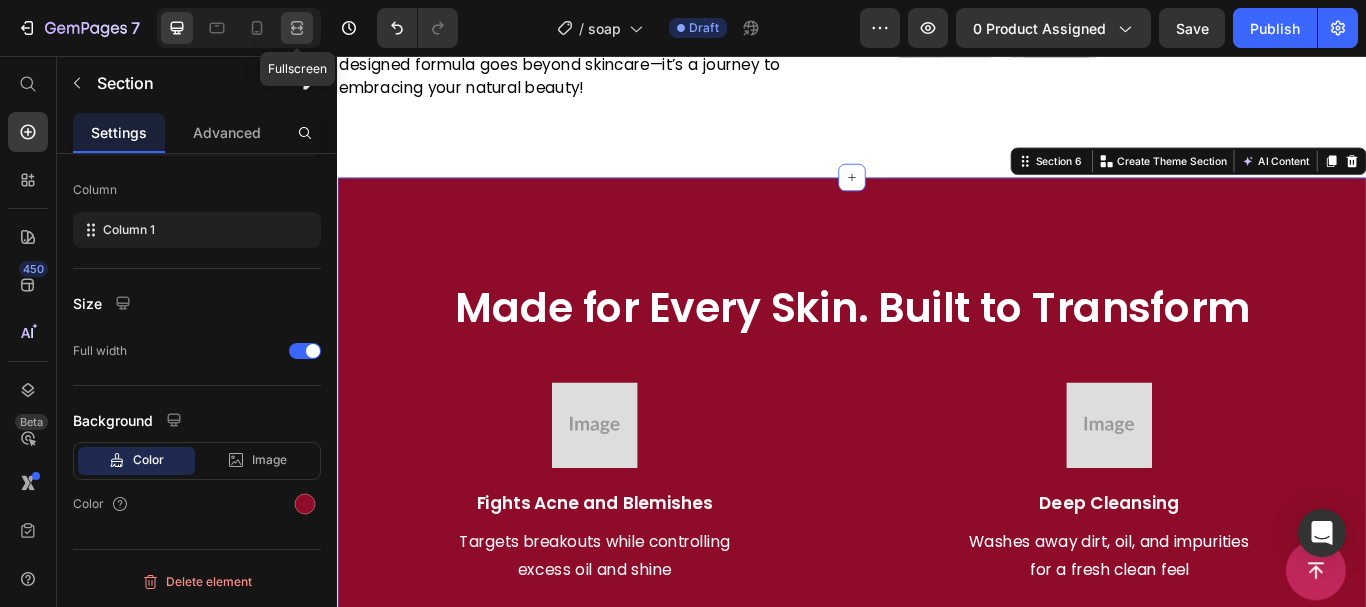 click 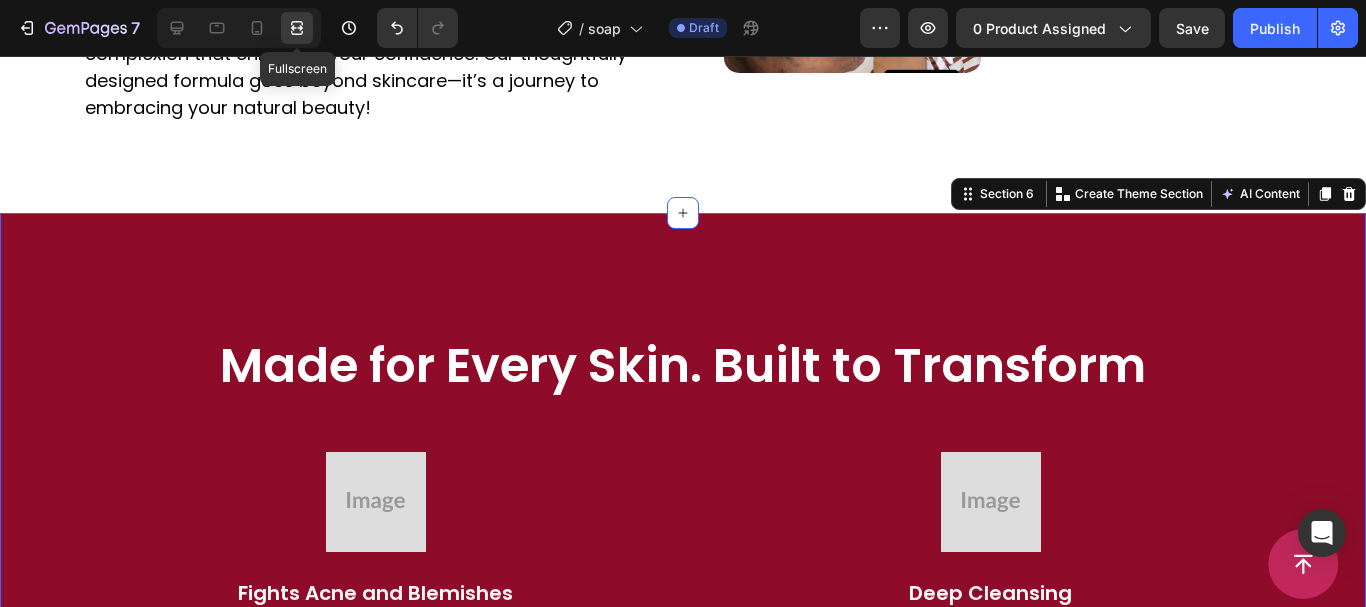 scroll, scrollTop: 2471, scrollLeft: 0, axis: vertical 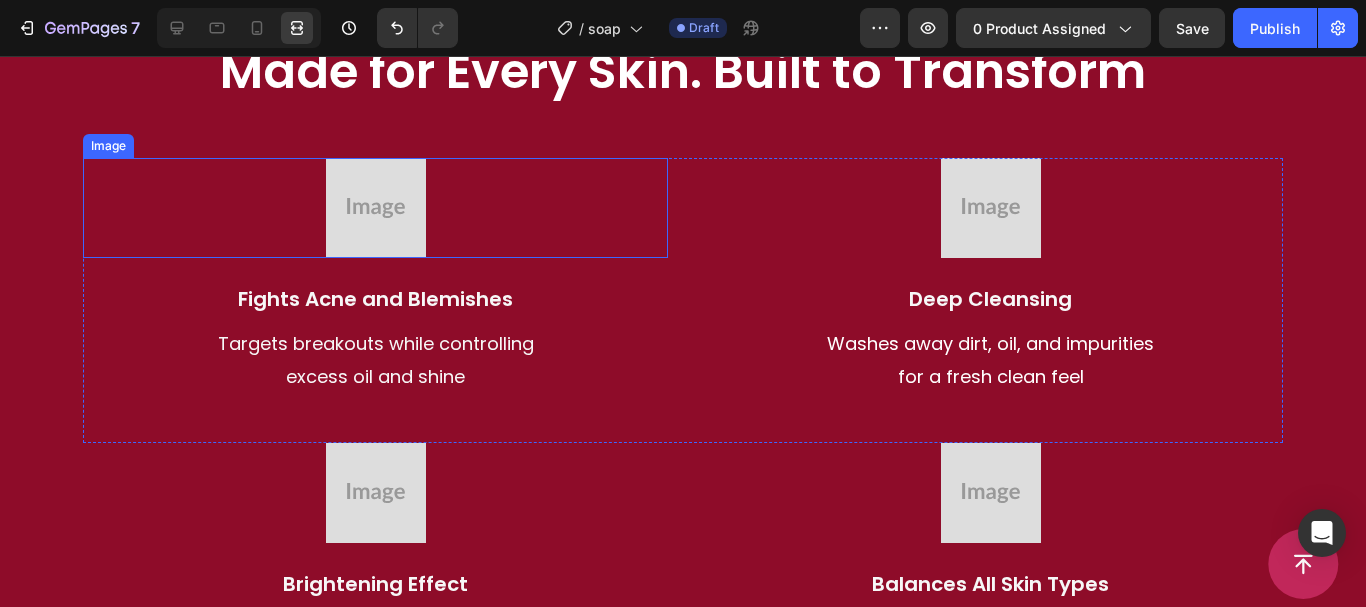 click at bounding box center [375, 208] 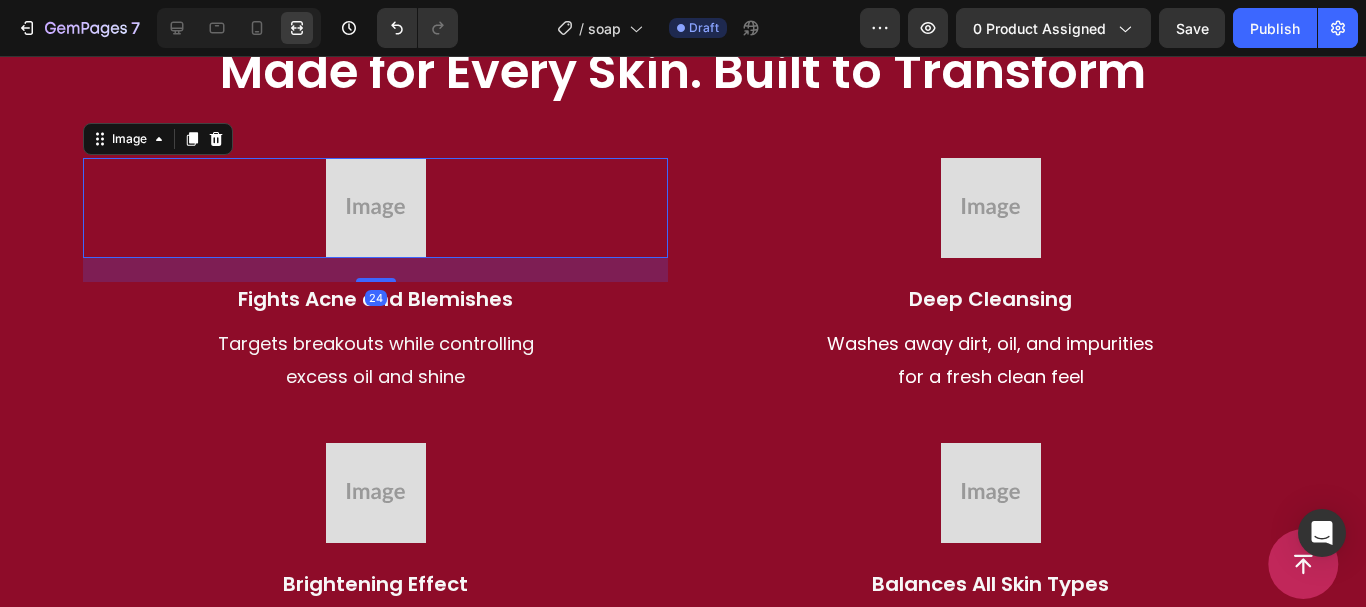 scroll, scrollTop: 0, scrollLeft: 0, axis: both 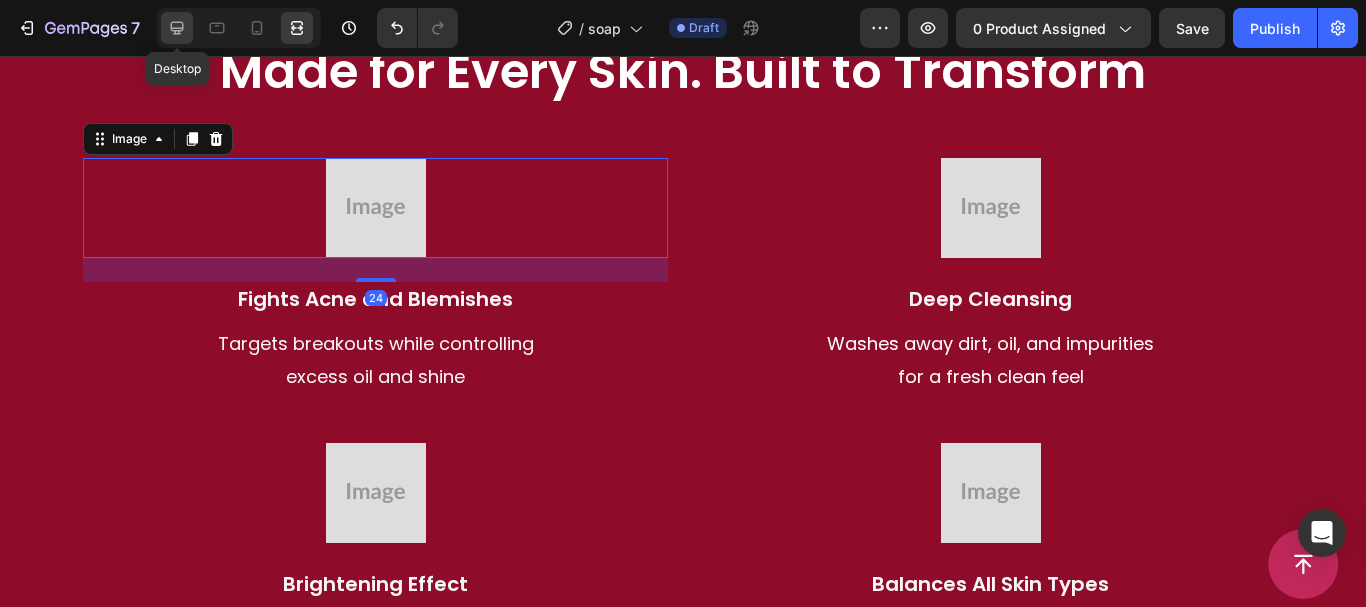 click 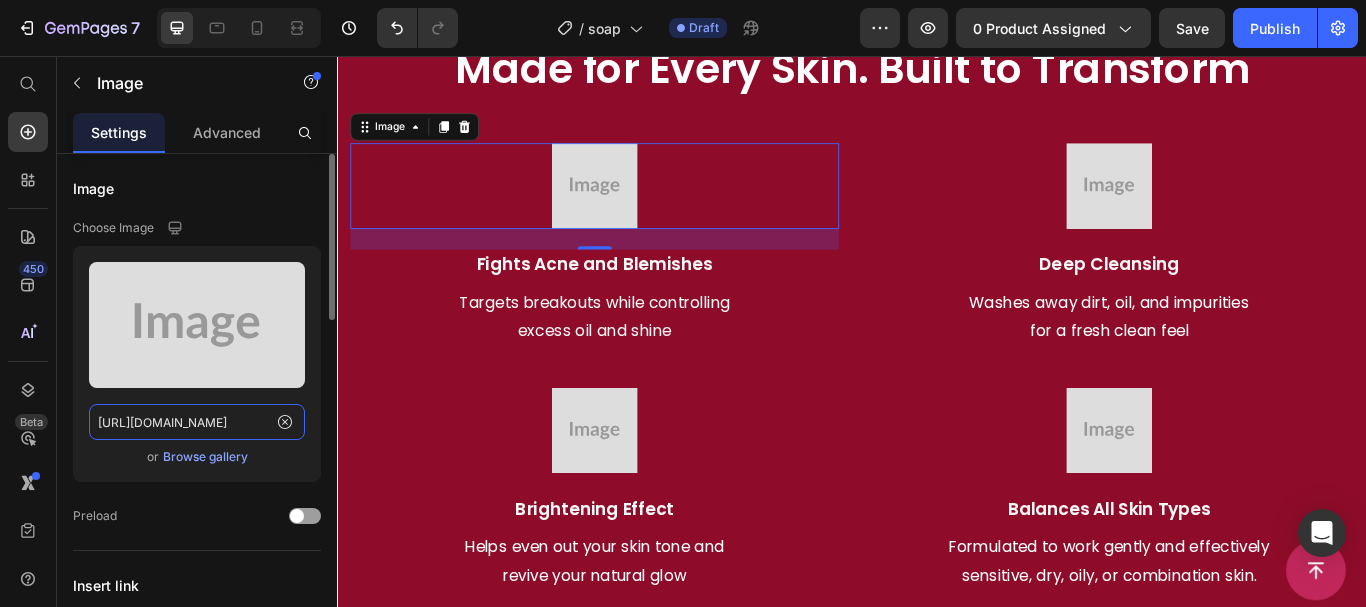 paste on "dories-beauty.myshopify.com/cdn/shop/files/gempages_571106967523689344-cec3036a-6172-451f-9348-35f36bd71fb5.webp?v=14634115496802836107" 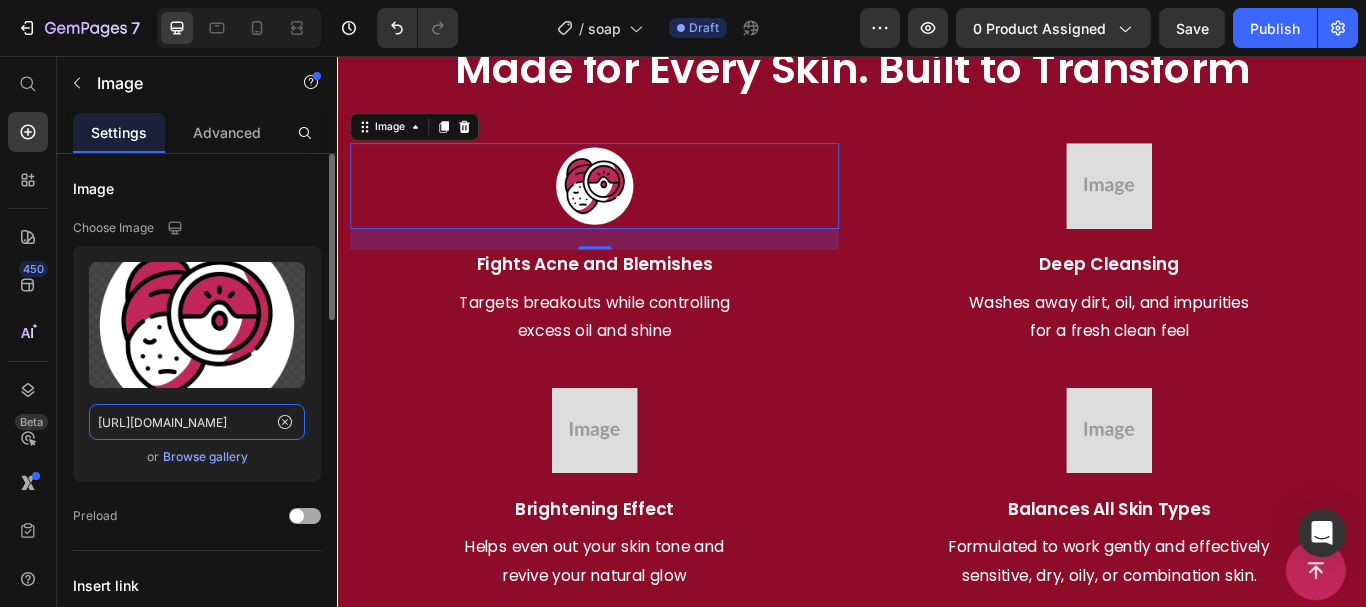 type on "https://dories-beauty.myshopify.com/cdn/shop/files/gempages_571106967523689344-cec3036a-6172-451f-9348-35f36bd71fb5.webp?v=14634115496802836107" 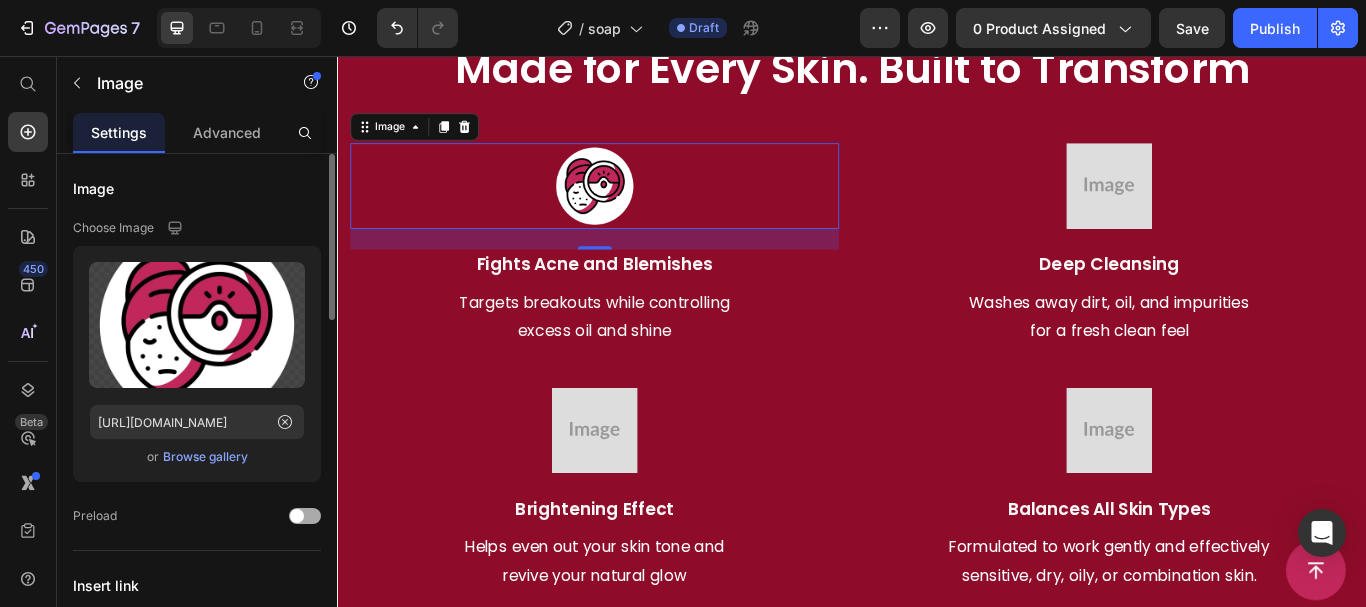 scroll, scrollTop: 0, scrollLeft: 0, axis: both 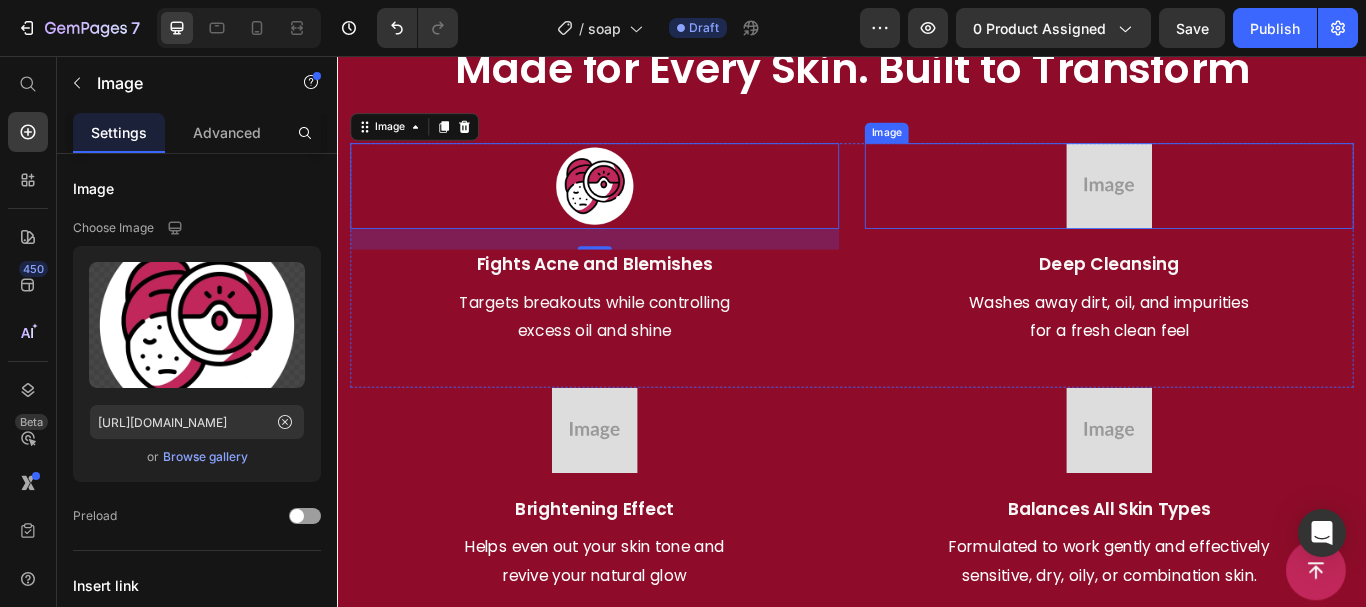 click at bounding box center (1237, 208) 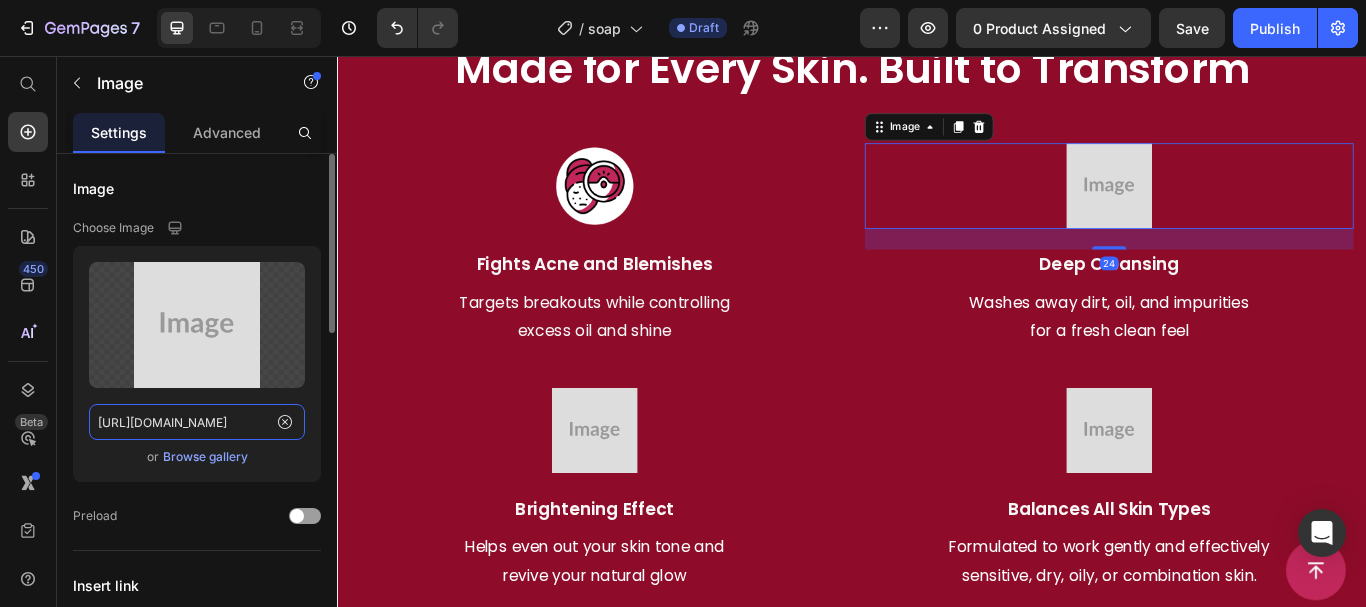 click on "https://placehold.co/512x512?text=Image" 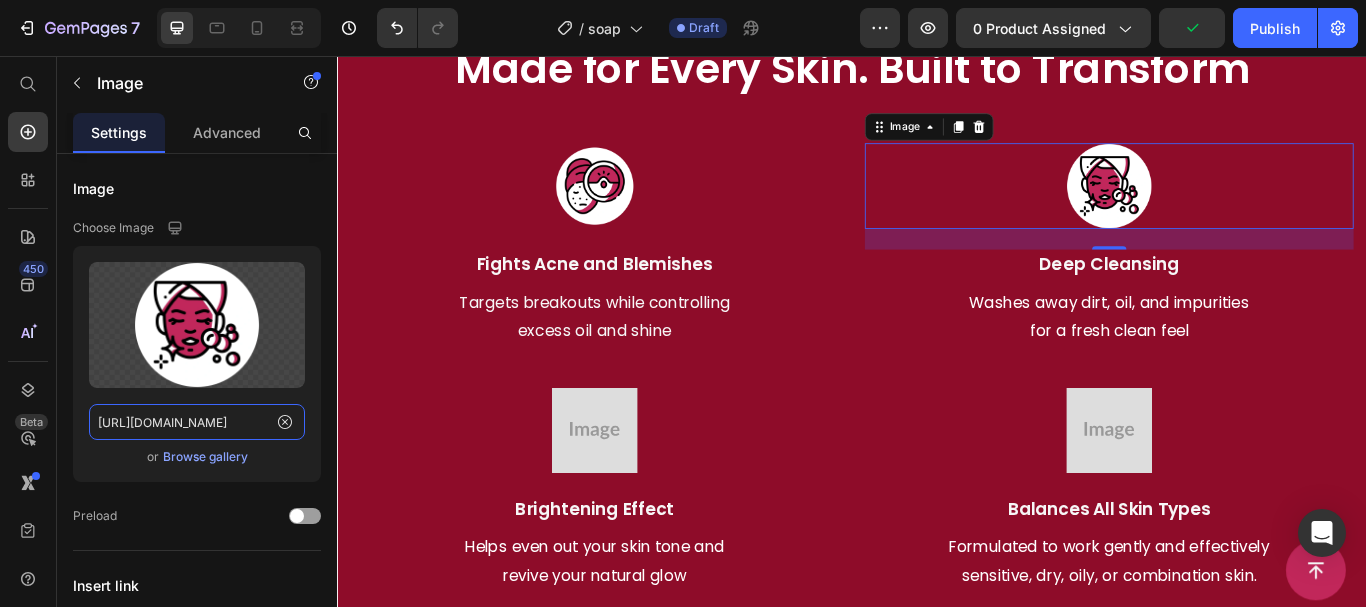 type on "https://dories-beauty.myshopify.com/cdn/shop/files/gempages_571106967523689344-c04bc1ec-9c9b-49a9-a712-10c4b202e5c9.webp?v=1329111905149621800" 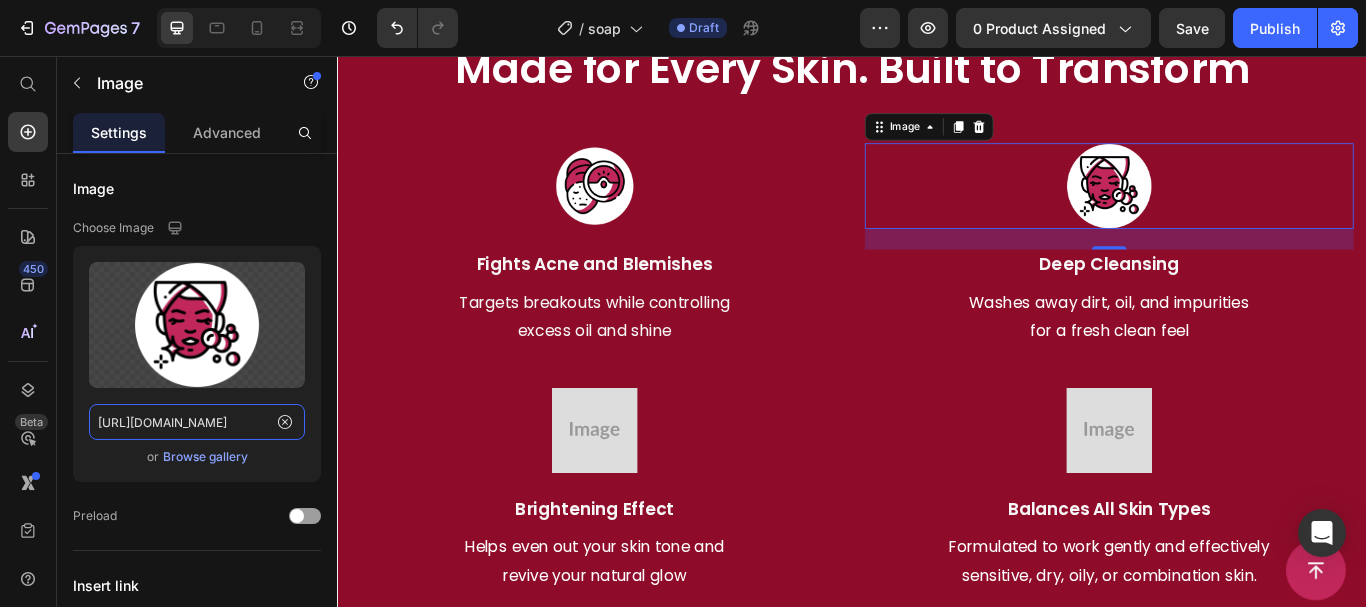 scroll, scrollTop: 0, scrollLeft: 0, axis: both 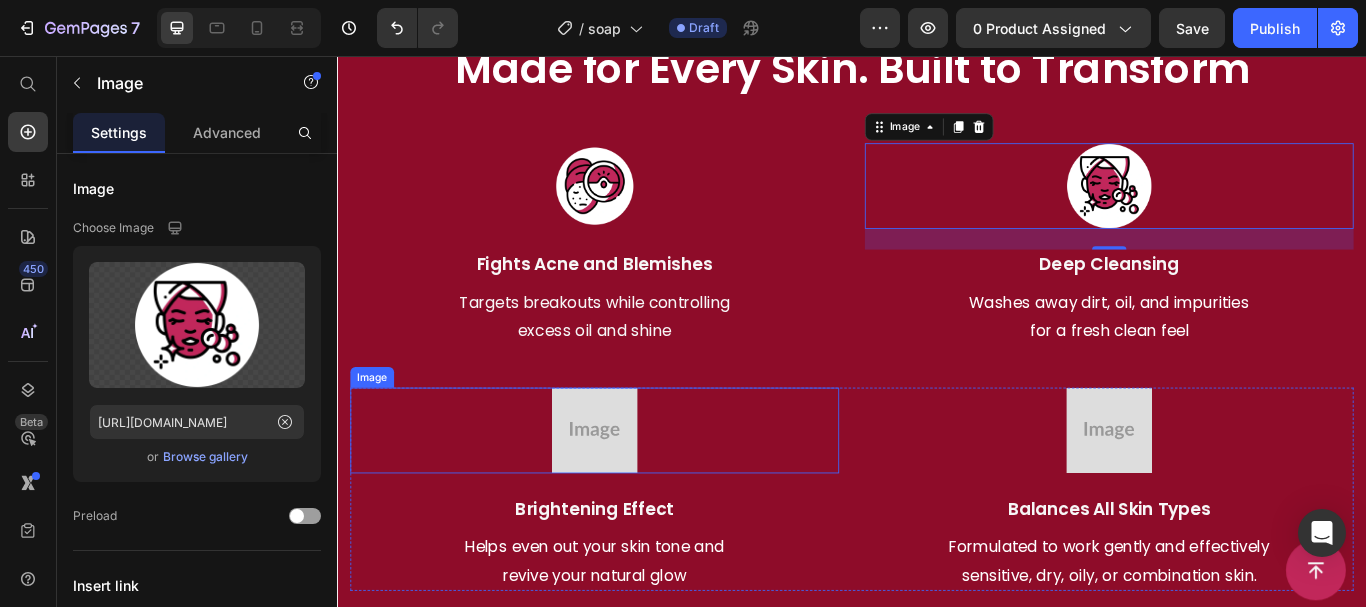 click at bounding box center (637, 493) 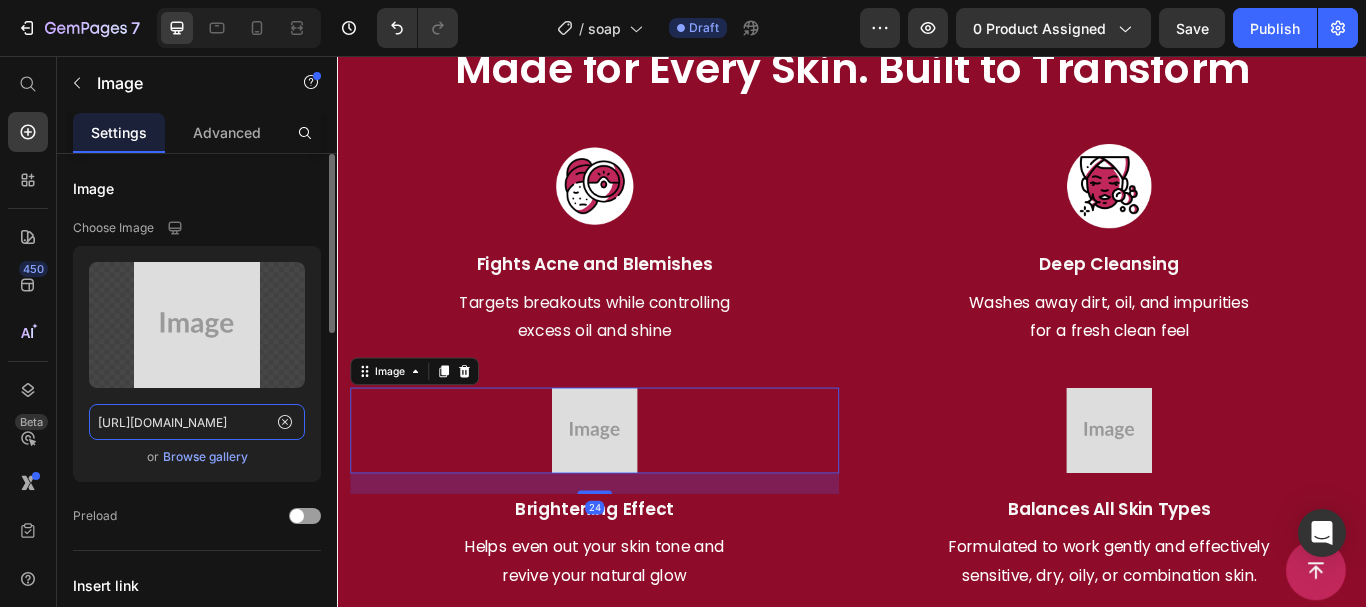 click on "https://placehold.co/512x512?text=Image" 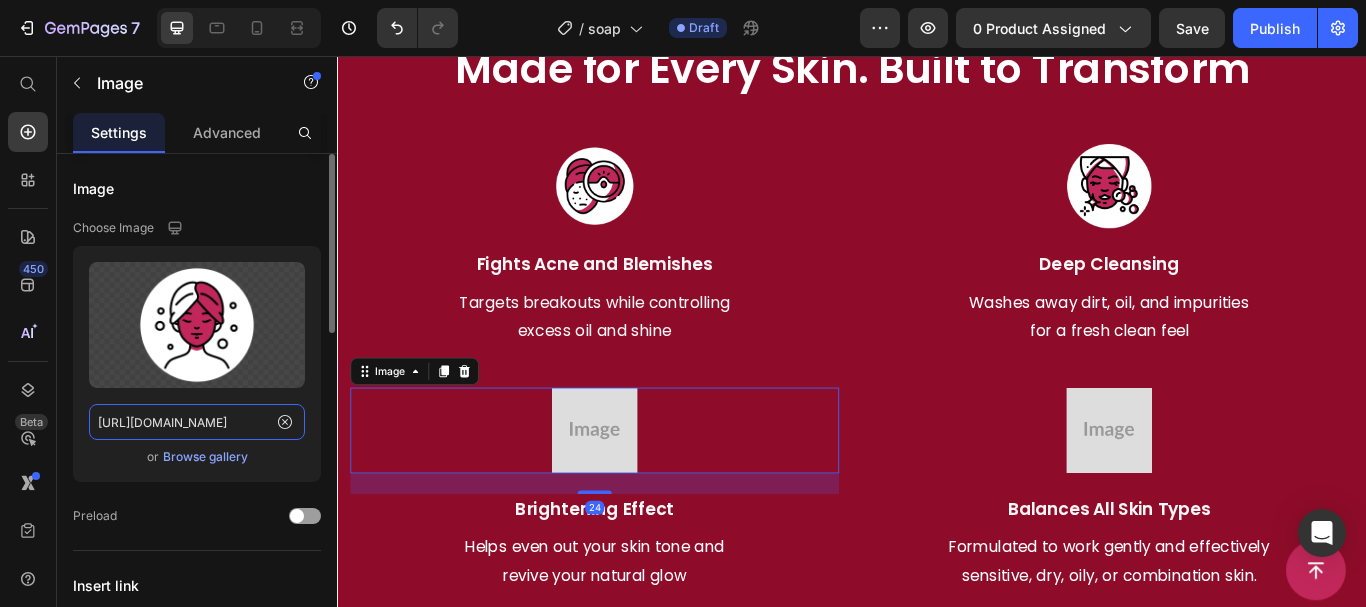 scroll, scrollTop: 0, scrollLeft: 748, axis: horizontal 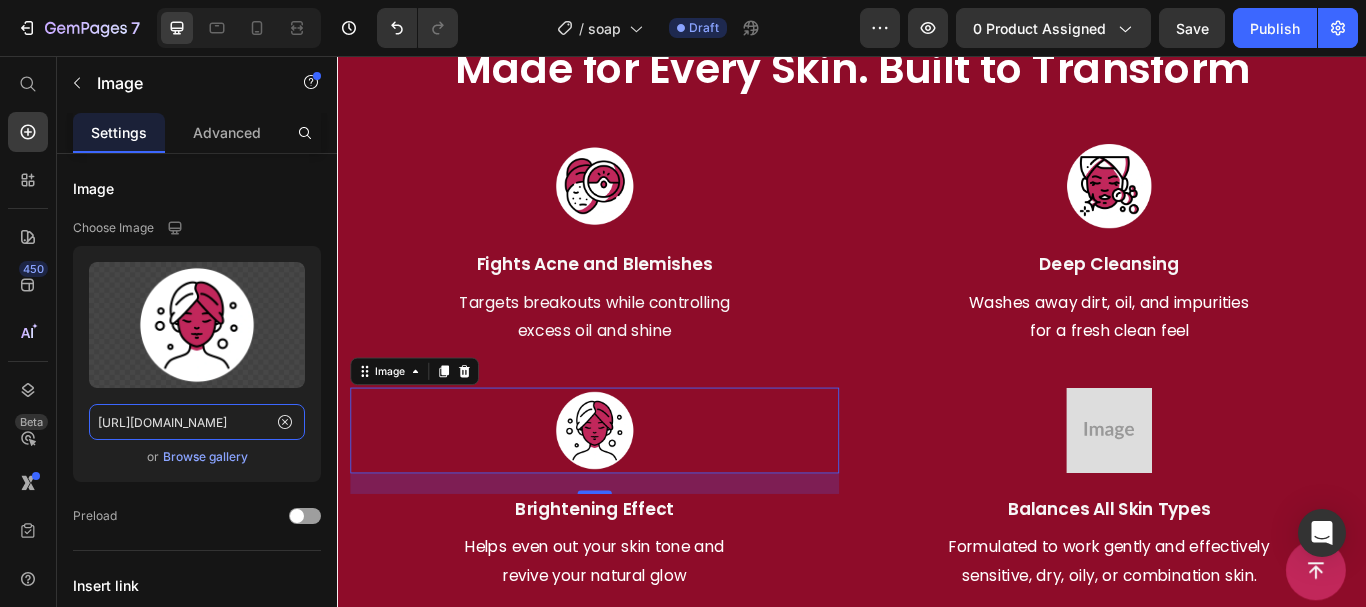 type on "https://dories-beauty.myshopify.com/cdn/shop/files/gempages_571106967523689344-77b92583-bd89-446f-b977-ffffb5f32b7a.webp?v=9515382681677480964" 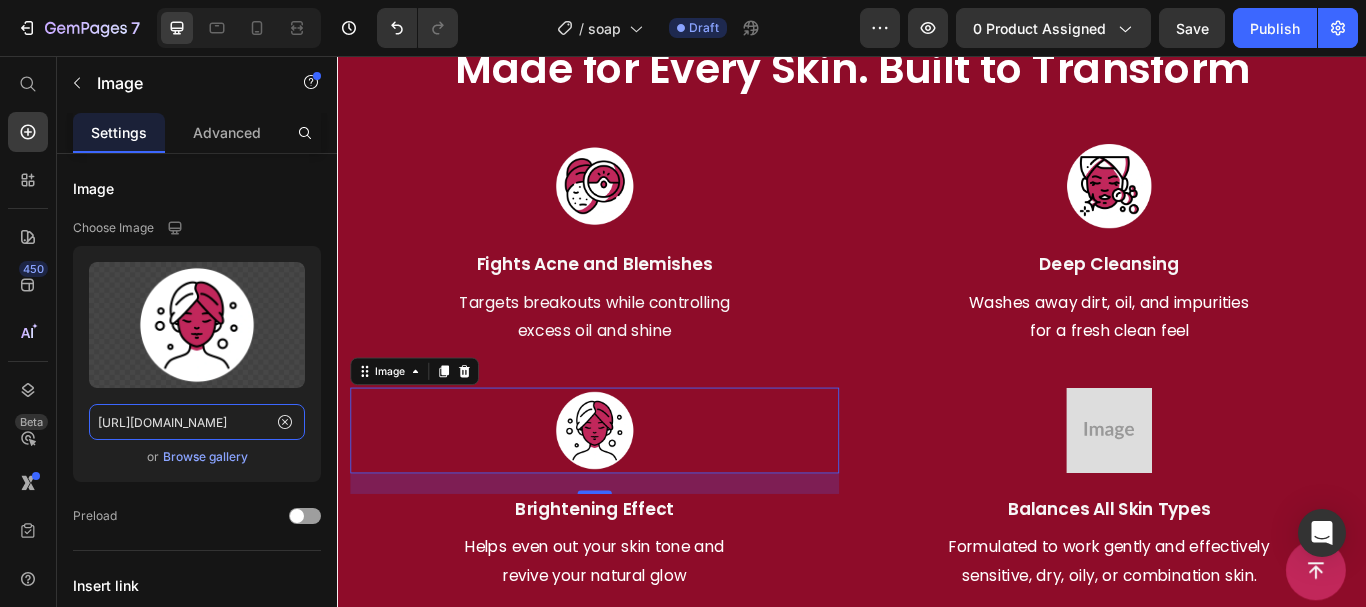 scroll, scrollTop: 0, scrollLeft: 0, axis: both 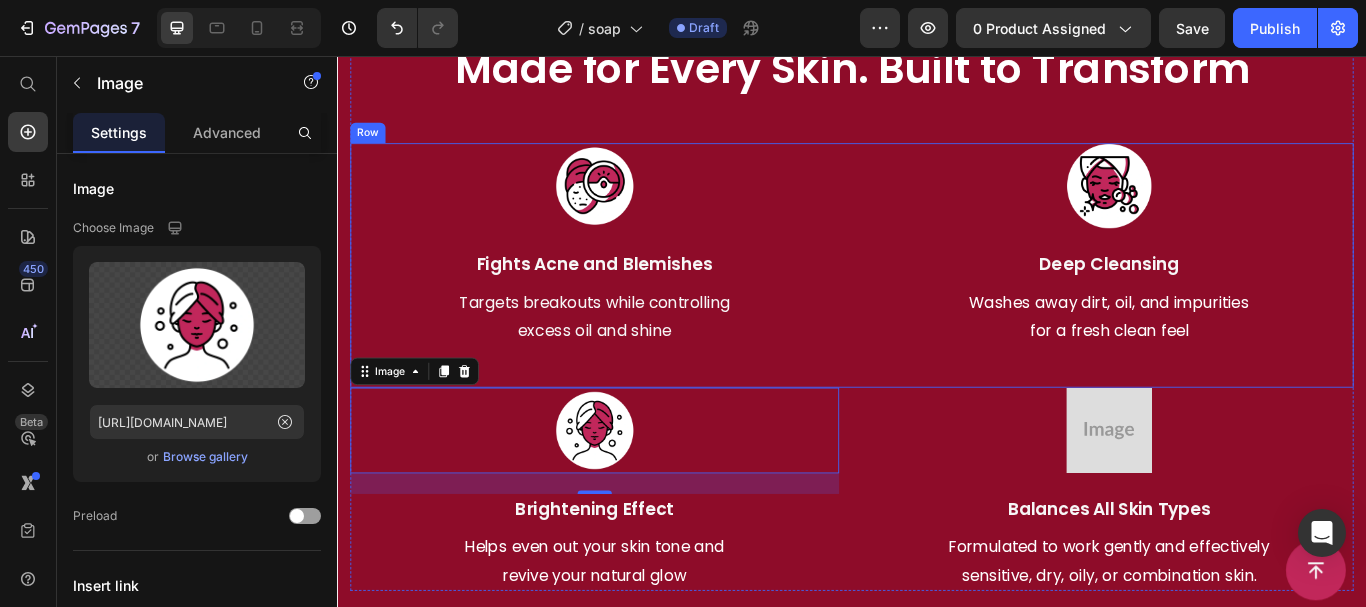 click at bounding box center [1237, 493] 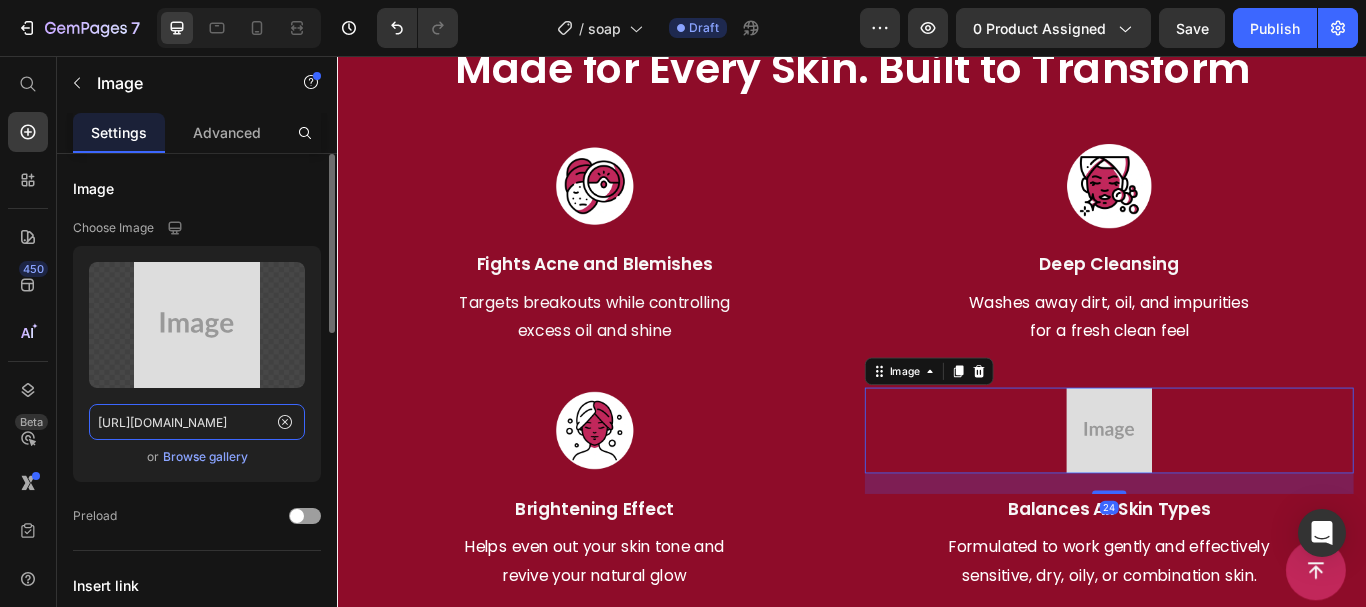 click on "https://placehold.co/512x512?text=Image" 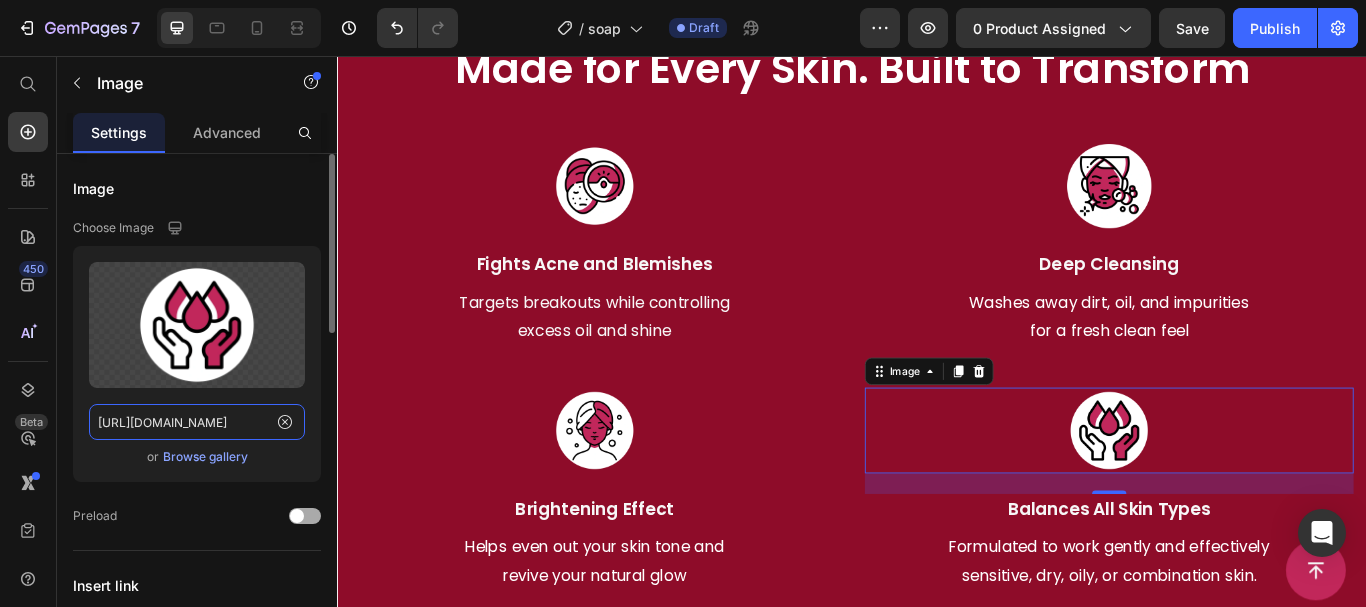 type on "https://dories-beauty.myshopify.com/cdn/shop/files/gempages_571106967523689344-803ba5e1-ce09-4583-befd-bebdbc6cf844.webp?v=8048103760876364303" 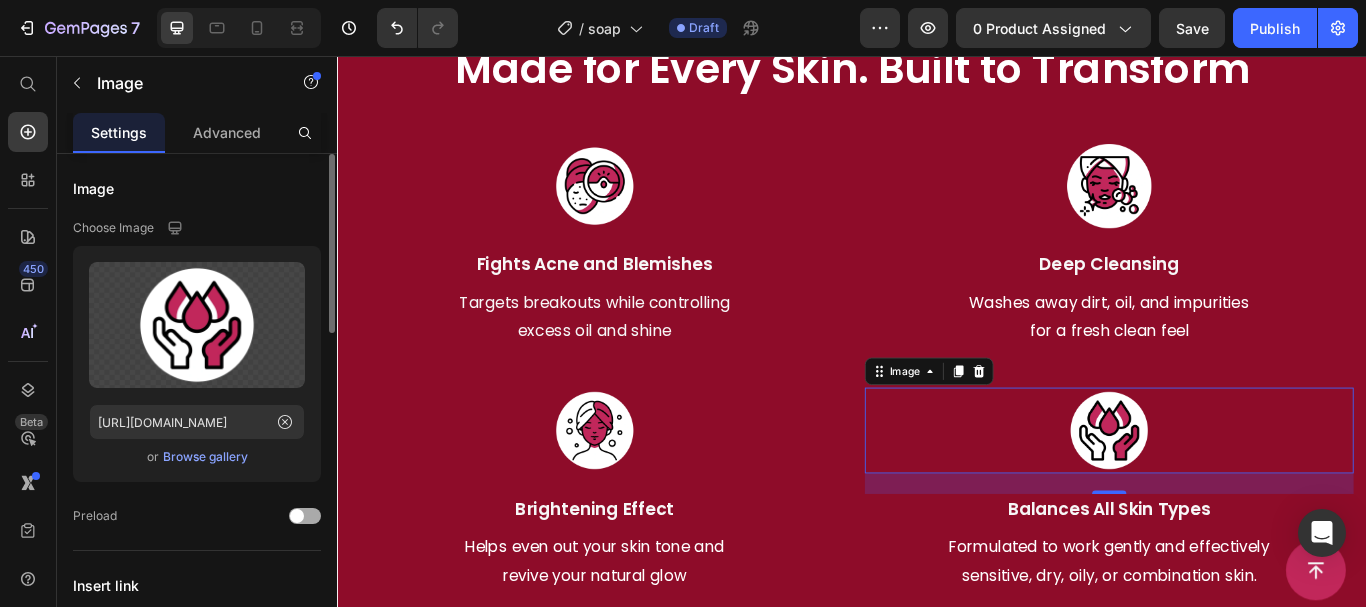 scroll, scrollTop: 0, scrollLeft: 0, axis: both 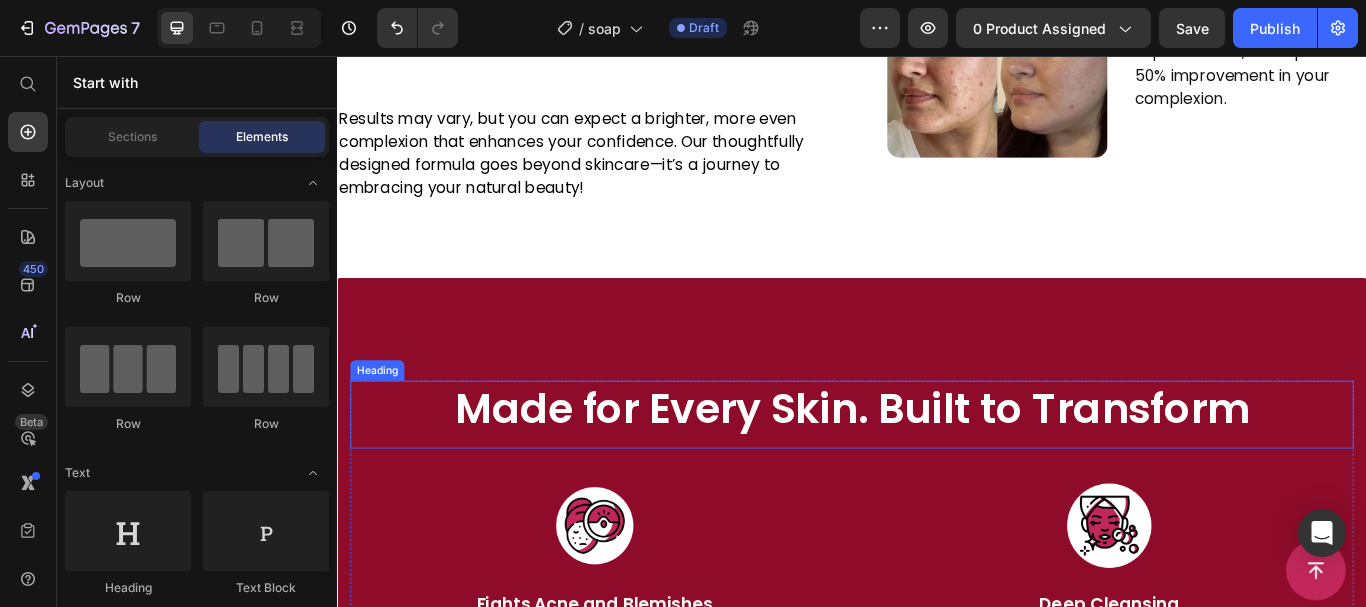 click on "Made for Every Skin. Built to Transform" at bounding box center [937, 474] 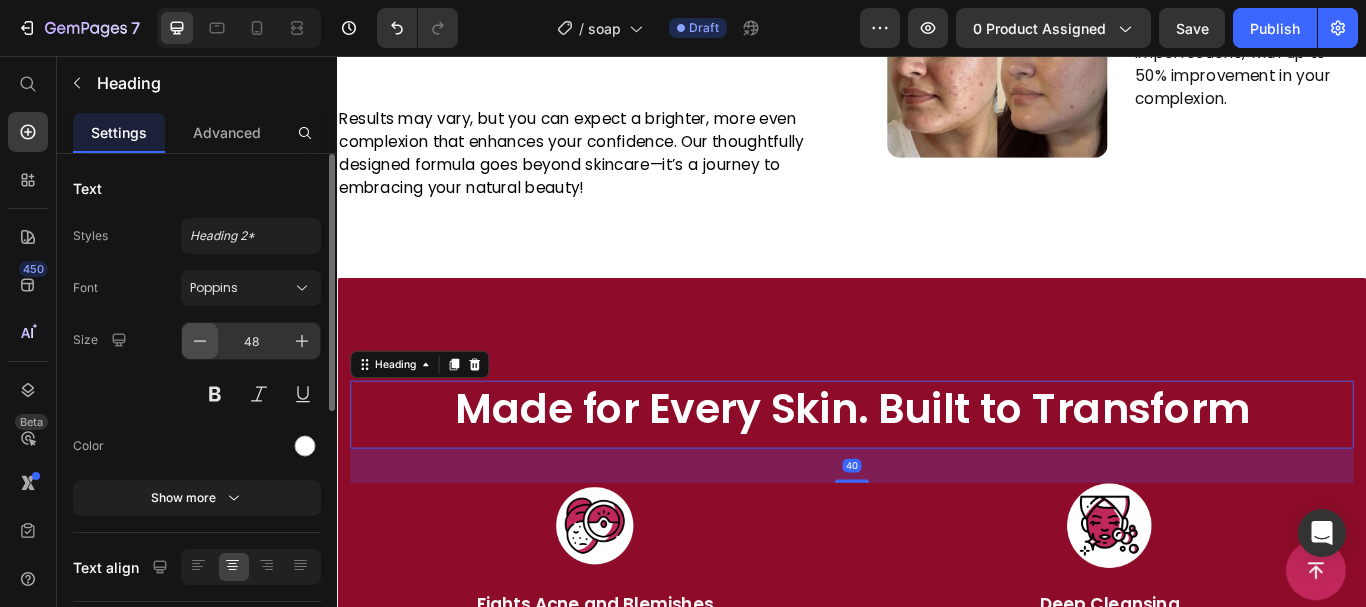 click on "Size 48" at bounding box center (197, 367) 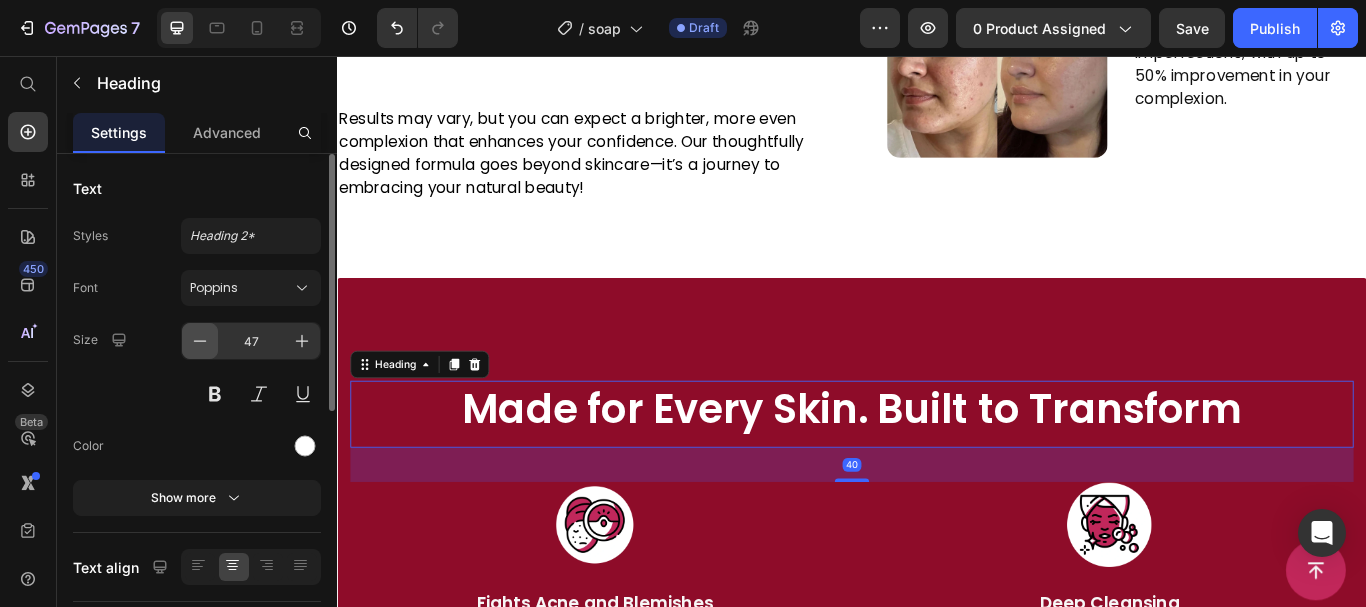 click at bounding box center [200, 341] 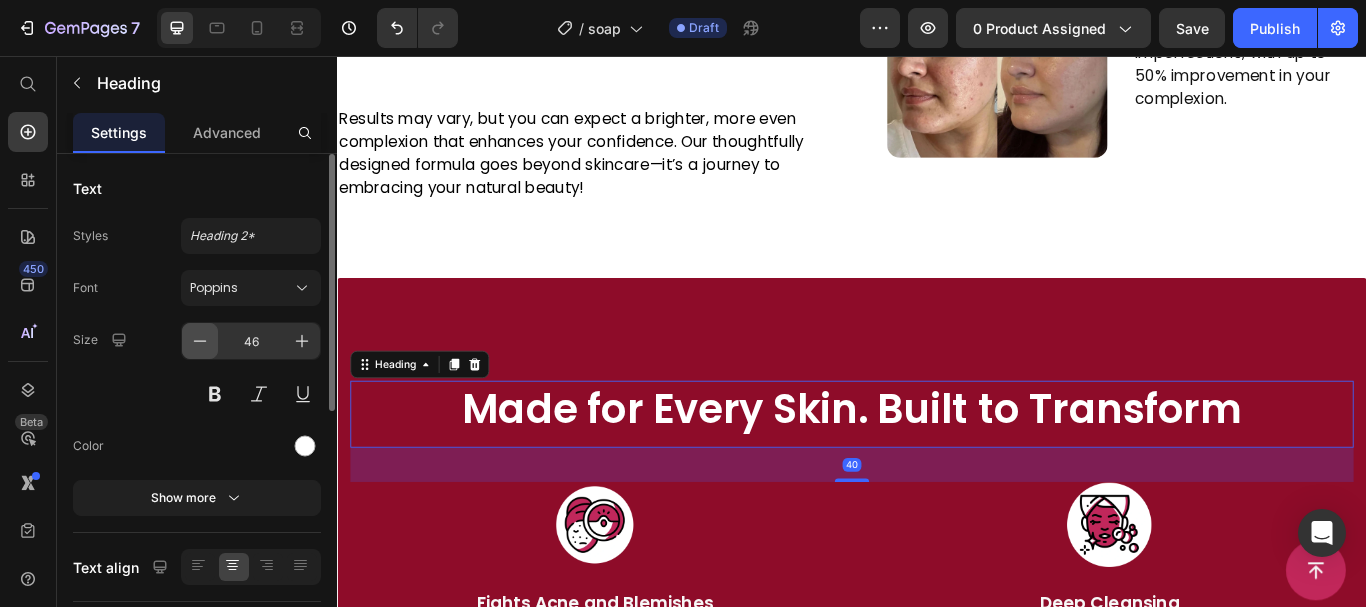 click at bounding box center (200, 341) 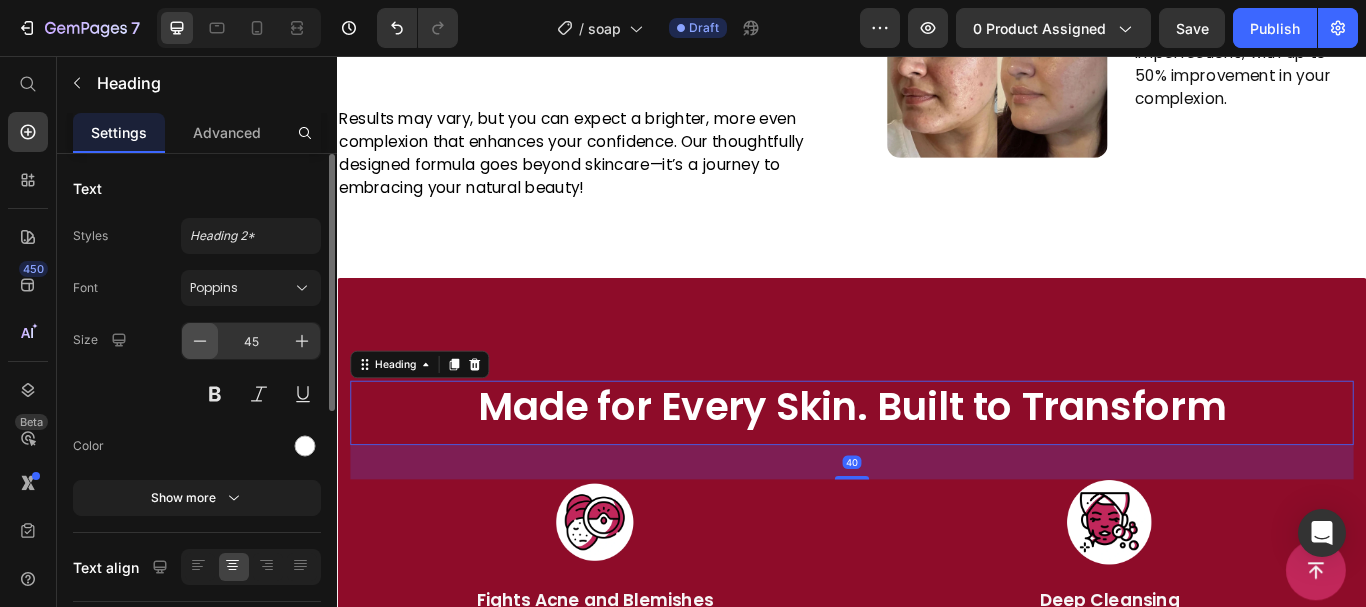 click at bounding box center [200, 341] 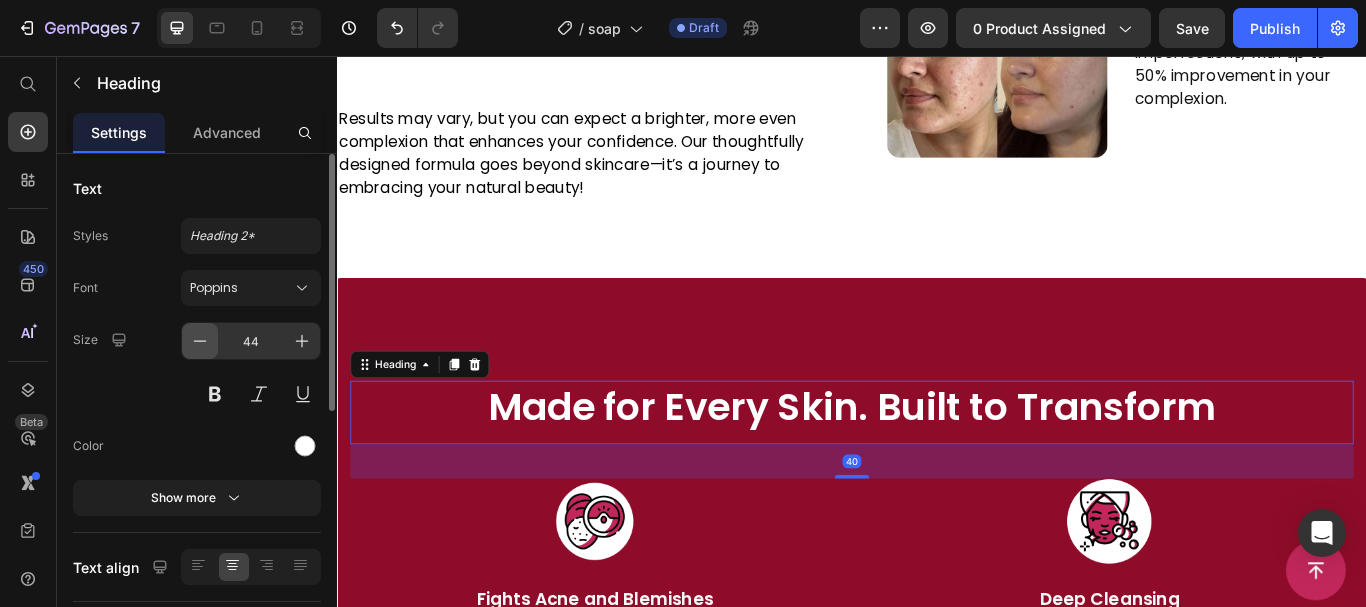 click at bounding box center [200, 341] 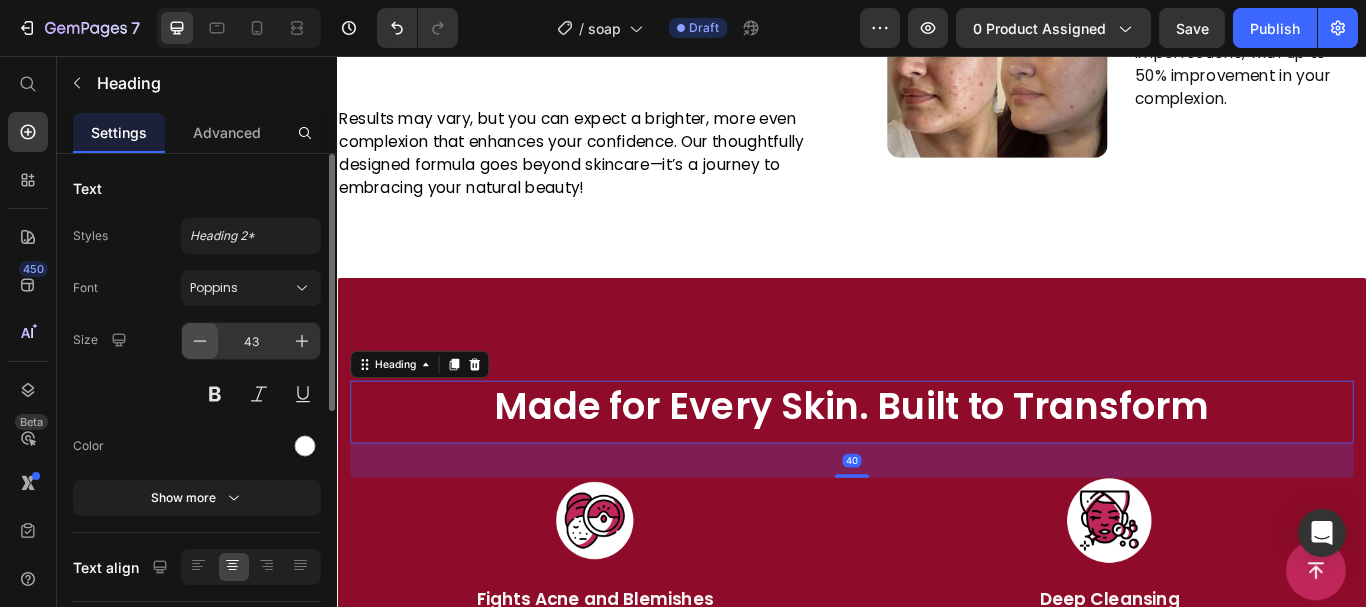 click at bounding box center (200, 341) 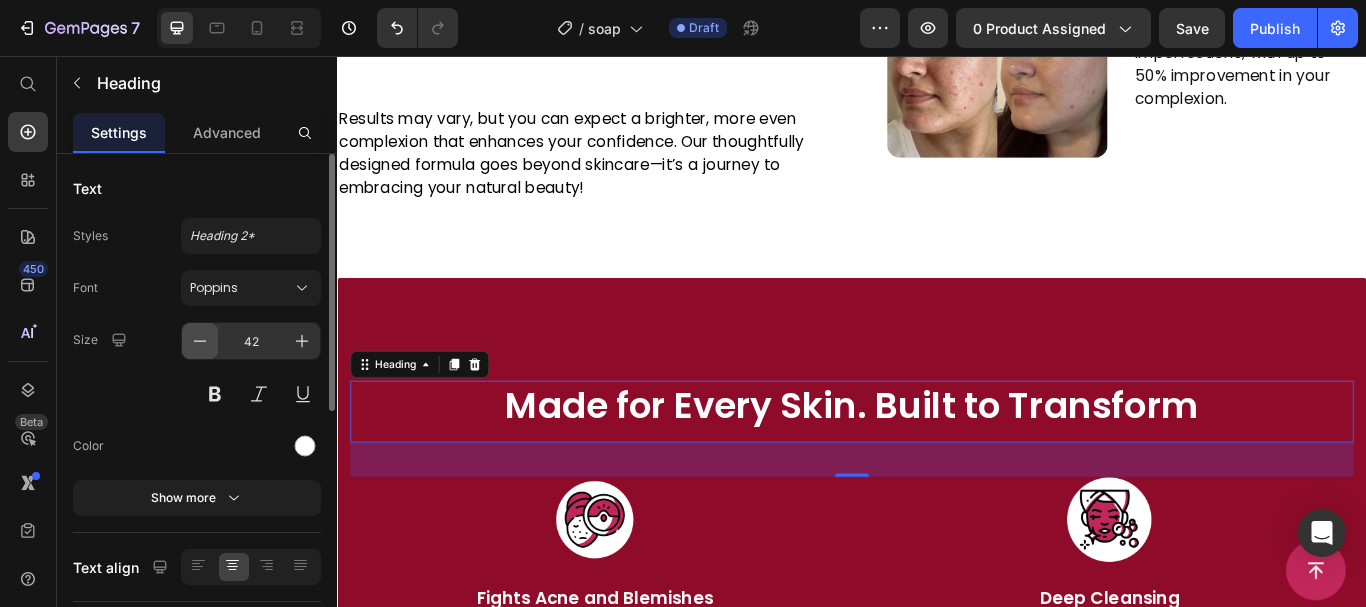 click at bounding box center (200, 341) 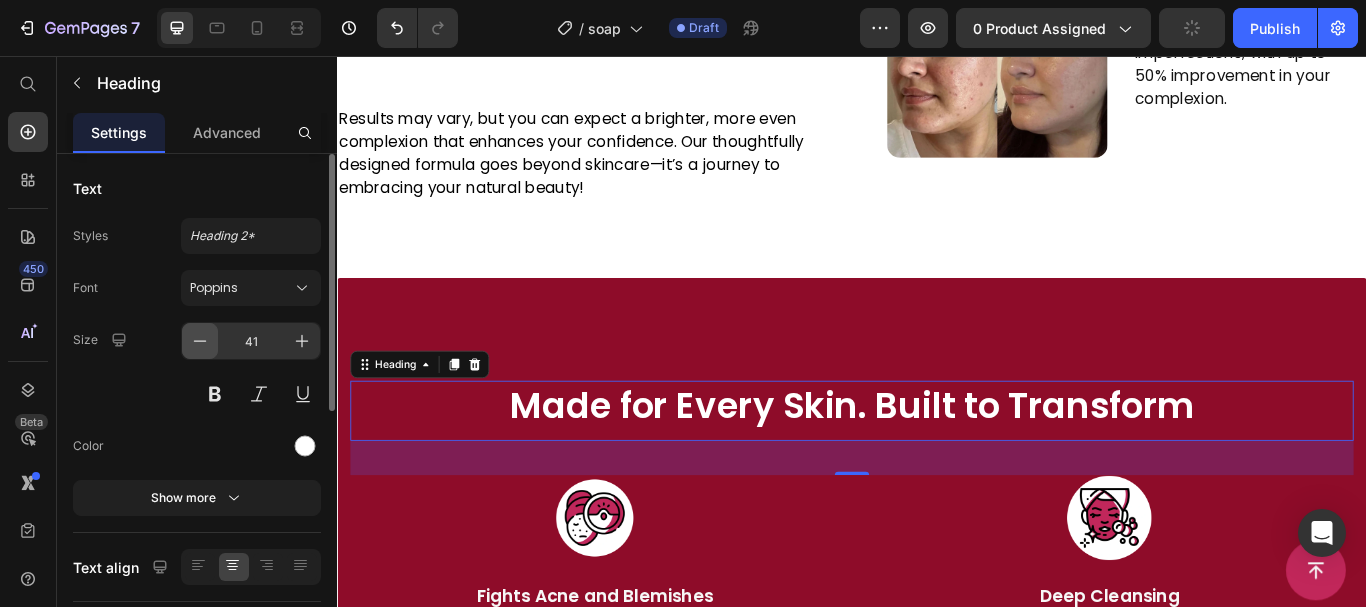 click at bounding box center [200, 341] 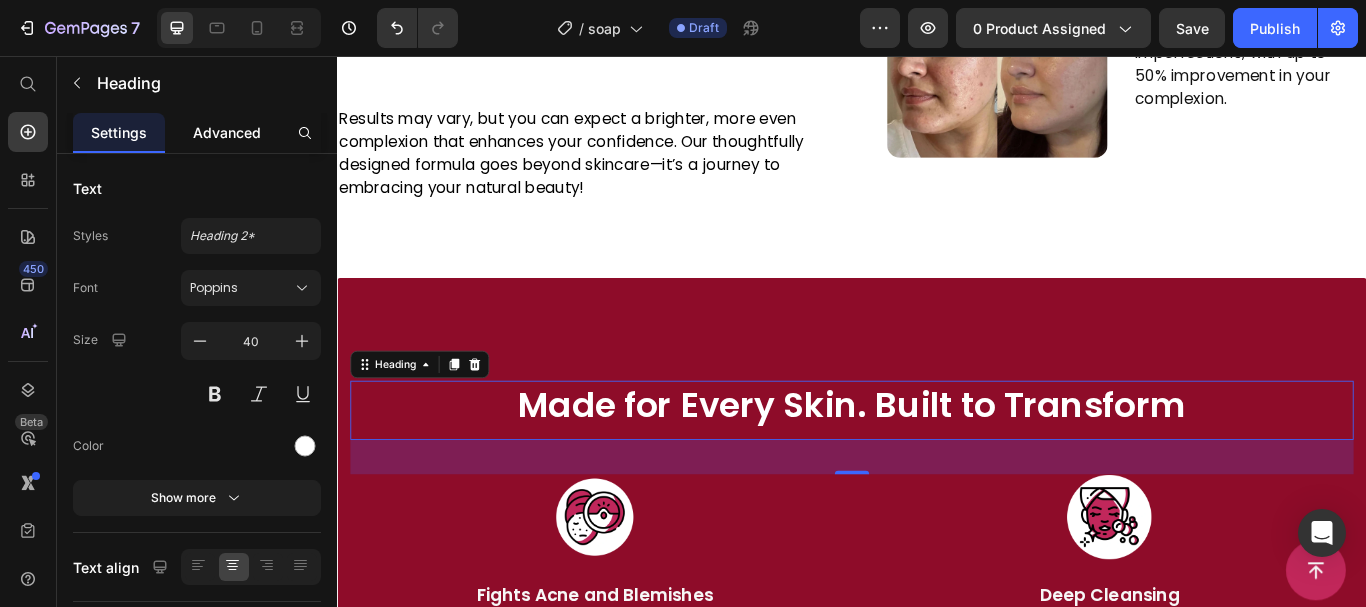 click on "Advanced" at bounding box center (227, 132) 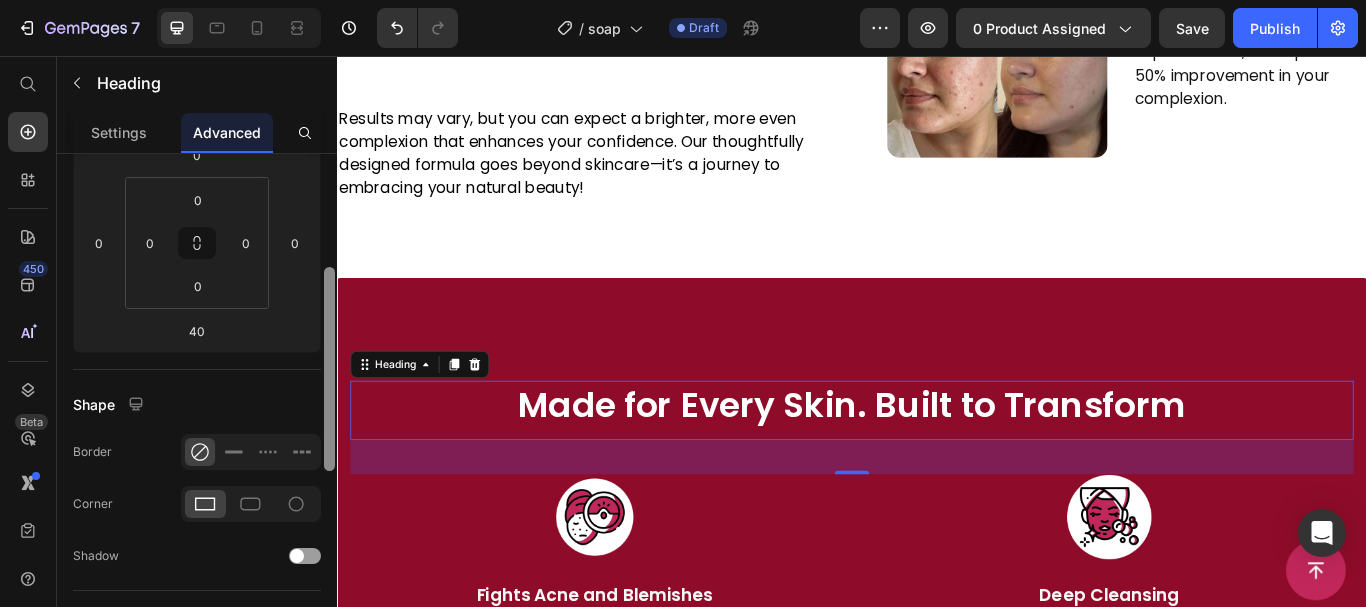 drag, startPoint x: 329, startPoint y: 291, endPoint x: 334, endPoint y: 404, distance: 113.110565 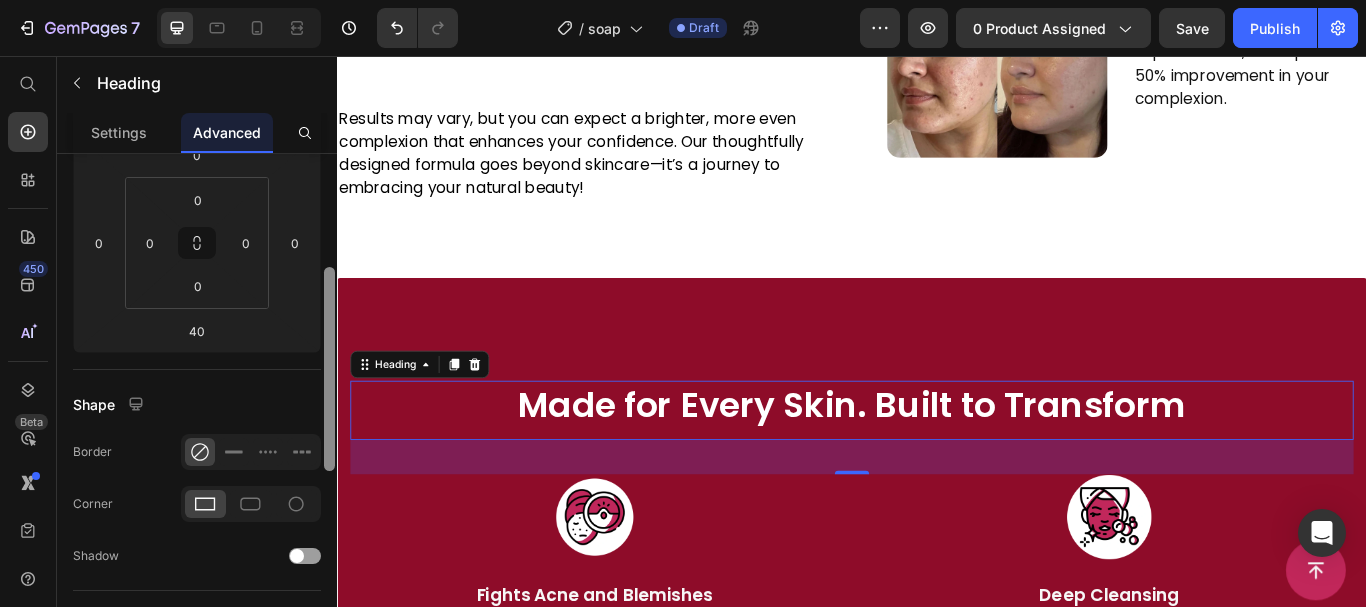 click at bounding box center (329, 409) 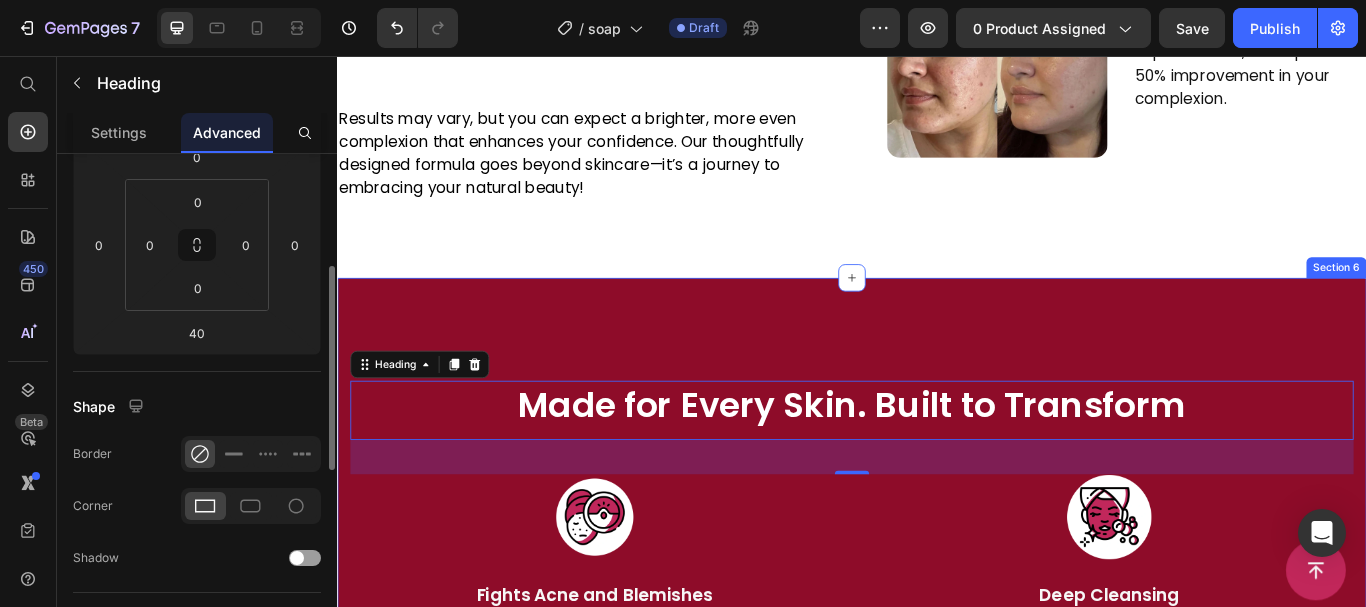 click on "Made for Every Skin. Built to Transform Heading   40 Image  Fights Acne and Blemishes Text Block Targets breakouts while controlling  excess oil and shine Text block Image Deep Cleansing Text Block Washes away dirt, oil, and impurities  for a fresh clean feel Text block Row Image Brightening Effect Text Block Helps even out your skin tone and  revive your natural glow Text block Image Balances All Skin Types Text Block Formulated to work gently and effectively  sensitive, dry, oily, or combination skin. Text block Row Row Section 6" at bounding box center [937, 740] 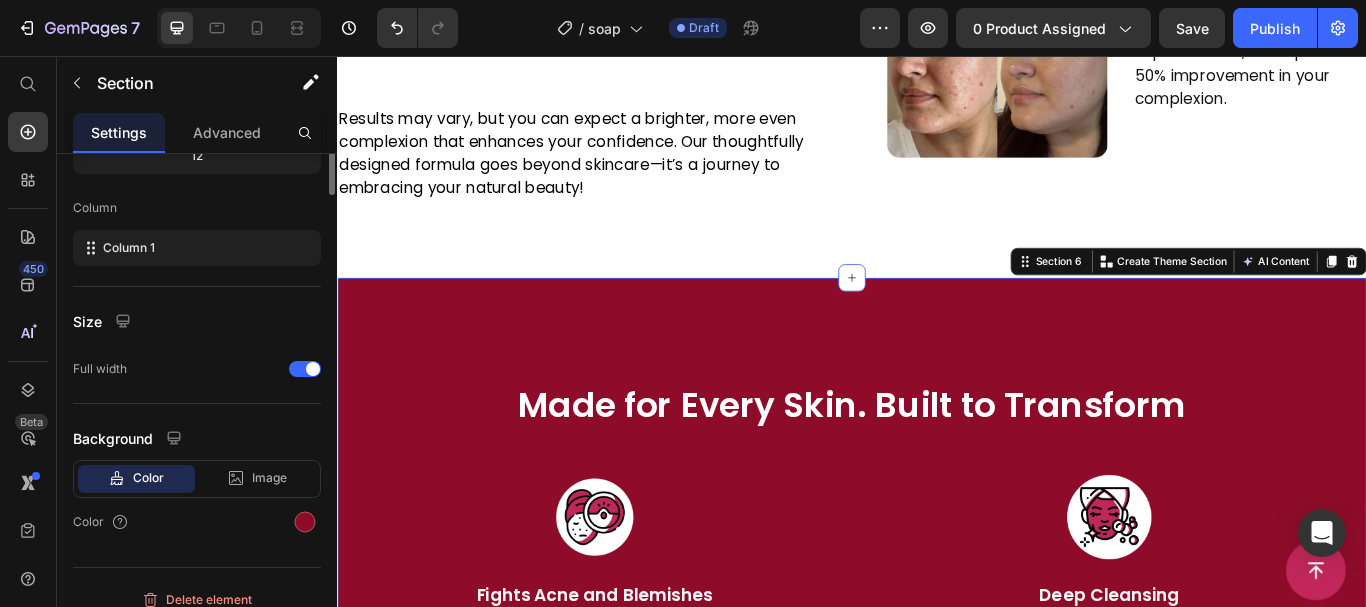 scroll, scrollTop: 0, scrollLeft: 0, axis: both 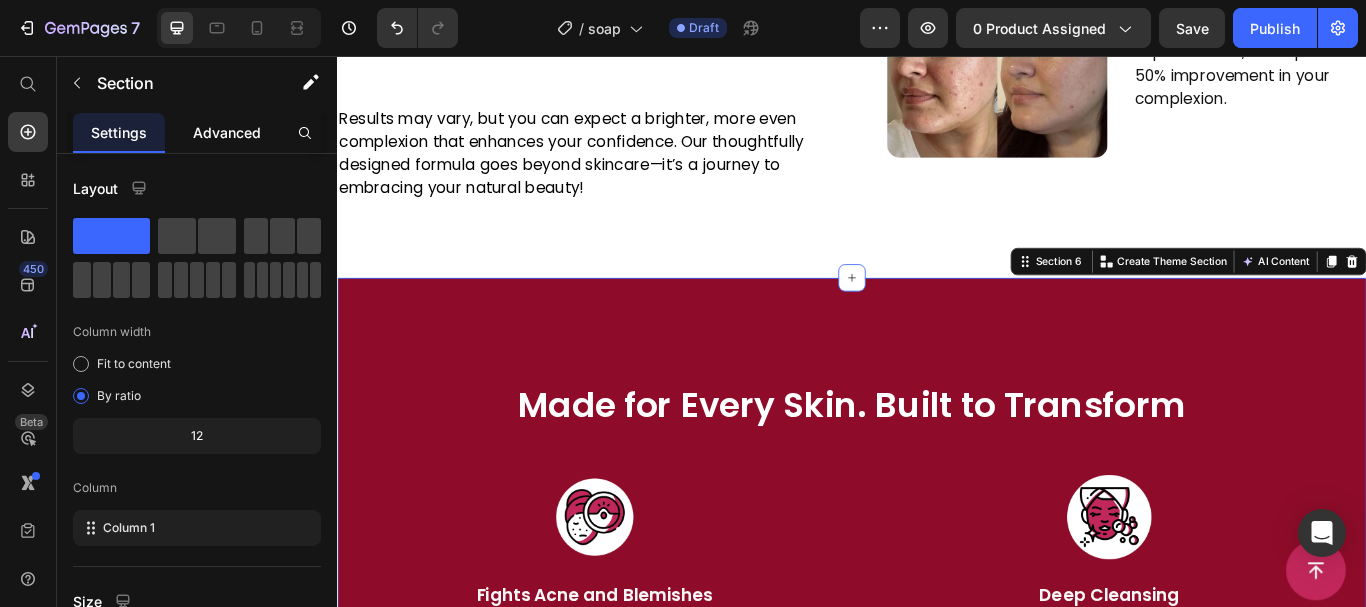 click on "Advanced" 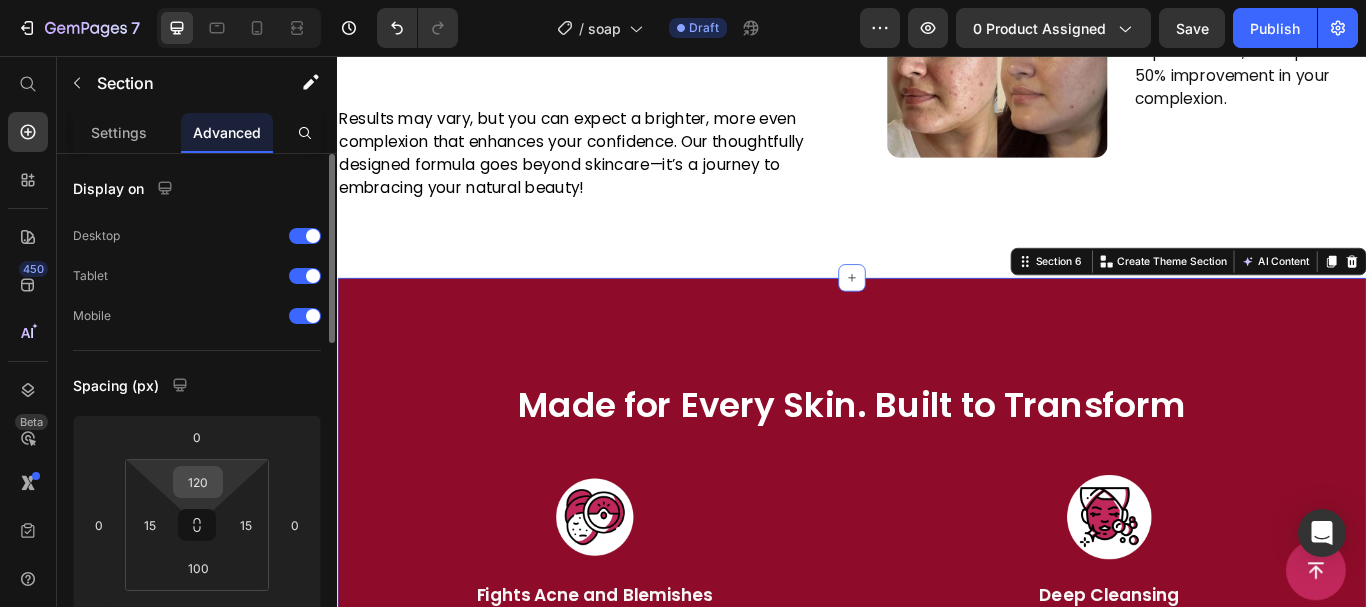 click on "120" at bounding box center (198, 482) 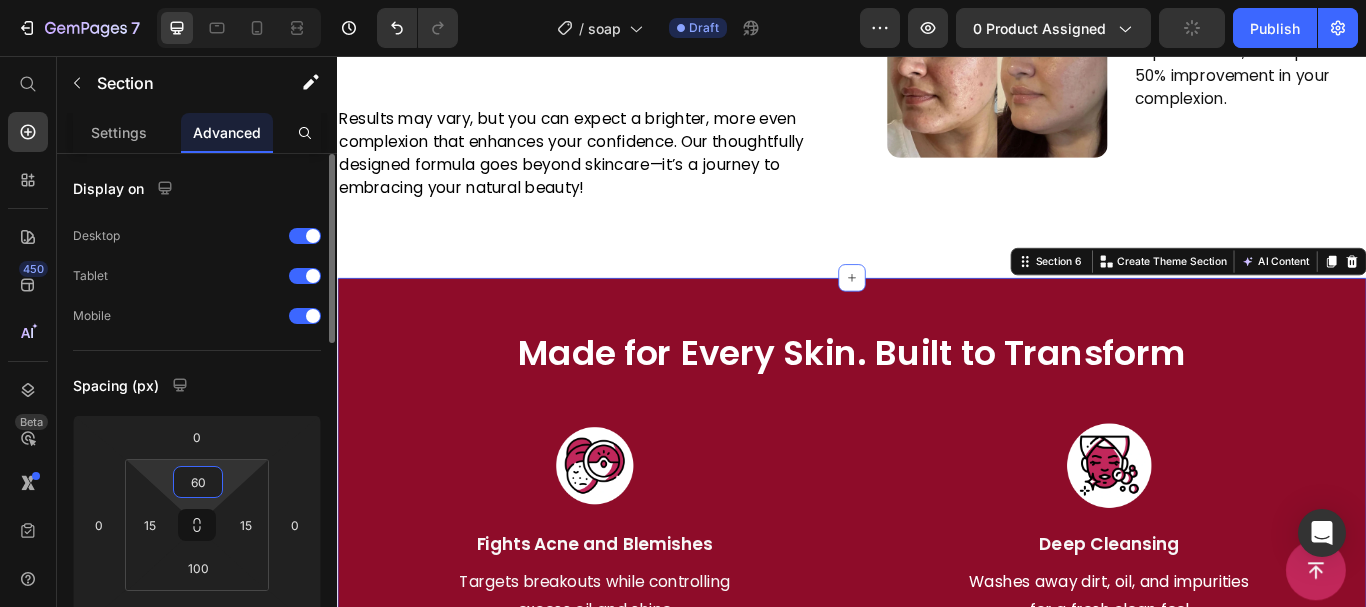 type on "60" 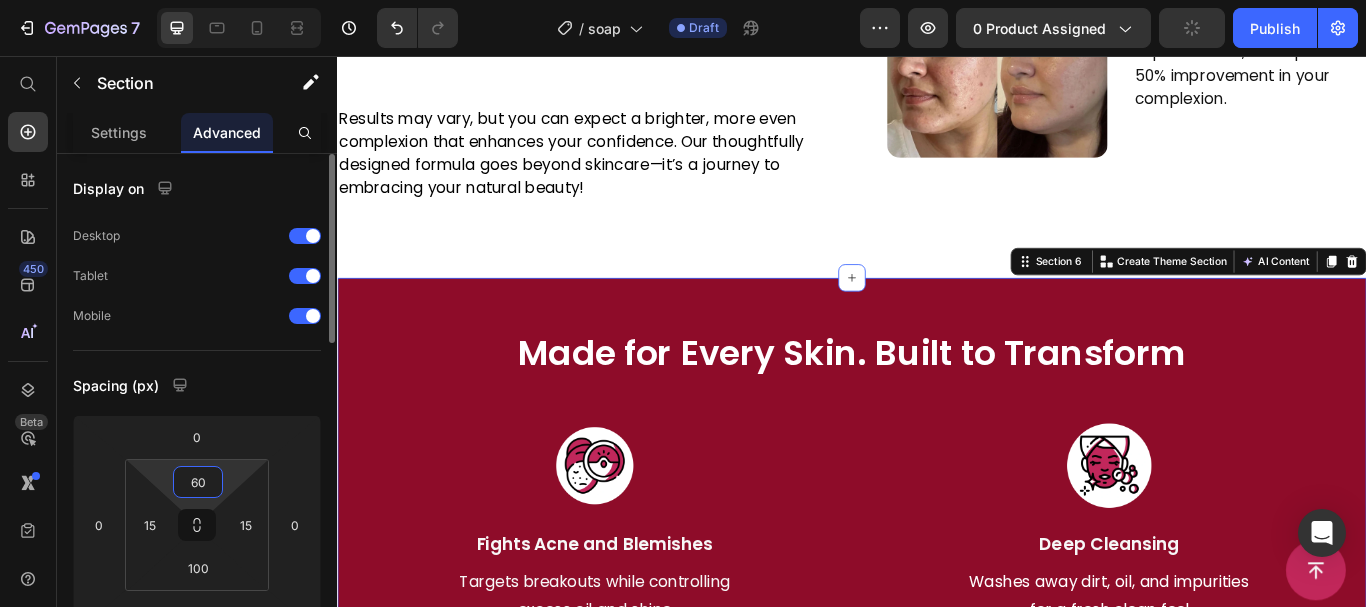 click on "Spacing (px)" at bounding box center (197, 385) 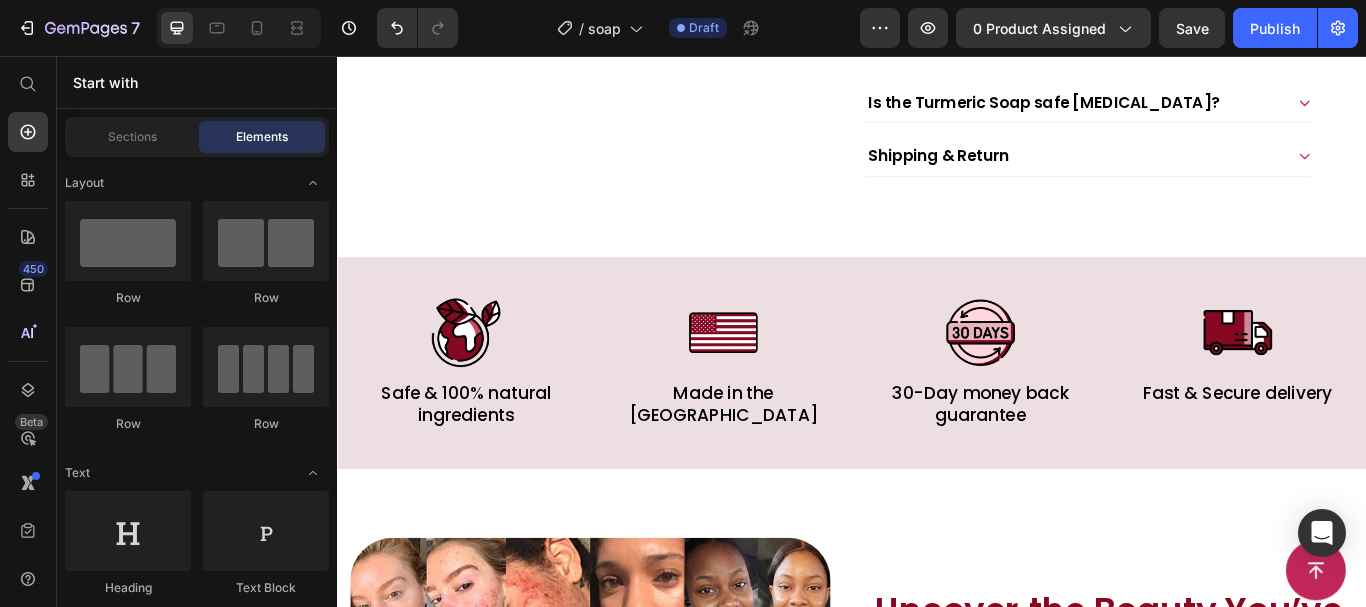 scroll, scrollTop: 915, scrollLeft: 0, axis: vertical 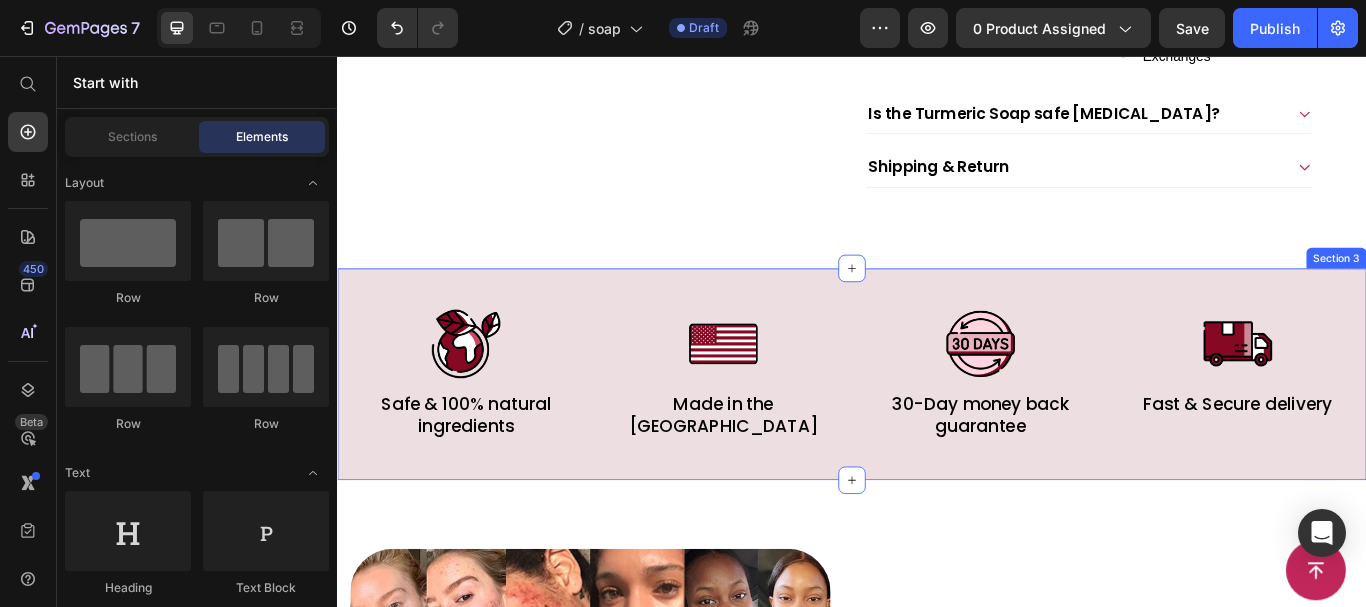click on "Image Safe & 100% natural ingredients Text Block Image Made in the USA Text Block Row Image 30-Day money back guarantee Text Block Image Fast & Secure delivery Text Block Row Row Section 3" at bounding box center (937, 427) 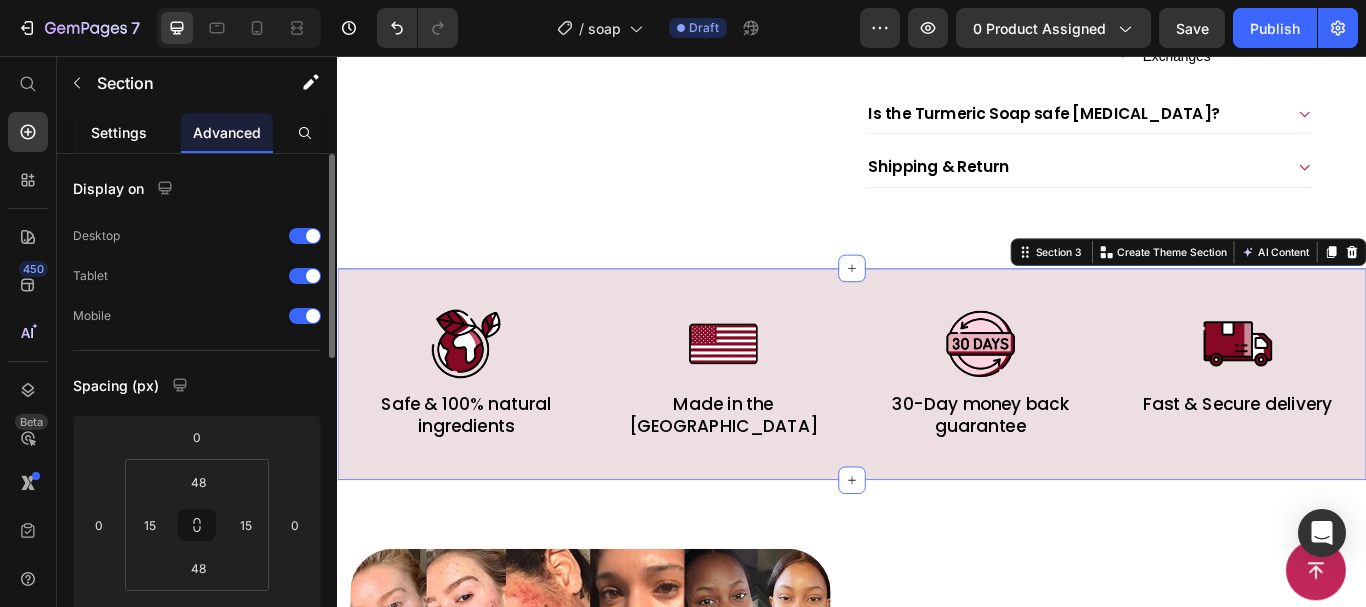click on "Settings" at bounding box center (119, 132) 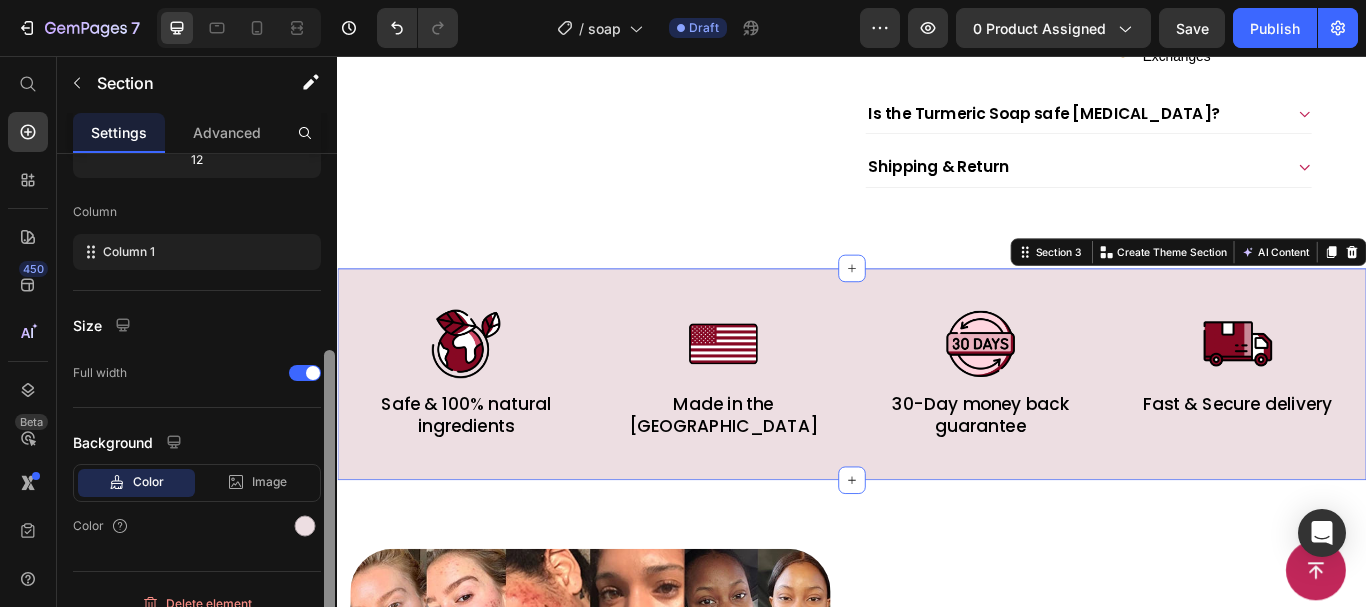 scroll, scrollTop: 298, scrollLeft: 0, axis: vertical 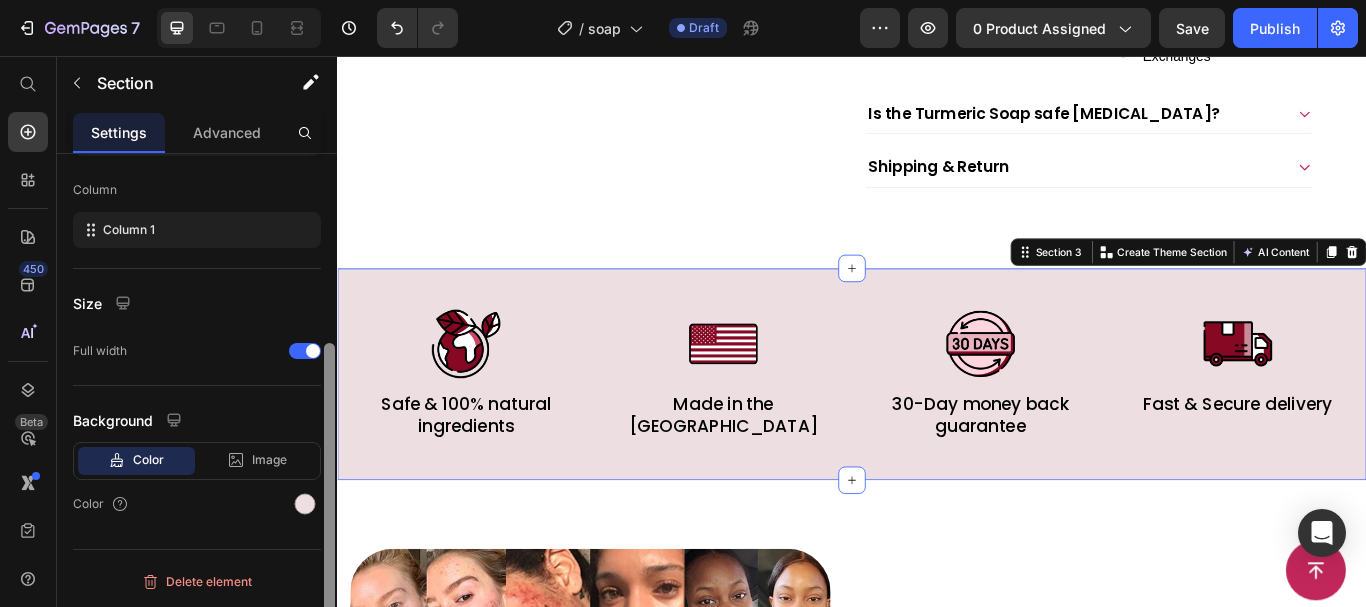 drag, startPoint x: 328, startPoint y: 202, endPoint x: 254, endPoint y: 432, distance: 241.61125 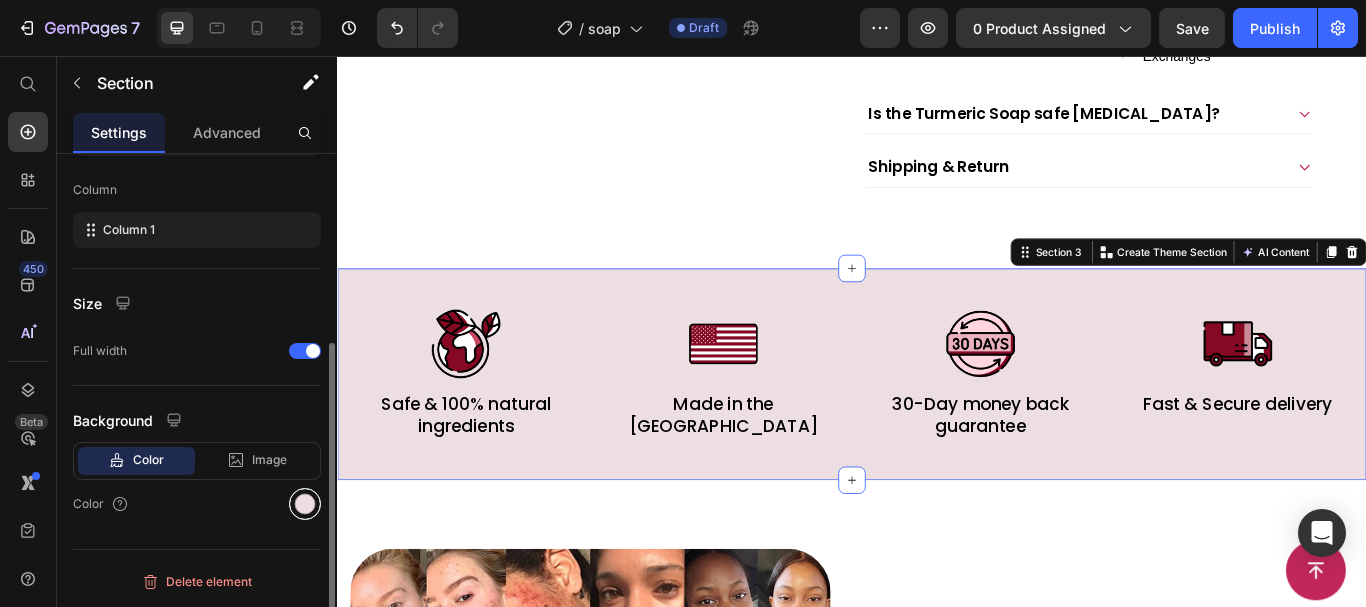 click at bounding box center (305, 504) 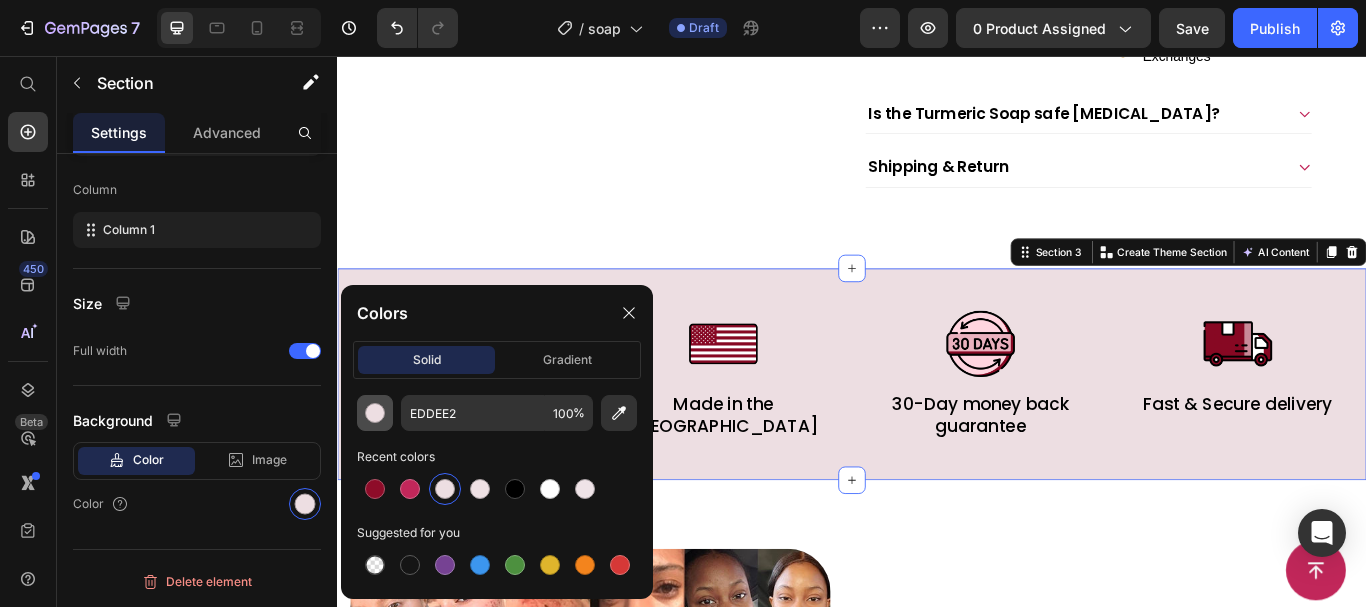 click at bounding box center (375, 413) 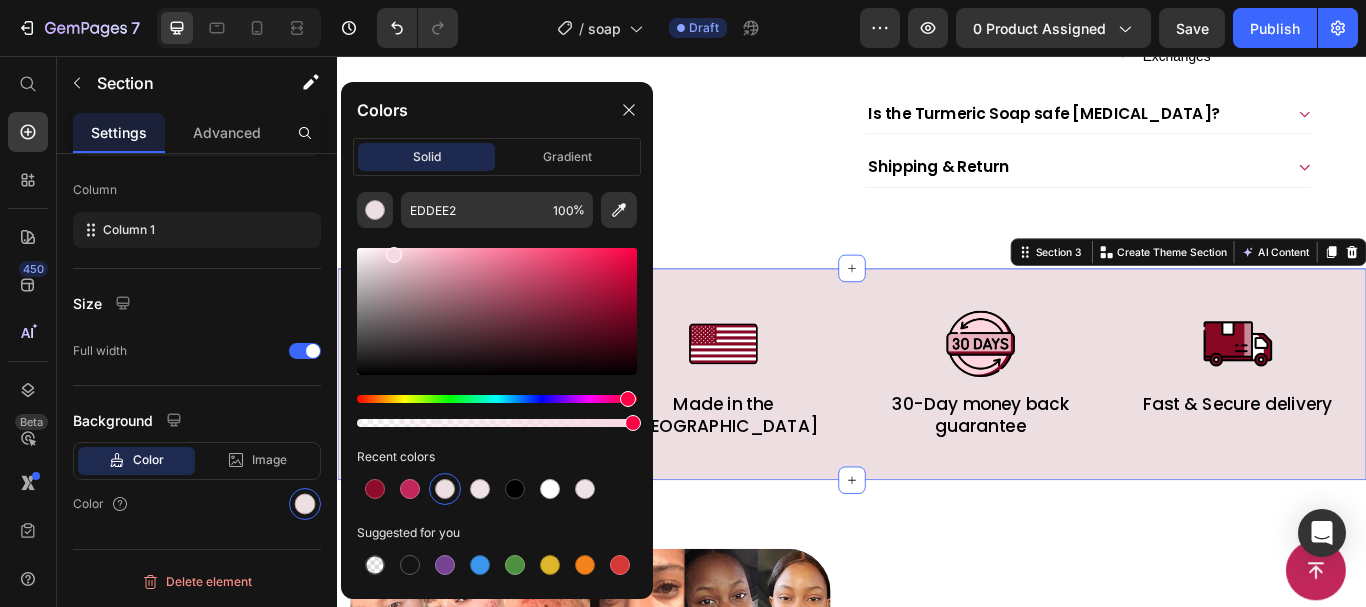 drag, startPoint x: 384, startPoint y: 260, endPoint x: 393, endPoint y: 251, distance: 12.727922 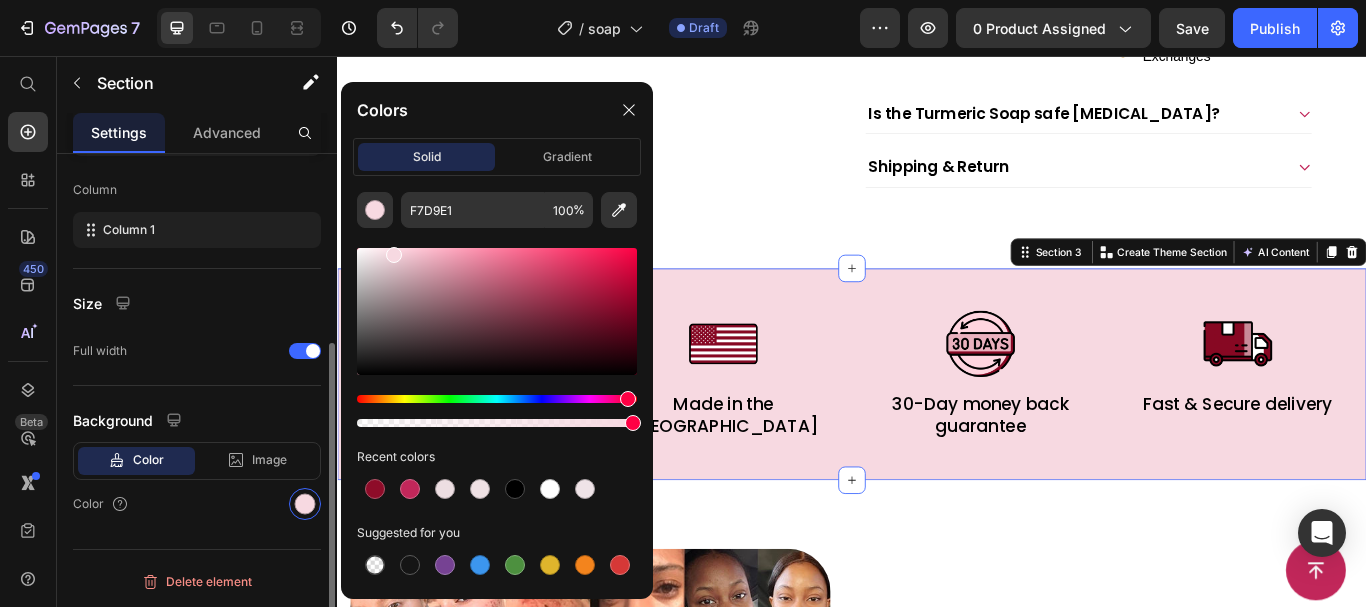 click on "Size" at bounding box center (197, 303) 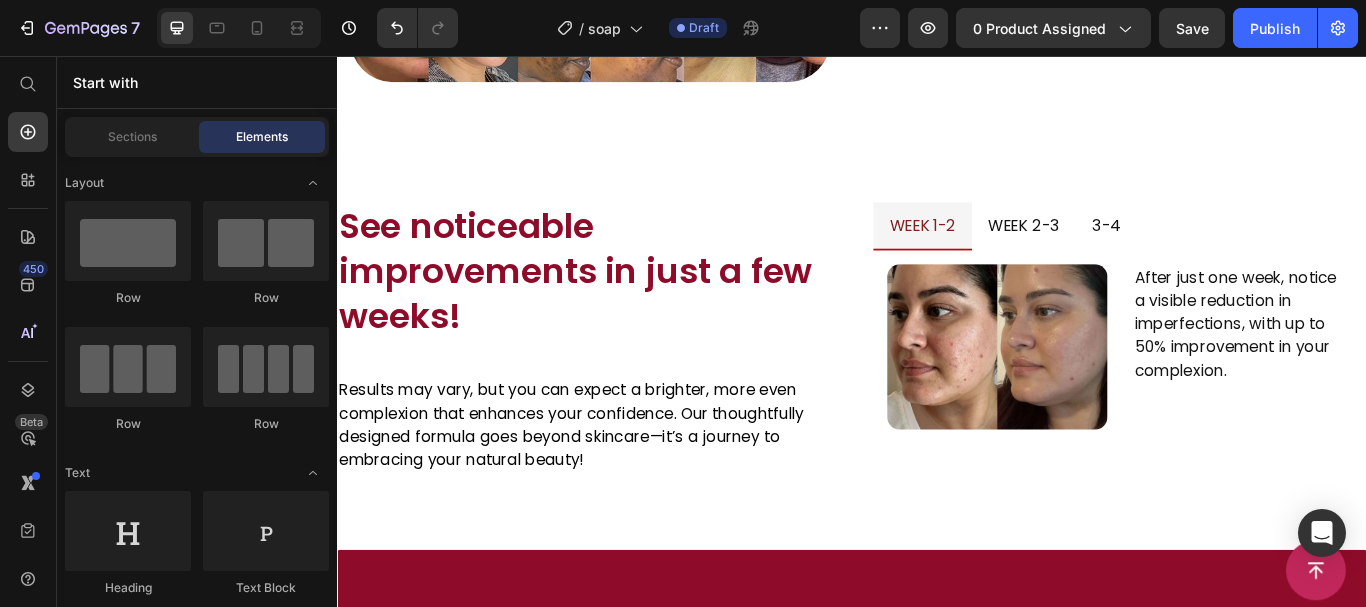 scroll, scrollTop: 2318, scrollLeft: 0, axis: vertical 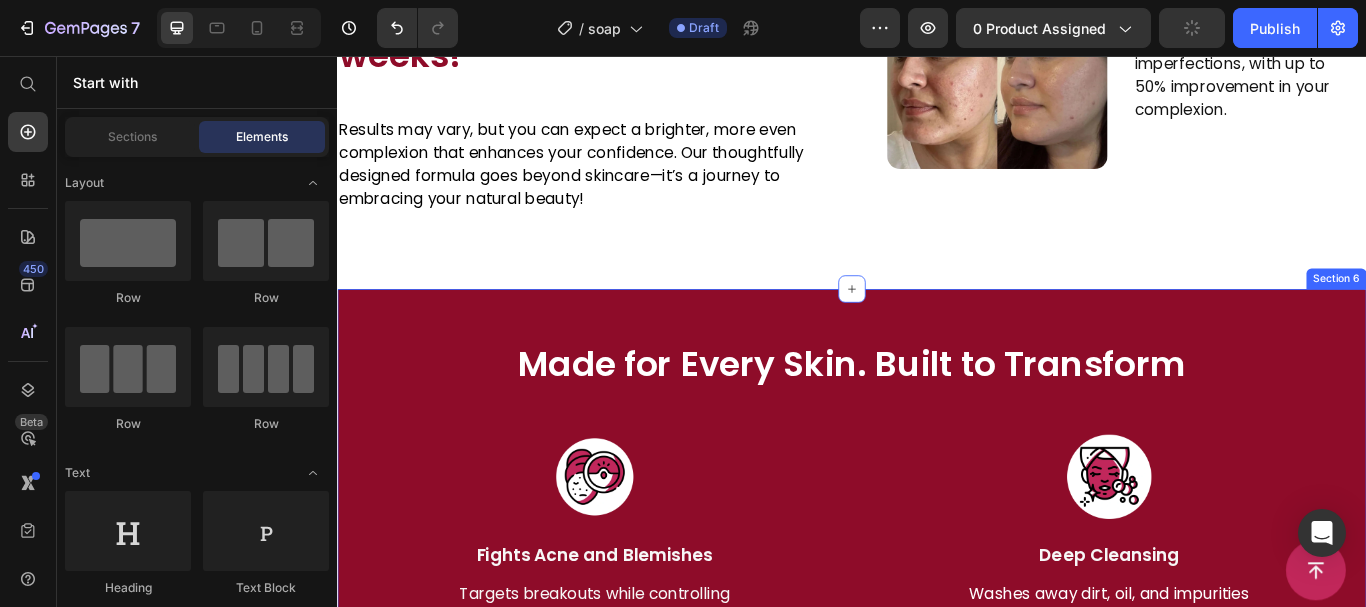 click on "Made for Every Skin. Built to Transform Heading Image  Fights Acne and Blemishes Text Block Targets breakouts while controlling  excess oil and shine Text block Image Deep Cleansing Text Block Washes away dirt, oil, and impurities  for a fresh clean feel Text block Row Image Brightening Effect Text Block Helps even out your skin tone and  revive your natural glow Text block Image Balances All Skin Types Text Block Formulated to work gently and effectively  sensitive, dry, oily, or combination skin. Text block Row Row Section 6" at bounding box center [937, 723] 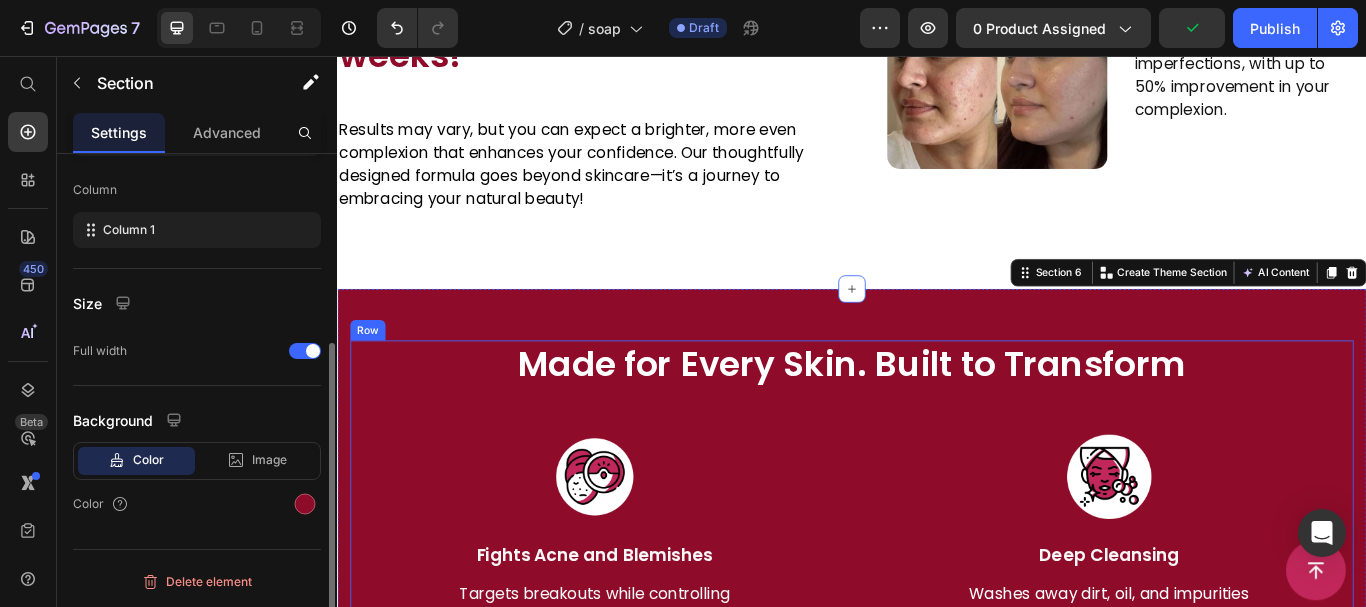 click on "Made for Every Skin. Built to Transform Heading Image  Fights Acne and Blemishes Text Block Targets breakouts while controlling  excess oil and shine Text block Image Deep Cleansing Text Block Washes away dirt, oil, and impurities  for a fresh clean feel Text block Row Image Brightening Effect Text Block Helps even out your skin tone and  revive your natural glow Text block Image Balances All Skin Types Text Block Formulated to work gently and effectively  sensitive, dry, oily, or combination skin. Text block Row" at bounding box center (937, 703) 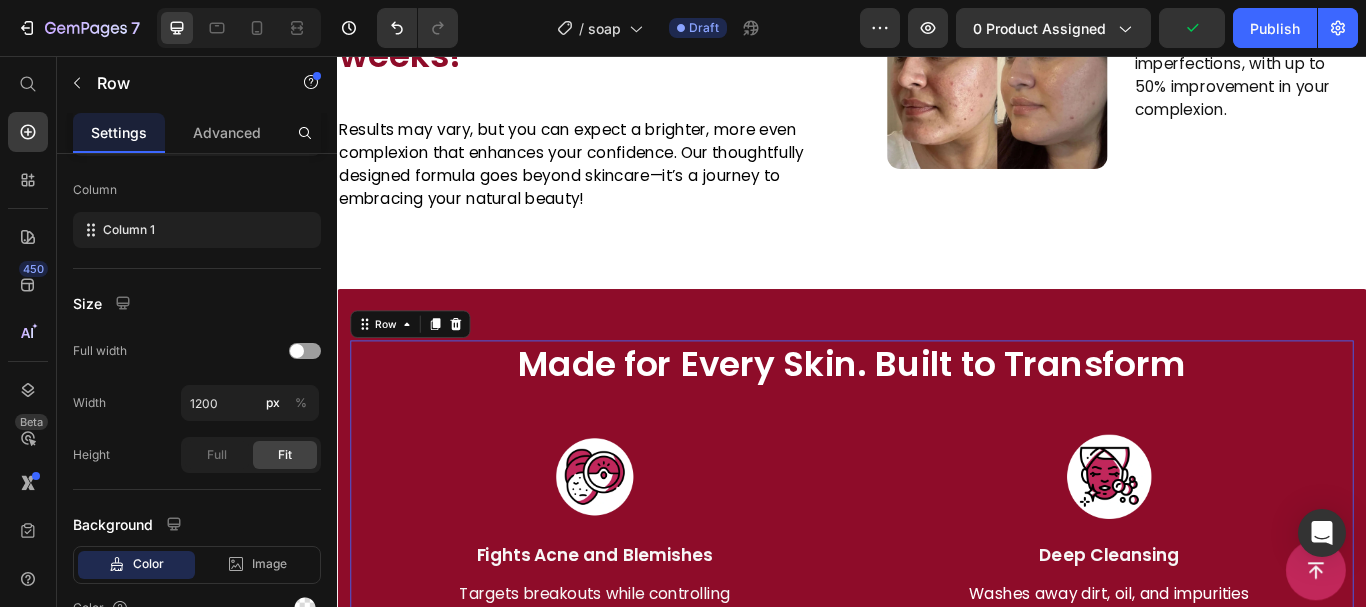 scroll, scrollTop: 0, scrollLeft: 0, axis: both 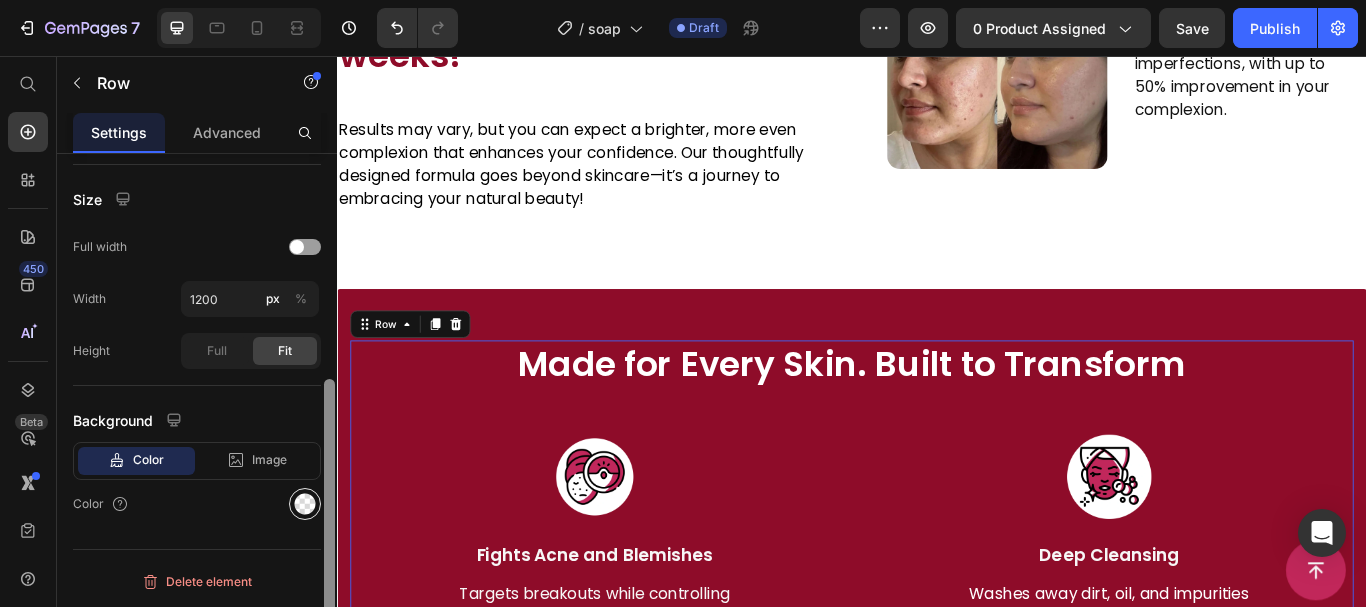 drag, startPoint x: 325, startPoint y: 212, endPoint x: 306, endPoint y: 492, distance: 280.6439 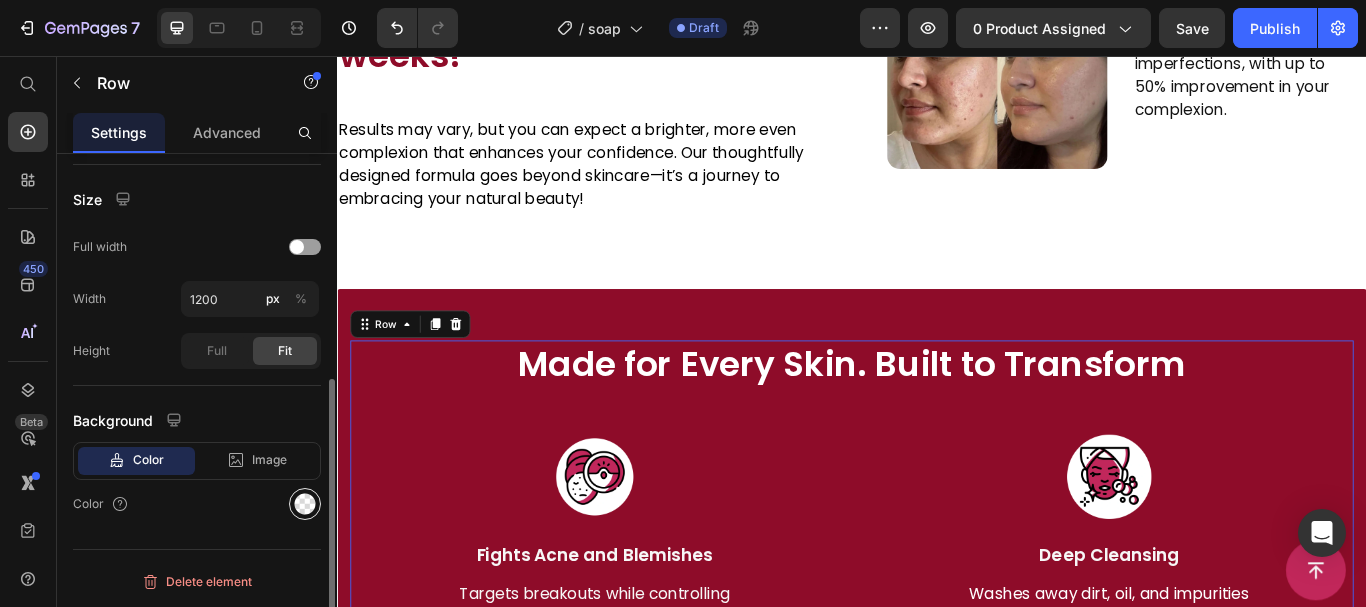 click 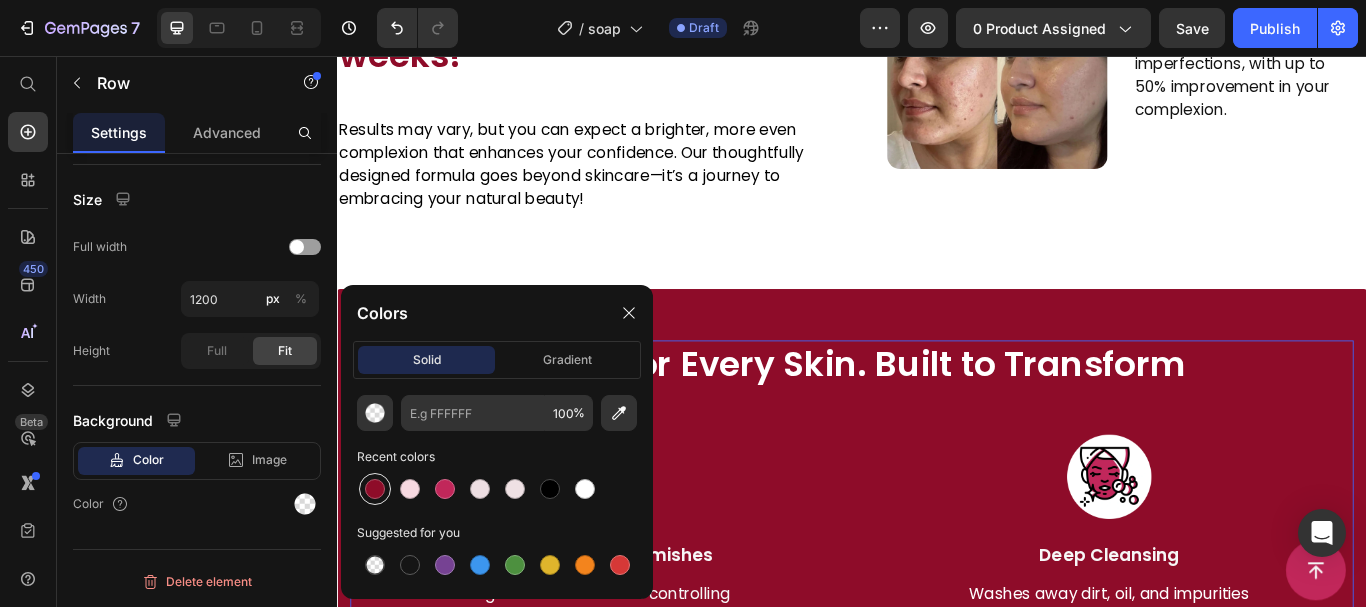 click at bounding box center (375, 489) 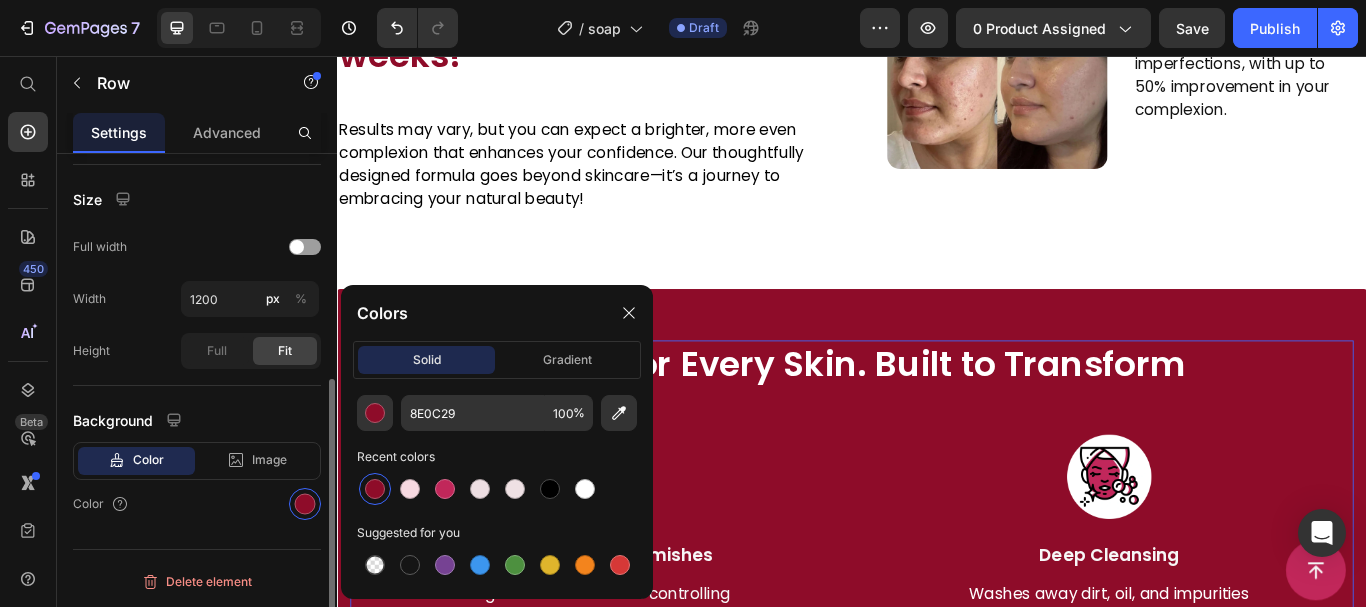click on "Background" at bounding box center (197, 420) 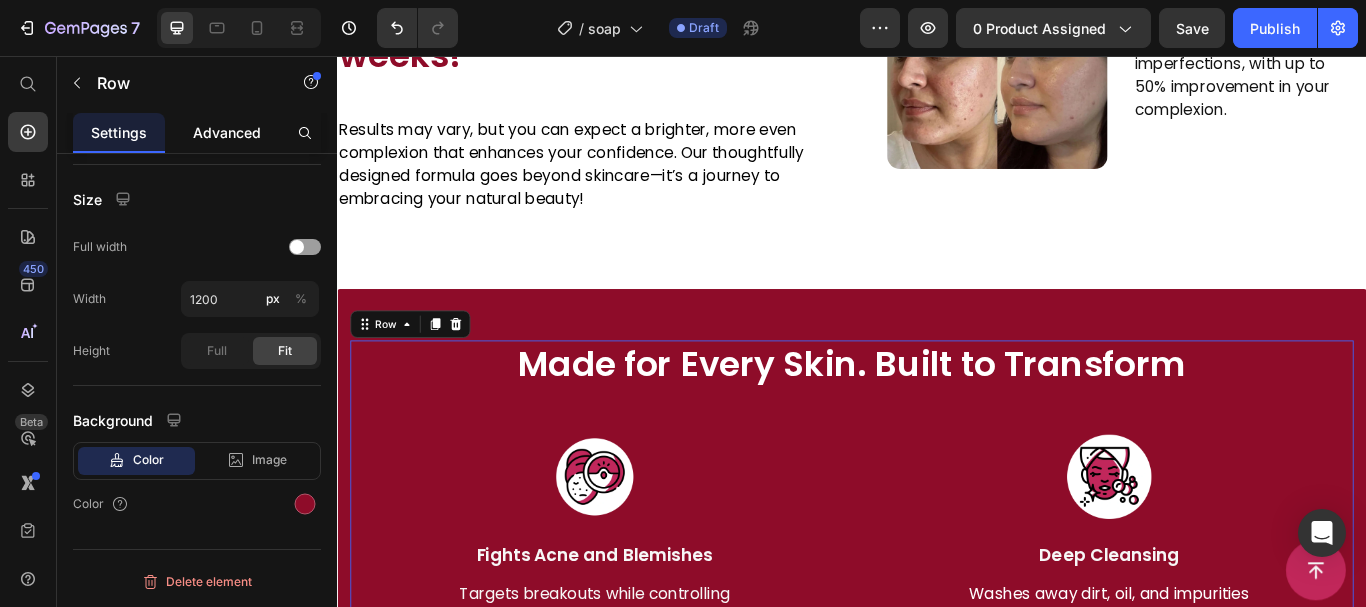 drag, startPoint x: 230, startPoint y: 157, endPoint x: 224, endPoint y: 147, distance: 11.661903 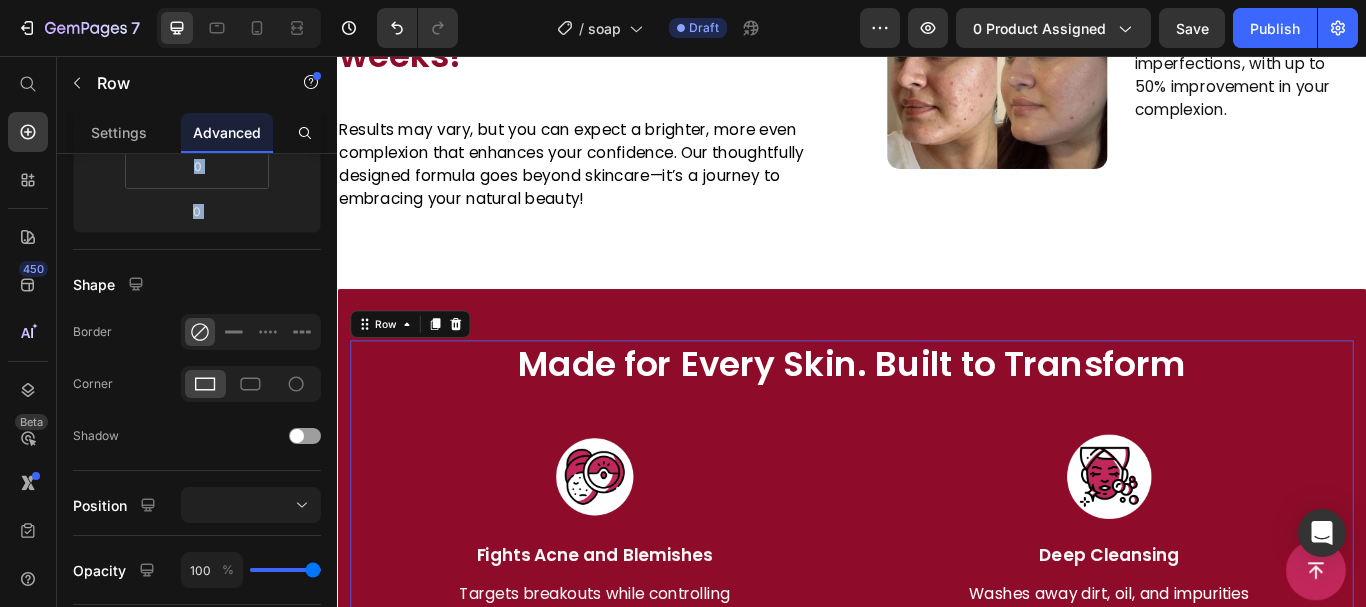 scroll, scrollTop: 0, scrollLeft: 0, axis: both 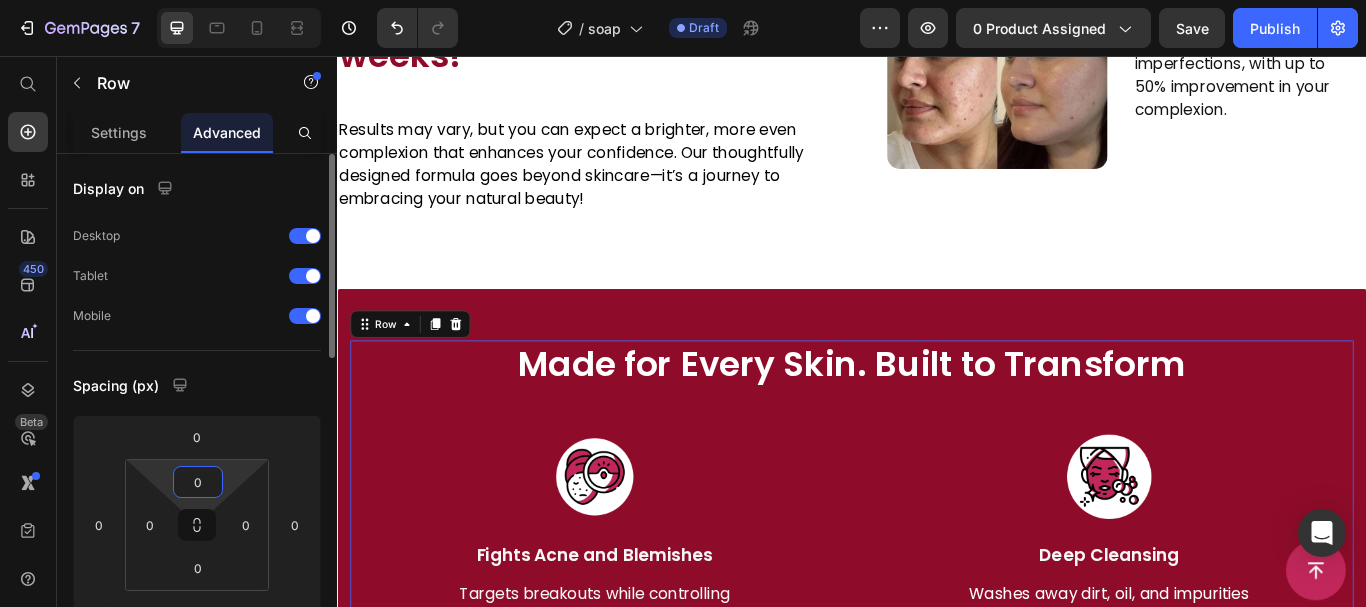 click on "0" at bounding box center [198, 482] 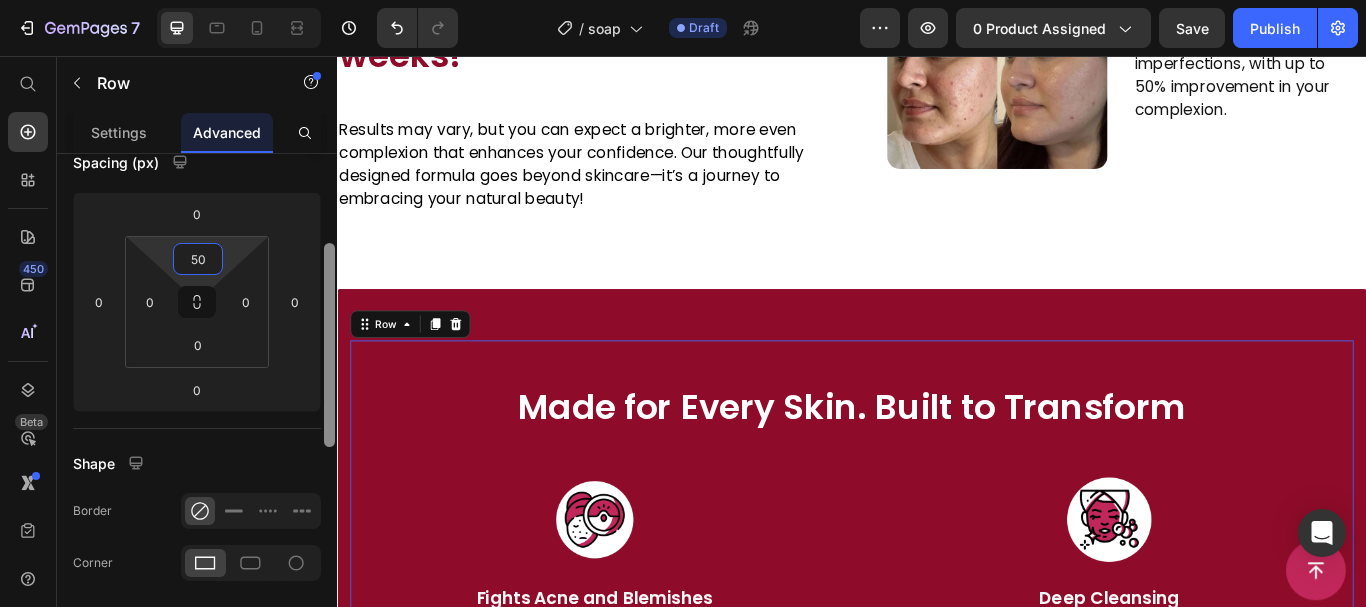 drag, startPoint x: 328, startPoint y: 341, endPoint x: 267, endPoint y: 422, distance: 101.4002 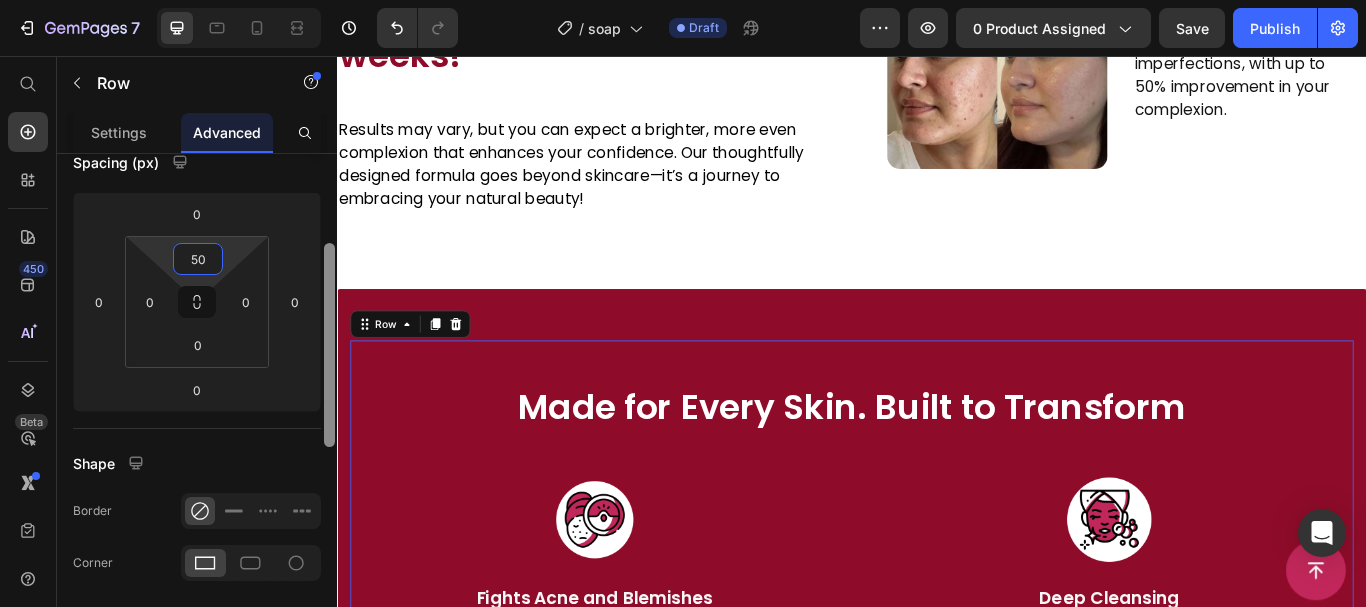 click on "Display on Desktop Tablet Mobile Spacing (px) 0 0 0 0 50 0 0 0 Shape Border Corner Shadow Position Opacity 100 % Animation Interaction Upgrade to Optimize plan  to unlock Interaction & other premium features. CSS class  Delete element" at bounding box center [197, 409] 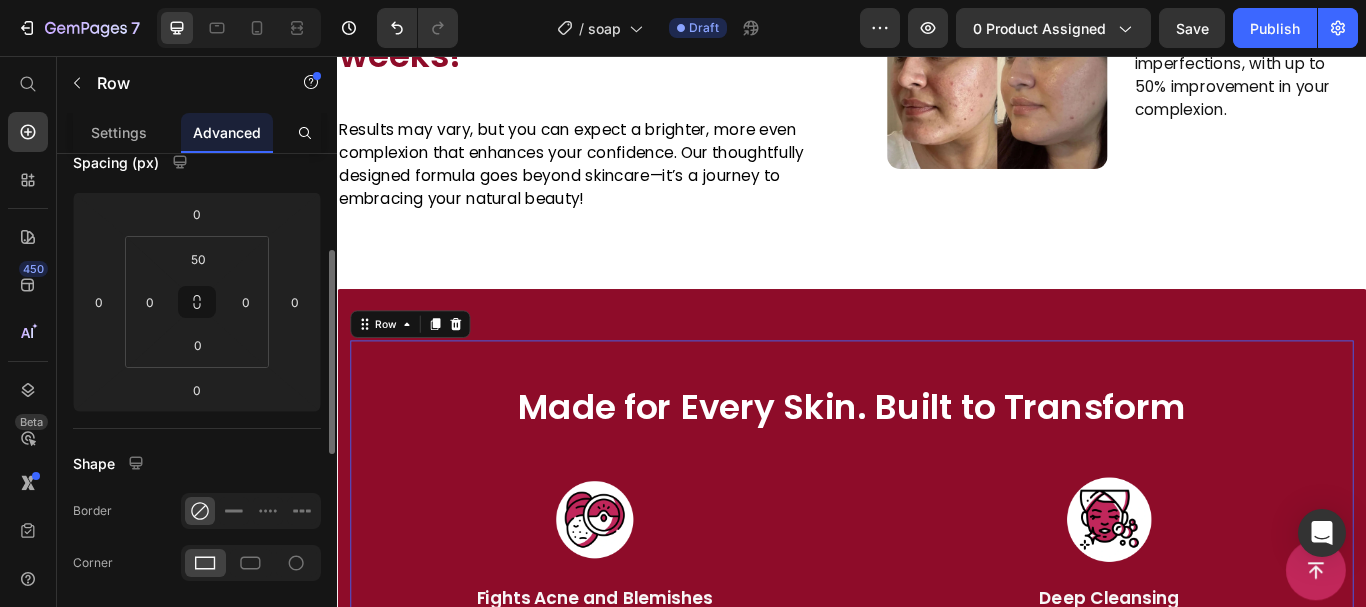 scroll, scrollTop: 228, scrollLeft: 0, axis: vertical 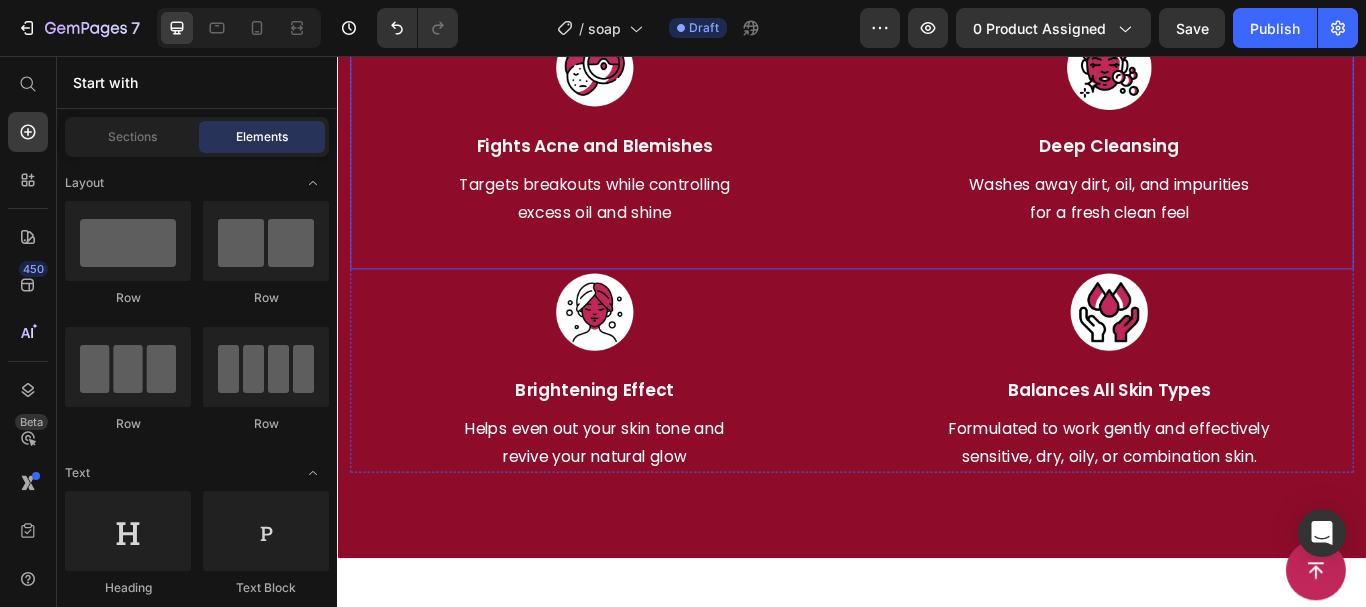 click on "Image  Fights Acne and Blemishes Text Block Targets breakouts while controlling  excess oil and shine Text block Image Deep Cleansing Text Block Washes away dirt, oil, and impurities  for a fresh clean feel Text block Row" at bounding box center (937, 162) 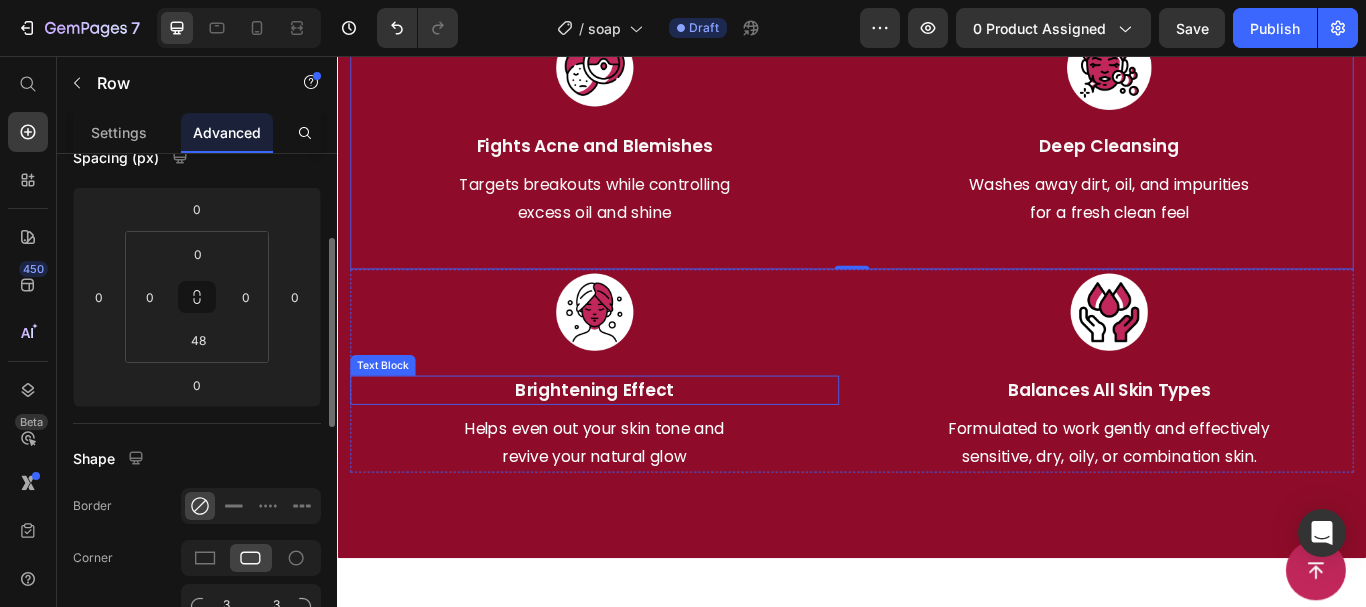 click at bounding box center [637, 355] 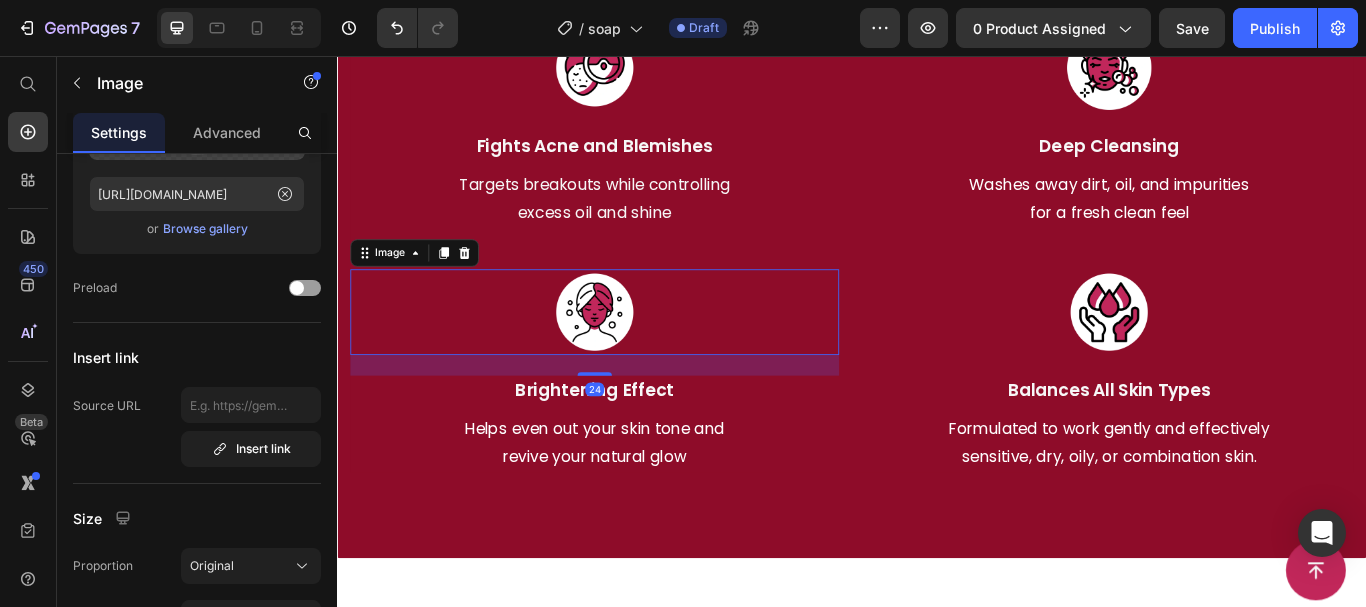 scroll, scrollTop: 0, scrollLeft: 0, axis: both 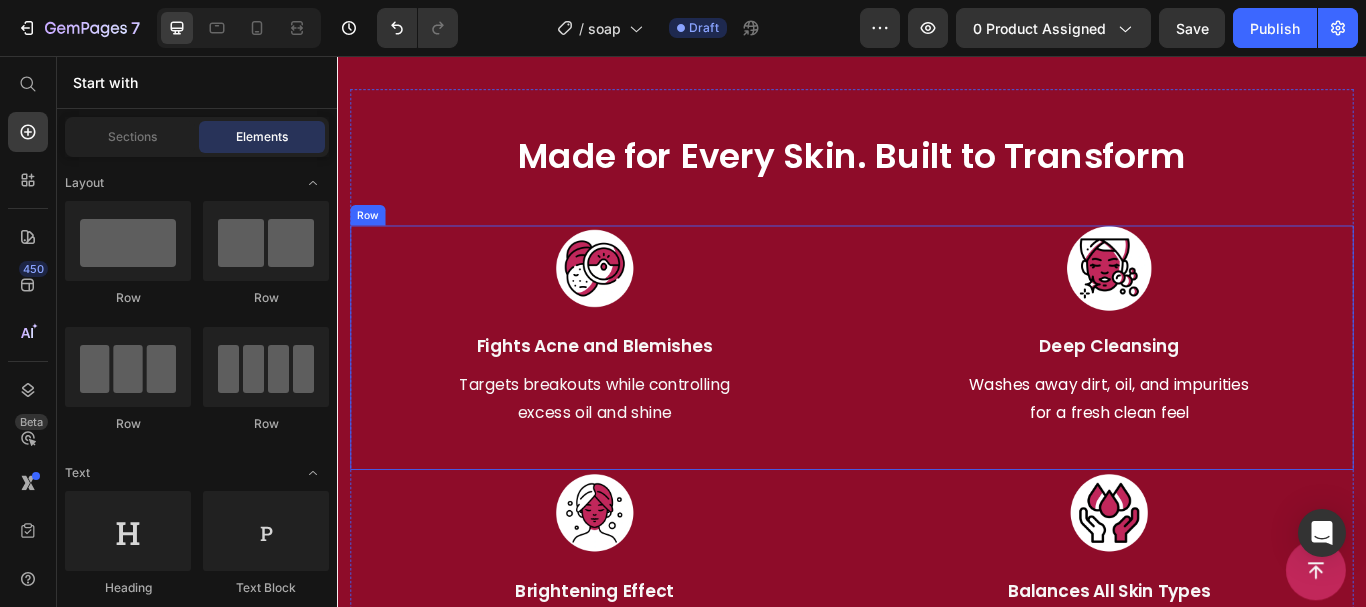 click on "Image Deep Cleansing Text Block Washes away dirt, oil, and impurities  for a fresh clean feel Text block" at bounding box center [1237, 372] 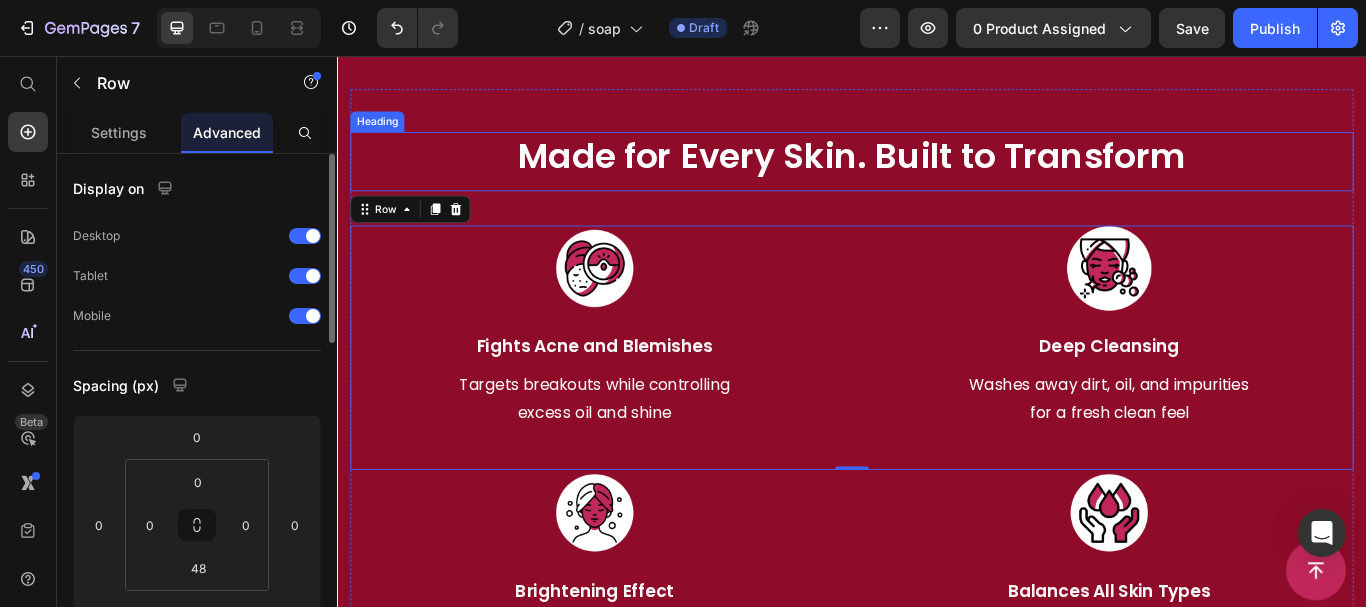 click on "Made for Every Skin. Built to Transform" at bounding box center (937, 179) 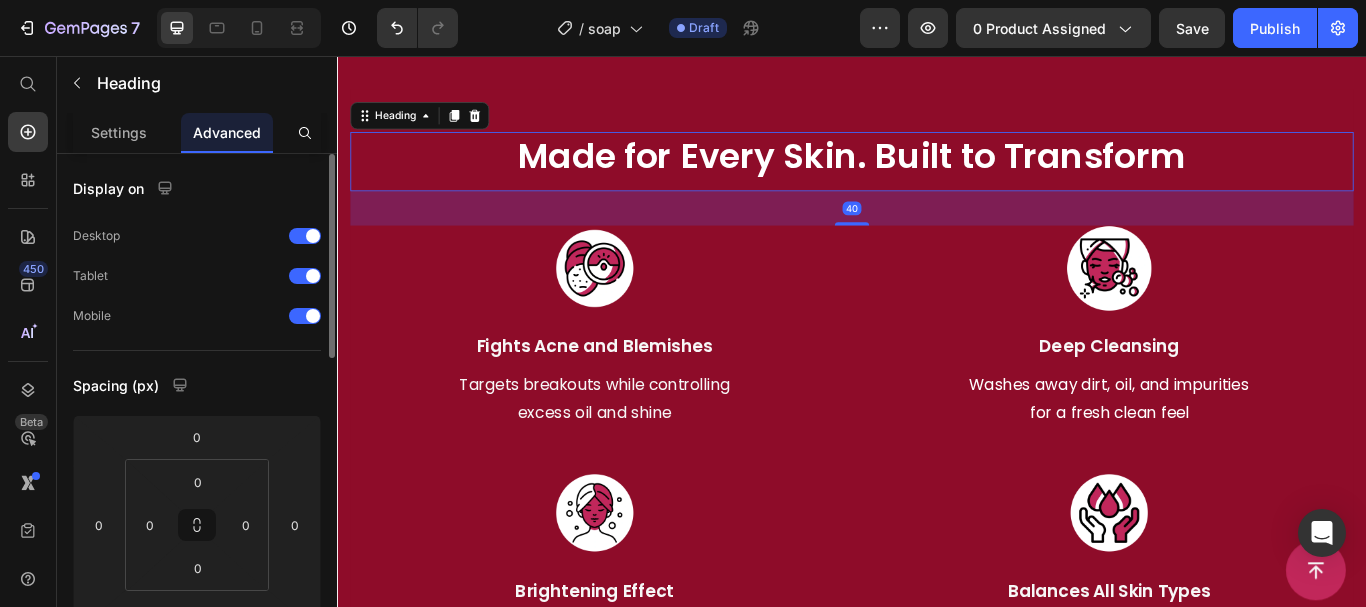click on "40" at bounding box center [937, 234] 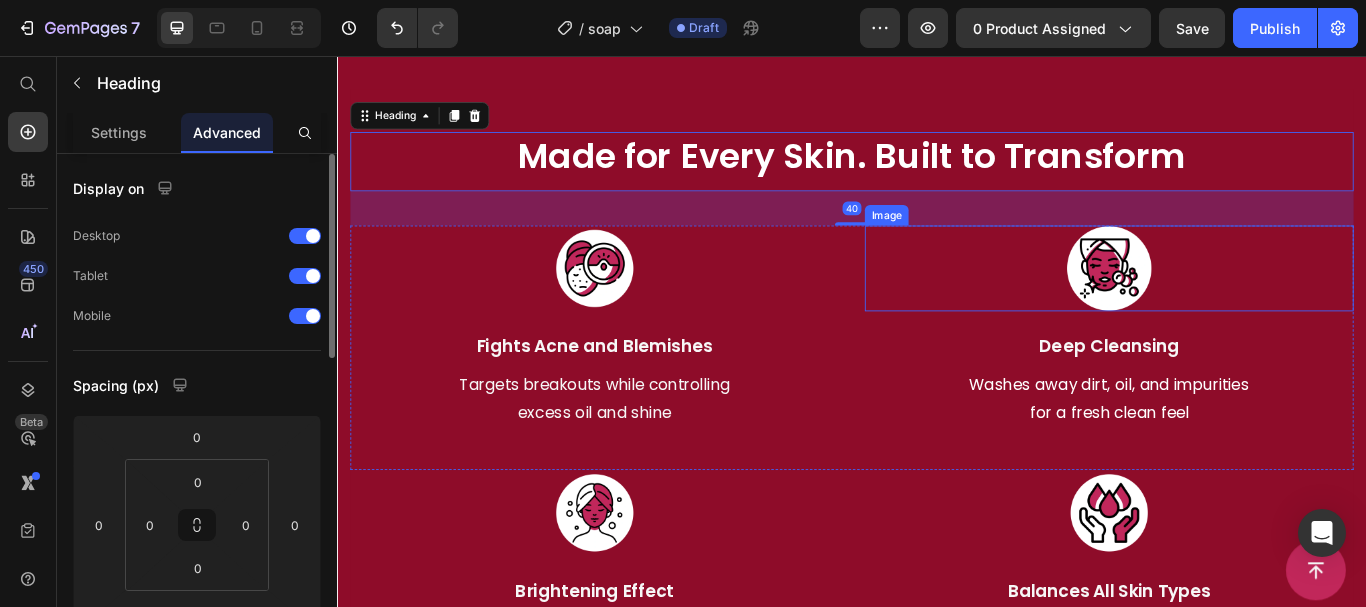 click at bounding box center (1237, 304) 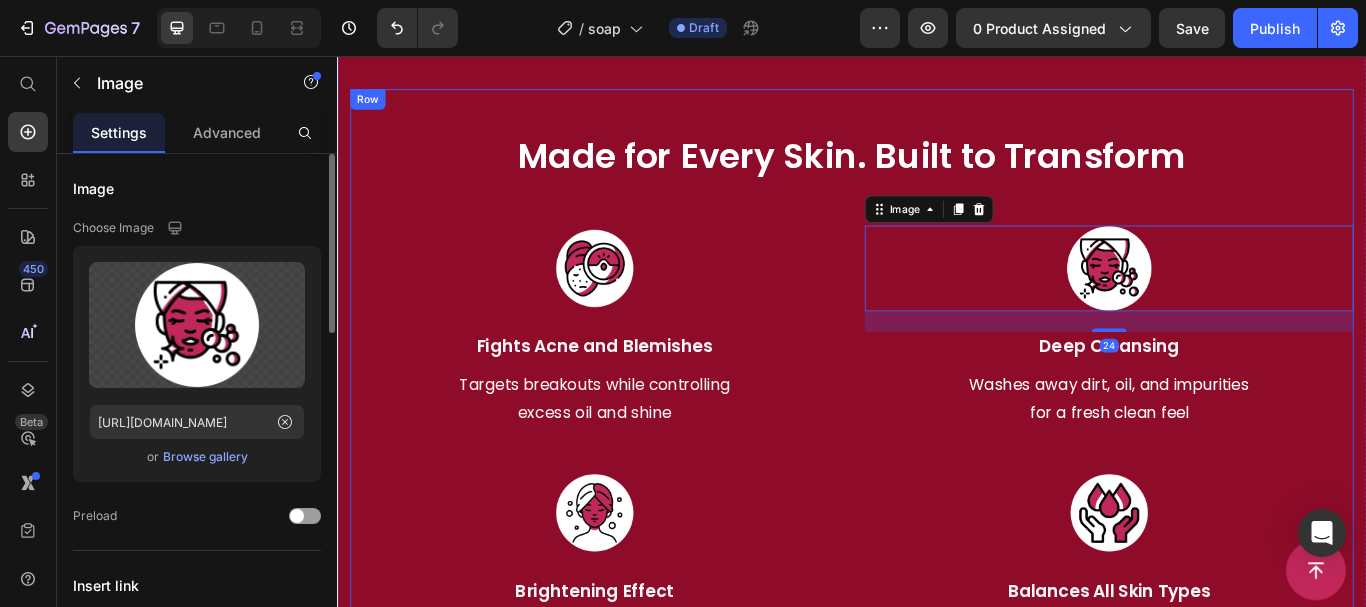 click on "Made for Every Skin. Built to Transform Heading Image  Fights Acne and Blemishes Text Block Targets breakouts while controlling  excess oil and shine Text block Image   24 Deep Cleansing Text Block Washes away dirt, oil, and impurities  for a fresh clean feel Text block Row Image Brightening Effect Text Block Helps even out your skin tone and  revive your natural glow Text block Image Balances All Skin Types Text Block Formulated to work gently and effectively  sensitive, dry, oily, or combination skin. Text block Row" at bounding box center [937, 460] 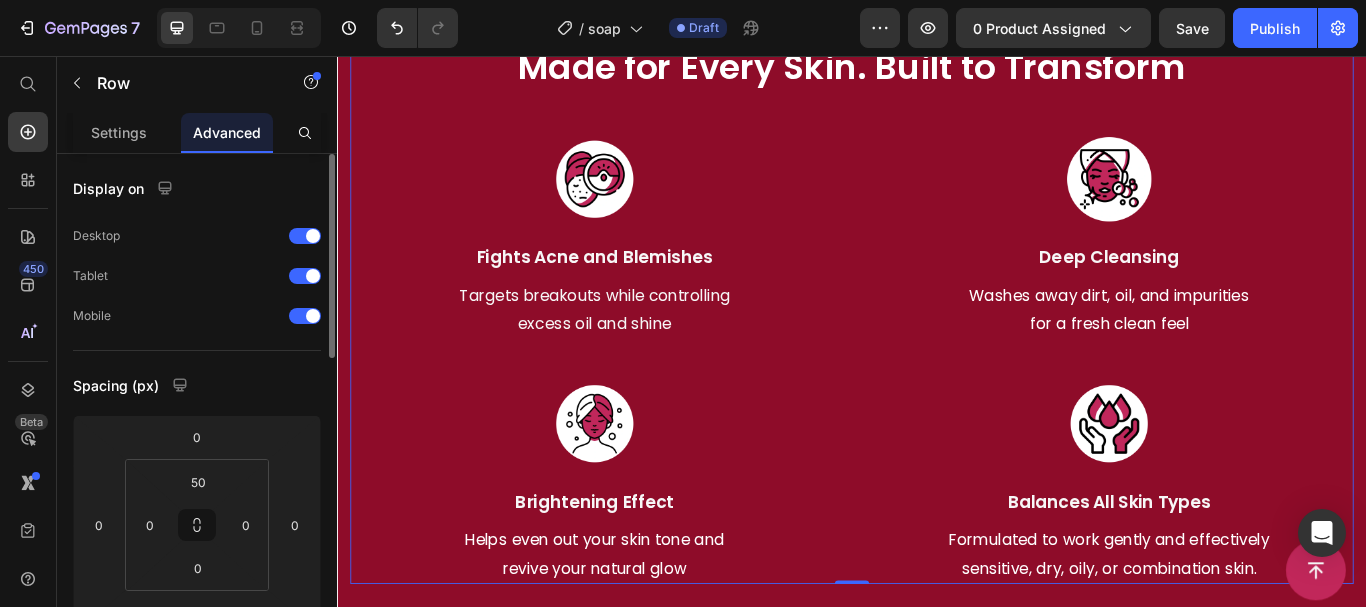 scroll, scrollTop: 2771, scrollLeft: 0, axis: vertical 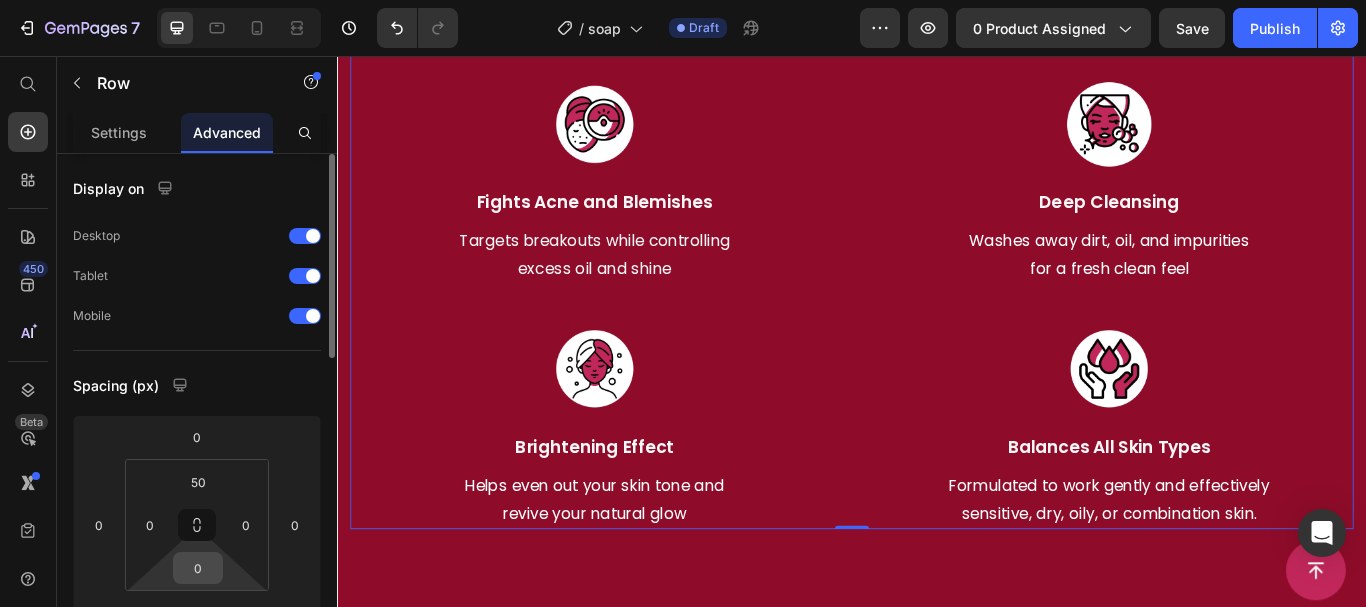 click on "0" at bounding box center [198, 568] 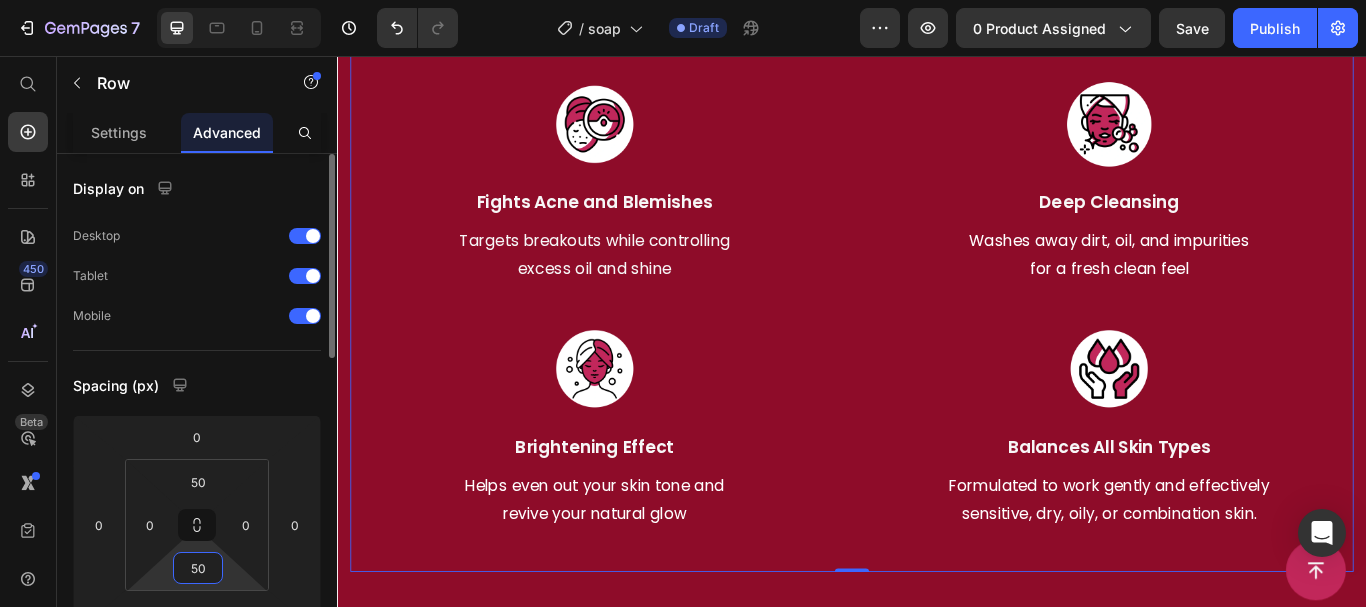 type on "50" 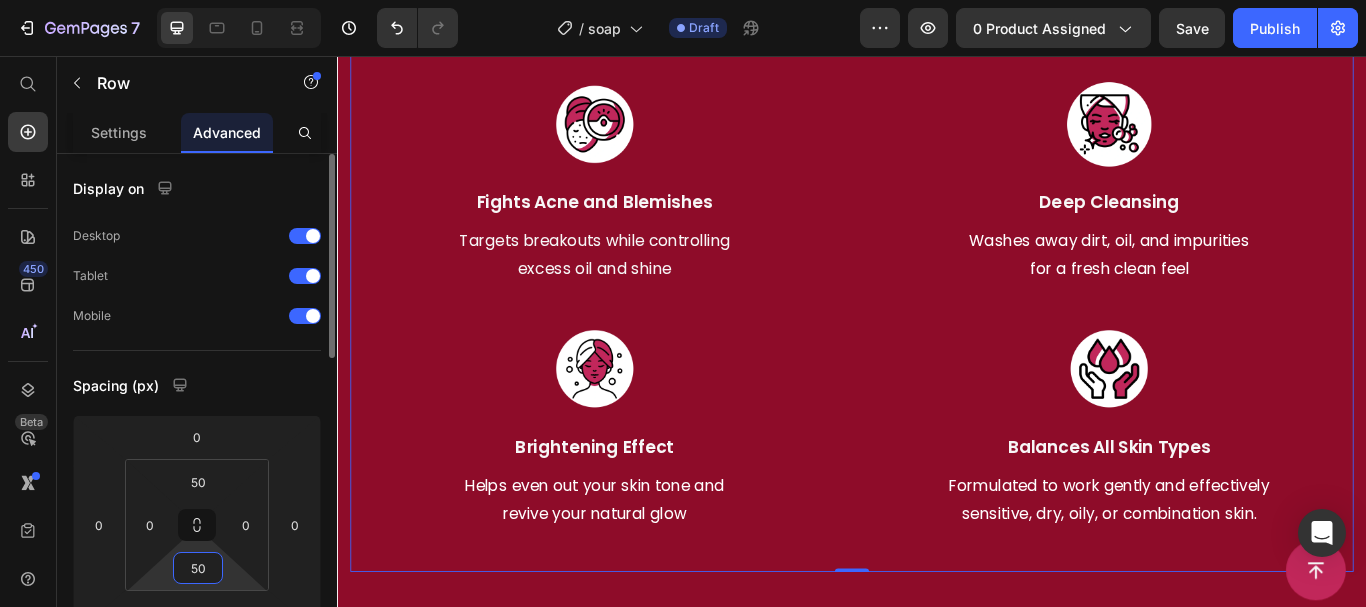 click on "Spacing (px)" at bounding box center [197, 385] 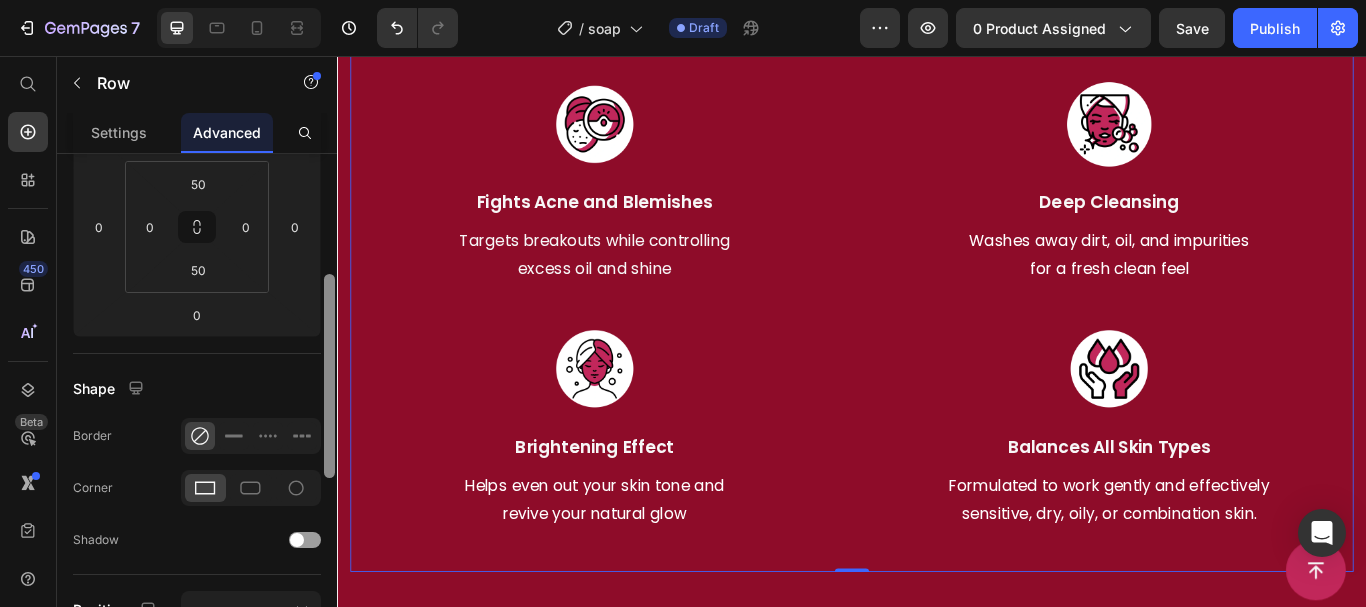 scroll, scrollTop: 305, scrollLeft: 0, axis: vertical 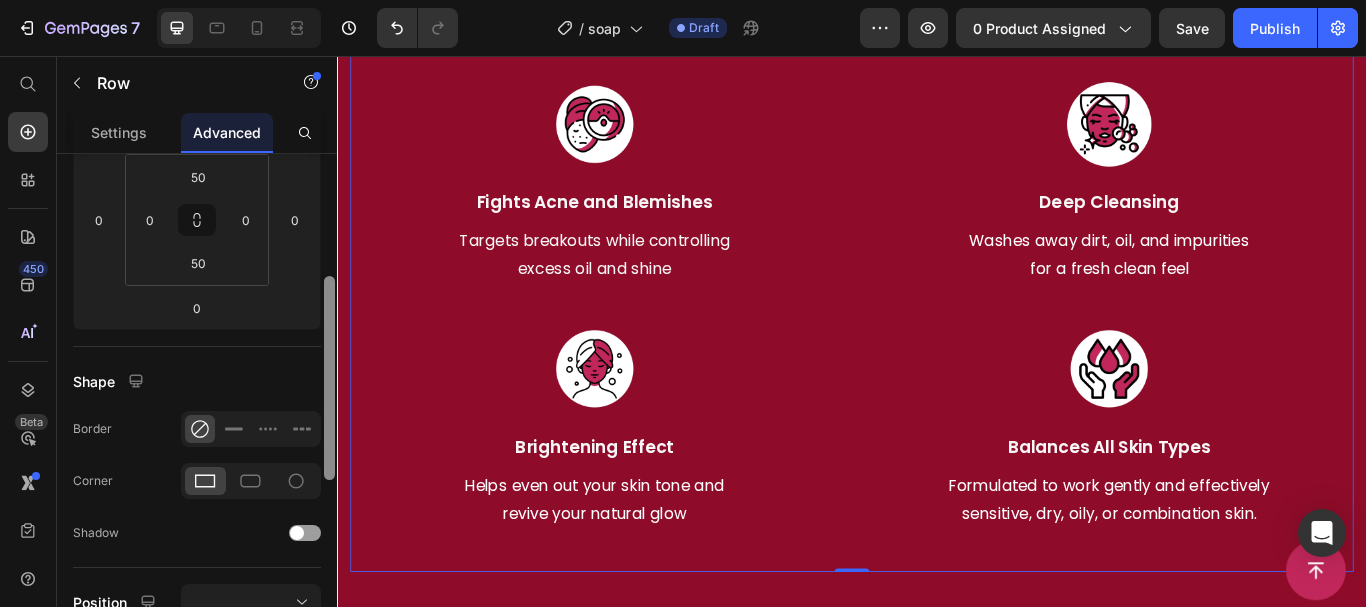drag, startPoint x: 331, startPoint y: 299, endPoint x: 285, endPoint y: 422, distance: 131.32022 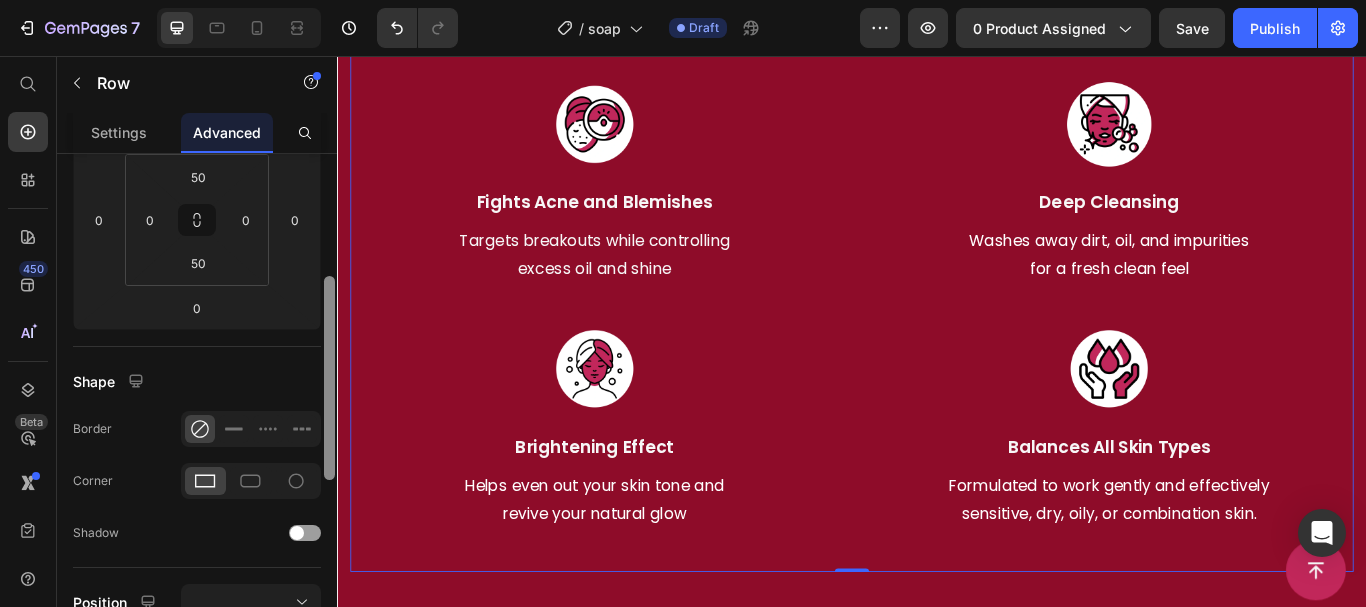 click on "Display on Desktop Tablet Mobile Spacing (px) 0 0 0 0 50 0 50 0 Shape Border Corner Shadow Position Opacity 100 % Animation Interaction Upgrade to Optimize plan  to unlock Interaction & other premium features. CSS class  Delete element" at bounding box center [197, 409] 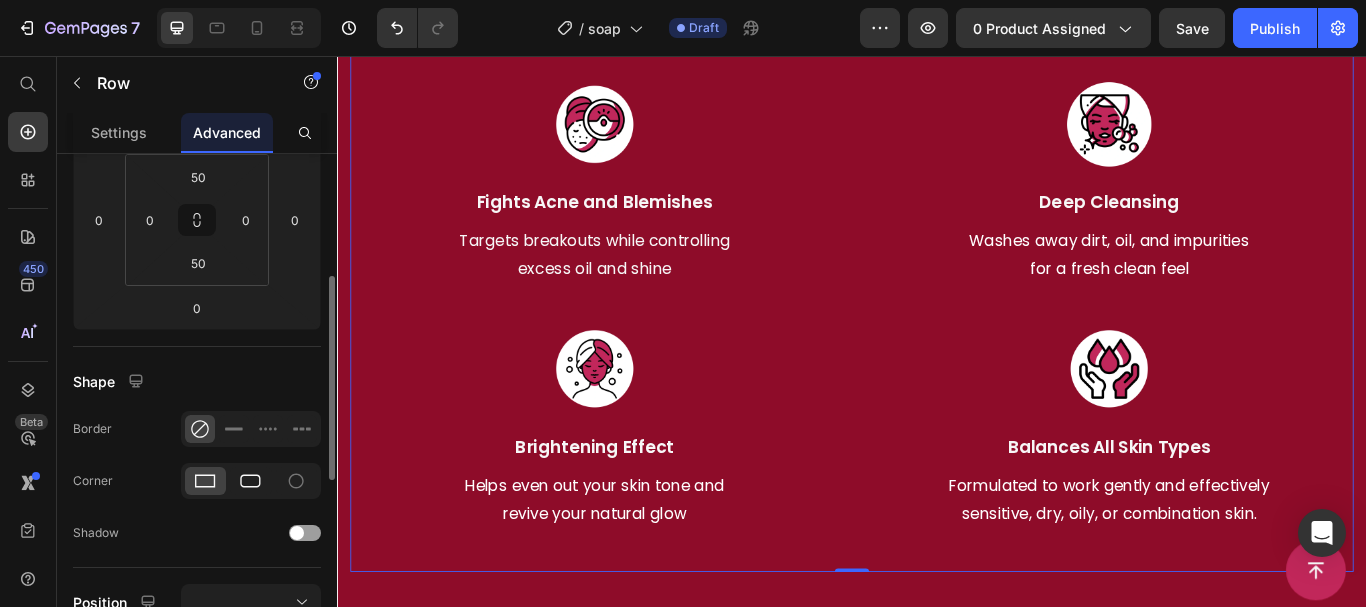 click 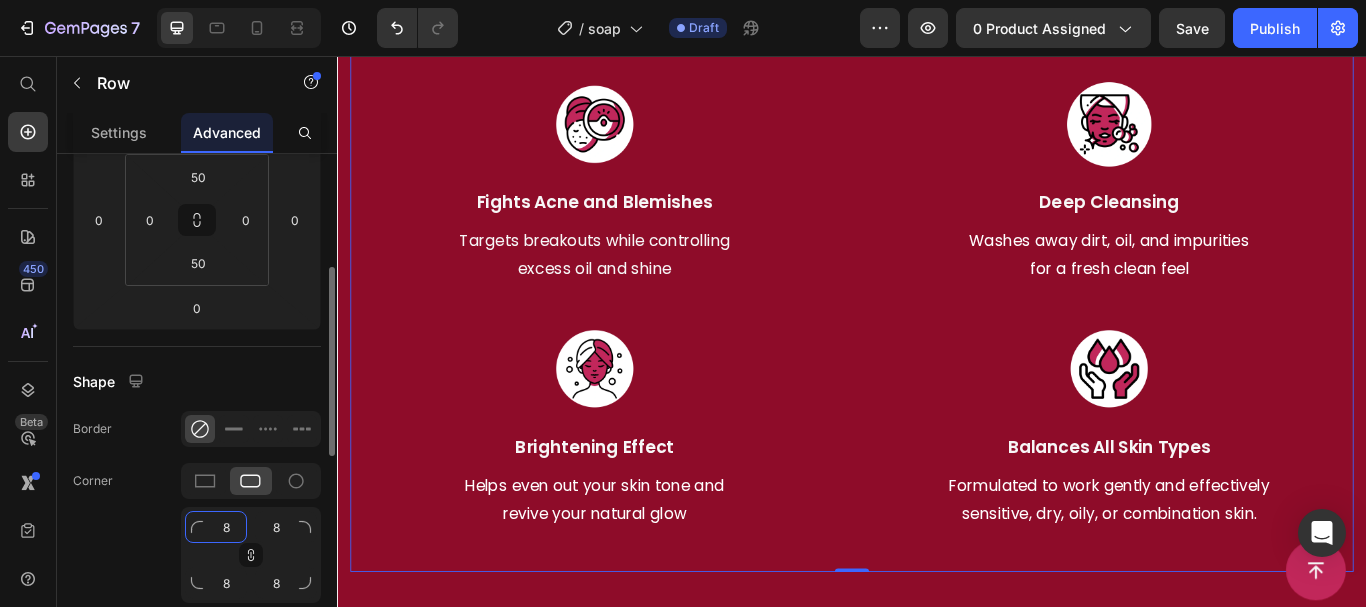 click on "8" 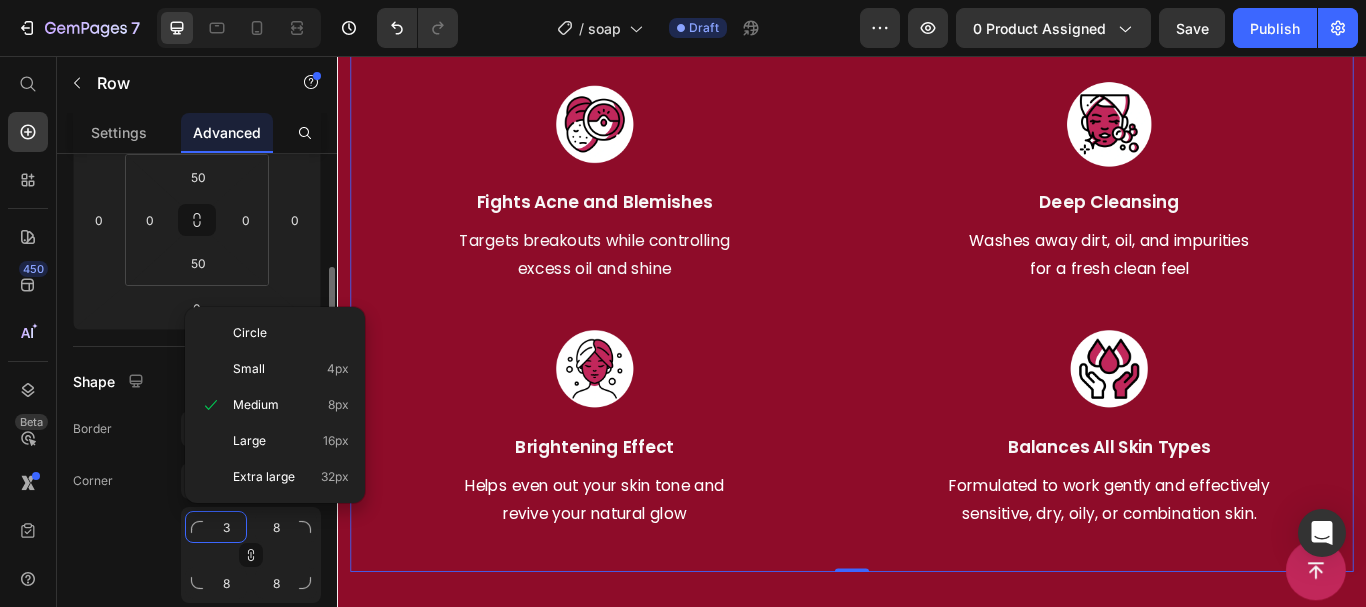 type on "30" 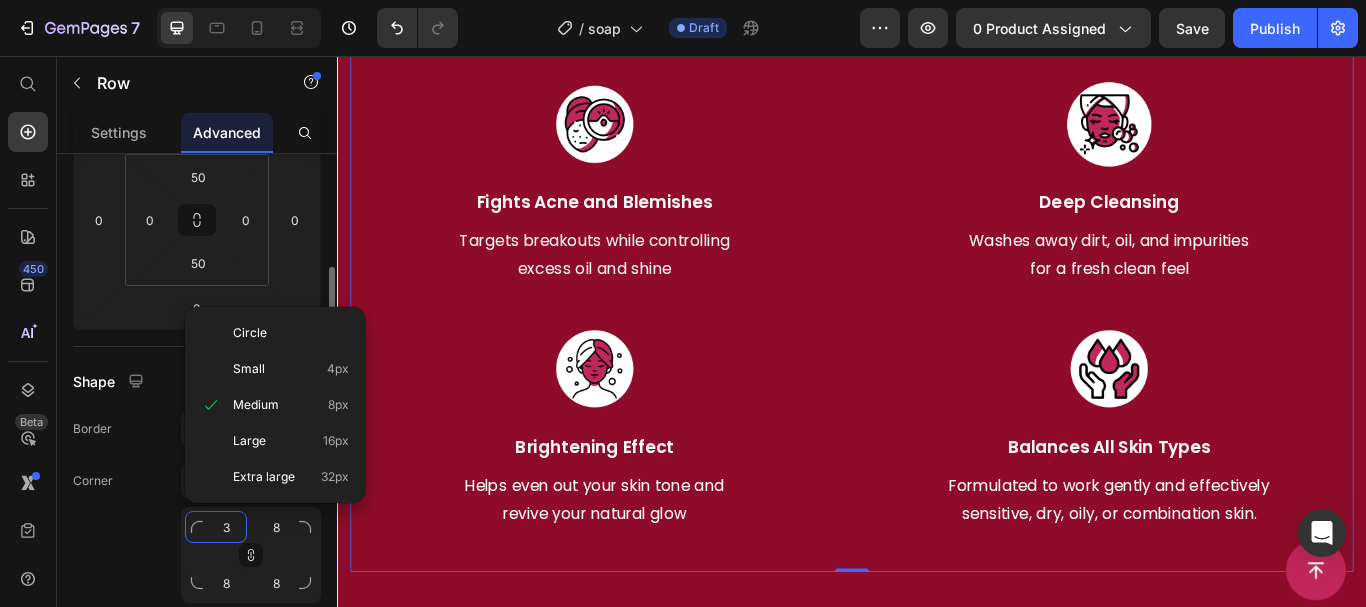 type on "30" 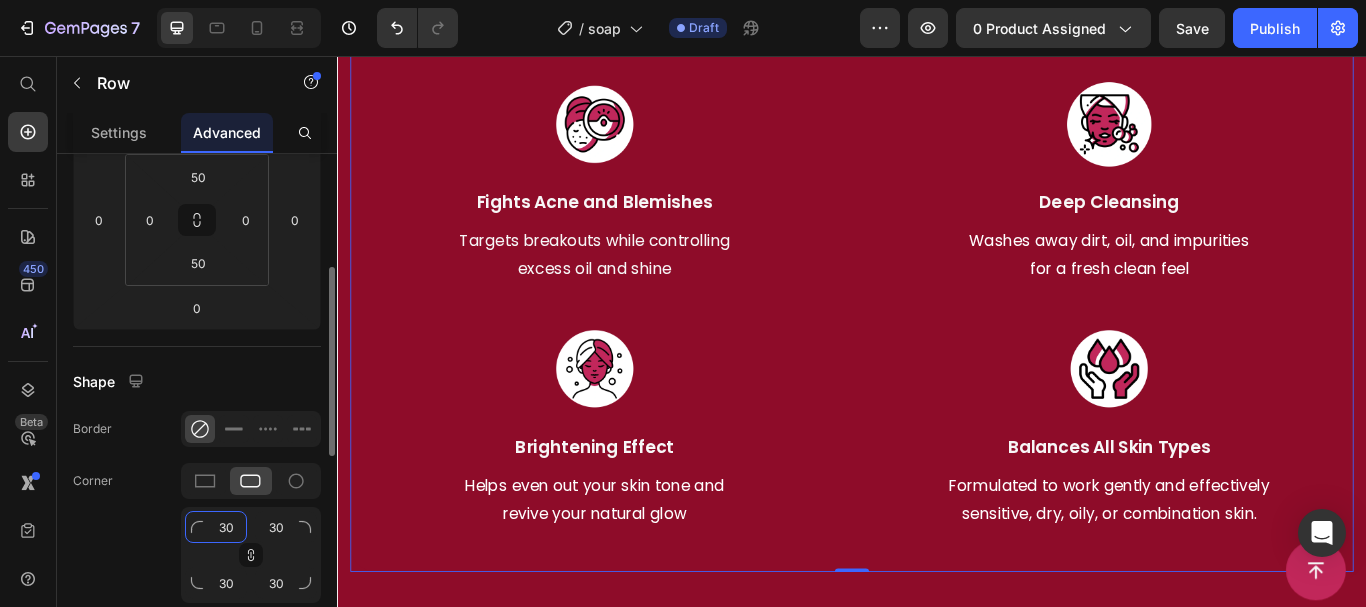 type on "30" 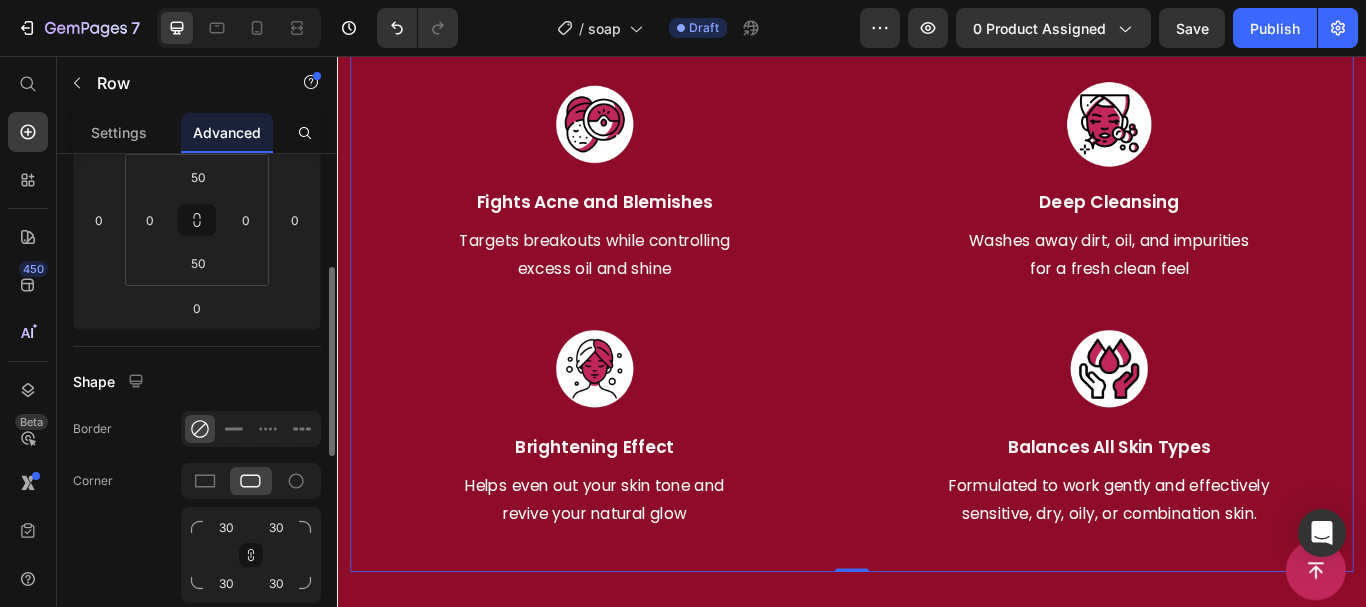 click on "Corner 30 30 30 30" 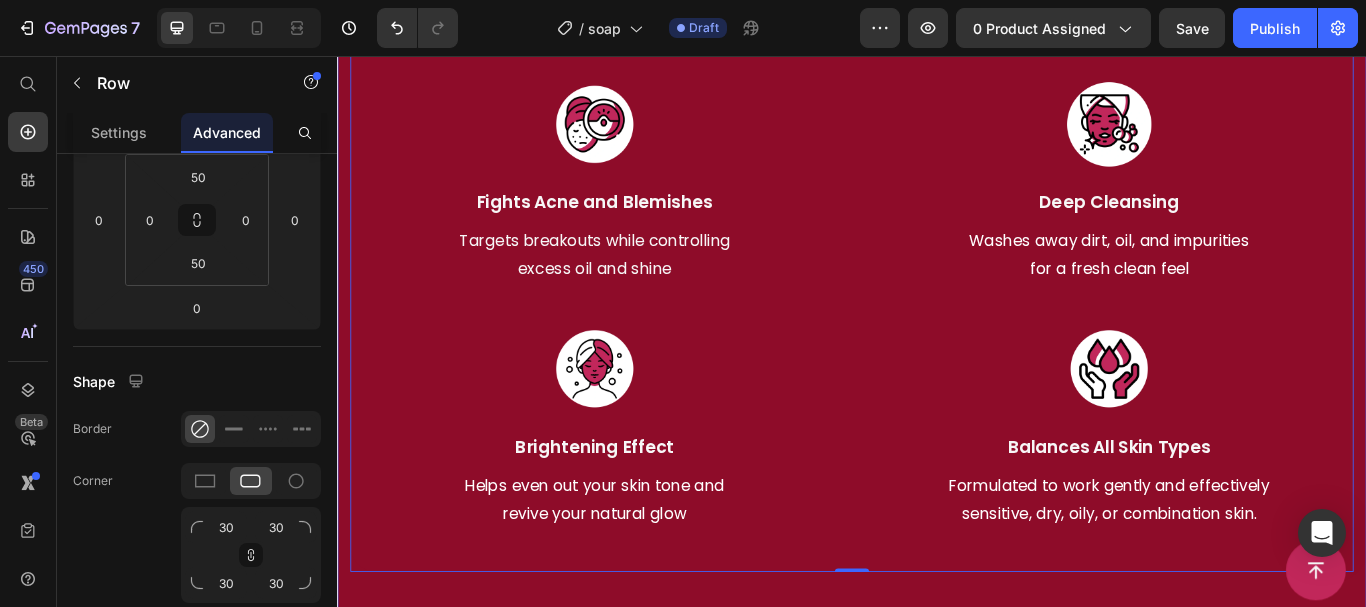 click on "Made for Every Skin. Built to Transform Heading Image  Fights Acne and Blemishes Text Block Targets breakouts while controlling  excess oil and shine Text block Image Deep Cleansing Text Block Washes away dirt, oil, and impurities  for a fresh clean feel Text block Row Image Brightening Effect Text Block Helps even out your skin tone and  revive your natural glow Text block Image Balances All Skin Types Text Block Formulated to work gently and effectively  sensitive, dry, oily, or combination skin. Text block Row Row   0 Section 6" at bounding box center (937, 312) 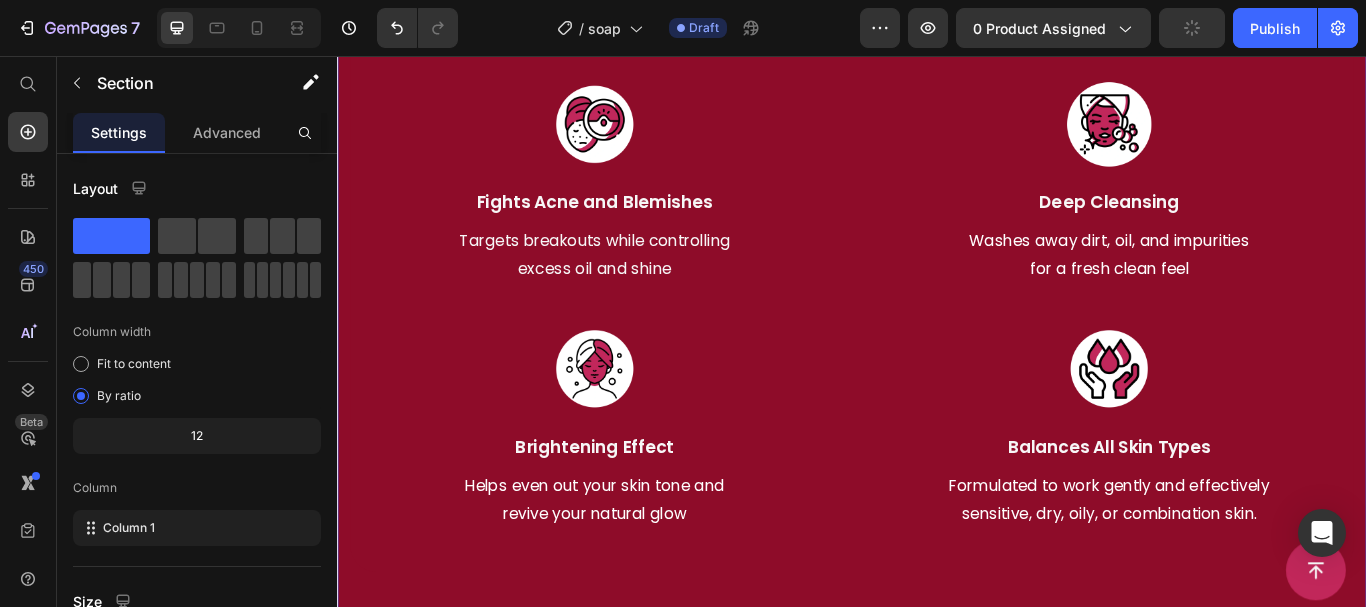 scroll, scrollTop: 298, scrollLeft: 0, axis: vertical 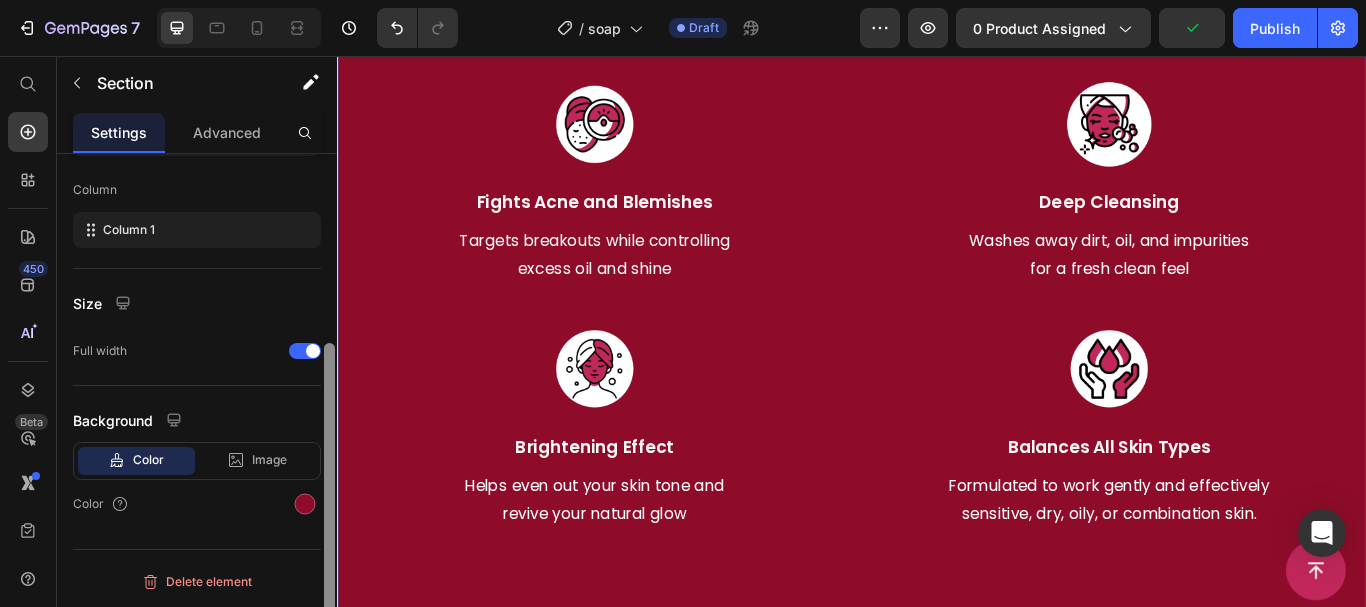 drag, startPoint x: 330, startPoint y: 240, endPoint x: 313, endPoint y: 537, distance: 297.48615 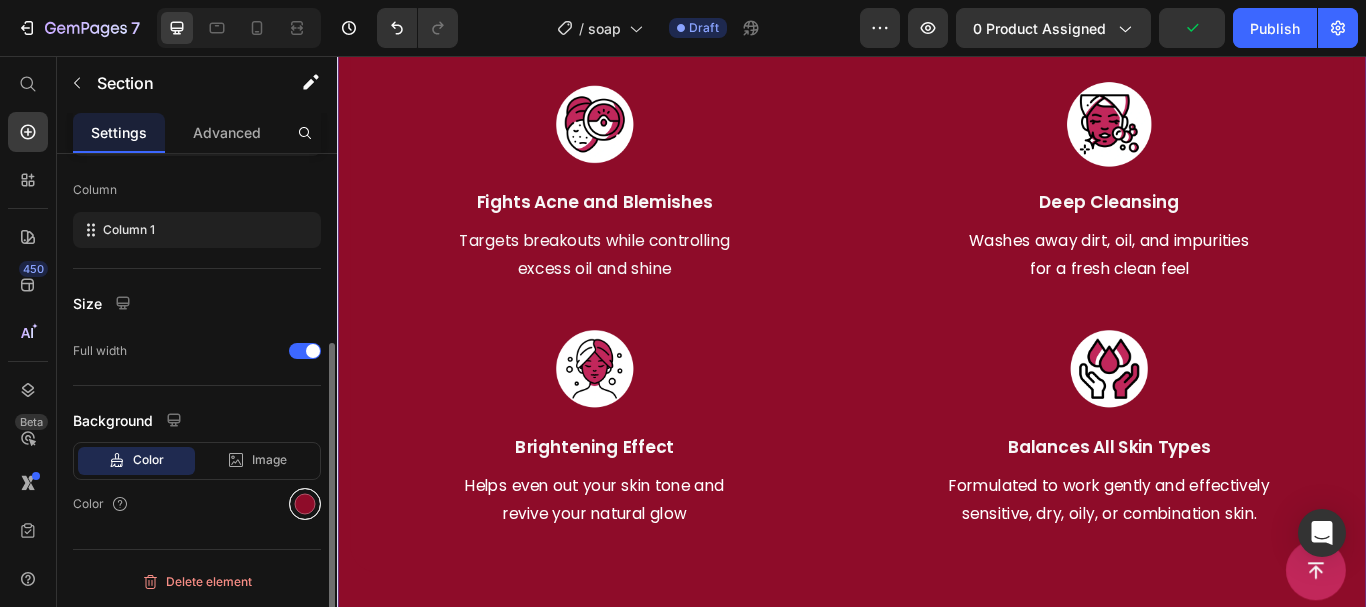 click at bounding box center [305, 504] 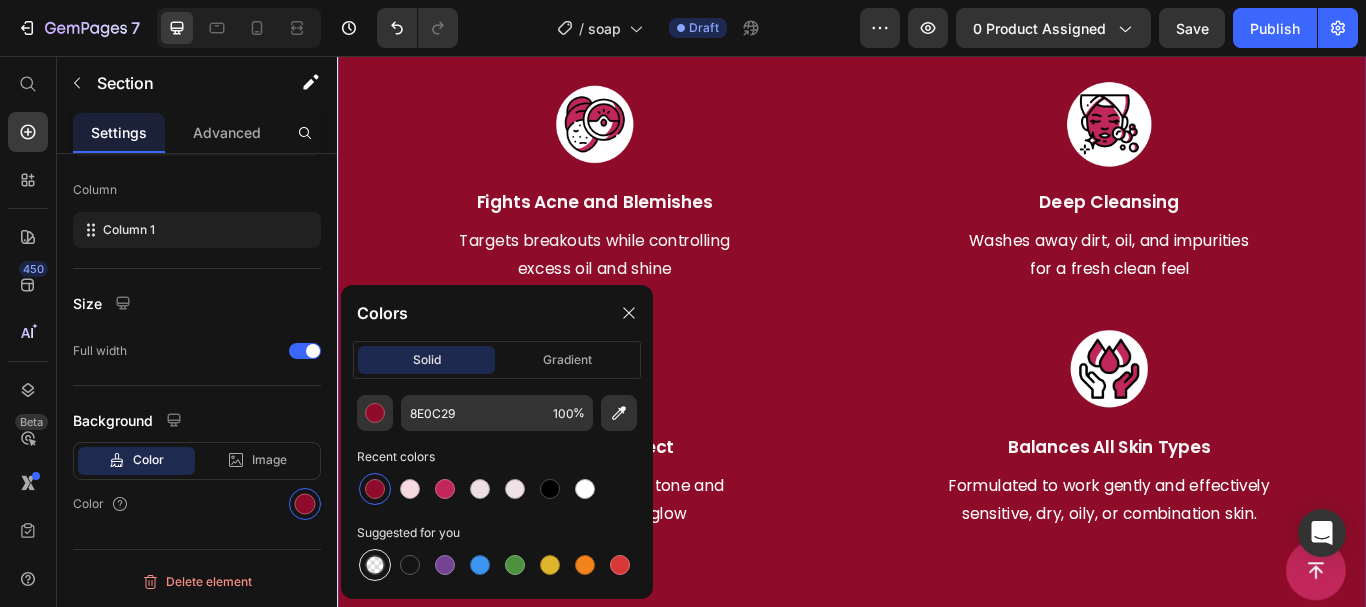 click at bounding box center (375, 565) 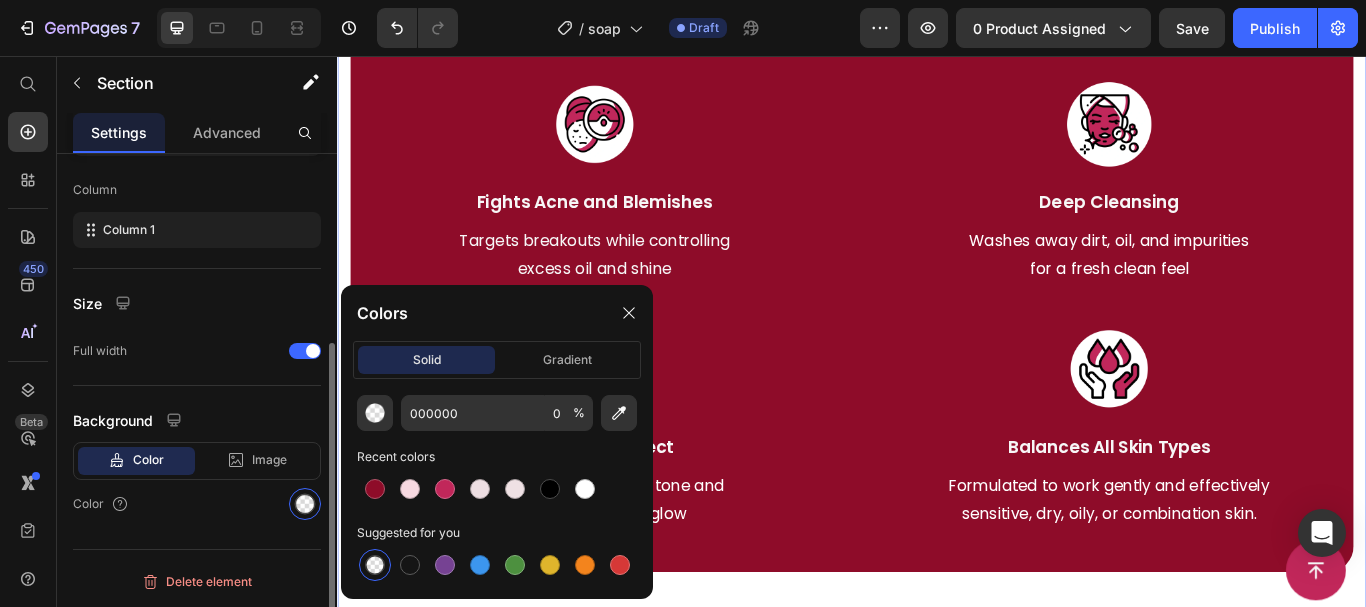 click on "Background Color Image Video  Color" 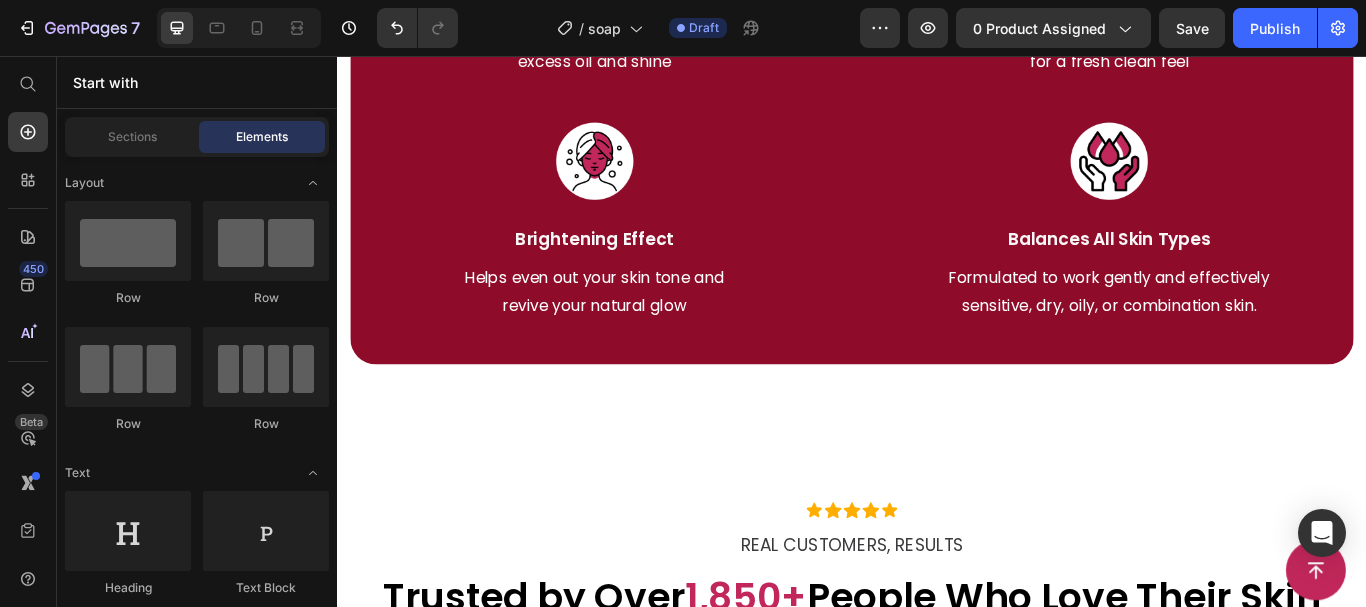 scroll, scrollTop: 2946, scrollLeft: 0, axis: vertical 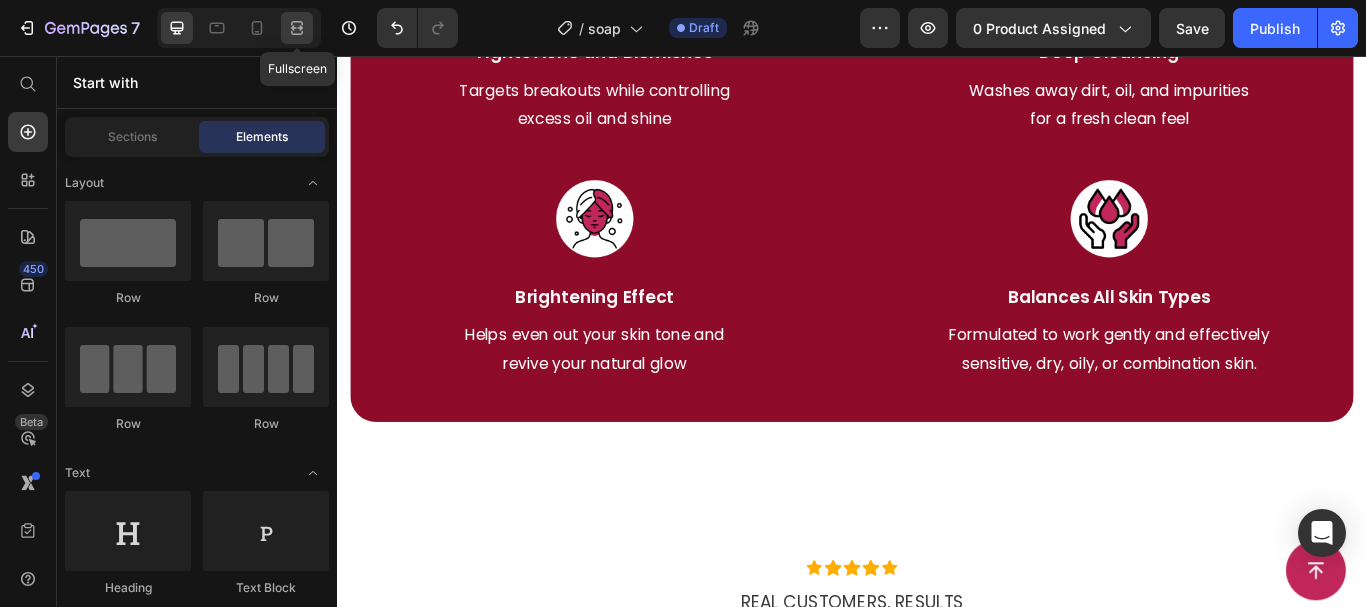 click 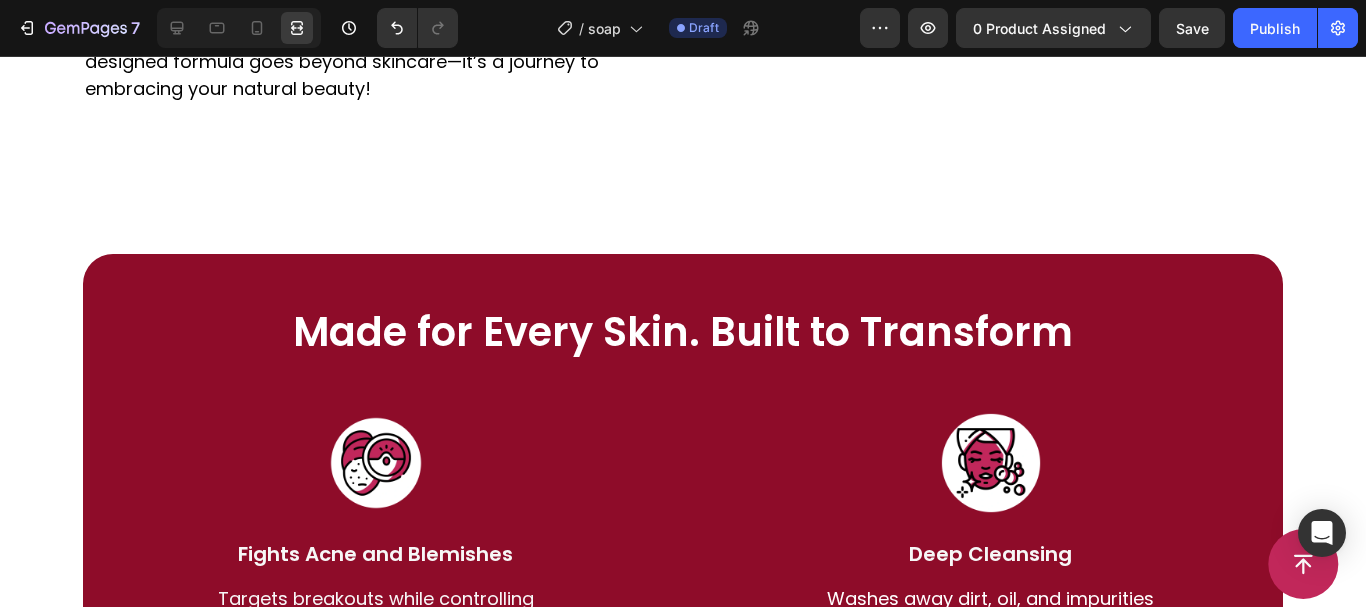 scroll, scrollTop: 2236, scrollLeft: 0, axis: vertical 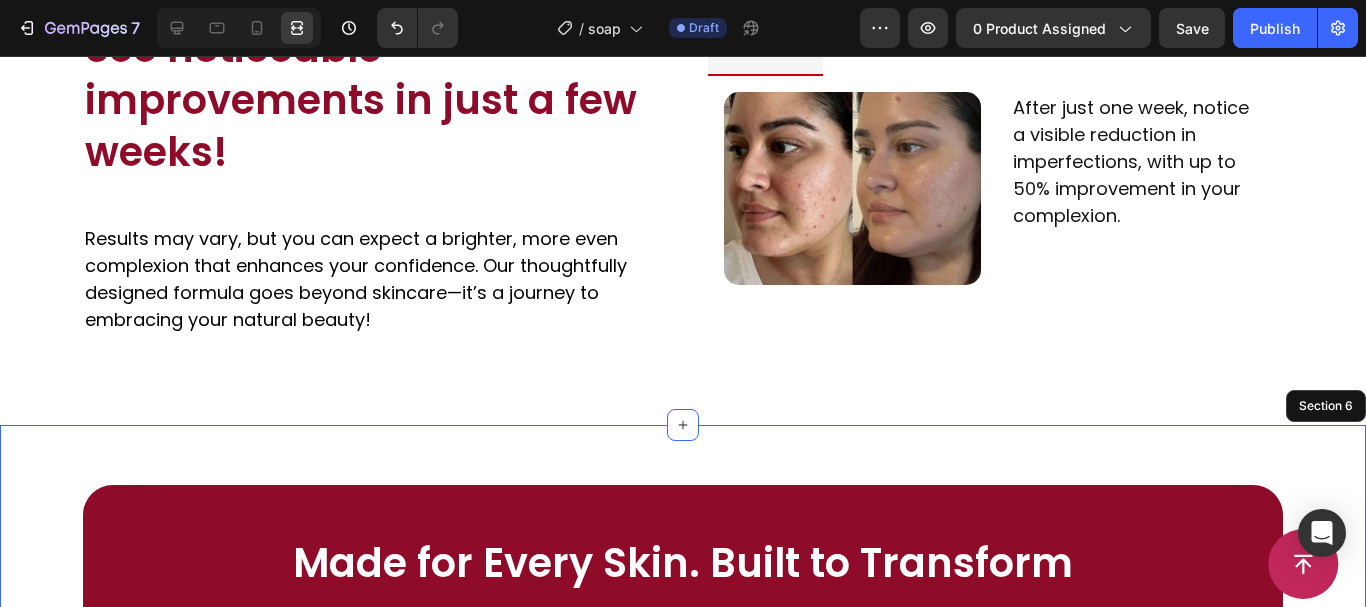 click on "Made for Every Skin. Built to Transform Heading Image  Fights Acne and Blemishes Text Block Targets breakouts while controlling  excess oil and shine Text block Image Deep Cleansing Text Block Washes away dirt, oil, and impurities  for a fresh clean feel Text block Row Image Brightening Effect Text Block Helps even out your skin tone and  revive your natural glow Text block Image Balances All Skin Types Text Block Formulated to work gently and effectively  sensitive, dry, oily, or combination skin. Text block Row Row Section 6" at bounding box center [683, 870] 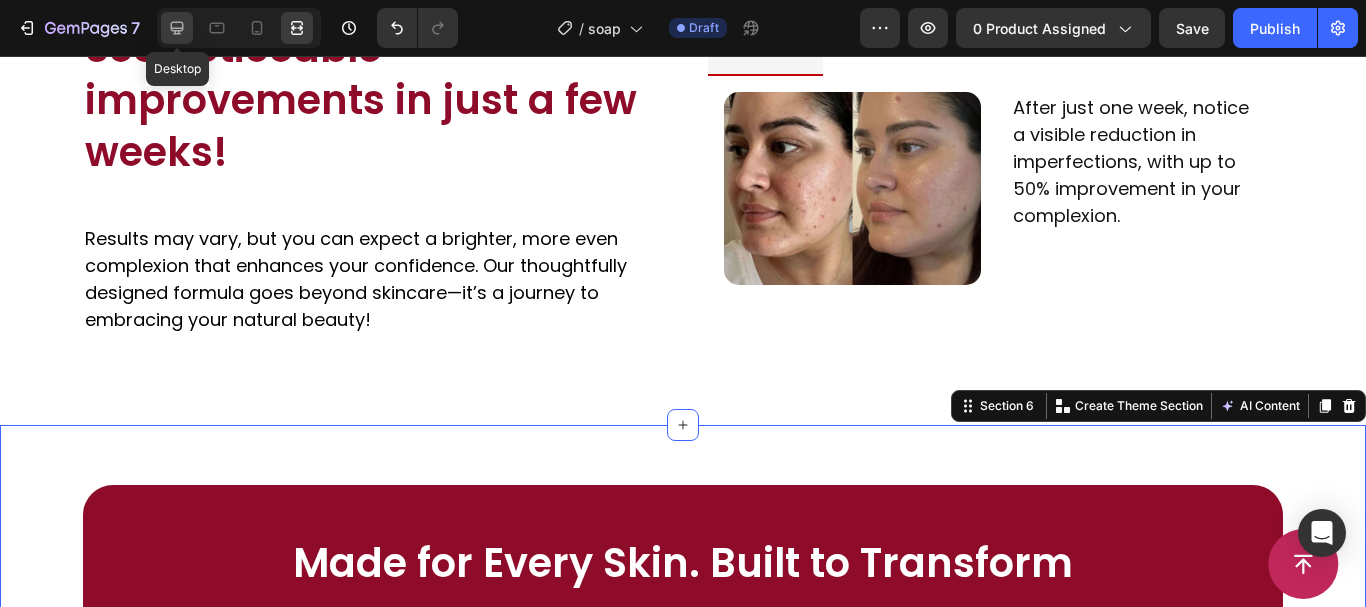 click 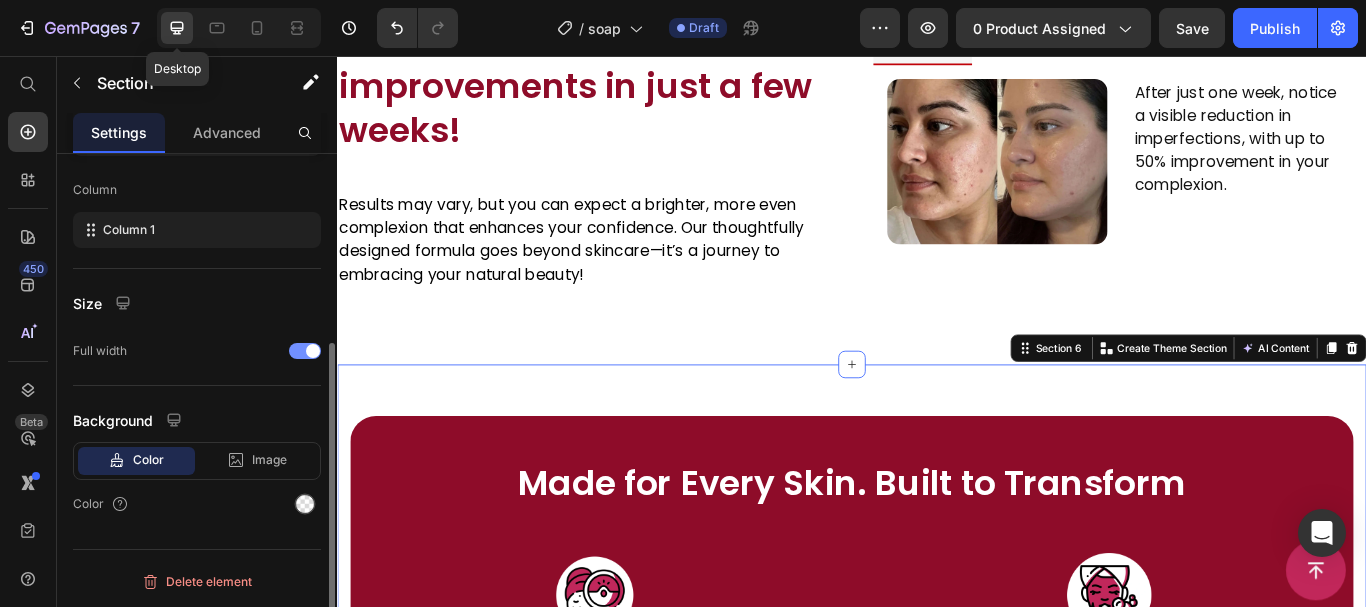 scroll, scrollTop: 2213, scrollLeft: 0, axis: vertical 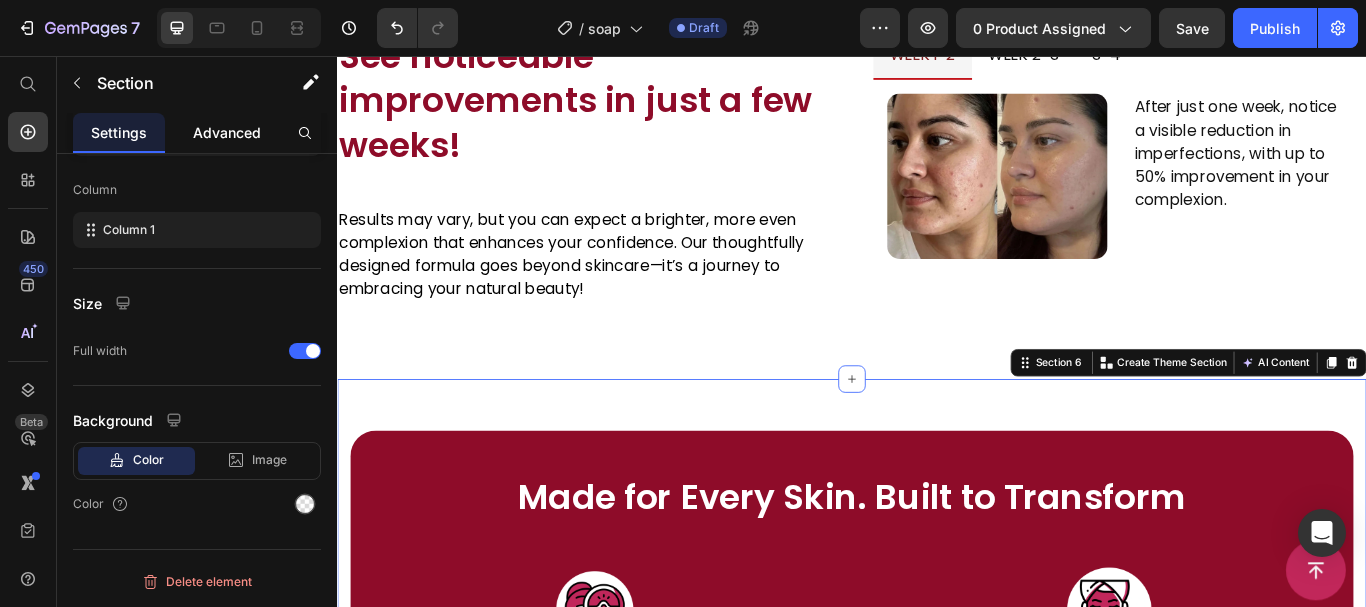 click on "Advanced" at bounding box center [227, 132] 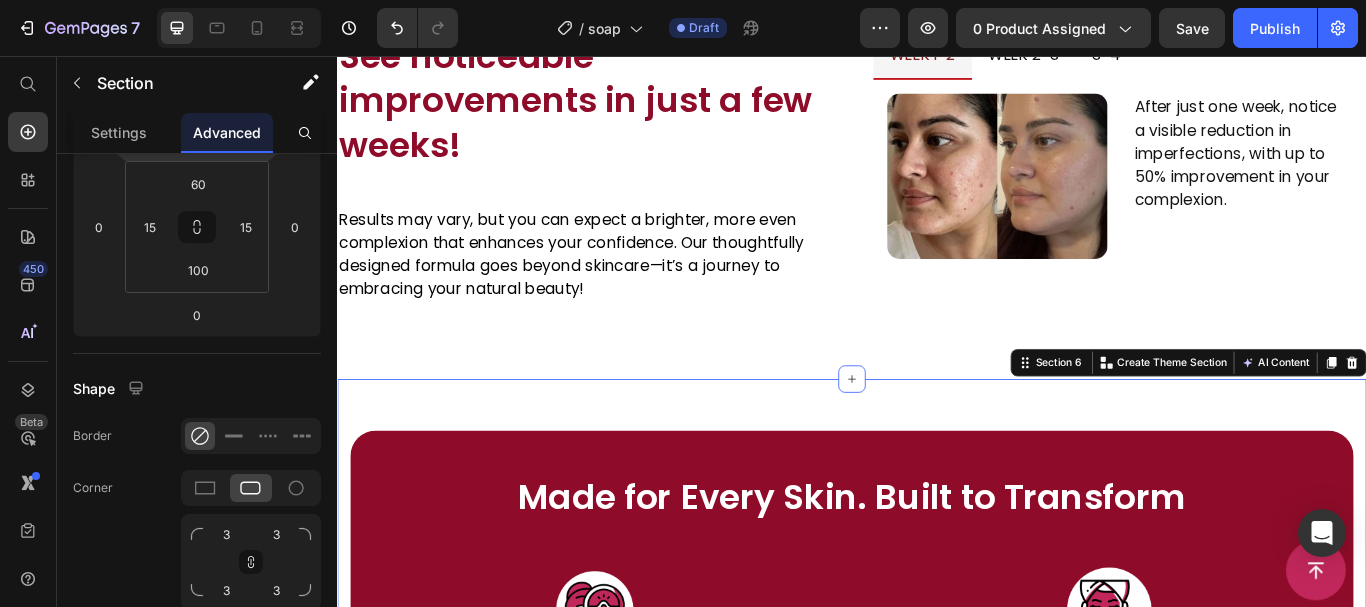 scroll, scrollTop: 0, scrollLeft: 0, axis: both 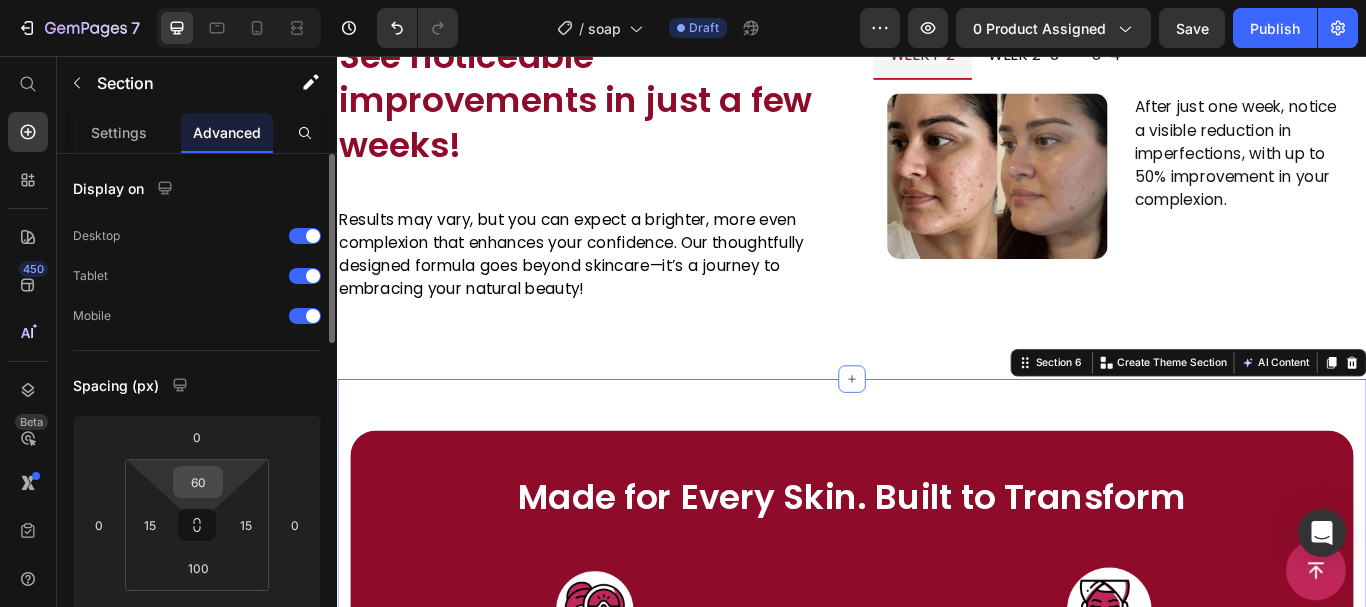 click on "60" at bounding box center [198, 482] 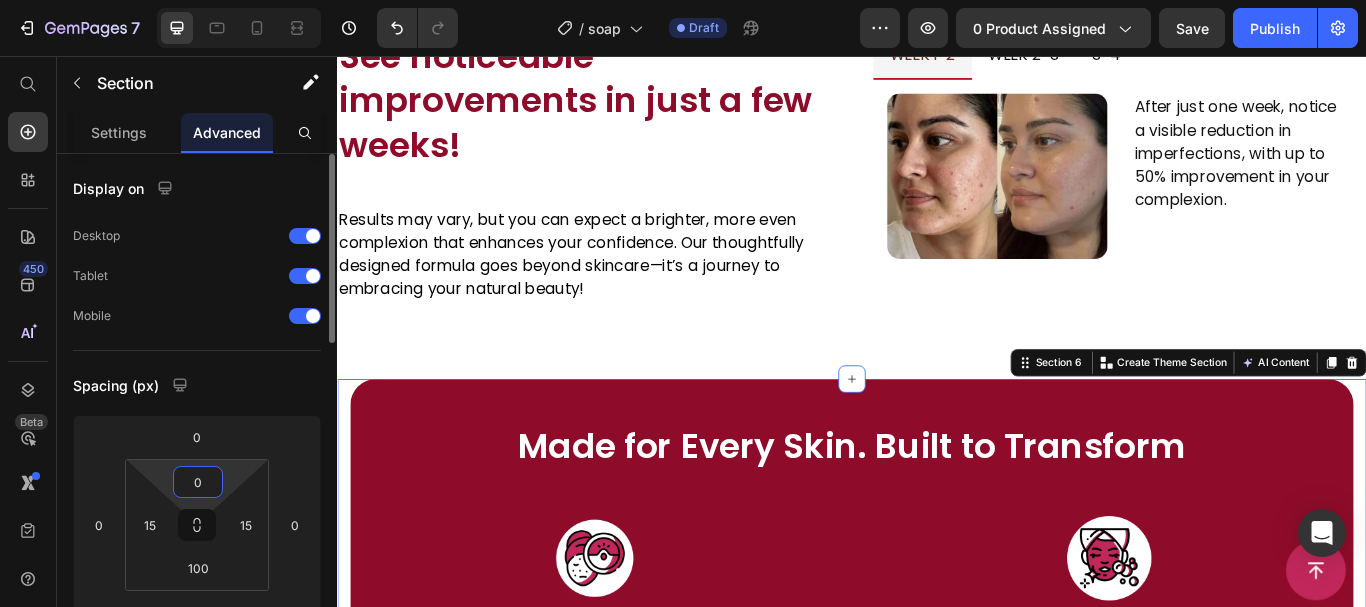 type on "0" 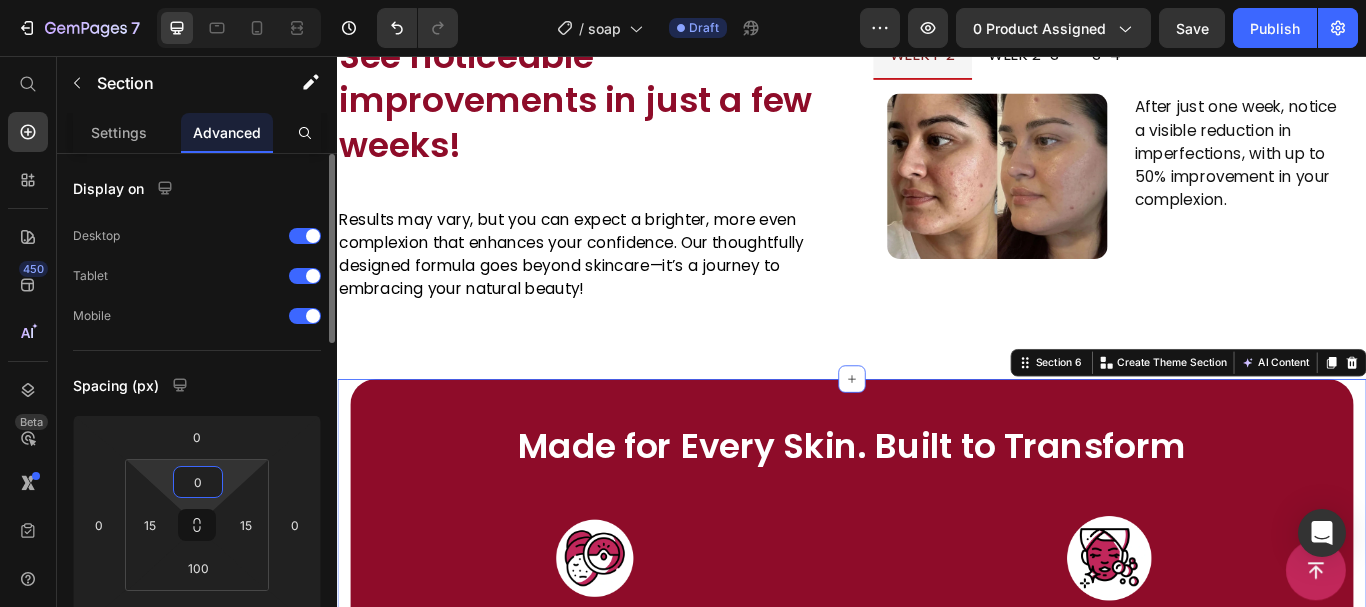 click on "Spacing (px)" at bounding box center [197, 385] 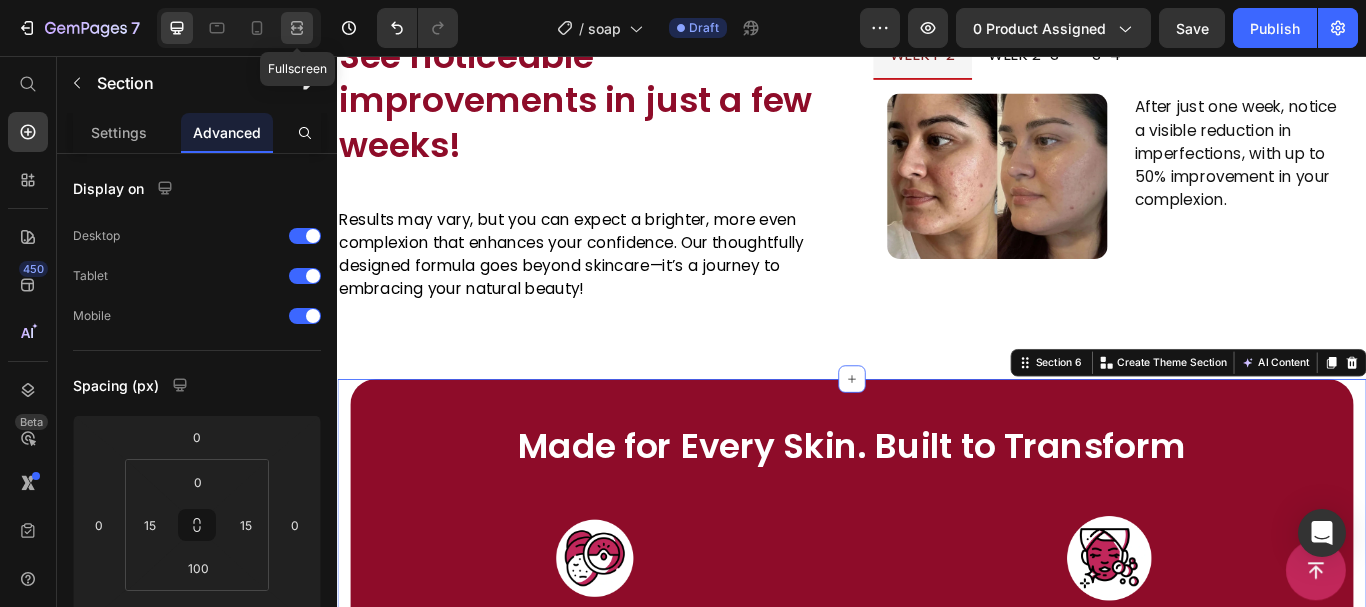 click 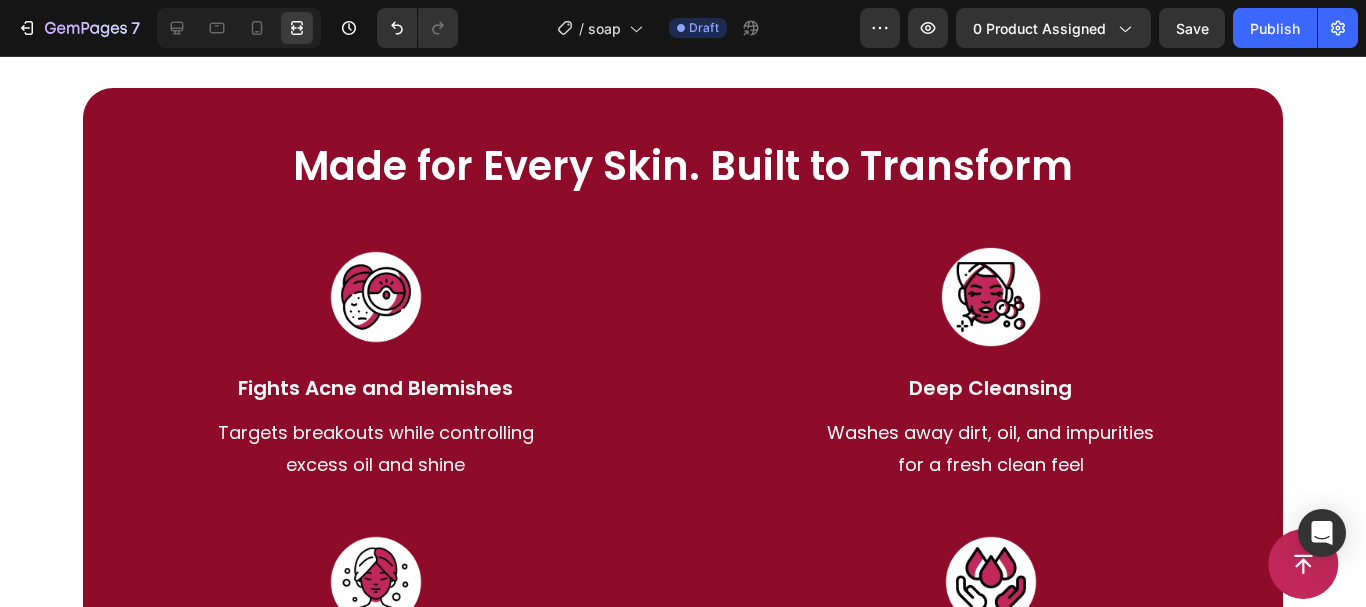 scroll, scrollTop: 2654, scrollLeft: 0, axis: vertical 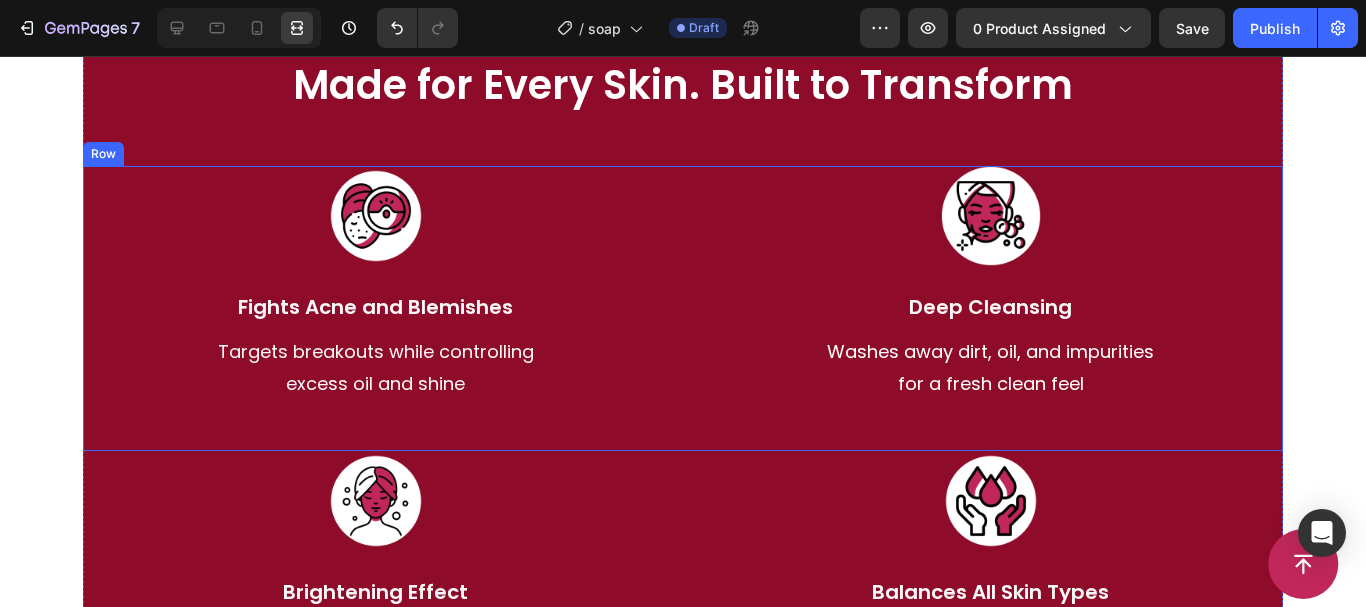 click on "Image  Fights Acne and Blemishes Text Block Targets breakouts while controlling  excess oil and shine Text block Image Deep Cleansing Text Block Washes away dirt, oil, and impurities  for a fresh clean feel Text block Row" at bounding box center [683, 308] 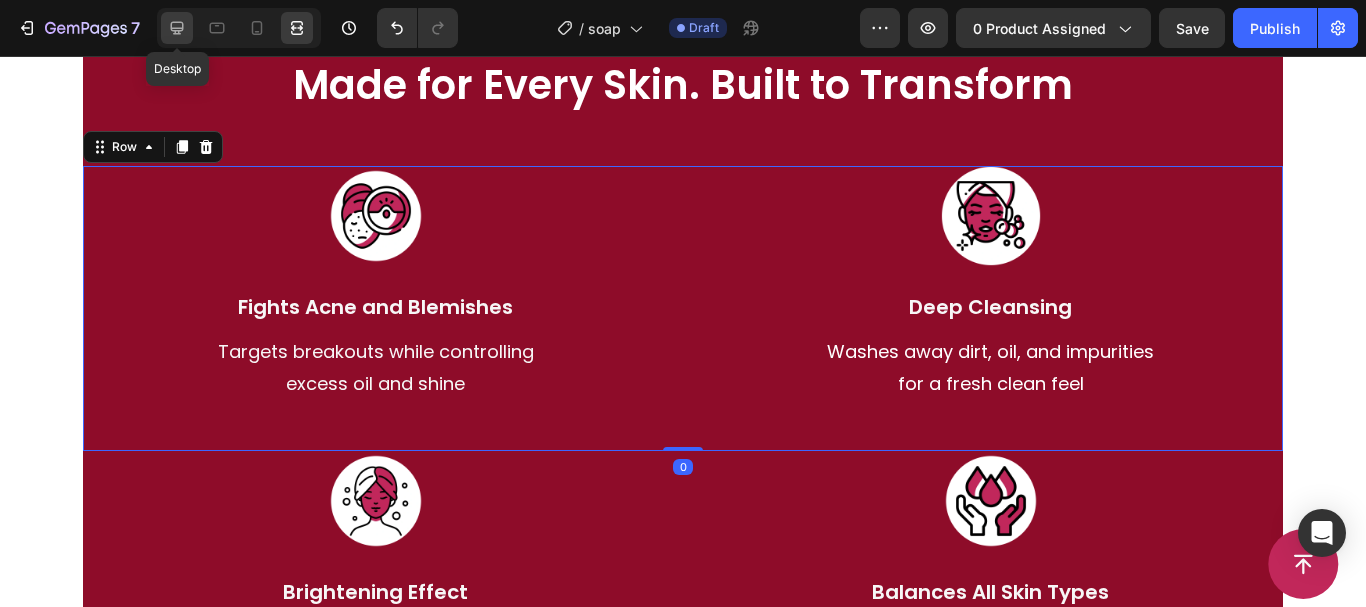 click 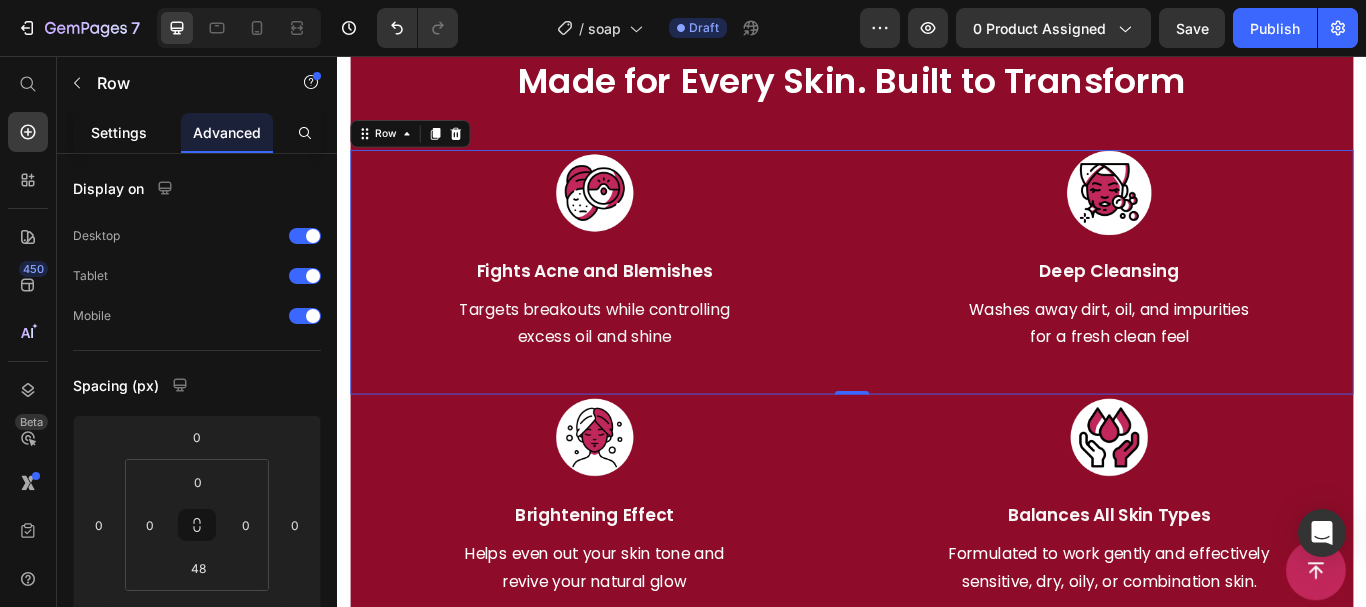 click on "Settings" at bounding box center [119, 132] 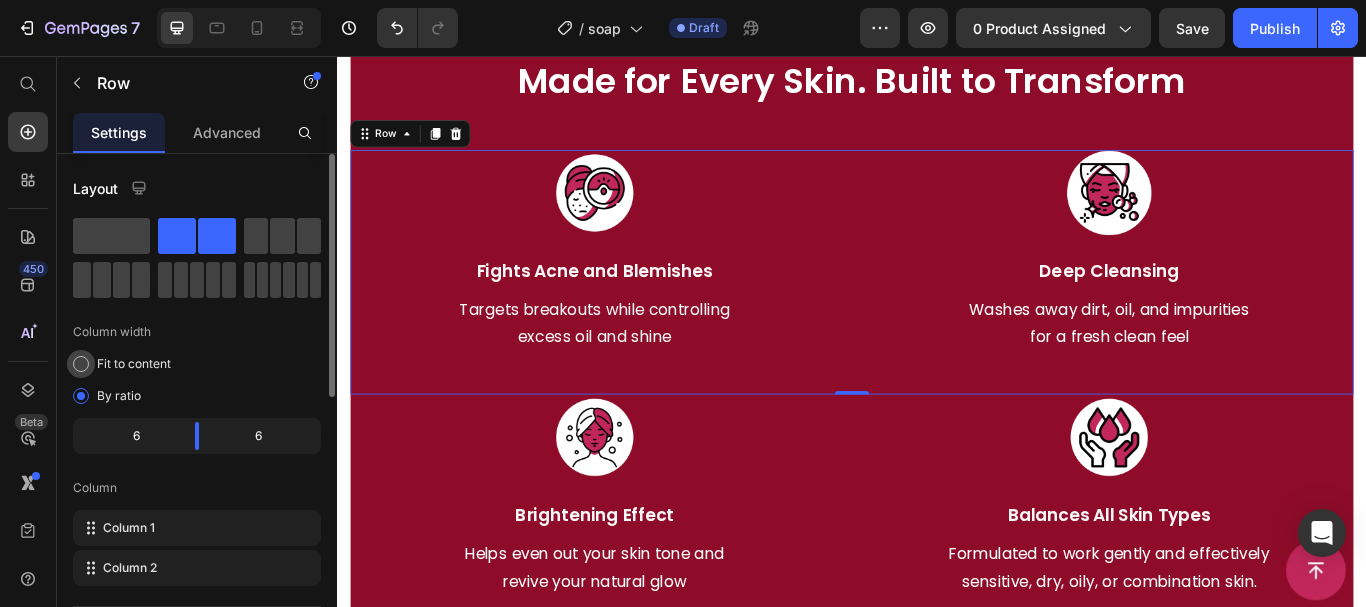 click at bounding box center [81, 364] 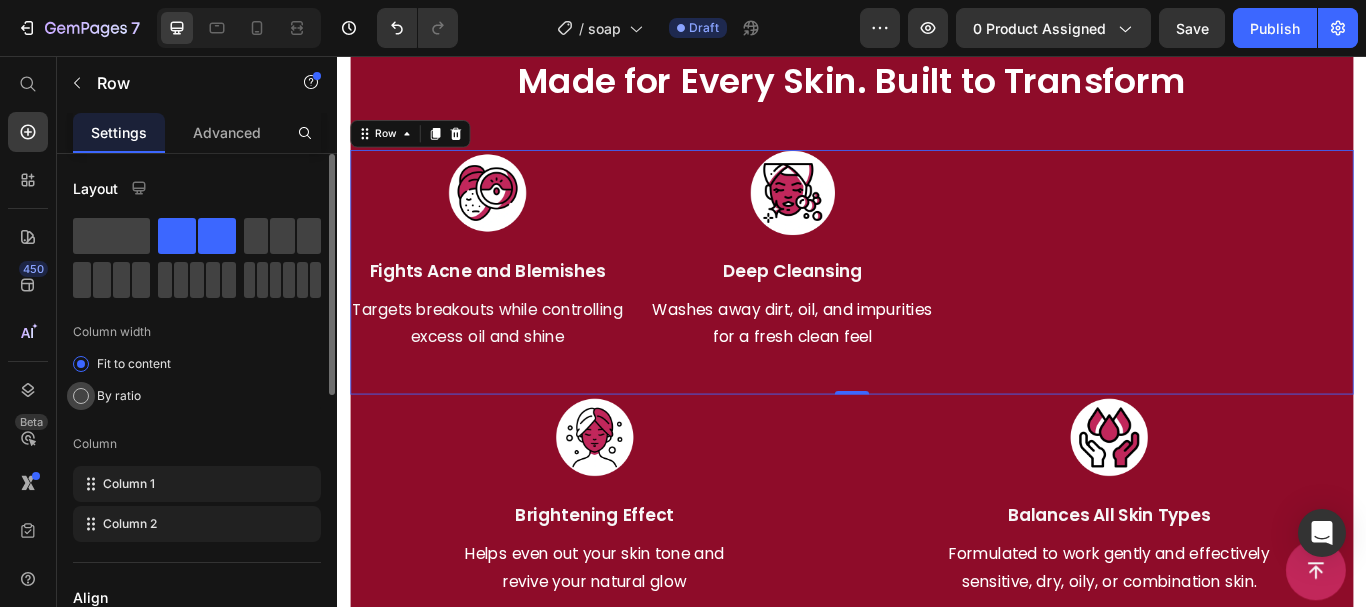click at bounding box center (81, 396) 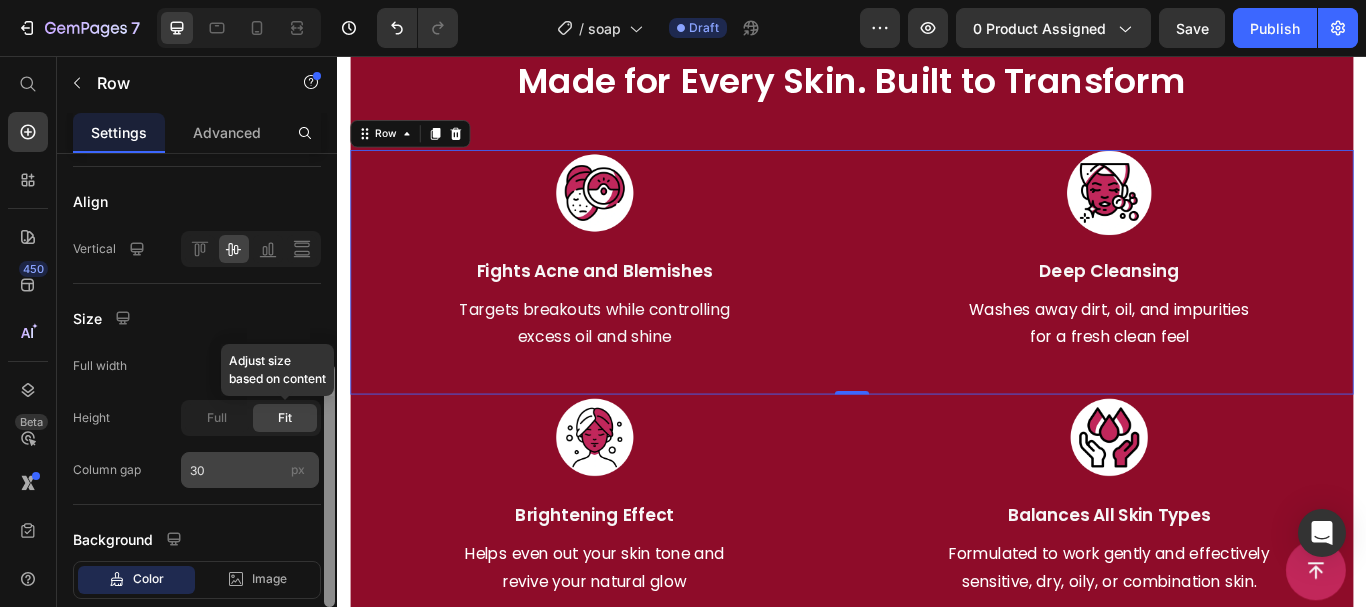 scroll, scrollTop: 444, scrollLeft: 0, axis: vertical 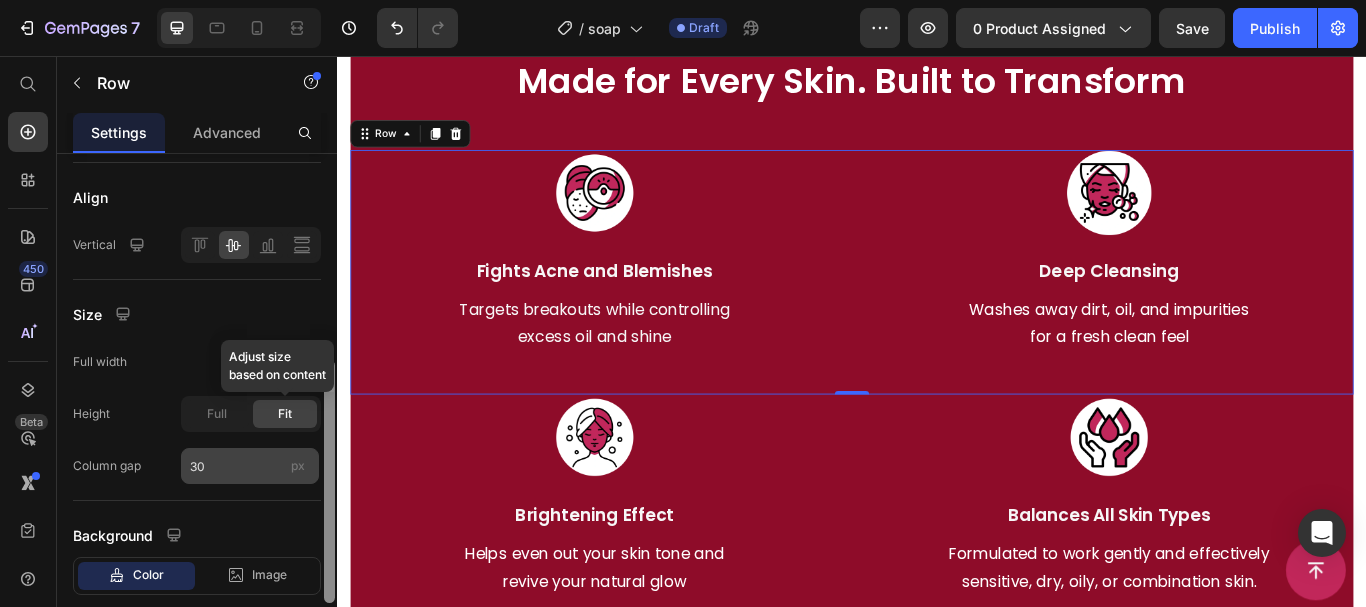 drag, startPoint x: 325, startPoint y: 249, endPoint x: 279, endPoint y: 461, distance: 216.93317 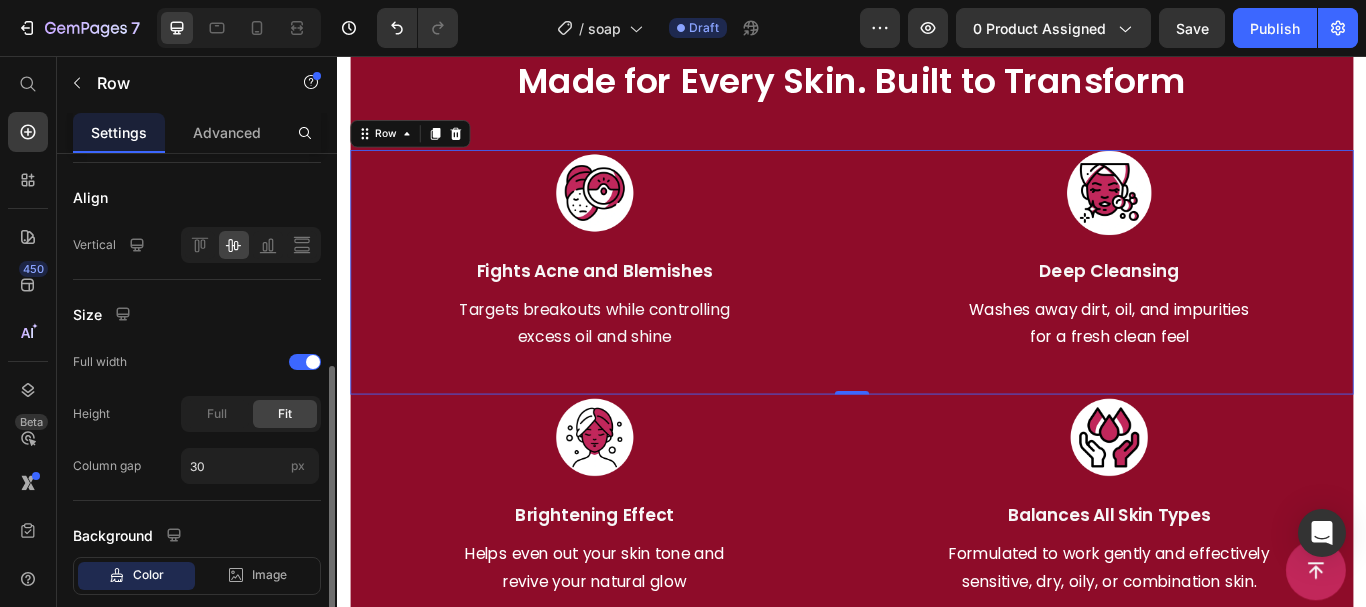 click on "Size" at bounding box center [197, 314] 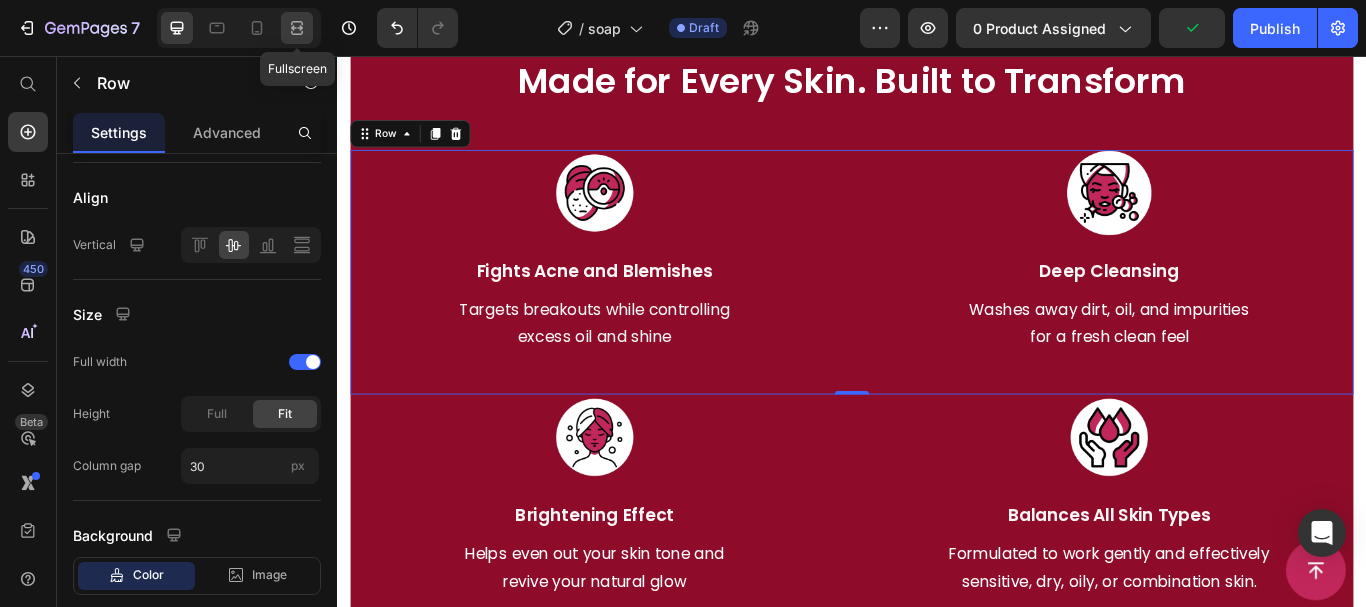 click 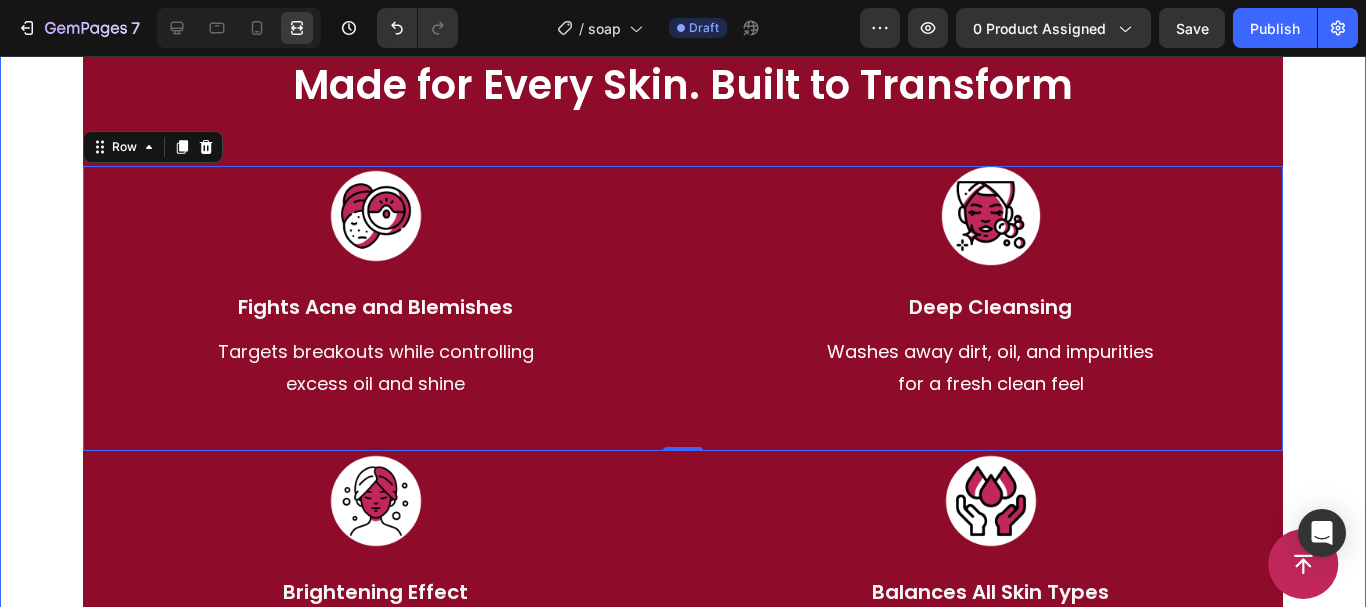 click on "Made for Every Skin. Built to Transform Heading Image  Fights Acne and Blemishes Text Block Targets breakouts while controlling  excess oil and shine Text block Image Deep Cleansing Text Block Washes away dirt, oil, and impurities  for a fresh clean feel Text block Row   0 Image Brightening Effect Text Block Helps even out your skin tone and  revive your natural glow Text block Image Balances All Skin Types Text Block Formulated to work gently and effectively  sensitive, dry, oily, or combination skin. Text block Row Row" at bounding box center [683, 372] 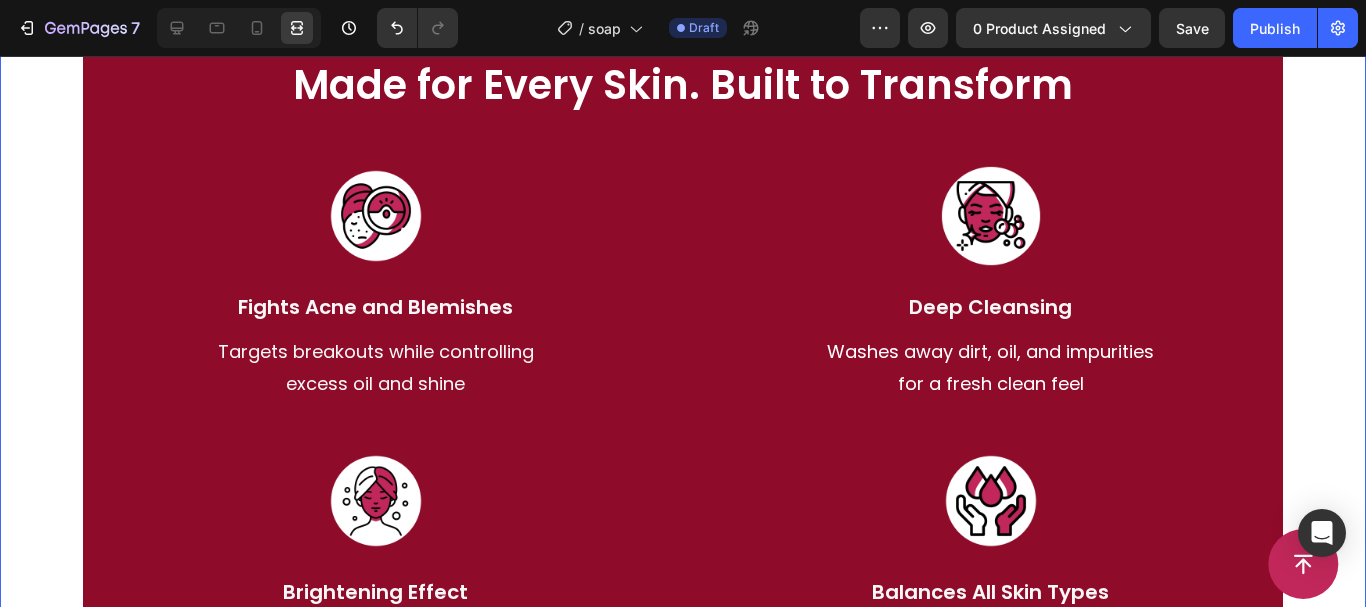 scroll, scrollTop: 0, scrollLeft: 0, axis: both 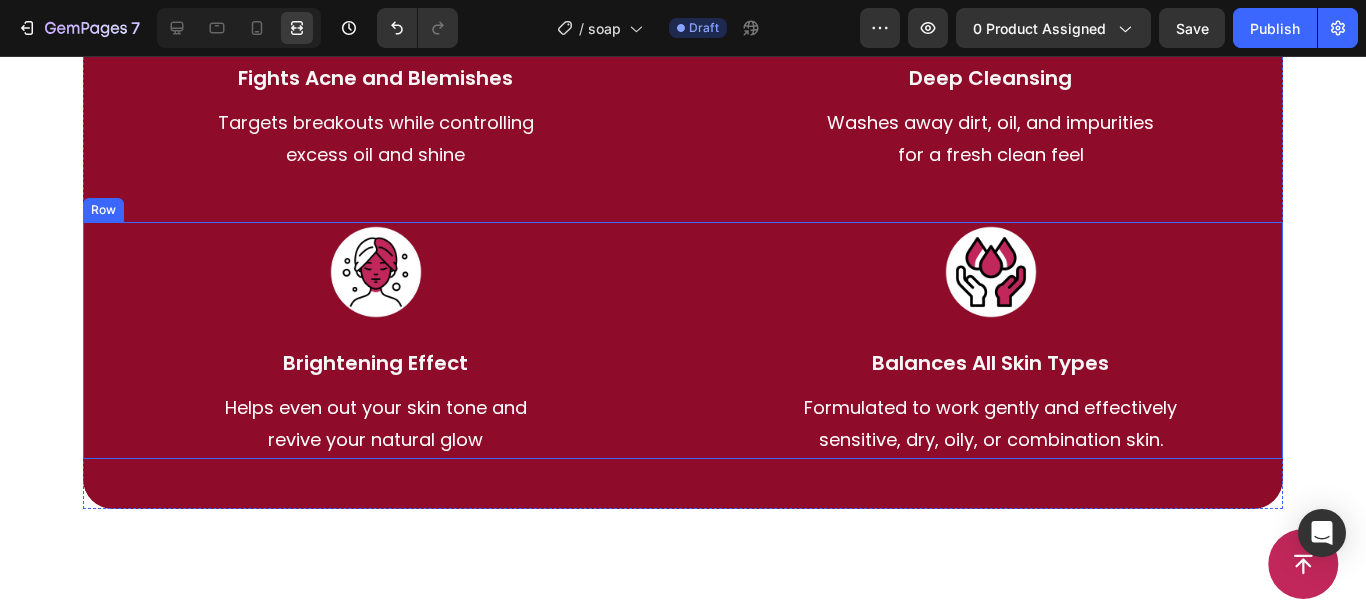 click on "Image Balances All Skin Types Text Block Formulated to work gently and effectively  sensitive, dry, oily, or combination skin. Text block" at bounding box center (990, 340) 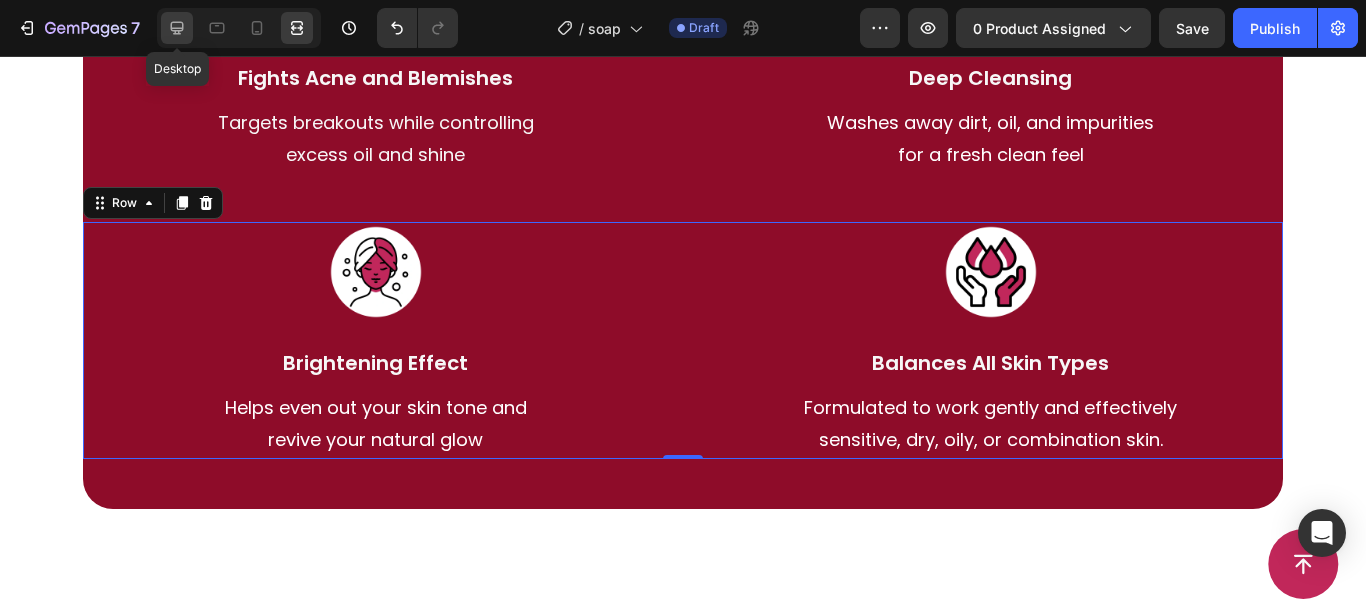 click 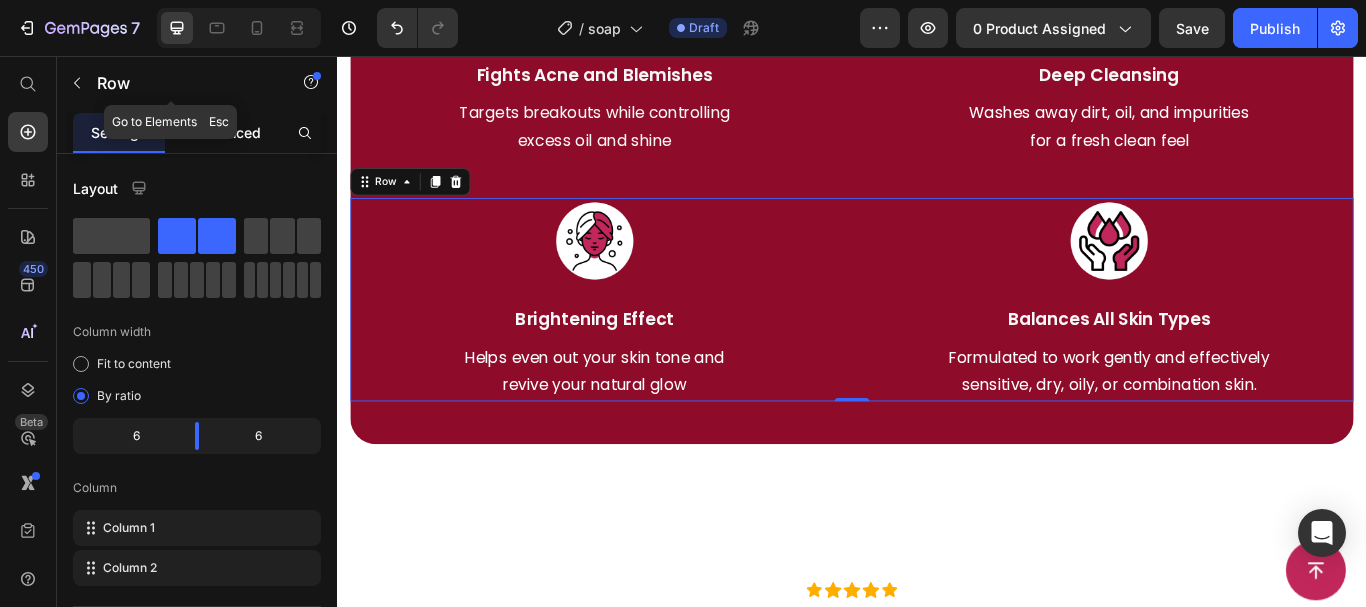 click on "Advanced" 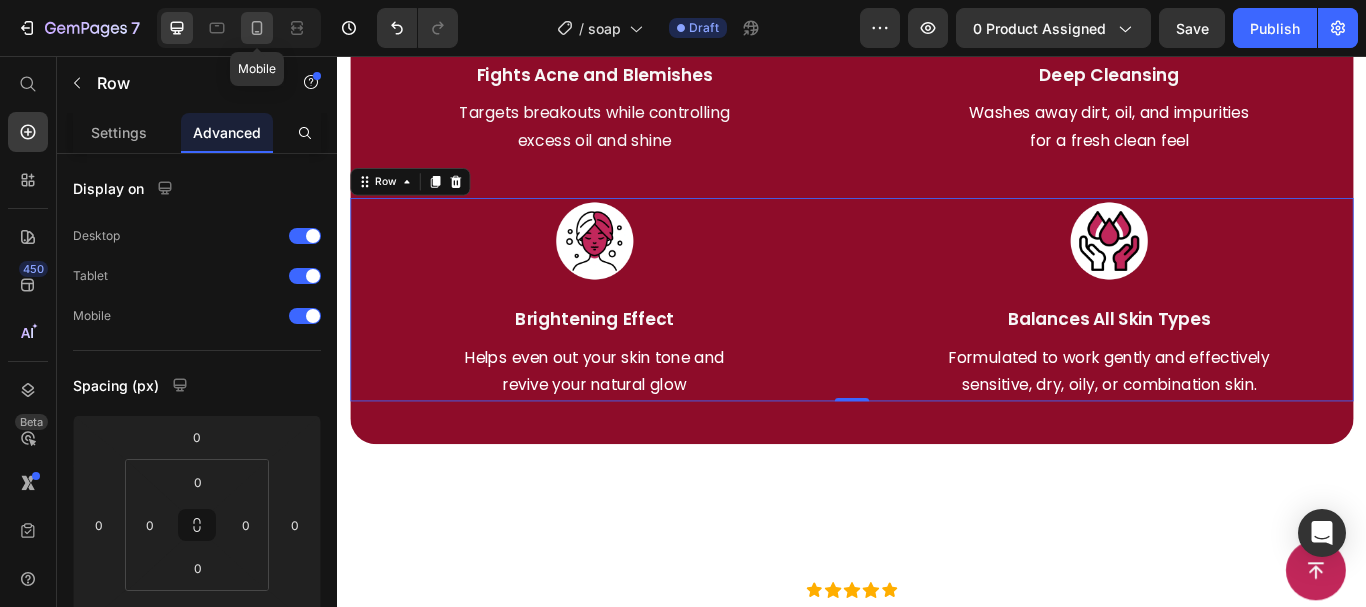 click 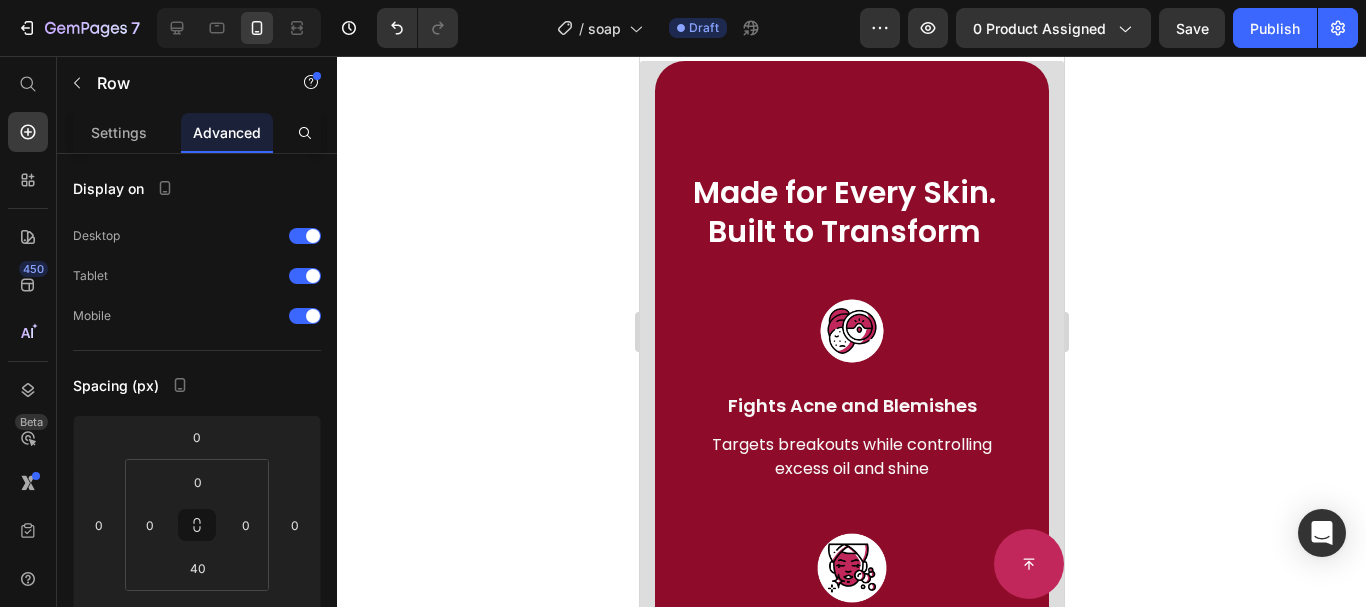 scroll, scrollTop: 3567, scrollLeft: 0, axis: vertical 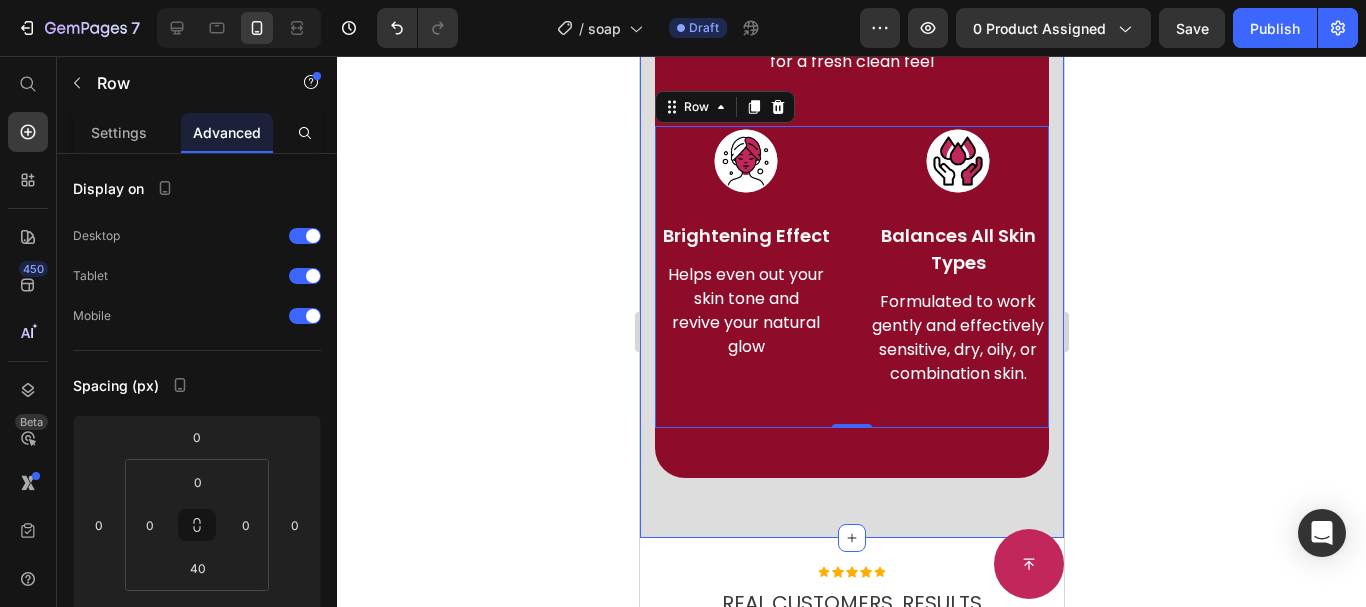 click on "Made for Every Skin. Built to Transform Heading Image  Fights Acne and Blemishes Text Block Targets breakouts while controlling  excess oil and shine Text block Image Deep Cleansing Text Block Washes away dirt, oil, and impurities  for a fresh clean feel Text block Row Image Brightening Effect Text Block Helps even out your skin tone and  revive your natural glow Text block Image Balances All Skin Types Text Block Formulated to work gently and effectively  sensitive, dry, oily, or combination skin. Text block Row   0 Row Section 6" at bounding box center (851, -23) 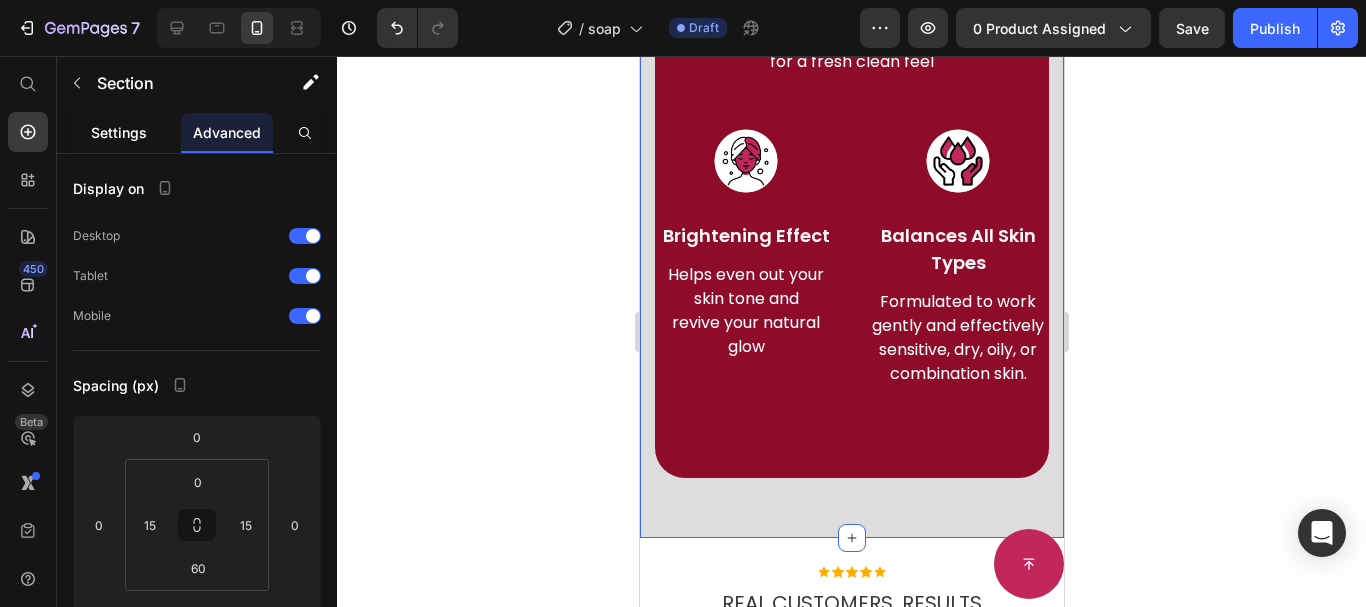 click on "Settings" at bounding box center (119, 132) 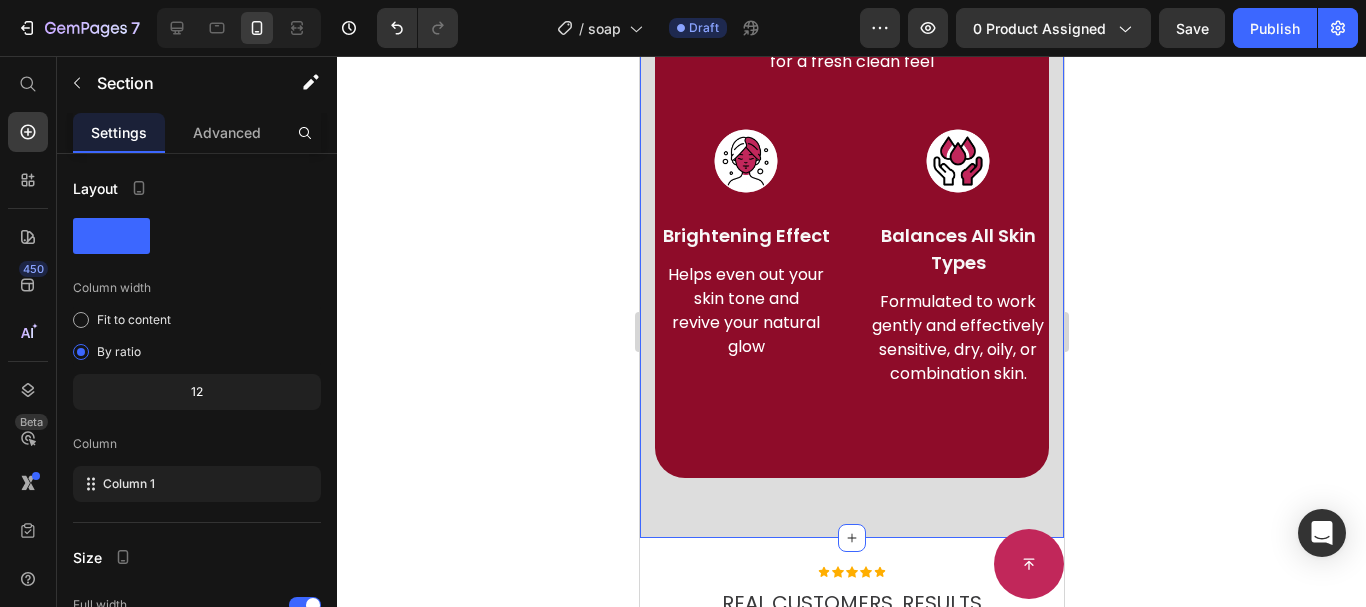 click 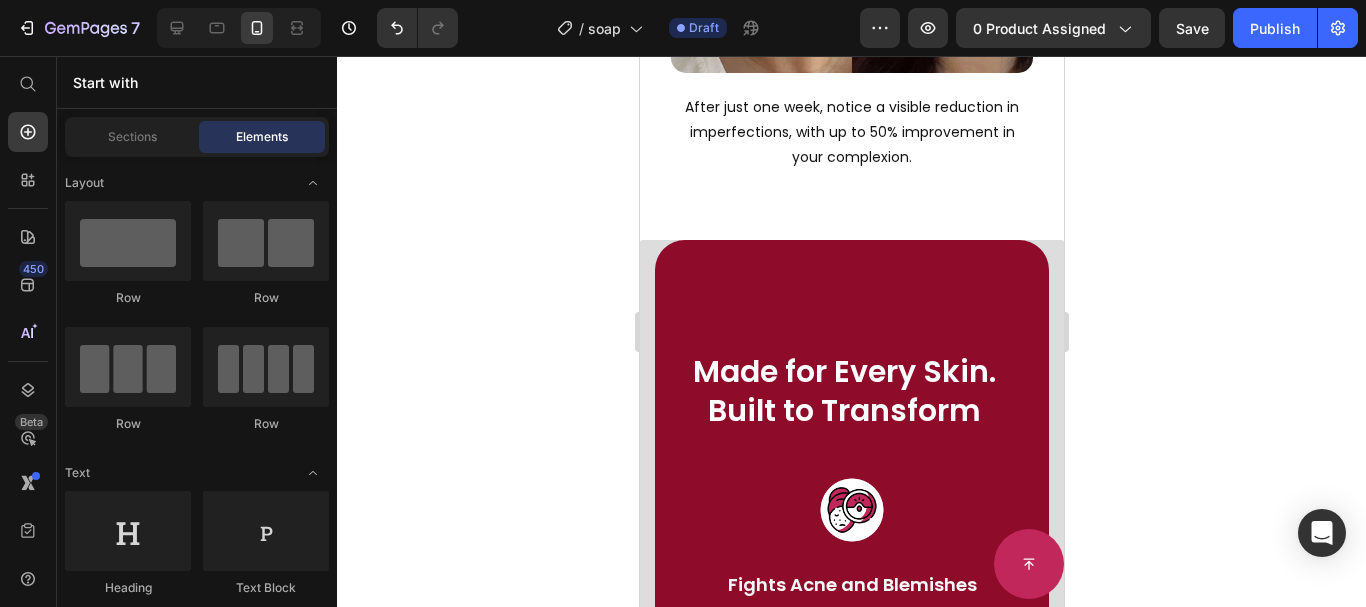 scroll, scrollTop: 3025, scrollLeft: 0, axis: vertical 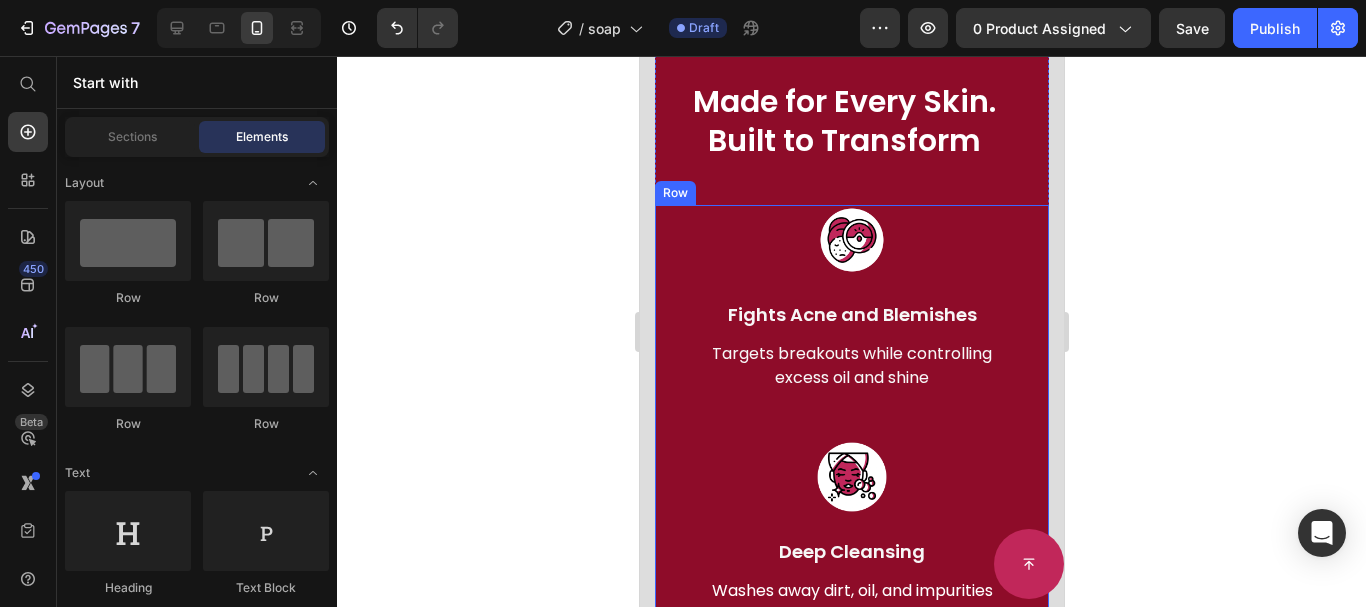 click on "Image  Fights Acne and Blemishes Text Block Targets breakouts while controlling  excess oil and shine Text block" at bounding box center (851, 323) 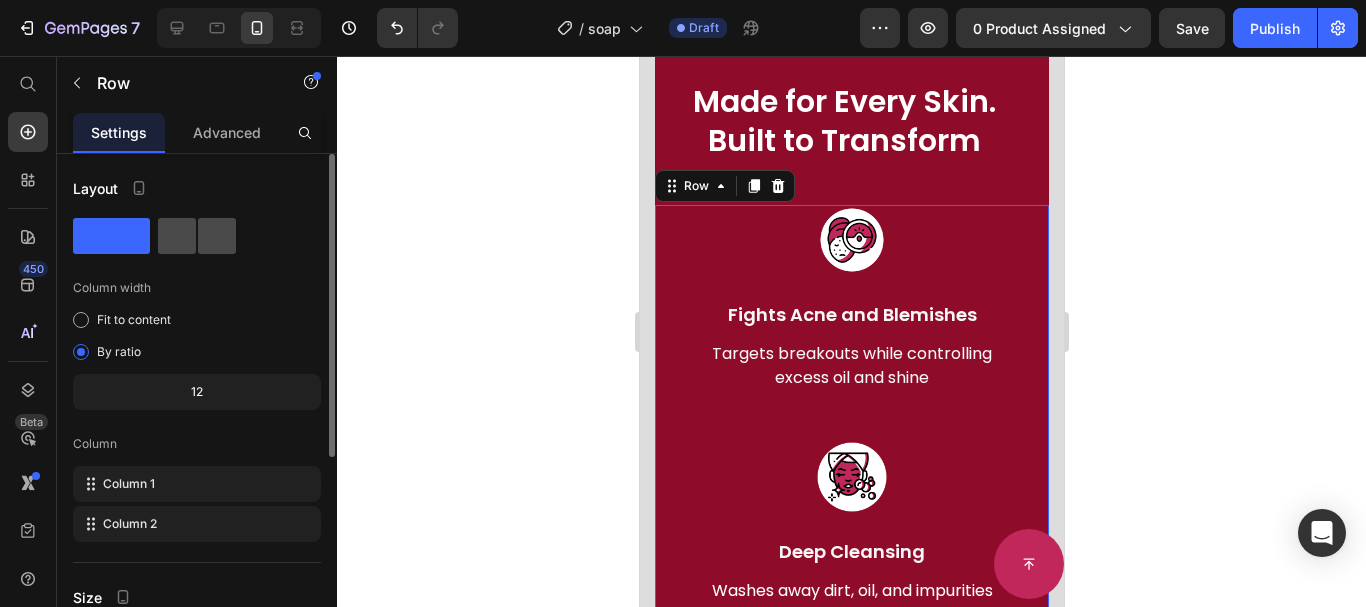click 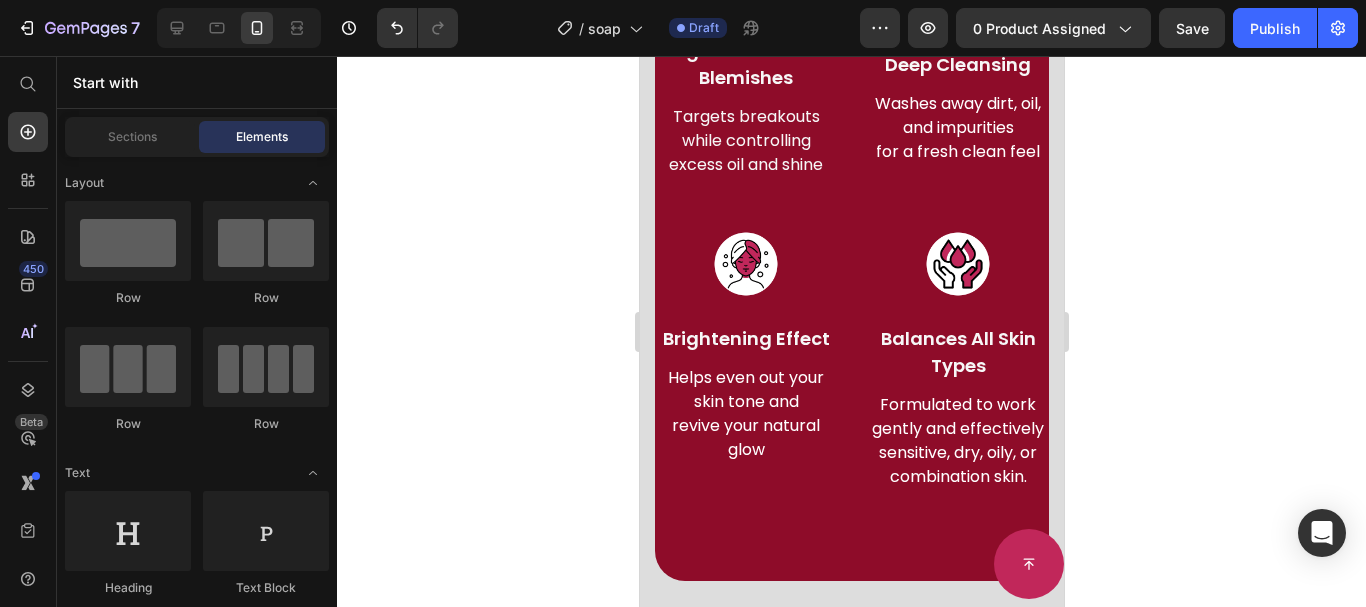 scroll, scrollTop: 3377, scrollLeft: 0, axis: vertical 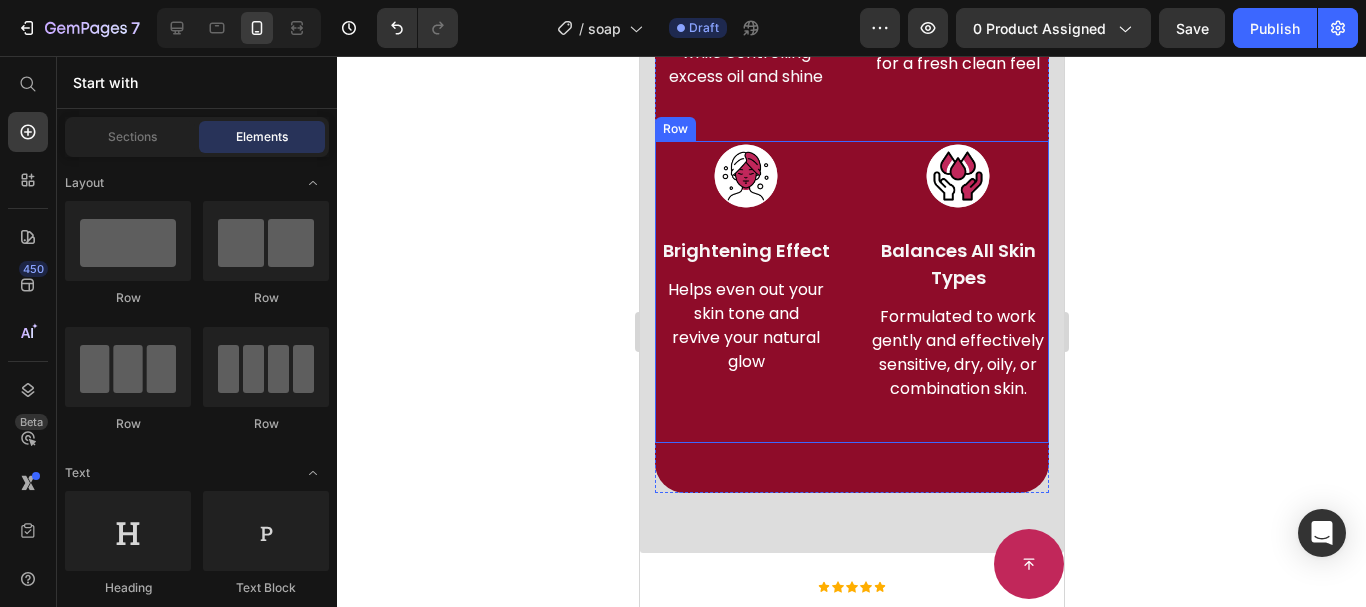 click on "Image Brightening Effect Text Block Helps even out your skin tone and  revive your natural glow Text block Image Balances All Skin Types Text Block Formulated to work gently and effectively  sensitive, dry, oily, or combination skin. Text block Row" at bounding box center [851, 292] 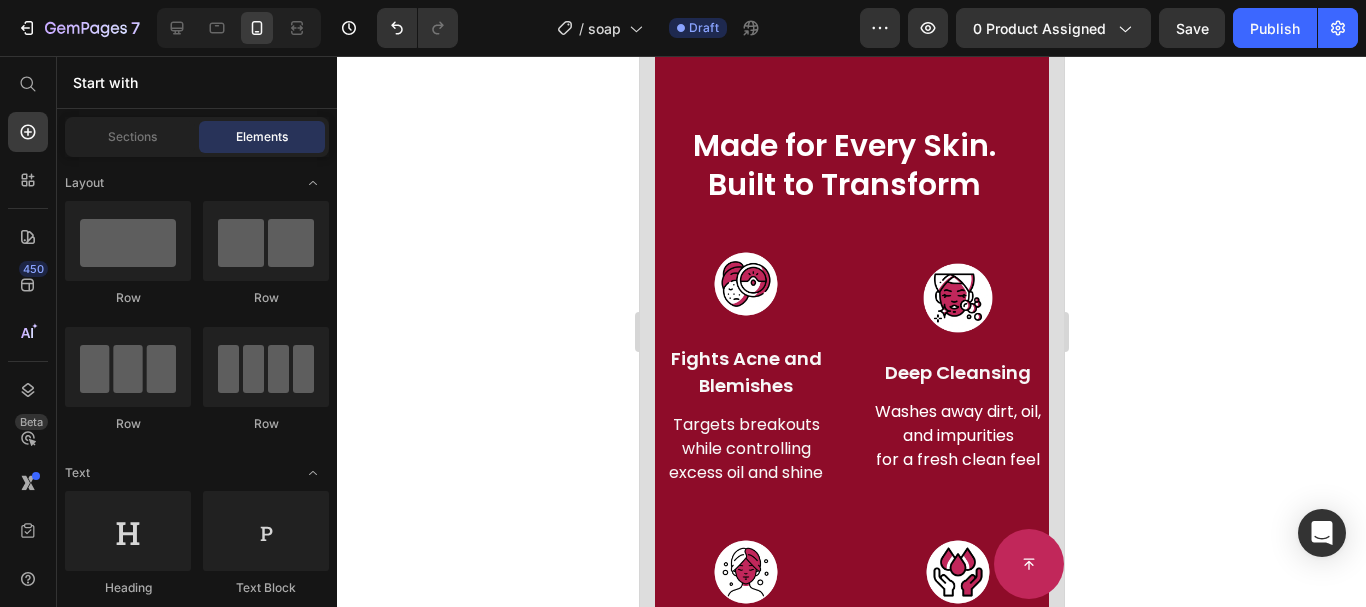 scroll, scrollTop: 2791, scrollLeft: 0, axis: vertical 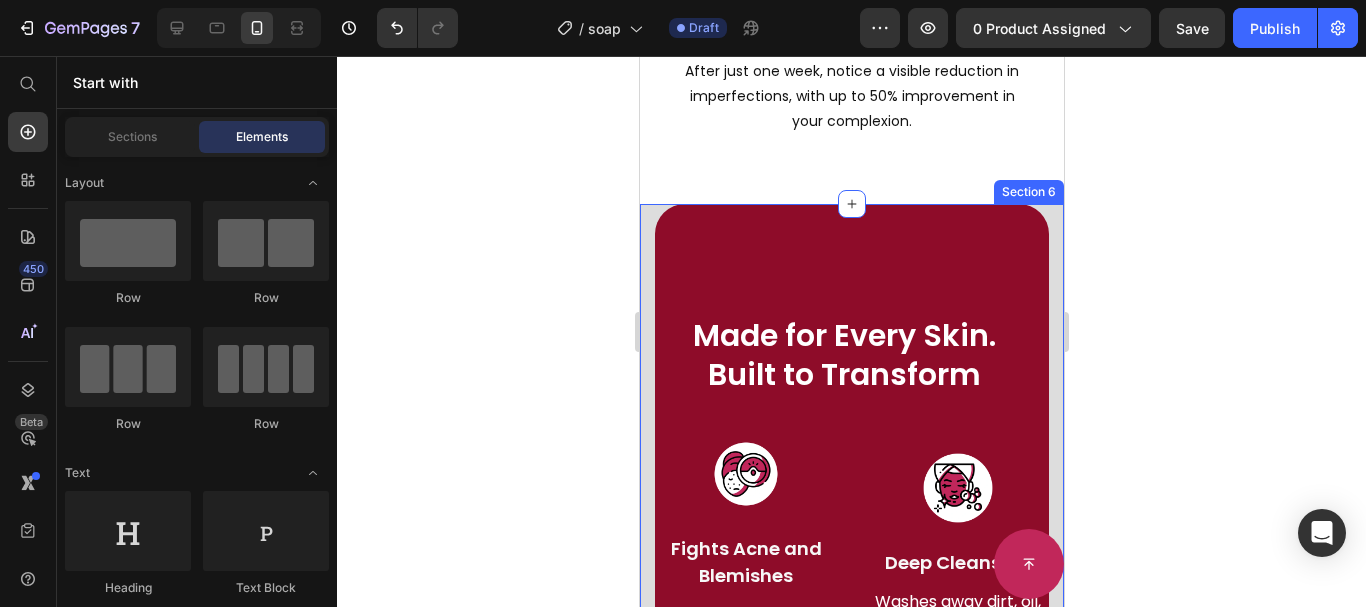 click on "Made for Every Skin. Built to Transform Heading Image  Fights Acne and Blemishes Text Block Targets breakouts while controlling  excess oil and shine Text block Image Deep Cleansing Text Block Washes away dirt, oil, and impurities  for a fresh clean feel Text block Row Image Brightening Effect Text Block Helps even out your skin tone and  revive your natural glow Text block Image Balances All Skin Types Text Block Formulated to work gently and effectively  sensitive, dry, oily, or combination skin. Text block Row Row Section 6" at bounding box center [851, 671] 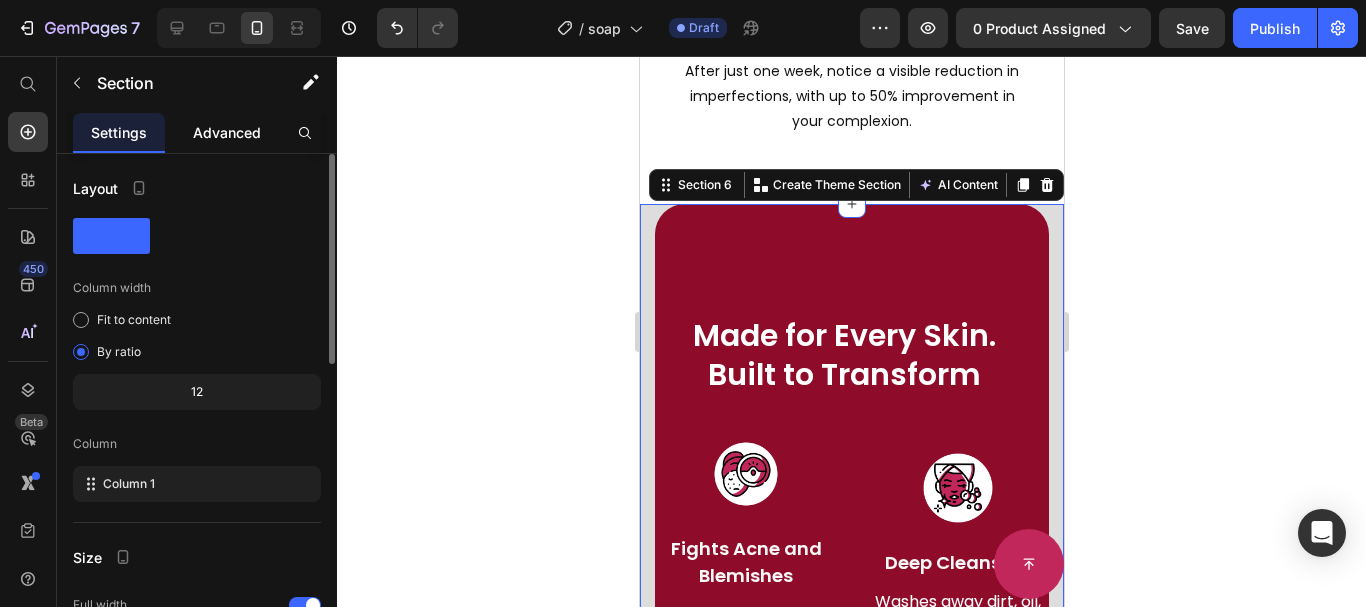 click on "Advanced" at bounding box center [227, 132] 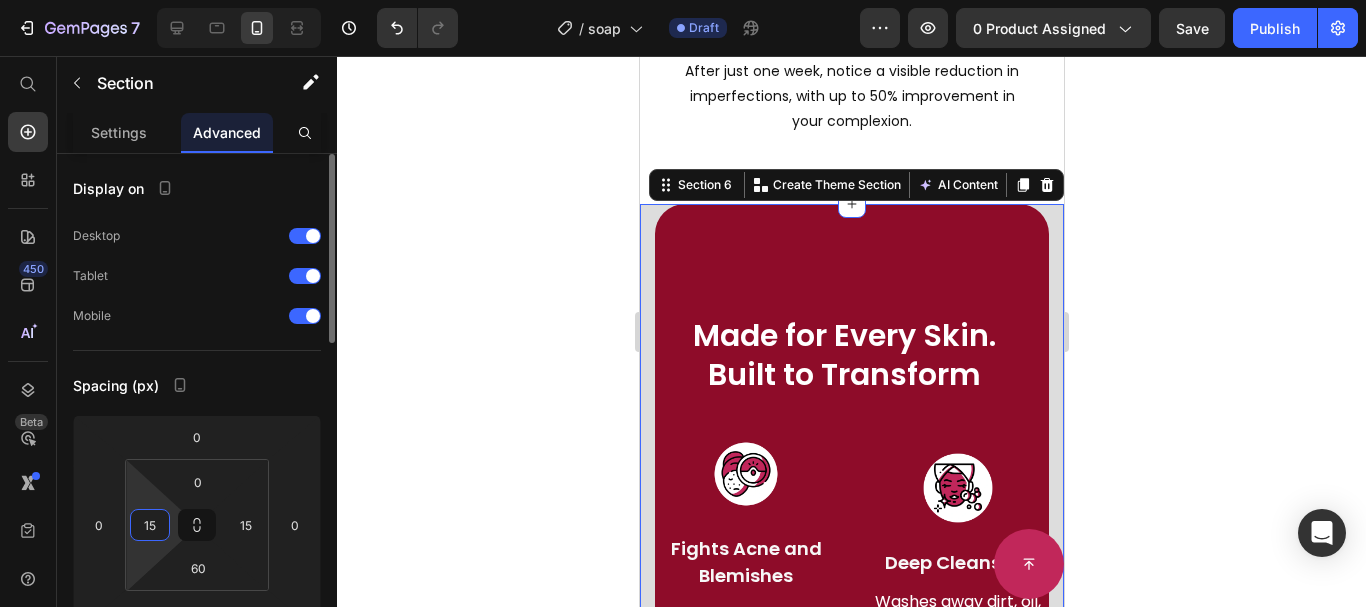 click on "15" at bounding box center (150, 525) 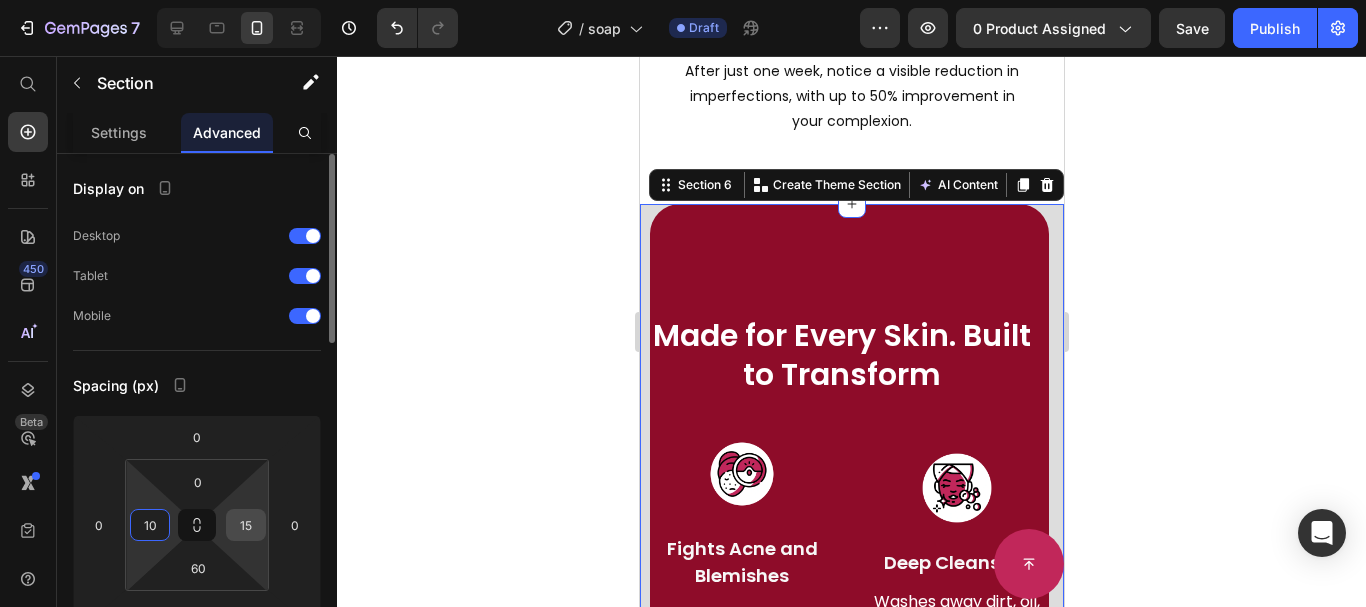 type on "10" 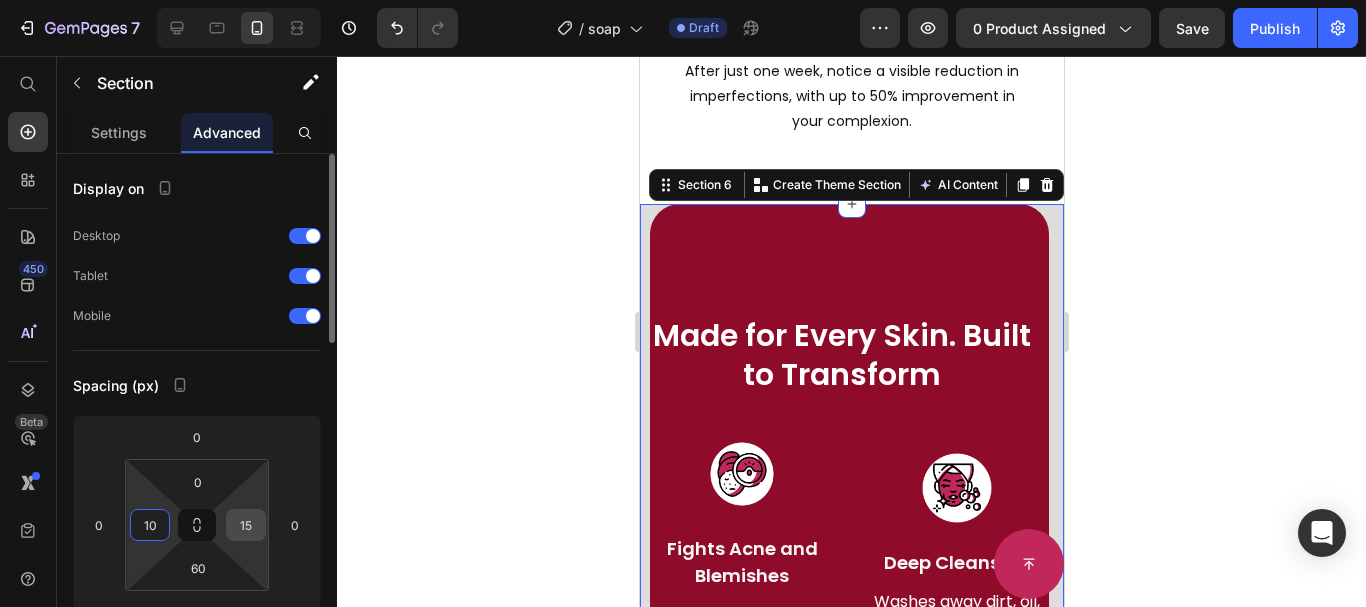 click on "15" at bounding box center (246, 525) 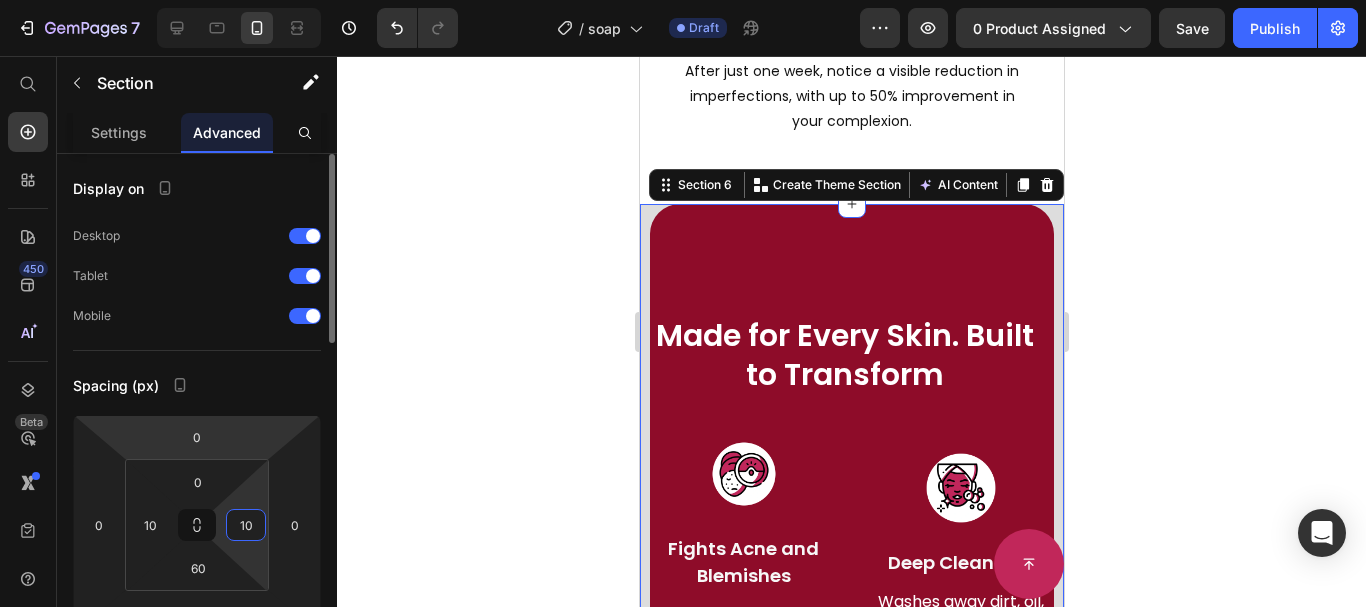 type on "10" 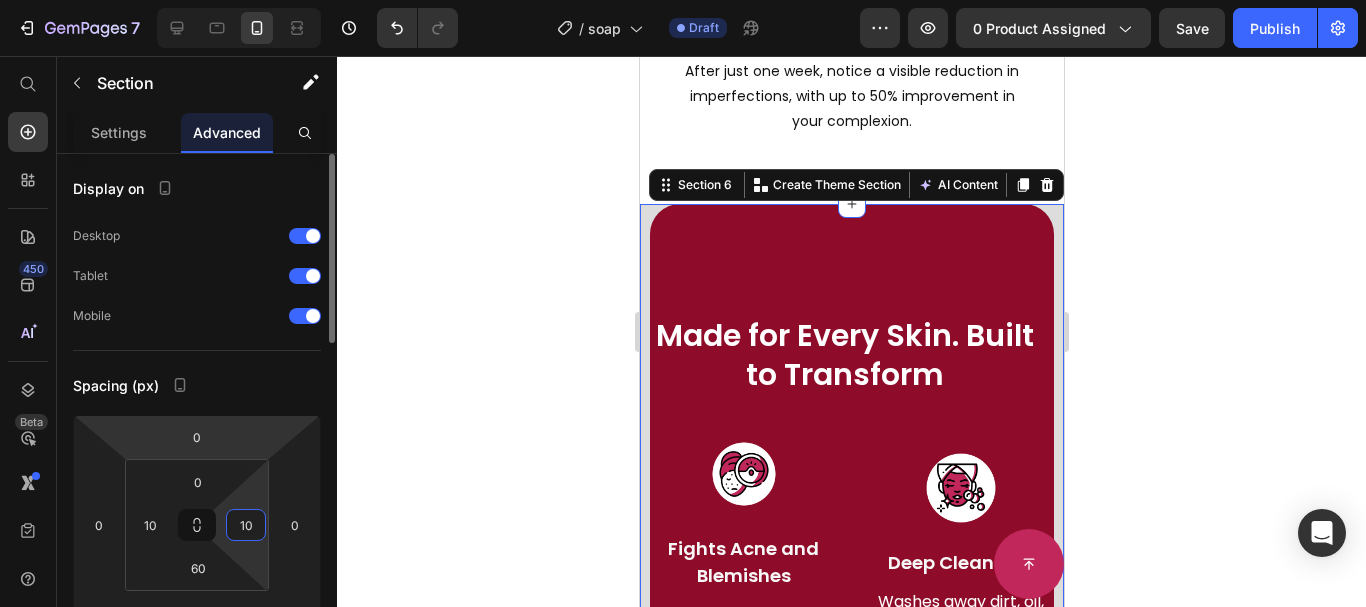 click on "Display on Desktop Tablet Mobile Spacing (px) 0 0 0 0 0 10 60 10 Shape Border Corner 3 3 3 3 Shadow Position Opacity 100 % Animation Interaction Upgrade to Optimize plan  to unlock Interaction & other premium features. CSS class" at bounding box center (197, 791) 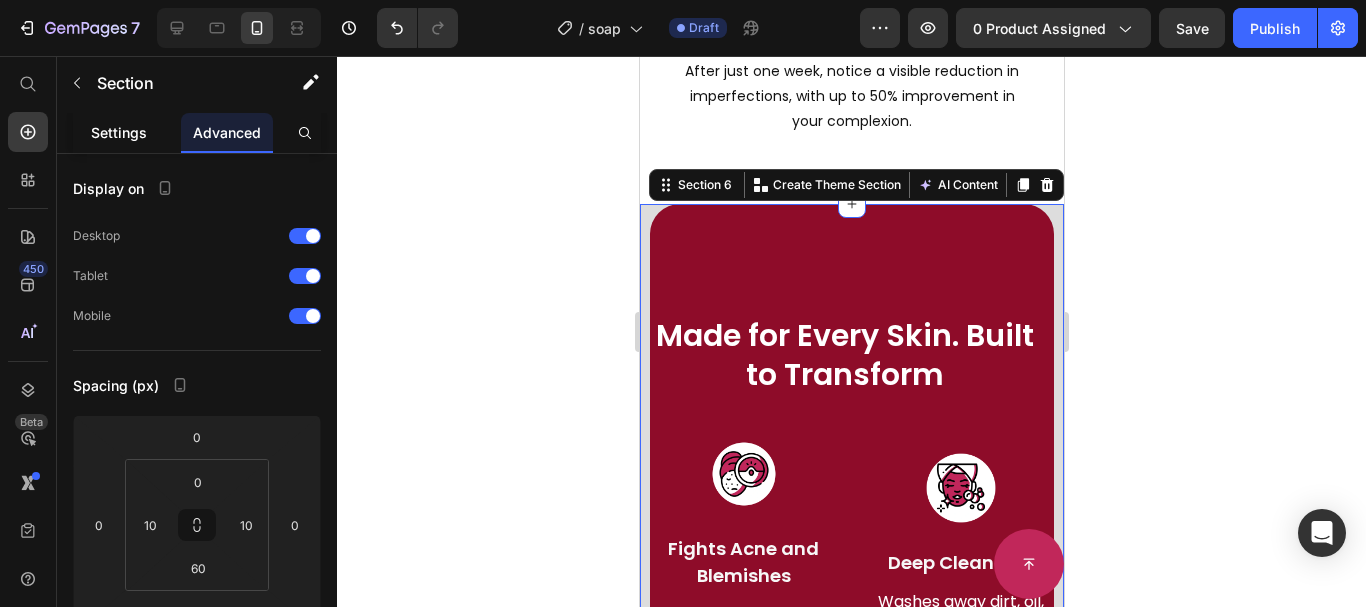 click on "Settings" at bounding box center [119, 132] 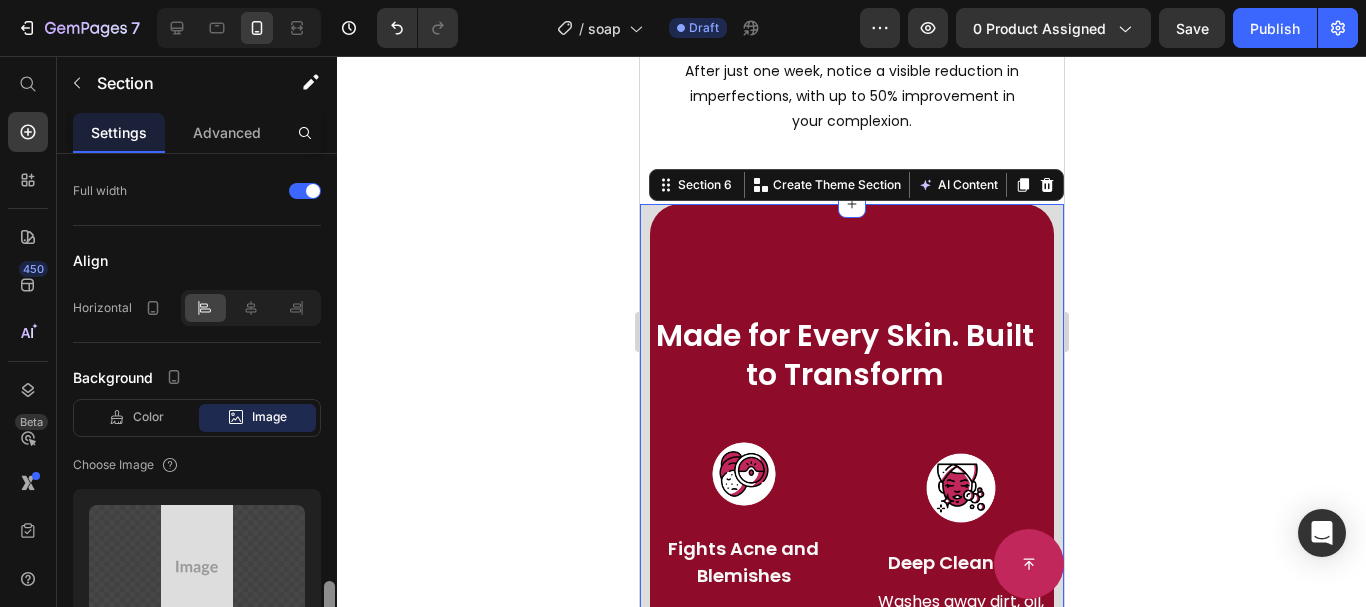 scroll, scrollTop: 596, scrollLeft: 0, axis: vertical 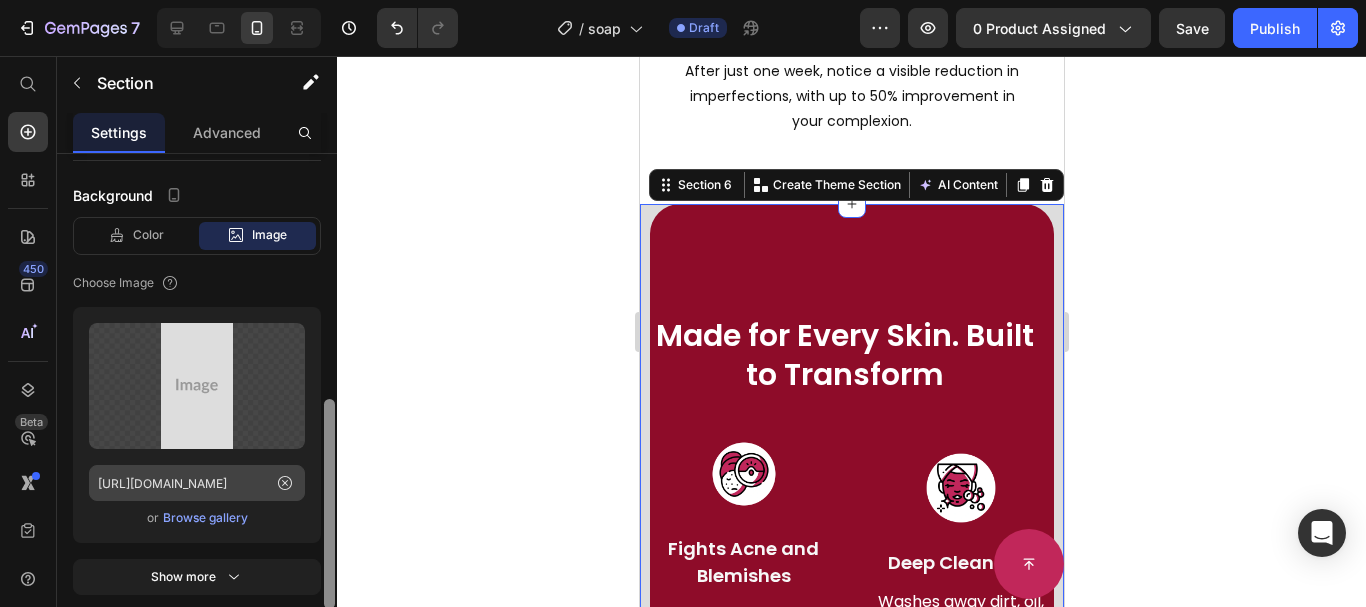 drag, startPoint x: 325, startPoint y: 221, endPoint x: 300, endPoint y: 467, distance: 247.26706 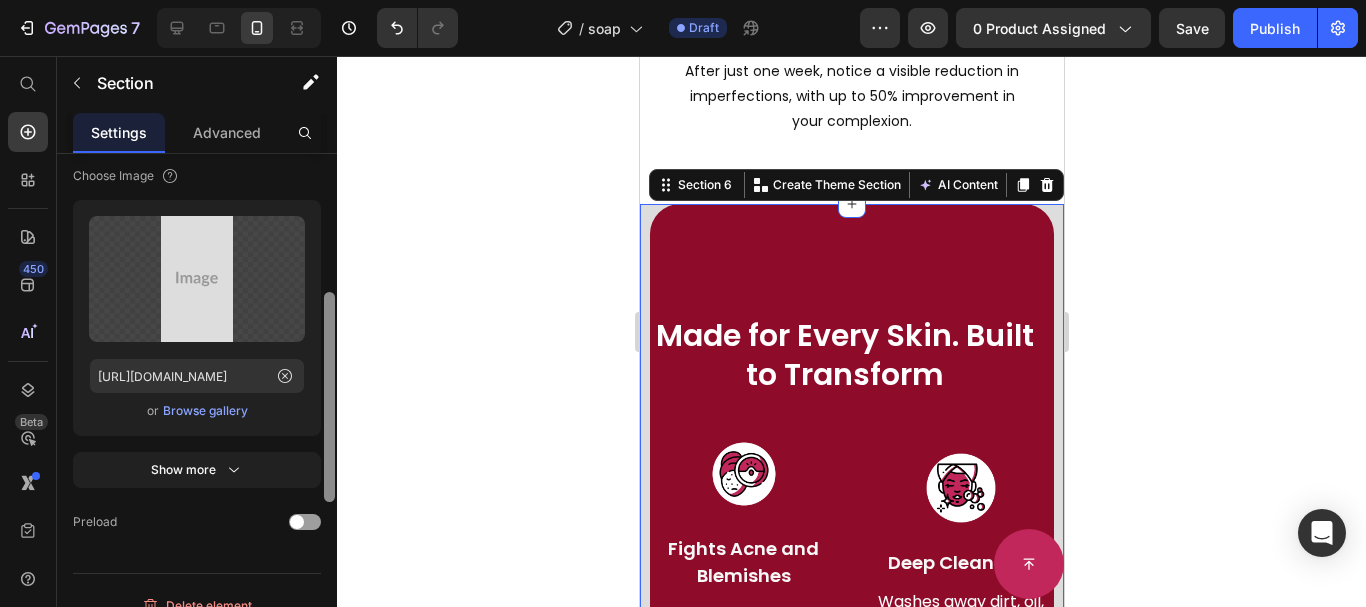 scroll, scrollTop: 727, scrollLeft: 0, axis: vertical 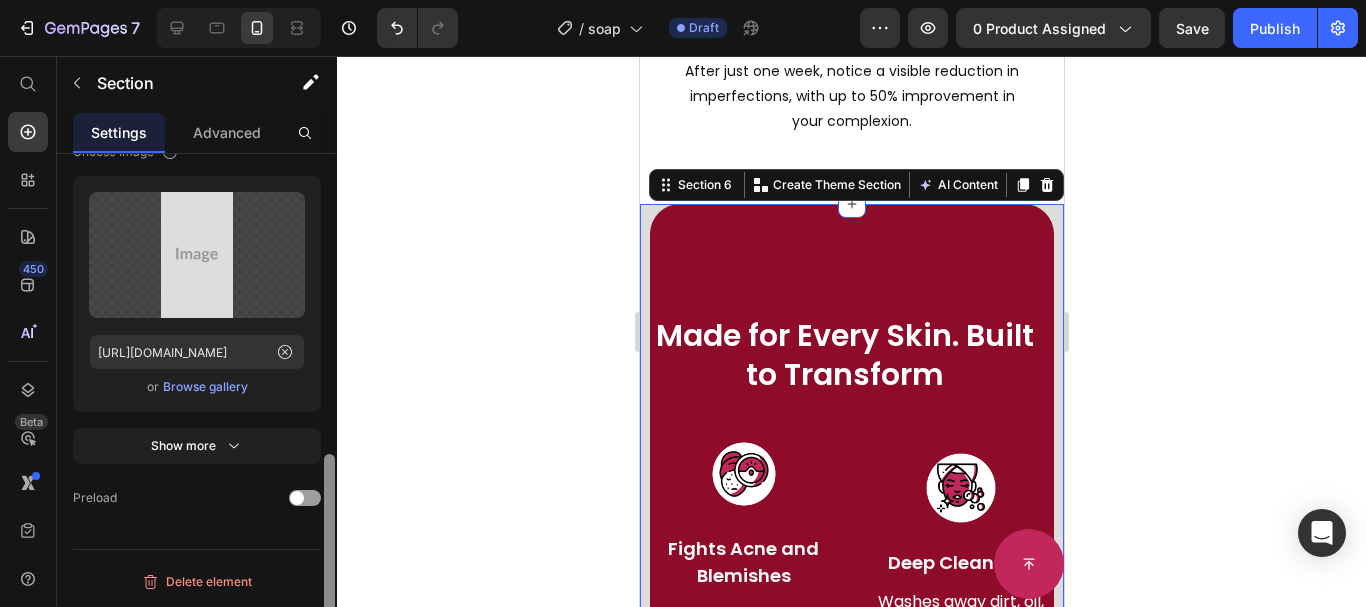 drag, startPoint x: 328, startPoint y: 460, endPoint x: 287, endPoint y: 550, distance: 98.89894 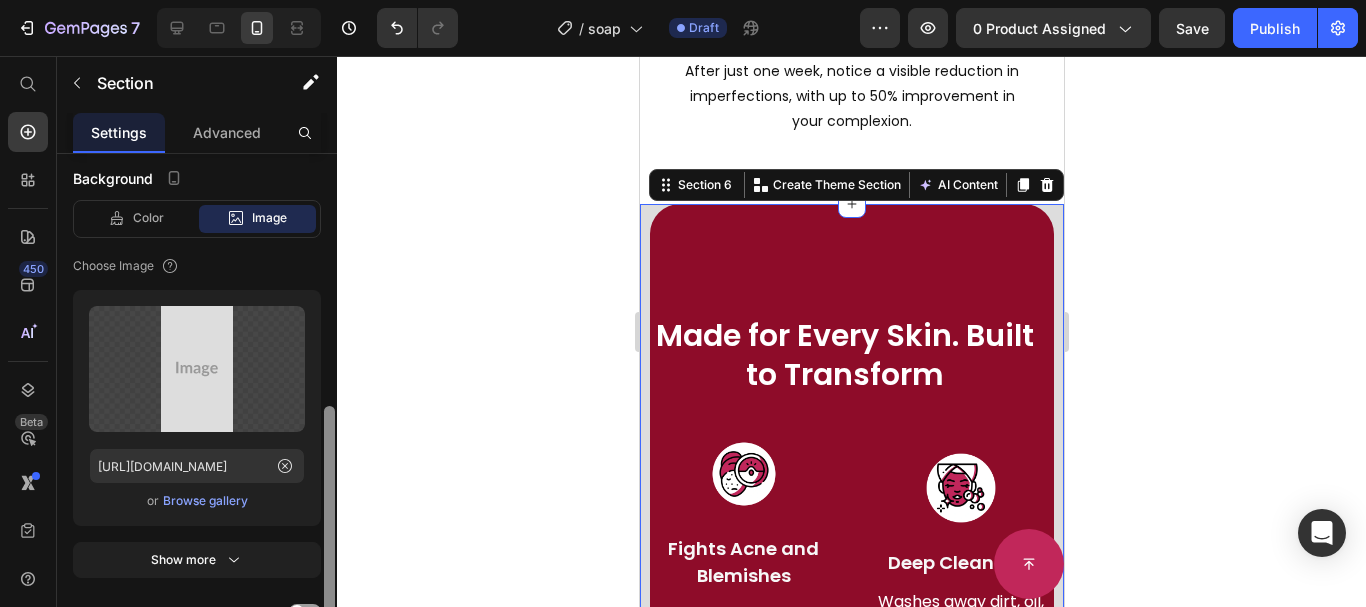 drag, startPoint x: 330, startPoint y: 493, endPoint x: 305, endPoint y: 407, distance: 89.560036 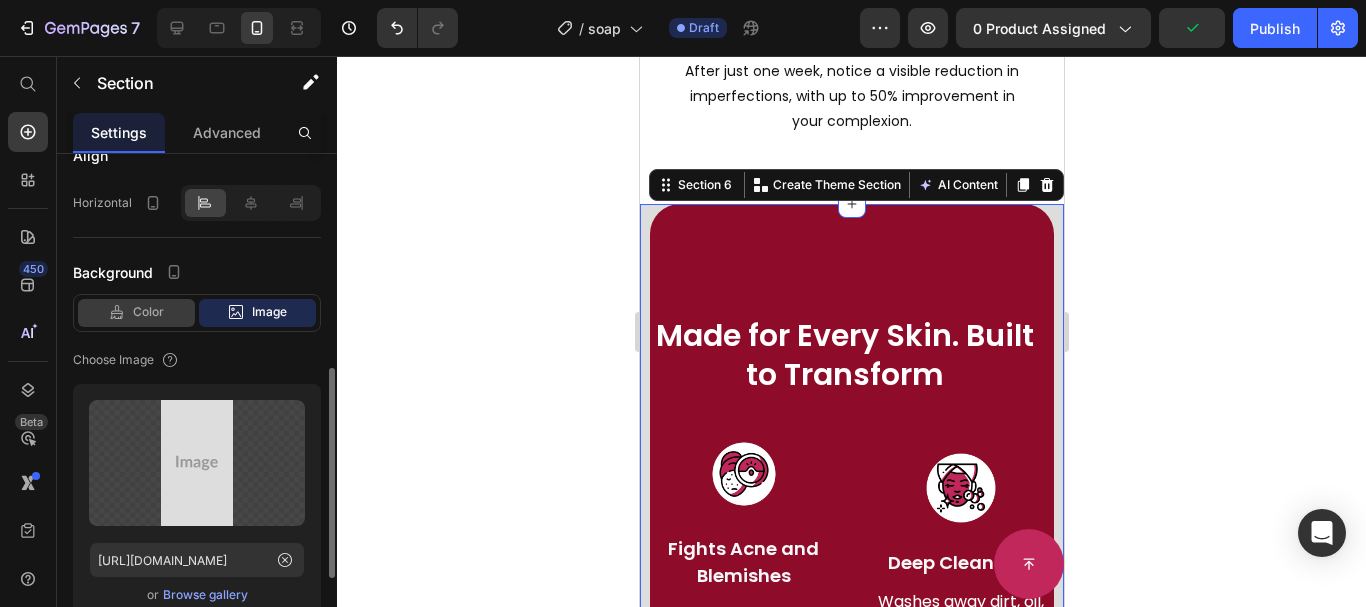 click on "Color" 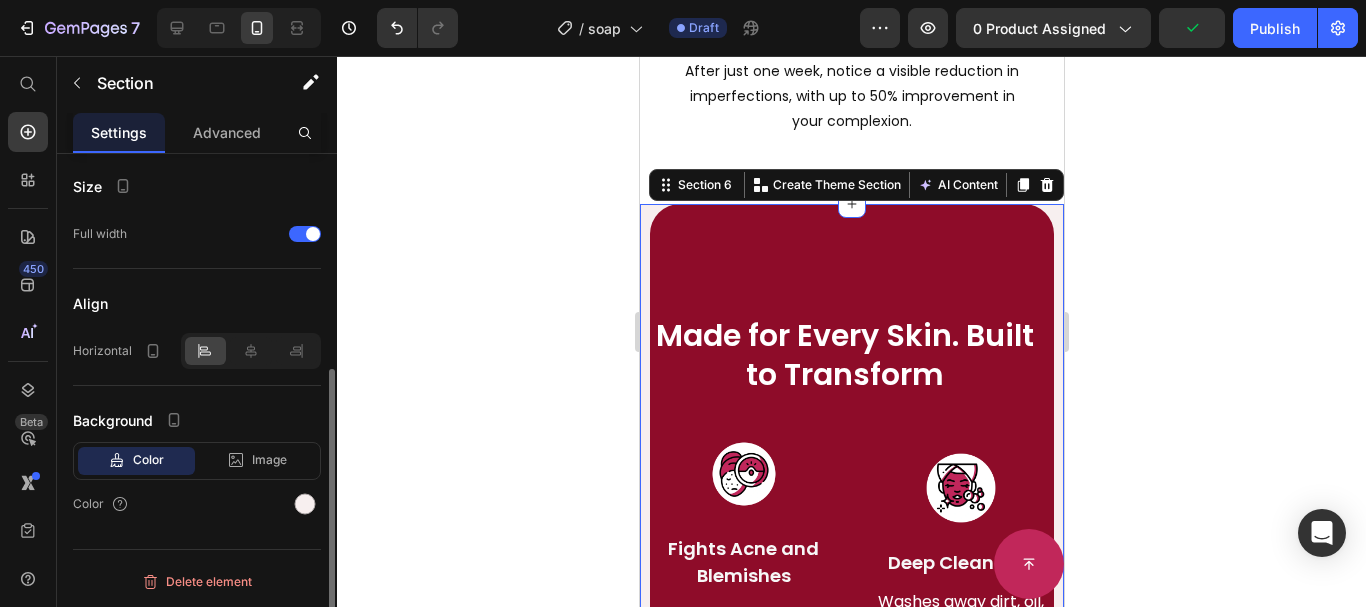 scroll, scrollTop: 371, scrollLeft: 0, axis: vertical 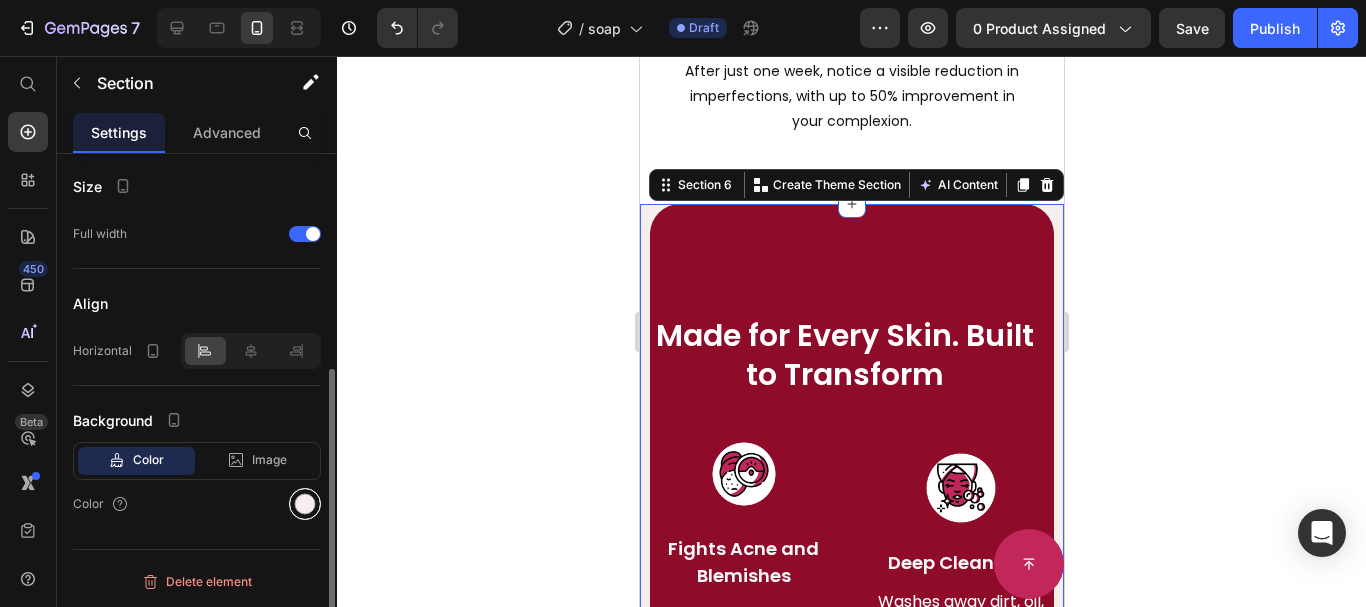 click at bounding box center (305, 504) 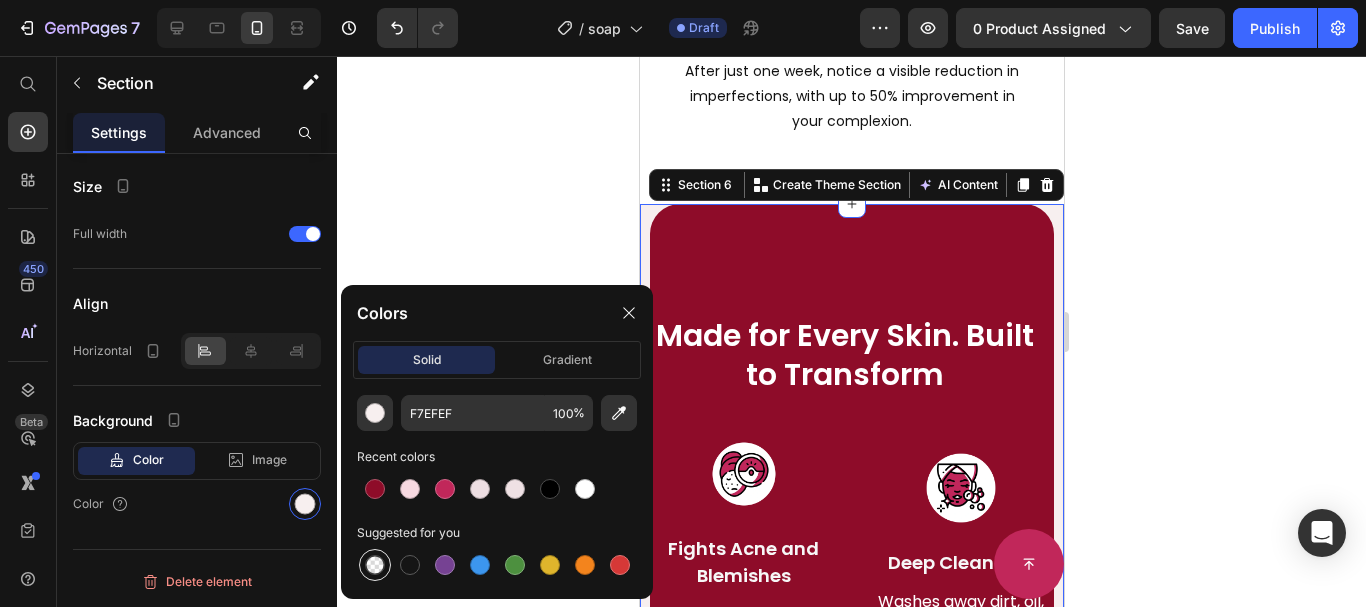 click at bounding box center [375, 565] 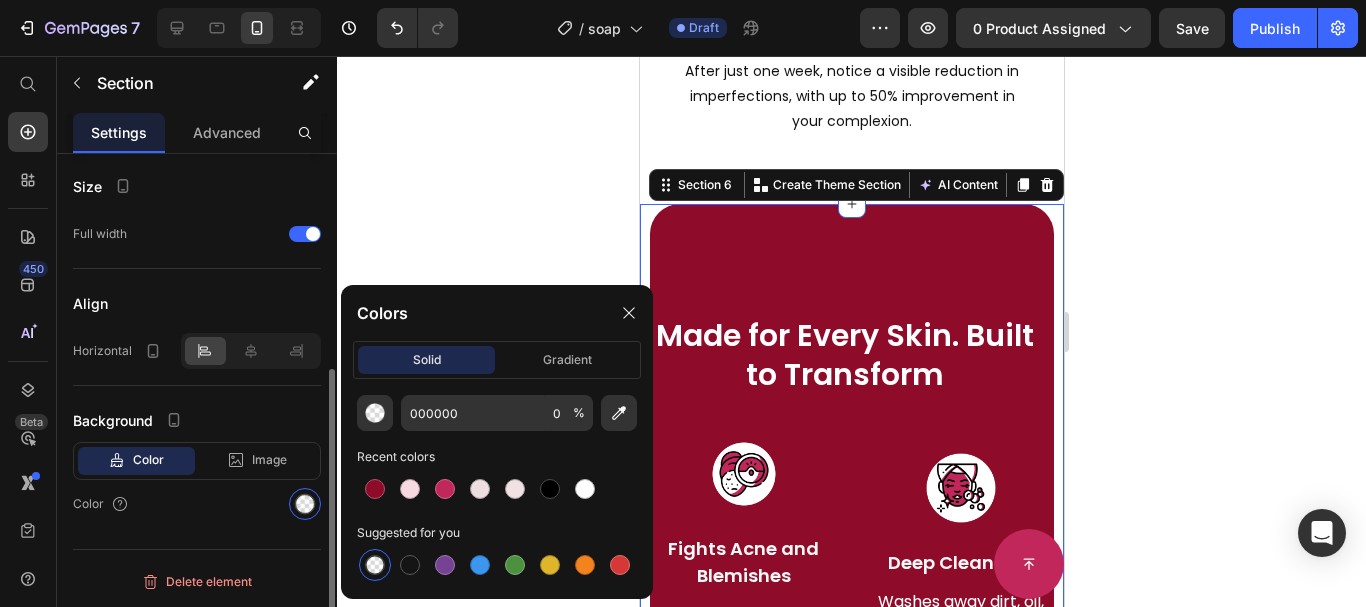 click on "Color" at bounding box center [197, 504] 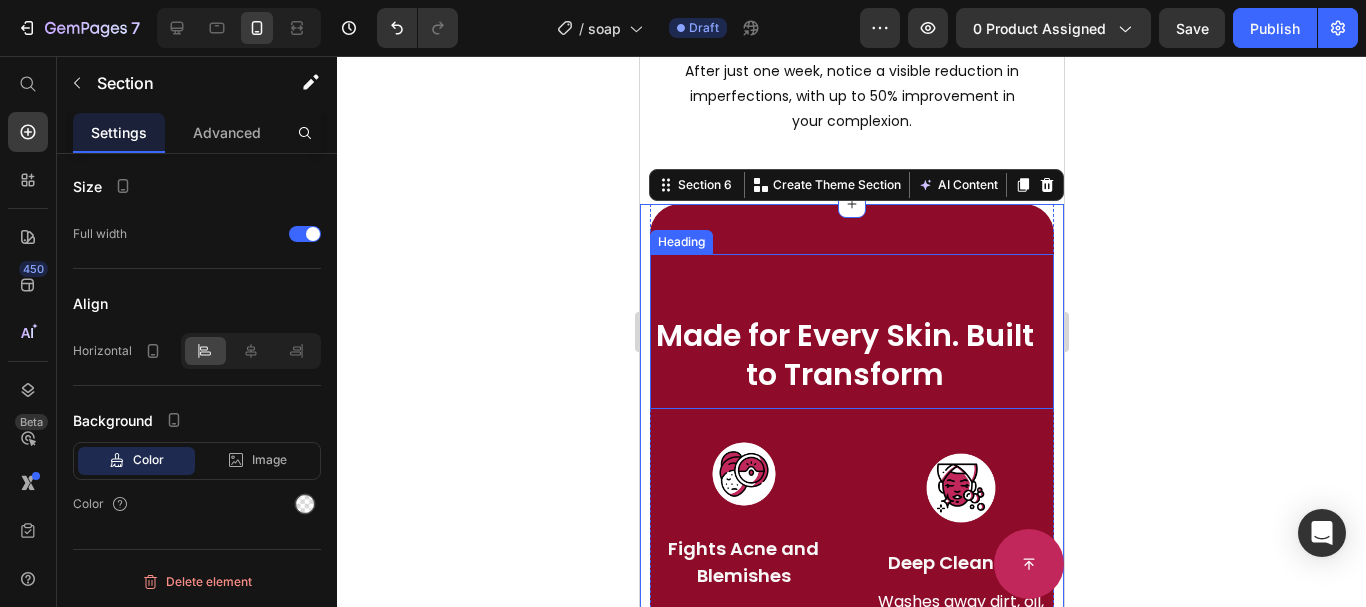 click on "Made for Every Skin. Built to Transform Heading" at bounding box center [851, 331] 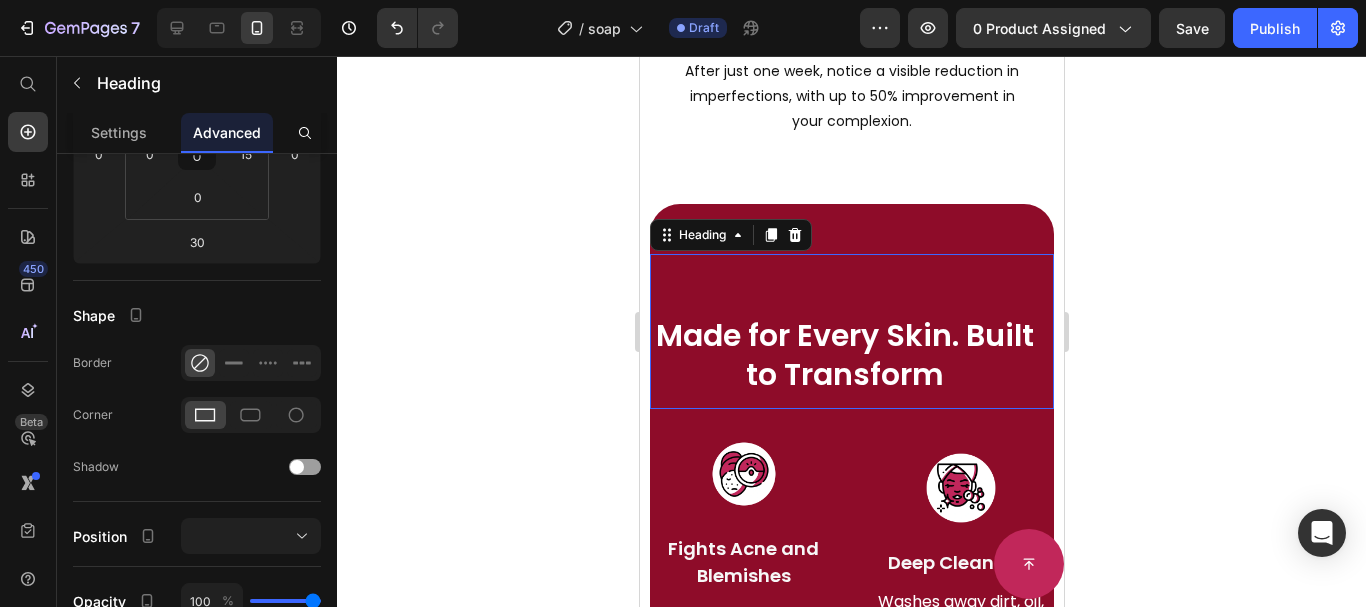 scroll, scrollTop: 0, scrollLeft: 0, axis: both 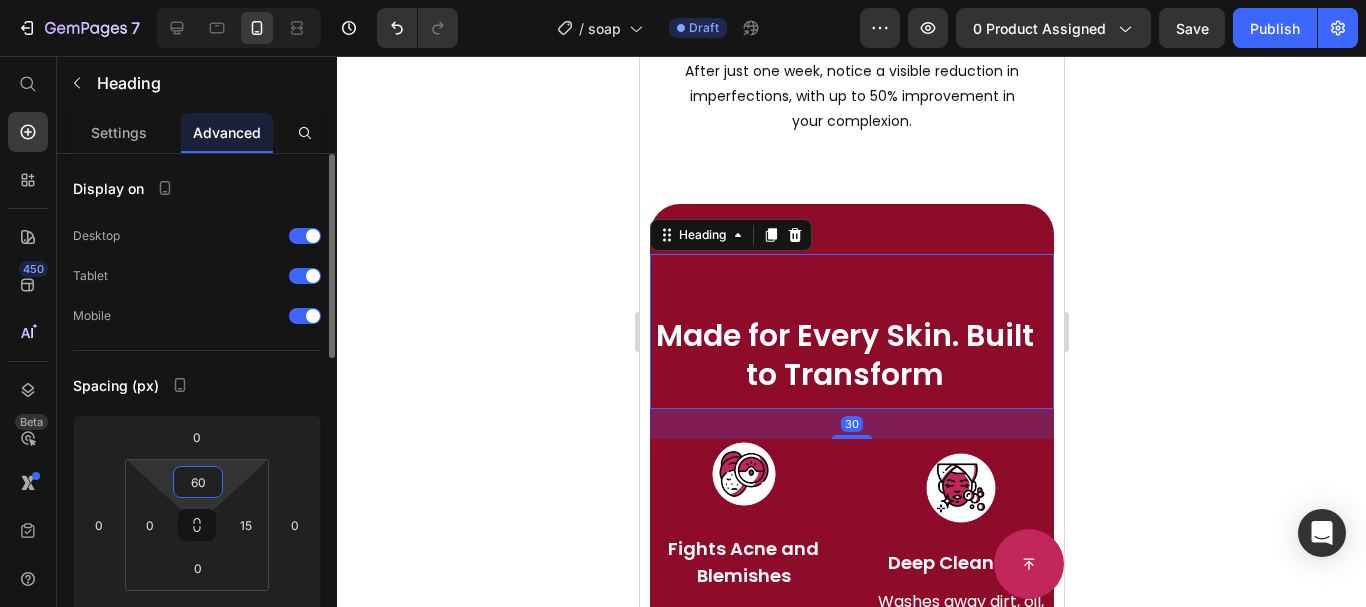 click on "60" at bounding box center (198, 482) 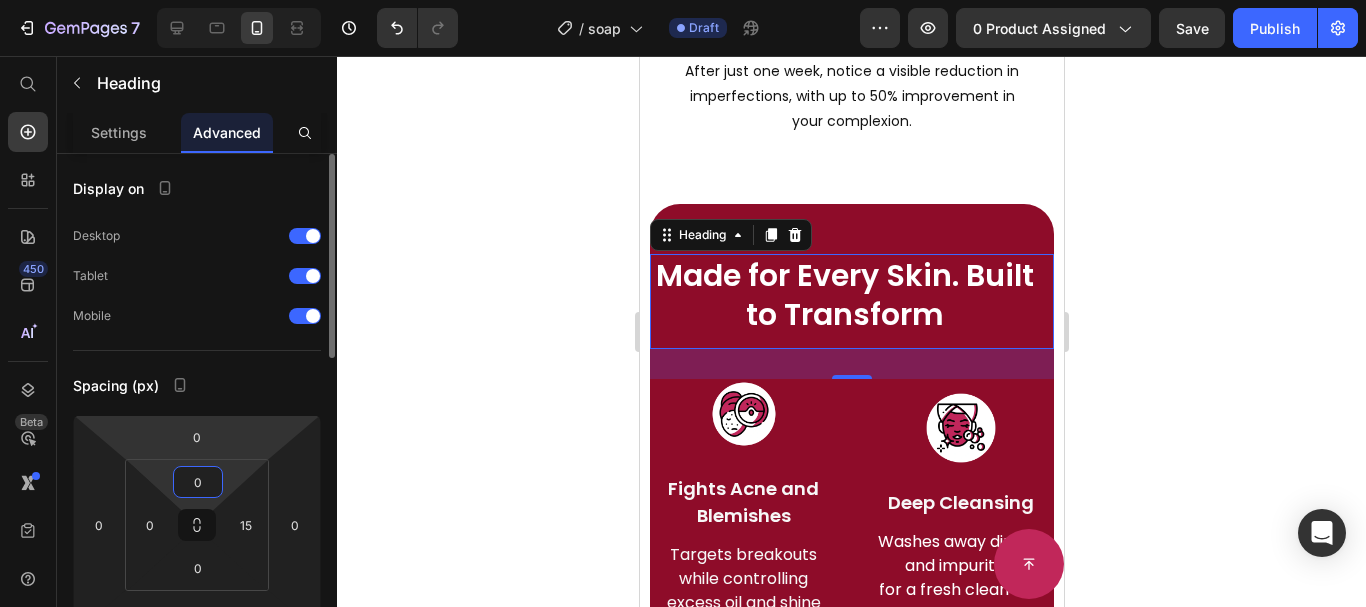 type on "0" 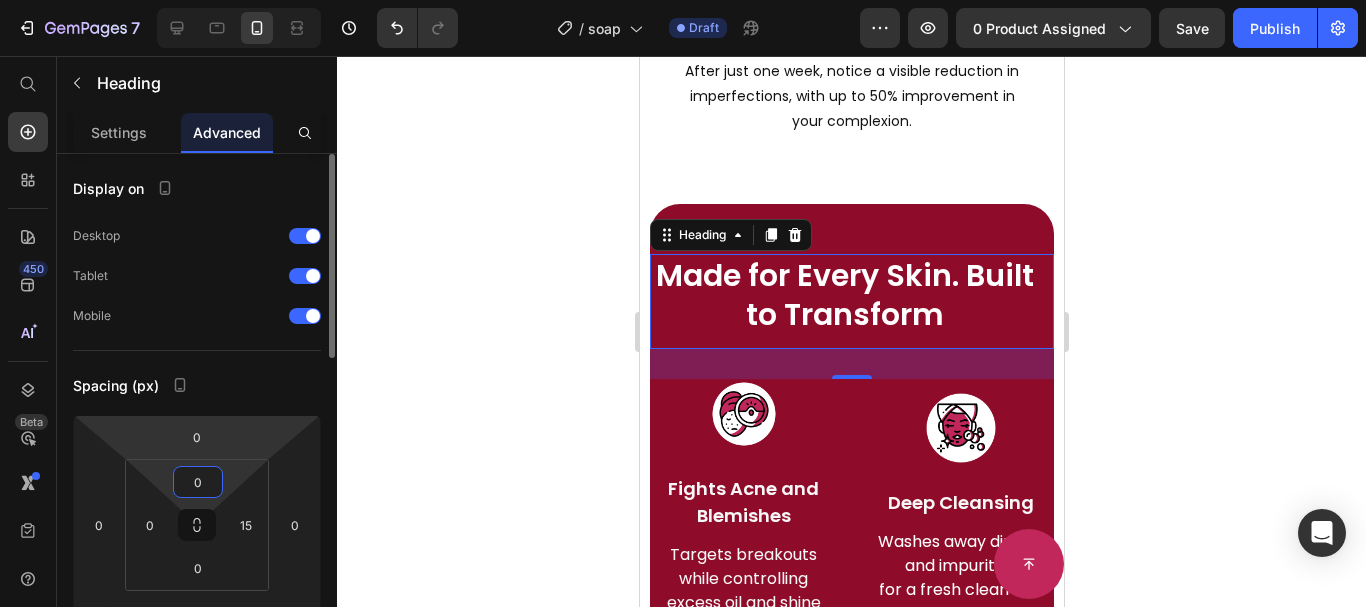 click on "Display on Desktop Tablet Mobile Spacing (px) 0 0 30 0 0 0 0 15 Shape Border Corner Shadow Position Opacity 100 % Animation Interaction Upgrade to Optimize plan  to unlock Interaction & other premium features. CSS class" at bounding box center (197, 739) 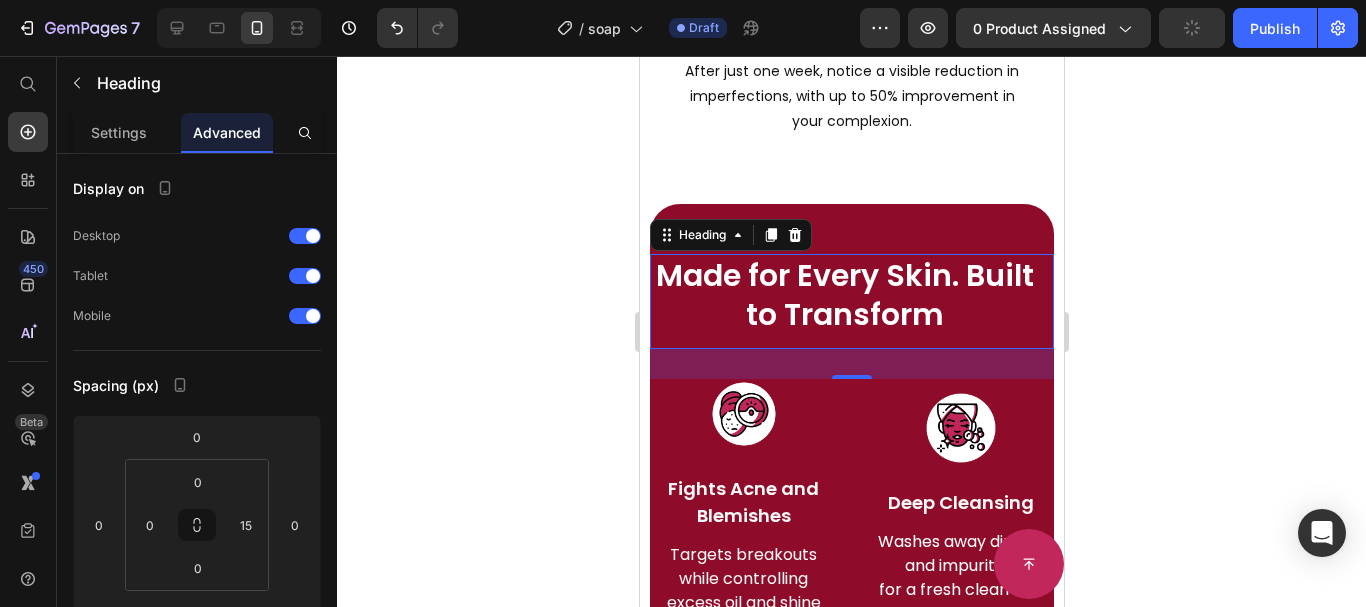 click 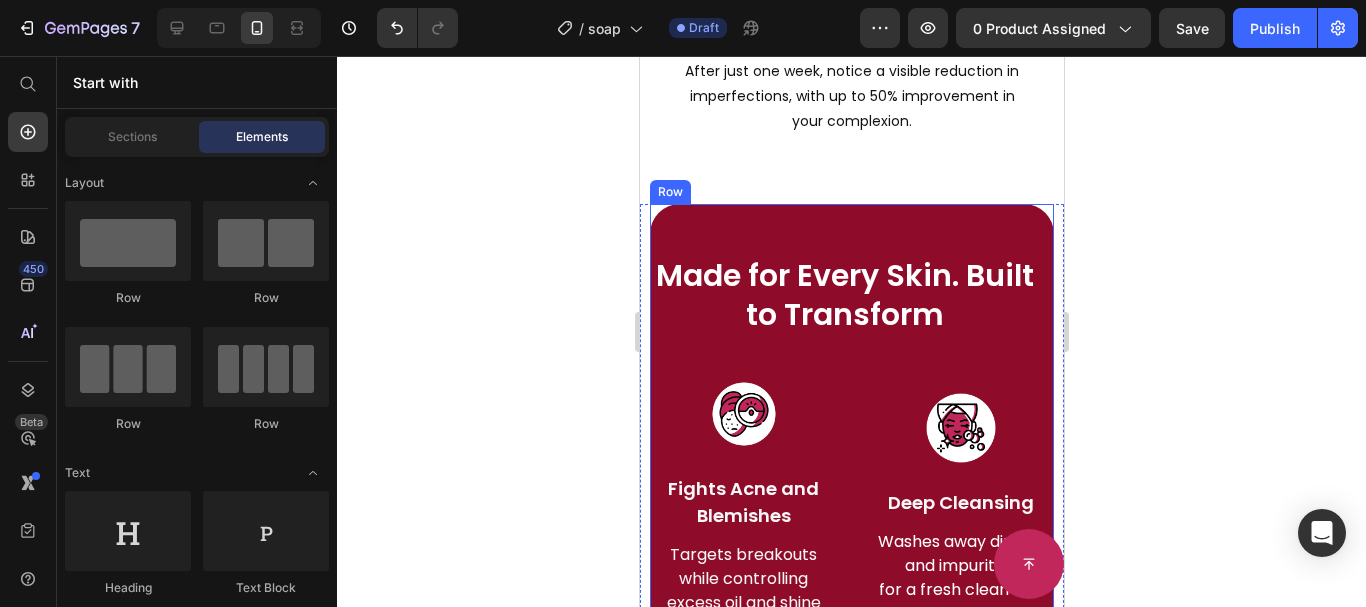 click on "Made for Every Skin. Built to Transform Heading Image  Fights Acne and Blemishes Text Block Targets breakouts while controlling  excess oil and shine Text block Image Deep Cleansing Text Block Washes away dirt, oil, and impurities  for a fresh clean feel Text block Row Image Brightening Effect Text Block Helps even out your skin tone and  revive your natural glow Text block Image Balances All Skin Types Text Block Formulated to work gently and effectively  sensitive, dry, oily, or combination skin. Text block Row" at bounding box center (851, 611) 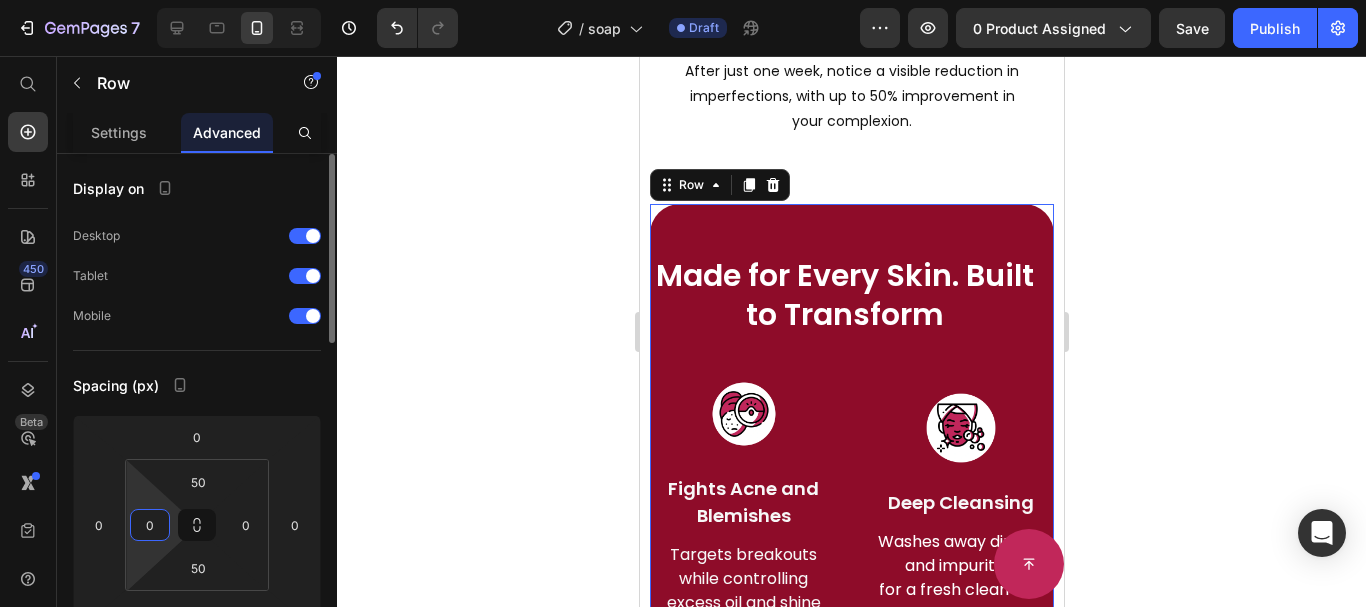 click on "0" at bounding box center (150, 525) 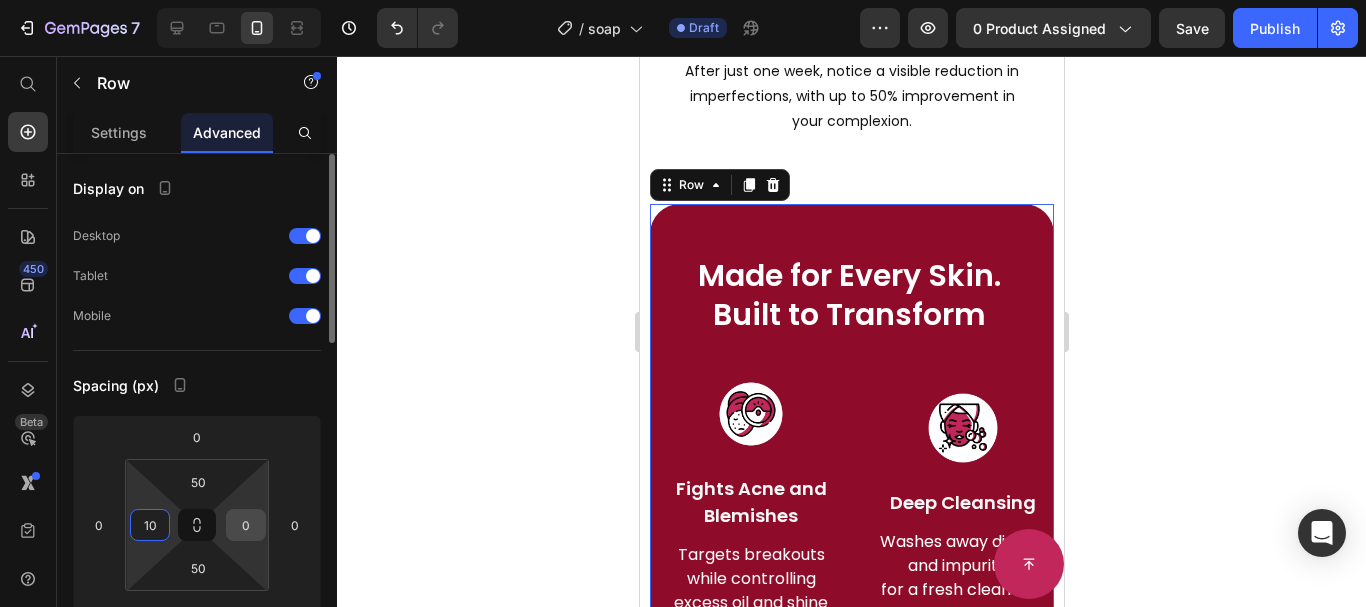 type on "10" 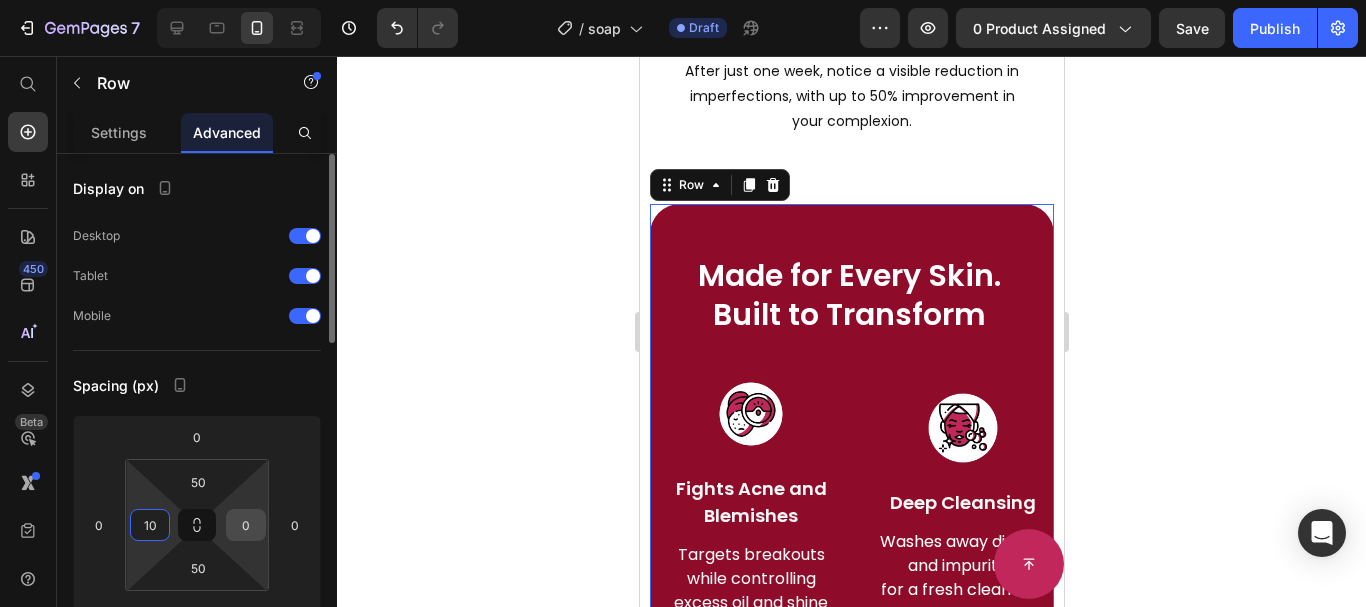 click on "0" at bounding box center [246, 525] 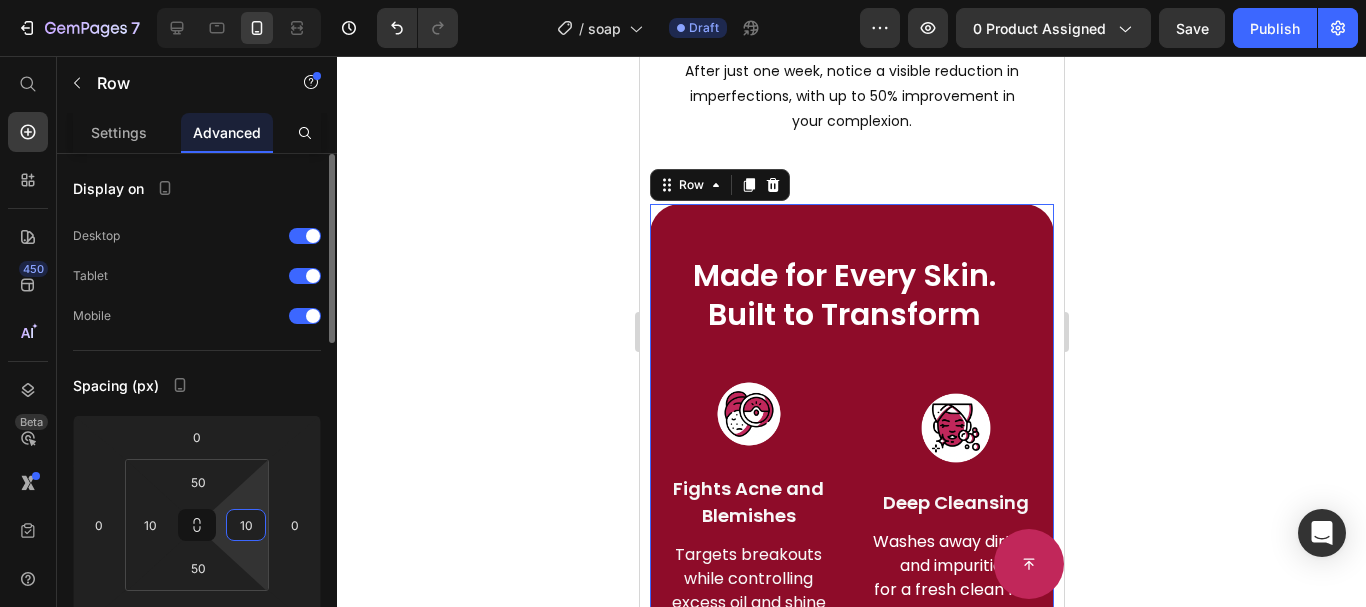 type on "10" 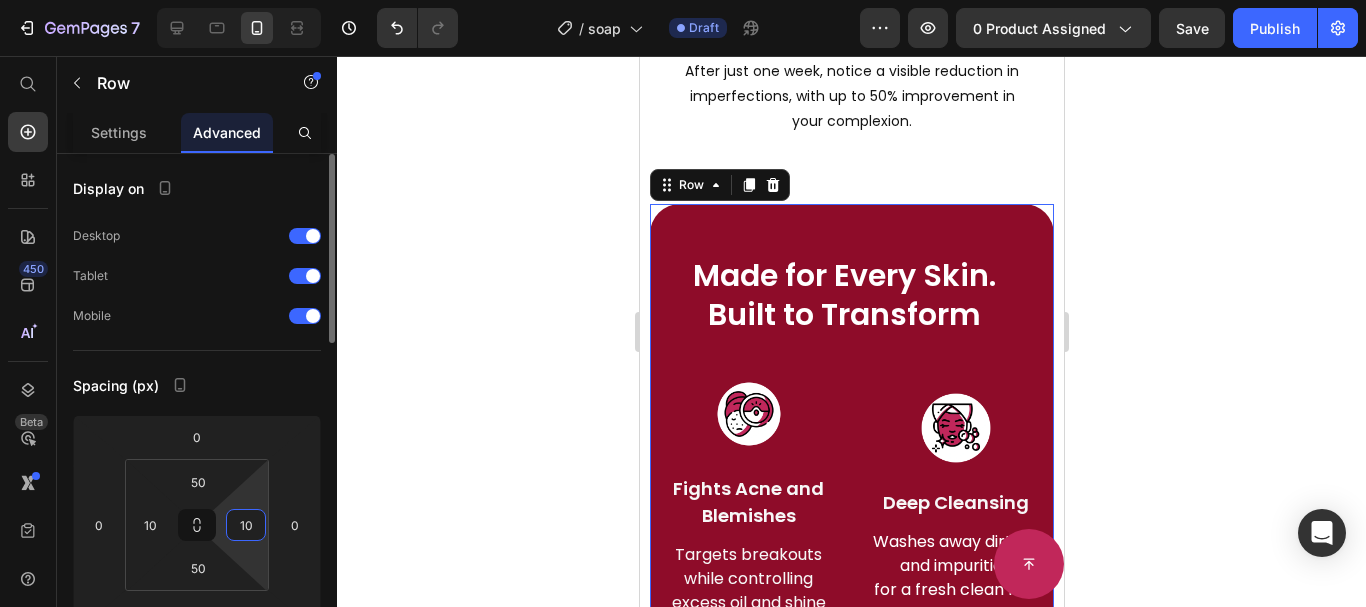 click on "Spacing (px)" at bounding box center (197, 385) 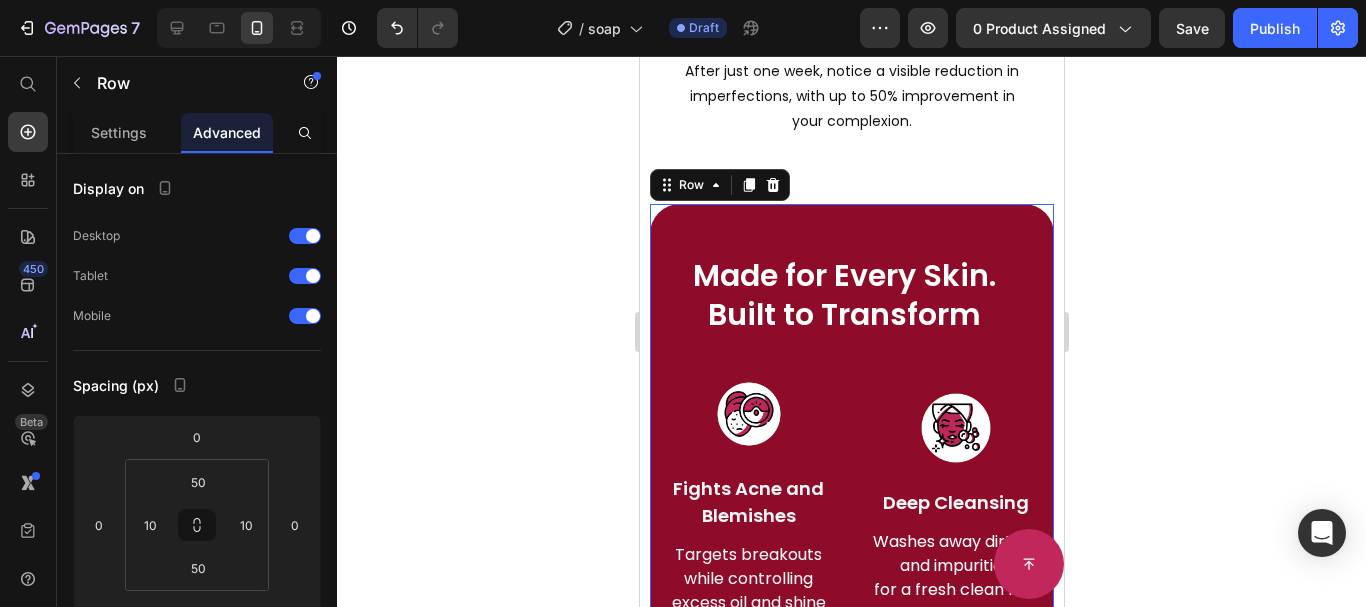 click 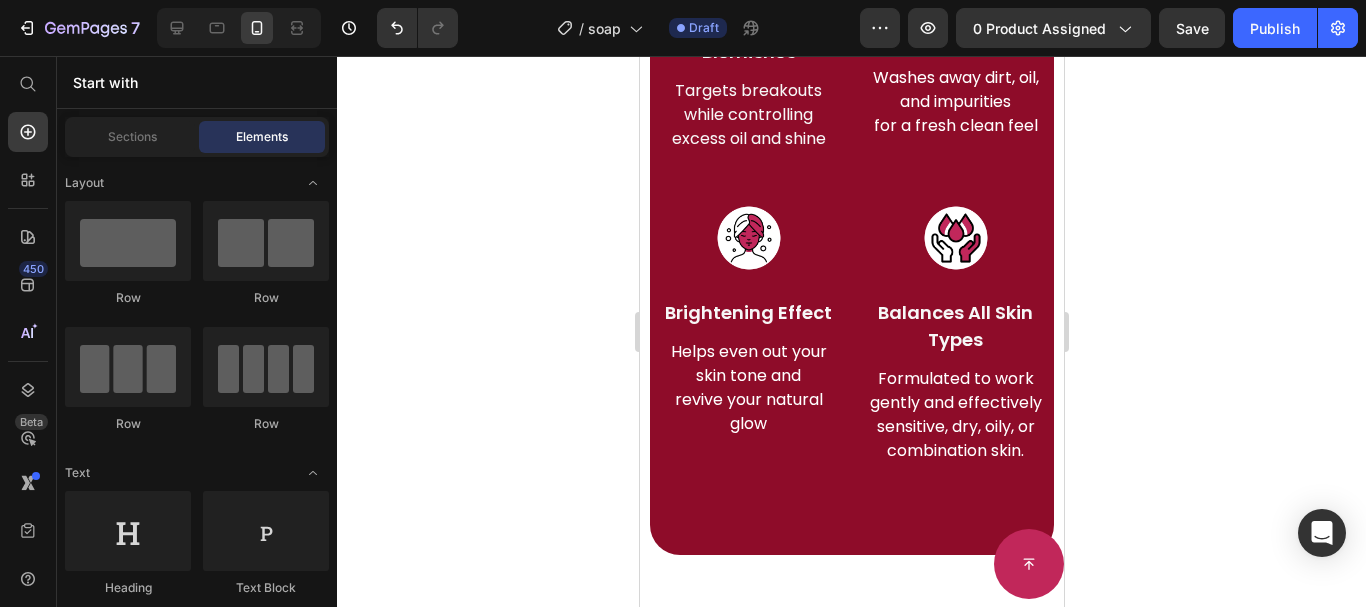 scroll, scrollTop: 3241, scrollLeft: 0, axis: vertical 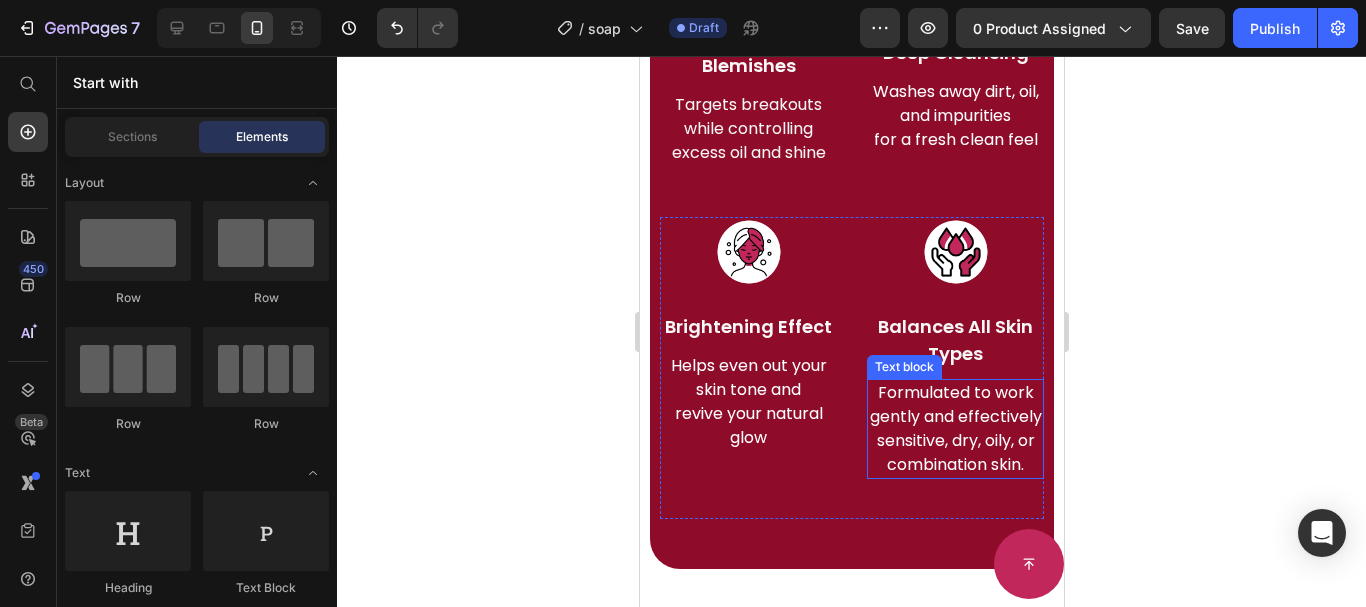 click on "Formulated to work gently and effectively" at bounding box center (954, 405) 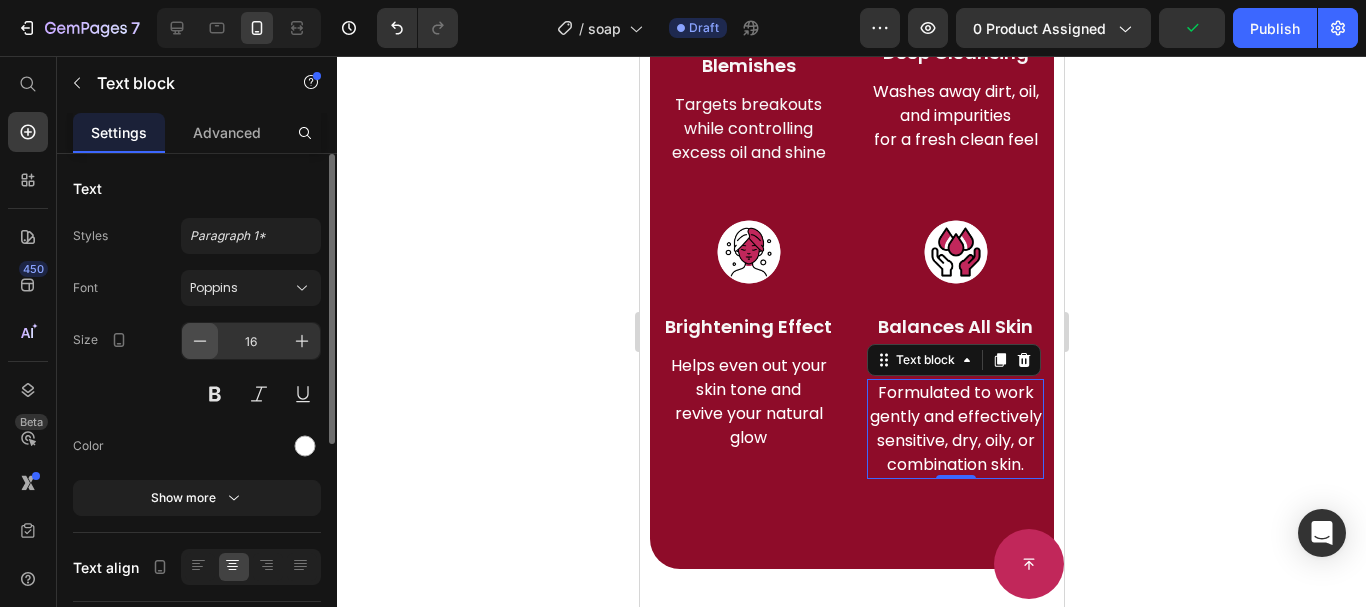 click at bounding box center (200, 341) 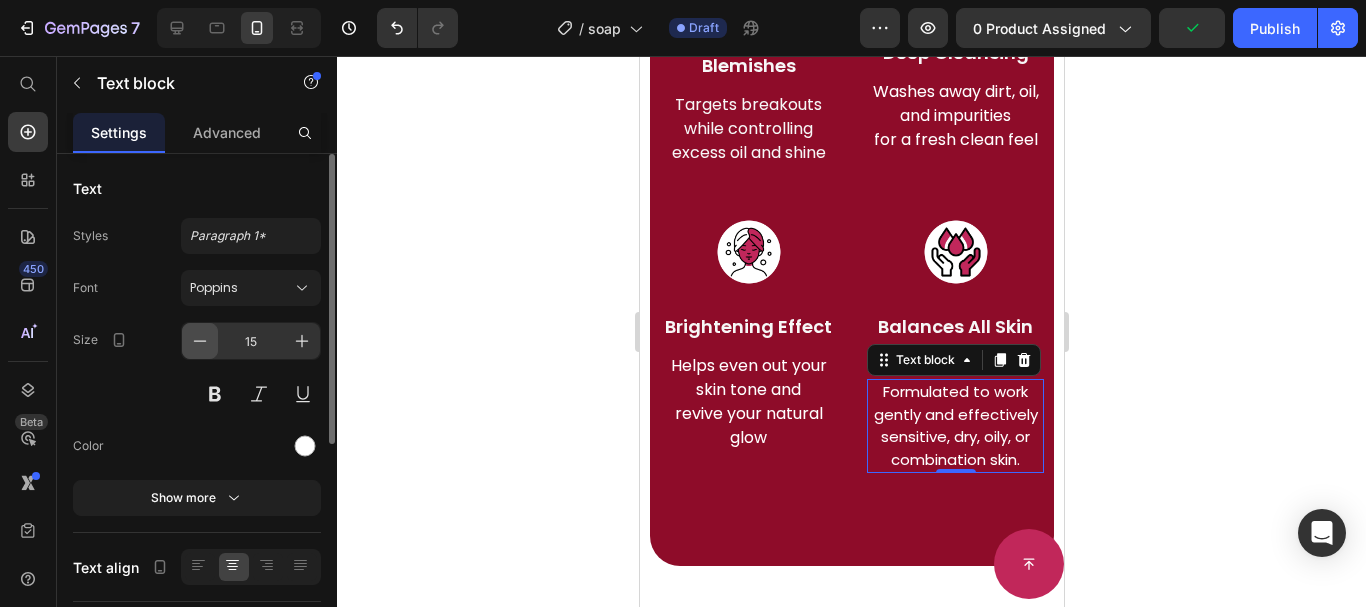 click at bounding box center [200, 341] 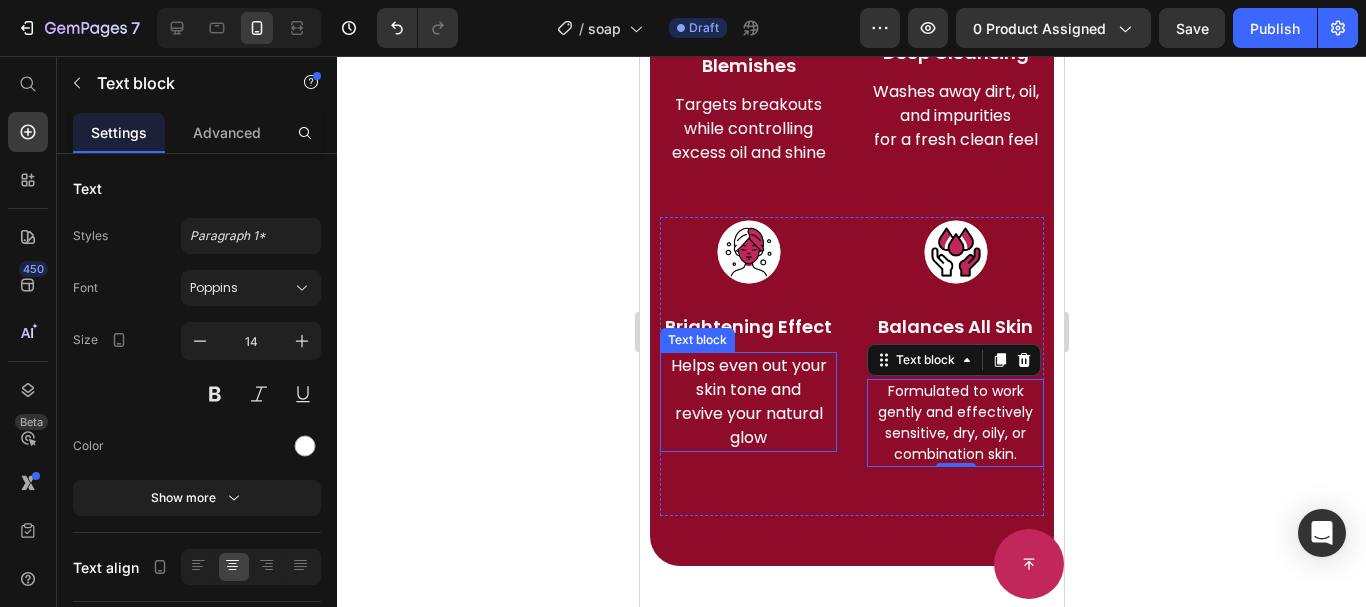click on "Helps even out your skin tone and" at bounding box center [747, 378] 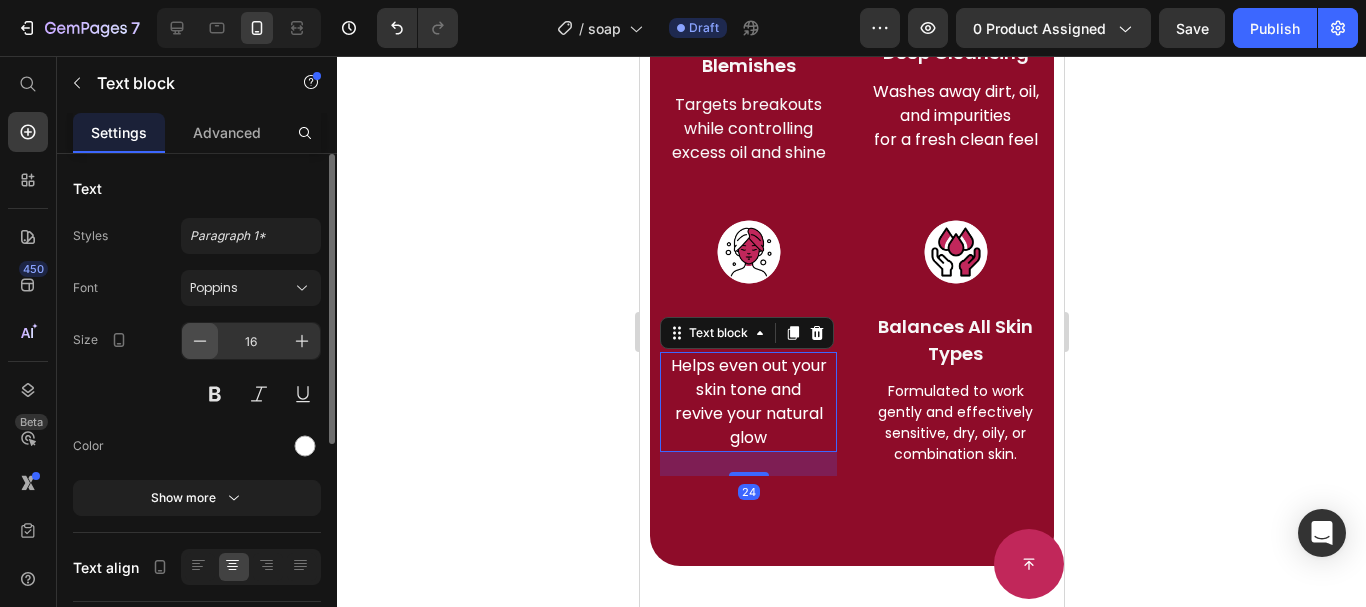 click 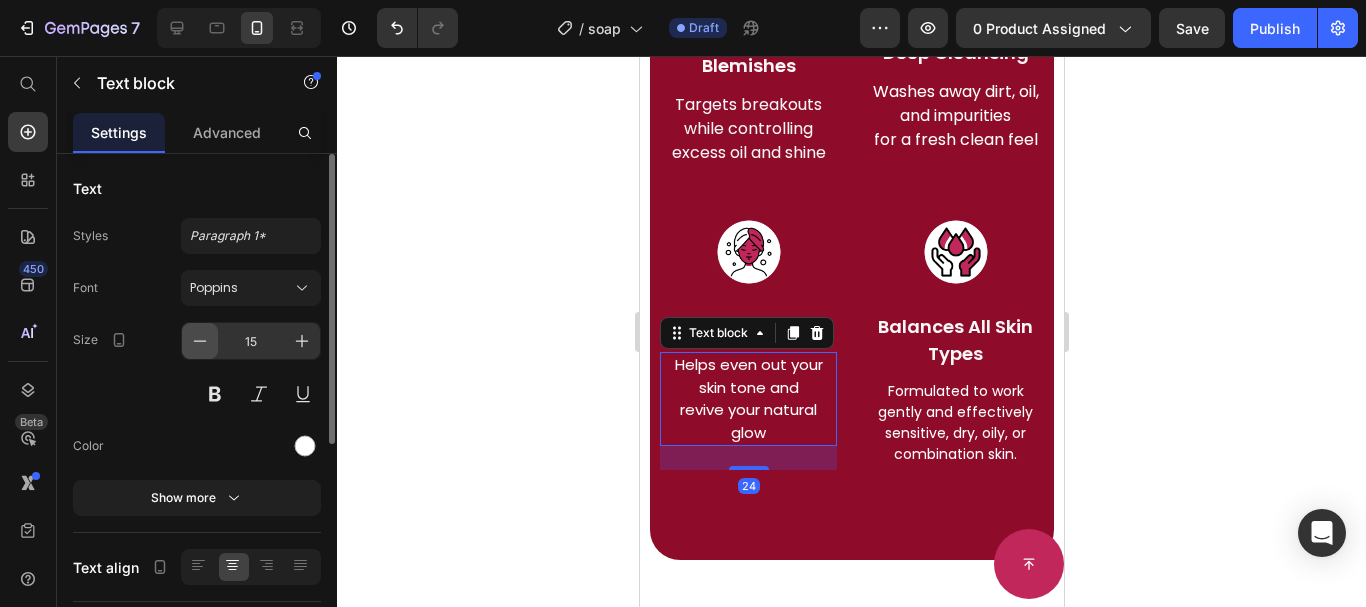 click 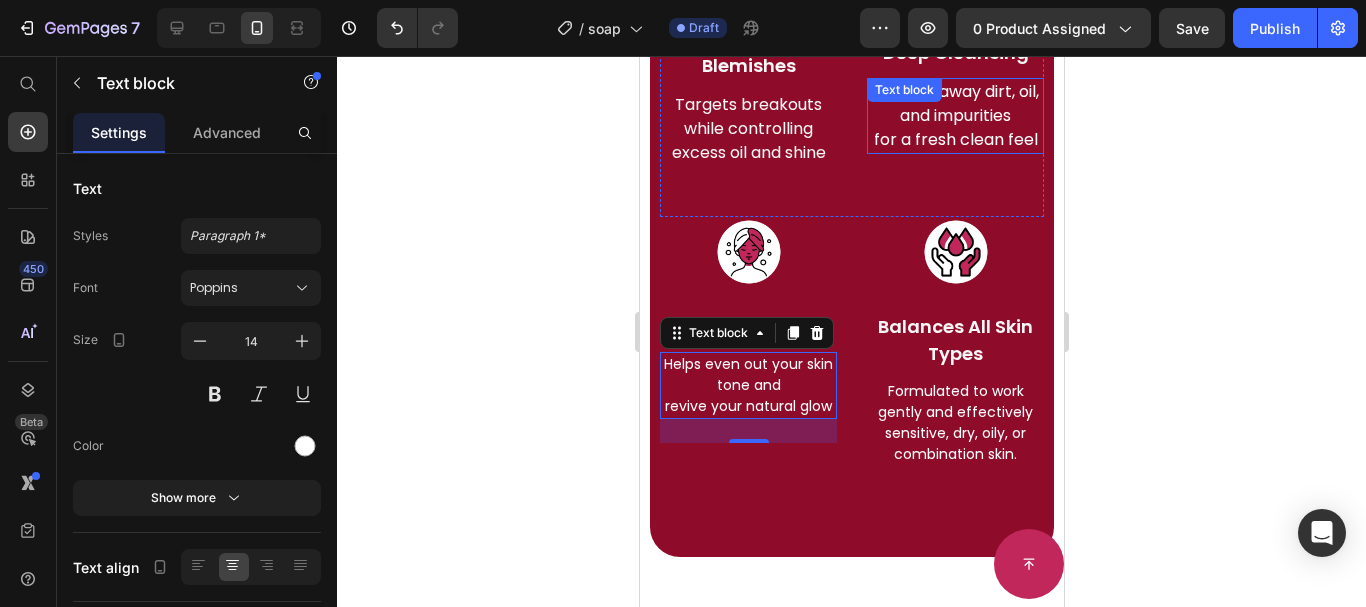 click on "for a fresh clean feel" at bounding box center [954, 140] 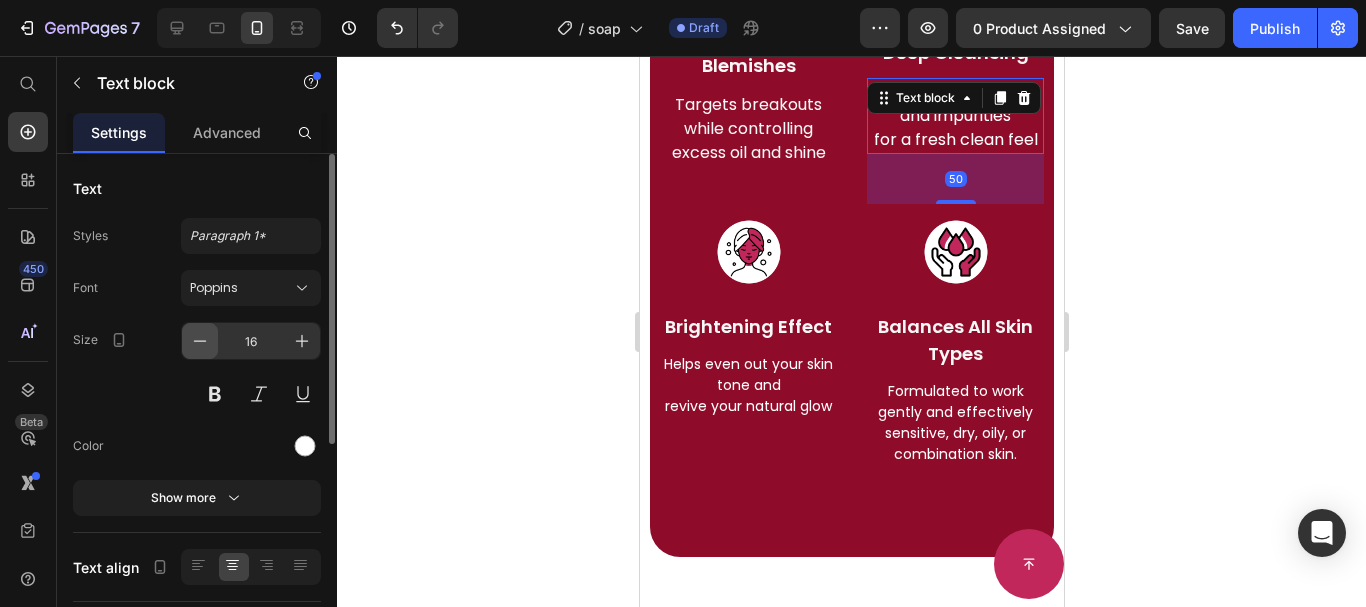 click 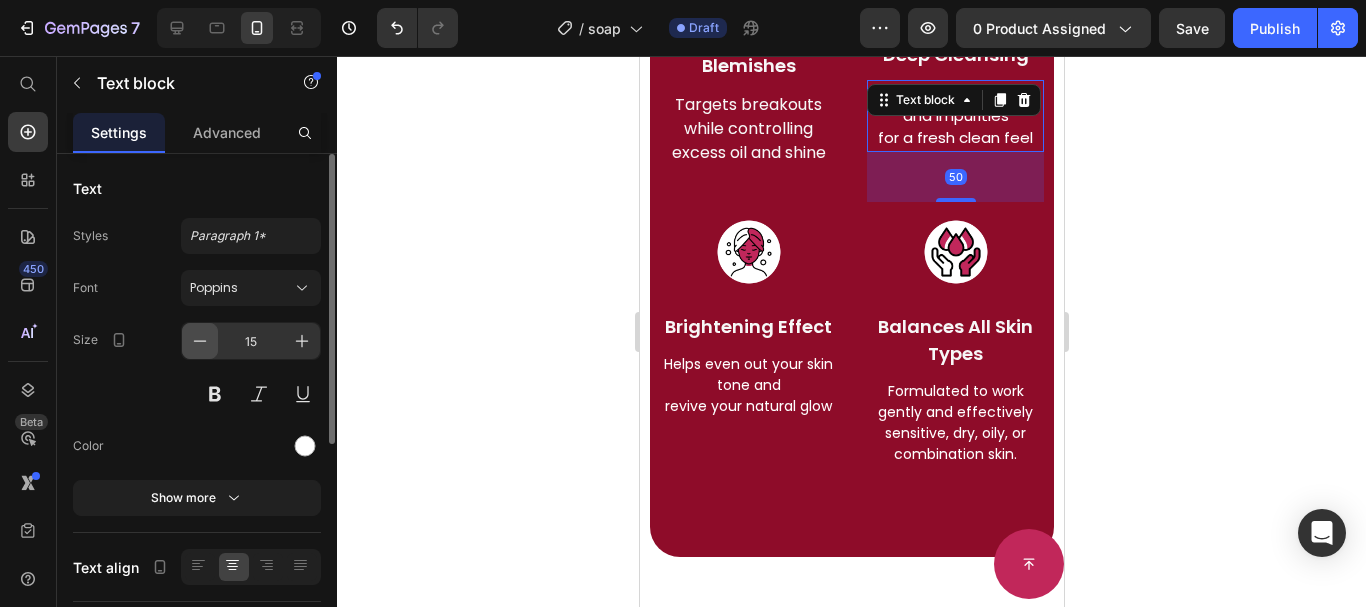 click 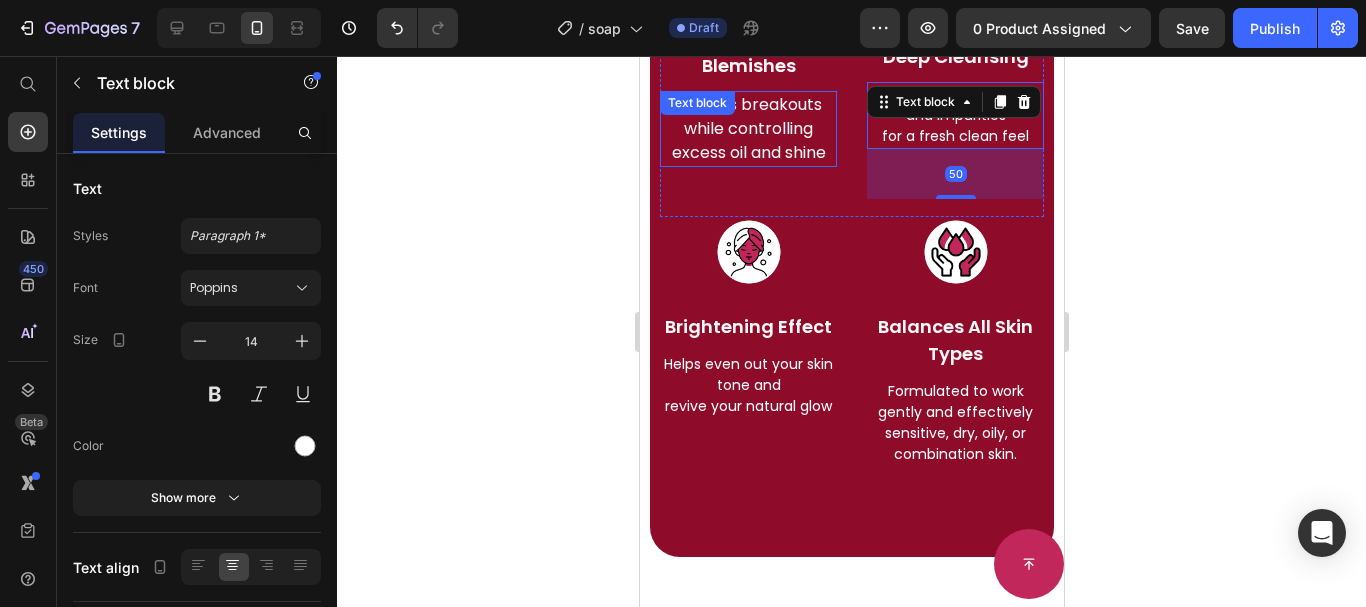 click on "Targets breakouts while controlling" at bounding box center (747, 117) 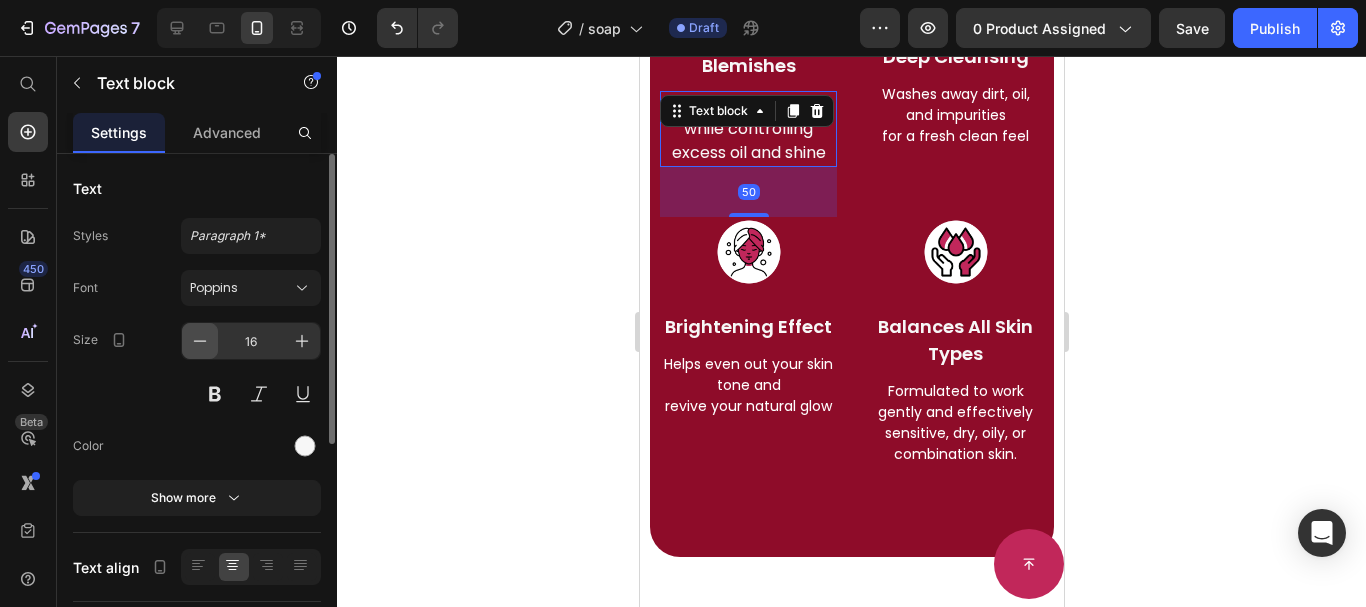 click at bounding box center (200, 341) 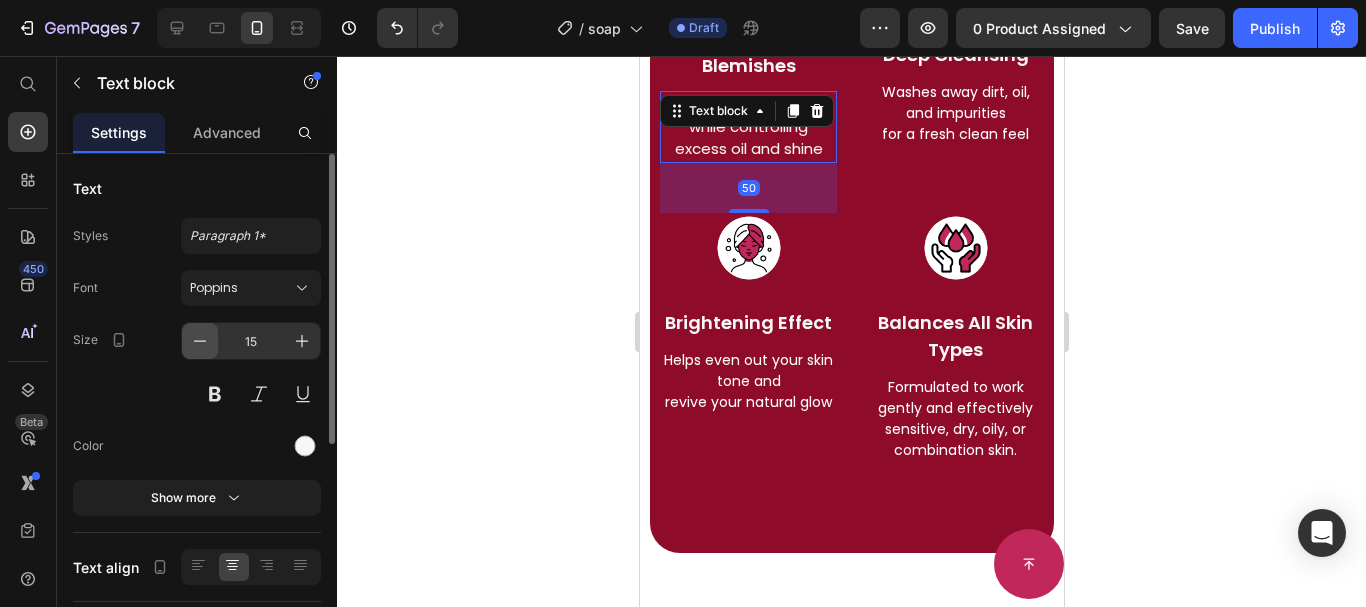 click at bounding box center [200, 341] 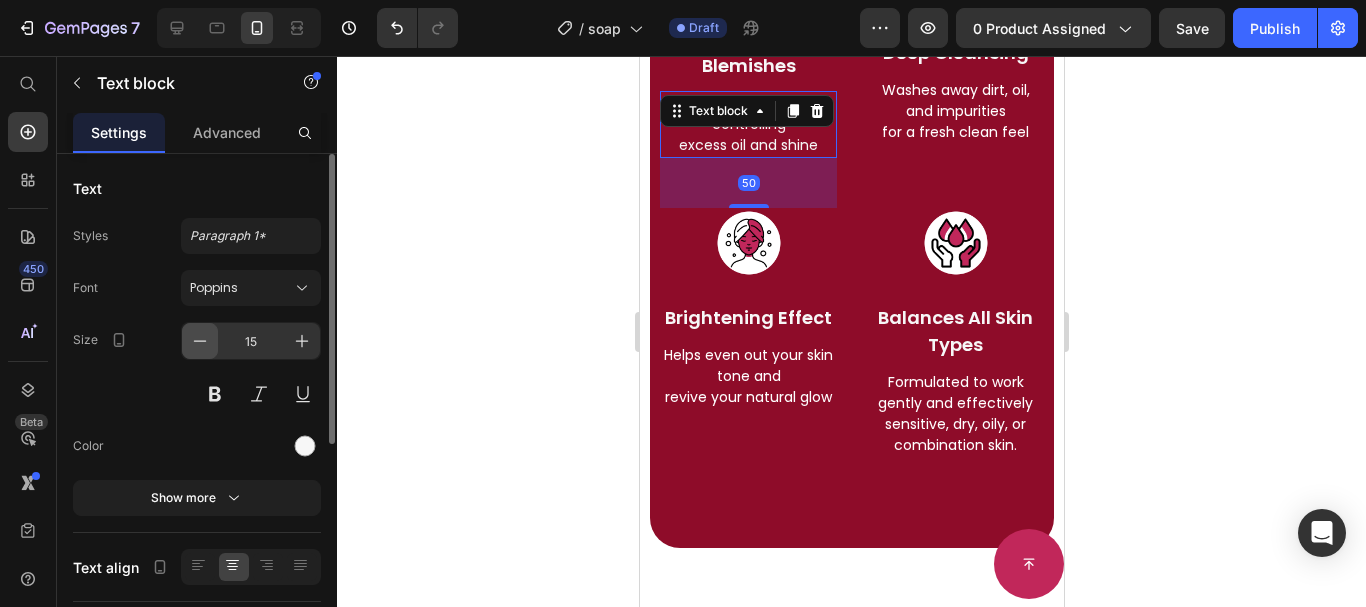 type on "14" 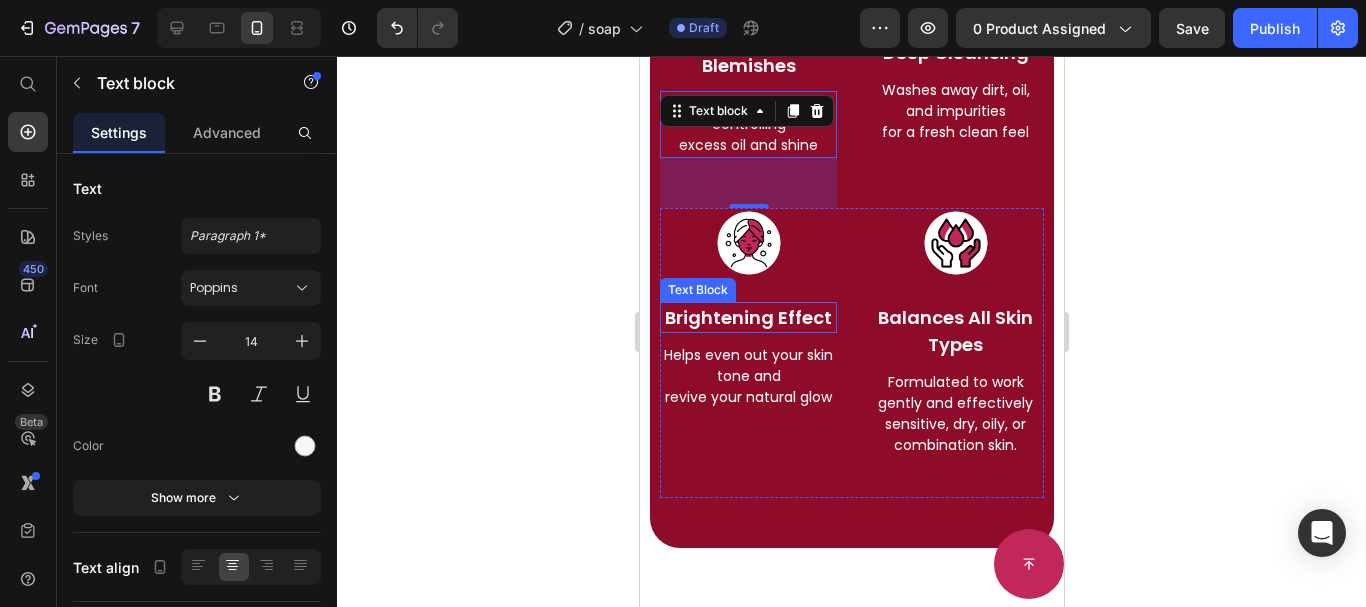 click on "Brightening Effect" at bounding box center (747, 317) 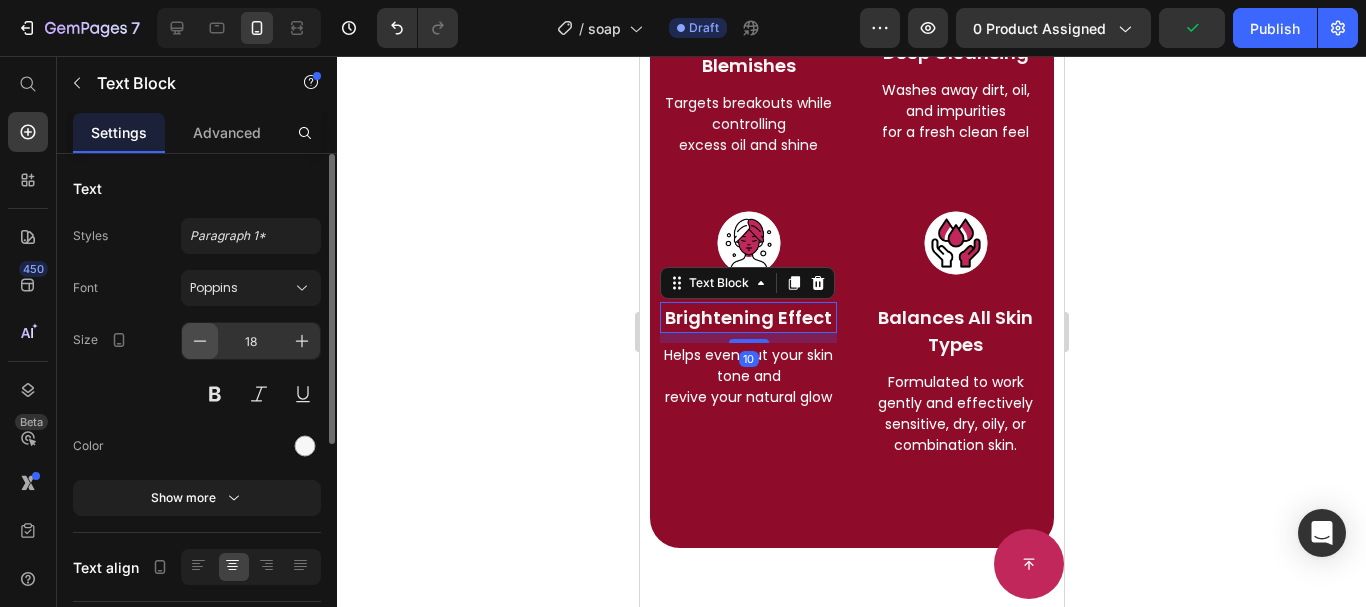 click 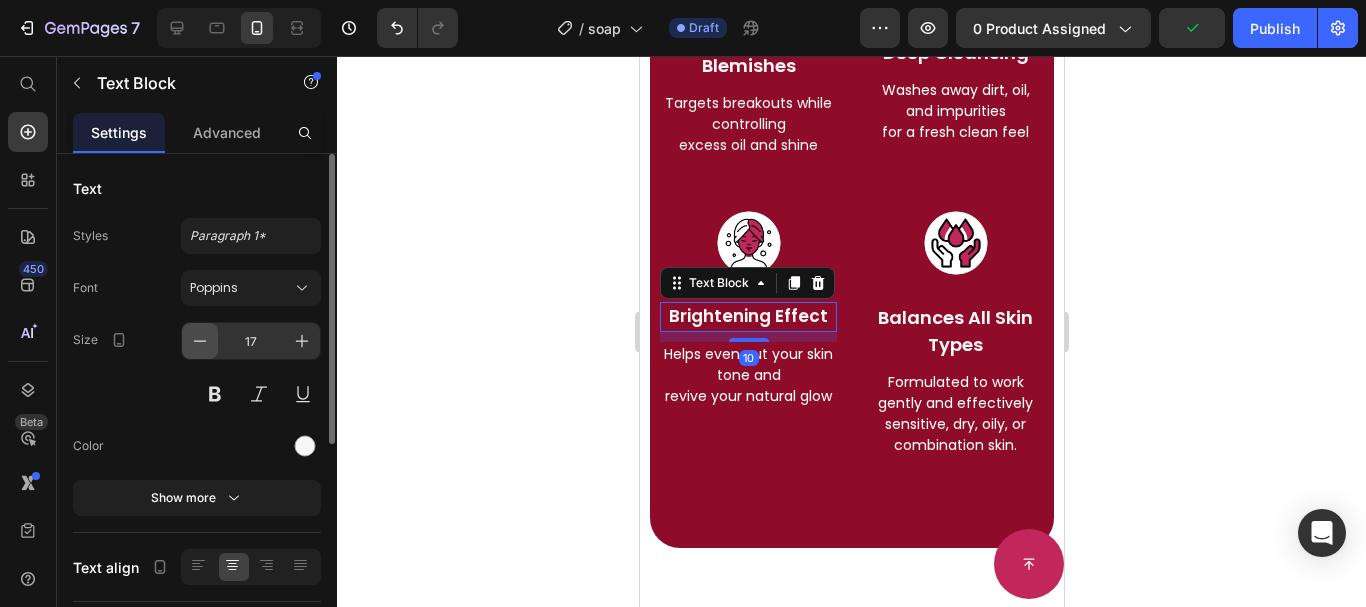 click 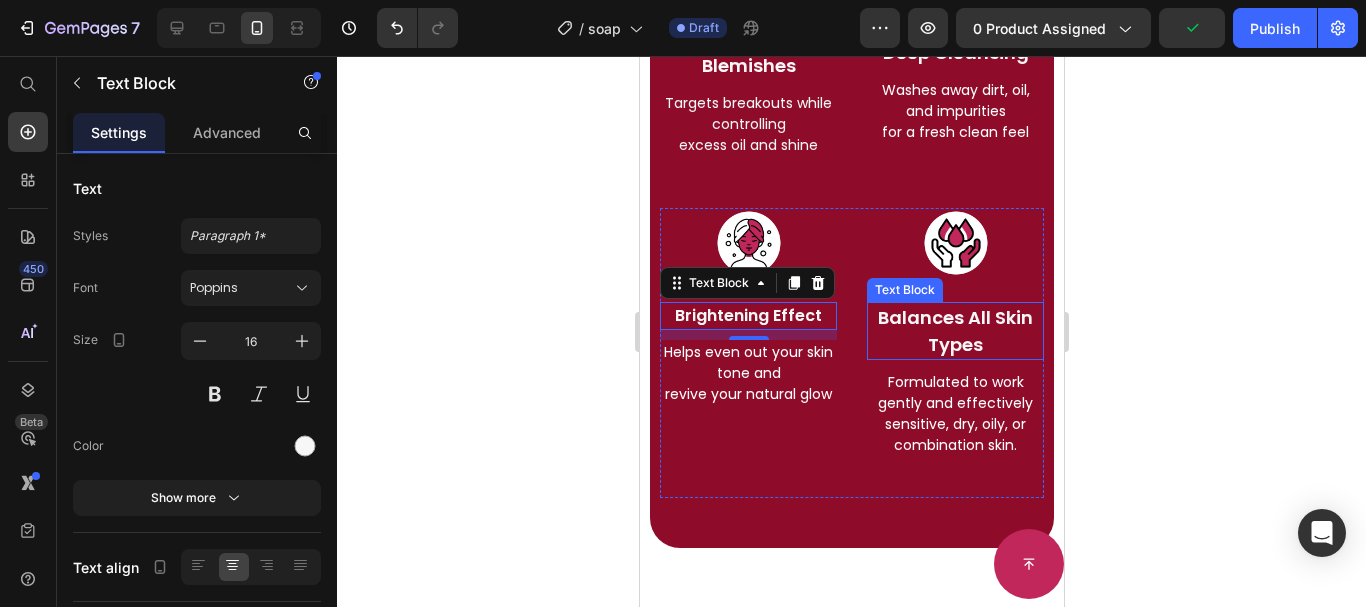 click on "Balances All Skin Types" at bounding box center (954, 331) 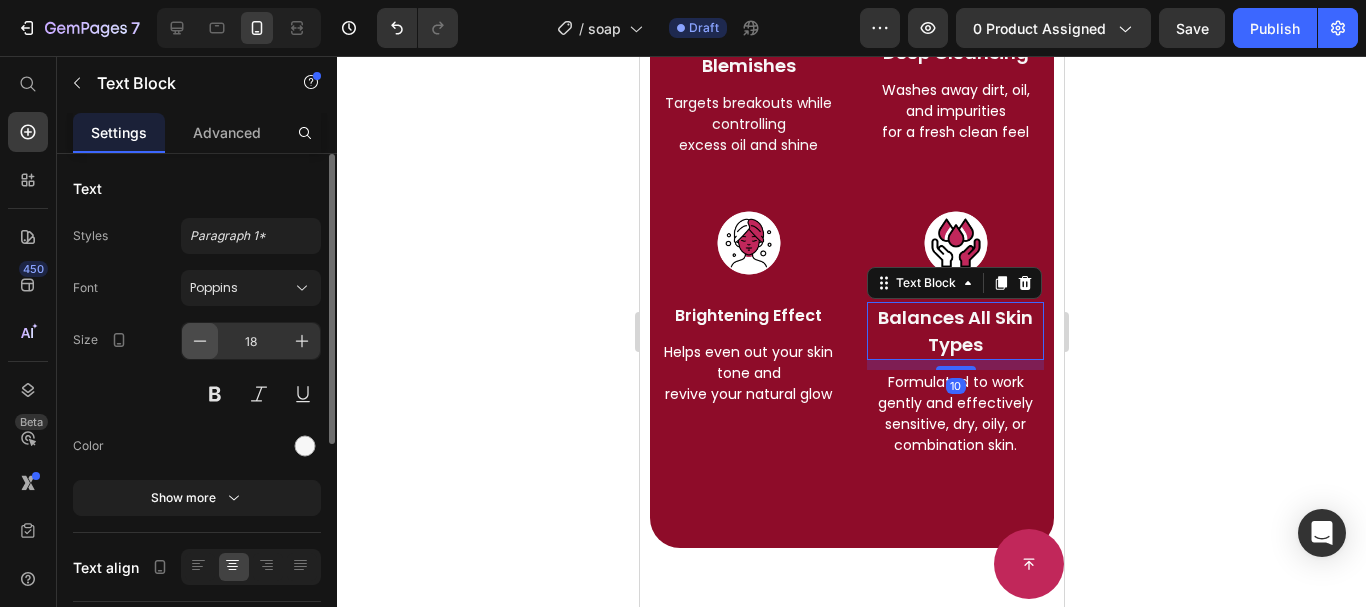click 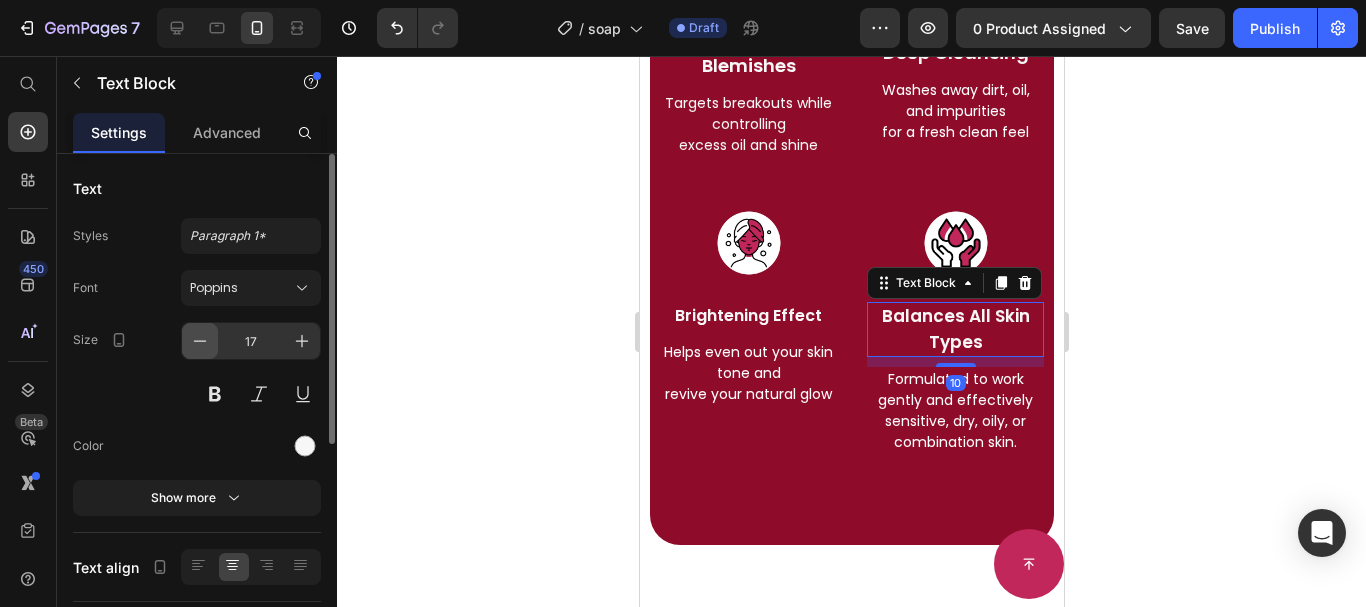 click 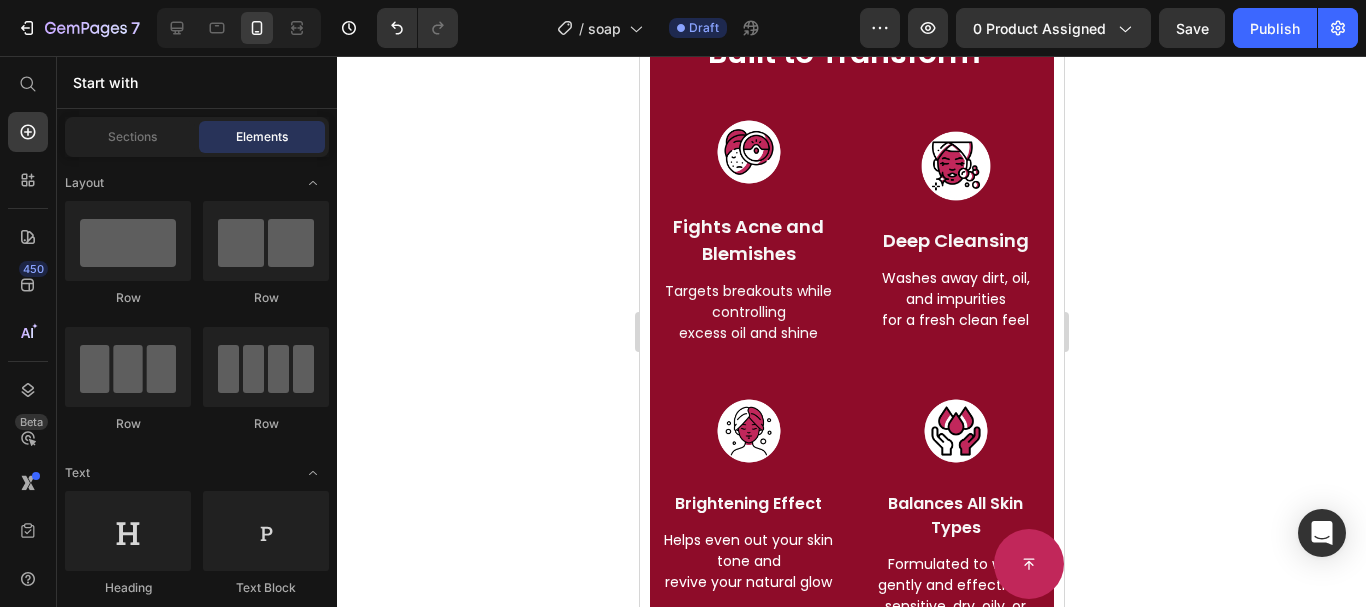 scroll, scrollTop: 2996, scrollLeft: 0, axis: vertical 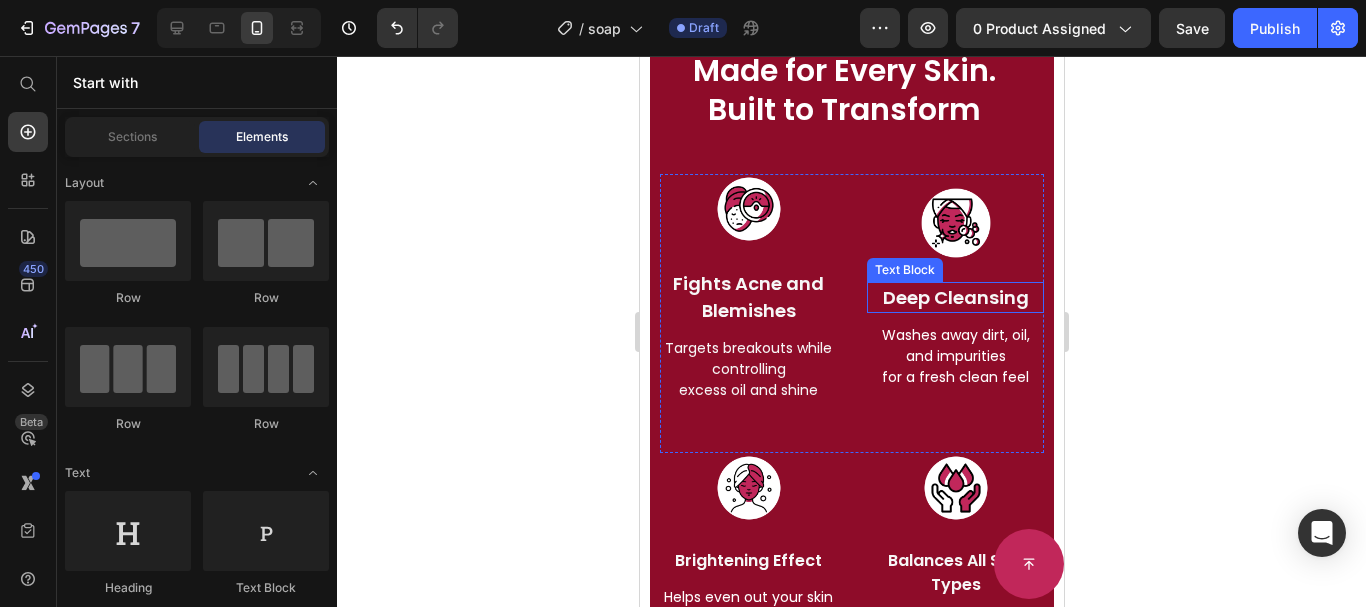 click on "Deep Cleansing" at bounding box center (954, 297) 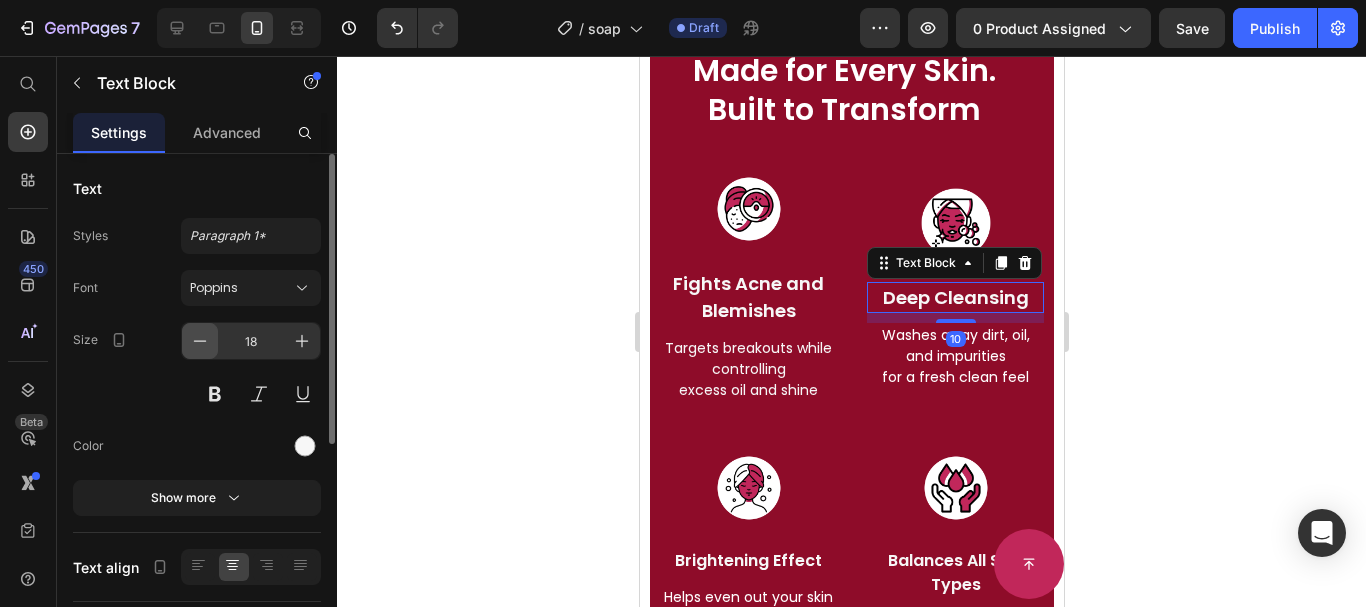 click 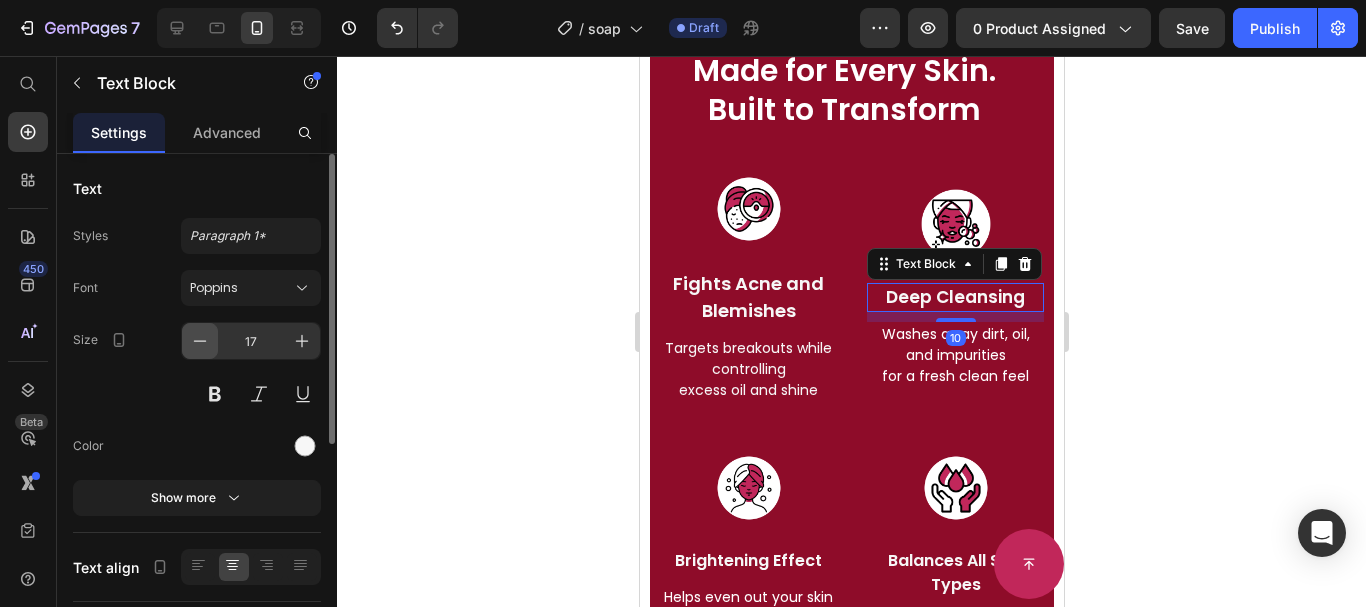 click 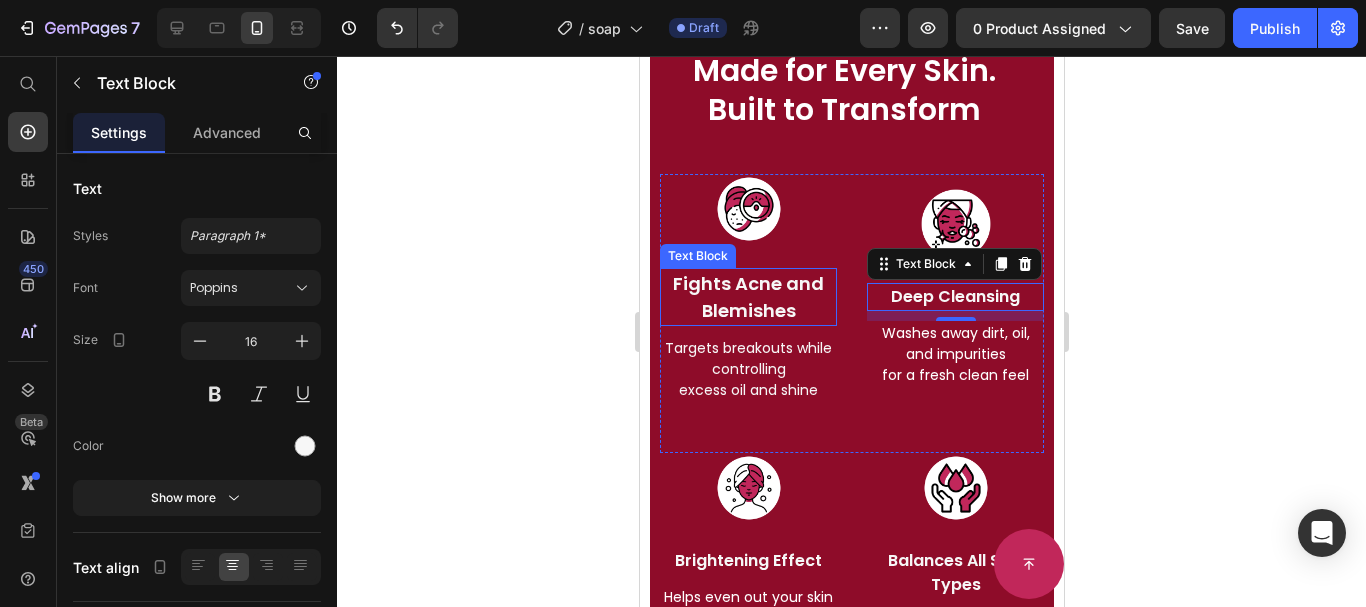 click on "Fights Acne and Blemishes" at bounding box center (747, 297) 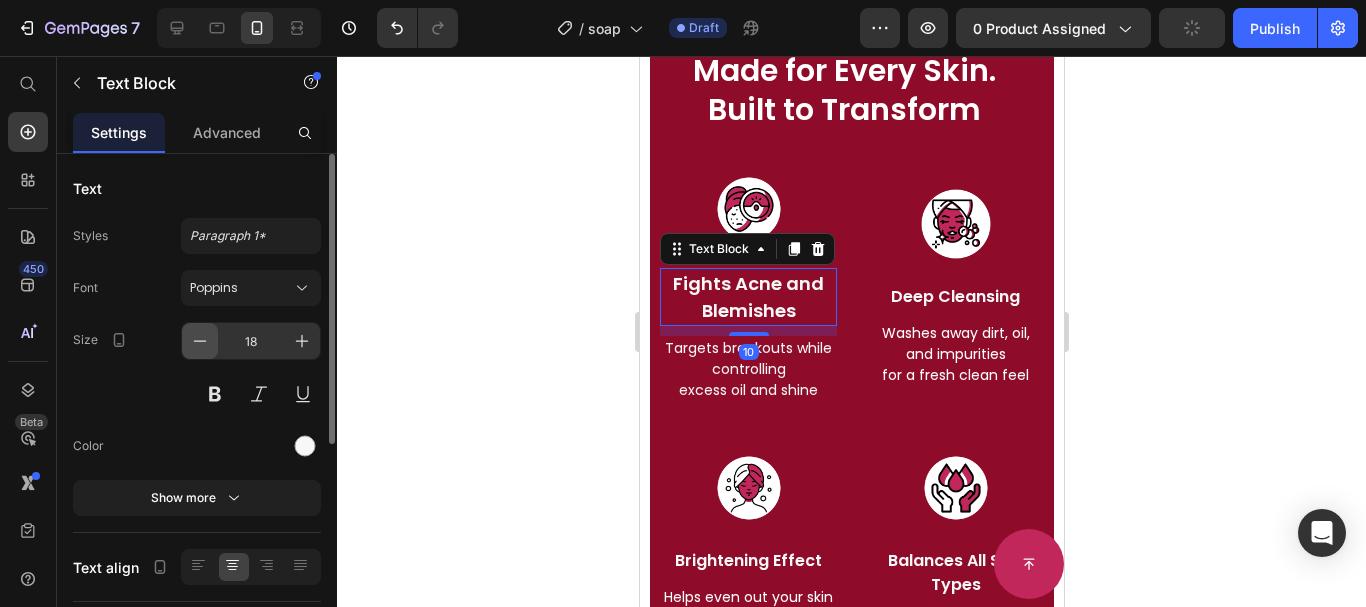 click at bounding box center (200, 341) 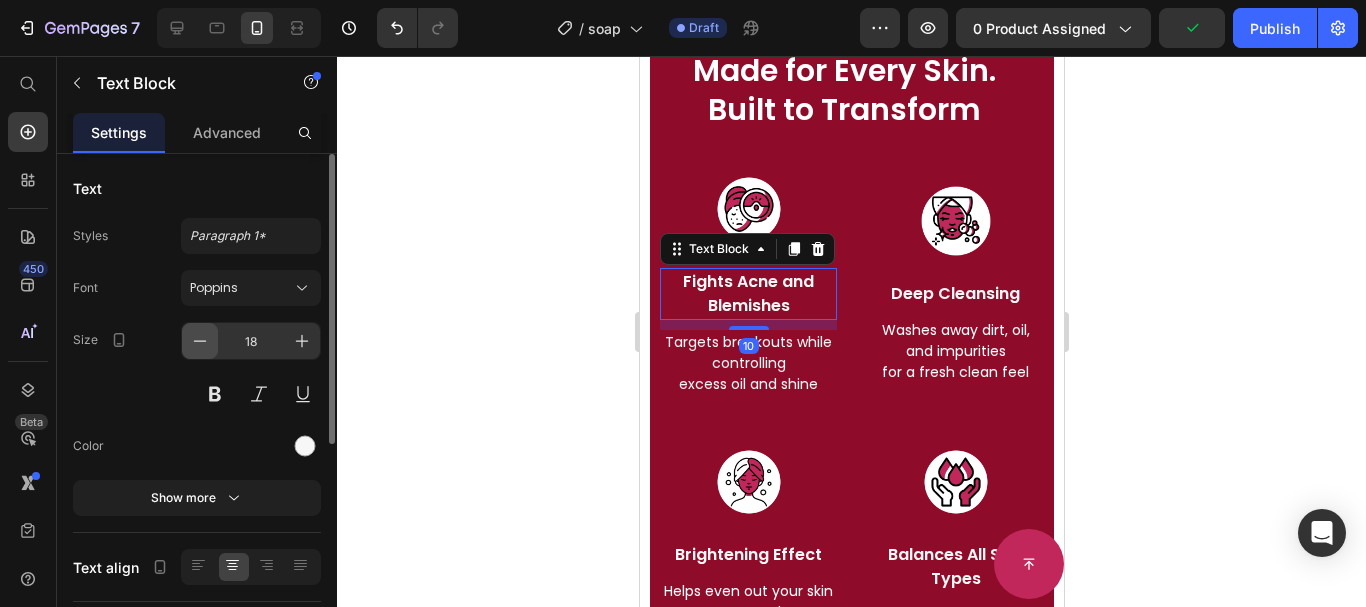 type on "16" 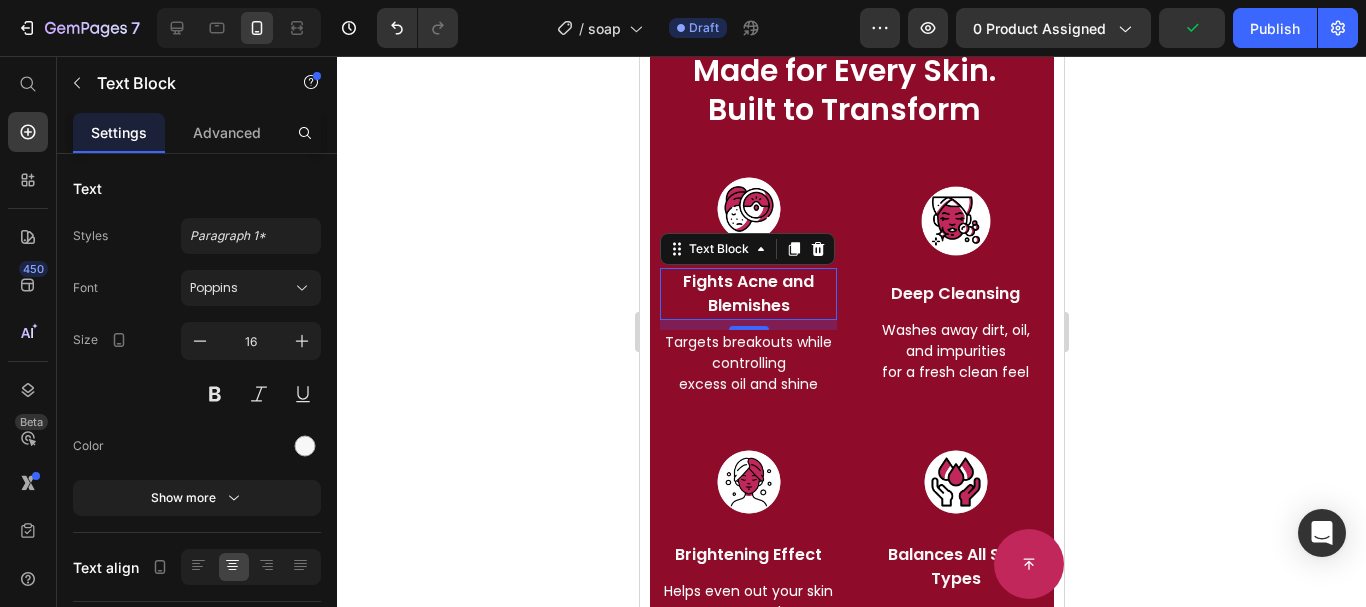 click 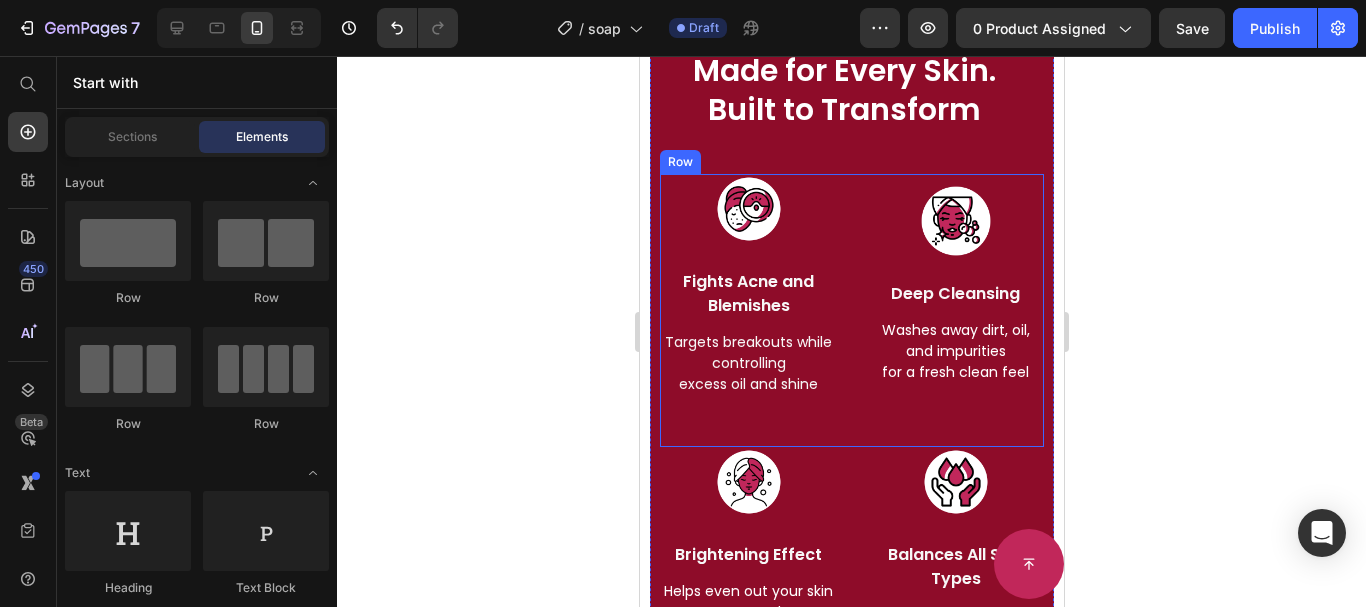 click 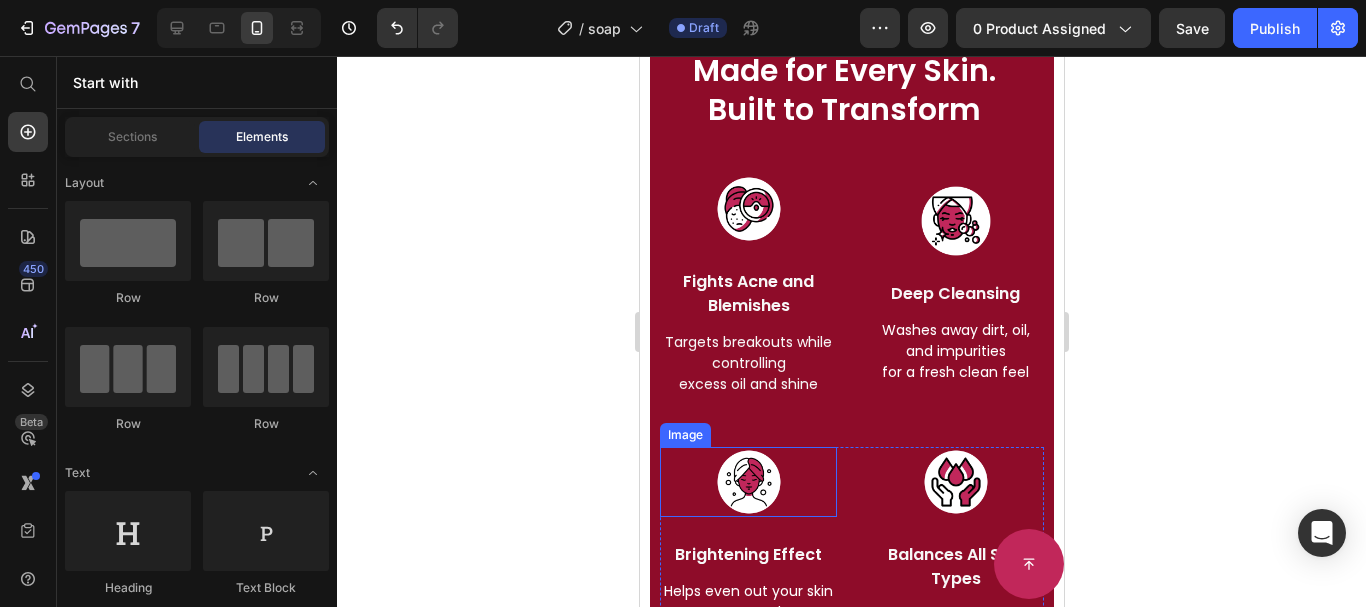 click at bounding box center [747, 482] 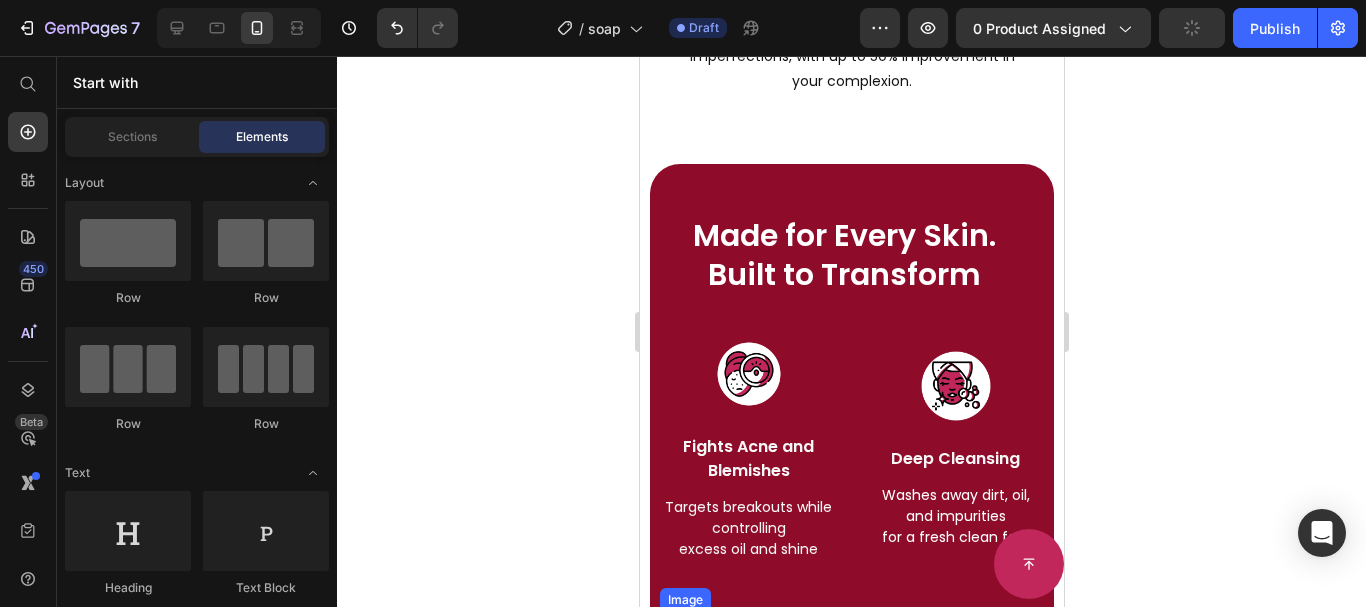 scroll, scrollTop: 3519, scrollLeft: 0, axis: vertical 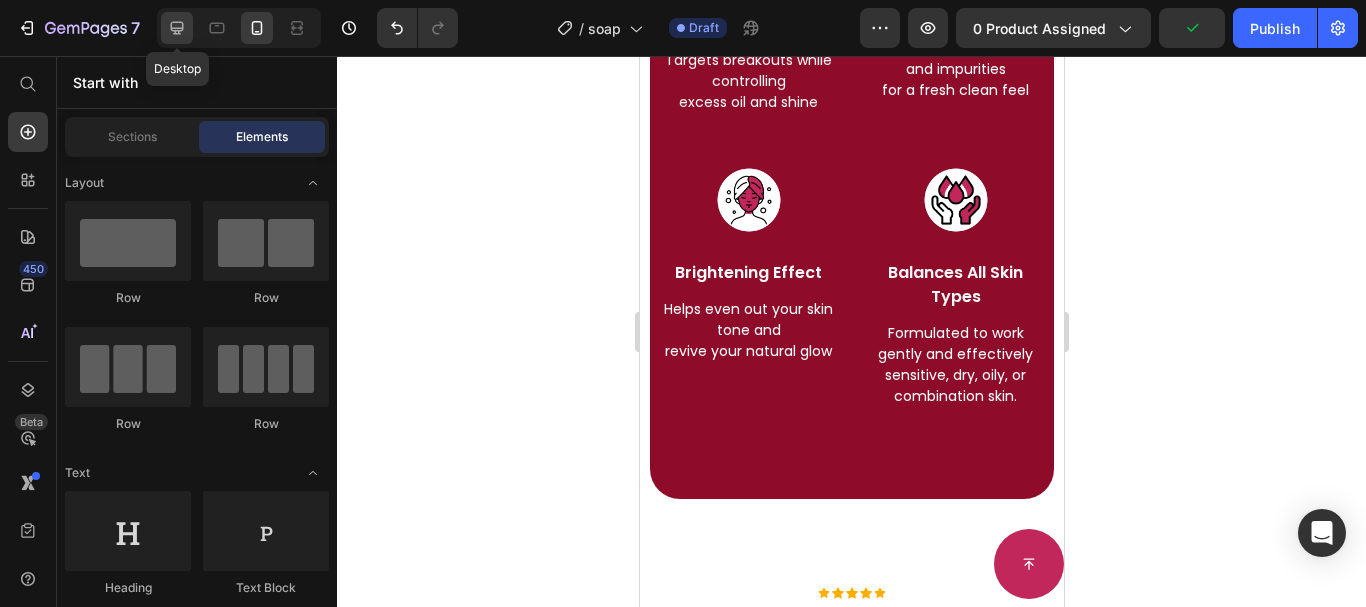 click 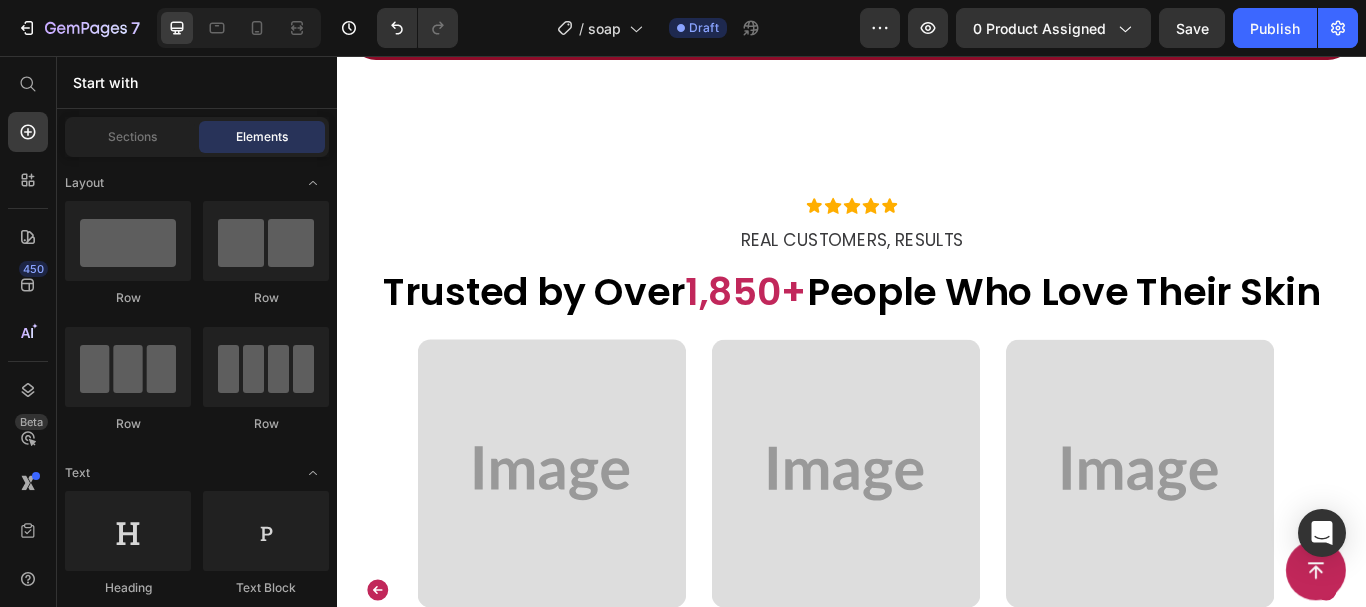 scroll, scrollTop: 3335, scrollLeft: 0, axis: vertical 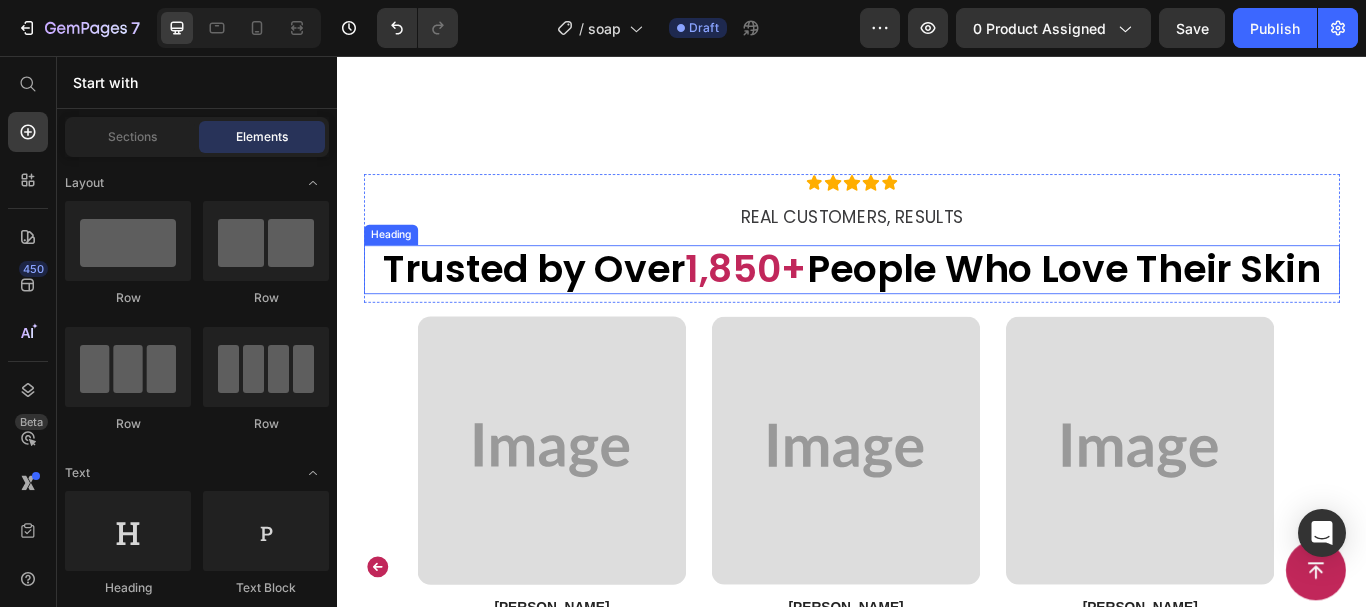 click on "Trusted by Over  1,850+  People Who Love Their Skin" at bounding box center [937, 305] 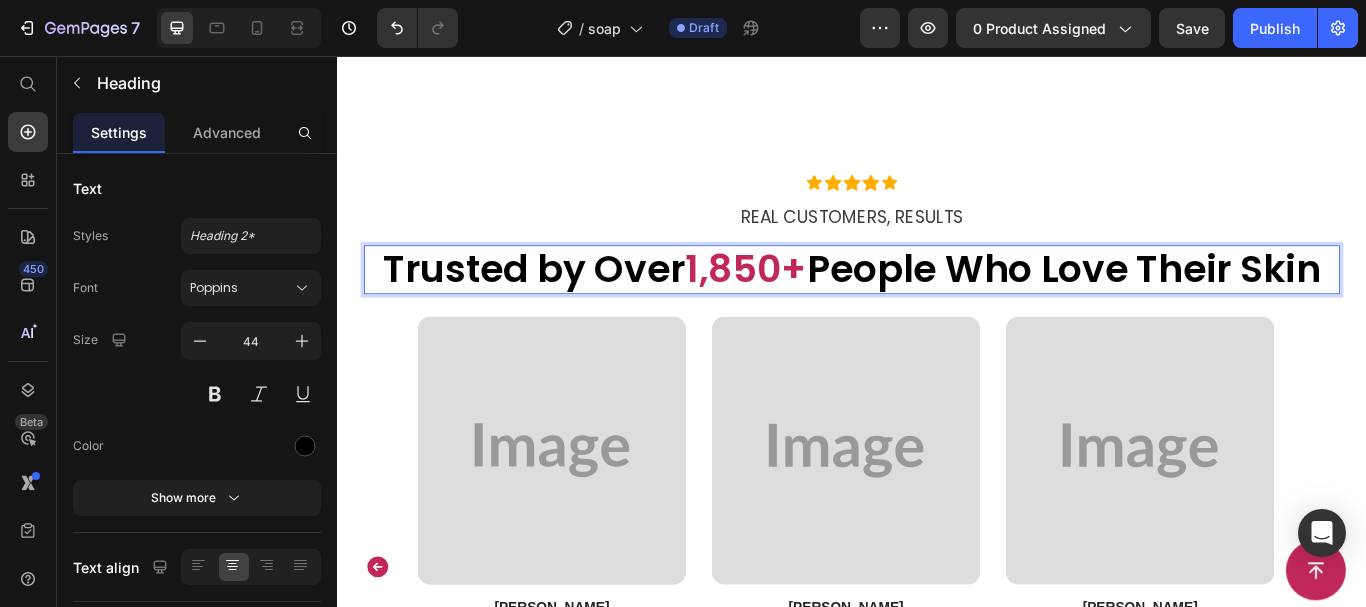 click on "Trusted by Over  1,850+  People Who Love Their Skin" at bounding box center [937, 305] 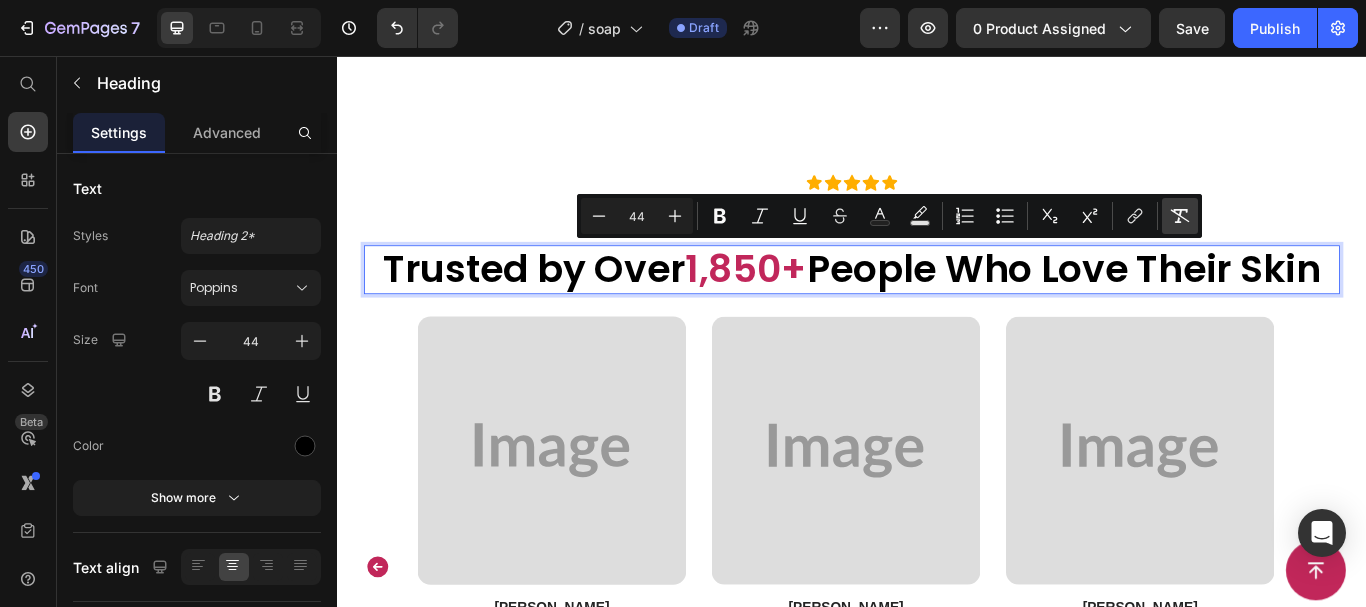 click 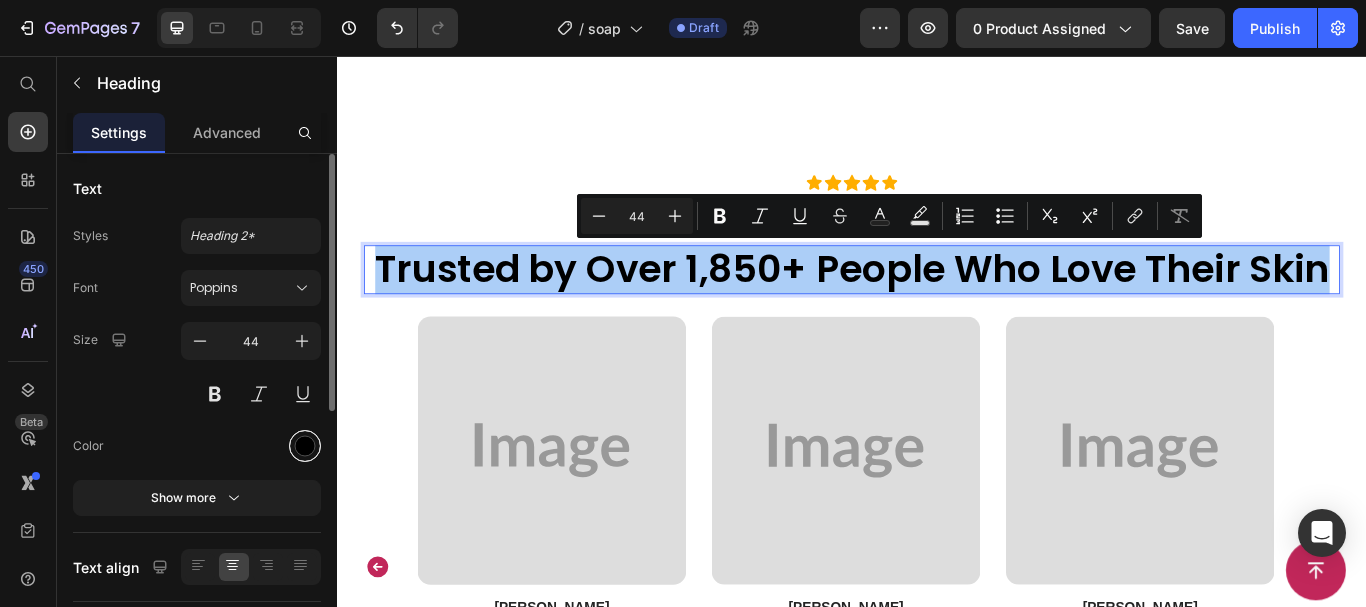click at bounding box center (305, 446) 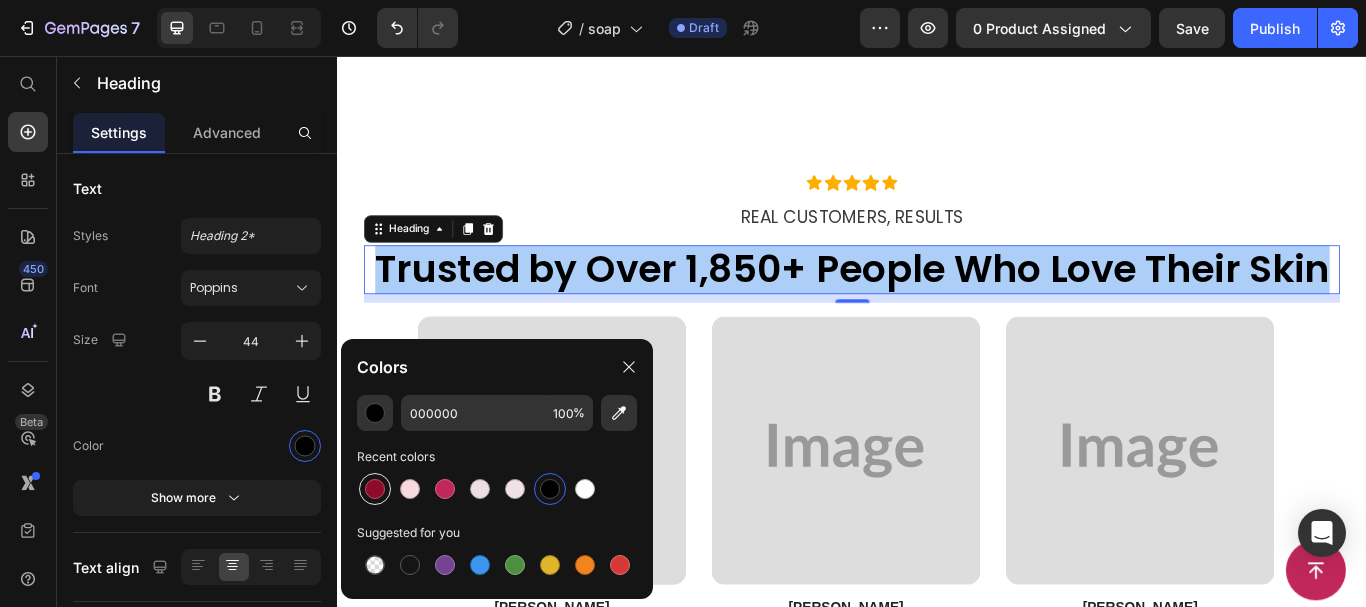 click at bounding box center [375, 489] 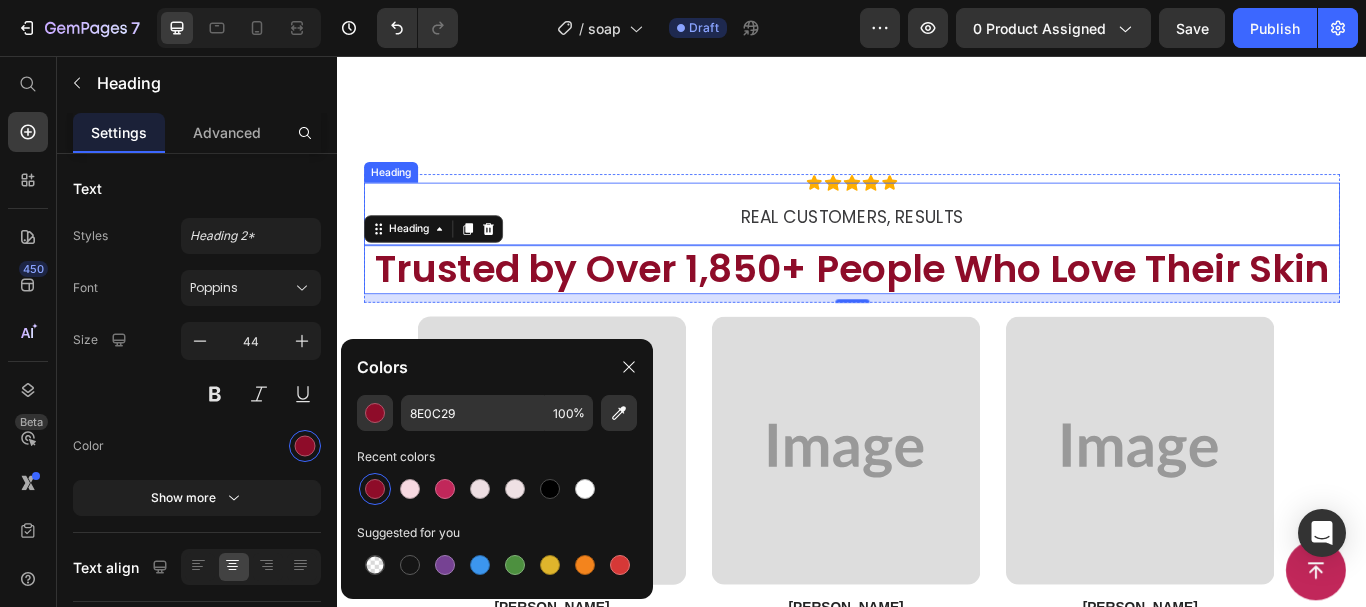 click on "REAL CUSTOMERS, RESULTS" at bounding box center (937, 240) 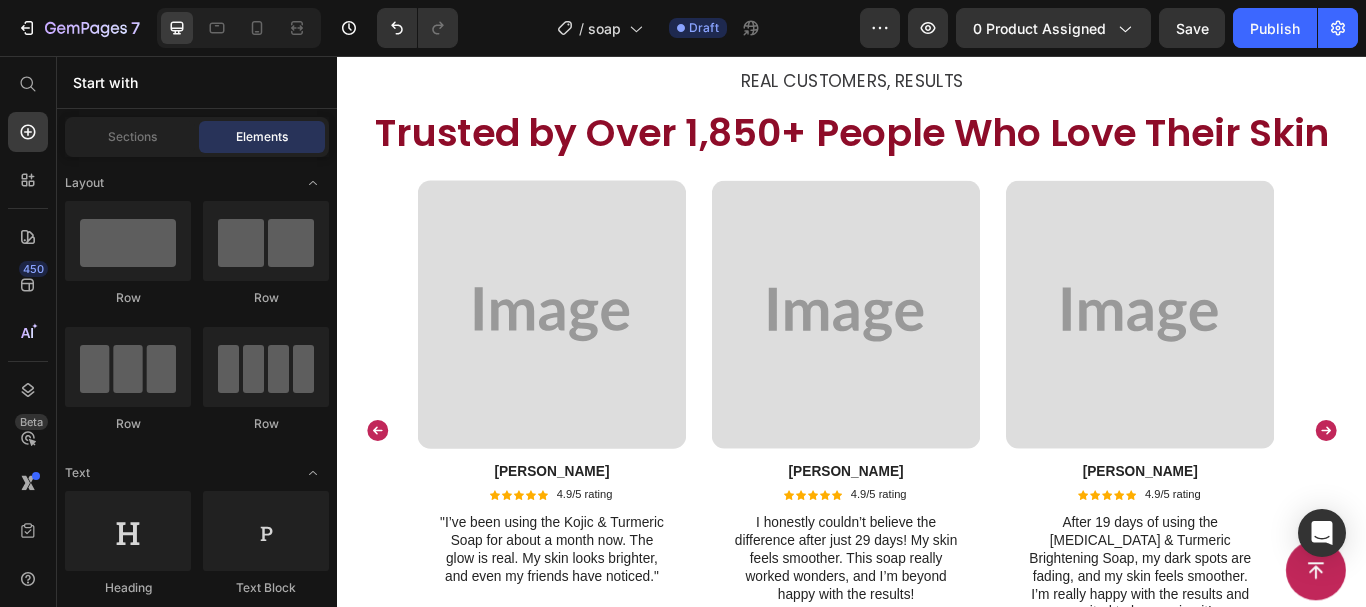 scroll, scrollTop: 3601, scrollLeft: 0, axis: vertical 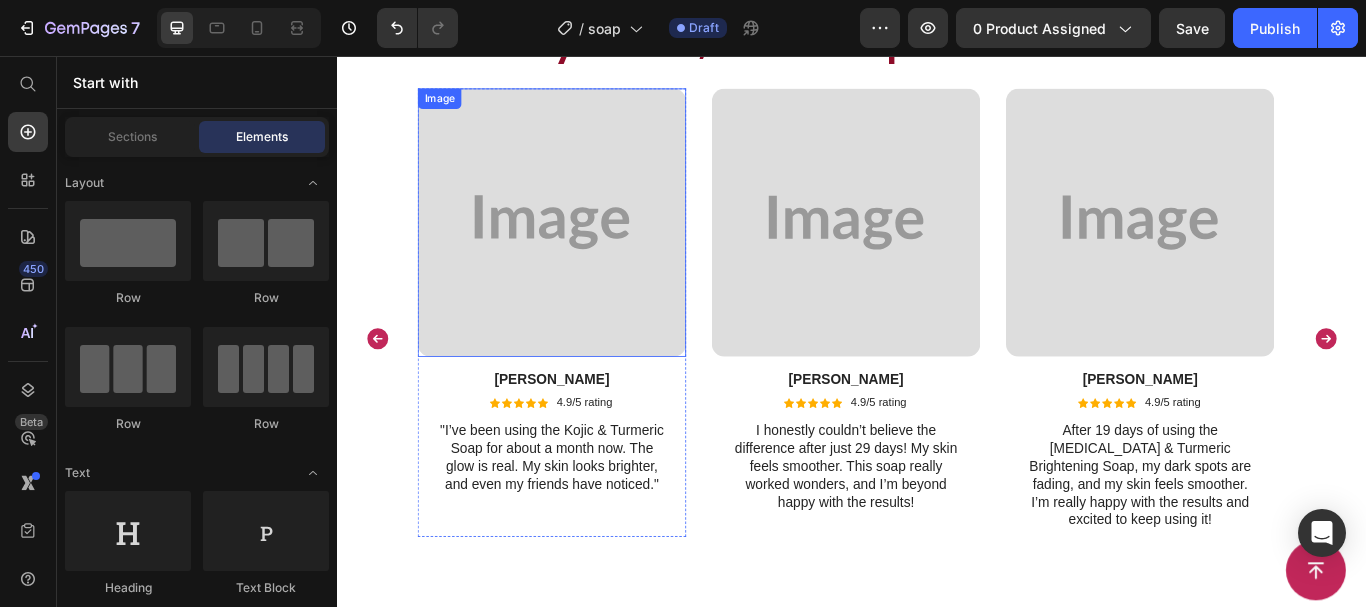 click at bounding box center (586, 250) 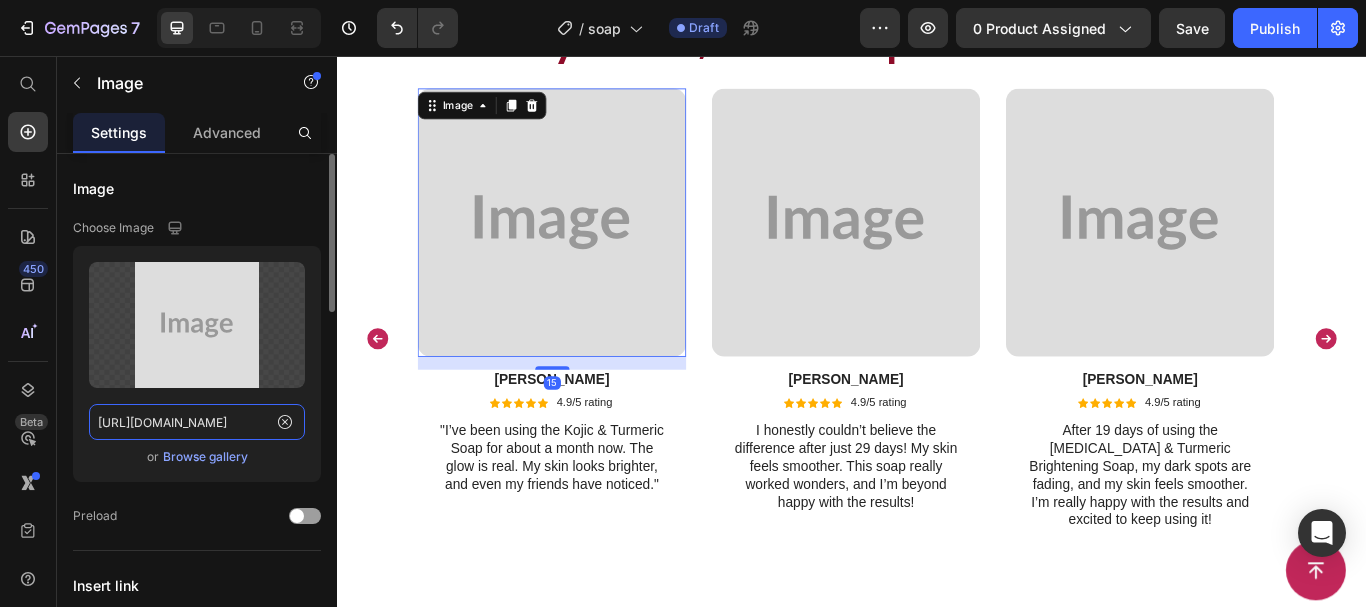click on "https://placehold.co/720x732?text=Image" 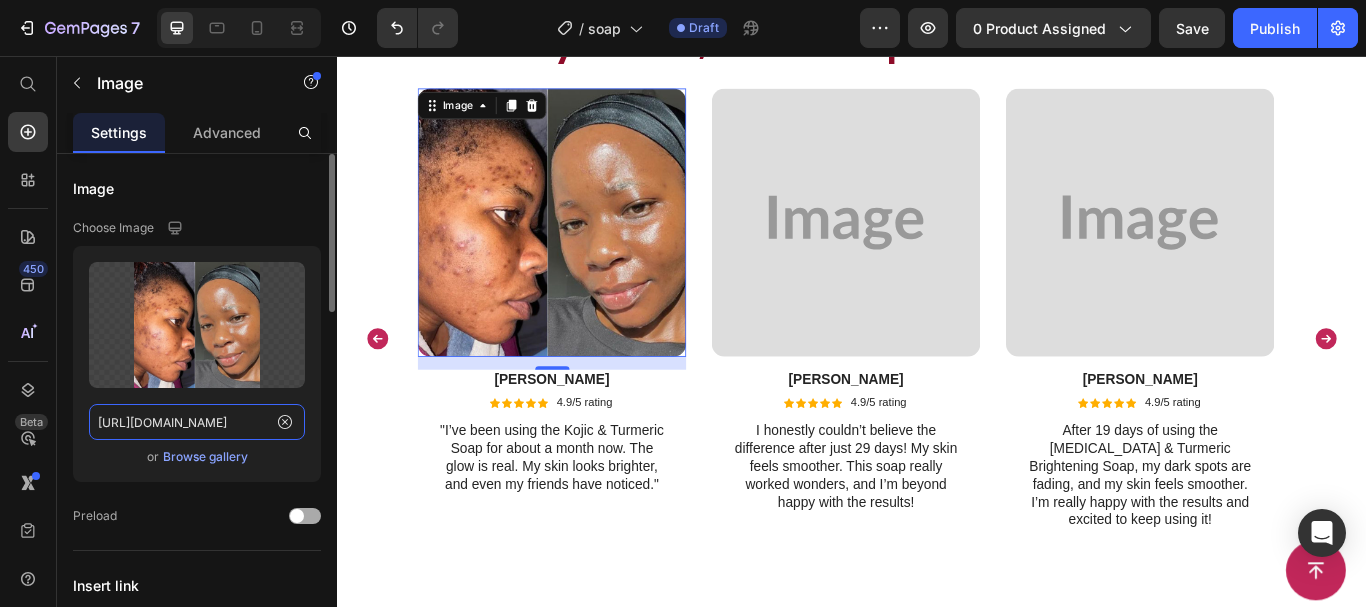 type on "https://glem-essence.myshopify.com/cdn/shop/files/gempages_567784549853955113-2243102d-3536-4b93-a476-37bb36e9bd37.jpg?v=10848069944478199428" 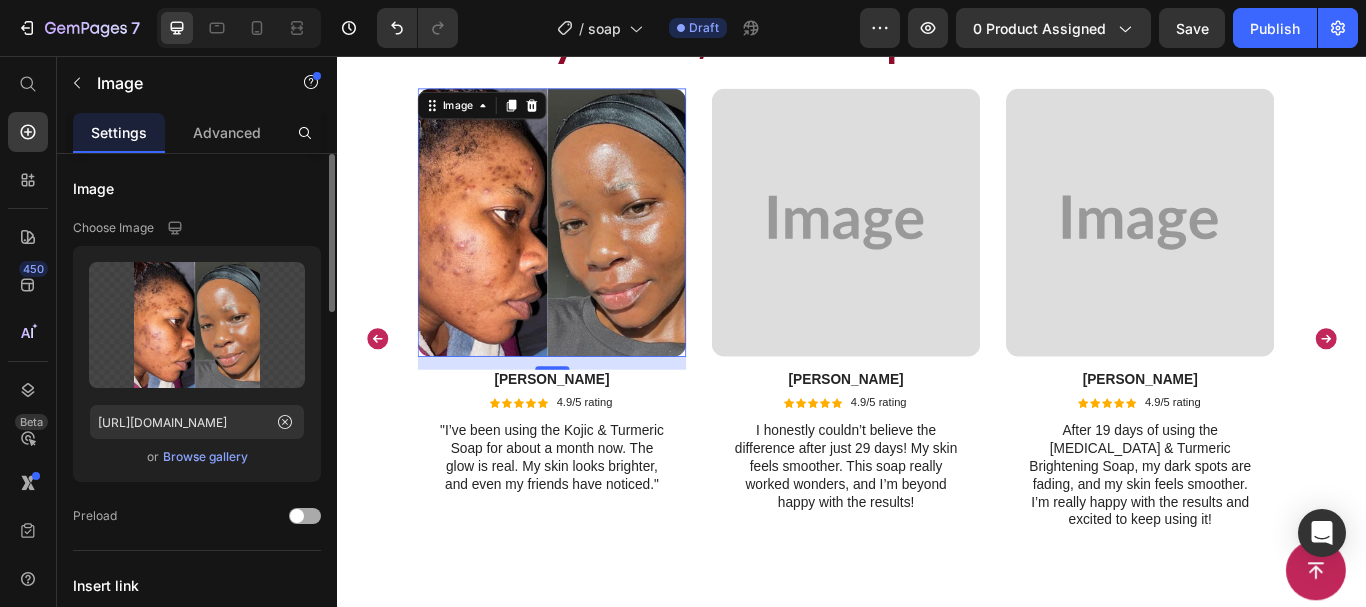 scroll, scrollTop: 0, scrollLeft: 0, axis: both 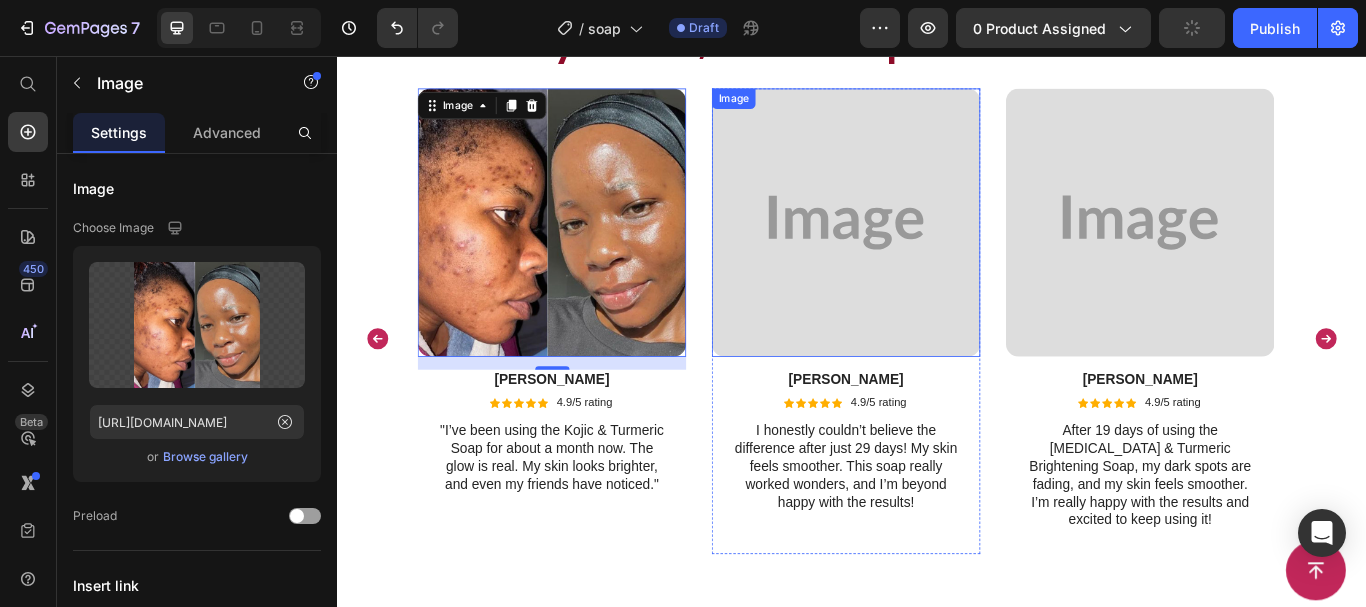 click at bounding box center (929, 250) 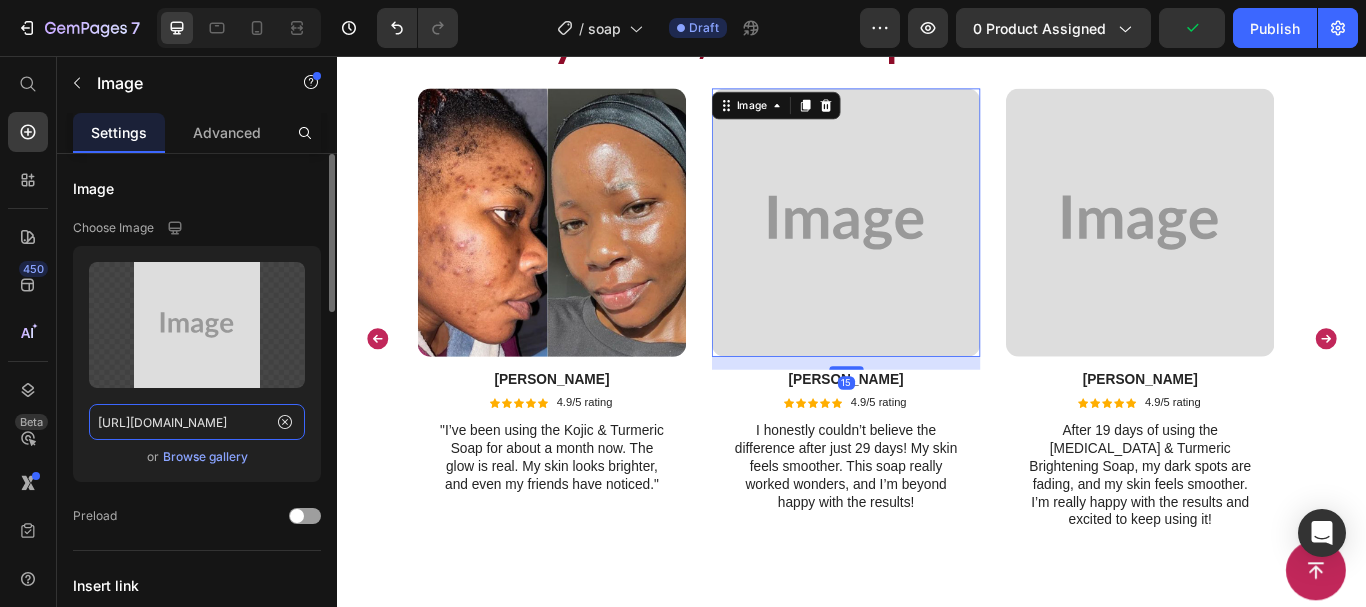 click on "https://placehold.co/720x720?text=Image" 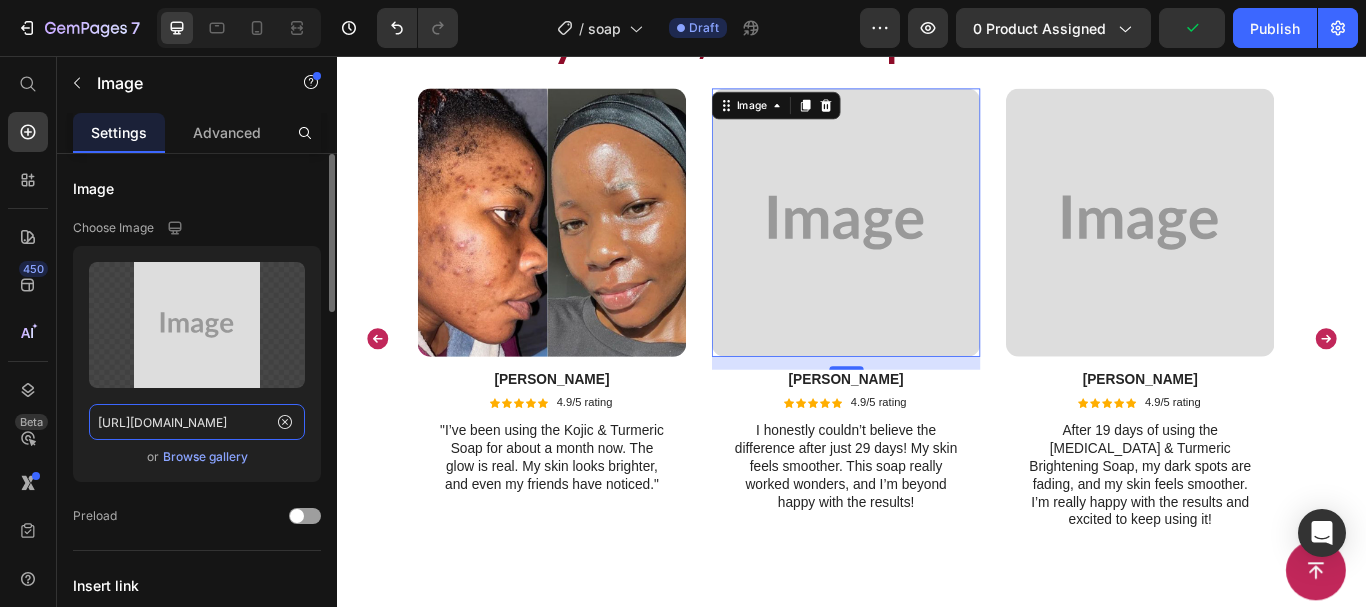 paste on "dories-beauty.myshopify.com/cdn/shop/files/gempages_571106967523689344-cda7f6c6-593a-43a1-bd2b-0289bcf0ba89.webp?v=11005439495676219988" 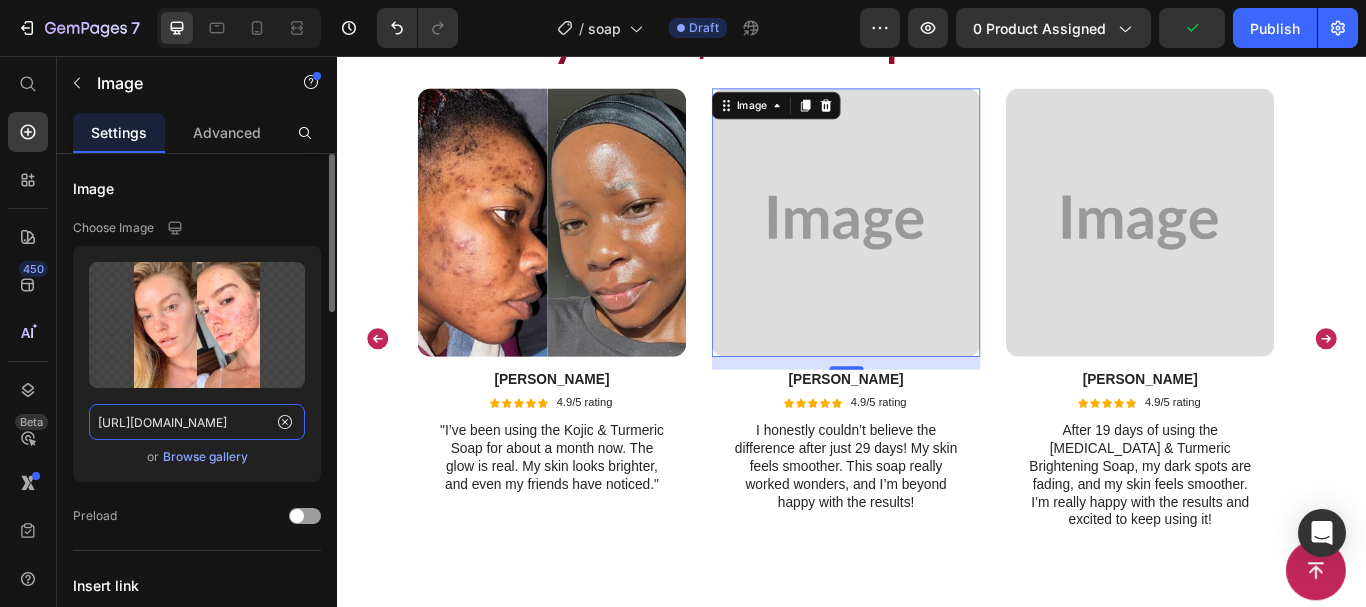scroll, scrollTop: 0, scrollLeft: 764, axis: horizontal 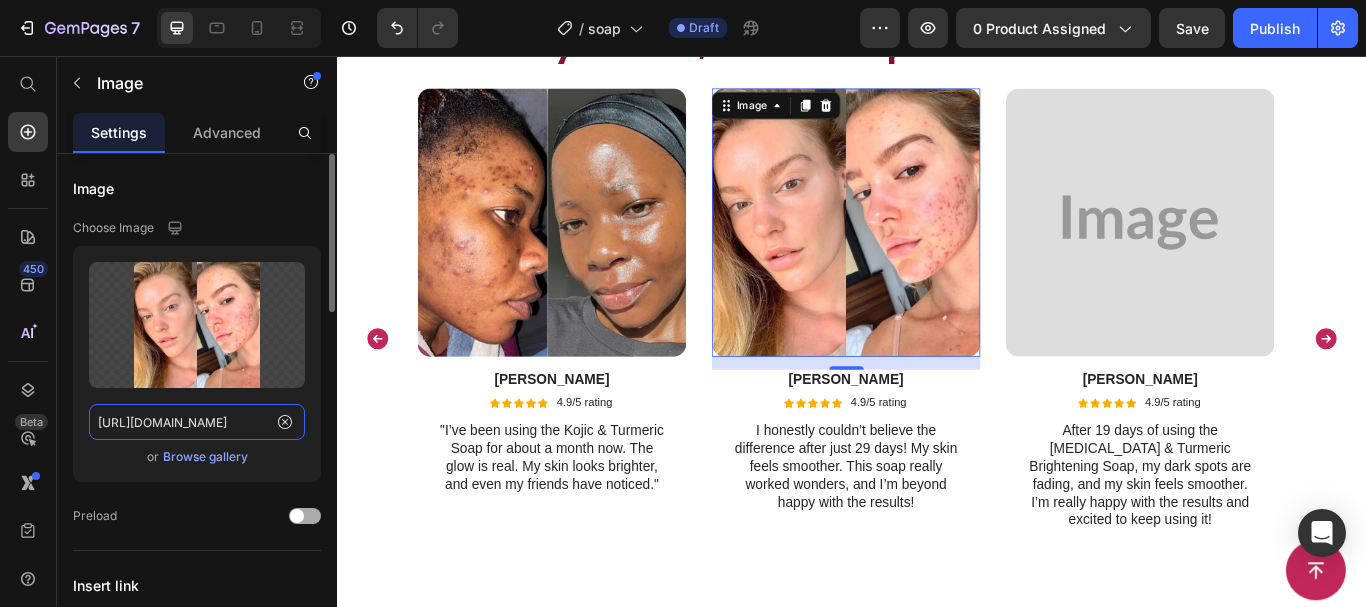 type on "https://dories-beauty.myshopify.com/cdn/shop/files/gempages_571106967523689344-cda7f6c6-593a-43a1-bd2b-0289bcf0ba89.webp?v=11005439495676219988" 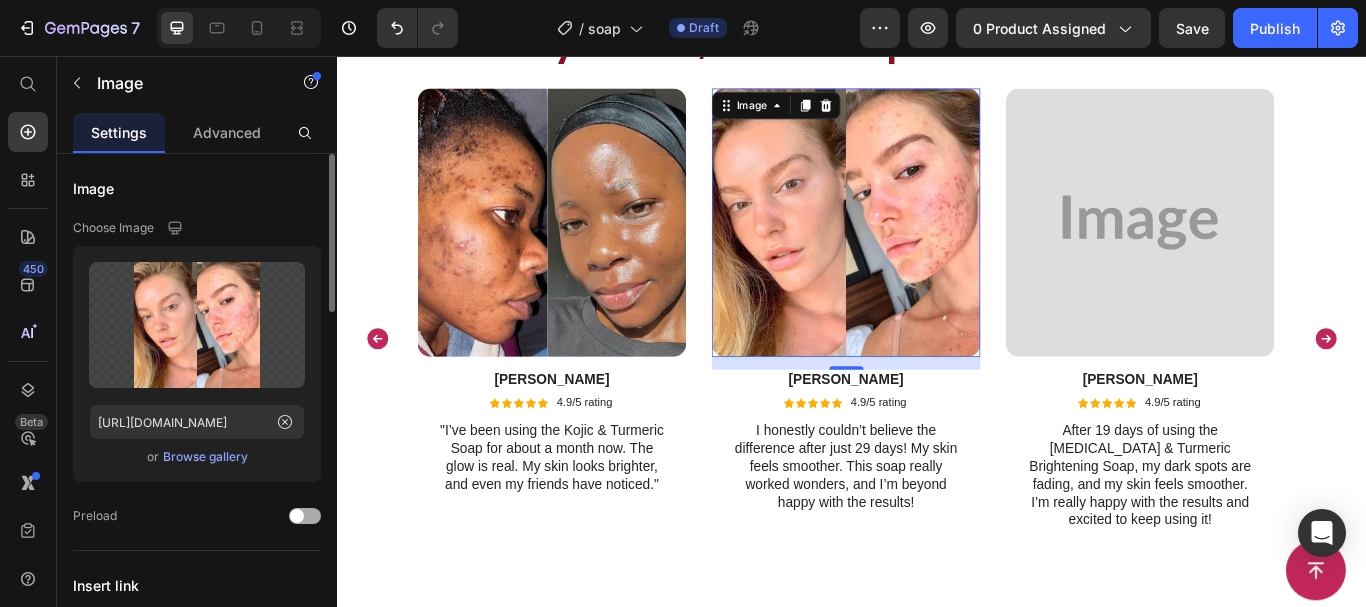 scroll, scrollTop: 0, scrollLeft: 0, axis: both 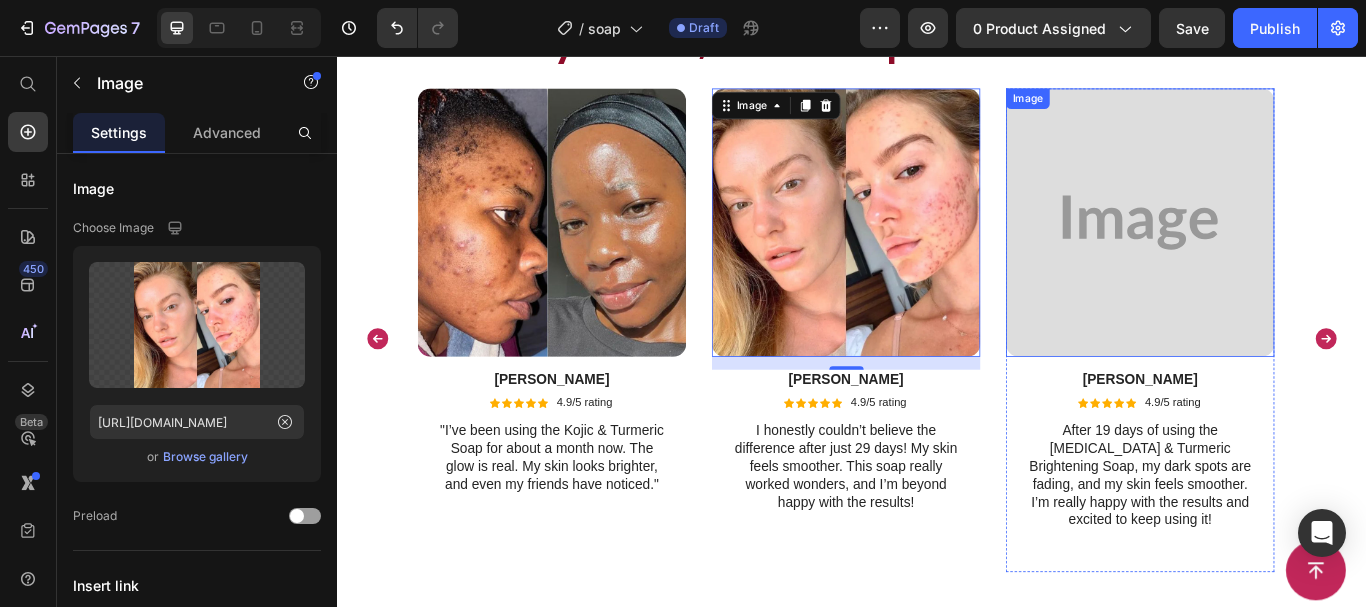click at bounding box center (1272, 250) 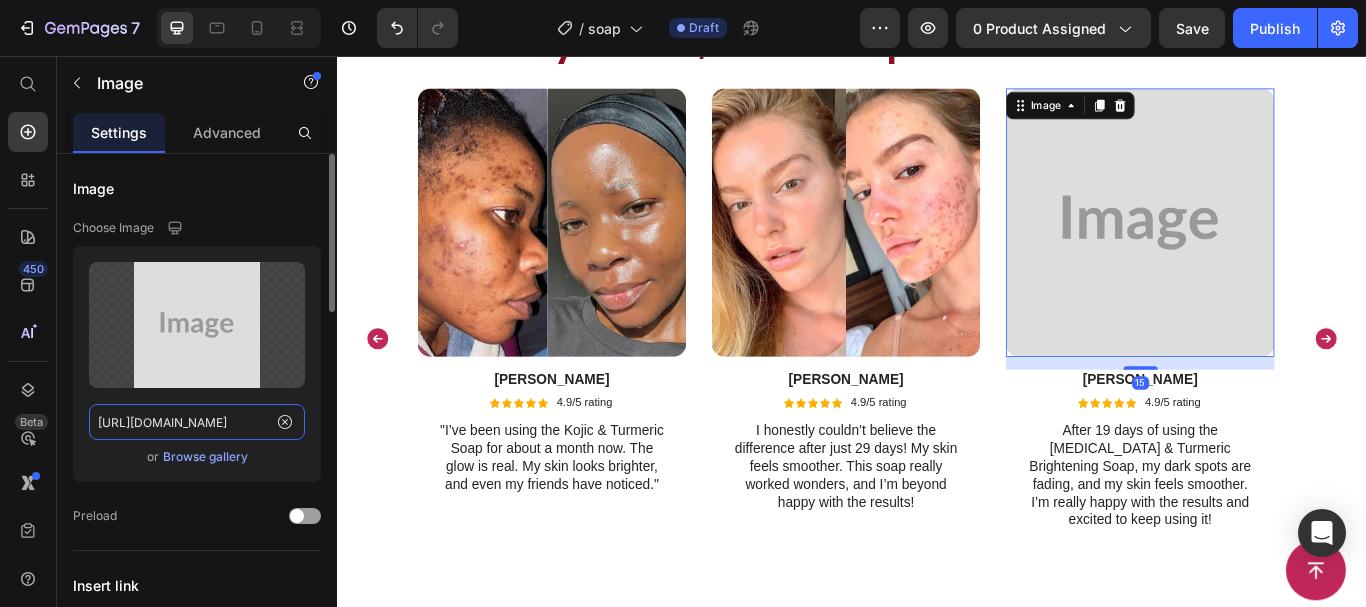 click on "https://placehold.co/736x736?text=Image" 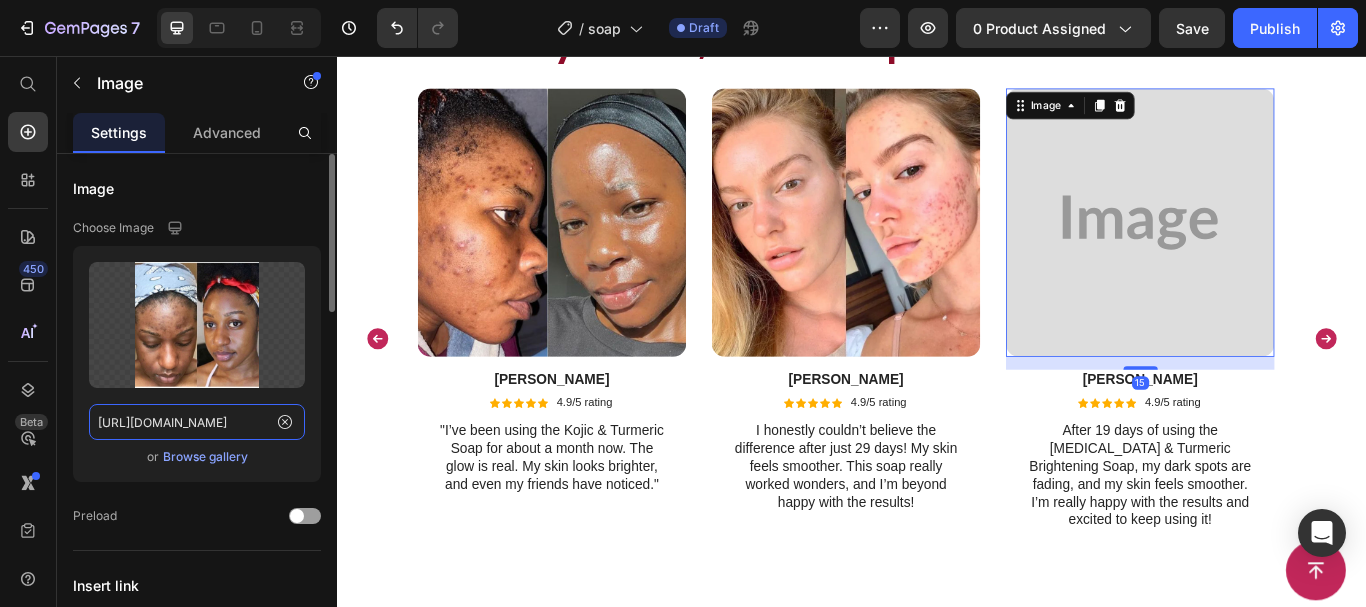scroll, scrollTop: 0, scrollLeft: 756, axis: horizontal 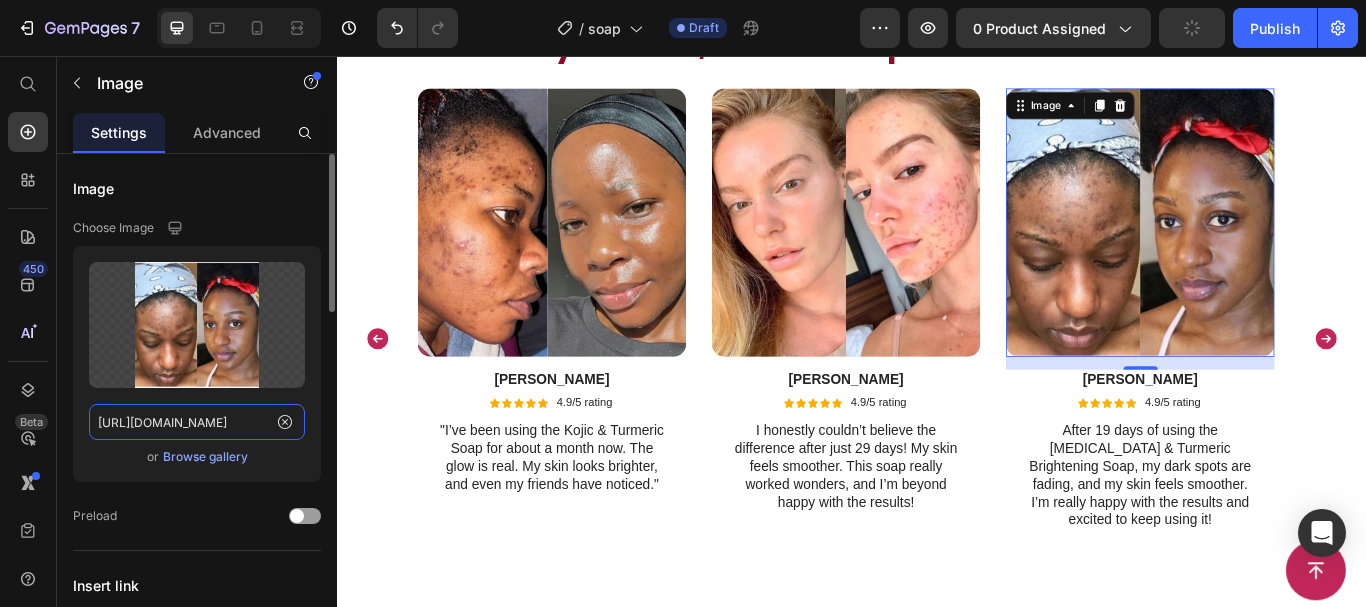 type on "https://glem-essence.myshopify.com/cdn/shop/files/gempages_567784549853955113-28b4c5a2-d6a8-4746-981d-a3d4ce84950d.jpg?v=15015897717322324485" 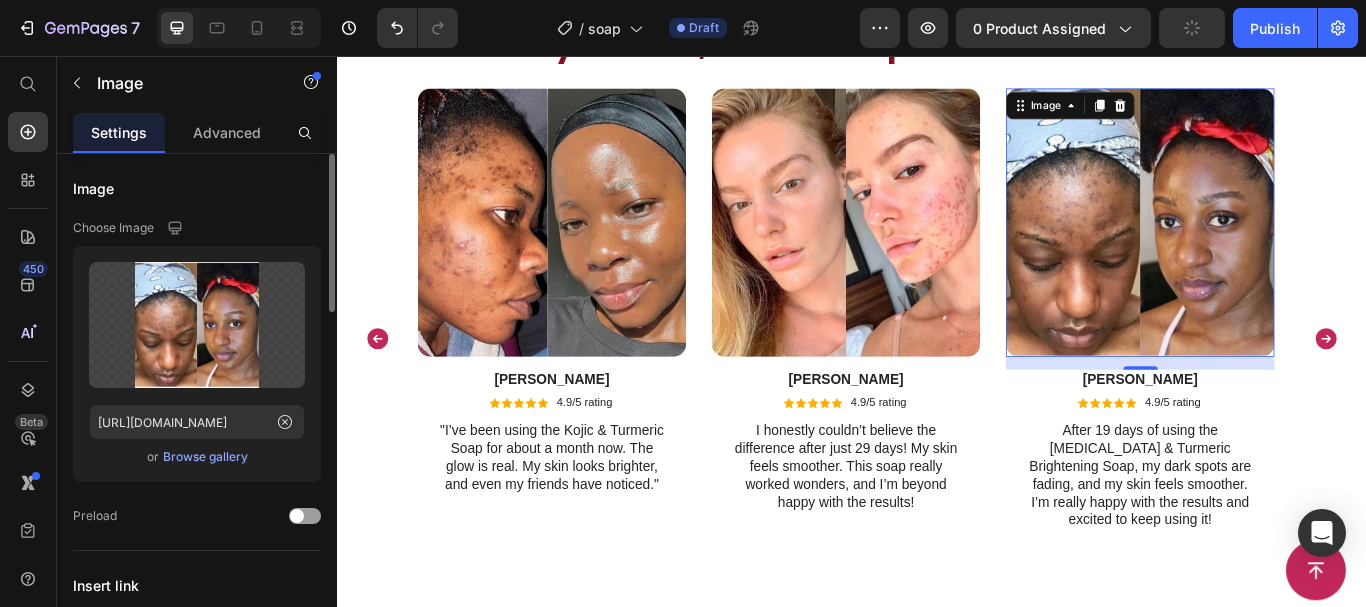 scroll, scrollTop: 0, scrollLeft: 0, axis: both 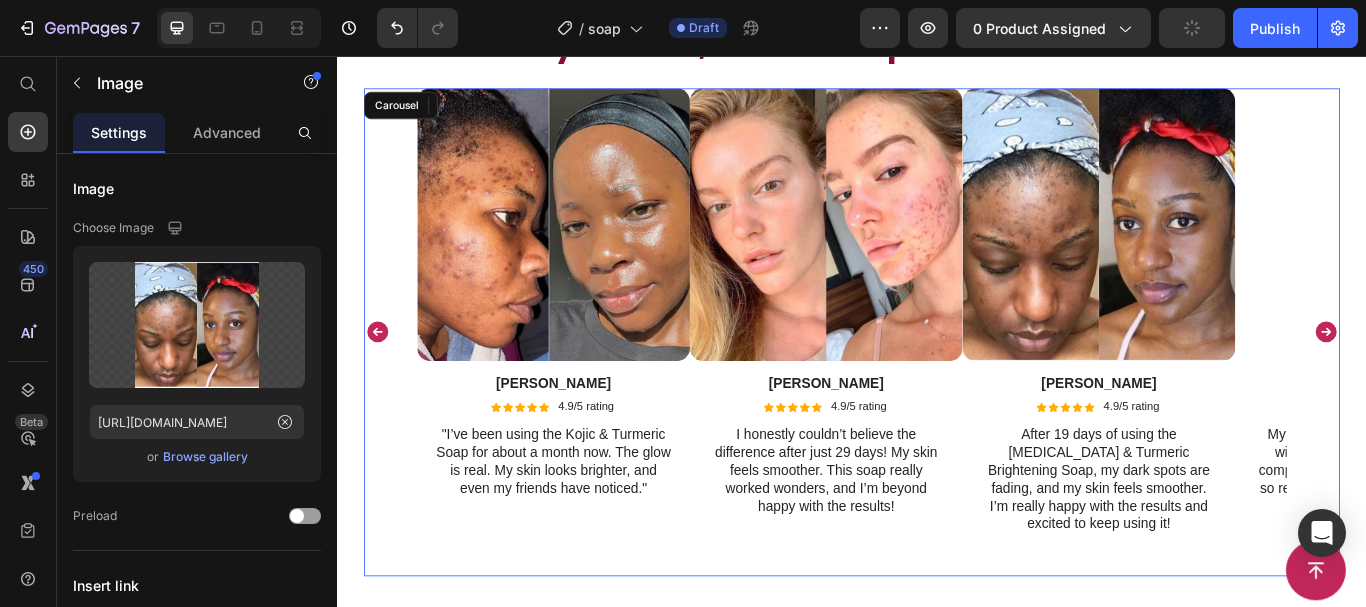 click 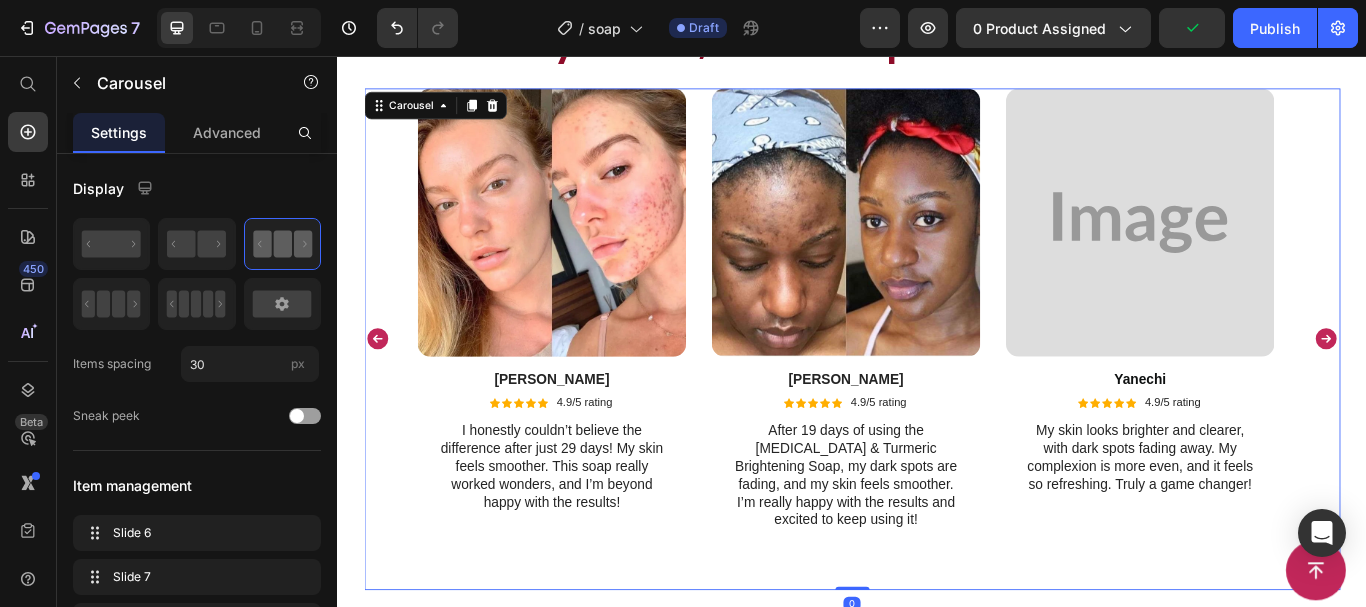 click 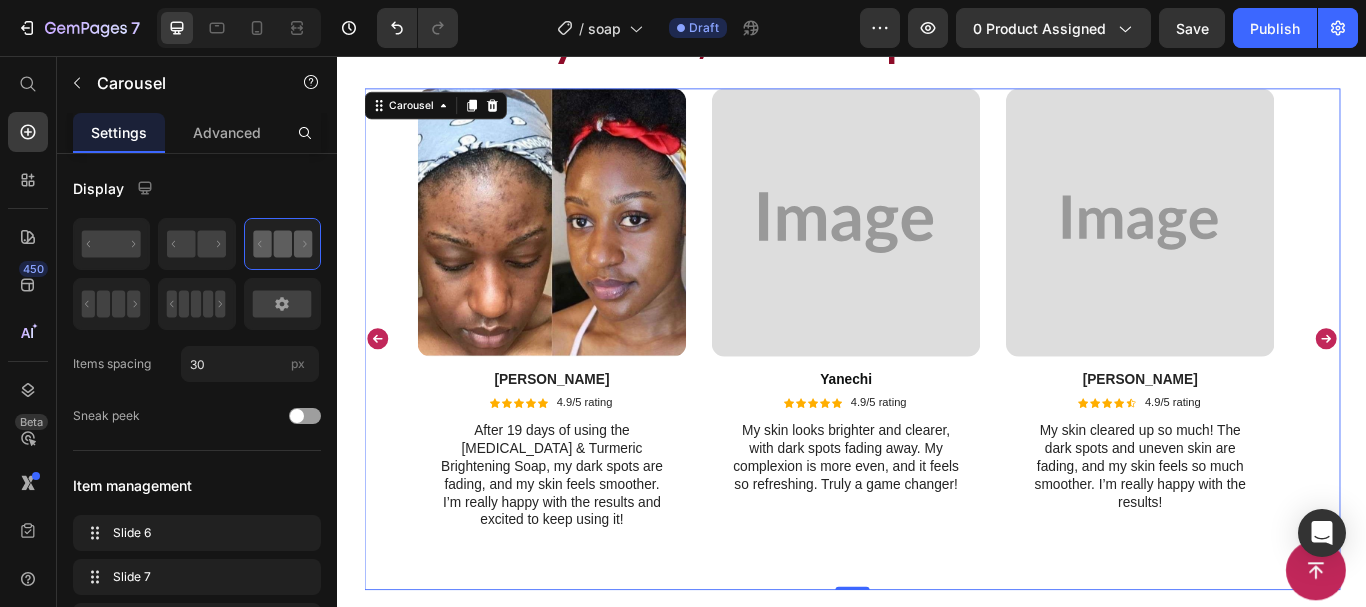 click 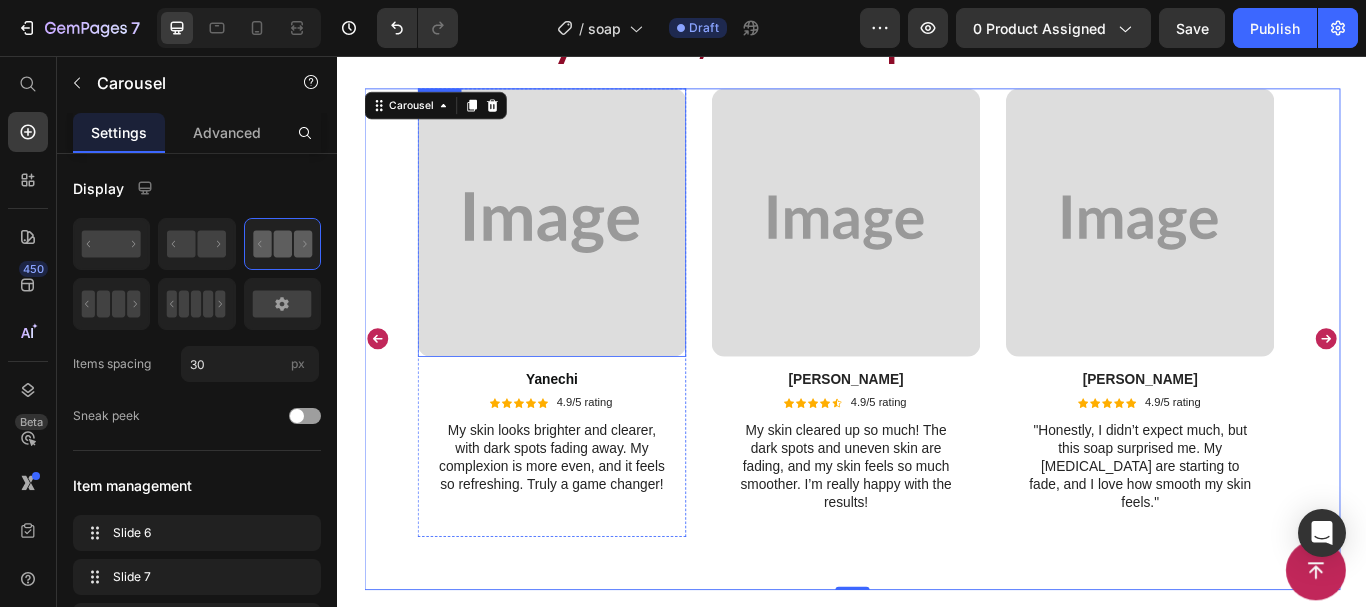 click at bounding box center (586, 250) 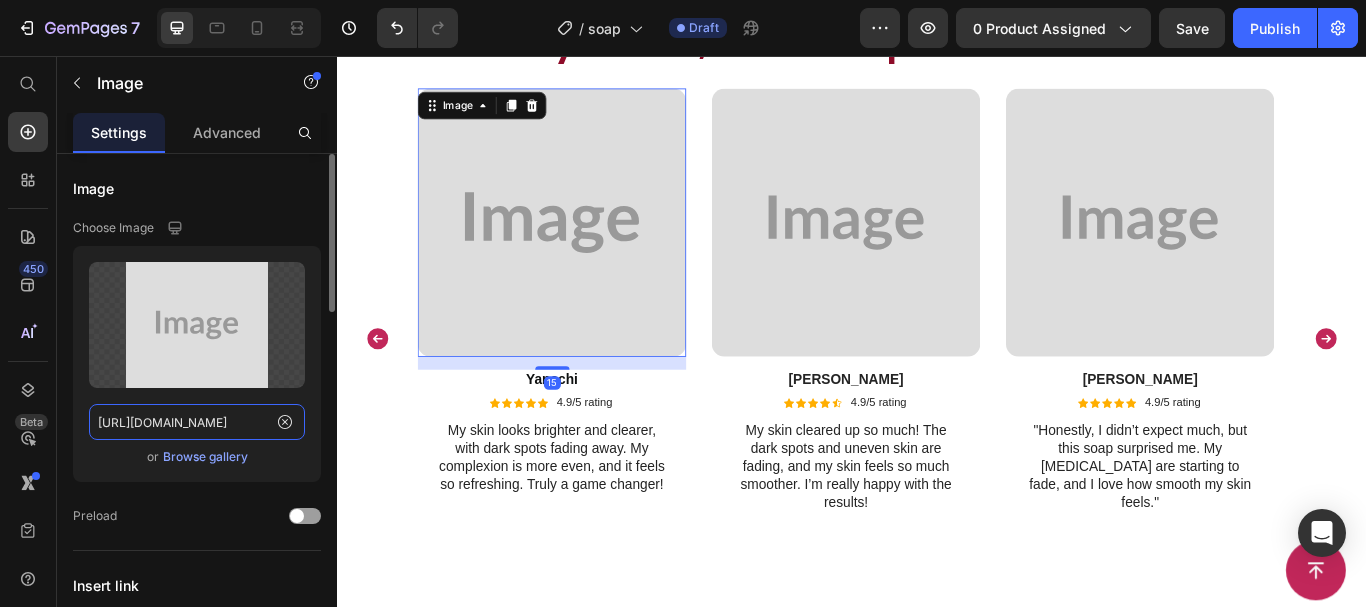 click on "https://placehold.co/735x656?text=Image" 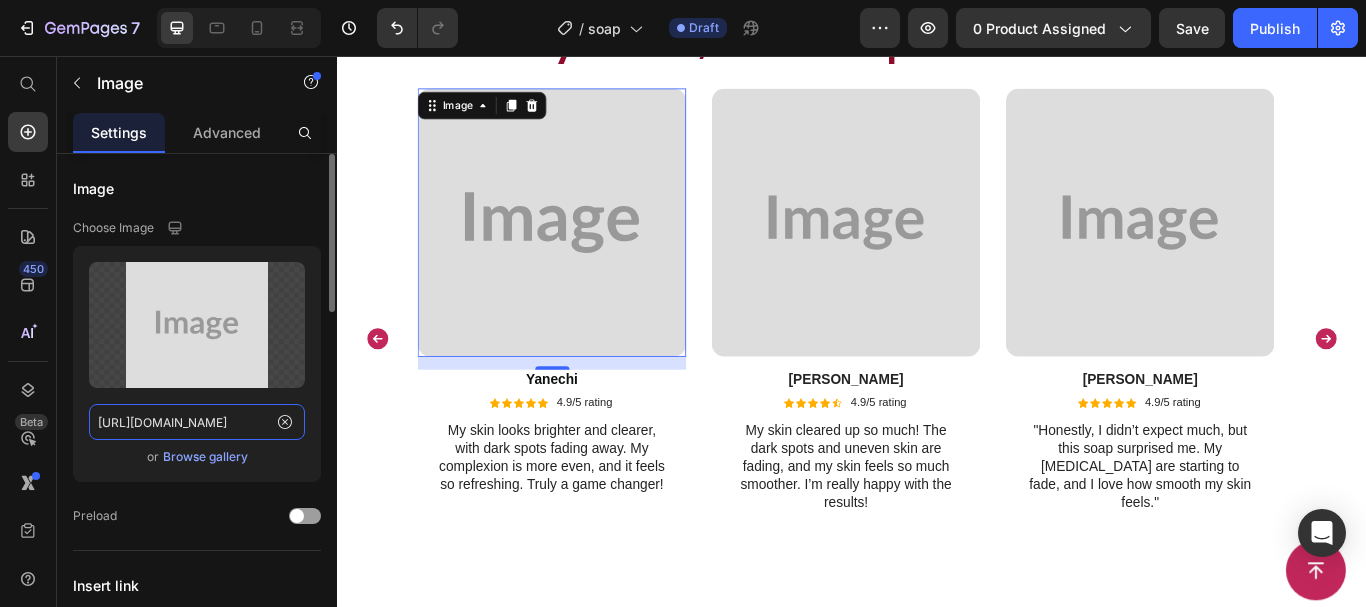 paste on "glem-essence.myshopify.com/cdn/shop/files/gempages_567784549853955113-e252fbd6-7254-46b0-a26f-62751da81297.jpg?v=16549005505366928048" 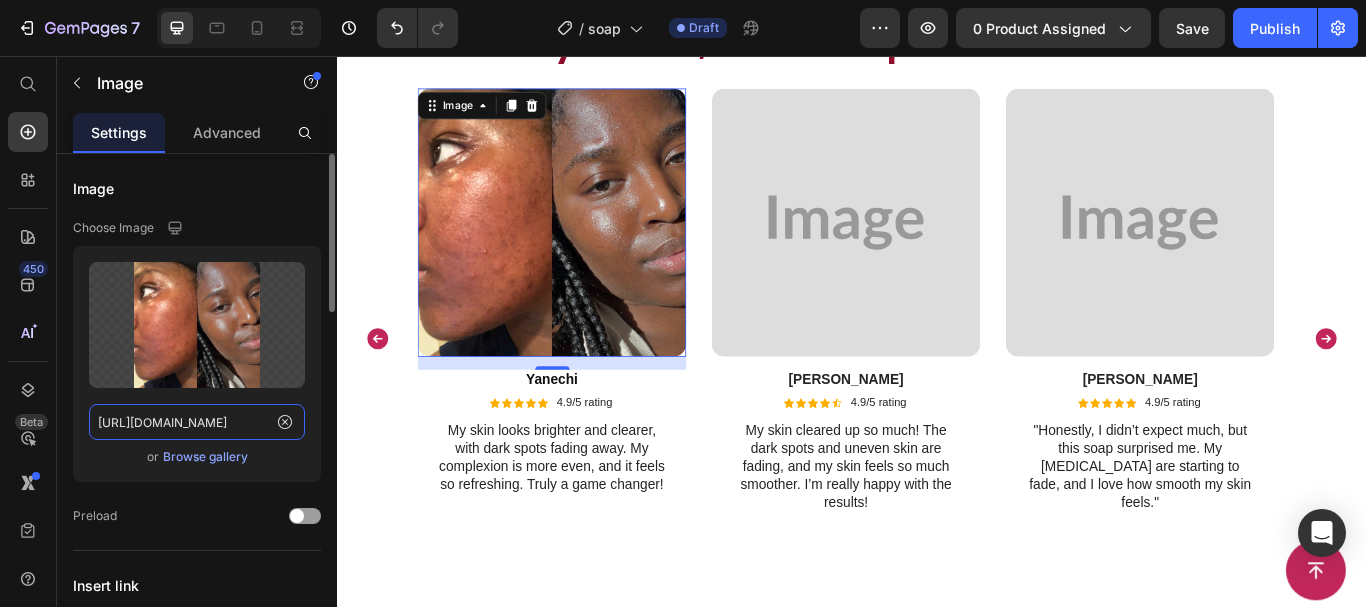 type on "https://glem-essence.myshopify.com/cdn/shop/files/gempages_567784549853955113-e252fbd6-7254-46b0-a26f-62751da81297.jpg?v=16549005505366928048" 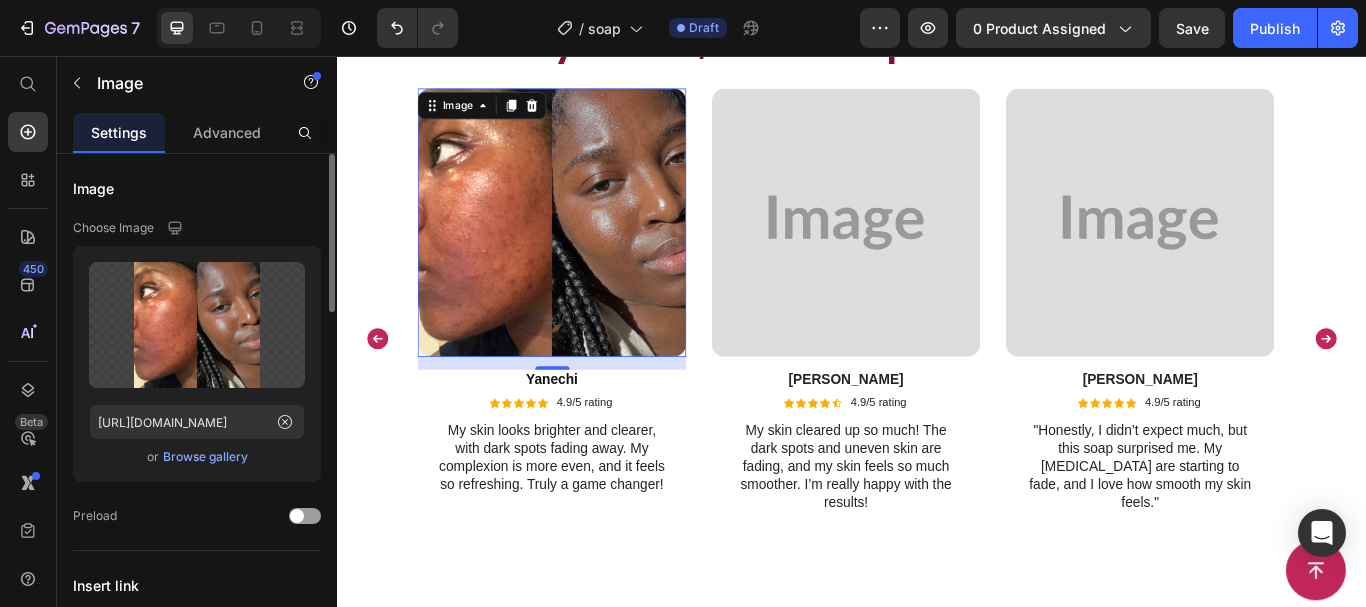 scroll, scrollTop: 0, scrollLeft: 0, axis: both 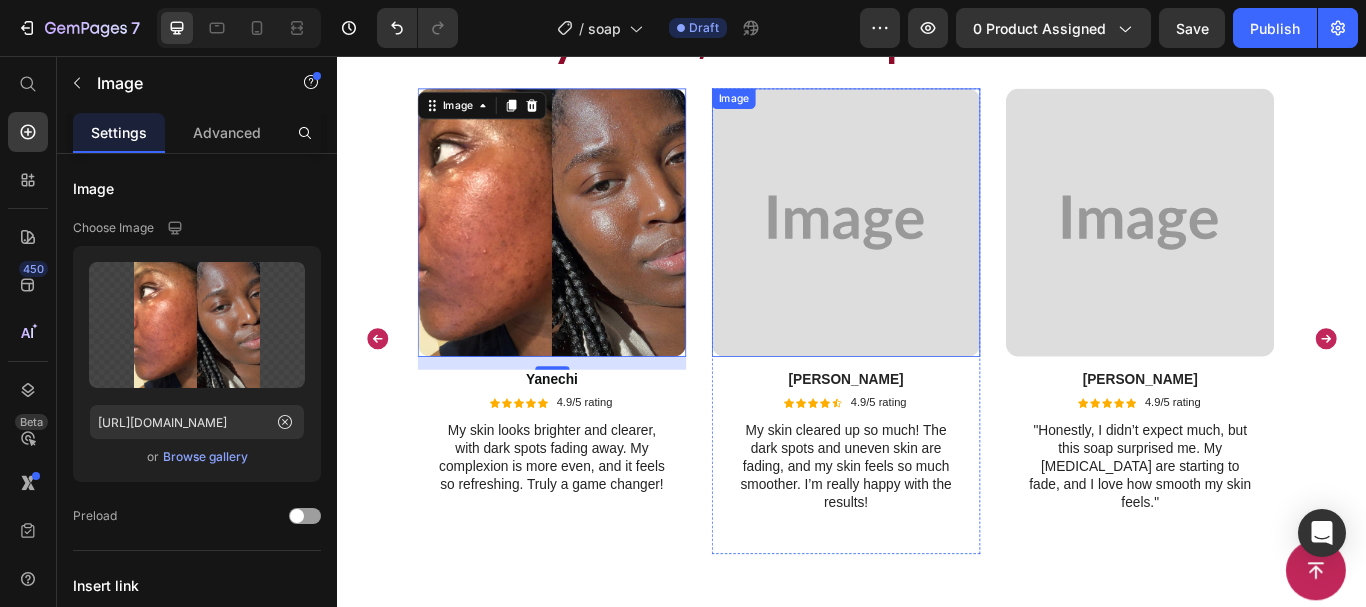 click at bounding box center (929, 250) 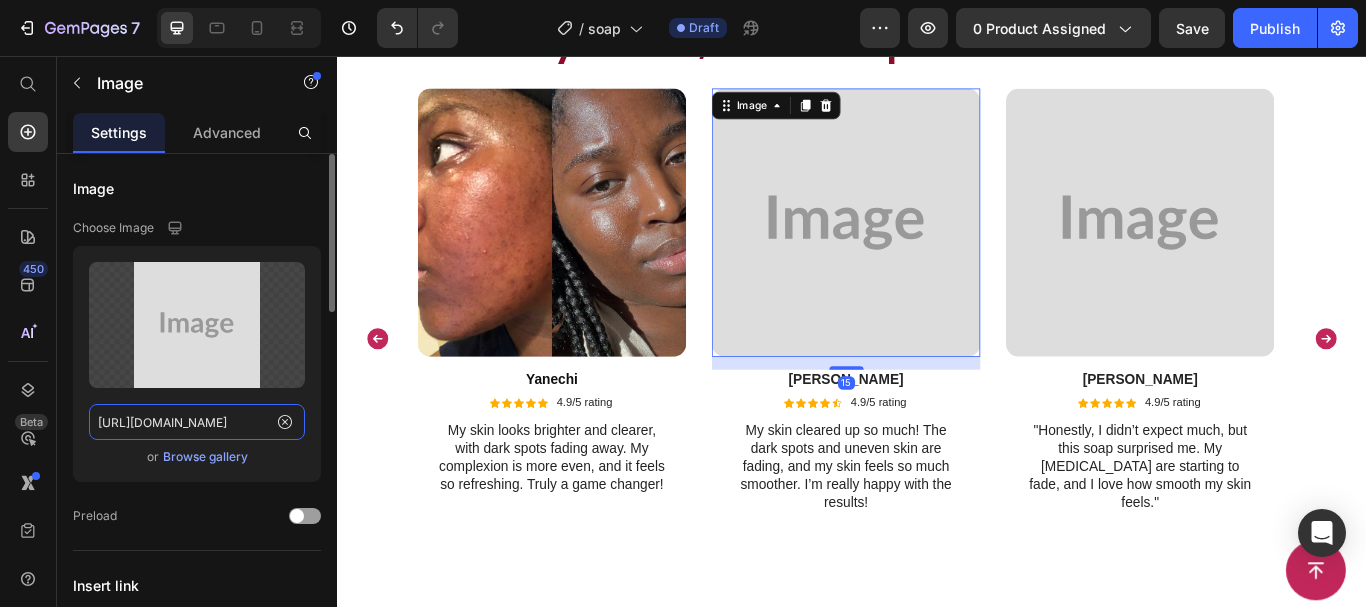 paste on "glem-essence.myshopify.com/cdn/shop/files/gempages_567784549853955113-7158b36e-656c-4134-9f1f-260e0e8ebd9e.webp?v=16928695024797209951" 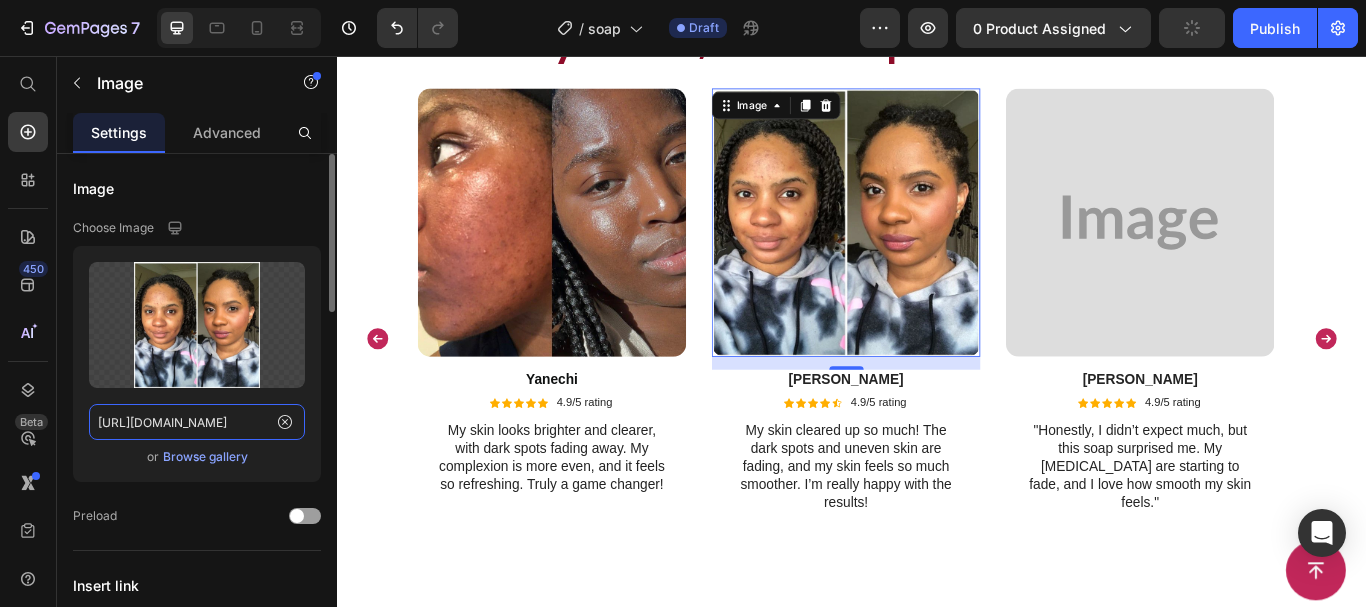 type on "https://glem-essence.myshopify.com/cdn/shop/files/gempages_567784549853955113-7158b36e-656c-4134-9f1f-260e0e8ebd9e.webp?v=16928695024797209951" 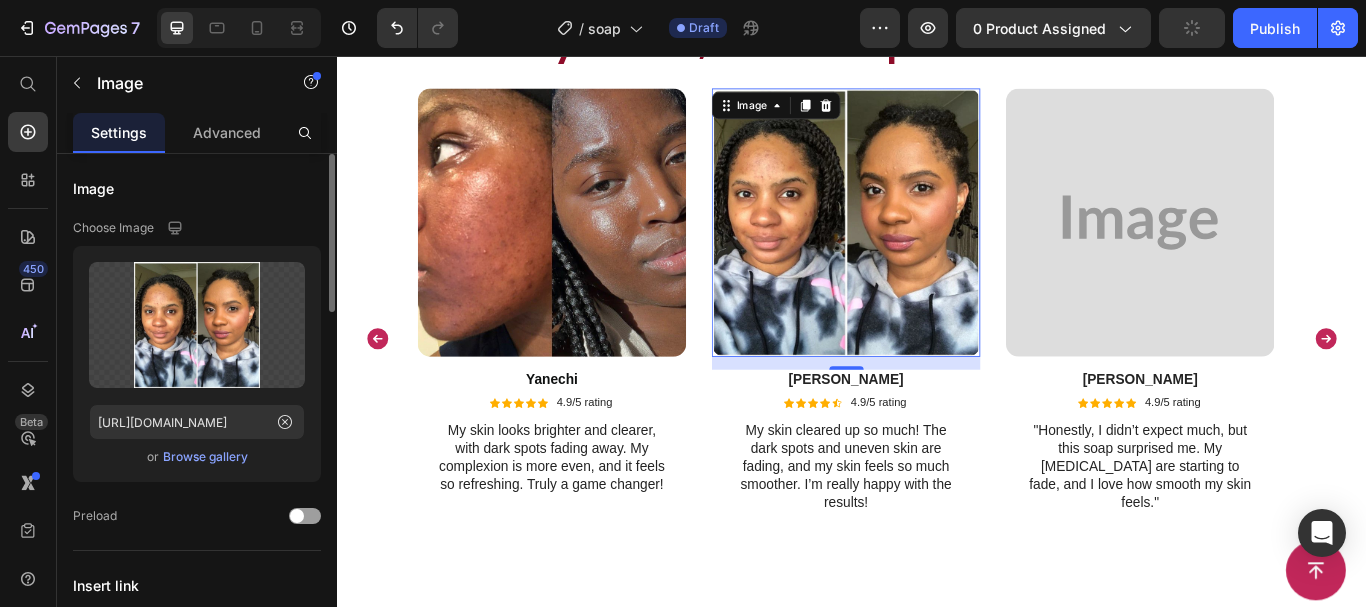 scroll, scrollTop: 0, scrollLeft: 0, axis: both 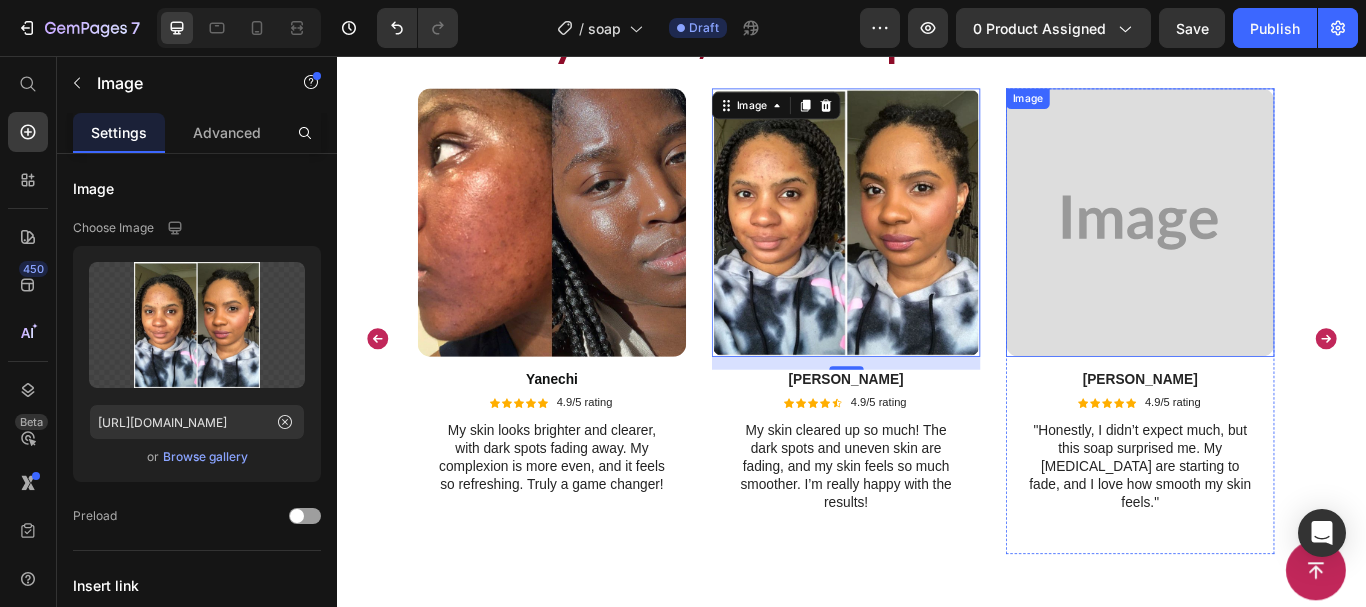 click at bounding box center [1272, 250] 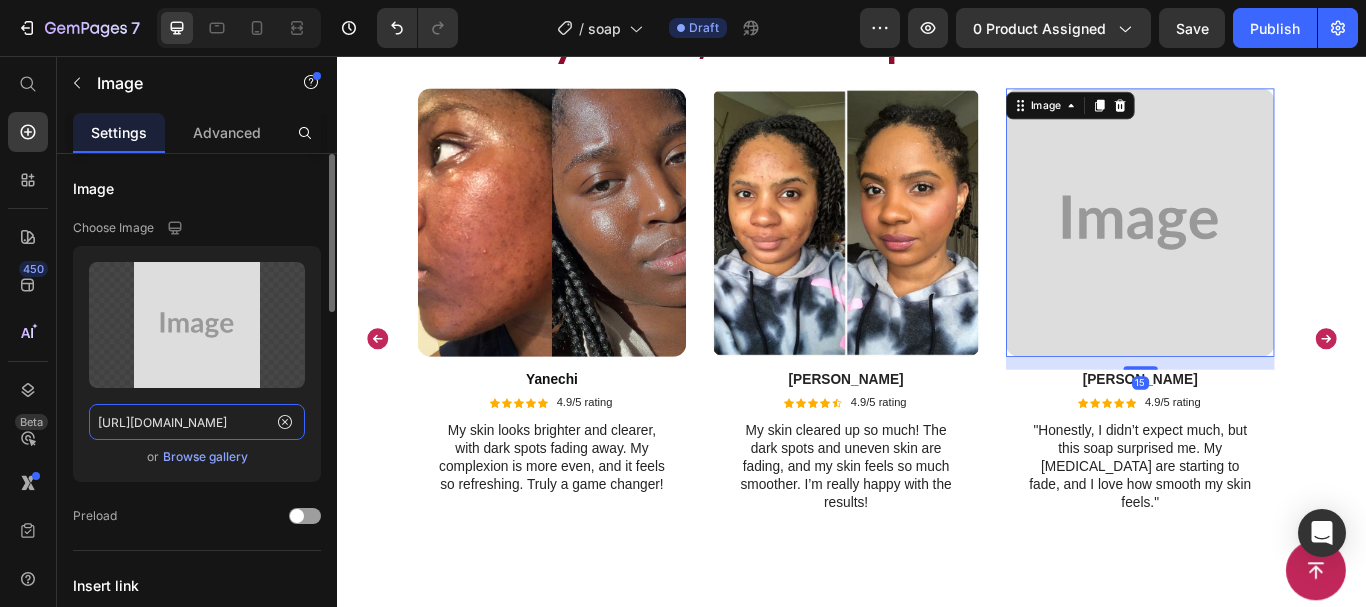 click on "https://placehold.co/736x736?text=Image" 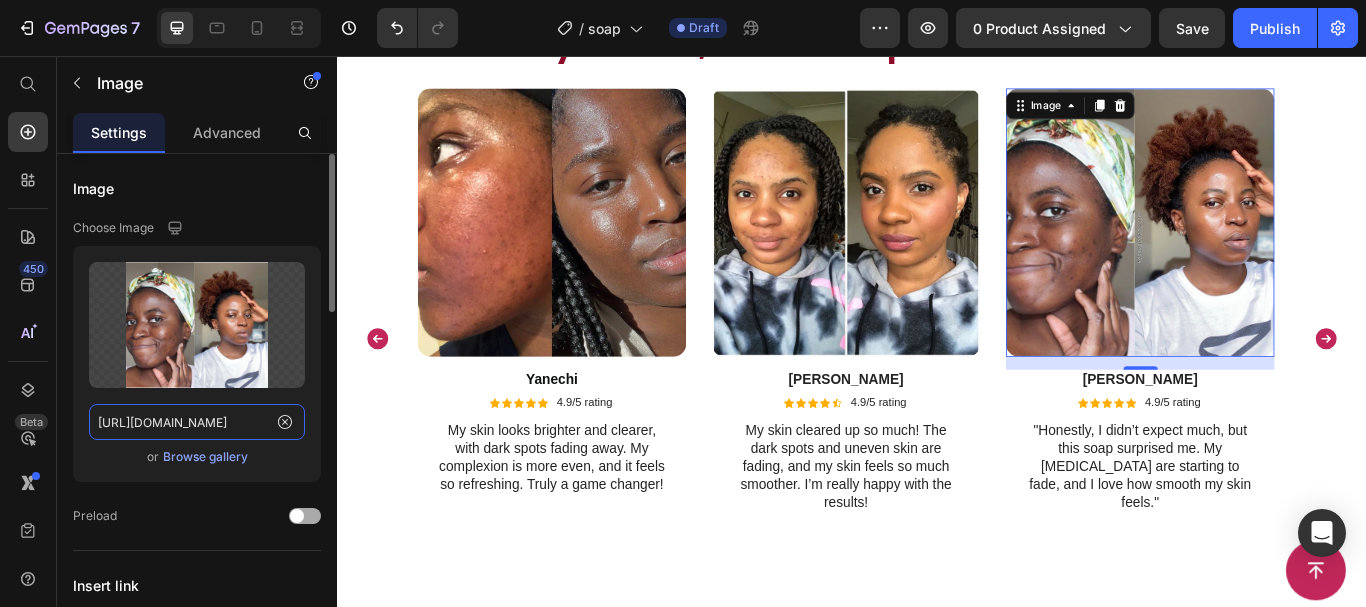 type on "https://glem-essence.myshopify.com/cdn/shop/files/gempages_567784549853955113-0fbb8edd-4ae6-4009-a7fb-9c9b6992956a.jpg?v=4556519079329753936" 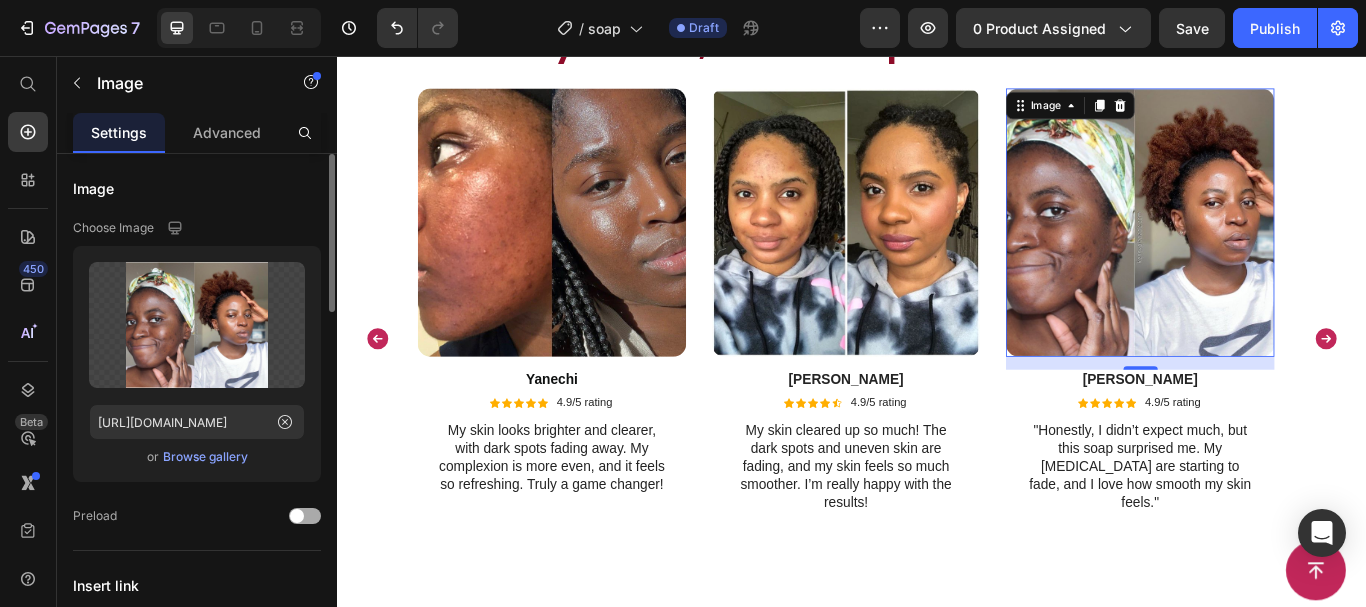 scroll, scrollTop: 0, scrollLeft: 0, axis: both 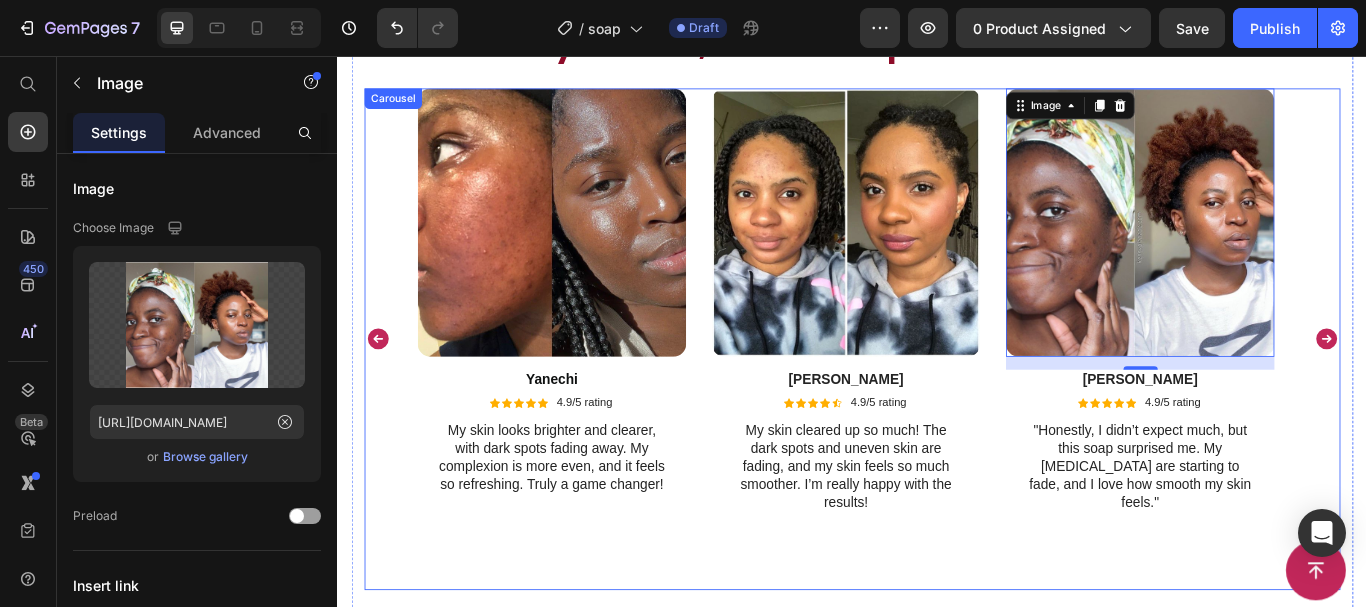 click 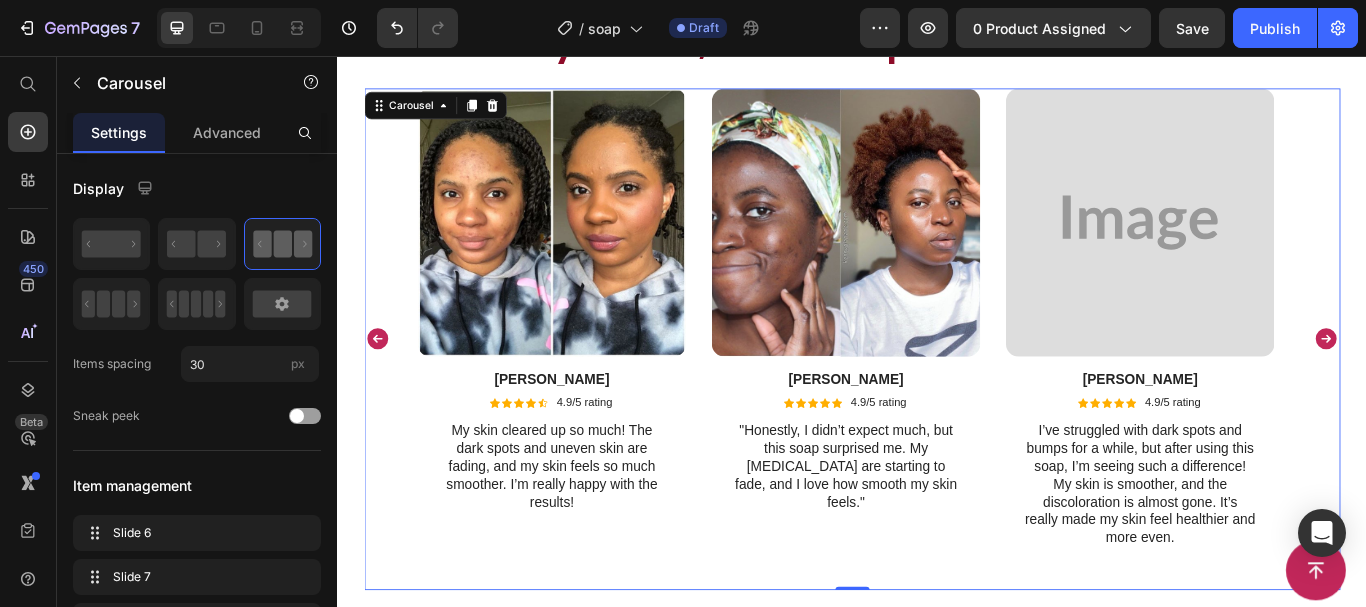 click 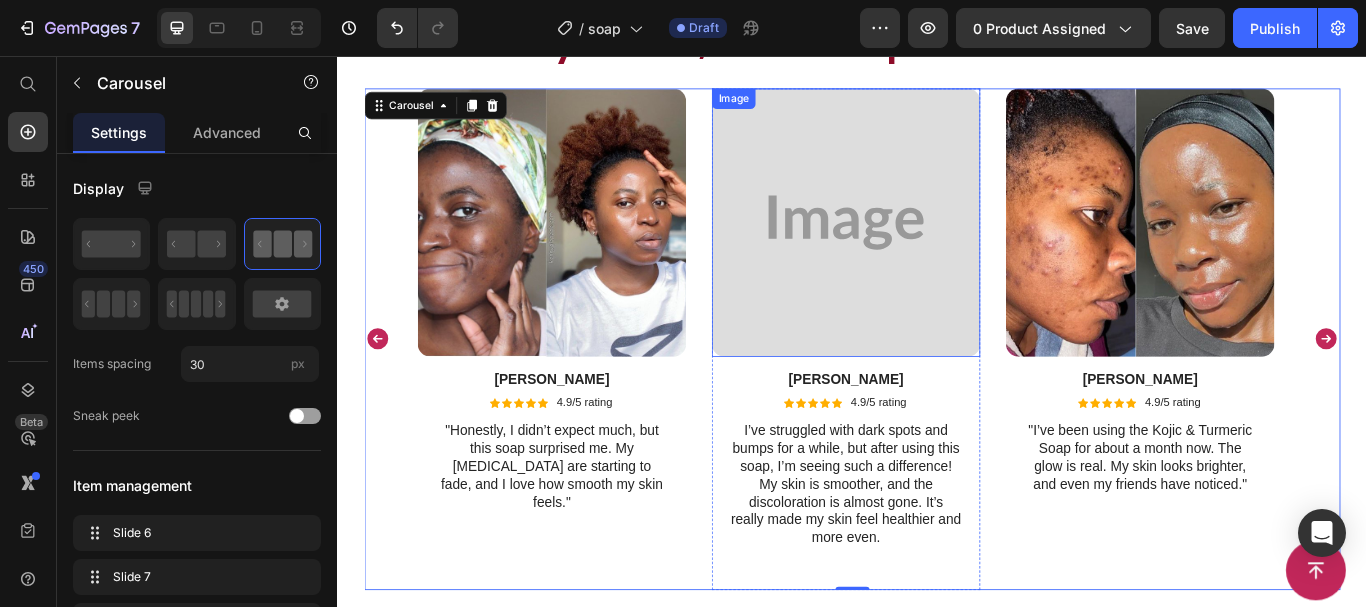 click at bounding box center [929, 250] 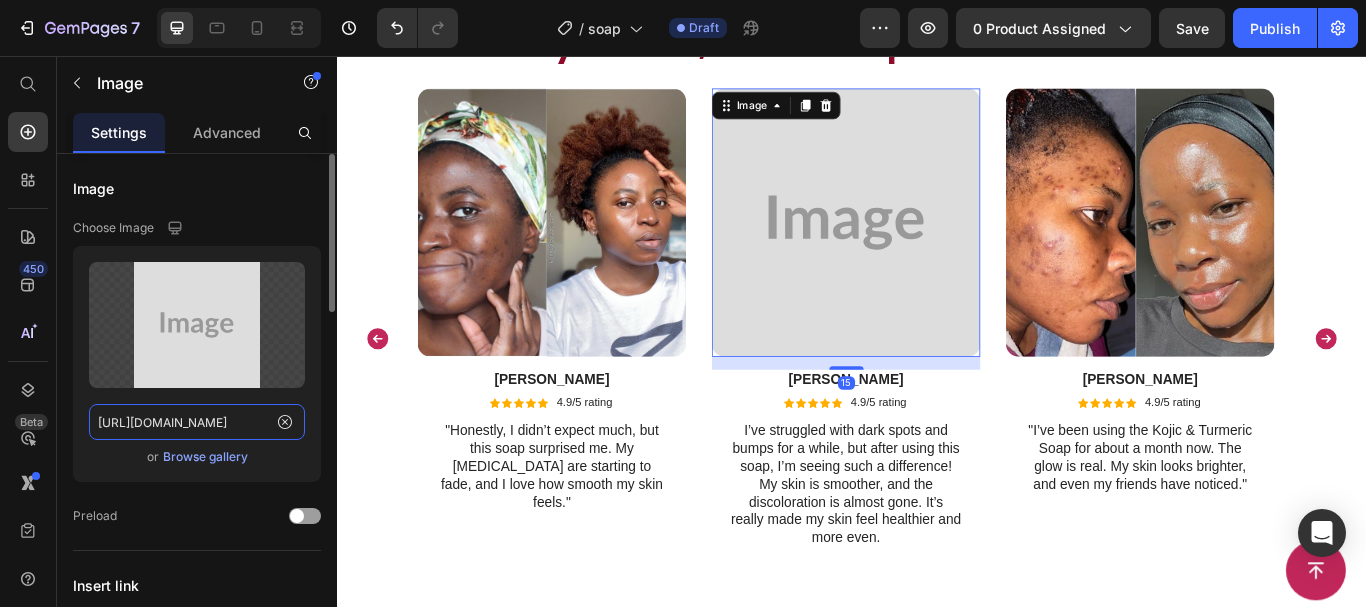 click on "https://placehold.co/736x736?text=Image" 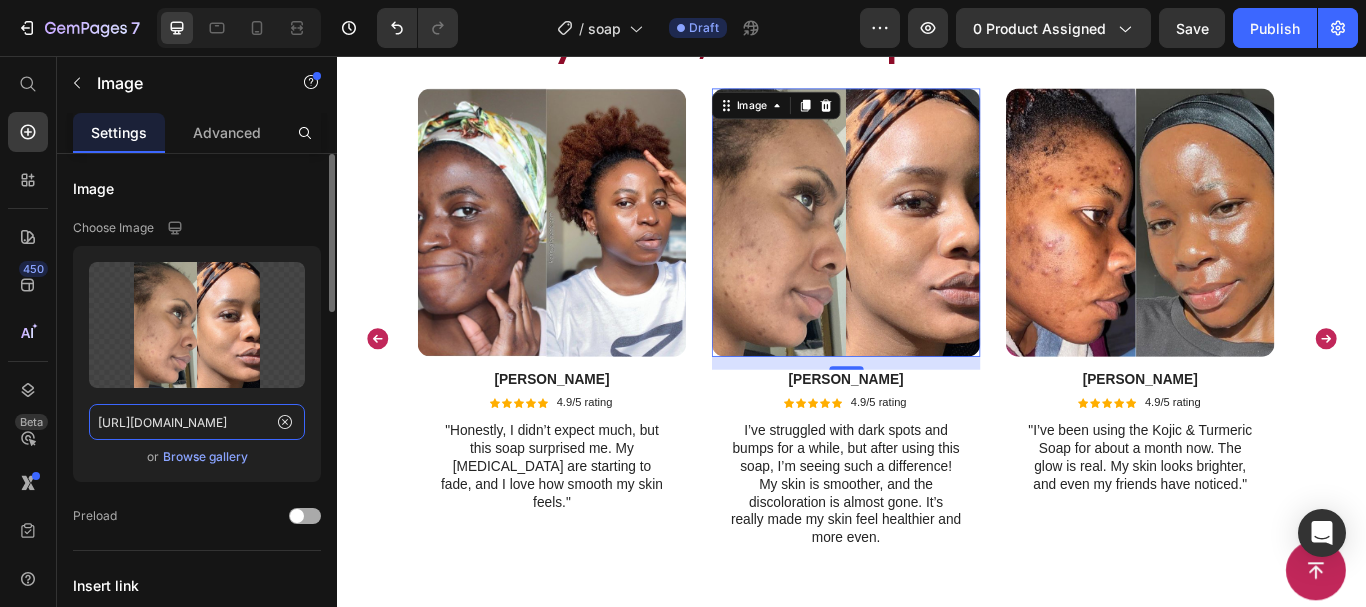 type on "https://glem-essence.myshopify.com/cdn/shop/files/gempages_567784549853955113-94c2f379-f54d-4210-9c25-2053bb50aa5e.jpg?v=8166971100079713195" 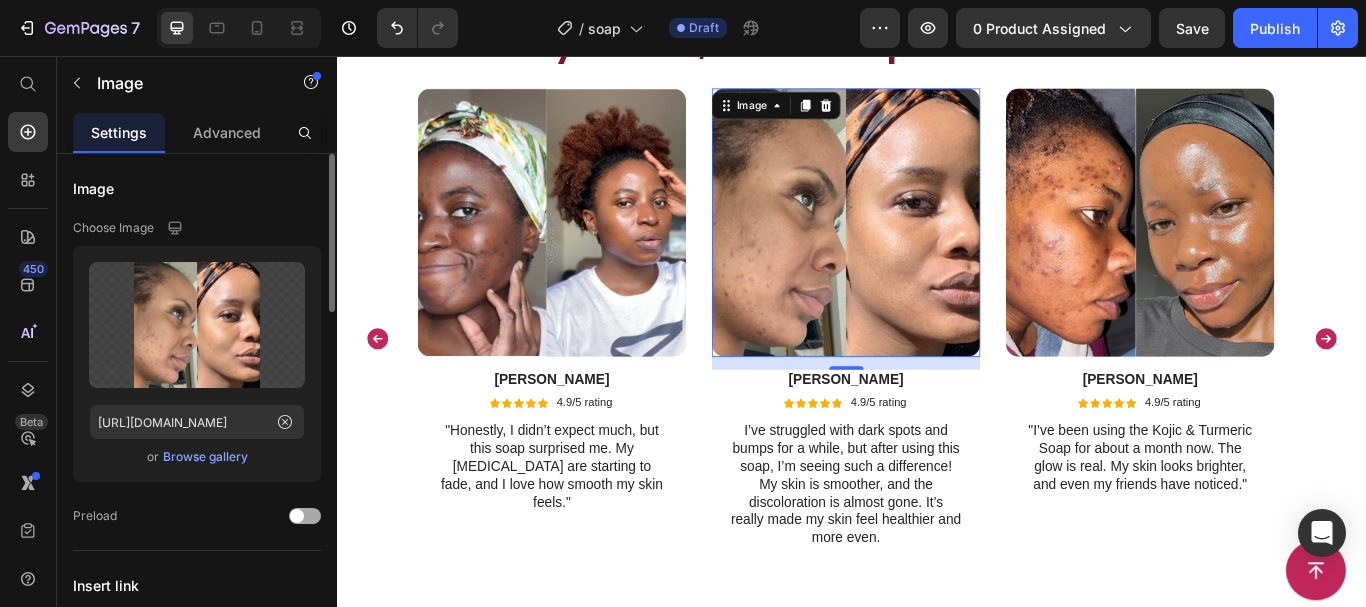 scroll, scrollTop: 0, scrollLeft: 0, axis: both 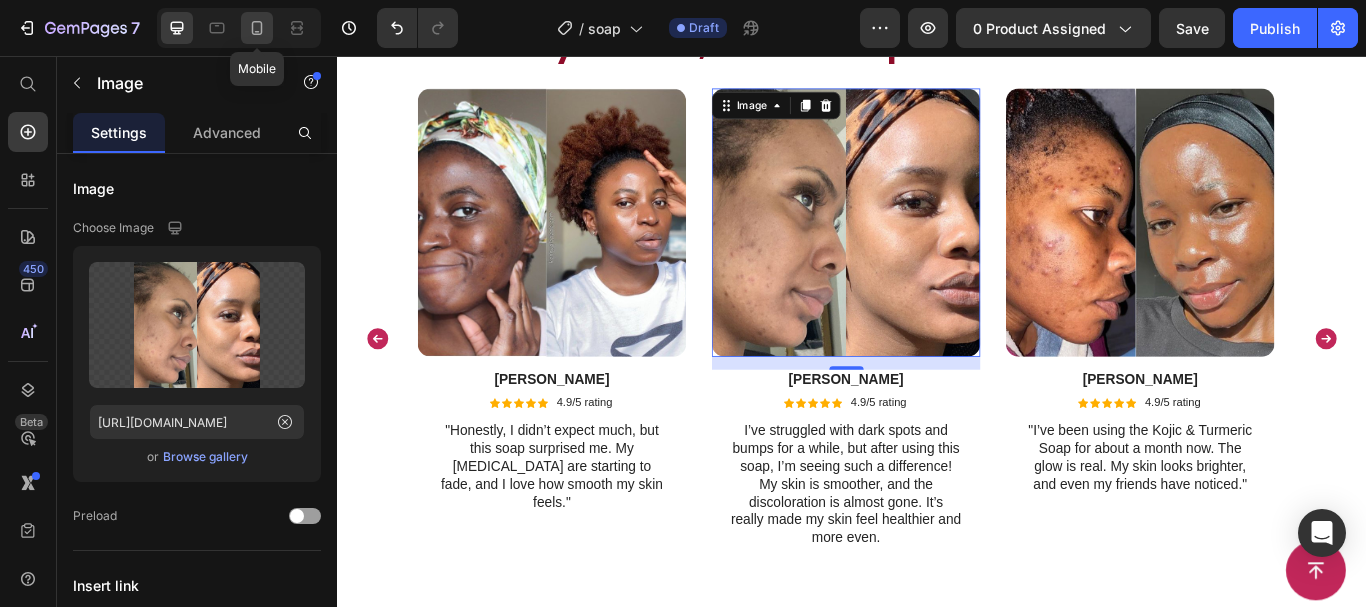 click 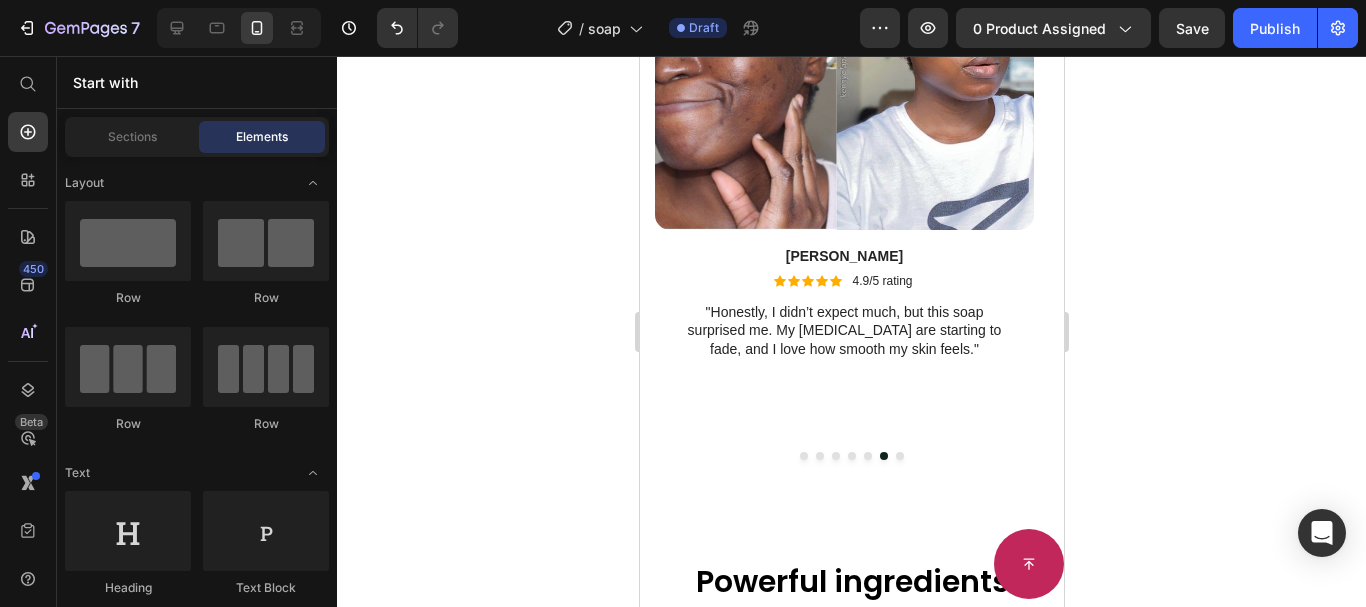 scroll, scrollTop: 3729, scrollLeft: 0, axis: vertical 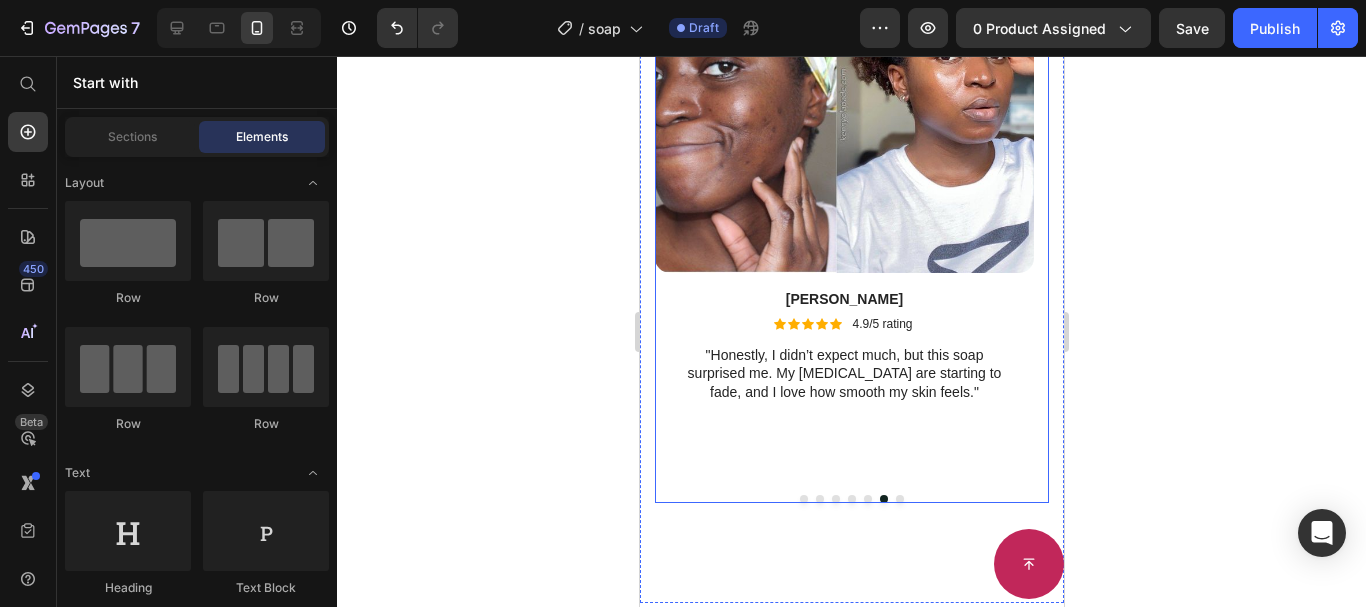 click on "Image Aaliyah Text Block Icon Icon Icon Icon Icon Icon List 4.9/5 rating Text Block Row "Honestly, I didn’t expect much, but this soap surprised me. My acne scars are starting to fade, and I love how smooth my skin feels." Text Block Row" at bounding box center [843, 187] 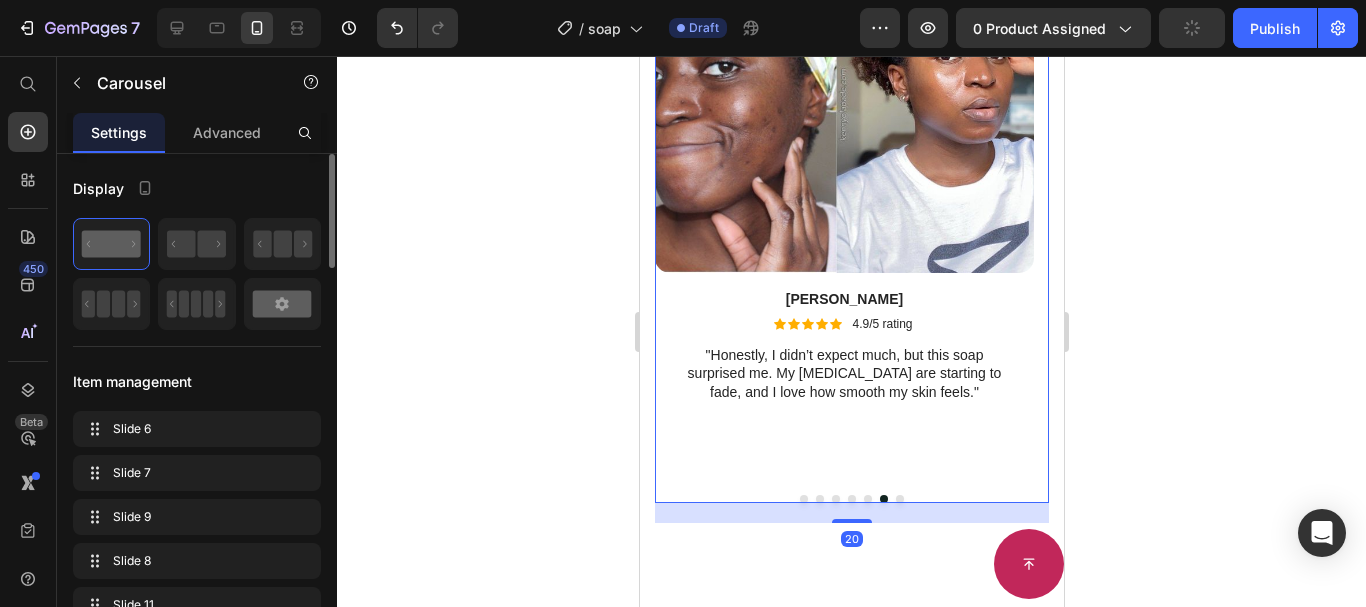 click 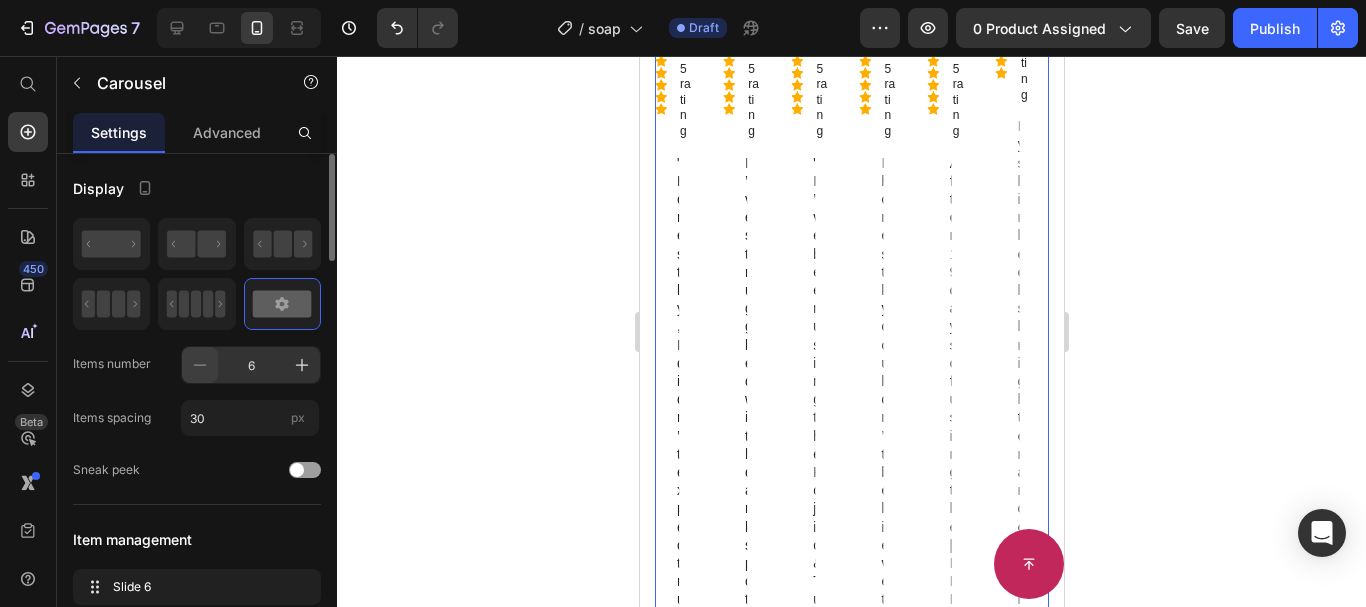 click 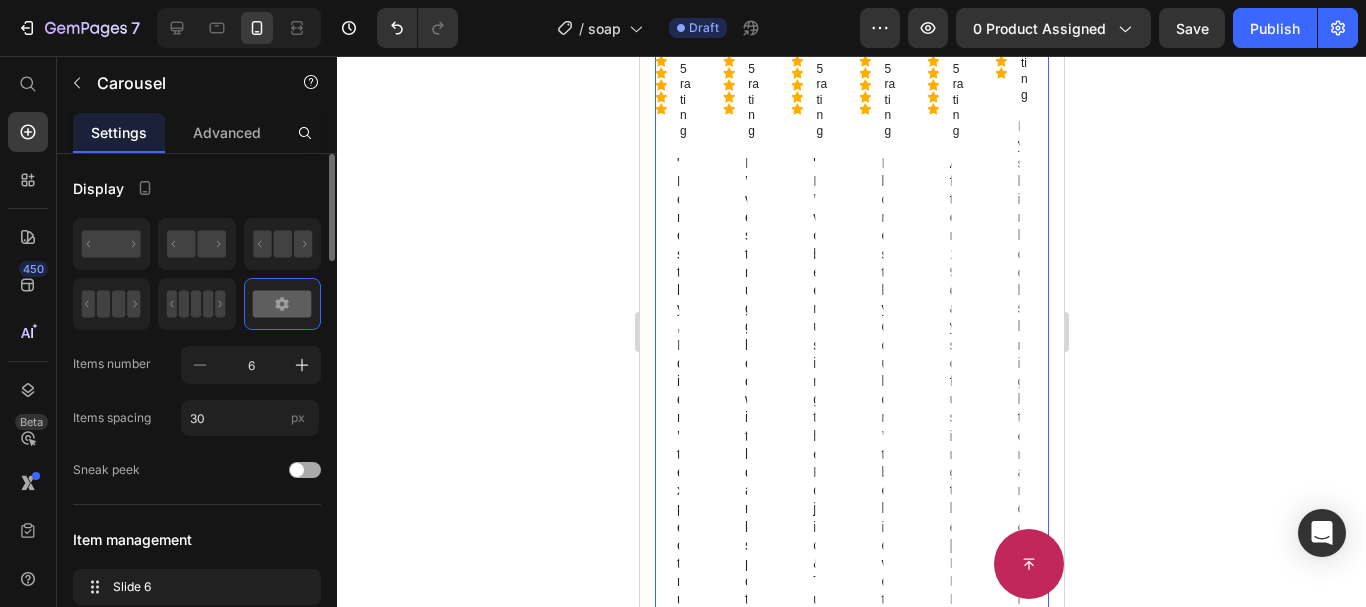 click at bounding box center [305, 470] 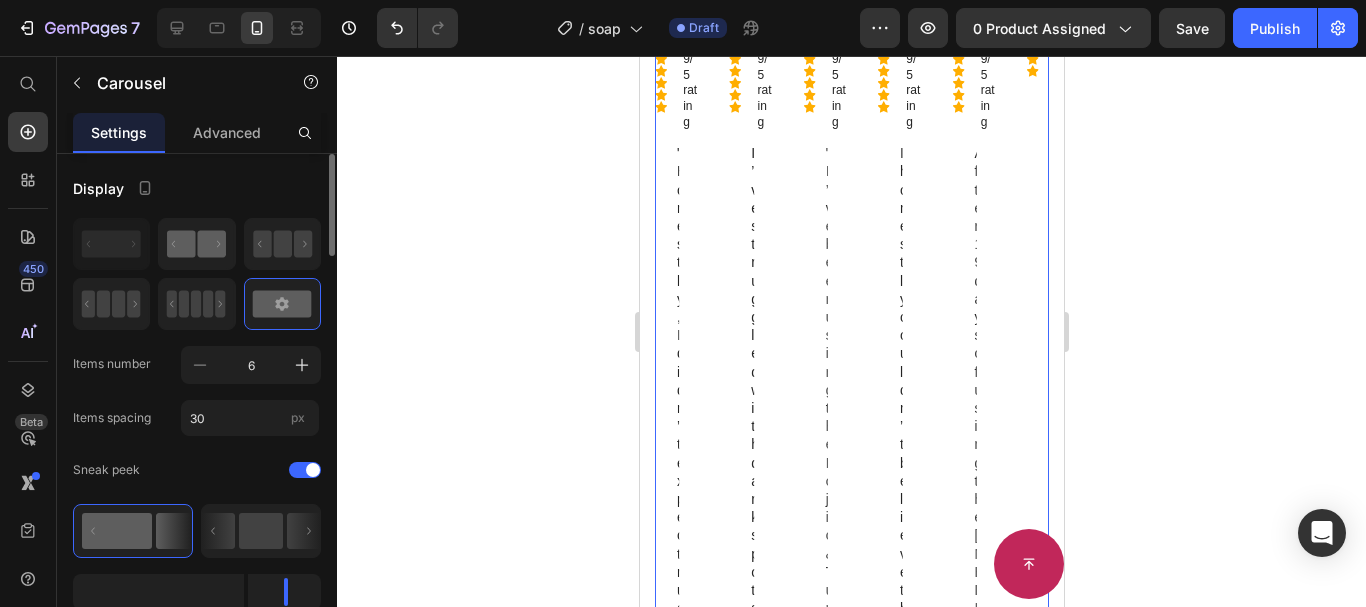 click 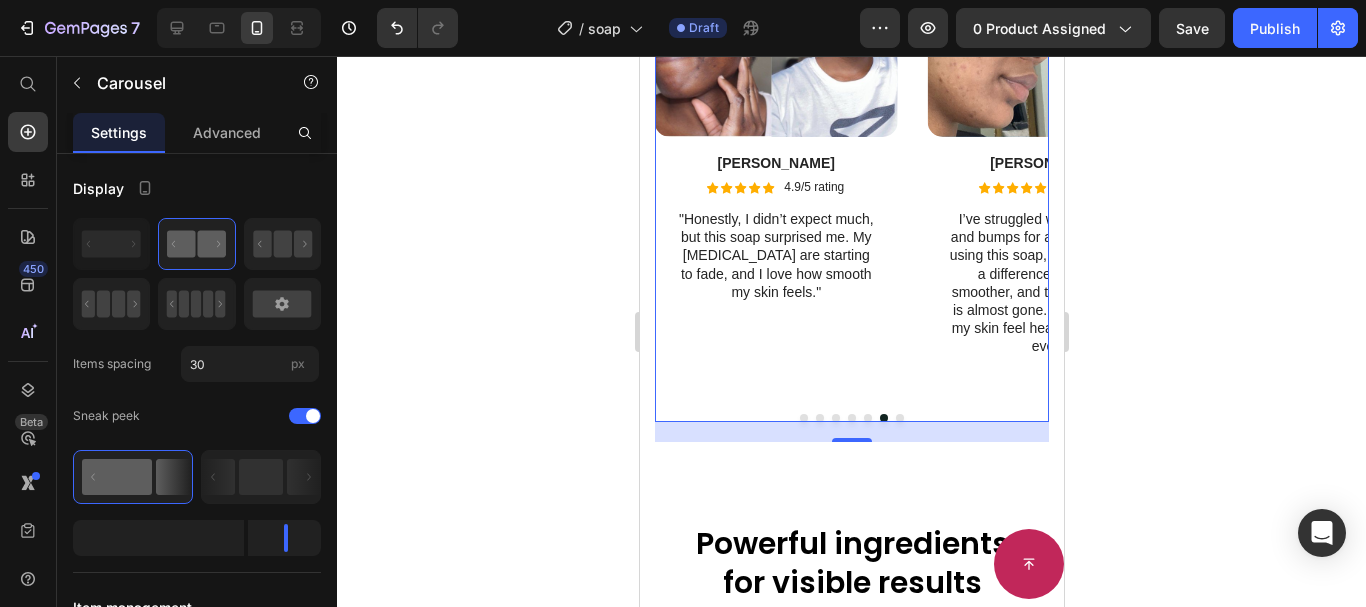click 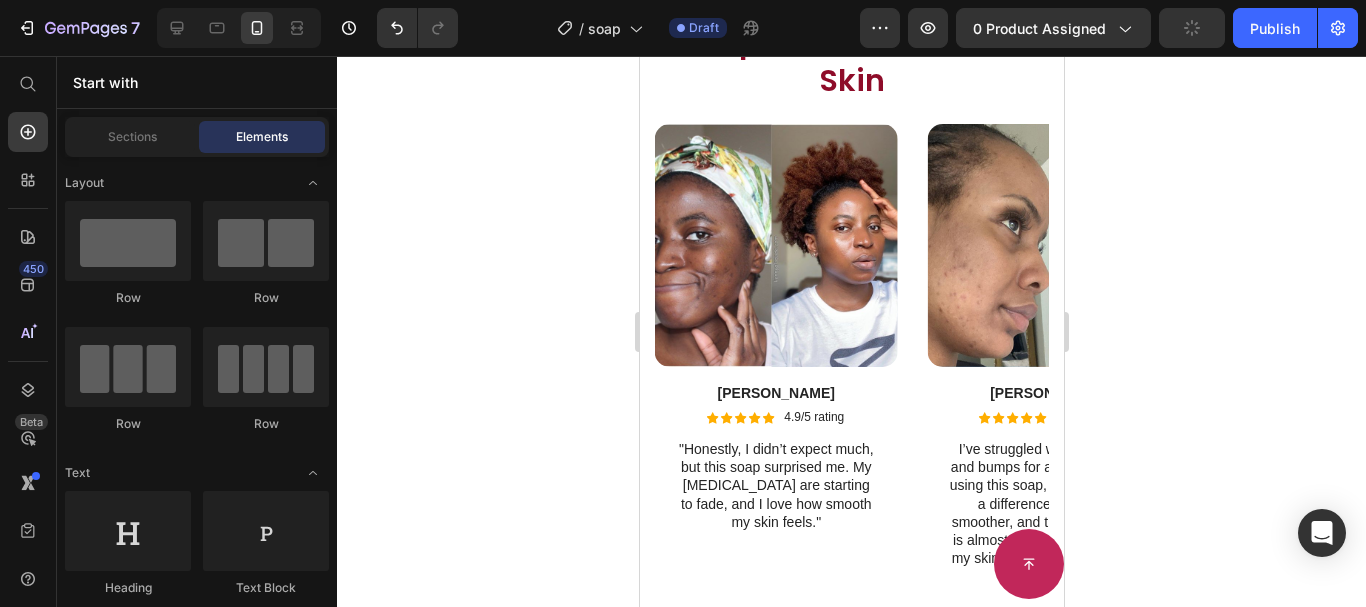 drag, startPoint x: 1058, startPoint y: 349, endPoint x: 1703, endPoint y: 382, distance: 645.8436 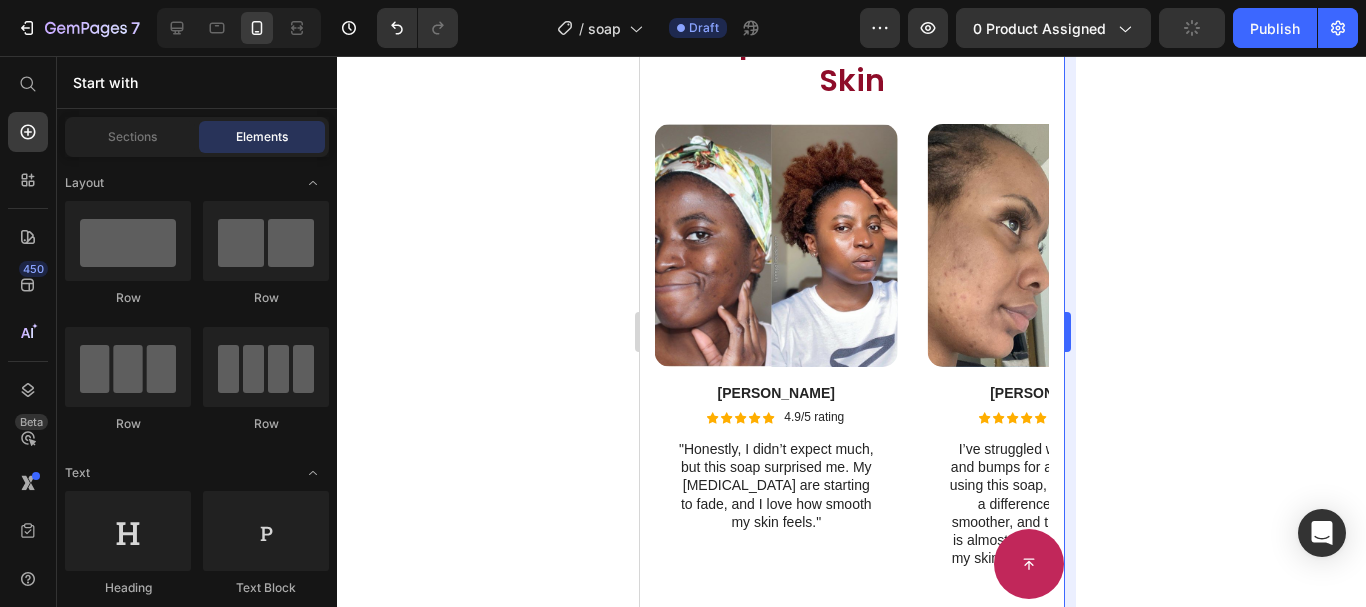 scroll, scrollTop: 3399, scrollLeft: 0, axis: vertical 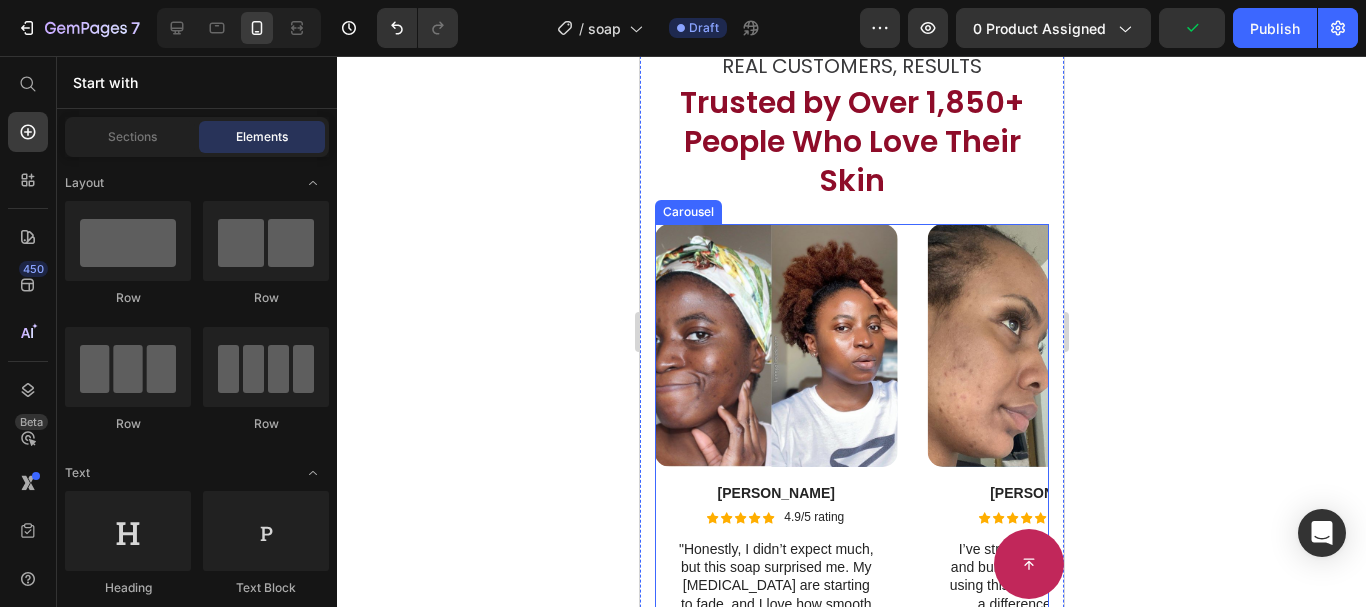 click on "Image Vanessa  Text Block Icon Icon Icon Icon Icon Icon List 4.9/5 rating Text Block Row "I’ve been using the Kojic & Turmeric Soap for about a month now. The glow is real. My skin looks brighter, and even my friends have noticed." Text Block Row Image Sandy Text Block Icon Icon Icon Icon Icon Icon List 4.9/5 rating Text Block Row I honestly couldn’t believe the difference after just 29 days! My skin feels smoother. This soap really worked wonders, and I’m beyond happy with the results! Text Block Row Image Dann Text Block Icon Icon Icon Icon Icon Icon List 4.9/5 rating Text Block Row After 19 days of using the Kojic Acid & Turmeric Brightening Soap, my dark spots are fading, and my skin feels smoother. I’m really happy with the results and excited to keep using it! Text Block Row Image Yanechi Text Block Icon Icon Icon Icon Icon Icon List 4.9/5 rating Text Block Row Text Block Row Image Tyrell Text Block Icon Icon Icon Icon
Icon Icon List 4.9/5 rating Text Block Row Text Block Row" at bounding box center (851, 476) 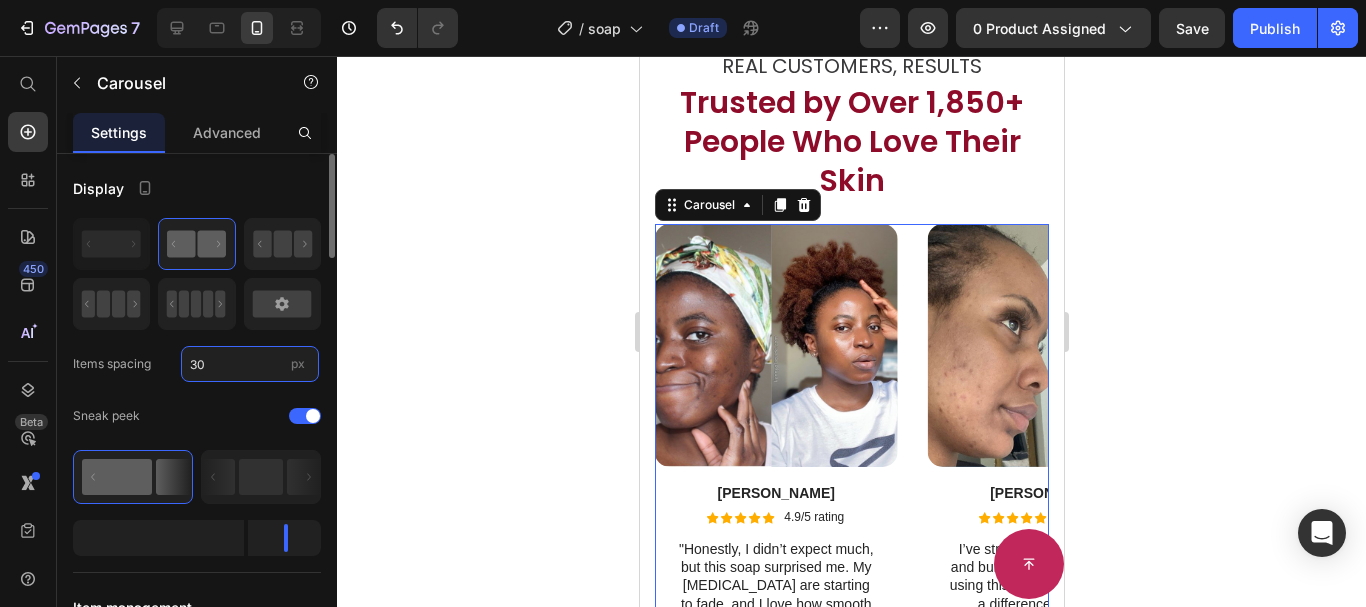 click on "30" at bounding box center (250, 364) 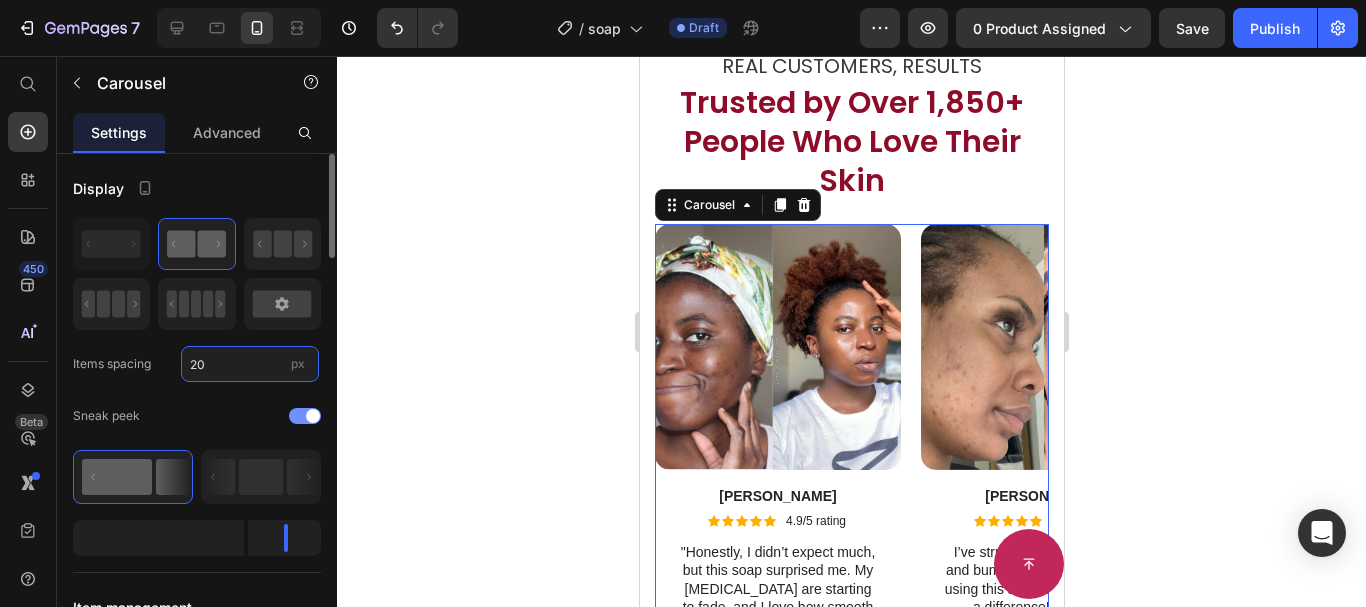 type on "20" 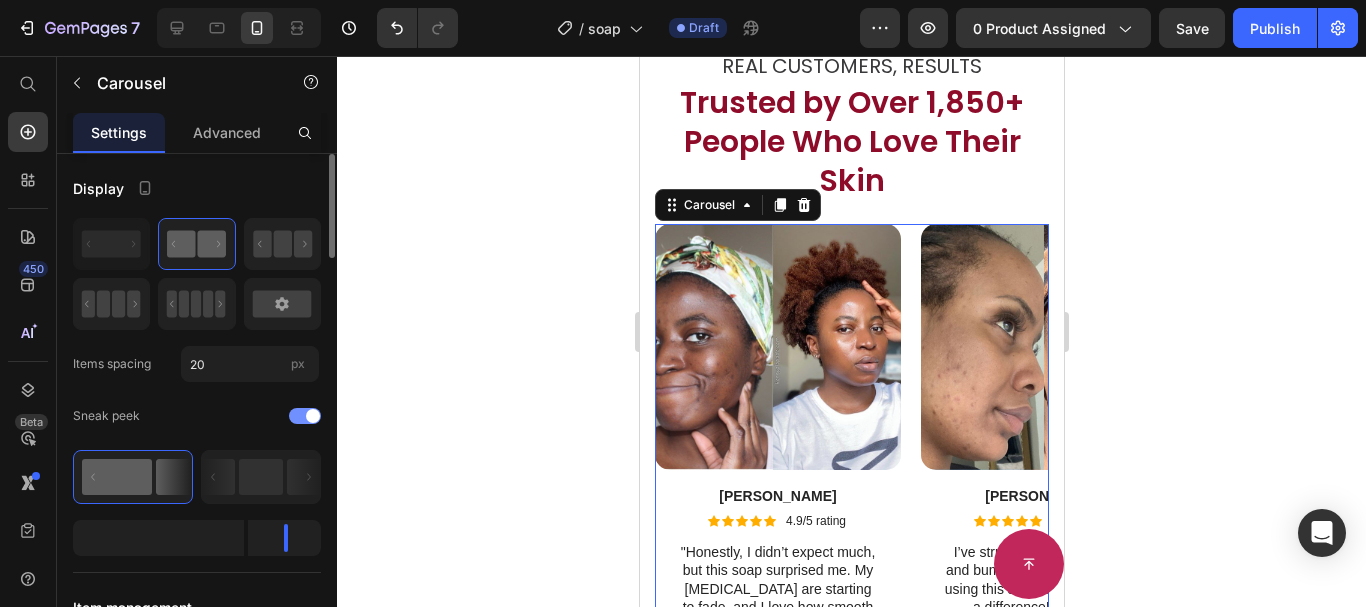 click on "Sneak peek" 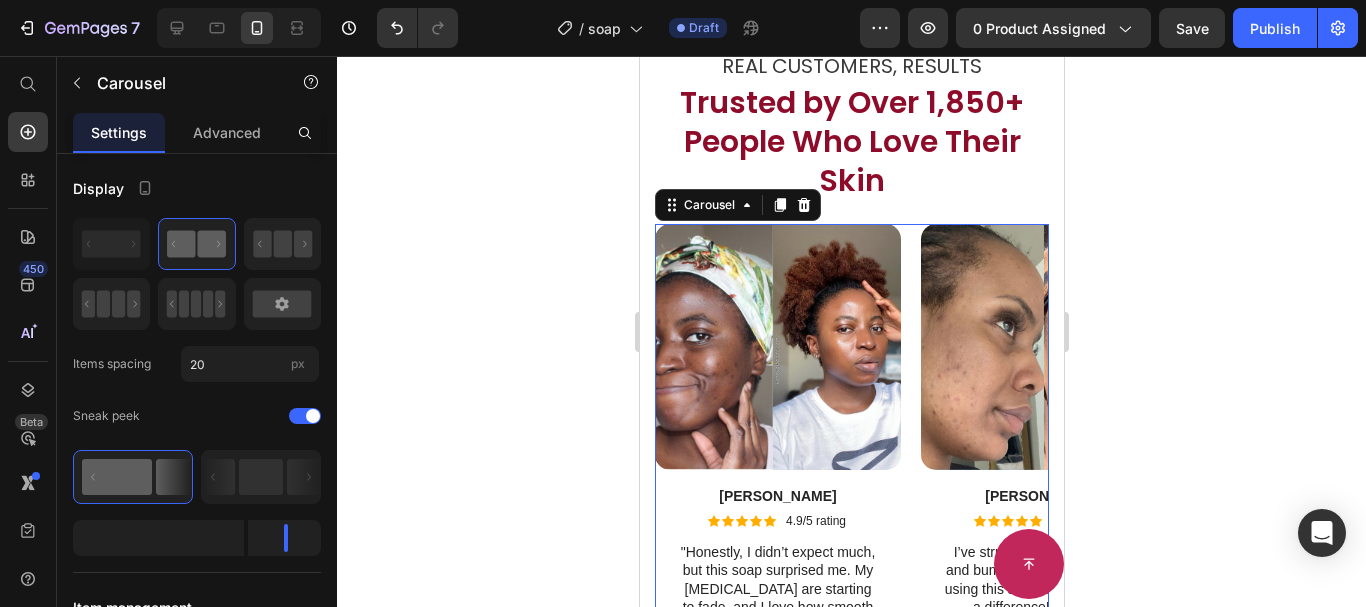 click 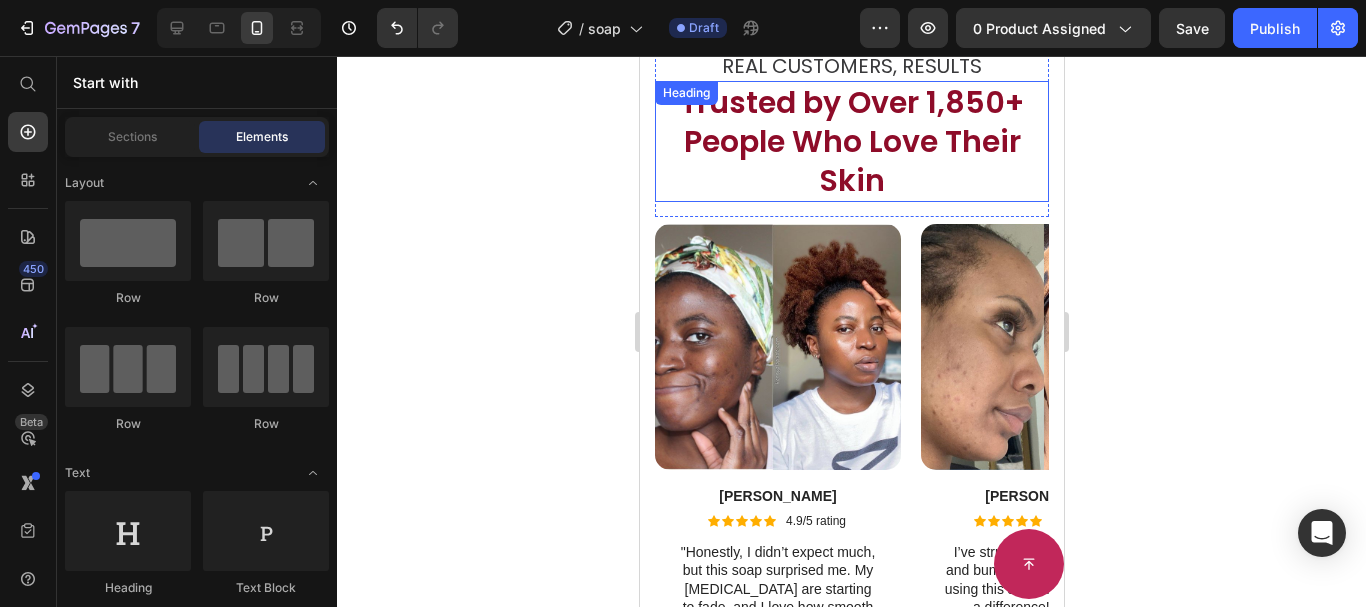 click on "Trusted by Over 1,850+ People Who Love Their Skin" at bounding box center [851, 141] 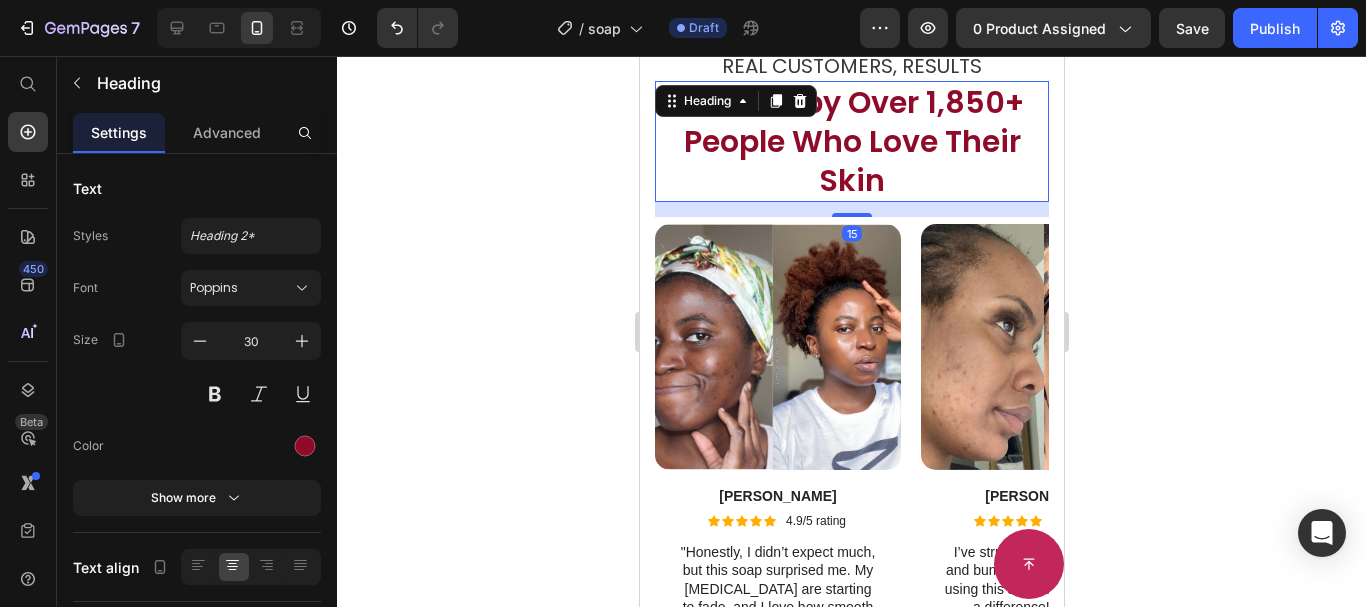 click 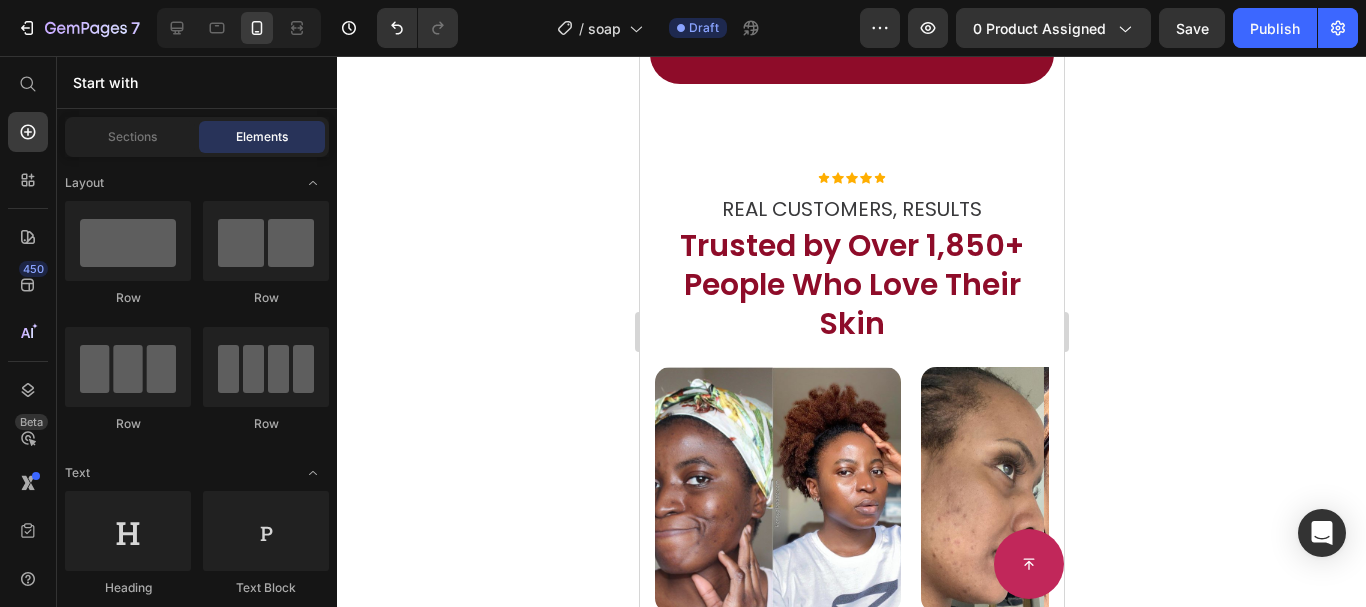 scroll, scrollTop: 3227, scrollLeft: 0, axis: vertical 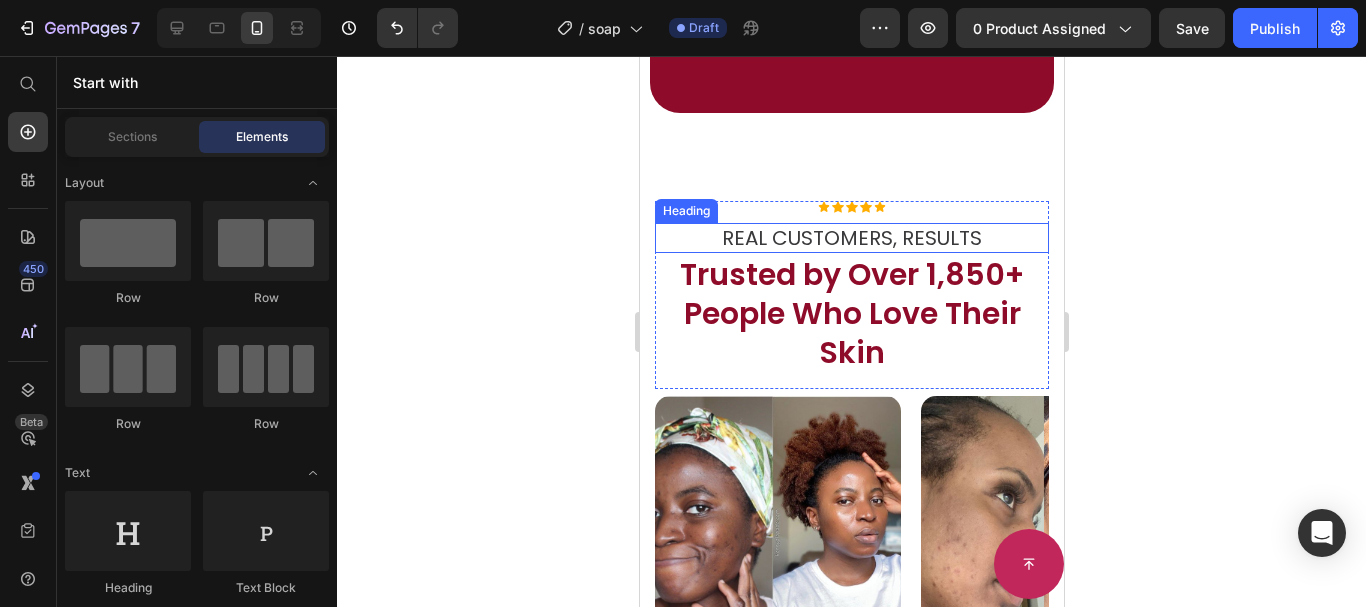 click on "REAL CUSTOMERS, RESULTS" at bounding box center (851, 238) 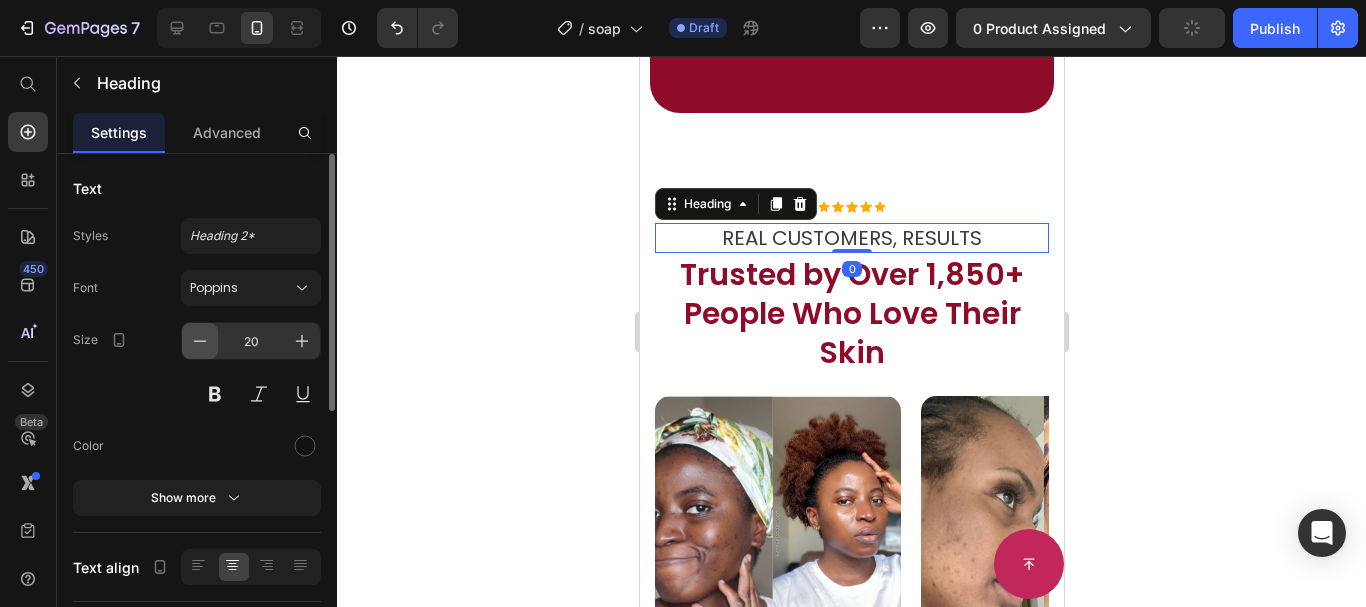 click at bounding box center (200, 341) 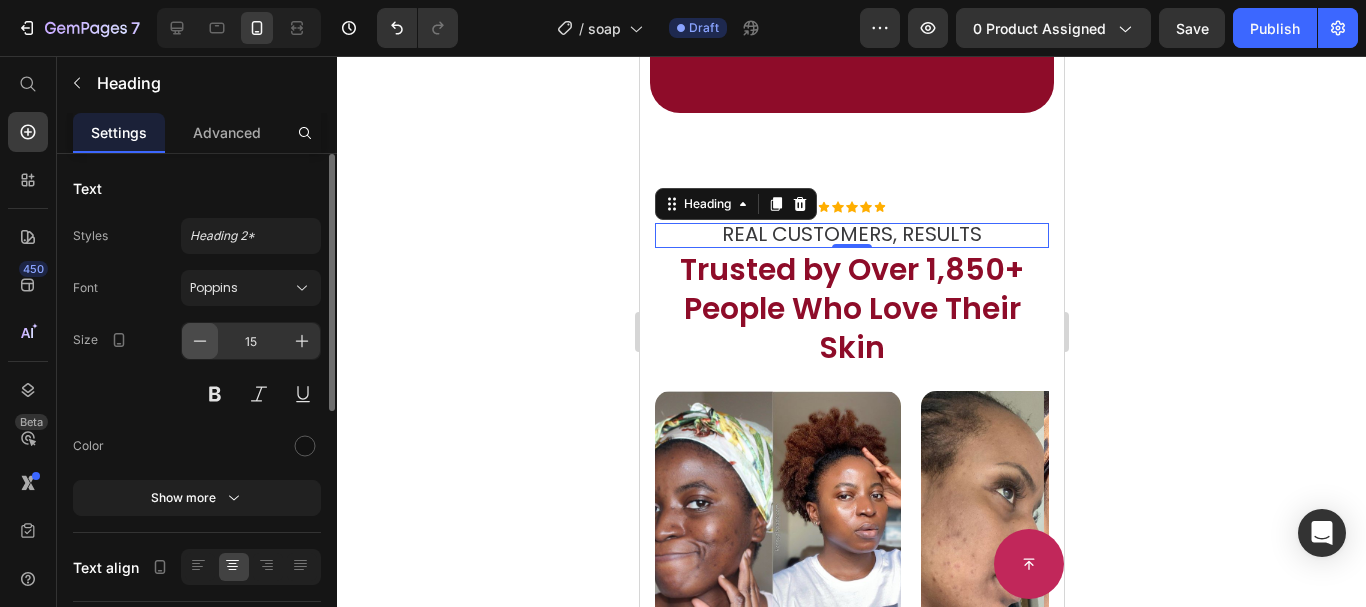 click at bounding box center (200, 341) 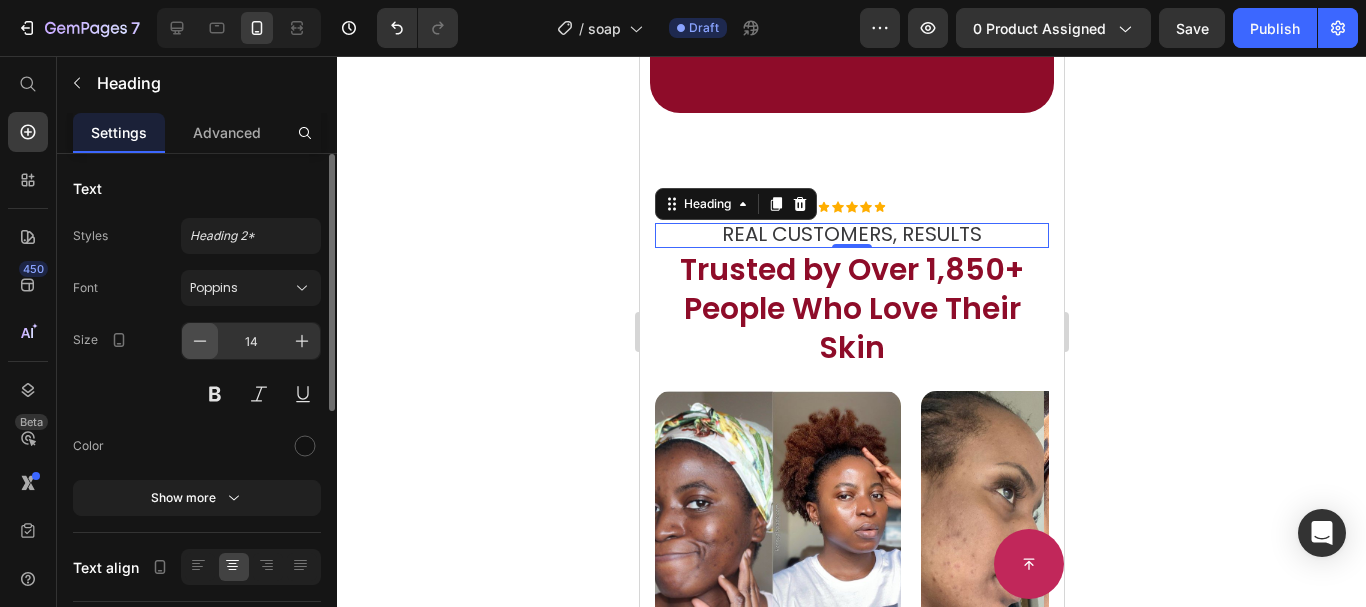 click at bounding box center [200, 341] 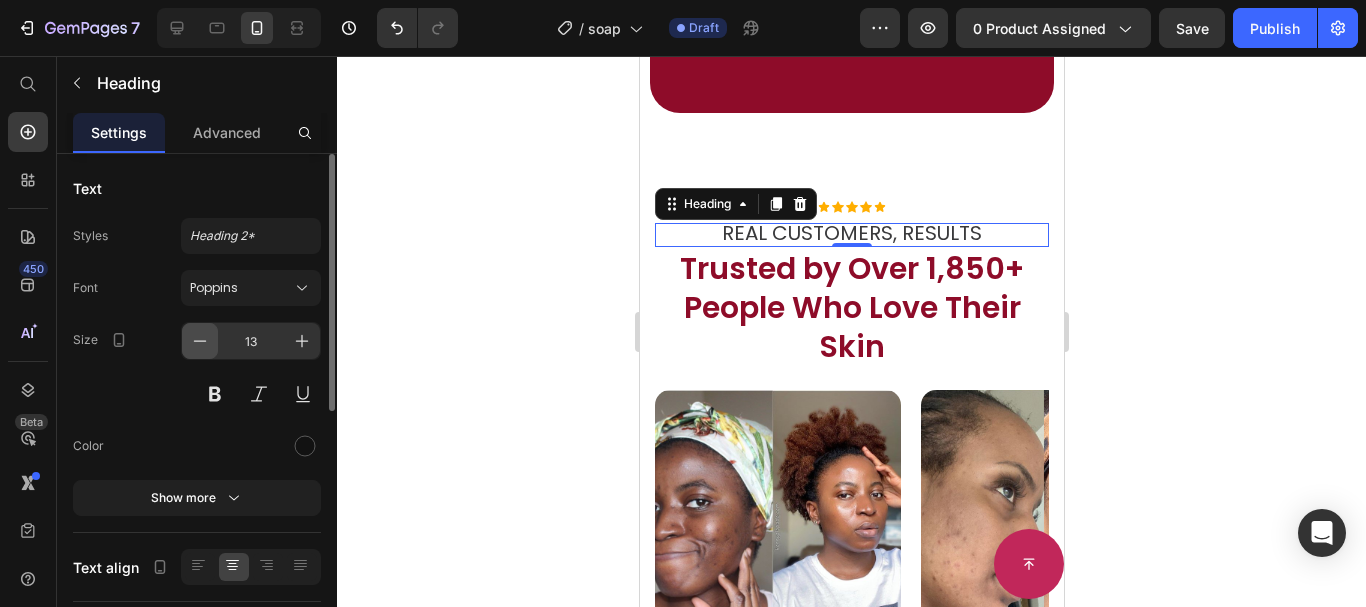 click at bounding box center (200, 341) 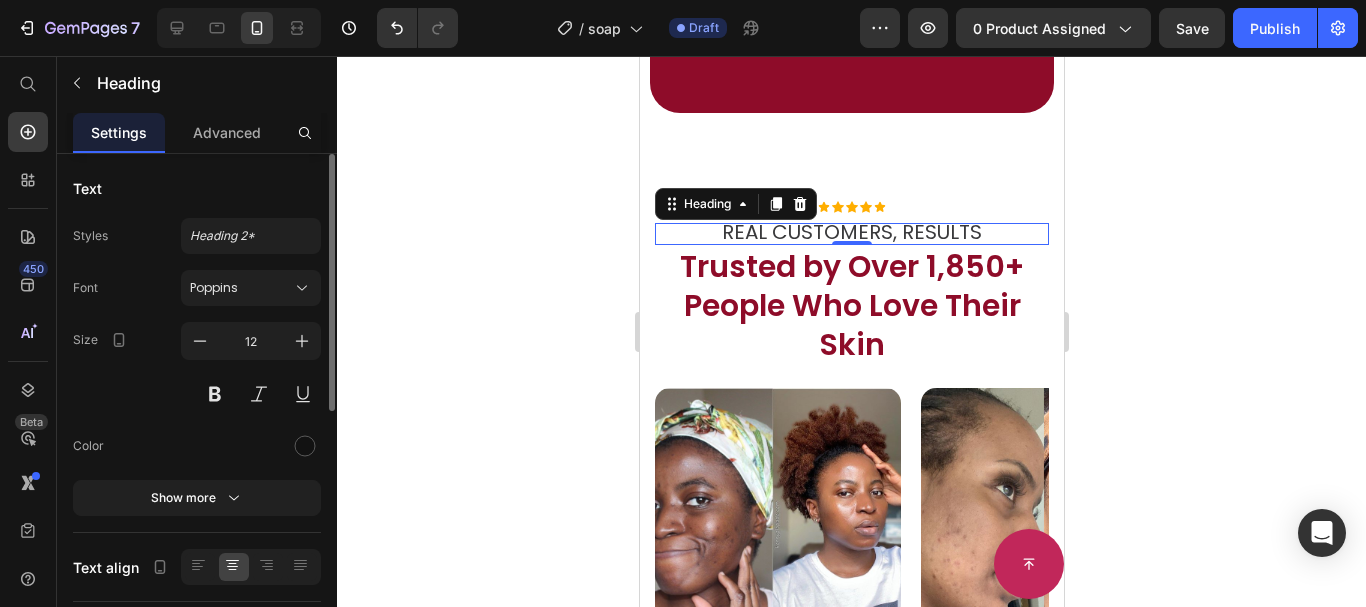 click on "Text Styles Heading 2* Font Poppins Size 12 Color Show more Text align Size Width 100 px % Show more Background Color Image Video  Color  SEO HTML tag H2  Delete element" at bounding box center (197, 660) 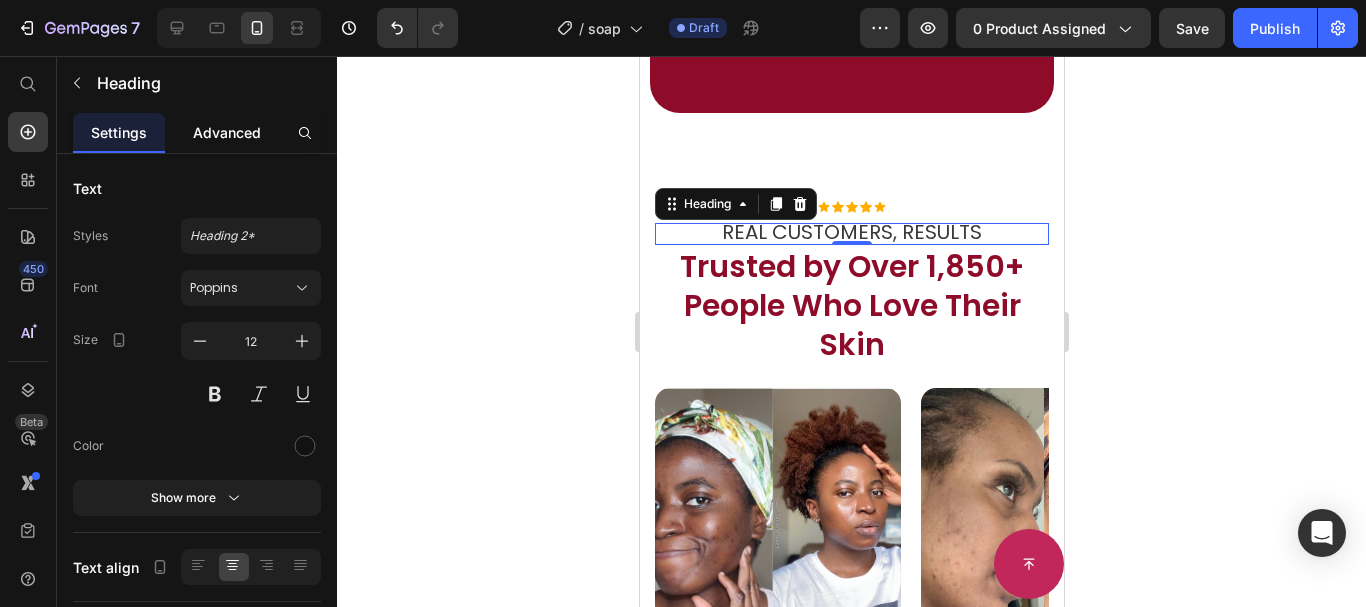 click on "Advanced" at bounding box center [227, 132] 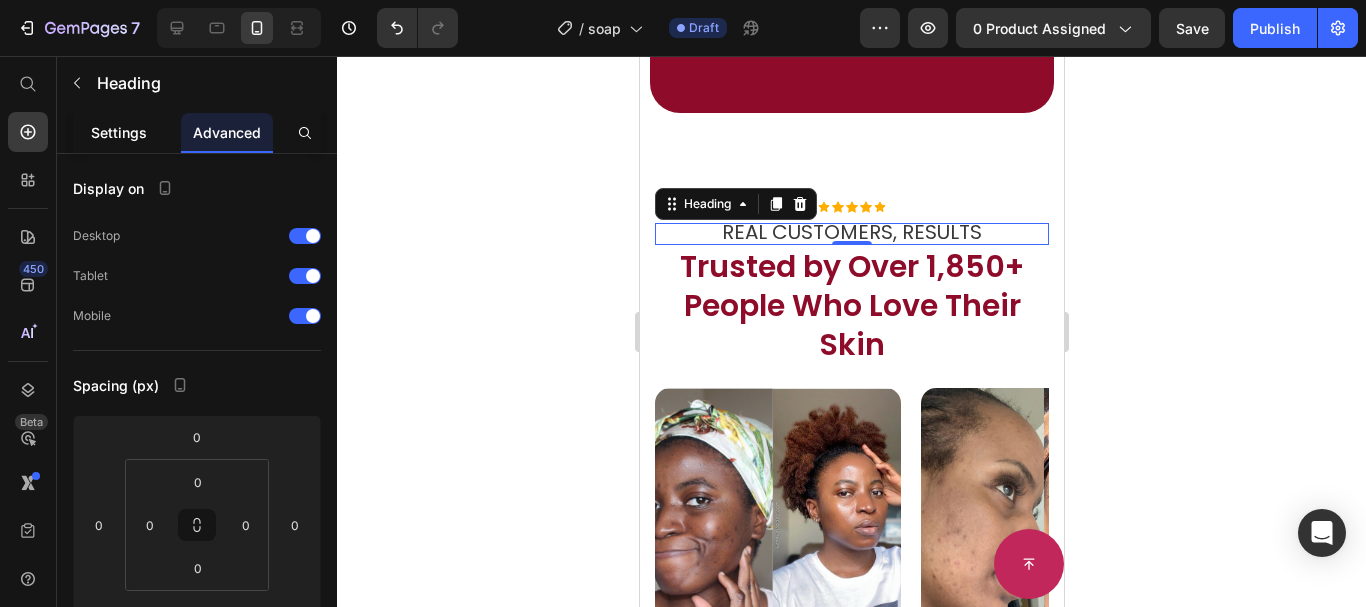 click on "Settings" at bounding box center [119, 132] 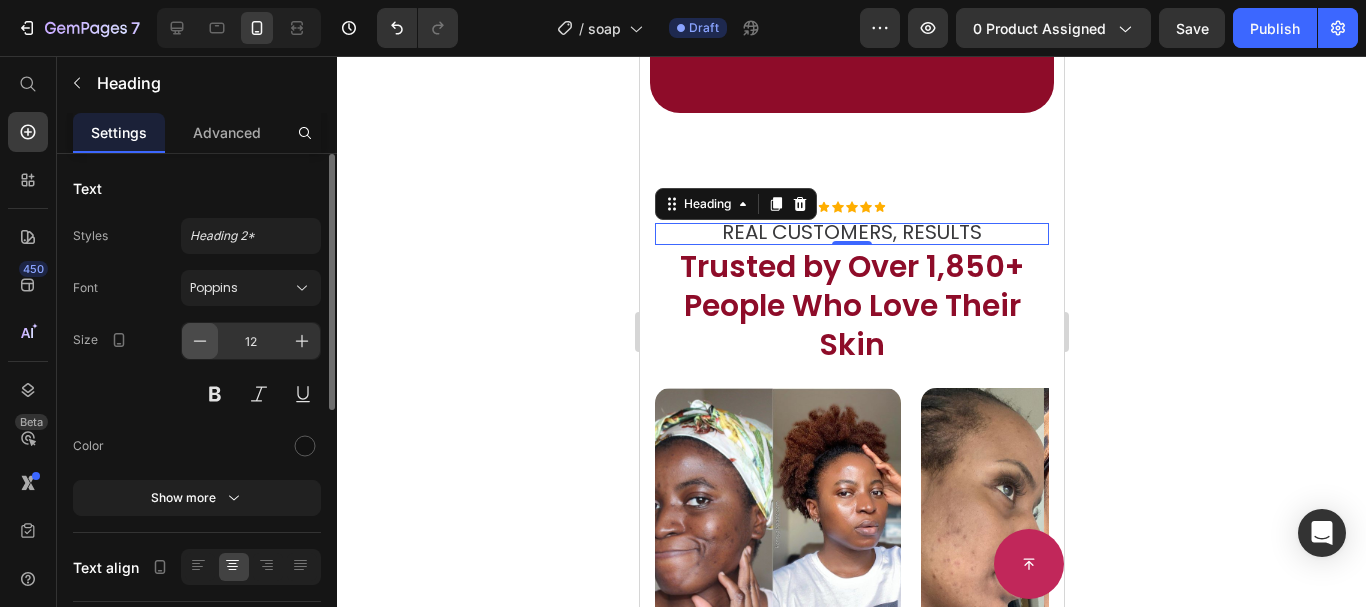 click 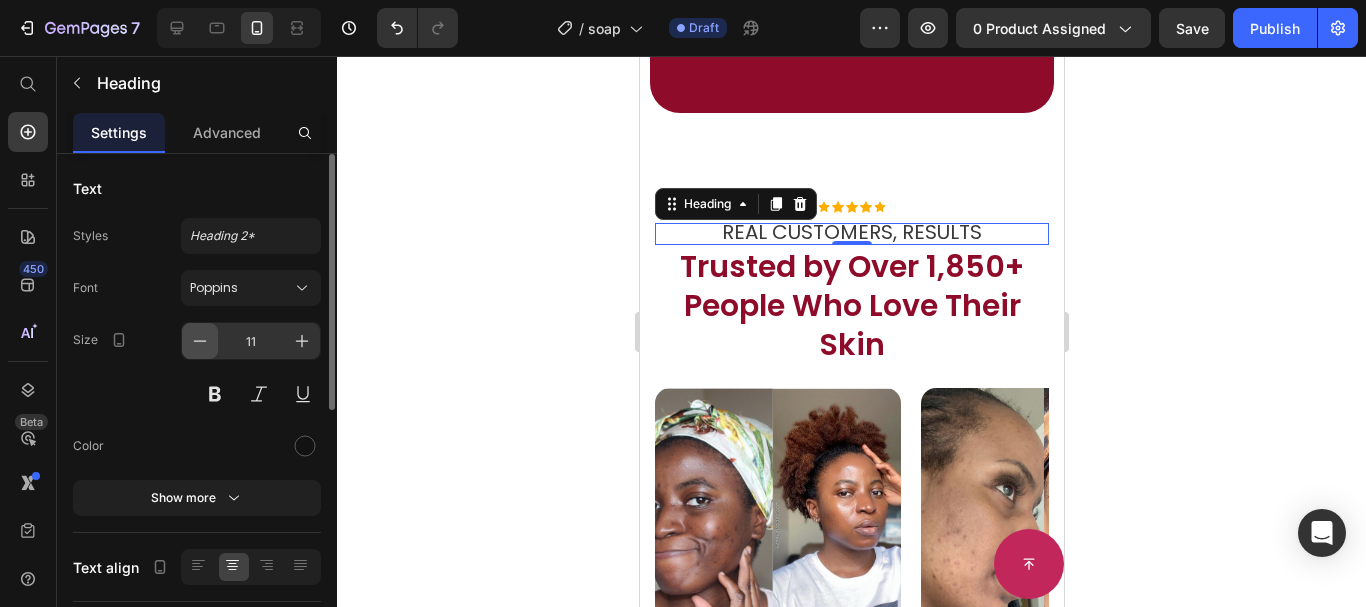 click 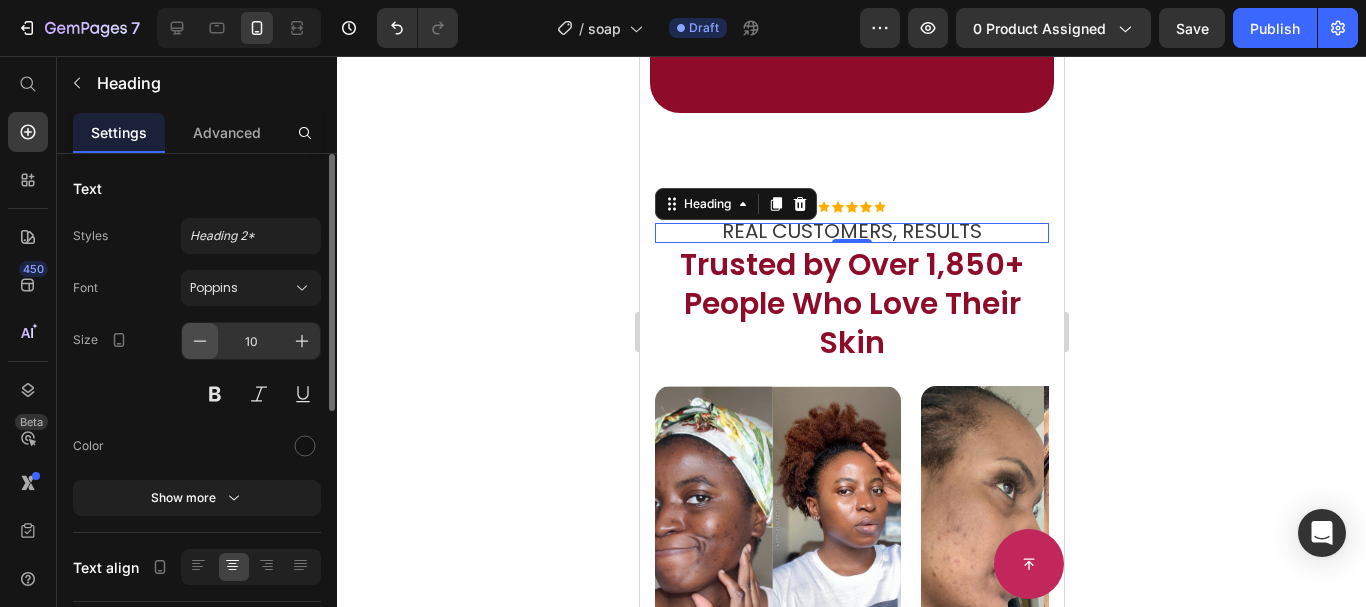 click 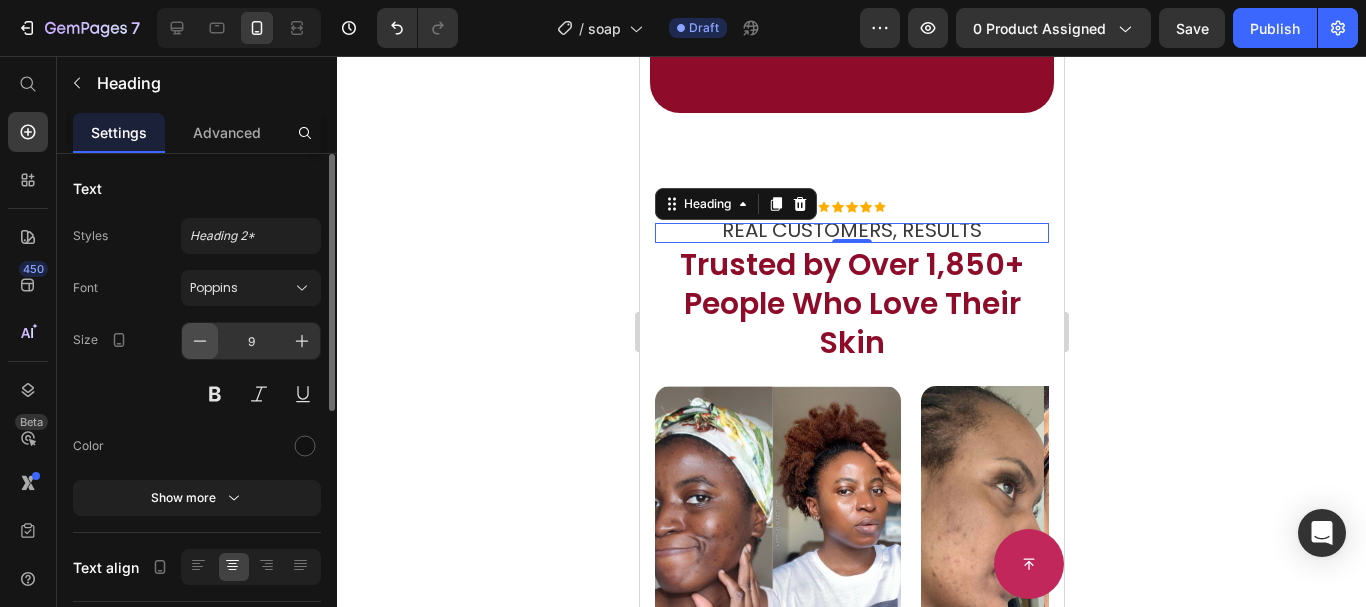 click 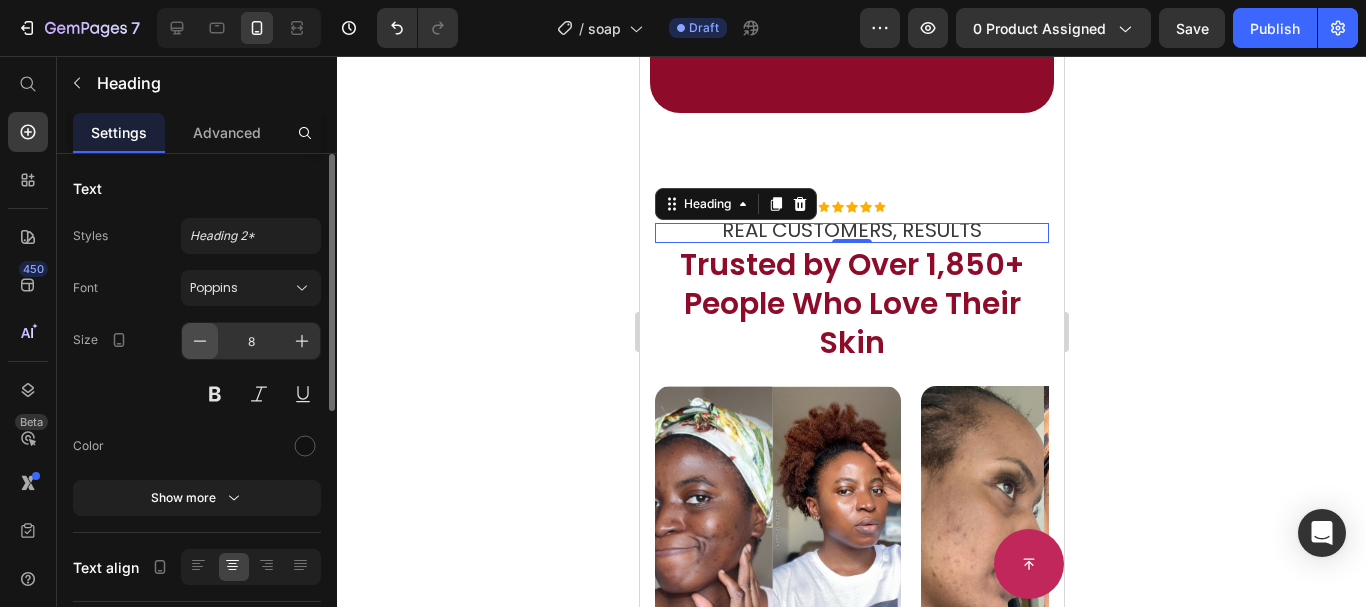 click 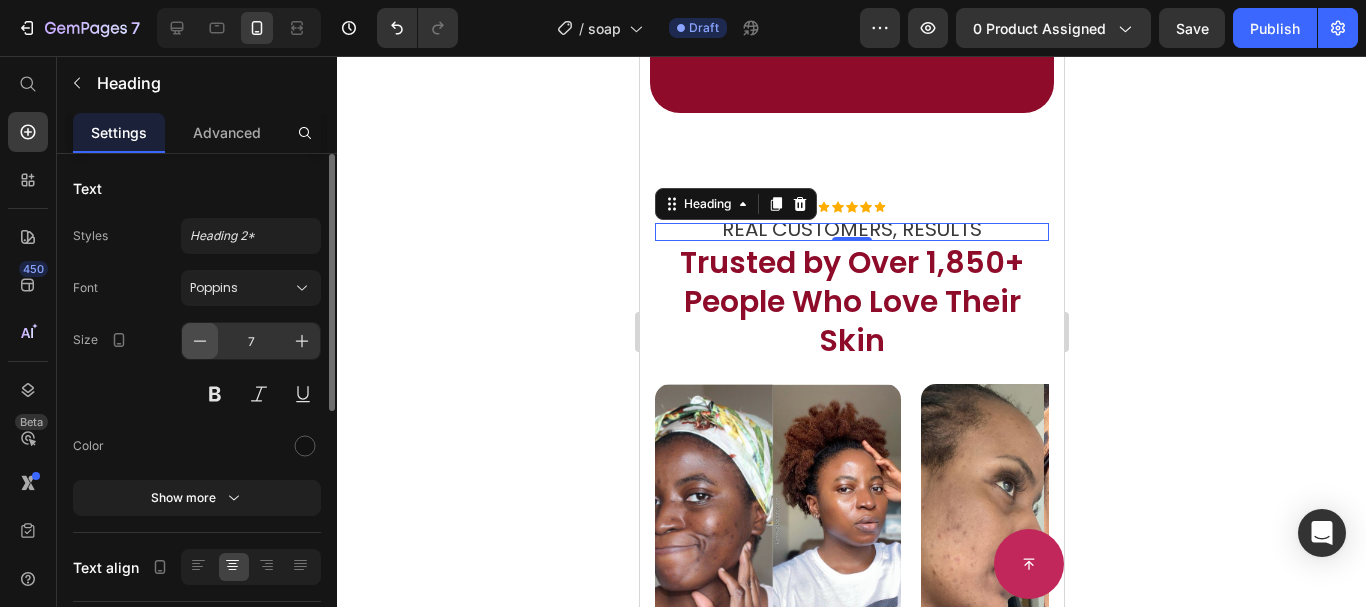 click 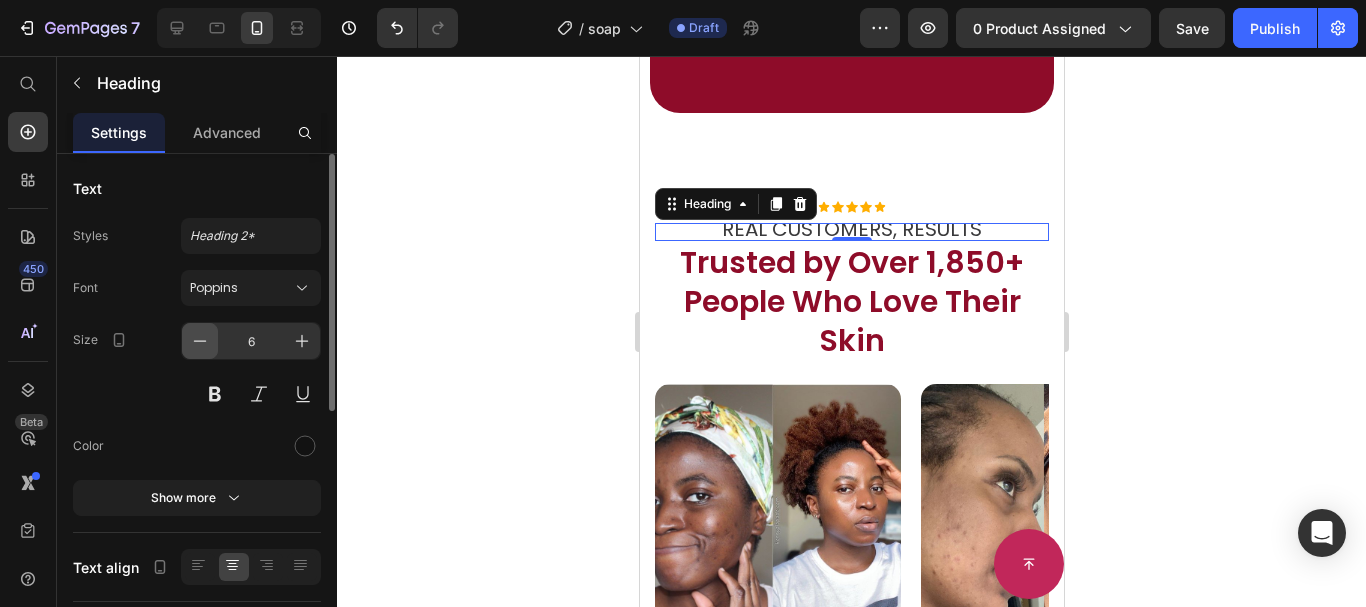 click 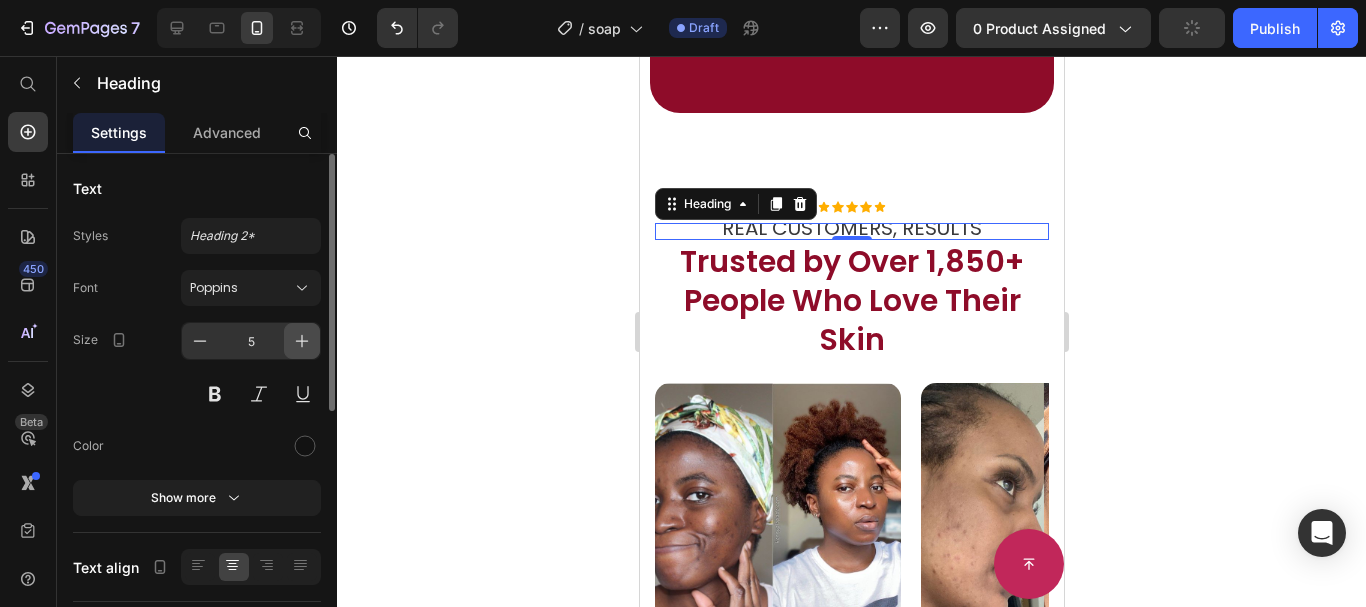 click 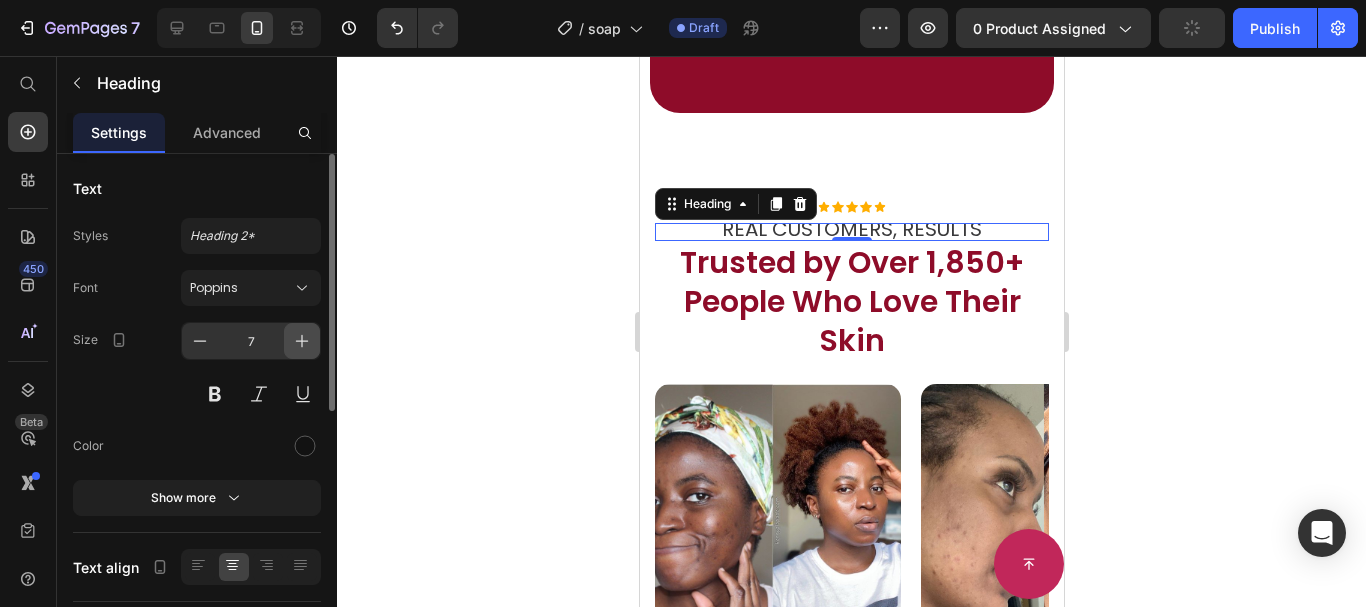click 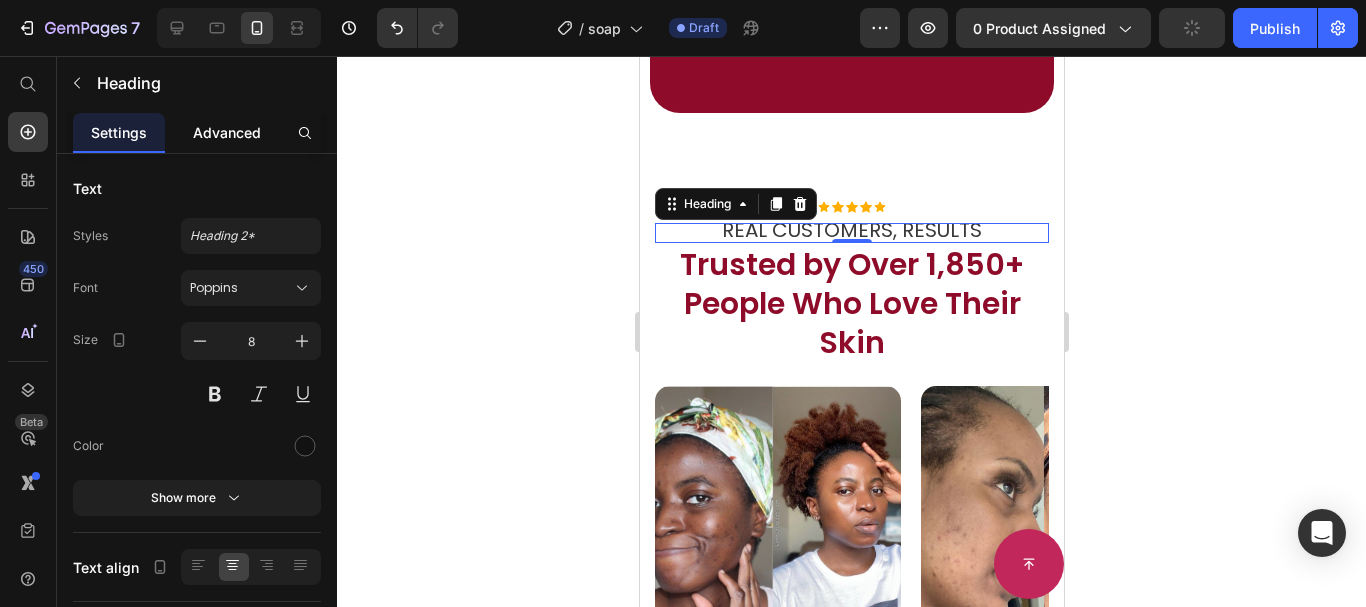 click on "Advanced" 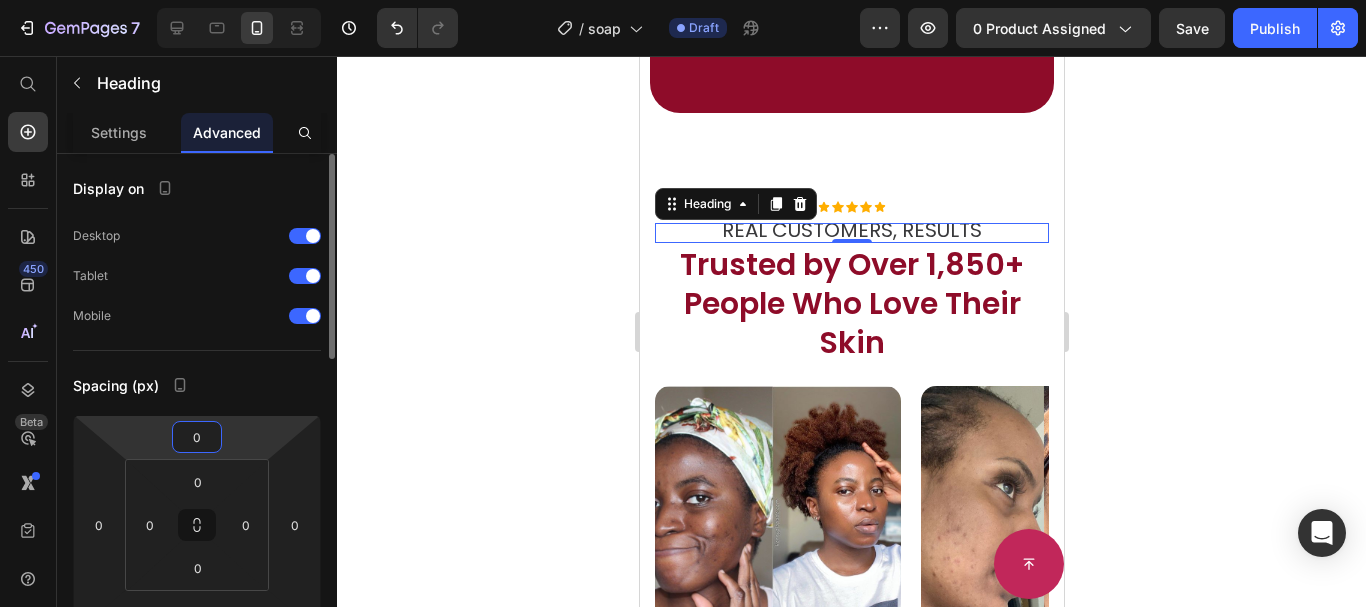 click on "0" at bounding box center [197, 437] 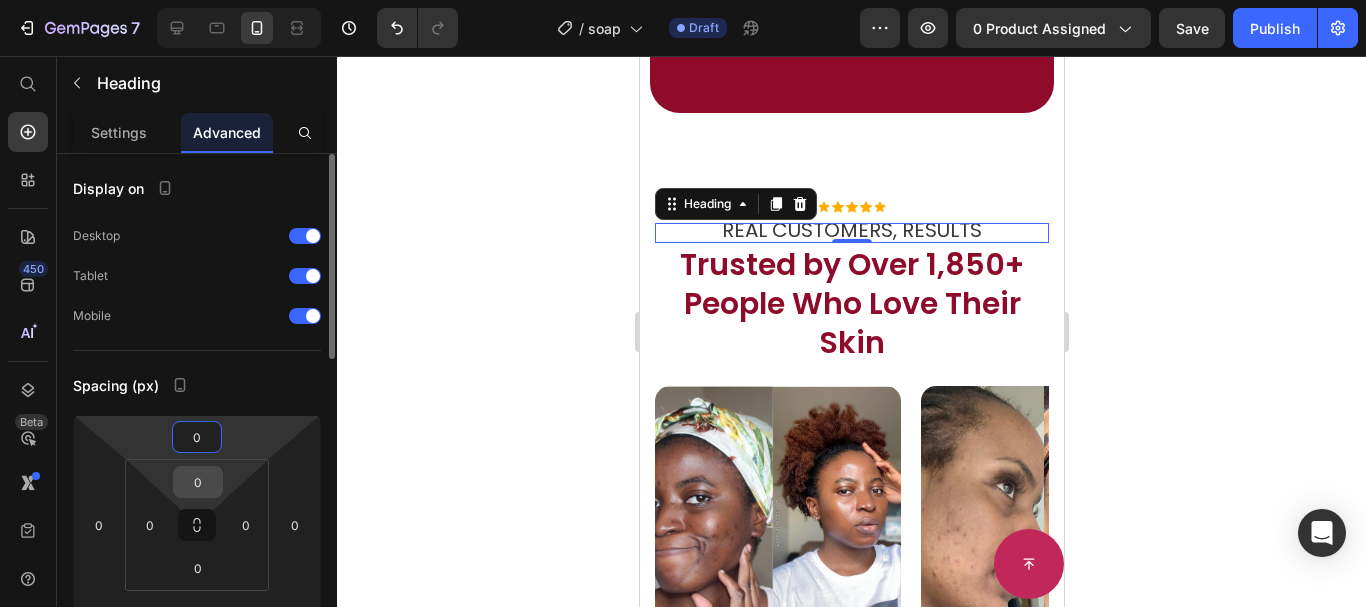 click on "0" at bounding box center (198, 482) 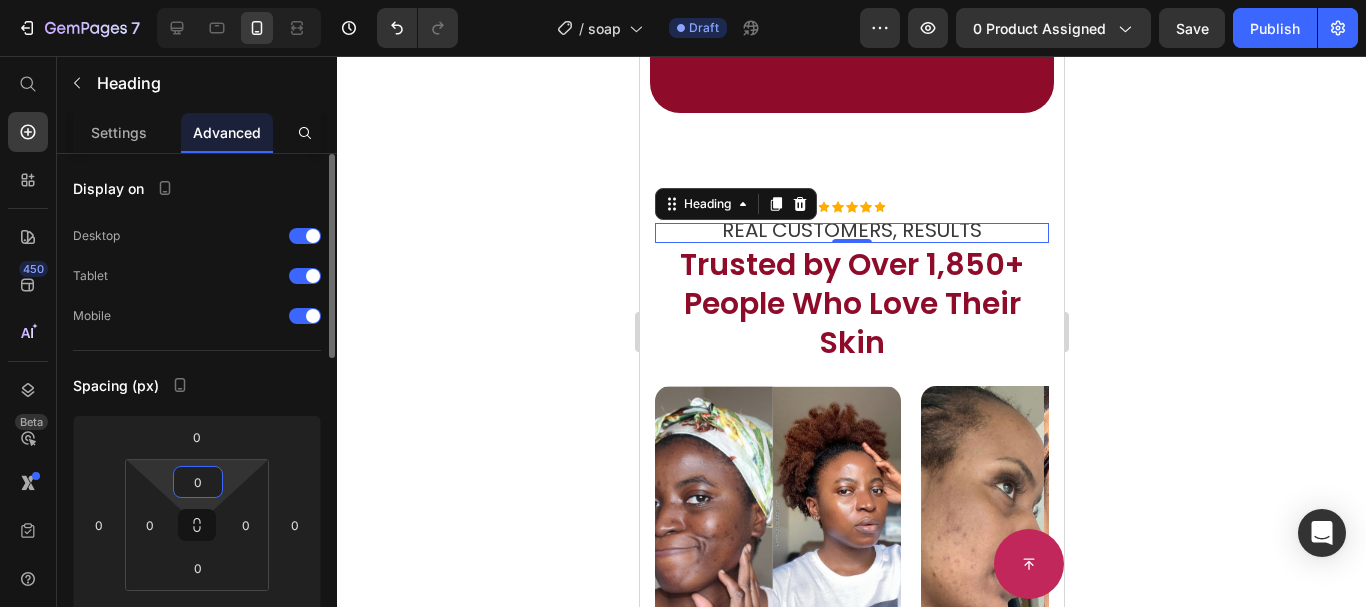 click on "Spacing (px)" at bounding box center [197, 385] 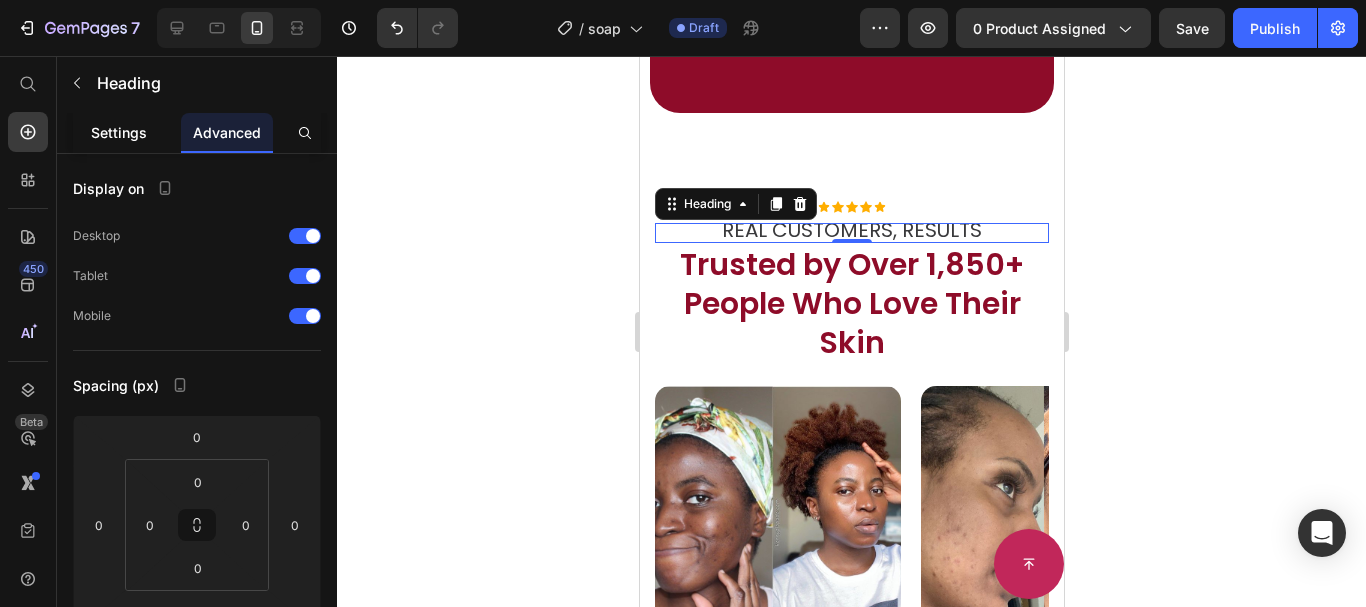 click on "Settings" at bounding box center (119, 132) 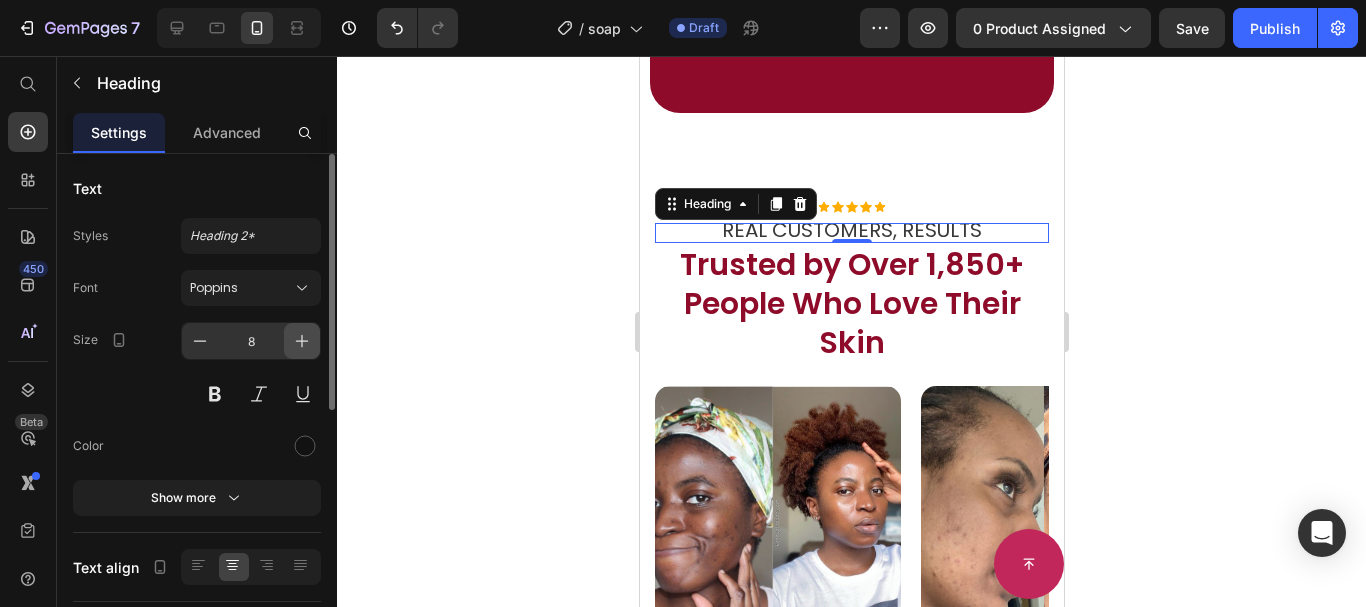 click 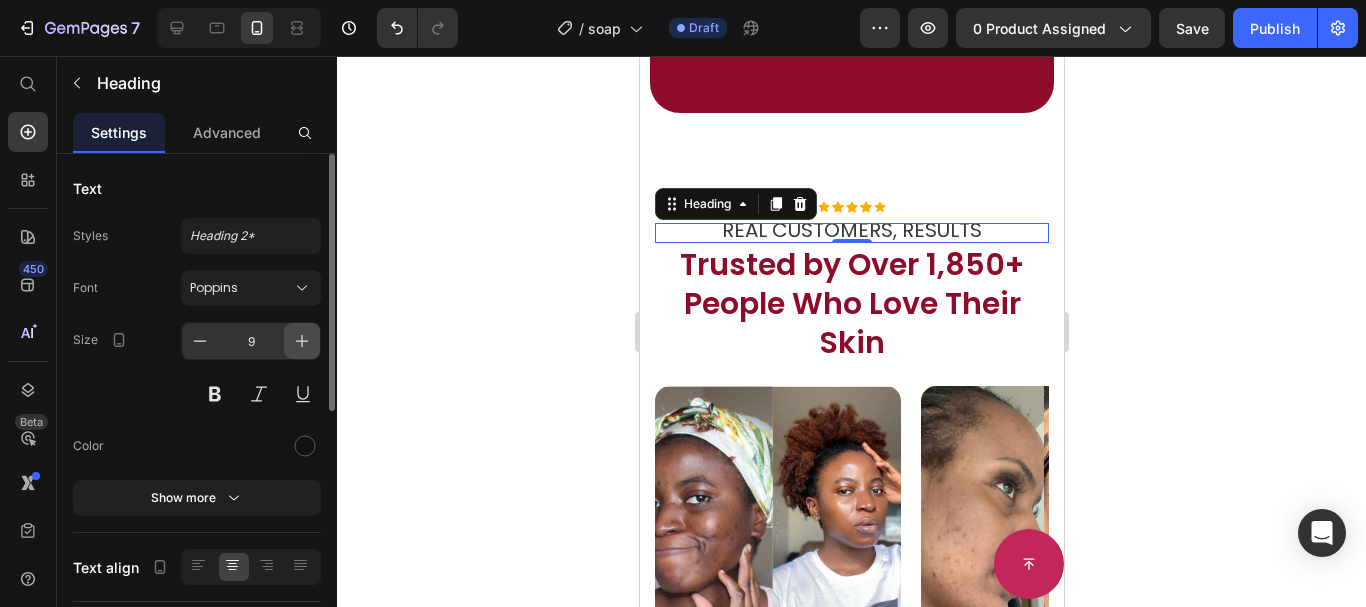 click 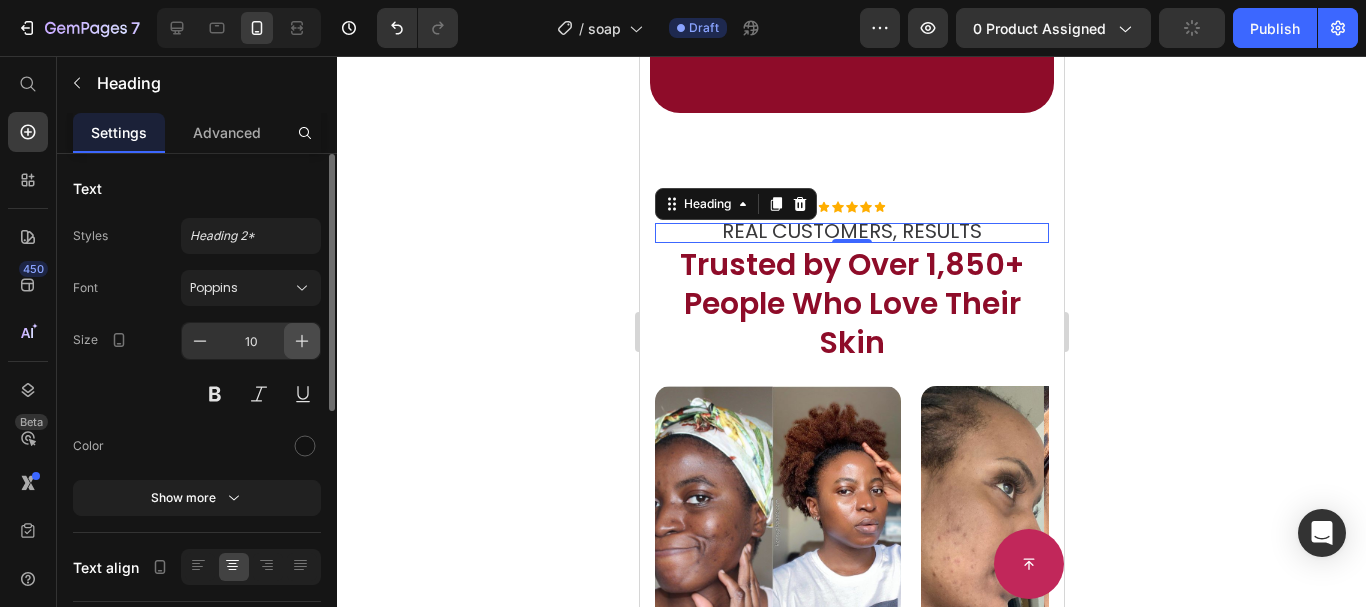 click 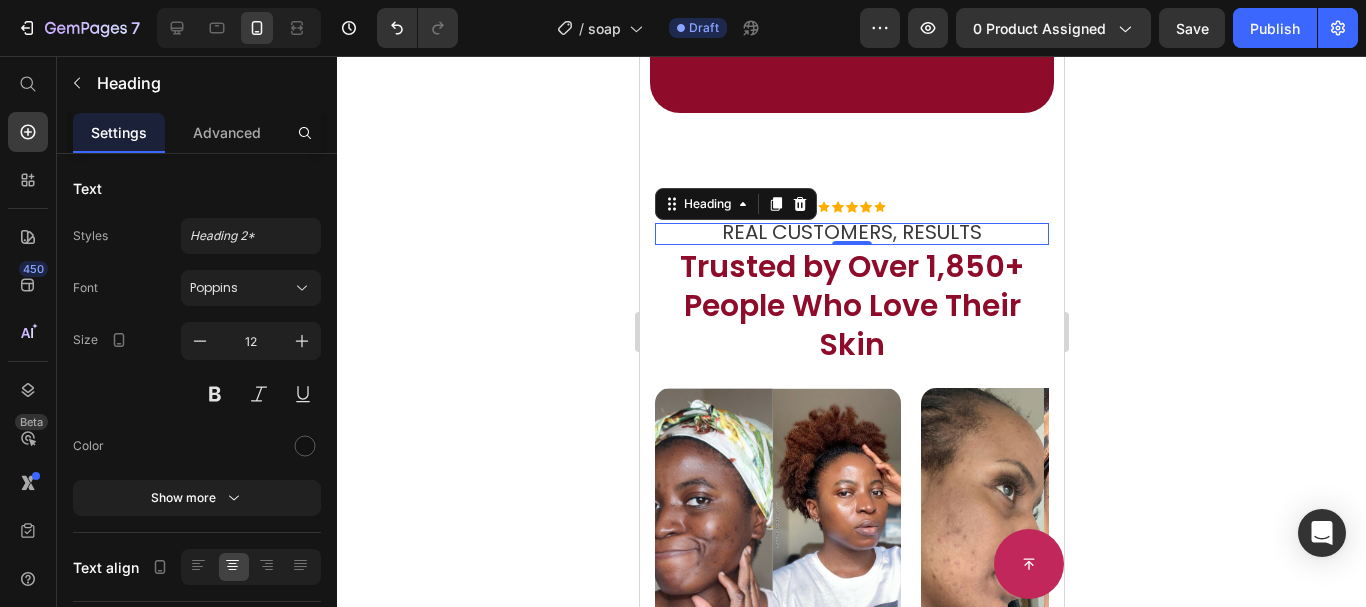 click 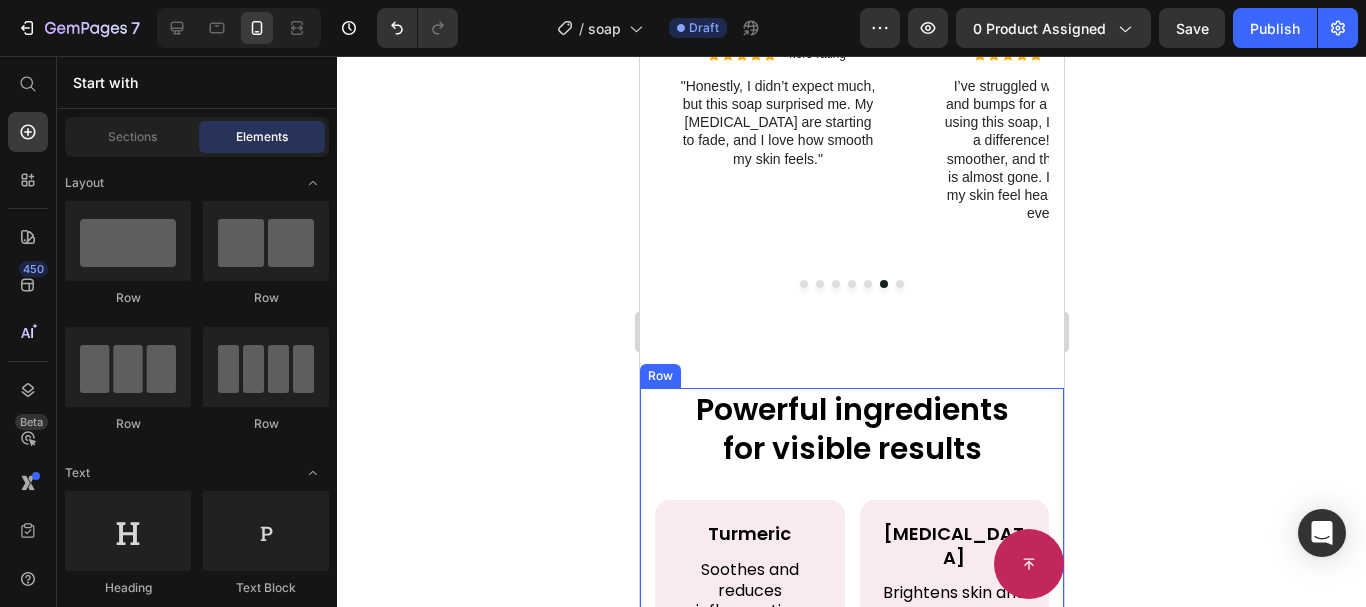 scroll, scrollTop: 4101, scrollLeft: 0, axis: vertical 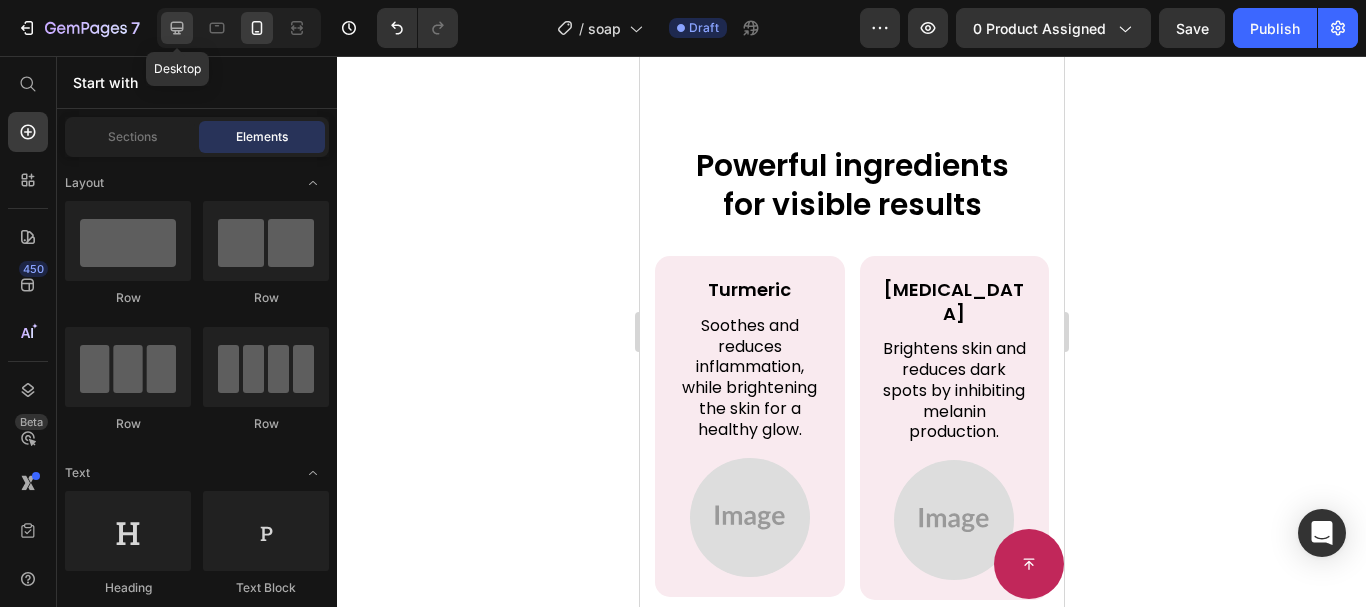 click 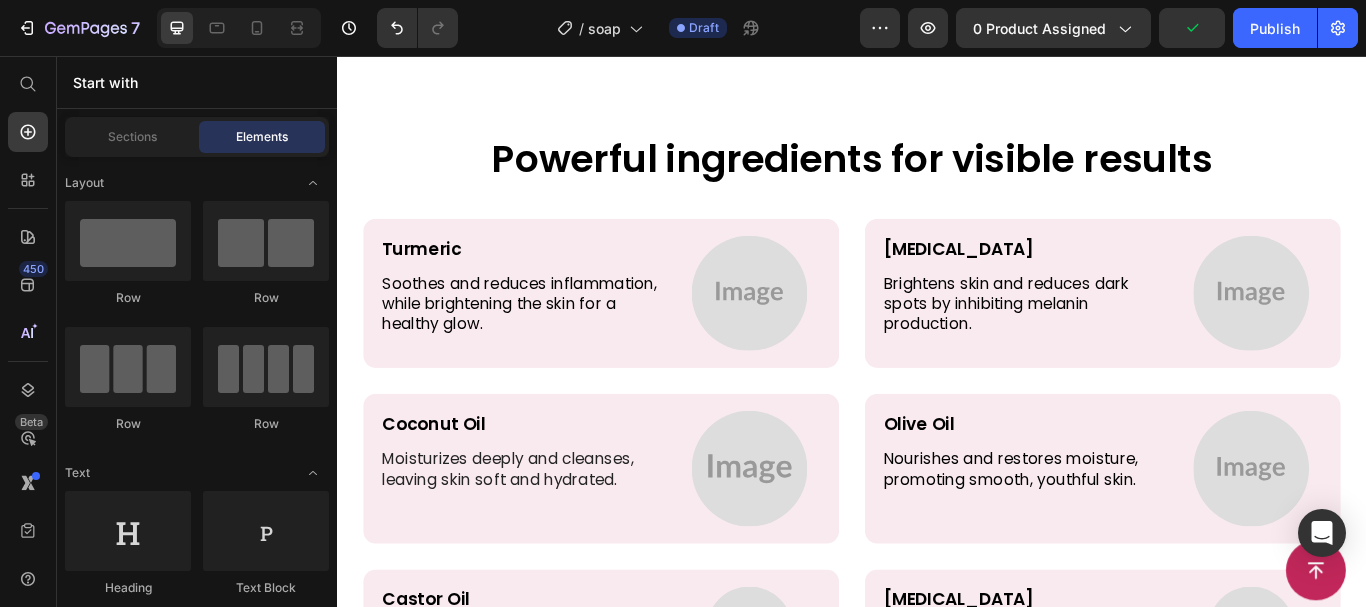 scroll, scrollTop: 4334, scrollLeft: 0, axis: vertical 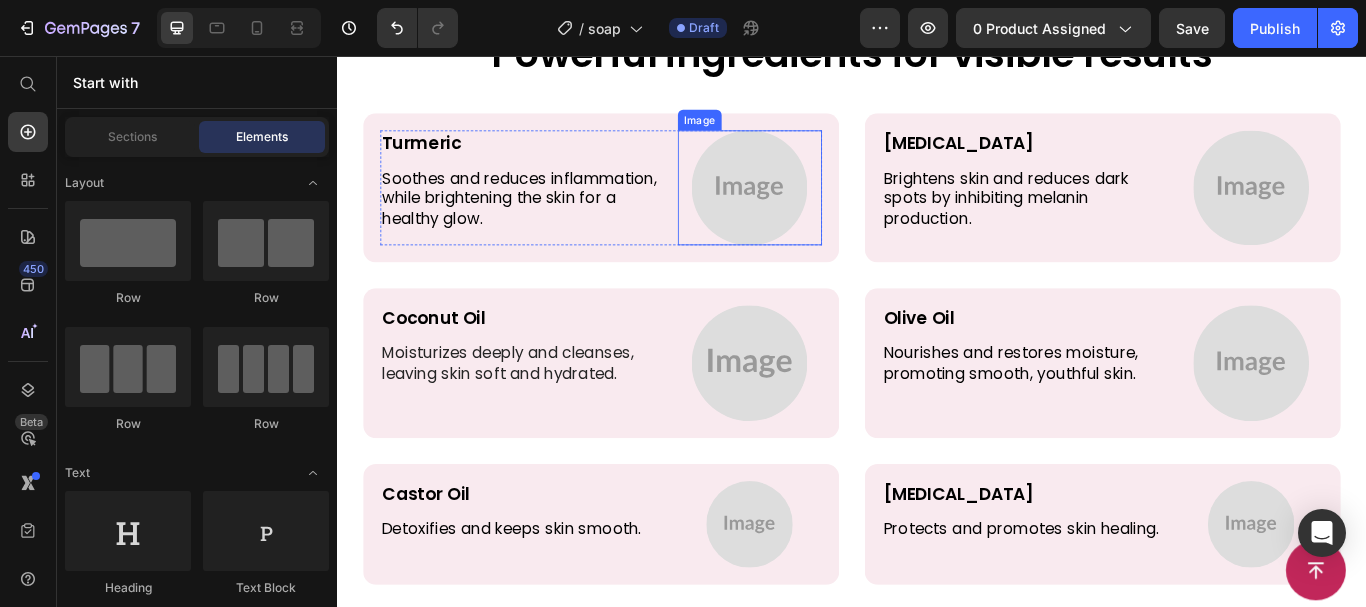 click at bounding box center [818, 210] 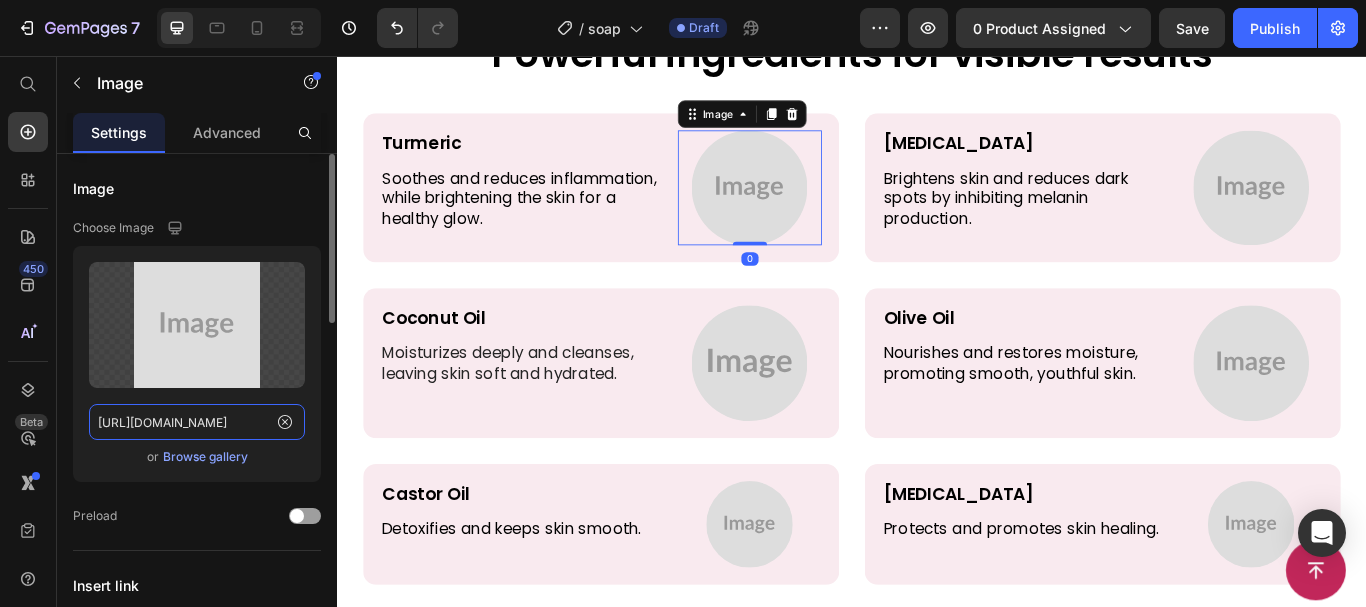click on "https://placehold.co/980x980?text=Image" 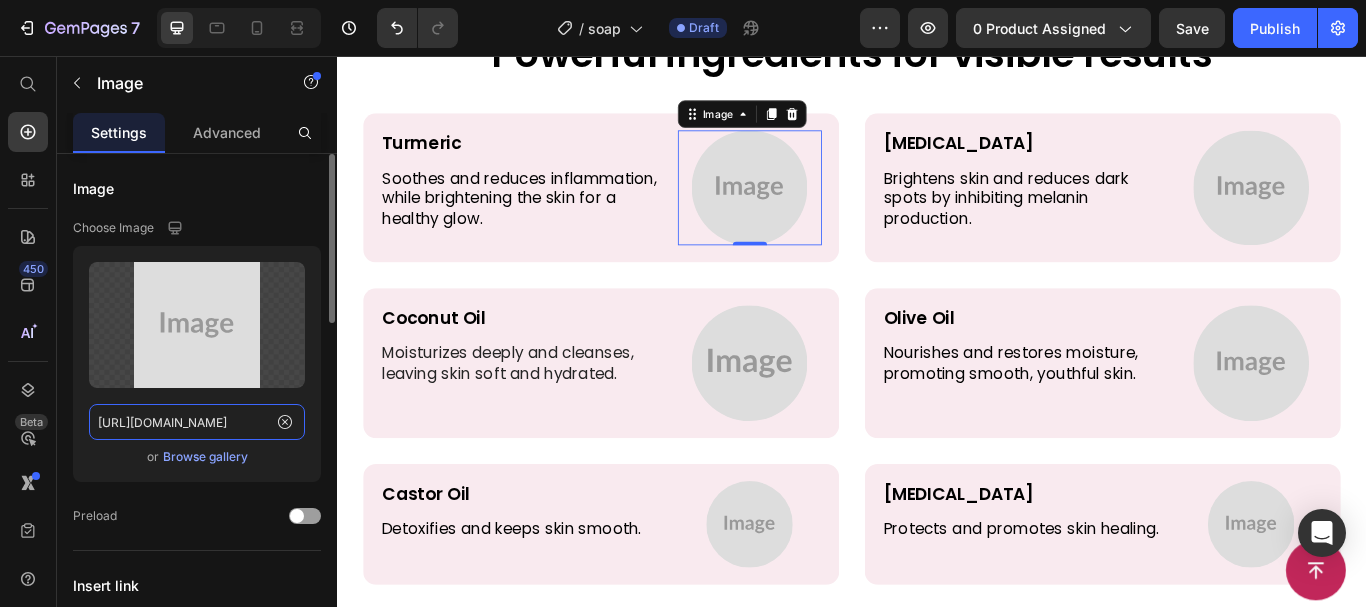 paste on "gloowel.com/cdn/shop/files/gempages_561274182457885781-aa71702d-22cd-42df-9364-8b5eda80b03d.webp?v=4594135501437128792" 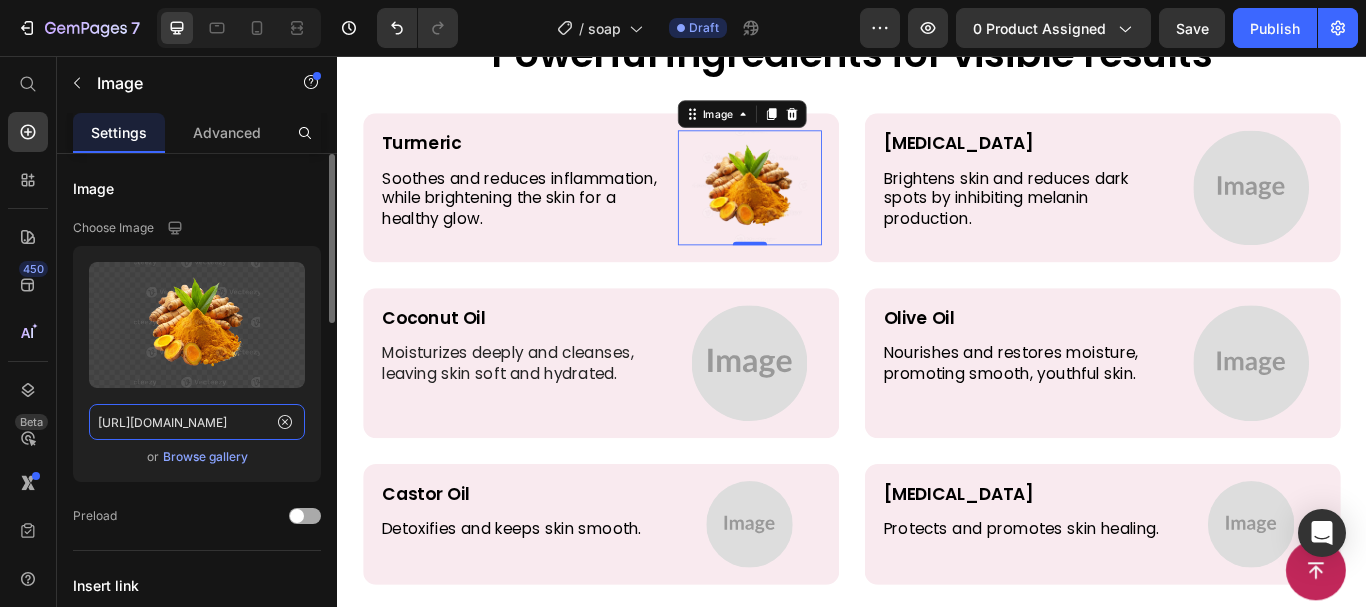 type on "https://gloowel.com/cdn/shop/files/gempages_561274182457885781-aa71702d-22cd-42df-9364-8b5eda80b03d.webp?v=4594135501437128792" 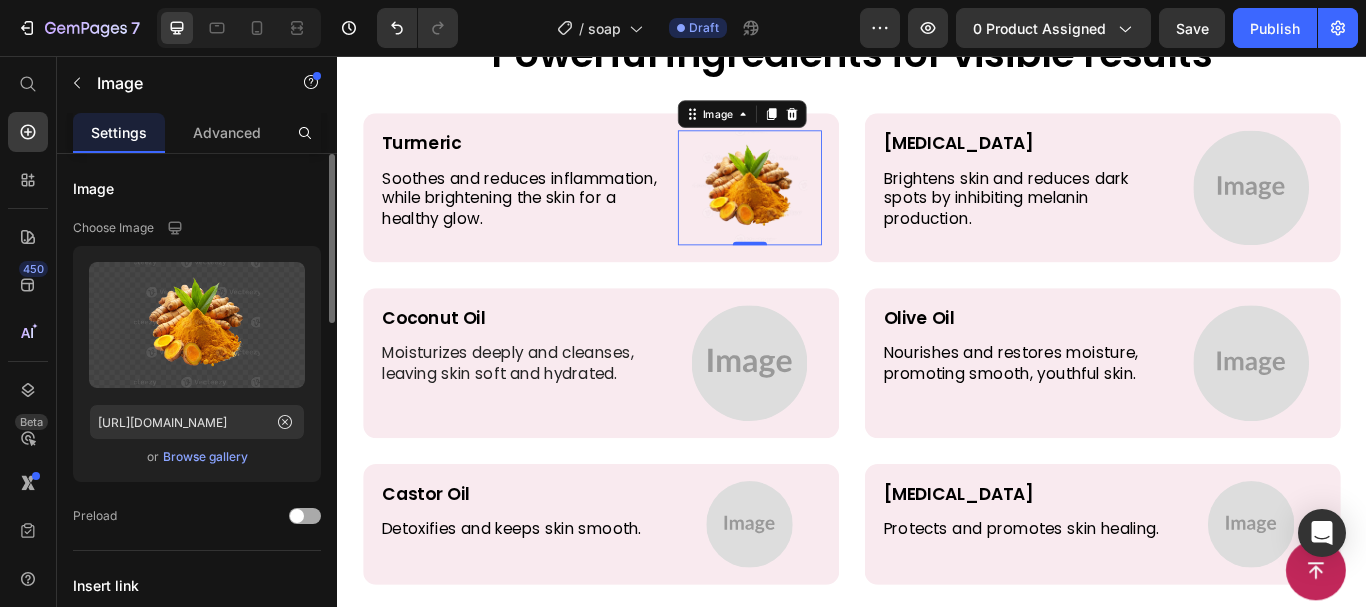 scroll, scrollTop: 0, scrollLeft: 0, axis: both 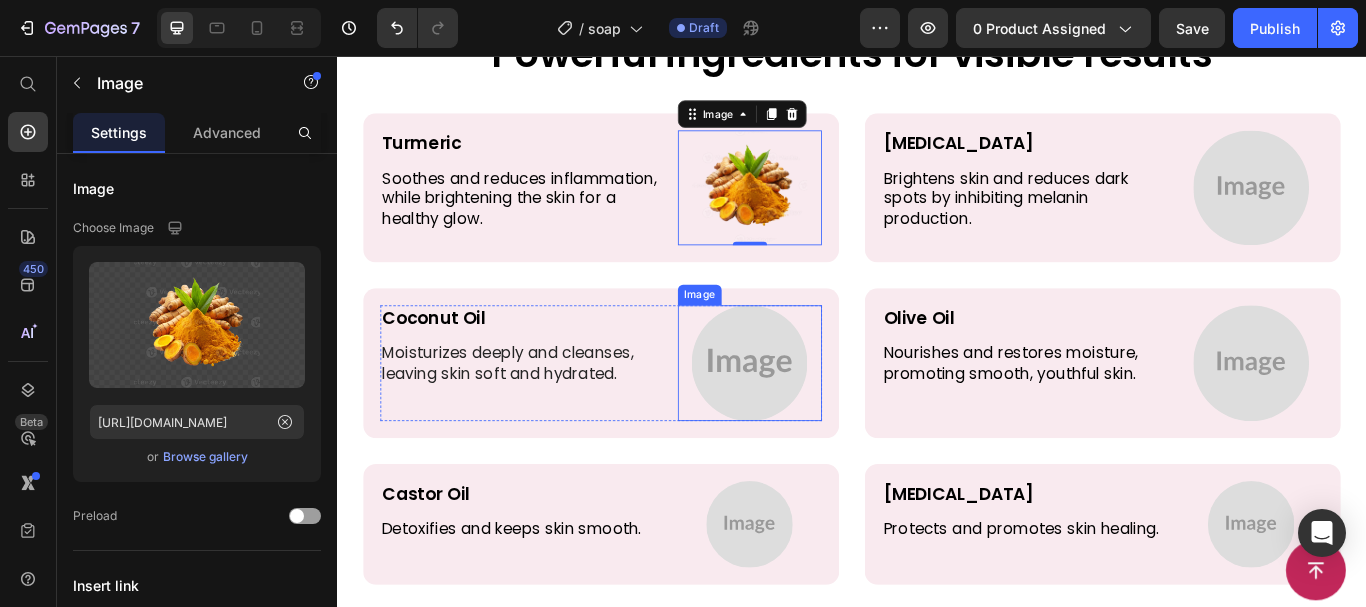click at bounding box center [818, 414] 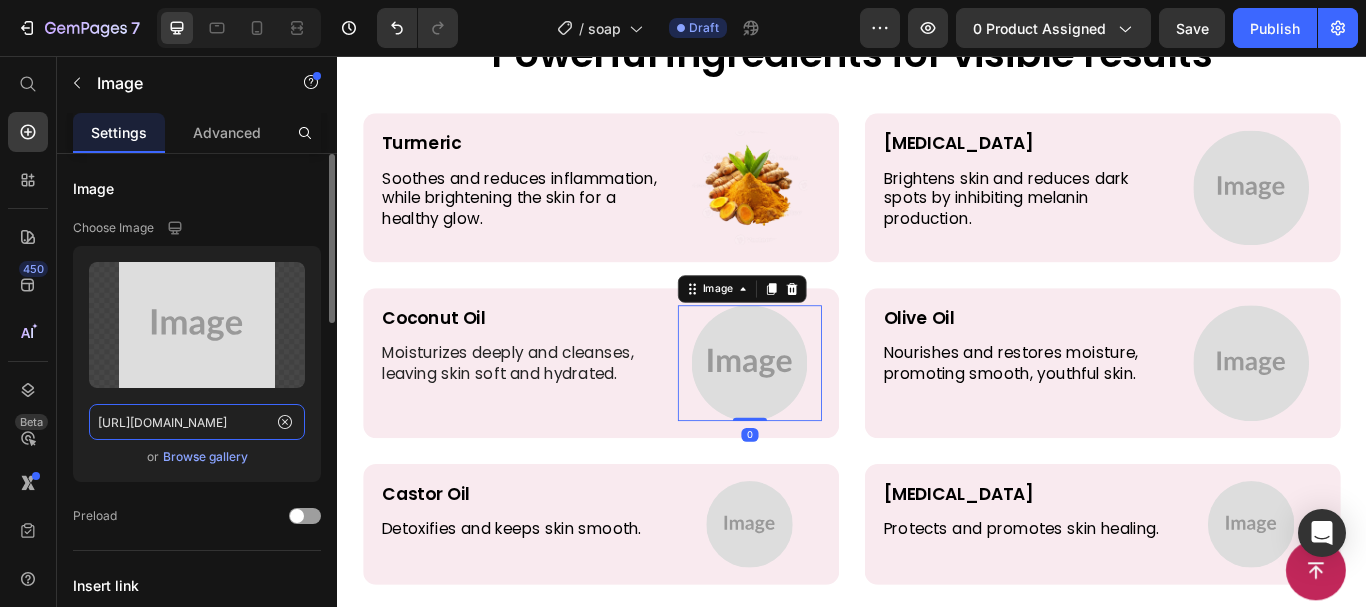 click on "https://placehold.co/470x378?text=Image" 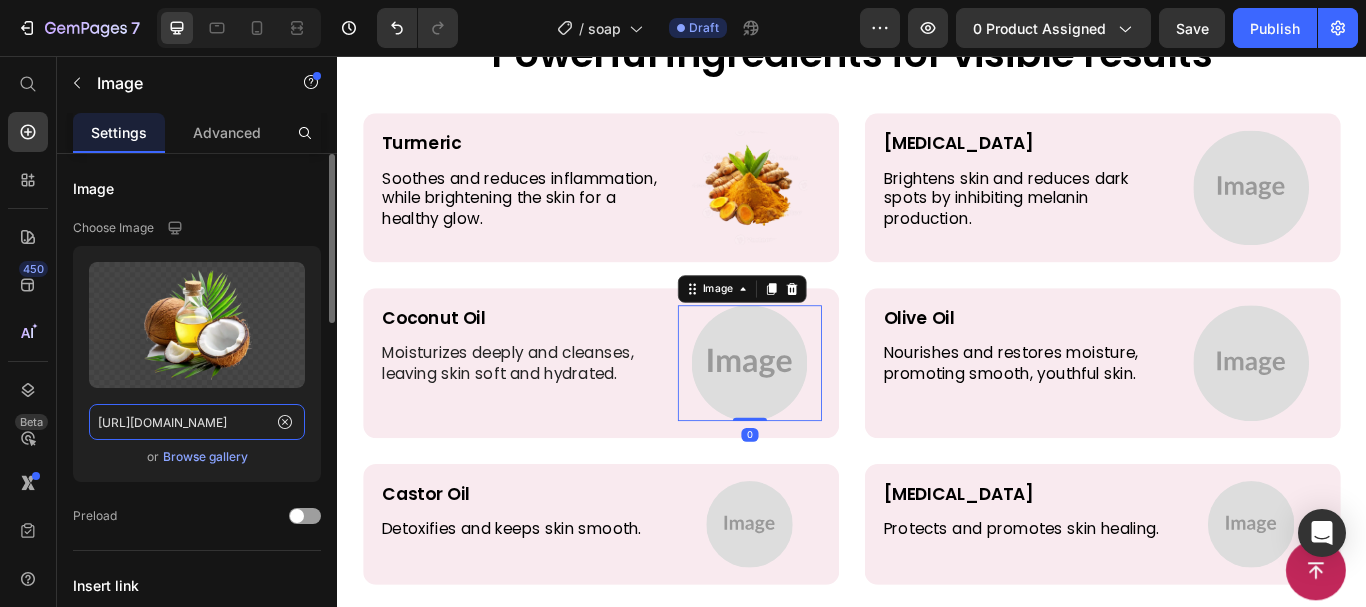 scroll, scrollTop: 0, scrollLeft: 658, axis: horizontal 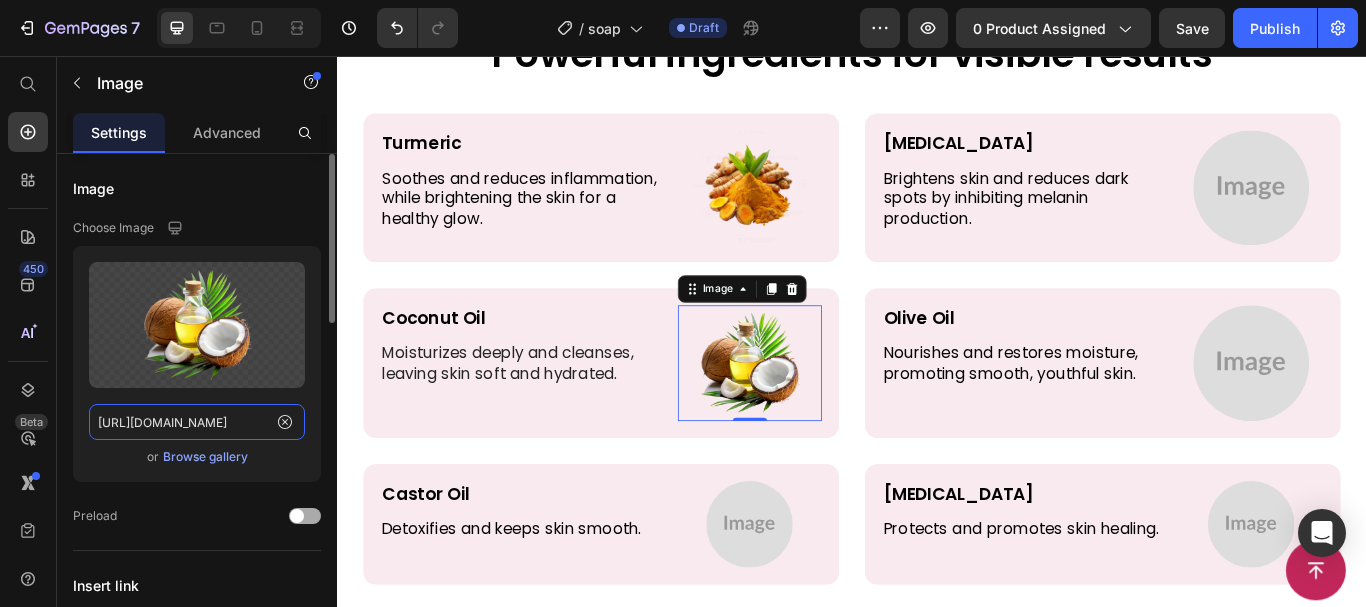 type on "https://gloowel.com/cdn/shop/files/gempages_561274182457885781-706723b2-27eb-4103-a5ae-7f24969257e2.webp?v=12766318732812089891" 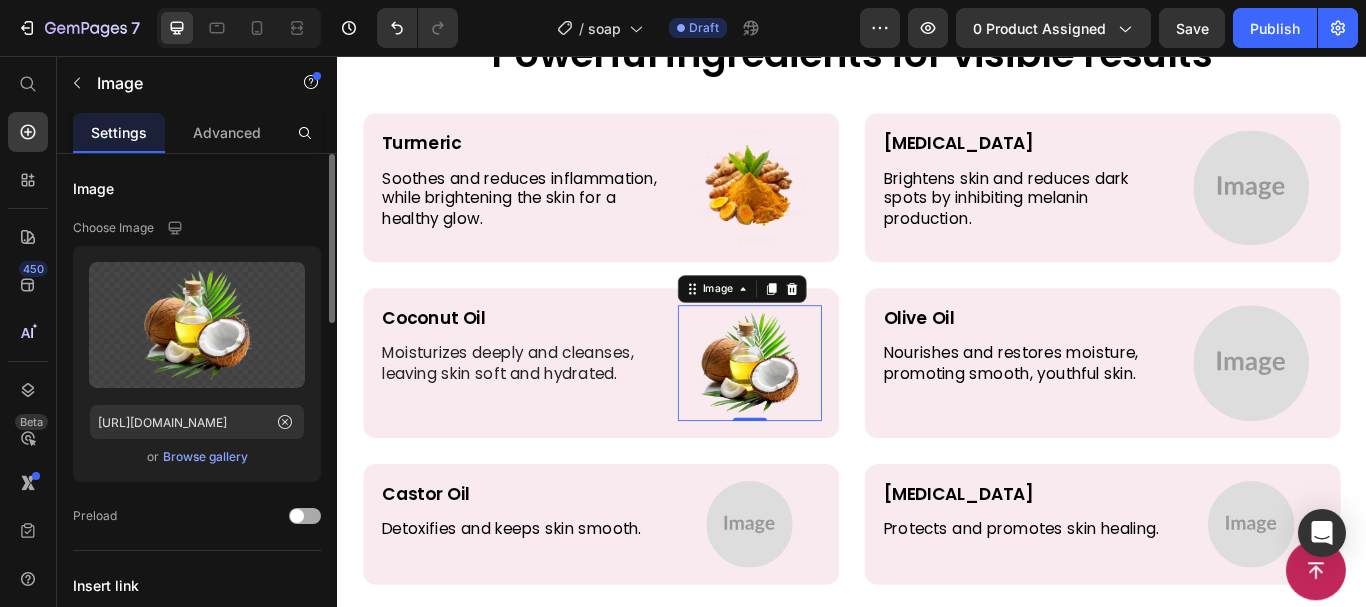 scroll, scrollTop: 0, scrollLeft: 0, axis: both 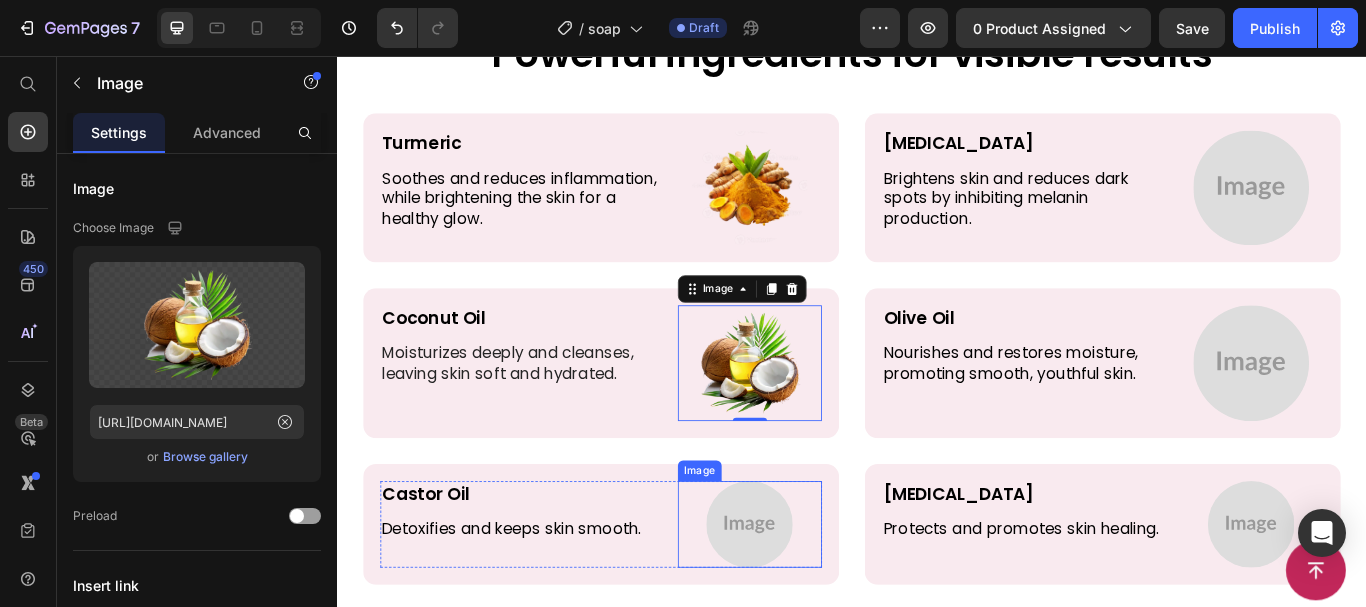 click at bounding box center [818, 602] 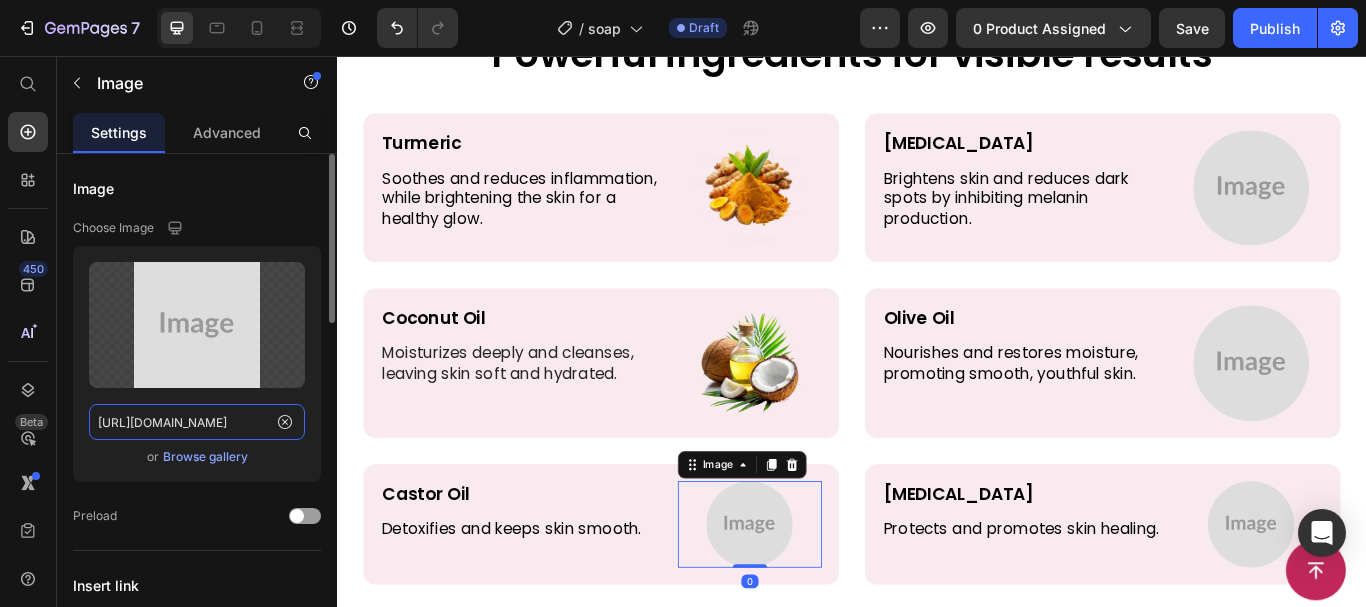 click on "https://placehold.co/175x175?text=Image" 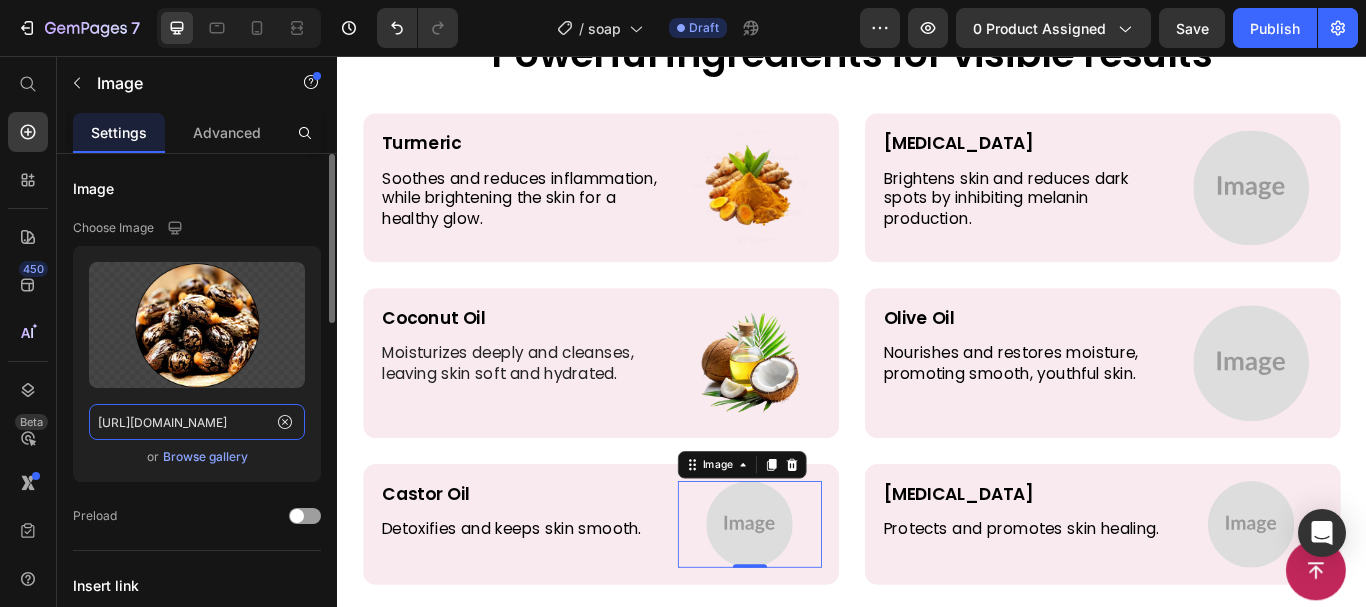scroll, scrollTop: 0, scrollLeft: 749, axis: horizontal 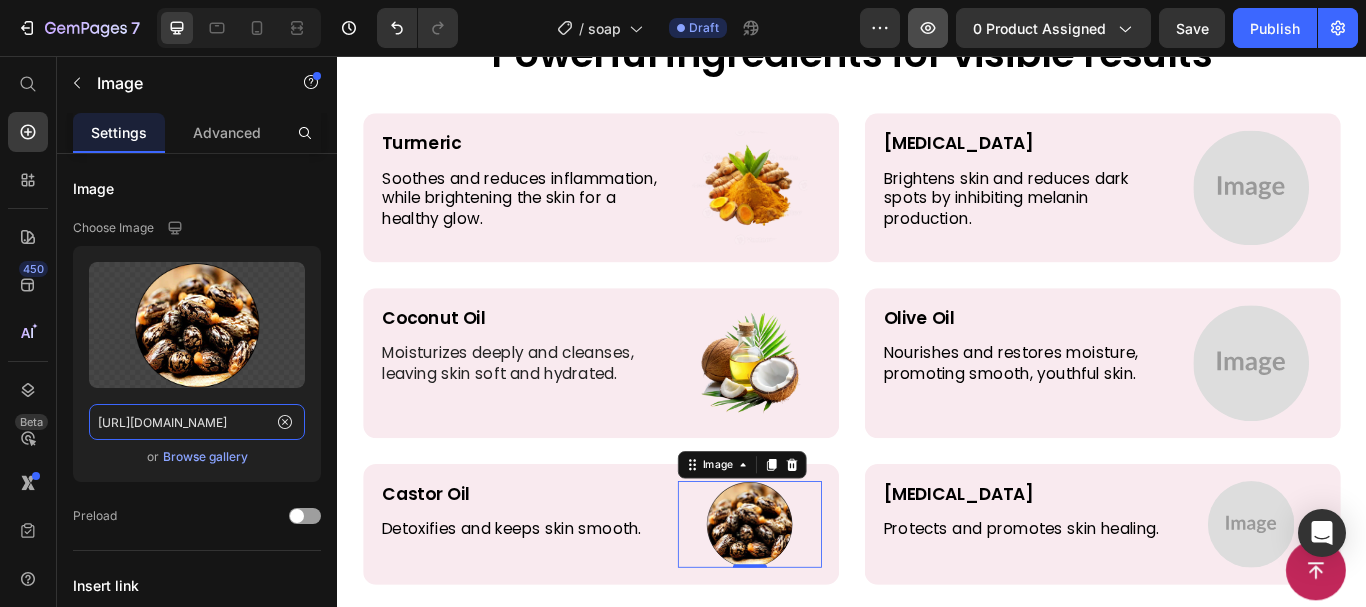 type on "https://clo-fresh-com.myshopify.com/cdn/shop/files/gempages_570221178266846023-413a9cf2-de62-4b8b-9937-1f89b1a89cd2.png?v=14007805278213192183" 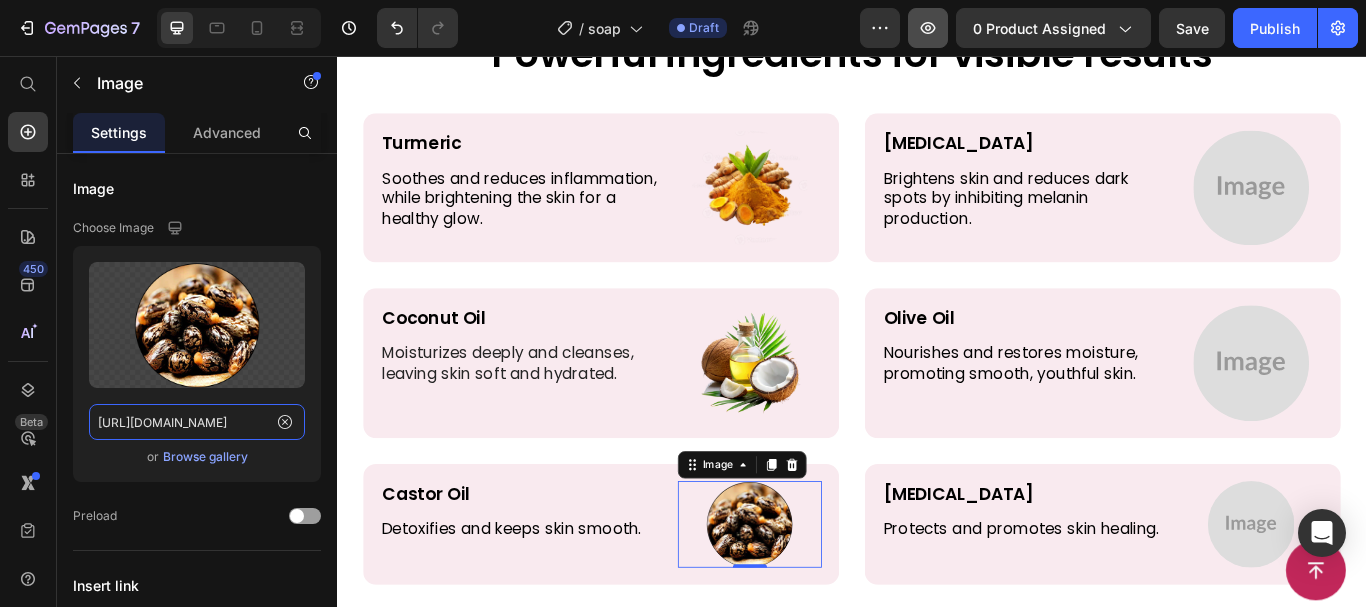 scroll, scrollTop: 0, scrollLeft: 0, axis: both 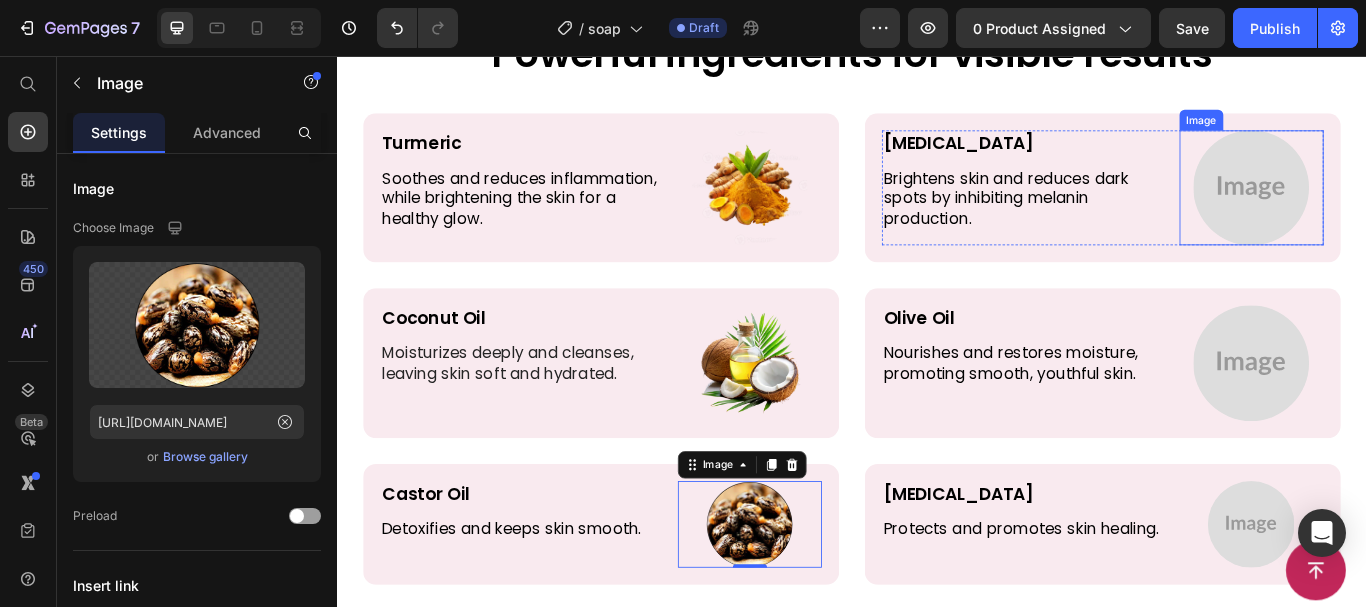 click at bounding box center (1403, 210) 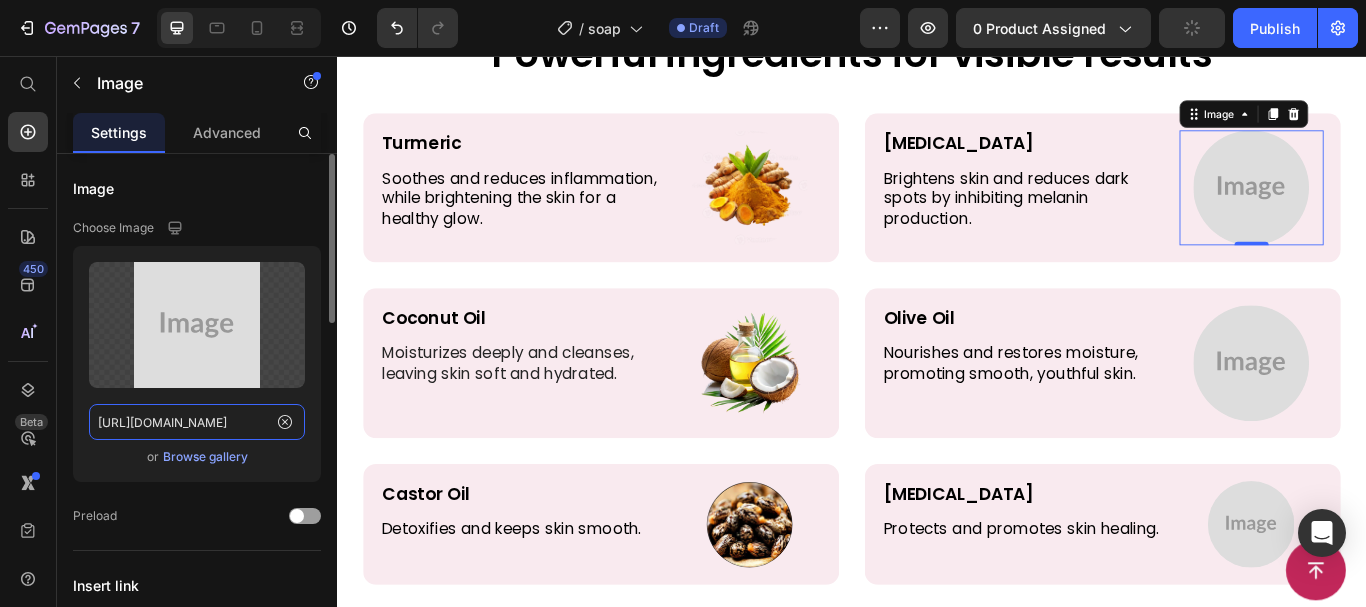 click on "https://placehold.co/626x626?text=Image" 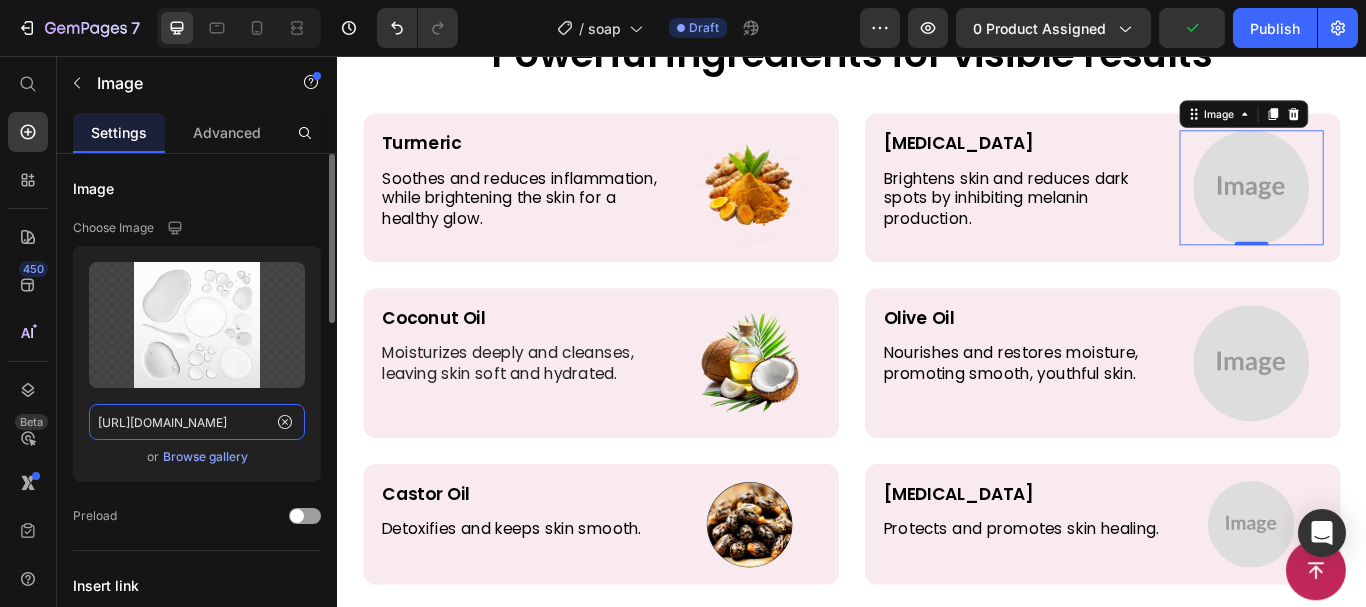 scroll, scrollTop: 0, scrollLeft: 646, axis: horizontal 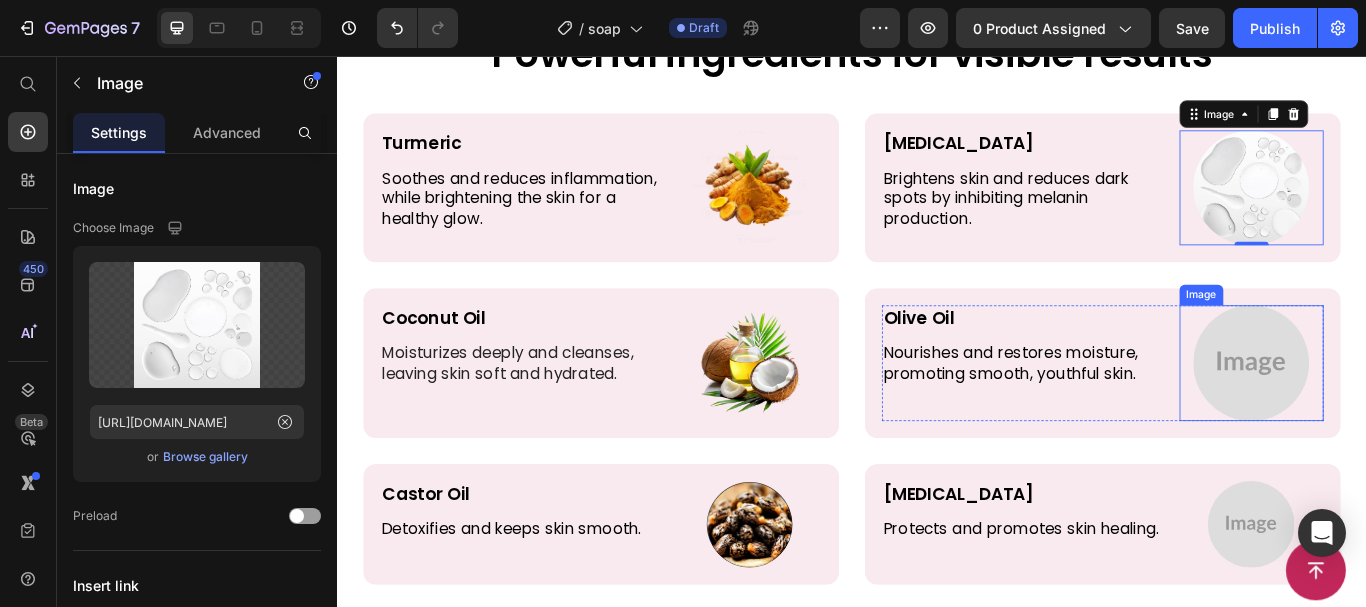 click at bounding box center [1403, 414] 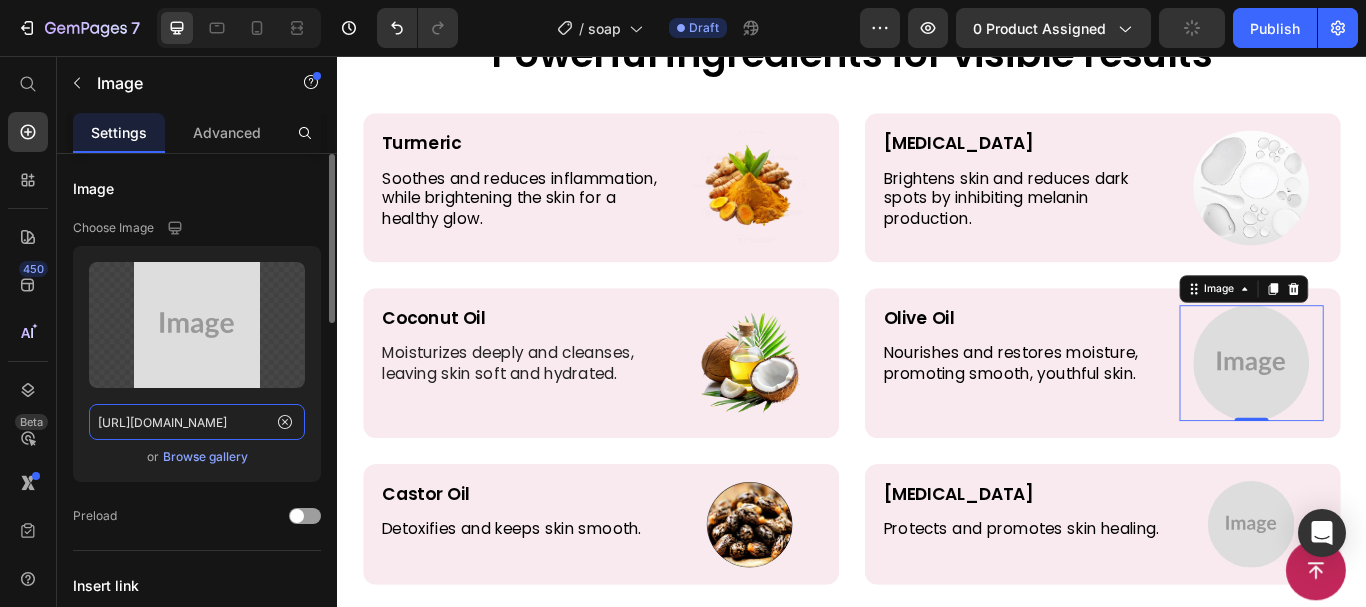 click on "https://placehold.co/200x200?text=Image" 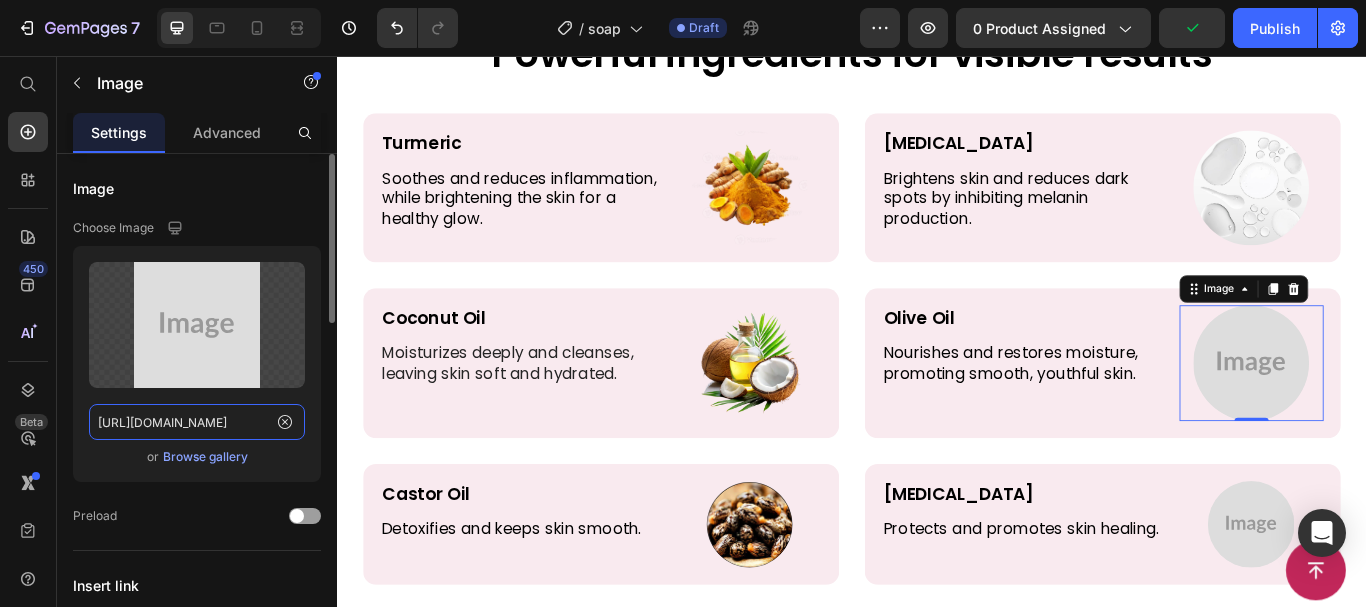 paste on "gloowel.com/cdn/shop/files/gempages_561274182457885781-87ac0275-75a1-4a04-99e1-5143a42f1fef.webp?v=18182935509419182336" 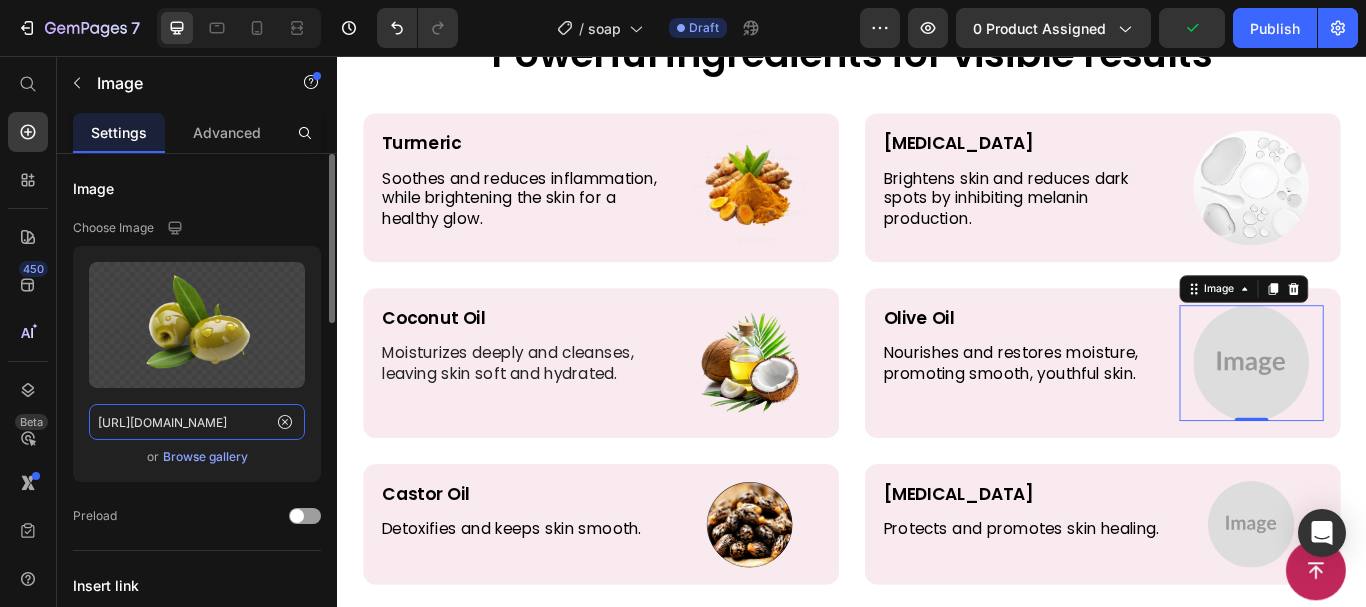 scroll, scrollTop: 0, scrollLeft: 646, axis: horizontal 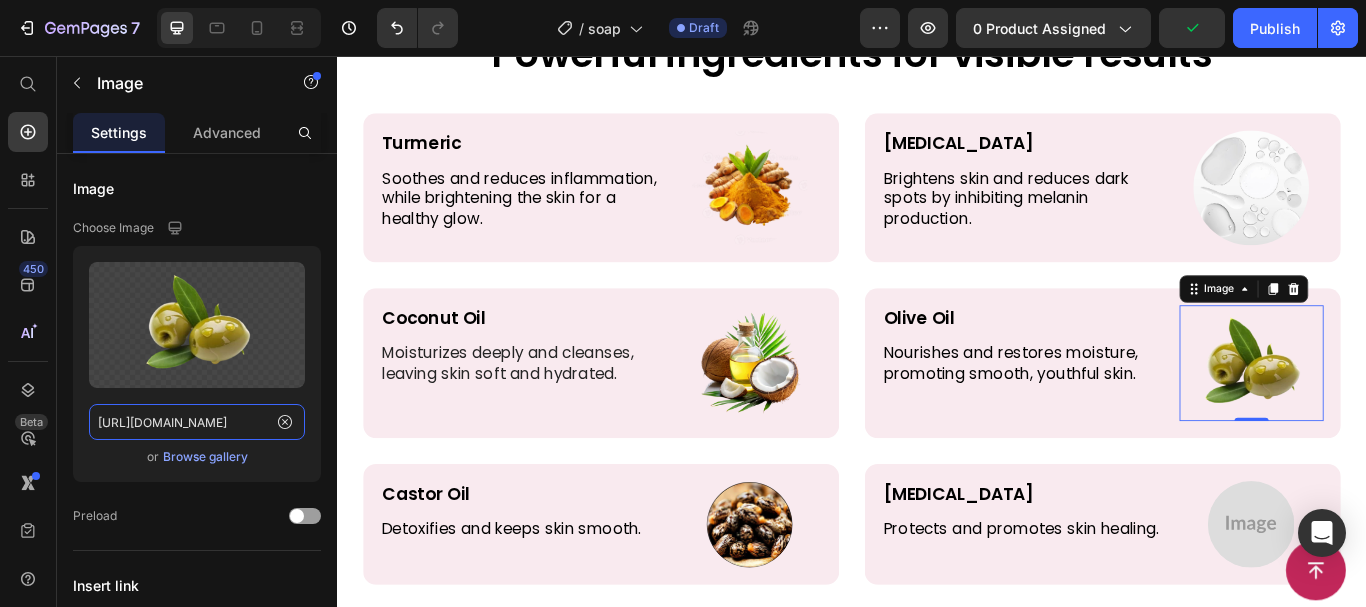 type on "https://gloowel.com/cdn/shop/files/gempages_561274182457885781-87ac0275-75a1-4a04-99e1-5143a42f1fef.webp?v=18182935509419182336" 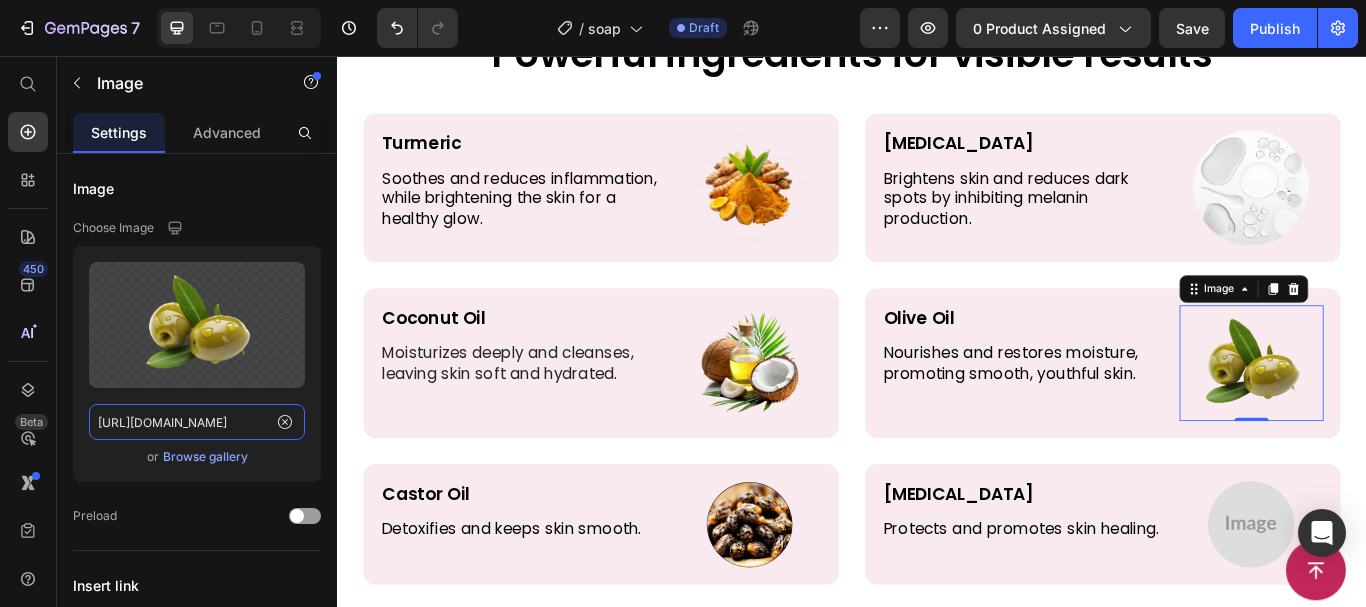 scroll, scrollTop: 0, scrollLeft: 0, axis: both 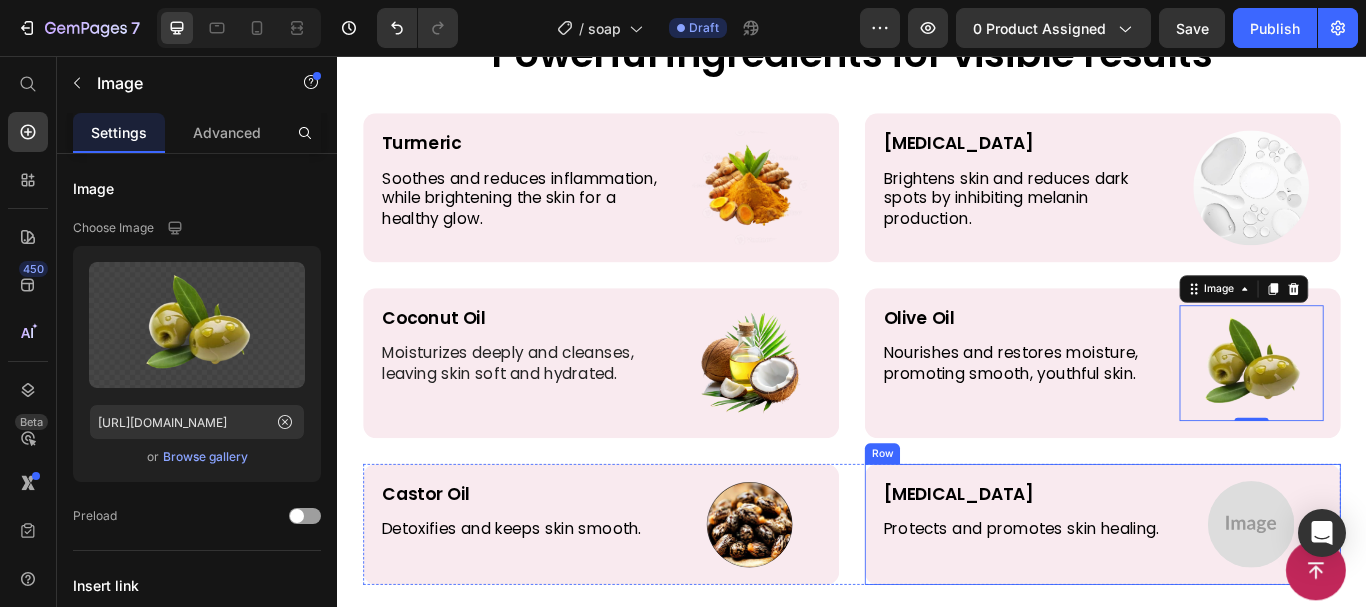 click at bounding box center (1403, 602) 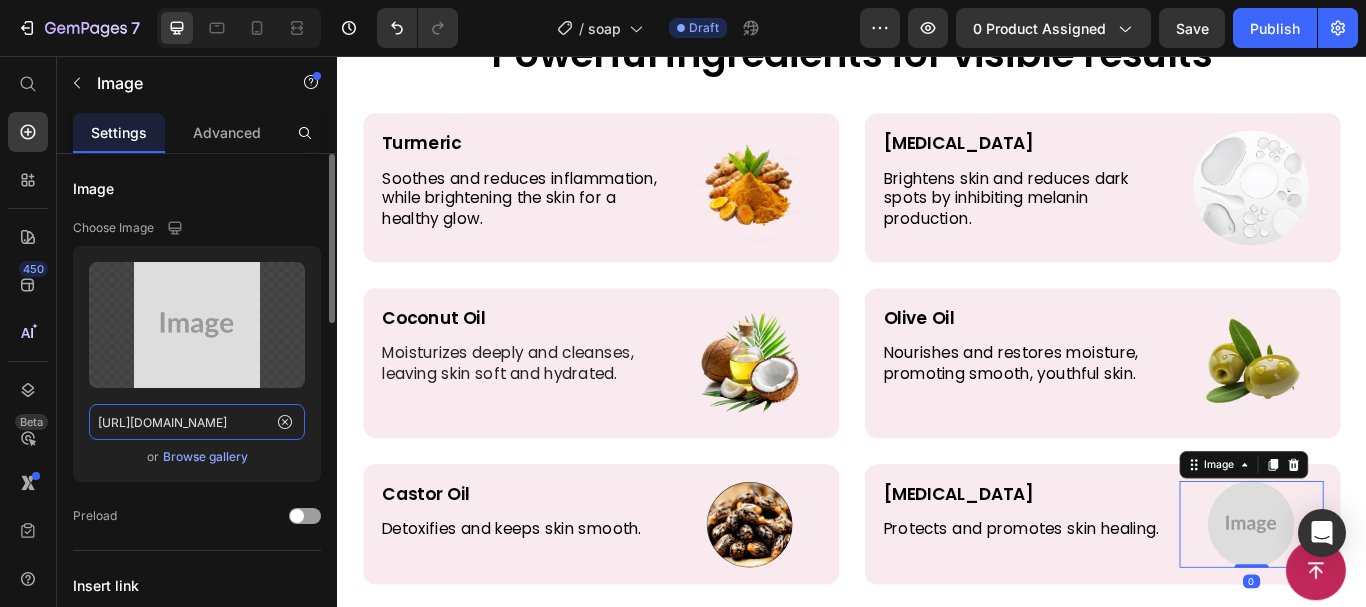 click on "https://placehold.co/360x360?text=Image" 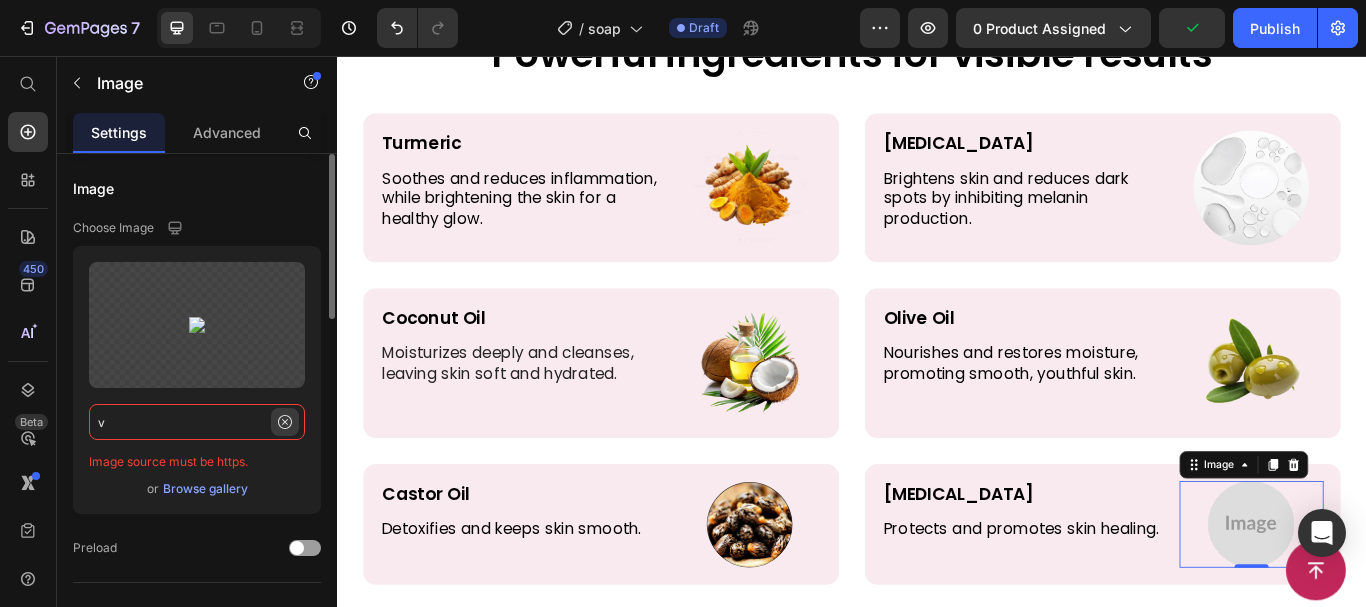 type on "v" 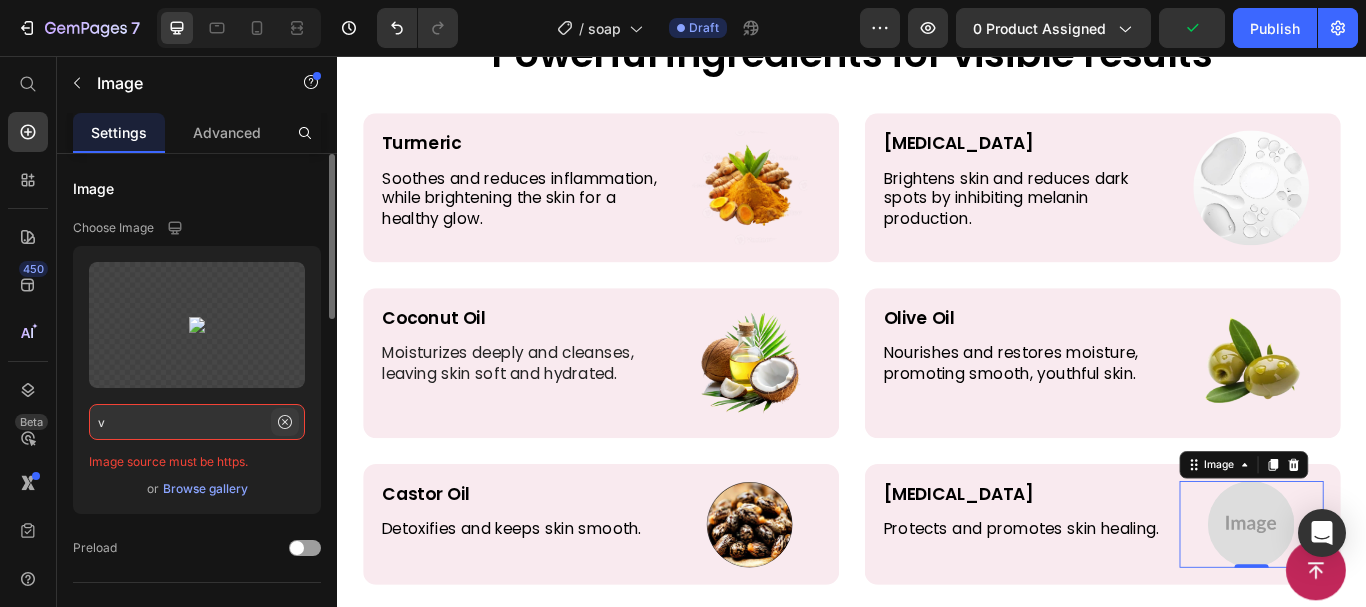 click 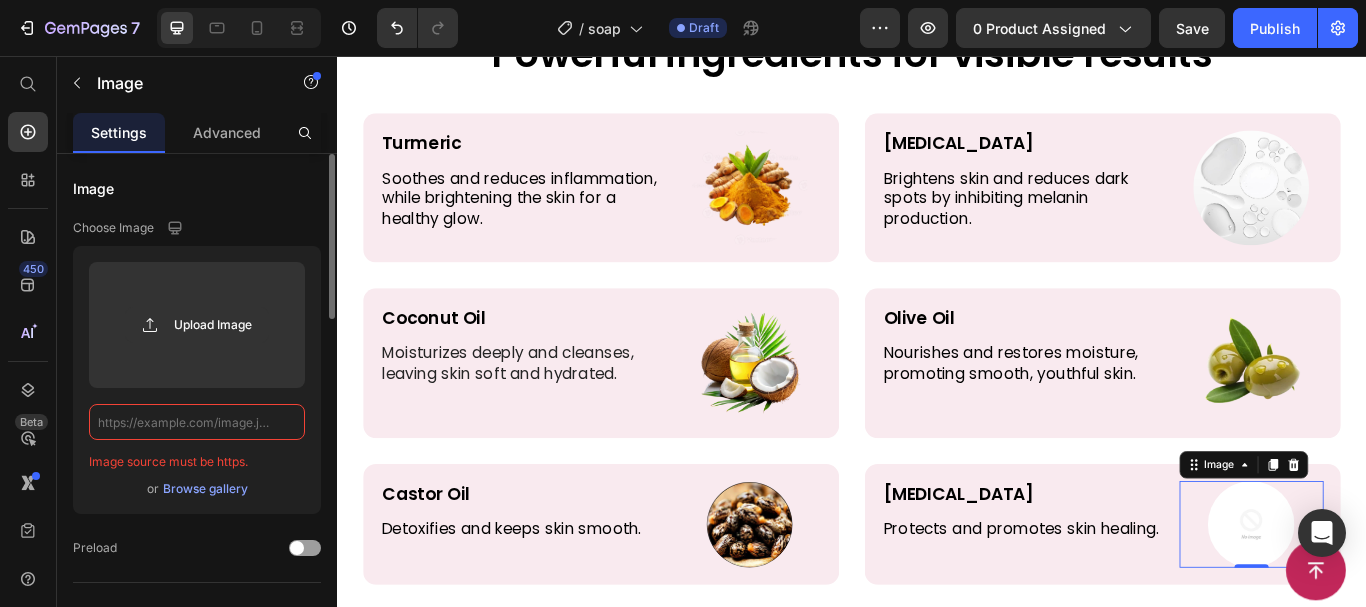paste on "https://clo-fresh-com.myshopify.com/cdn/shop/files/gempages_570221178266846023-5e0a67b3-0aa7-4278-92f5-24a888a9ae47.webp?v=18106784470783739286" 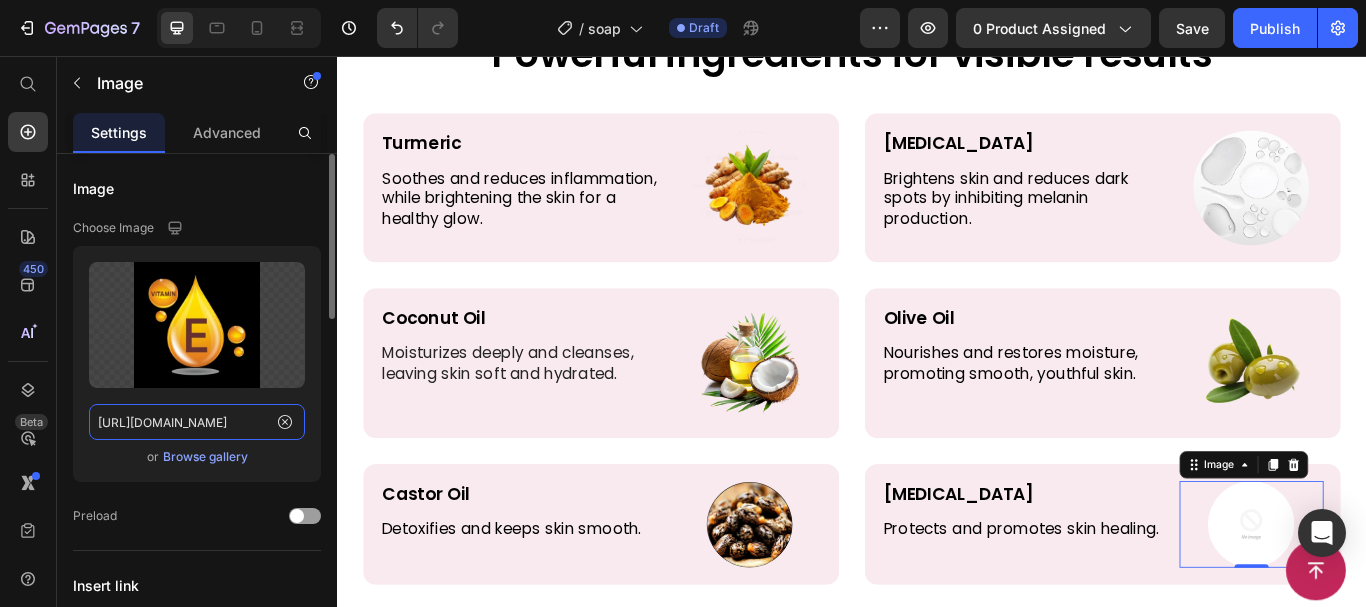scroll, scrollTop: 0, scrollLeft: 768, axis: horizontal 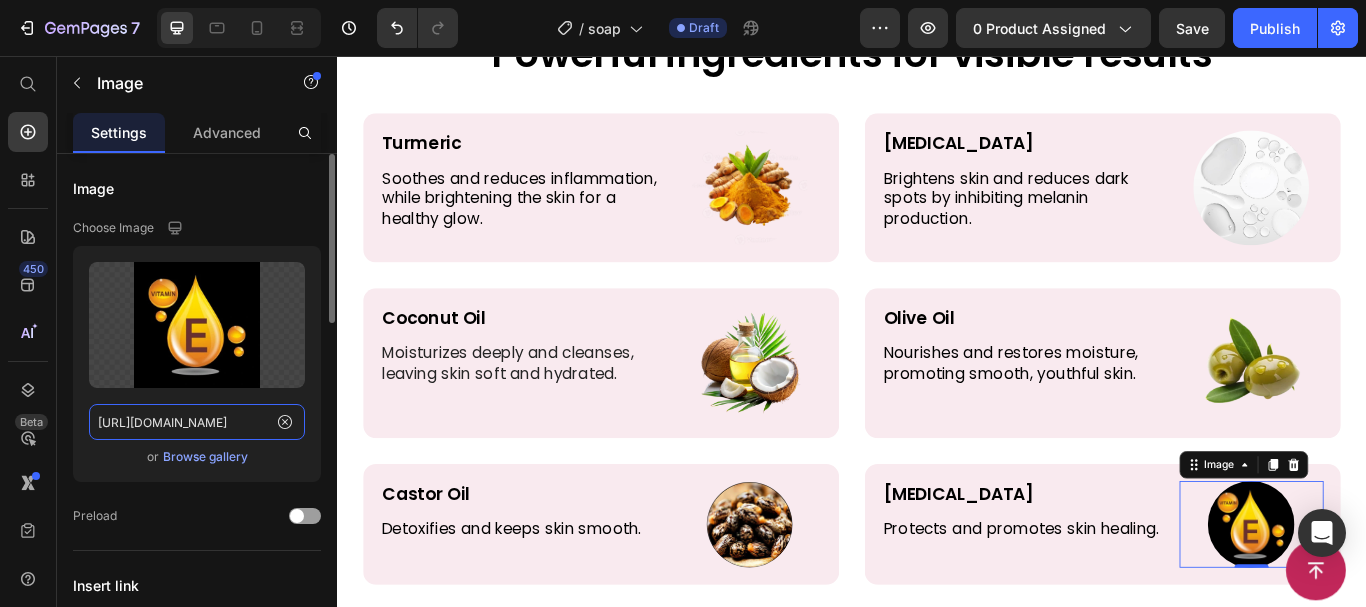 type on "https://clo-fresh-com.myshopify.com/cdn/shop/files/gempages_570221178266846023-5e0a67b3-0aa7-4278-92f5-24a888a9ae47.webp?v=18106784470783739286" 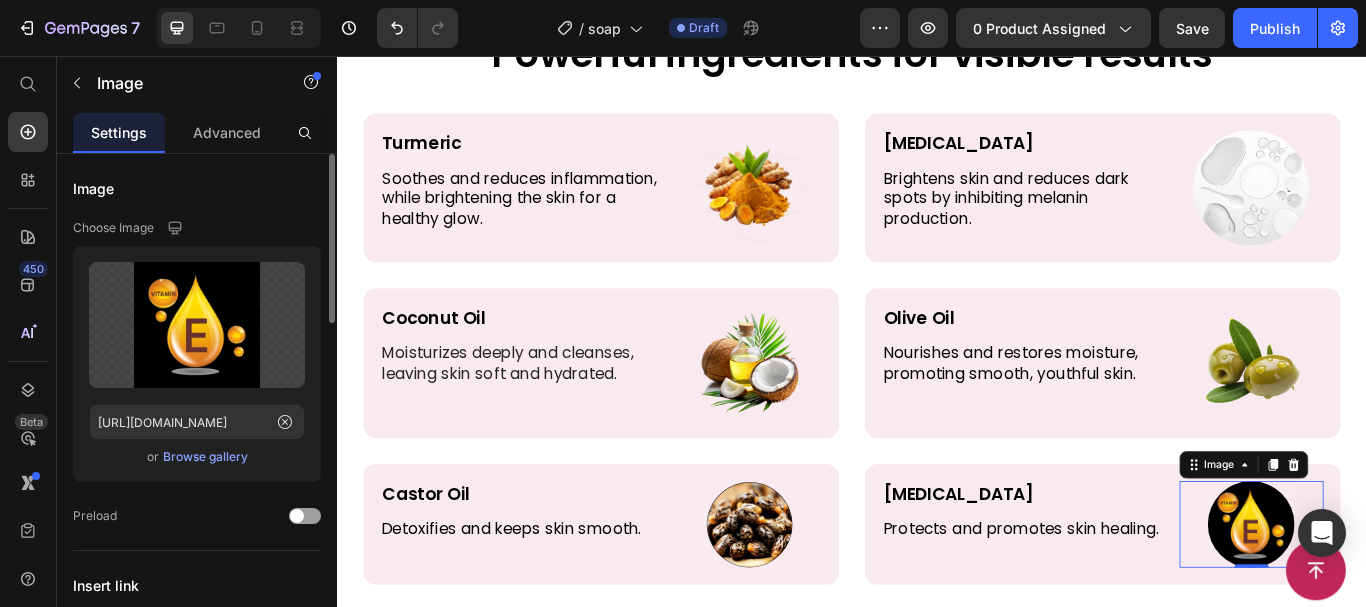 scroll, scrollTop: 0, scrollLeft: 0, axis: both 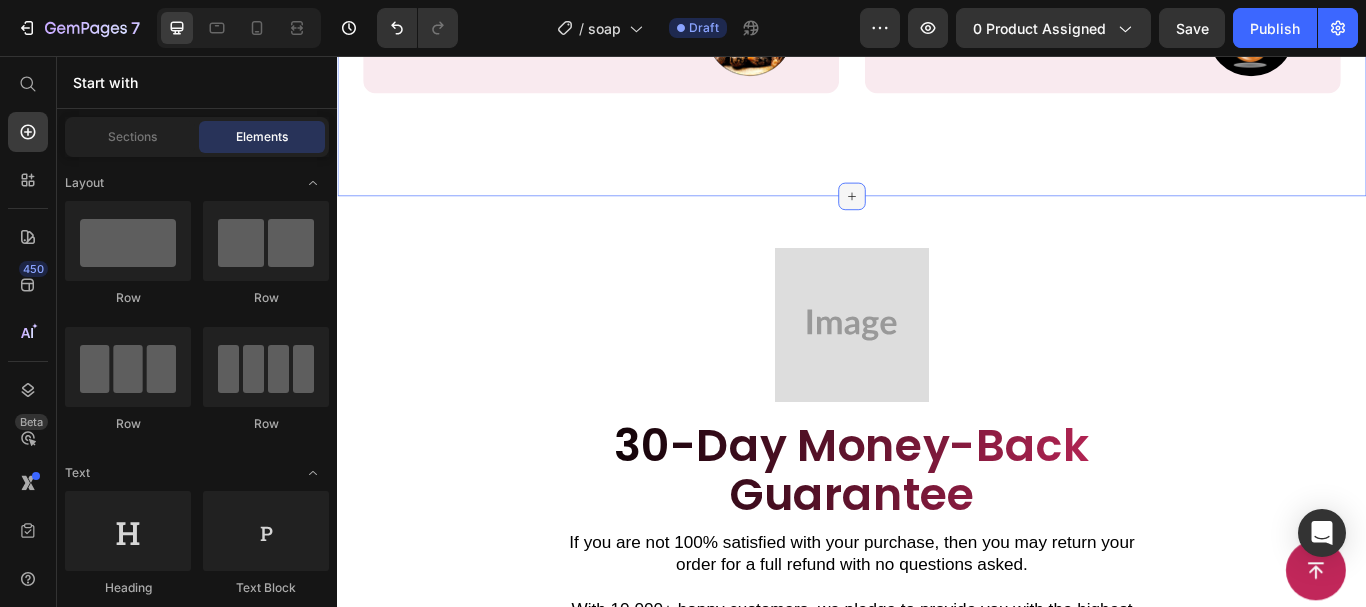 click 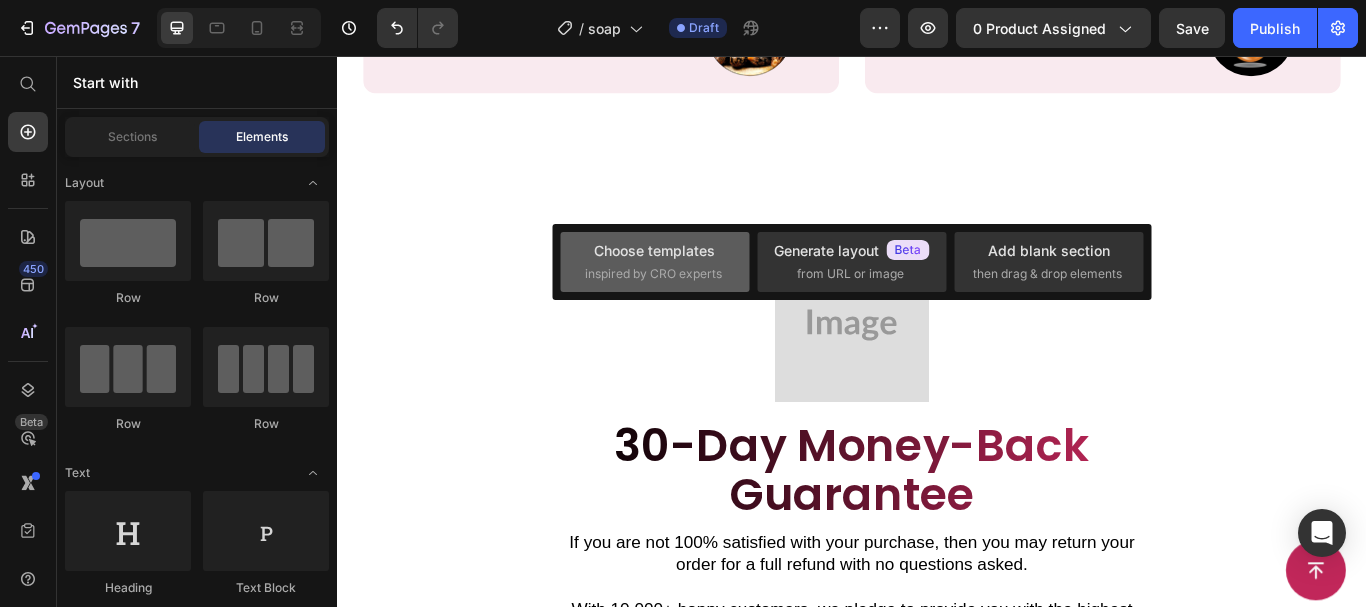 click on "Choose templates  inspired by CRO experts" at bounding box center [655, 261] 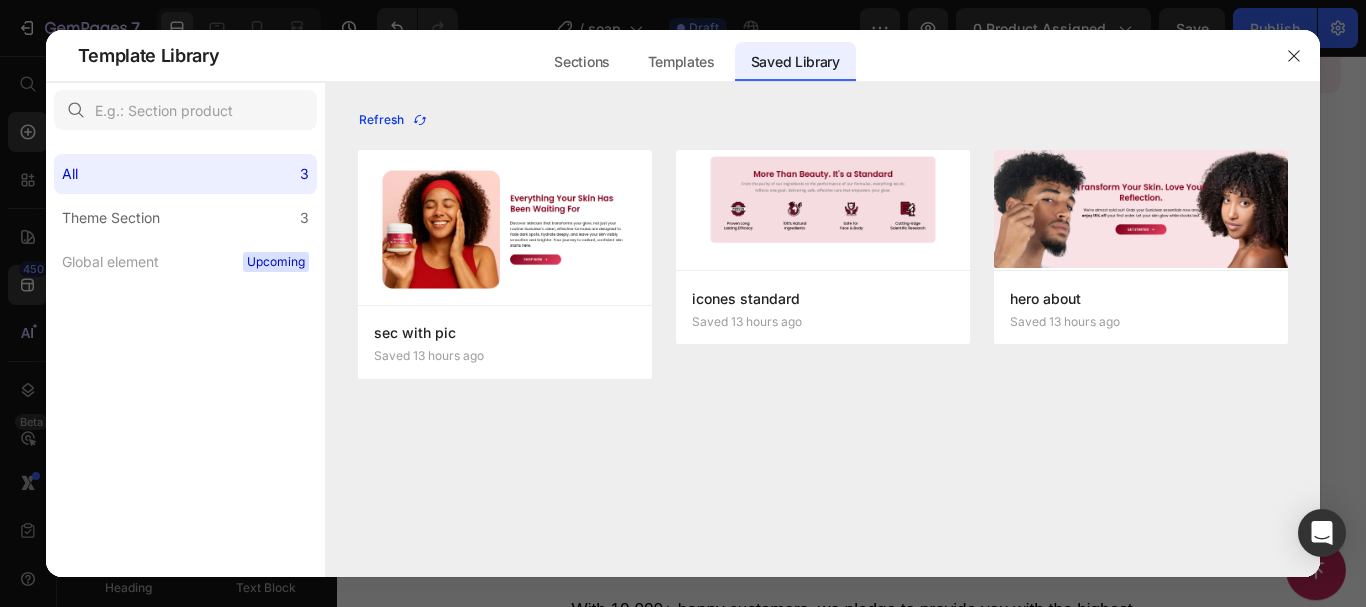 click 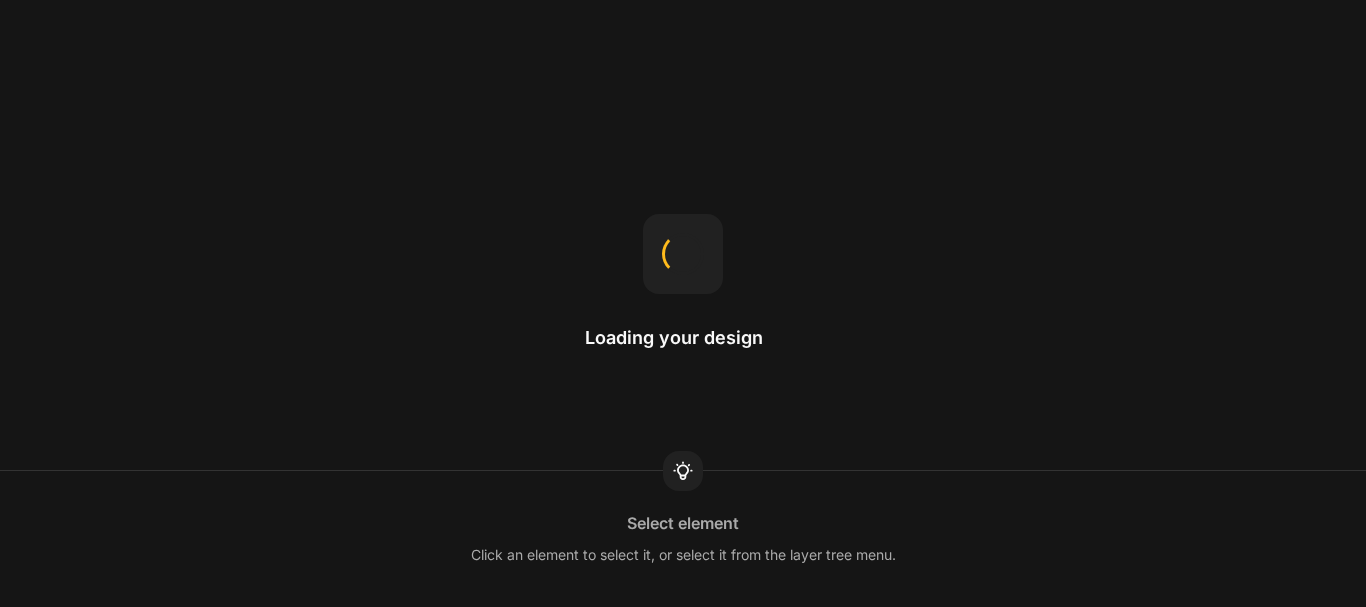 scroll, scrollTop: 0, scrollLeft: 0, axis: both 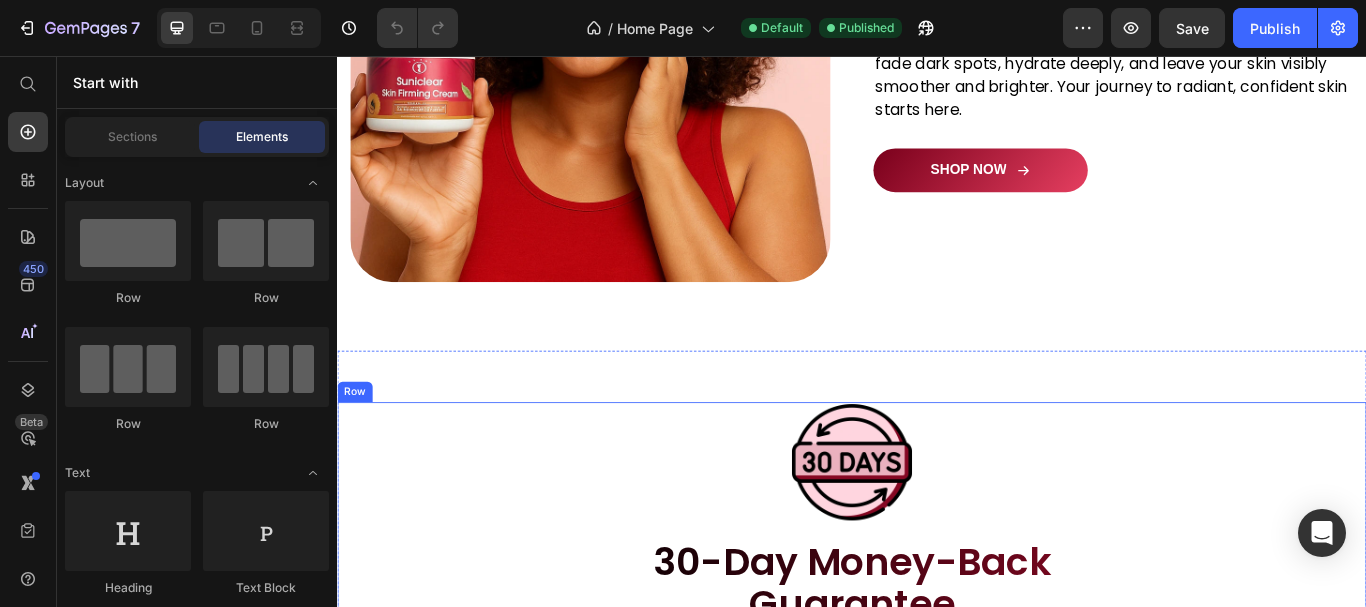 click on "Image 30-Day Money-Back Guarantee Heading Row If you are not 100% satisfied with your purchase, then you may return your order for a full refund with no questions asked.   With 10,000+ happy customers, we pledge to provide you with the highest levels of value, quality, and personal service available, so your complete satisfaction is guaranteed. Text Block
SHOP NOW Button Row" at bounding box center [937, 728] 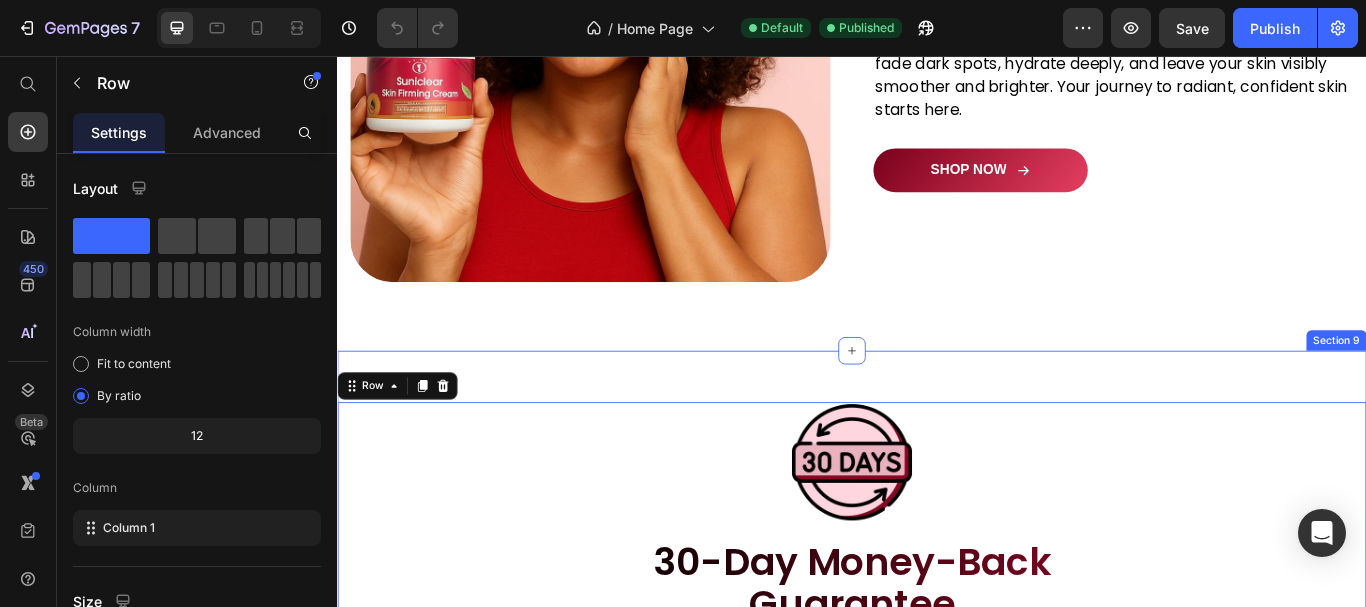 click on "Image 30-Day Money-Back Guarantee Heading Row If you are not 100% satisfied with your purchase, then you may return your order for a full refund with no questions asked.   With 10,000+ happy customers, we pledge to provide you with the highest levels of value, quality, and personal service available, so your complete satisfaction is guaranteed. Text Block
SHOP NOW Button Row Row   0 Section 9" at bounding box center [937, 728] 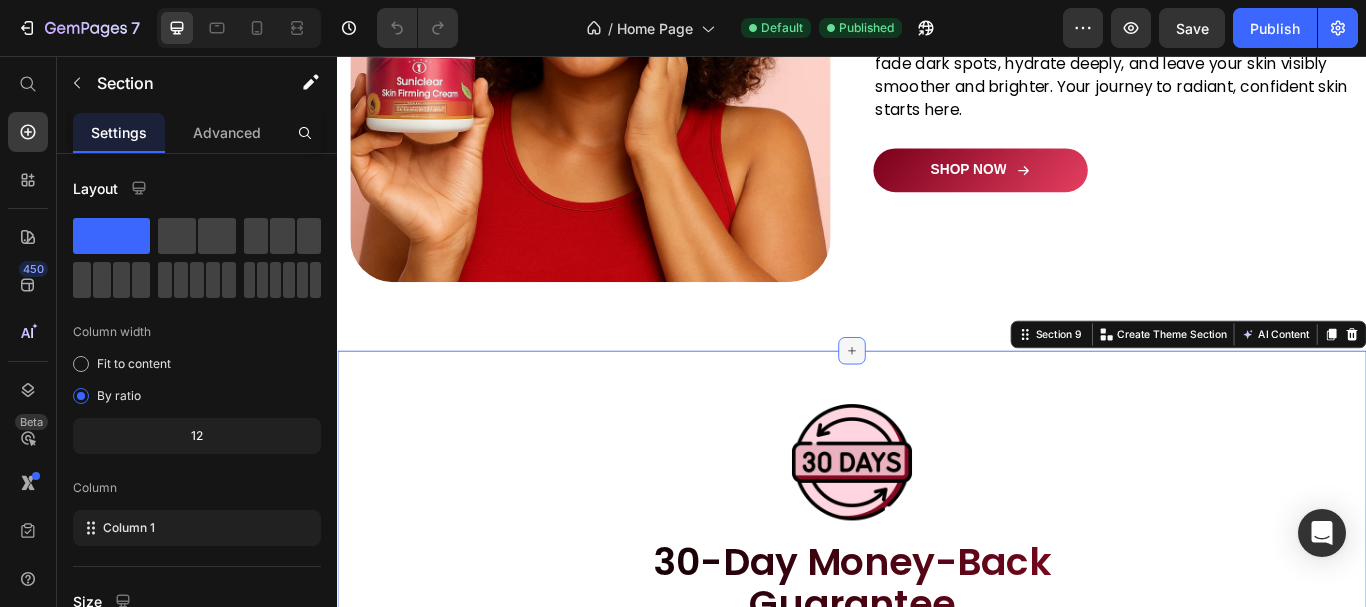 click 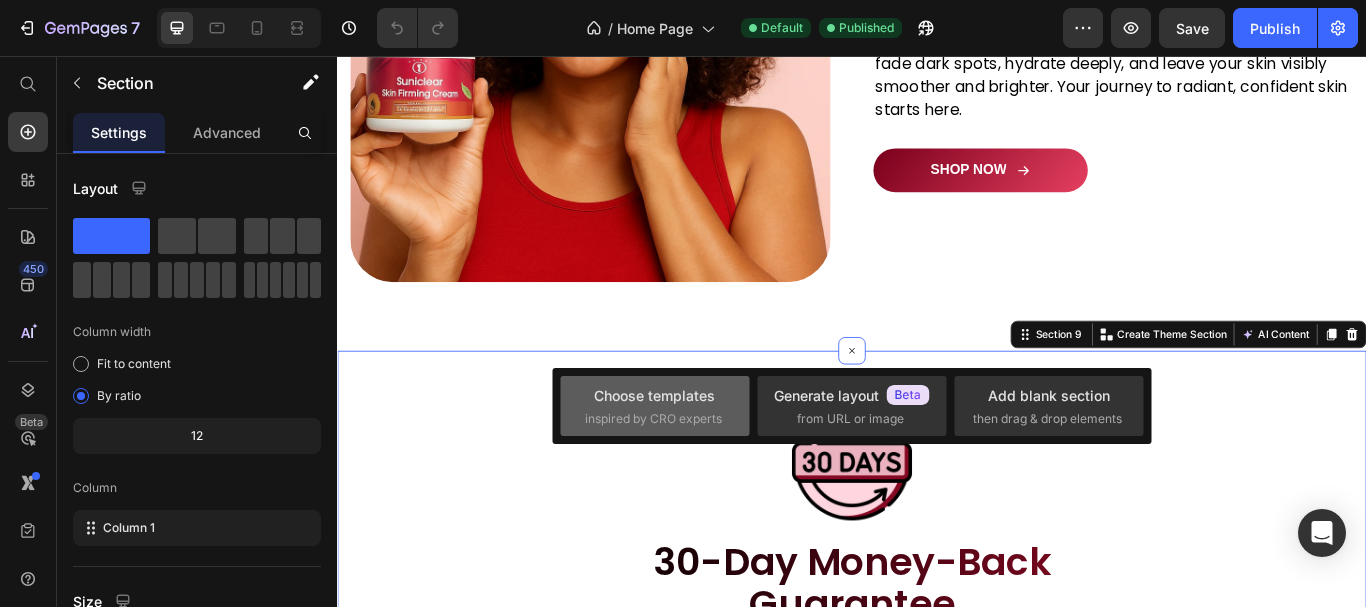 click on "Choose templates" at bounding box center [654, 395] 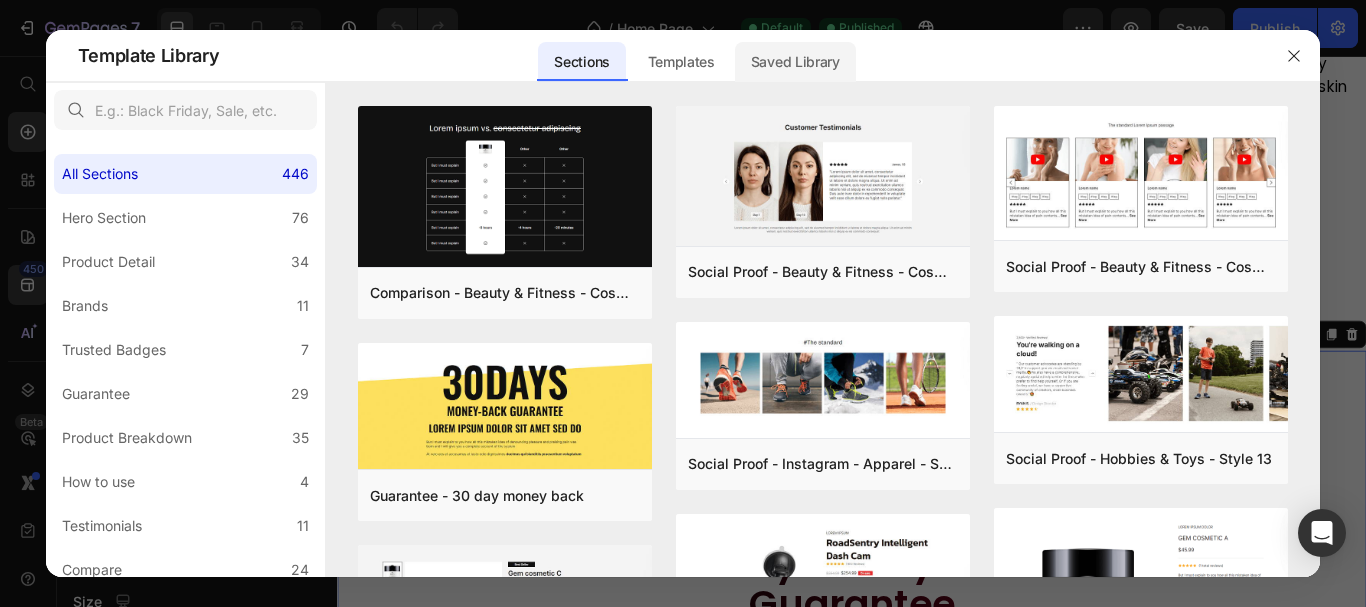 click on "Saved Library" 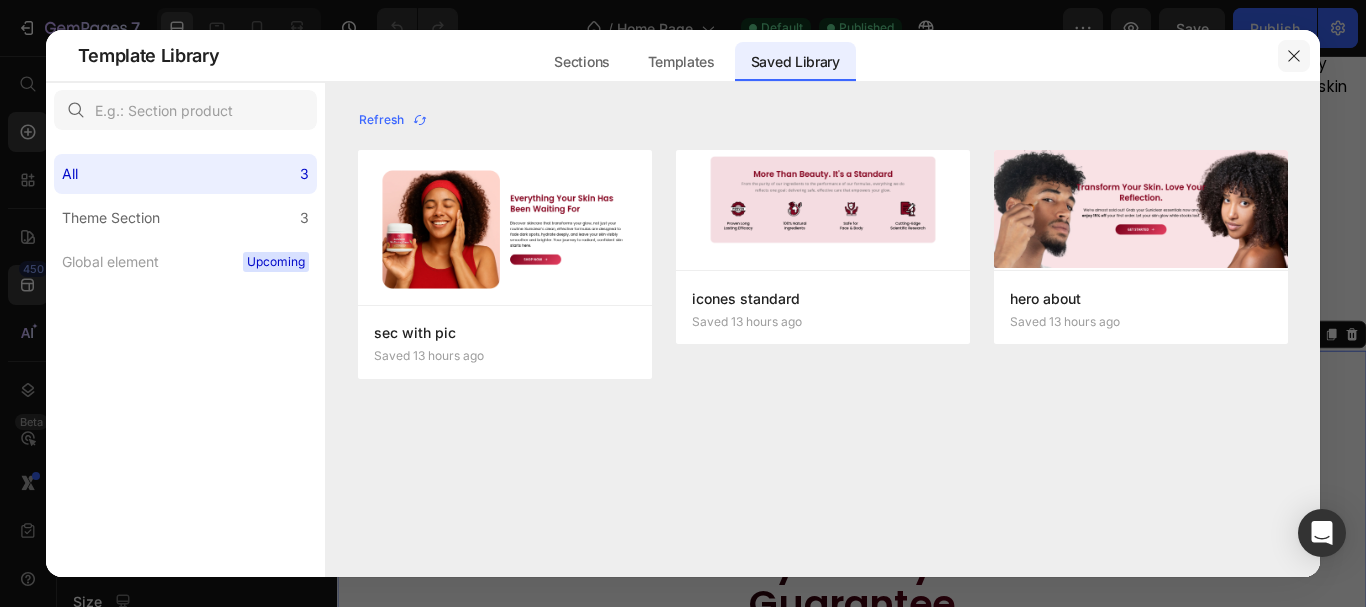 click 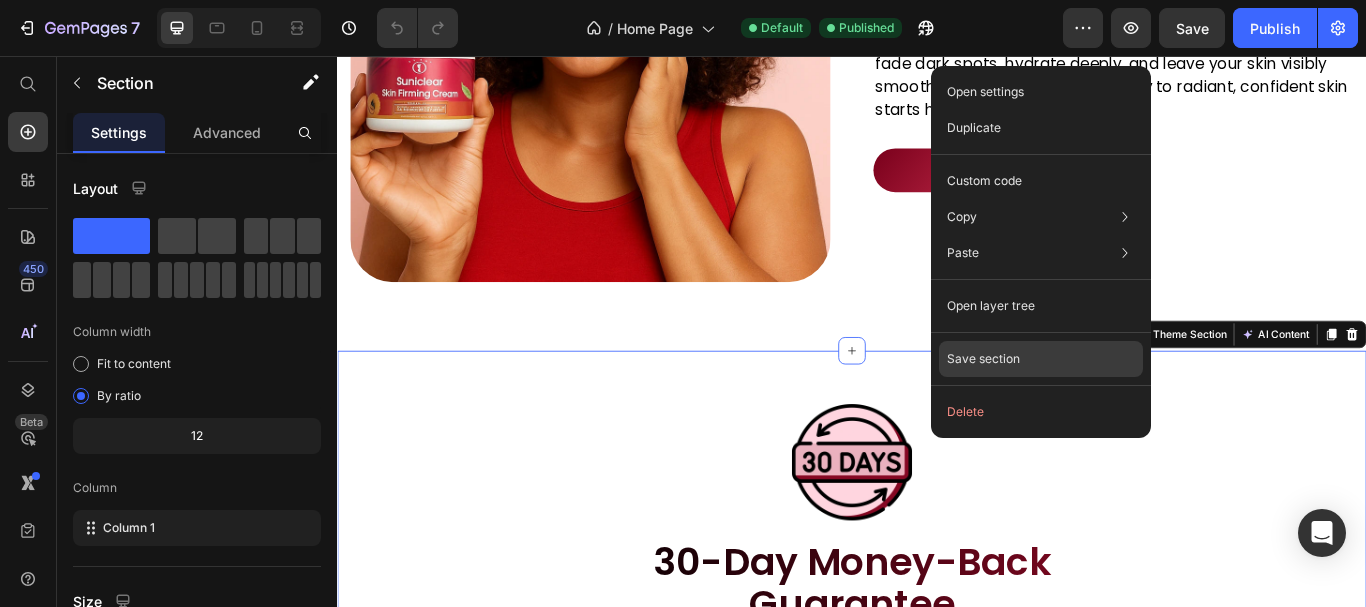 click on "Save section" at bounding box center [983, 359] 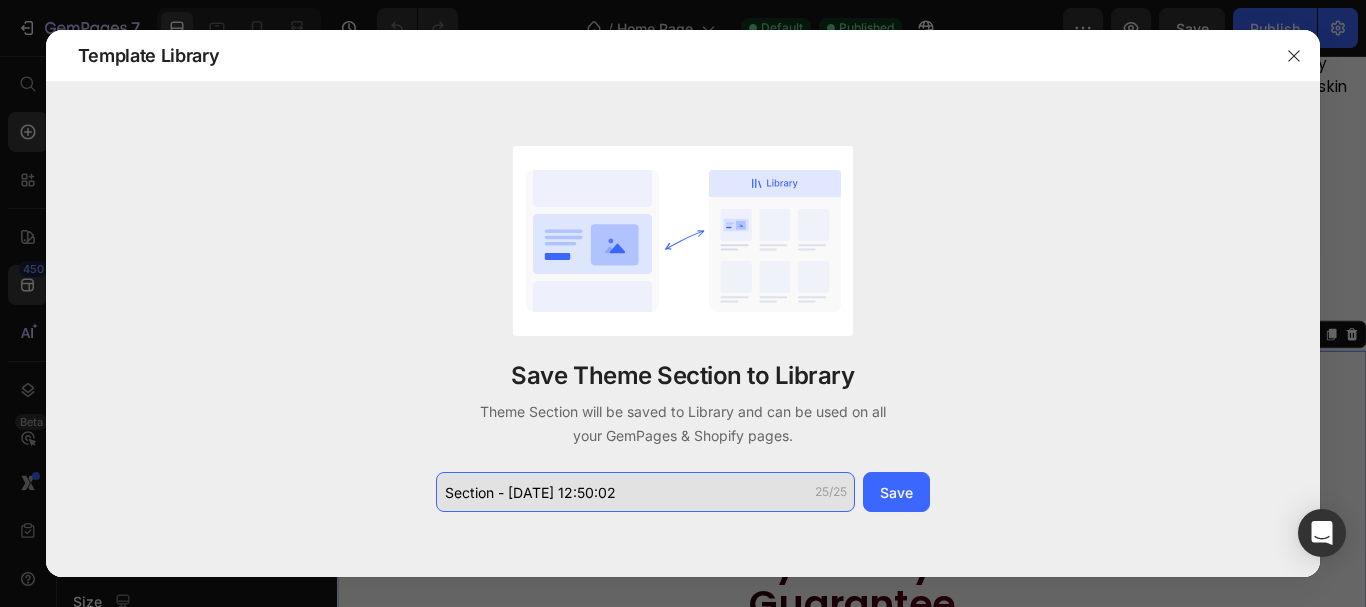 click on "Section - Jul 10 12:50:02" 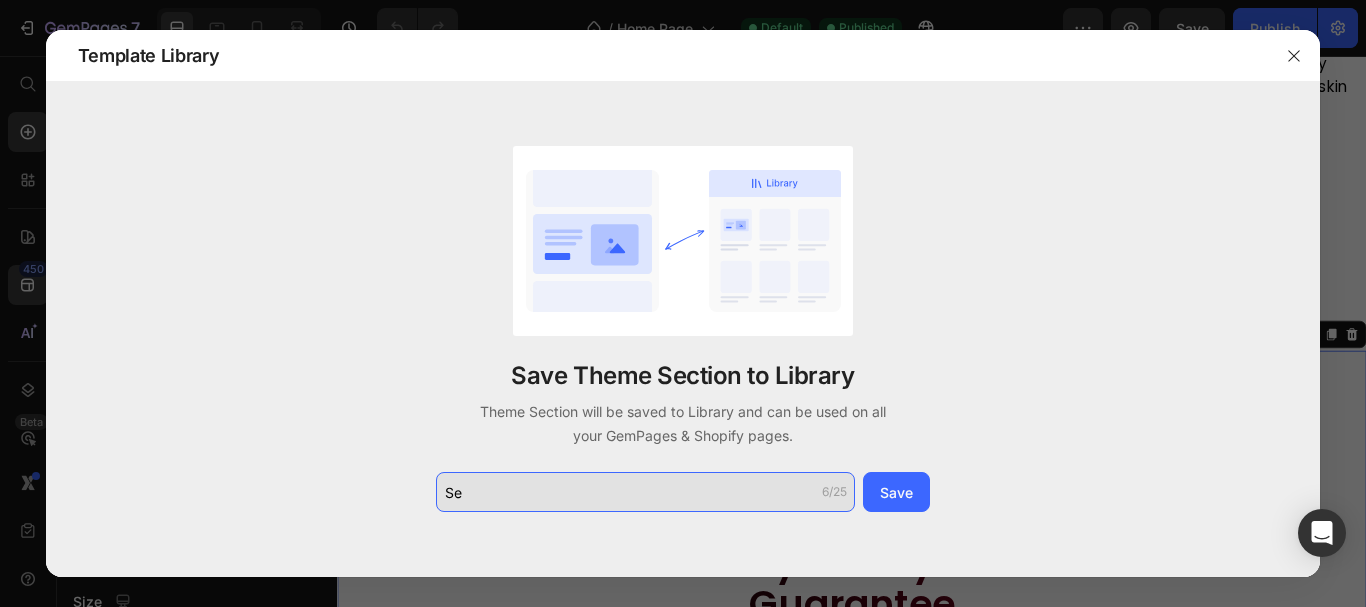 type on "S" 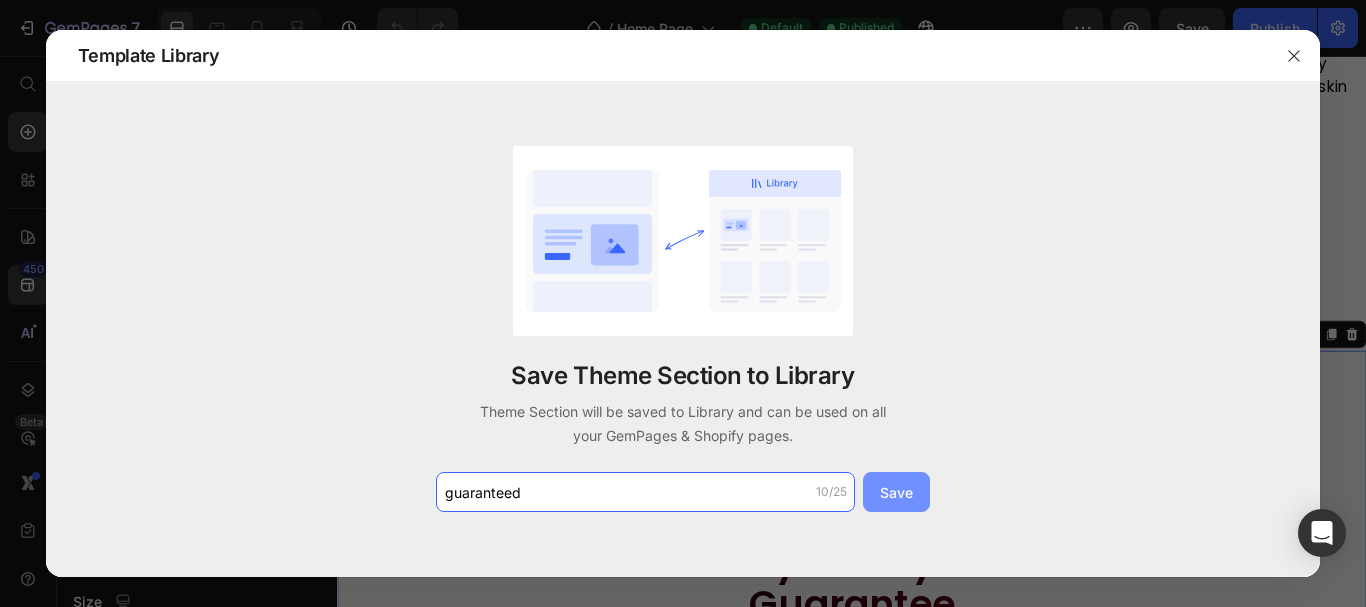 type on "guaranteed" 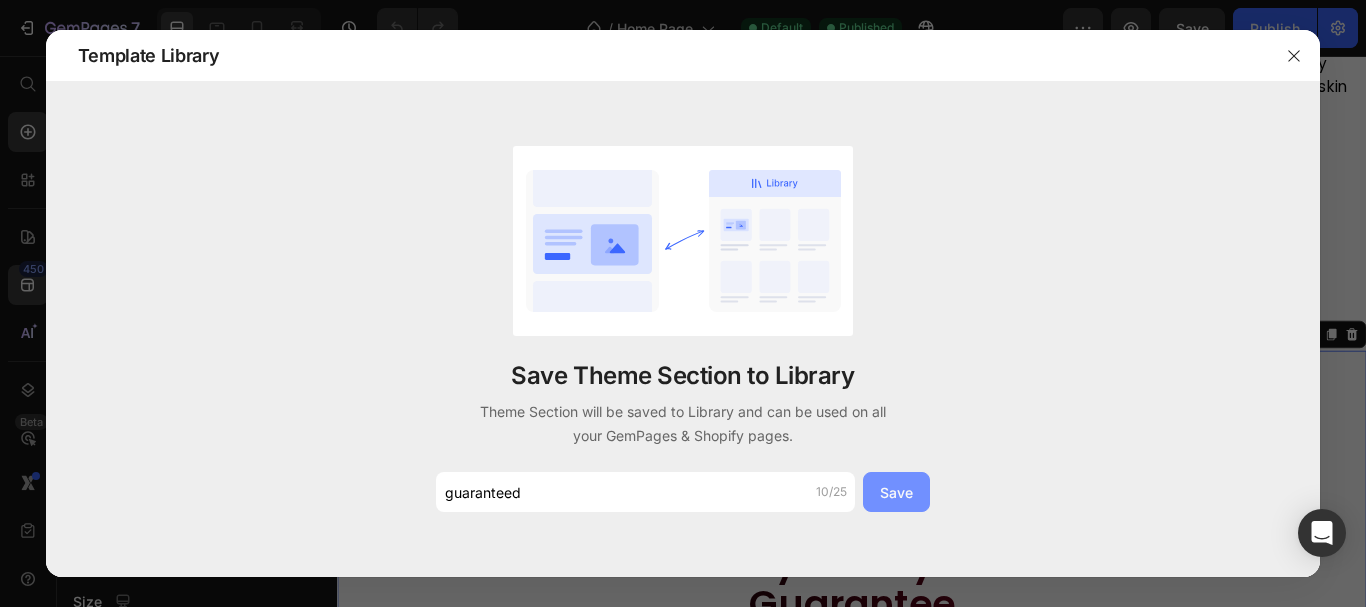click on "Save" at bounding box center (896, 492) 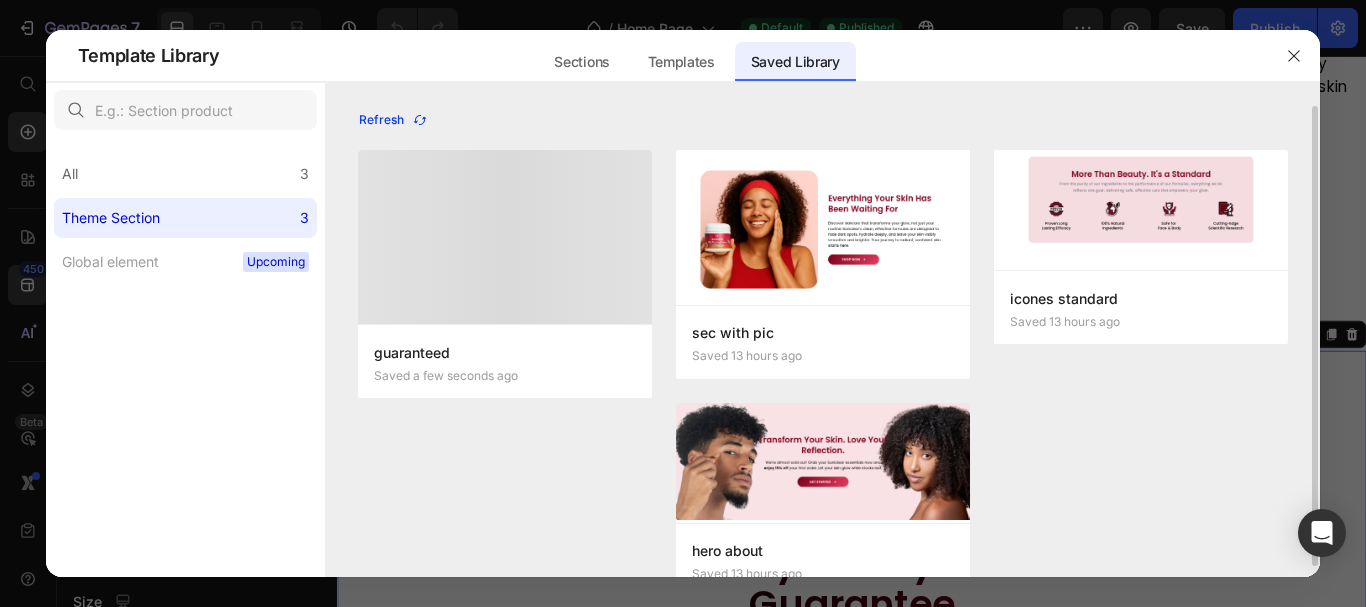 click 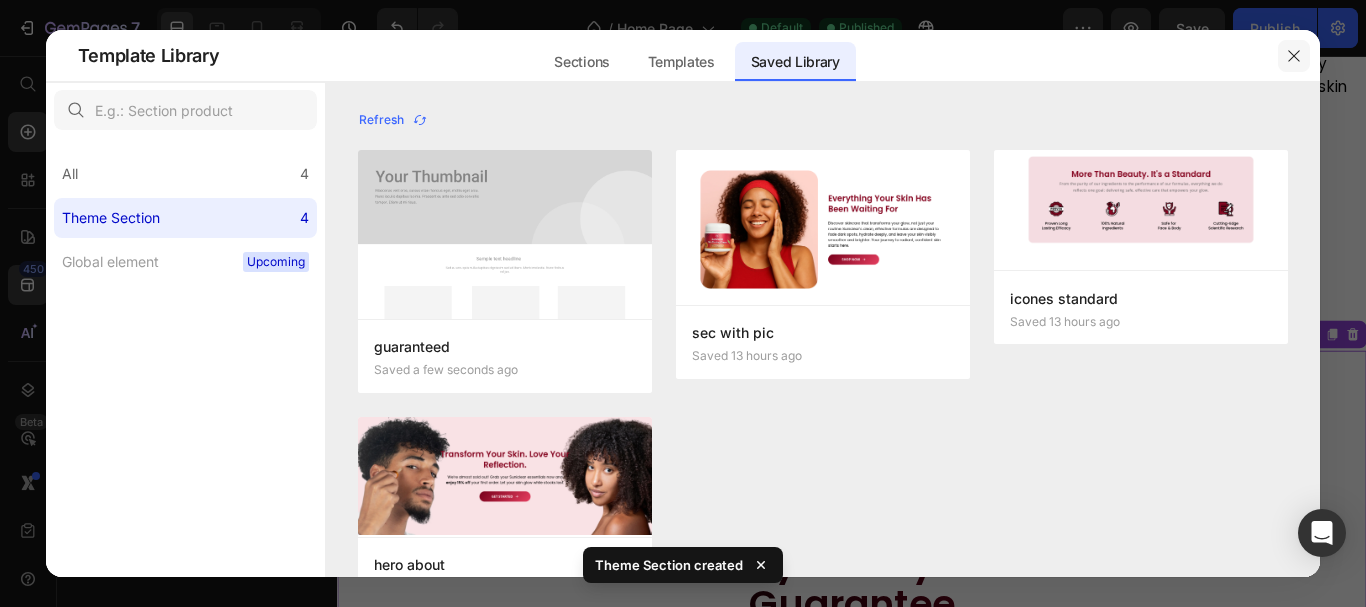 click 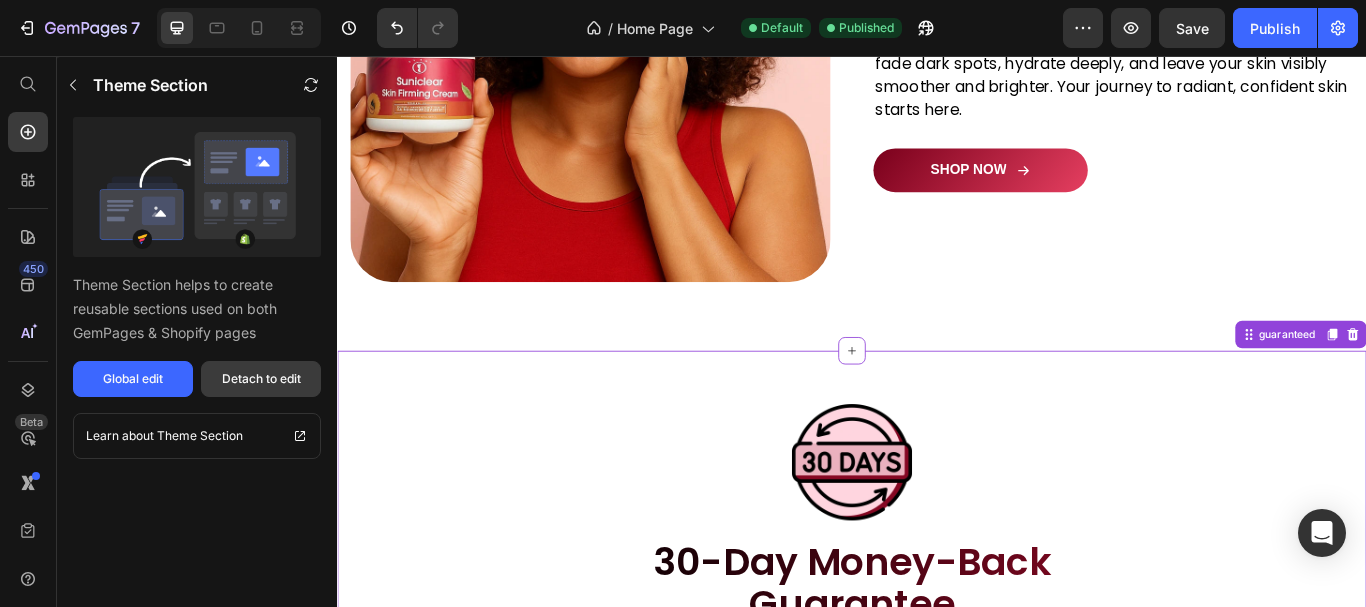 drag, startPoint x: 271, startPoint y: 373, endPoint x: 612, endPoint y: 328, distance: 343.9564 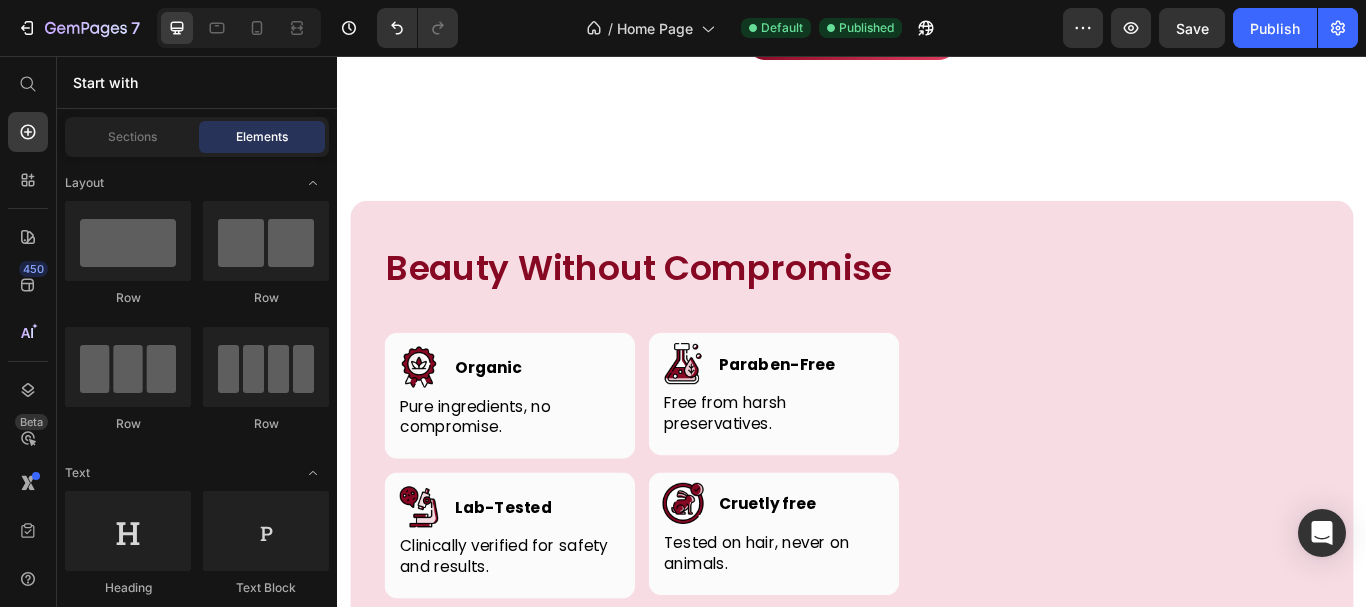 scroll, scrollTop: 5994, scrollLeft: 0, axis: vertical 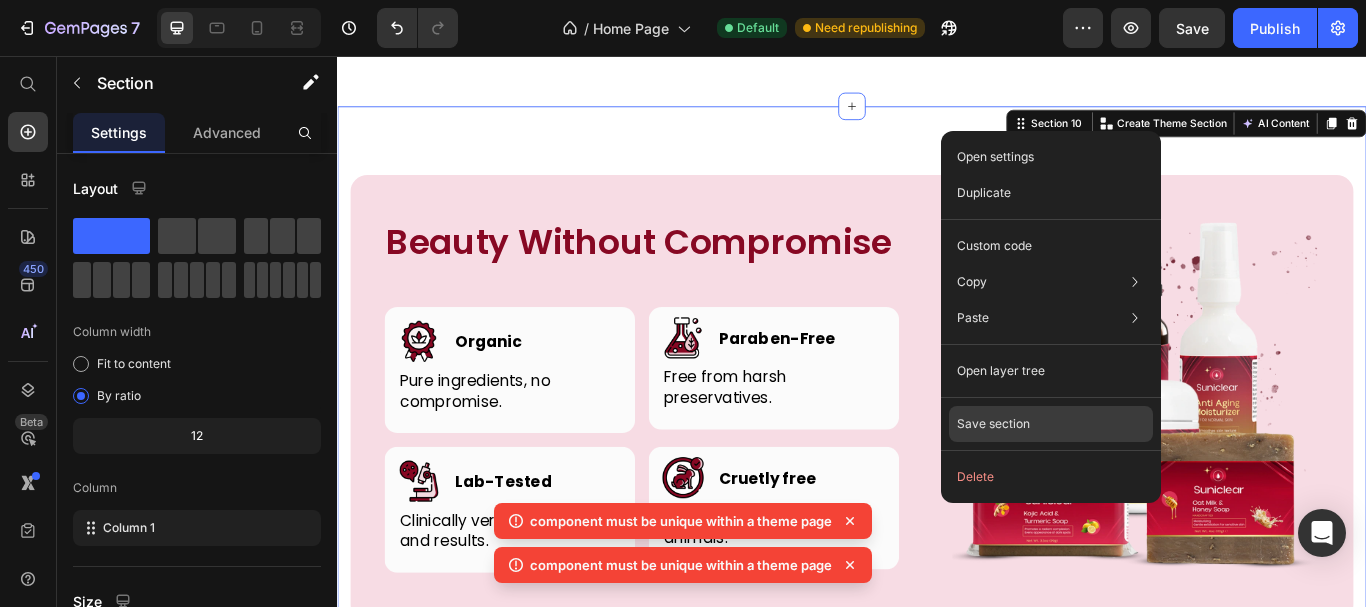 click on "Save section" at bounding box center (993, 424) 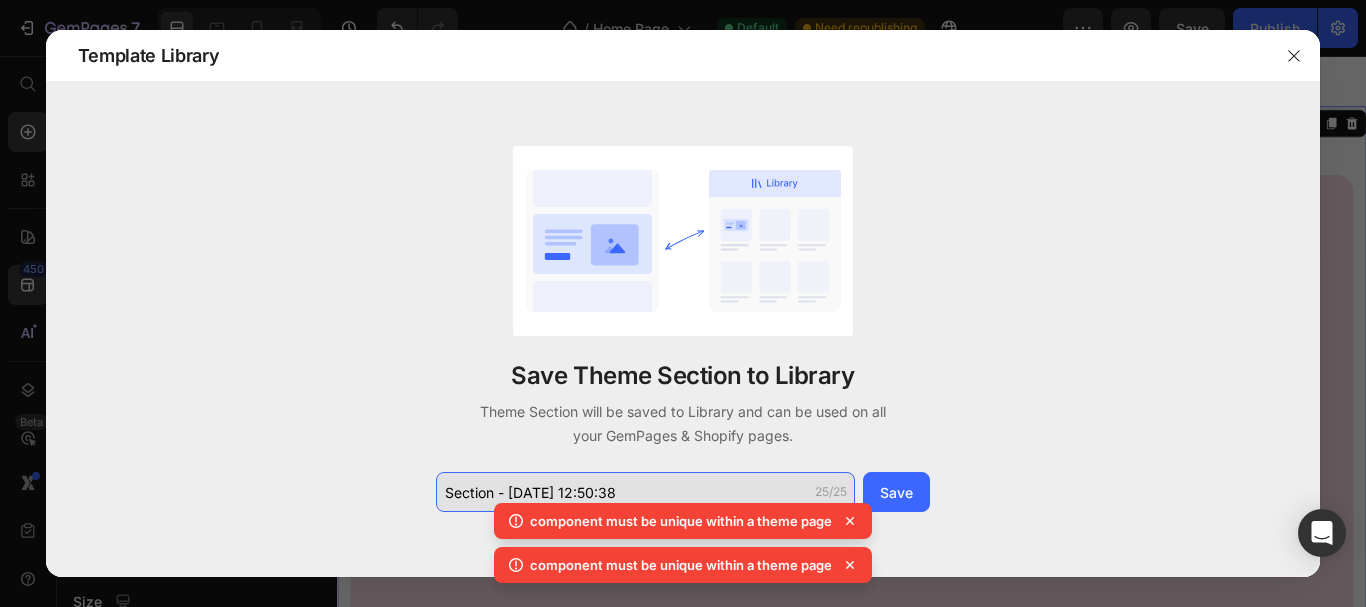 click on "Section - Jul 10 12:50:38" 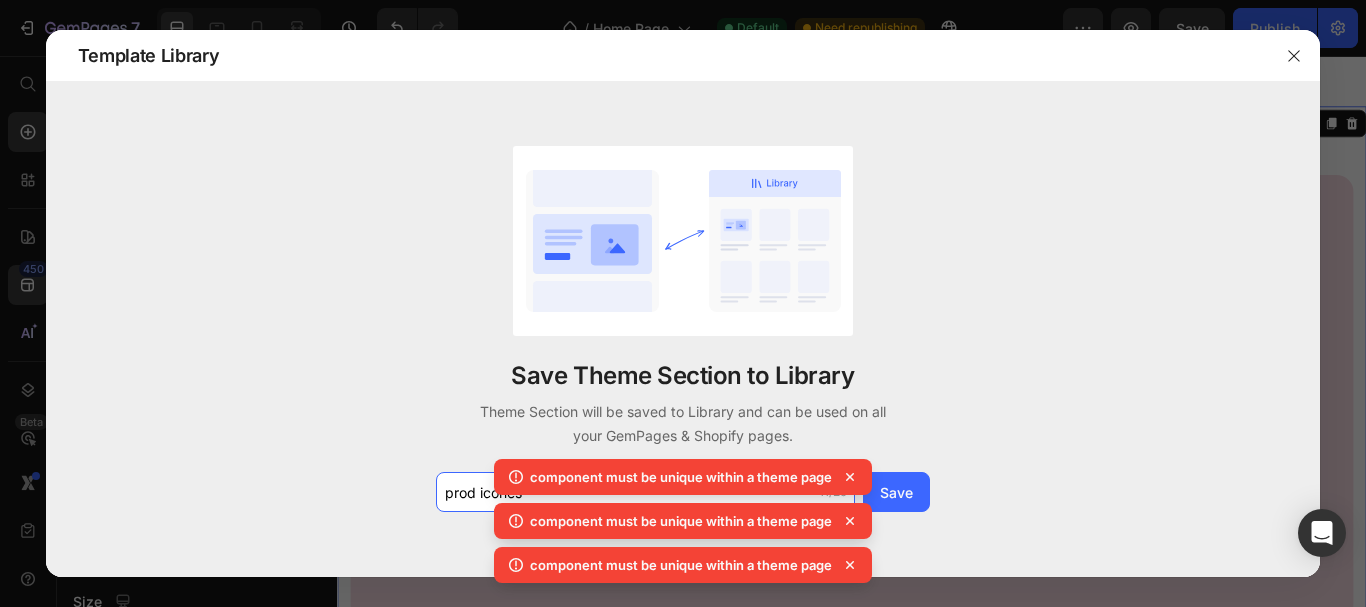 type on "prod icones" 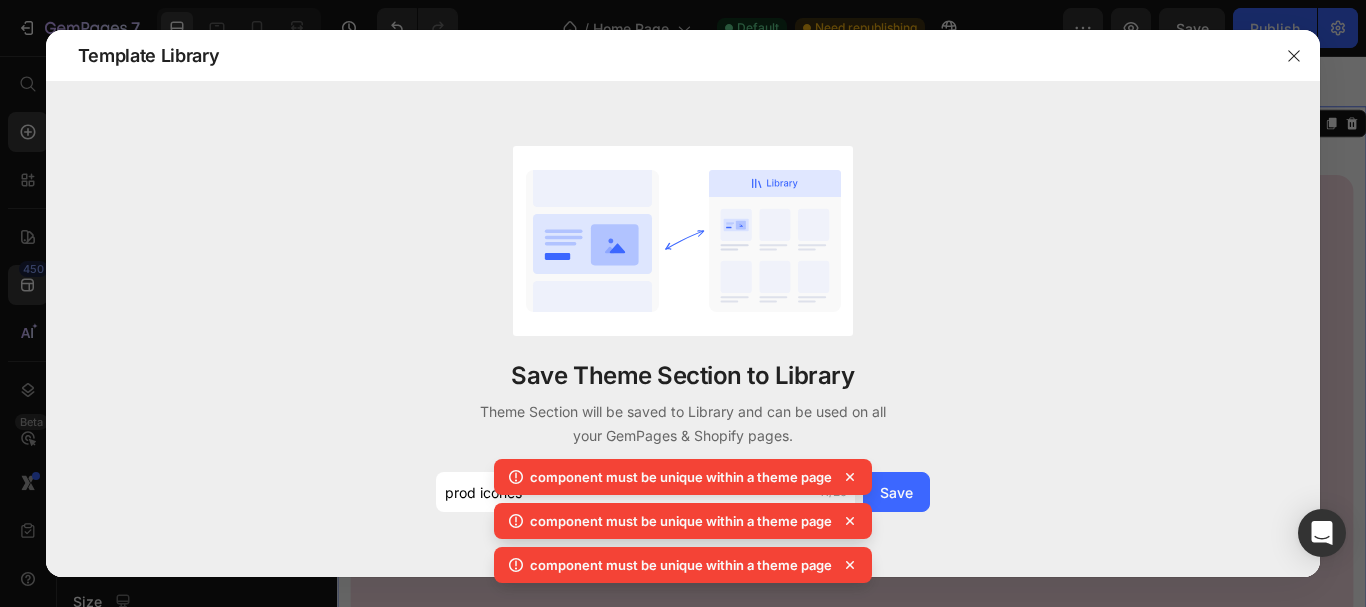 click 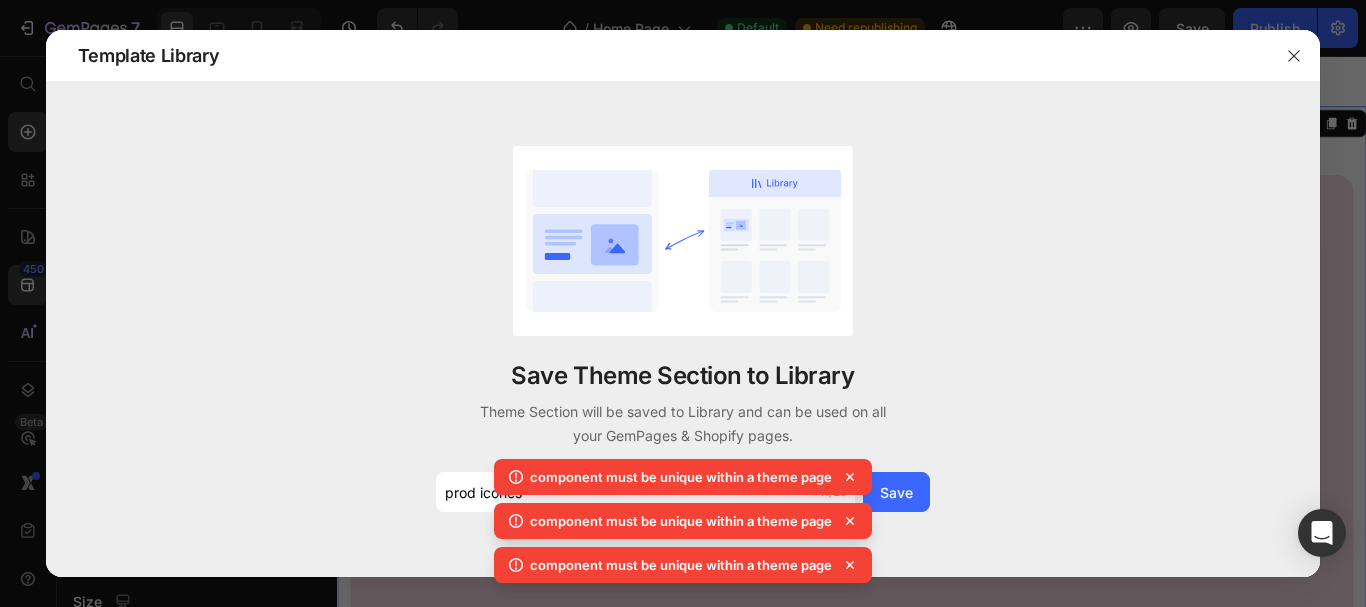 click 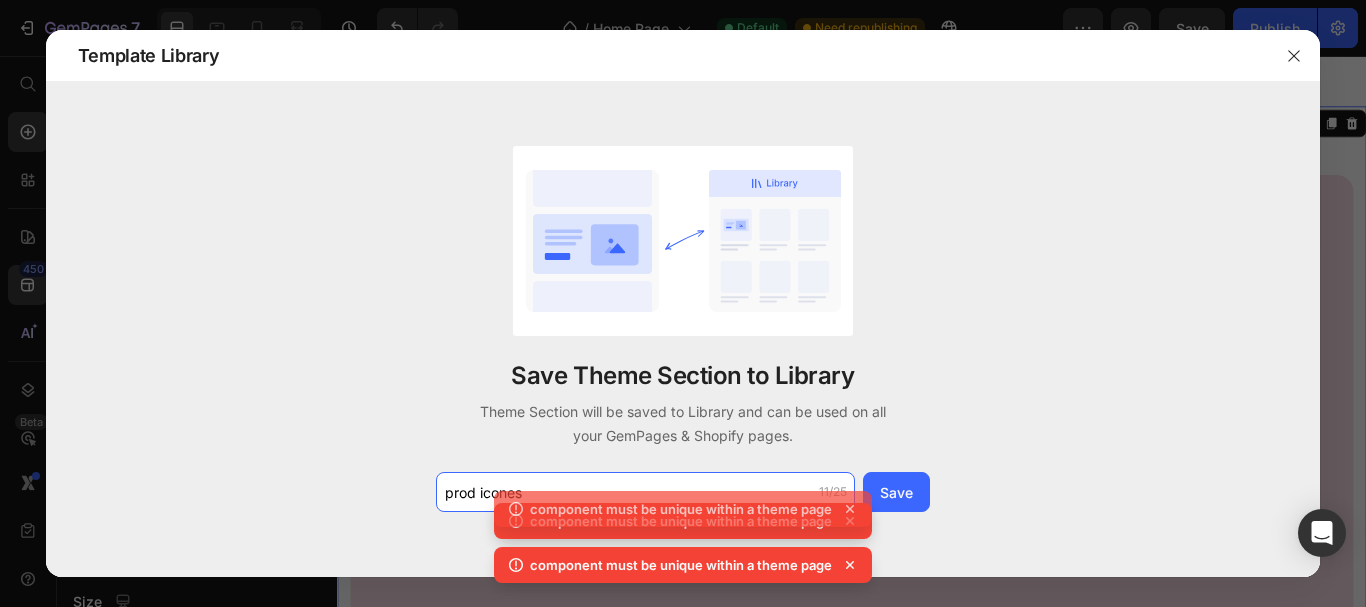click on "prod icones" 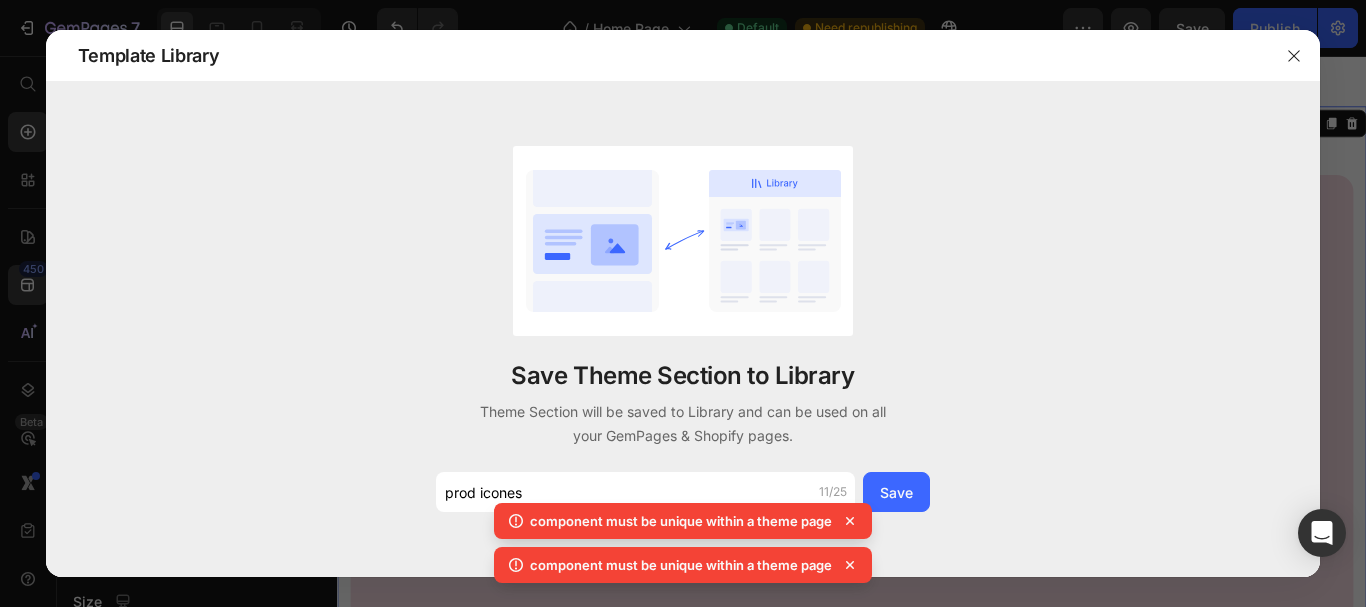 click 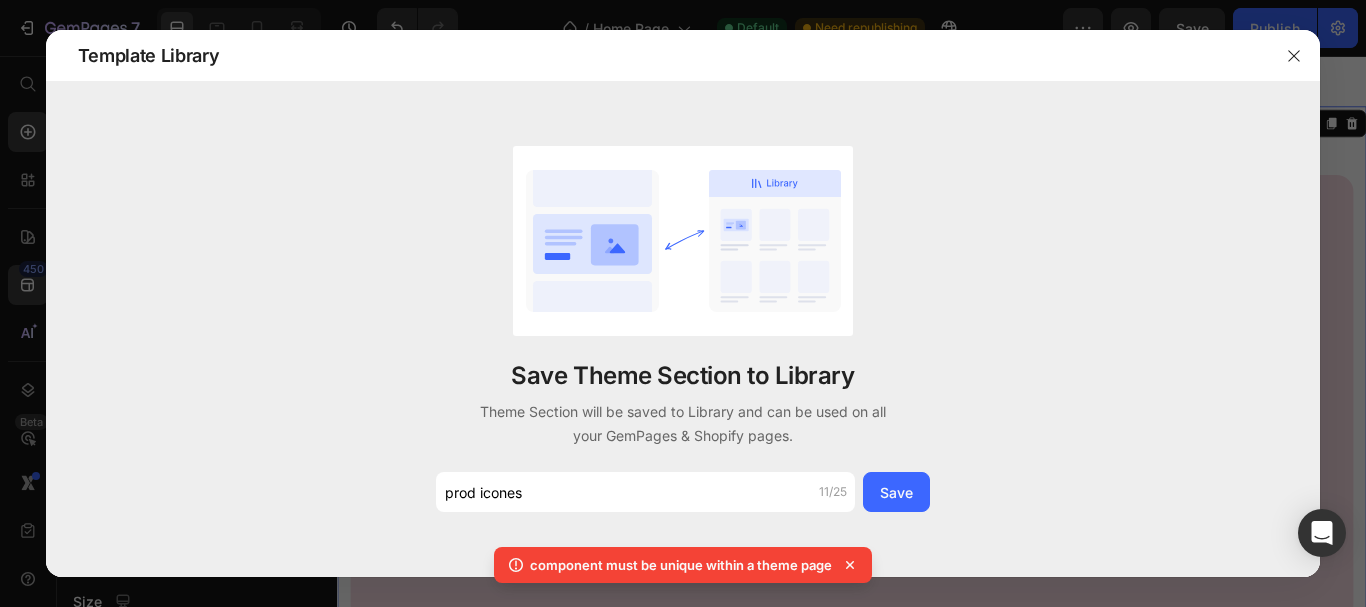 click 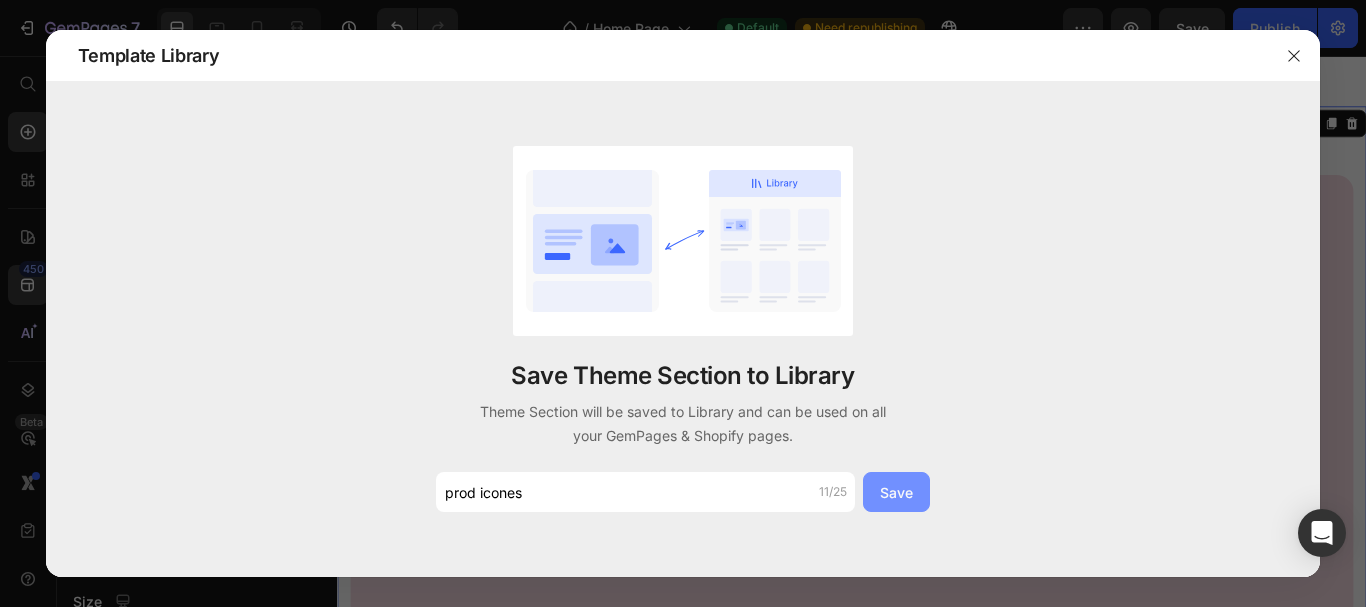 click on "Save" at bounding box center (896, 492) 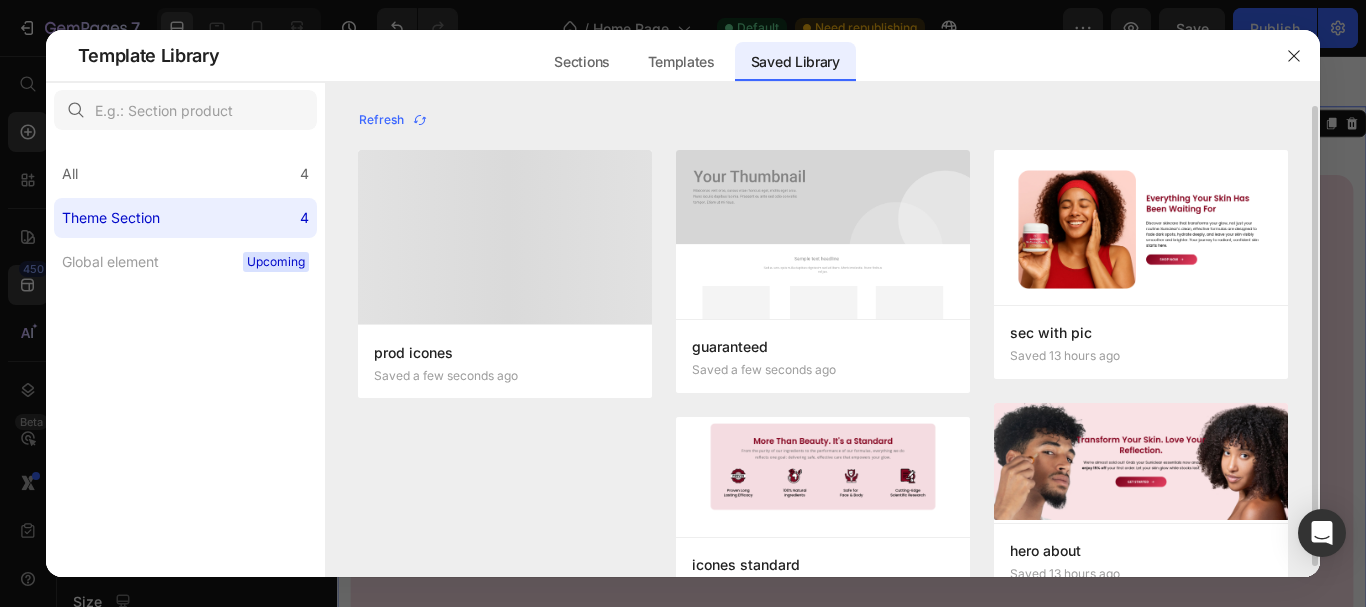 click on "Refresh" 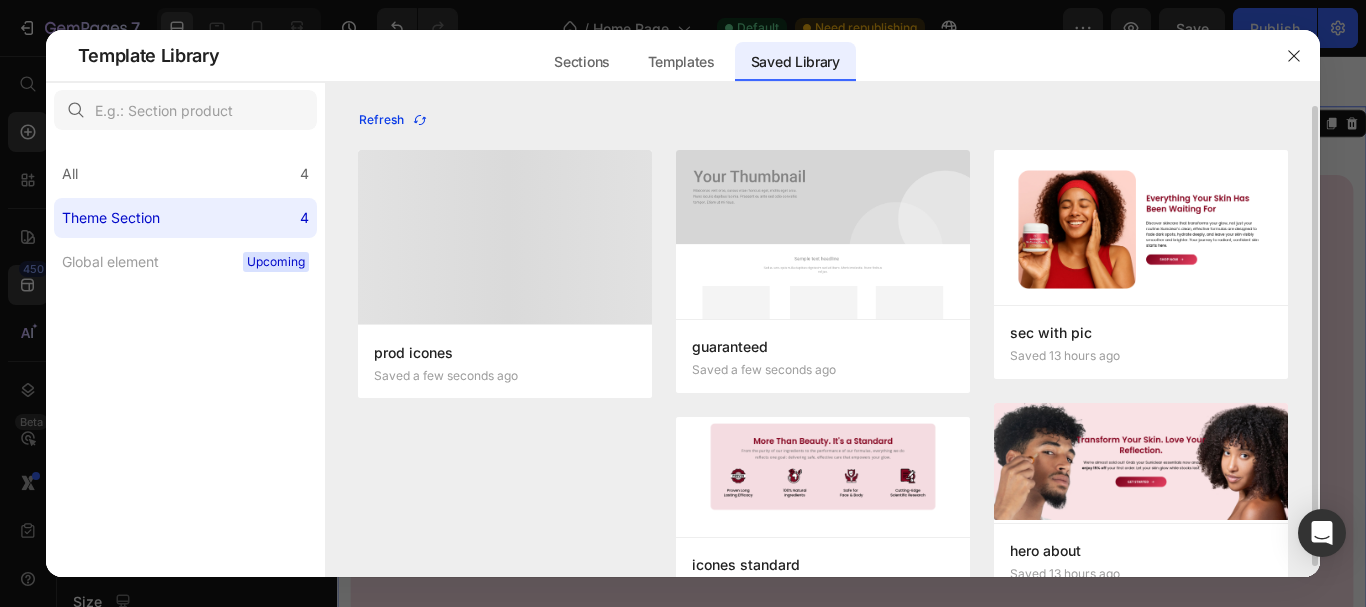 click 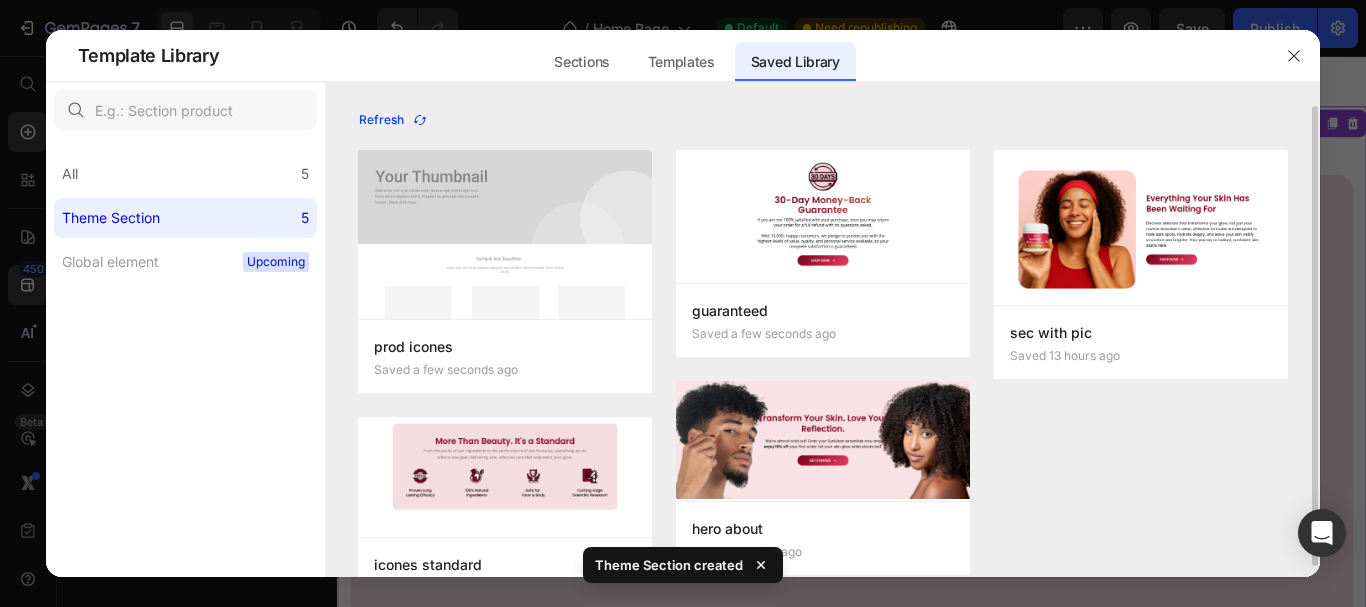 click 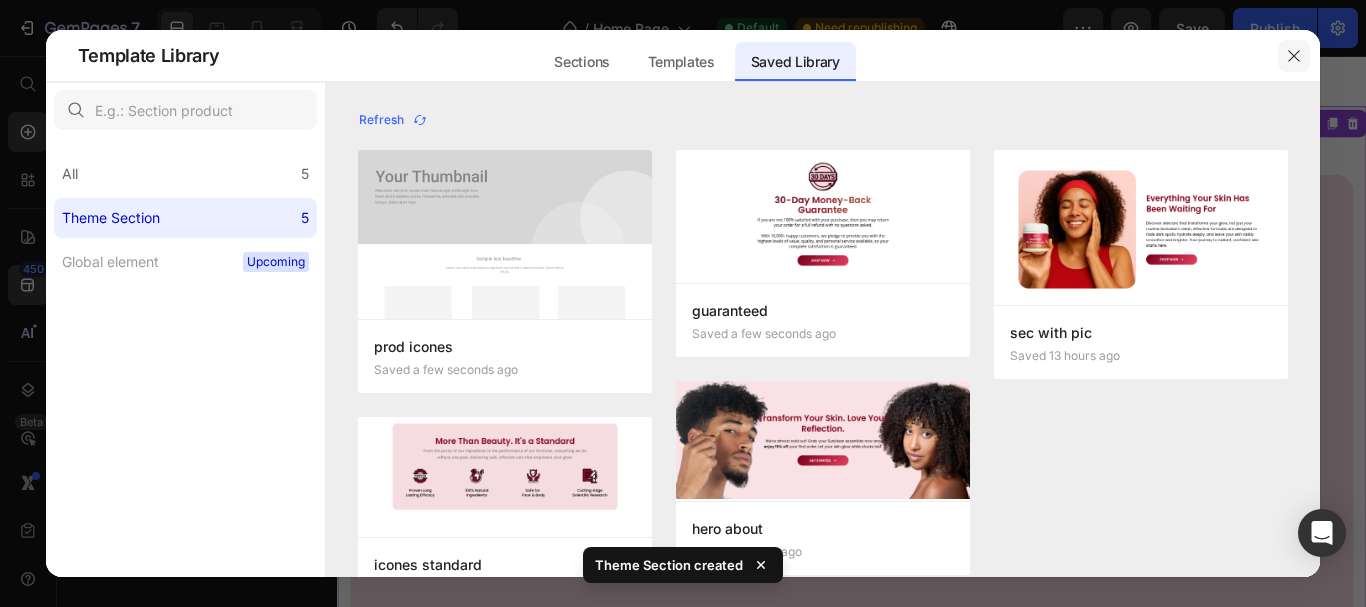 click 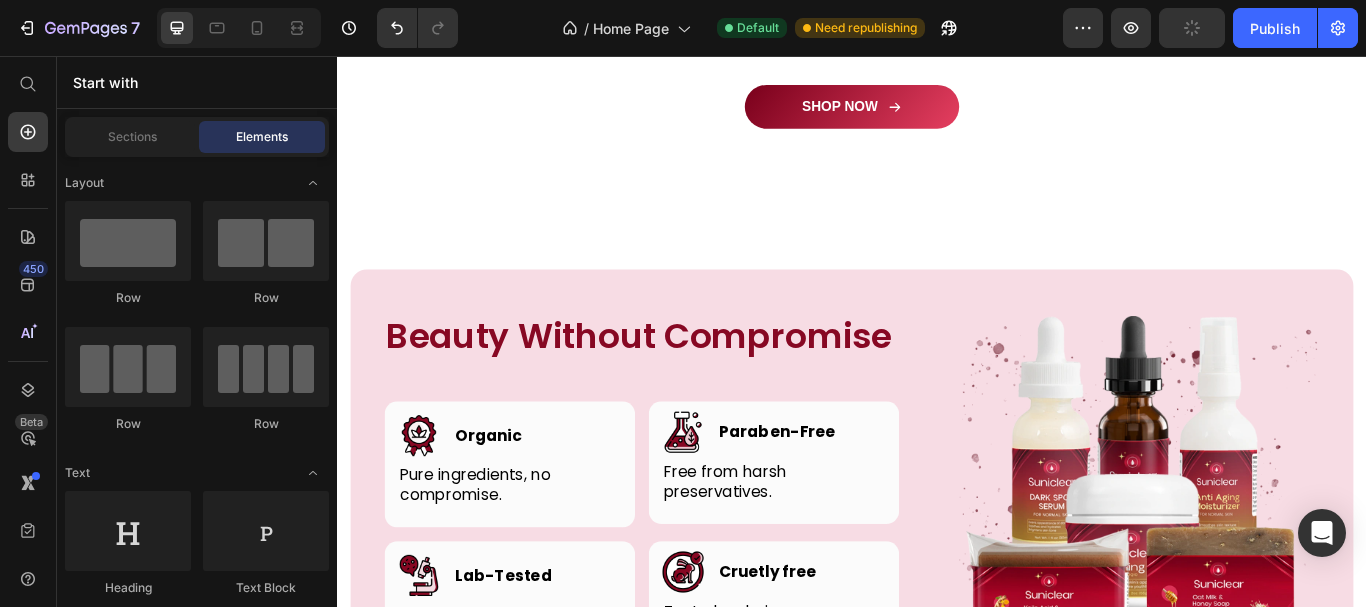 scroll, scrollTop: 5893, scrollLeft: 0, axis: vertical 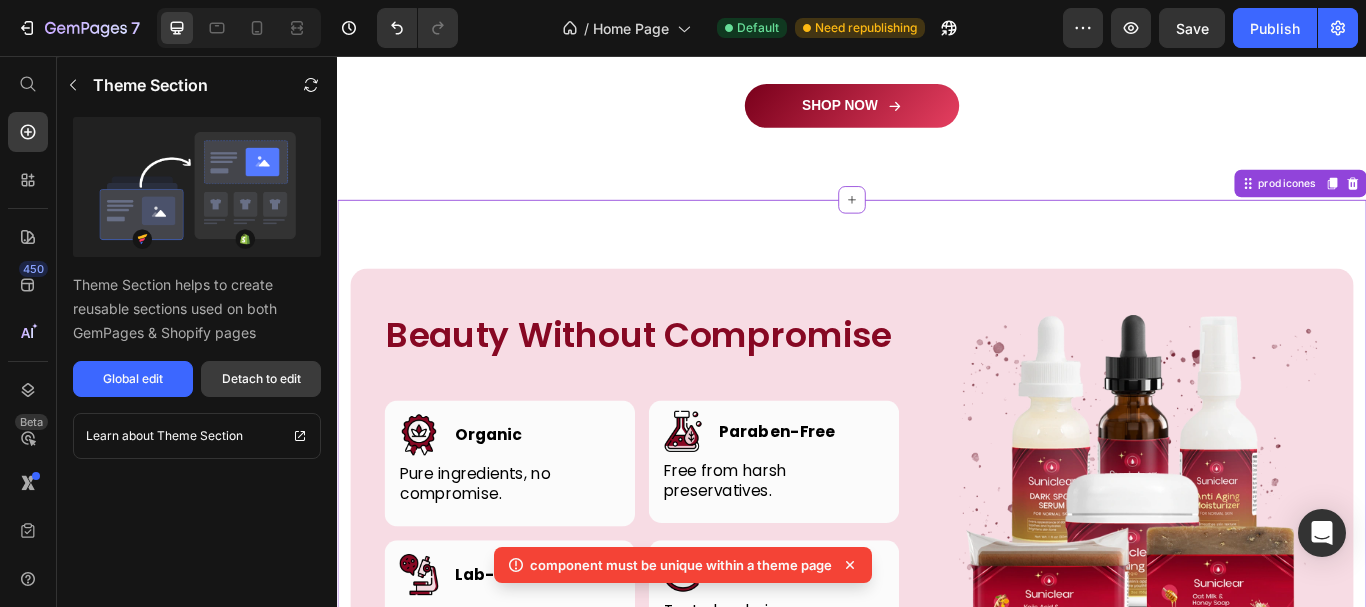 click on "Detach to edit" at bounding box center [261, 379] 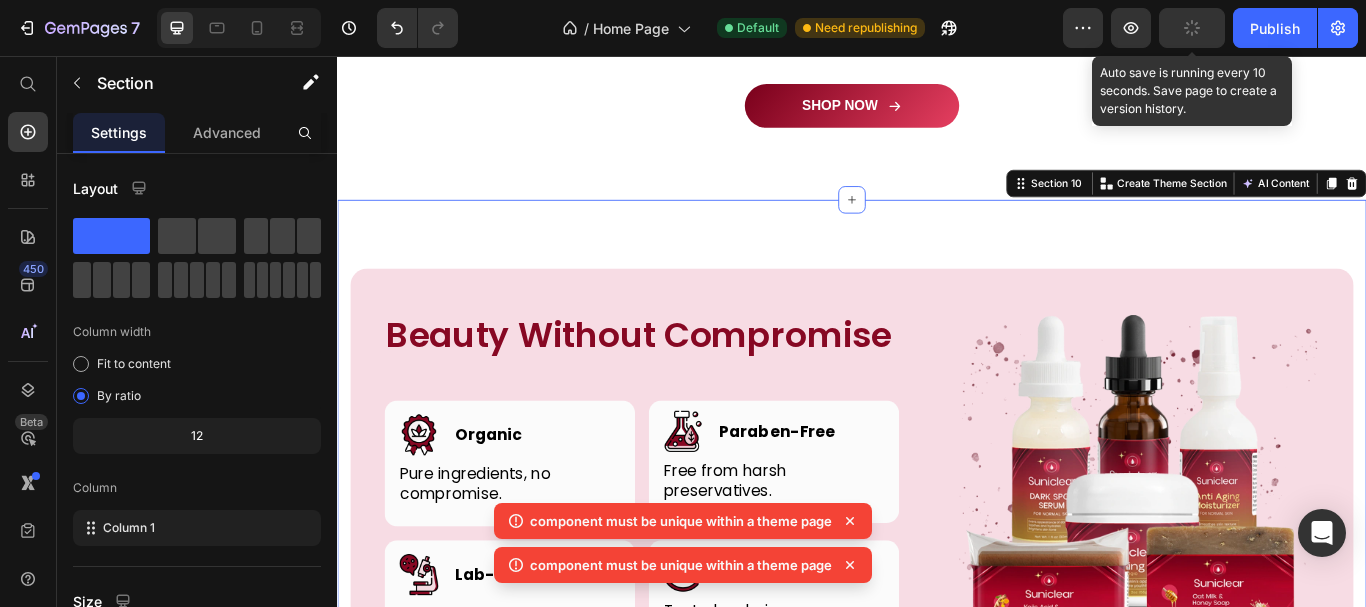 click 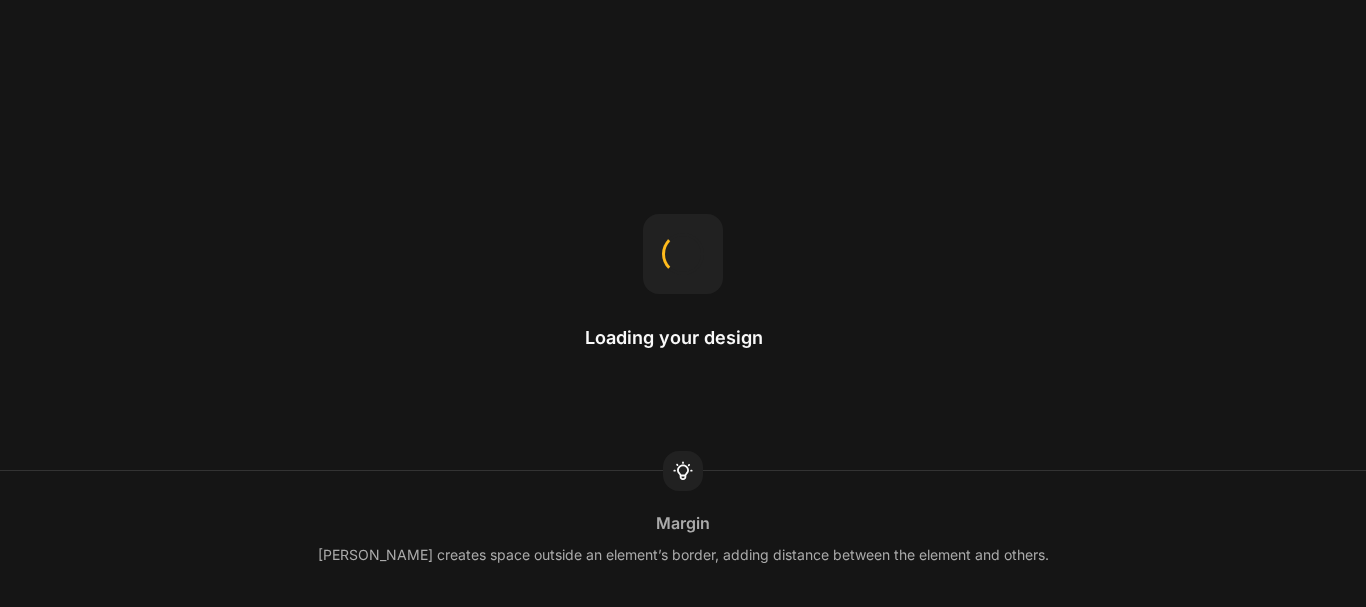 scroll, scrollTop: 0, scrollLeft: 0, axis: both 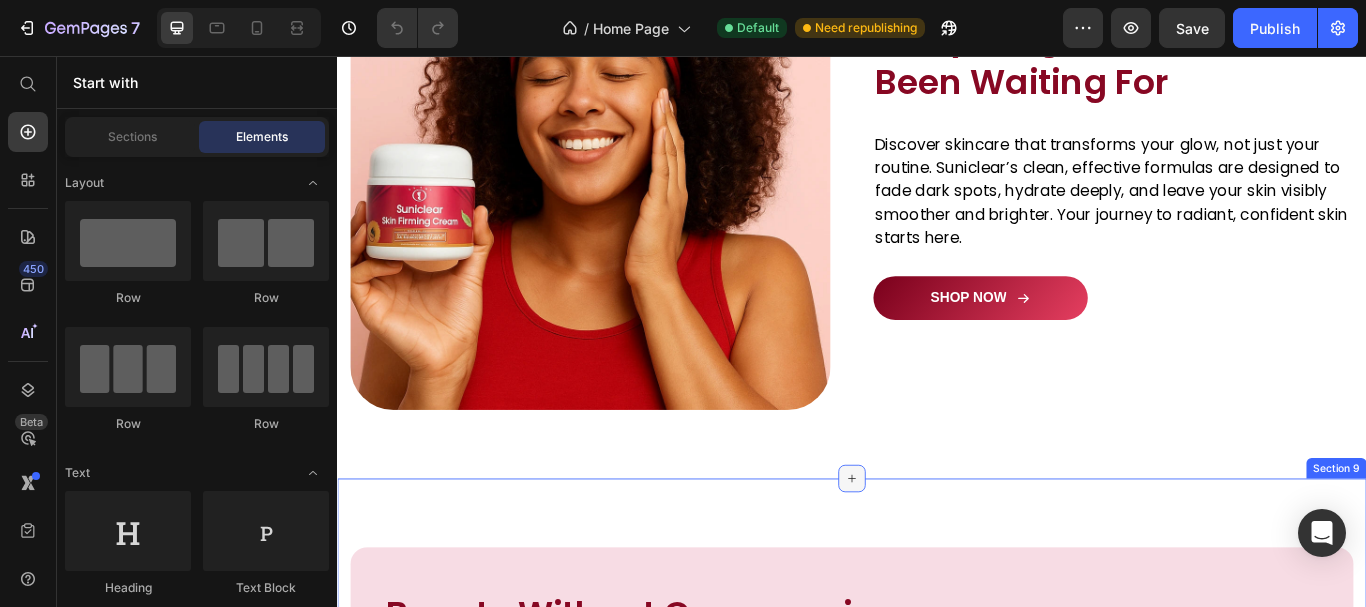 click at bounding box center [937, 549] 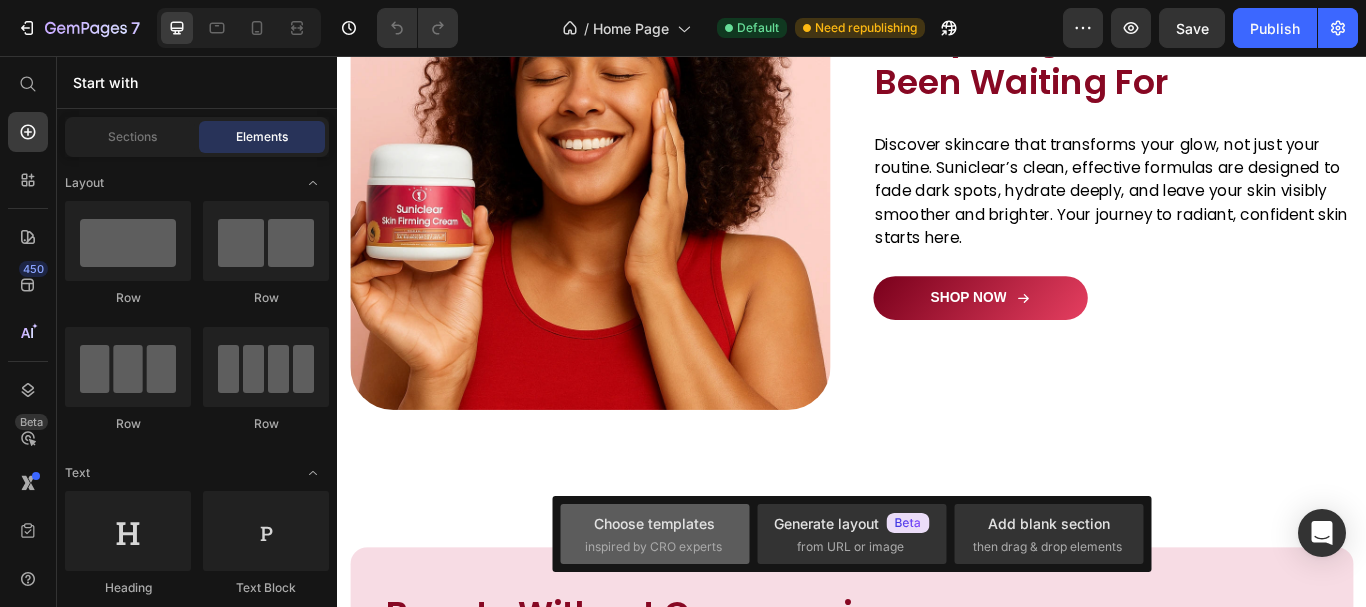 click on "Choose templates" at bounding box center [654, 523] 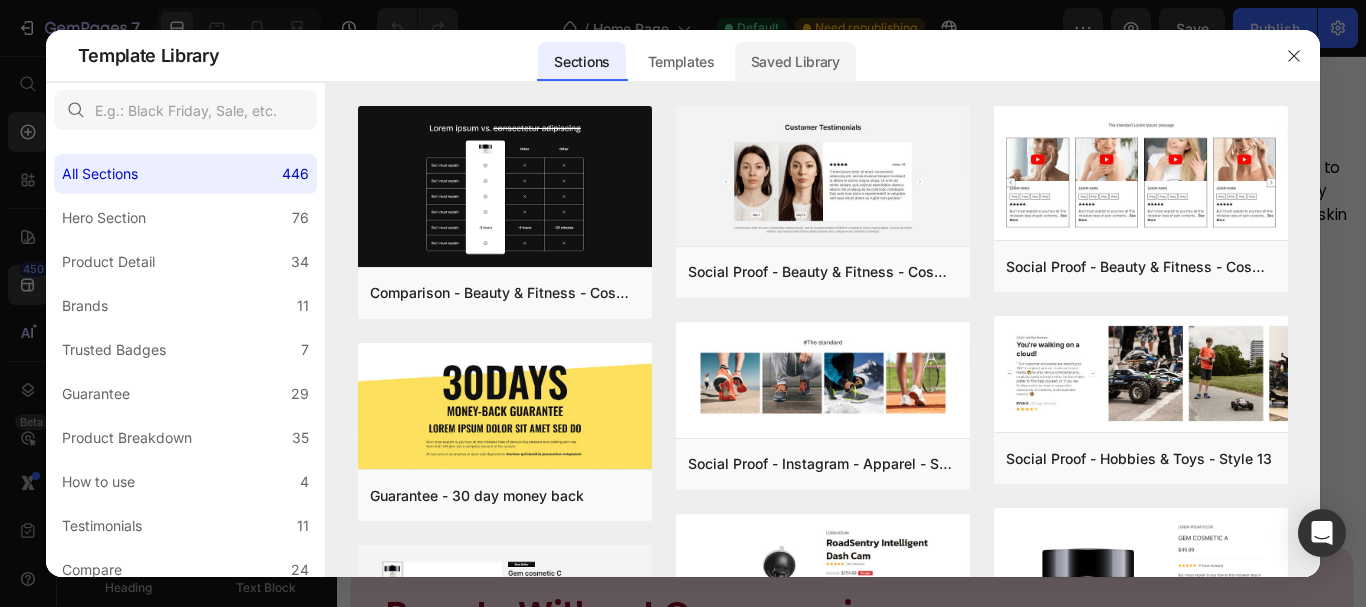 click on "Saved Library" 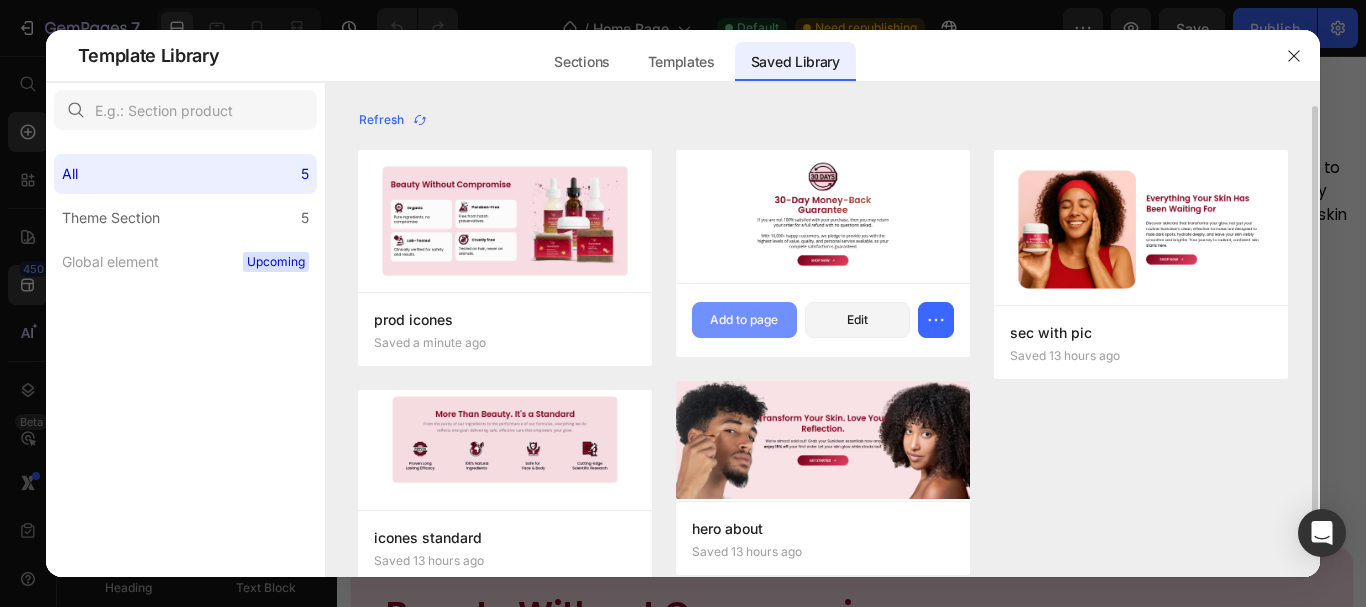 click on "Add to page" at bounding box center (744, 320) 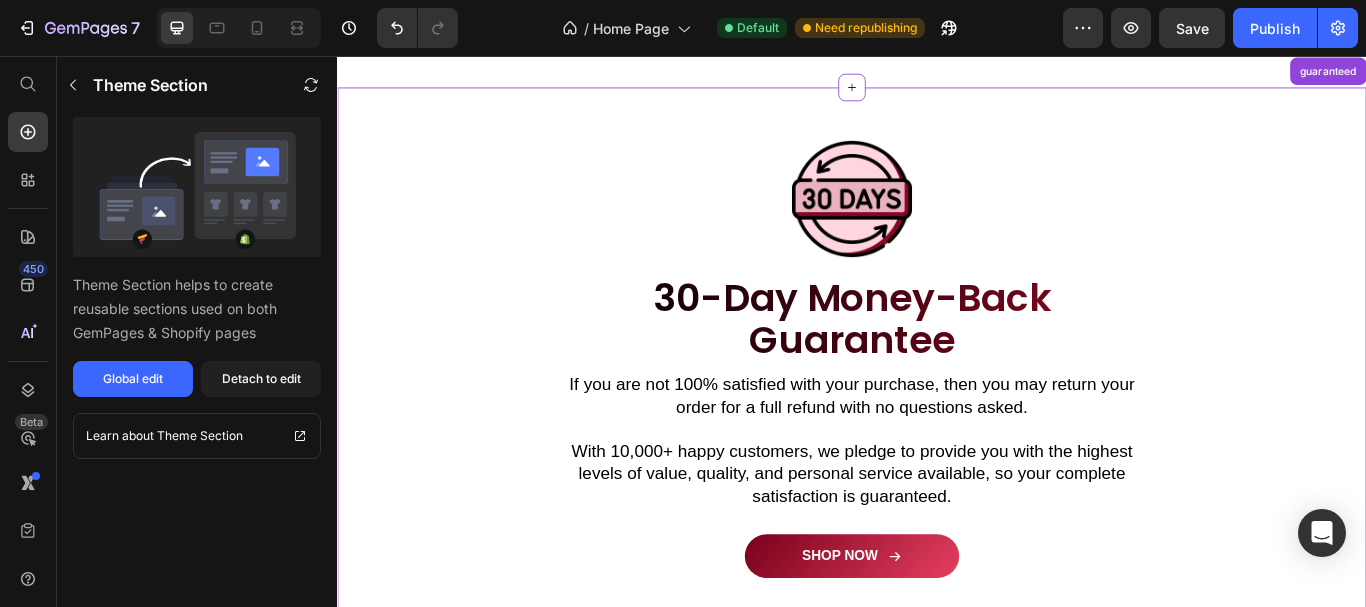 scroll, scrollTop: 5398, scrollLeft: 0, axis: vertical 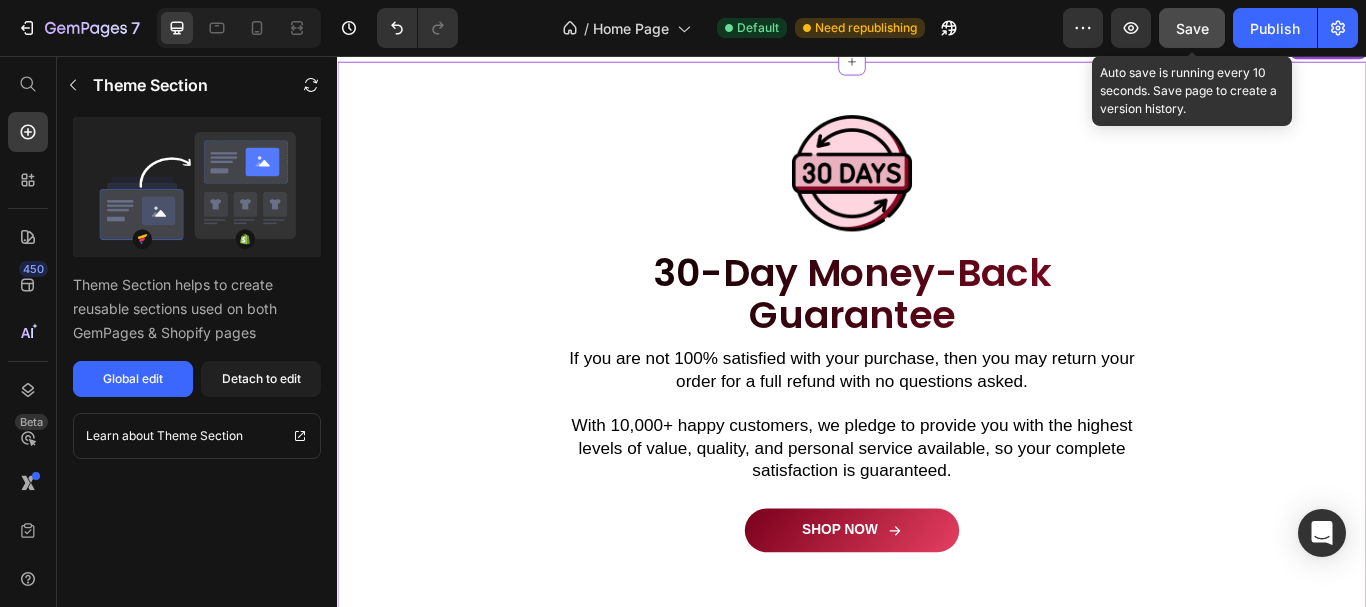click on "Save" at bounding box center (1192, 28) 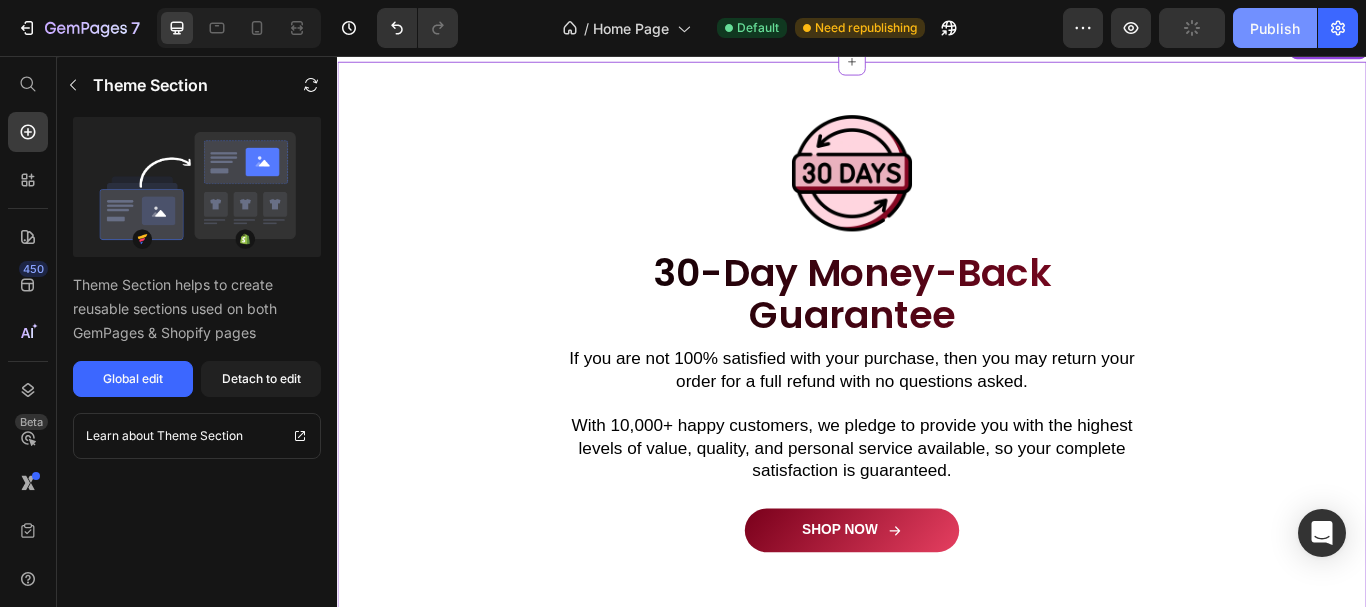 click on "Publish" at bounding box center [1275, 28] 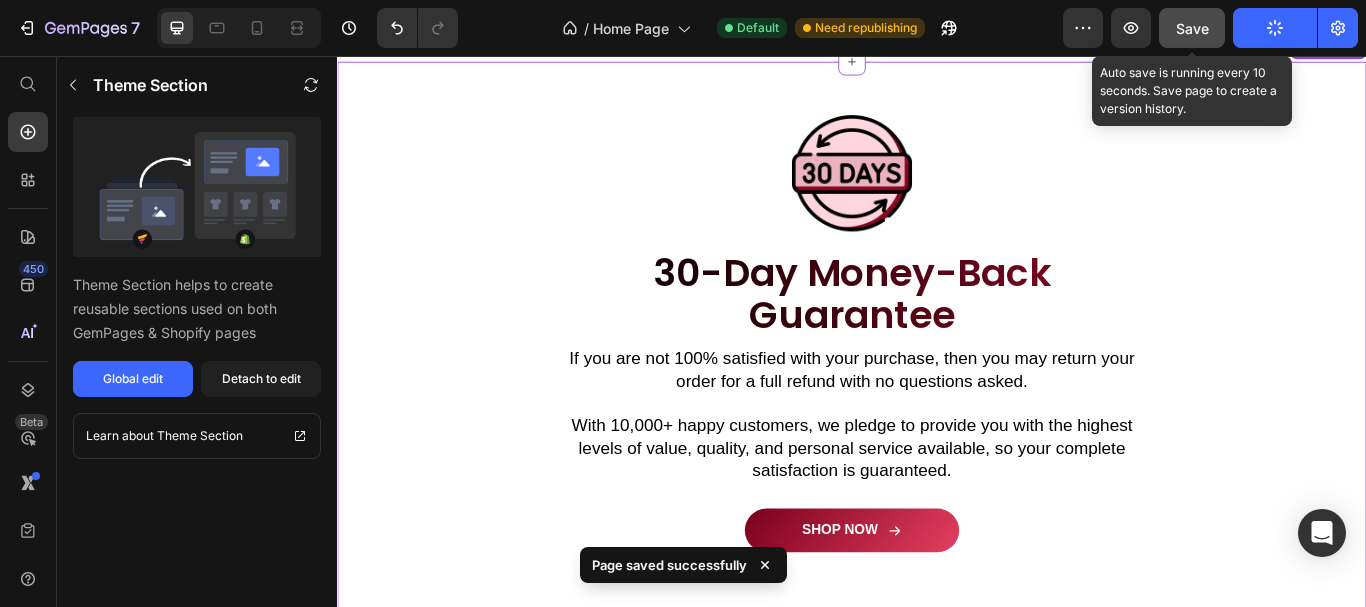 click on "Save" at bounding box center [1192, 28] 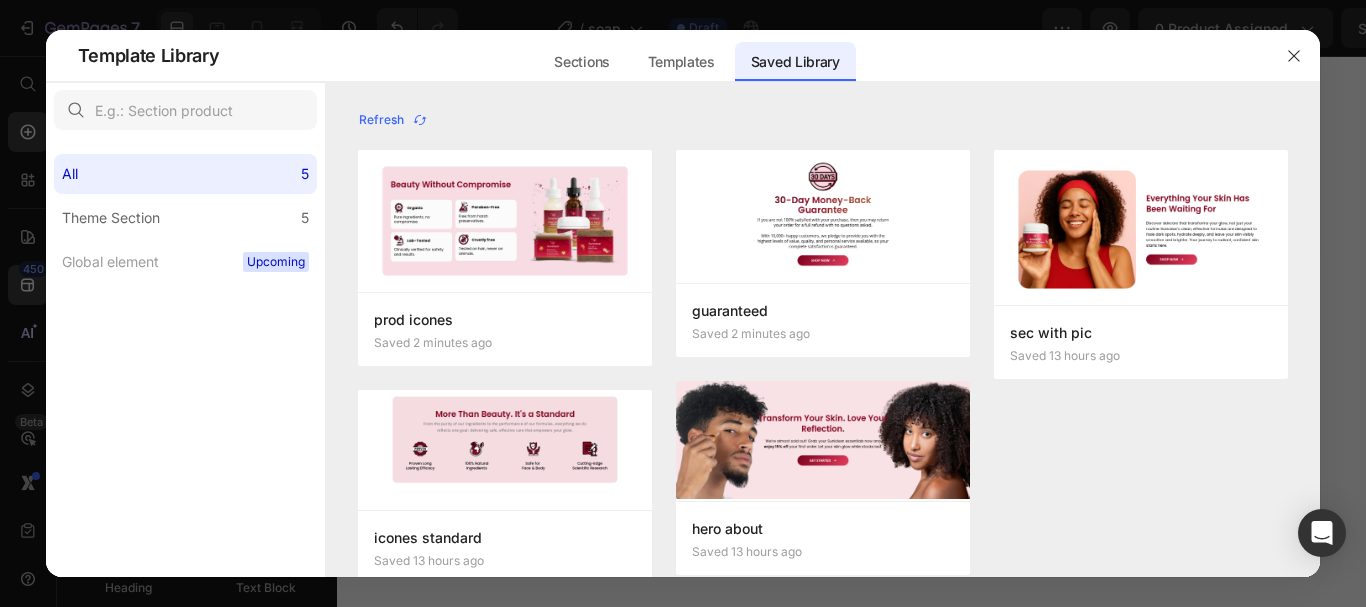 click on "Add to page" at bounding box center (0, 0) 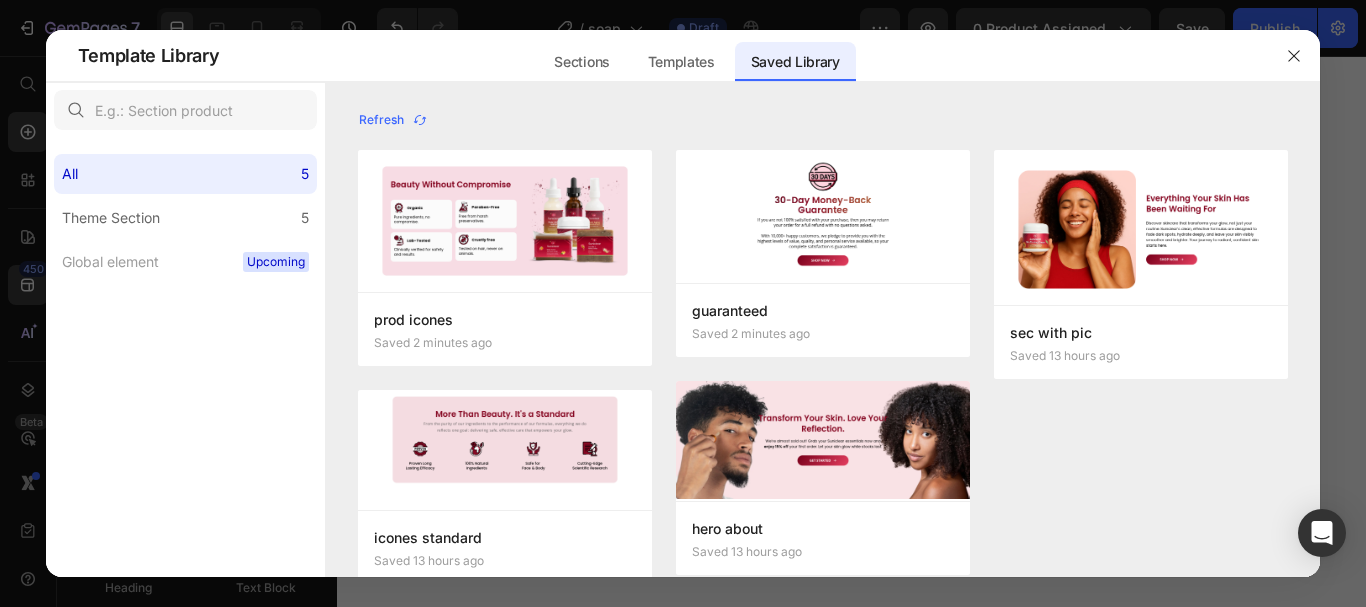 scroll, scrollTop: 0, scrollLeft: 0, axis: both 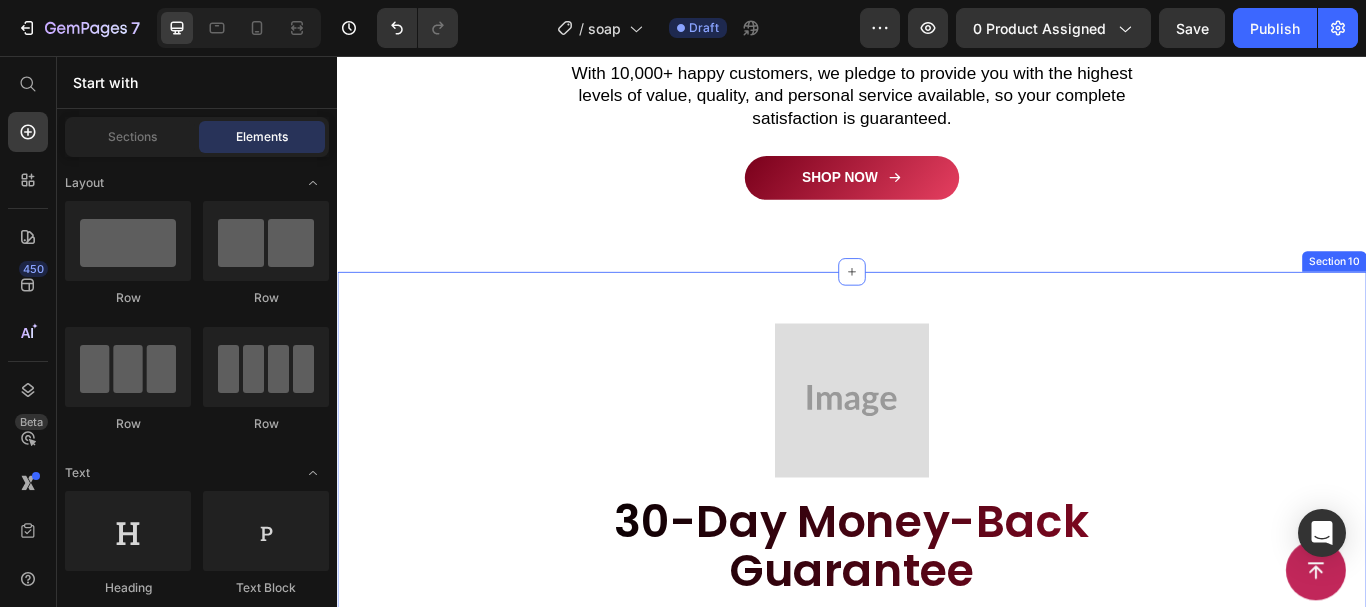 click on "Image 30-Day Money-Back Guarantee Heading Row If you are not 100% satisfied with your purchase, then you may return your order for a full refund with no questions asked.   With 10,000+ happy customers, we pledge to provide you with the highest levels of value, quality, and personal service available, so your complete satisfaction is guaranteed. Text Block shop now [GEOGRAPHIC_DATA] Section 10" at bounding box center [937, 665] 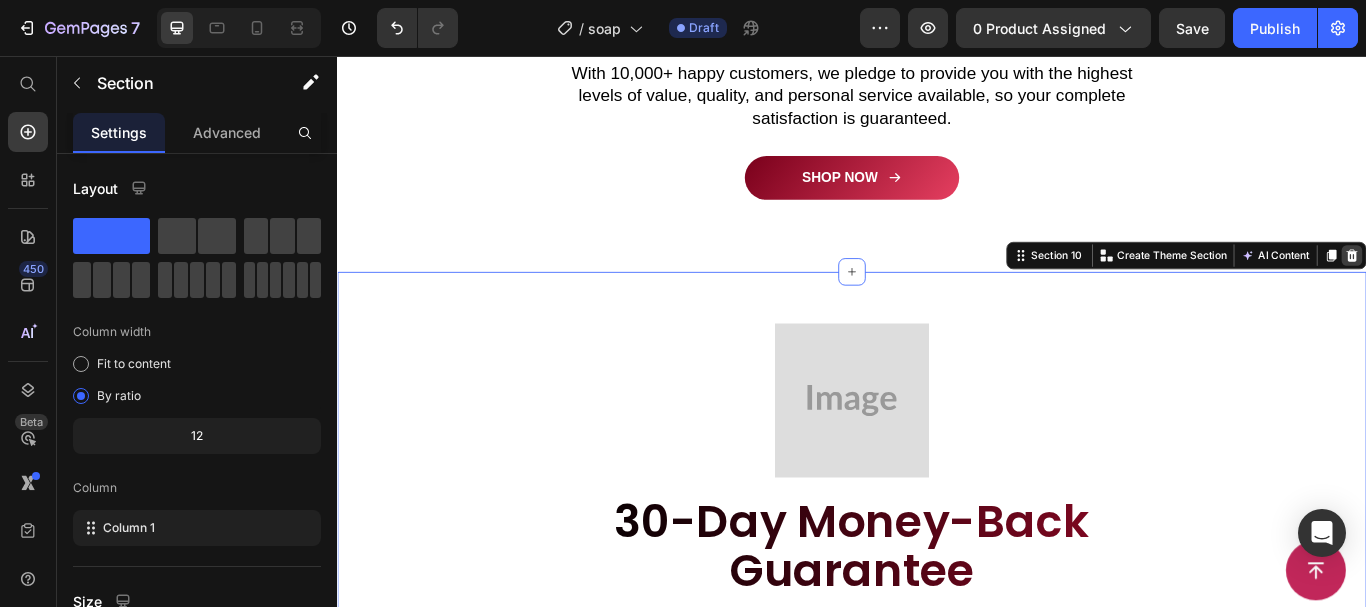 click 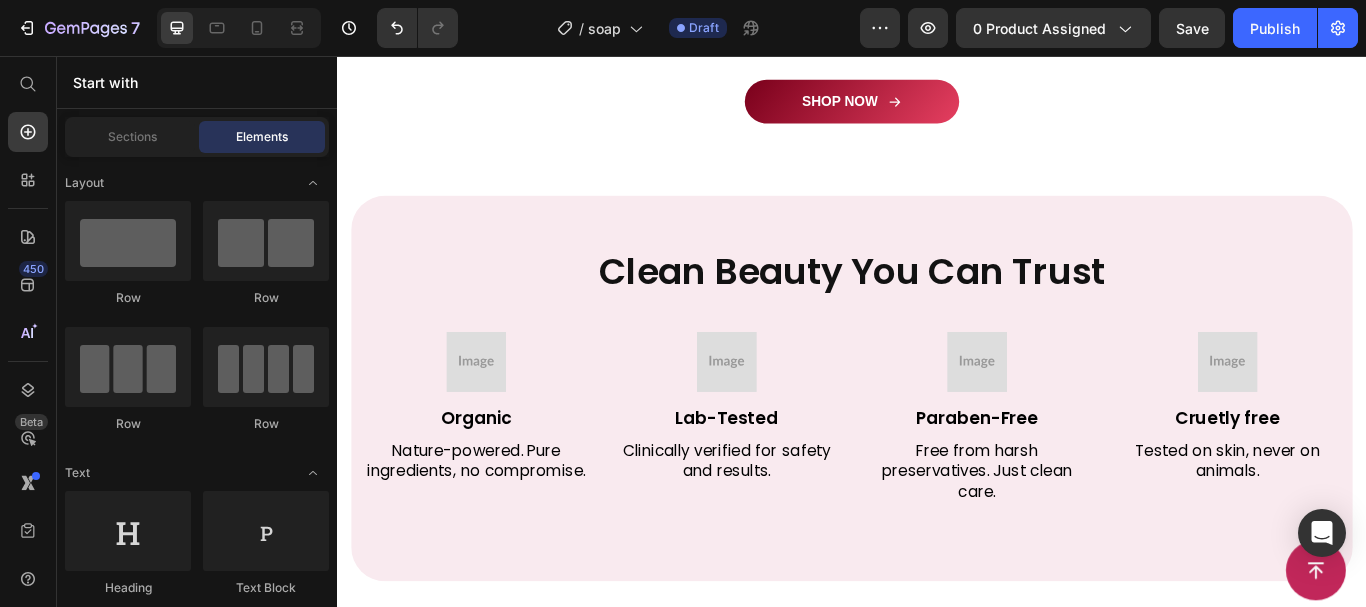 scroll, scrollTop: 5605, scrollLeft: 0, axis: vertical 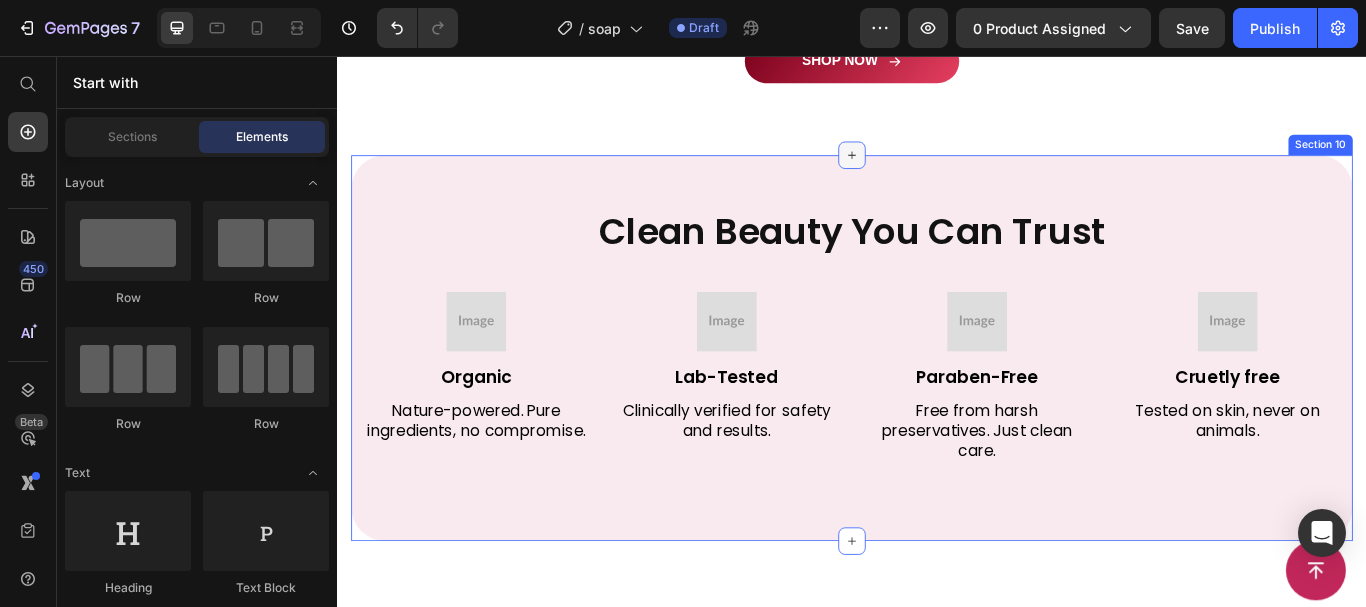 click at bounding box center [937, 172] 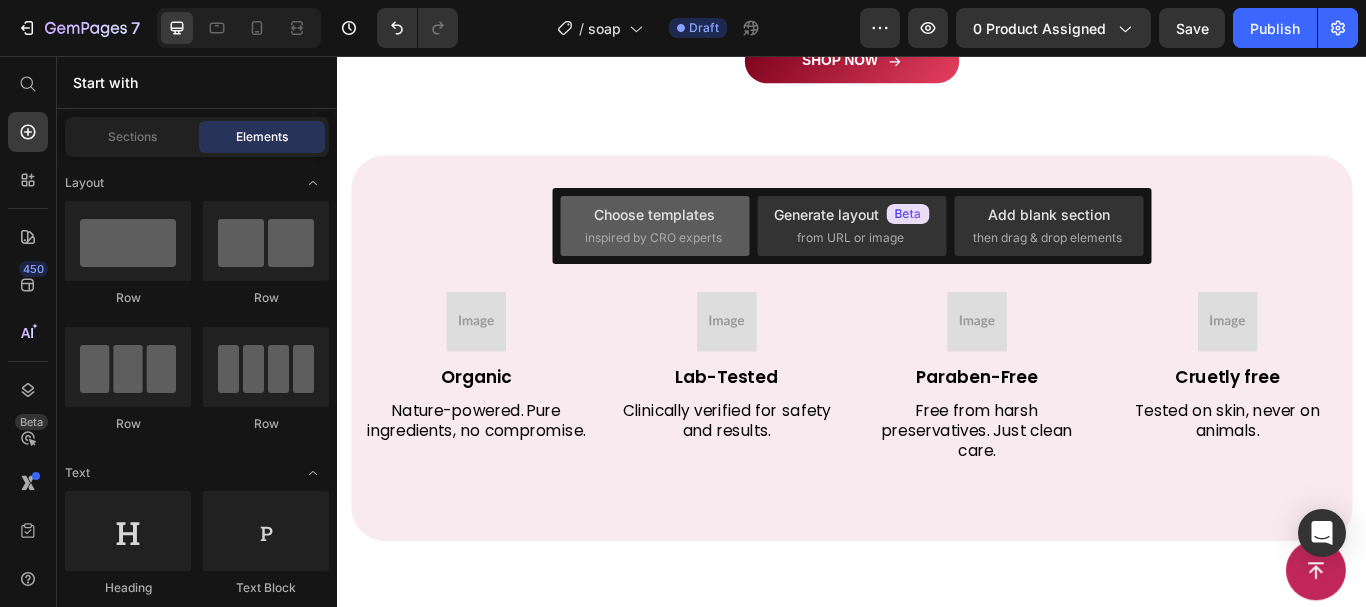 click on "Choose templates" at bounding box center [654, 214] 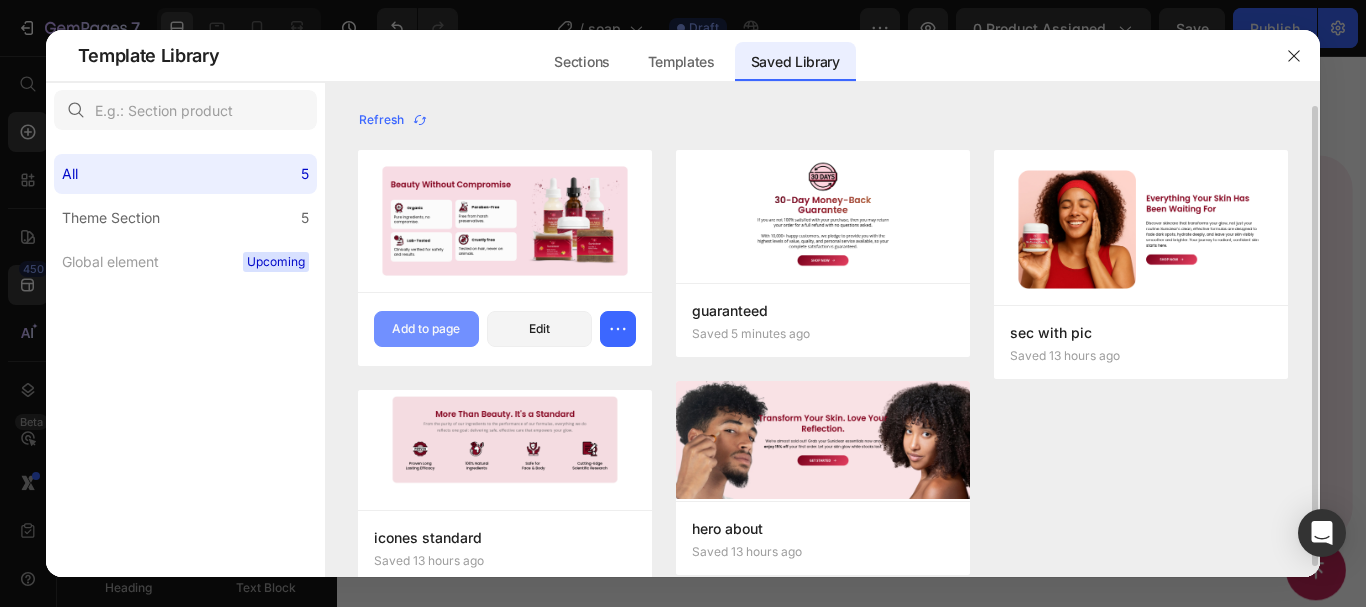 click on "Add to page" at bounding box center (426, 329) 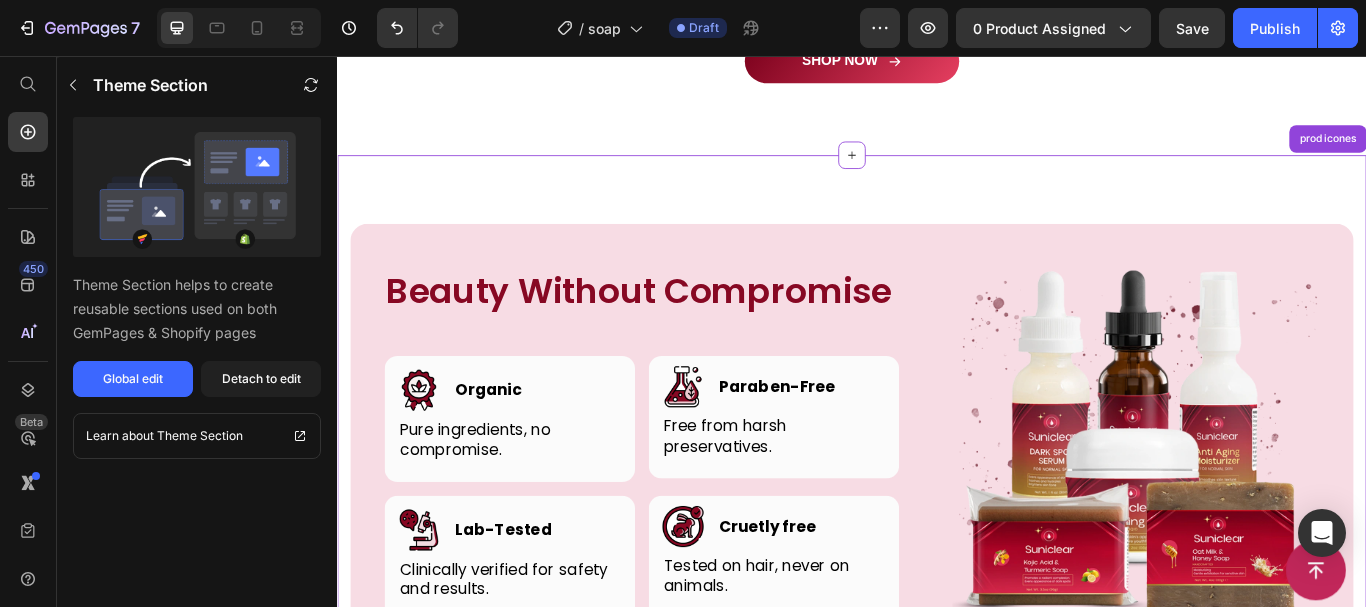 scroll, scrollTop: 5721, scrollLeft: 0, axis: vertical 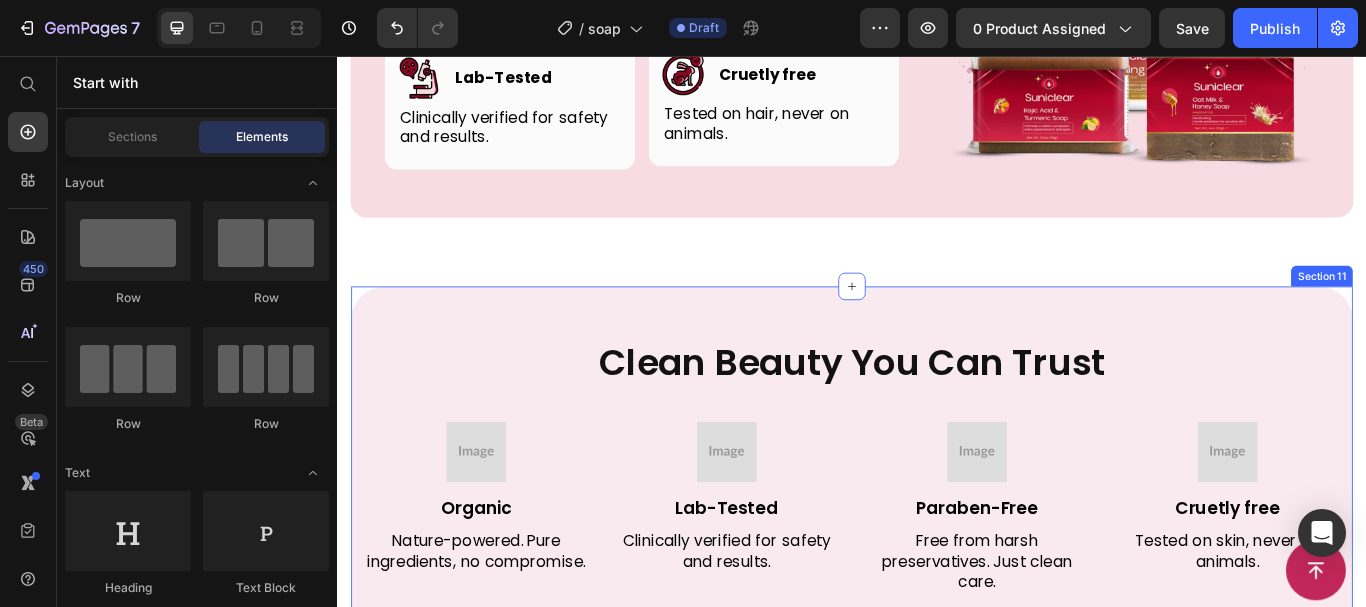 click on "Clean Beauty You Can Trust Heading Image Organic Text Block Nature-powered. Pure ingredients, no compromise. Text Block Image Lab-Tested Text Block Clinically verified for safety and results. Text Block Row Image Paraben-Free Text Block Free from harsh preservatives. Just clean care. Text Block Image Cruetly free Text Block Tested on skin, never on animals. Text Block Row Row Section 11" at bounding box center [937, 550] 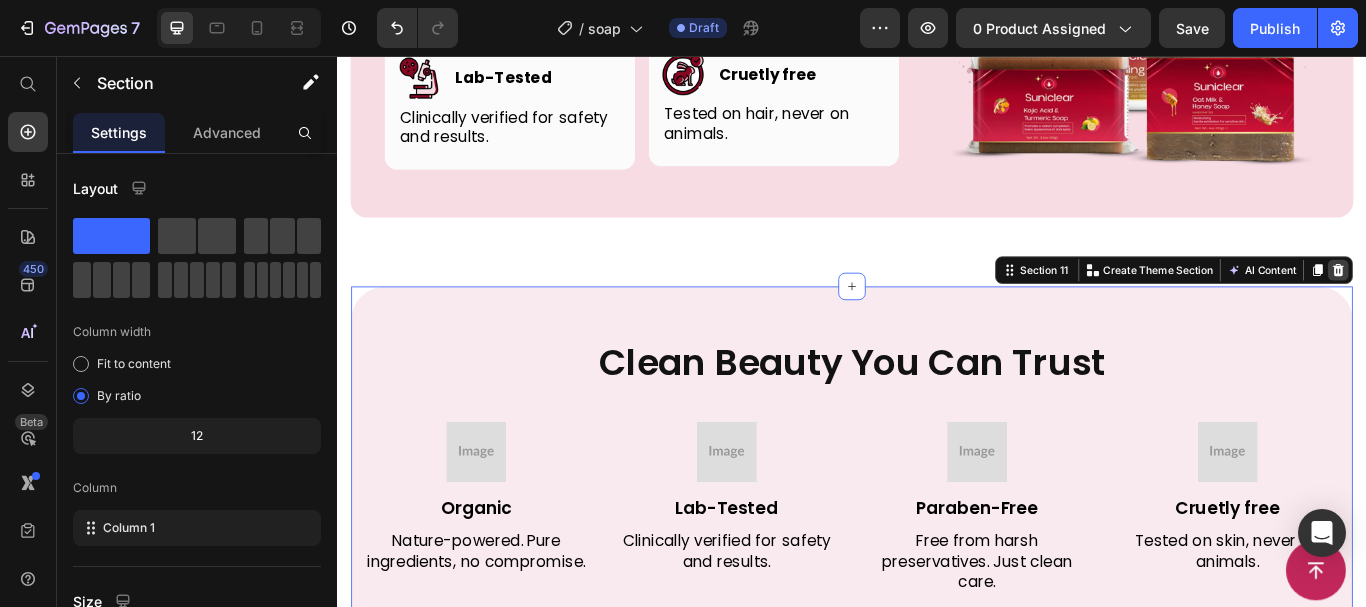 click 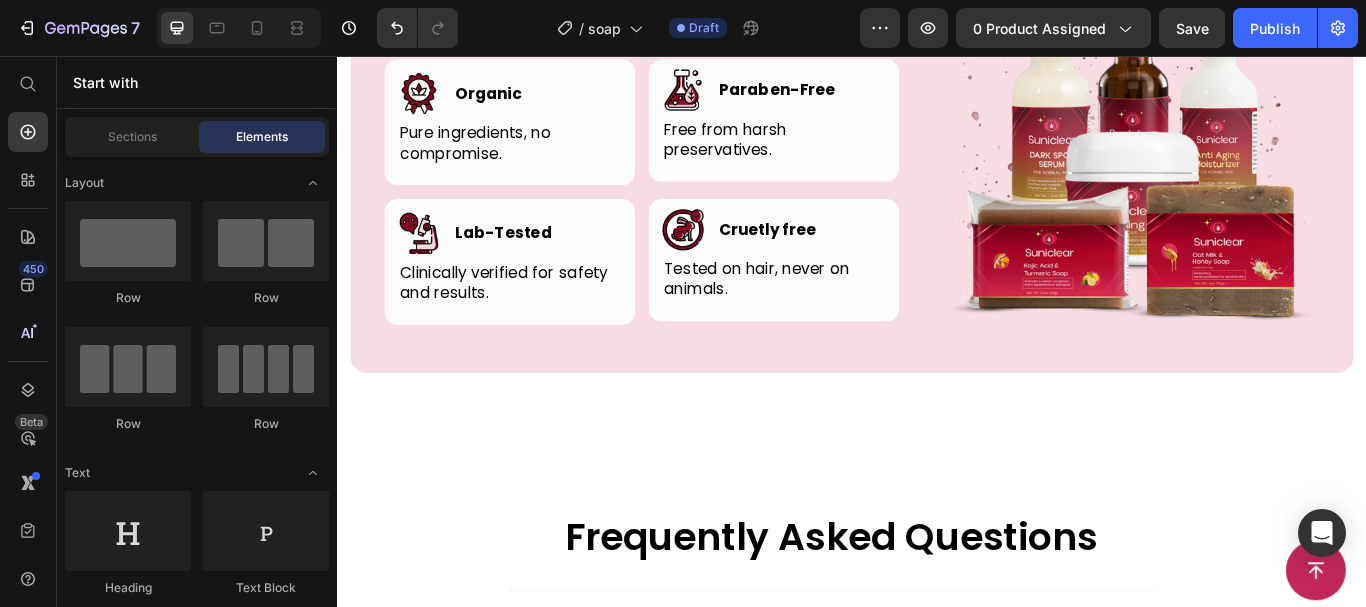 scroll, scrollTop: 5816, scrollLeft: 0, axis: vertical 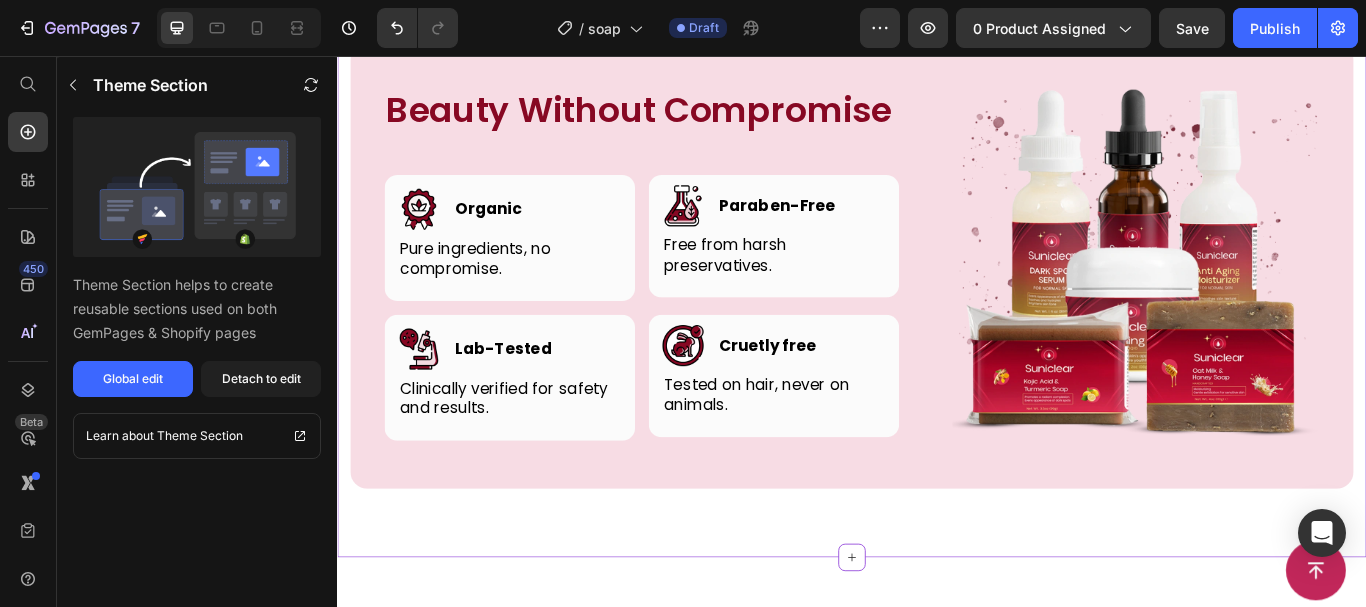 click at bounding box center (1268, 306) 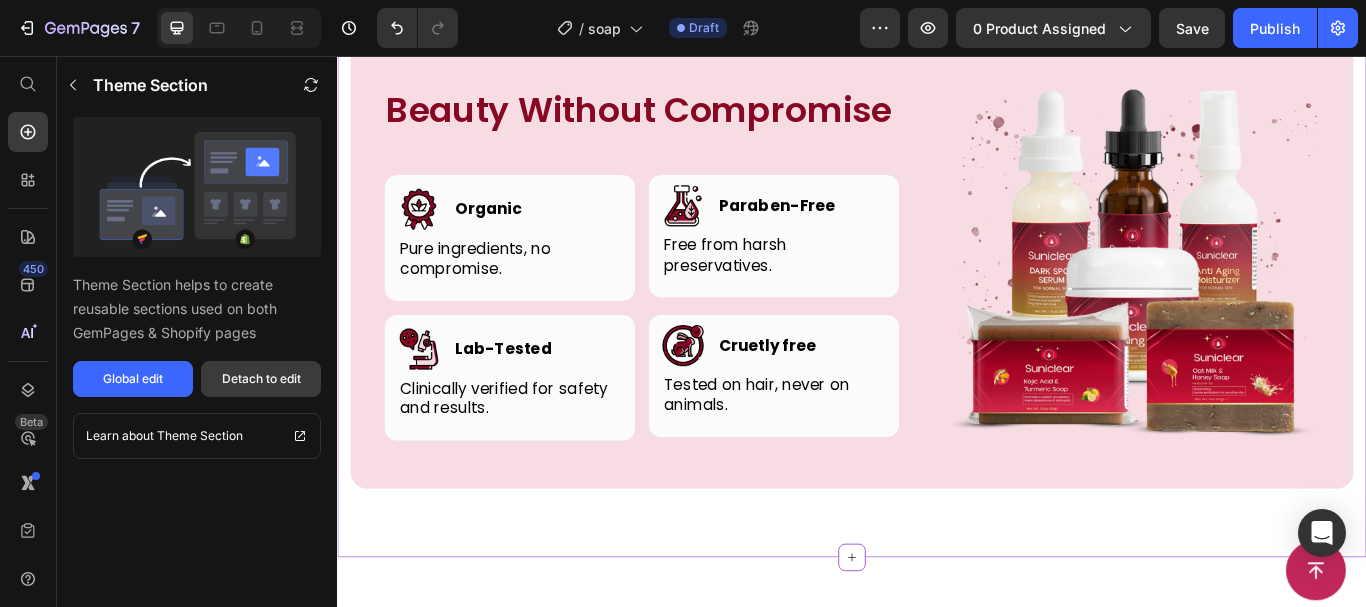 click on "Detach to edit" at bounding box center [261, 379] 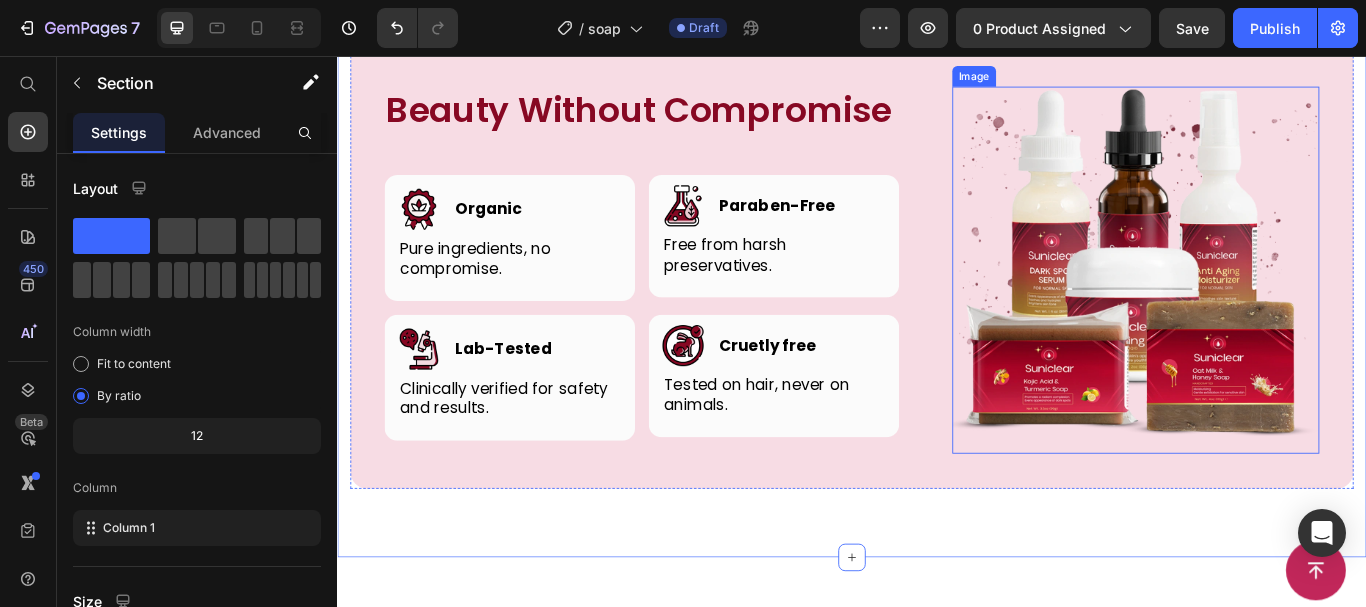 click at bounding box center (1268, 306) 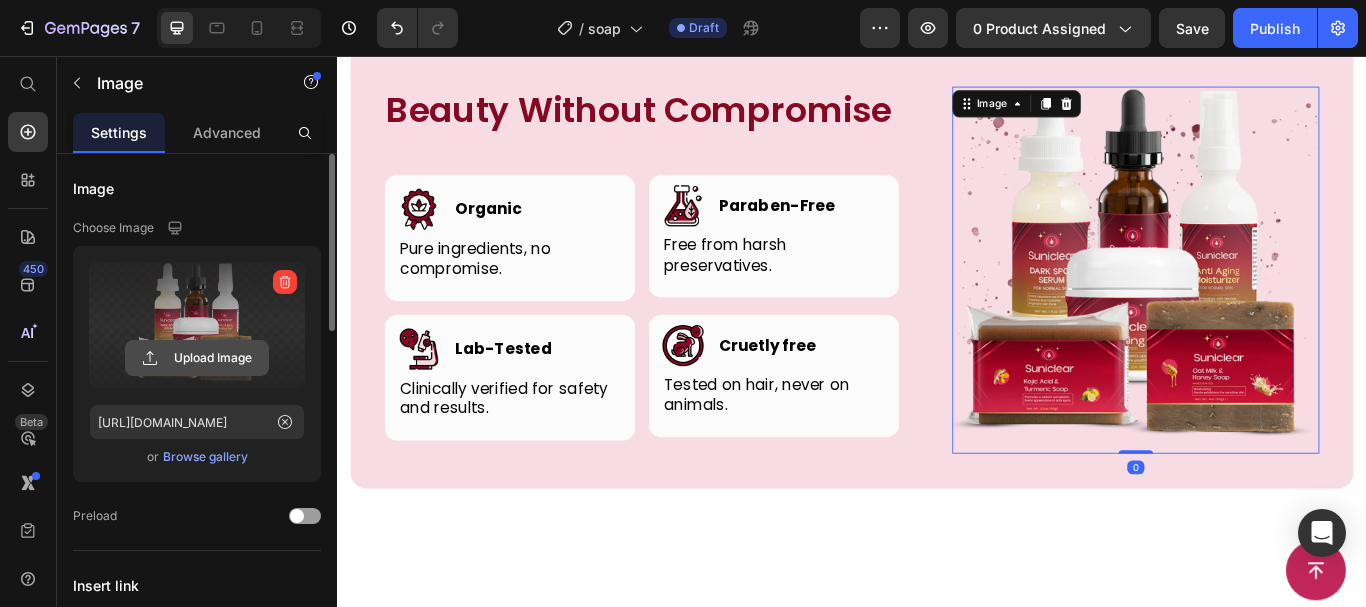 click 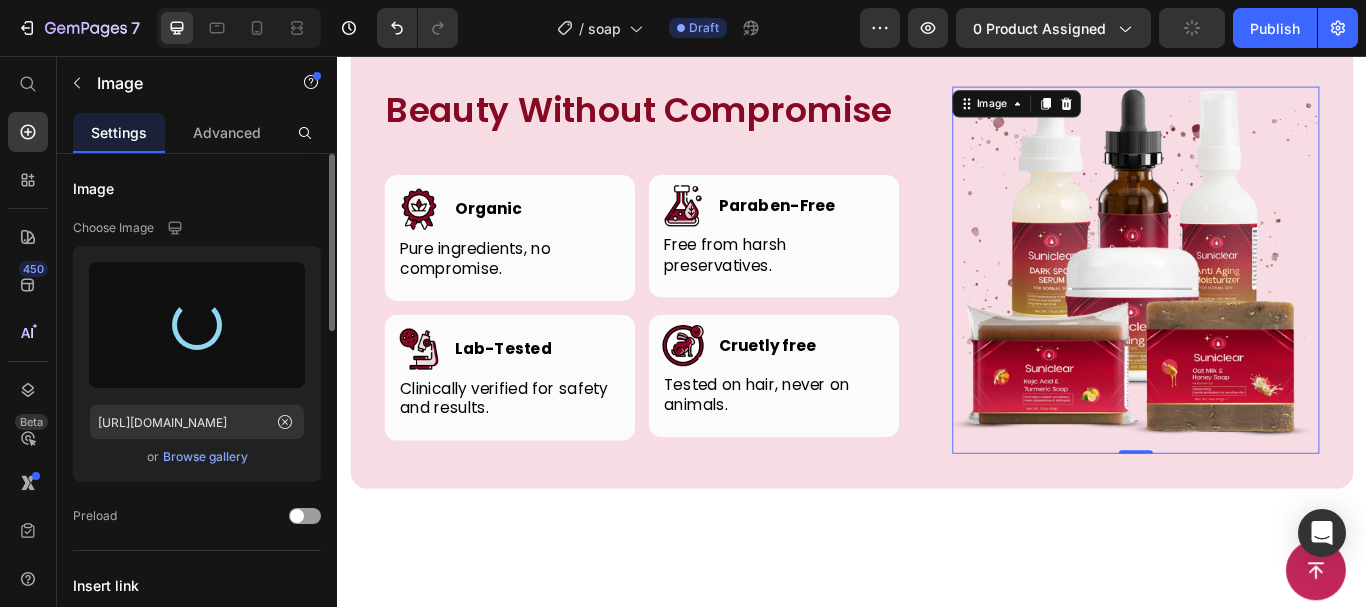 type on "https://cdn.shopify.com/s/files/1/0768/4630/1403/files/gempages_574688803264922853-5e22d9ac-9d91-4358-af5d-f5be6c995ab3.webp" 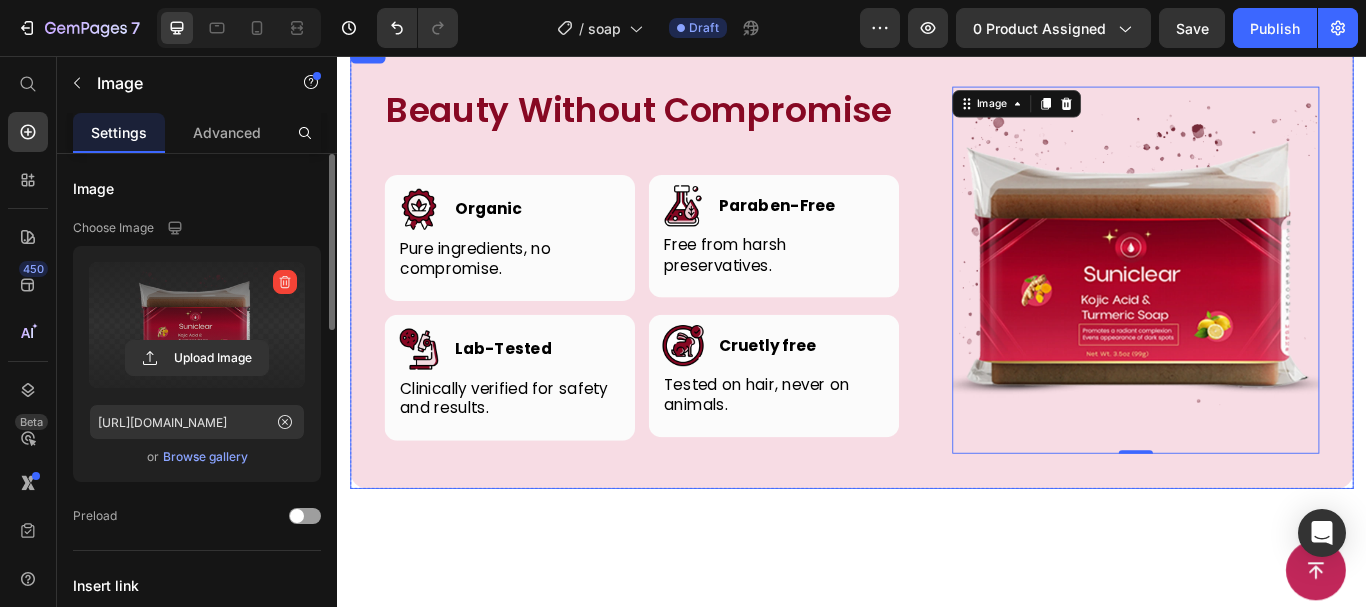 click on "Beauty Without Compromise Heading Row Image Image Organic Heading Row Pure ingredients, no compromise. Text block Row Image Paraben-Free Heading Row Free from harsh preservatives. Text block Row Row Image Lab-Tested Heading Row Clinically verified for safety and results. Text block Row Image Cruetly free Heading Row Tested on hair, never on animals. Text block Row Row Image   0 Row" at bounding box center (937, 301) 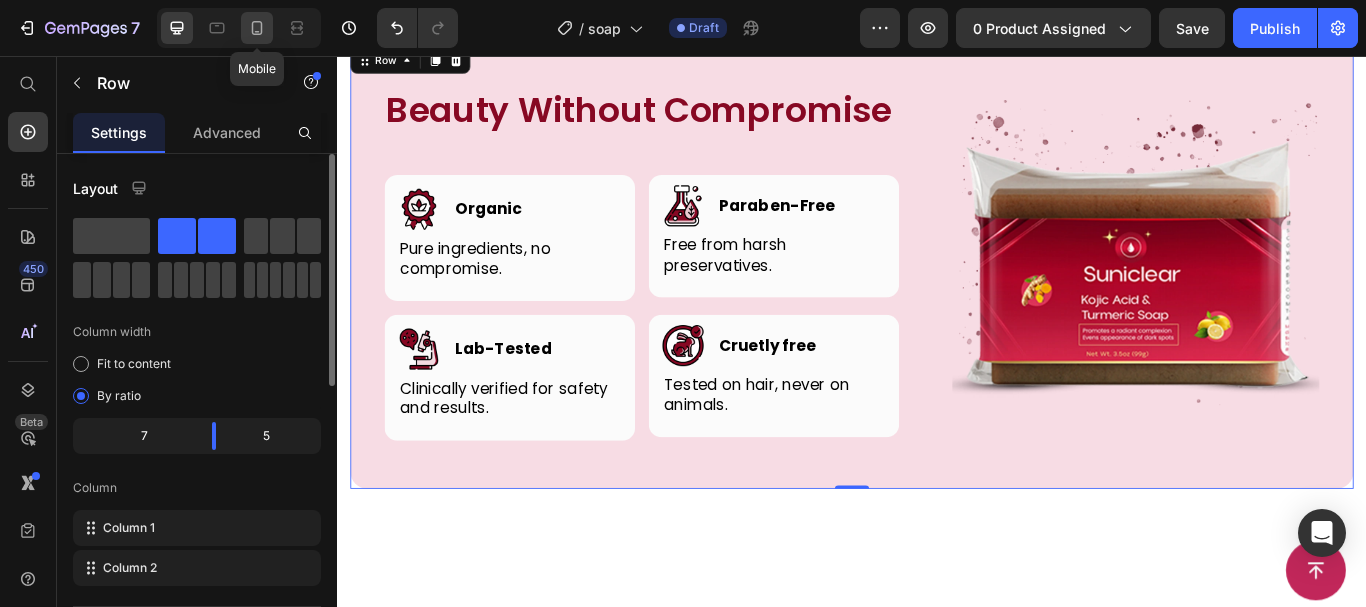 click 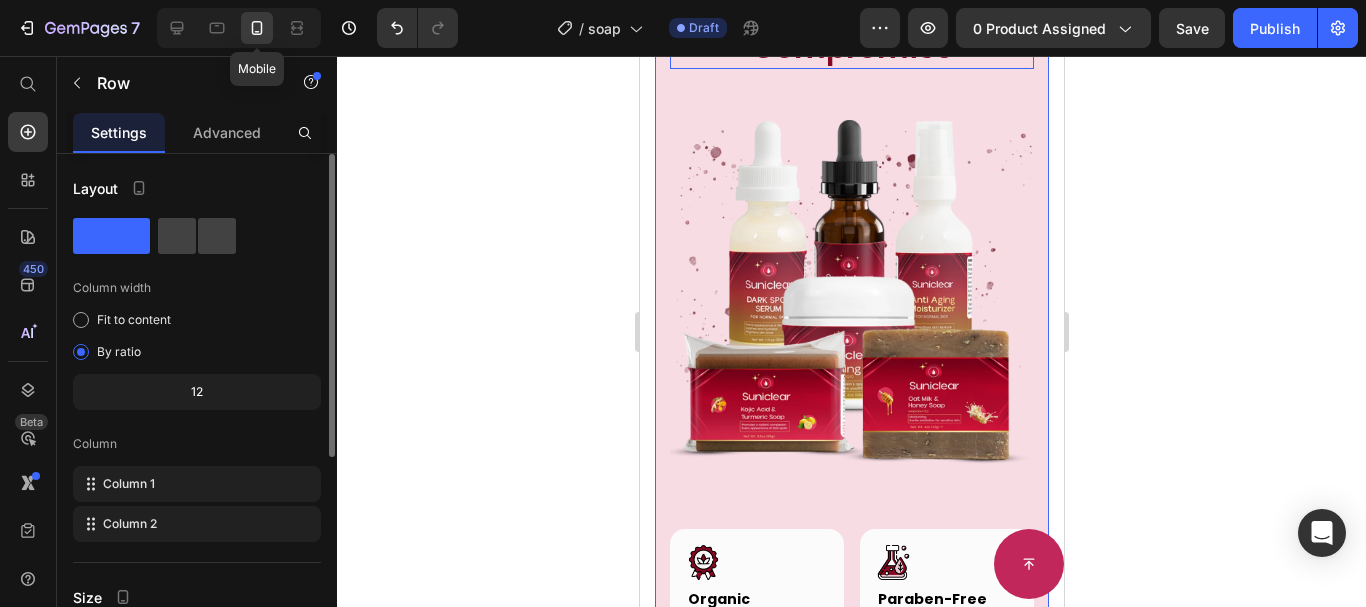 scroll, scrollTop: 5539, scrollLeft: 0, axis: vertical 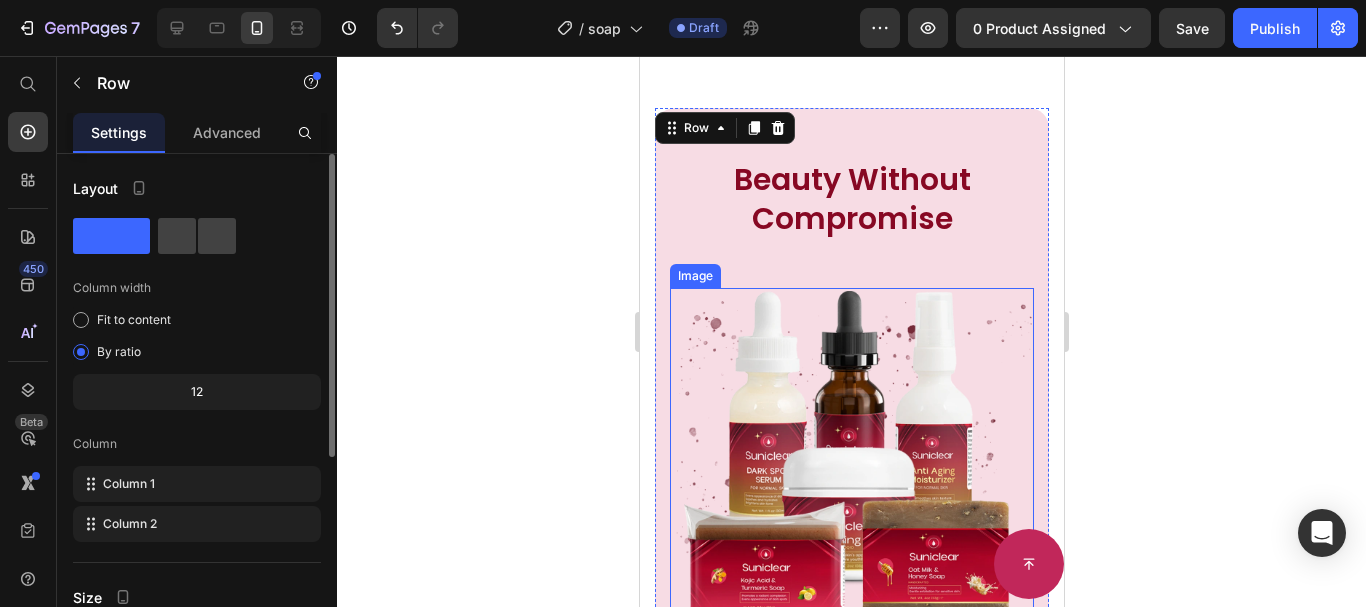 click at bounding box center (851, 470) 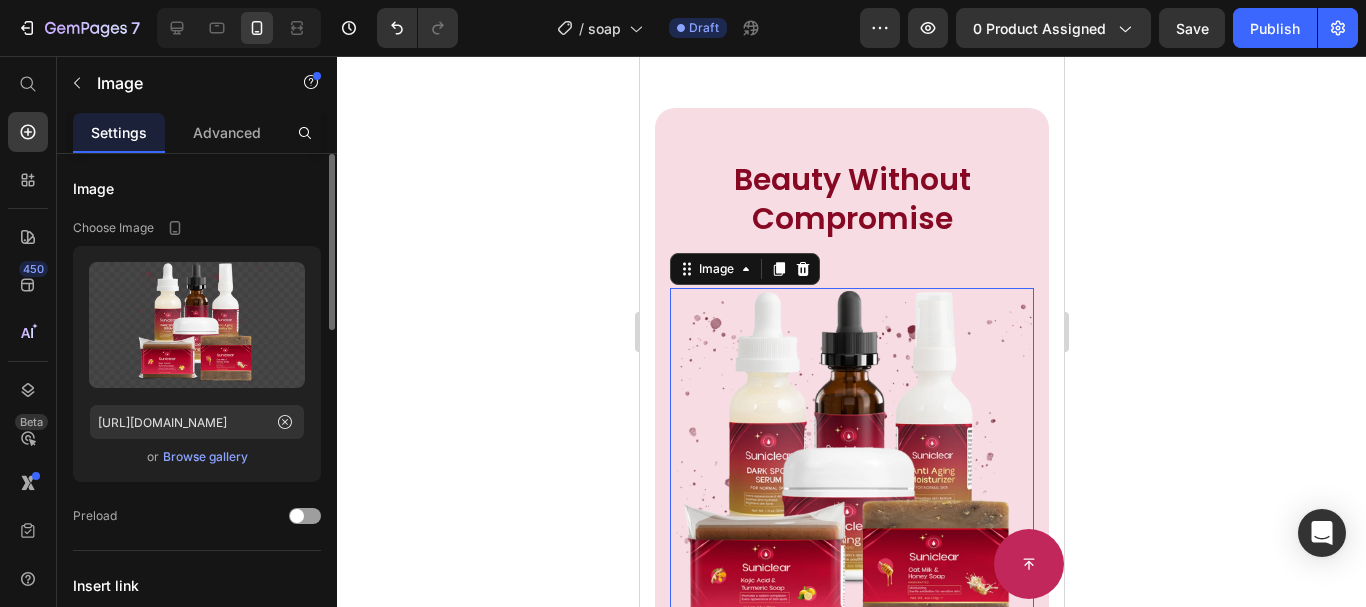 click on "Browse gallery" at bounding box center (205, 457) 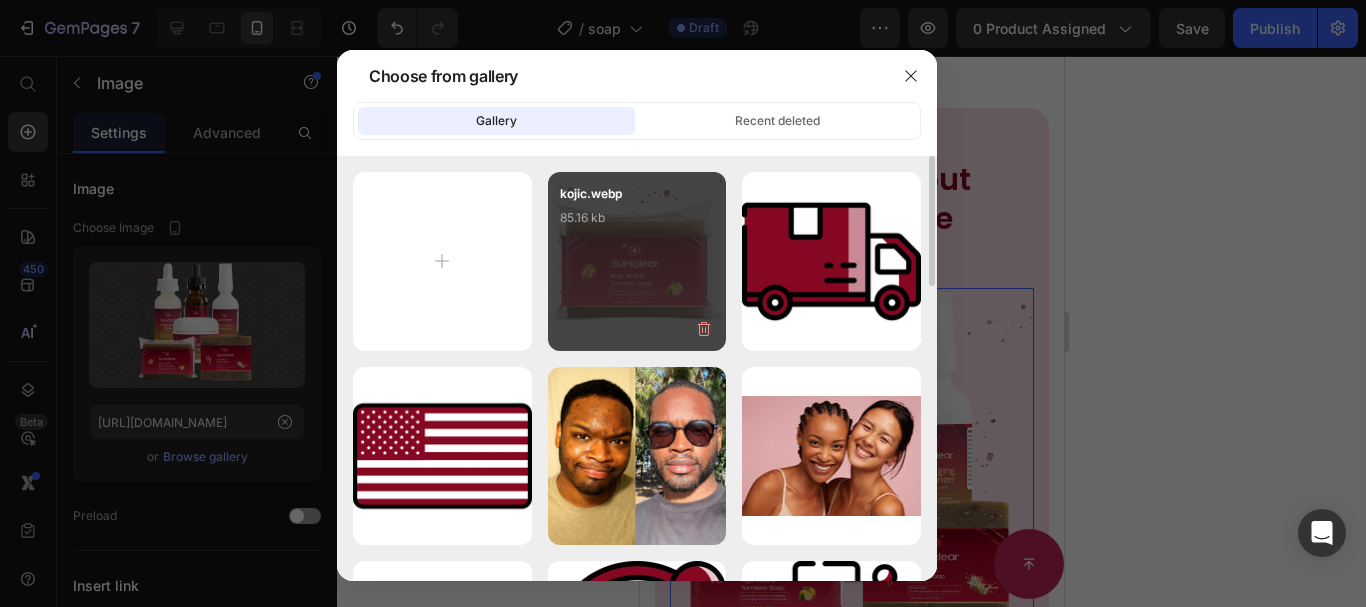 click on "kojic.webp 85.16 kb" at bounding box center (637, 261) 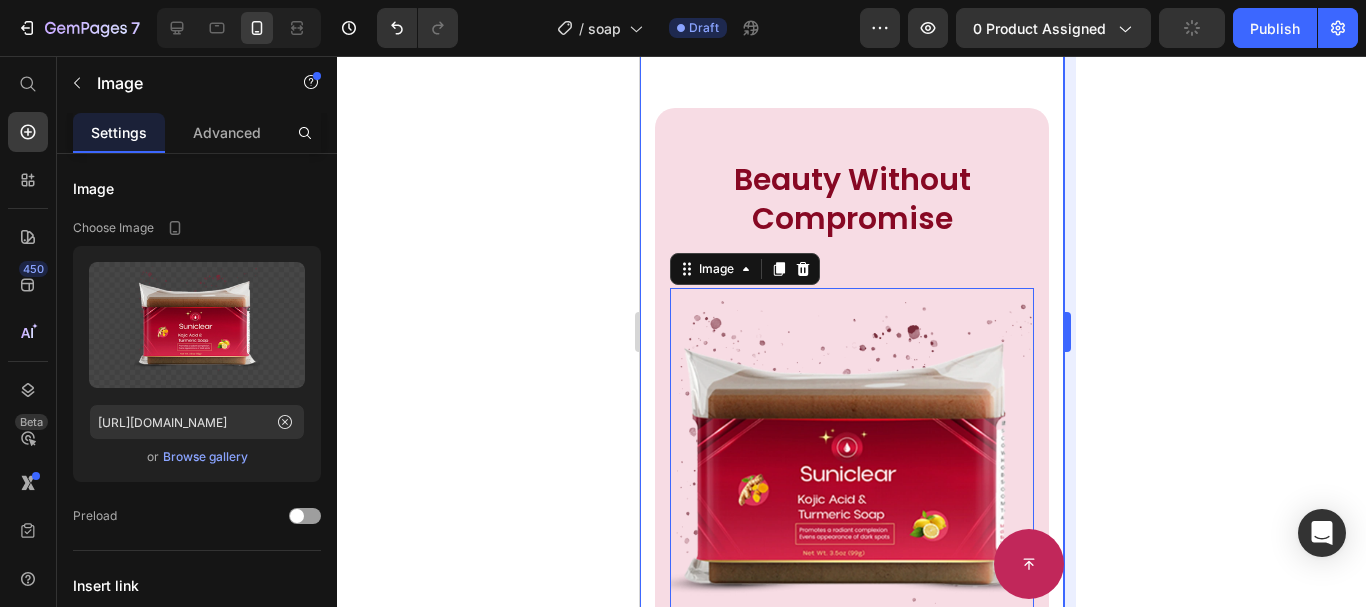 click 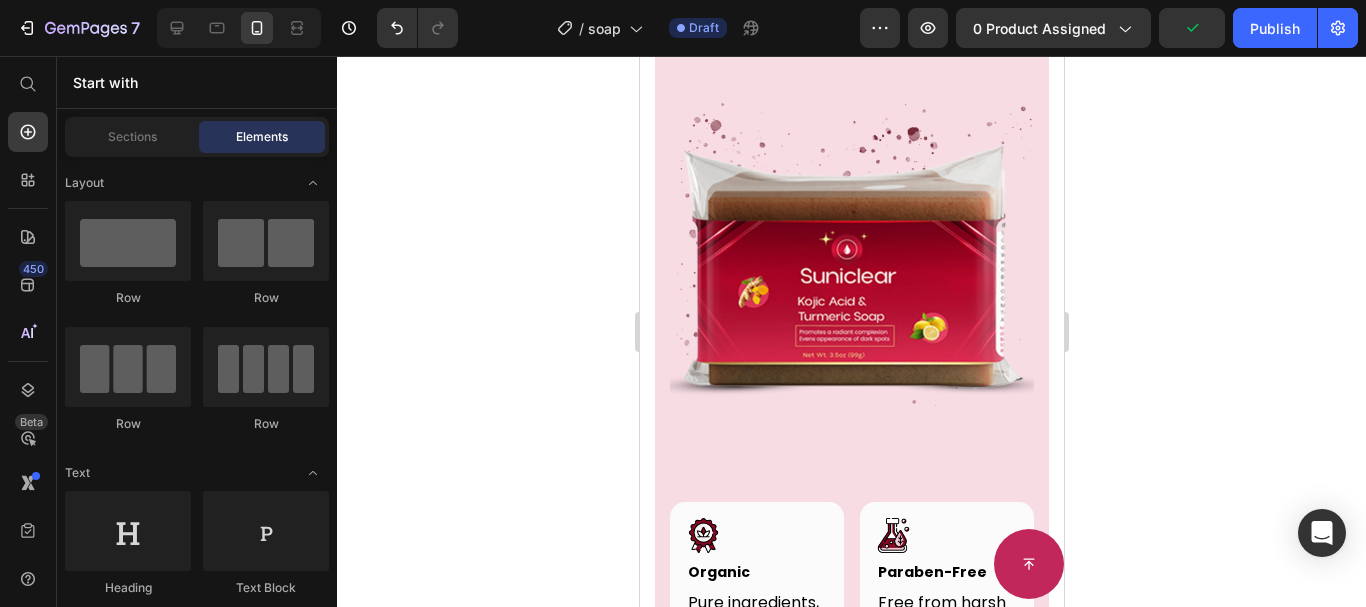 scroll, scrollTop: 5889, scrollLeft: 0, axis: vertical 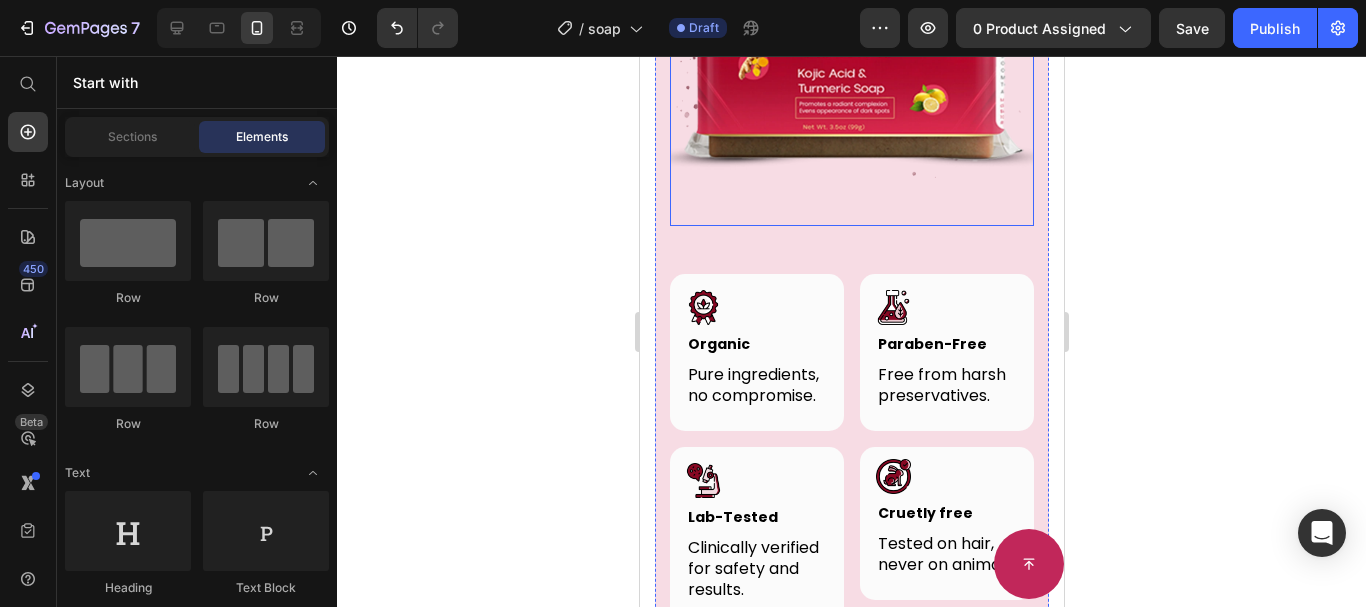 click at bounding box center [851, 44] 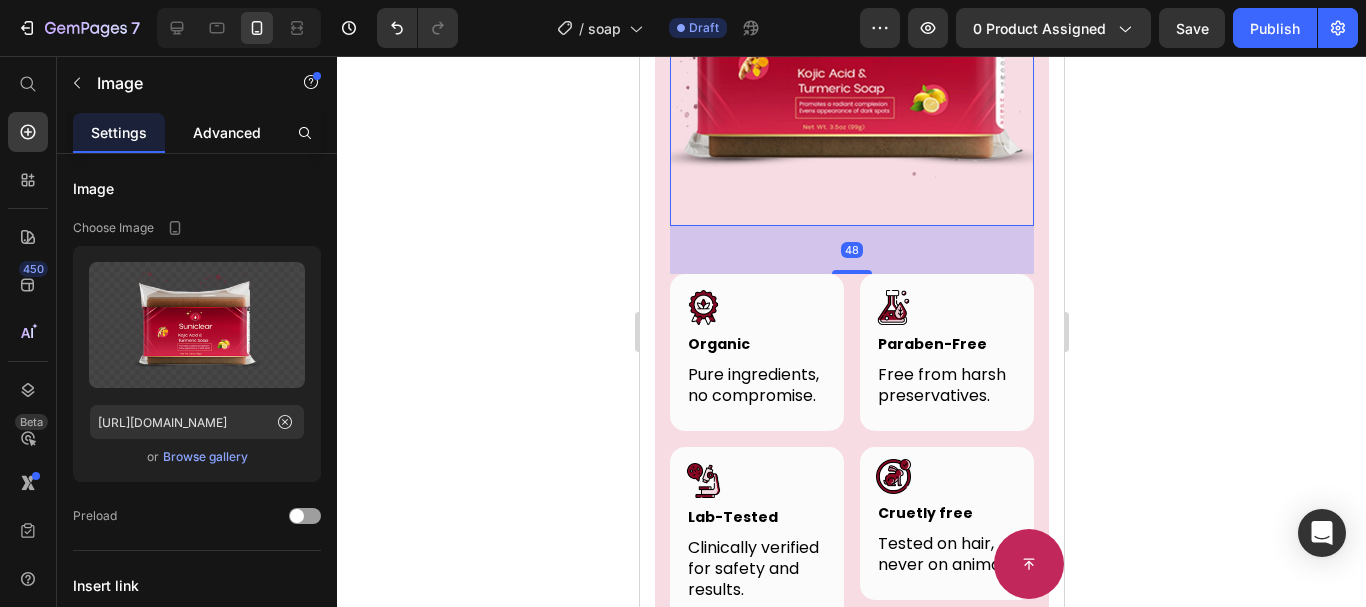click on "Advanced" 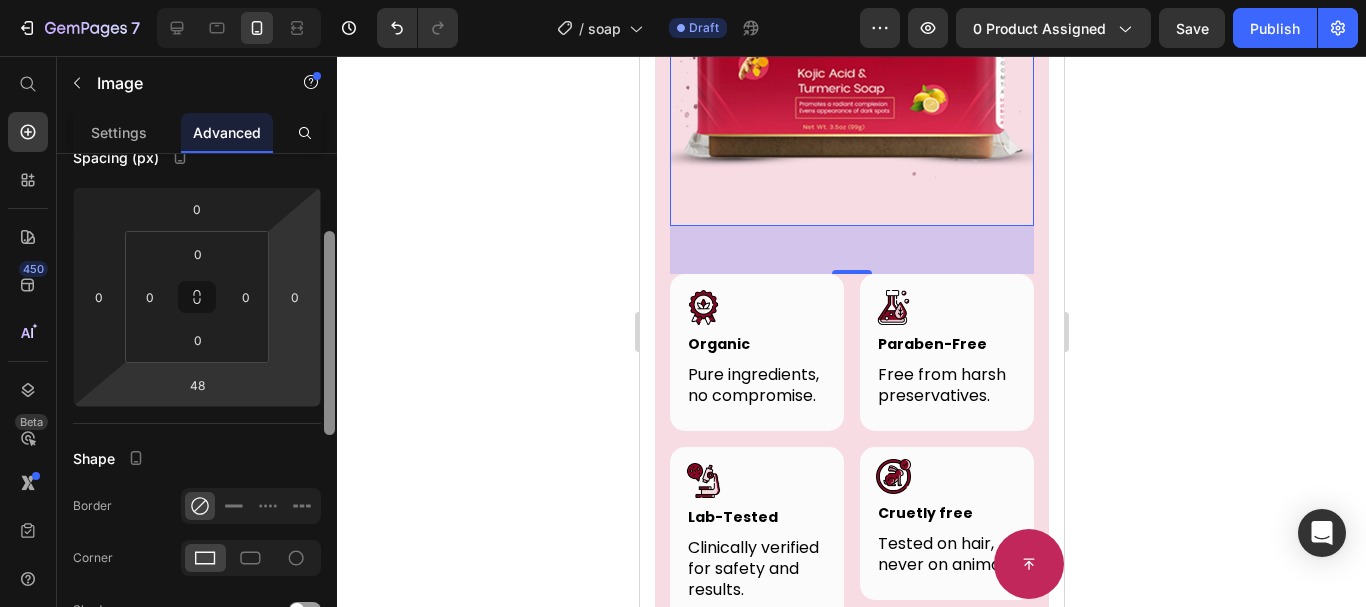 drag, startPoint x: 328, startPoint y: 279, endPoint x: 298, endPoint y: 378, distance: 103.44564 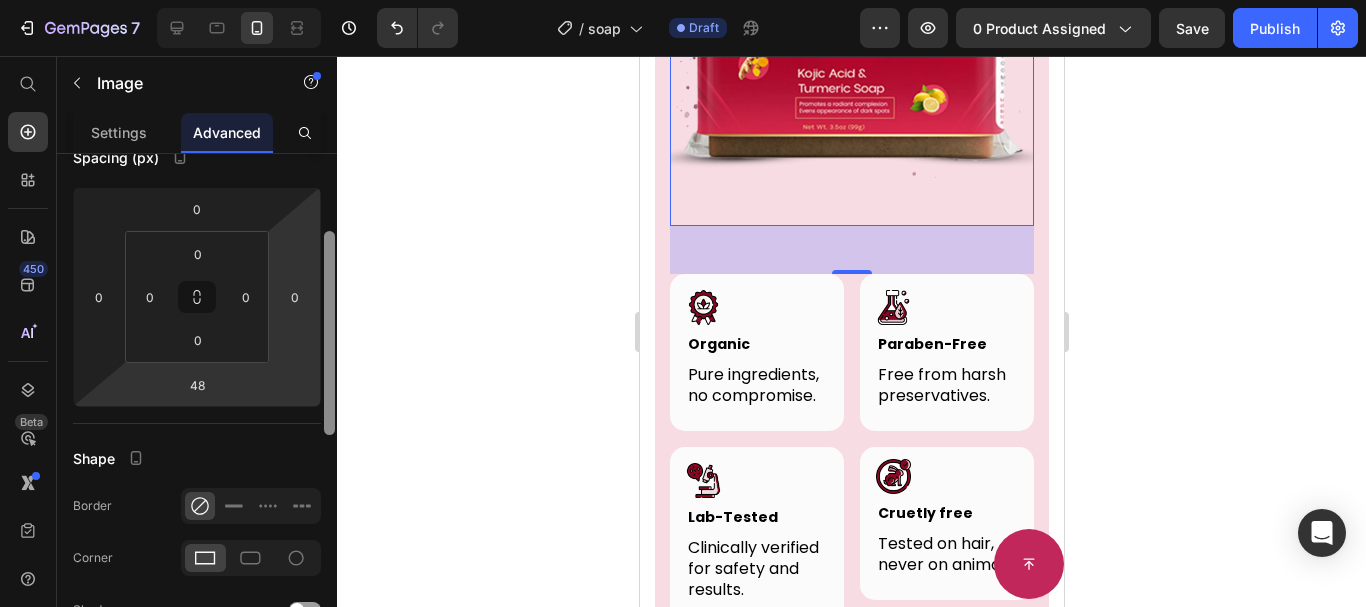 click on "Display on Desktop Tablet Mobile Spacing (px) 0 0 48 0 0 0 0 0 Shape Border Corner Shadow Position Opacity 100 % Animation Interaction Upgrade to Optimize plan  to unlock Interaction & other premium features. CSS class  Delete element" at bounding box center [197, 409] 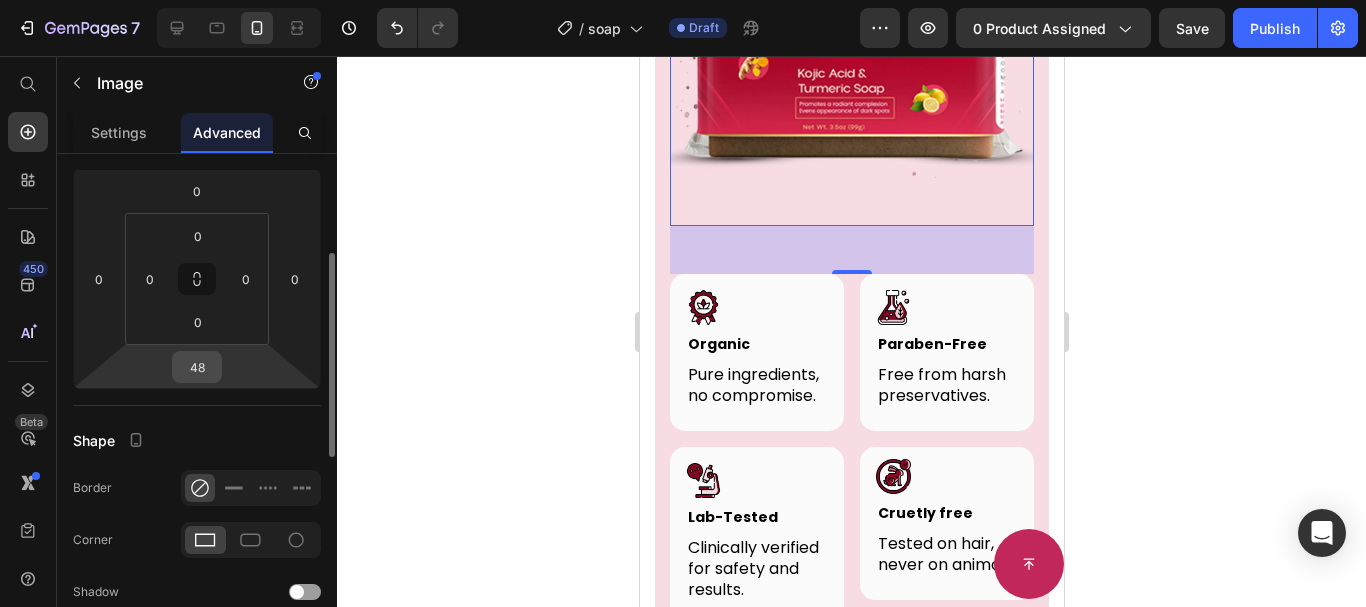 click on "48" at bounding box center [197, 367] 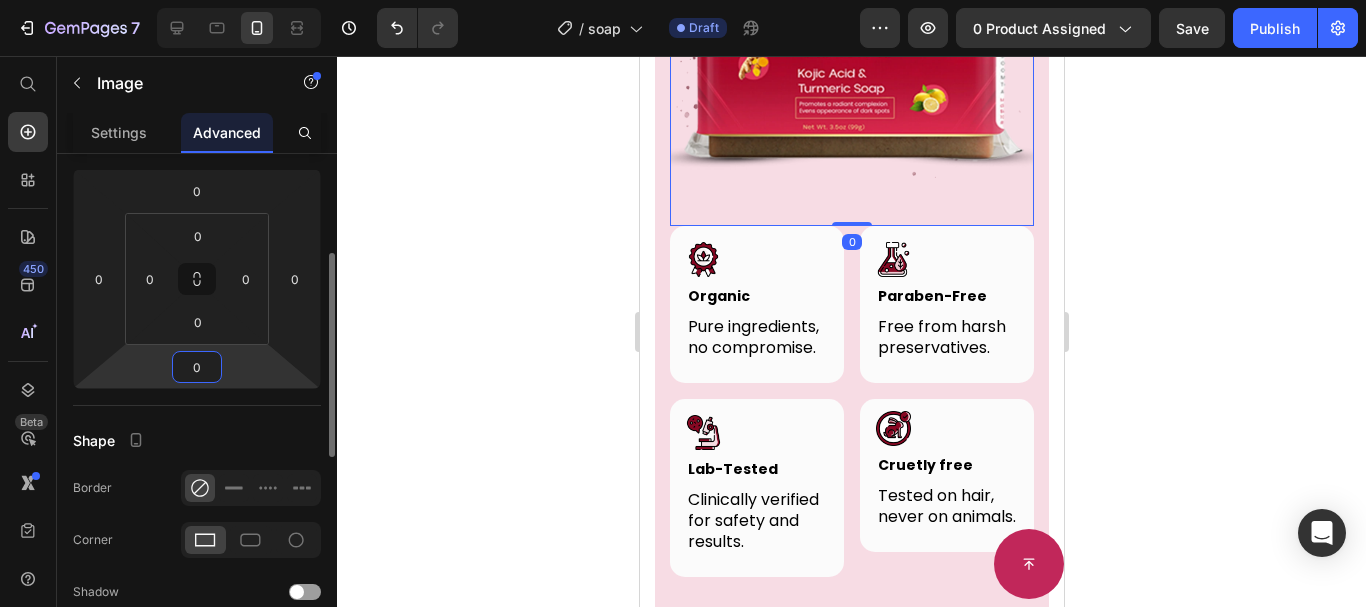 type on "0" 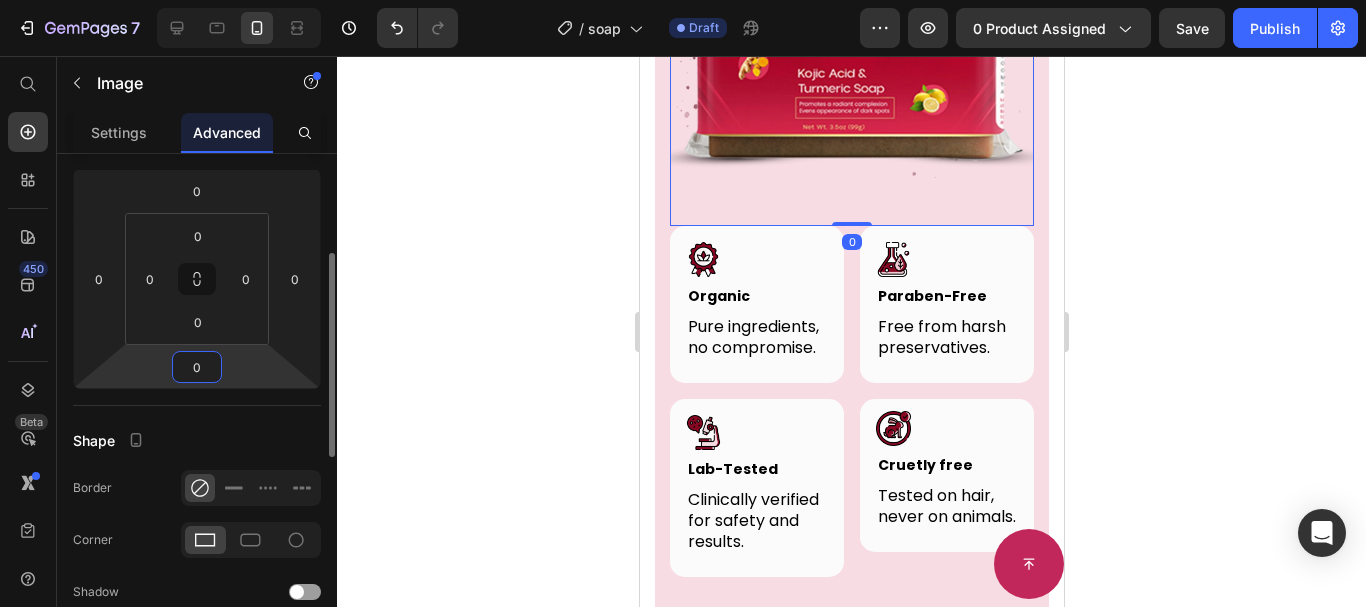 click on "Shape" at bounding box center (197, 440) 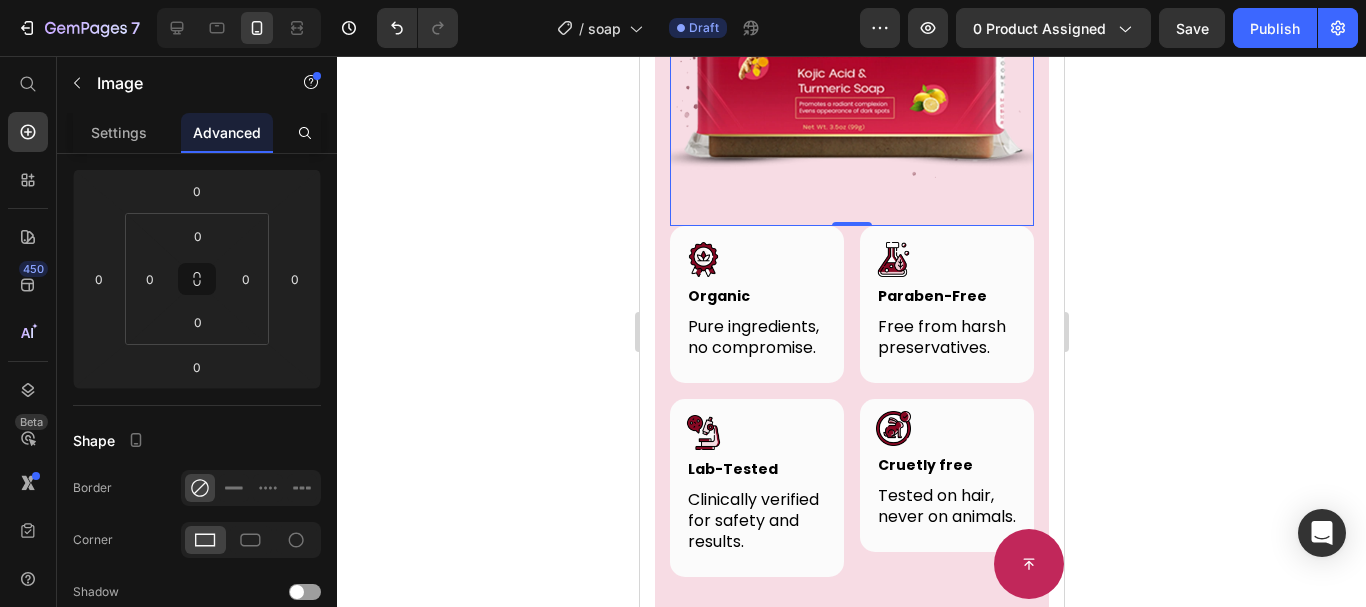 click 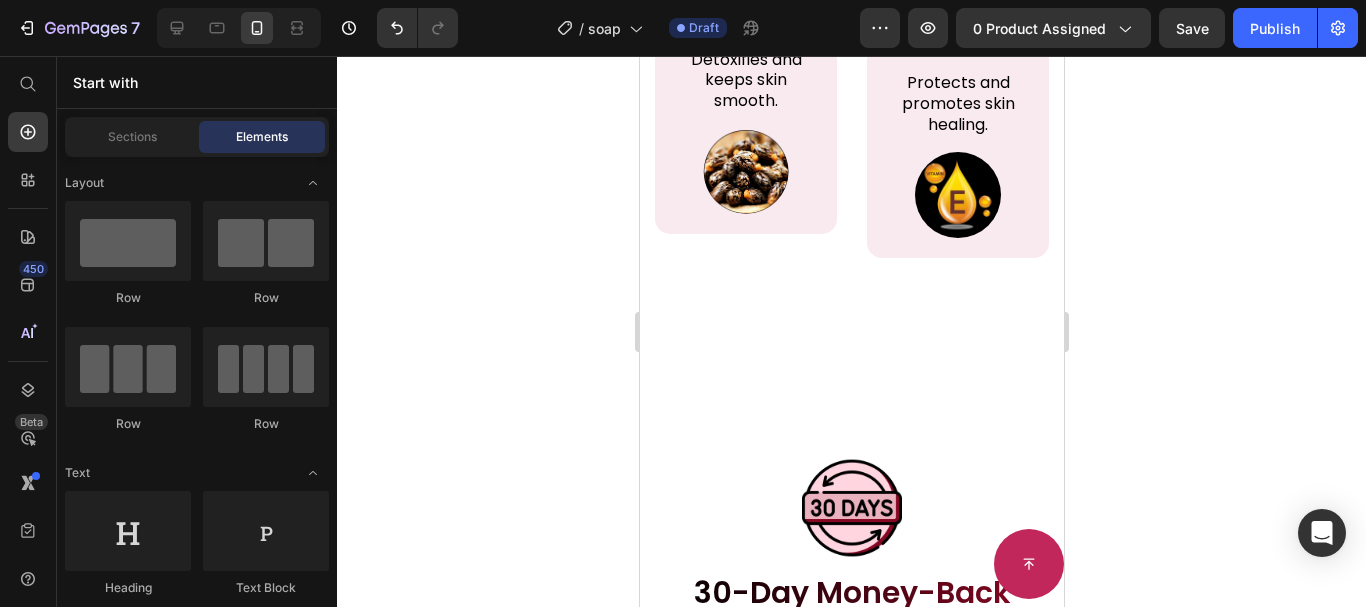 scroll, scrollTop: 5205, scrollLeft: 0, axis: vertical 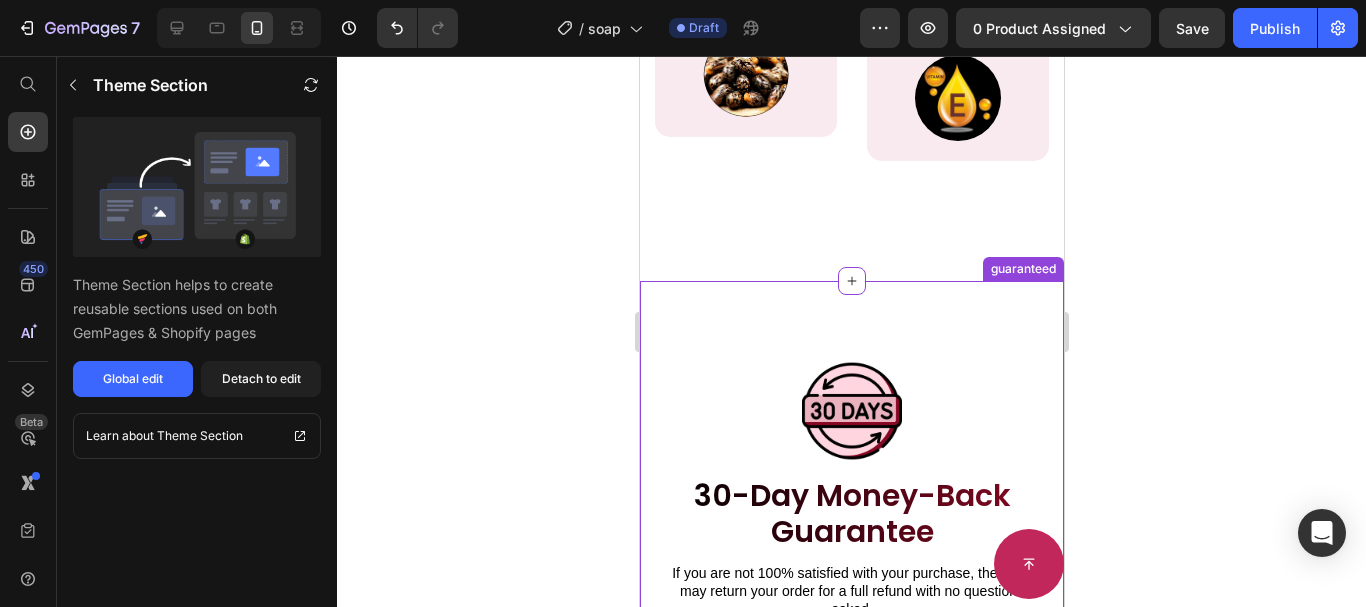 click on "Image 30-Day Money-Back Guarantee Heading Row If you are not 100% satisfied with your purchase, then you may return your order for a full refund with no questions asked.   With 10,000+ happy customers, we pledge to provide you with the highest levels of value, quality, and personal service available, so your complete satisfaction is guaranteed. Text Block
SHOP NOW Button Row Row guaranteed" at bounding box center [851, 570] 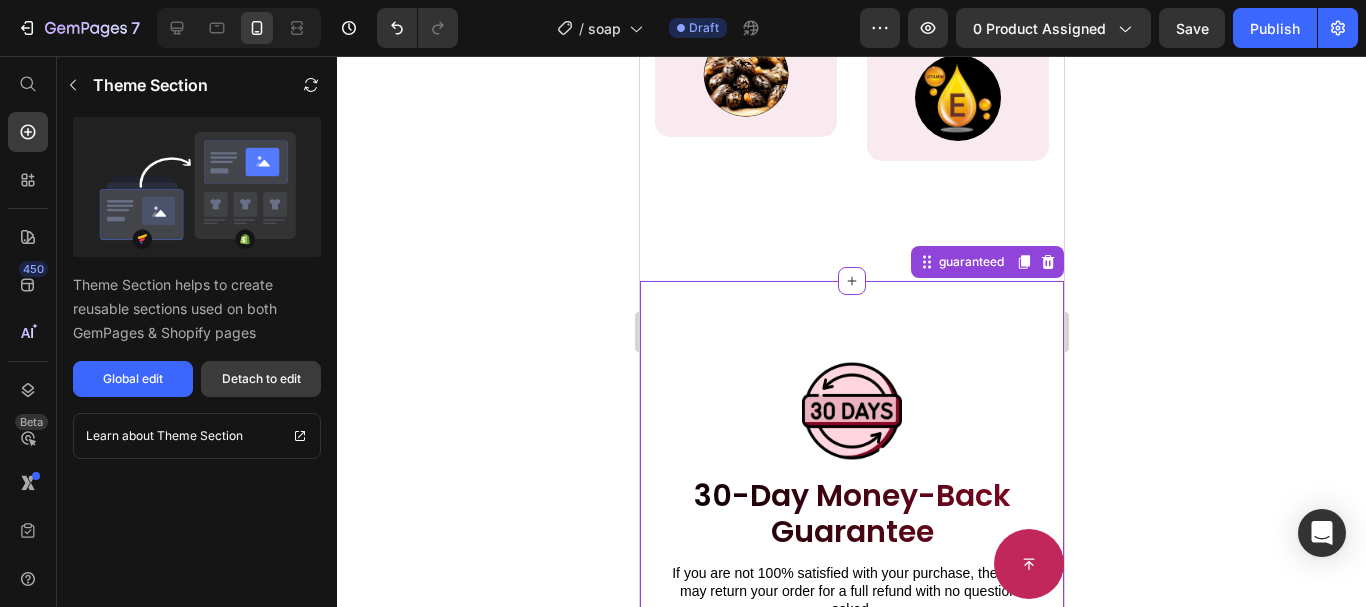 click on "Detach to edit" at bounding box center (261, 379) 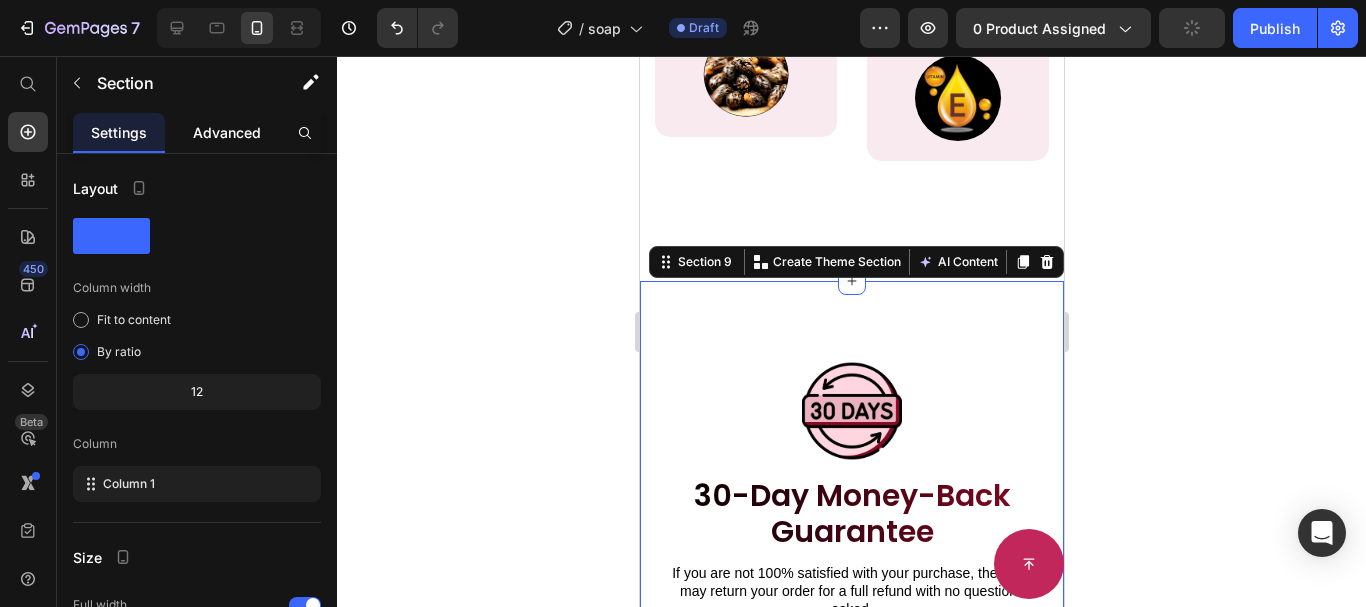 click on "Advanced" at bounding box center [227, 132] 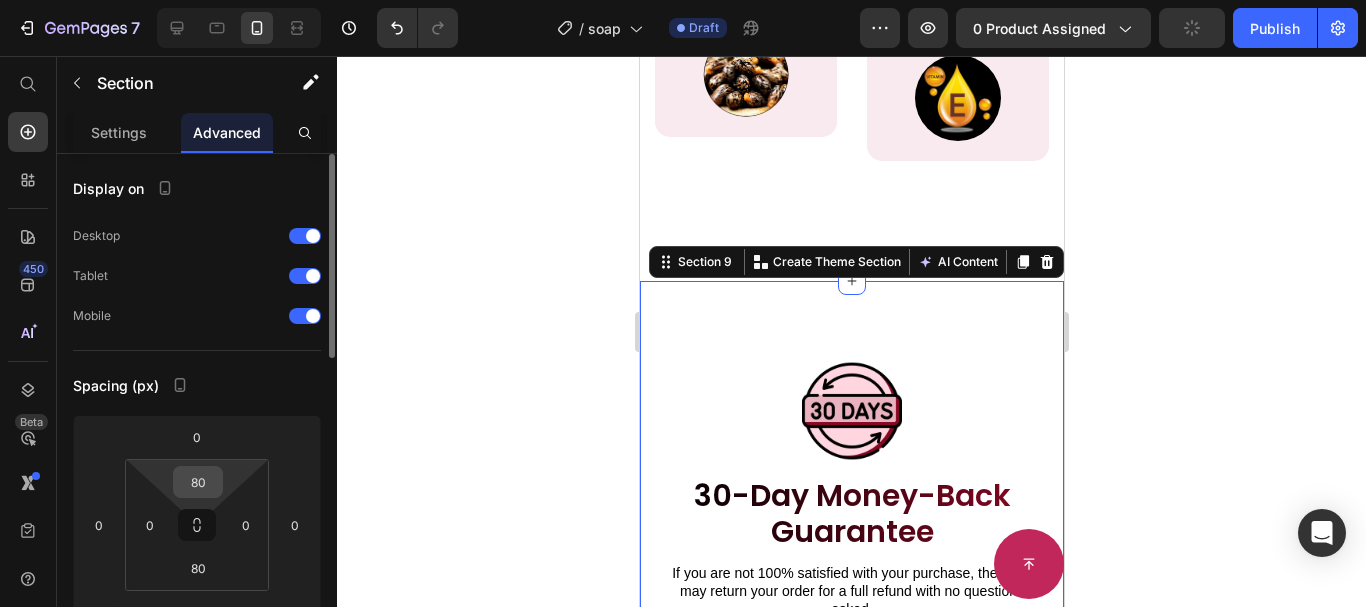 click on "80" at bounding box center (198, 482) 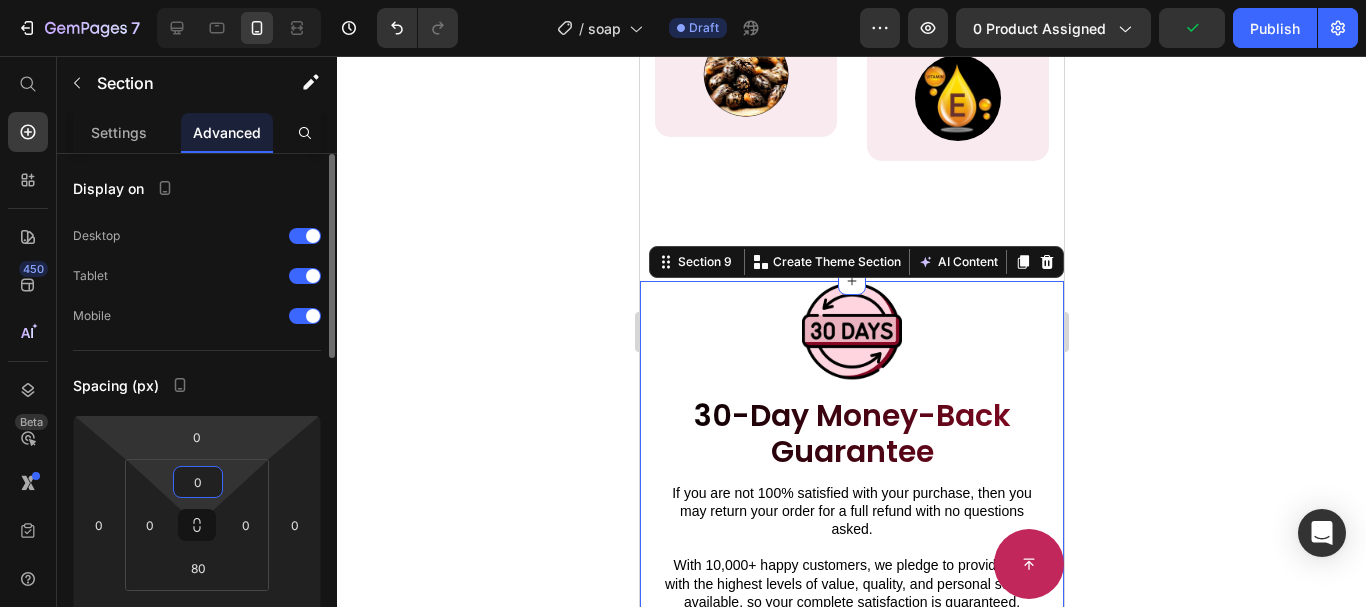 type on "0" 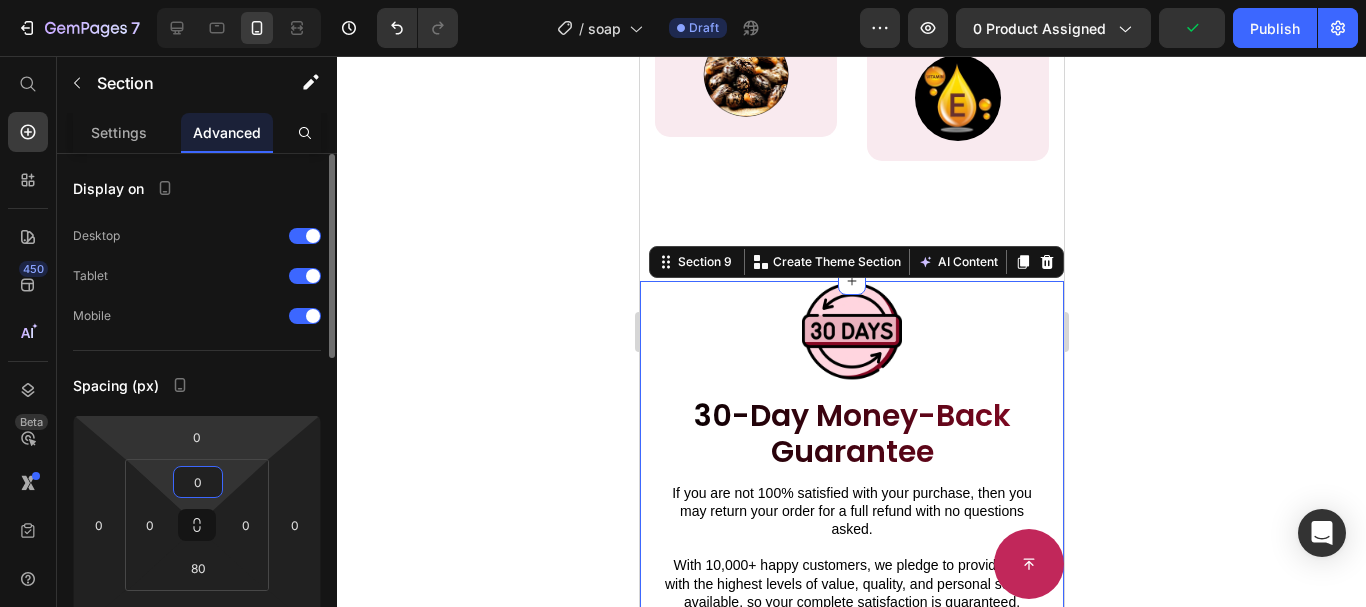 click on "Display on Desktop Tablet Mobile" 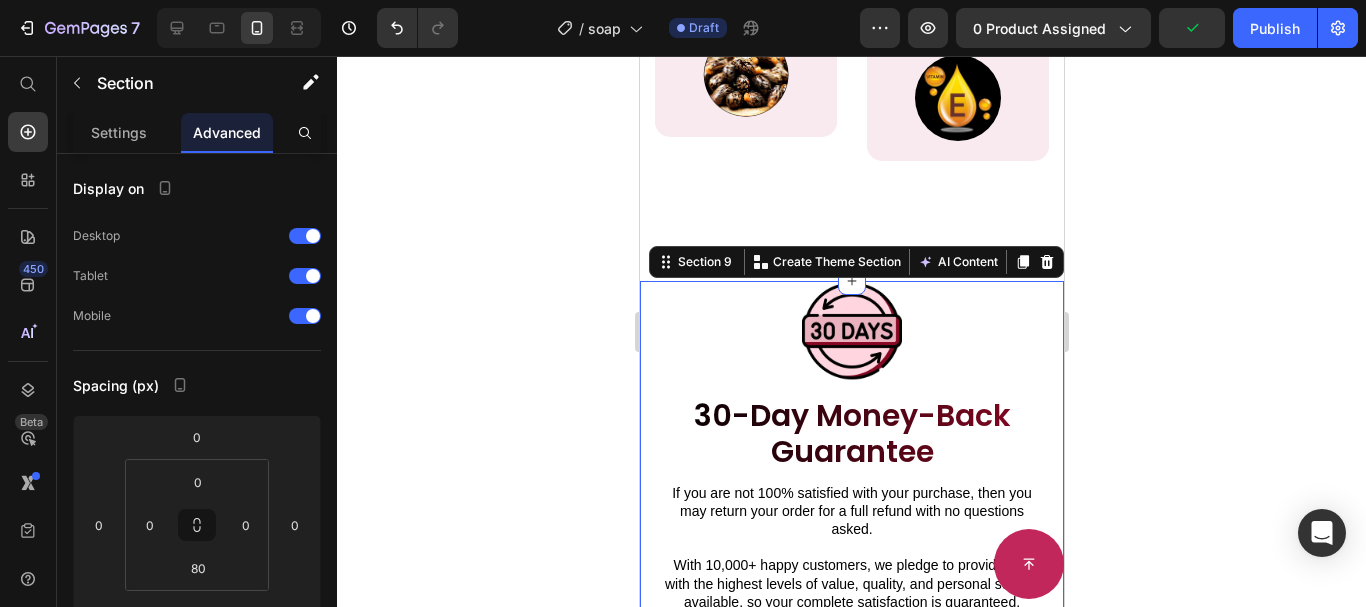 click 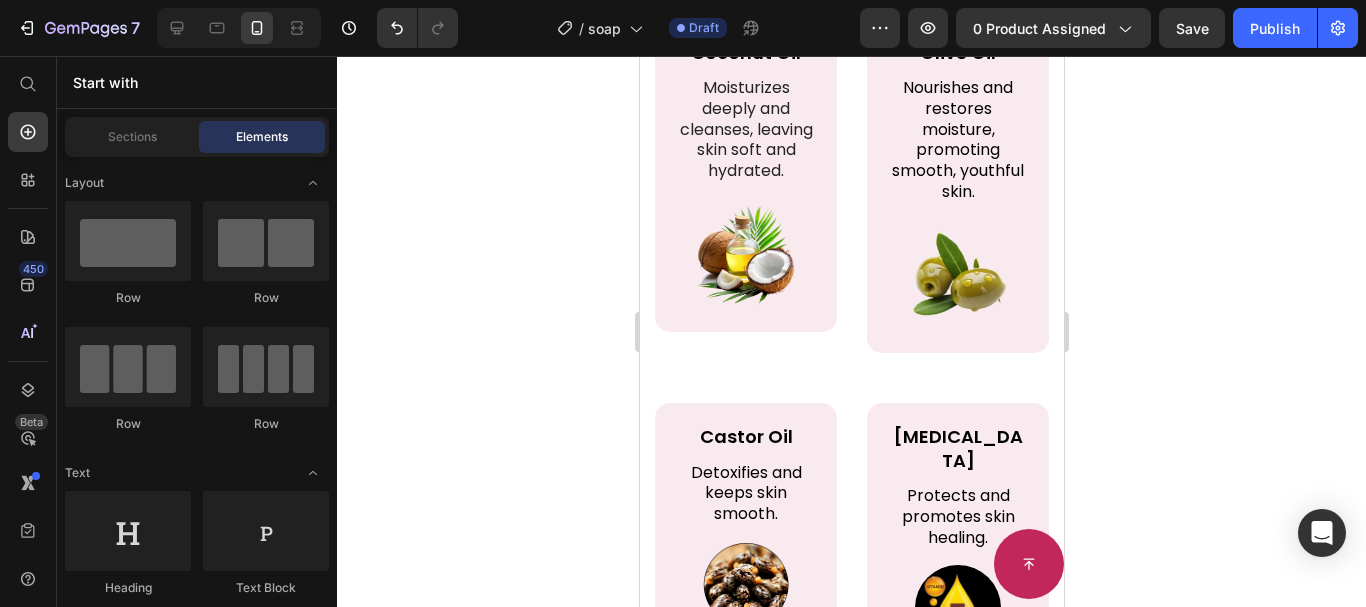 scroll, scrollTop: 4220, scrollLeft: 0, axis: vertical 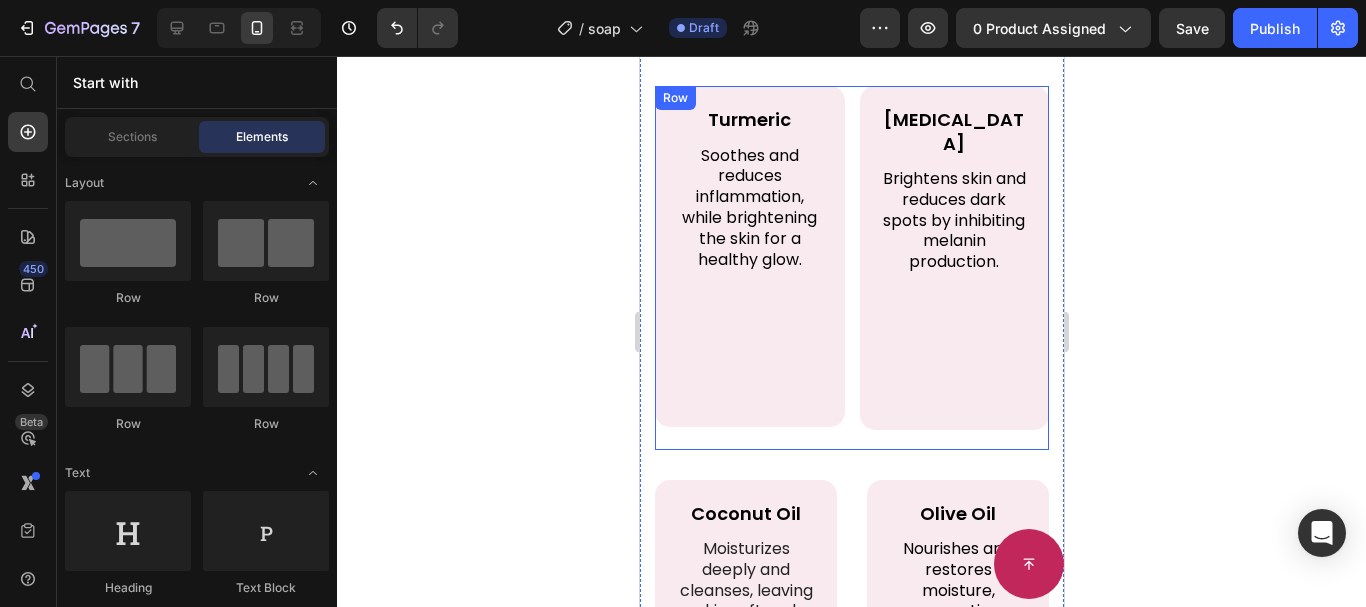 click on "Turmeric Text Block Soothes and reduces inflammation, while brightening the skin for a healthy glow. Text Block Image Row Row Kojic Acid Text Block Brightens skin and reduces dark spots by inhibiting melanin production. Text Block Image Row Row Row" at bounding box center (851, 267) 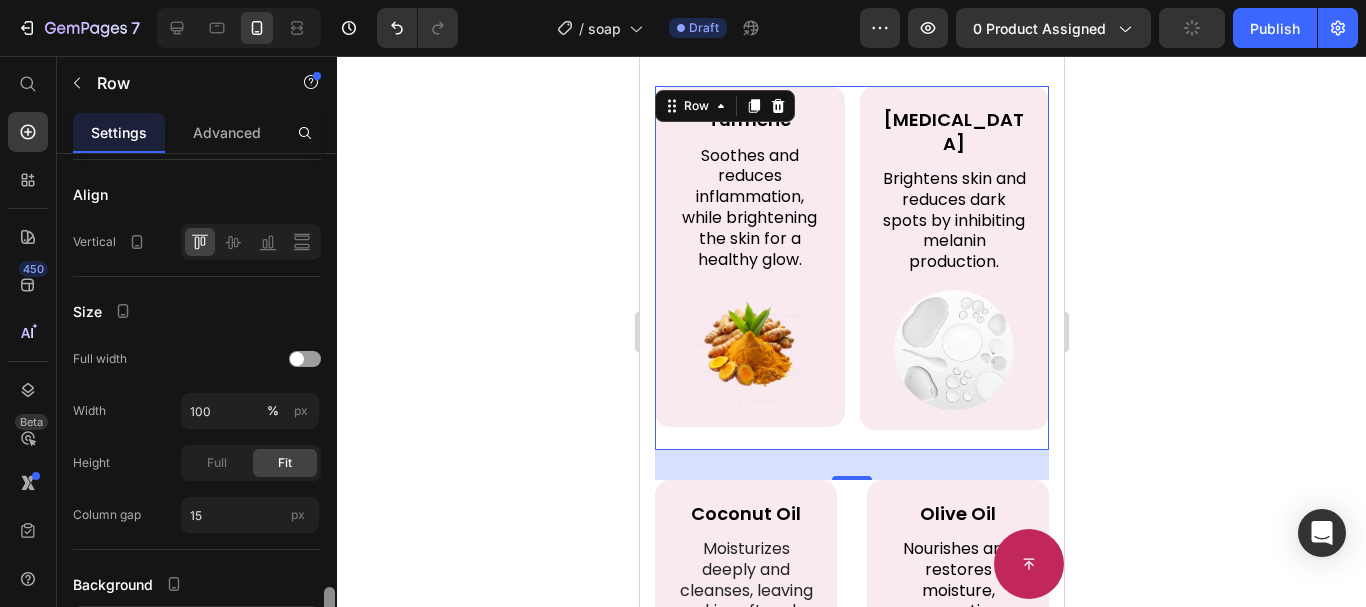 drag, startPoint x: 331, startPoint y: 257, endPoint x: 272, endPoint y: 544, distance: 293.0017 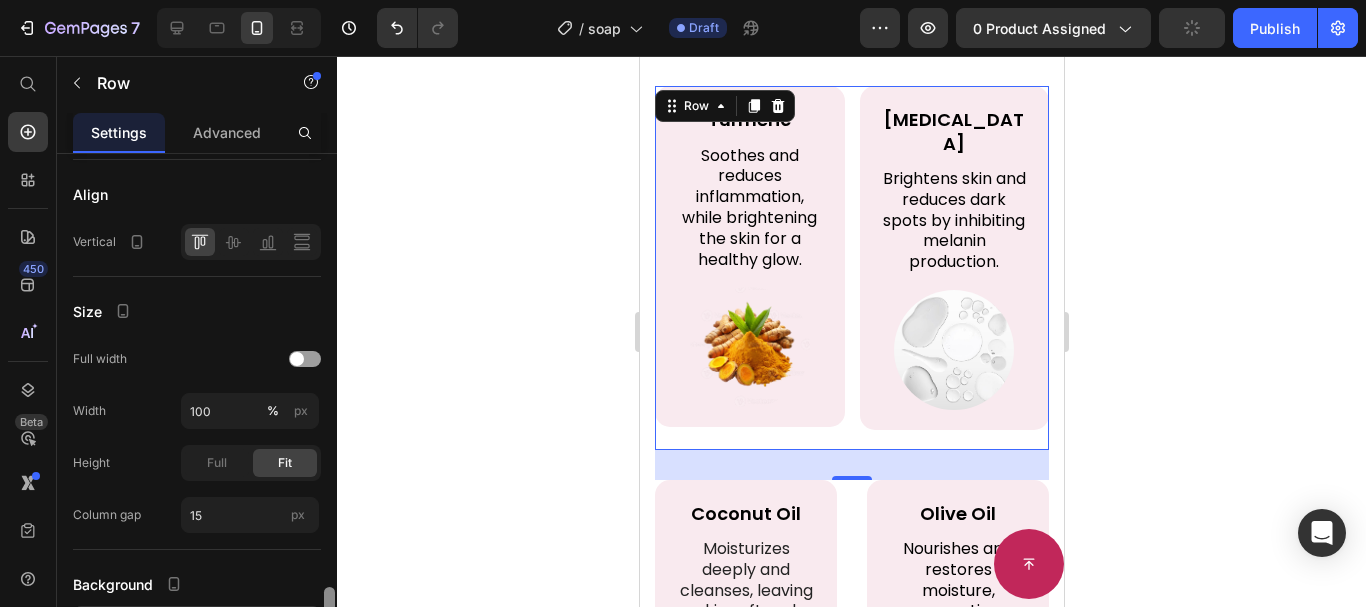click on "Layout Column width Fit to content By ratio 6 6 Column Column 1 Column 2 Align Vertical
Size Full width Width 100 % px Height Full Fit Column gap 15 px Background Color Image Video  Color   Delete element" at bounding box center (197, 409) 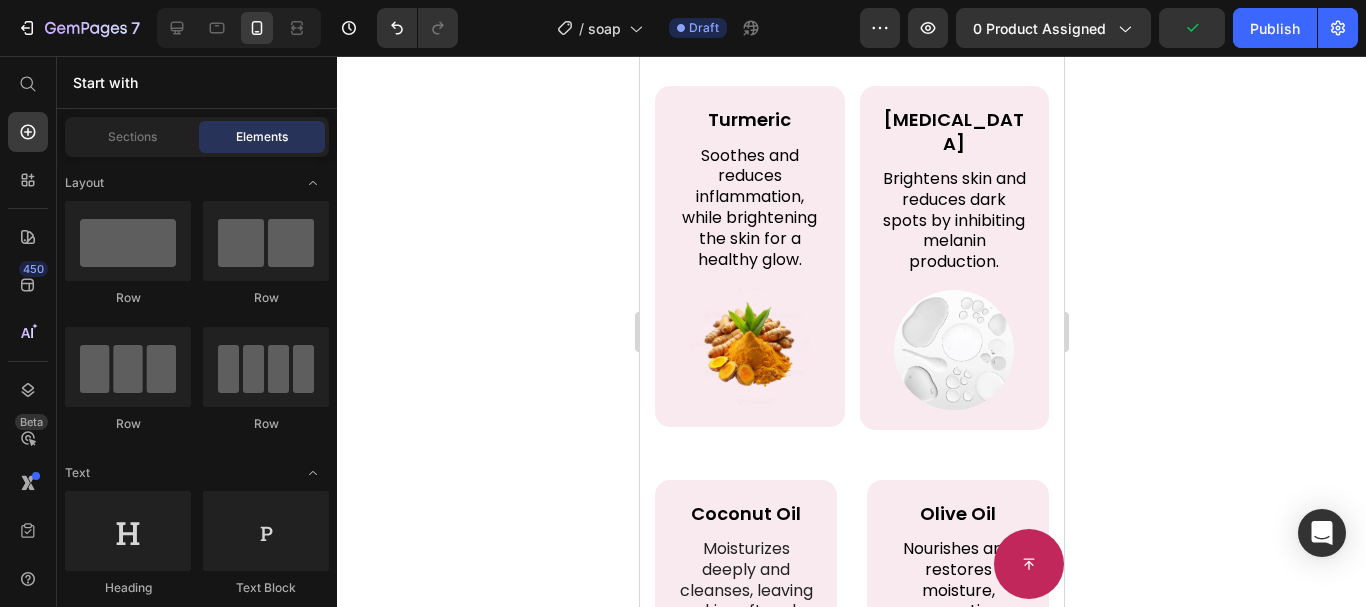 scroll, scrollTop: 4490, scrollLeft: 0, axis: vertical 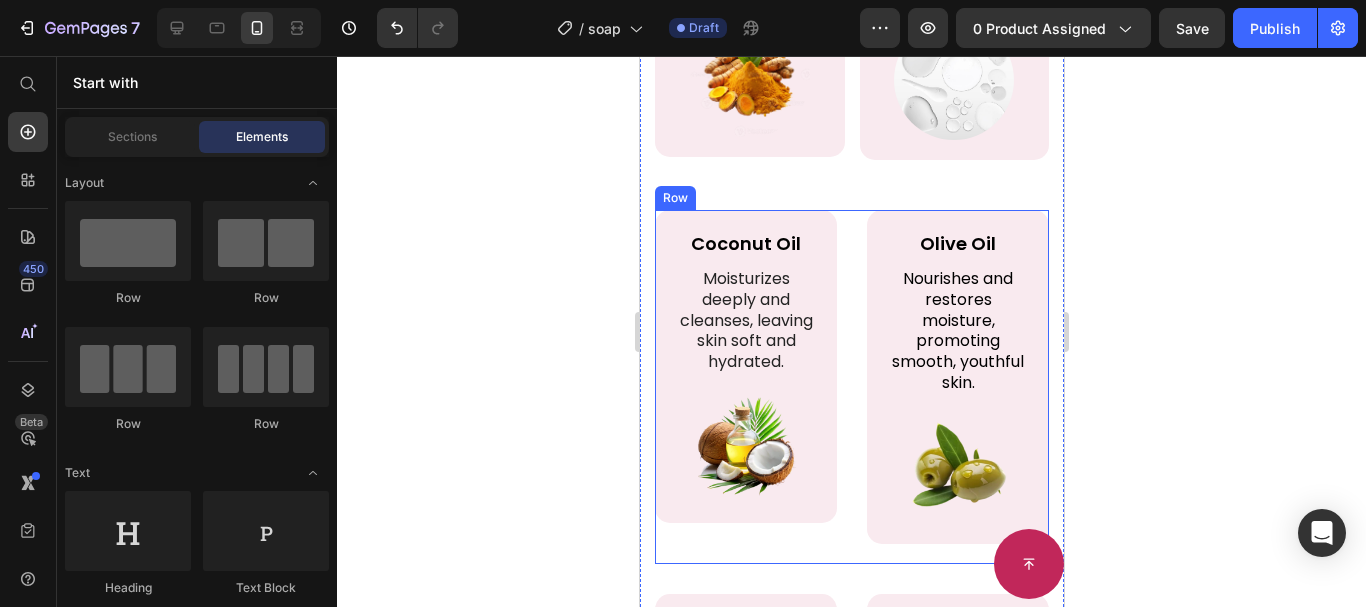 click on "Coconut Oil Text Block Moisturizes deeply and cleanses, leaving skin soft and hydrated. Text Block Image Row Row Olive Oil Text Block Nourishes and restores moisture, promoting smooth, youthful skin. Text Block Image Row Row Row" at bounding box center [851, 387] 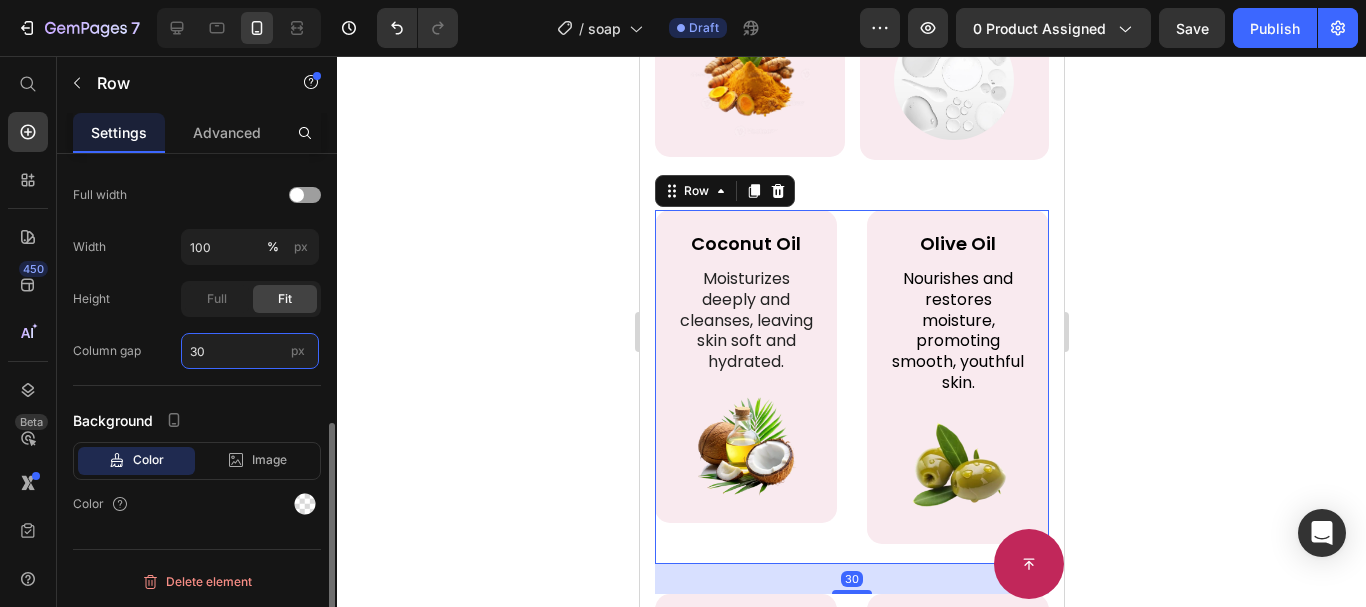click on "30" at bounding box center (250, 351) 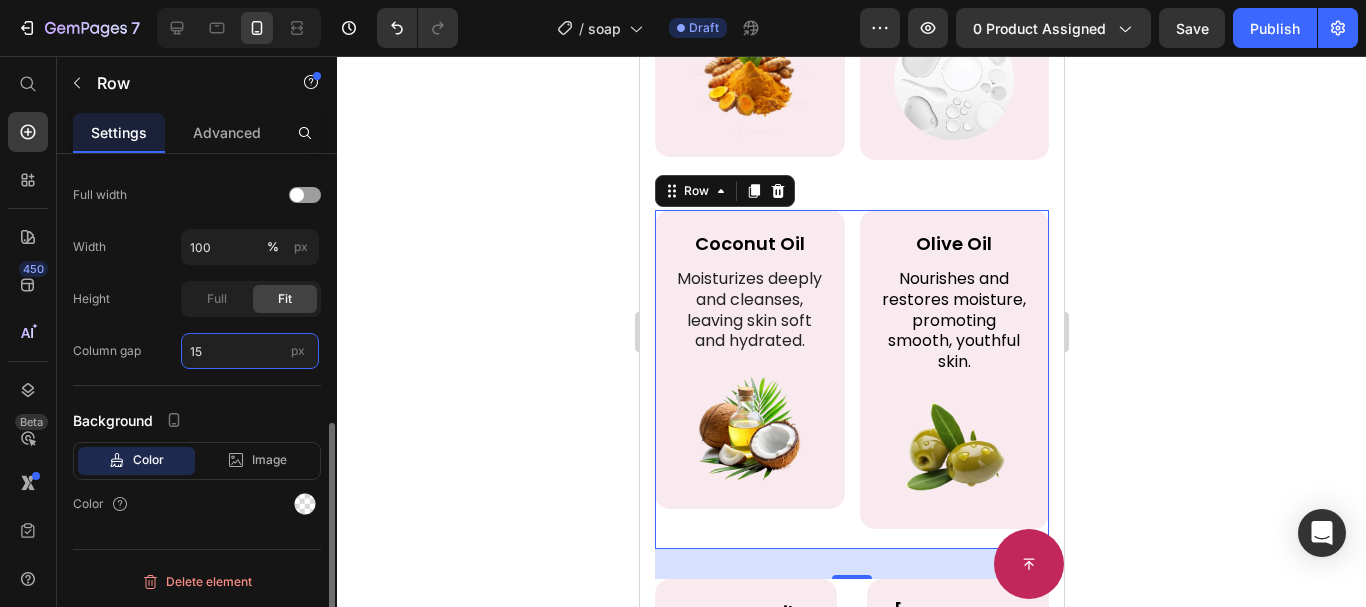 type on "15" 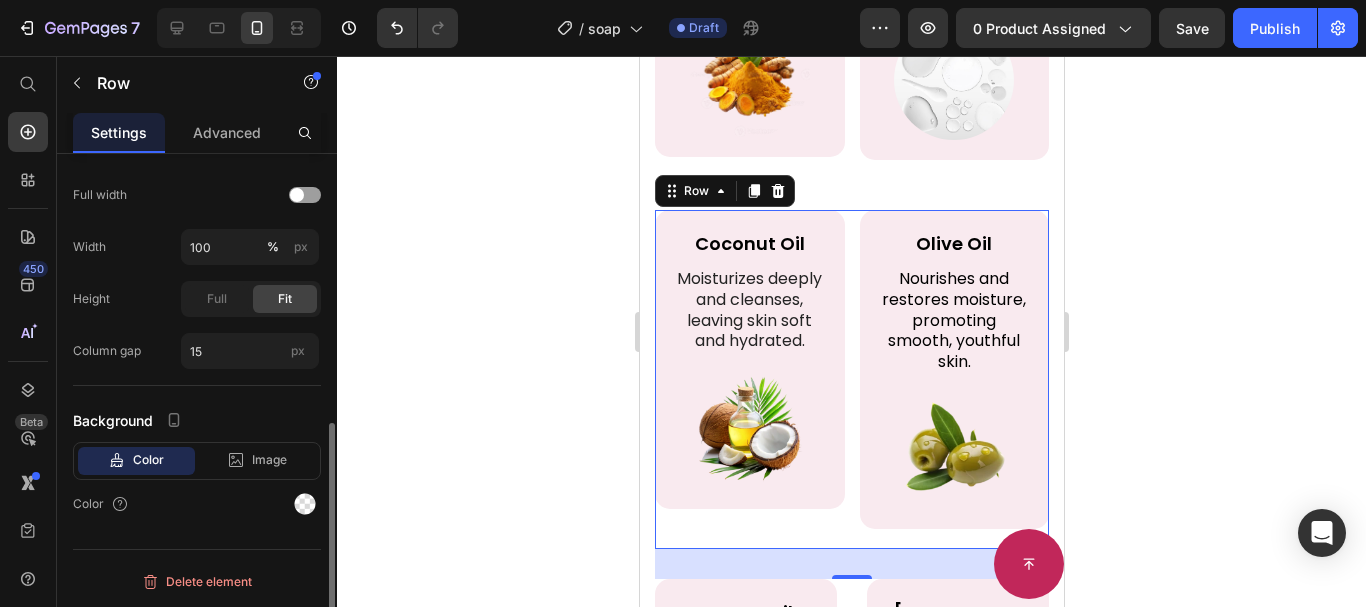 click on "Height Full Fit" 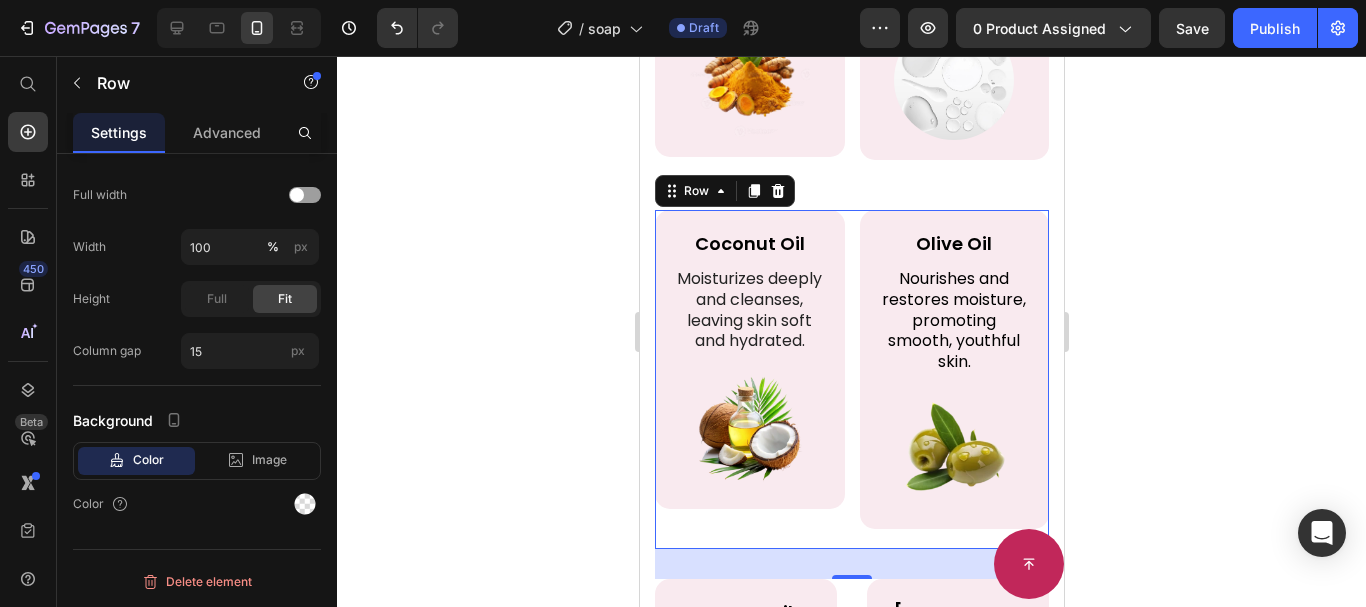 click 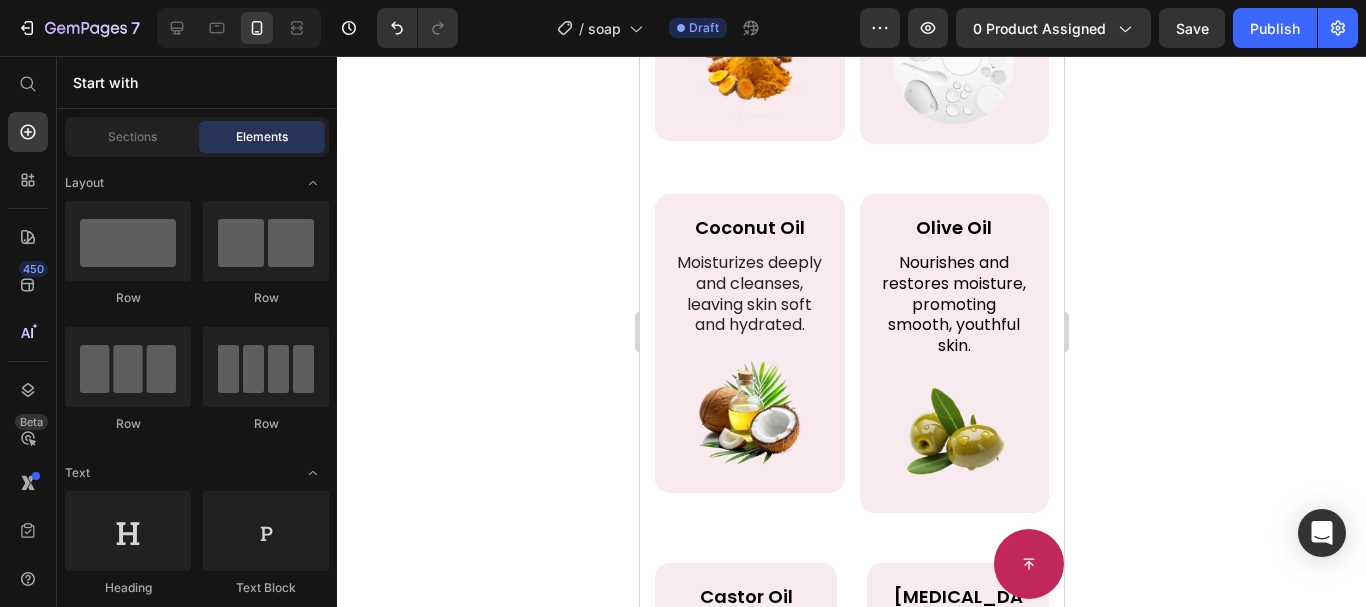 scroll, scrollTop: 4824, scrollLeft: 0, axis: vertical 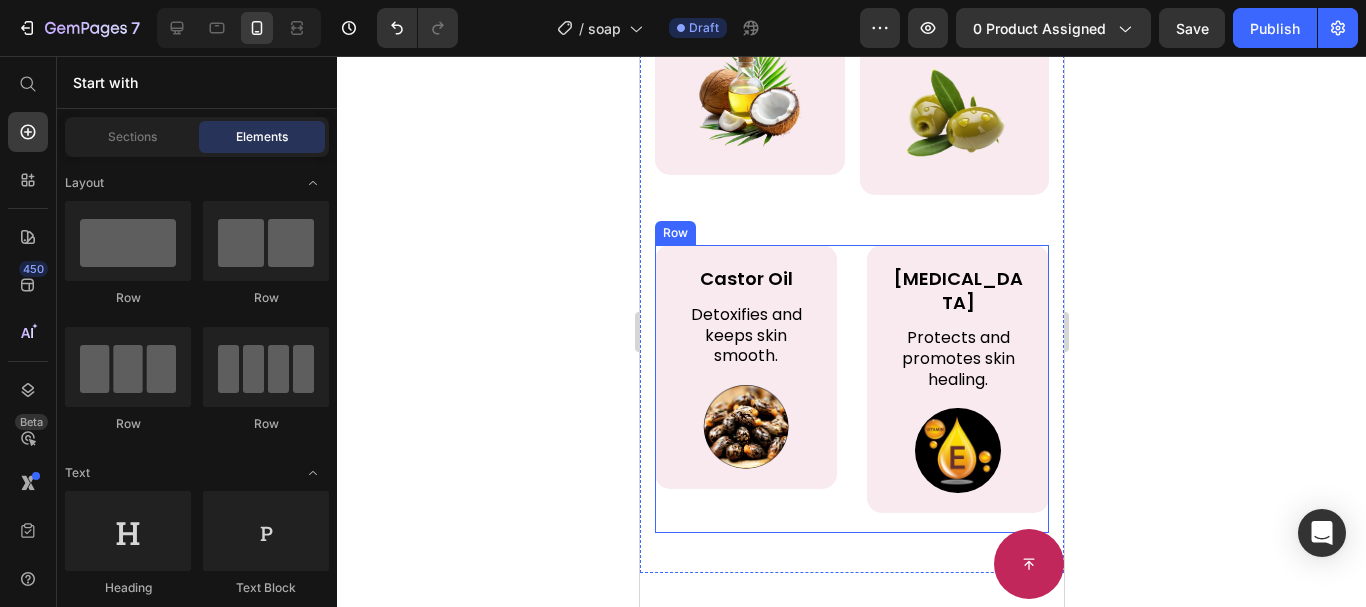 click on "Castor Oil Text Block Detoxifies and keeps skin smooth. Text Block Image Row Row Vitamin E Text Block Protects and promotes skin healing. Text Block Image Row Row Row" at bounding box center [851, 388] 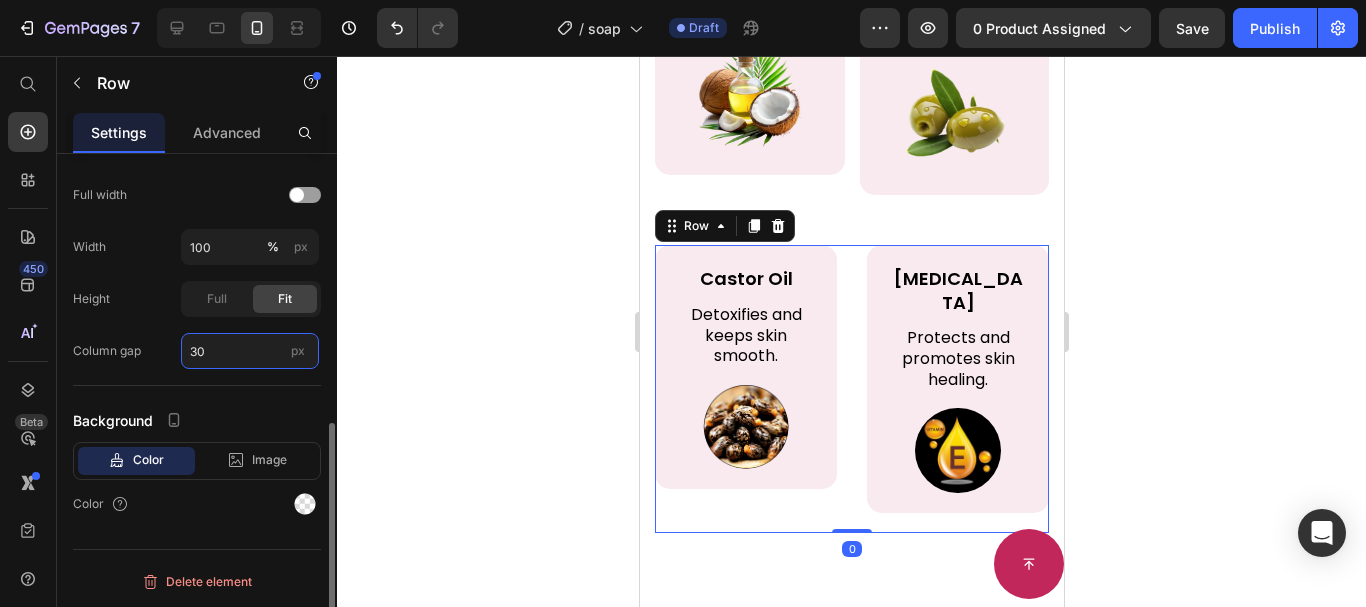 click on "30" at bounding box center (250, 351) 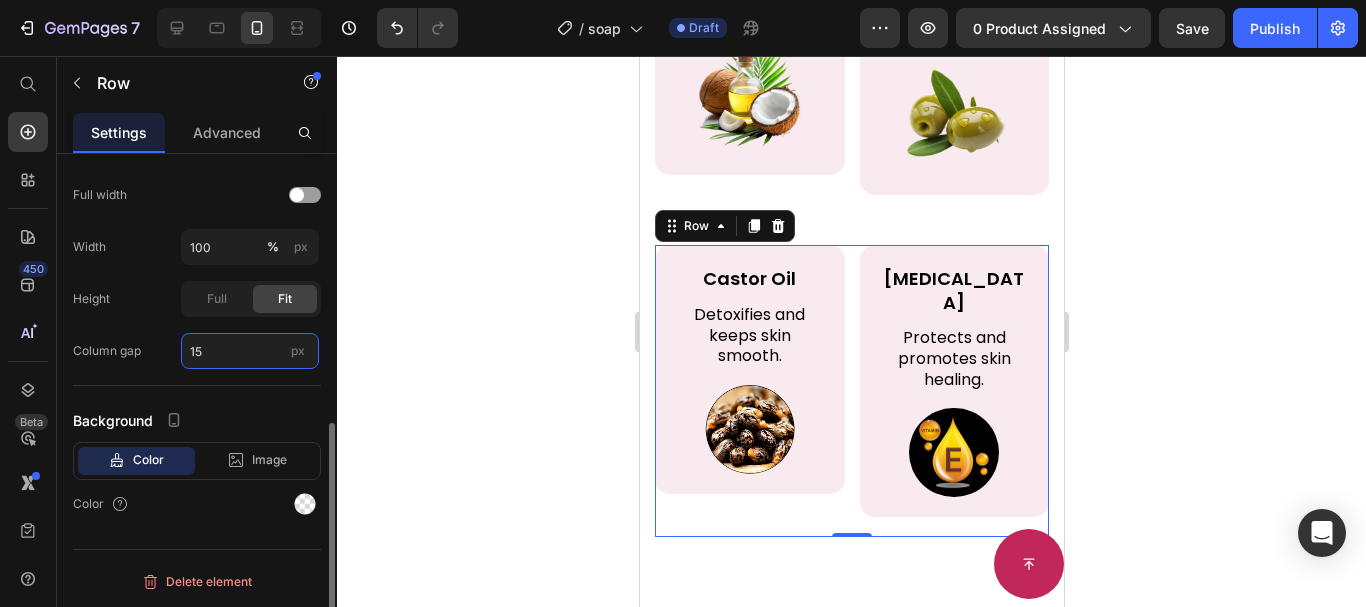 type on "15" 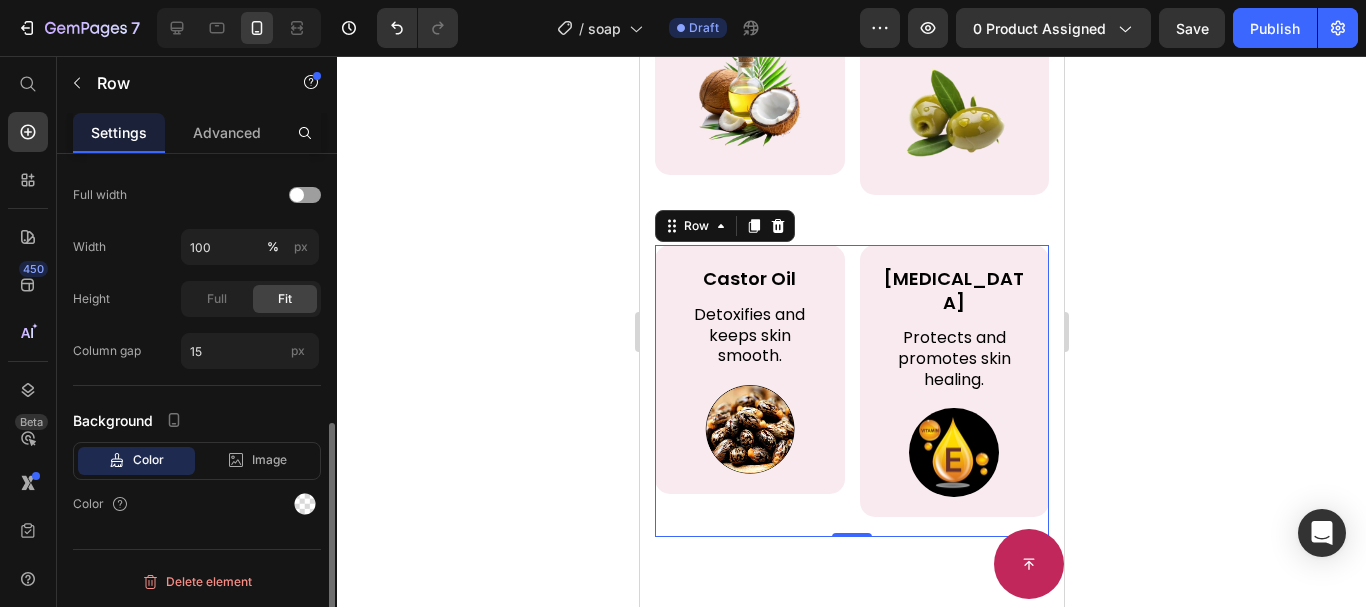 click on "Size Full width Width 100 % px Height Full Fit Column gap 15 px" 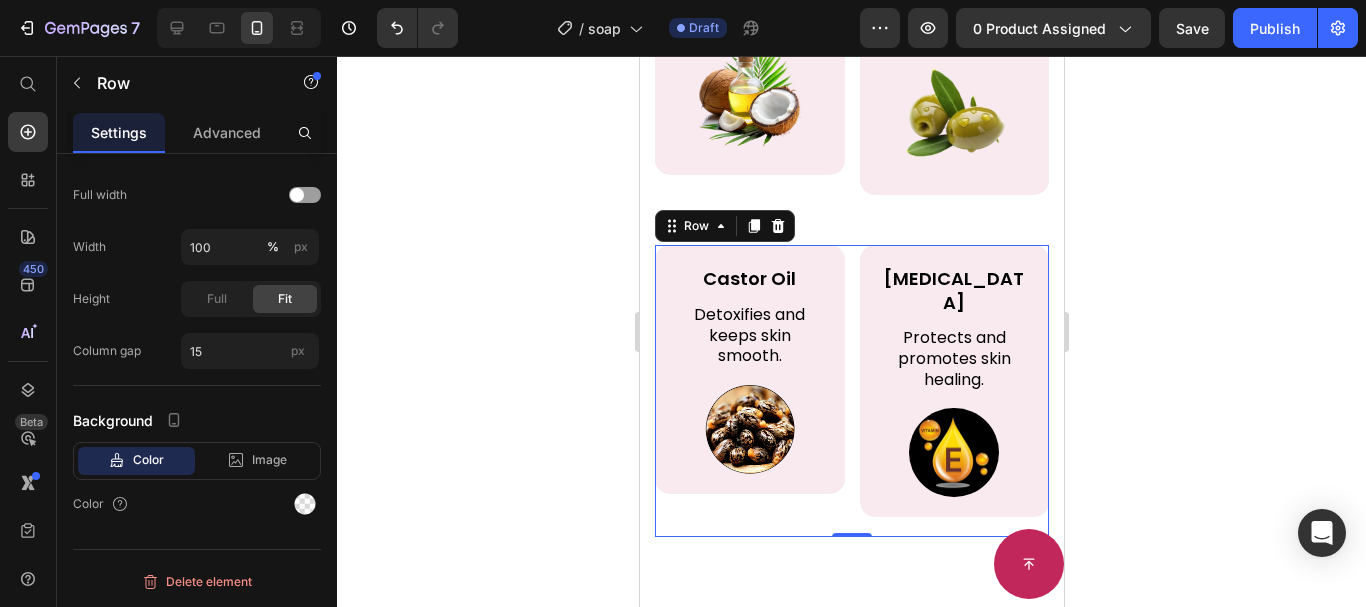 click 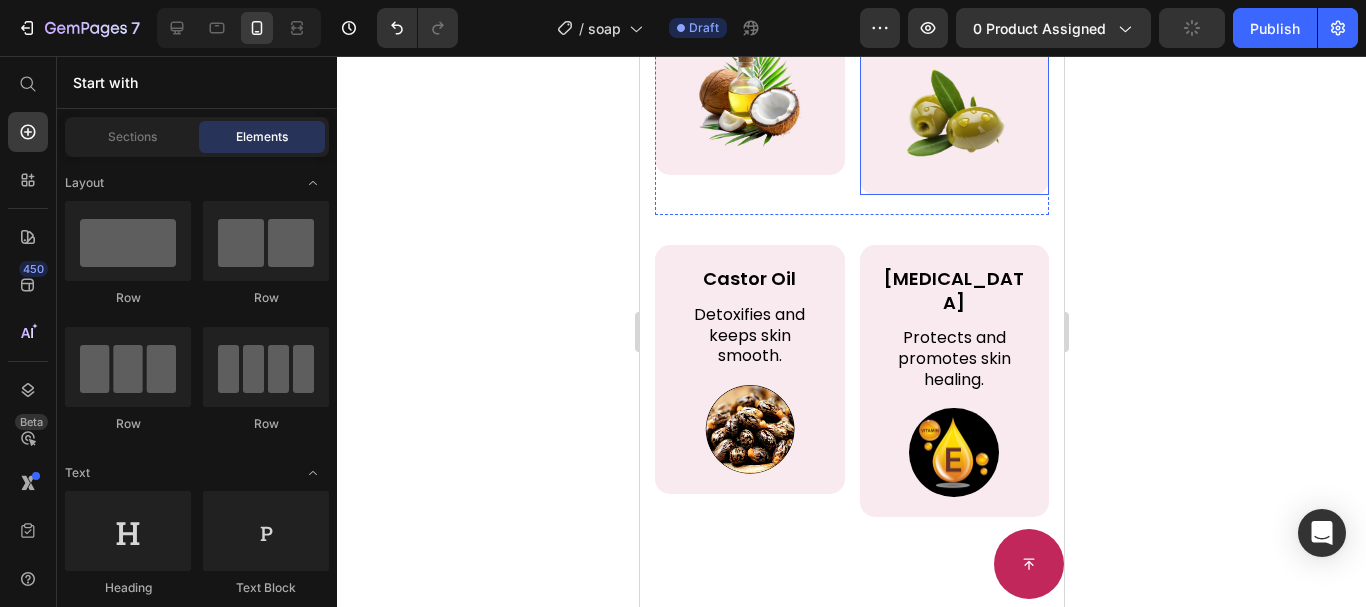 click on "Olive Oil Text Block Nourishes and restores moisture, promoting smooth, youthful skin. Text Block Image Row Row" at bounding box center [954, 36] 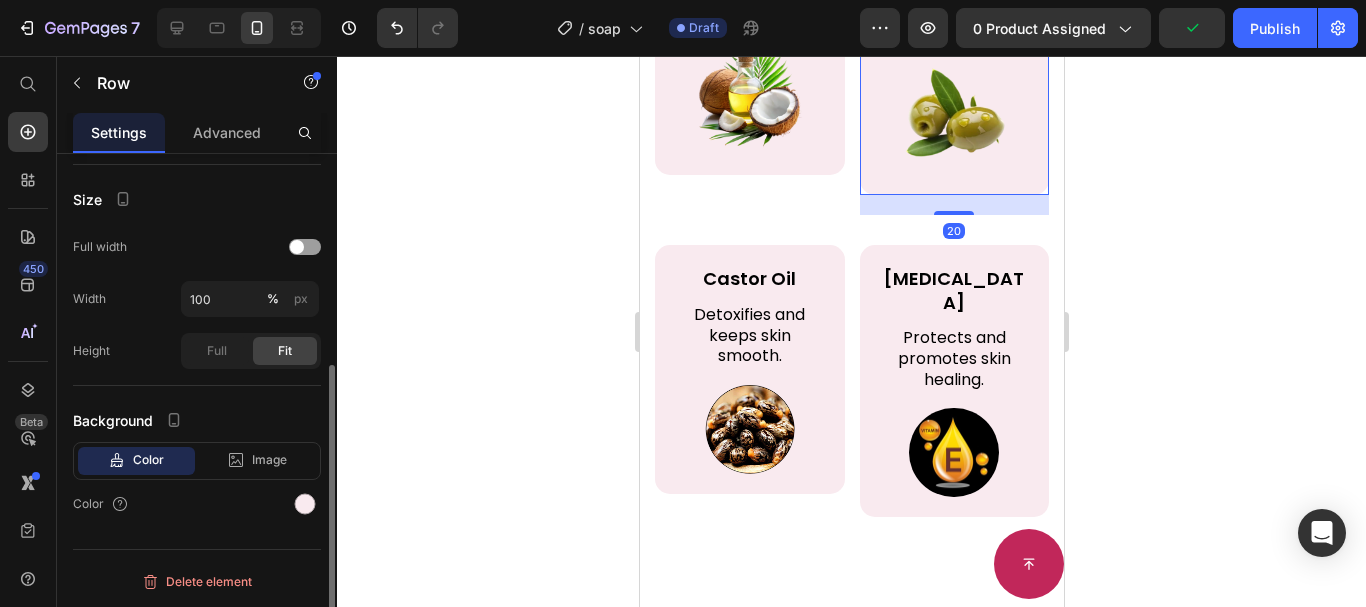 scroll, scrollTop: 358, scrollLeft: 0, axis: vertical 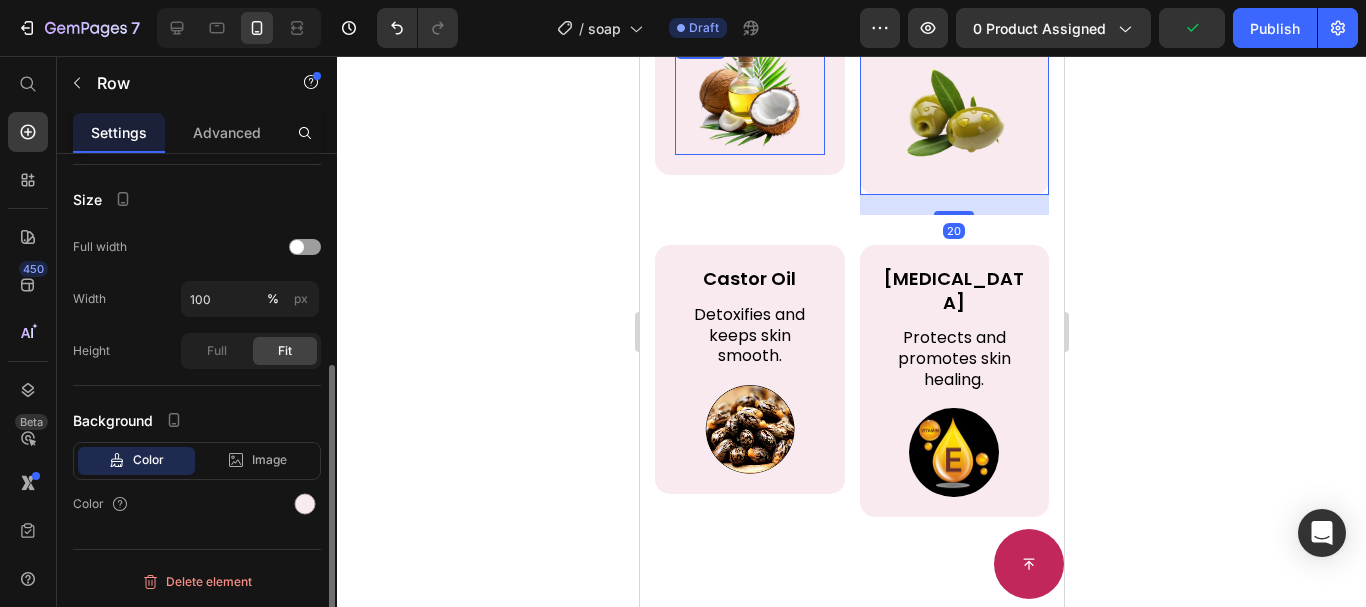 click at bounding box center [749, 95] 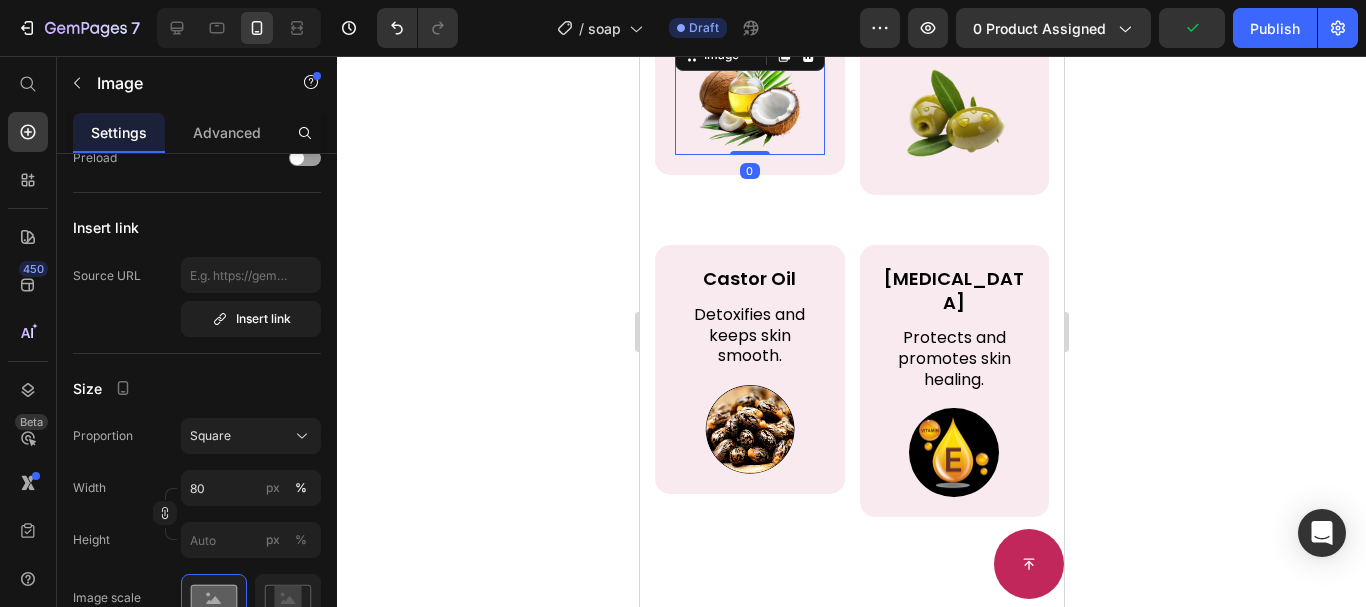scroll, scrollTop: 0, scrollLeft: 0, axis: both 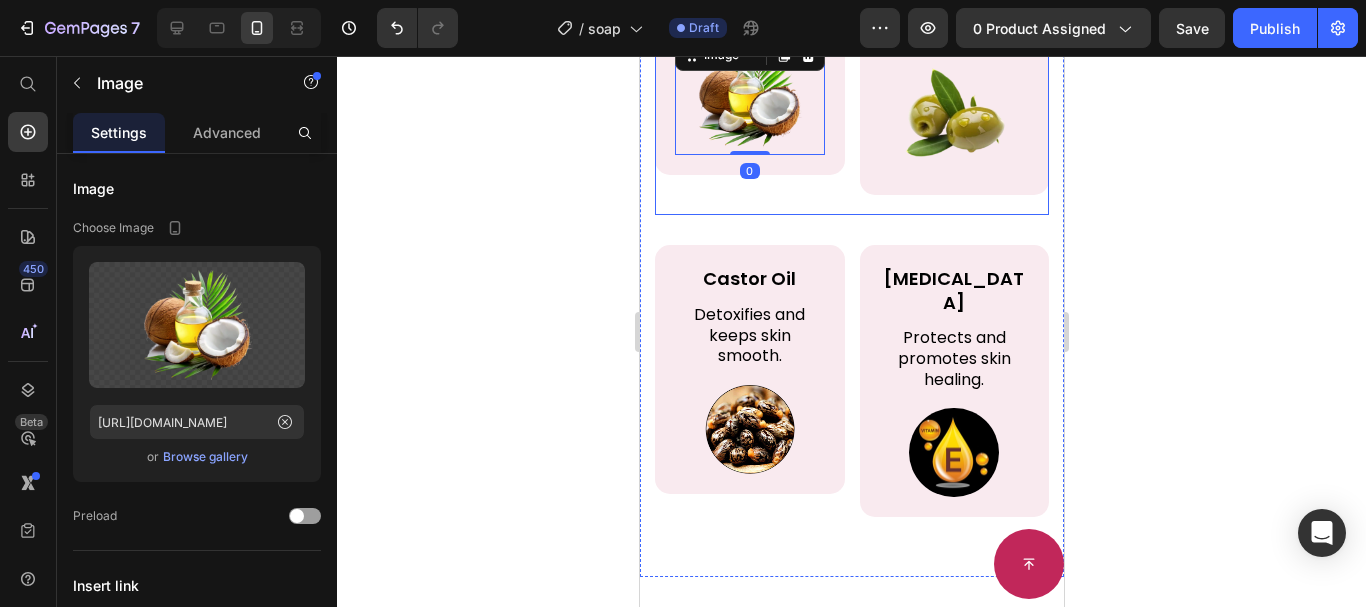 click on "Coconut Oil Text Block Moisturizes deeply and cleanses, leaving skin soft and hydrated. Text Block Image   0 Row Row" at bounding box center [749, 46] 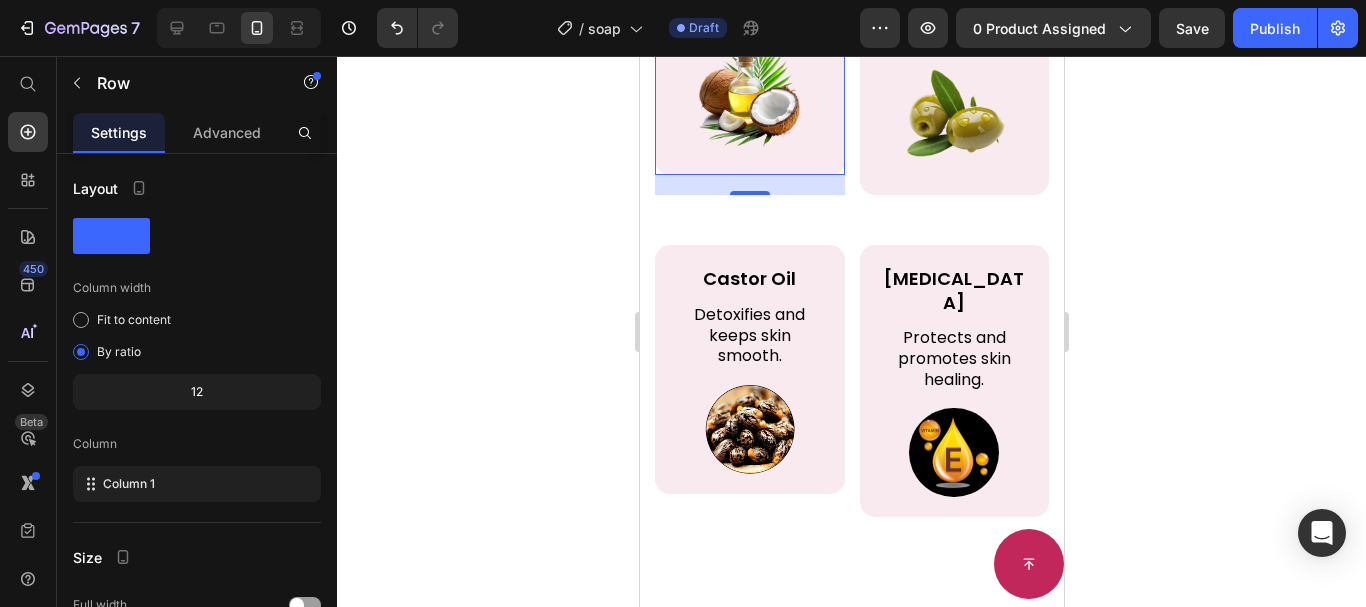click on "Coconut Oil Text Block Moisturizes deeply and cleanses, leaving skin soft and hydrated. Text Block Image Row Row   0" at bounding box center (749, 25) 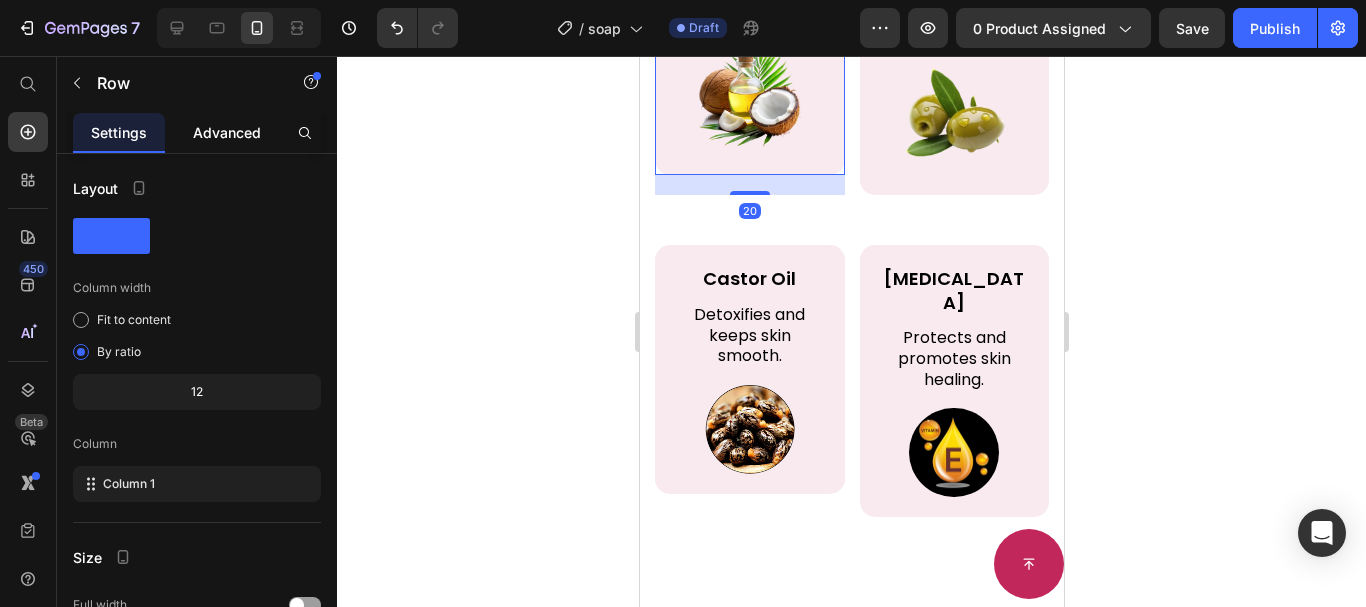 click on "Advanced" 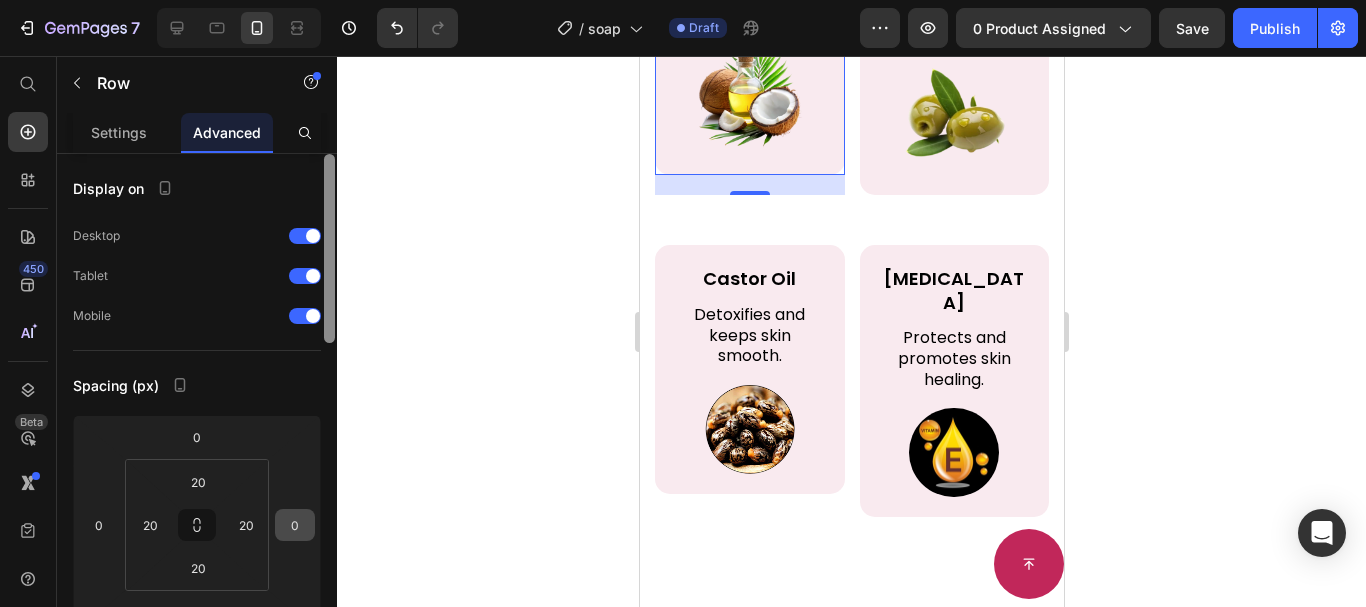 drag, startPoint x: 327, startPoint y: 287, endPoint x: 307, endPoint y: 355, distance: 70.88018 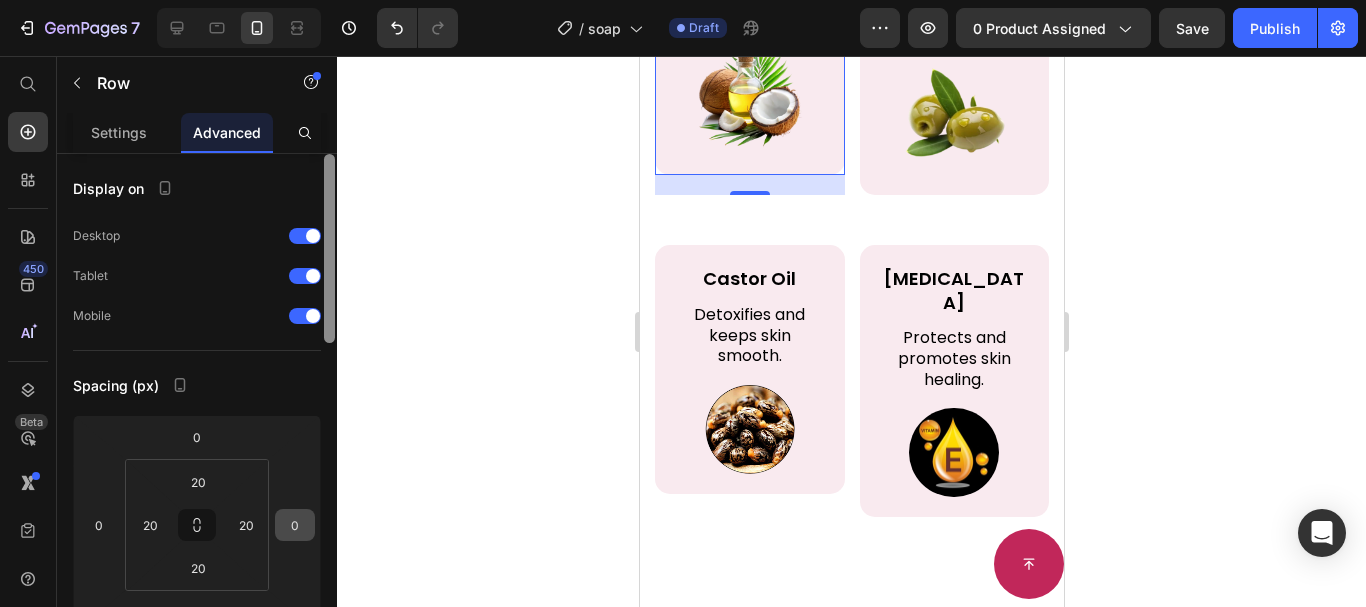 click on "Display on Desktop Tablet Mobile Spacing (px) 0 0 20 0 20 20 20 20 Shape Border Corner 15 15 15 15 Shadow Position Opacity 100 % Animation Interaction Upgrade to Optimize plan  to unlock Interaction & other premium features. CSS class  Delete element" at bounding box center [197, 409] 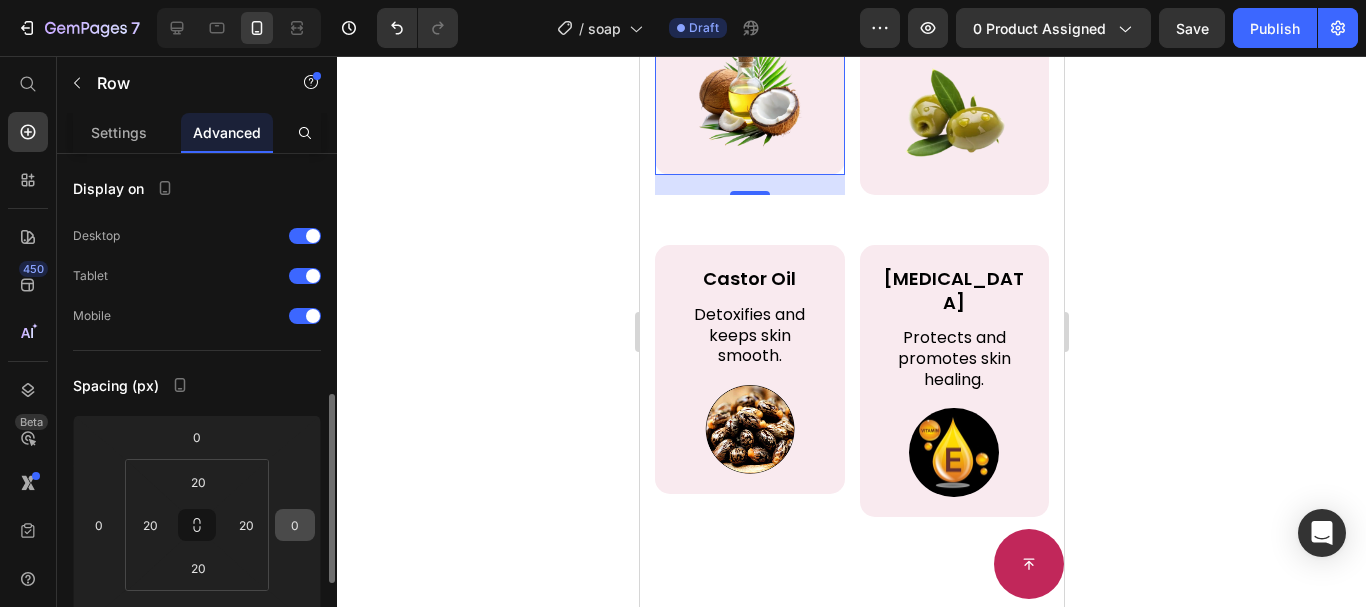 scroll, scrollTop: 175, scrollLeft: 0, axis: vertical 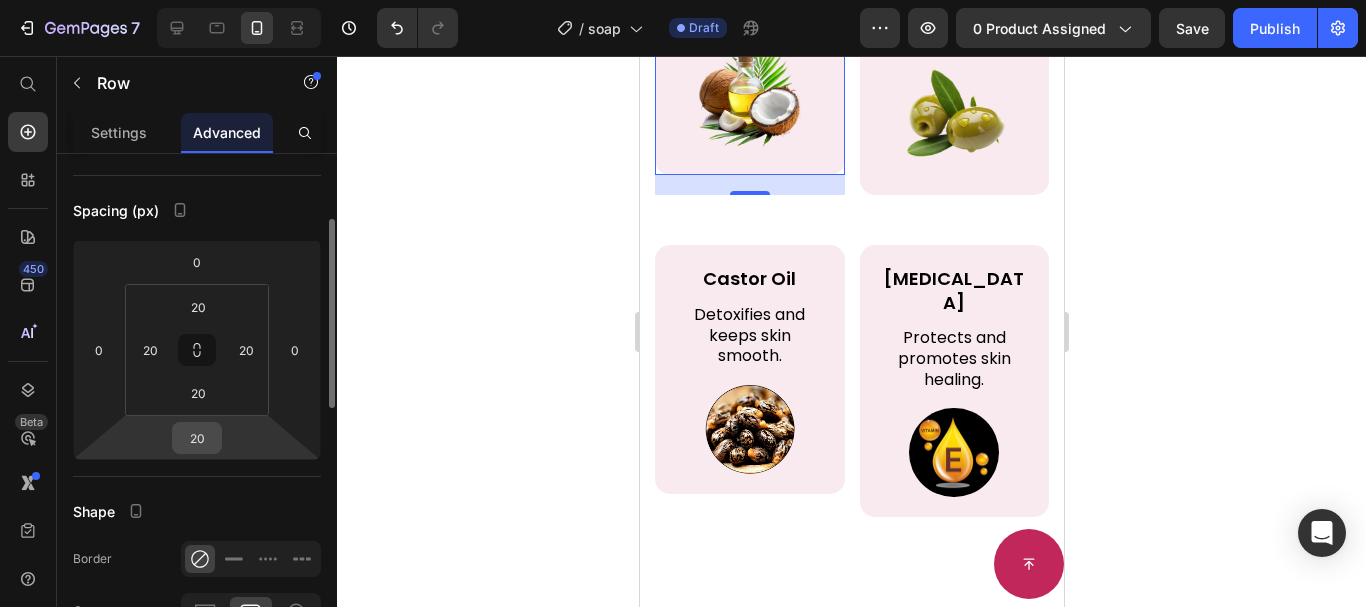 click on "20" at bounding box center [197, 438] 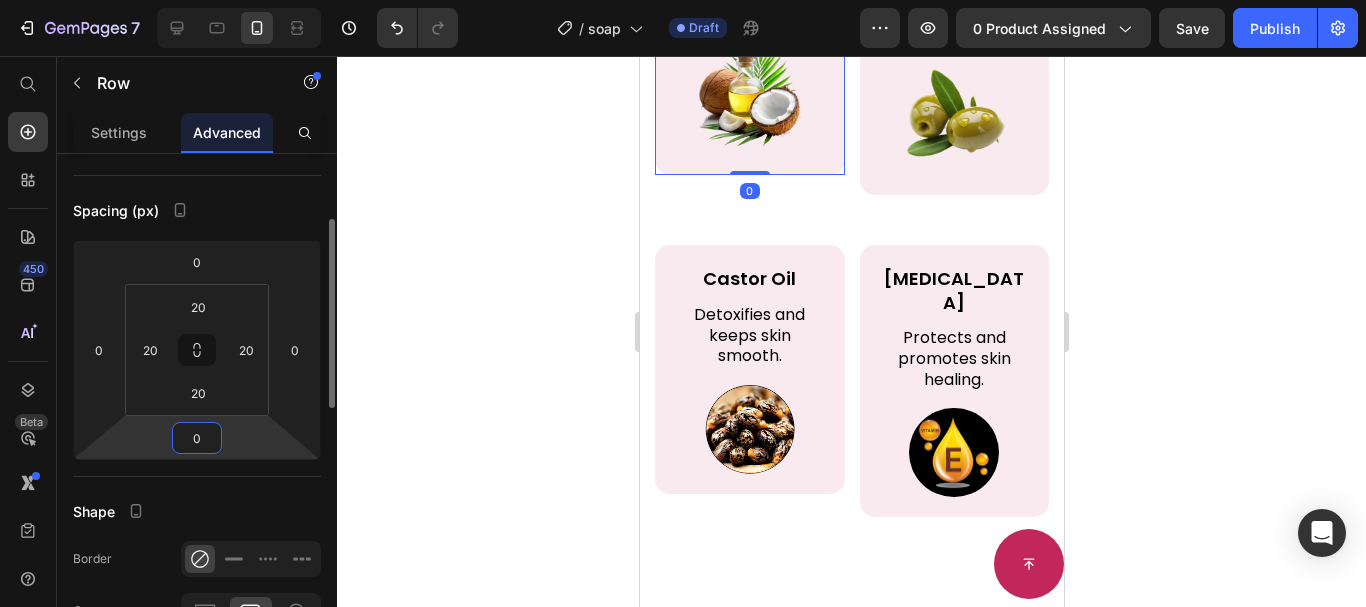 type on "0" 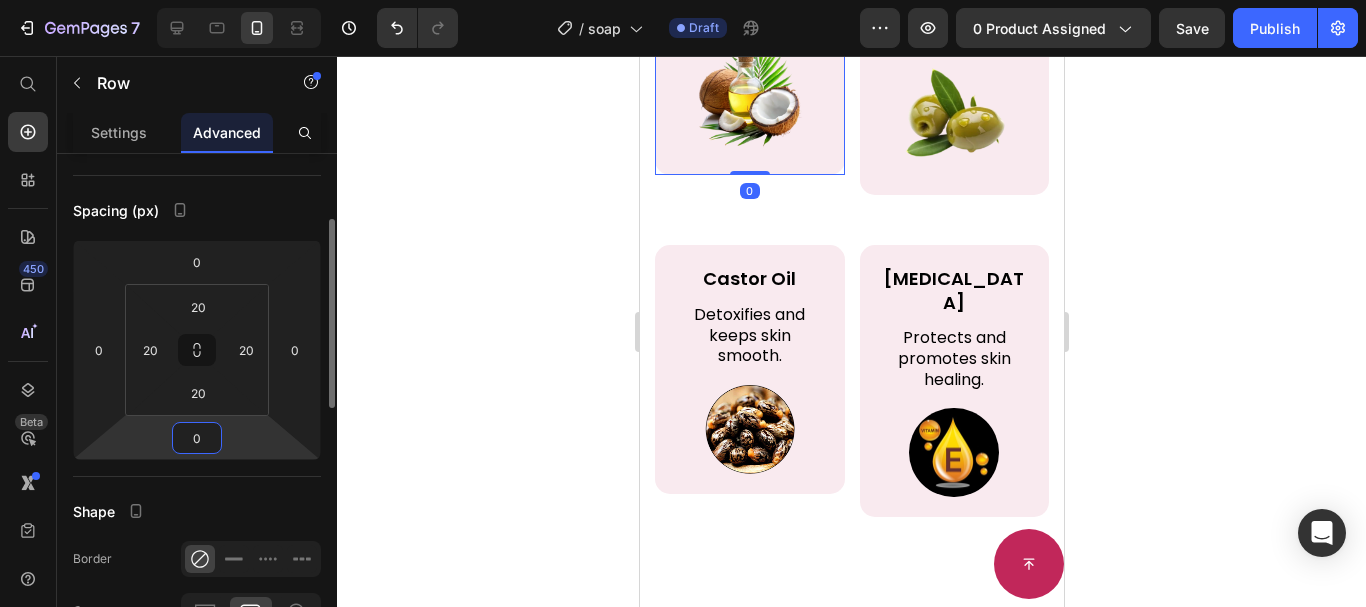 click on "Shape" at bounding box center (197, 511) 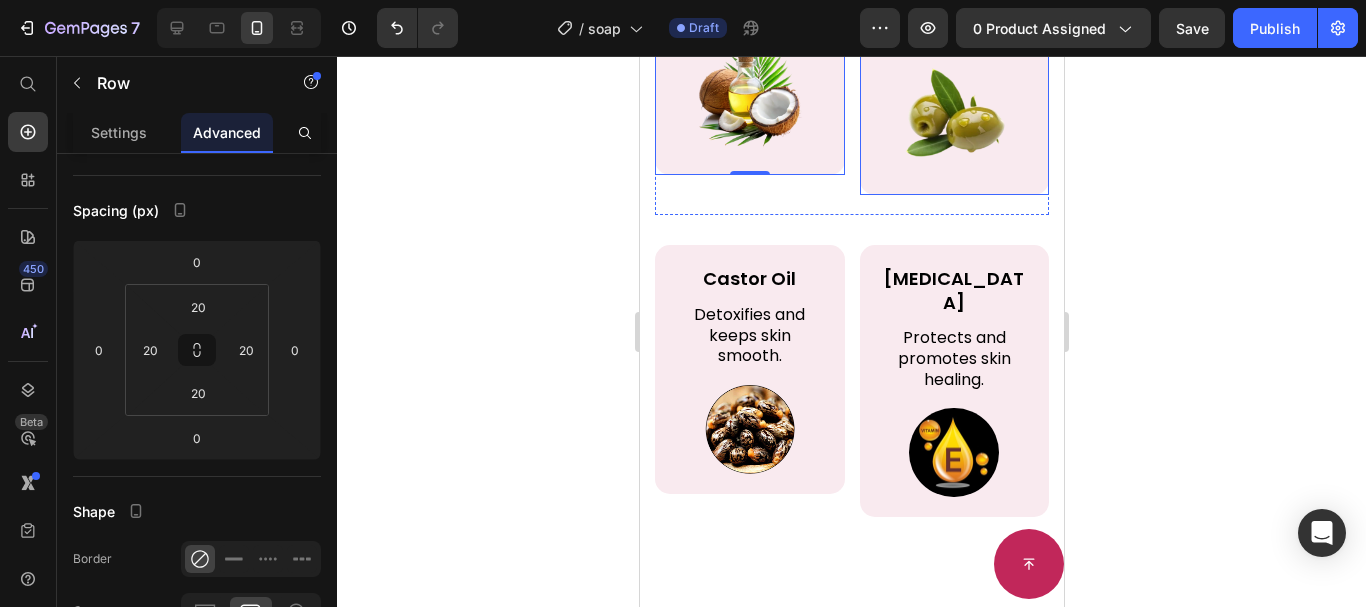 click on "Olive Oil Text Block Nourishes and restores moisture, promoting smooth, youthful skin. Text Block Image Row Row" at bounding box center [954, 36] 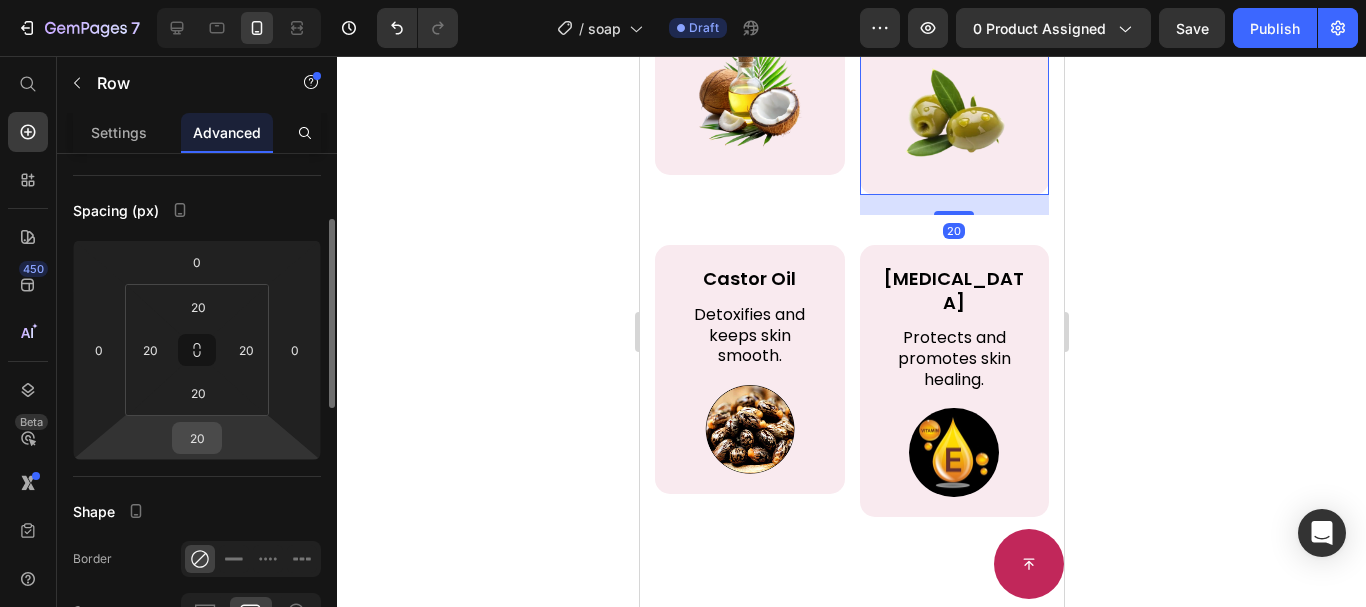 click on "20" at bounding box center (197, 438) 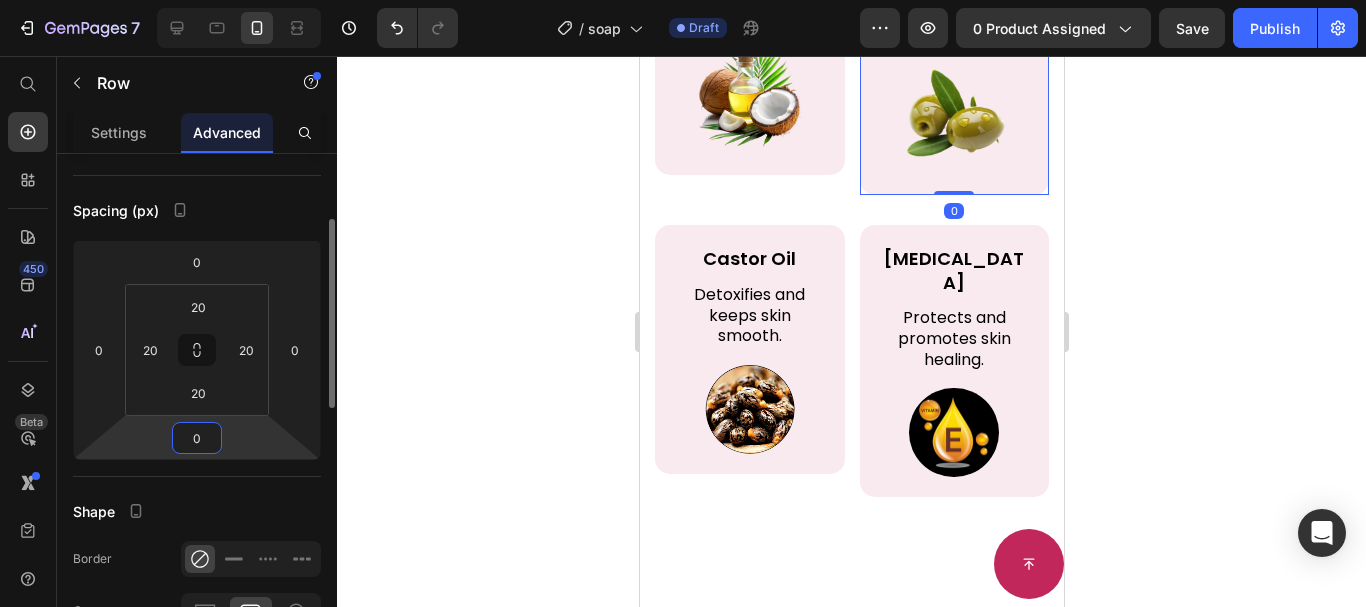 type on "0" 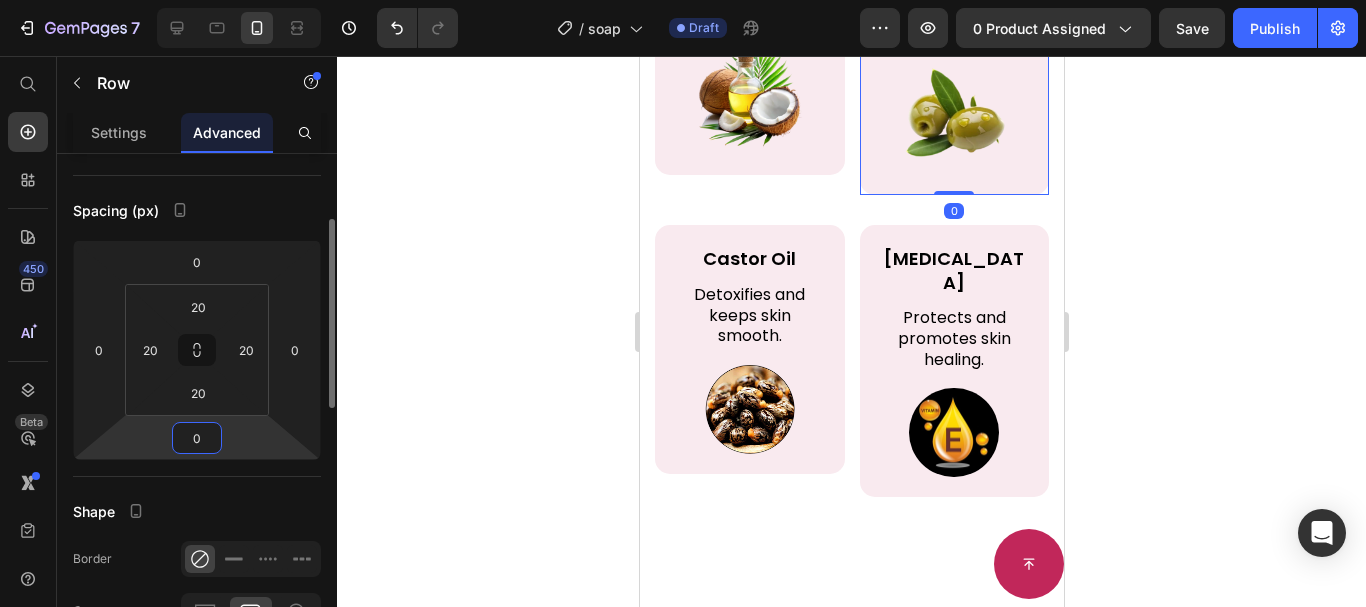 click on "Display on Desktop Tablet Mobile Spacing (px) 0 0 0 0 20 20 20 20 Shape Border Corner 15 15 15 15 Shadow Position Opacity 100 % Animation Interaction Upgrade to Optimize plan  to unlock Interaction & other premium features. CSS class" at bounding box center (197, 616) 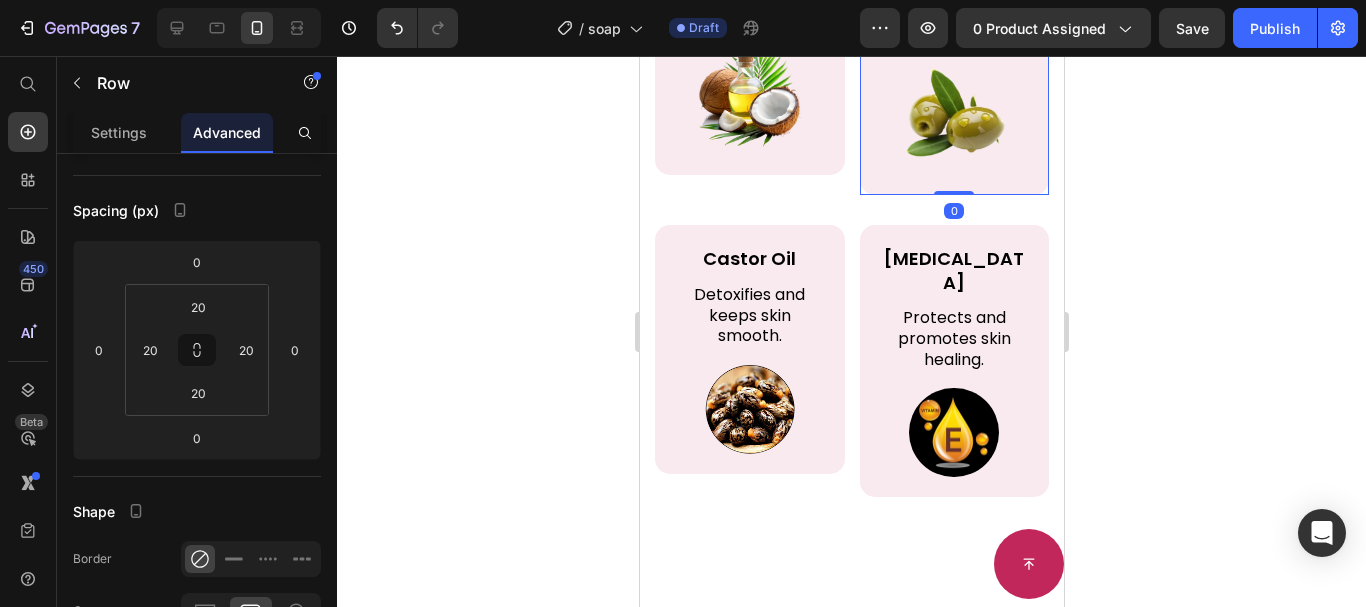 click 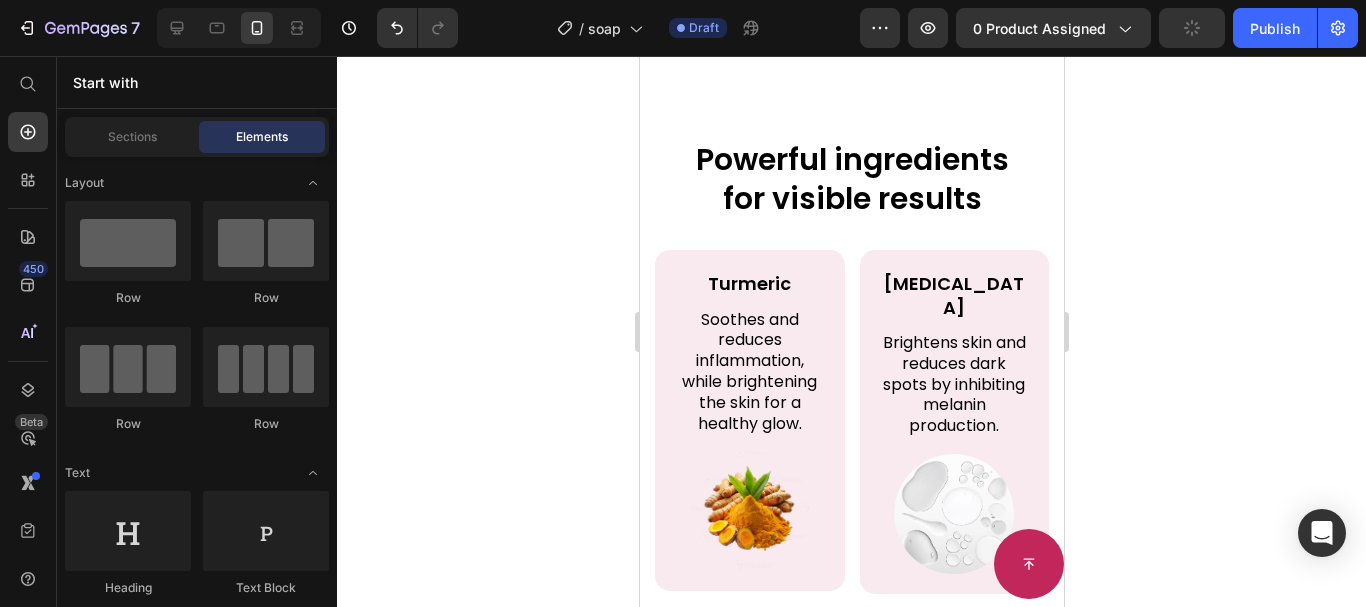 scroll, scrollTop: 4342, scrollLeft: 0, axis: vertical 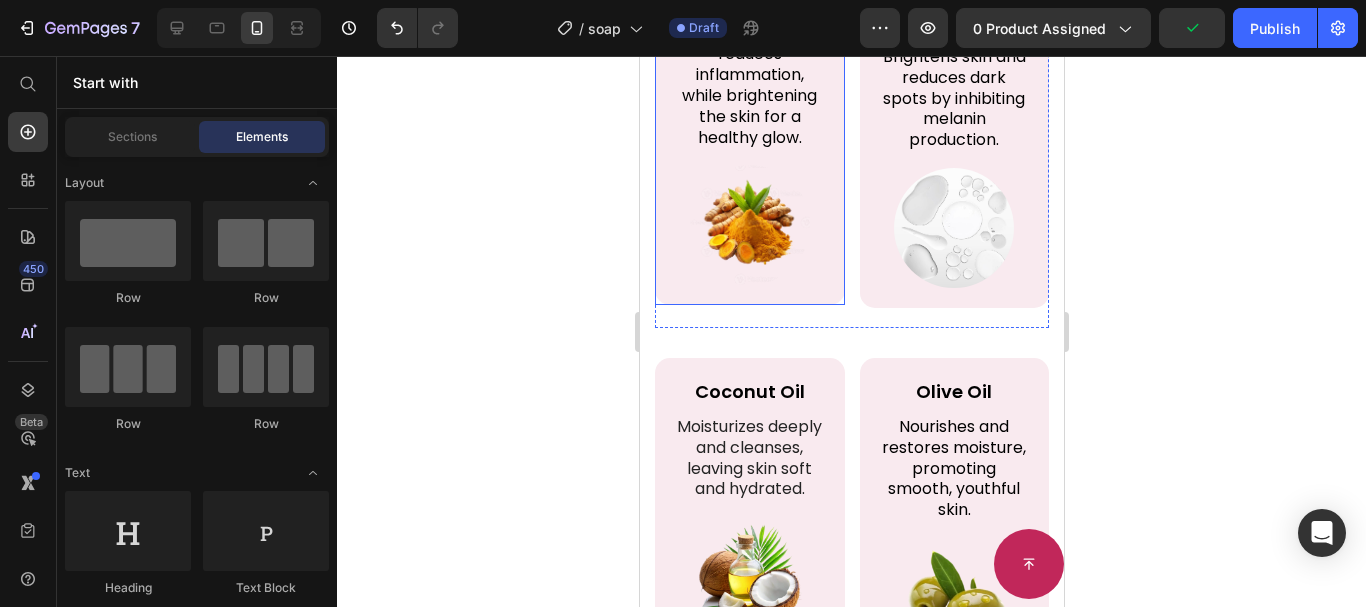 click on "Turmeric Text Block Soothes and reduces inflammation, while brightening the skin for a healthy glow. Text Block Image Row Row" at bounding box center [749, 134] 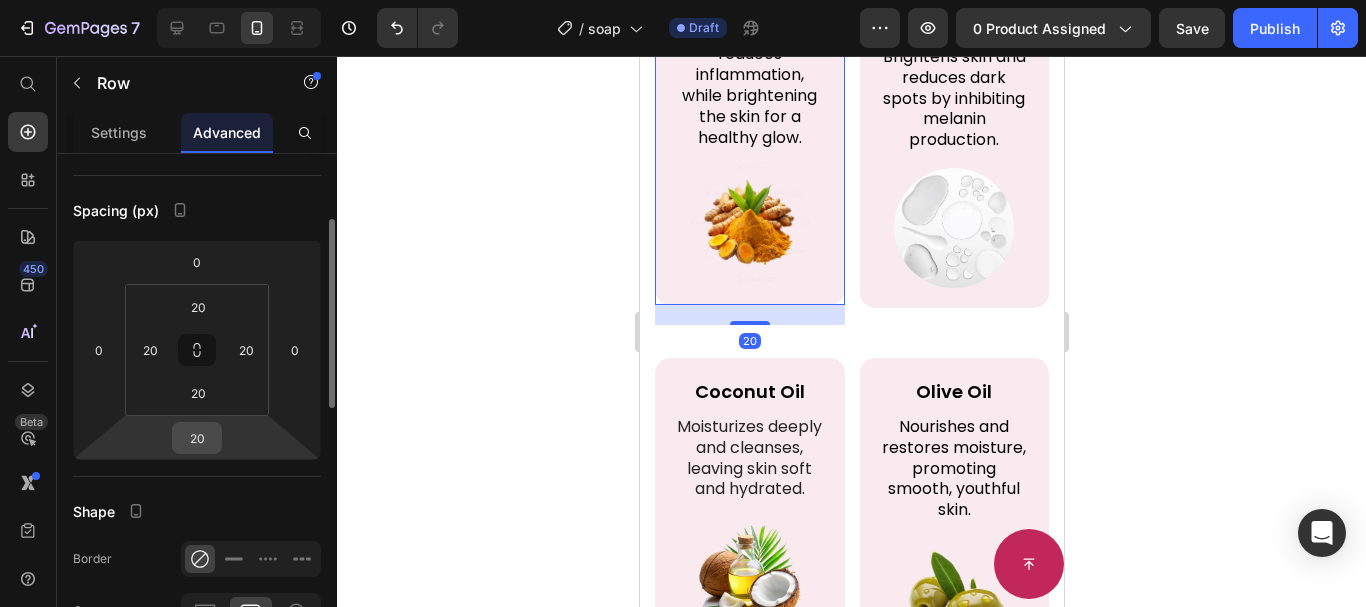 click on "20" at bounding box center [197, 438] 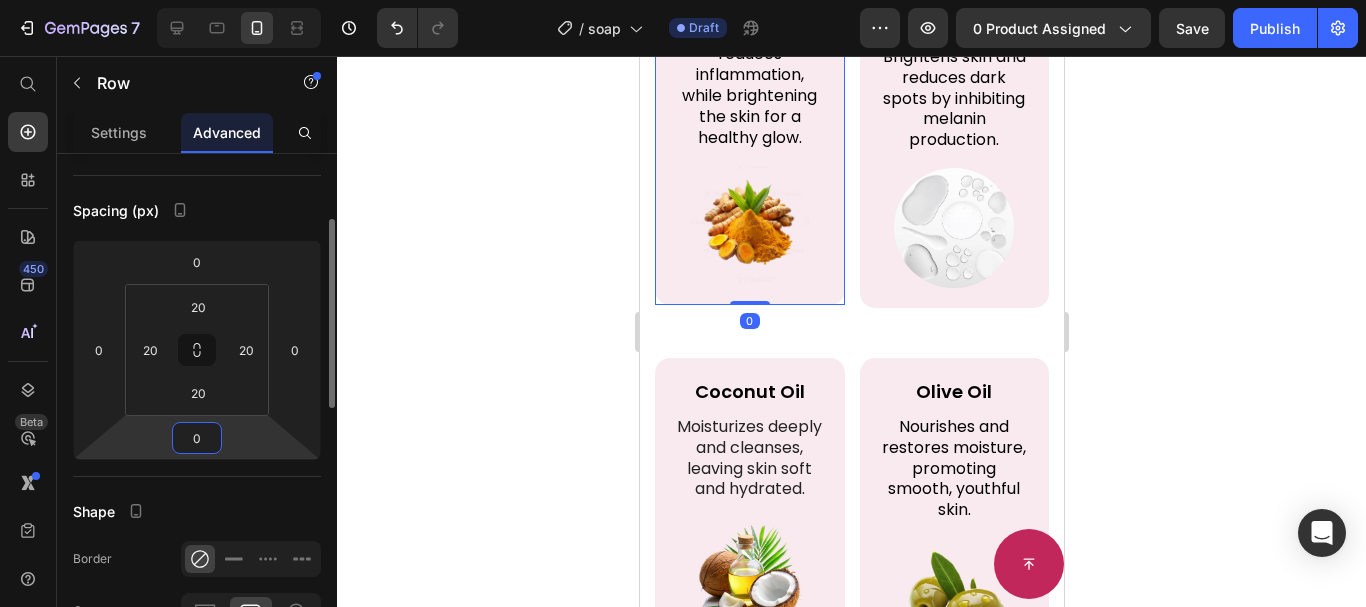 type on "0" 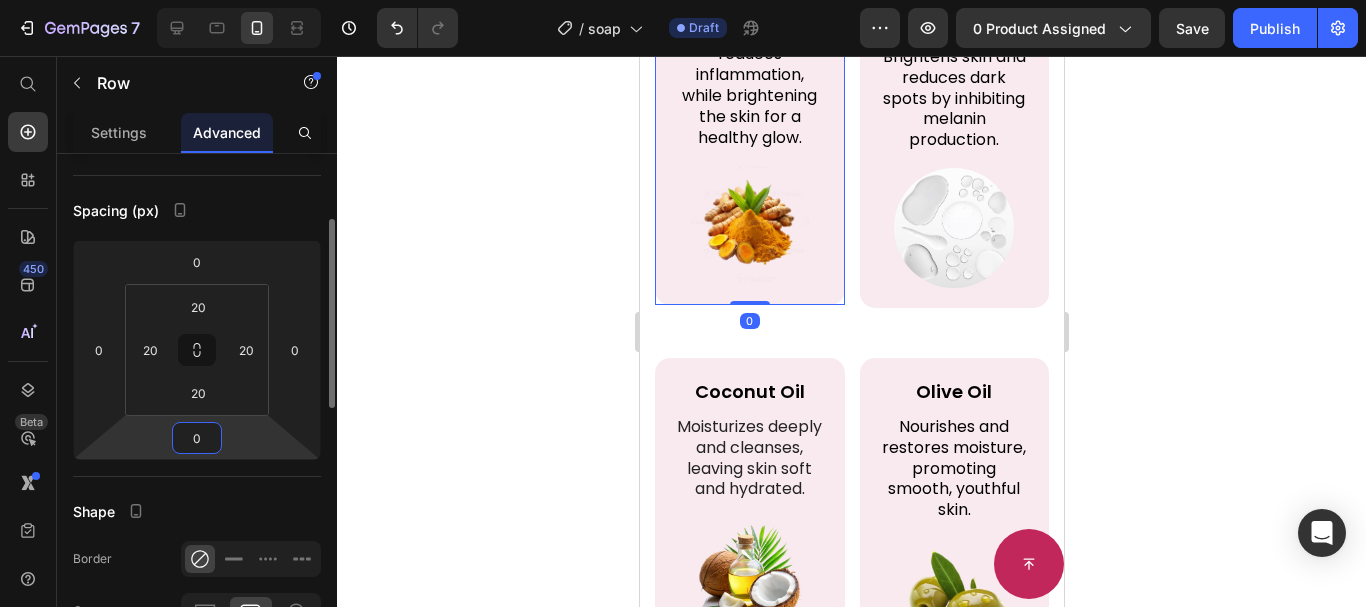 click on "Shape" at bounding box center (197, 511) 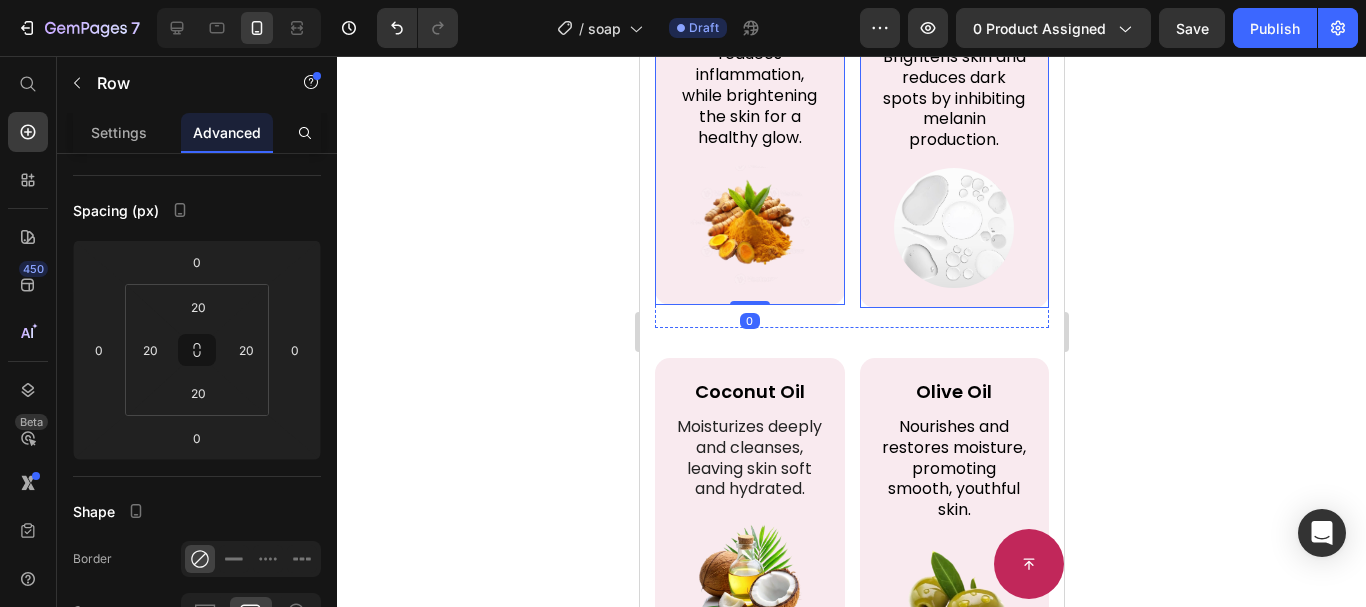 click on "Kojic Acid Text Block Brightens skin and reduces dark spots by inhibiting melanin production. Text Block Image Row Row" at bounding box center [954, 135] 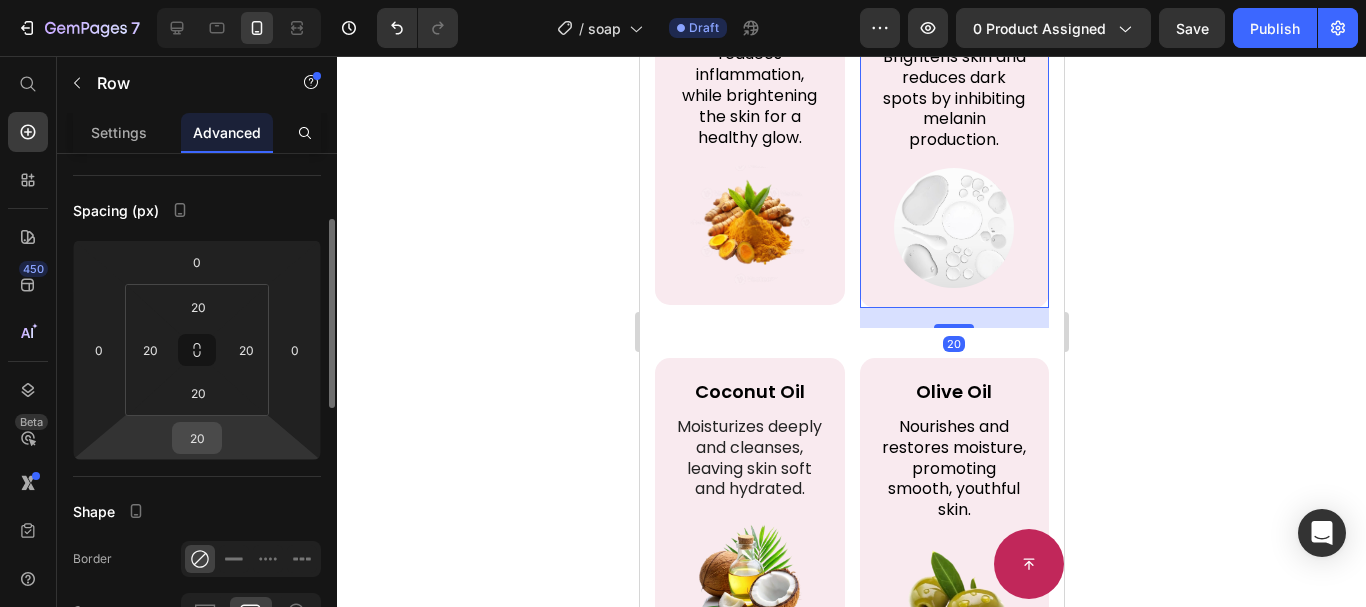 click on "20" at bounding box center (197, 438) 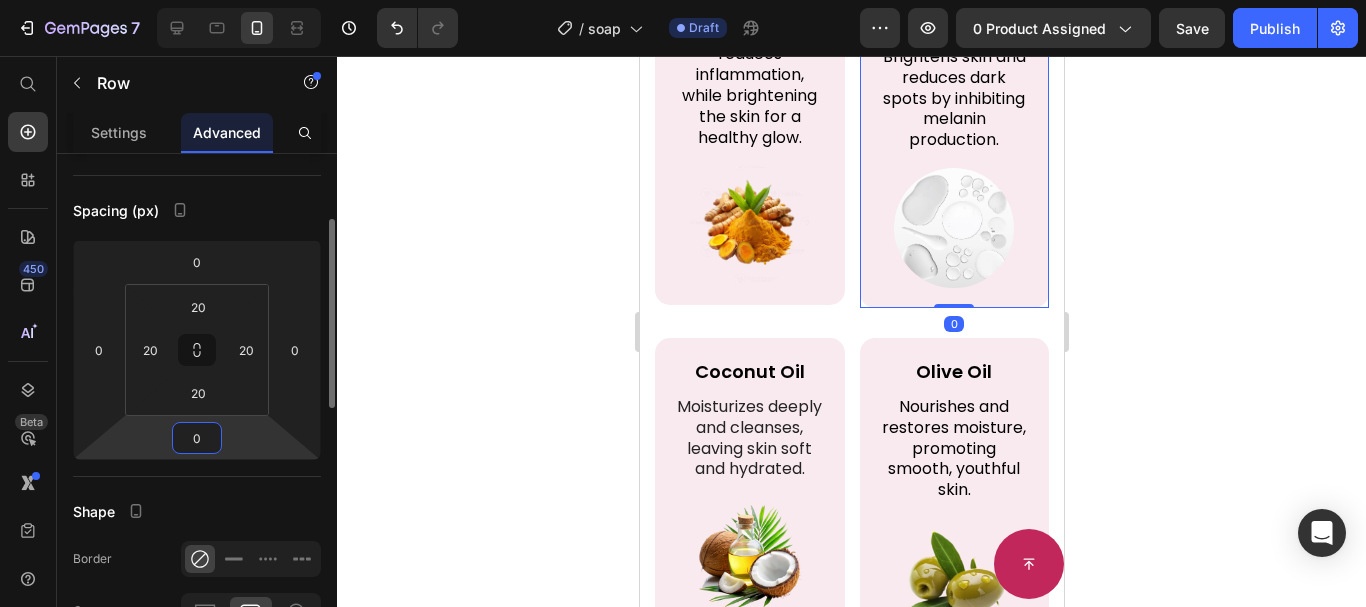 type on "0" 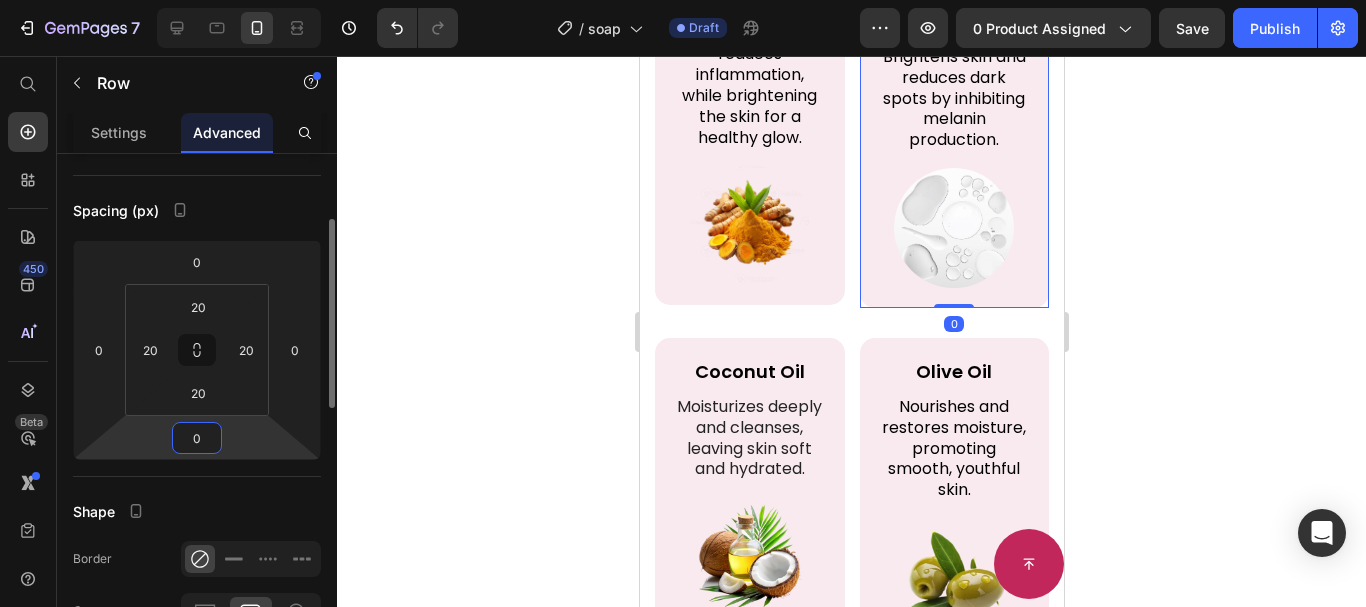 click on "Shape" at bounding box center [197, 511] 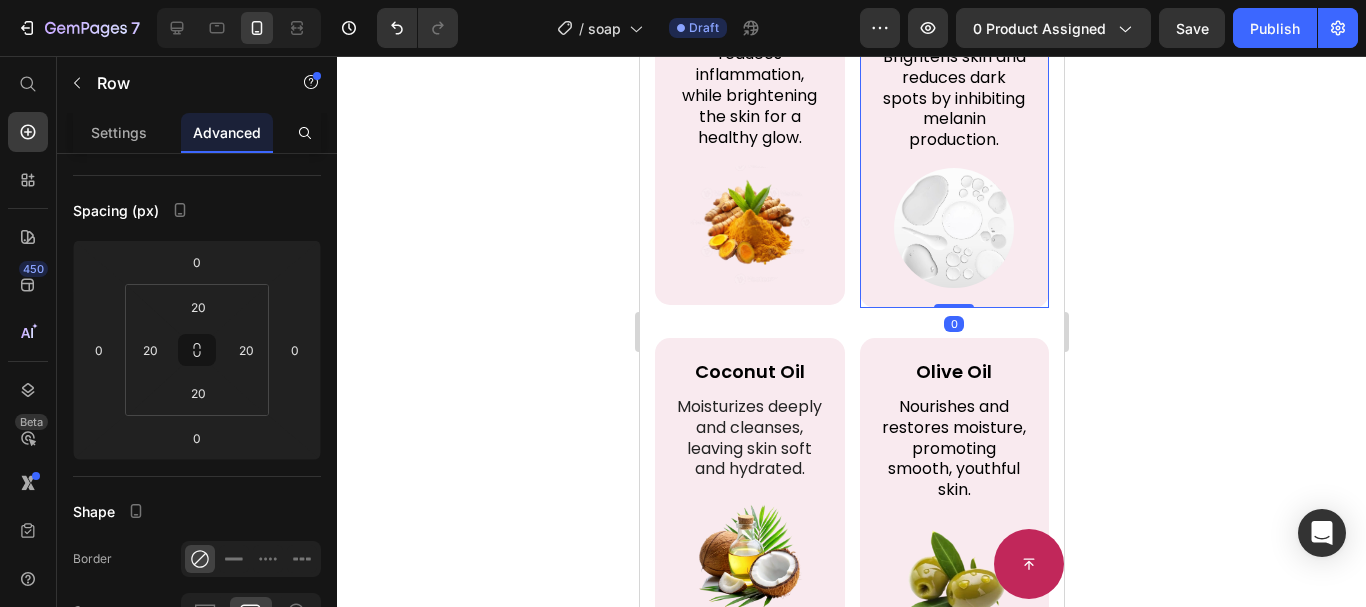 click 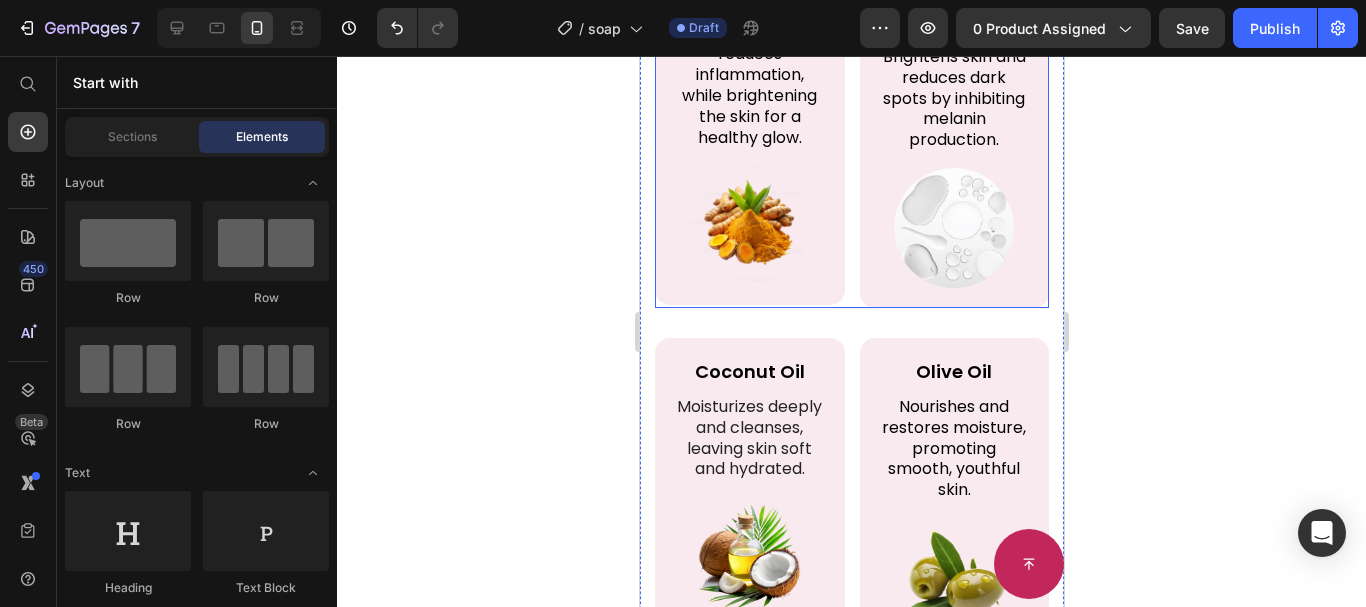 click on "Turmeric Text Block Soothes and reduces inflammation, while brightening the skin for a healthy glow. Text Block Image Row Row Kojic Acid Text Block Brightens skin and reduces dark spots by inhibiting melanin production. Text Block Image Row Row Row" at bounding box center [851, 135] 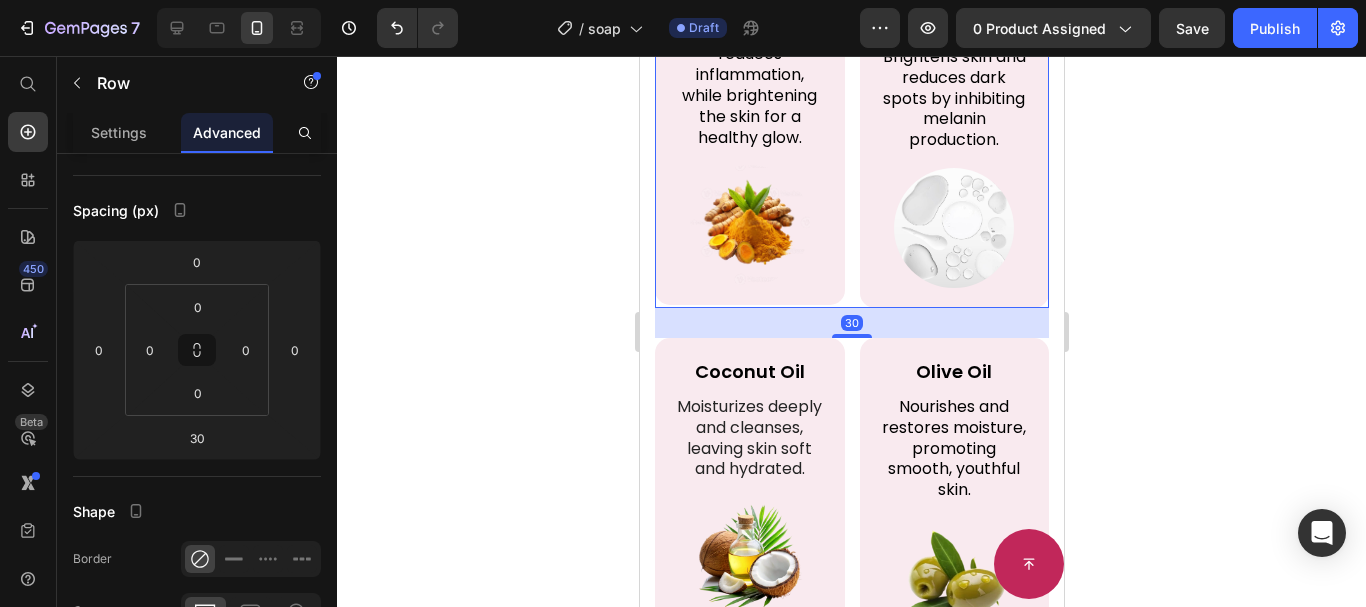 click 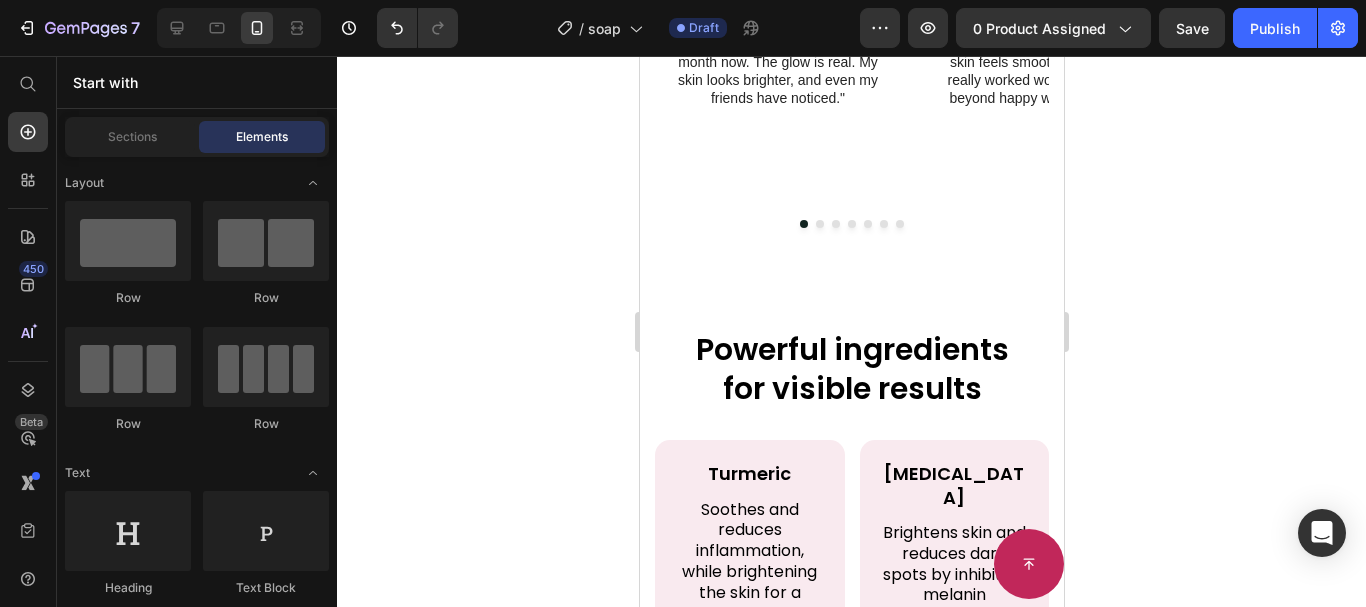 scroll, scrollTop: 3946, scrollLeft: 0, axis: vertical 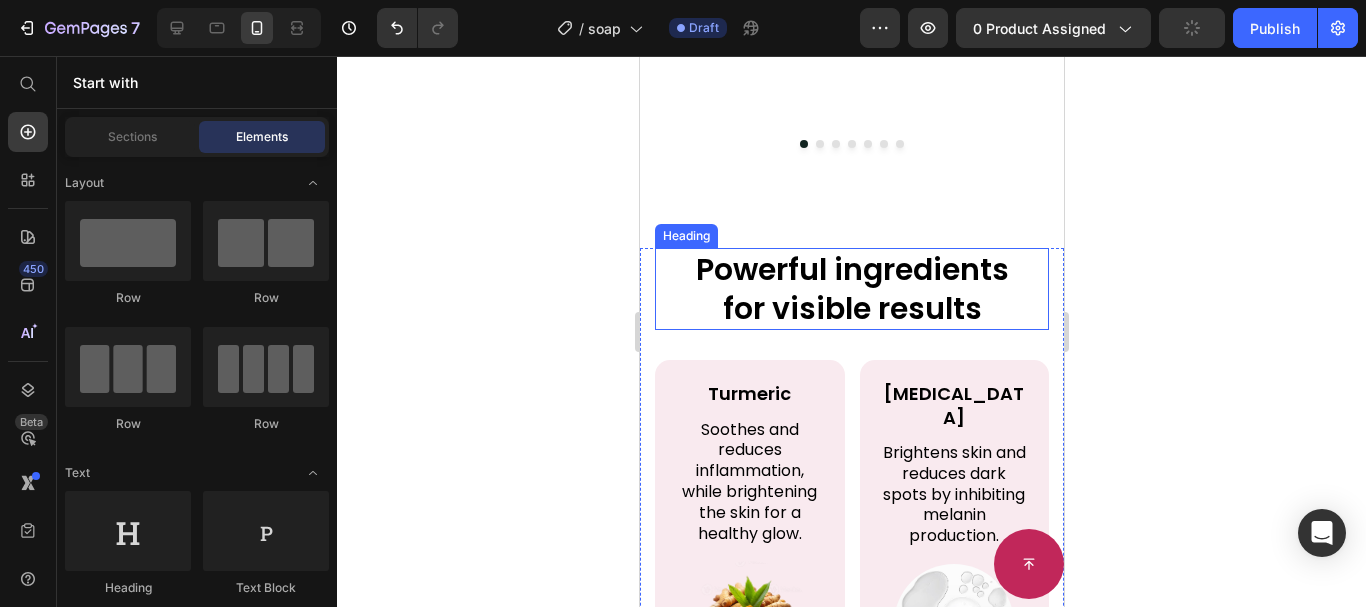 click on "Powerful ingredients for visible results" at bounding box center [851, 289] 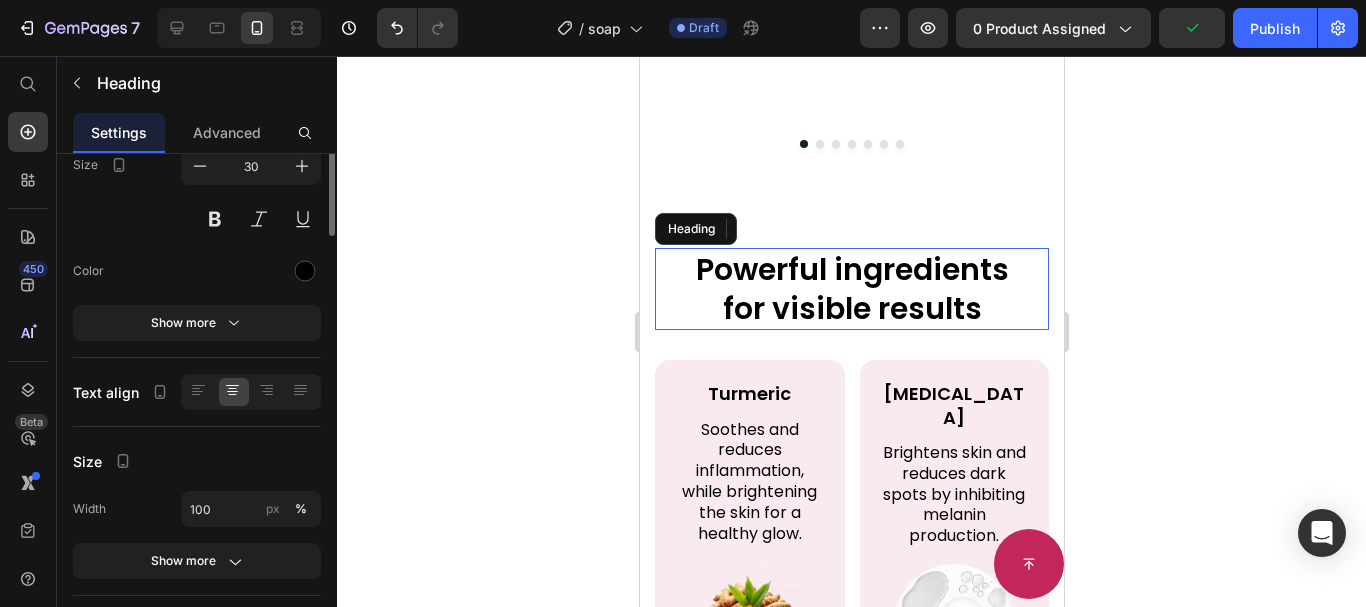 scroll, scrollTop: 0, scrollLeft: 0, axis: both 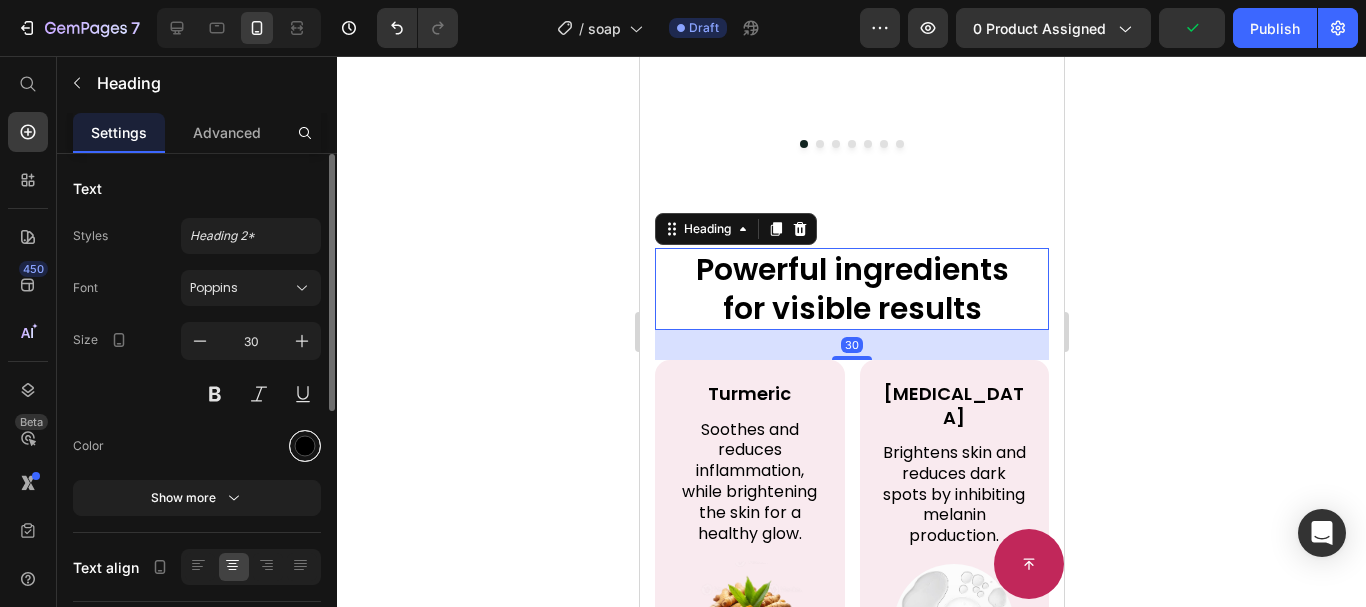click at bounding box center (305, 446) 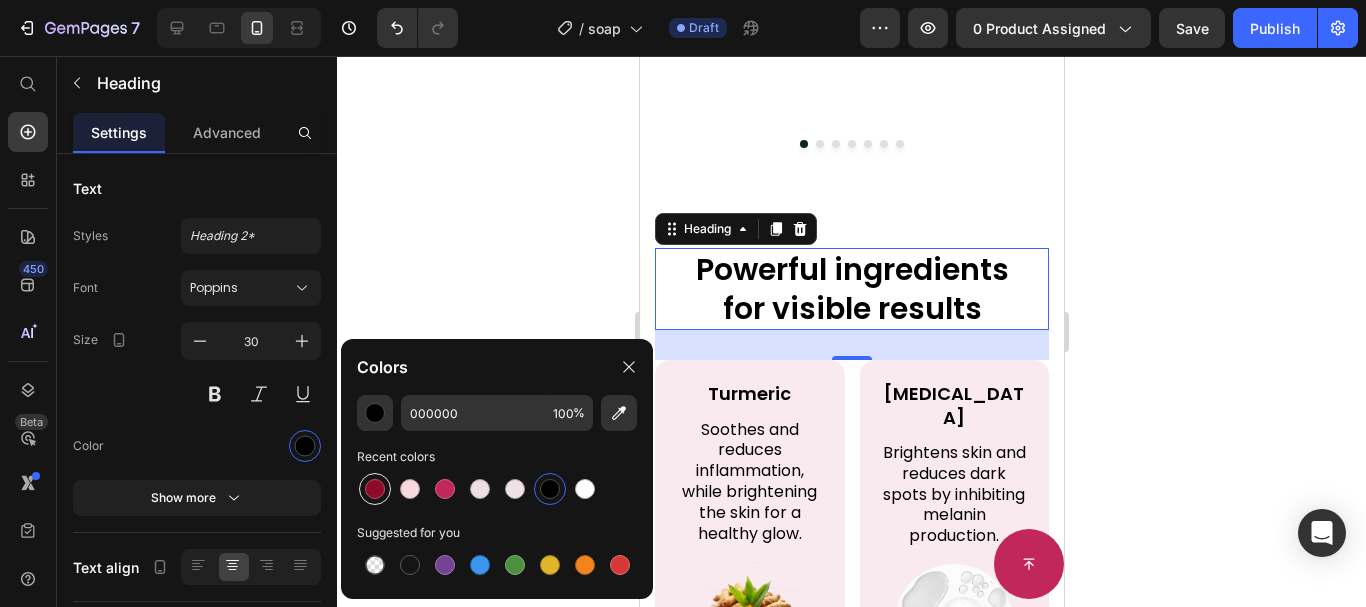 click at bounding box center (375, 489) 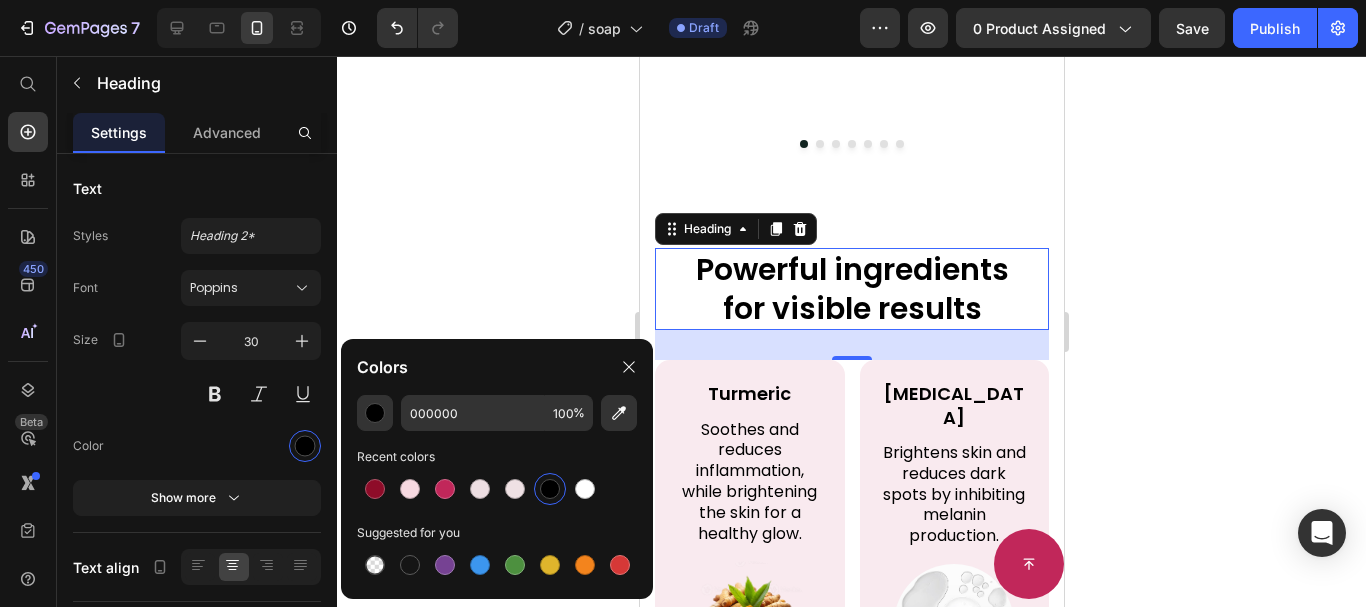 type on "8E0C29" 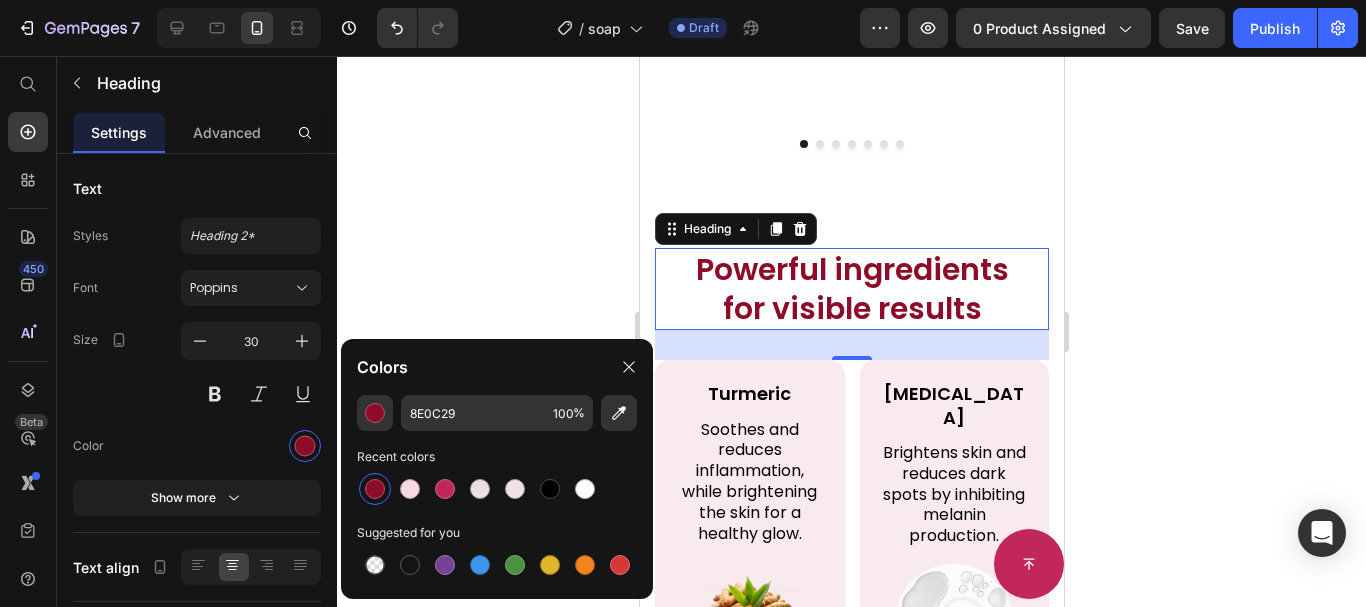 click 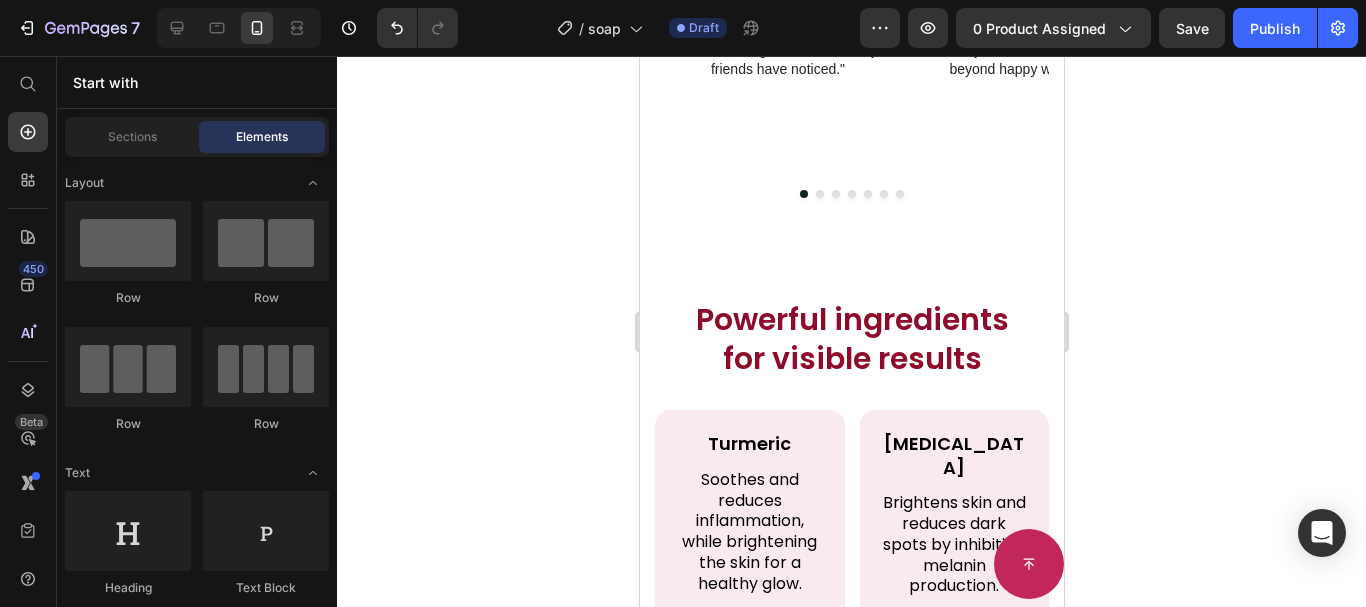 scroll, scrollTop: 3727, scrollLeft: 0, axis: vertical 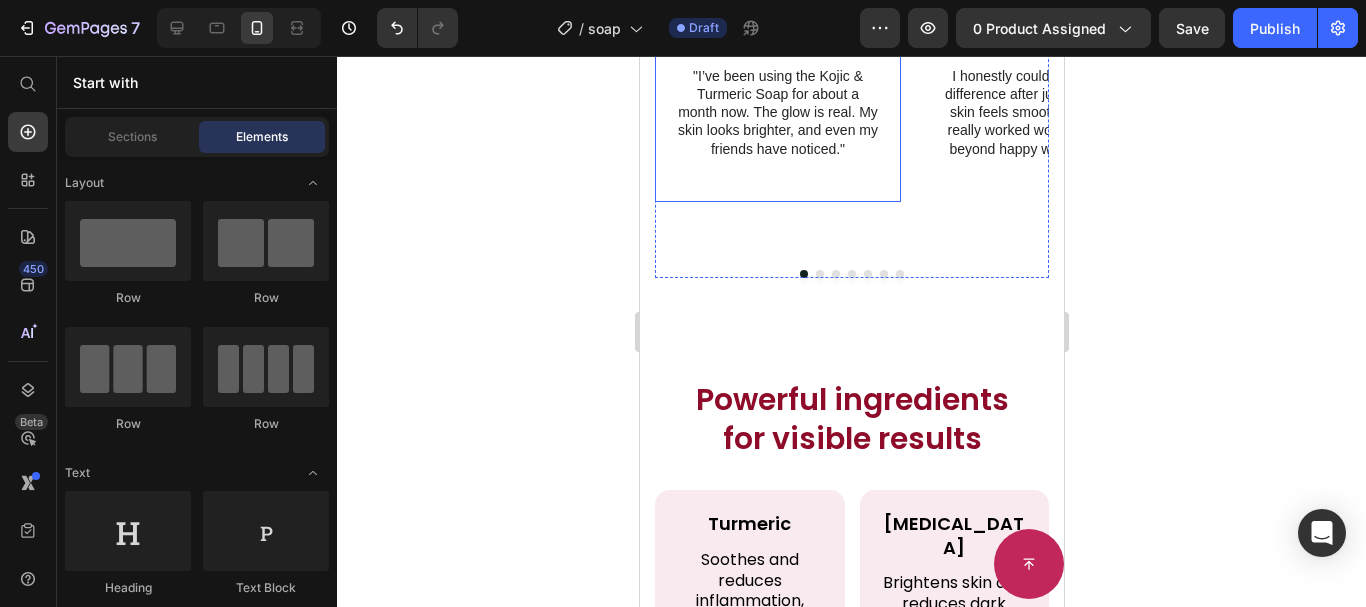 click on "Image Vanessa  Text Block Icon Icon Icon Icon Icon Icon List 4.9/5 rating Text Block Row "I’ve been using the Kojic & Turmeric Soap for about a month now. The glow is real. My skin looks brighter, and even my friends have noticed." Text Block Row" at bounding box center [777, -25] 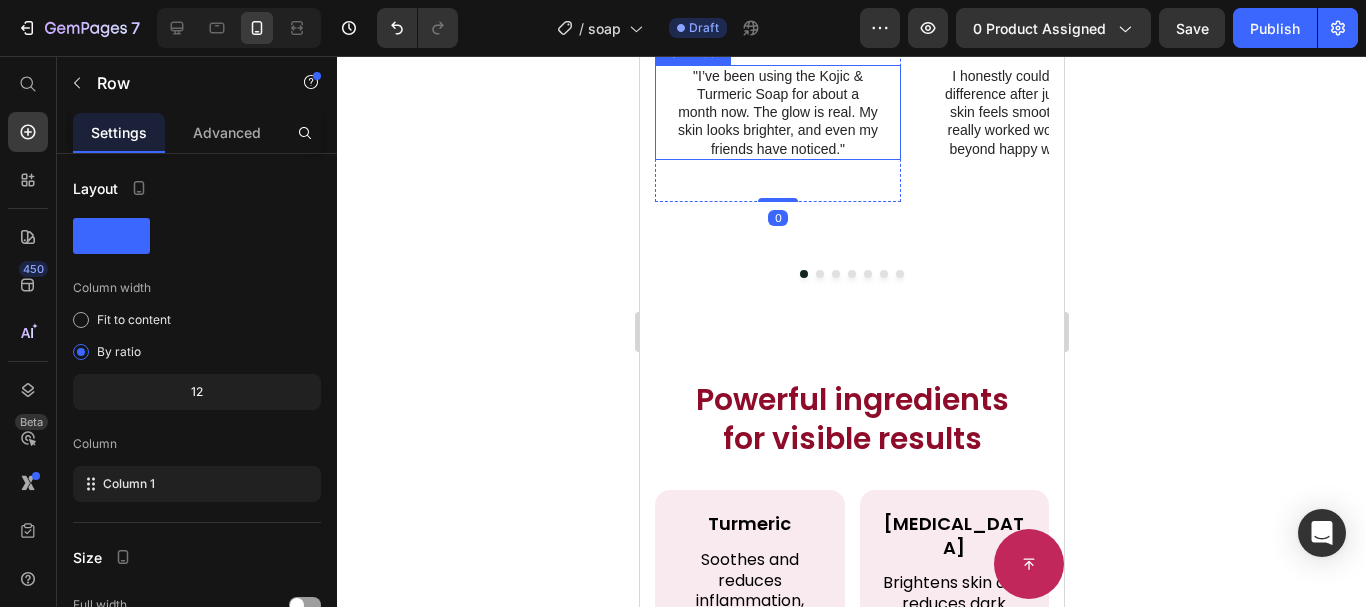 click on ""I’ve been using the Kojic & Turmeric Soap for about a month now. The glow is real. My skin looks brighter, and even my friends have noticed."" at bounding box center (777, 112) 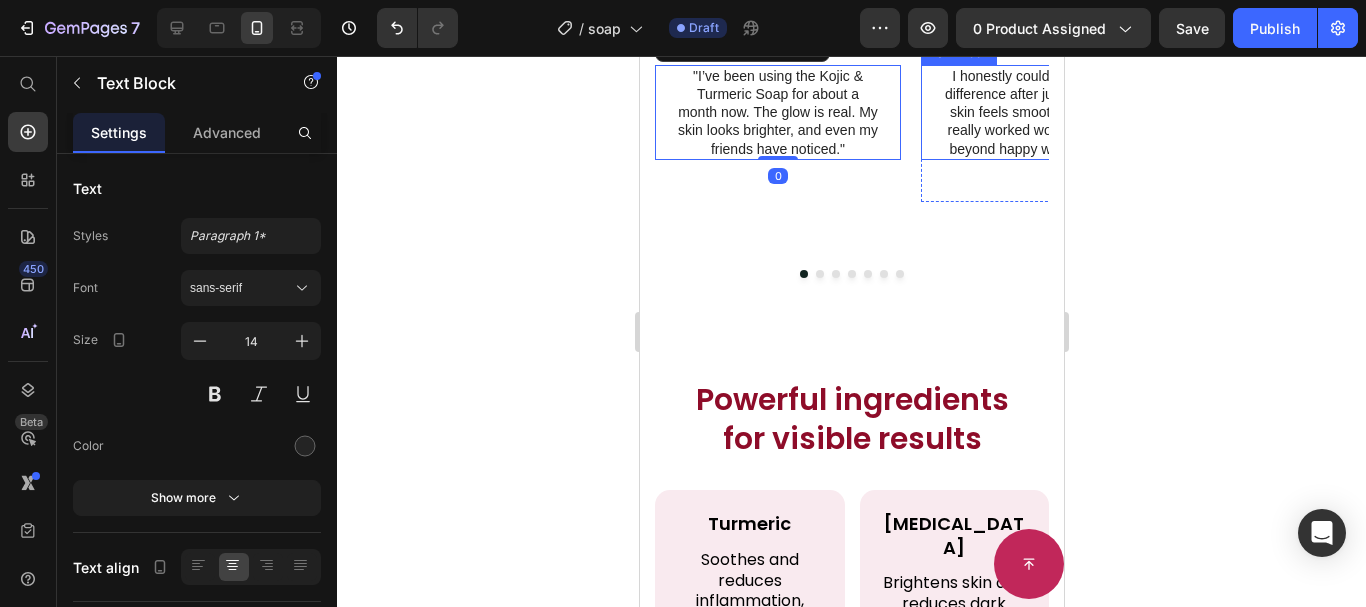 click on "I honestly couldn’t believe the difference after just 29 days! My skin feels smoother. This soap really worked wonders, and I’m beyond happy with the results!" at bounding box center [1043, 112] 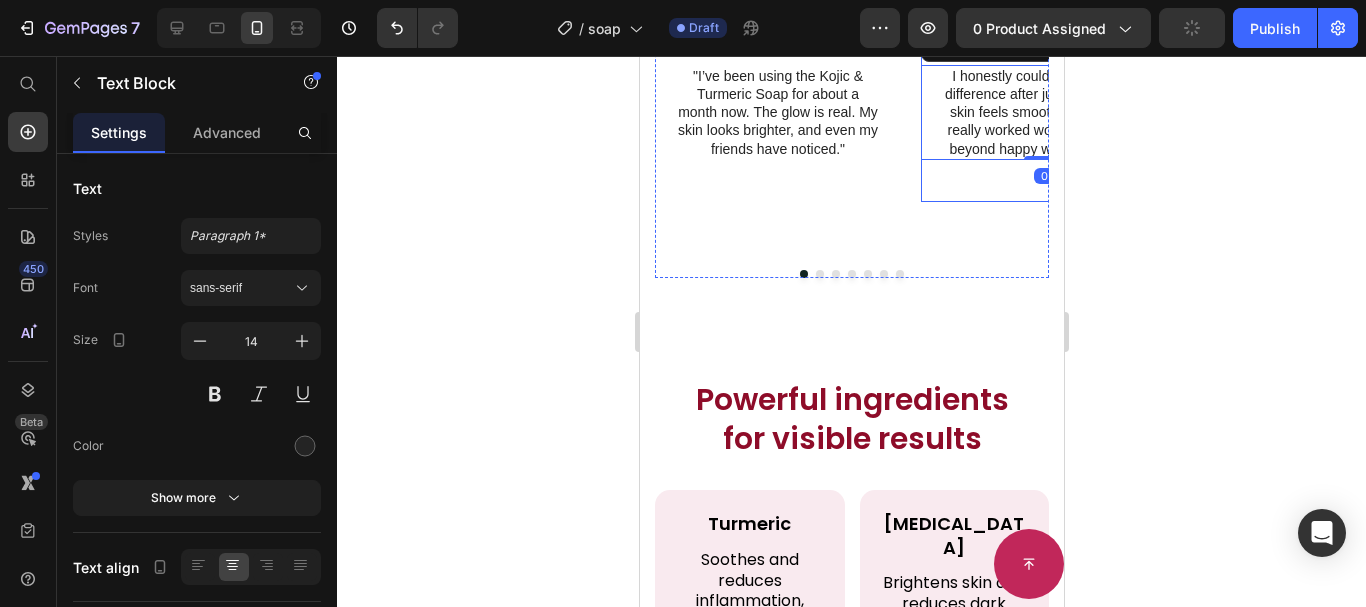 click on "Image Sandy Text Block Icon Icon Icon Icon Icon Icon List 4.9/5 rating Text Block Row I honestly couldn’t believe the difference after just 29 days! My skin feels smoother. This soap really worked wonders, and I’m beyond happy with the results! Text Block   0 Row" at bounding box center [1043, -25] 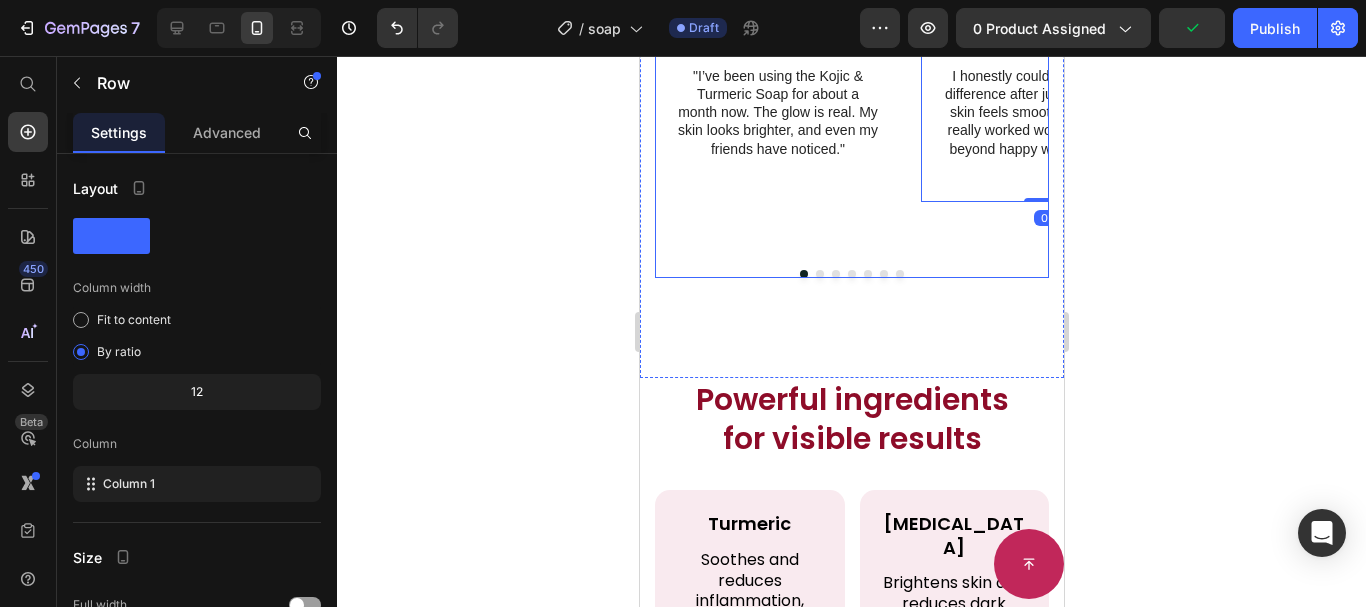 click on "Image Vanessa  Text Block Icon Icon Icon Icon Icon Icon List 4.9/5 rating Text Block Row "I’ve been using the Kojic & Turmeric Soap for about a month now. The glow is real. My skin looks brighter, and even my friends have noticed." Text Block Row" at bounding box center (777, 2) 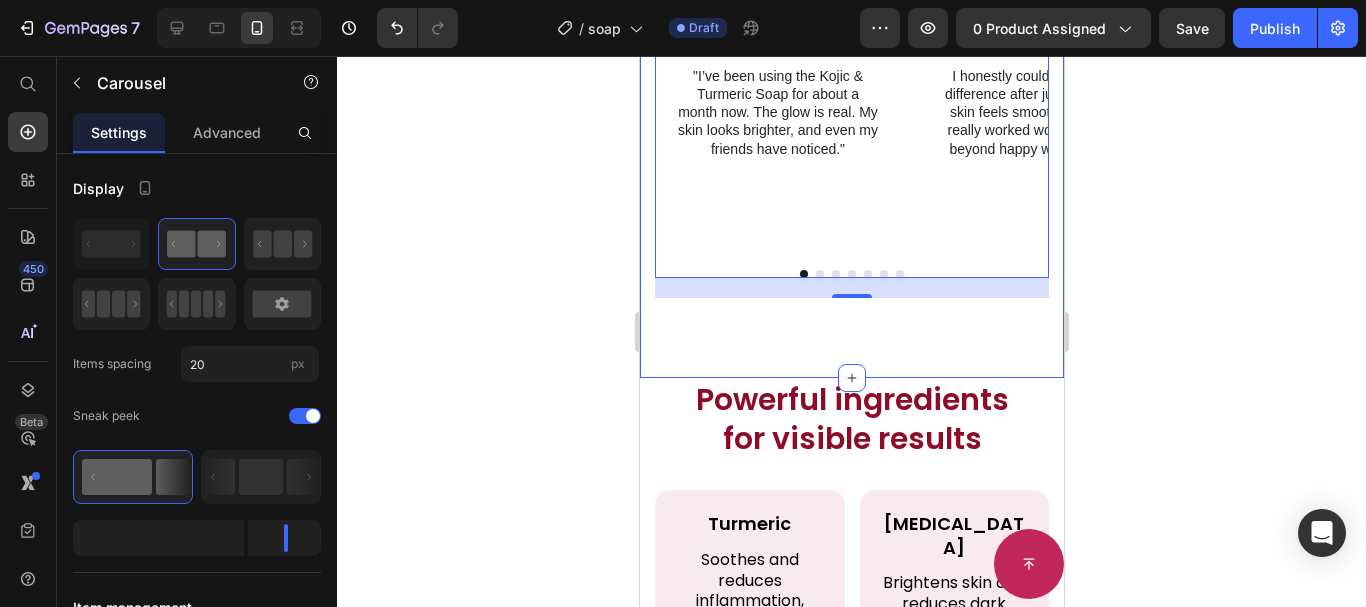 click on "Icon Icon Icon Icon
Icon Icon List REAL CUSTOMERS, RESULTS Heading Trusted by Over 1,850+ People Who Love Their Skin Heading Row Image Vanessa  Text Block Icon Icon Icon Icon Icon Icon List 4.9/5 rating Text Block Row "I’ve been using the Kojic & Turmeric Soap for about a month now. The glow is real. My skin looks brighter, and even my friends have noticed." Text Block Row Image Sandy Text Block Icon Icon Icon Icon Icon Icon List 4.9/5 rating Text Block Row I honestly couldn’t believe the difference after just 29 days! My skin feels smoother. This soap really worked wonders, and I’m beyond happy with the results! Text Block Row Image Dann Text Block Icon Icon Icon Icon Icon Icon List 4.9/5 rating Text Block Row After 19 days of using the Kojic Acid & Turmeric Brightening Soap, my dark spots are fading, and my skin feels smoother. I’m really happy with the results and excited to keep using it! Text Block Row Image Yanechi Text Block Icon Icon Icon Icon Icon Icon List" at bounding box center (851, -45) 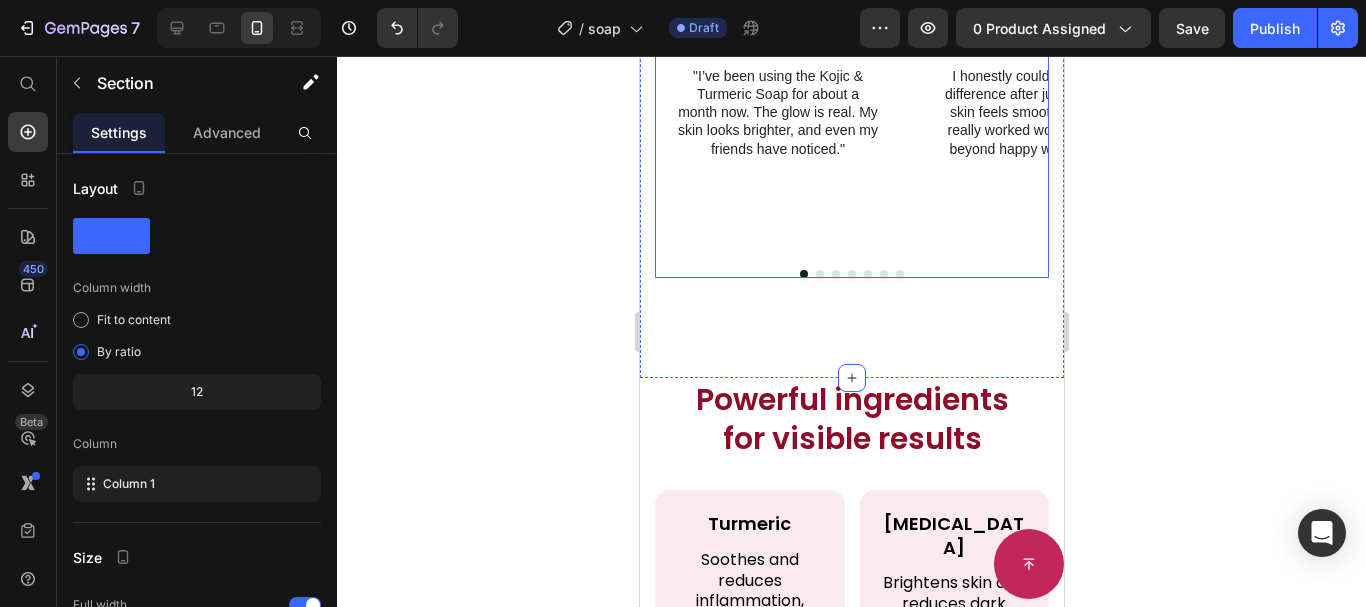 click at bounding box center [851, 274] 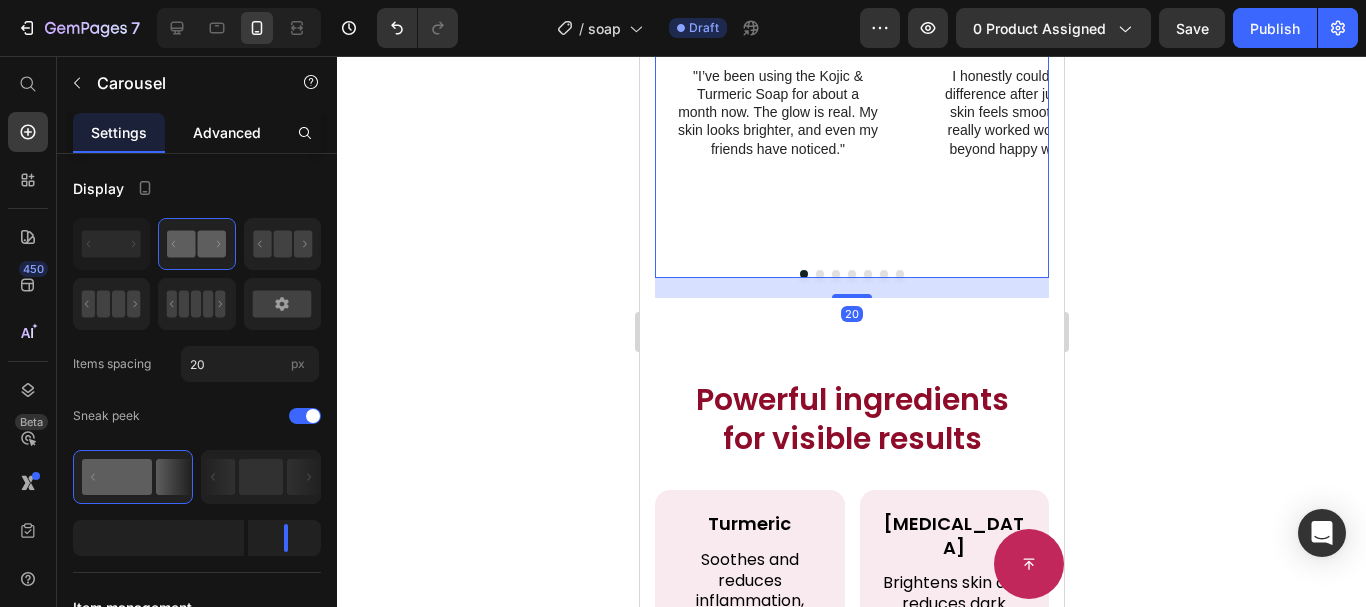click on "Advanced" at bounding box center (227, 132) 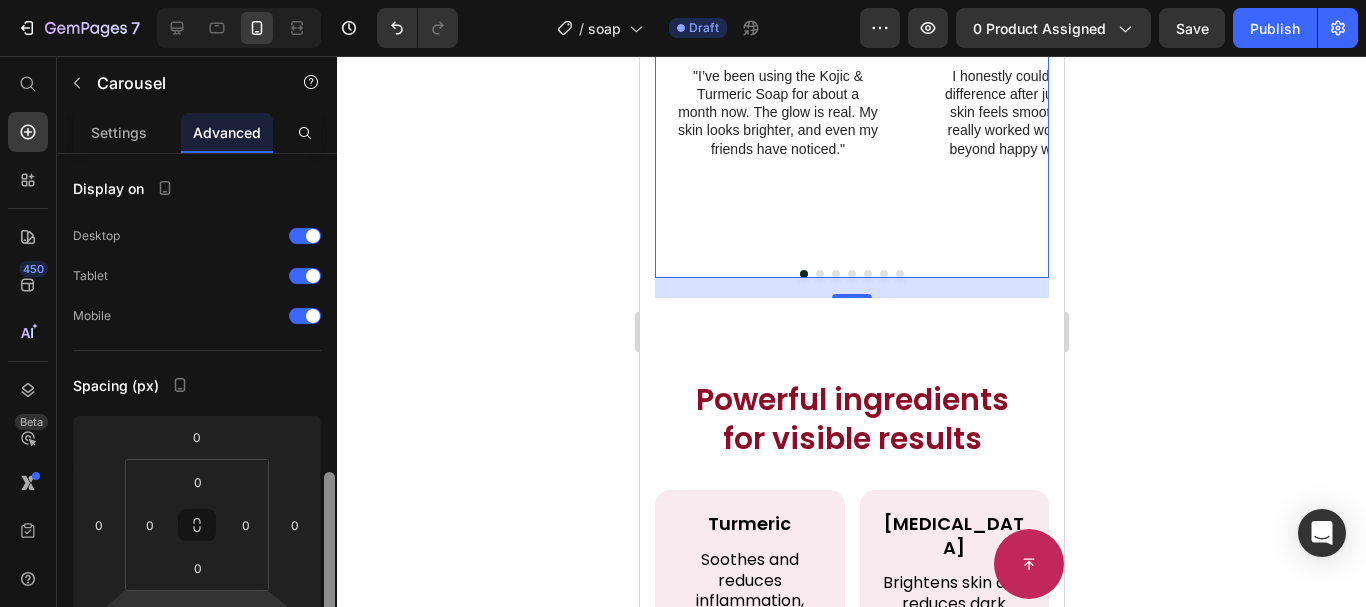 scroll, scrollTop: 237, scrollLeft: 0, axis: vertical 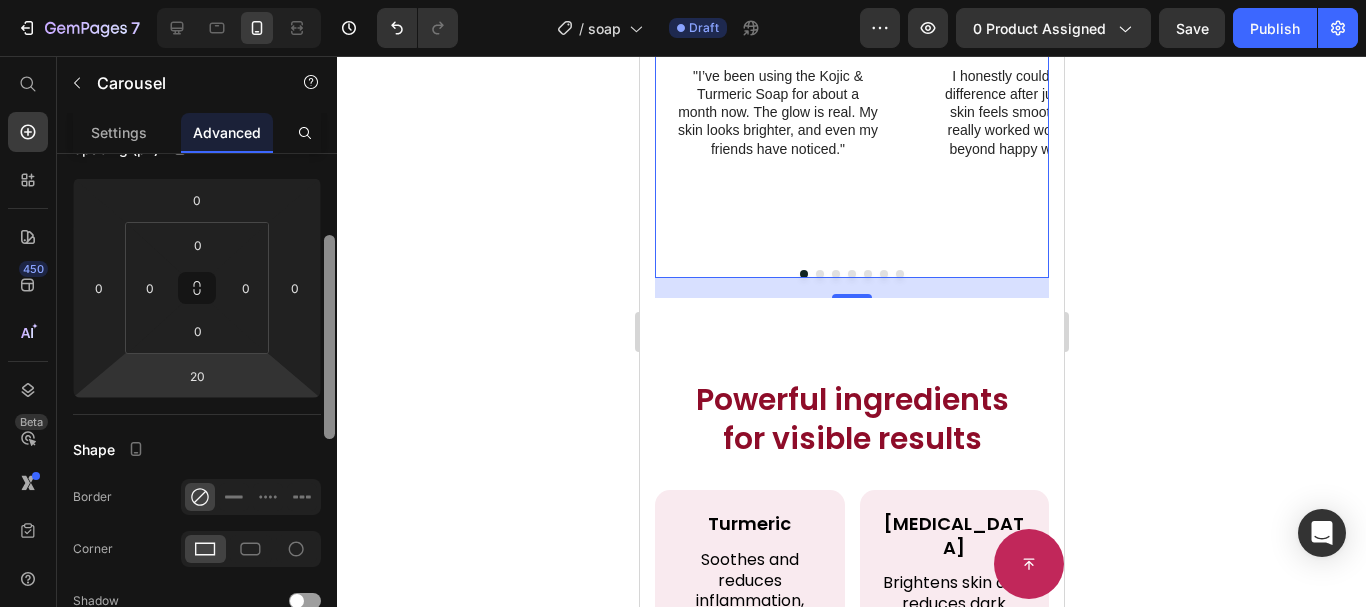 drag, startPoint x: 277, startPoint y: 406, endPoint x: 251, endPoint y: 413, distance: 26.925823 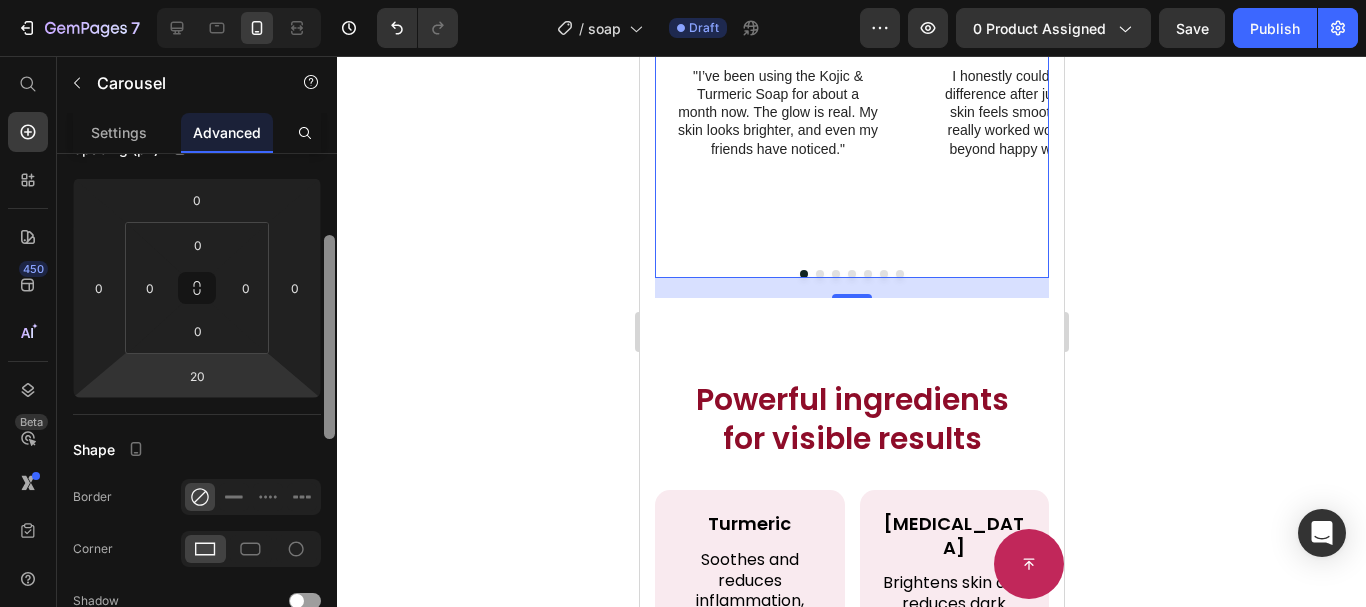 click on "Display on Desktop Tablet Mobile Spacing (px) 0 0 20 0 0 0 0 0 Shape Border Corner Shadow Position Opacity 100 % Animation Interaction Upgrade to Optimize plan  to unlock Interaction & other premium features. CSS class  Delete element" at bounding box center (197, 409) 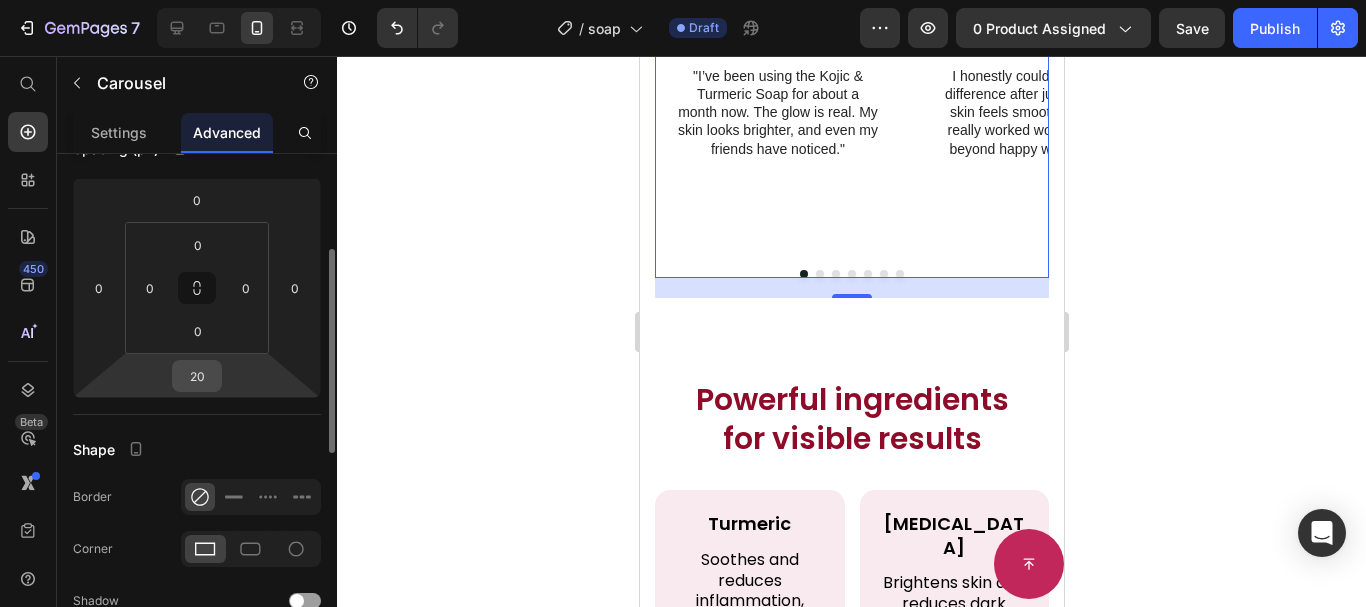 click on "20" at bounding box center [197, 376] 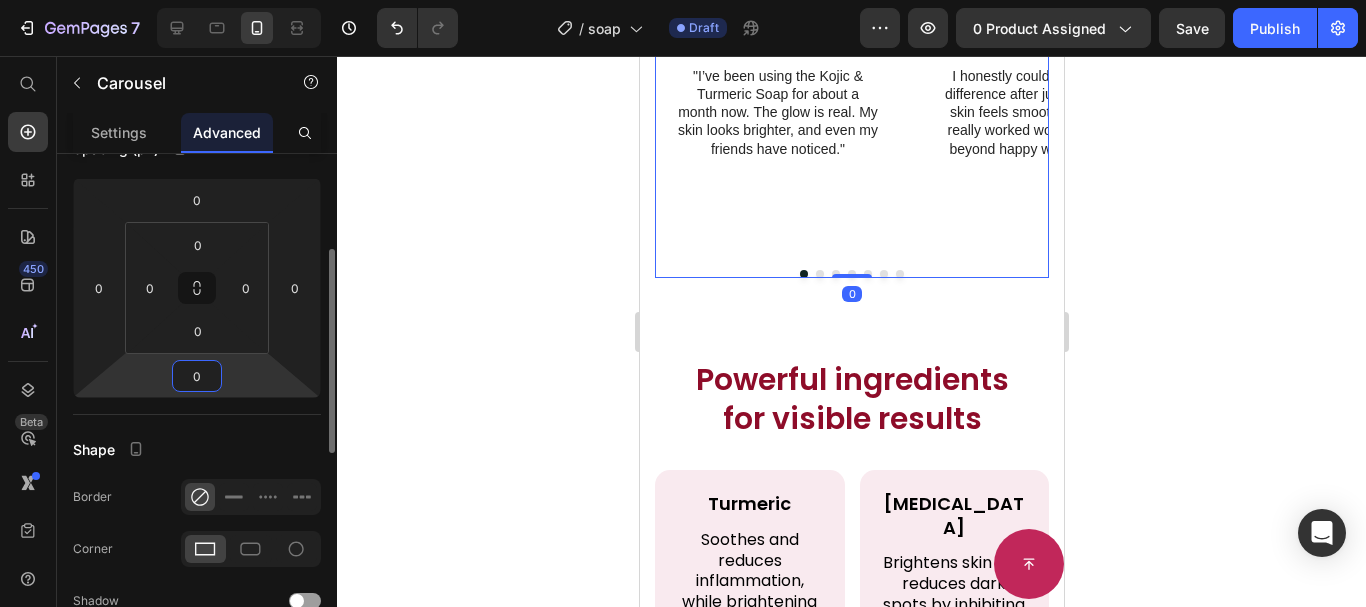 type on "0" 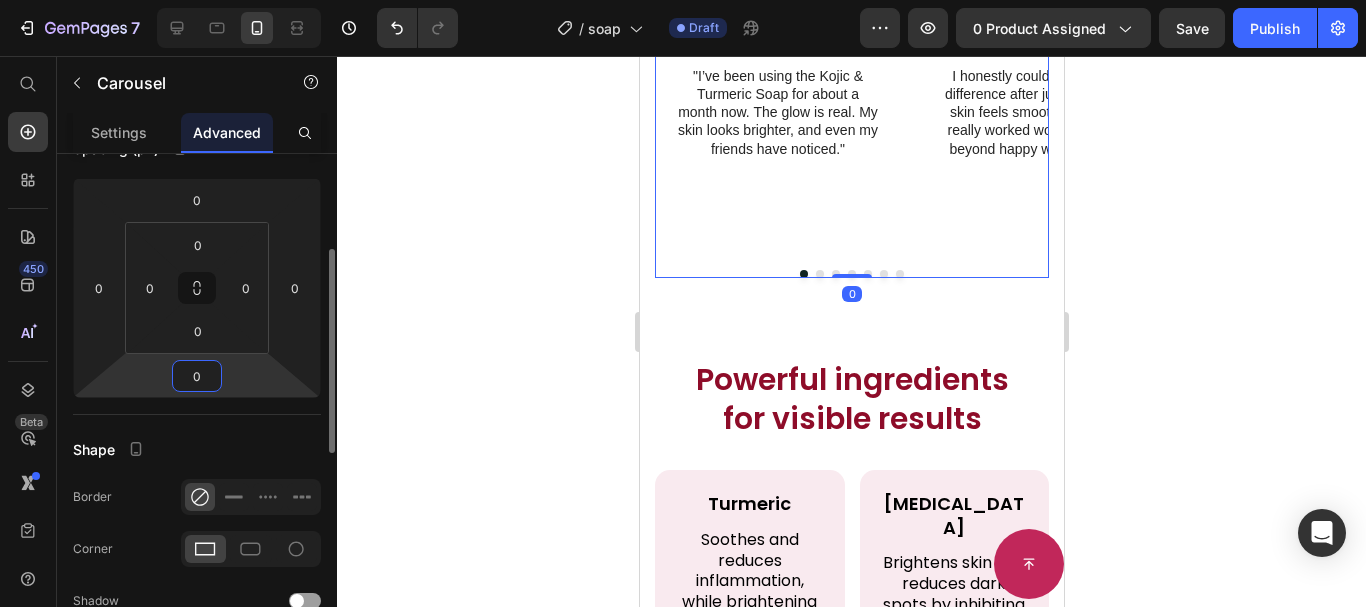 click on "Shape" at bounding box center [197, 449] 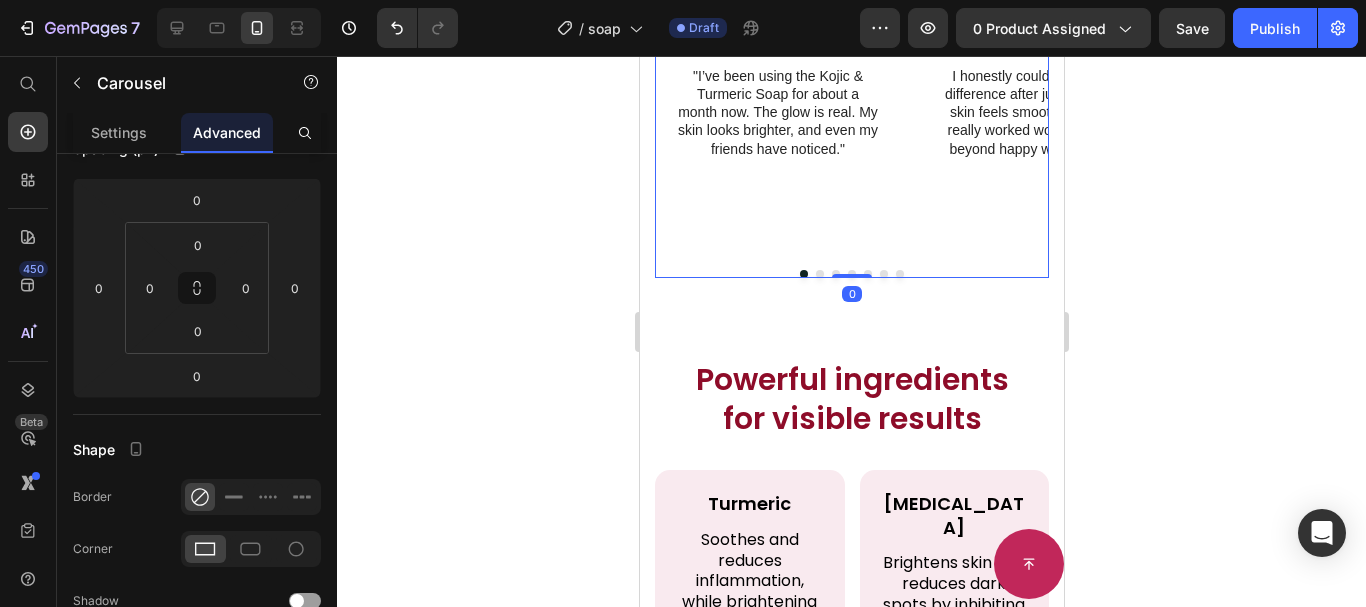 click 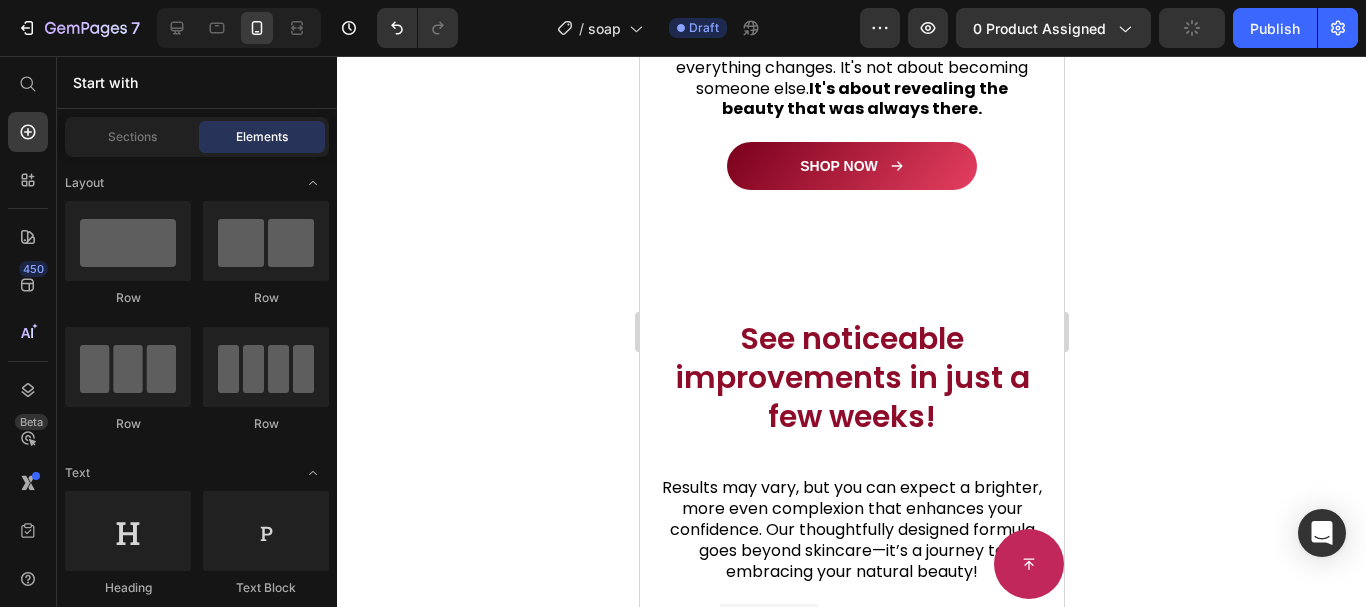 scroll, scrollTop: 2325, scrollLeft: 0, axis: vertical 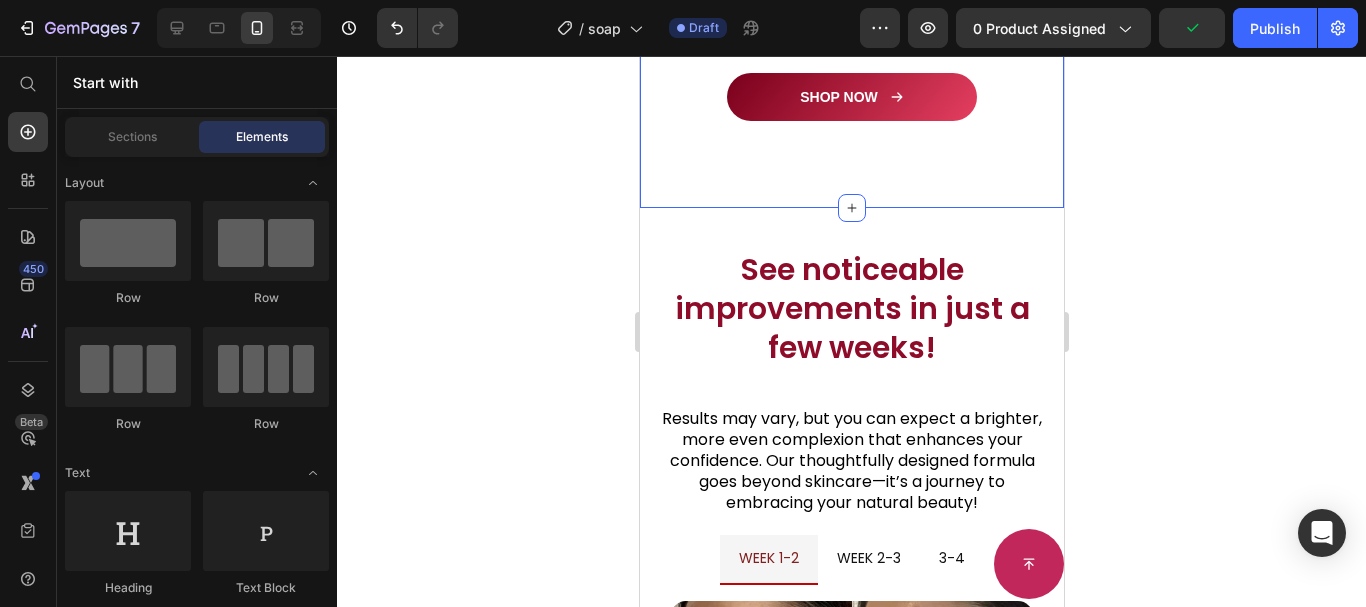 click on "Image Uncover the Beauty You’ve Always Had Heading You were never missing anything. Your true beauty was just waiting to shine through. With the right care, your skin can  glow  with clarity,  softness,  and  confidence.     These real before and after stories are proof: when you nourish your skin with intention, everything changes. It's not about becoming someone else.  It's about revealing the beauty that was always there. Text block
SHOP NOW Button Row Image Row Row Section 4" at bounding box center (851, -272) 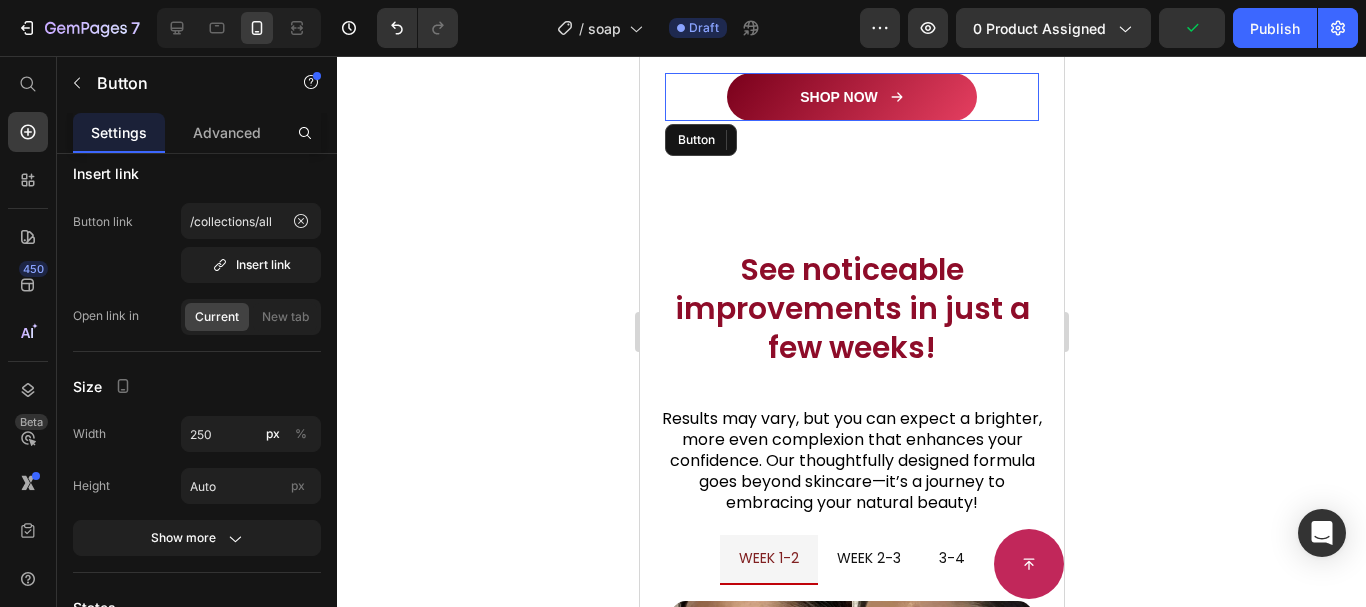 click on "SHOP NOW" at bounding box center [851, 97] 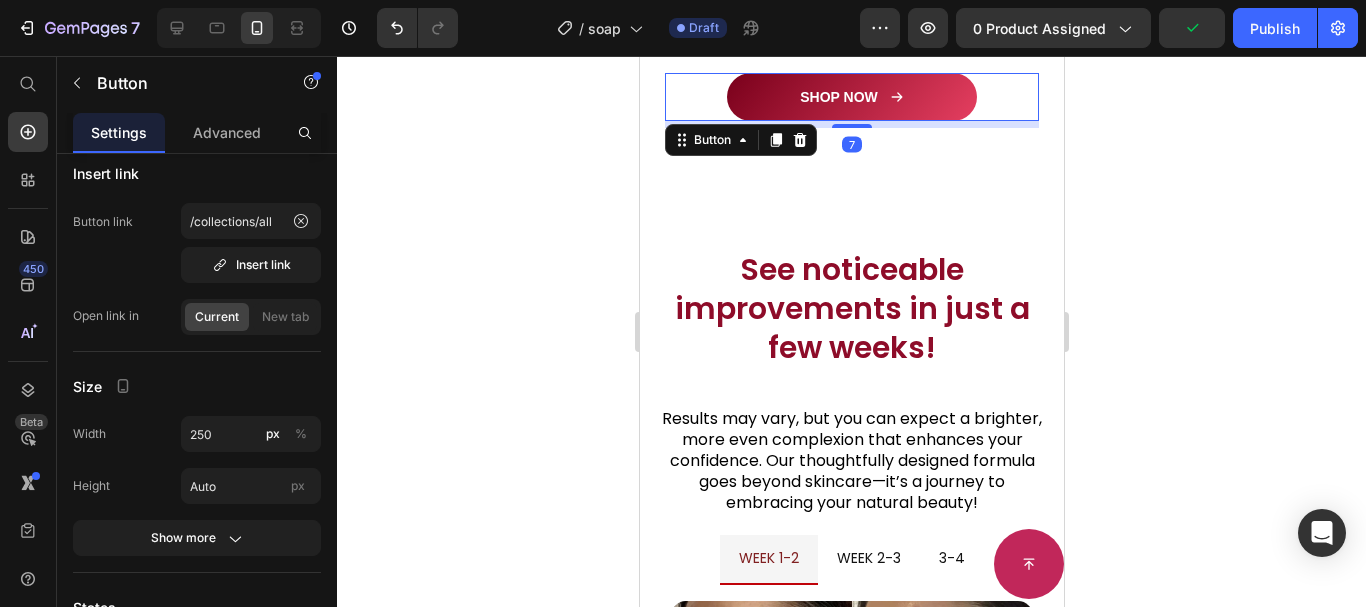 scroll, scrollTop: 0, scrollLeft: 0, axis: both 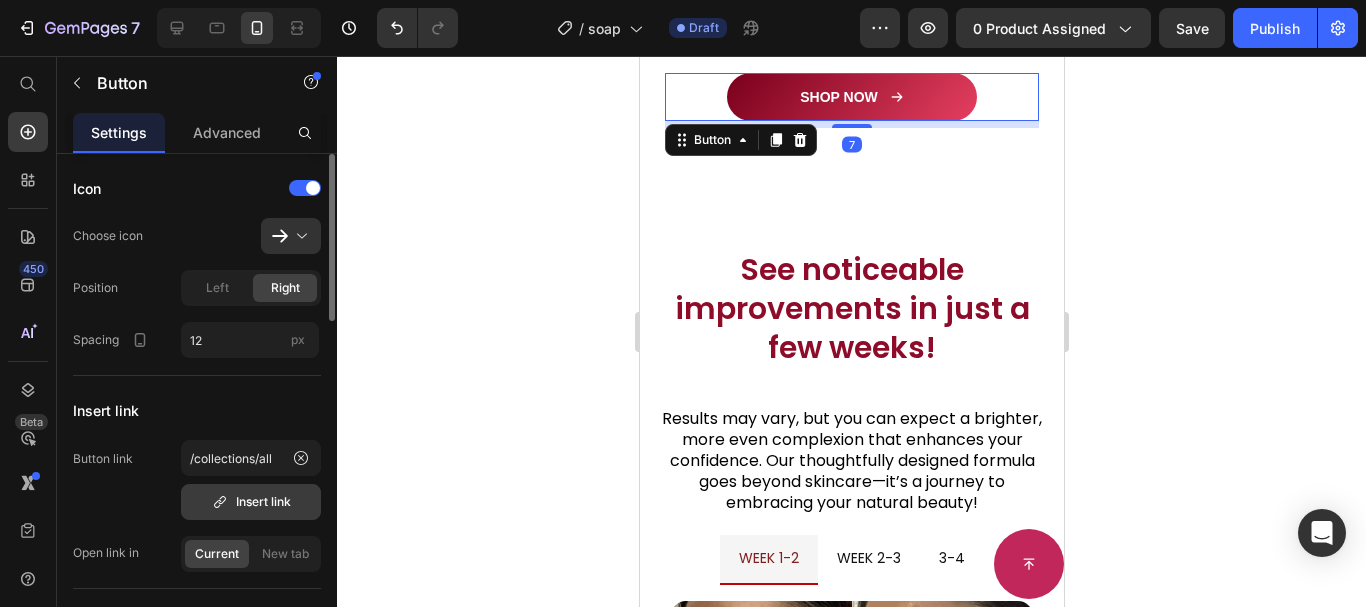 click on "Insert link" at bounding box center [251, 502] 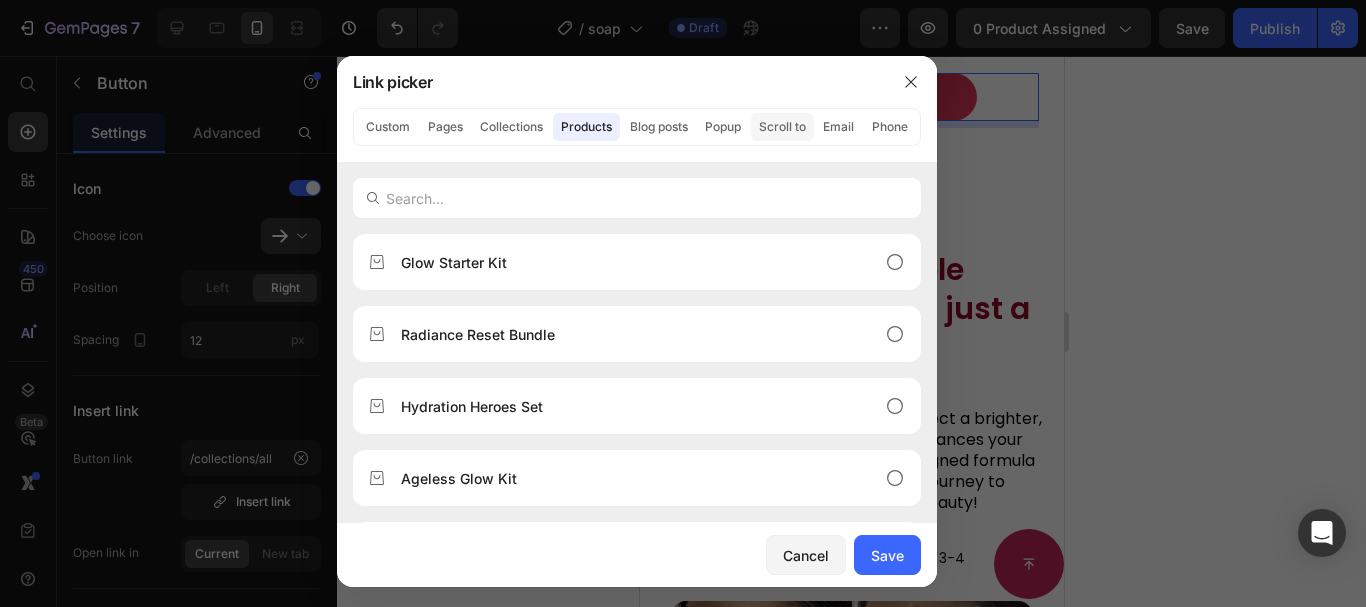 click on "Scroll to" 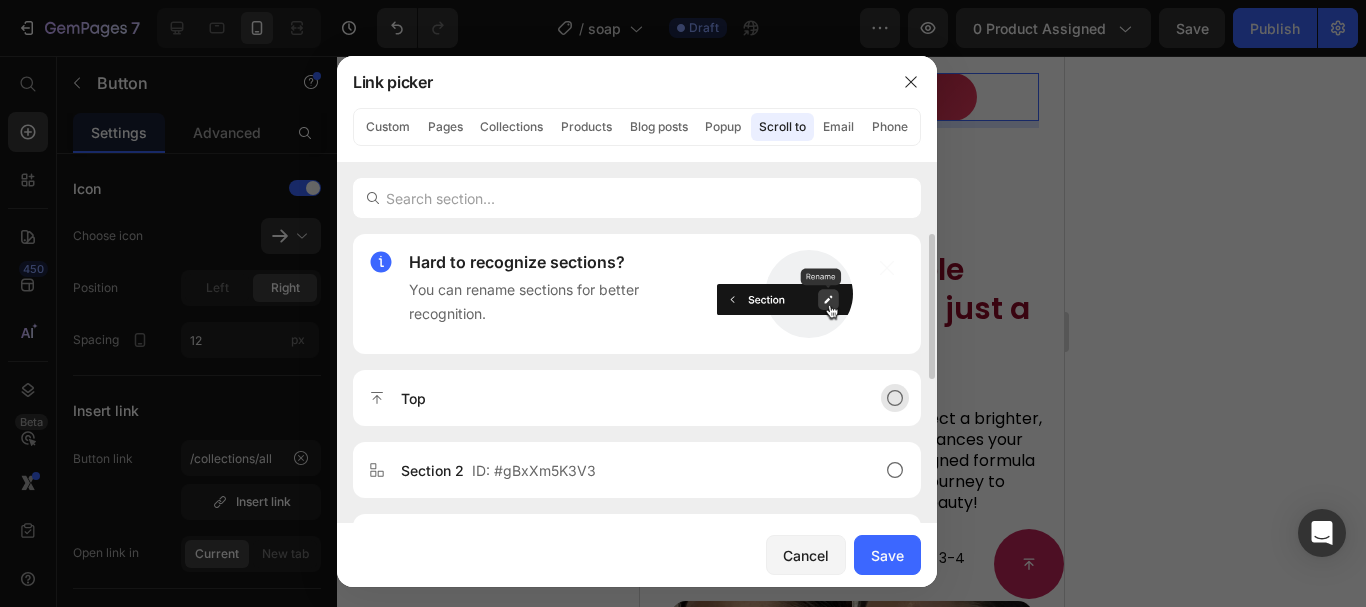 click on "Top" at bounding box center (637, 398) 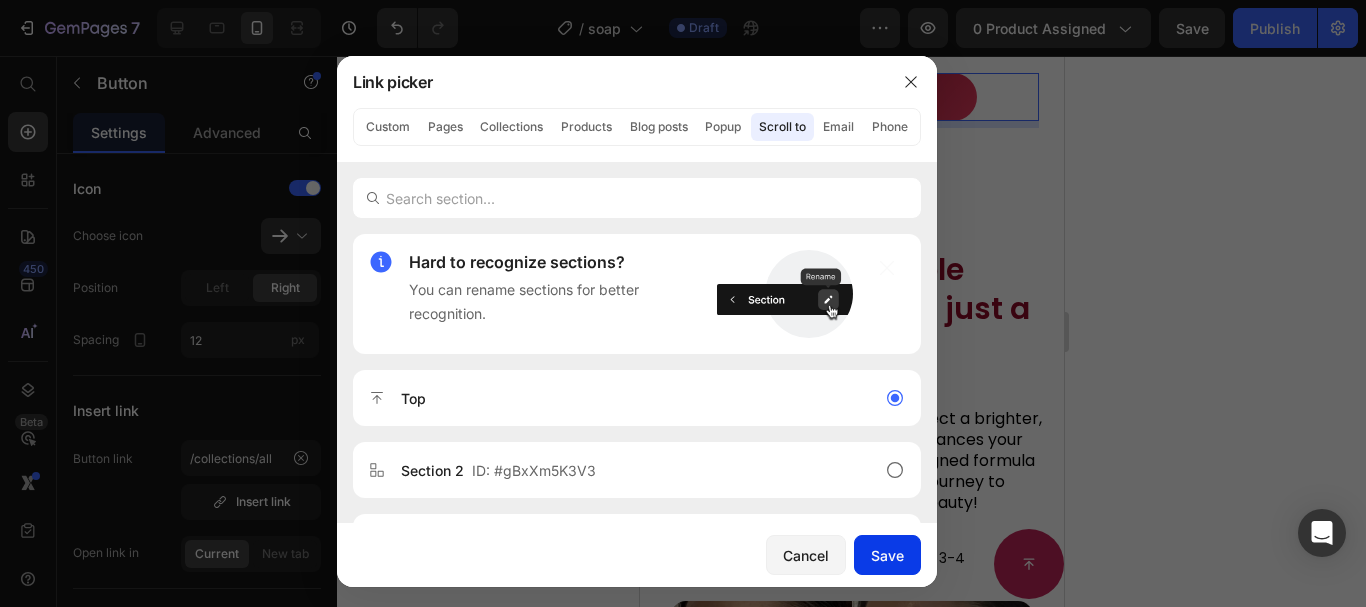 click on "Save" at bounding box center [887, 555] 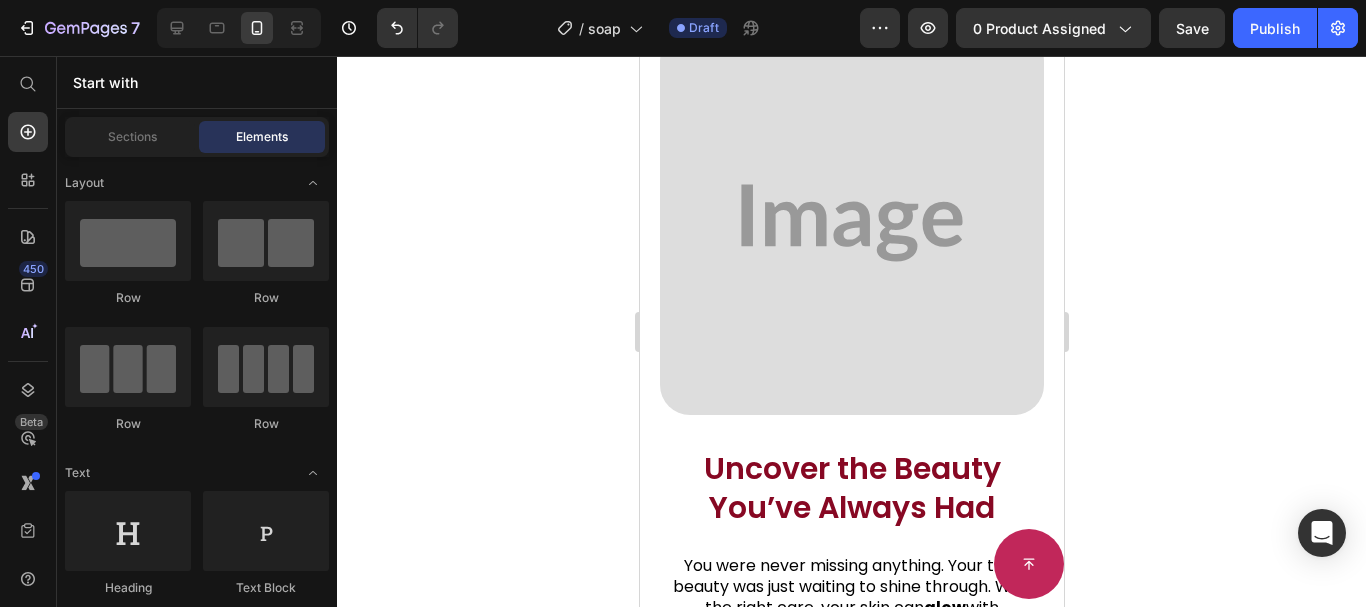 scroll, scrollTop: 2181, scrollLeft: 0, axis: vertical 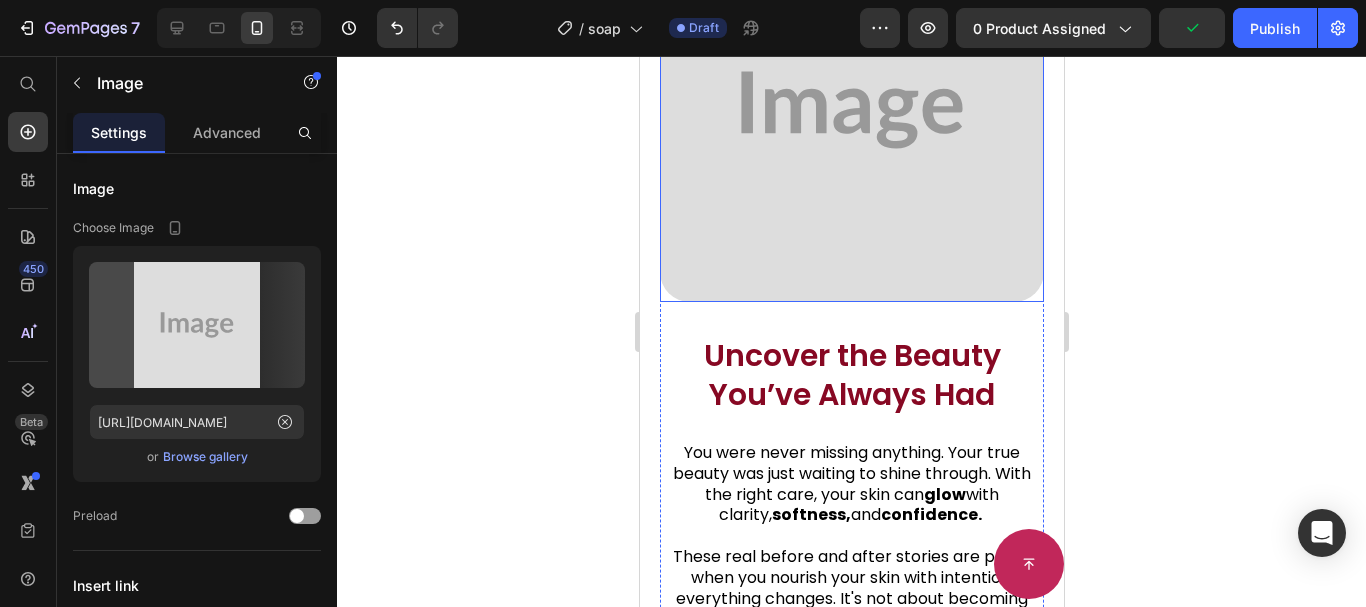 click at bounding box center (851, 110) 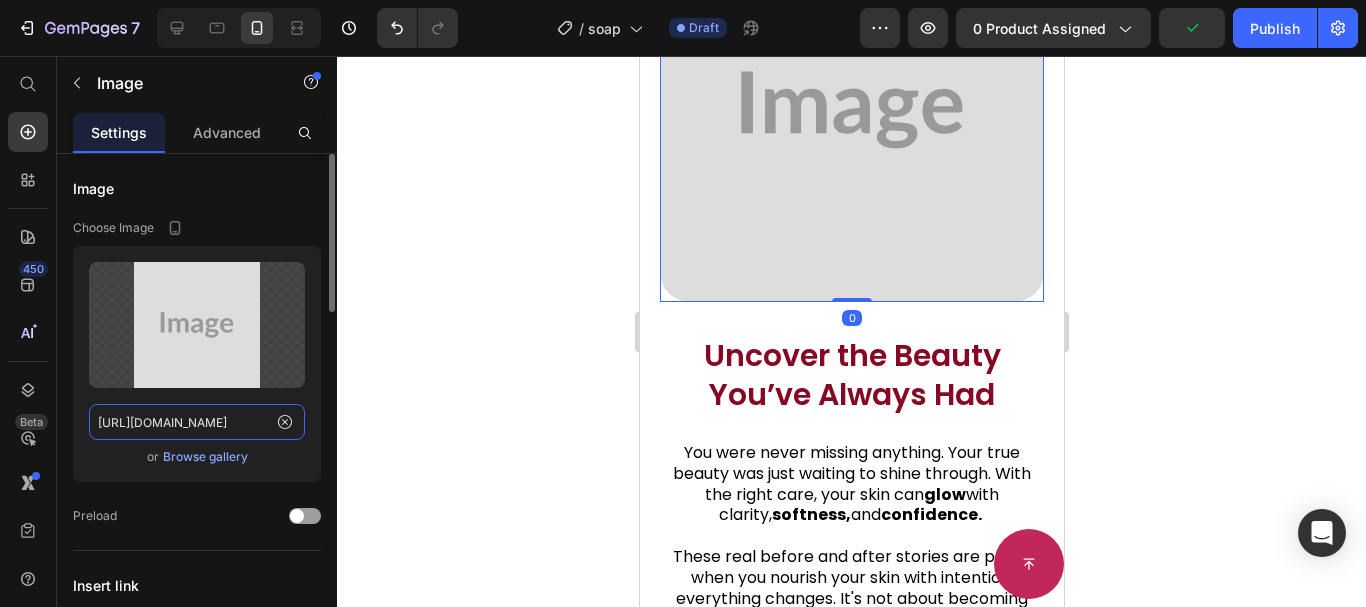 click on "https://placehold.co/720x720?text=Image" 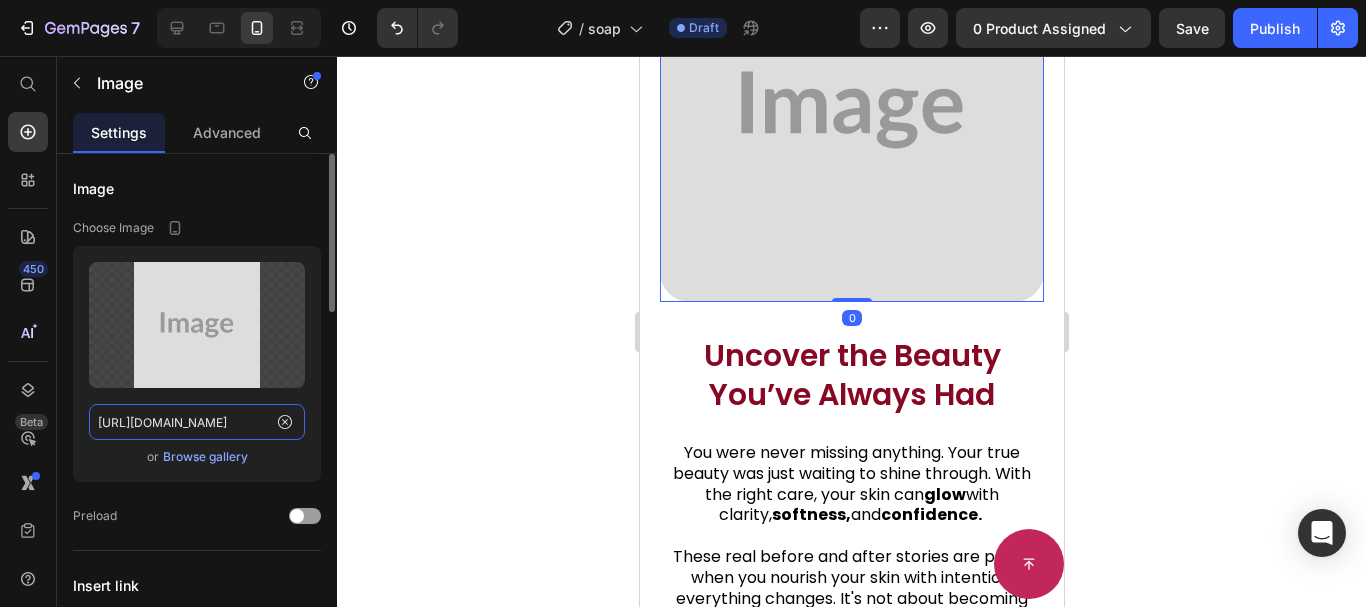 paste on "dories-beauty.myshopify.com/cdn/shop/files/gempages_571106967523689344-06452620-5506-49f9-8ec6-ebcd92bf3e40.webp?v=12391847247228531143" 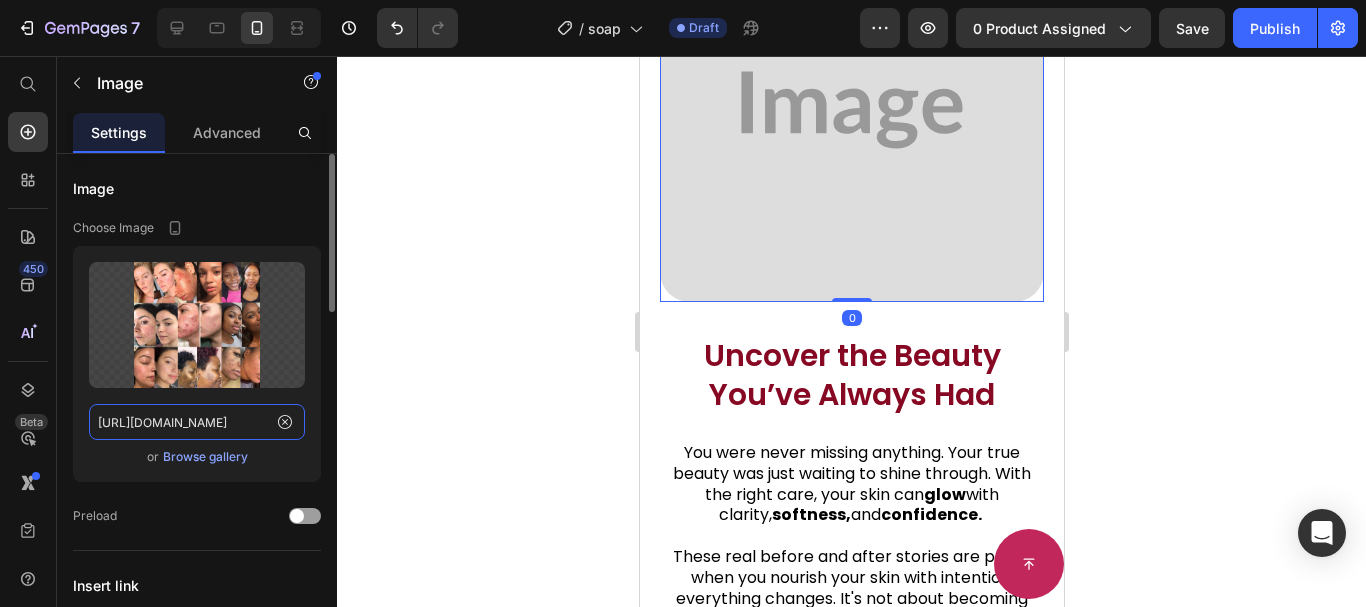 scroll, scrollTop: 0, scrollLeft: 767, axis: horizontal 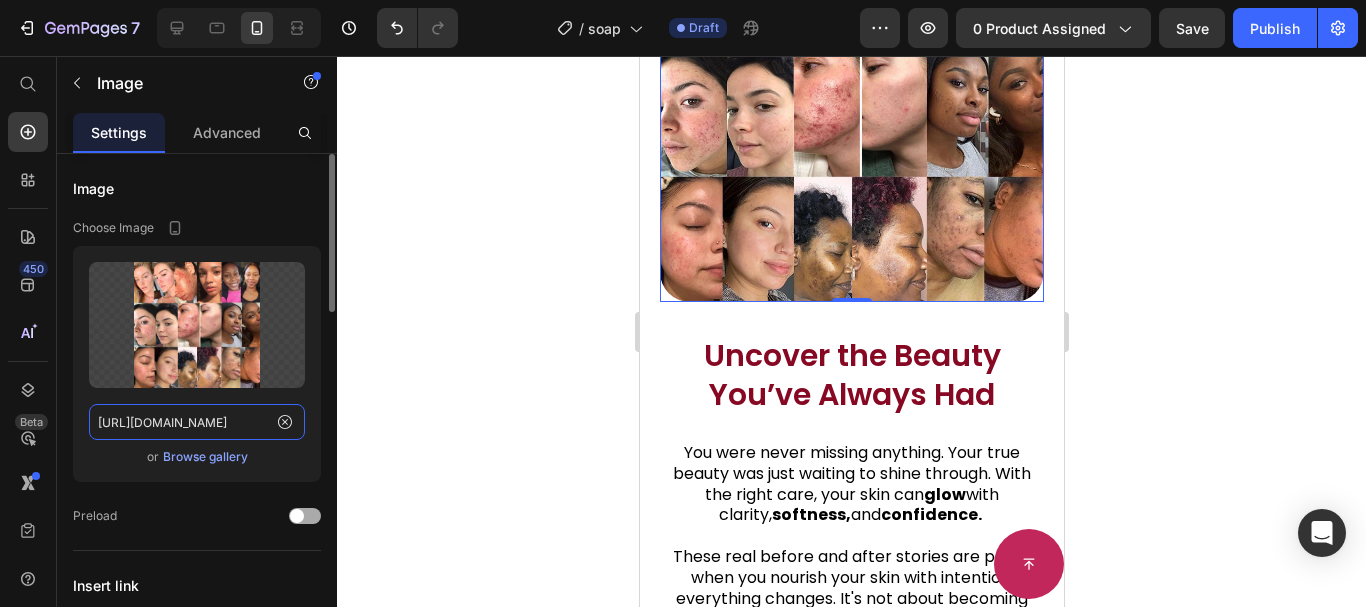 type on "[URL][DOMAIN_NAME]" 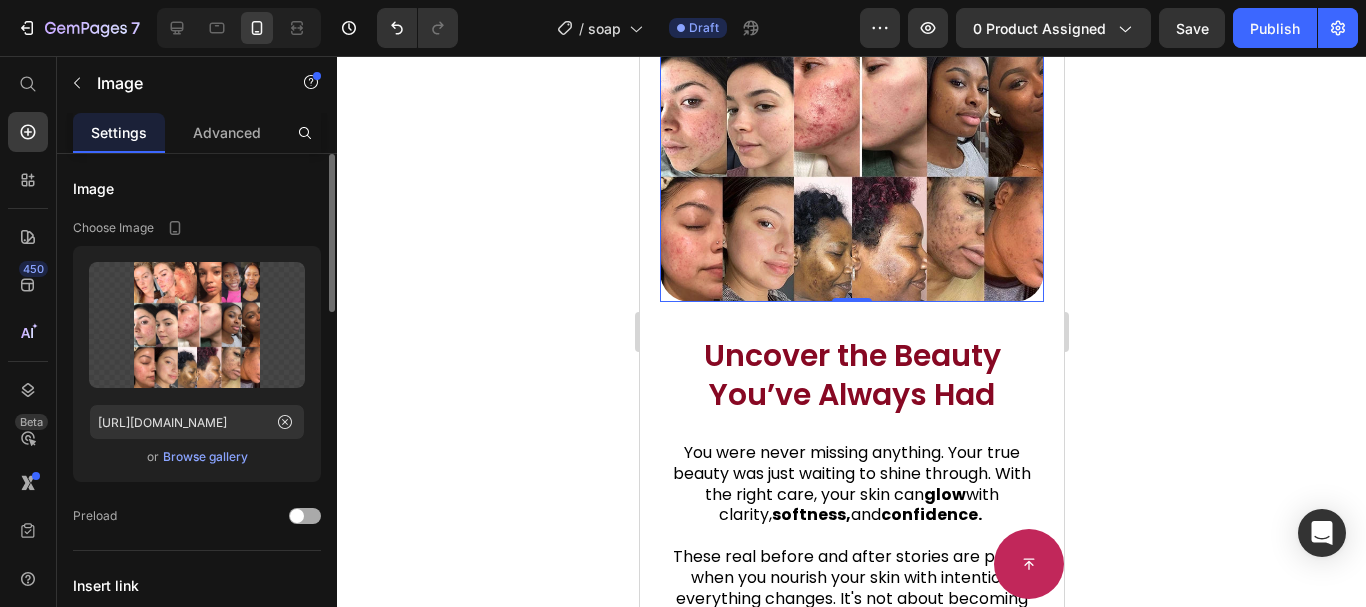 scroll, scrollTop: 0, scrollLeft: 0, axis: both 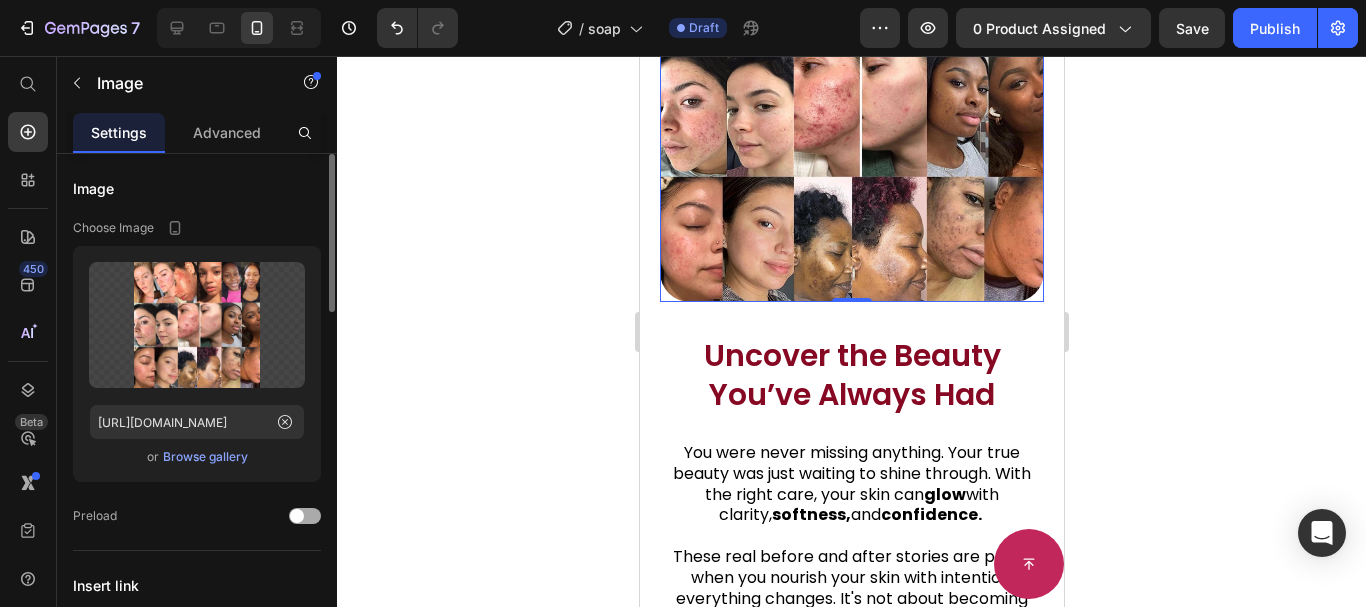 click on "Preload" 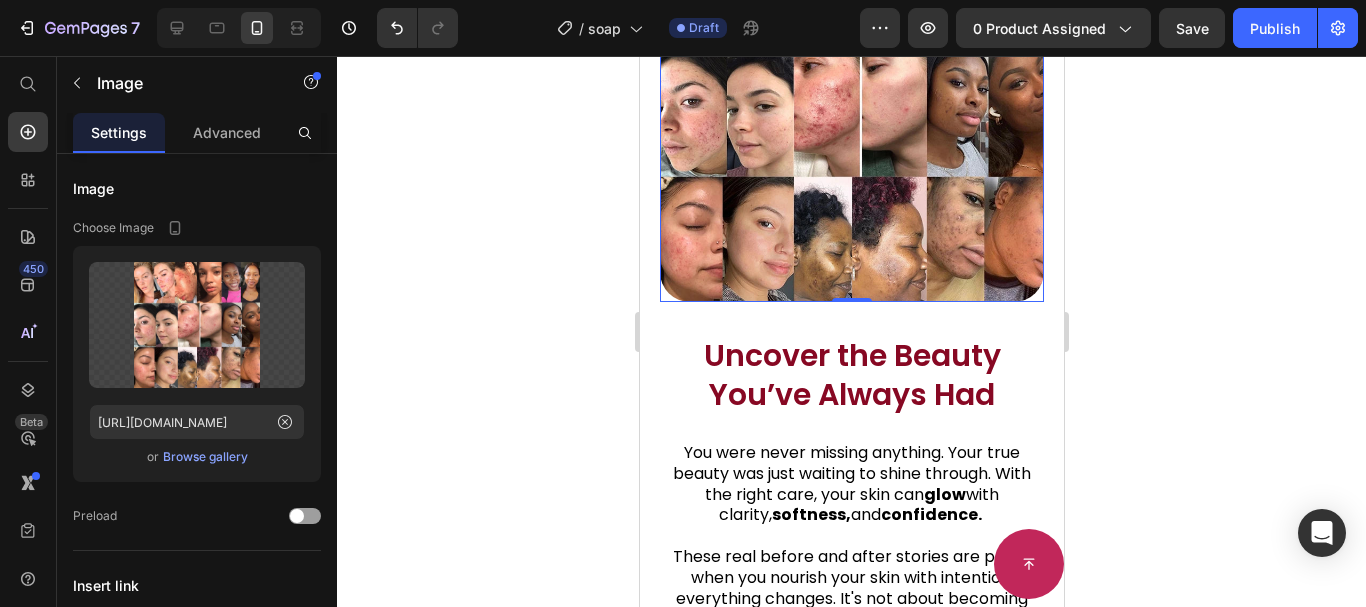 click 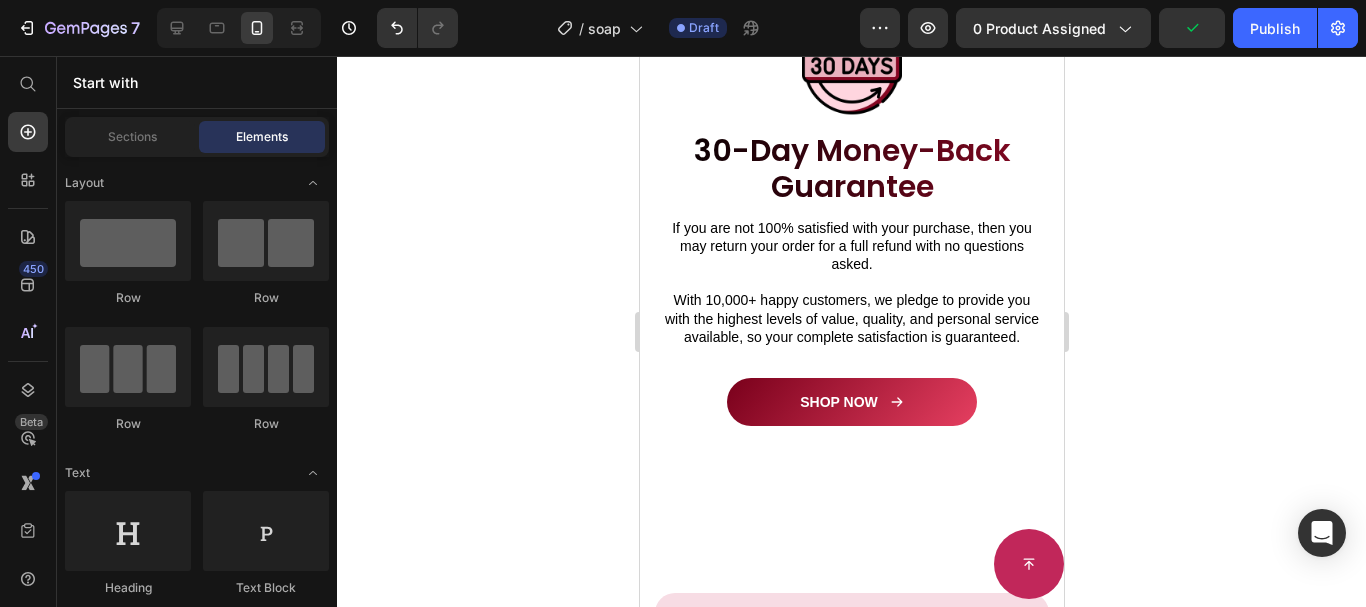 scroll, scrollTop: 6915, scrollLeft: 0, axis: vertical 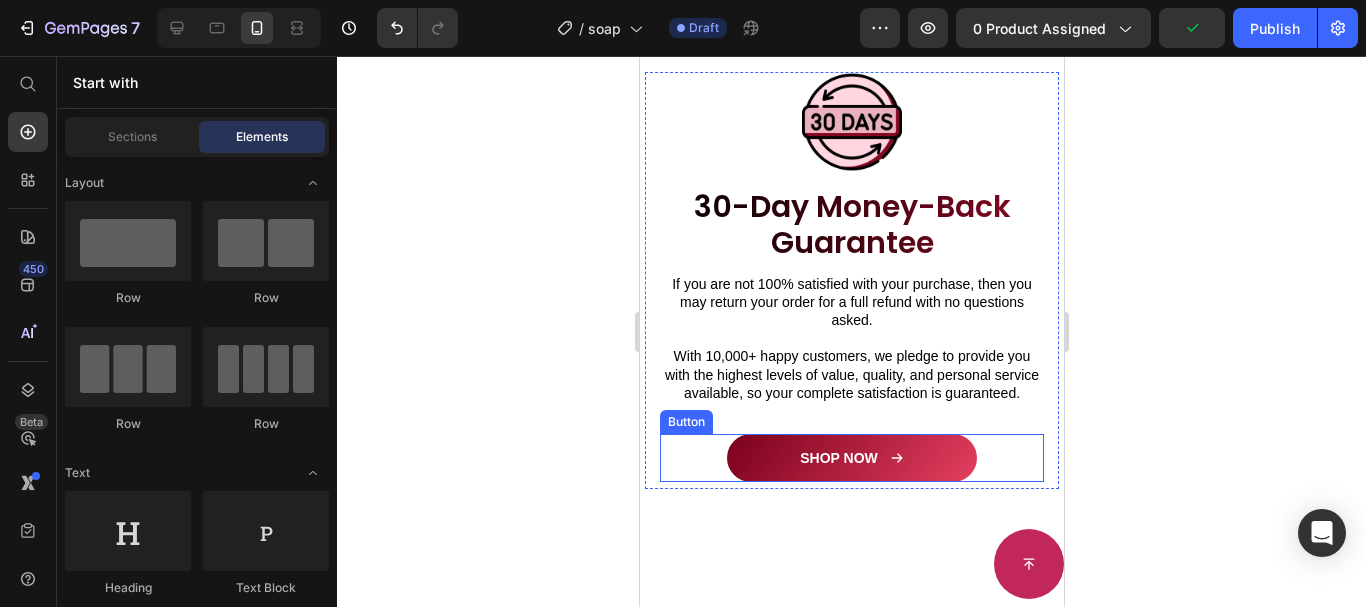 click on "SHOP NOW" at bounding box center (851, 458) 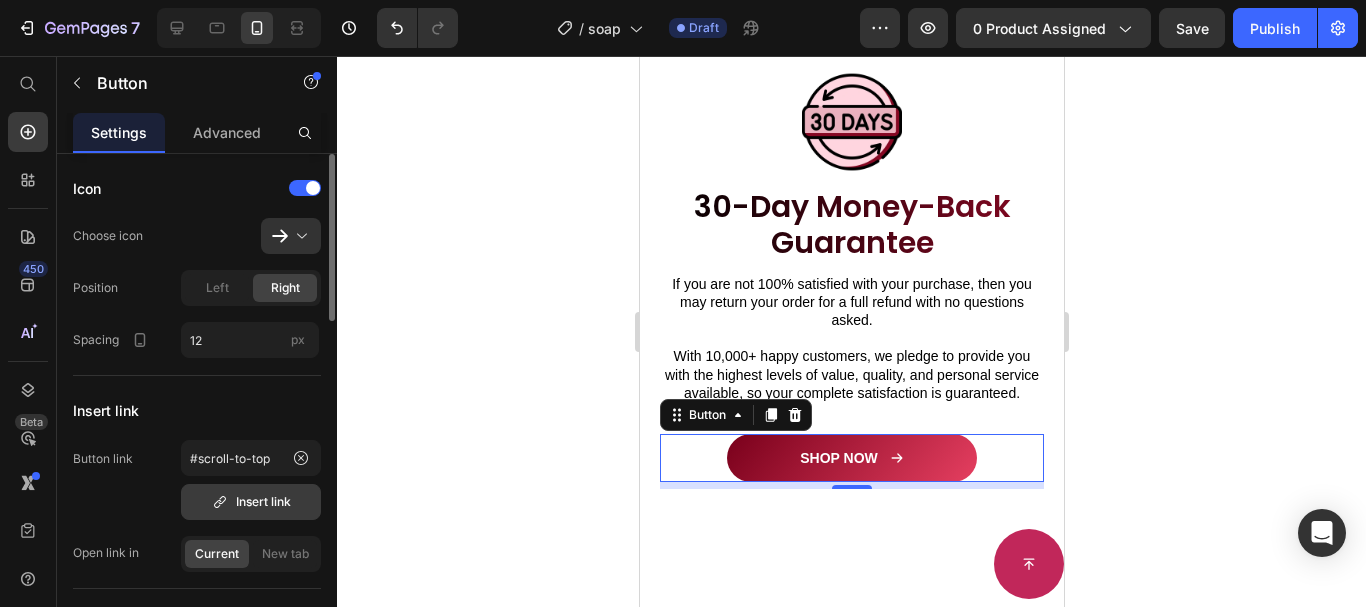 click on "Insert link" at bounding box center [251, 502] 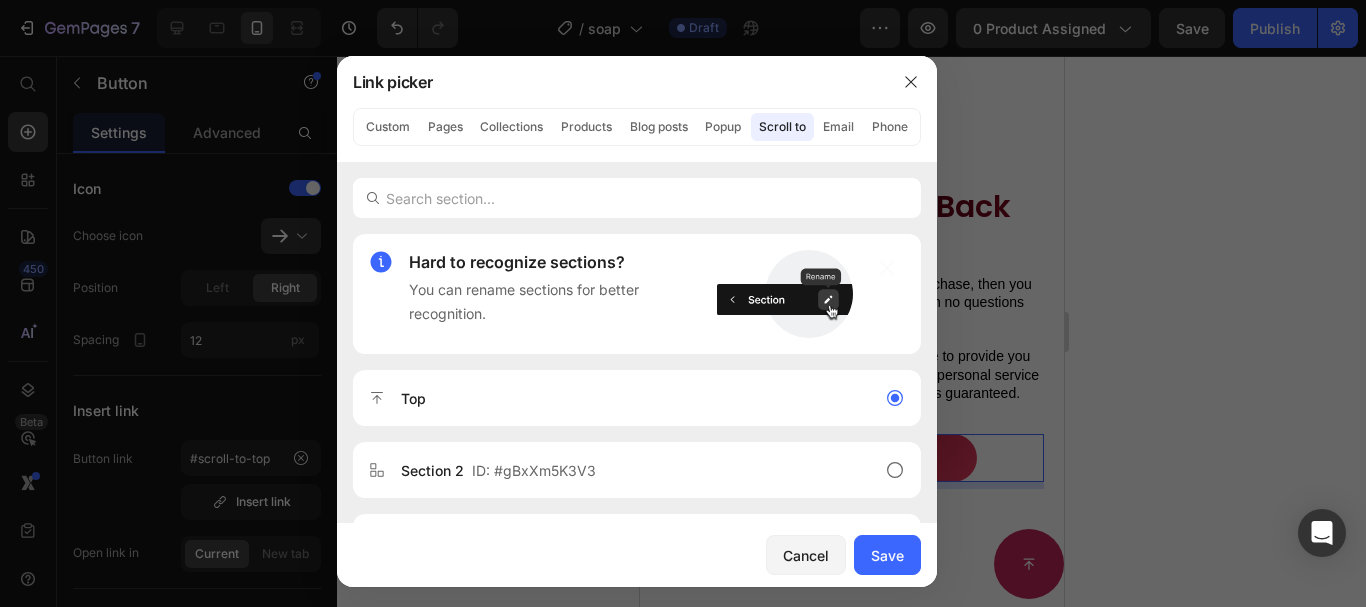click at bounding box center (683, 303) 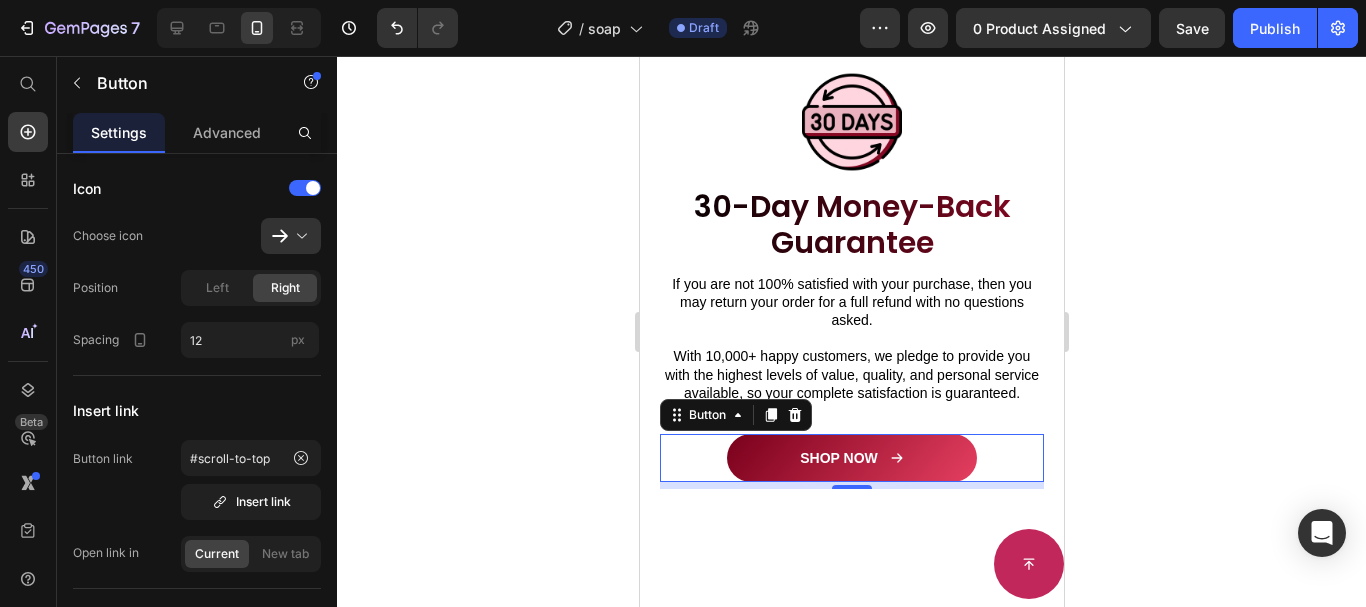 click 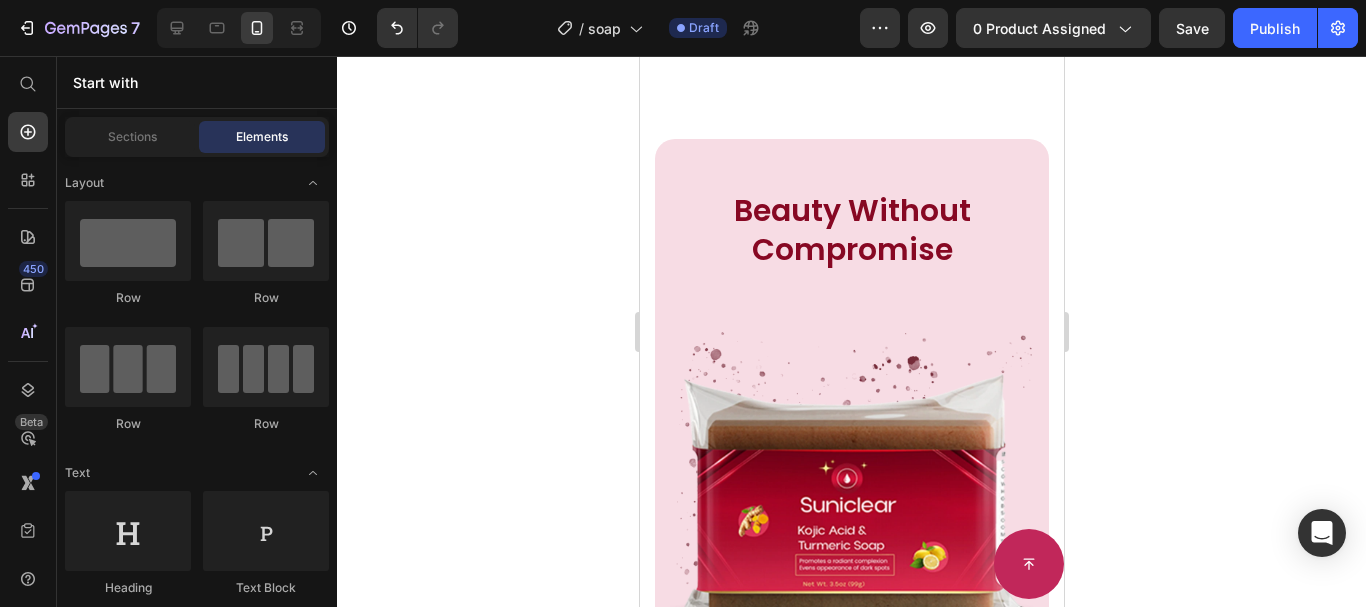 scroll, scrollTop: 7480, scrollLeft: 0, axis: vertical 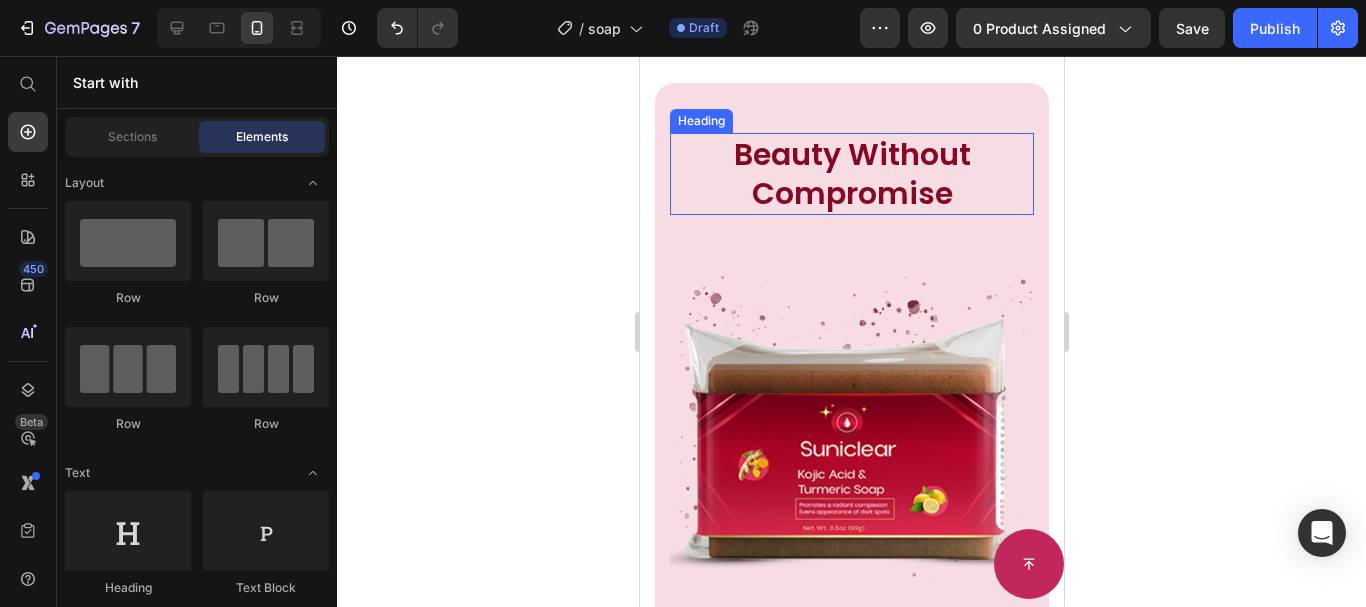 click on "Beauty Without Compromise" at bounding box center [851, 174] 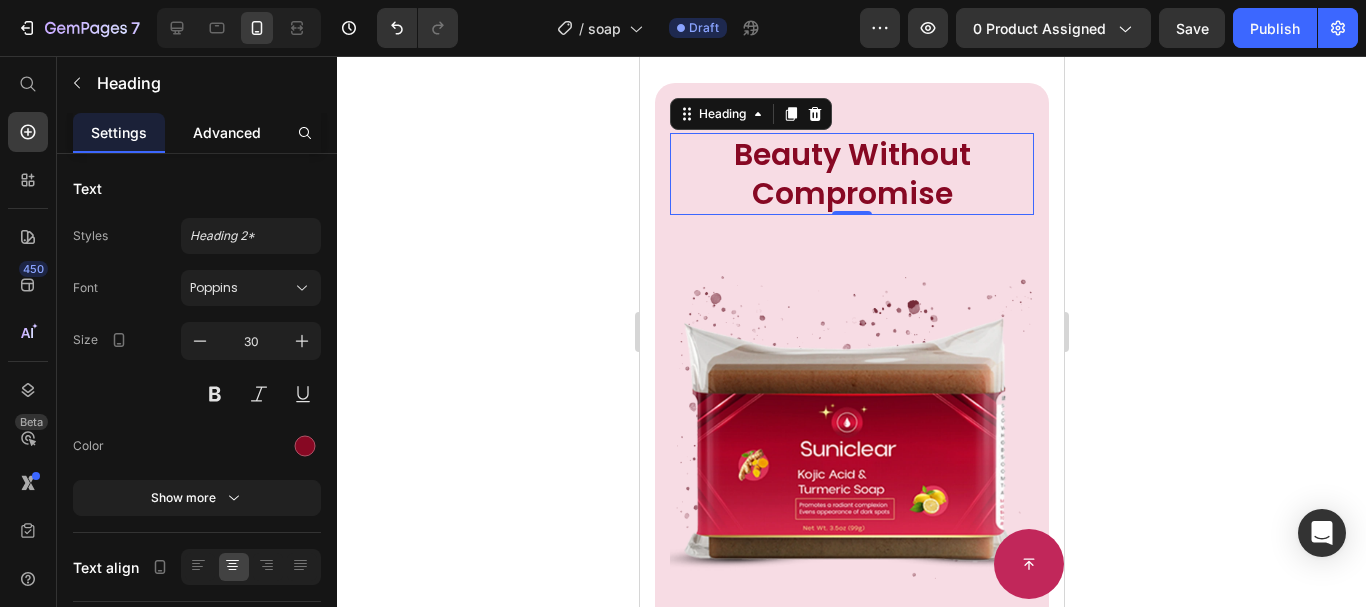 click on "Advanced" at bounding box center (227, 132) 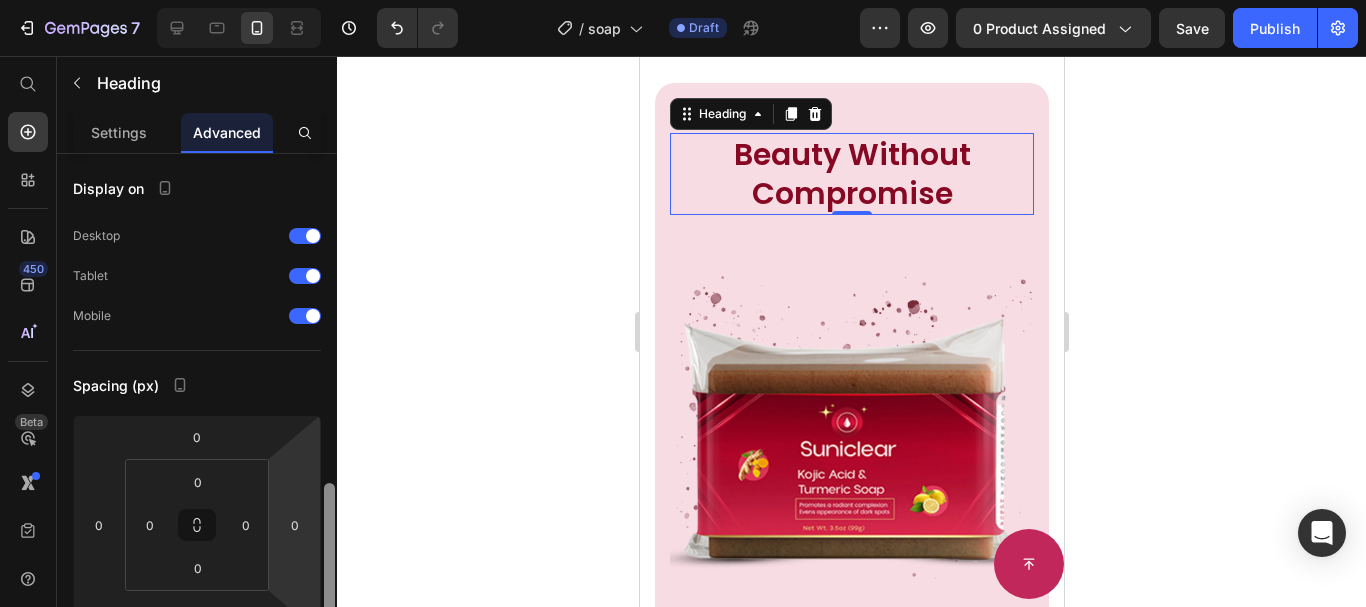 scroll, scrollTop: 235, scrollLeft: 0, axis: vertical 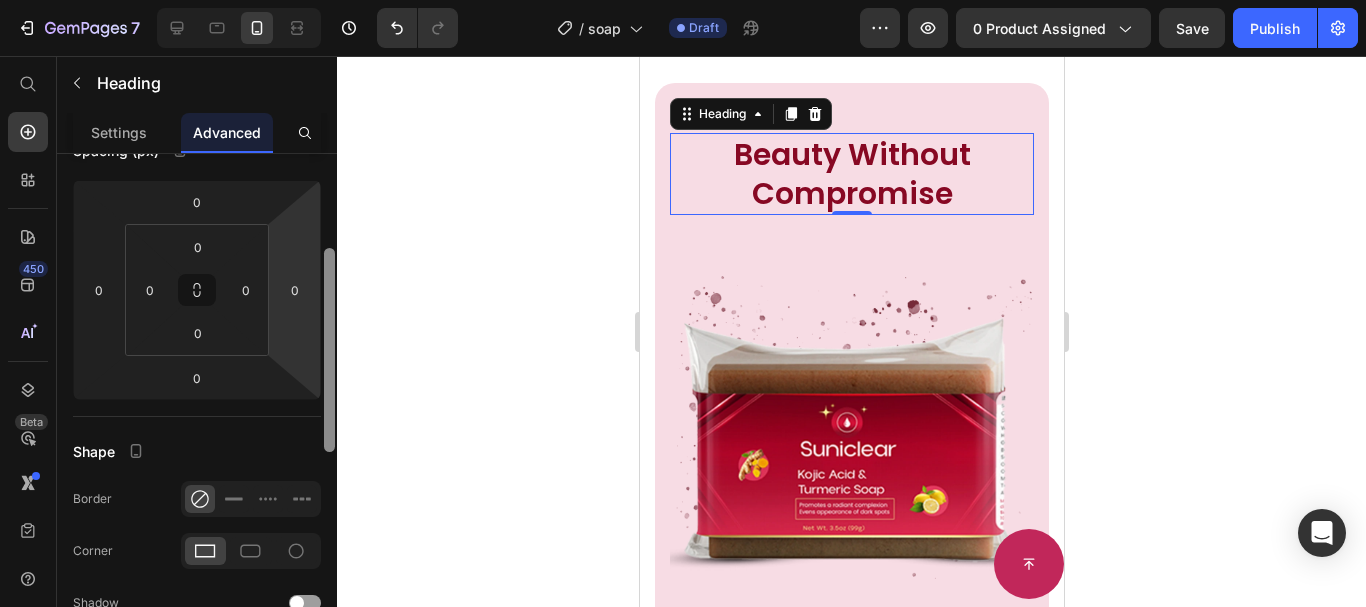 drag, startPoint x: 326, startPoint y: 291, endPoint x: 311, endPoint y: 386, distance: 96.17692 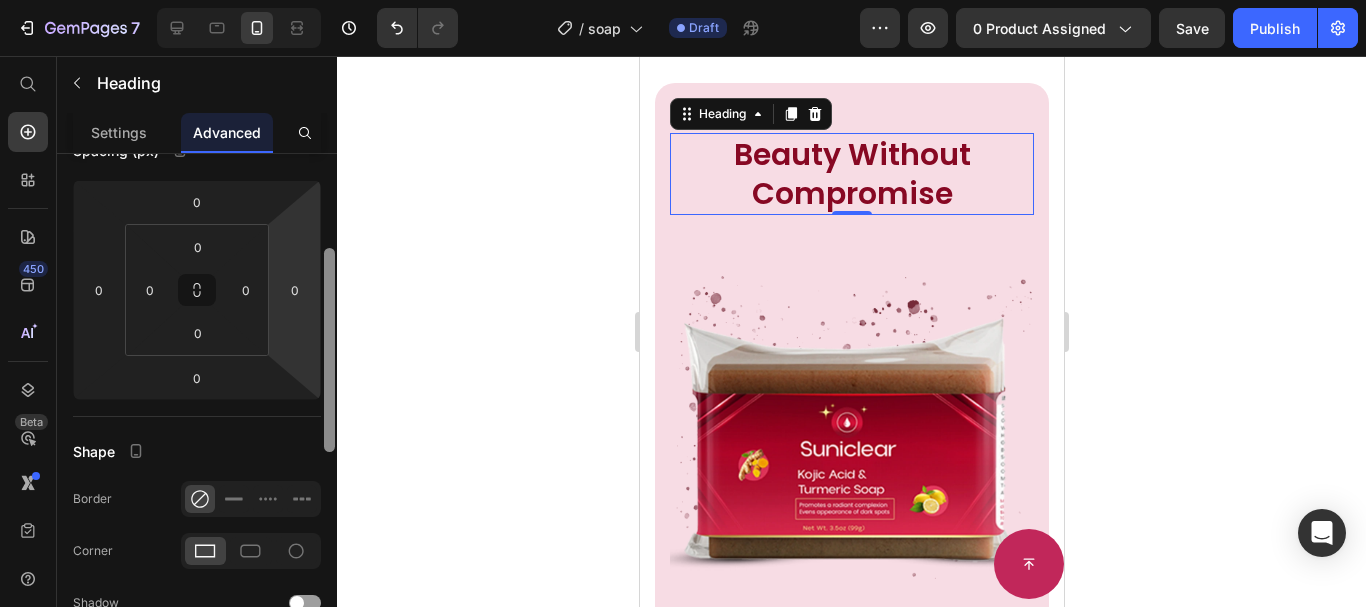 click on "Display on Desktop Tablet Mobile Spacing (px) 0 0 0 0 0 0 0 0 Shape Border Corner Shadow Position Opacity 100 % Animation Interaction Upgrade to Optimize plan  to unlock Interaction & other premium features. CSS class  Delete element" at bounding box center (197, 409) 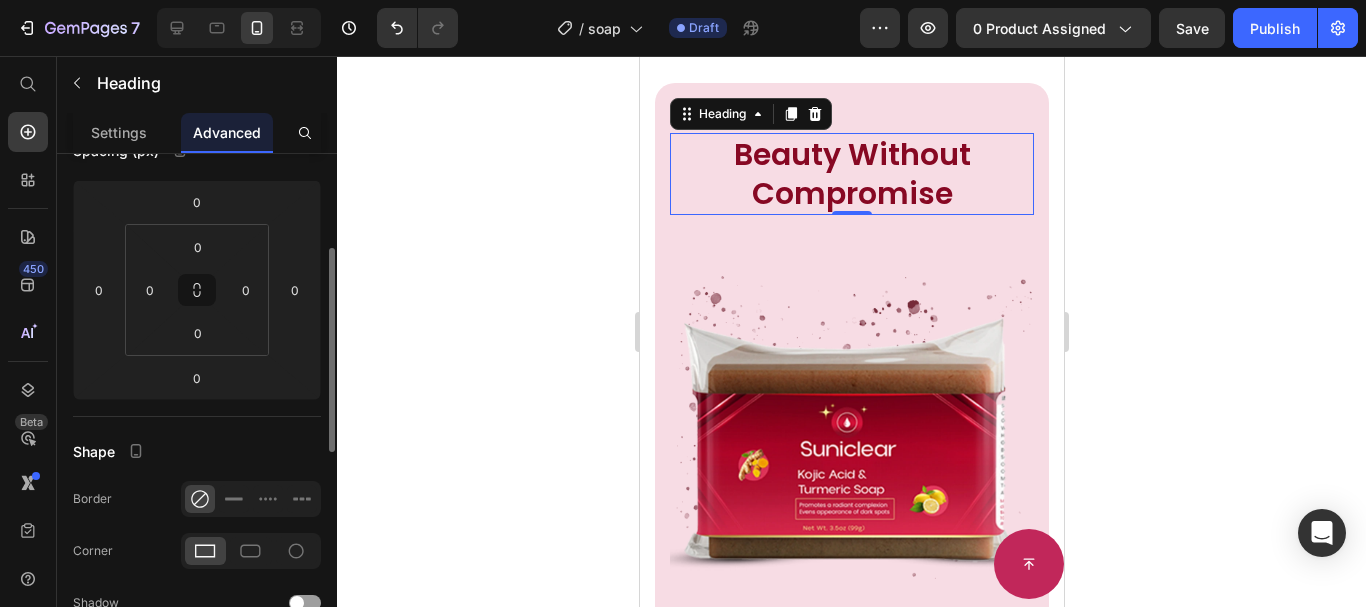 click 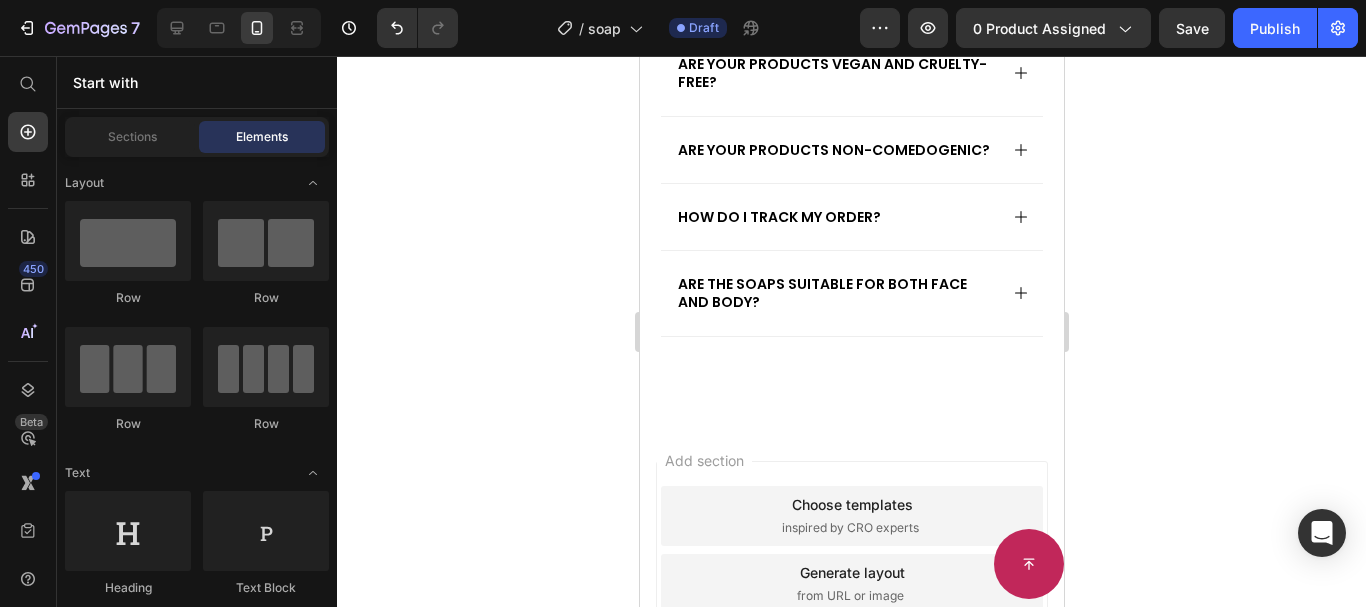scroll, scrollTop: 8970, scrollLeft: 0, axis: vertical 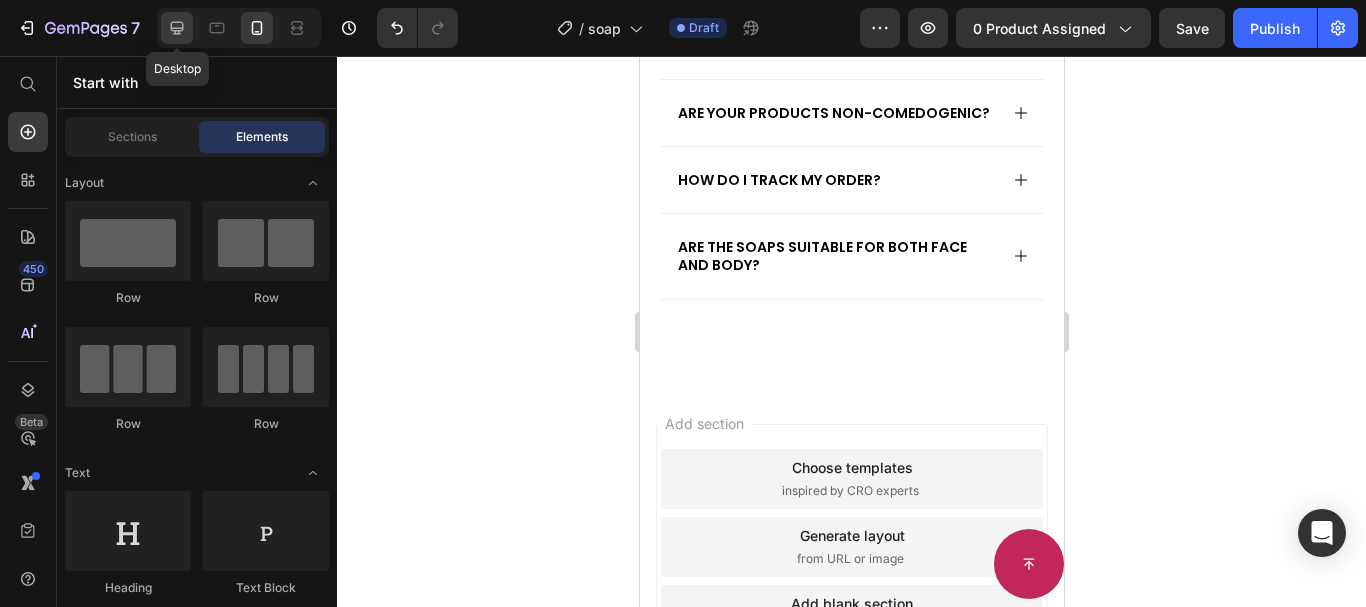 click 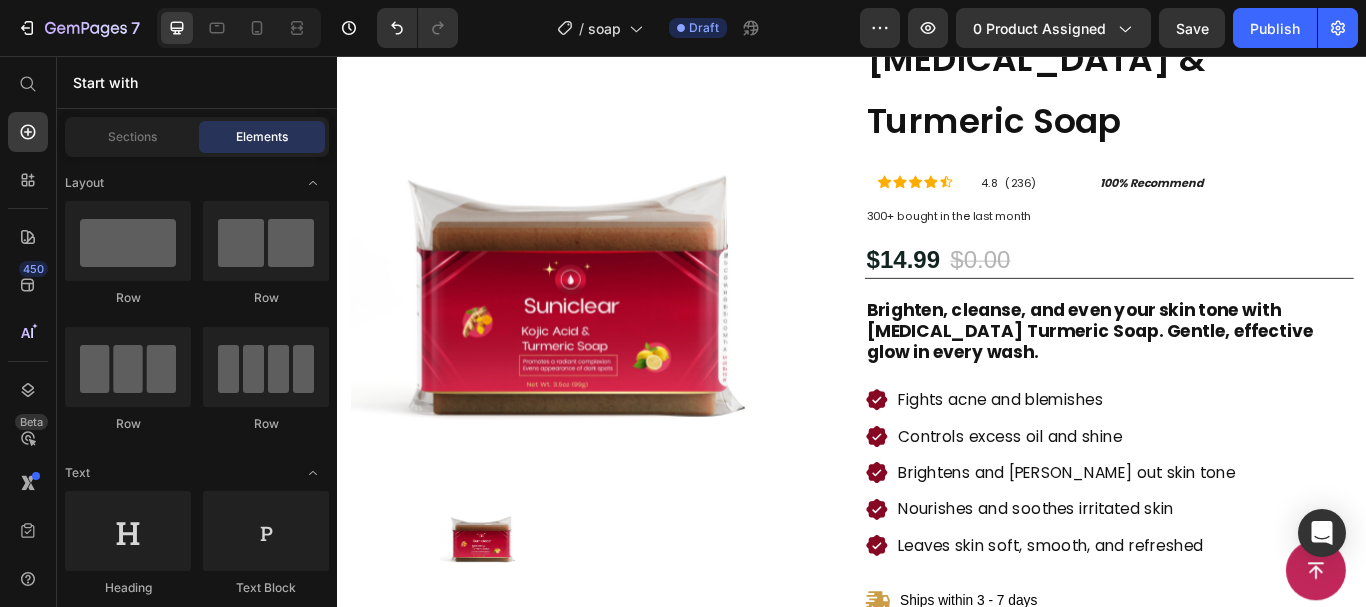 scroll, scrollTop: 0, scrollLeft: 0, axis: both 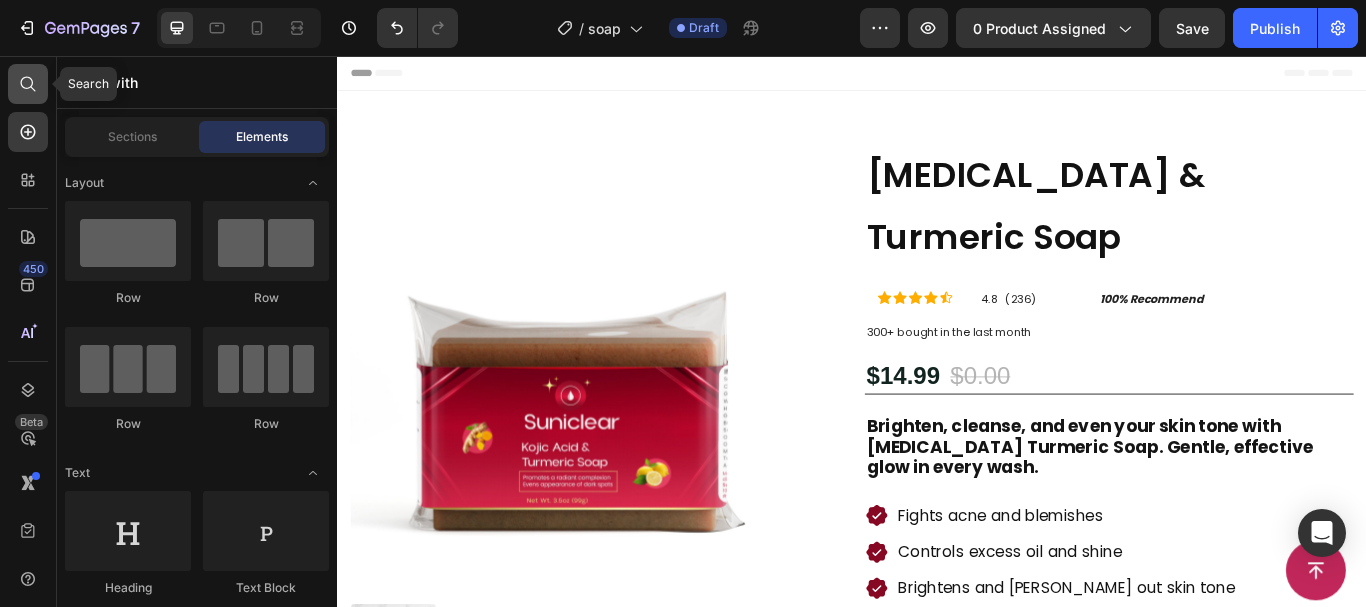 click 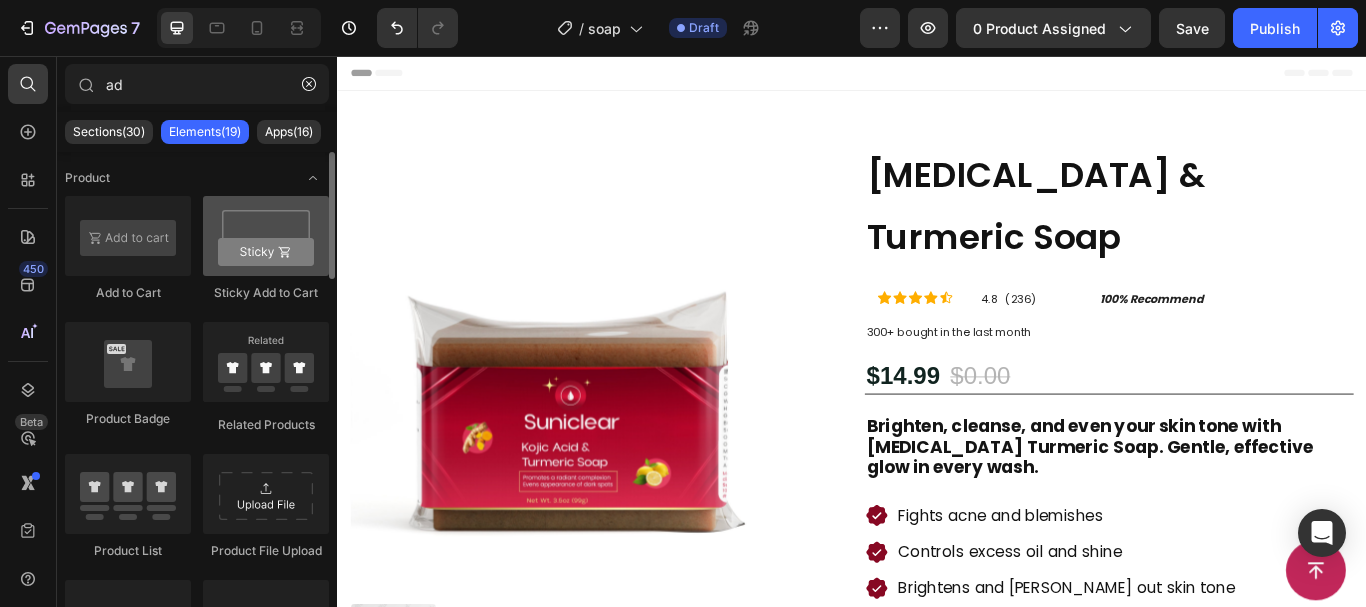 type on "ad" 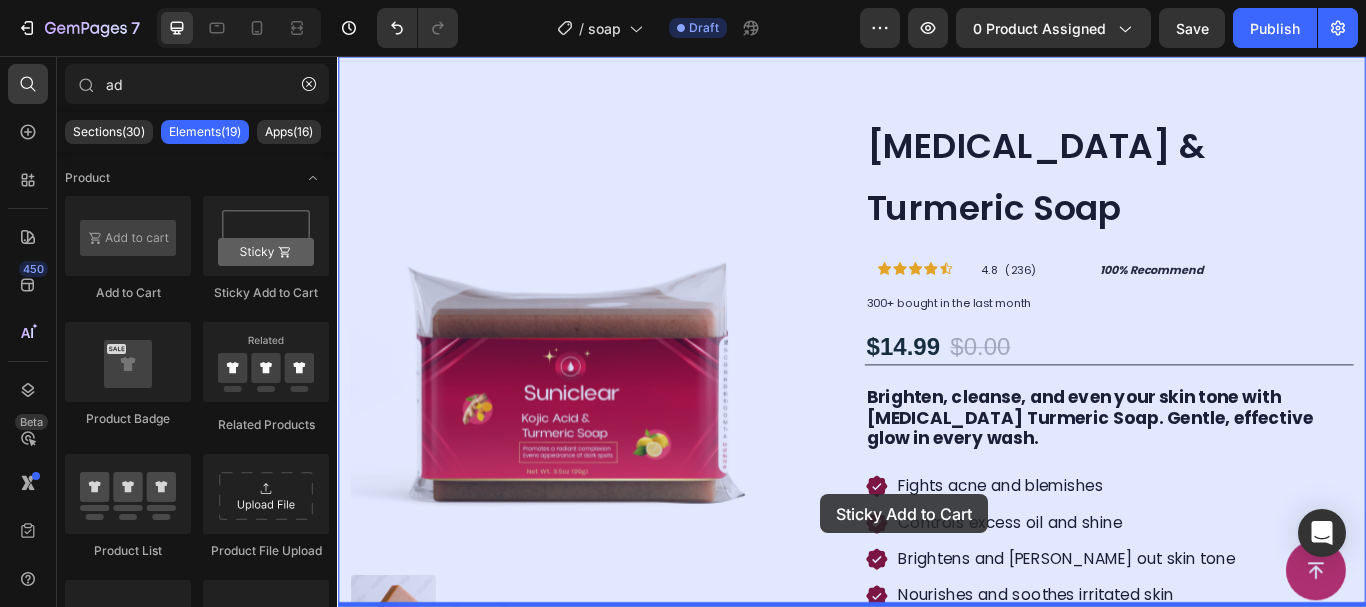 scroll, scrollTop: 67, scrollLeft: 0, axis: vertical 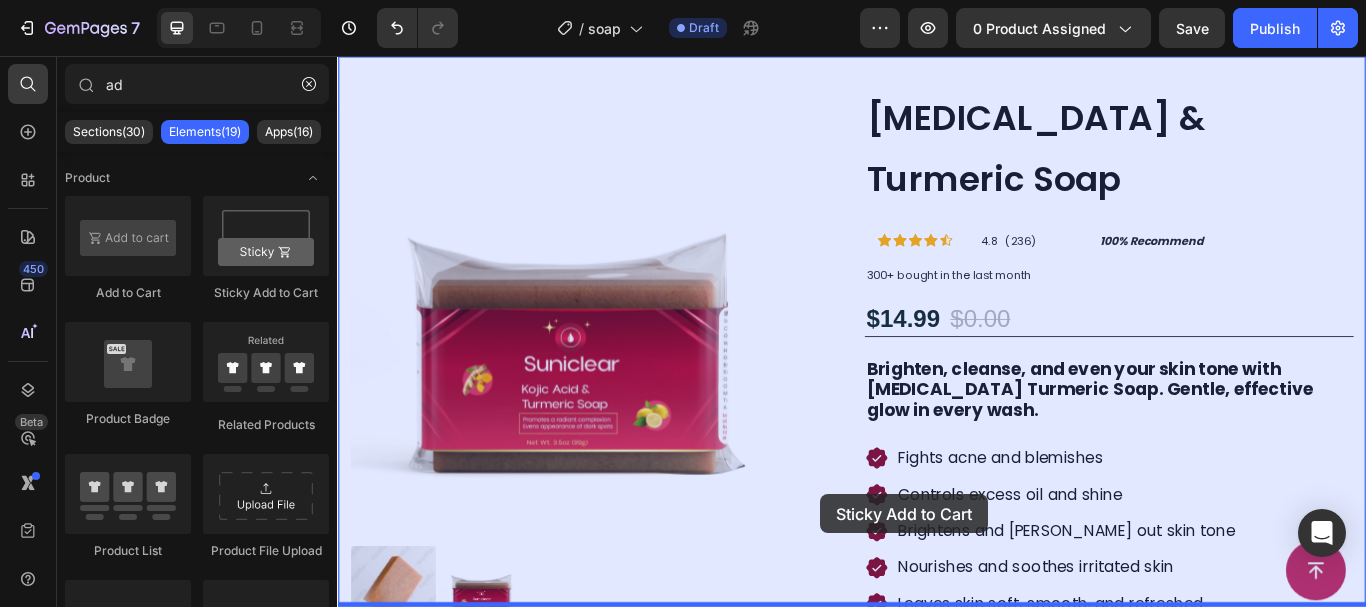 drag, startPoint x: 616, startPoint y: 316, endPoint x: 900, endPoint y: 567, distance: 379.02112 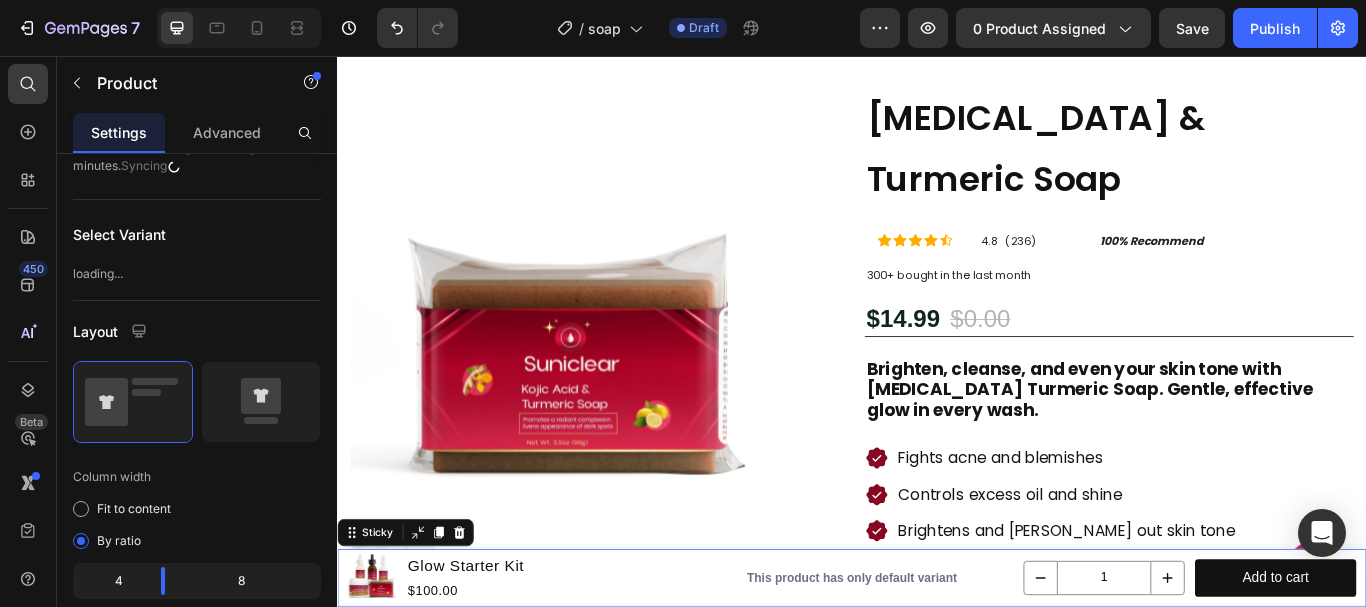 scroll, scrollTop: 0, scrollLeft: 0, axis: both 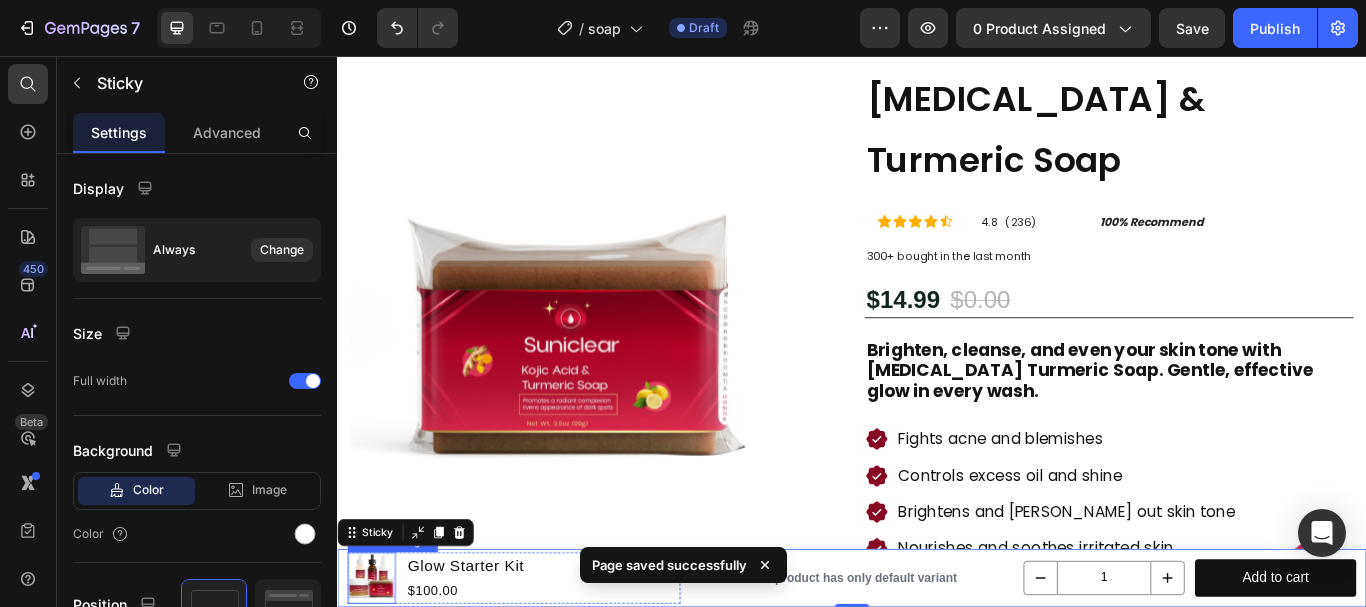 click at bounding box center (377, 665) 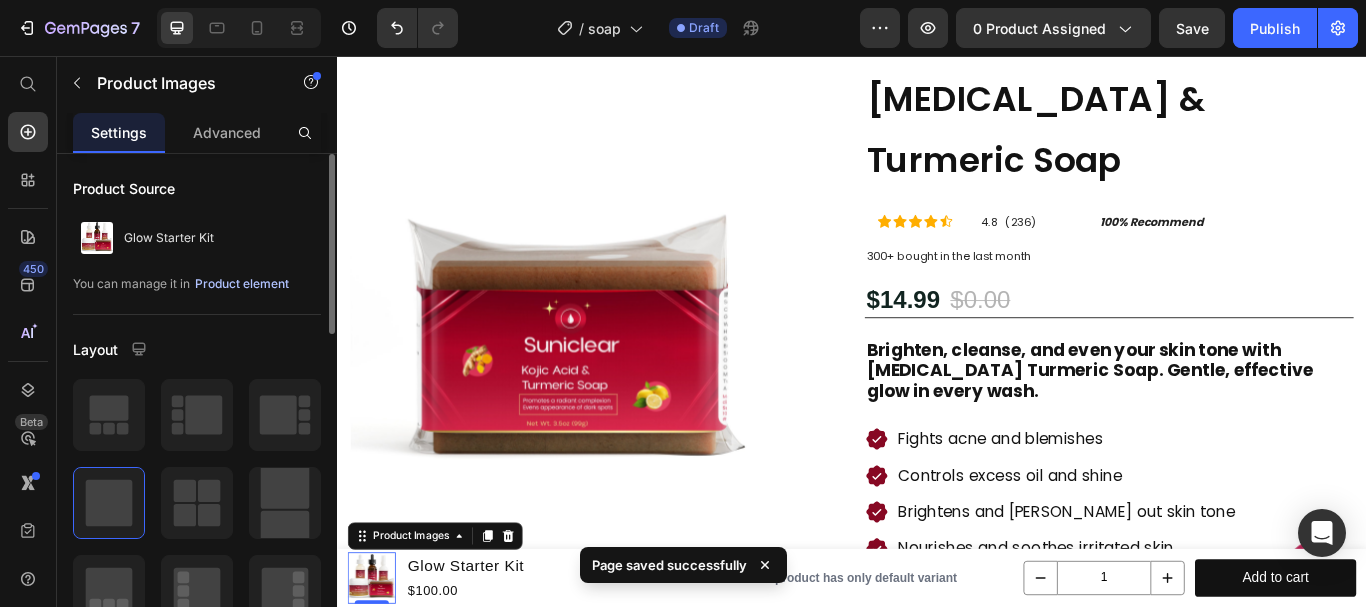 click on "Product element" at bounding box center (242, 284) 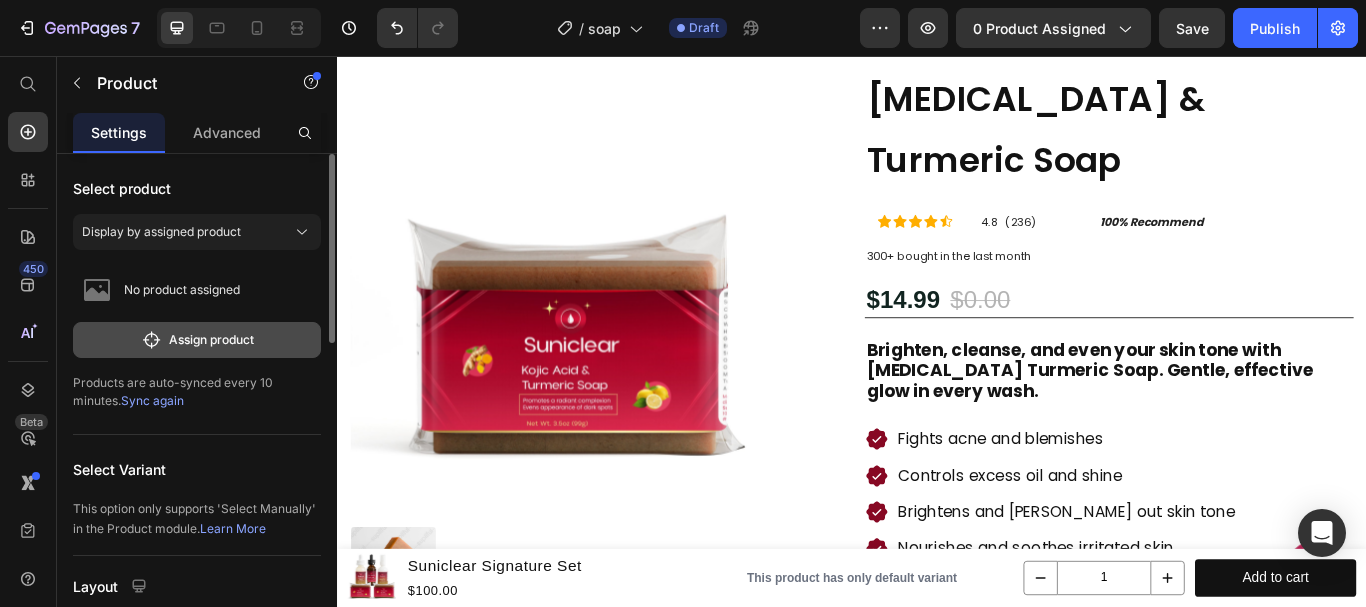 click on "Assign product" at bounding box center (197, 340) 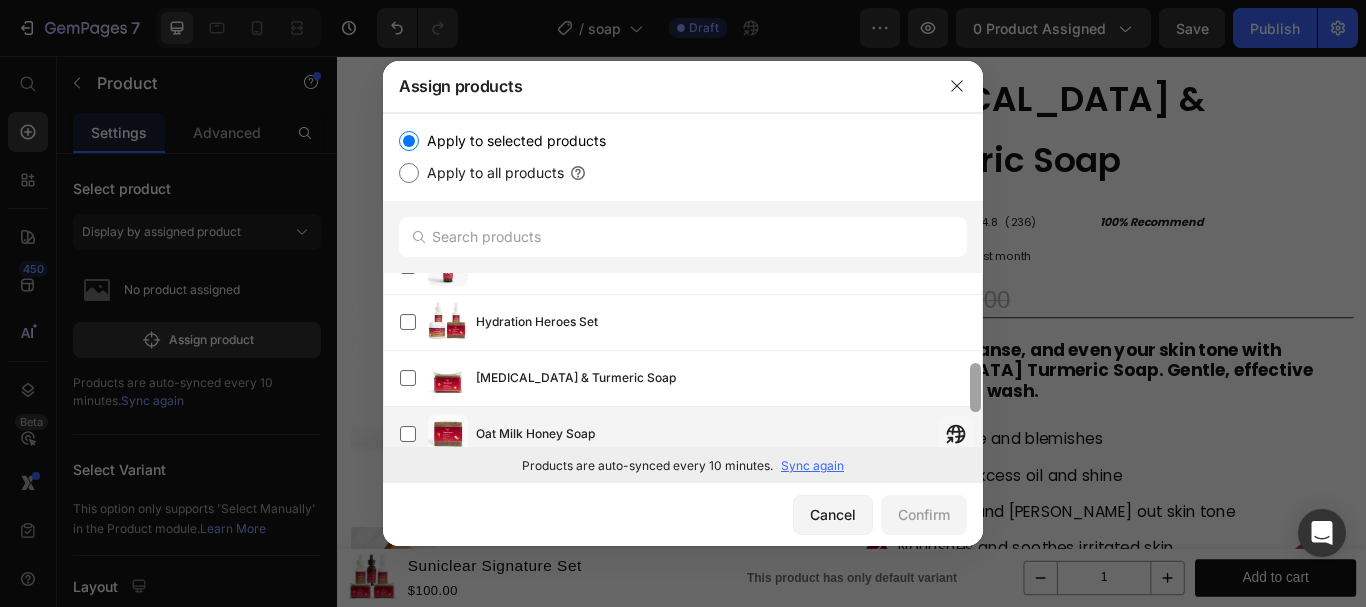 scroll, scrollTop: 328, scrollLeft: 0, axis: vertical 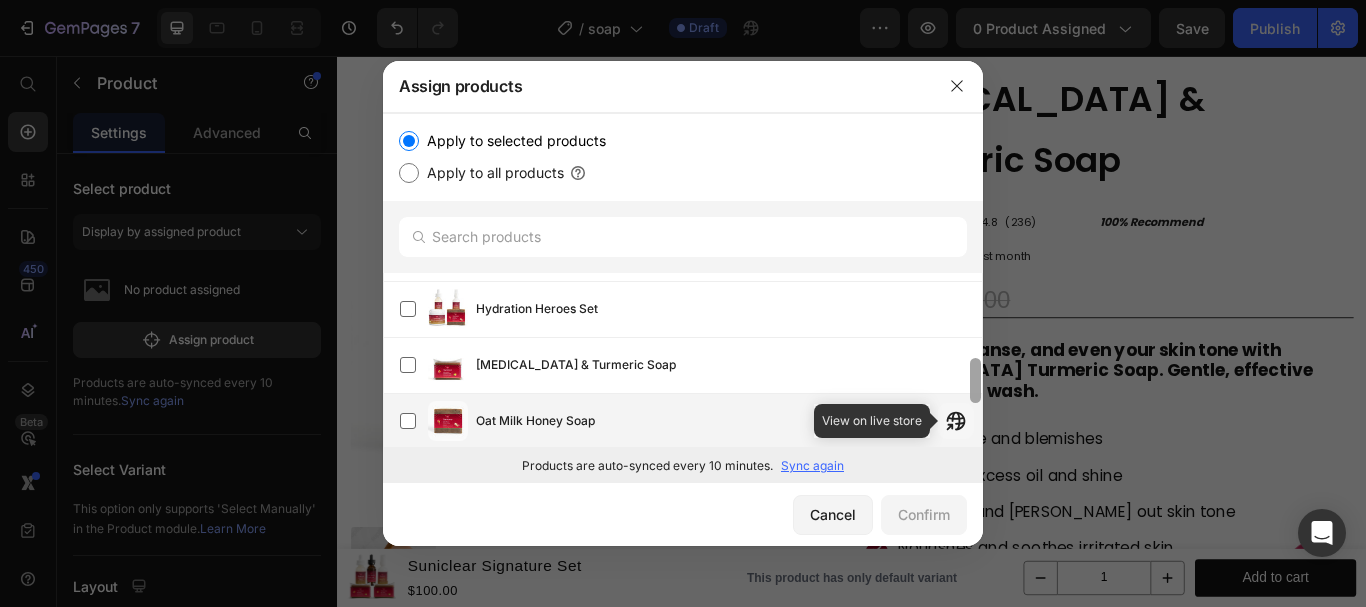 drag, startPoint x: 974, startPoint y: 301, endPoint x: 952, endPoint y: 404, distance: 105.32331 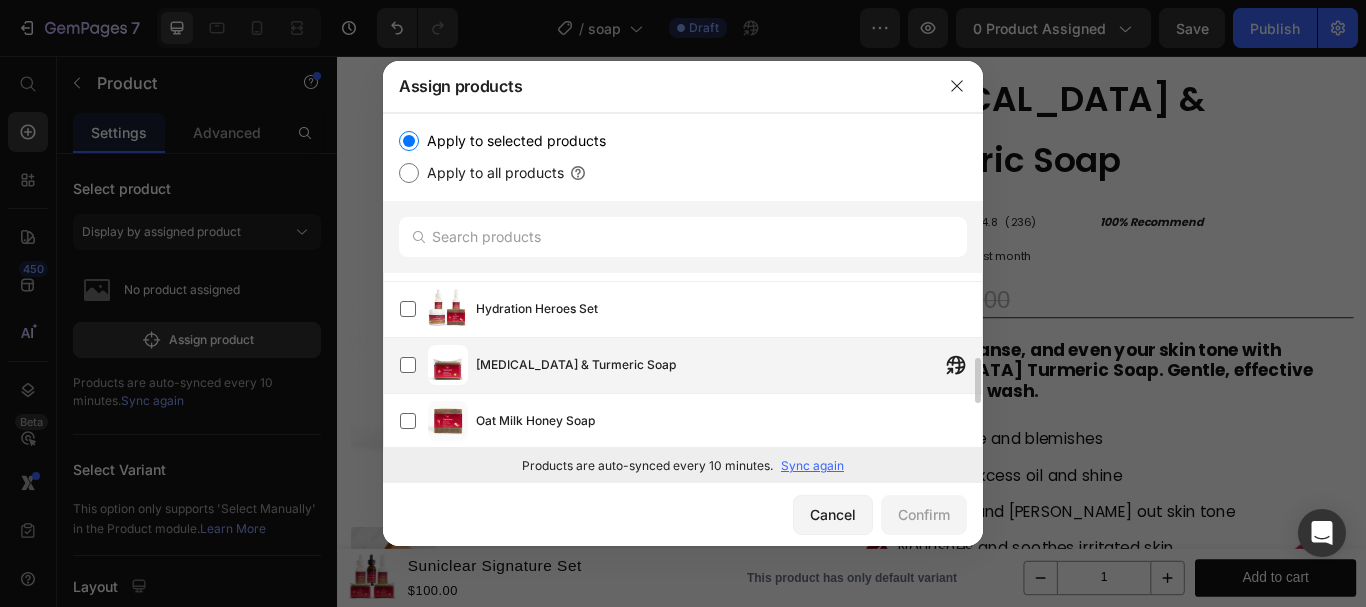 click on "[MEDICAL_DATA] & Turmeric Soap" at bounding box center [729, 365] 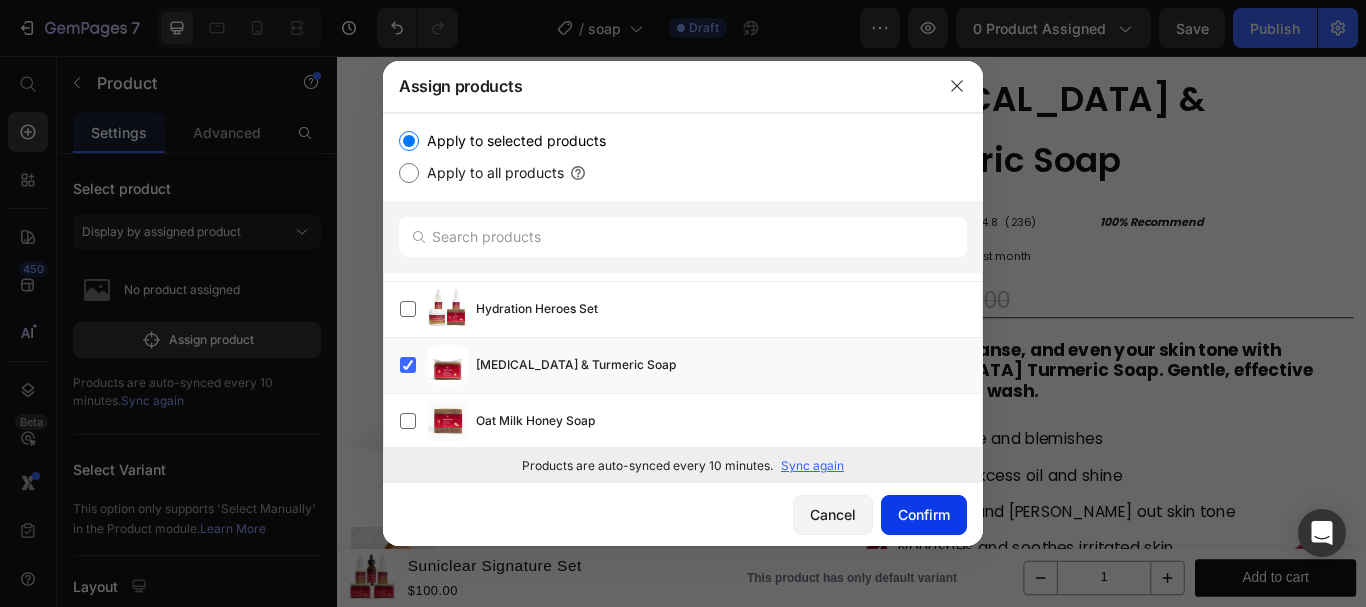 click on "Confirm" at bounding box center (924, 514) 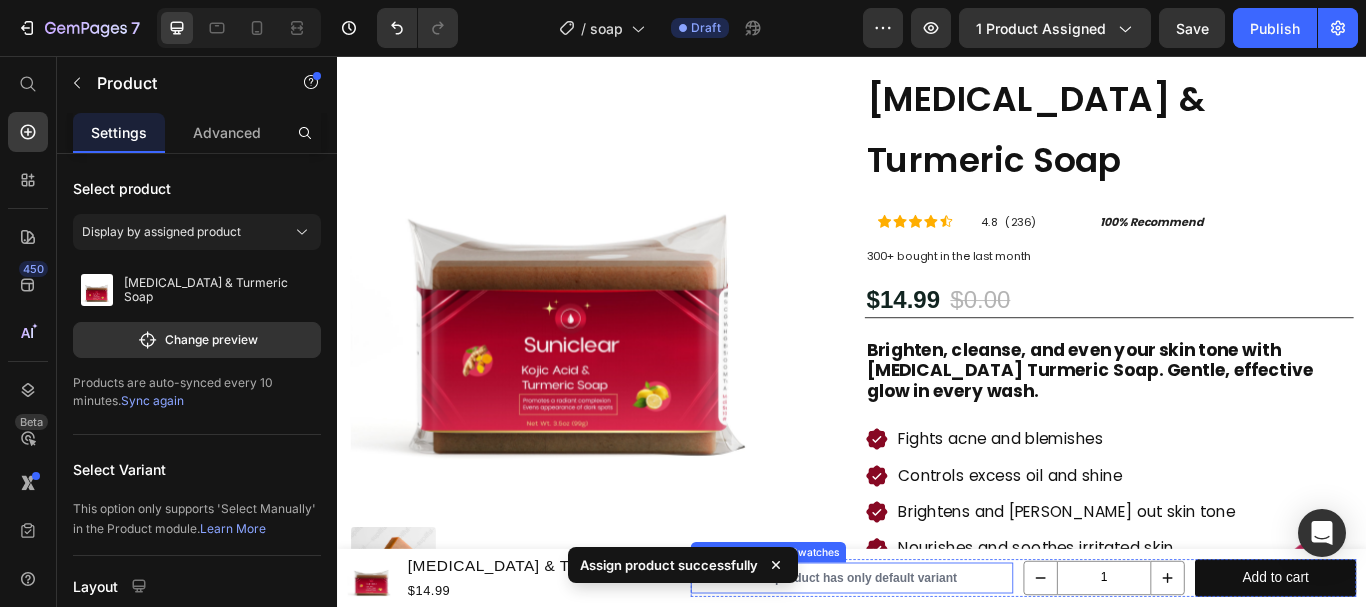 click on "This product has only default variant" at bounding box center [937, 665] 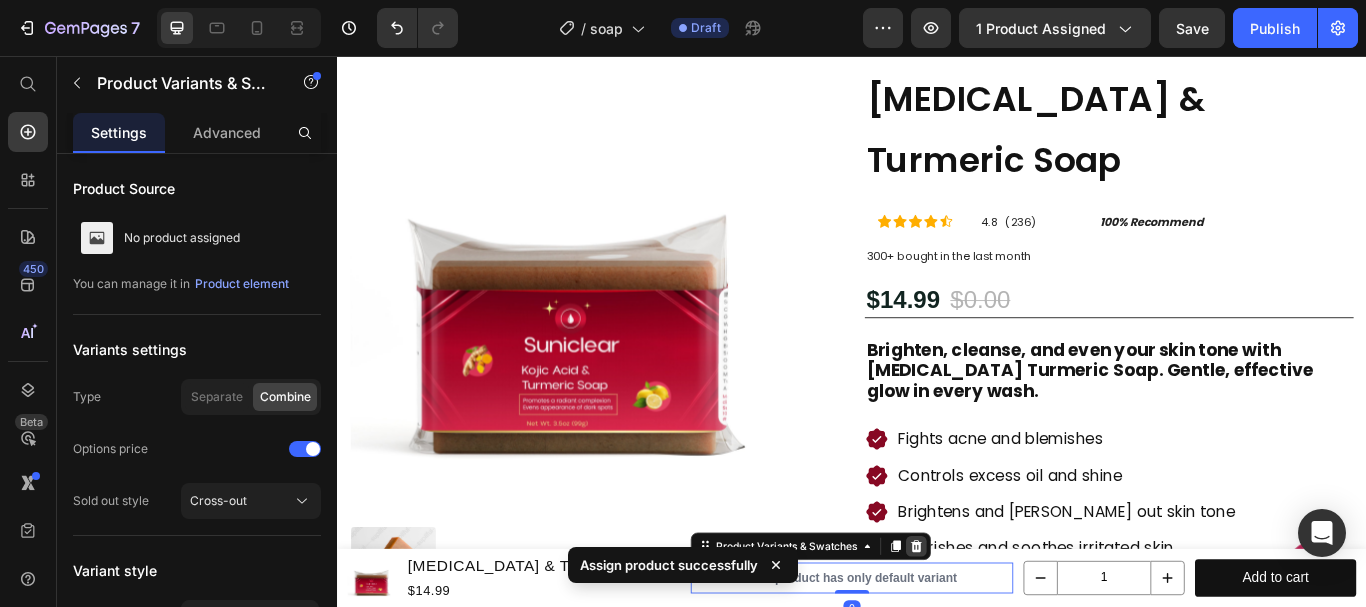 click 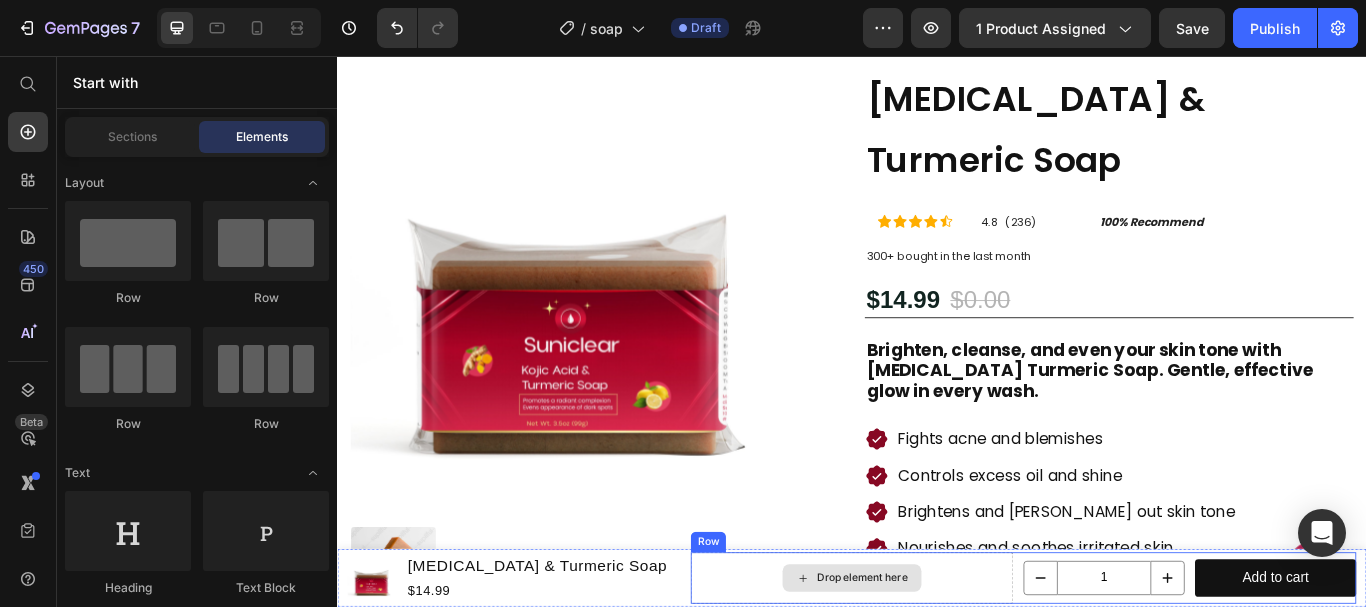 click on "Drop element here" at bounding box center (937, 665) 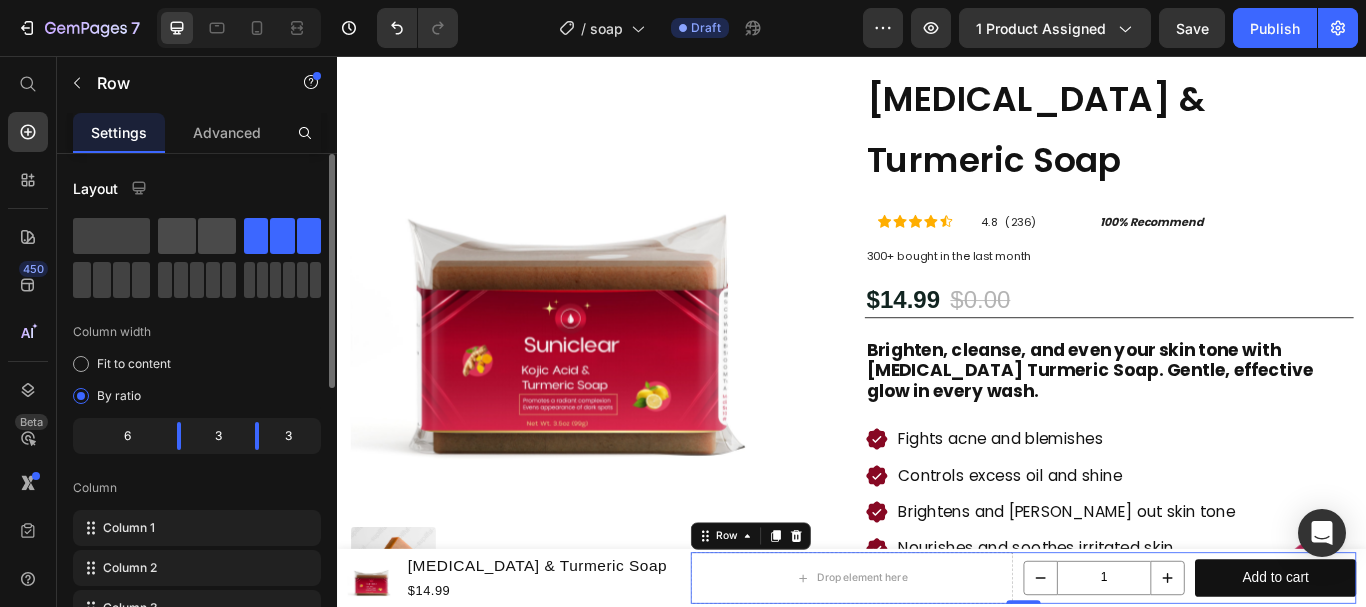 click 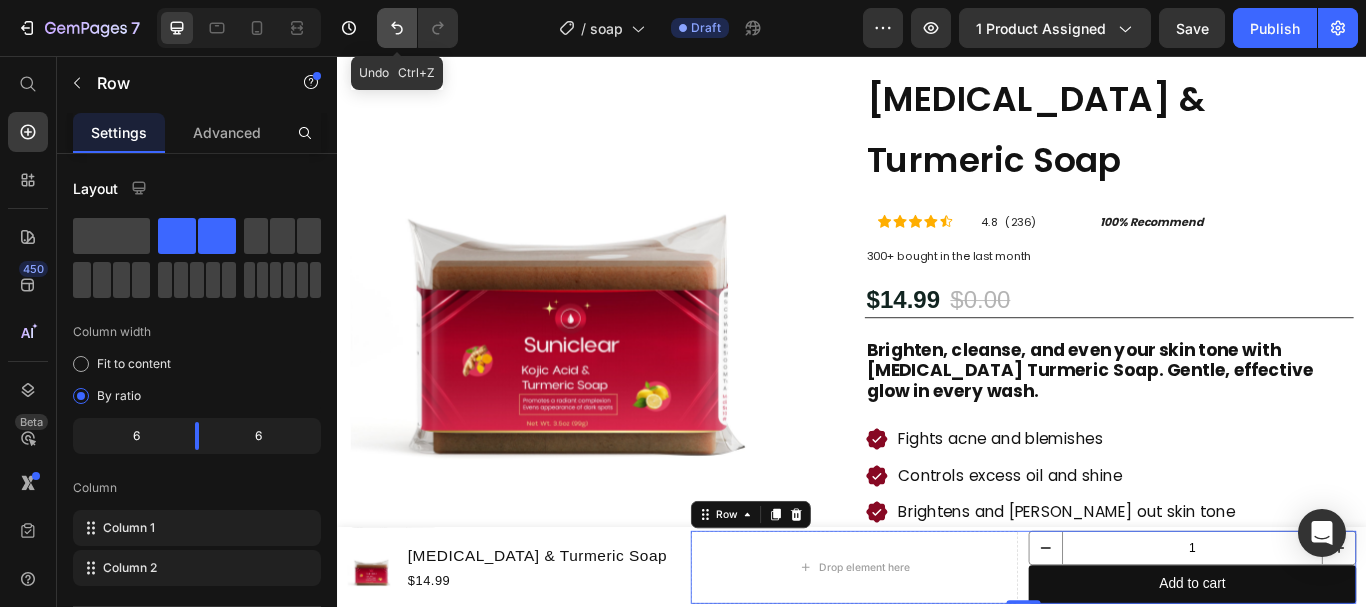 click 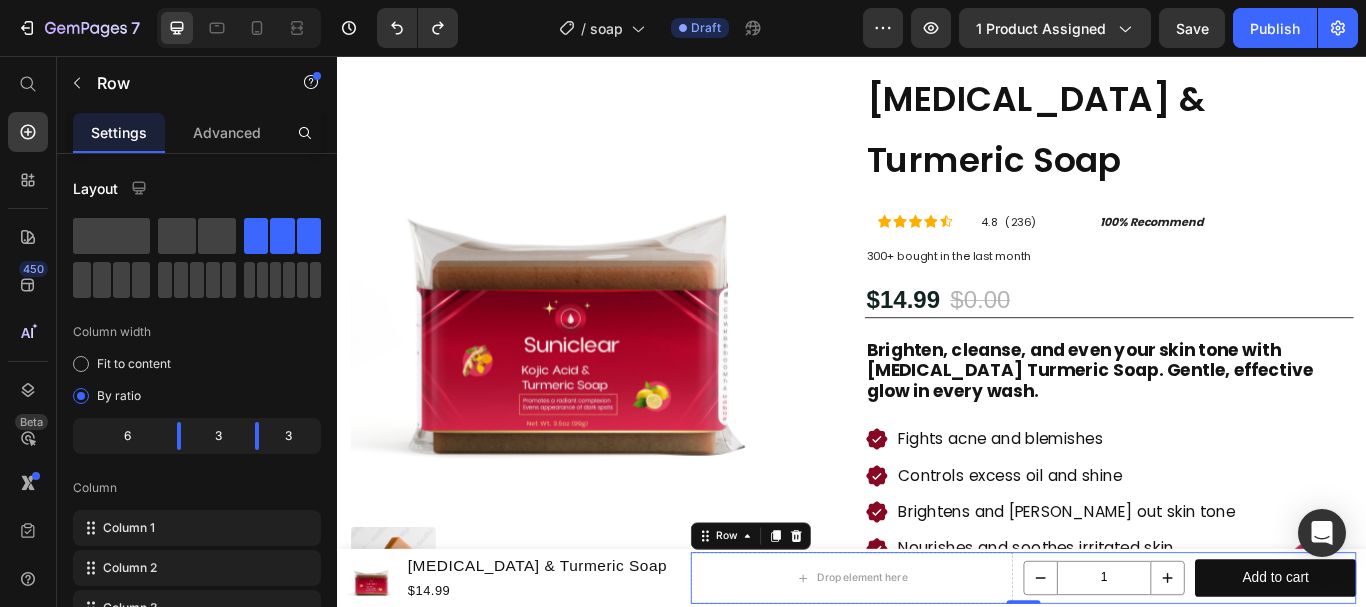 click on "Drop element here 1 Product Quantity Add to cart Product Cart Button Row   0" at bounding box center [1137, 665] 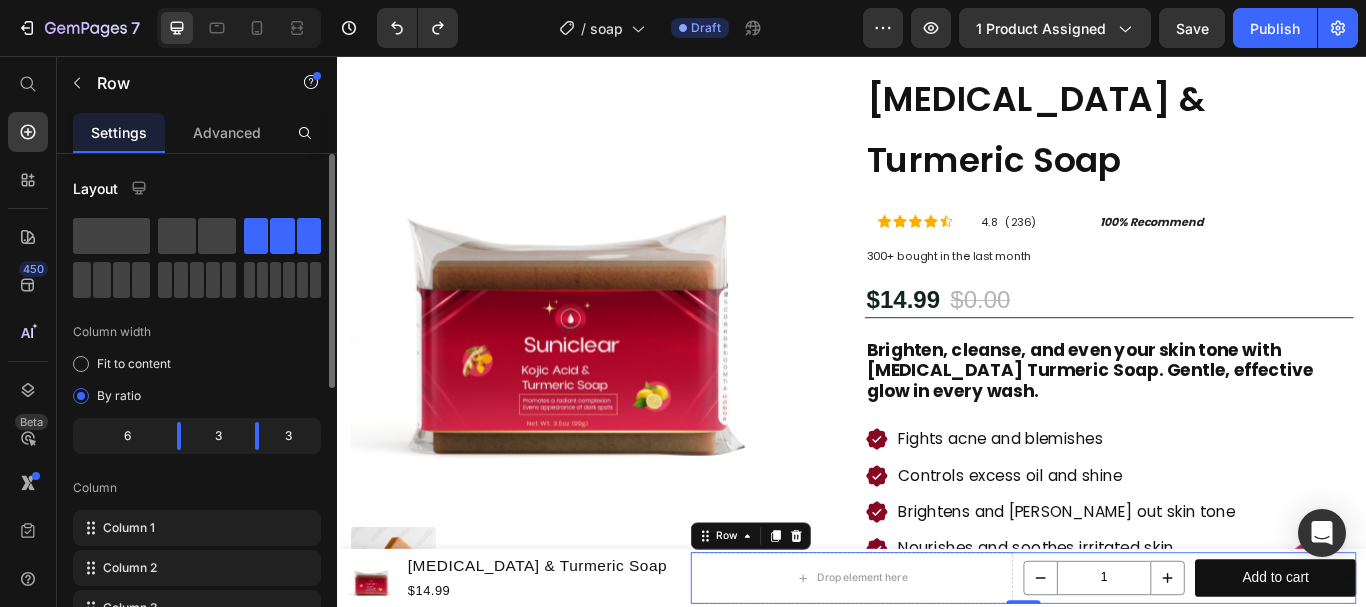click on "7  Version history  /  soap Draft Preview 1 product assigned  Save   Publish  450 Beta Start with Sections Elements Hero Section Product Detail Brands Trusted Badges Guarantee Product Breakdown How to use Testimonials Compare Bundle FAQs Social Proof Brand Story Product List Collection Blog List Contact Sticky Add to Cart Custom Footer Browse Library 450 Layout
Row
Row
Row
Row Text
Heading
Text Block Button
Button
Button
Sticky Back to top Media
Image
Image" at bounding box center [683, 0] 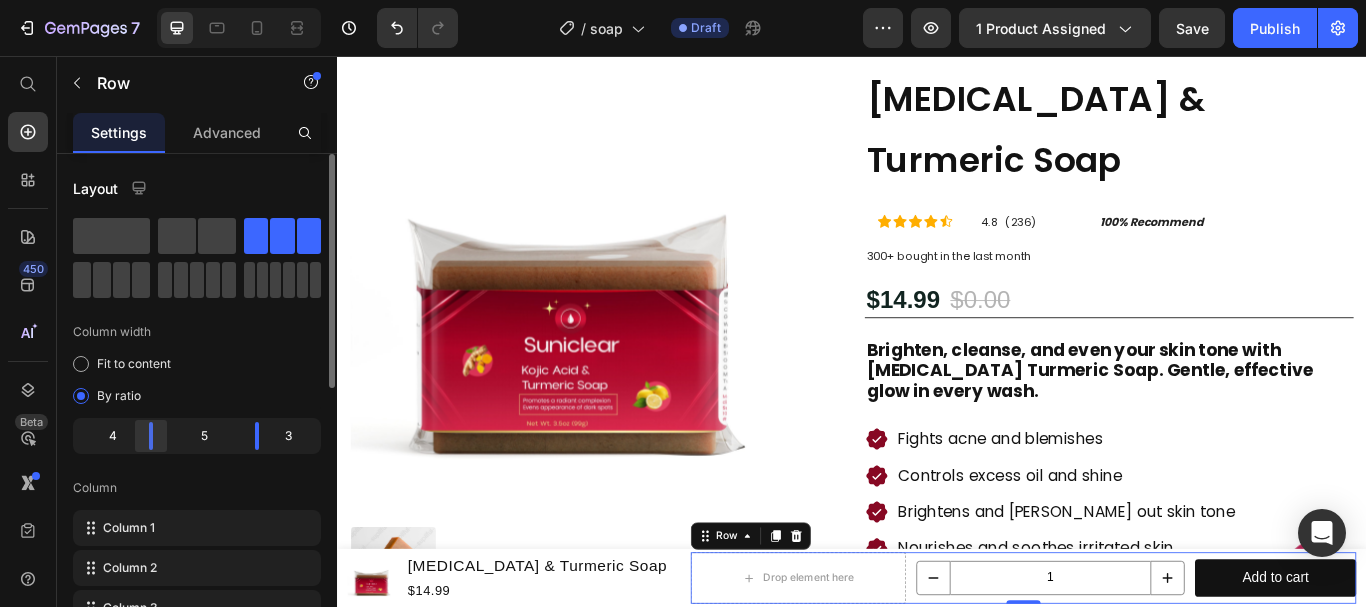 drag, startPoint x: 151, startPoint y: 432, endPoint x: 172, endPoint y: 432, distance: 21 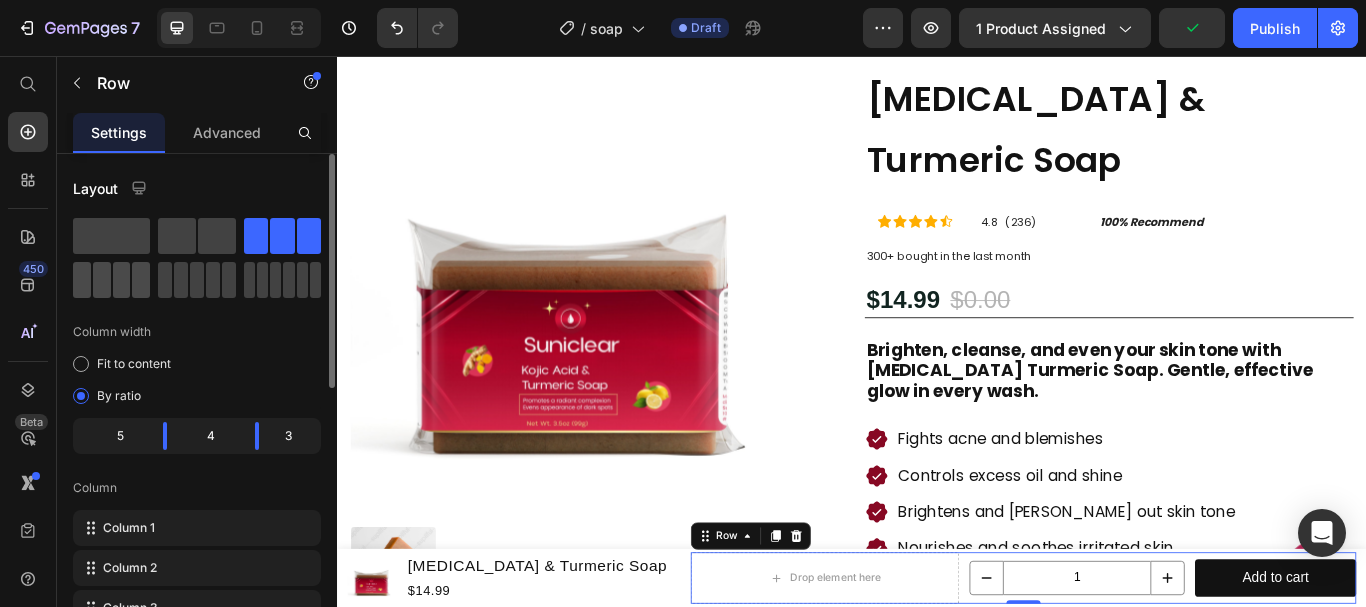 click 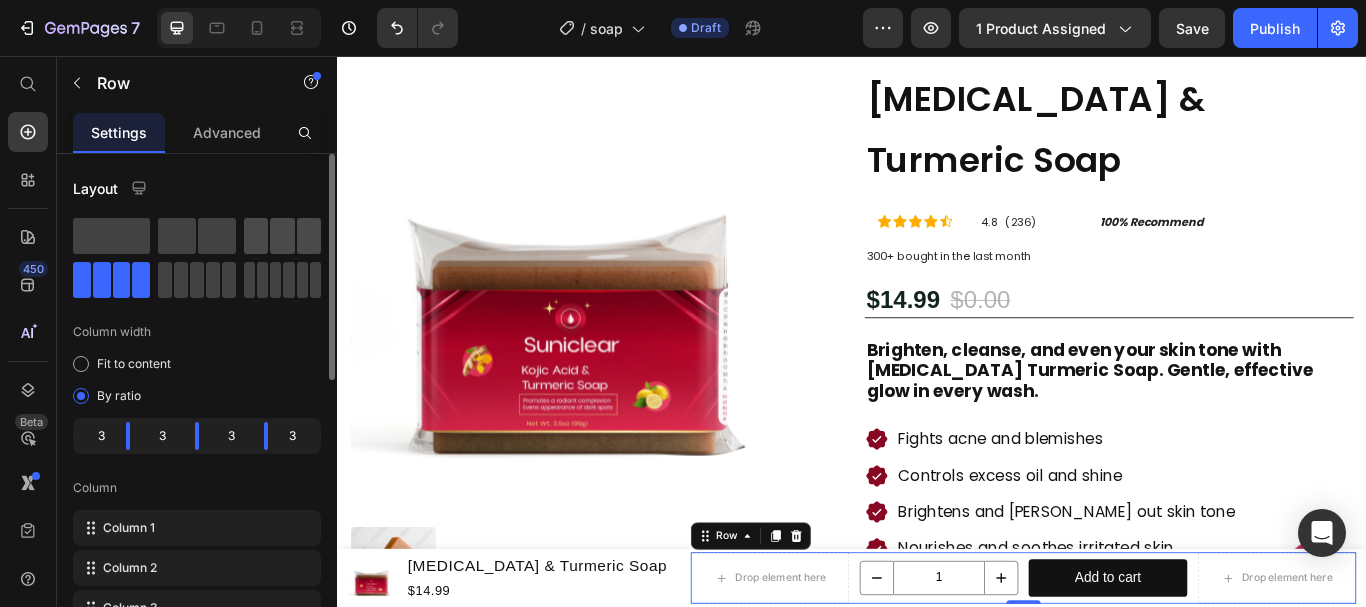 click 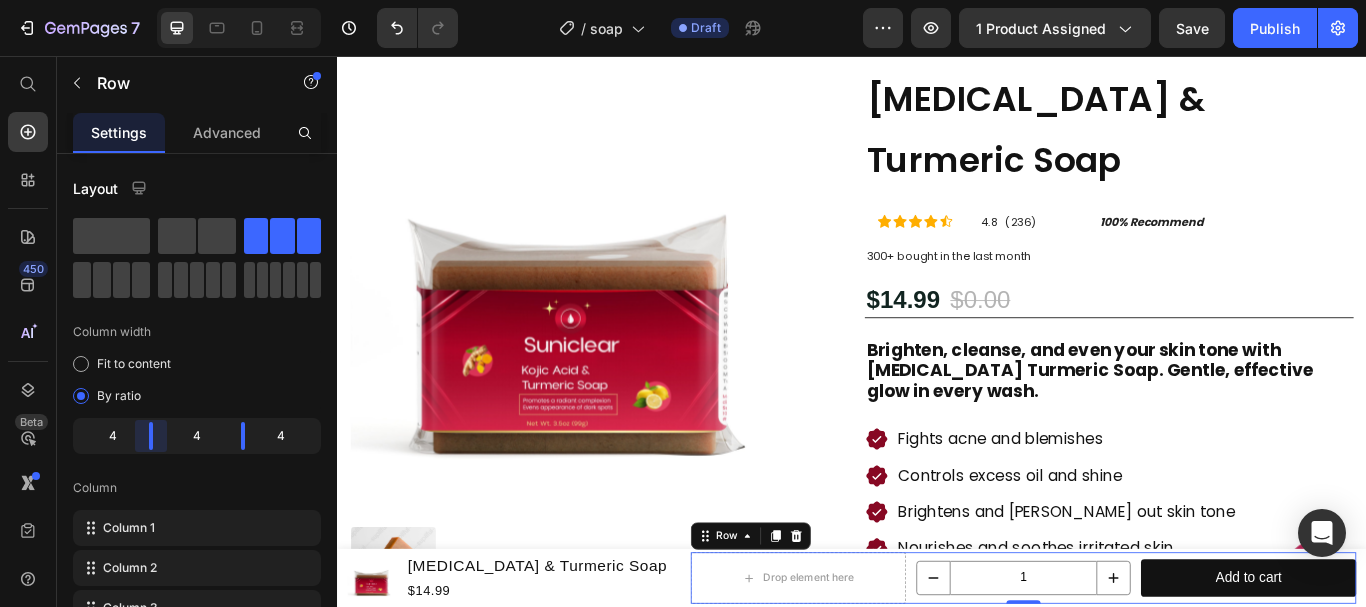 drag, startPoint x: 152, startPoint y: 447, endPoint x: 167, endPoint y: 444, distance: 15.297058 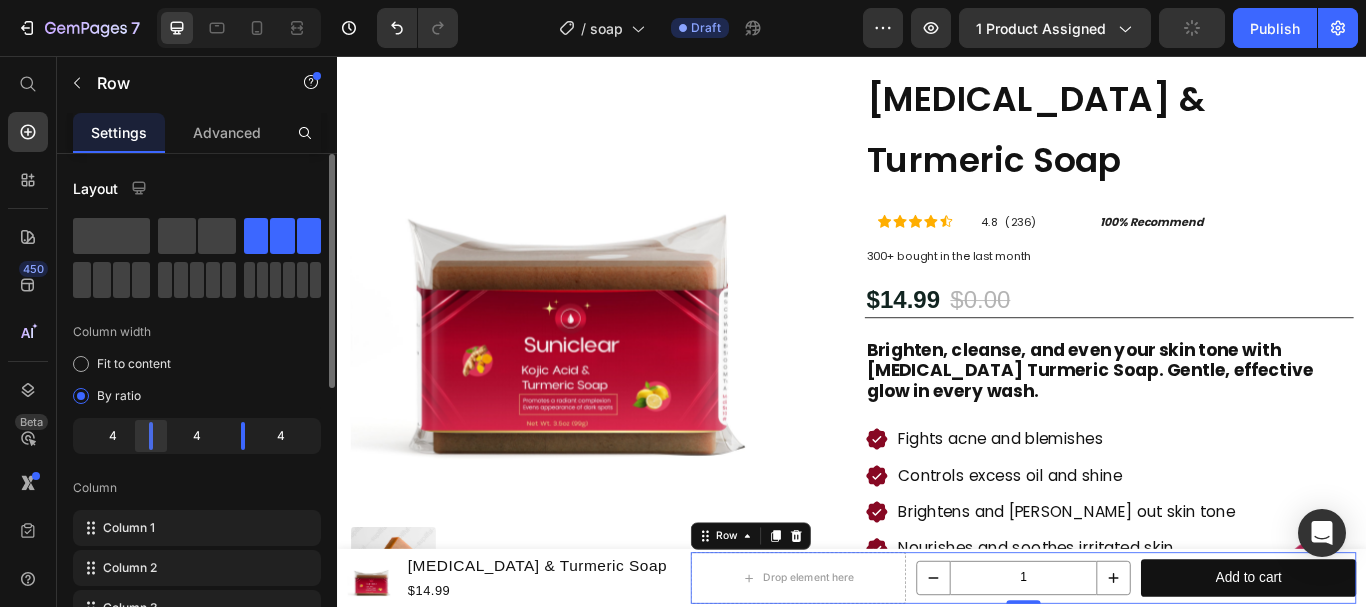 drag, startPoint x: 151, startPoint y: 434, endPoint x: 172, endPoint y: 431, distance: 21.213203 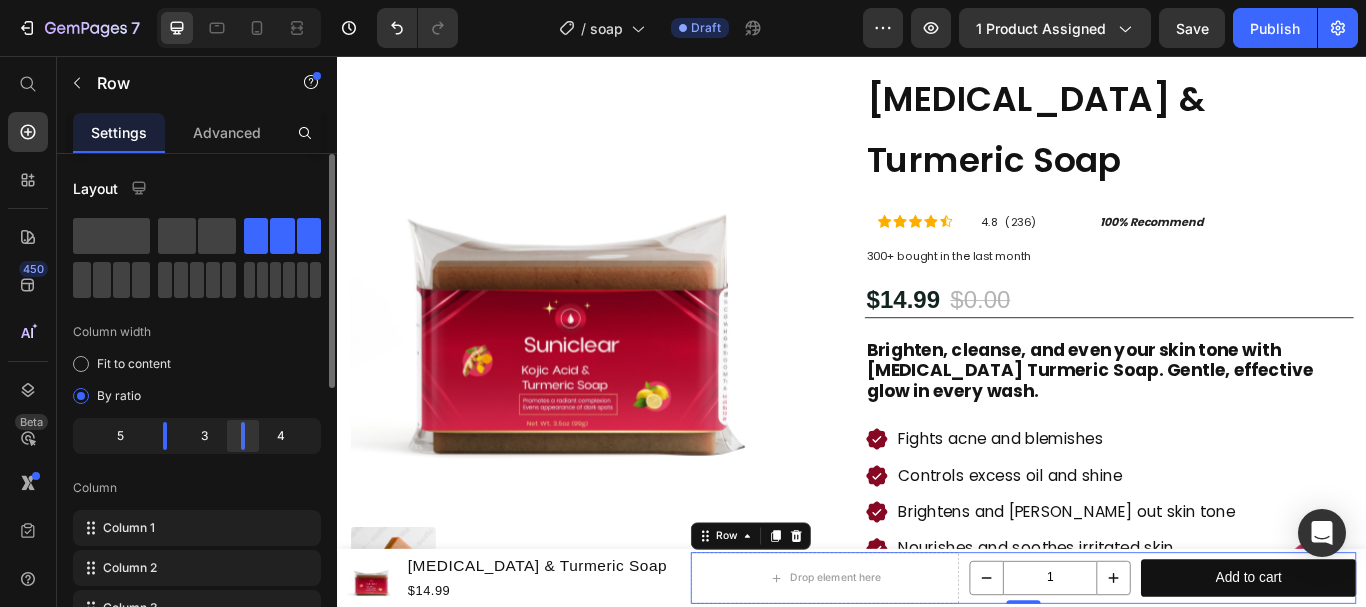 drag, startPoint x: 243, startPoint y: 432, endPoint x: 259, endPoint y: 429, distance: 16.27882 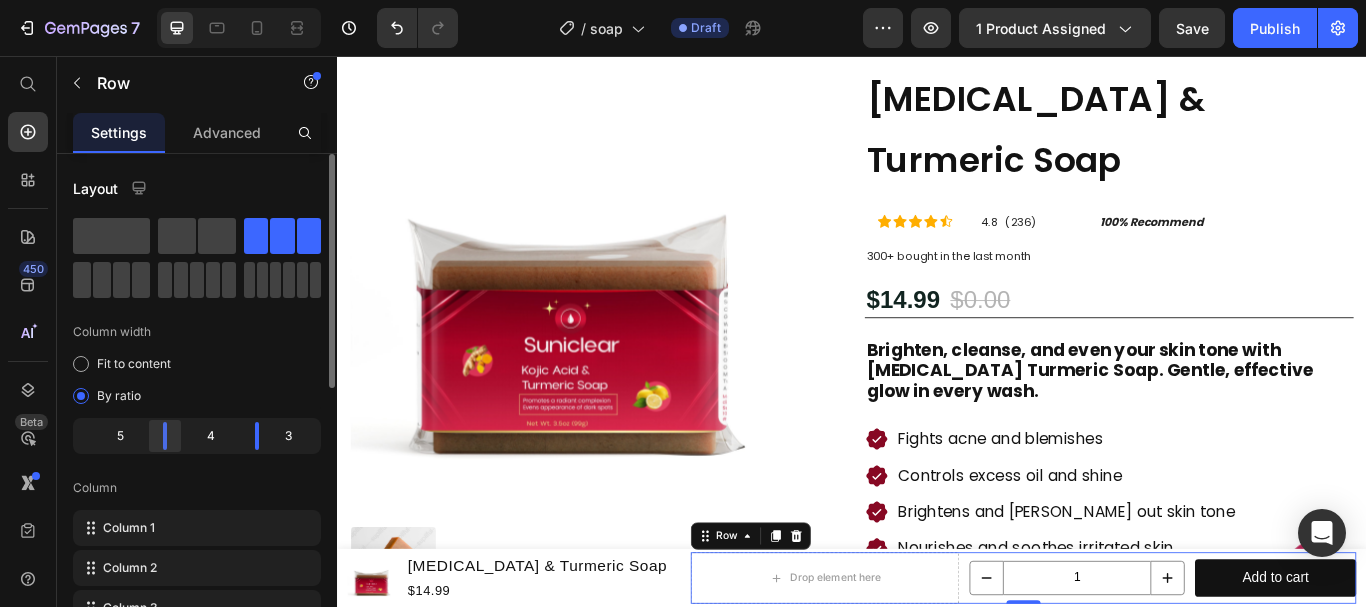 drag, startPoint x: 168, startPoint y: 431, endPoint x: 182, endPoint y: 431, distance: 14 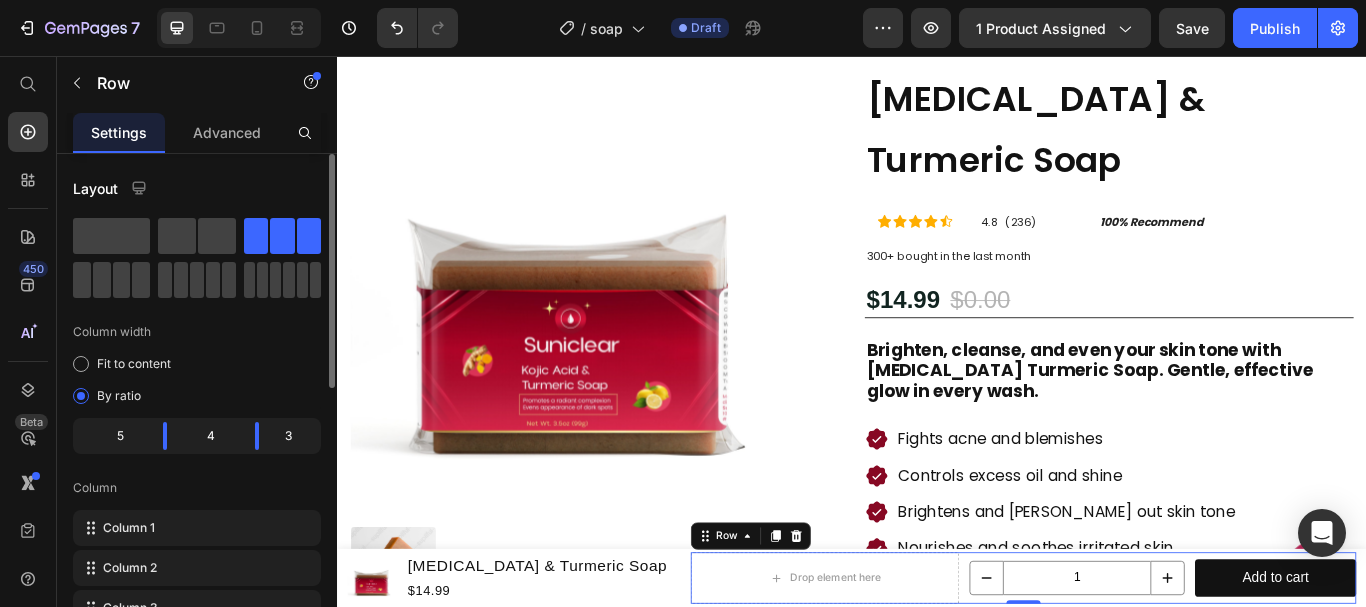 drag, startPoint x: 166, startPoint y: 436, endPoint x: 183, endPoint y: 432, distance: 17.464249 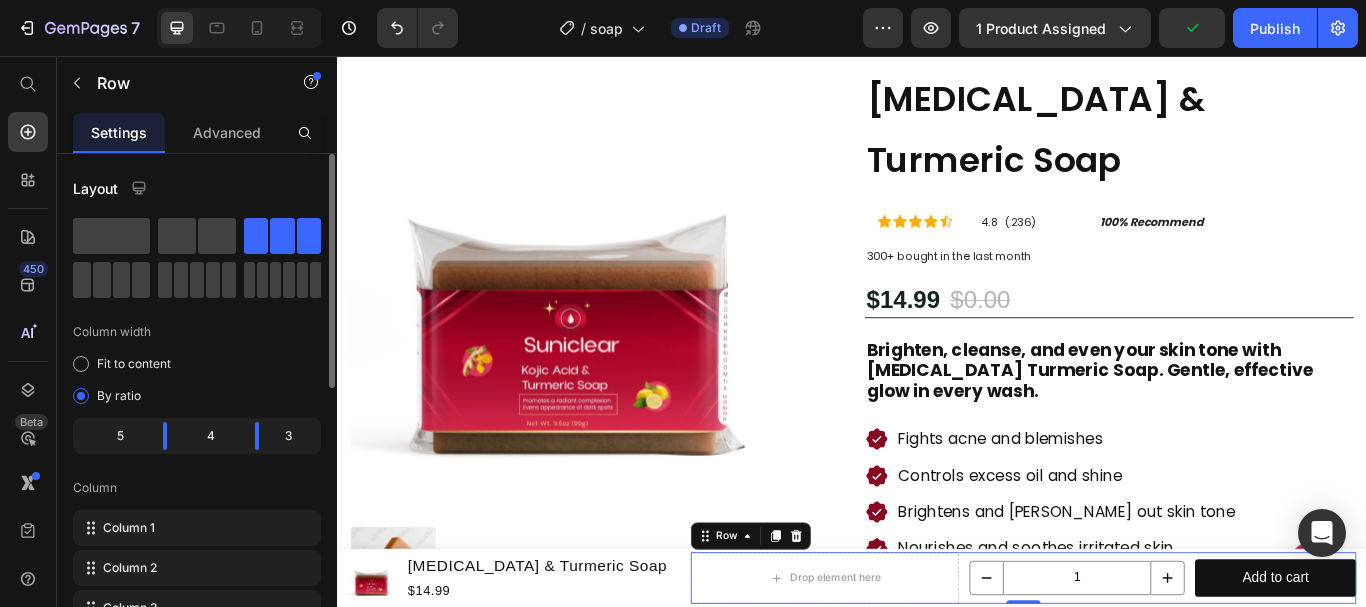 drag, startPoint x: 163, startPoint y: 432, endPoint x: 186, endPoint y: 430, distance: 23.086792 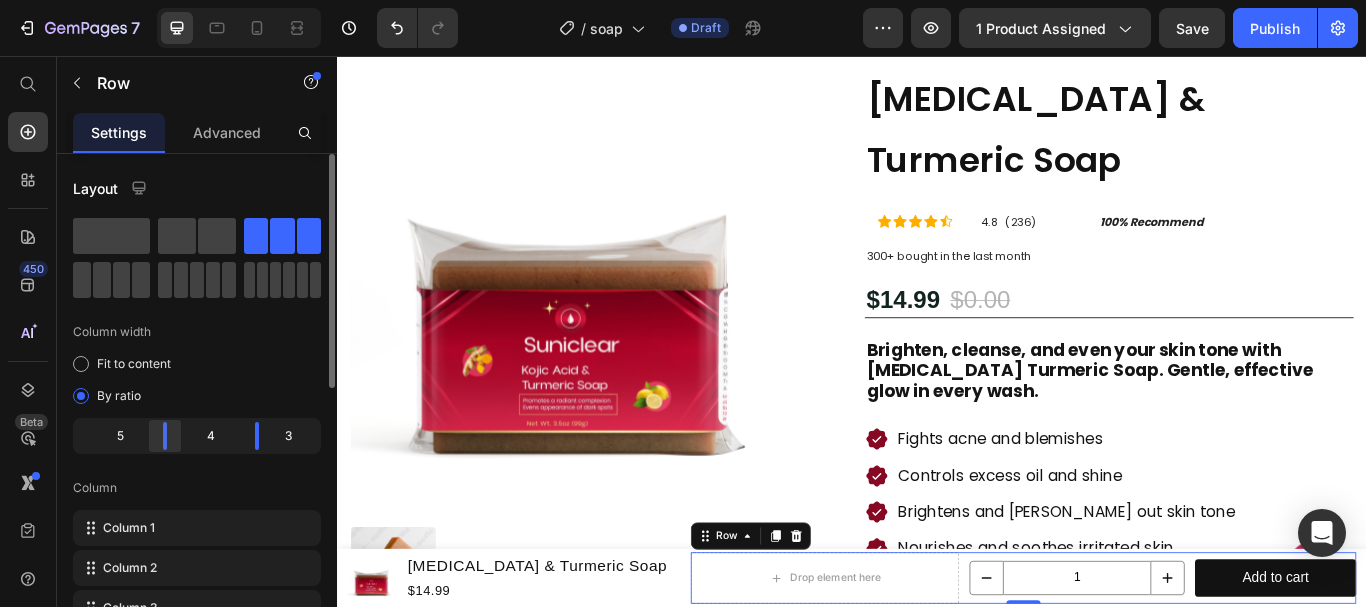 drag, startPoint x: 168, startPoint y: 433, endPoint x: 194, endPoint y: 432, distance: 26.019224 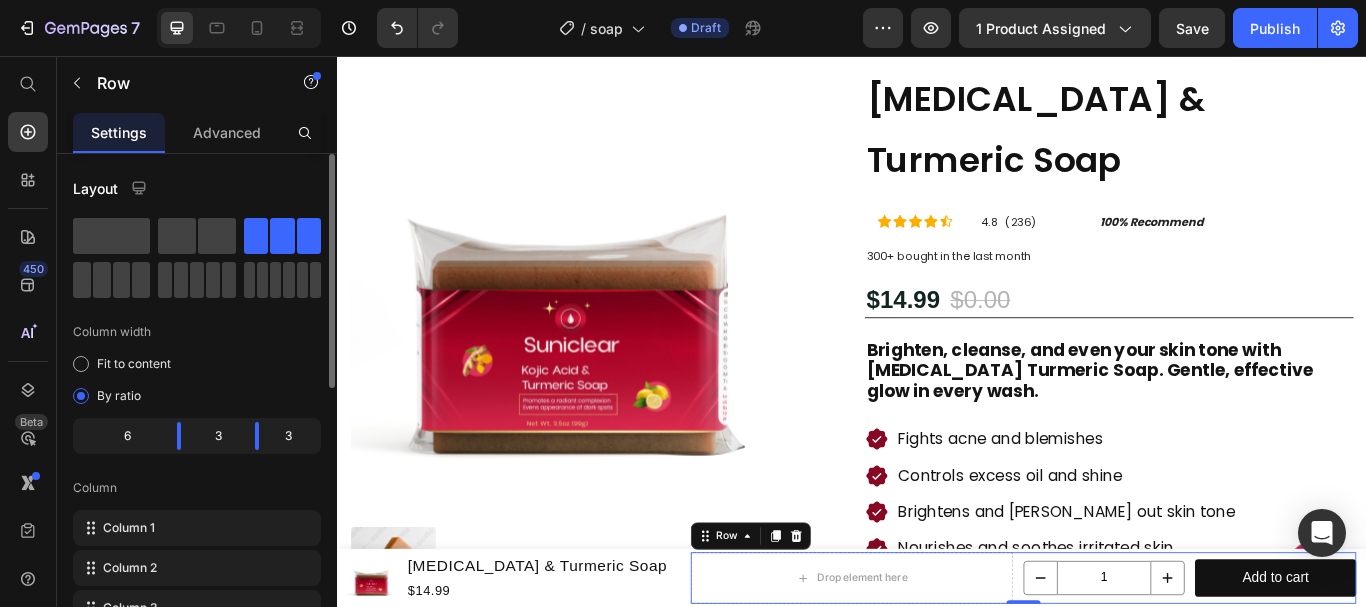click on "Column" at bounding box center [197, 488] 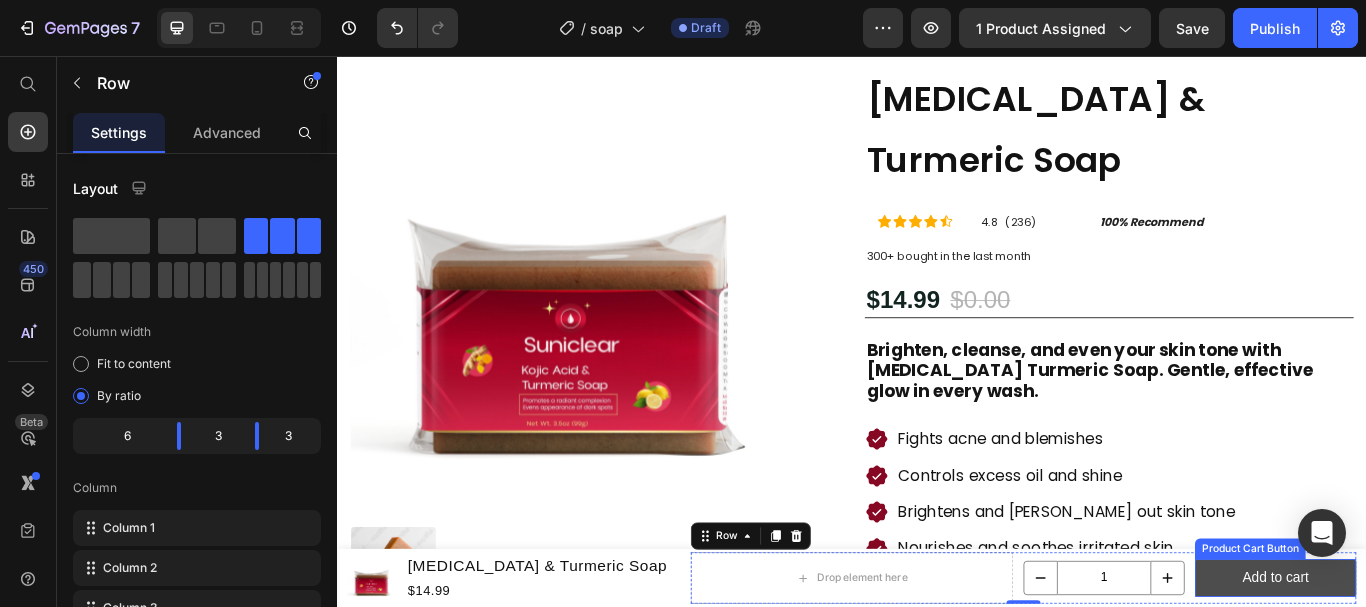 click on "Add to cart" at bounding box center (1431, 665) 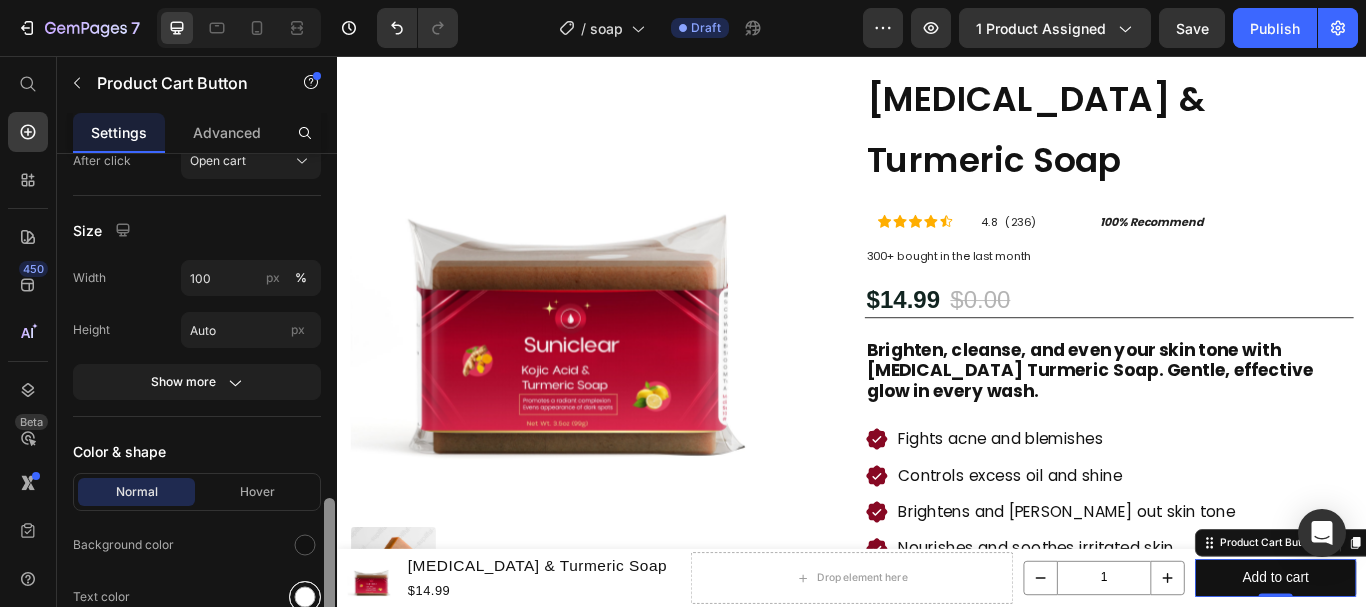 scroll, scrollTop: 860, scrollLeft: 0, axis: vertical 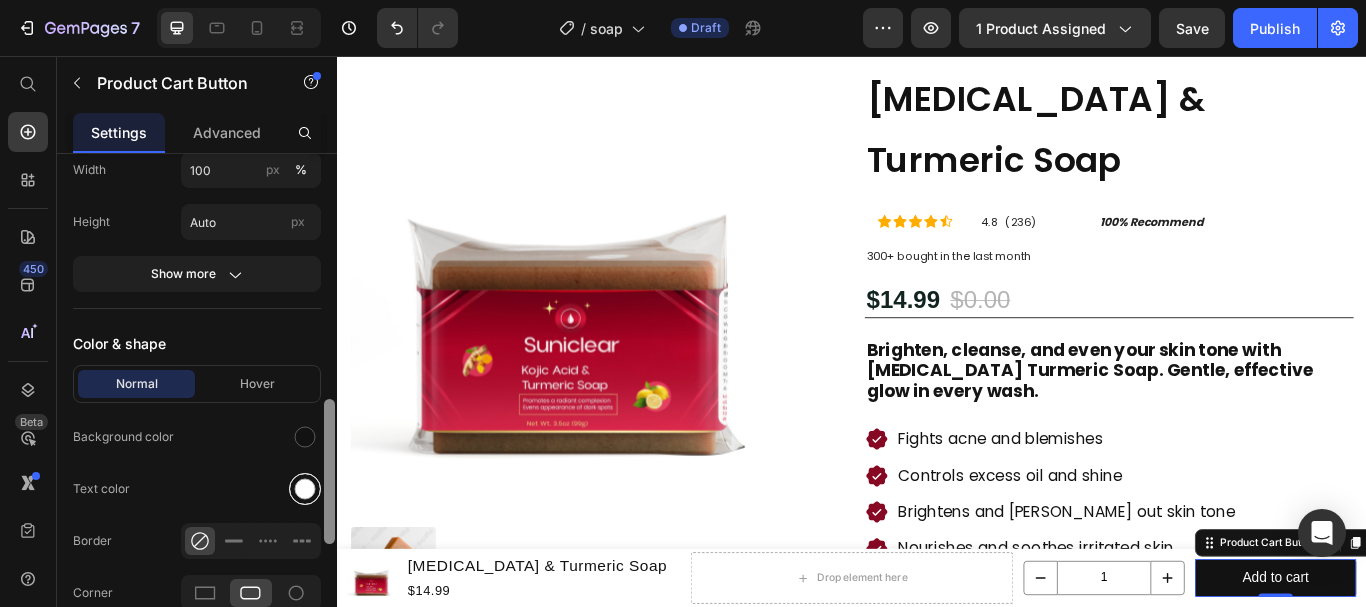 drag, startPoint x: 332, startPoint y: 419, endPoint x: 312, endPoint y: 497, distance: 80.523285 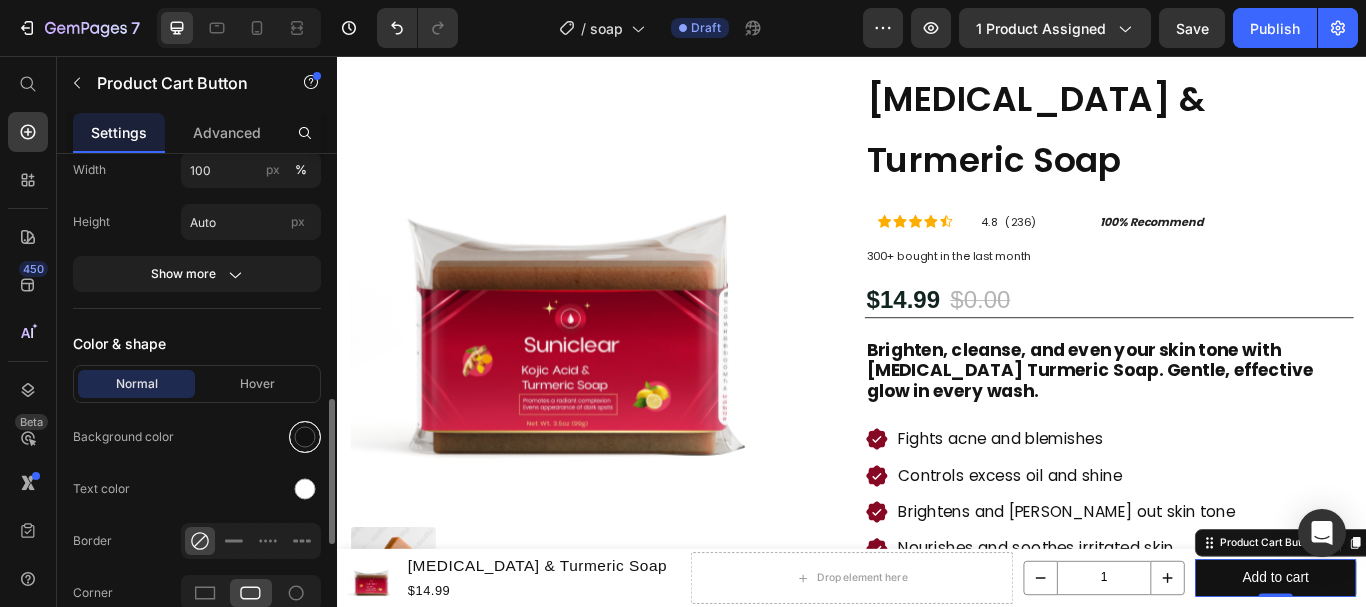 click at bounding box center (305, 437) 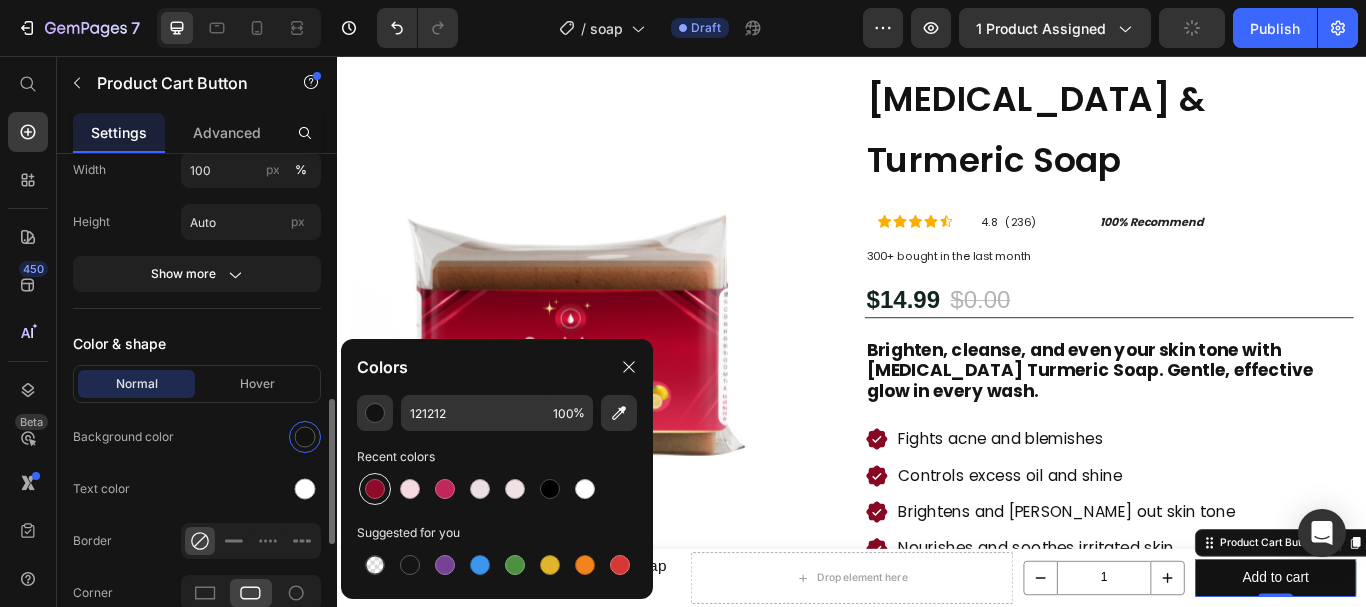 click at bounding box center [375, 489] 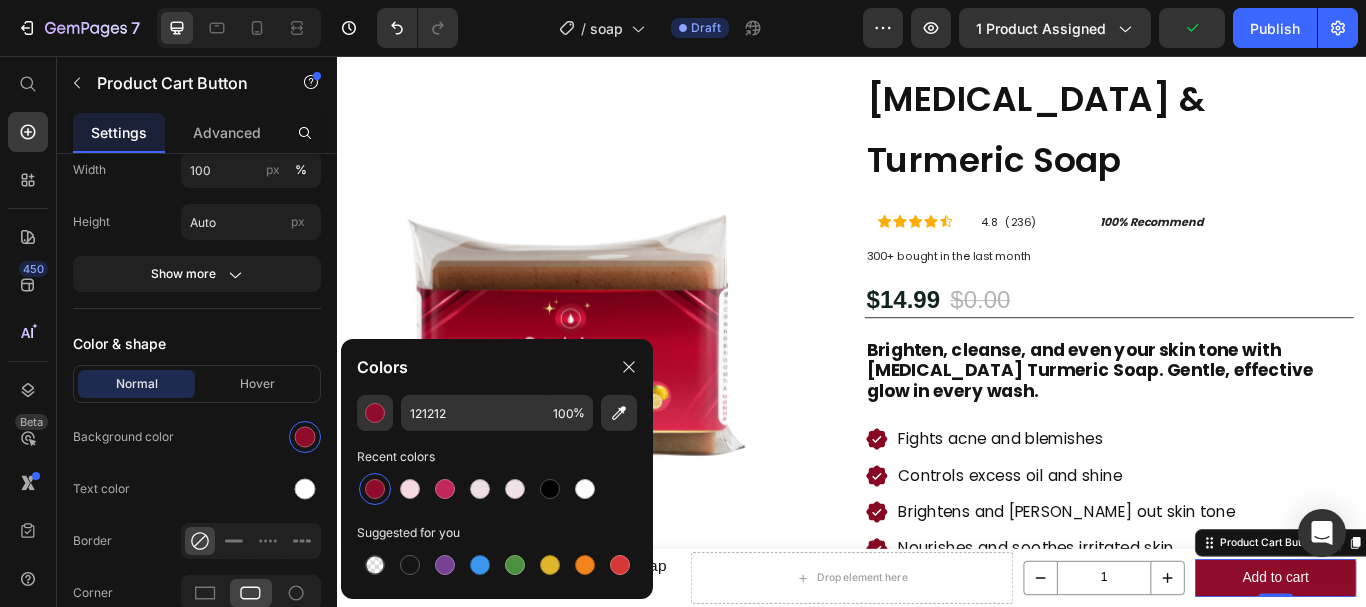 type on "8E0C29" 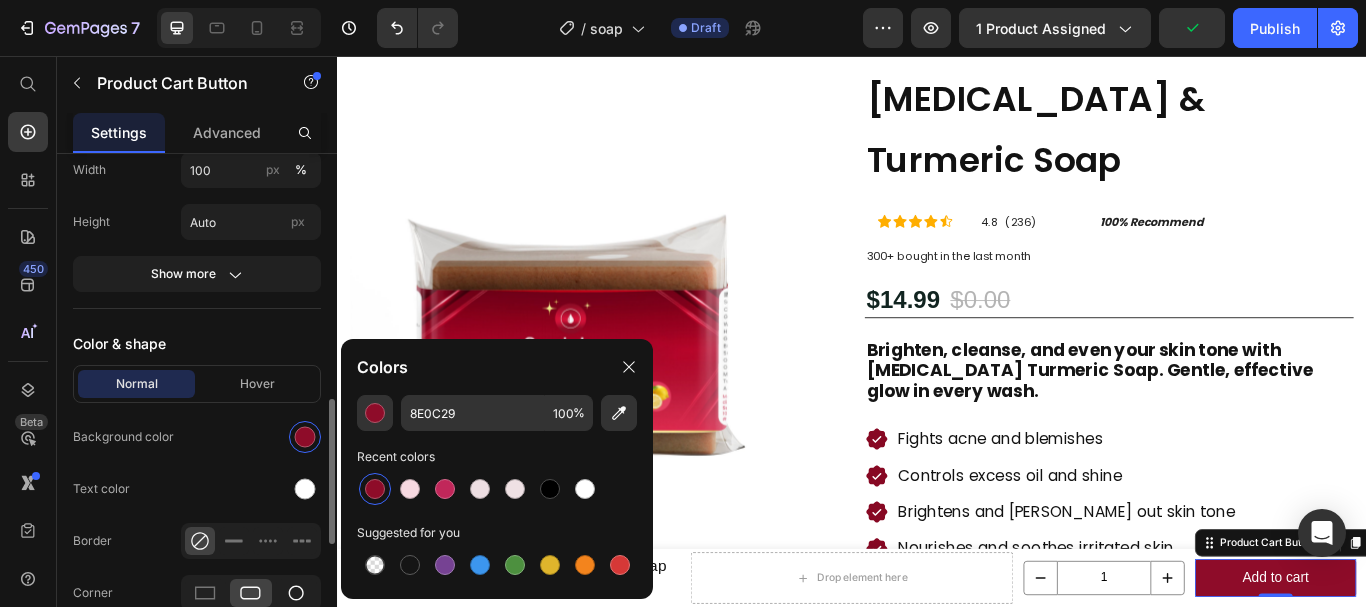 click 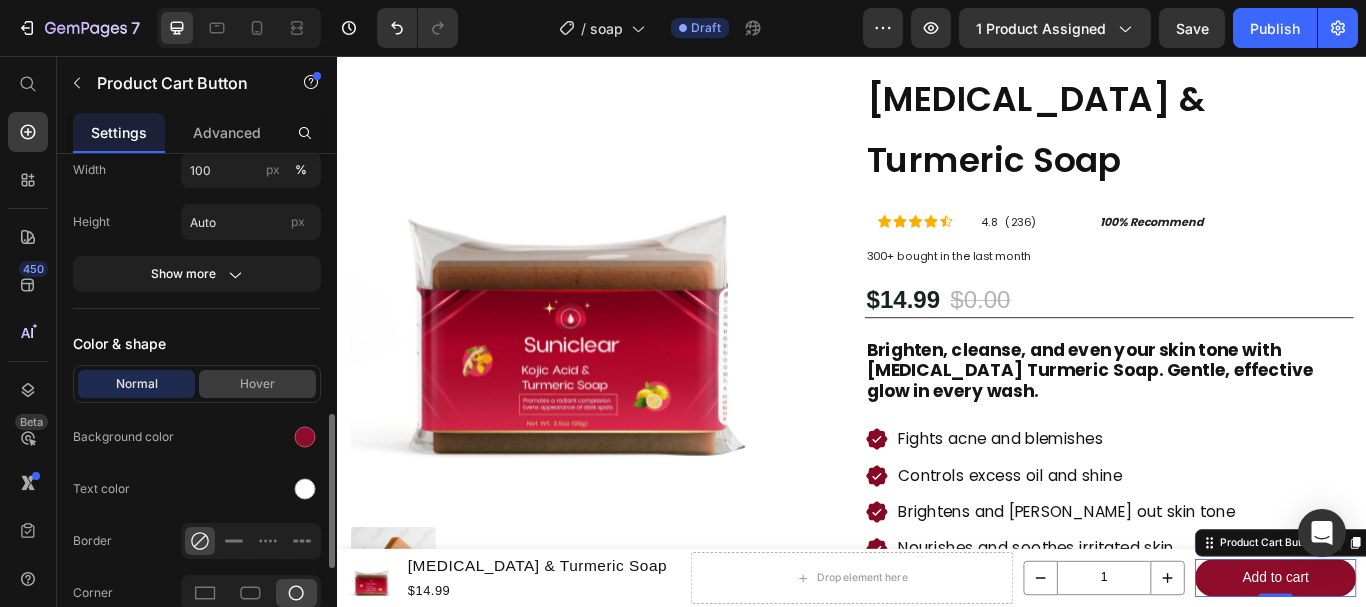click on "Hover" at bounding box center (257, 384) 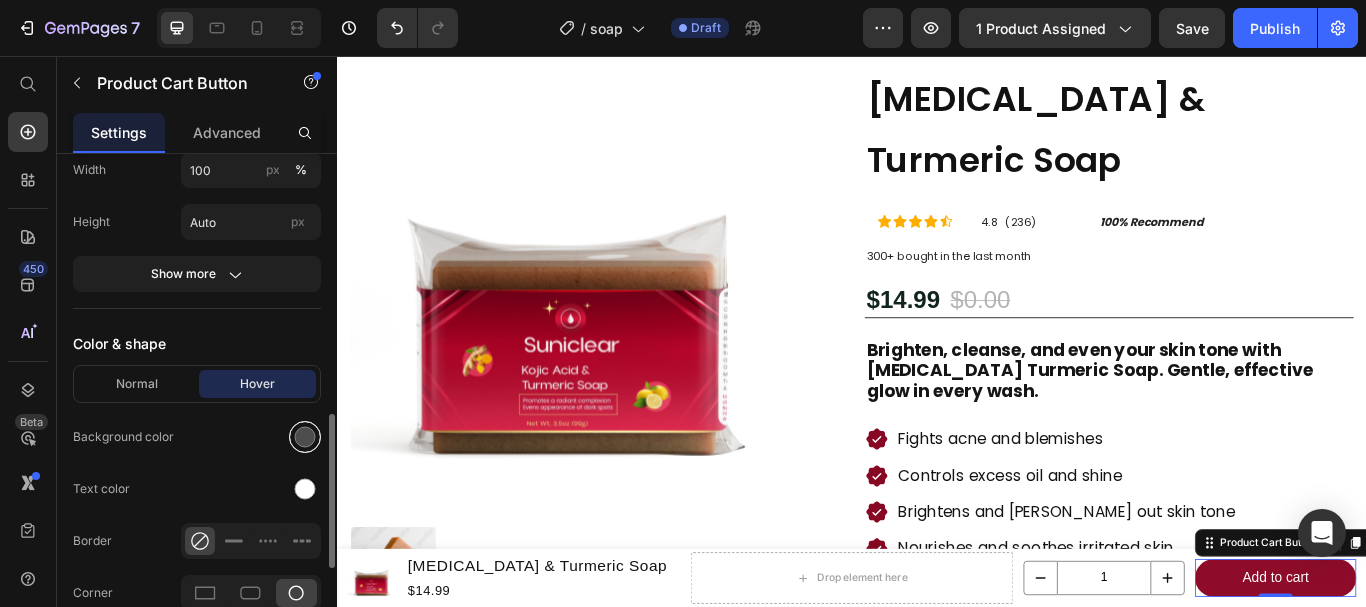 click at bounding box center (305, 437) 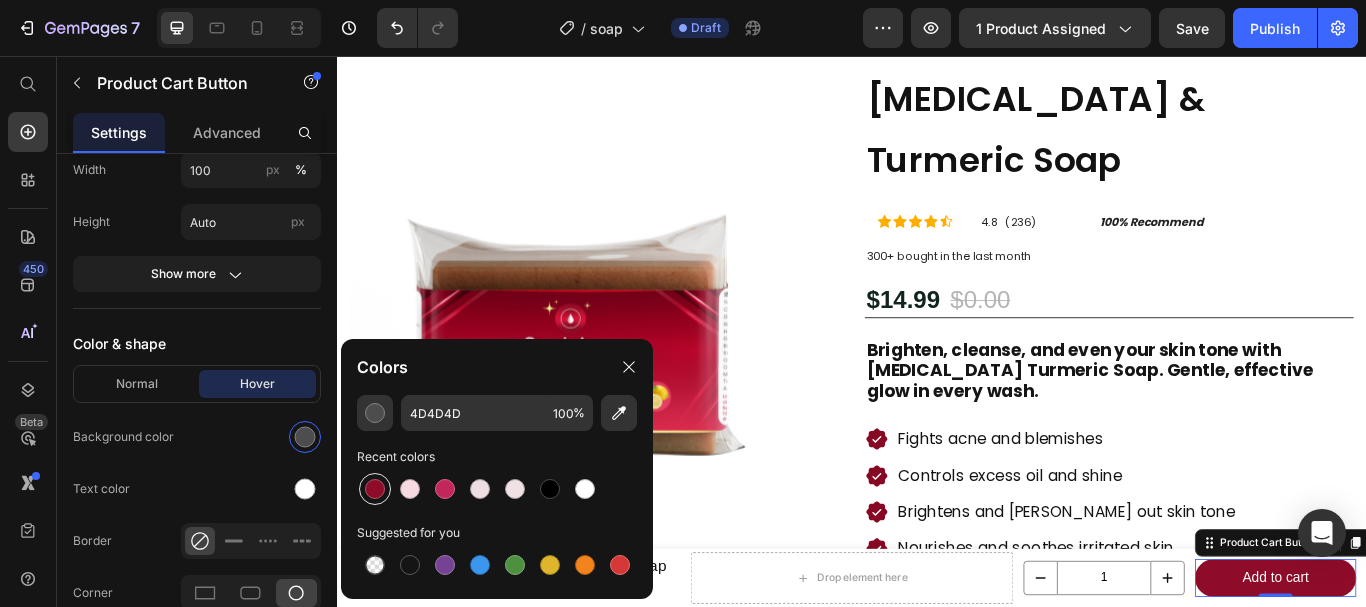 click at bounding box center [375, 489] 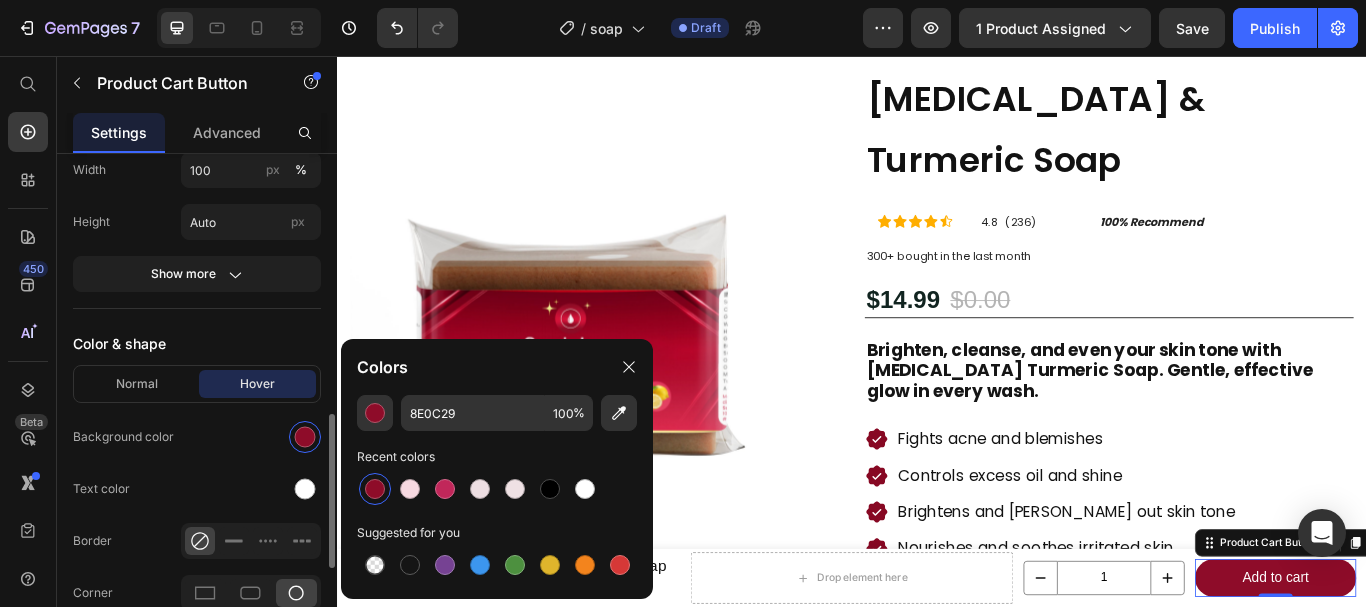 click on "Normal Hover Background color Text color Border Corner Shadow" 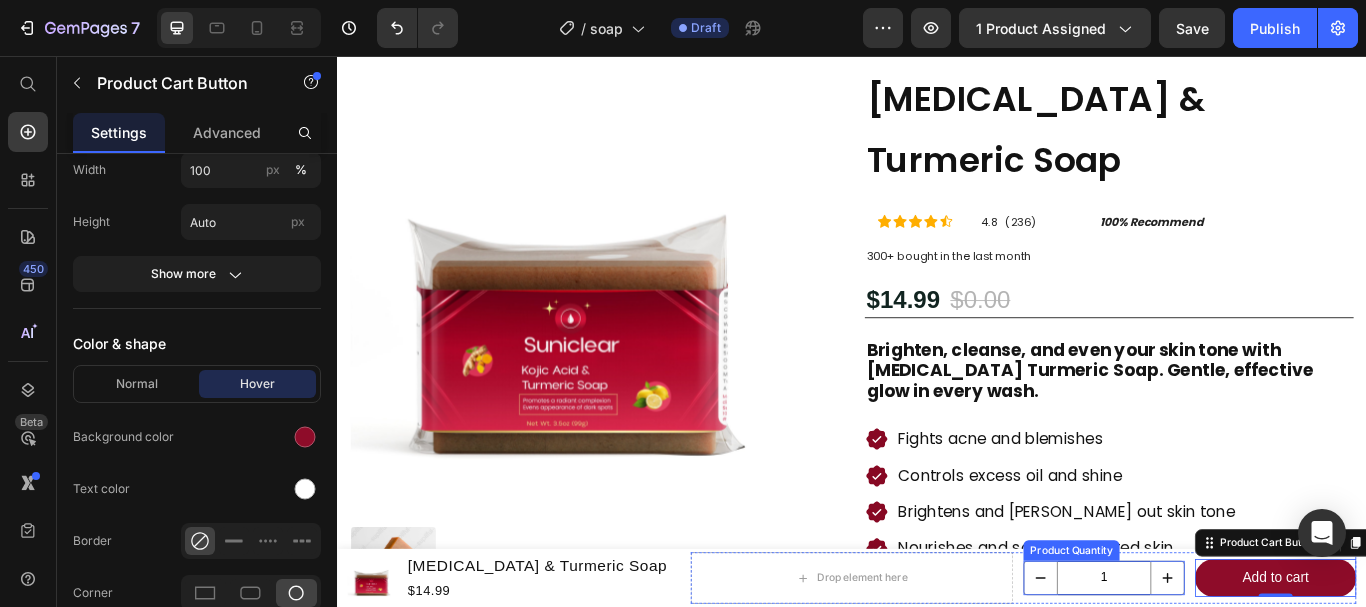 click on "1" at bounding box center (1231, 665) 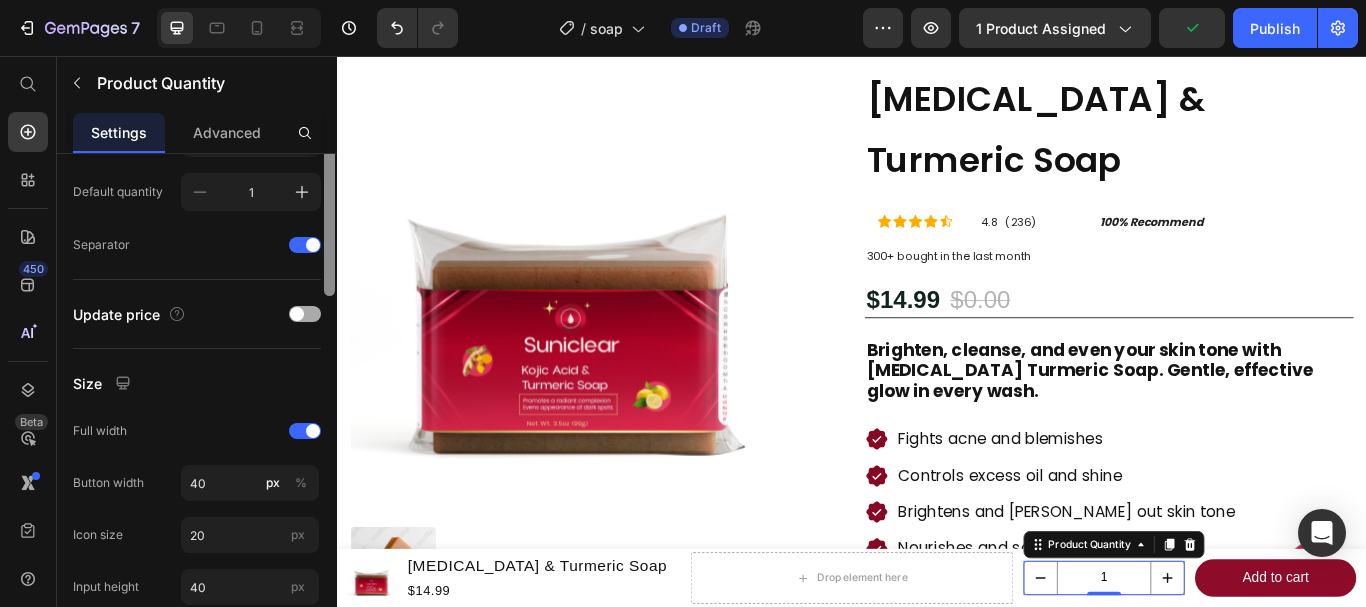 scroll, scrollTop: 196, scrollLeft: 0, axis: vertical 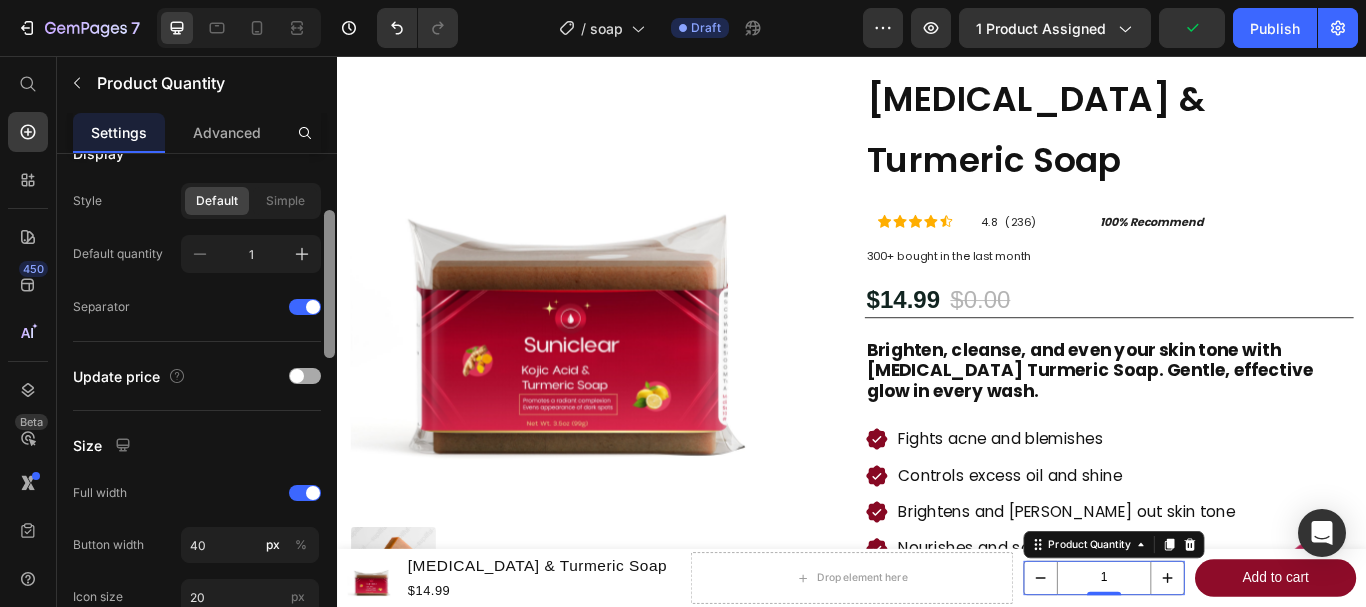 drag, startPoint x: 331, startPoint y: 268, endPoint x: 306, endPoint y: 325, distance: 62.241467 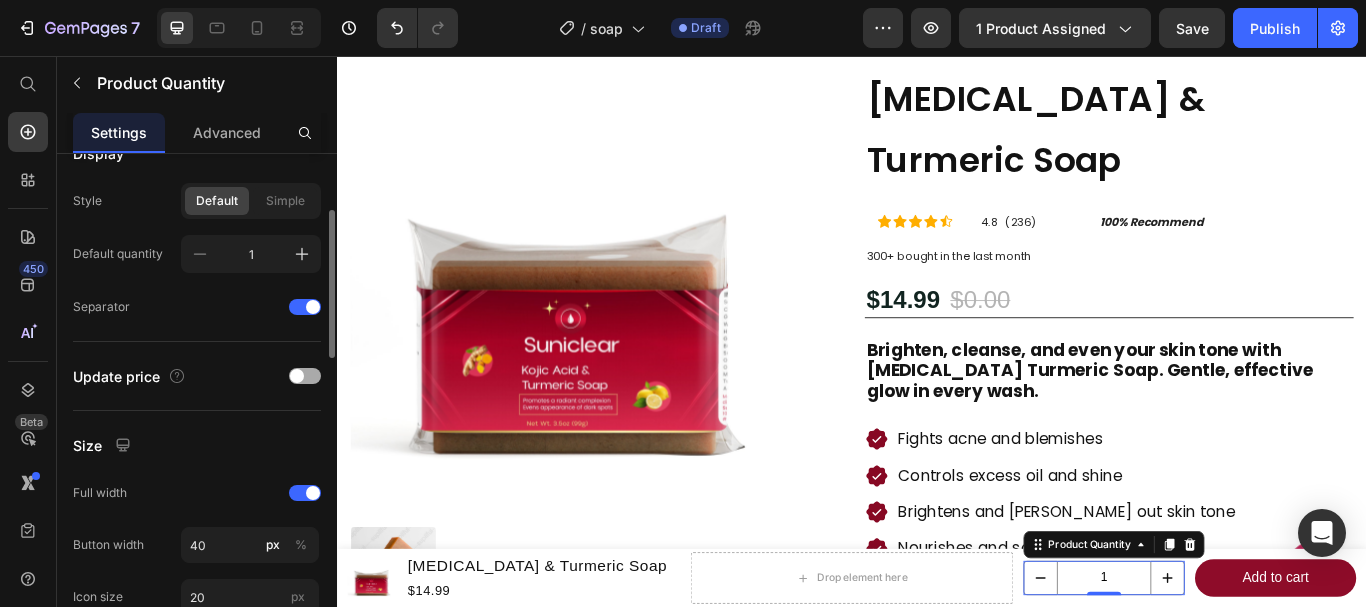 click at bounding box center (297, 376) 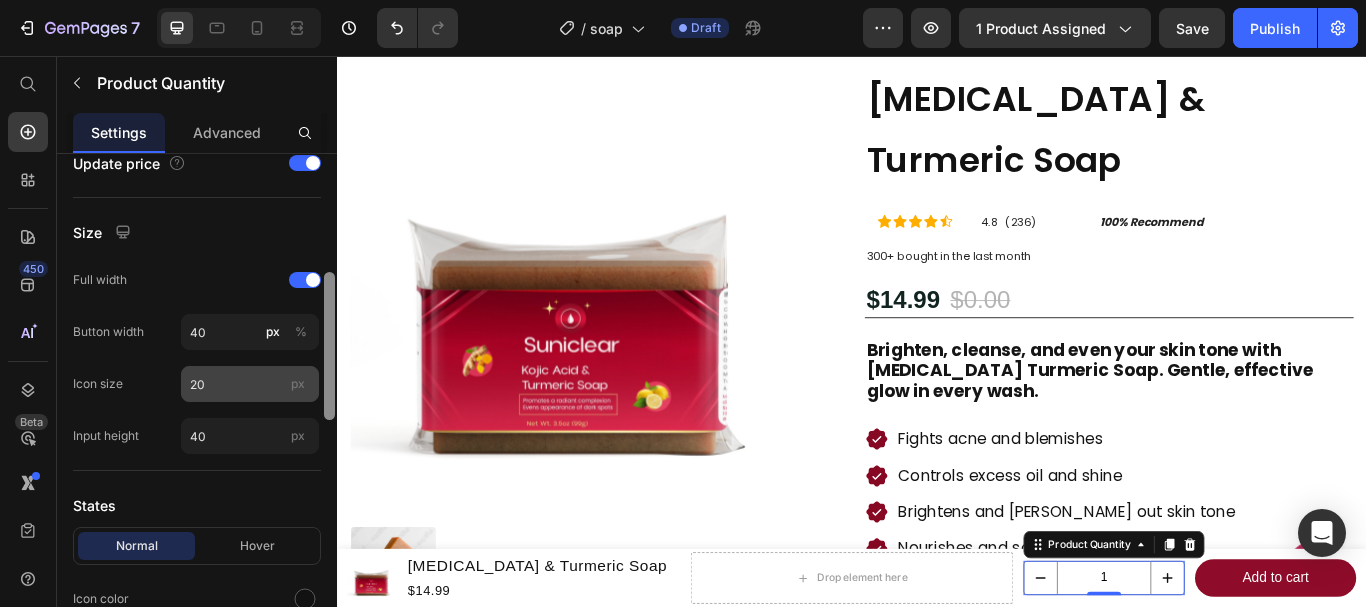 scroll, scrollTop: 413, scrollLeft: 0, axis: vertical 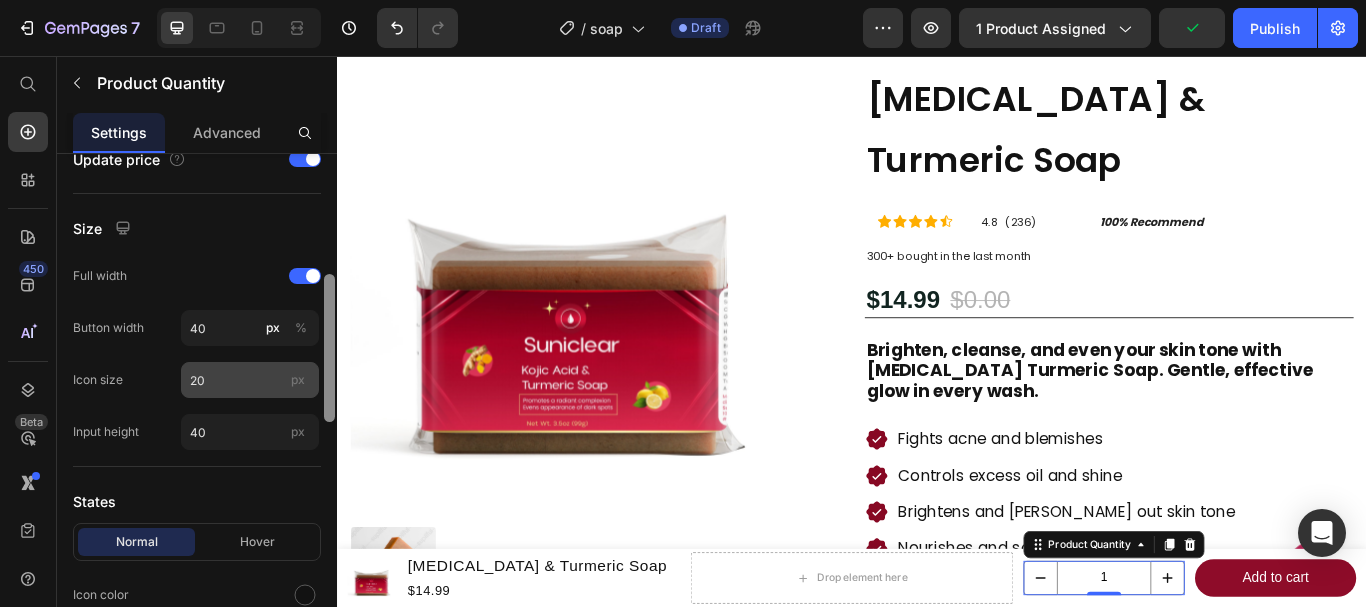 drag, startPoint x: 330, startPoint y: 324, endPoint x: 318, endPoint y: 386, distance: 63.15061 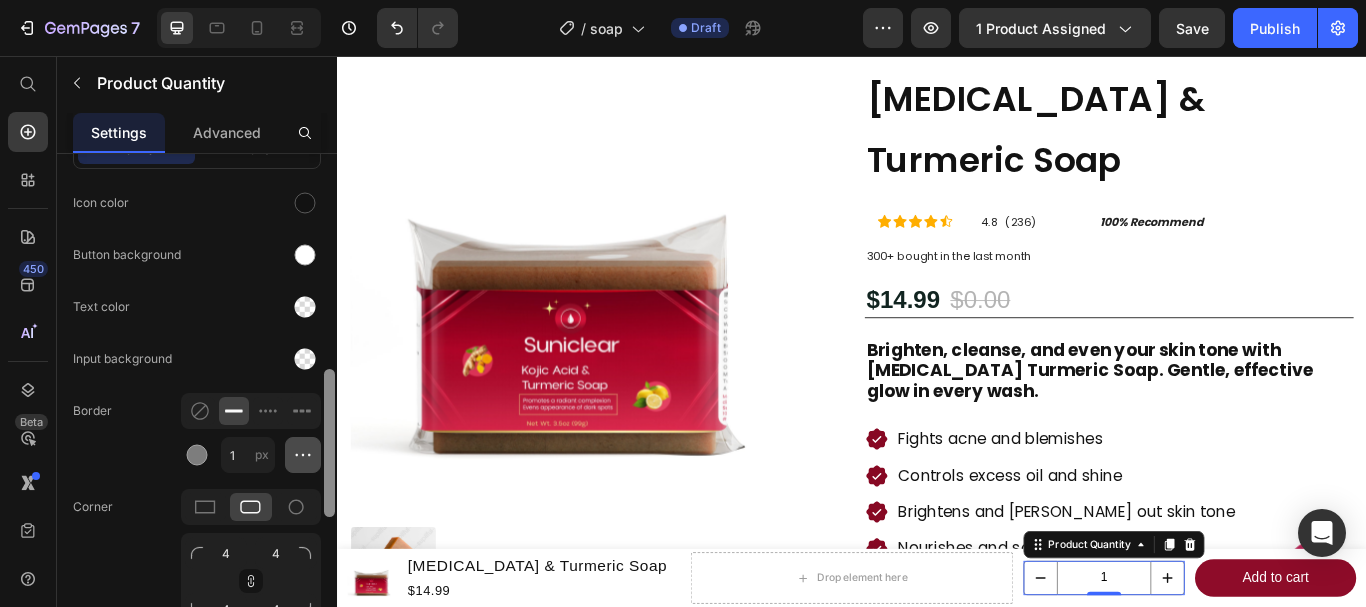scroll, scrollTop: 857, scrollLeft: 0, axis: vertical 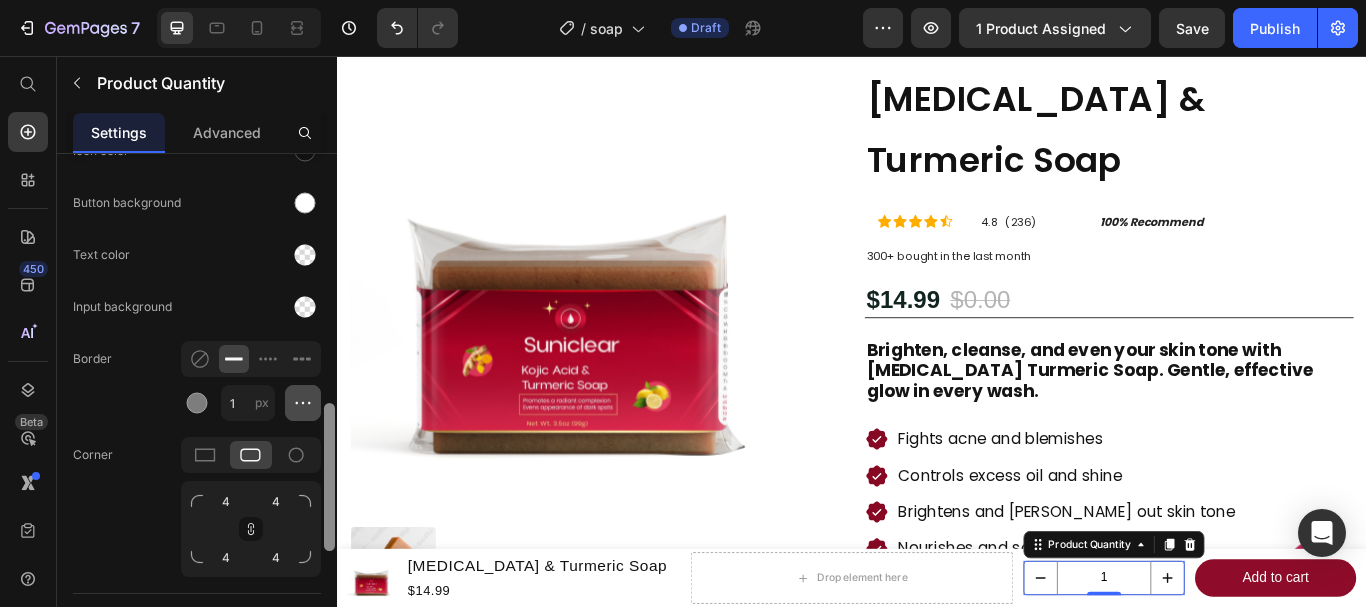 drag, startPoint x: 330, startPoint y: 296, endPoint x: 305, endPoint y: 425, distance: 131.40015 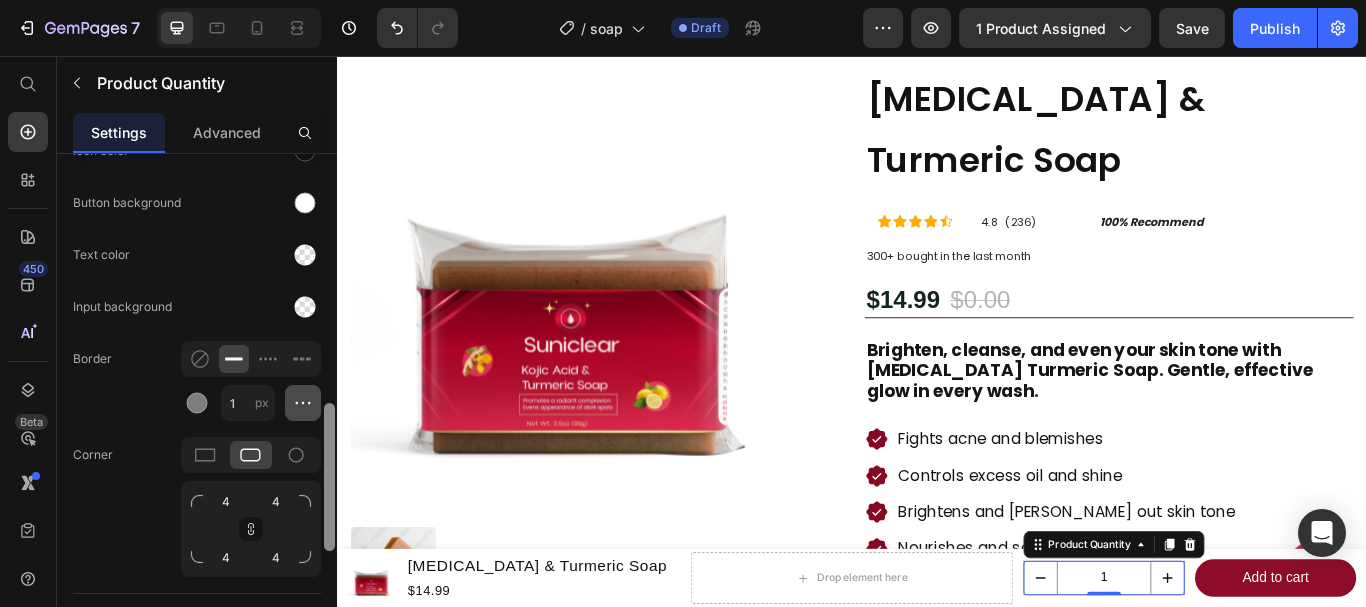 click on "Product Source Kojic Acid & Turmeric Soap  You can manage it in   Product element  Display Style Default Simple Default quantity 1 Separator Update price Size Full width Button width 40 px % Icon size 20 px Input height 40 px States Normal Hover Icon color Button background Text color Input background Border 1 px Corner 4 4 4 4 Quantity number Styles Paragraph 2 Font sans-serif Size 14 Show more  Delete element" at bounding box center (197, 409) 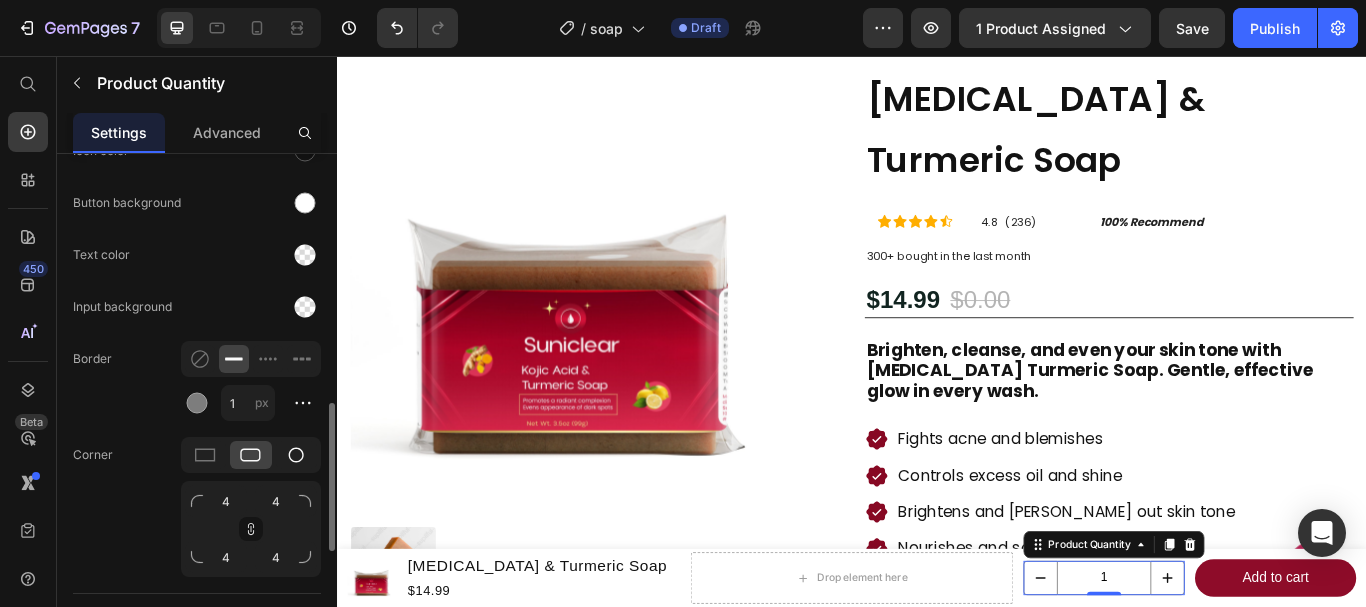 click 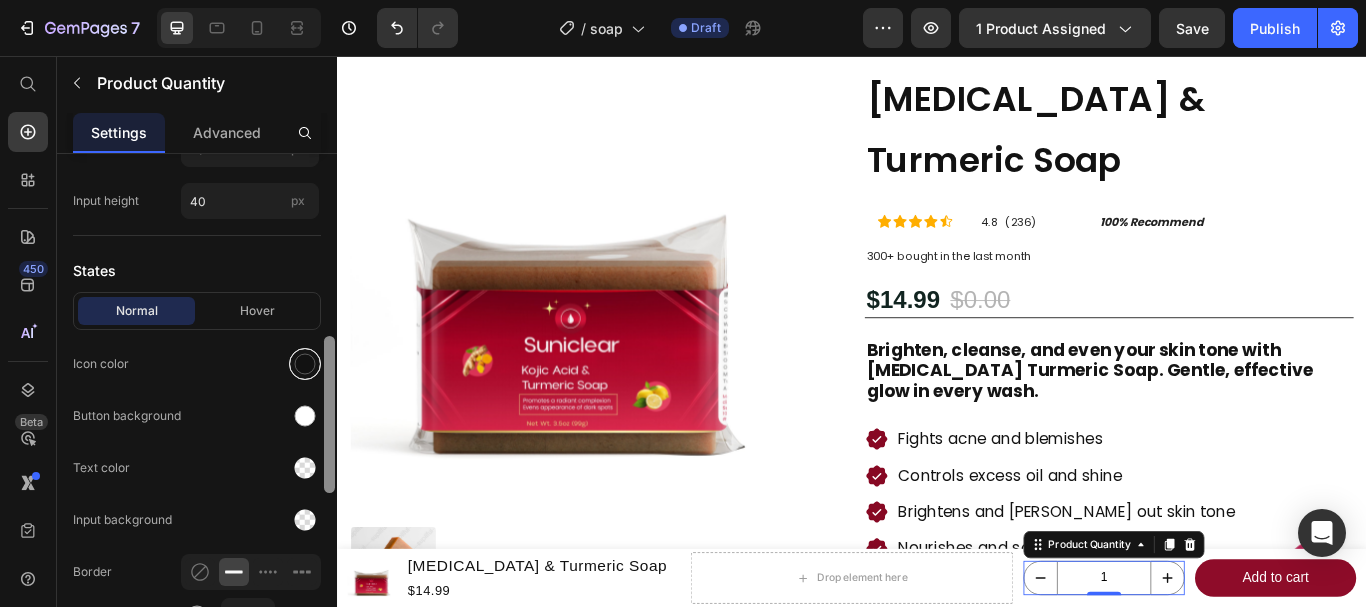 scroll, scrollTop: 631, scrollLeft: 0, axis: vertical 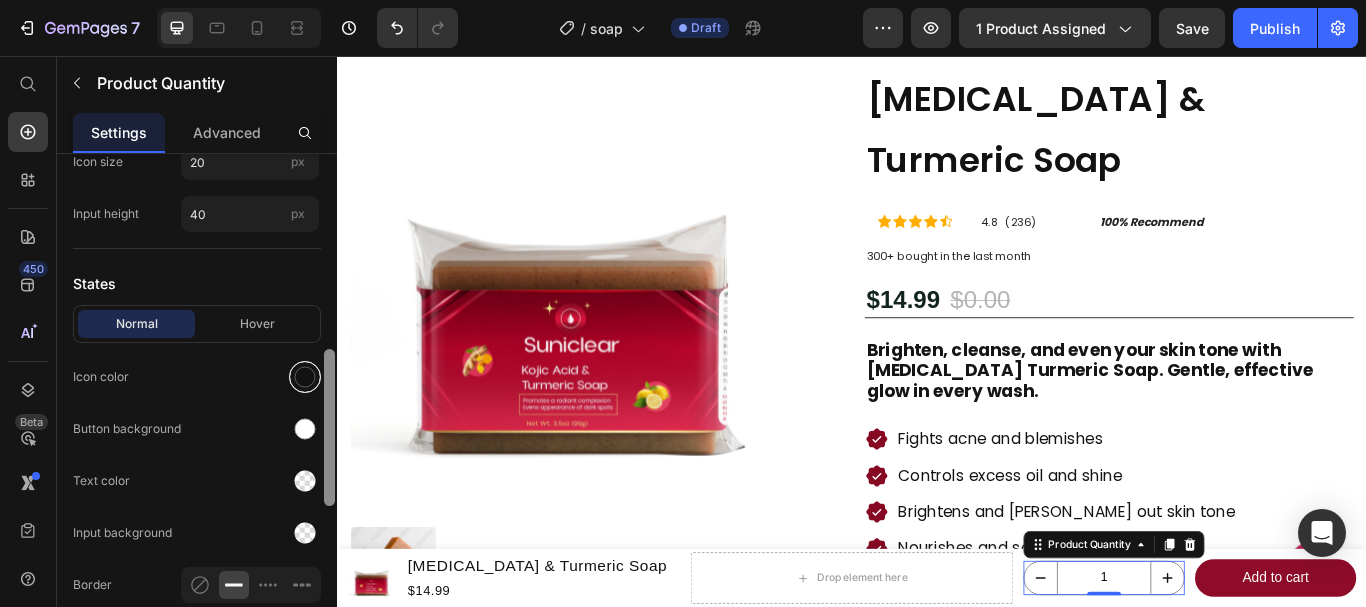 drag, startPoint x: 333, startPoint y: 450, endPoint x: 292, endPoint y: 361, distance: 97.98979 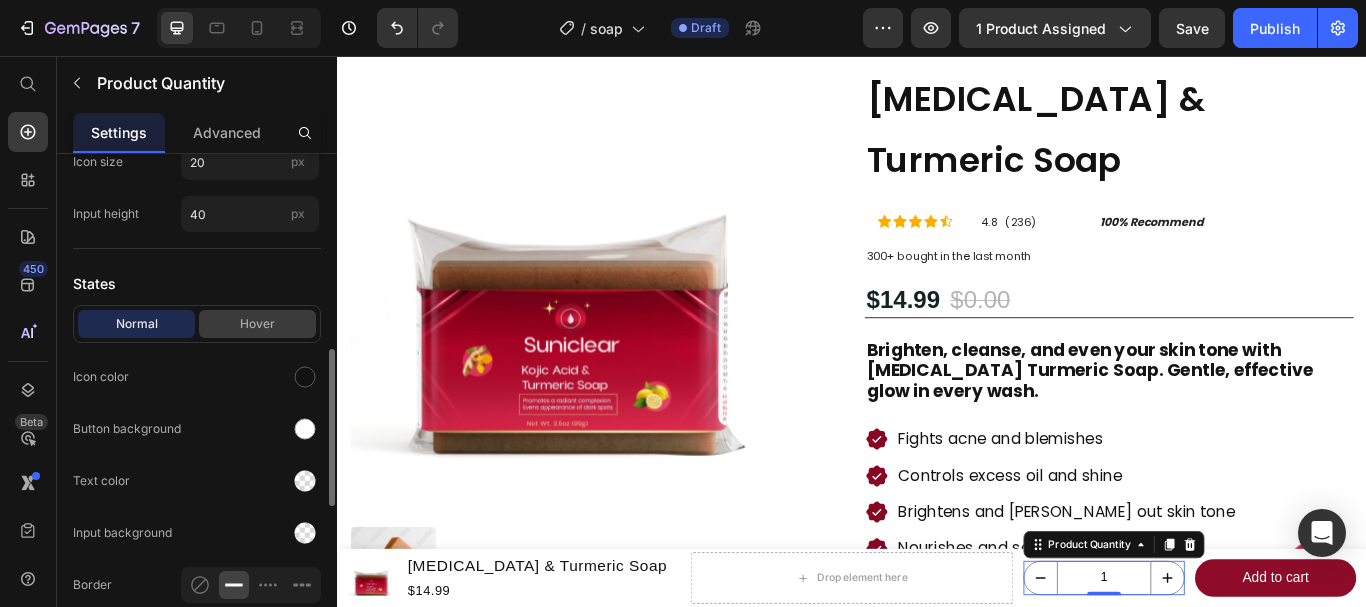 click on "Hover" at bounding box center [257, 324] 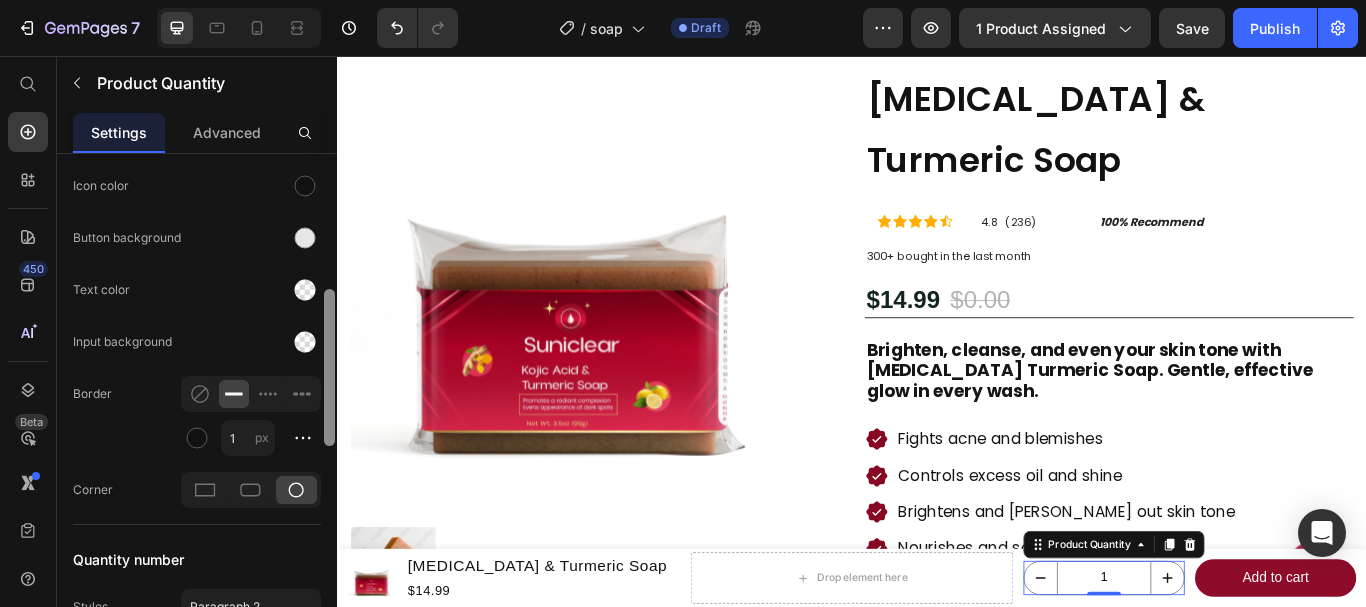 scroll, scrollTop: 851, scrollLeft: 0, axis: vertical 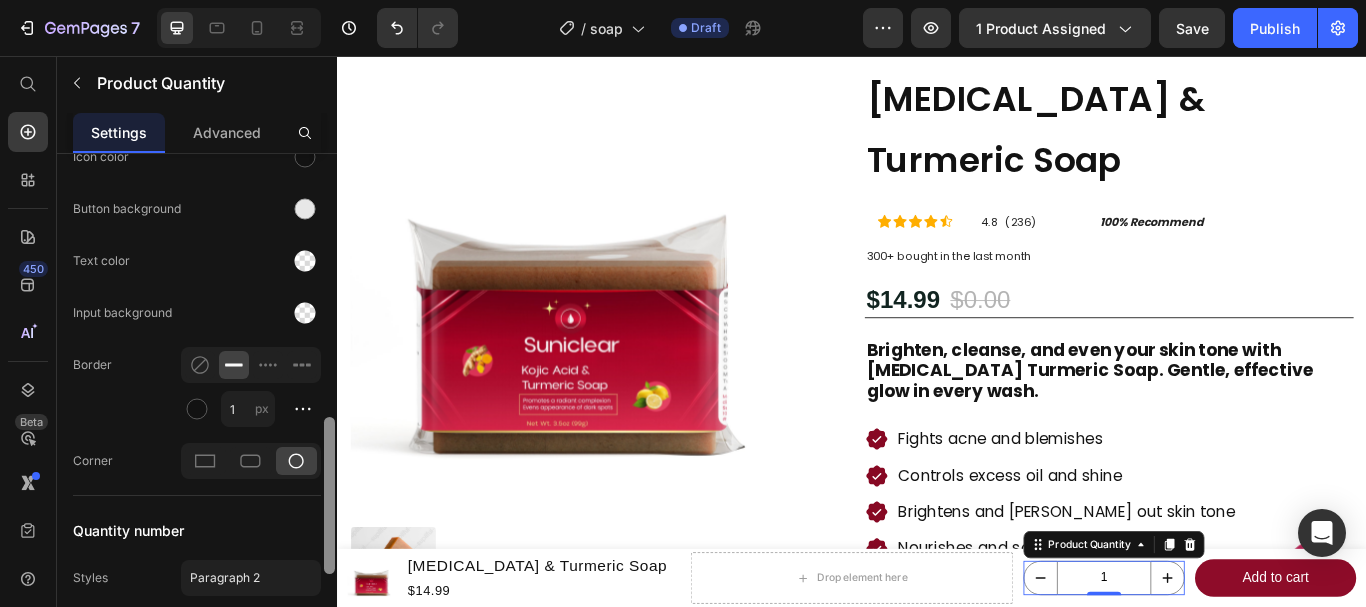 drag, startPoint x: 328, startPoint y: 405, endPoint x: 301, endPoint y: 473, distance: 73.1642 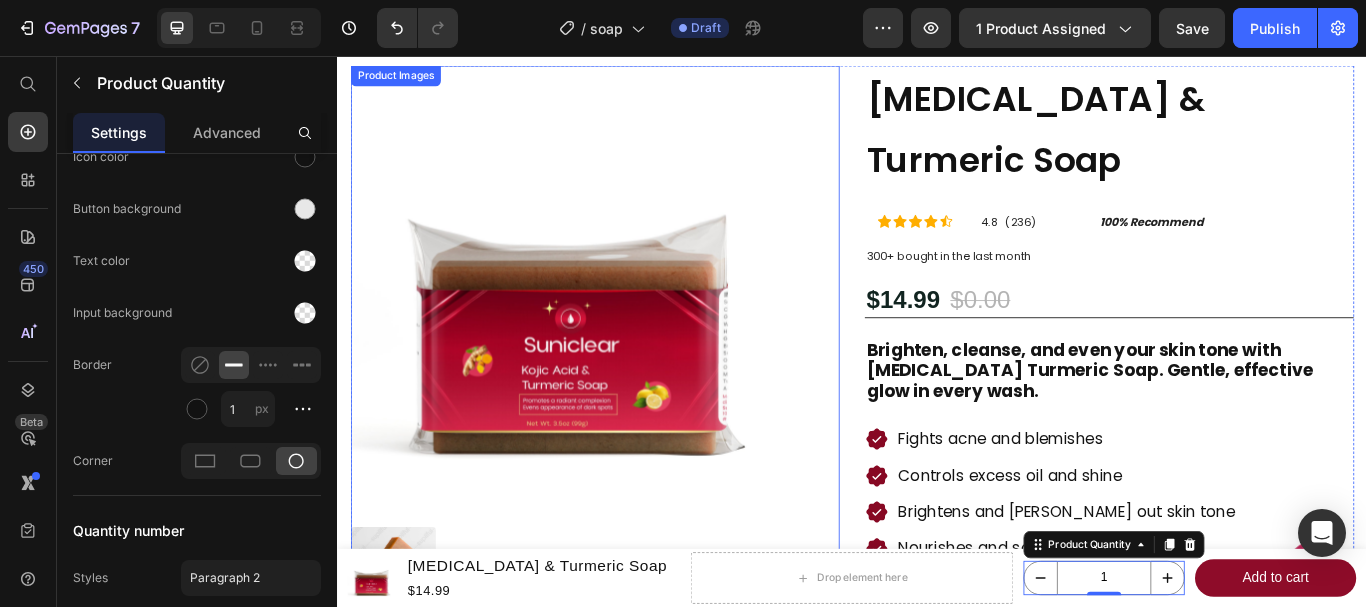 click at bounding box center [613, 329] 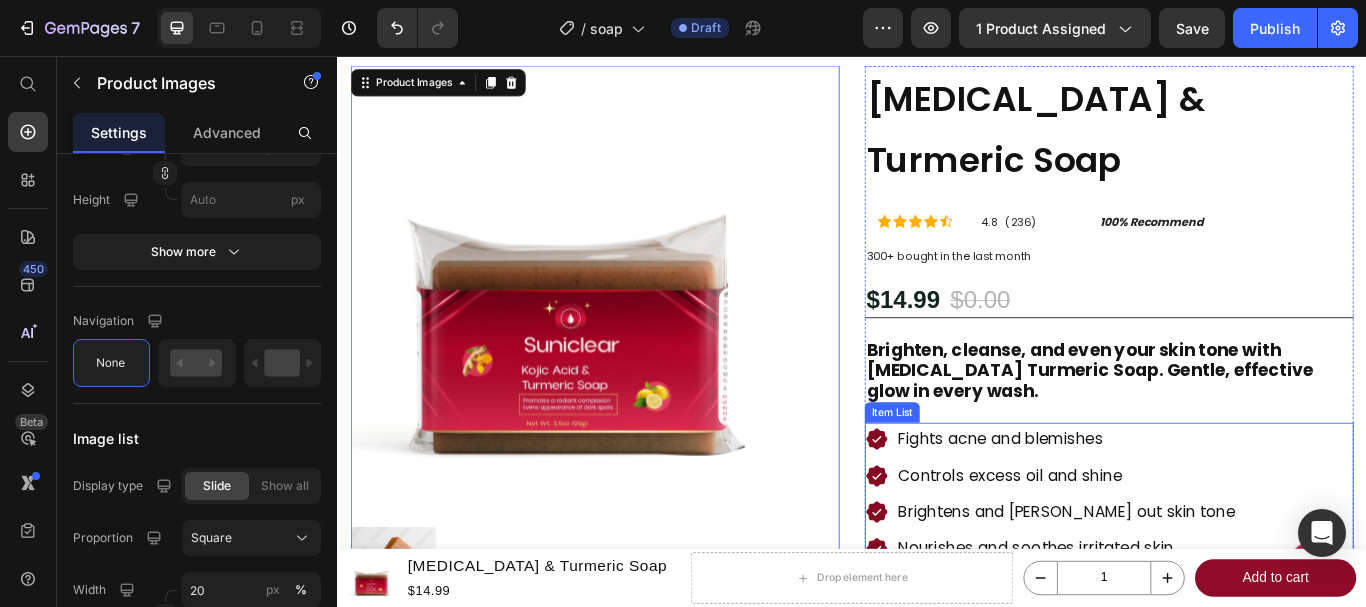 scroll, scrollTop: 0, scrollLeft: 0, axis: both 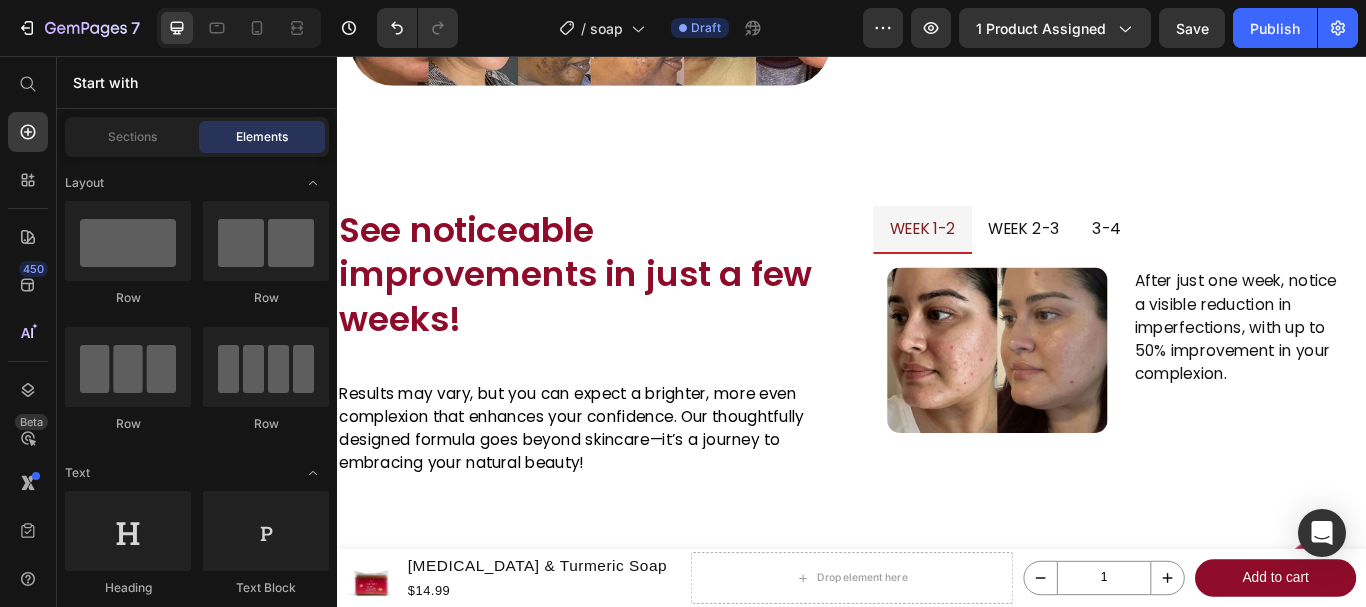click 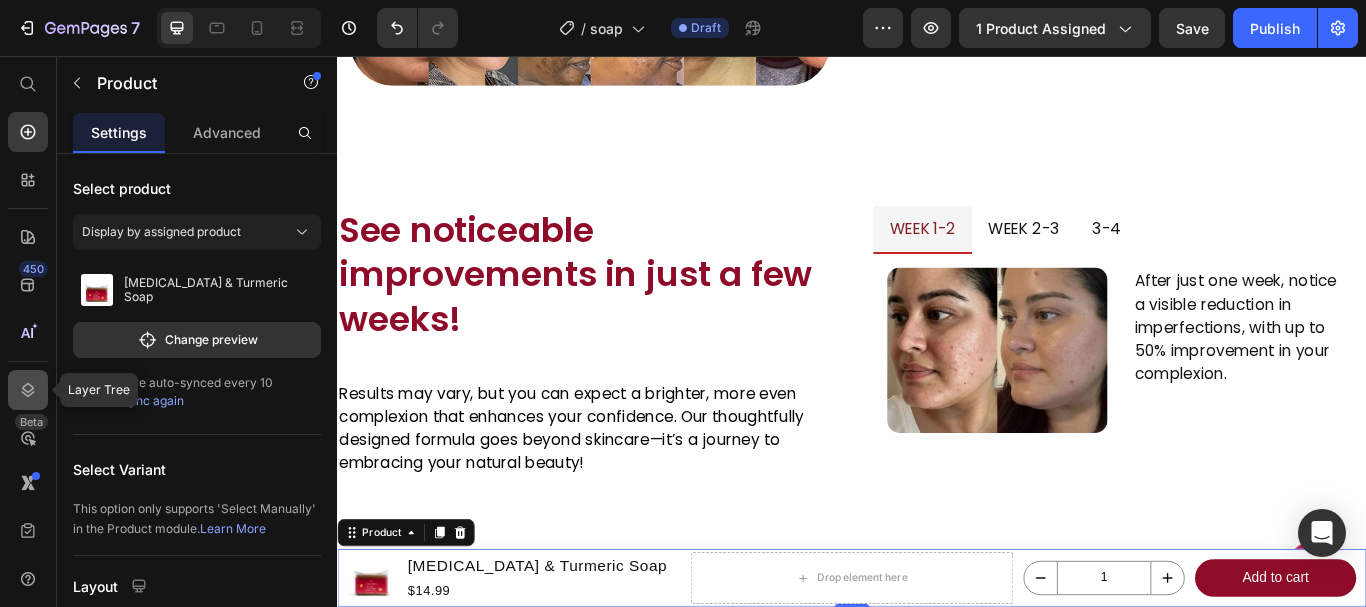click 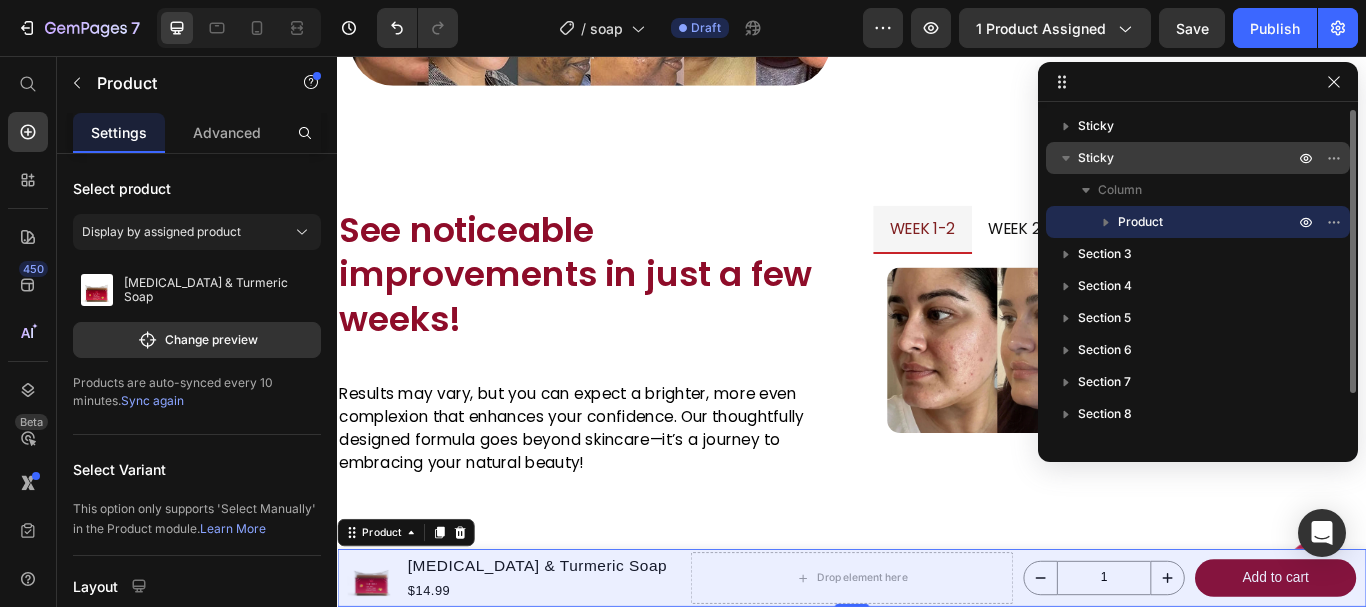 click on "Sticky" at bounding box center (1096, 158) 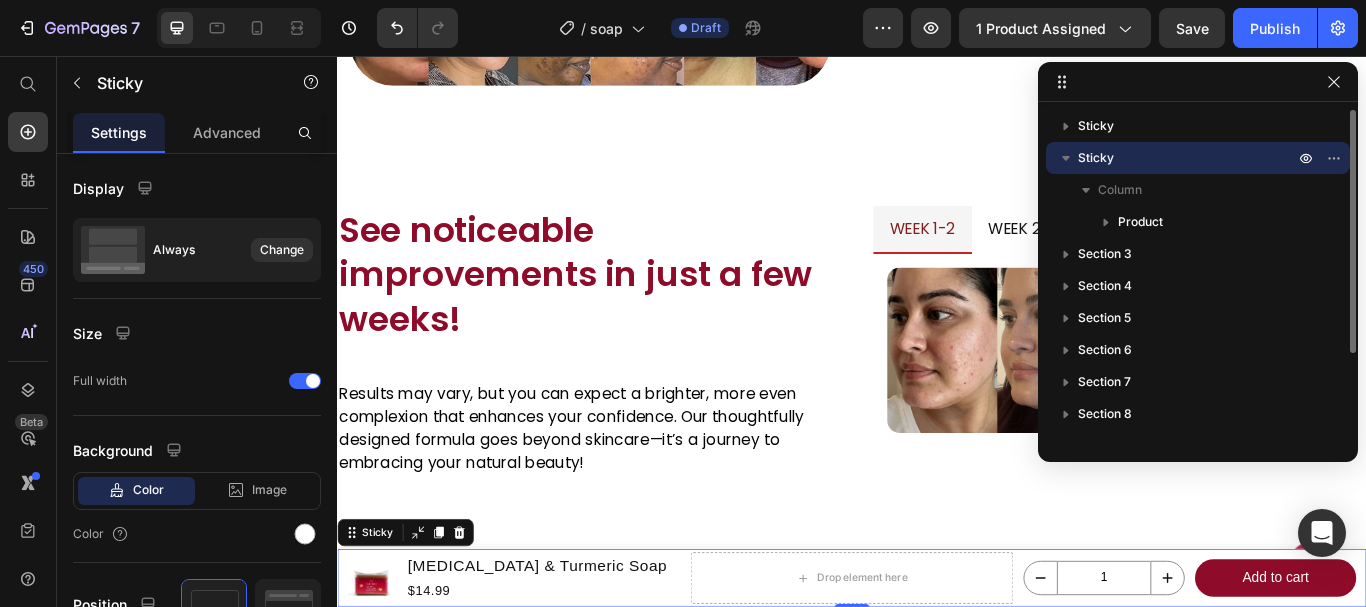 click at bounding box center [1066, 158] 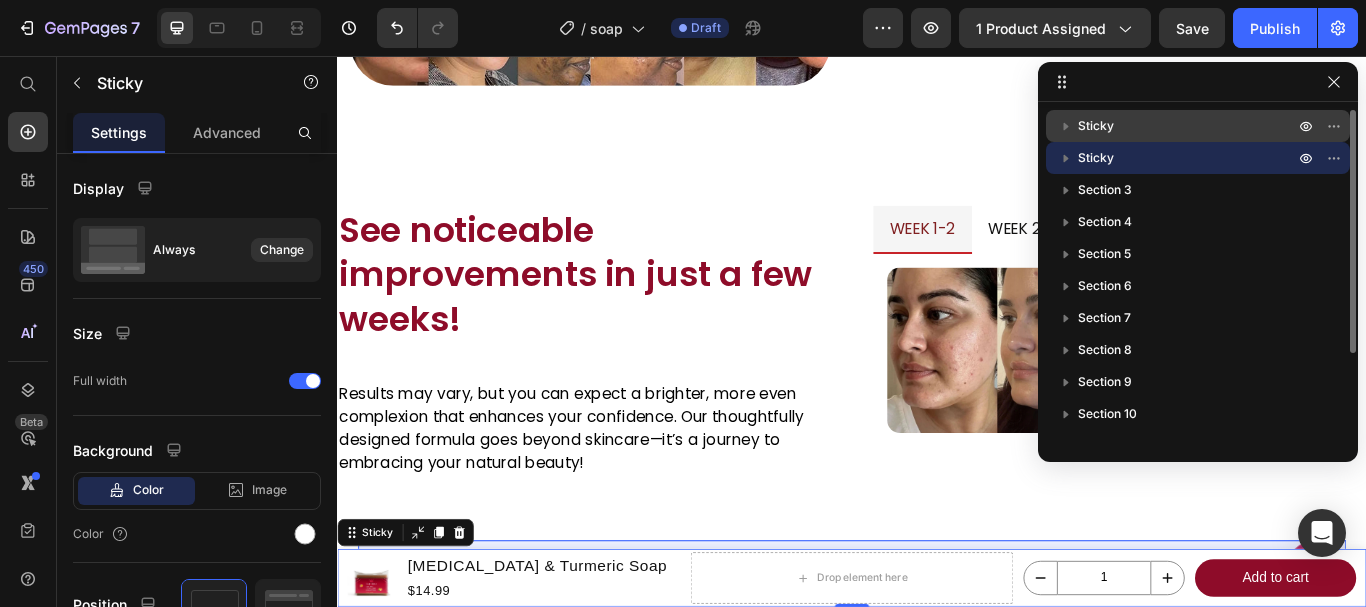 click on "Sticky" at bounding box center [1188, 126] 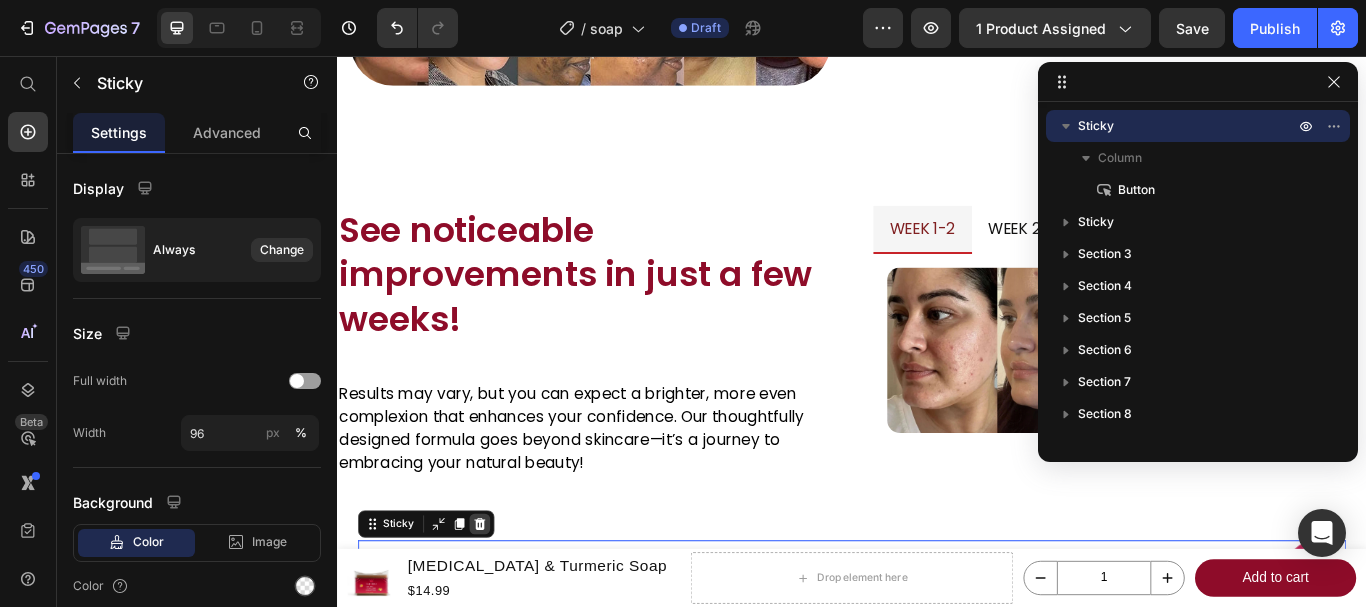 click 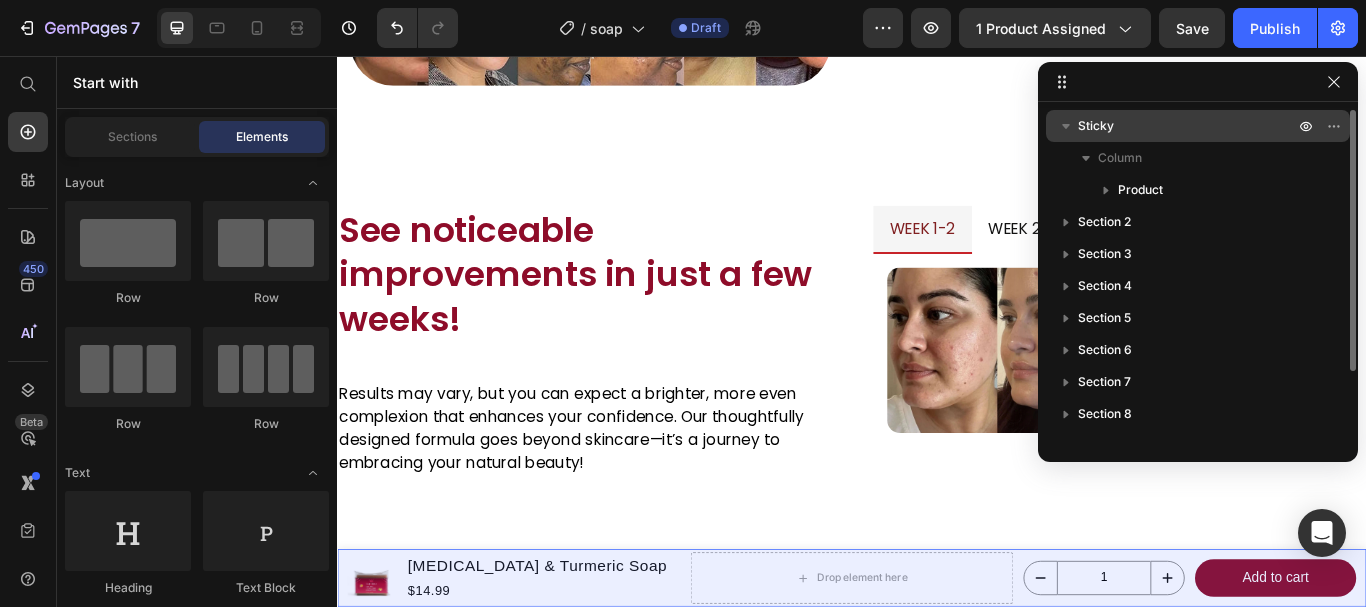 click on "Sticky" at bounding box center (1188, 126) 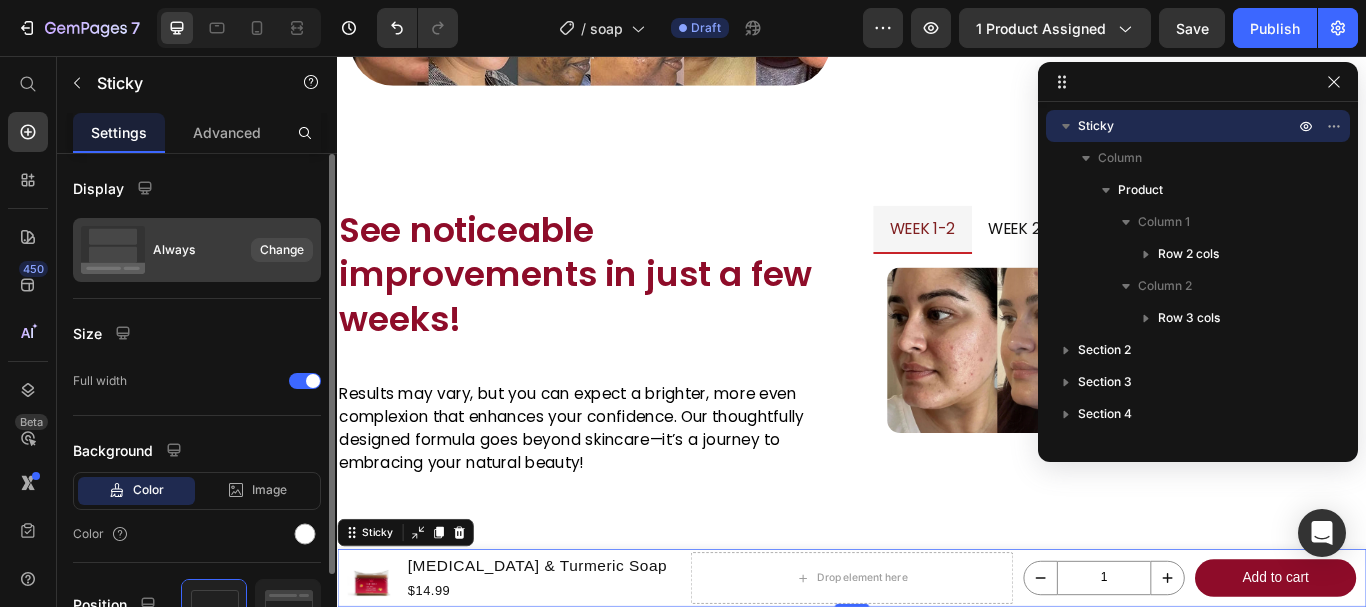 click on "Change" at bounding box center (282, 250) 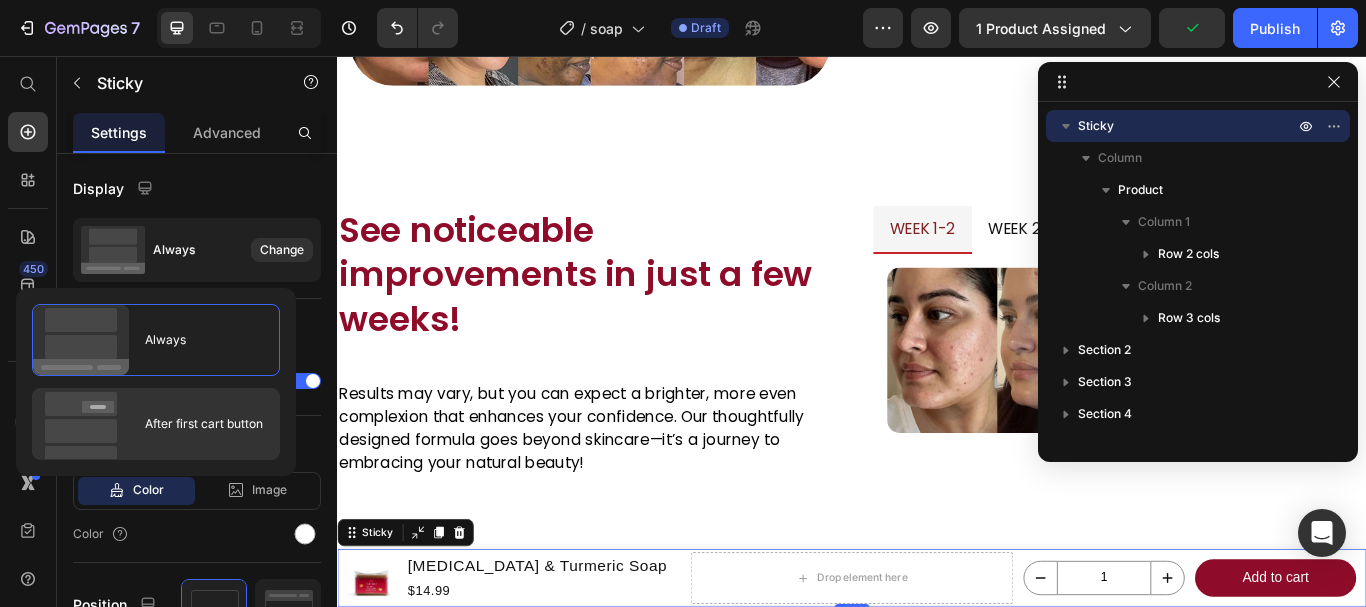 click on "After first cart button" at bounding box center [148, 424] 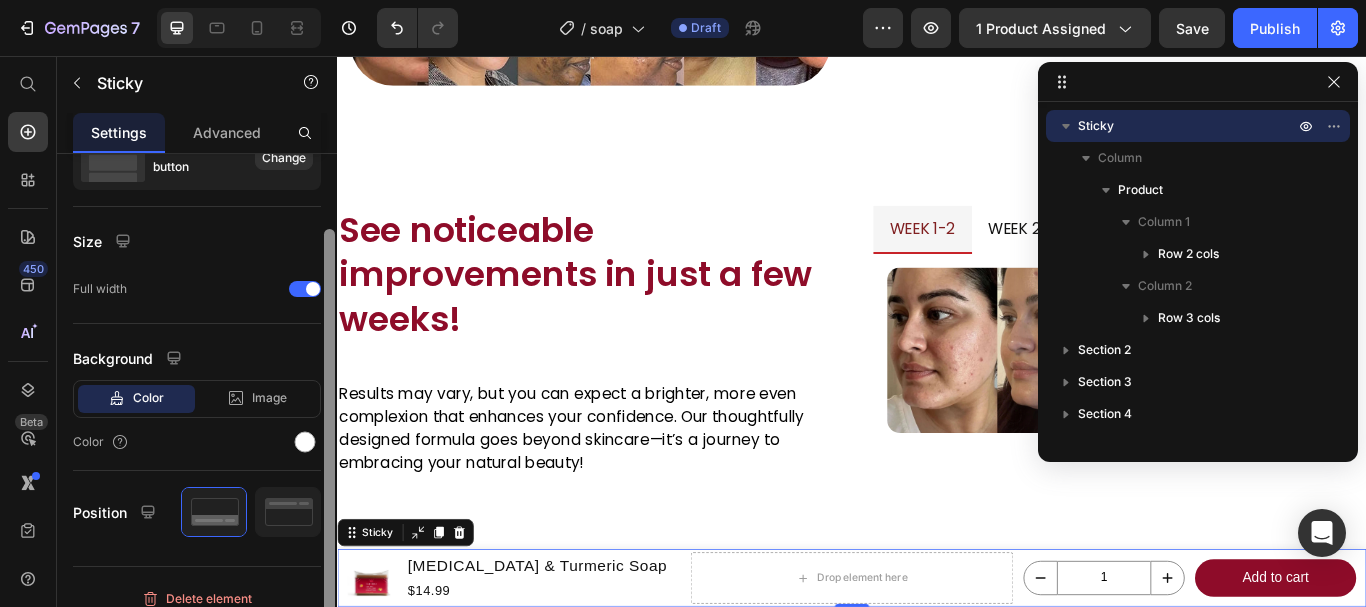 scroll, scrollTop: 109, scrollLeft: 0, axis: vertical 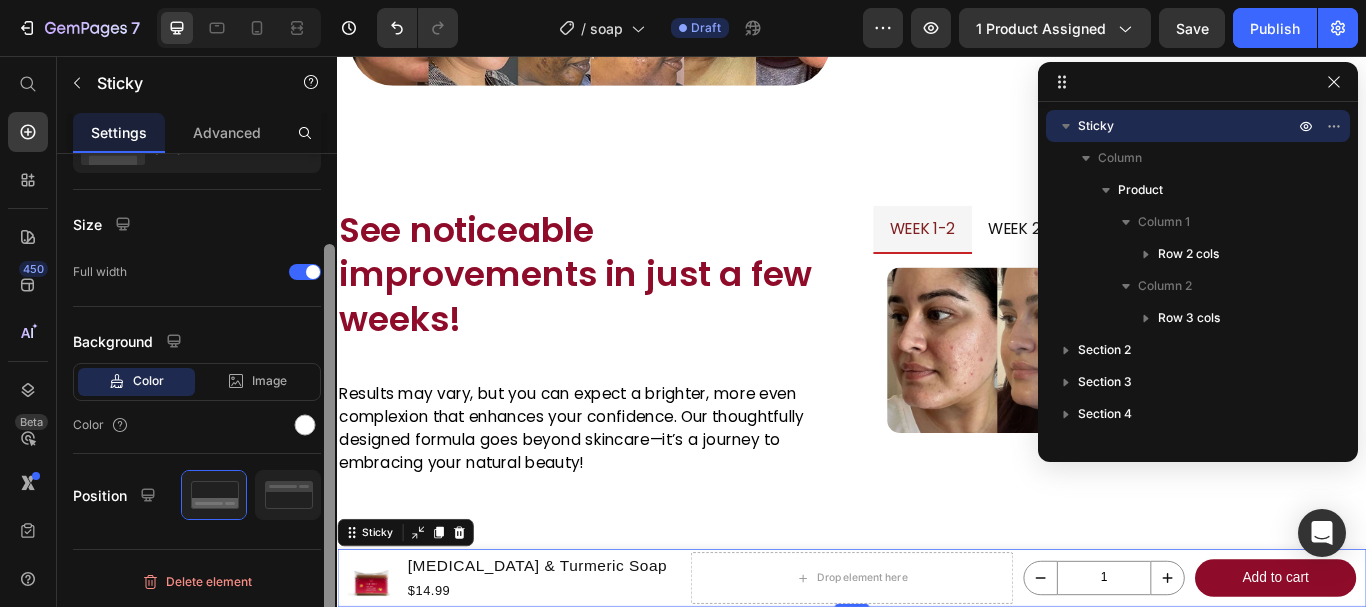 drag, startPoint x: 329, startPoint y: 224, endPoint x: 332, endPoint y: 353, distance: 129.03488 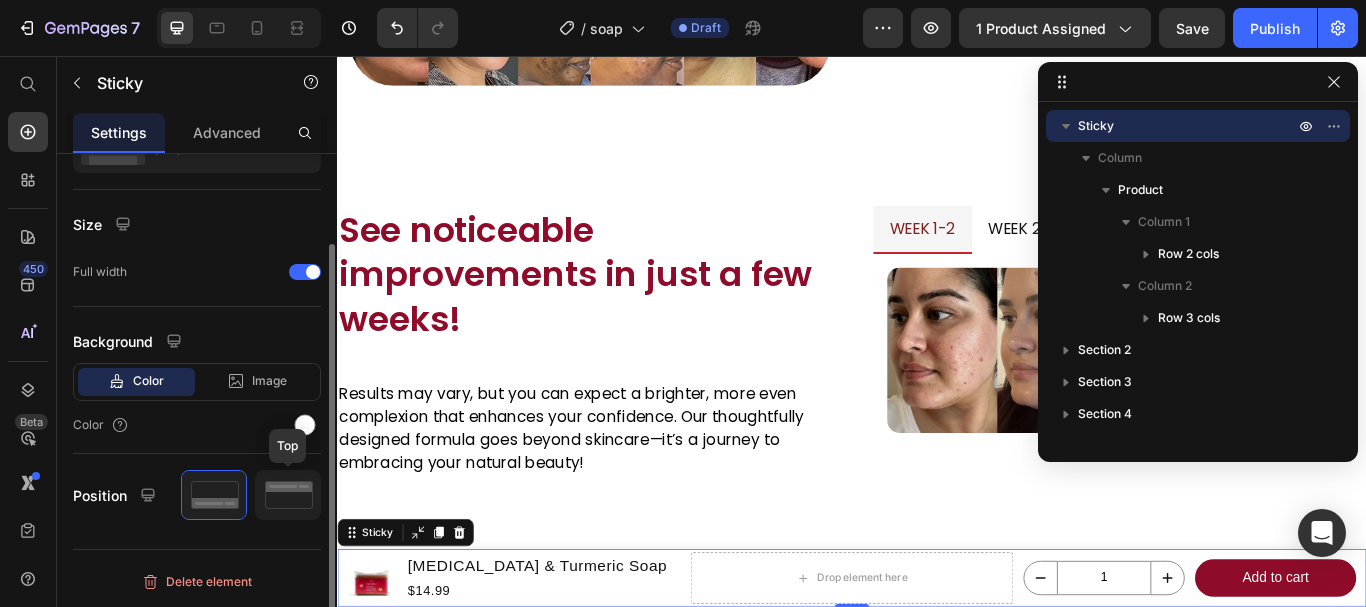 click 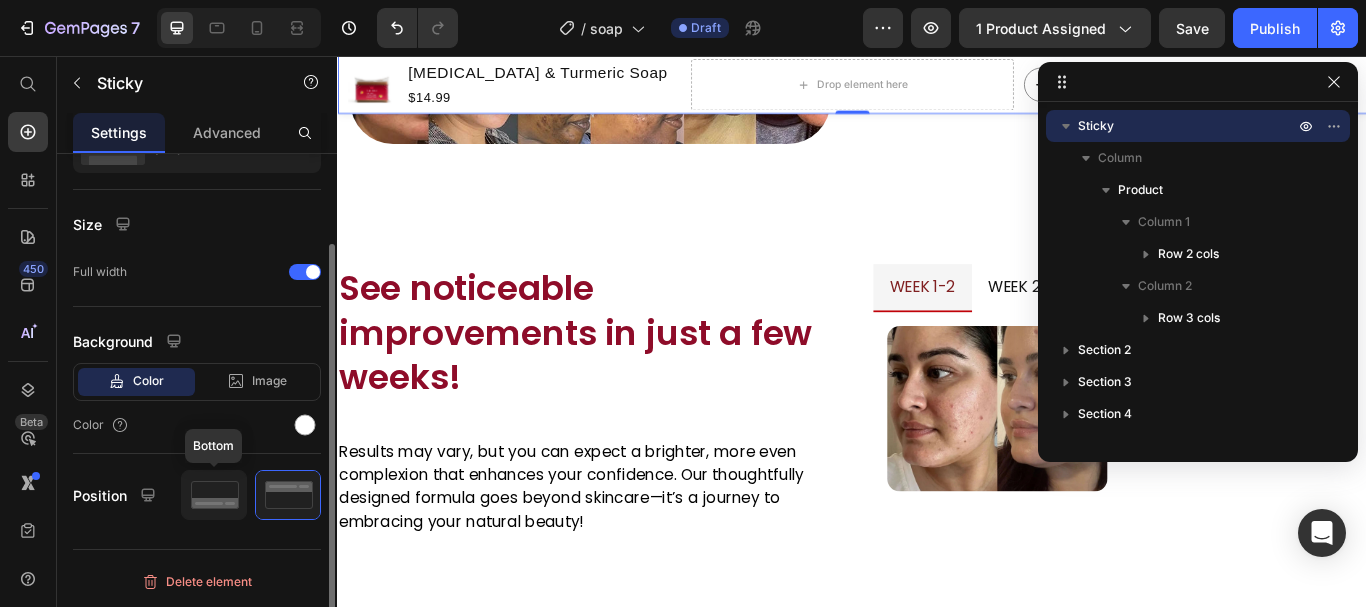 click 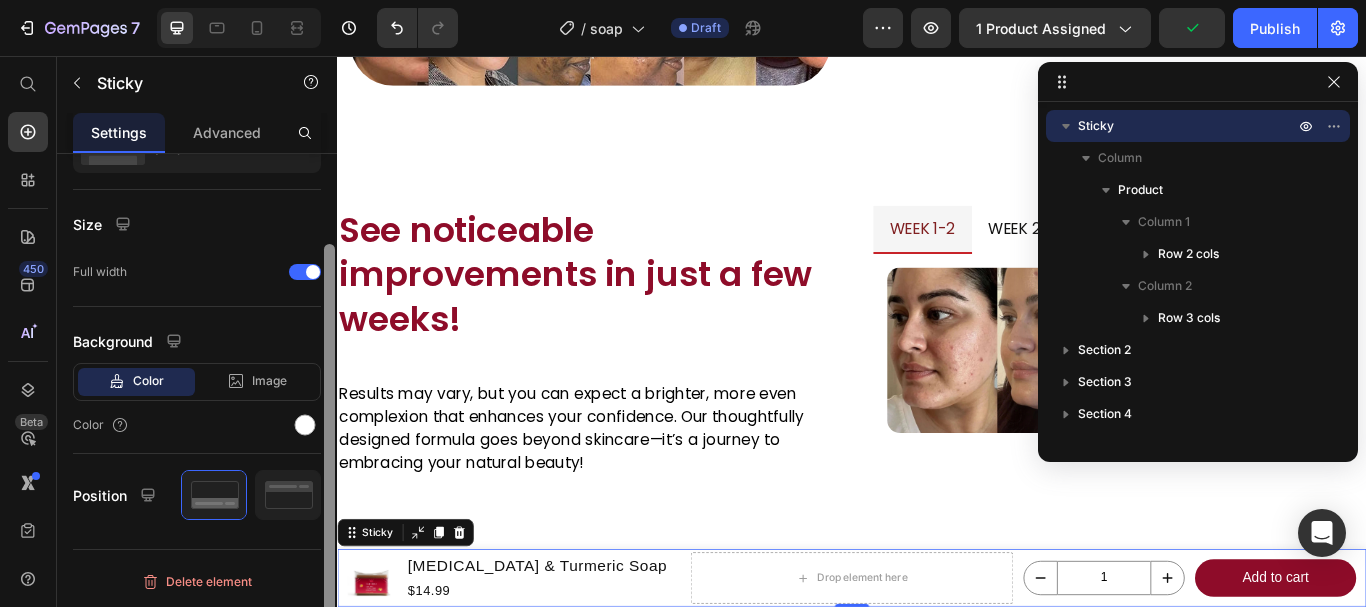 drag, startPoint x: 327, startPoint y: 382, endPoint x: 327, endPoint y: 446, distance: 64 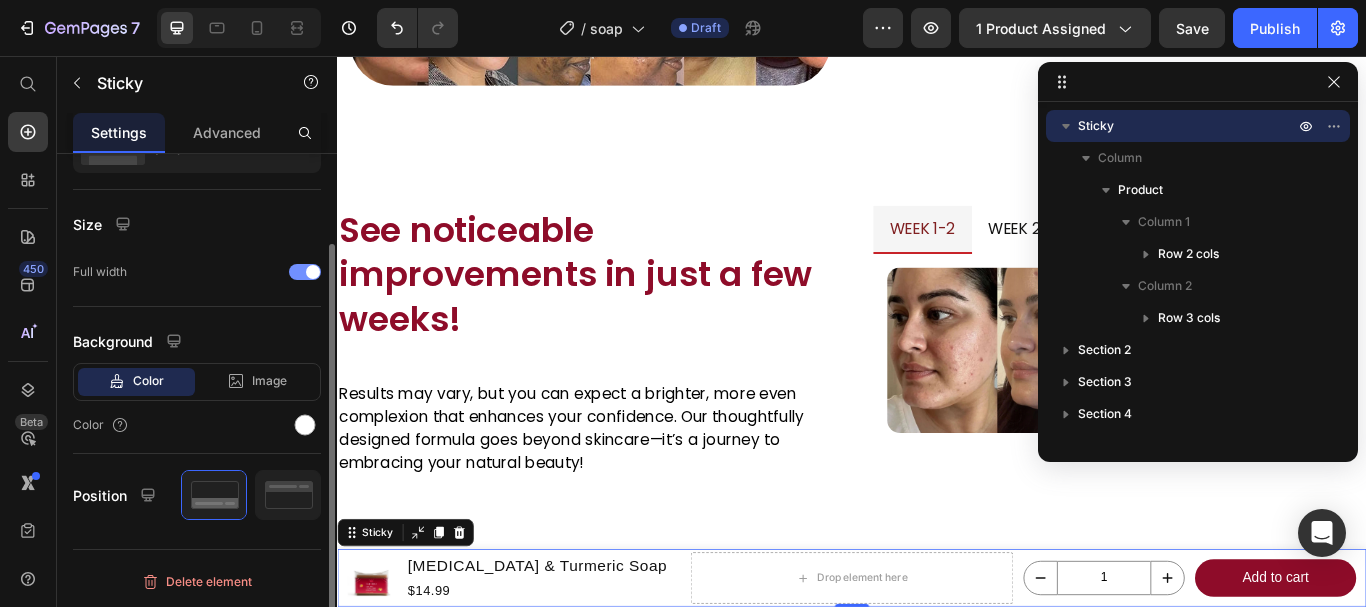 click on "Full width" 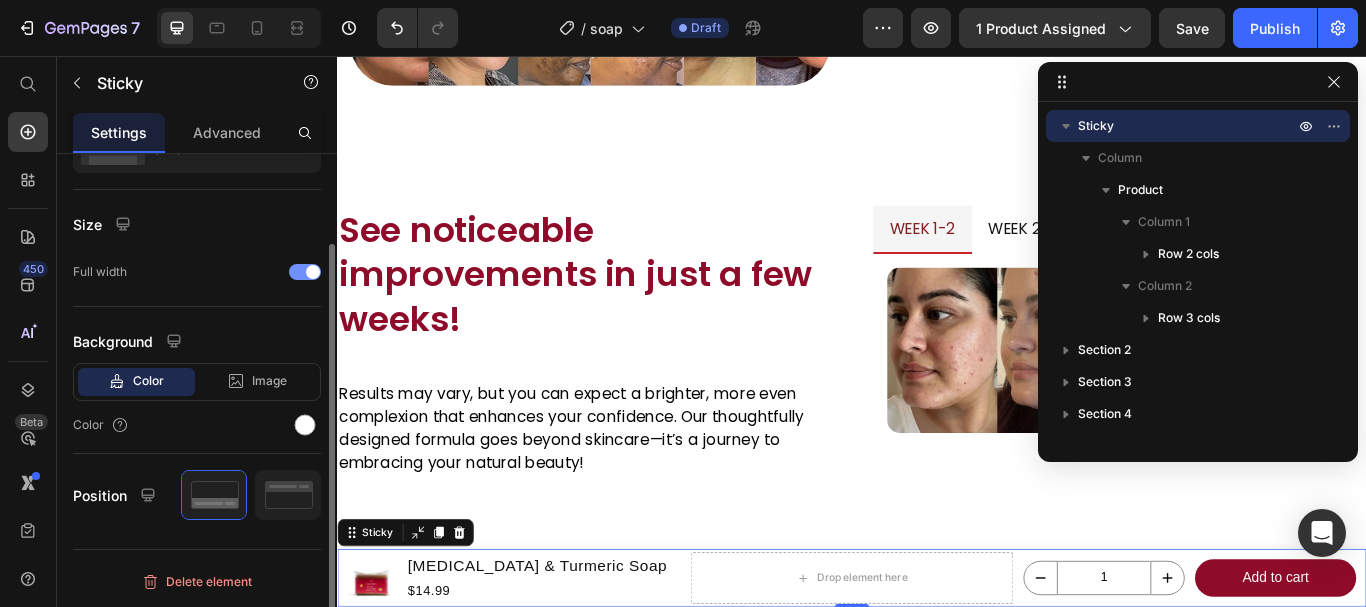 click at bounding box center (305, 272) 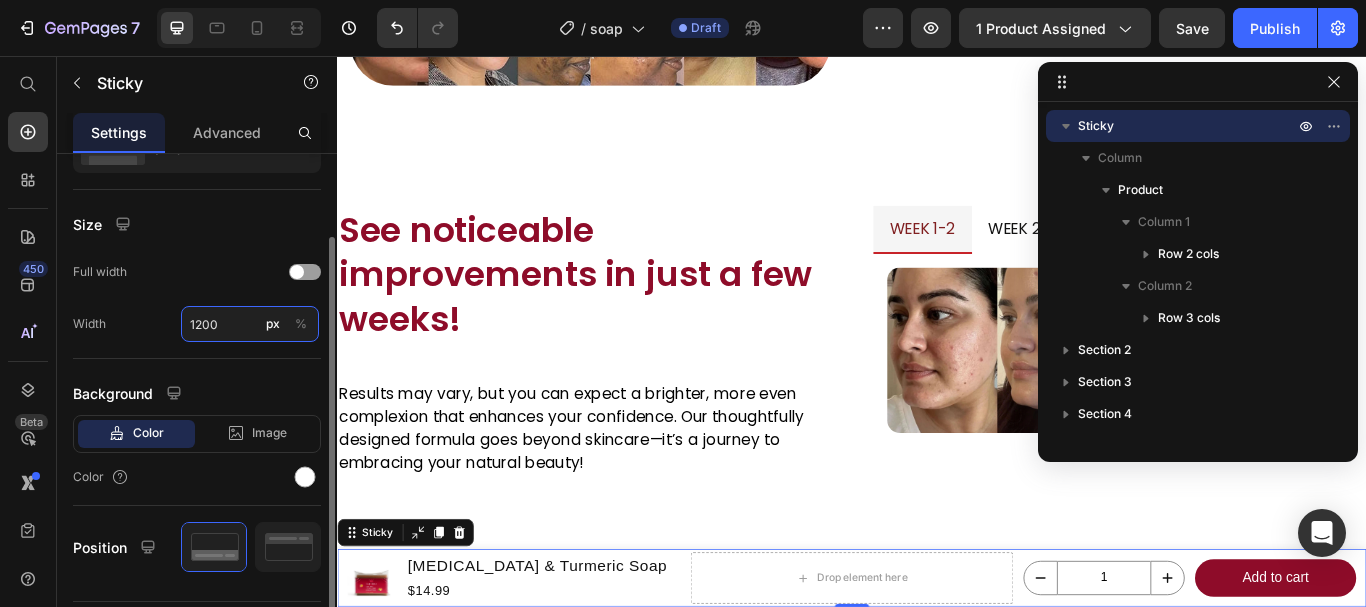 click on "1200" at bounding box center [250, 324] 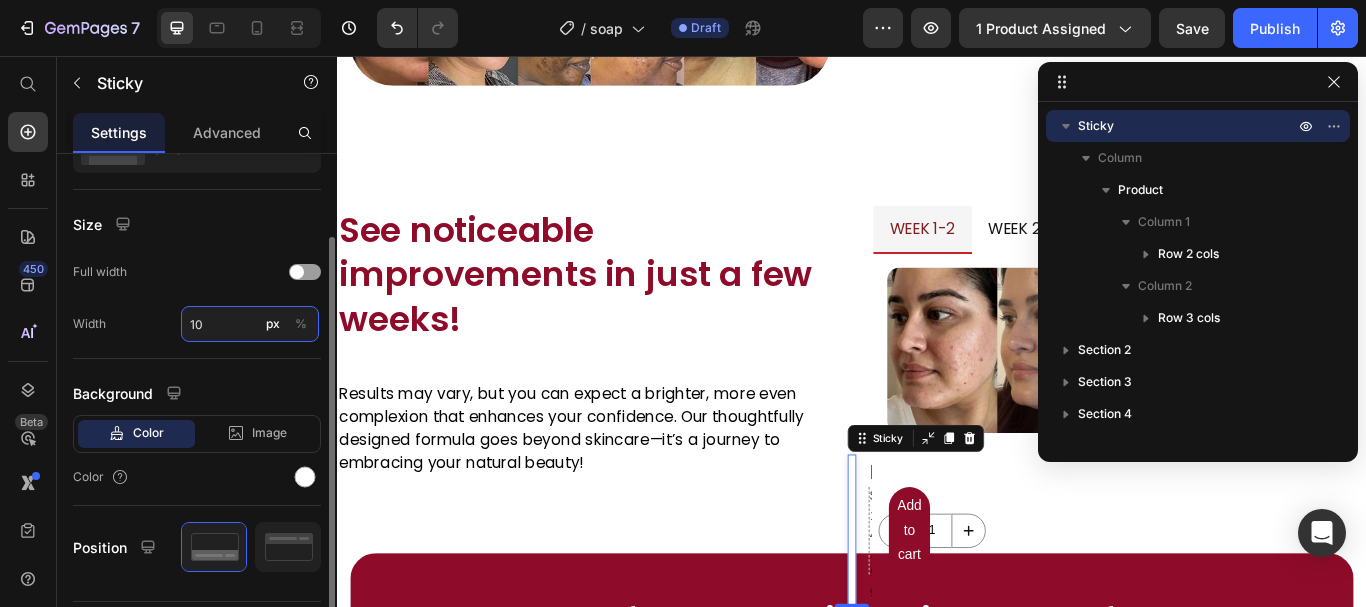 type on "1" 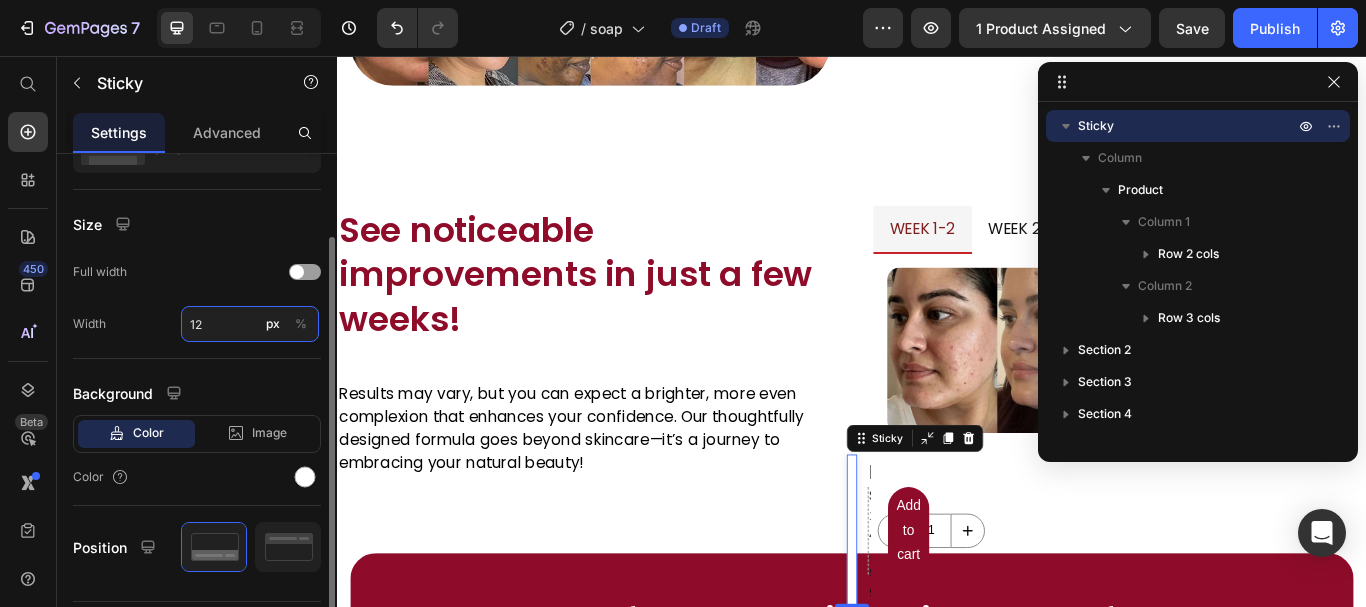 type on "1" 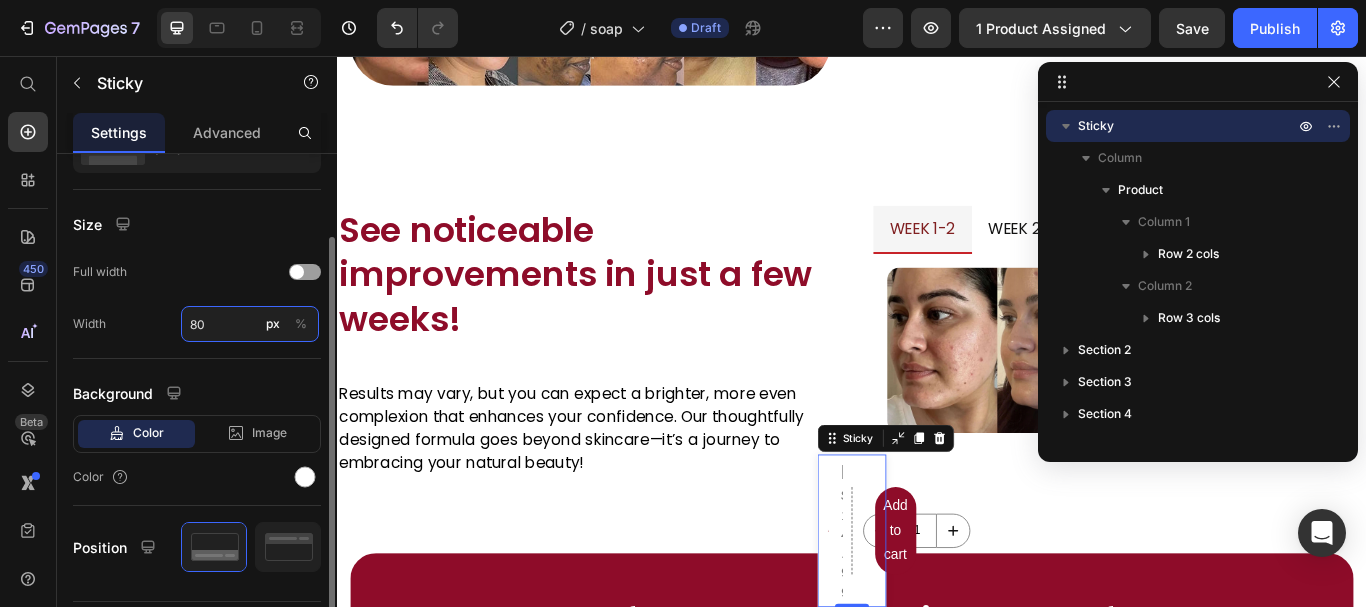 type on "8" 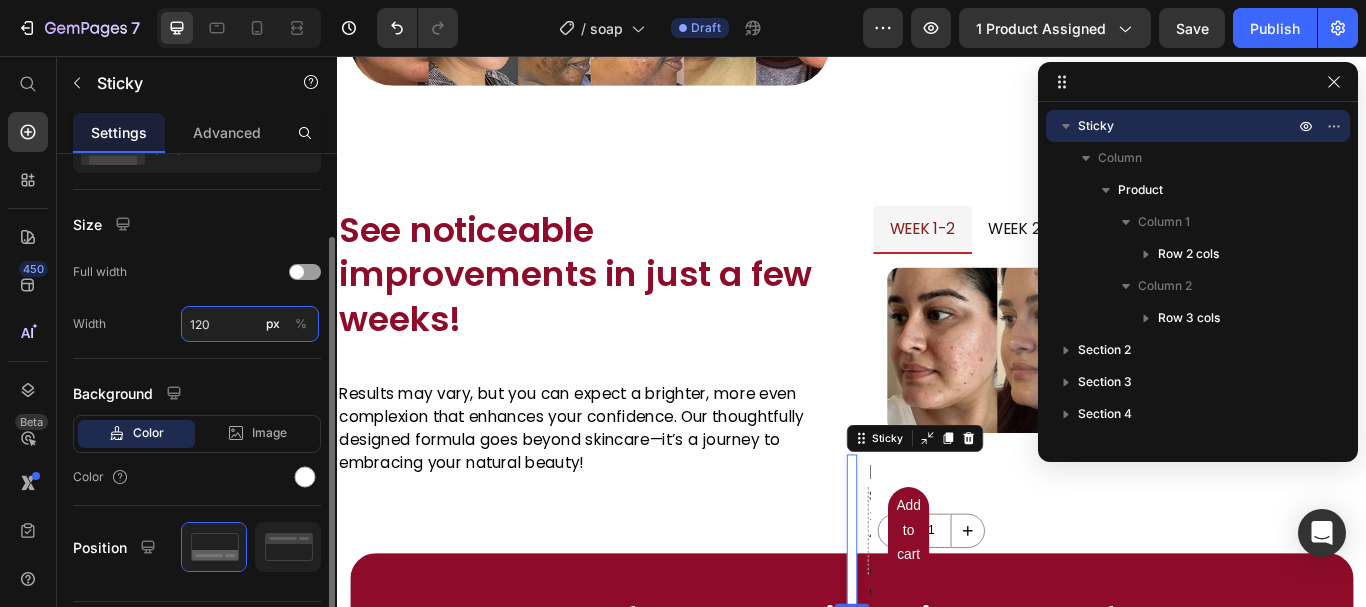 type on "1200" 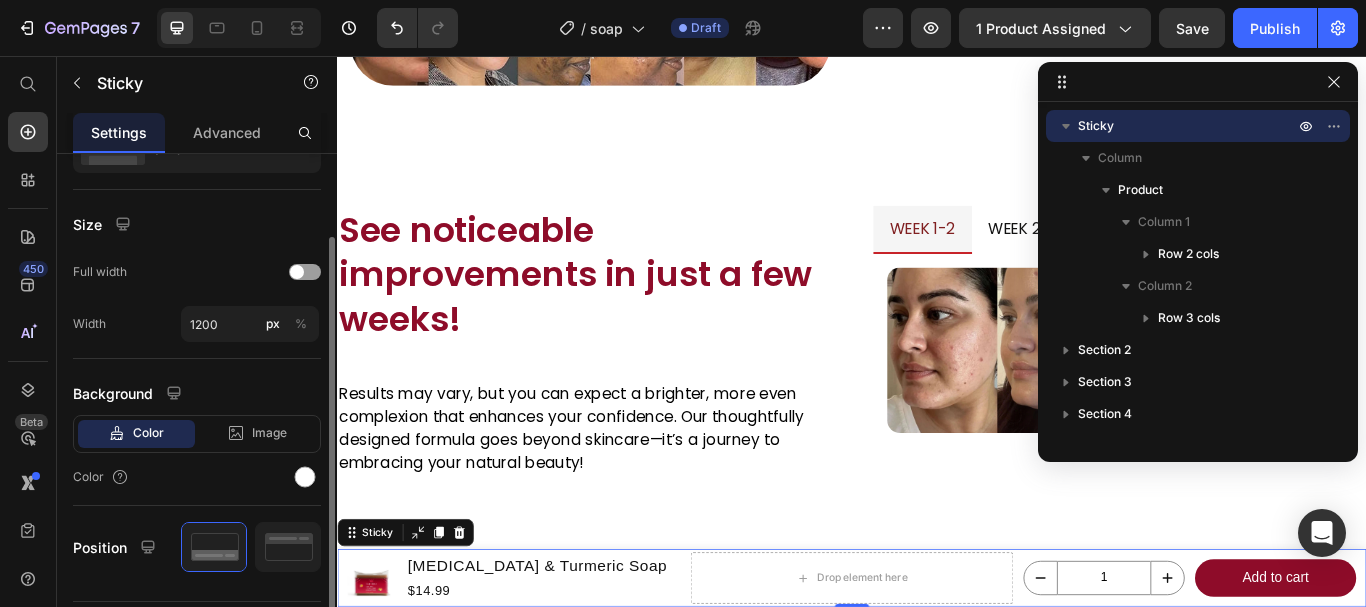 click on "Width 1200 px %" 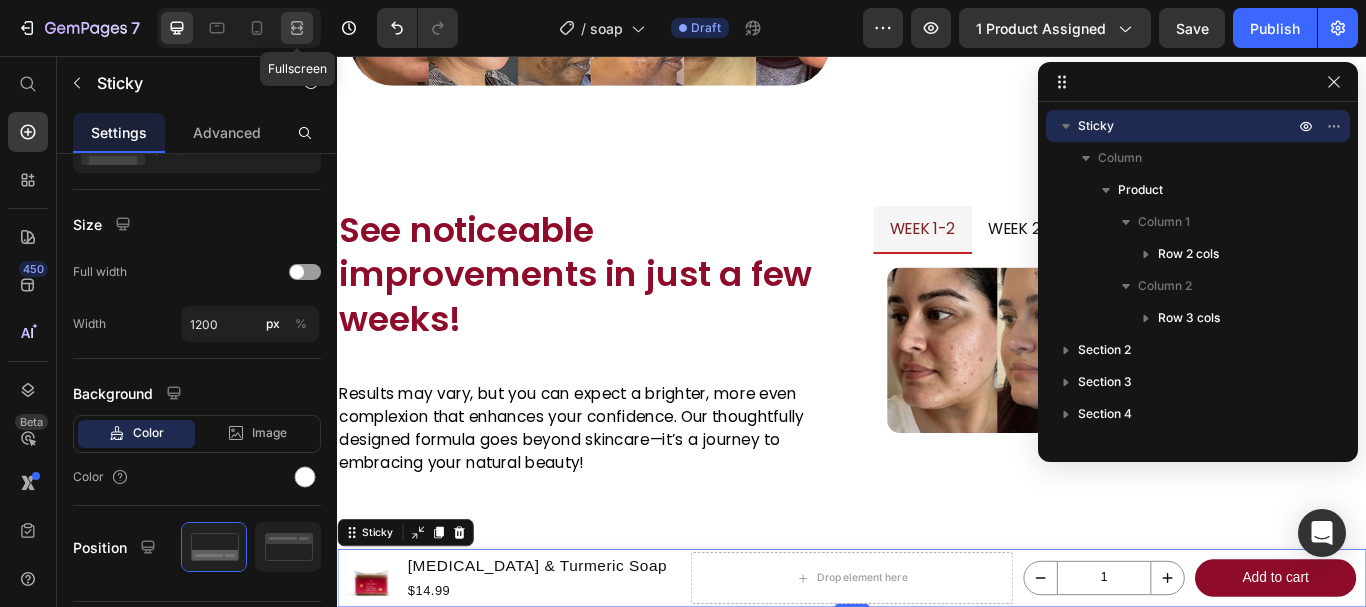 click 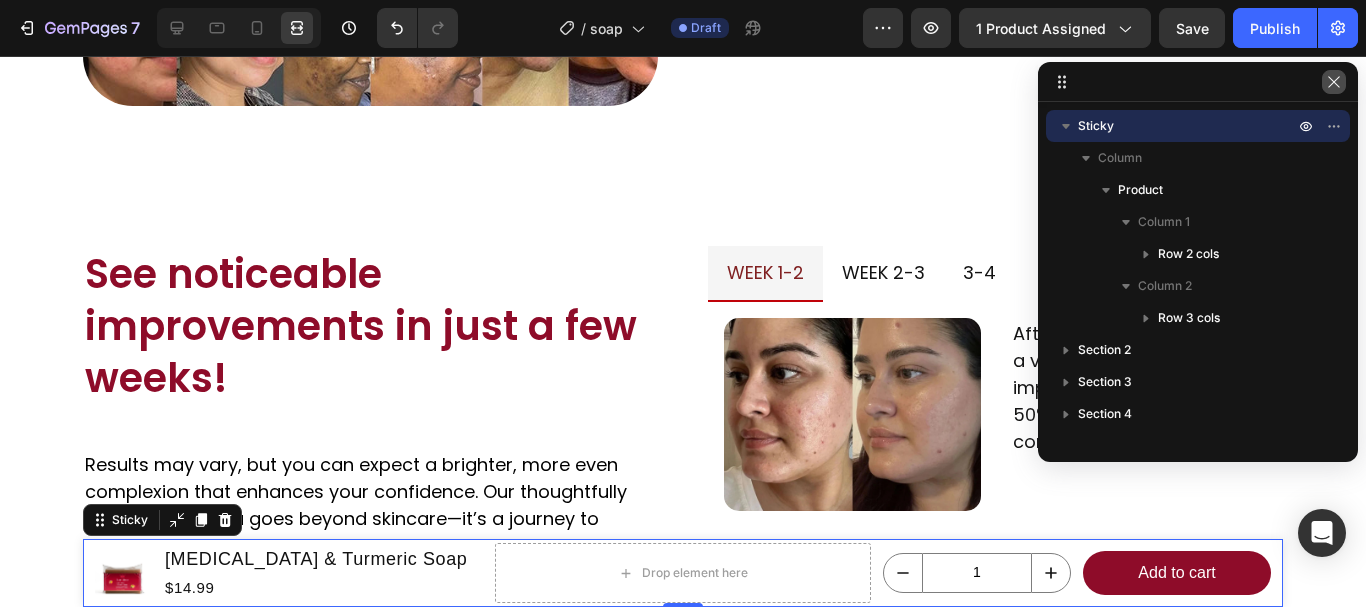 click at bounding box center (1334, 82) 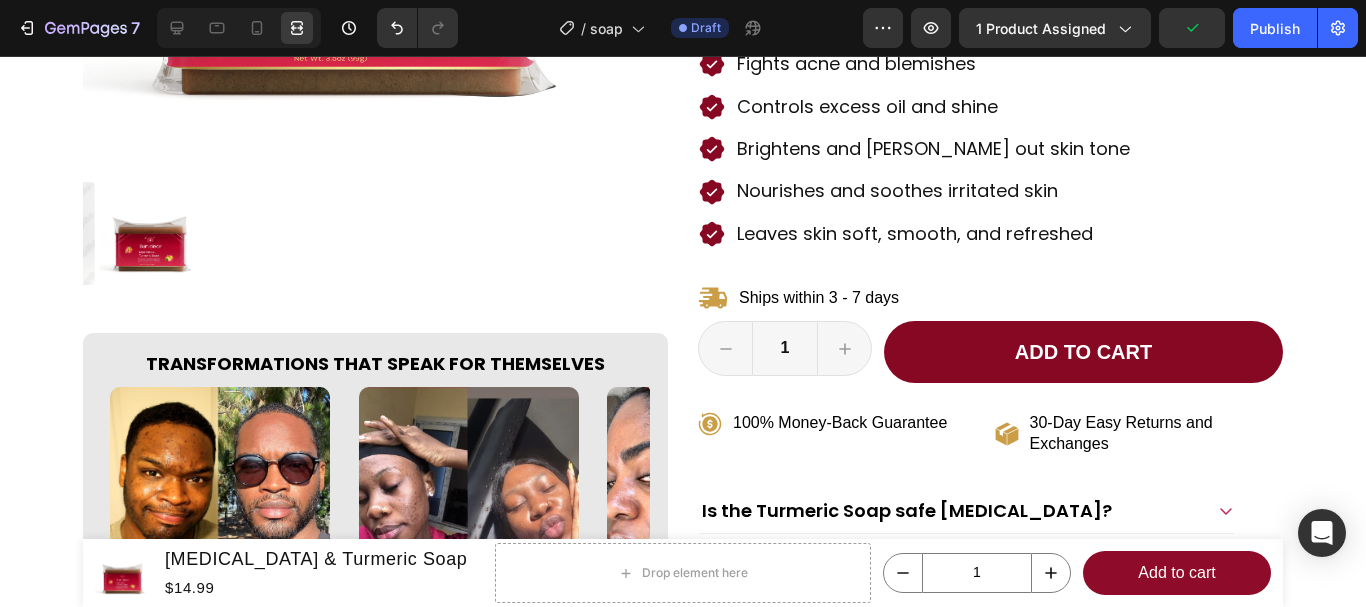 scroll, scrollTop: 0, scrollLeft: 0, axis: both 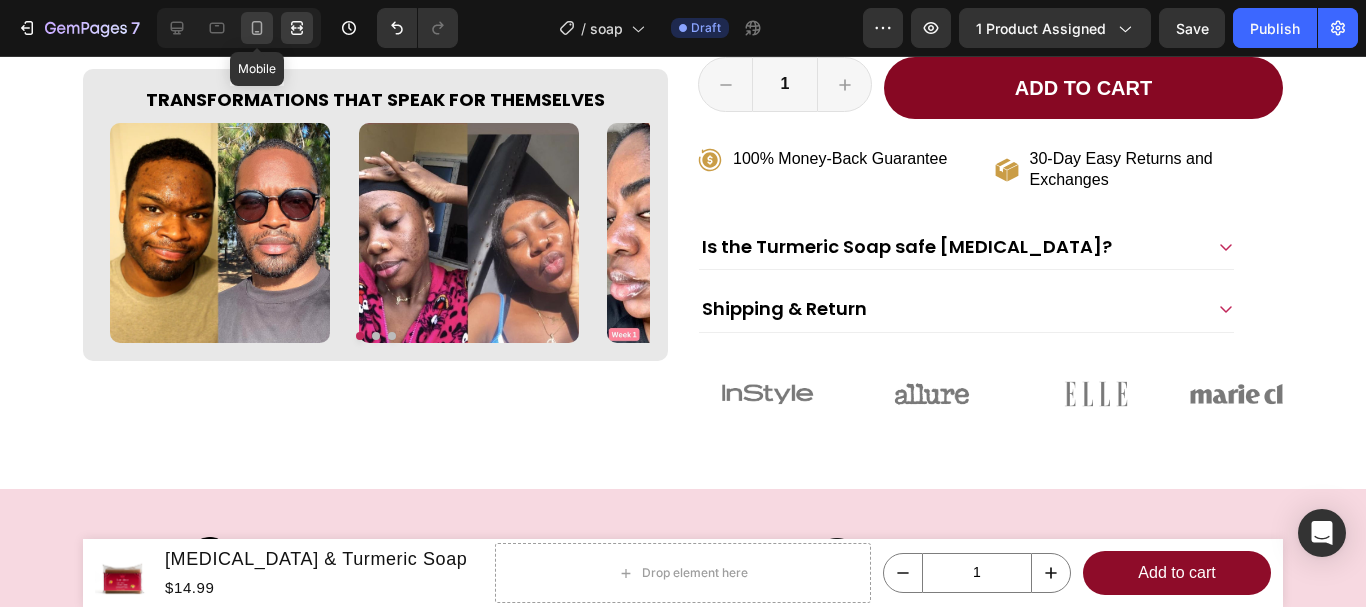 click 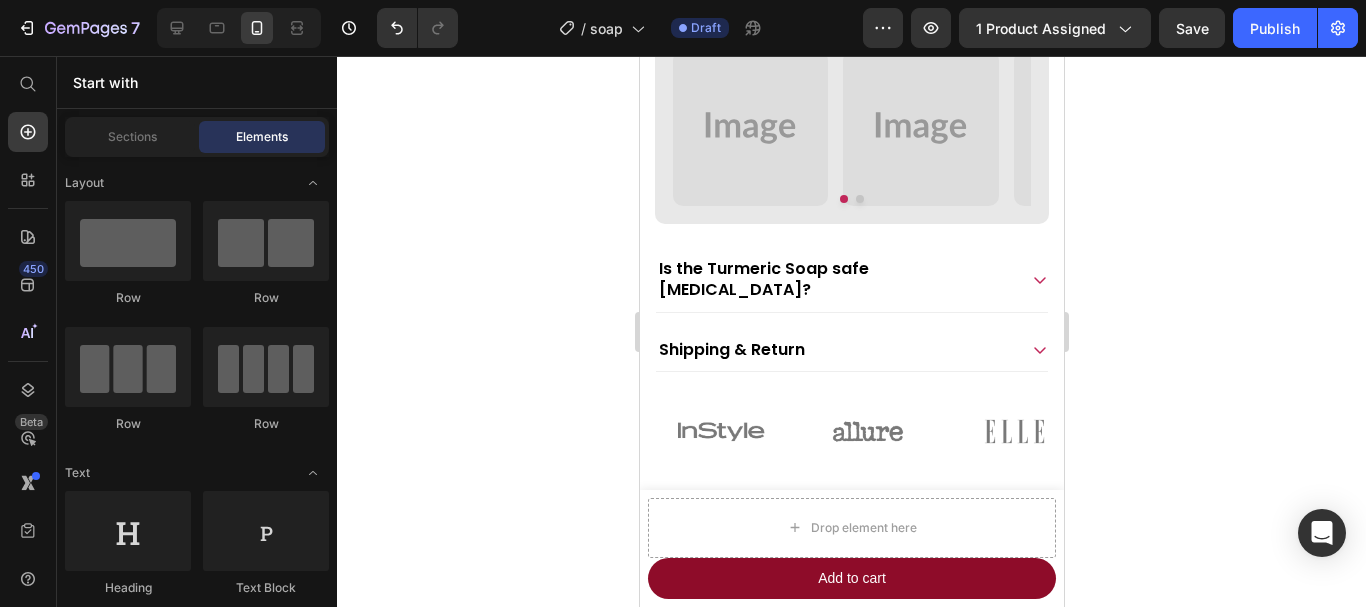 scroll, scrollTop: 1355, scrollLeft: 0, axis: vertical 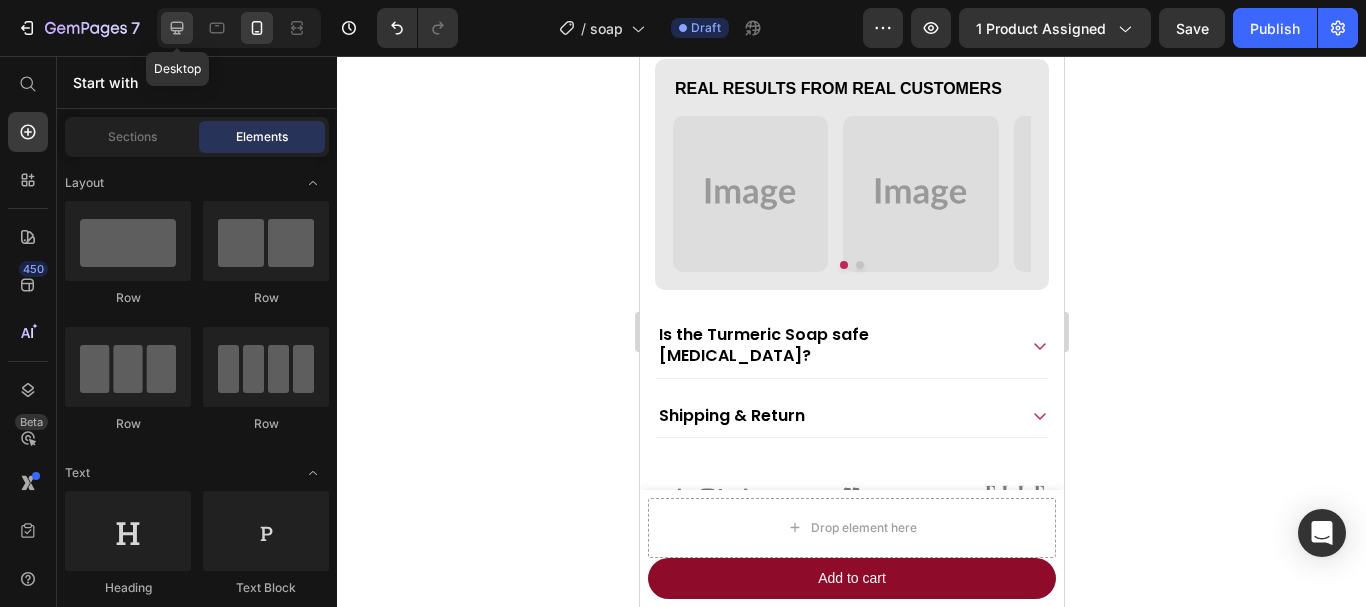 click 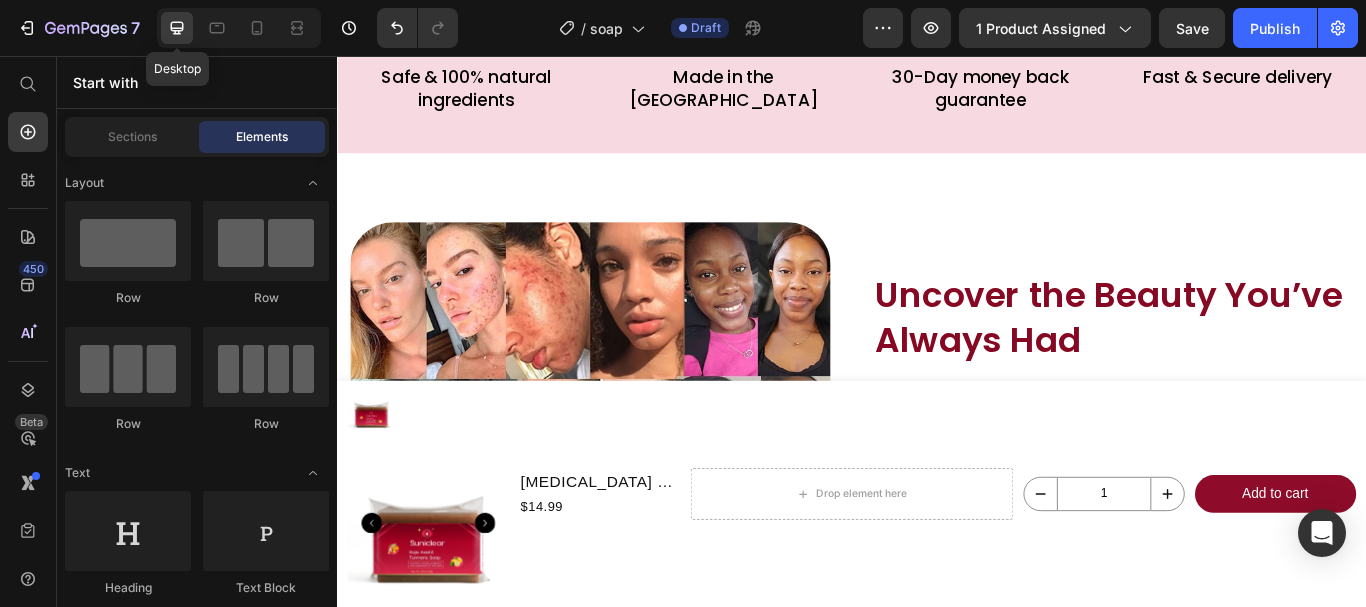 scroll, scrollTop: 1325, scrollLeft: 0, axis: vertical 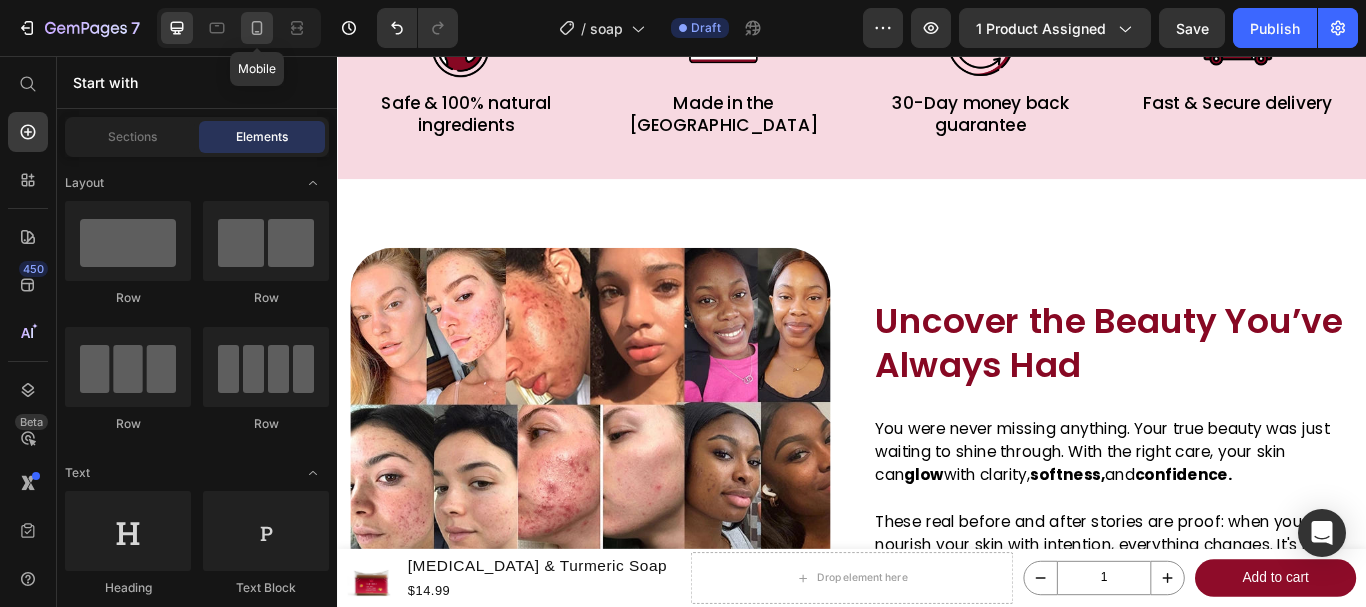 click 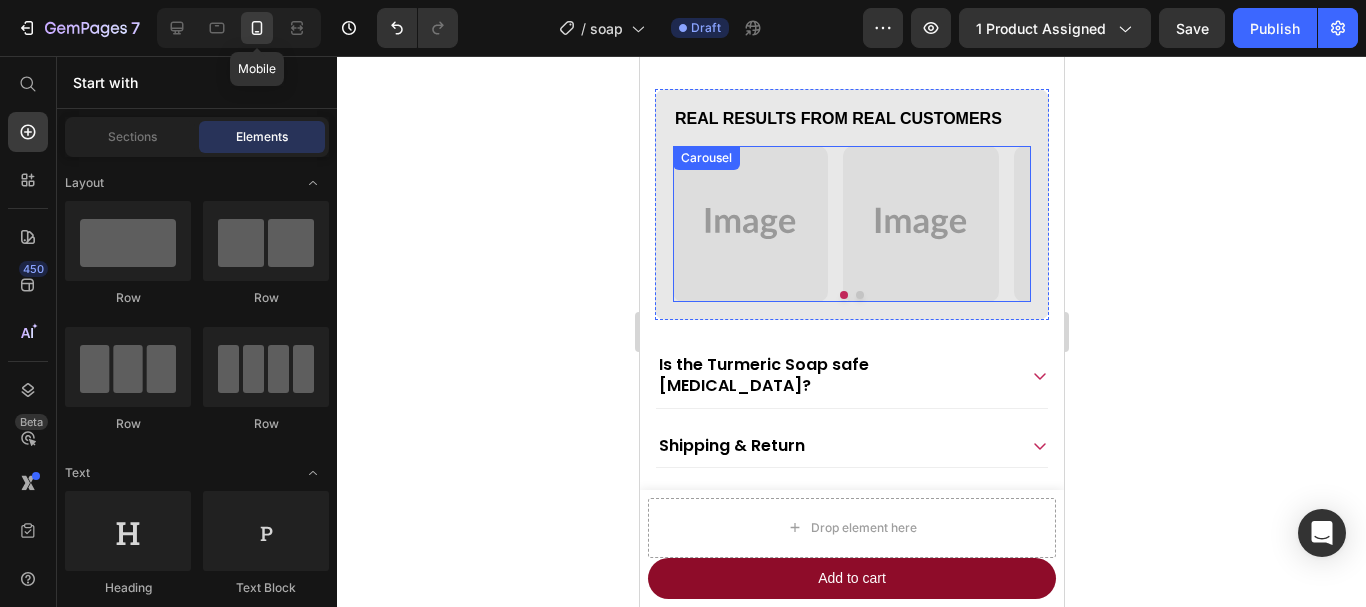 scroll, scrollTop: 1363, scrollLeft: 0, axis: vertical 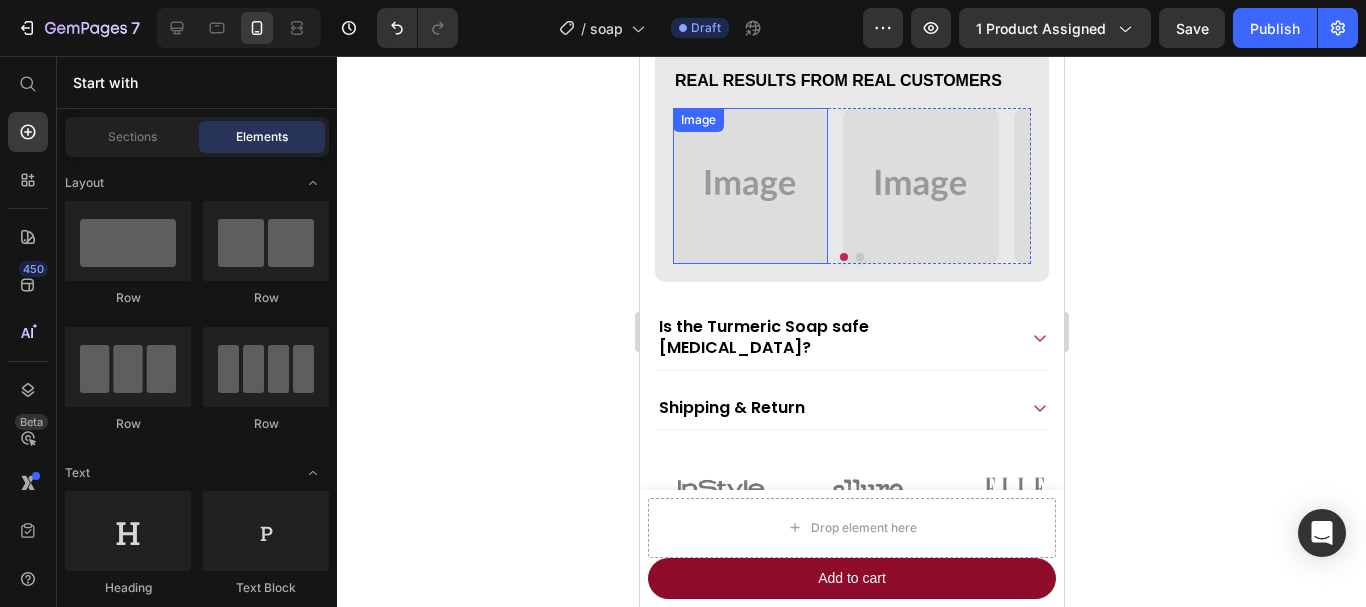 click at bounding box center [749, 185] 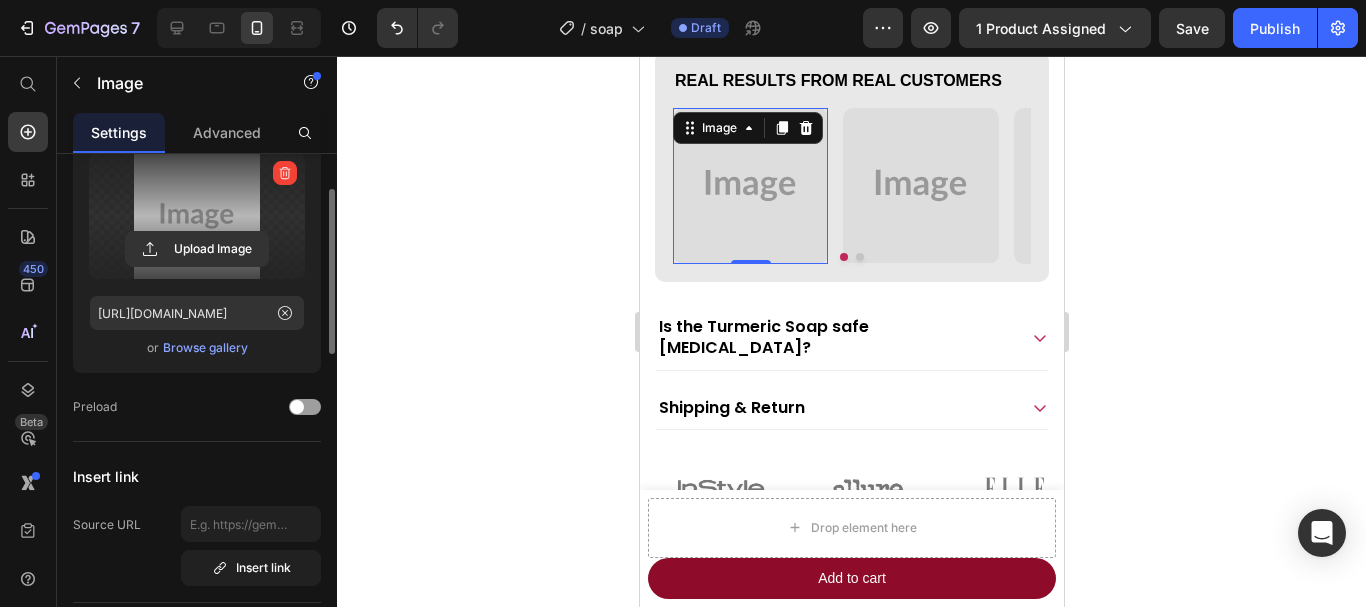 scroll, scrollTop: 0, scrollLeft: 0, axis: both 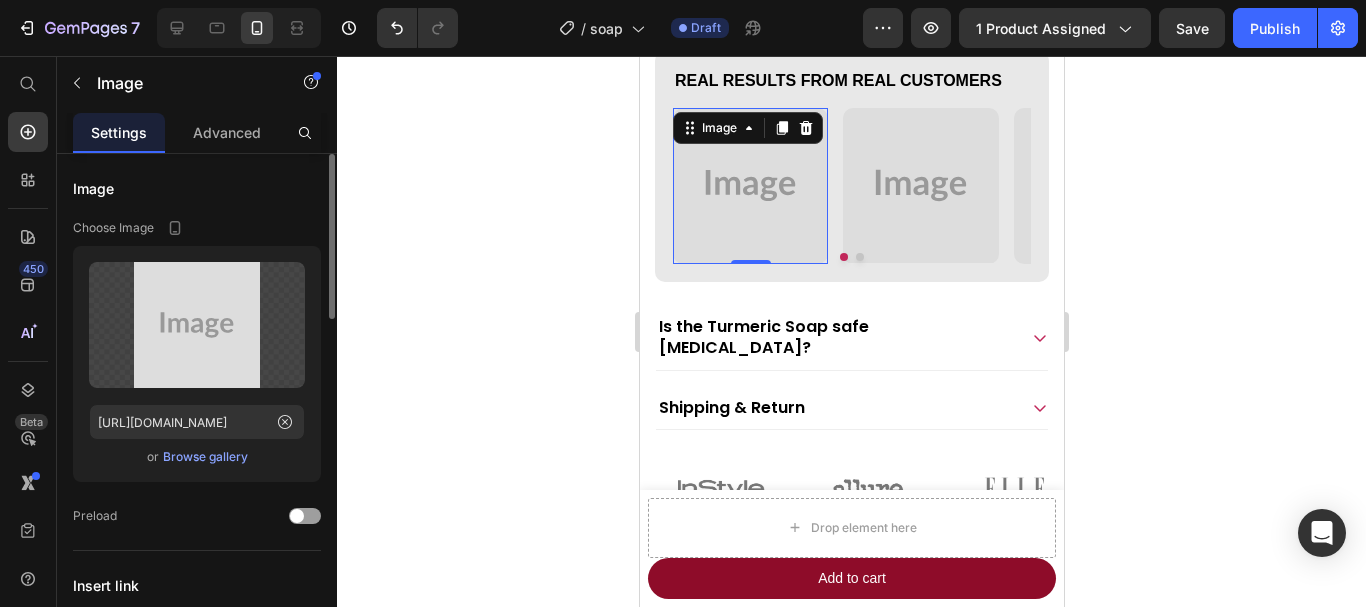 click on "Browse gallery" at bounding box center [205, 457] 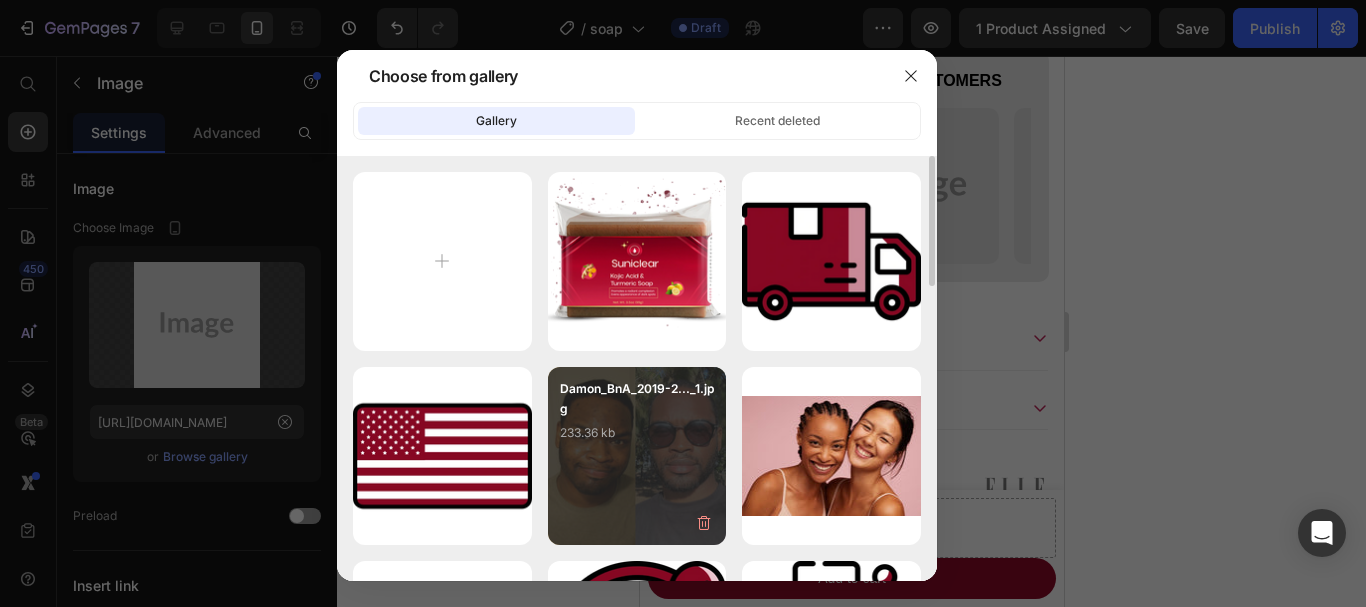 click on "233.36 kb" at bounding box center (637, 433) 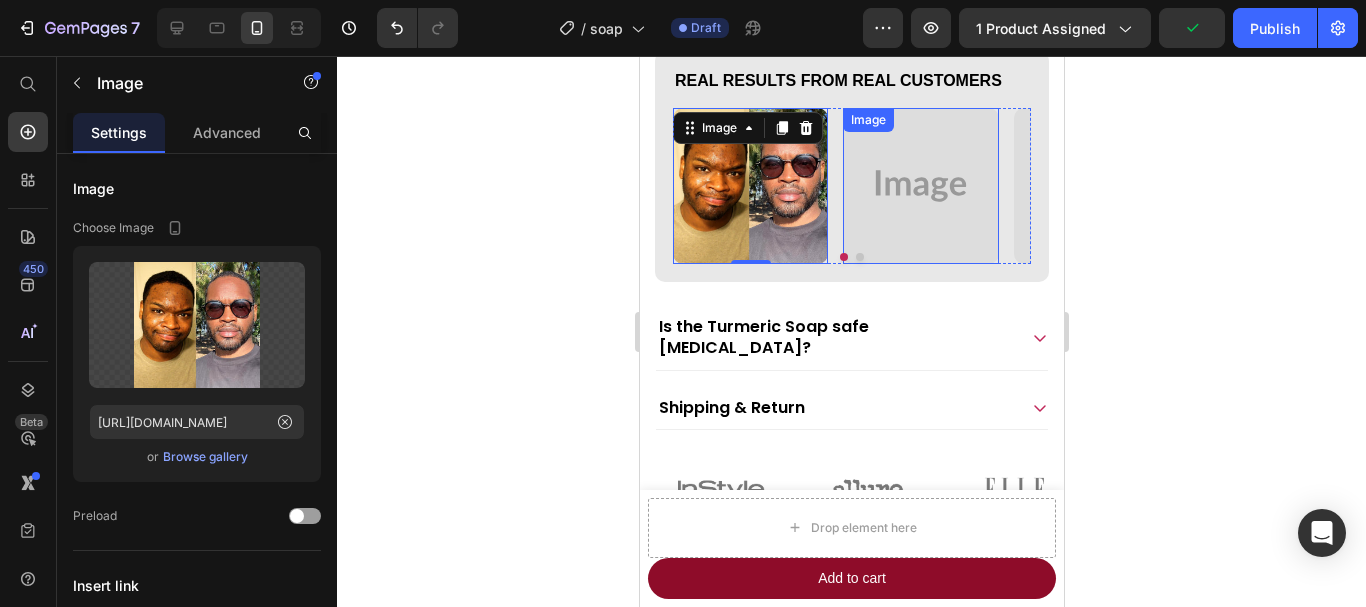 click at bounding box center (919, 185) 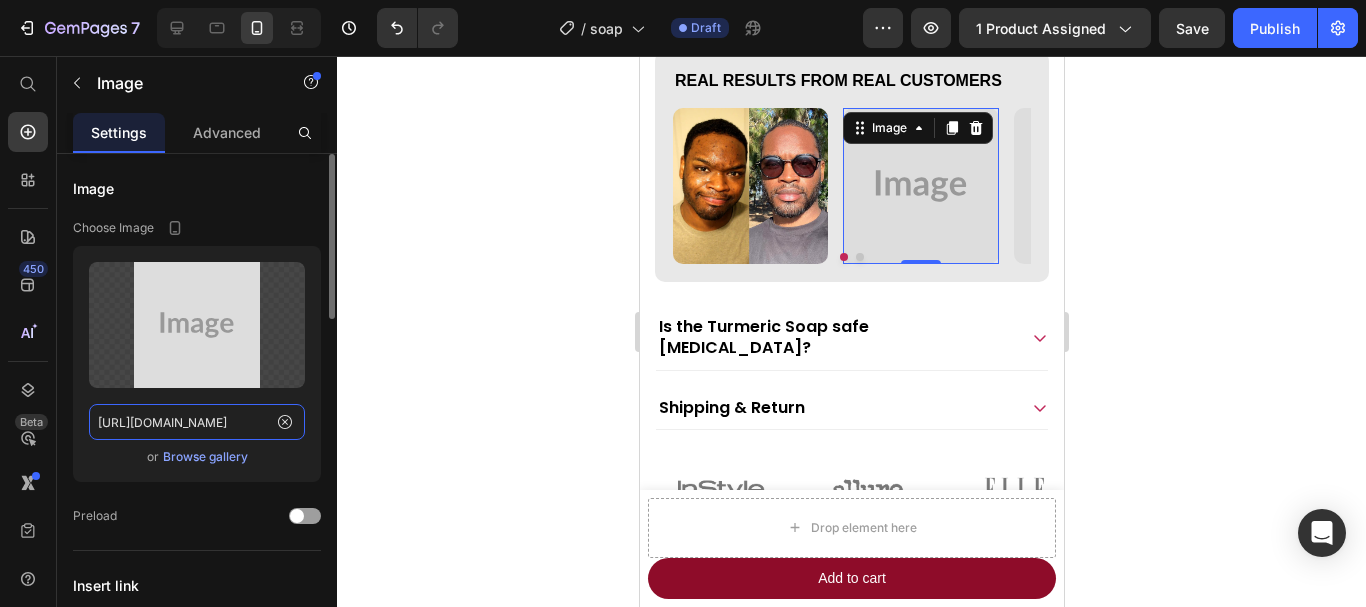 click on "https://placehold.co/640x640?text=Image" 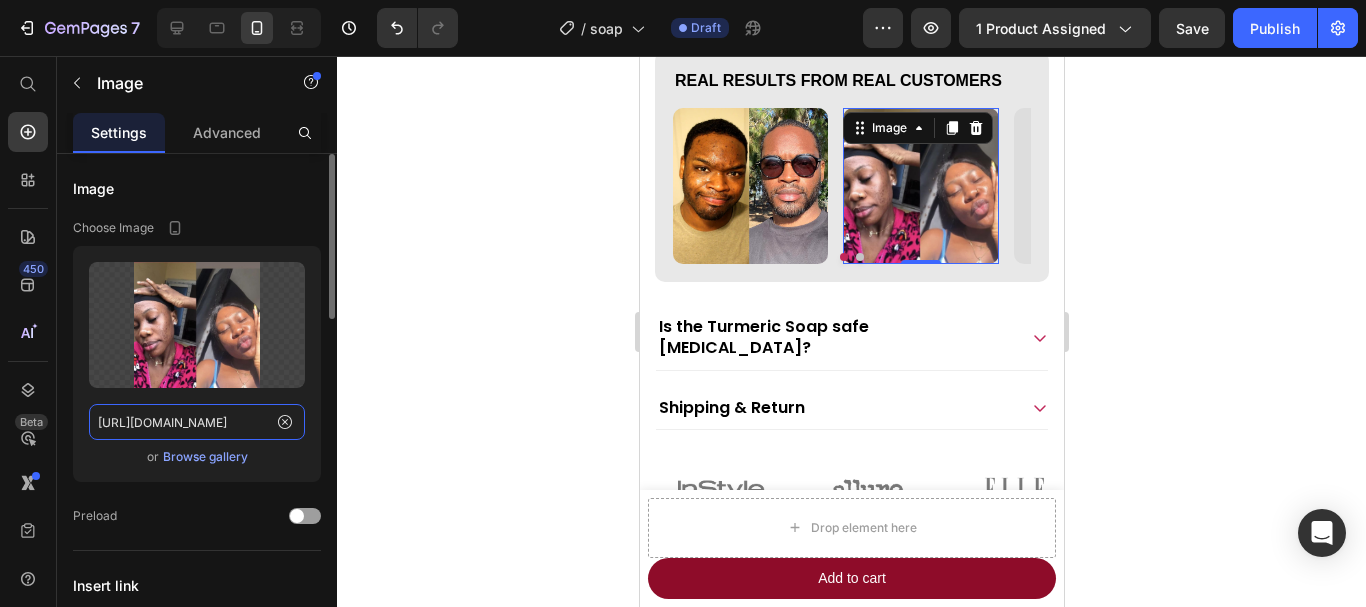 scroll, scrollTop: 0, scrollLeft: 740, axis: horizontal 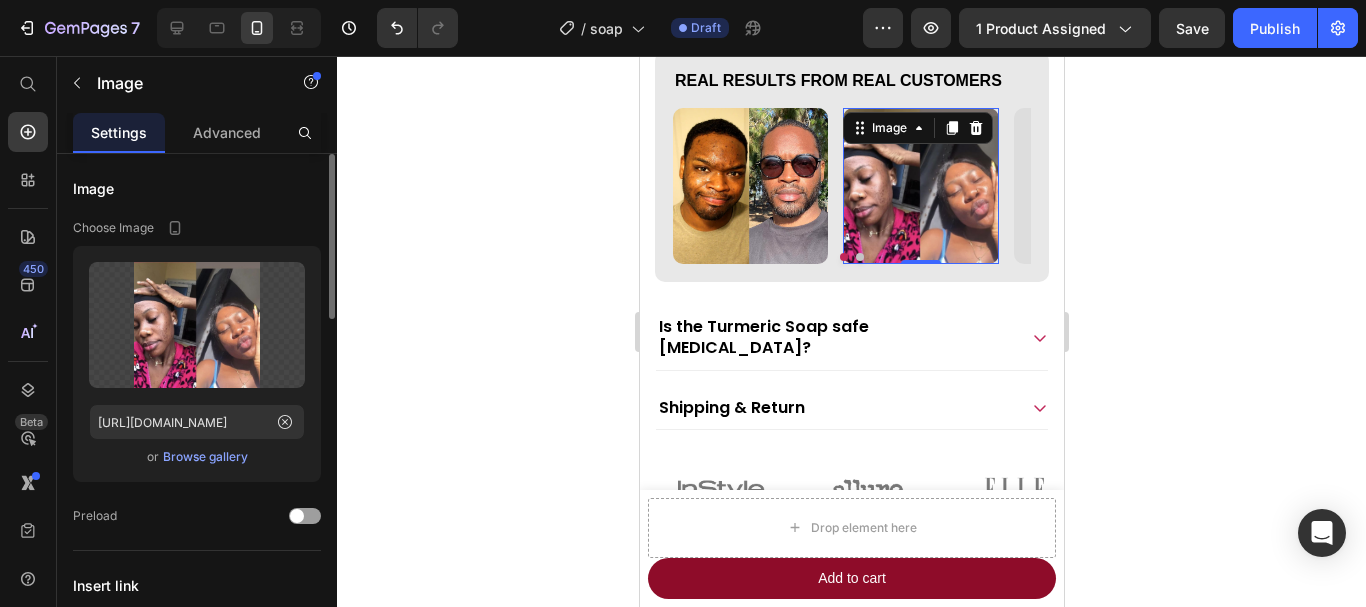 click on "Image Choose Image Upload Image https://glem-essence.myshopify.com/cdn/shop/files/gempages_567784549853955113-b570b645-22f2-4f49-999d-ebf47f2d8fd9.jpg?v=1857175332649839090  or   Browse gallery  Preload" 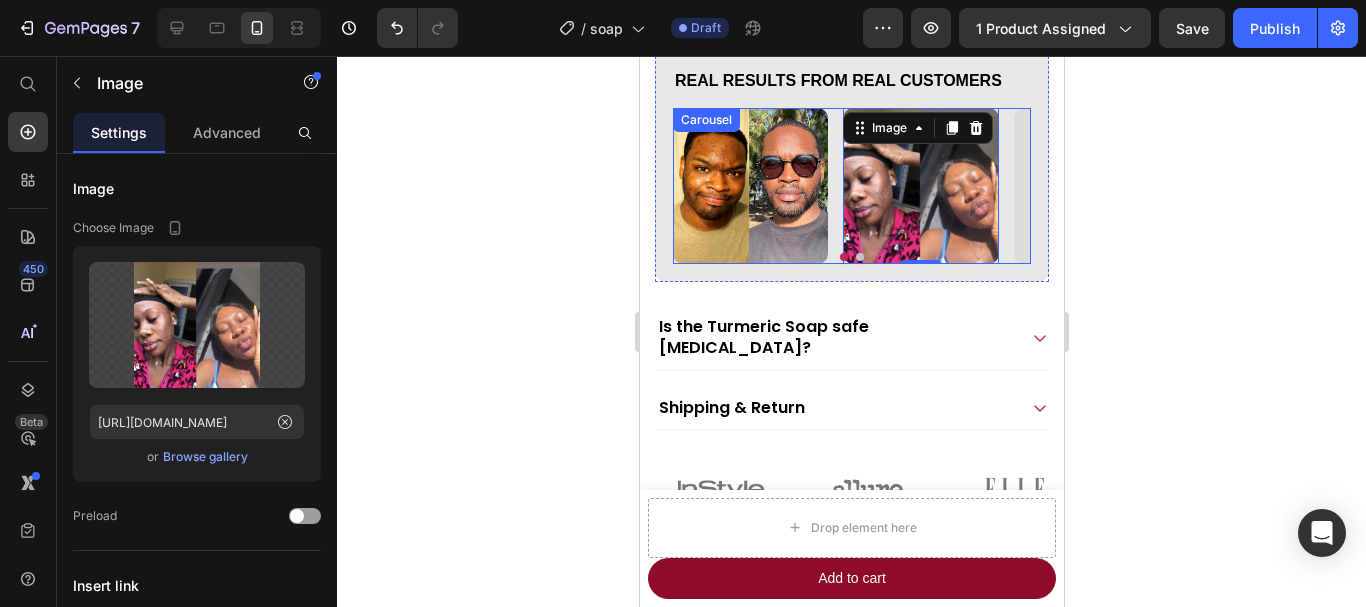 click at bounding box center [859, 257] 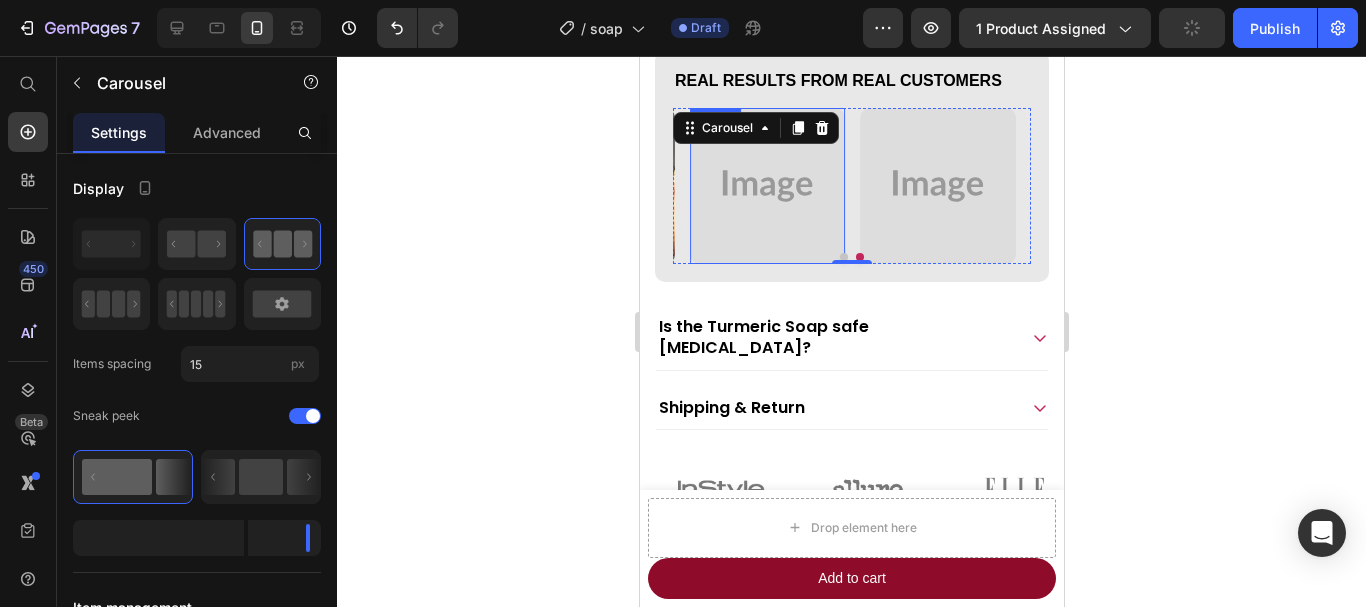 click at bounding box center [766, 185] 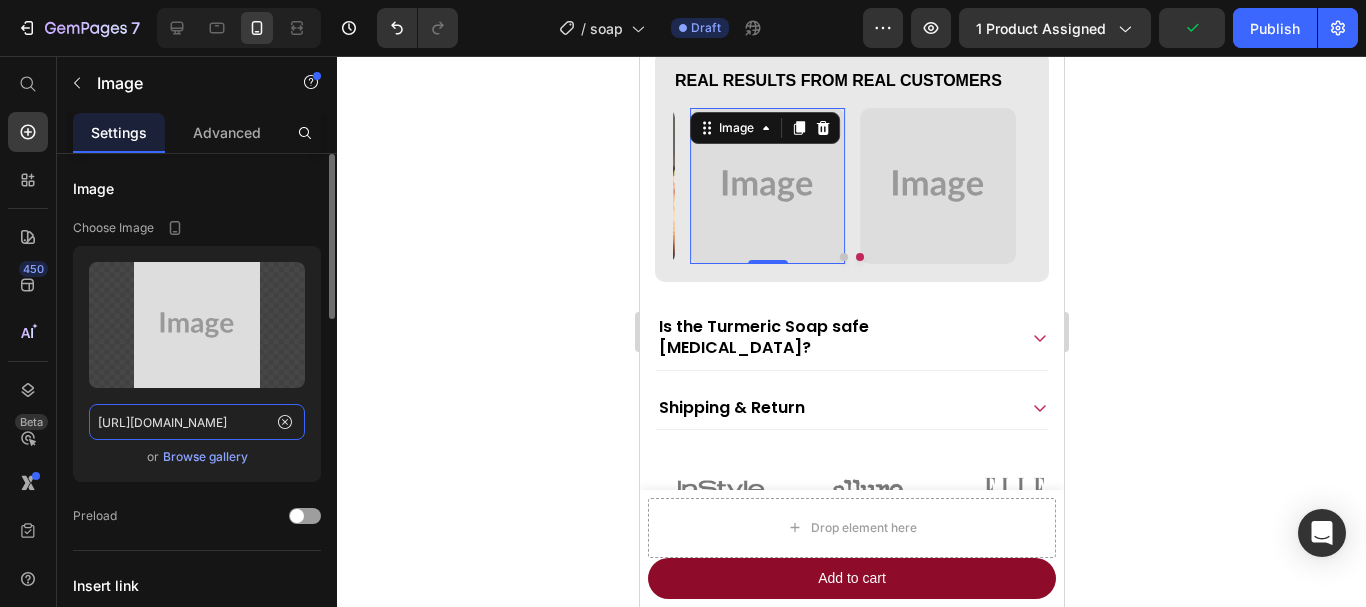 click on "https://placehold.co/736x736?text=Image" 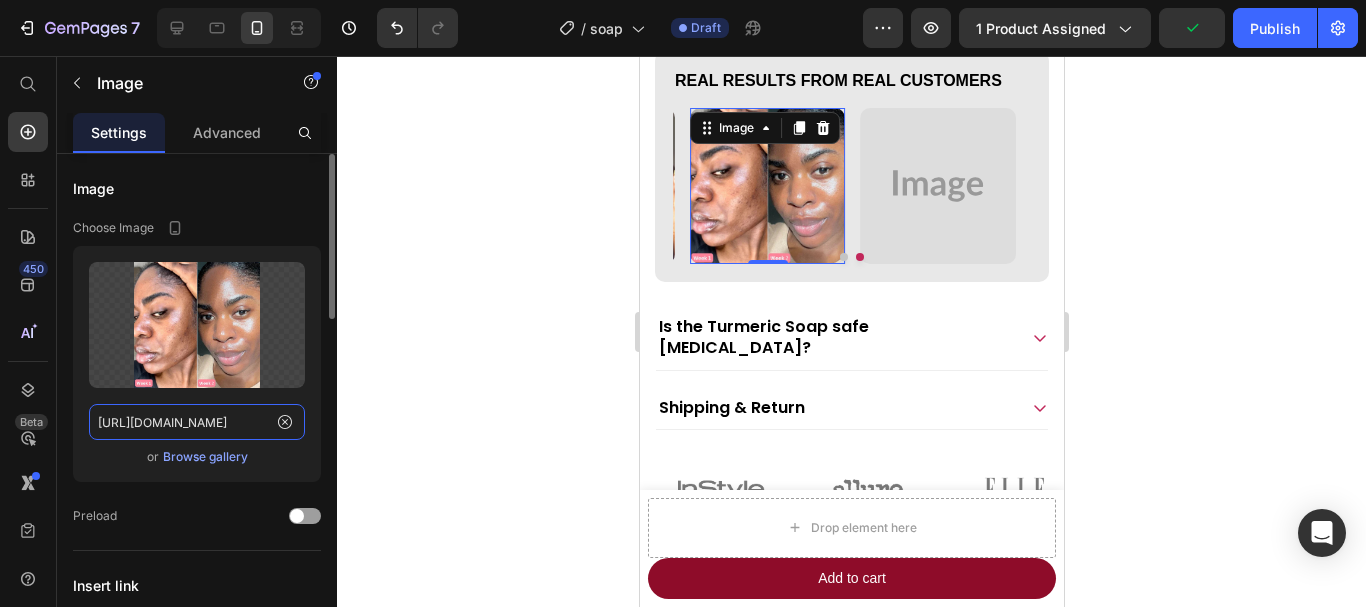 scroll, scrollTop: 0, scrollLeft: 738, axis: horizontal 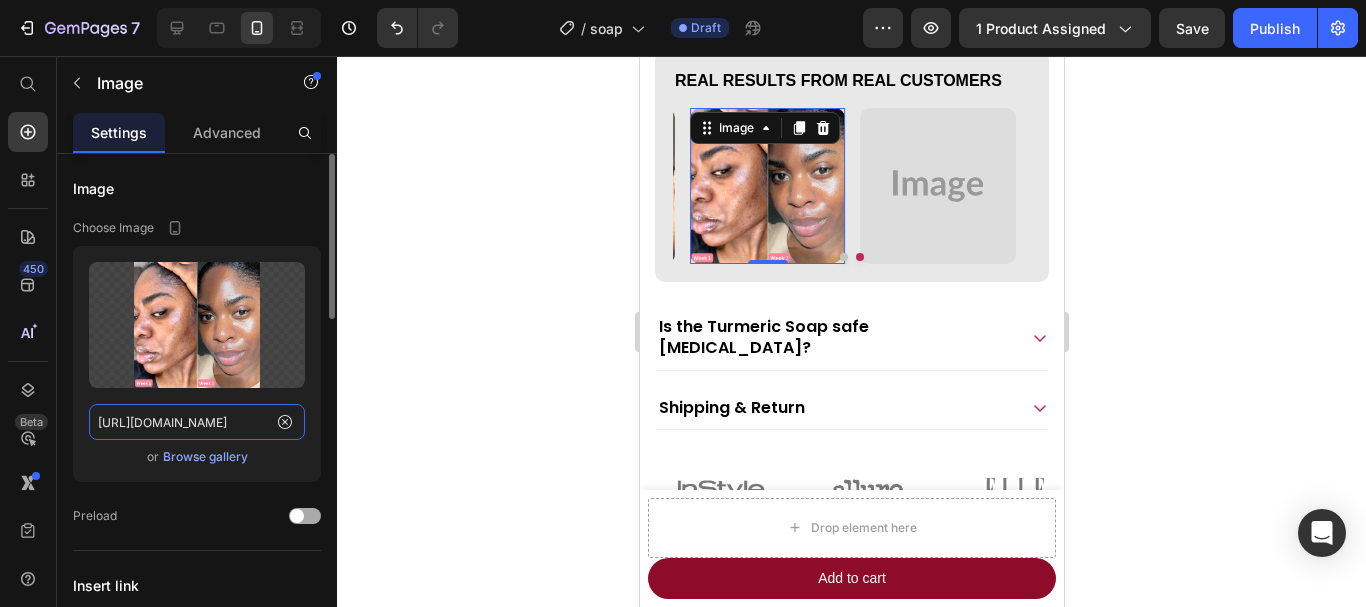 type on "https://glem-essence.myshopify.com/cdn/shop/files/gempages_567784549853955113-f462415c-12ef-4363-9509-062c0c04fcfb.jpg?v=6323217757503216434" 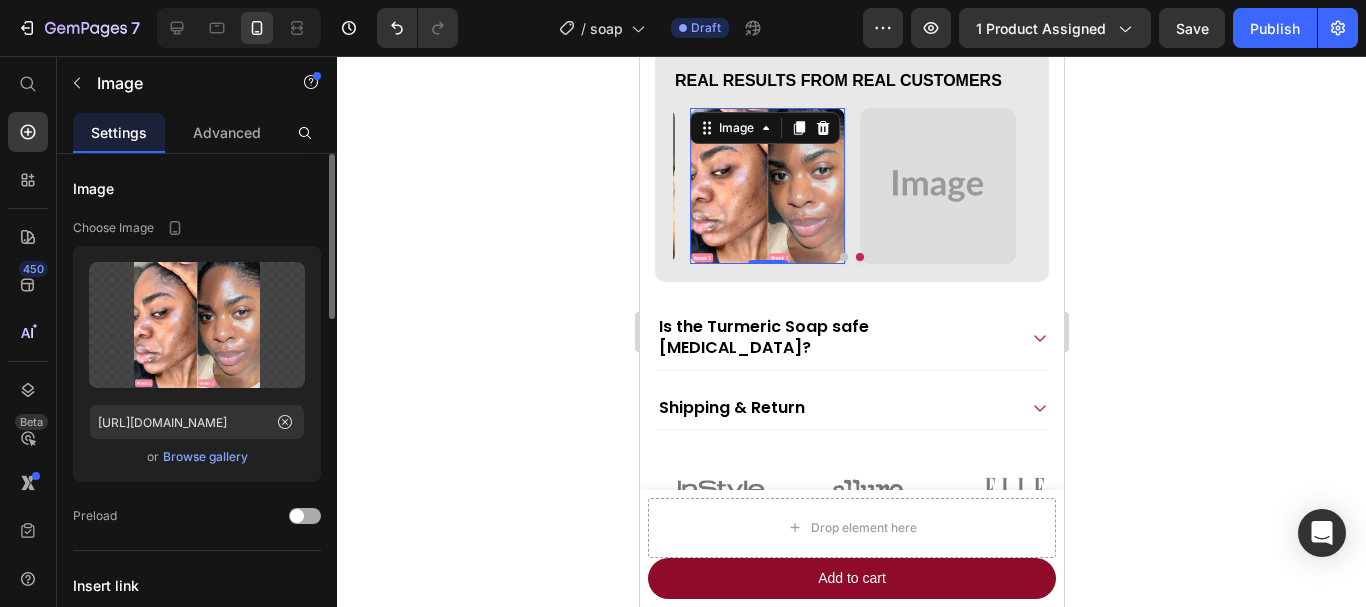 scroll, scrollTop: 0, scrollLeft: 0, axis: both 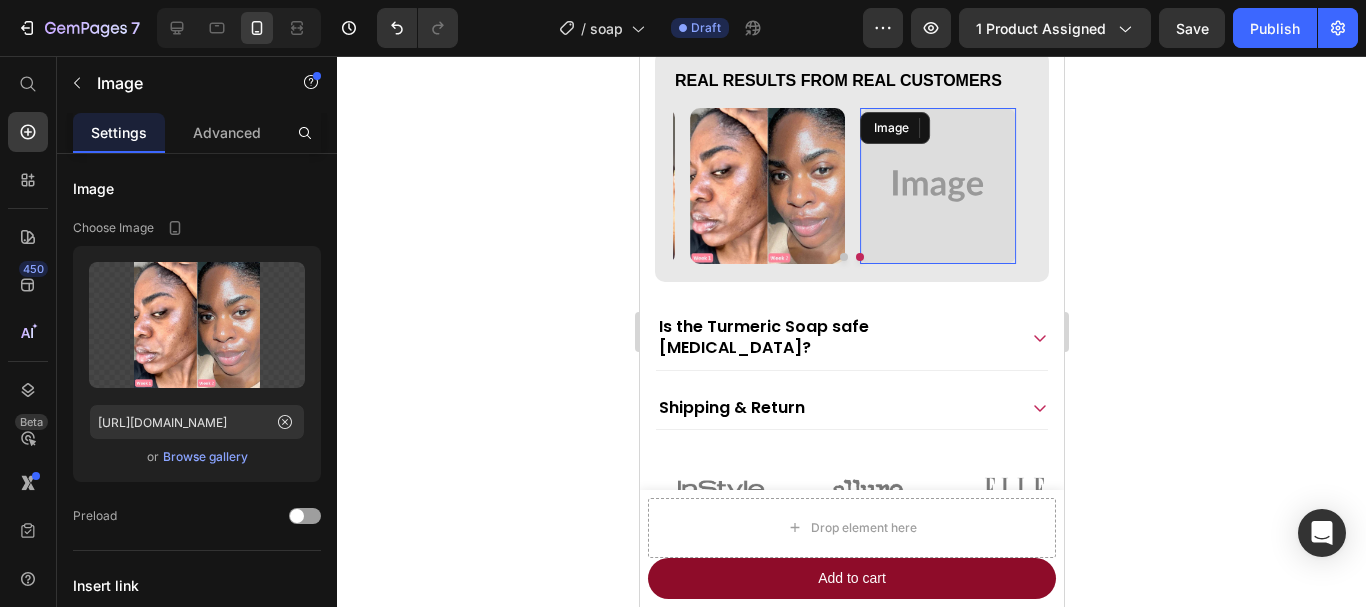 click at bounding box center (937, 185) 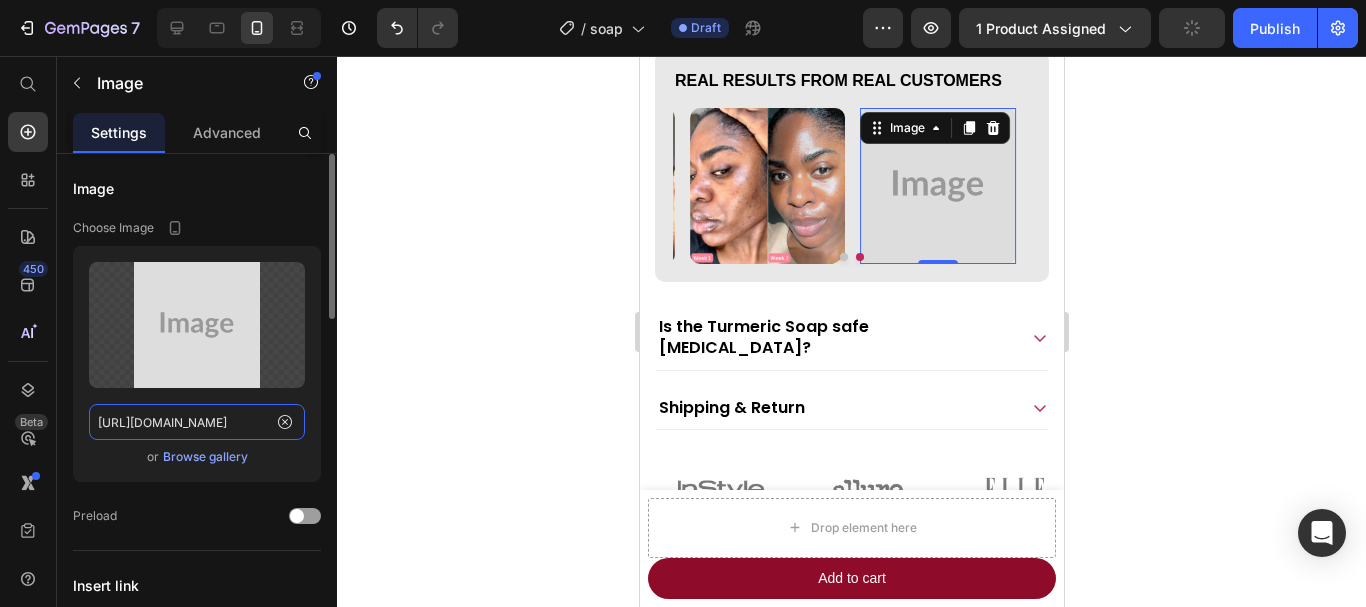 click on "https://placehold.co/813x813?text=Image" 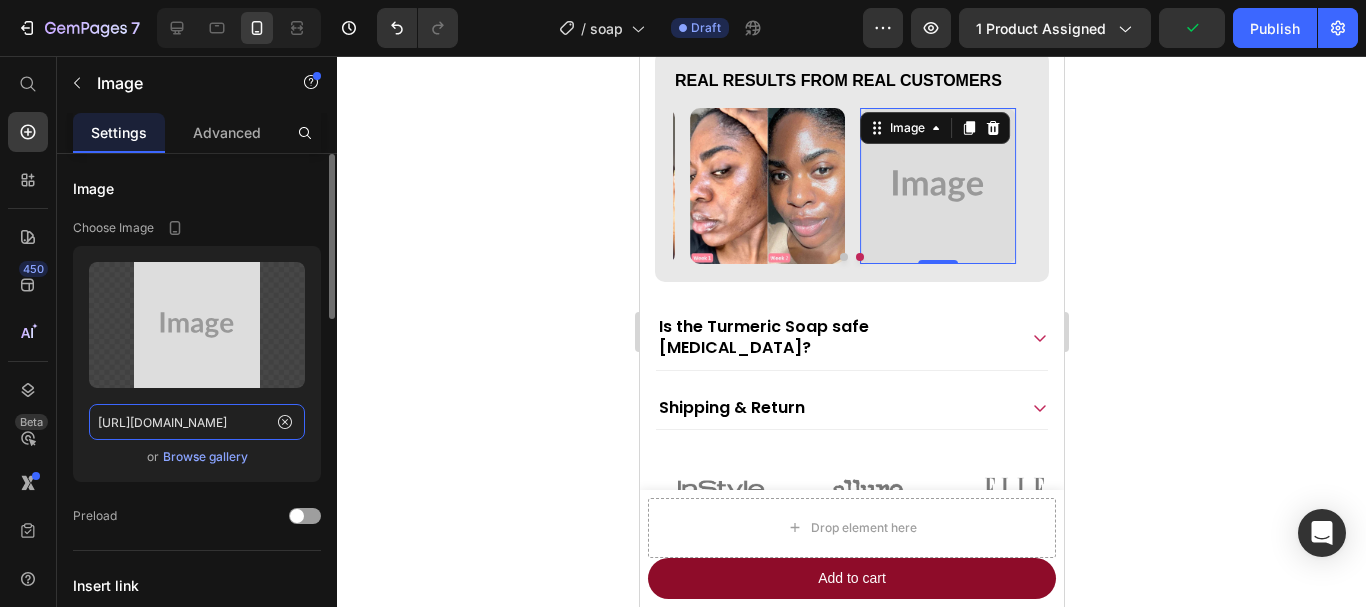 paste on "dories-beauty.myshopify.com/cdn/shop/files/gempages_571106967523689344-3fe15a53-c337-4a8e-90ea-f0e19704227b.jpg?v=162478287642454218" 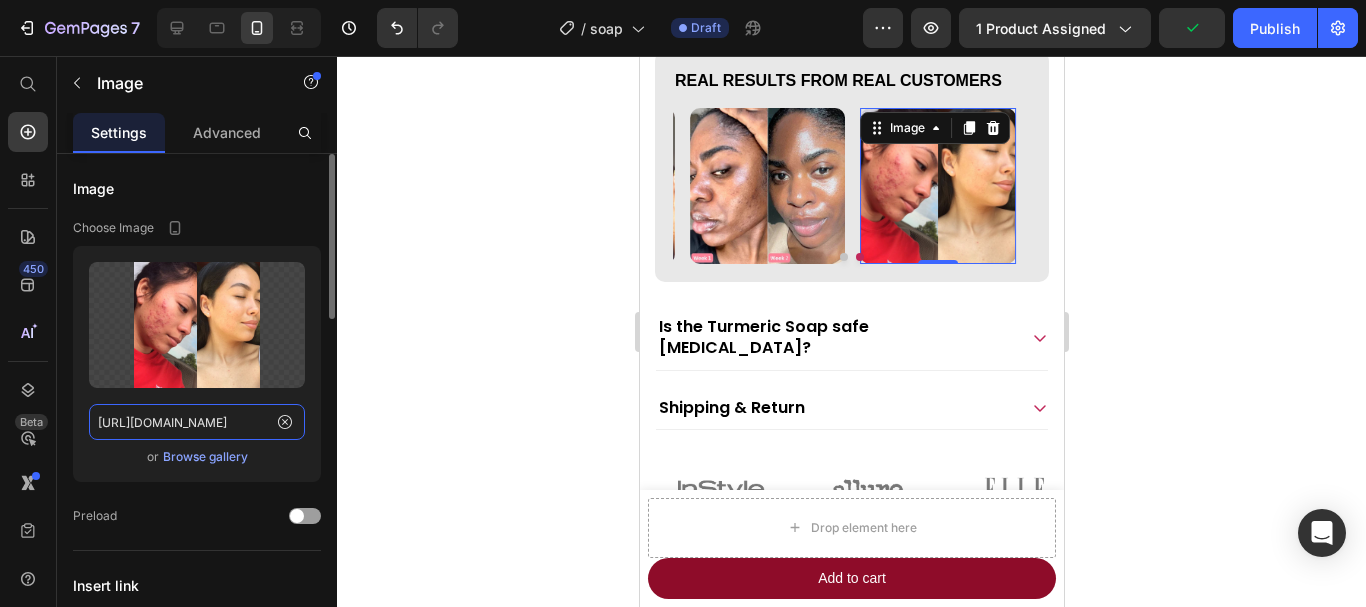 scroll, scrollTop: 0, scrollLeft: 733, axis: horizontal 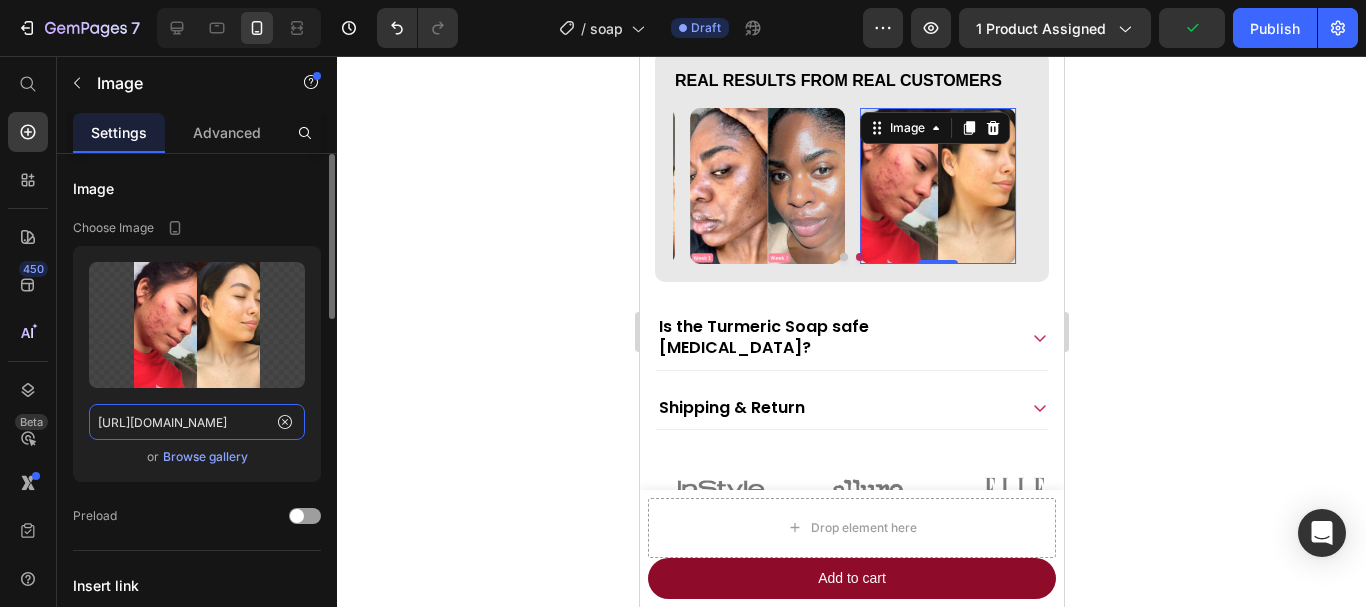 type on "https://dories-beauty.myshopify.com/cdn/shop/files/gempages_571106967523689344-3fe15a53-c337-4a8e-90ea-f0e19704227b.jpg?v=162478287642454218" 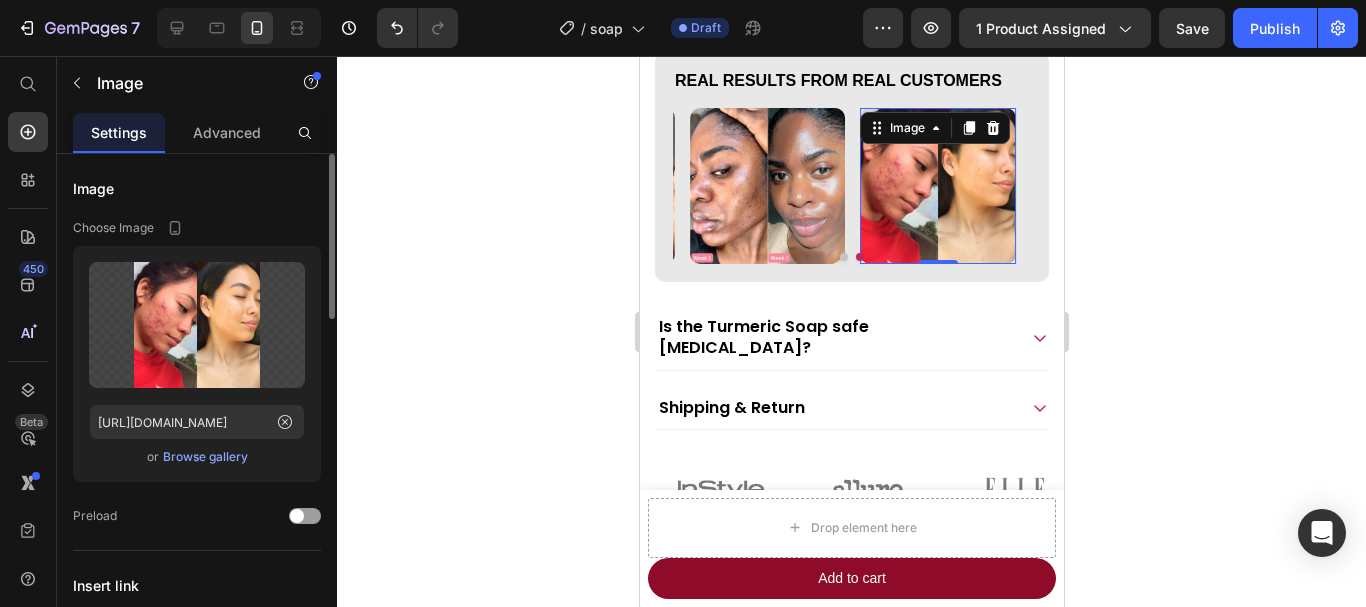 scroll, scrollTop: 0, scrollLeft: 0, axis: both 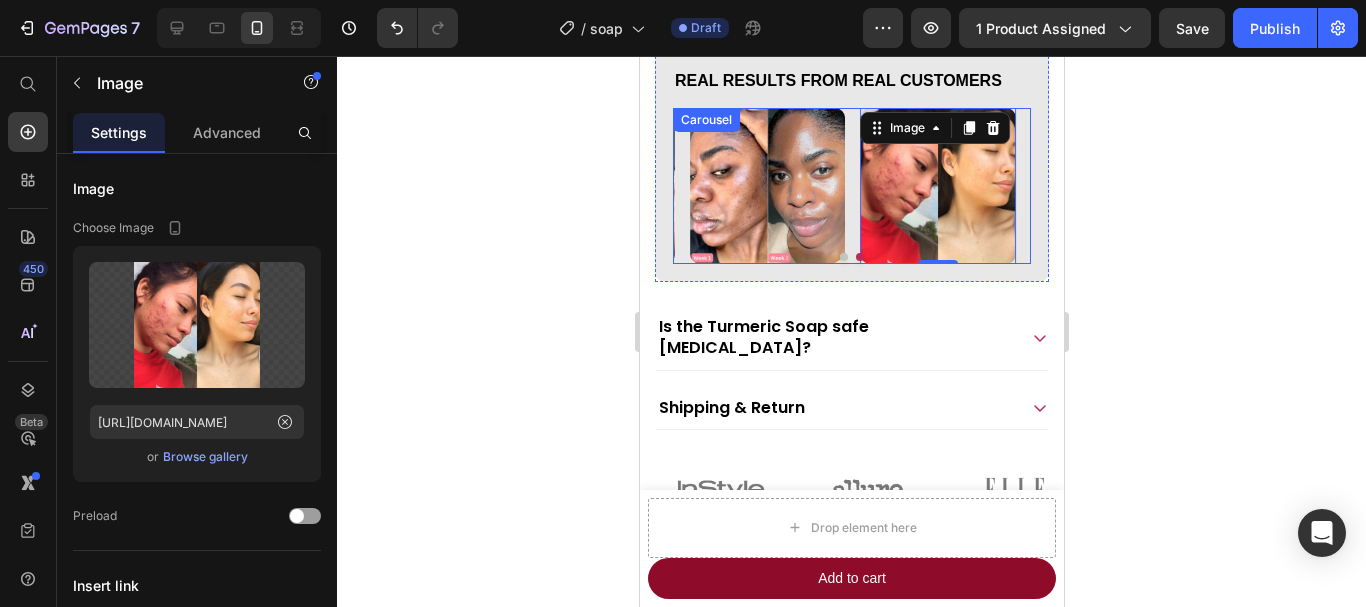 click at bounding box center (859, 257) 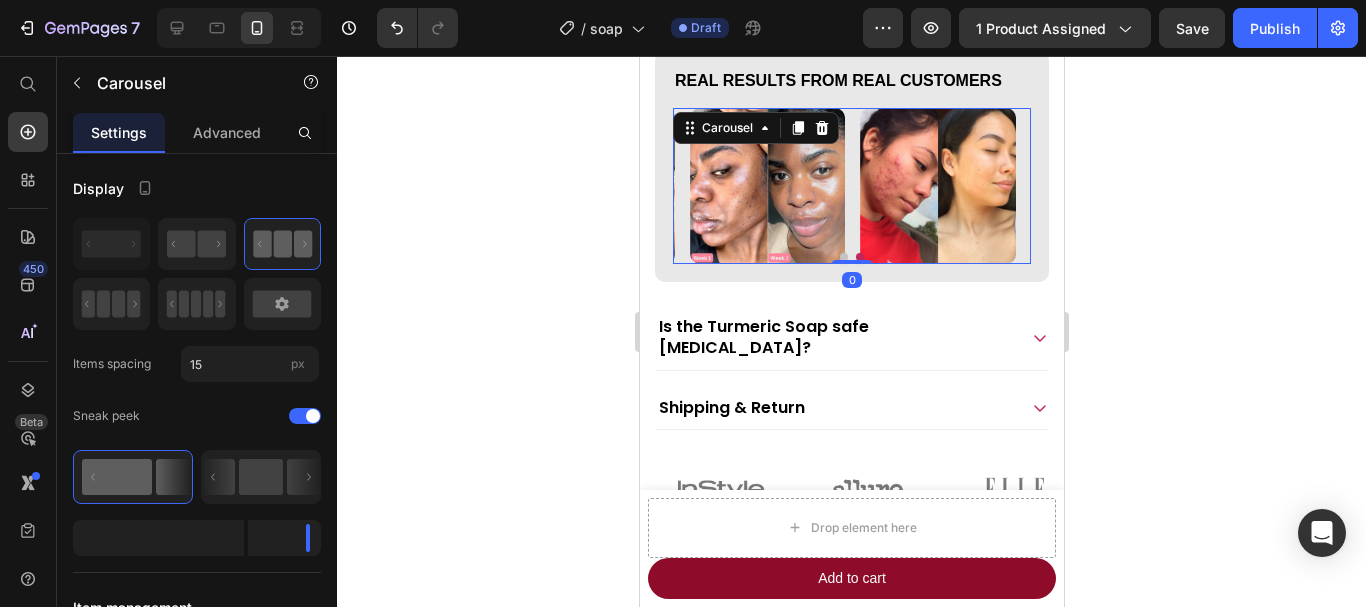click at bounding box center [843, 257] 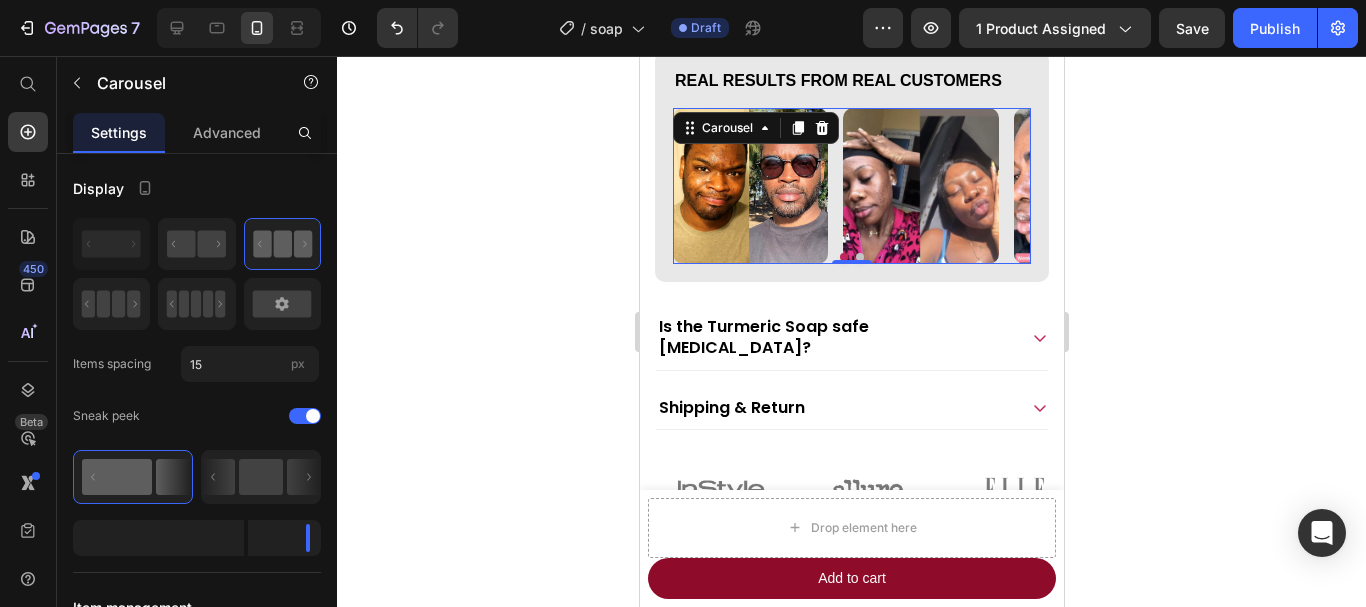 click at bounding box center (843, 257) 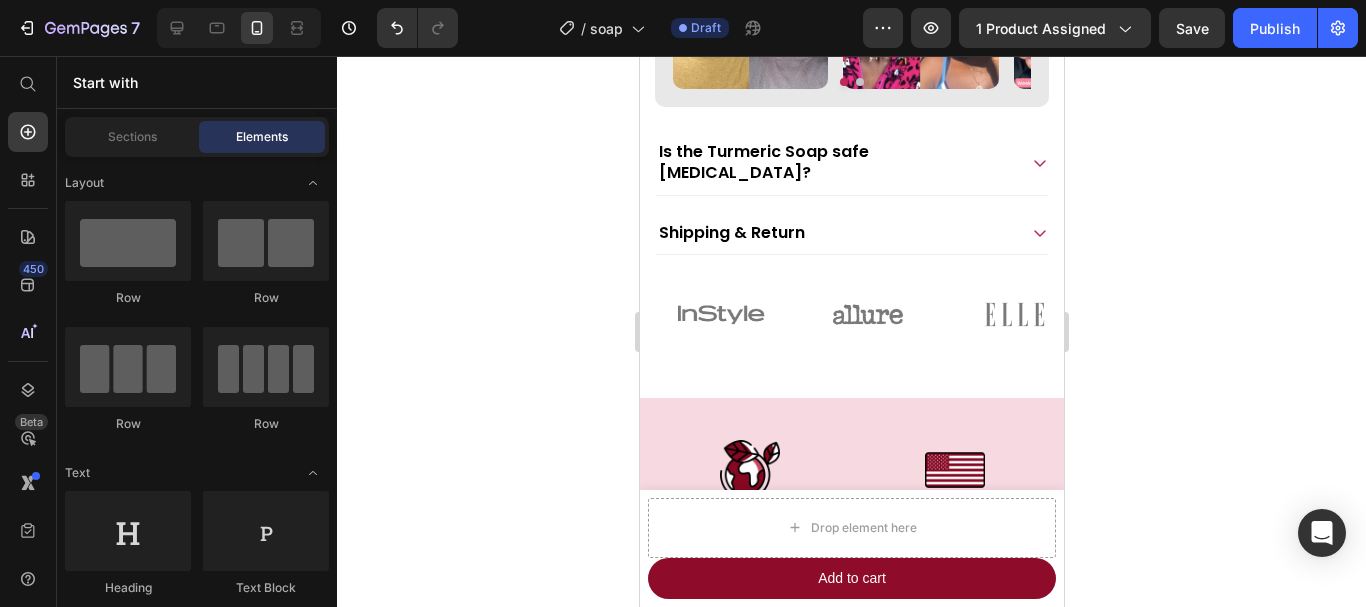 scroll, scrollTop: 1555, scrollLeft: 0, axis: vertical 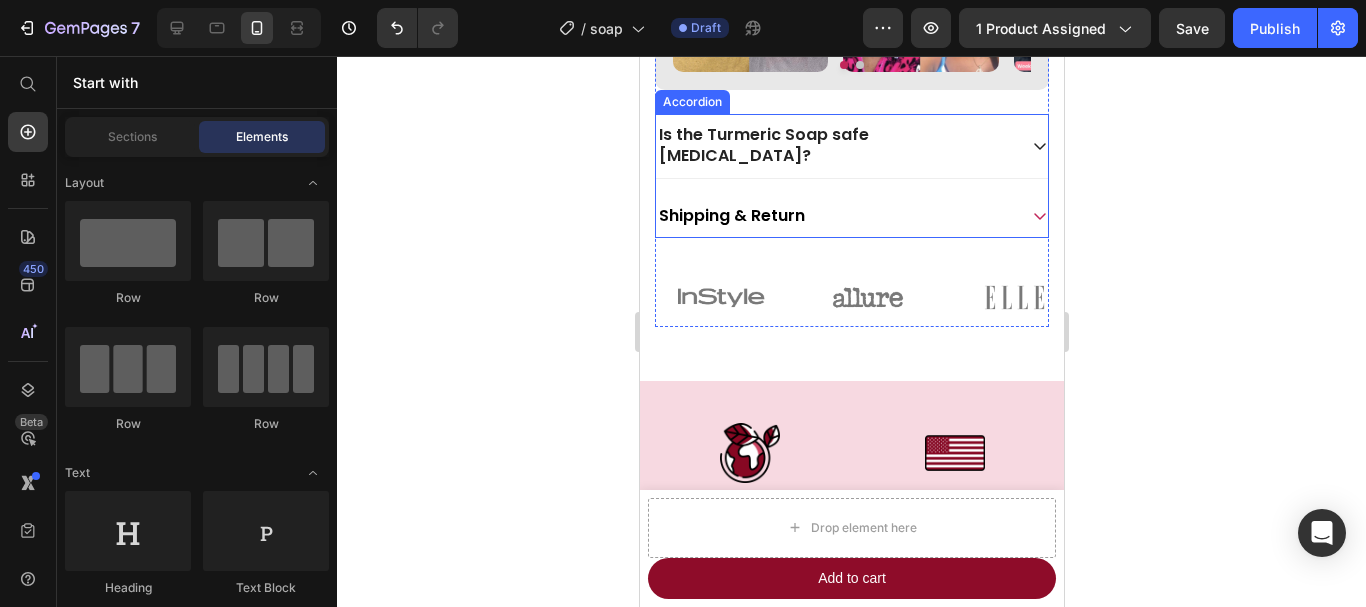 click 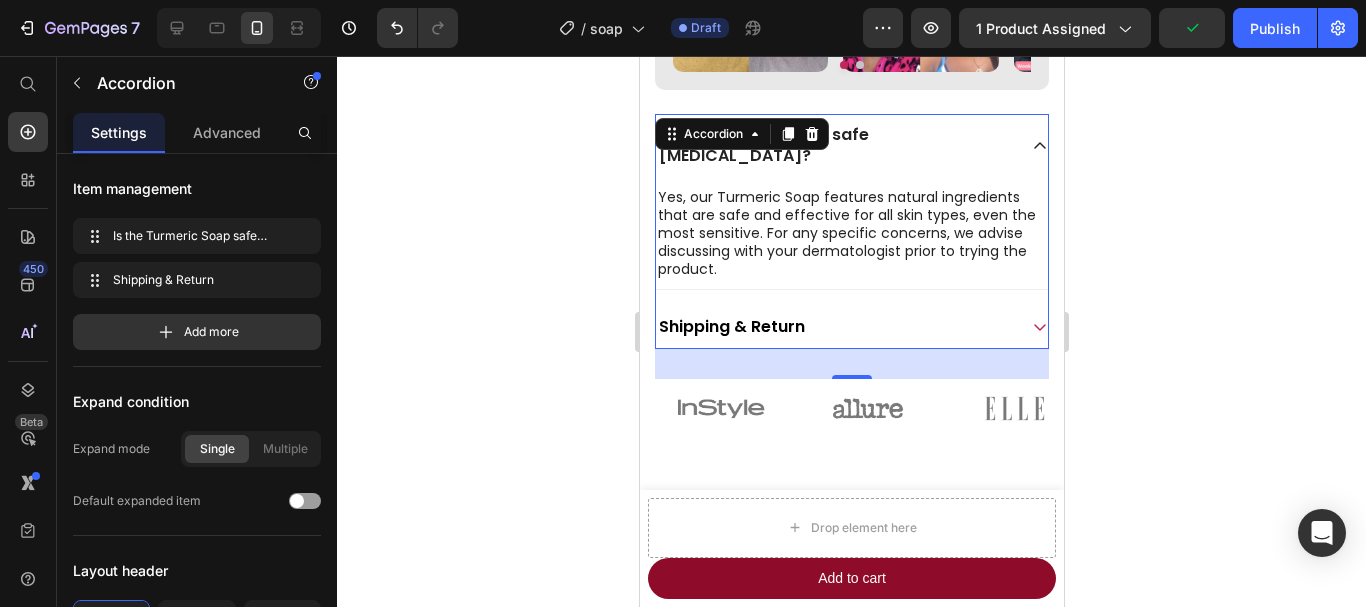 click 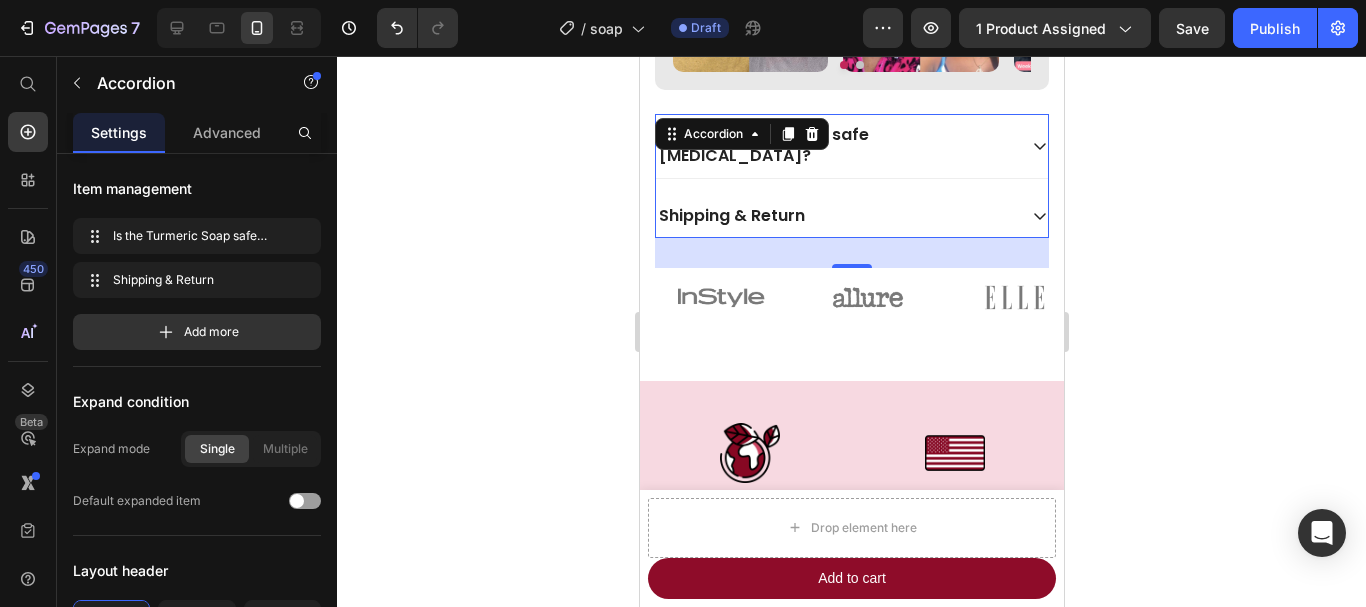 click 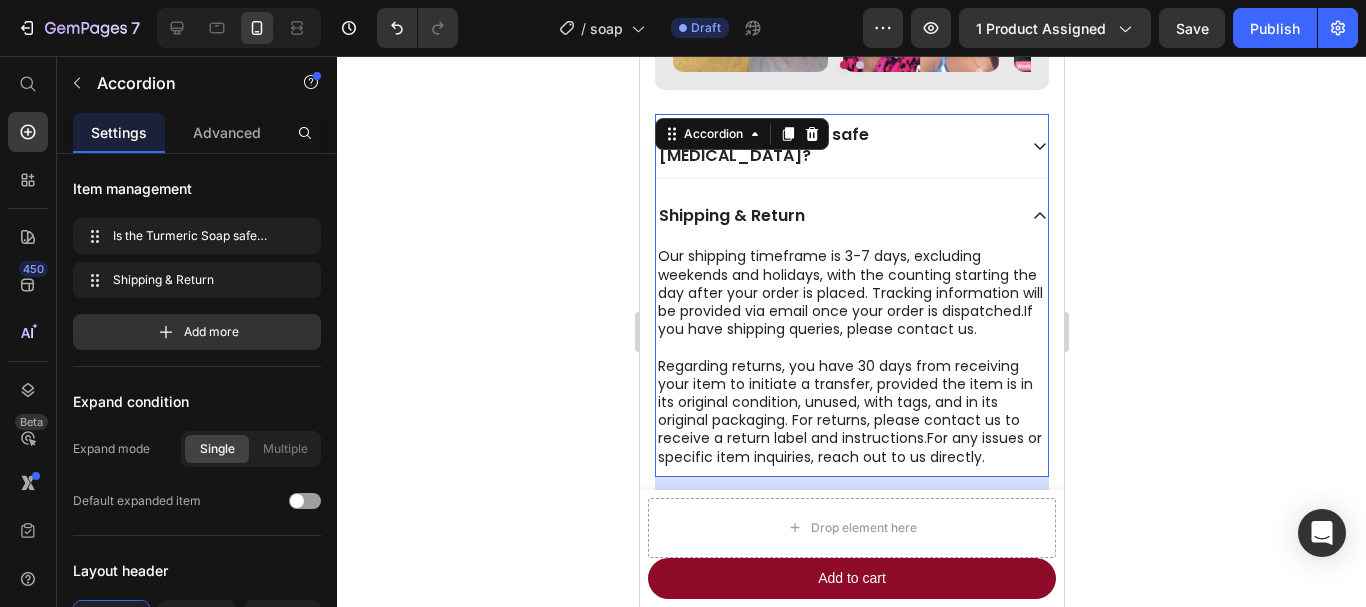 click 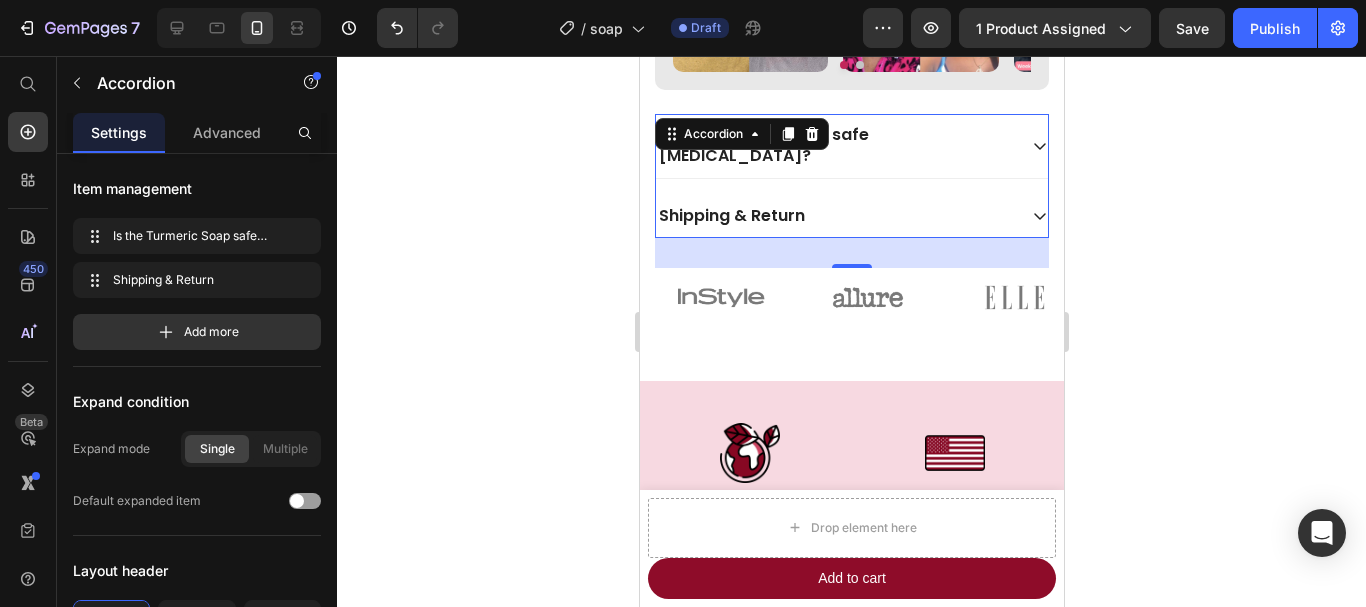 click 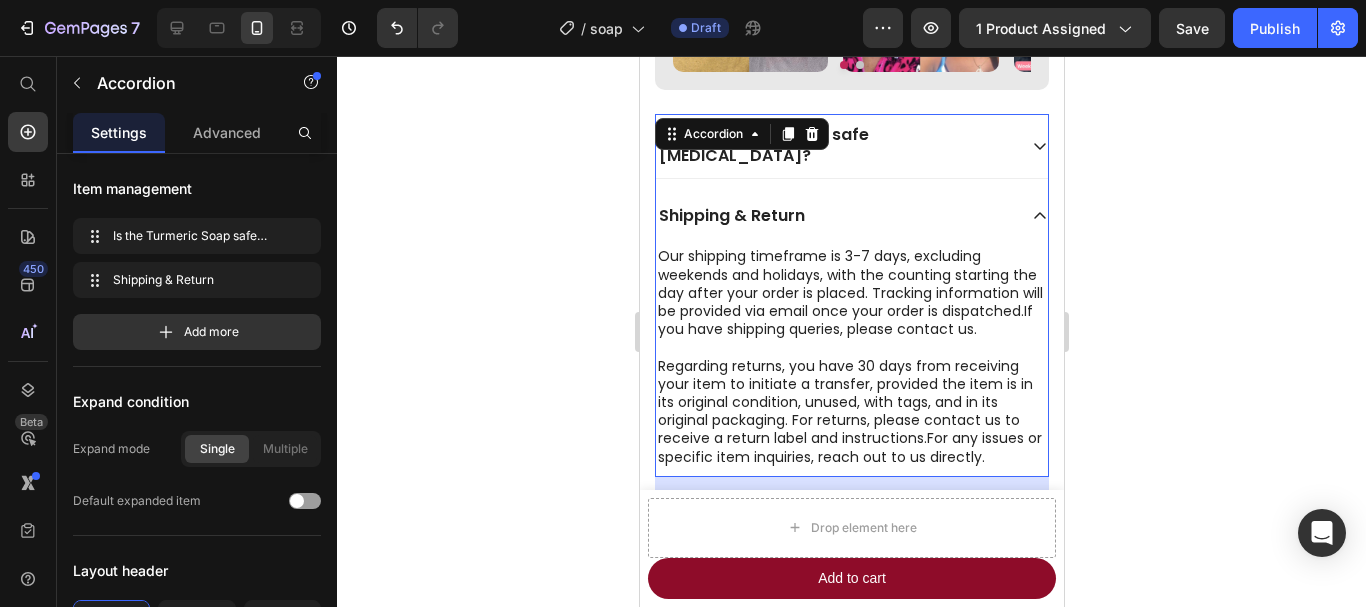 click 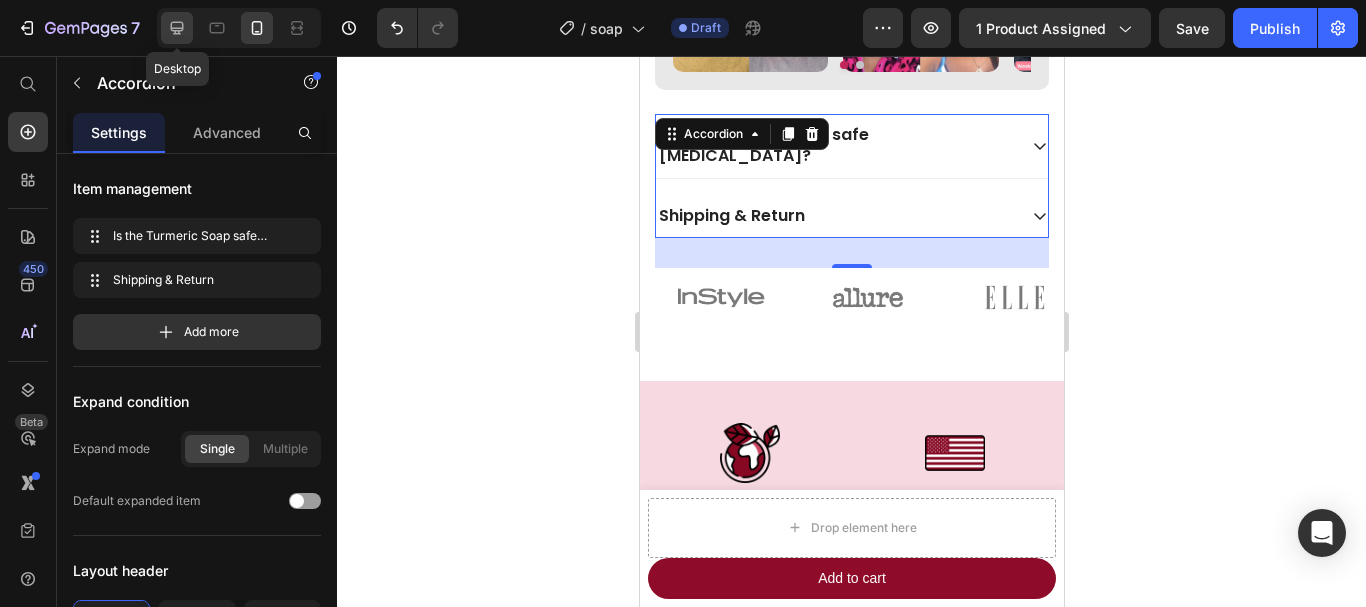 click 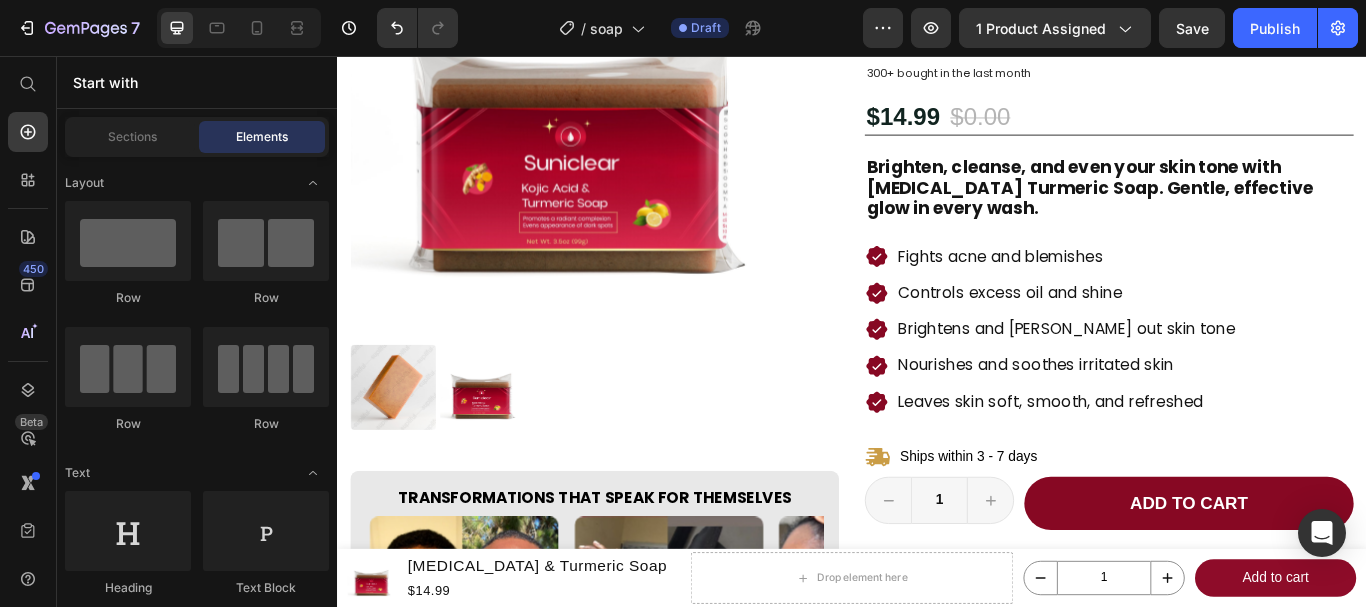 scroll, scrollTop: 417, scrollLeft: 0, axis: vertical 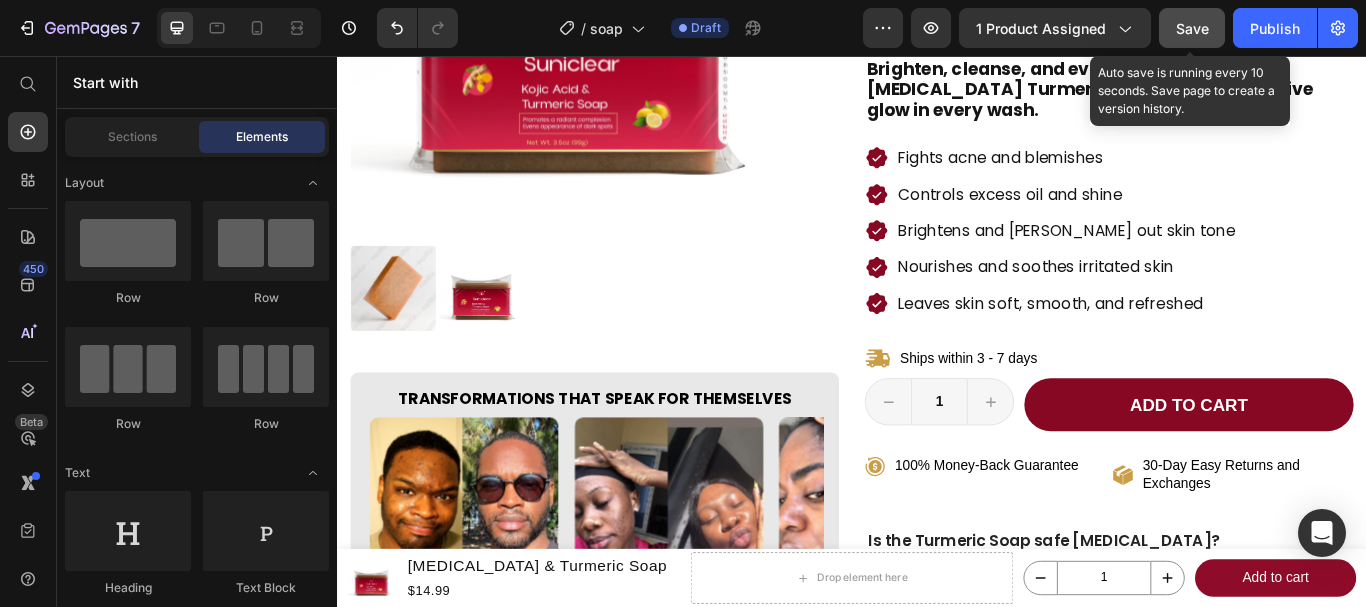 click on "Save" at bounding box center [1192, 28] 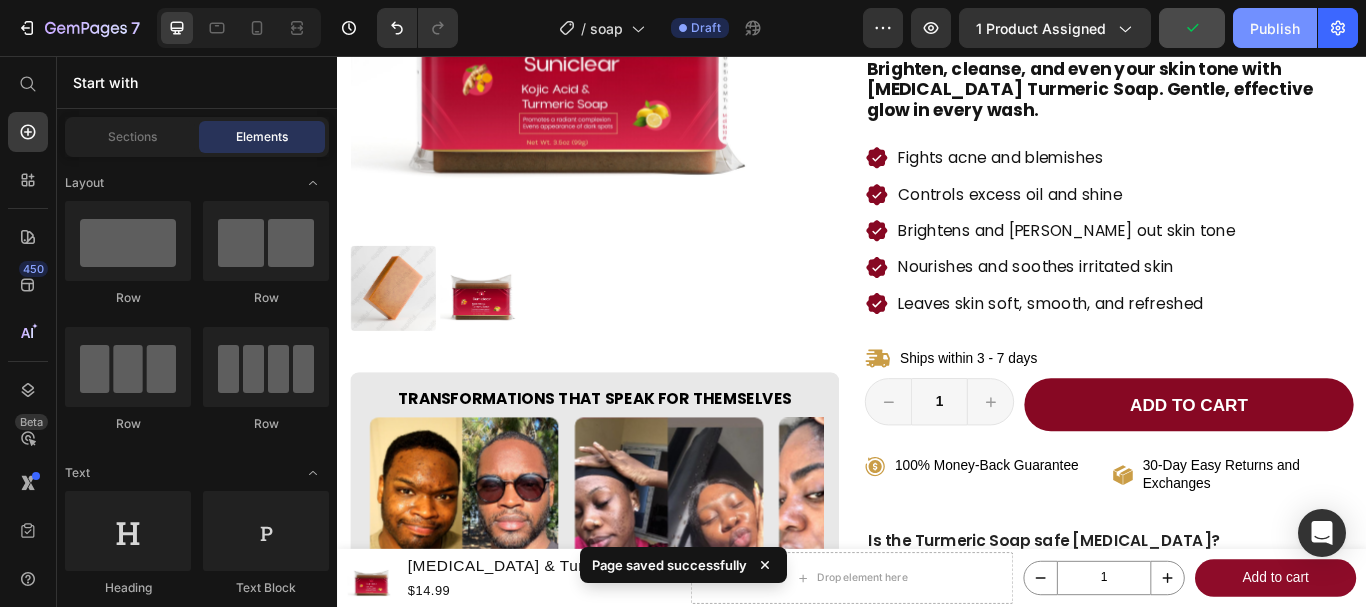 click on "Publish" at bounding box center [1275, 28] 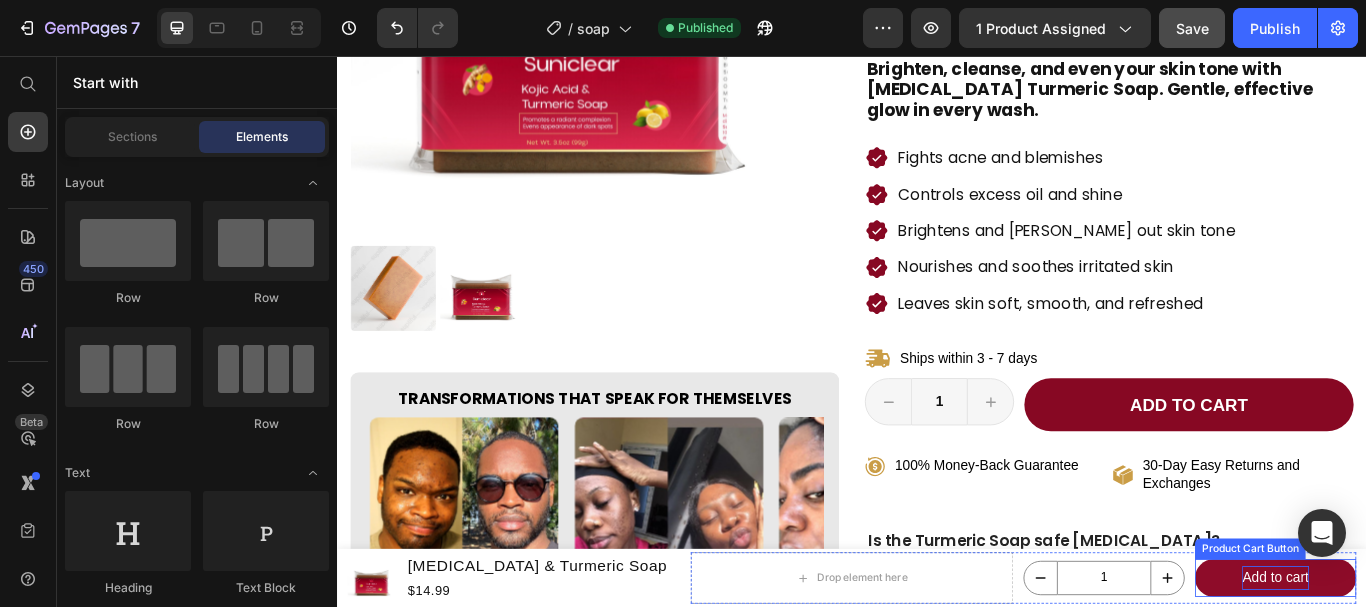 click on "Add to cart" at bounding box center [1430, 665] 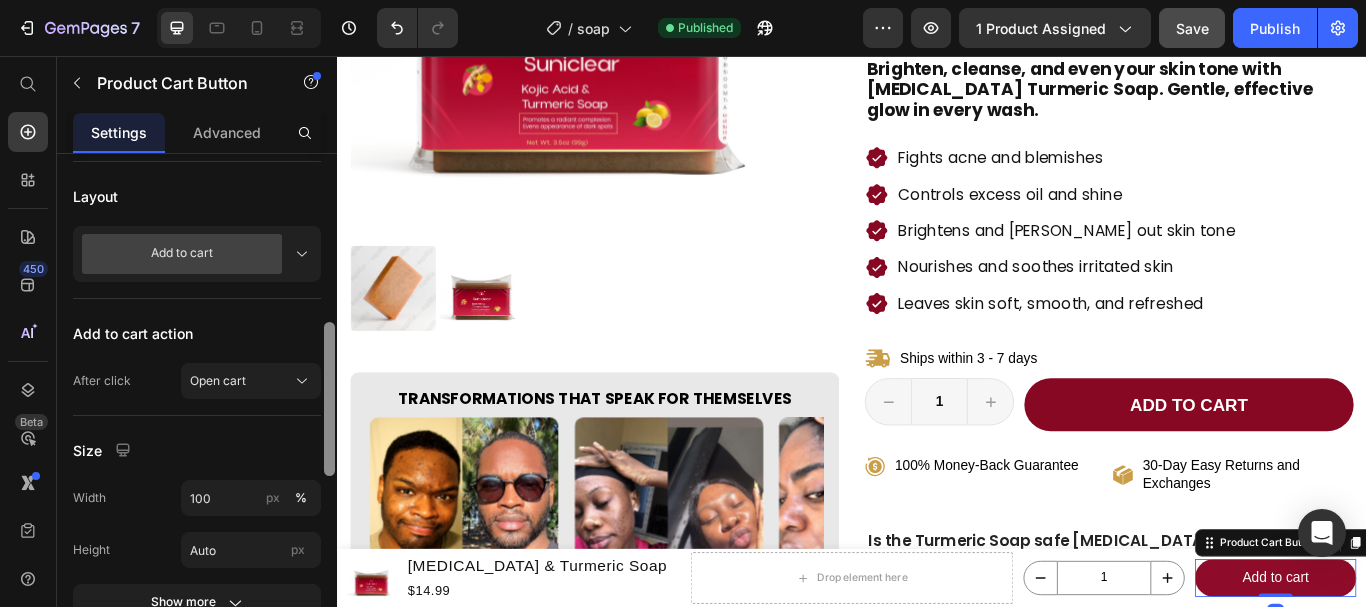 scroll, scrollTop: 538, scrollLeft: 0, axis: vertical 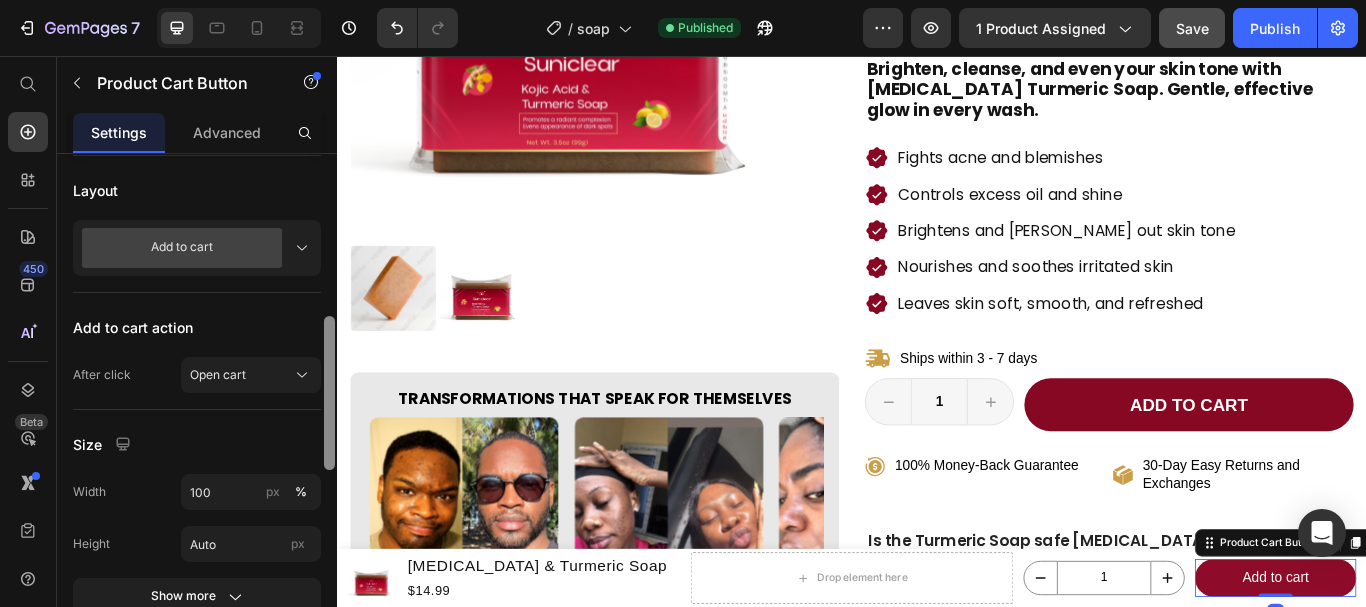 drag, startPoint x: 324, startPoint y: 302, endPoint x: 297, endPoint y: 419, distance: 120.074974 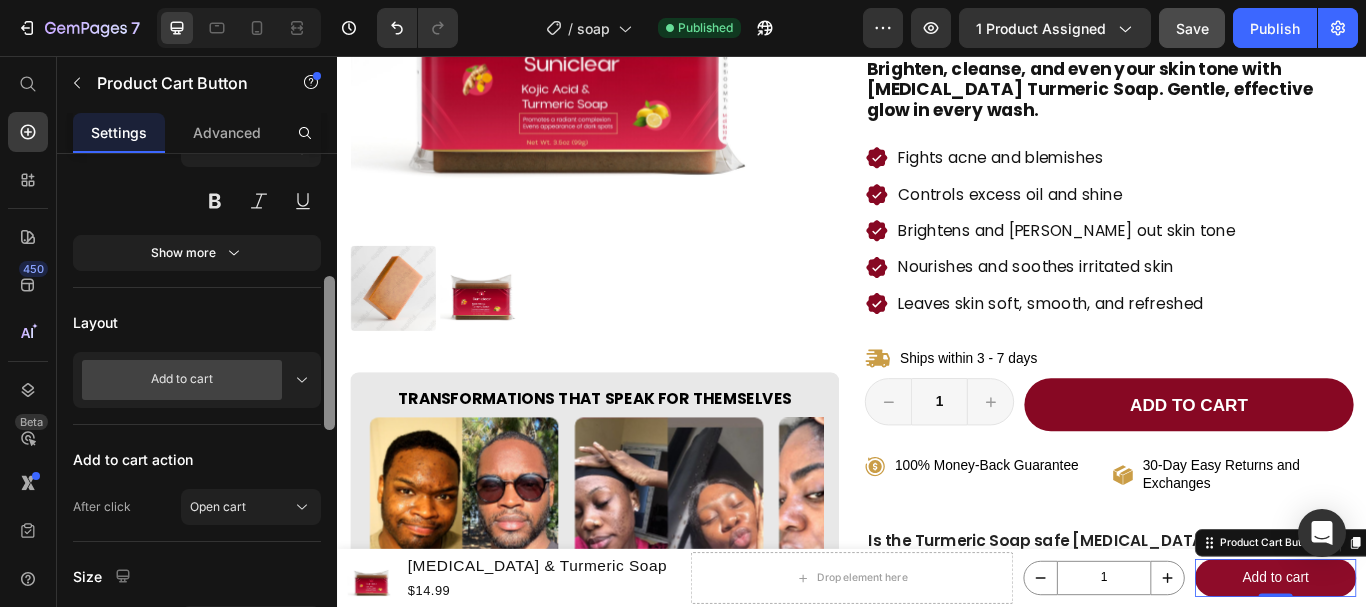 drag, startPoint x: 329, startPoint y: 339, endPoint x: 285, endPoint y: 278, distance: 75.21303 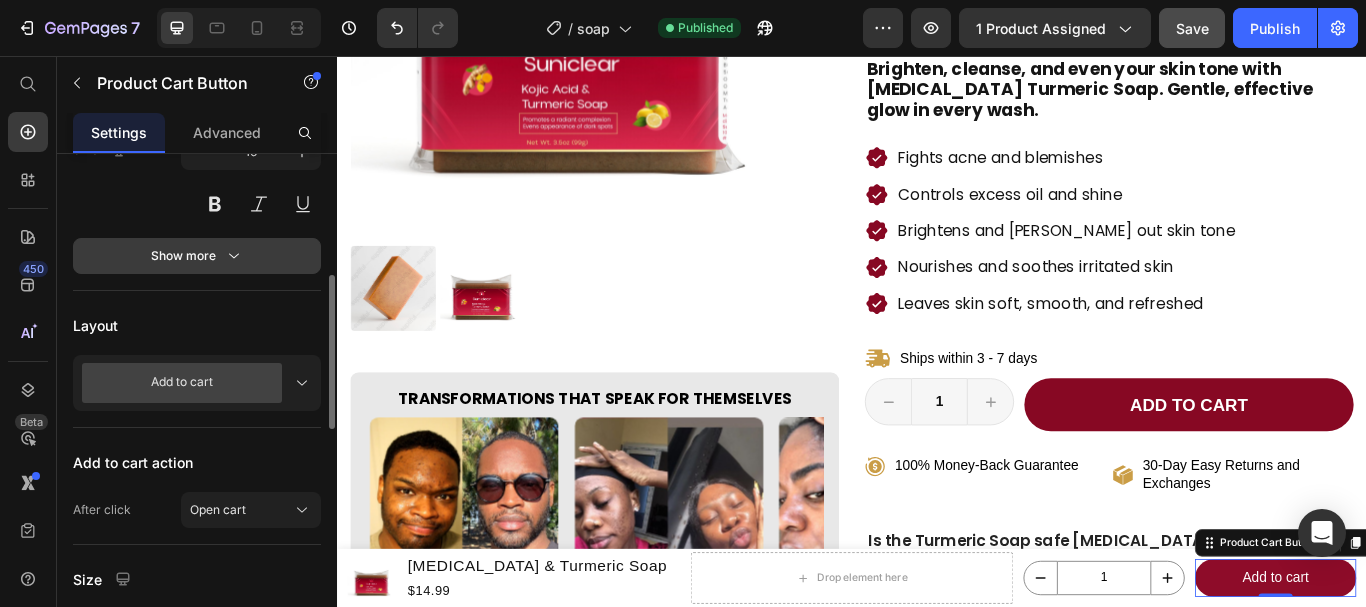 click on "Show more" at bounding box center [197, 256] 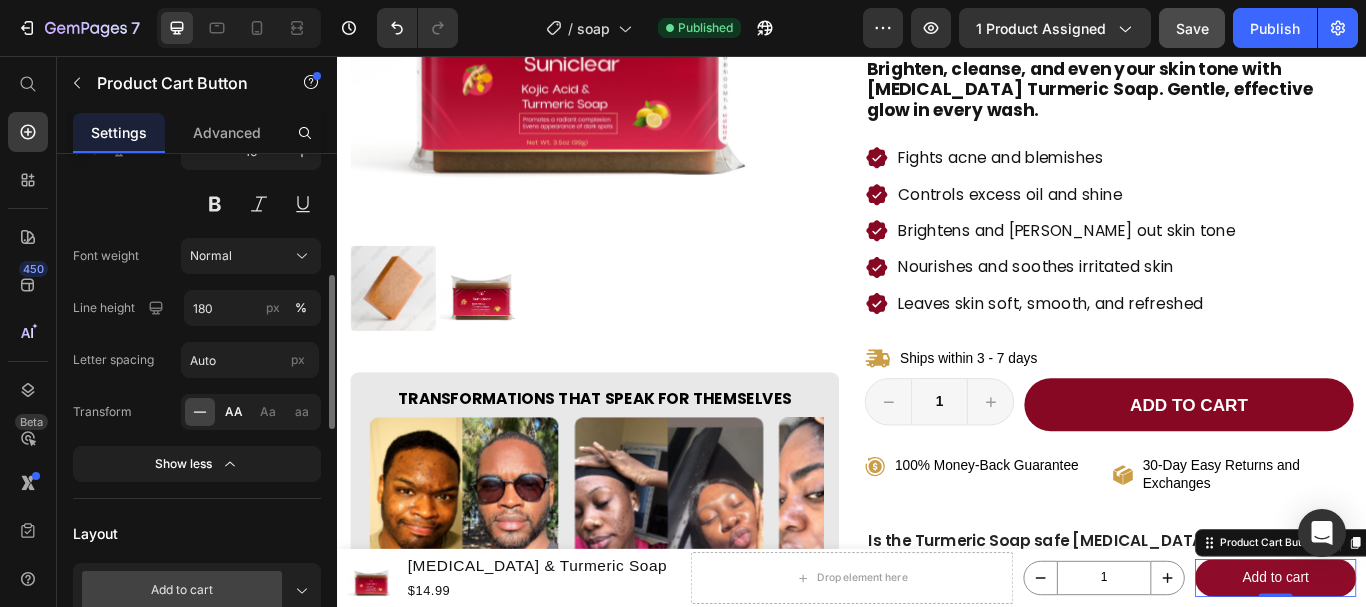 click on "AA" 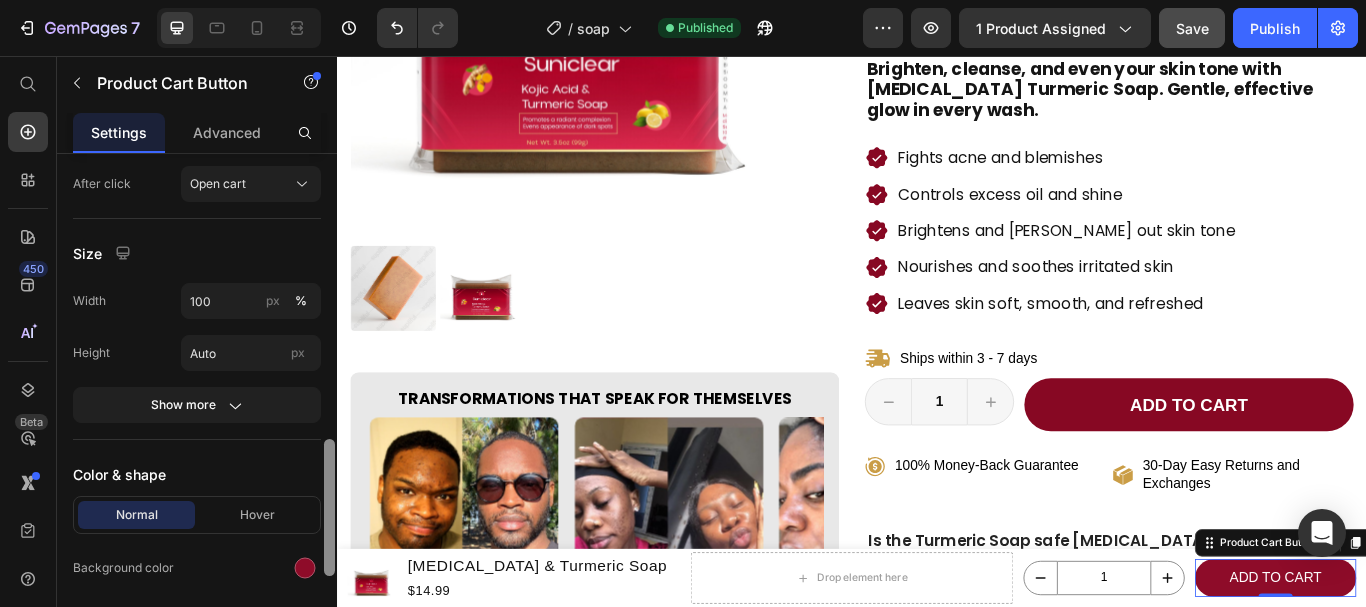 scroll, scrollTop: 967, scrollLeft: 0, axis: vertical 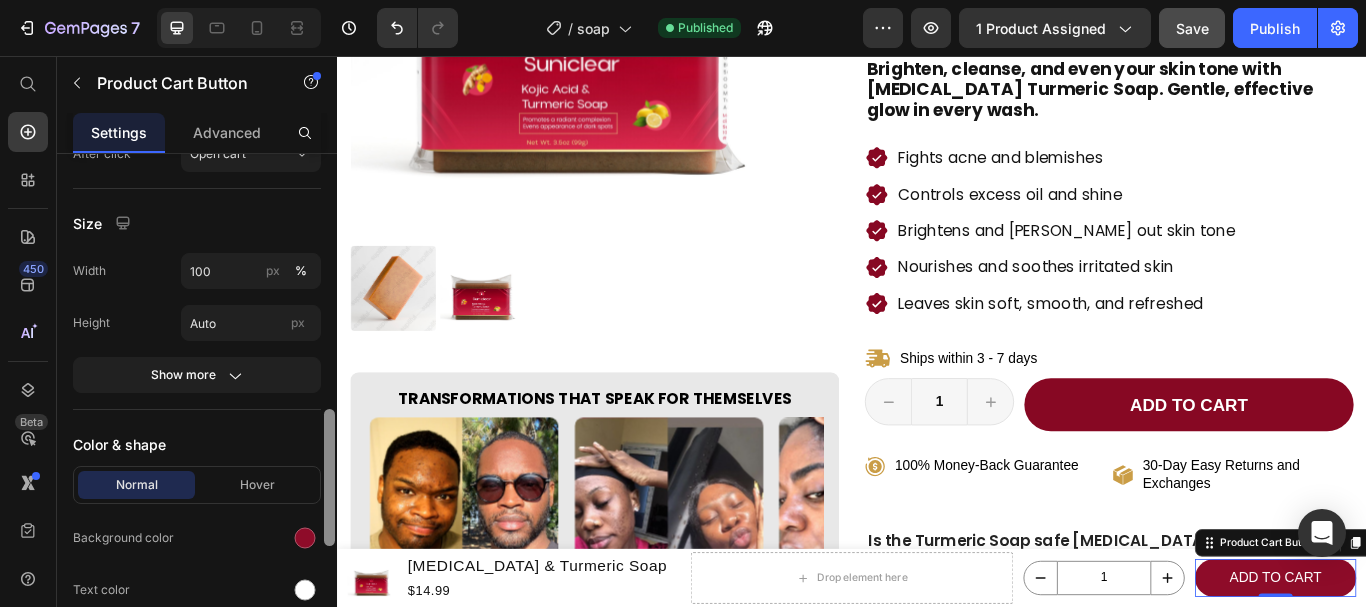 drag, startPoint x: 321, startPoint y: 355, endPoint x: 246, endPoint y: 533, distance: 193.15538 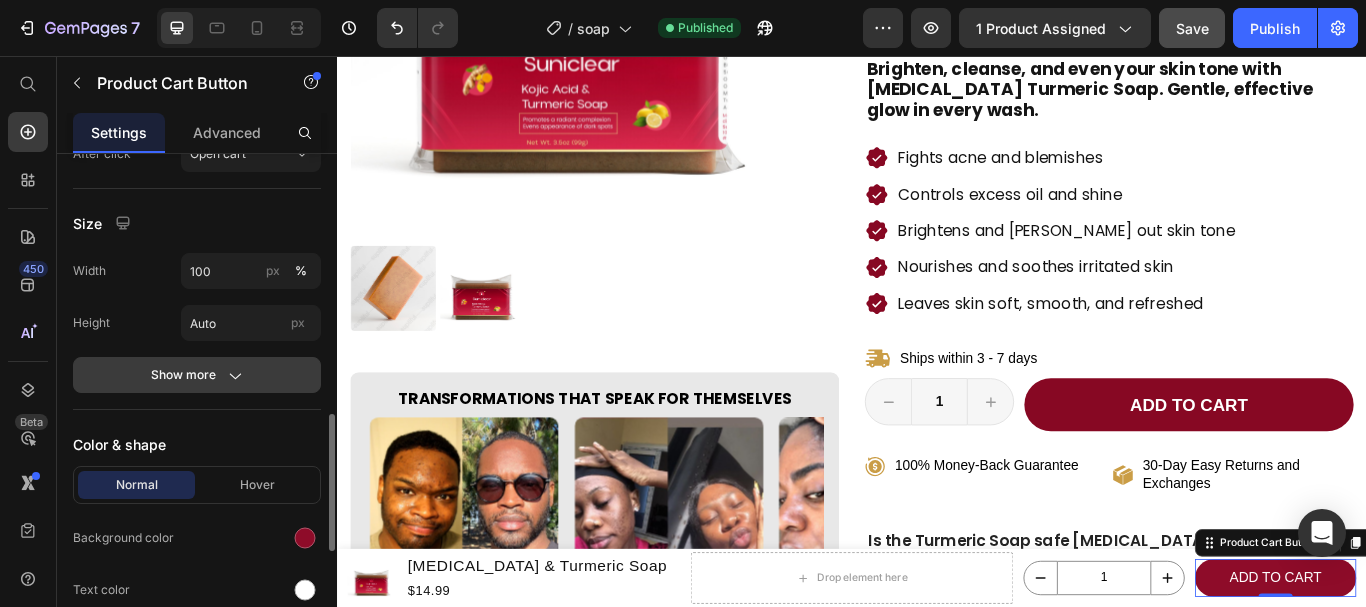 click 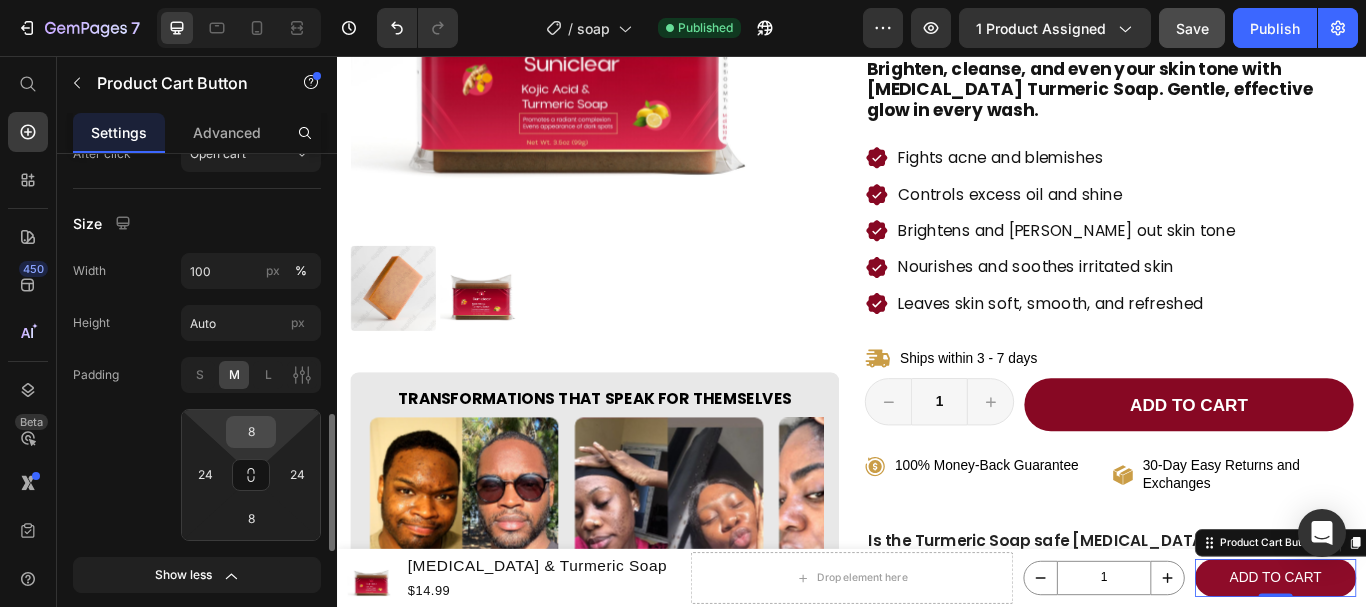 click on "8" at bounding box center [251, 432] 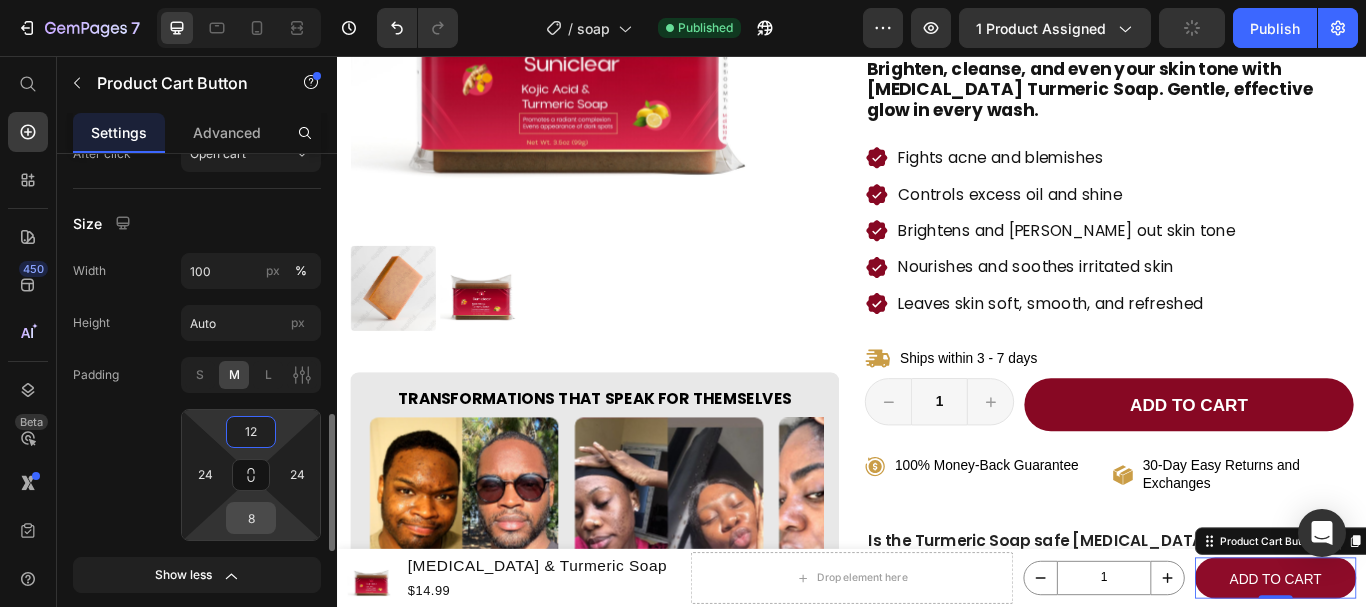 type on "12" 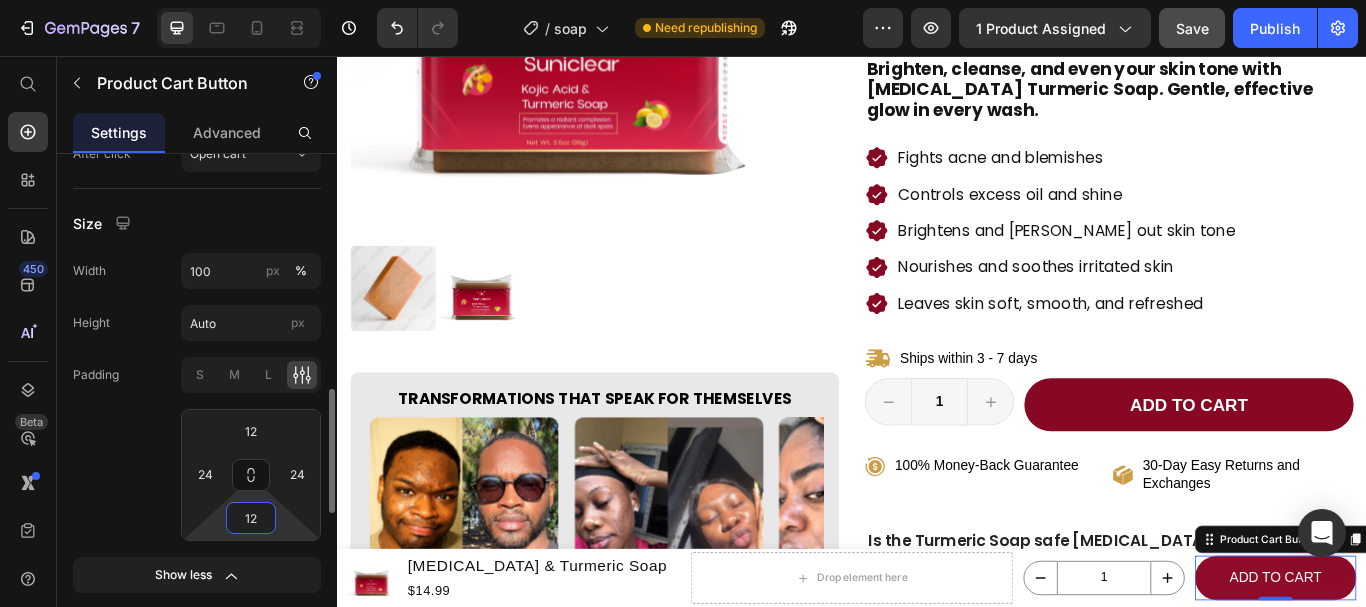 type on "12" 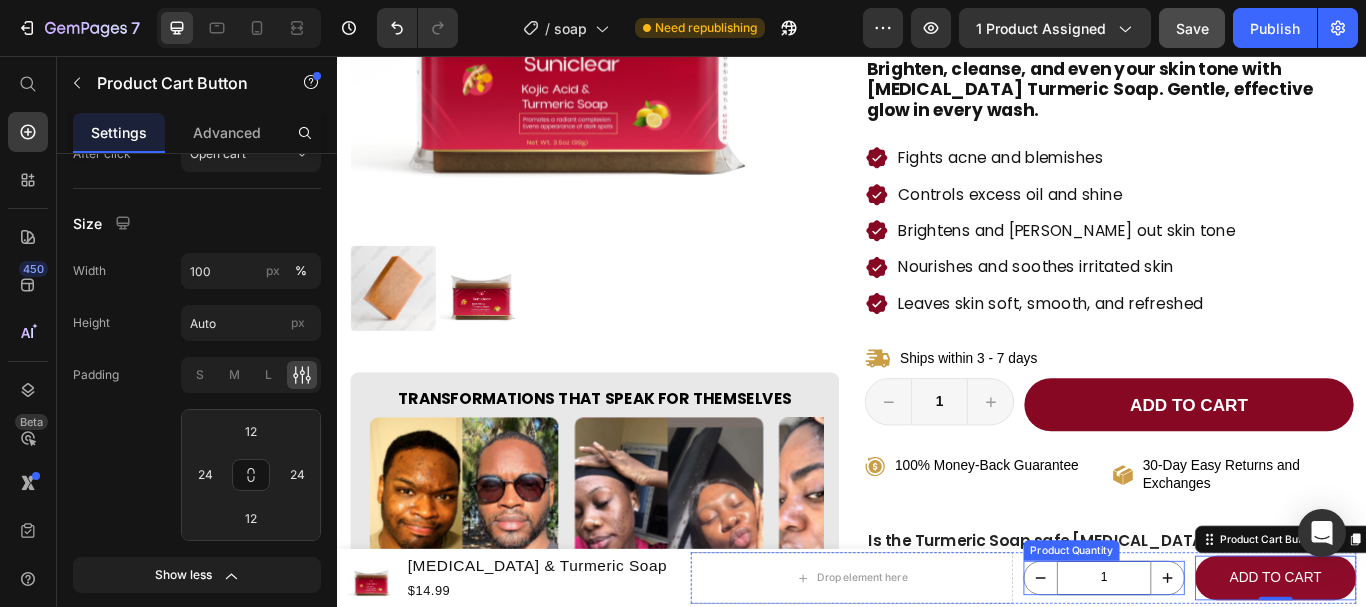 click on "1" at bounding box center [1231, 665] 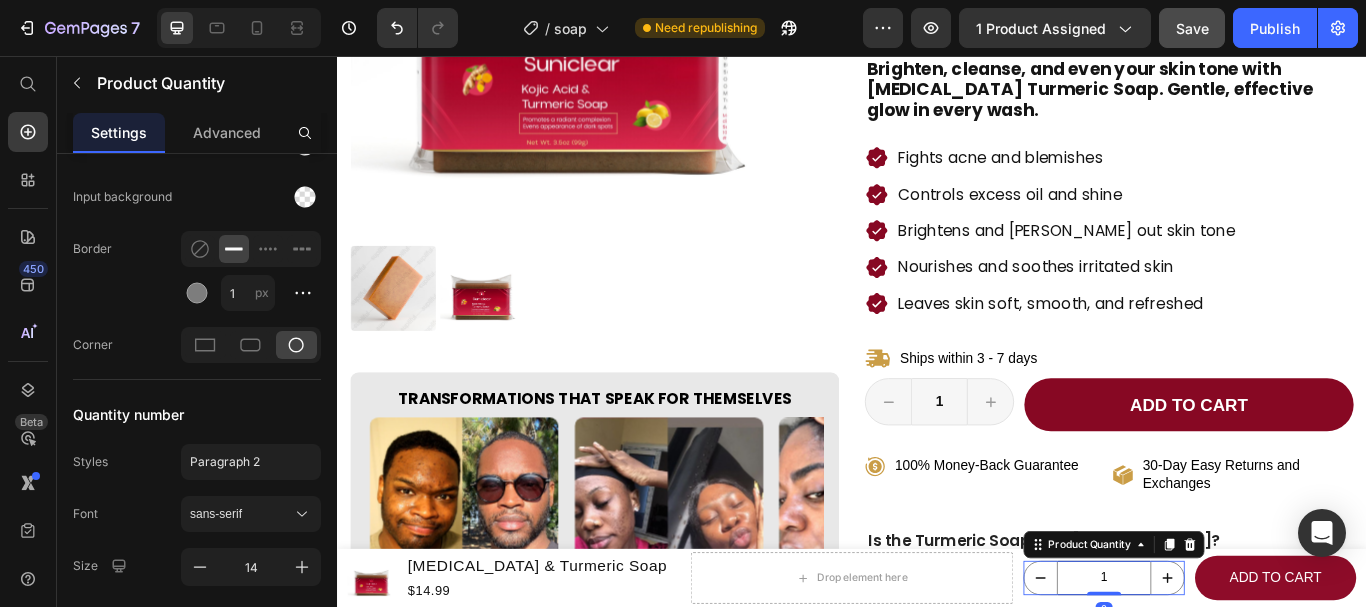 scroll, scrollTop: 0, scrollLeft: 0, axis: both 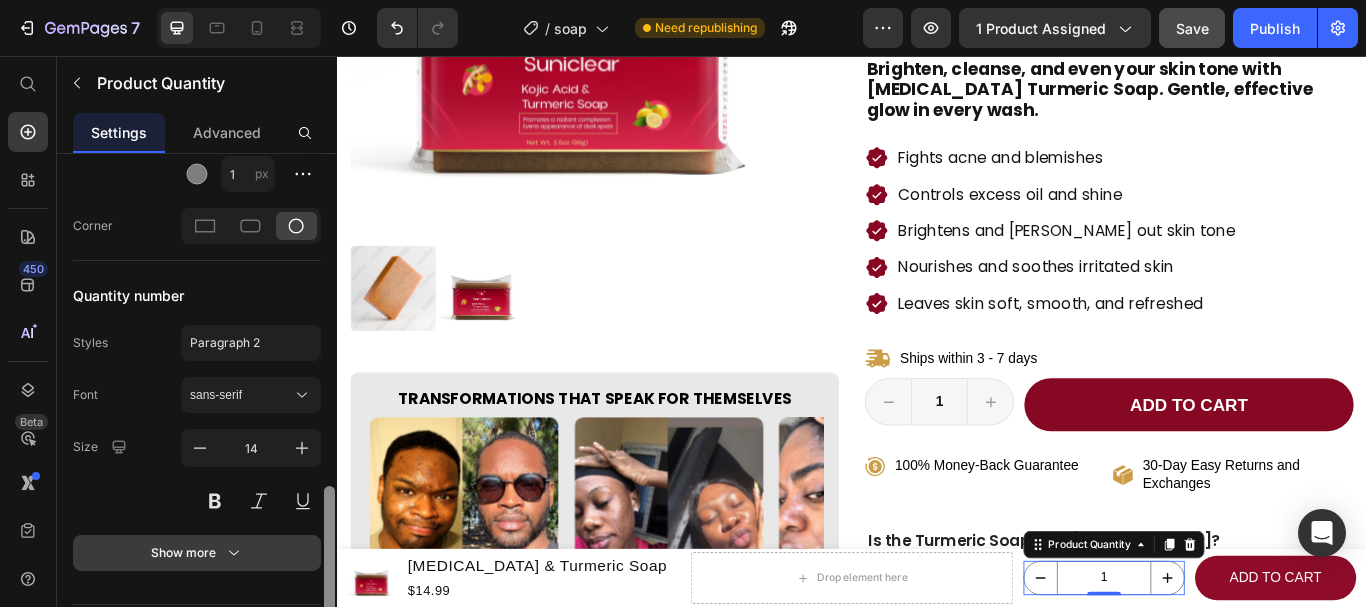 drag, startPoint x: 327, startPoint y: 230, endPoint x: 234, endPoint y: 561, distance: 343.8168 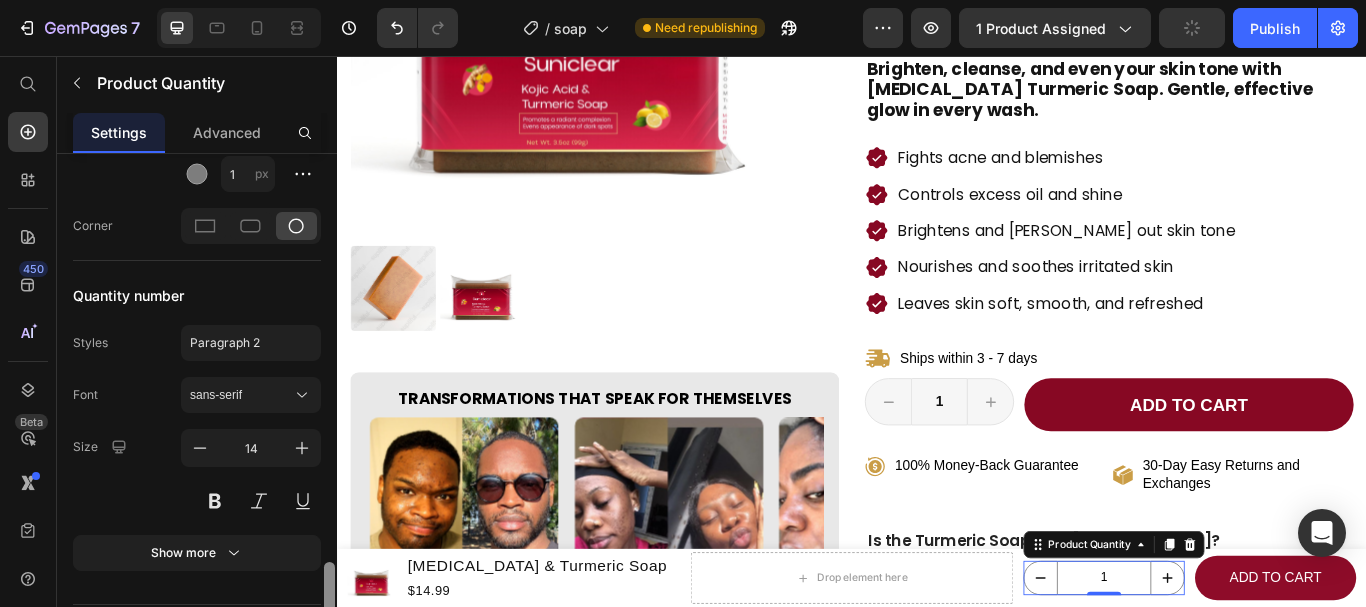 scroll, scrollTop: 1141, scrollLeft: 0, axis: vertical 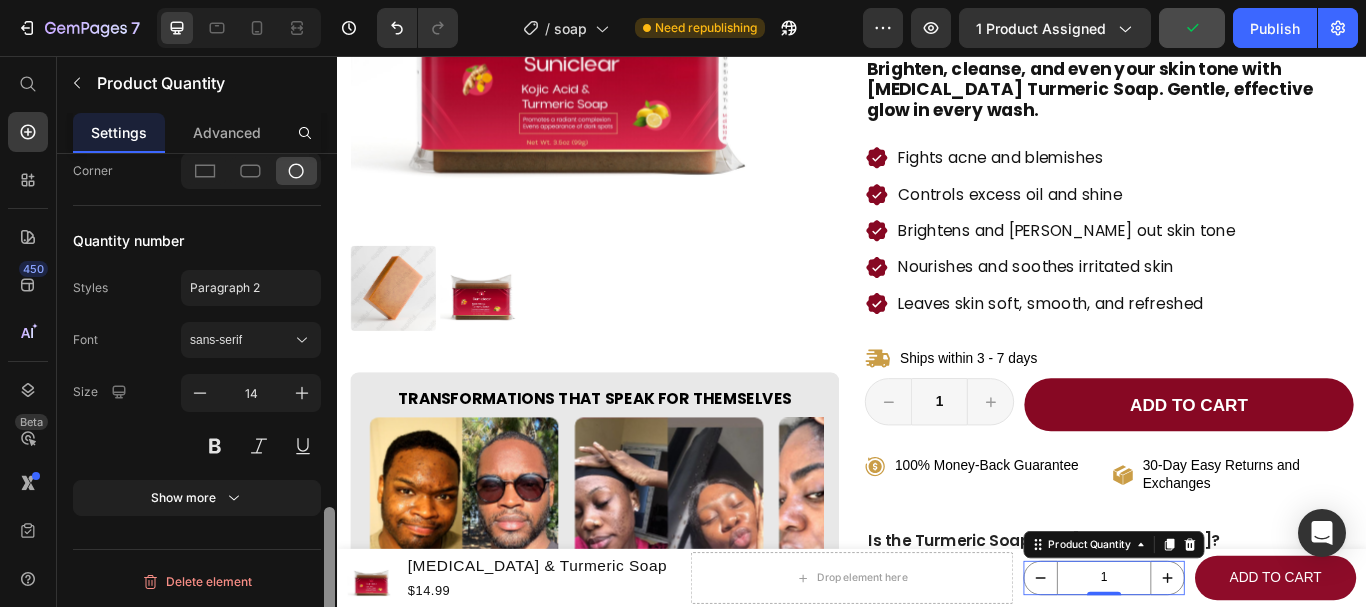 drag, startPoint x: 327, startPoint y: 513, endPoint x: 304, endPoint y: 598, distance: 88.0568 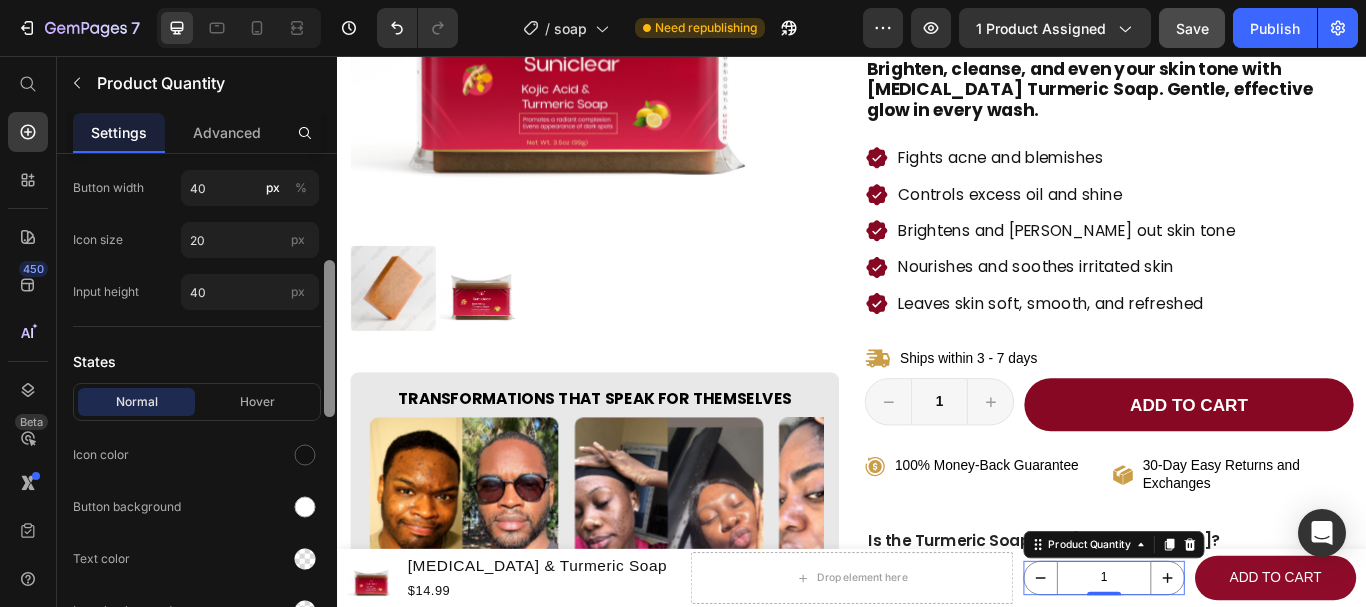 scroll, scrollTop: 498, scrollLeft: 0, axis: vertical 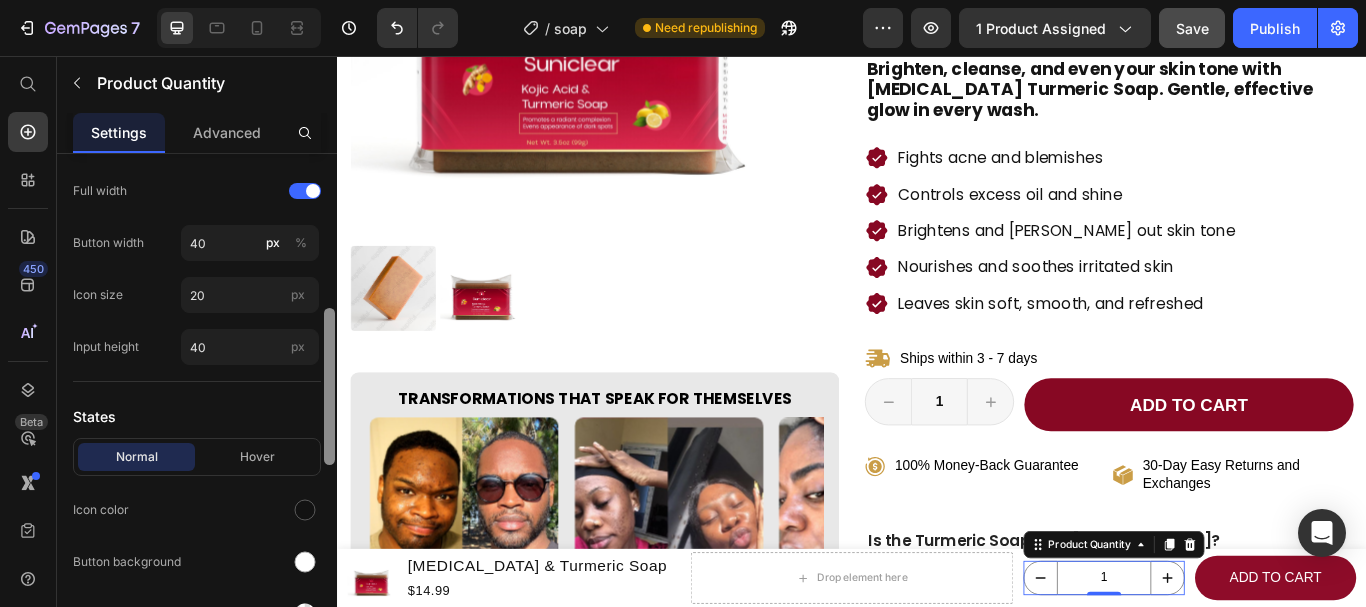 drag, startPoint x: 325, startPoint y: 541, endPoint x: 274, endPoint y: 359, distance: 189.01057 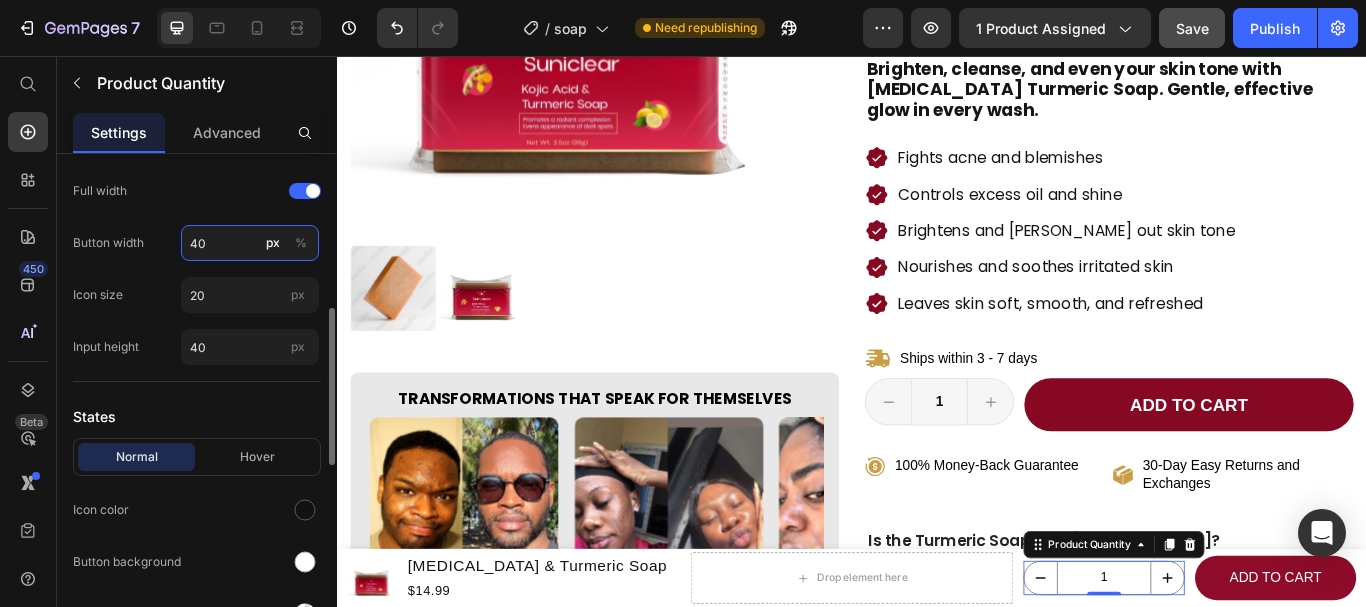 click on "40" at bounding box center (250, 243) 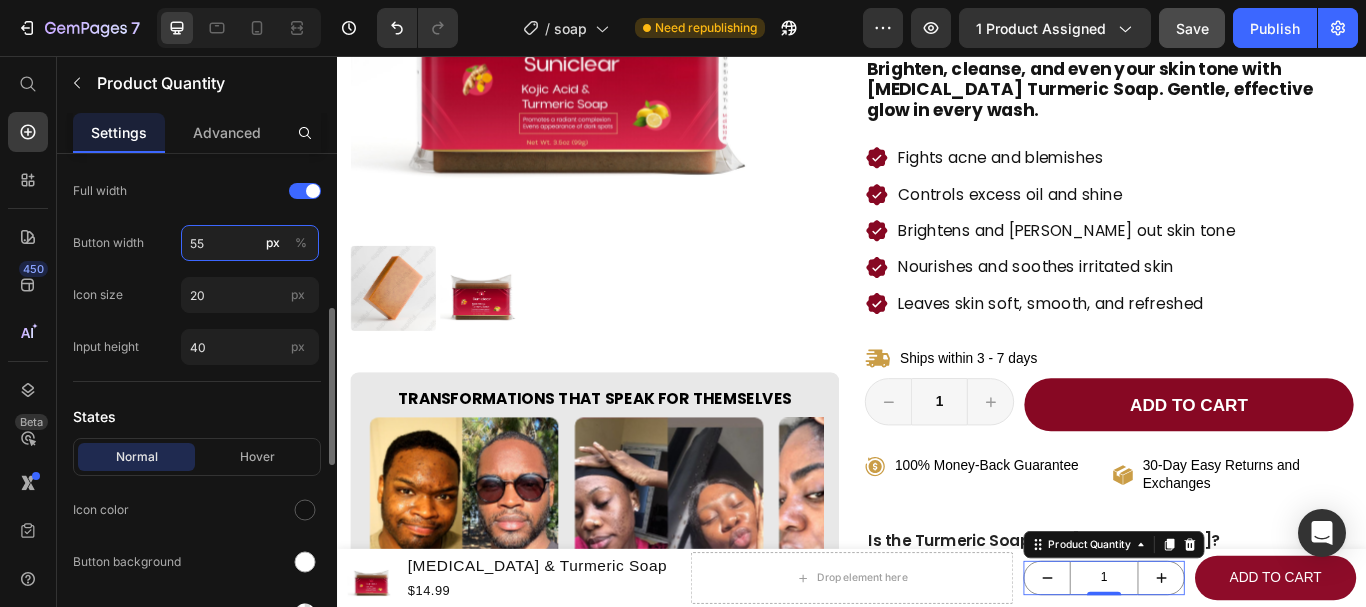 type on "55" 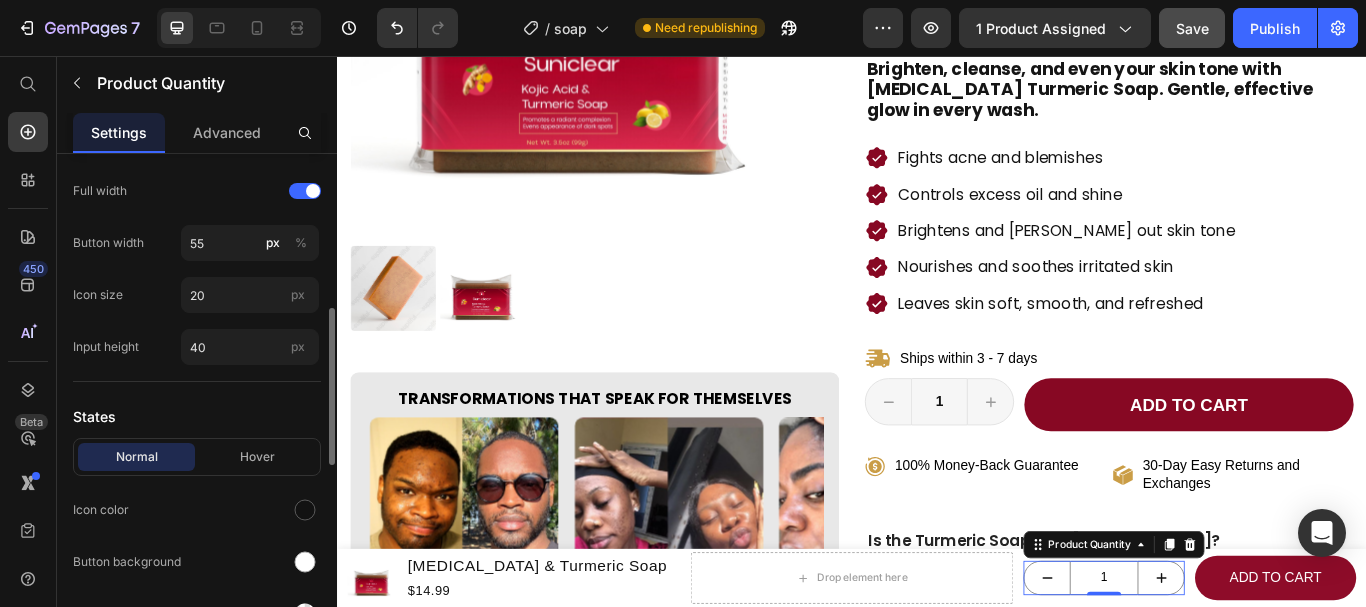 click on "Icon size 20 px" 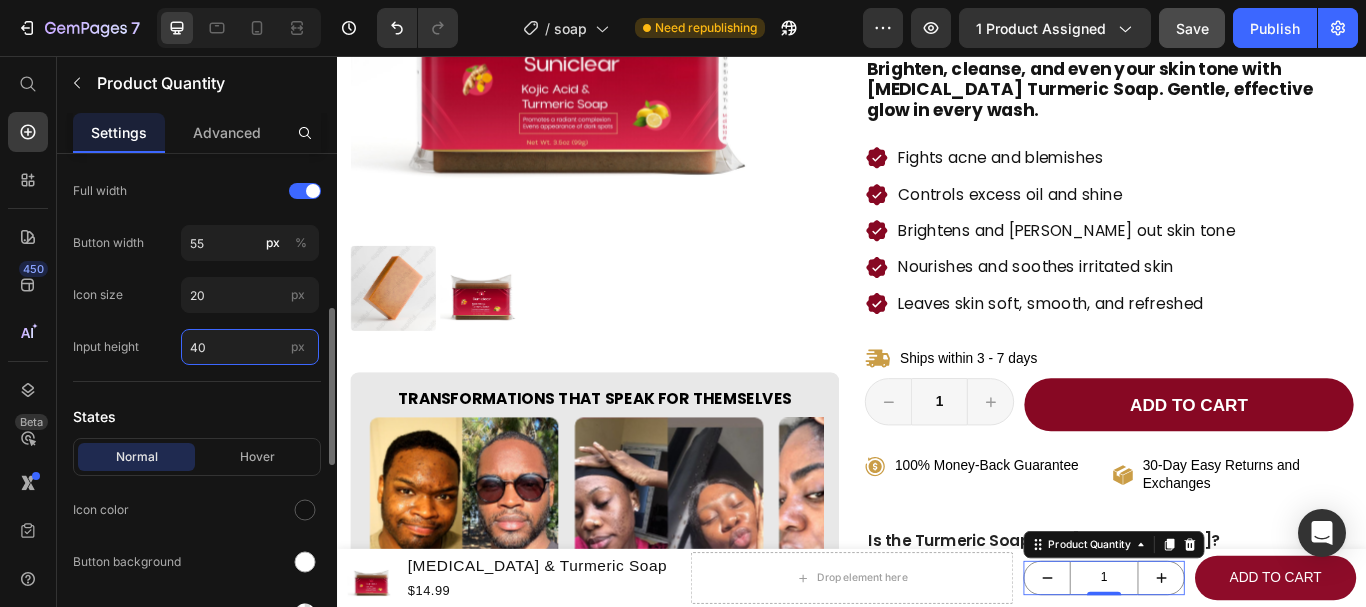 click on "40" at bounding box center [250, 347] 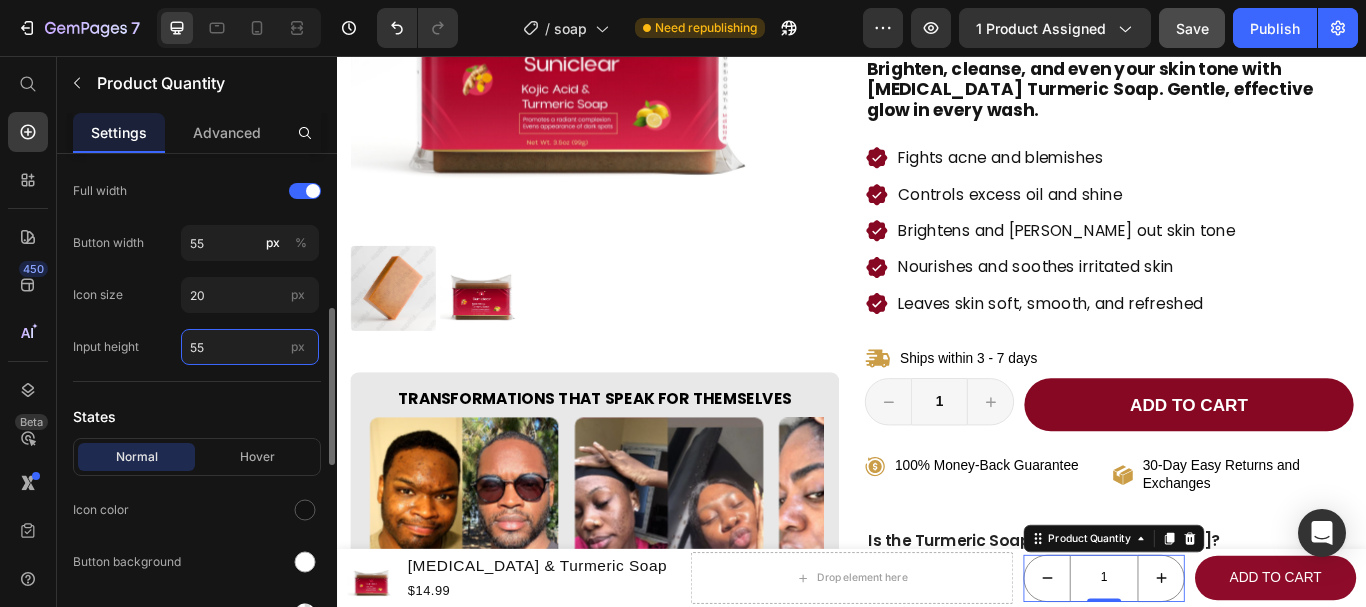 type on "5" 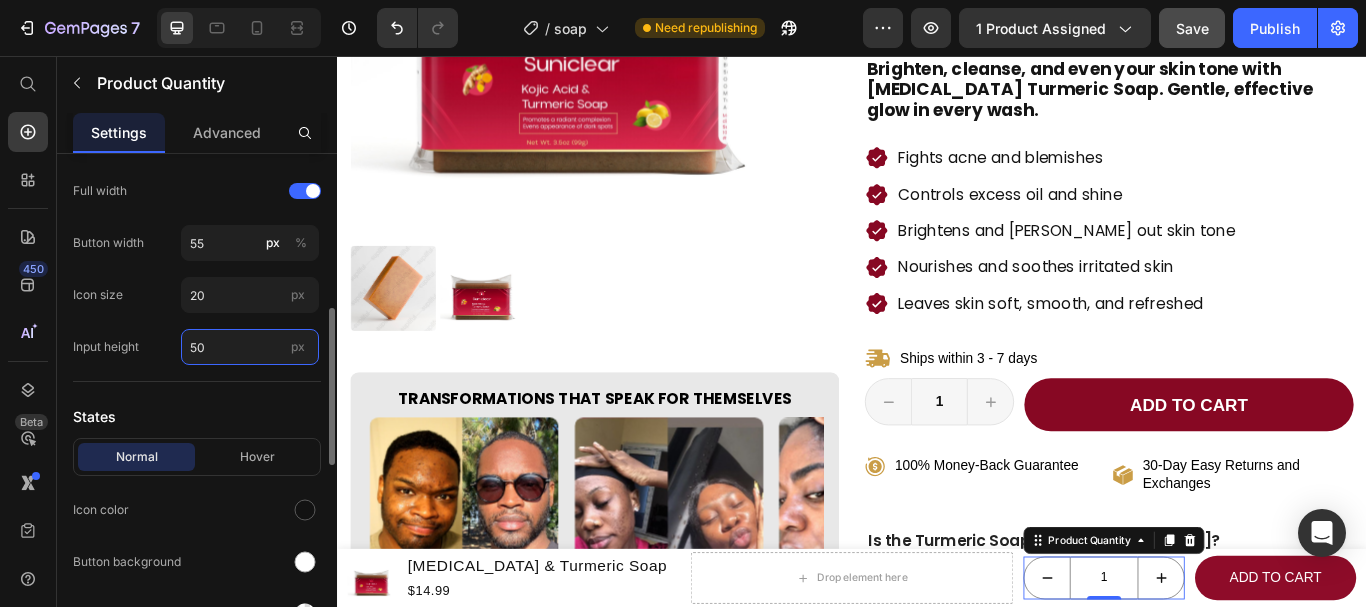 type on "50" 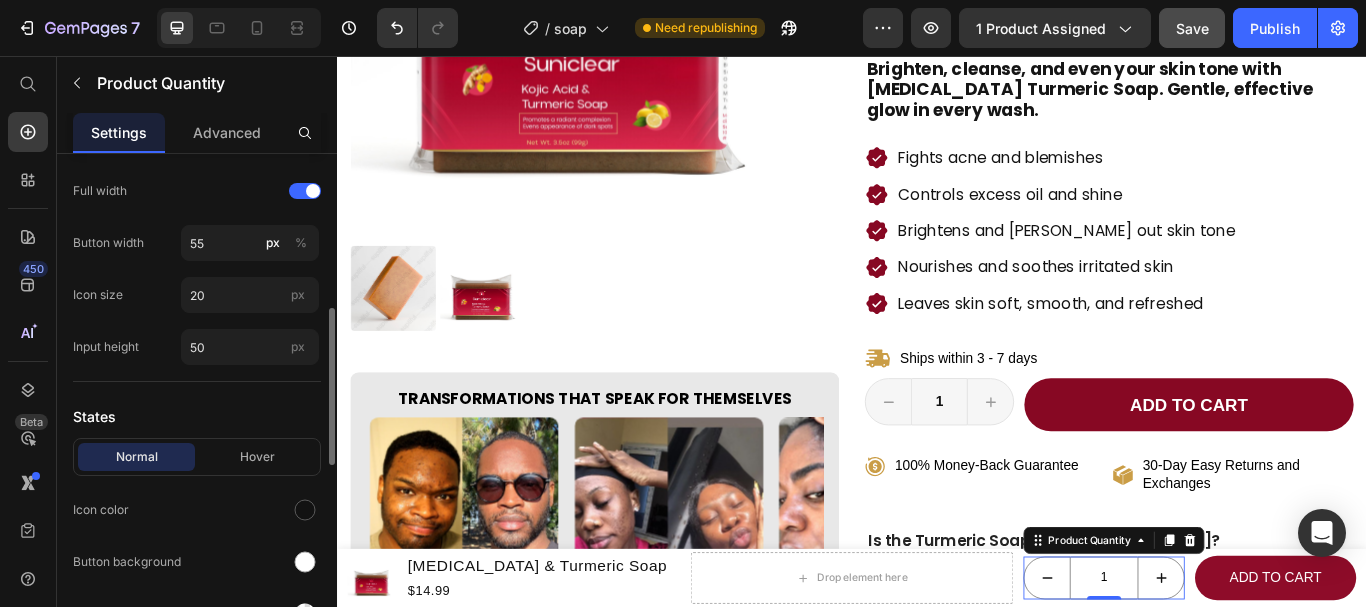 click on "Product Source Kojic Acid & Turmeric Soap  You can manage it in   Product element  Display Style Default Simple Default quantity 1 Separator Update price Size Full width Button width 55 px % Icon size 20 px Input height 50 px States Normal Hover Icon color Button background Text color Input background Border 1 px Corner Quantity number Styles Paragraph 2 Font sans-serif Size 14 Show more" at bounding box center [197, 432] 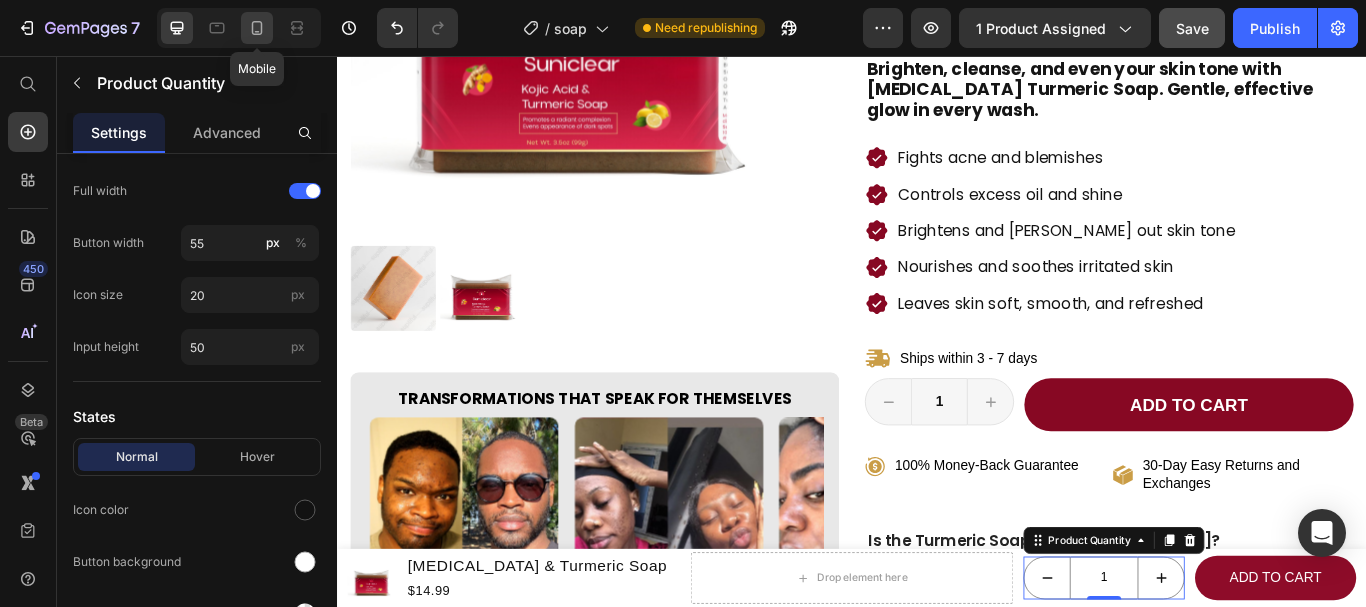 click 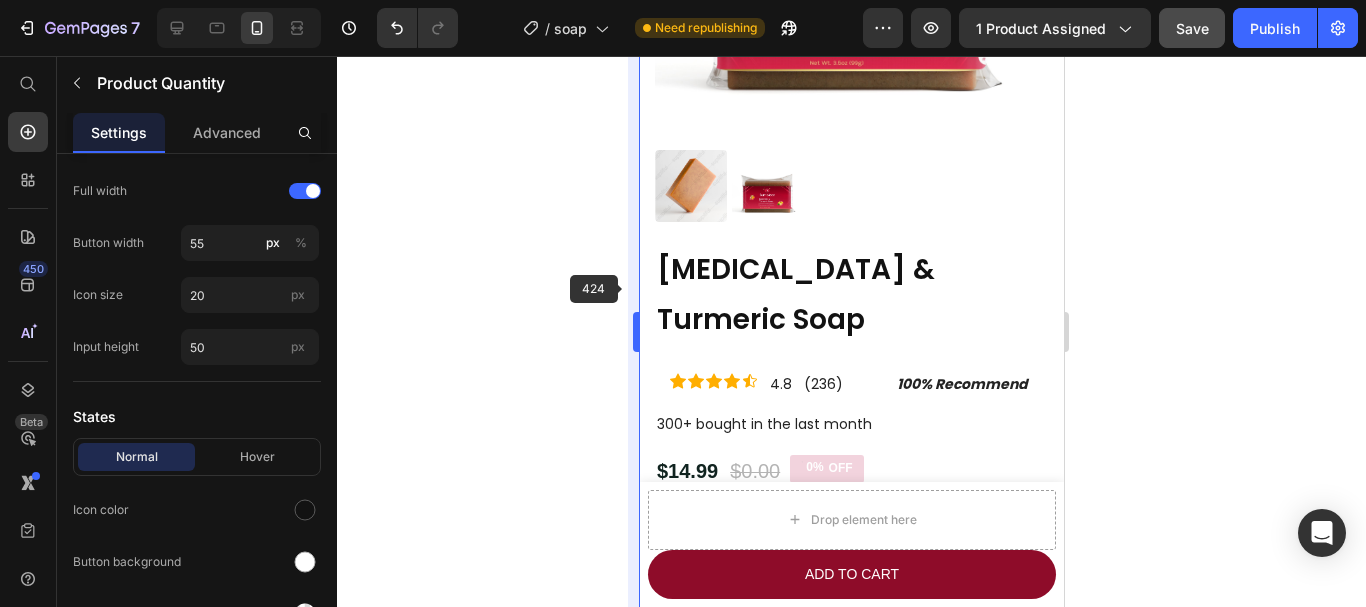 scroll, scrollTop: 347, scrollLeft: 0, axis: vertical 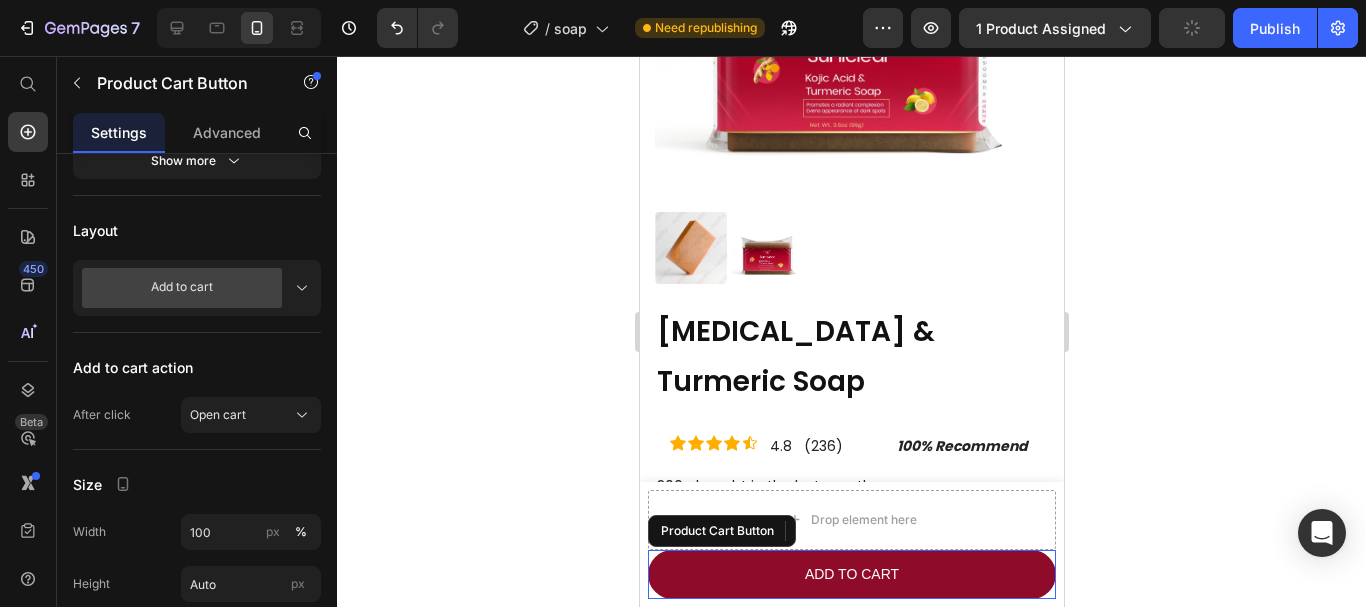 click on "Add to cart" at bounding box center (851, 574) 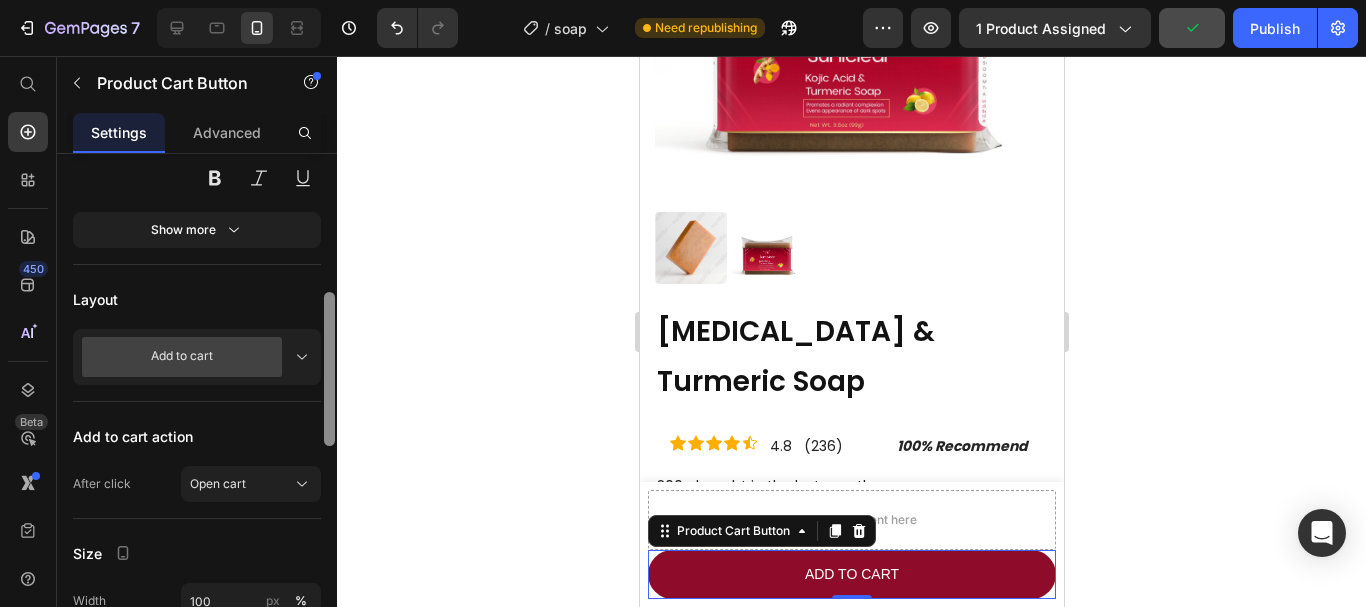 scroll, scrollTop: 436, scrollLeft: 0, axis: vertical 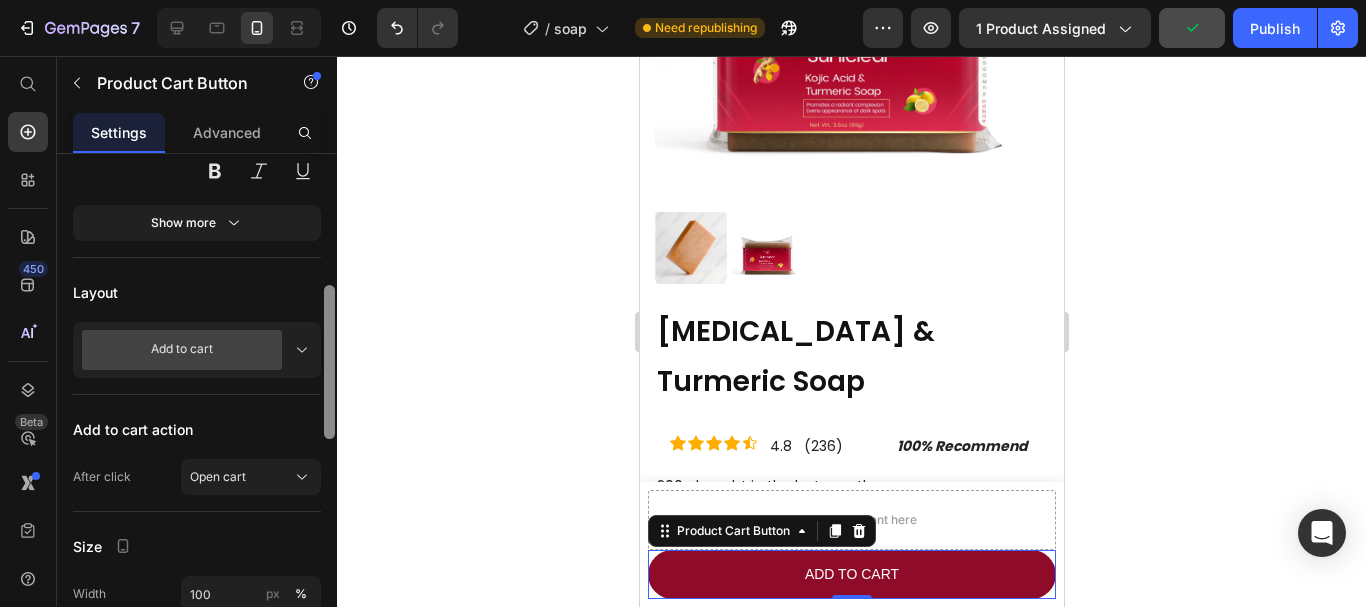 drag, startPoint x: 329, startPoint y: 225, endPoint x: 302, endPoint y: 351, distance: 128.86038 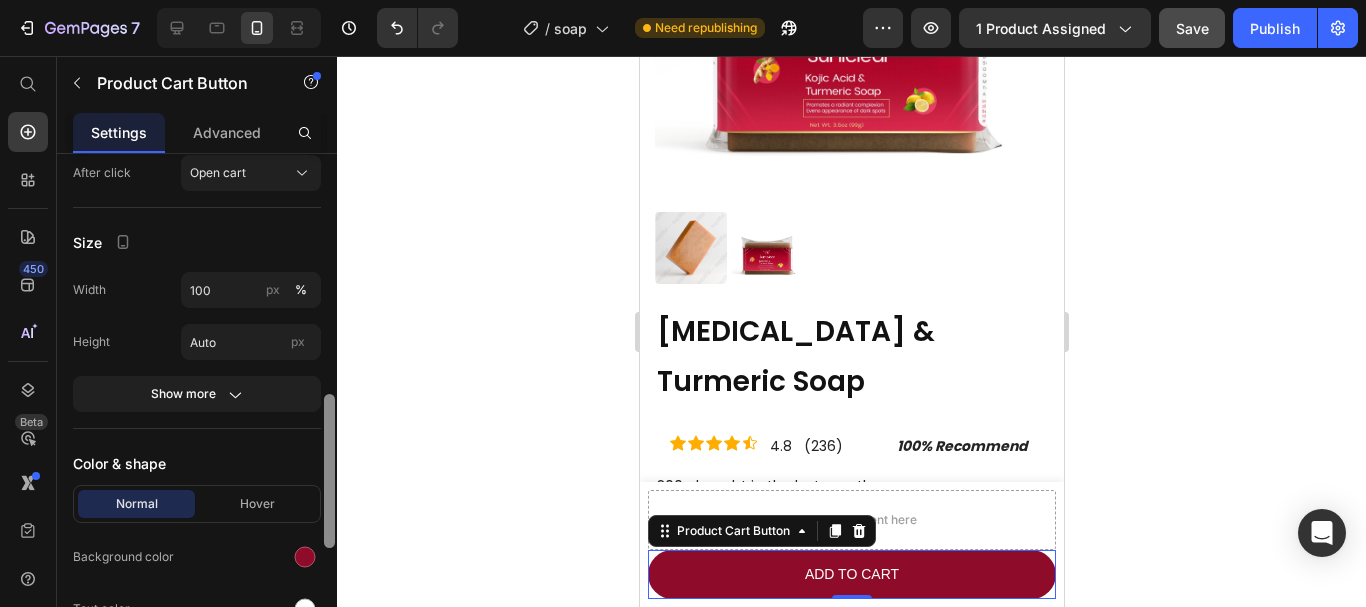 scroll, scrollTop: 753, scrollLeft: 0, axis: vertical 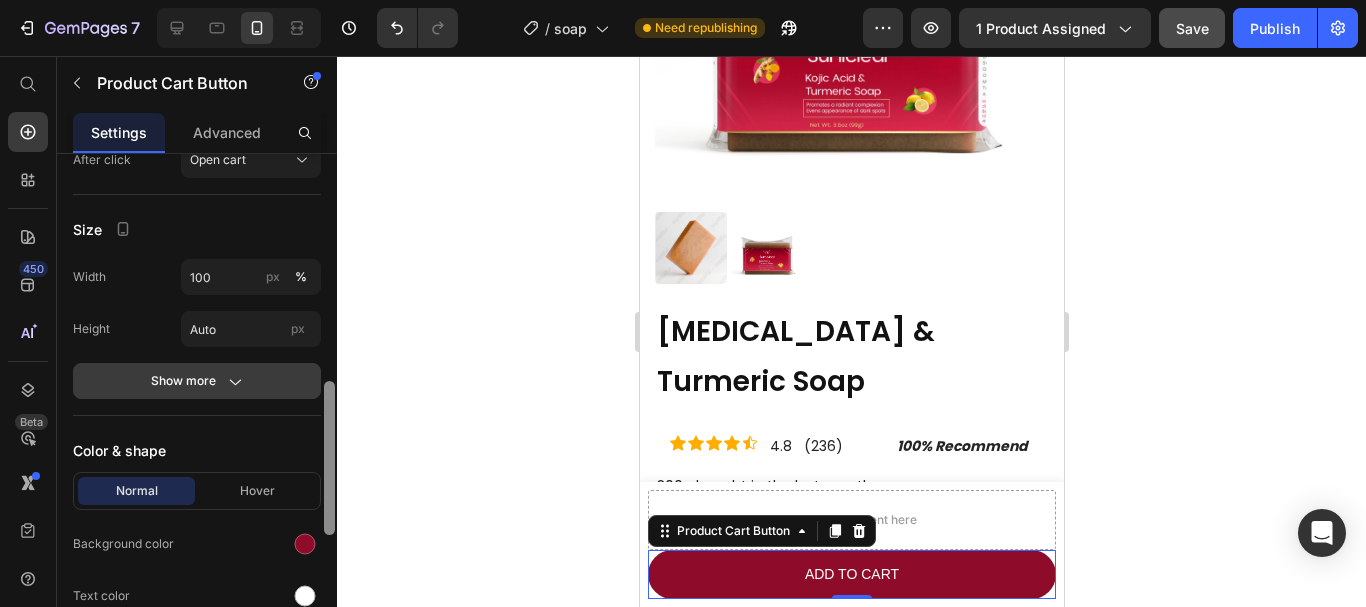 drag, startPoint x: 333, startPoint y: 318, endPoint x: 262, endPoint y: 391, distance: 101.8332 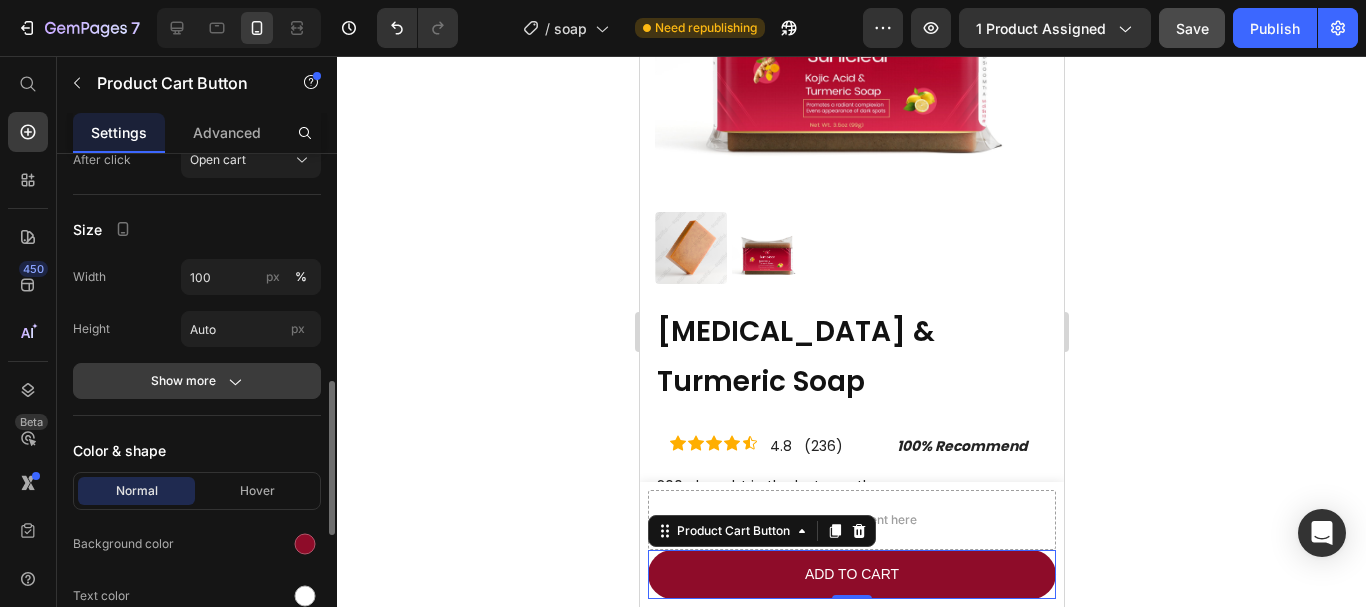 click on "Show more" 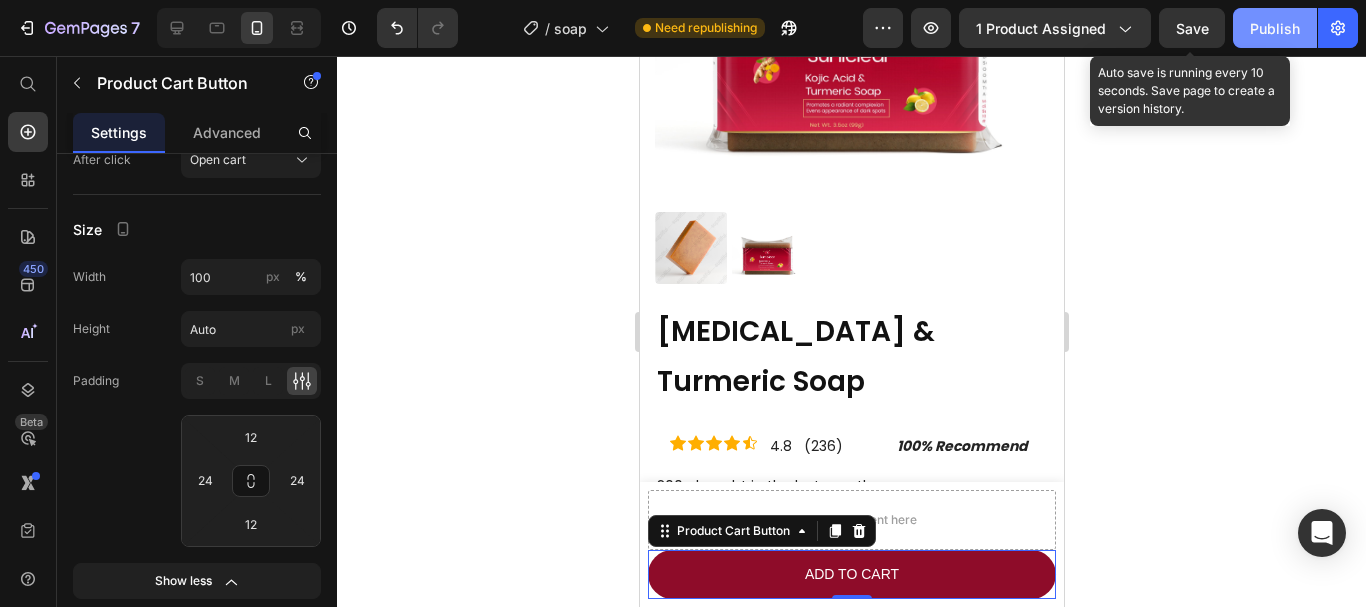 drag, startPoint x: 1199, startPoint y: 30, endPoint x: 1245, endPoint y: 28, distance: 46.043457 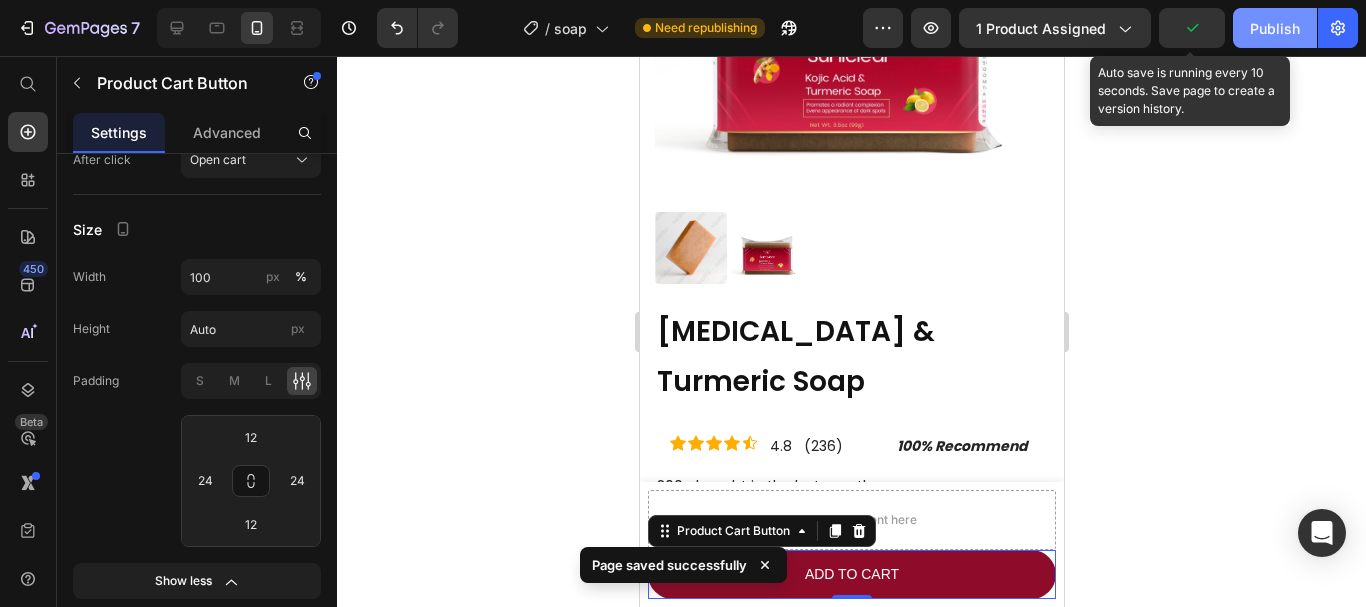 click on "Publish" at bounding box center [1275, 28] 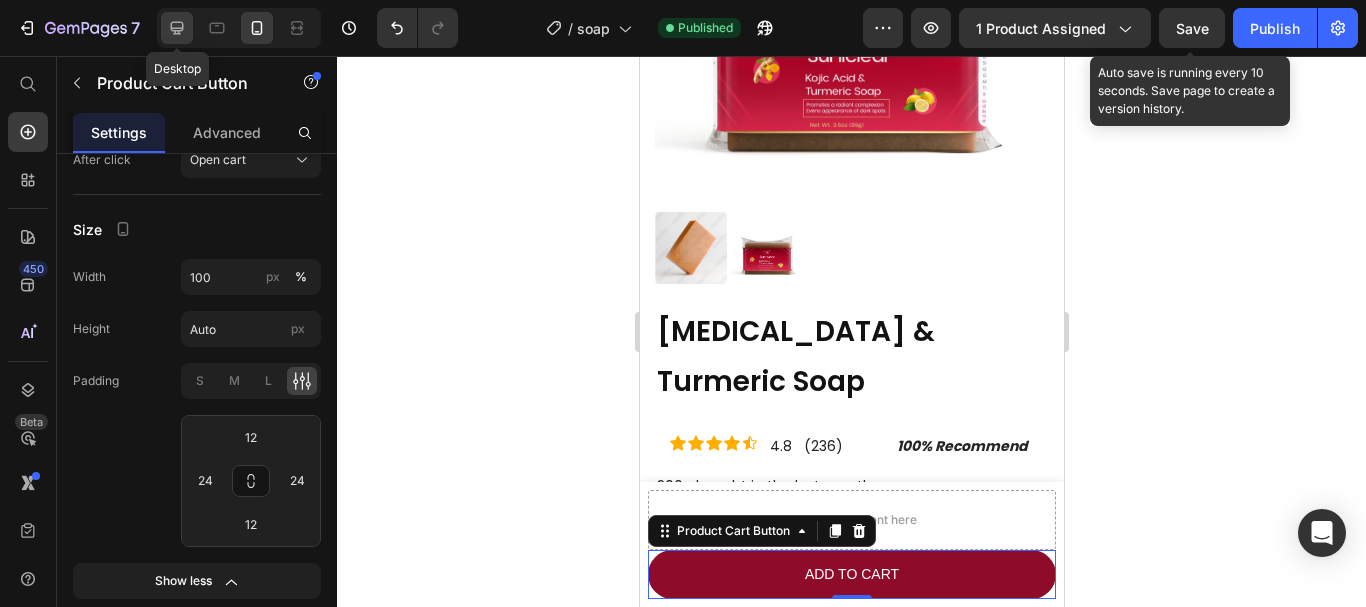 click 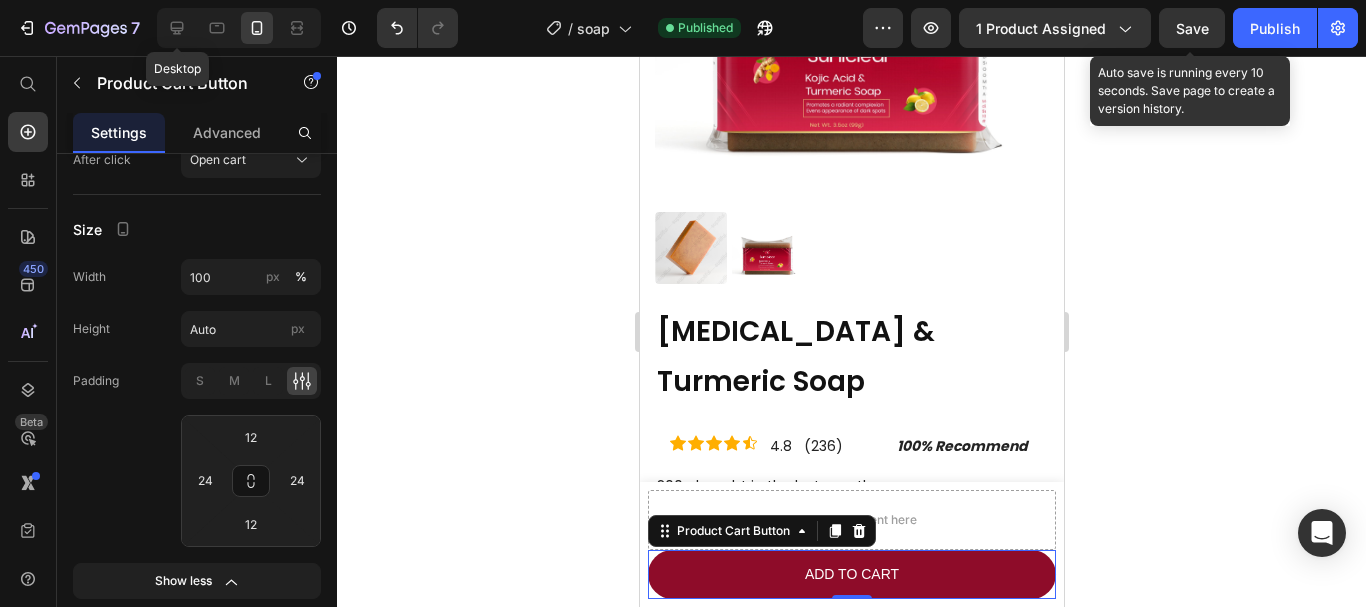 type on "16" 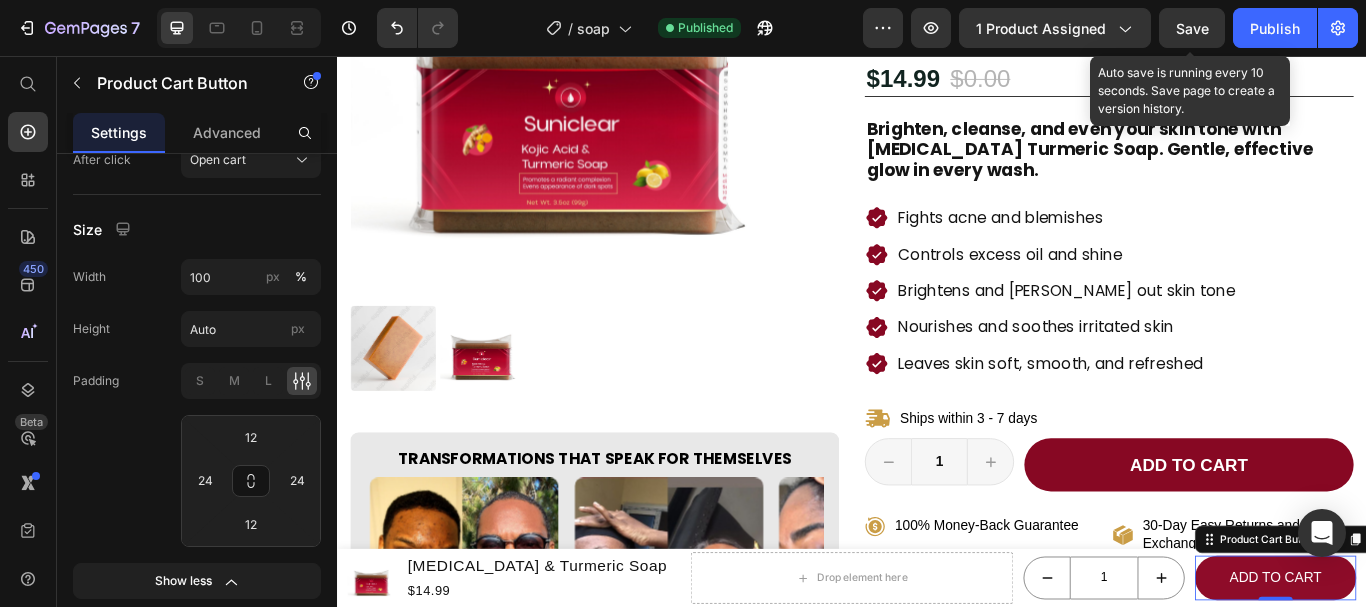 scroll, scrollTop: 762, scrollLeft: 0, axis: vertical 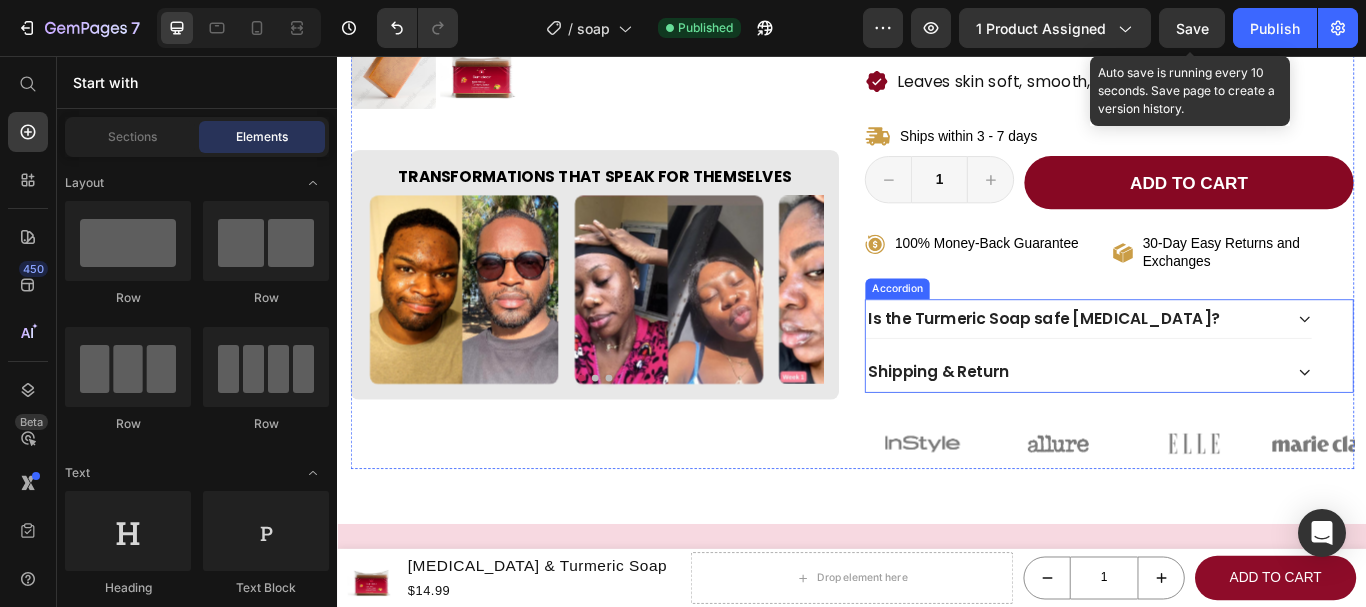 click on "Is the Turmeric Soap safe [MEDICAL_DATA]?" at bounding box center (1197, 362) 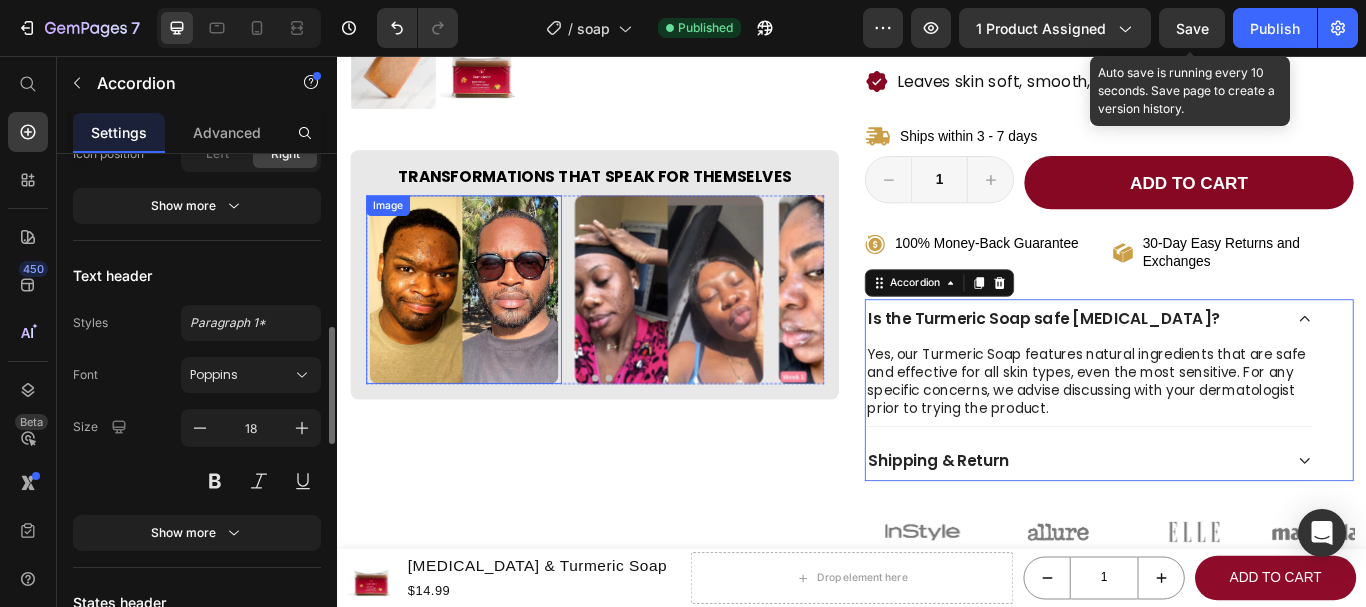 scroll, scrollTop: 0, scrollLeft: 0, axis: both 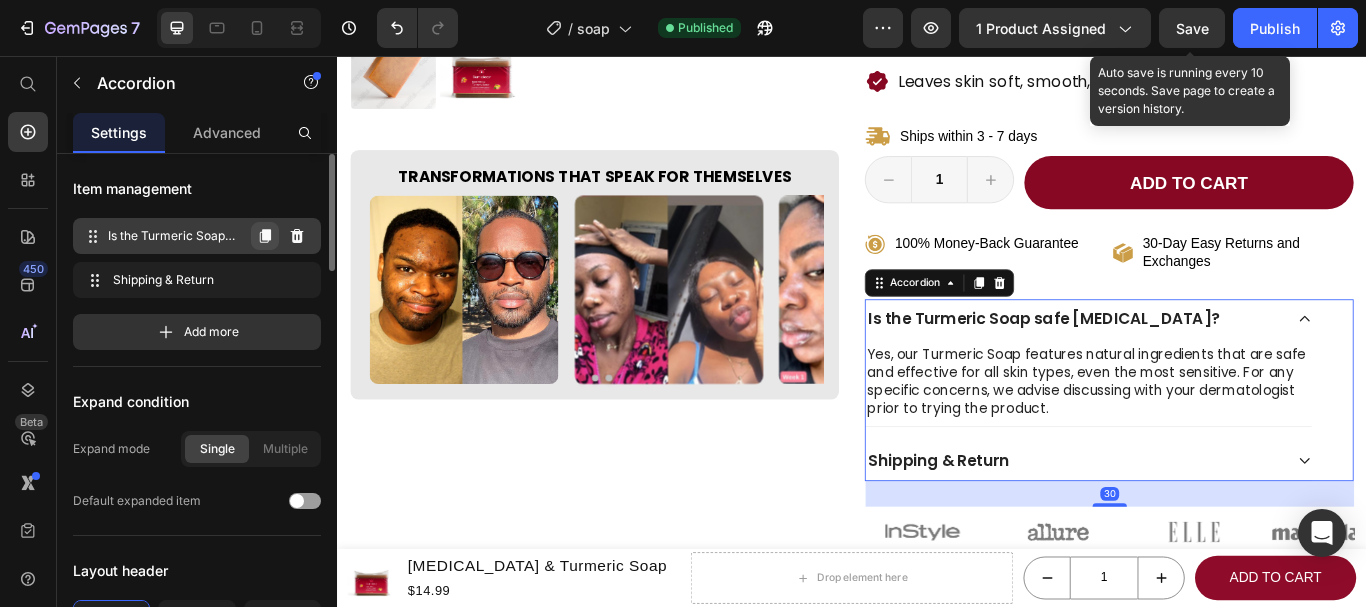 click 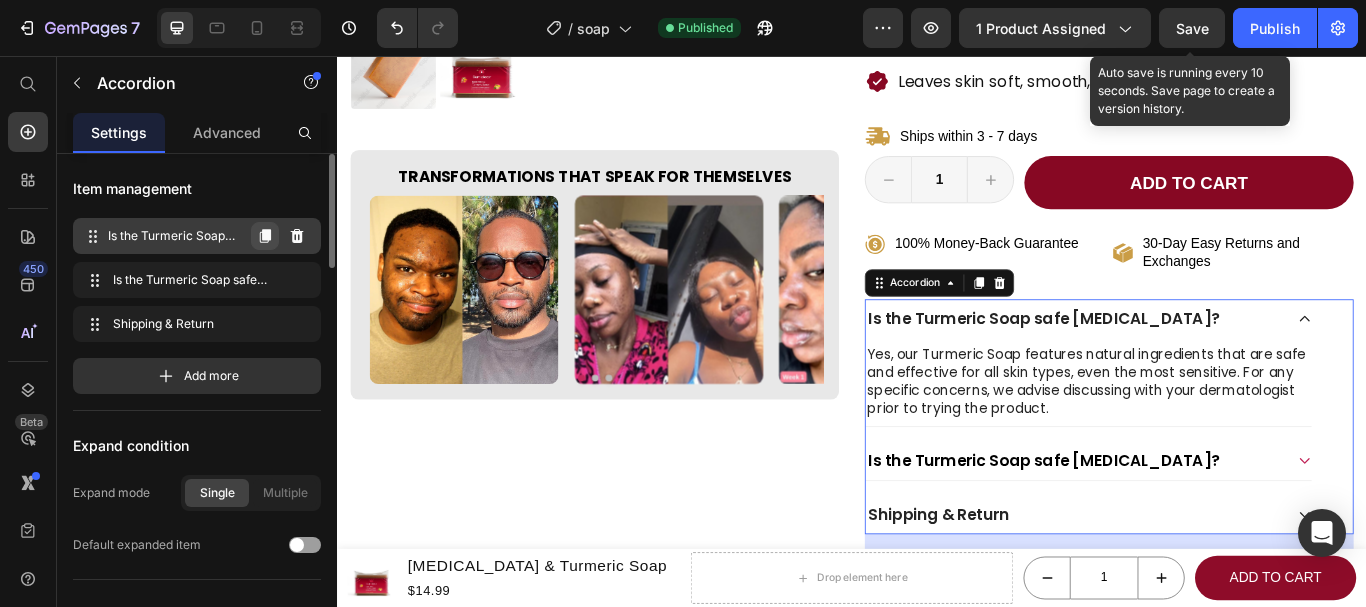 click 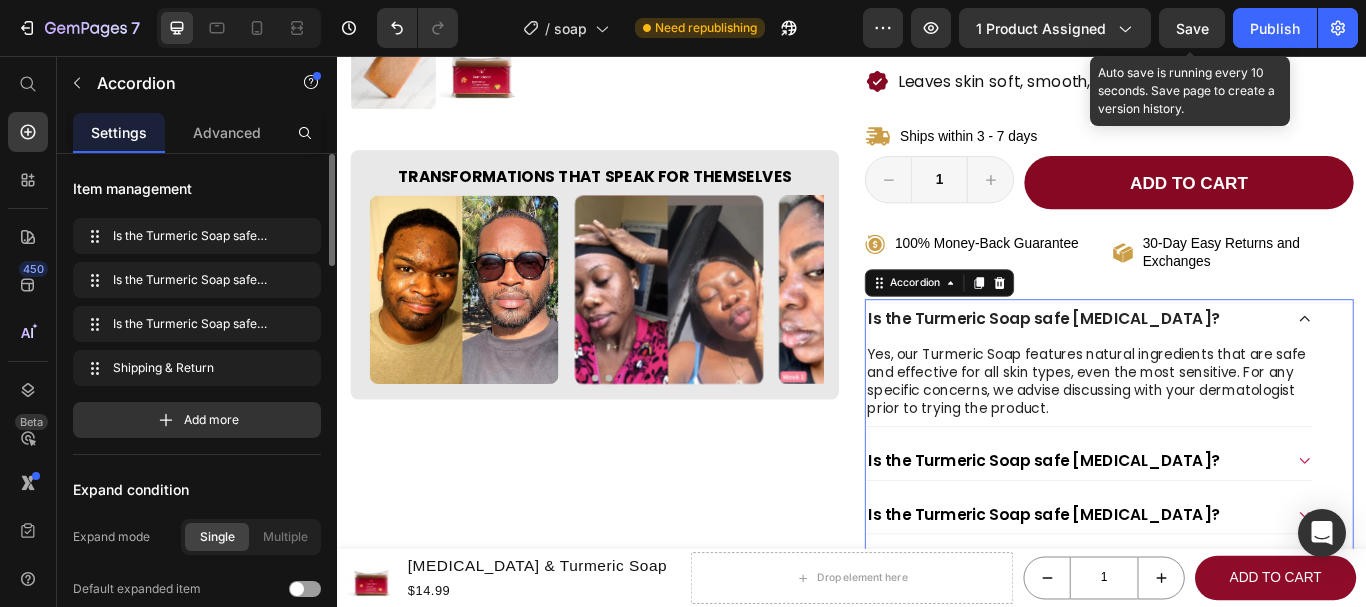 click on "Is the Turmeric Soap safe [MEDICAL_DATA]?" at bounding box center (1161, 362) 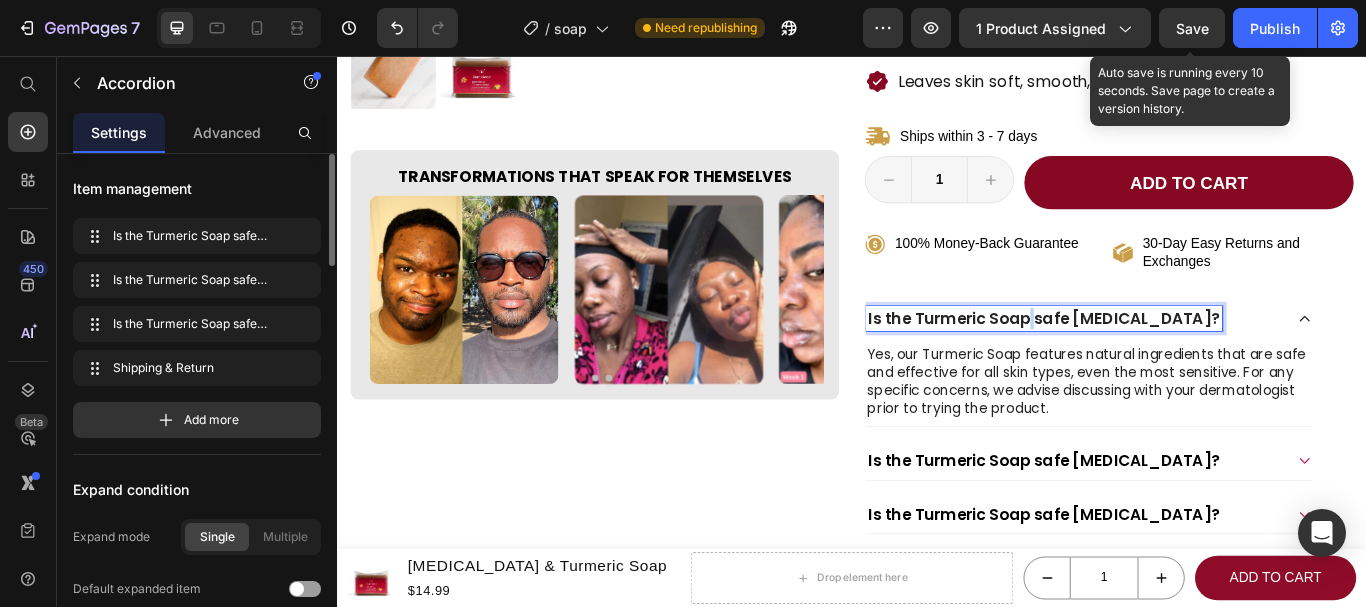 click on "Is the Turmeric Soap safe [MEDICAL_DATA]?" at bounding box center (1161, 362) 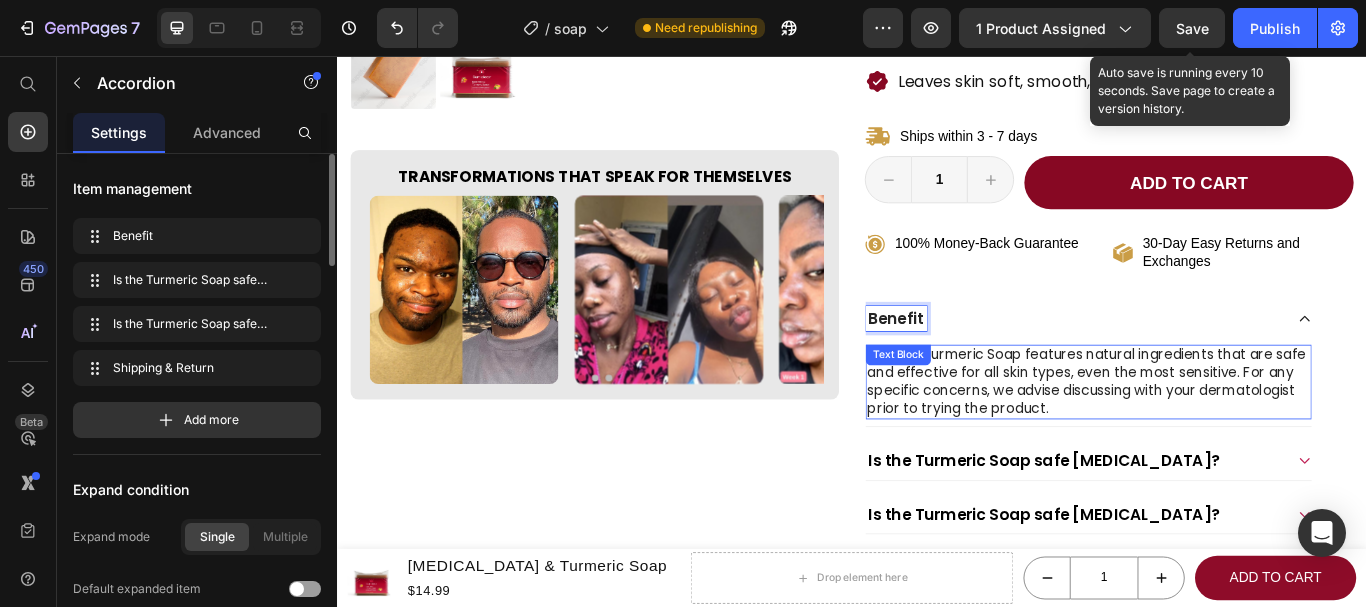 click on "Yes, our Turmeric Soap features natural ingredients that are safe and effective for all skin types, even the most sensitive. For any specific concerns, we advise discussing with your dermatologist prior to trying the product." at bounding box center (1213, 436) 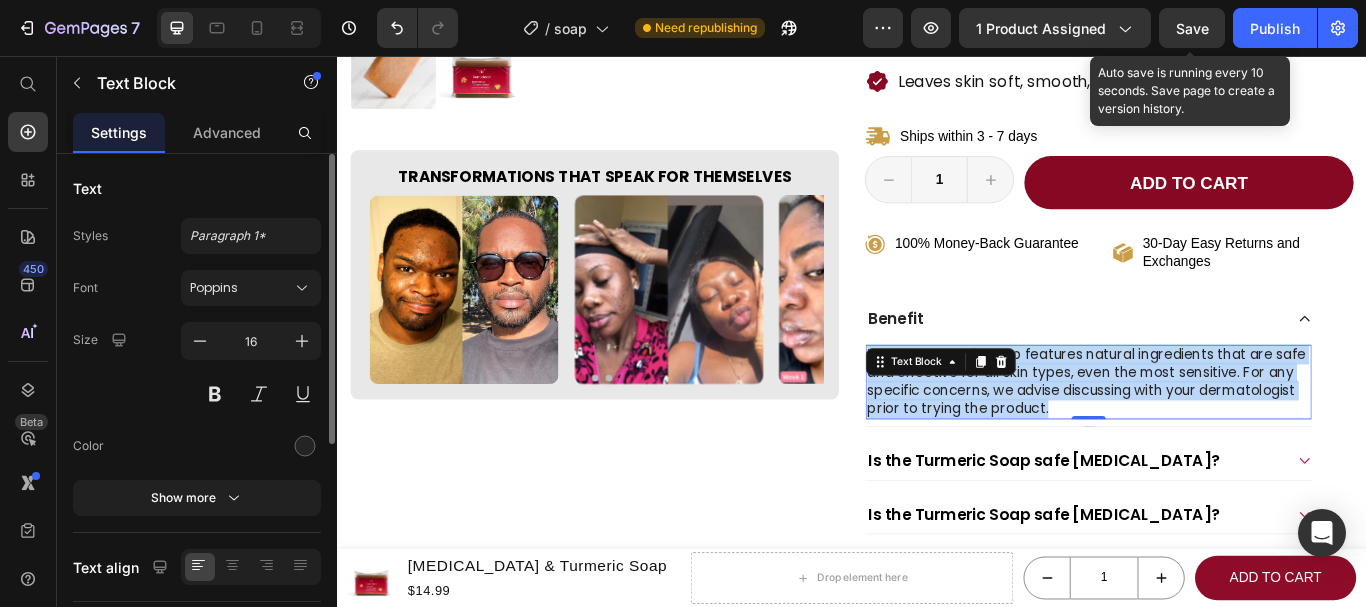 click on "Yes, our Turmeric Soap features natural ingredients that are safe and effective for all skin types, even the most sensitive. For any specific concerns, we advise discussing with your dermatologist prior to trying the product." at bounding box center [1213, 436] 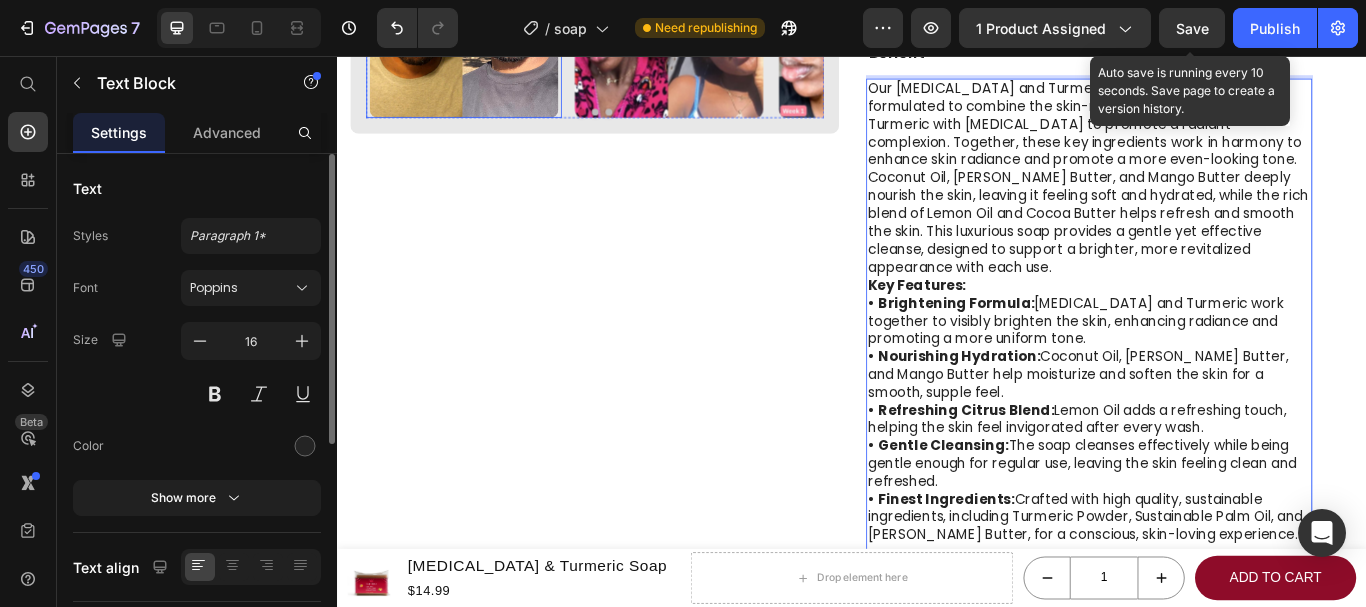 scroll, scrollTop: 1007, scrollLeft: 0, axis: vertical 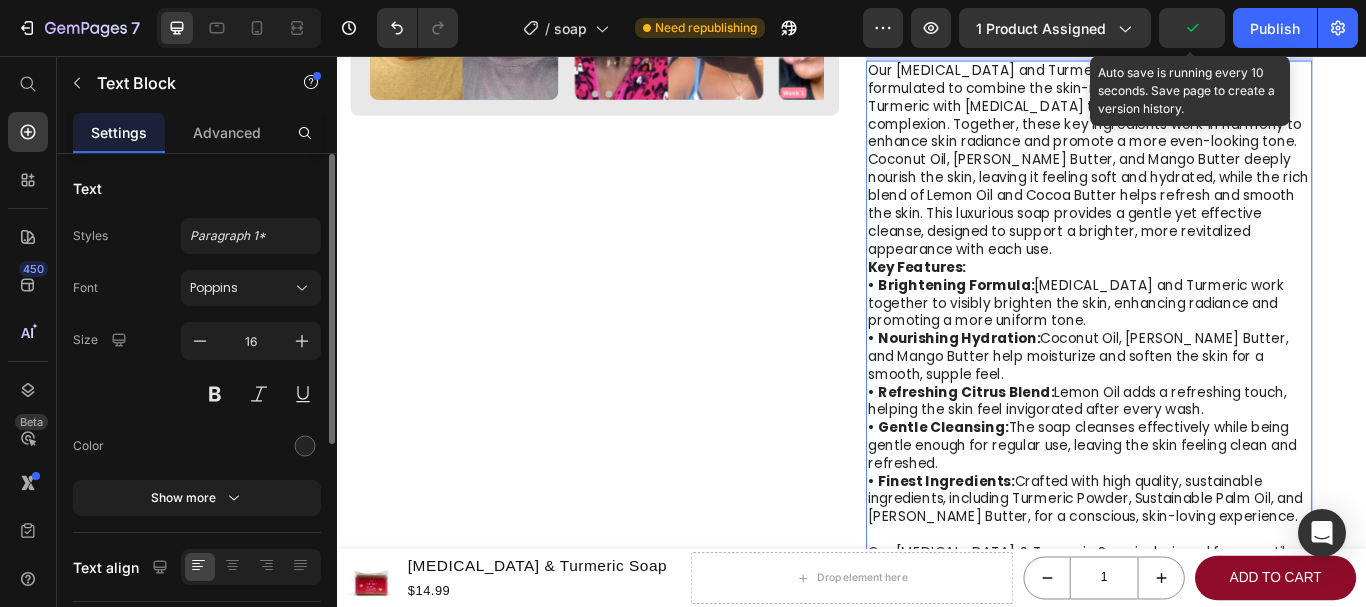 click on "Our Kojic Acid and Turmeric Soap bar is thoughtfully formulated to combine the skin-revitalizing properties of Turmeric with Kojic Acid to promote a radiant complexion. Together, these key ingredients work in harmony to enhance skin radiance and promote a more even-looking tone. Coconut Oil, Shea Butter, and Mango Butter deeply nourish the skin, leaving it feeling soft and hydrated, while the rich blend of Lemon Oil and Cocoa Butter helps refresh and smooth the skin. This luxurious soap provides a gentle yet effective cleanse, designed to support a brighter, more revitalized appearance with each use." at bounding box center [1213, 178] 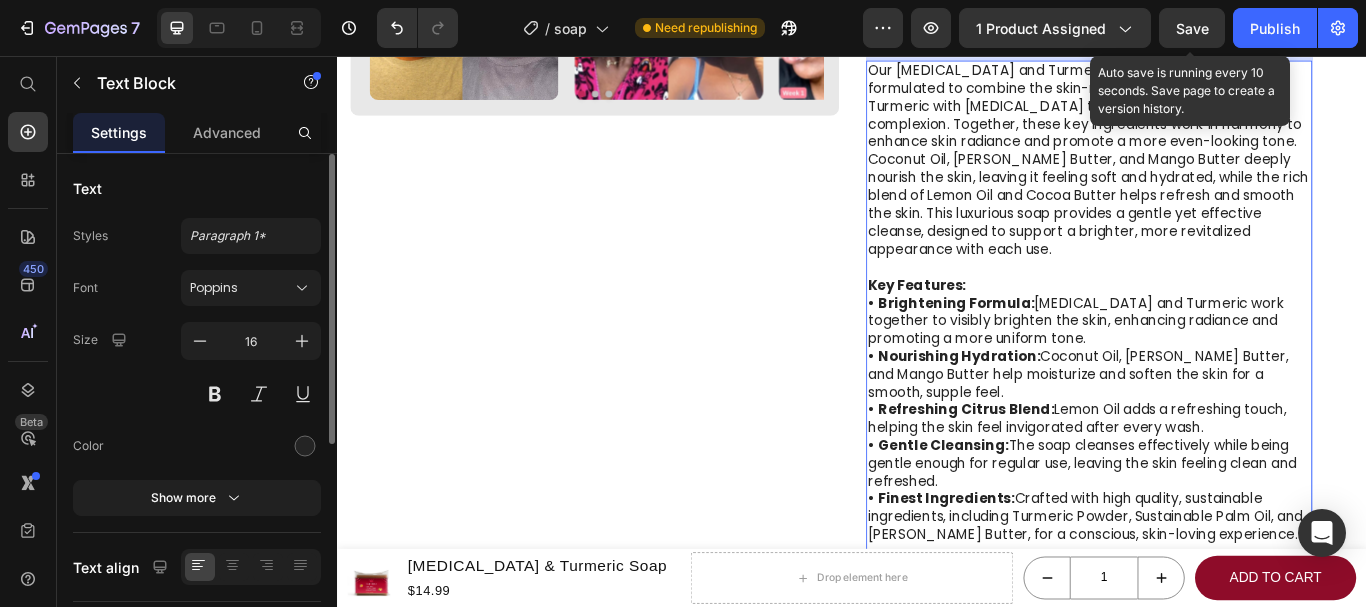 click on "• Brightening Formula:  Kojic Acid and Turmeric work together to visibly brighten the skin, enhancing radiance and promoting a more uniform tone." at bounding box center [1213, 366] 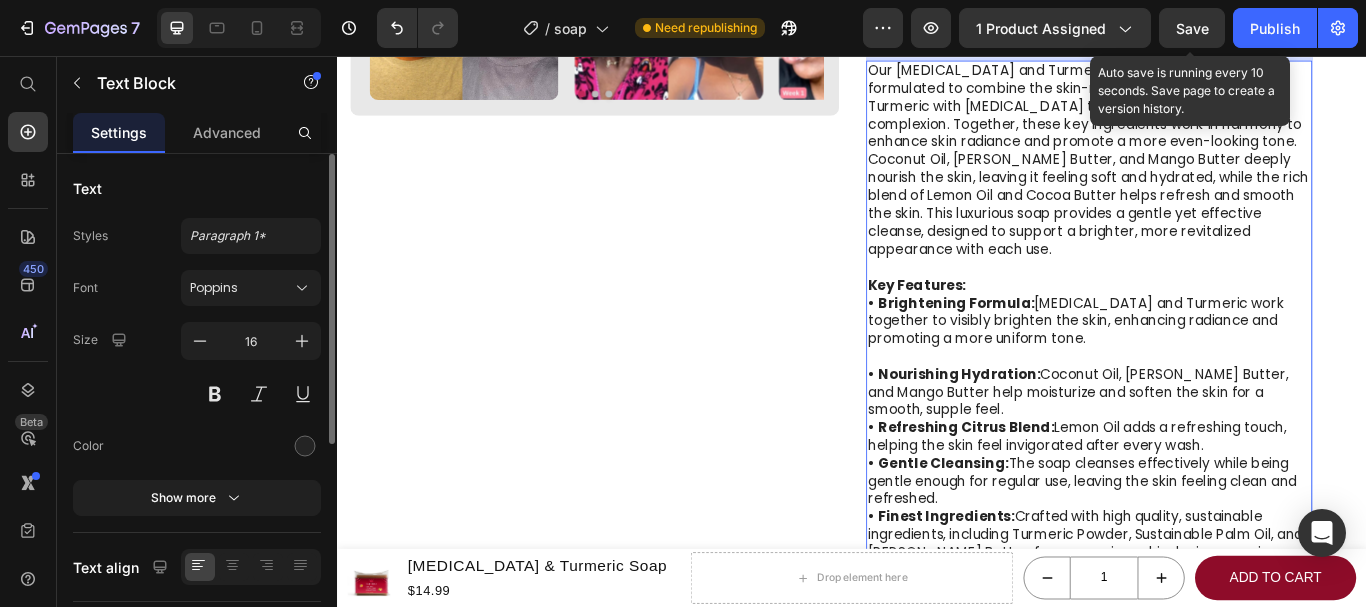 click on "• Nourishing Hydration:  Coconut Oil, Shea Butter, and Mango Butter help moisturize and soften the skin for a smooth, supple feel." at bounding box center (1213, 449) 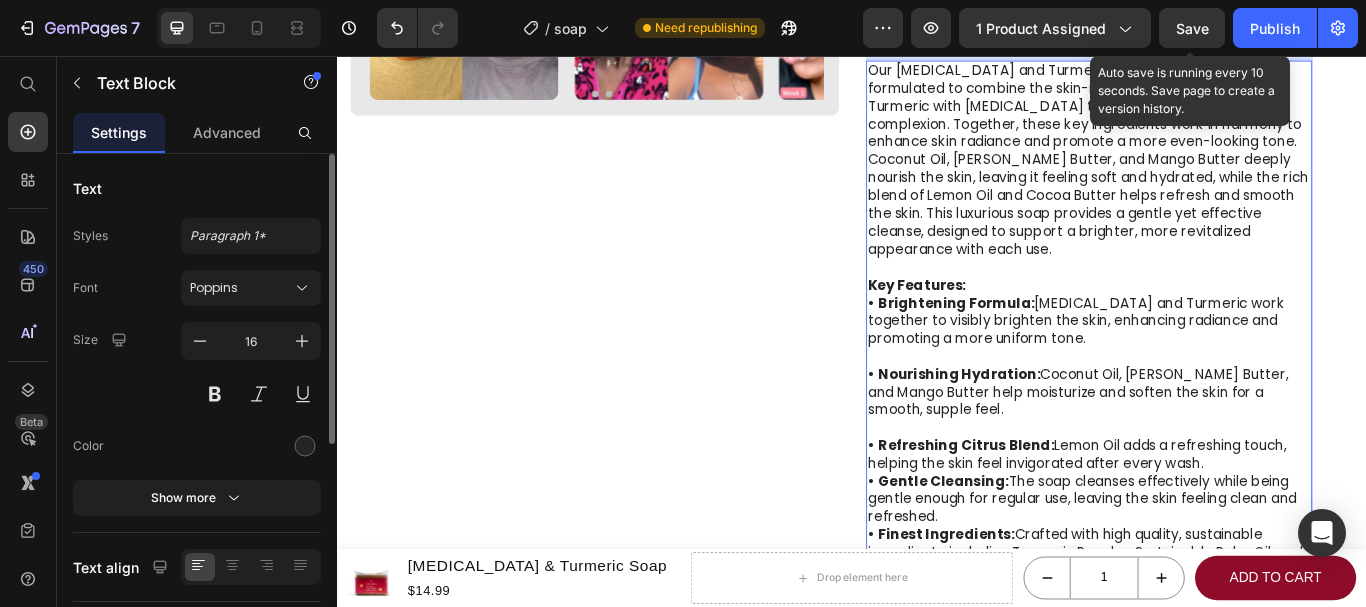 click on "• Refreshing Citrus Blend:  Lemon Oil adds a refreshing touch, helping the skin feel invigorated after every wash." at bounding box center [1213, 522] 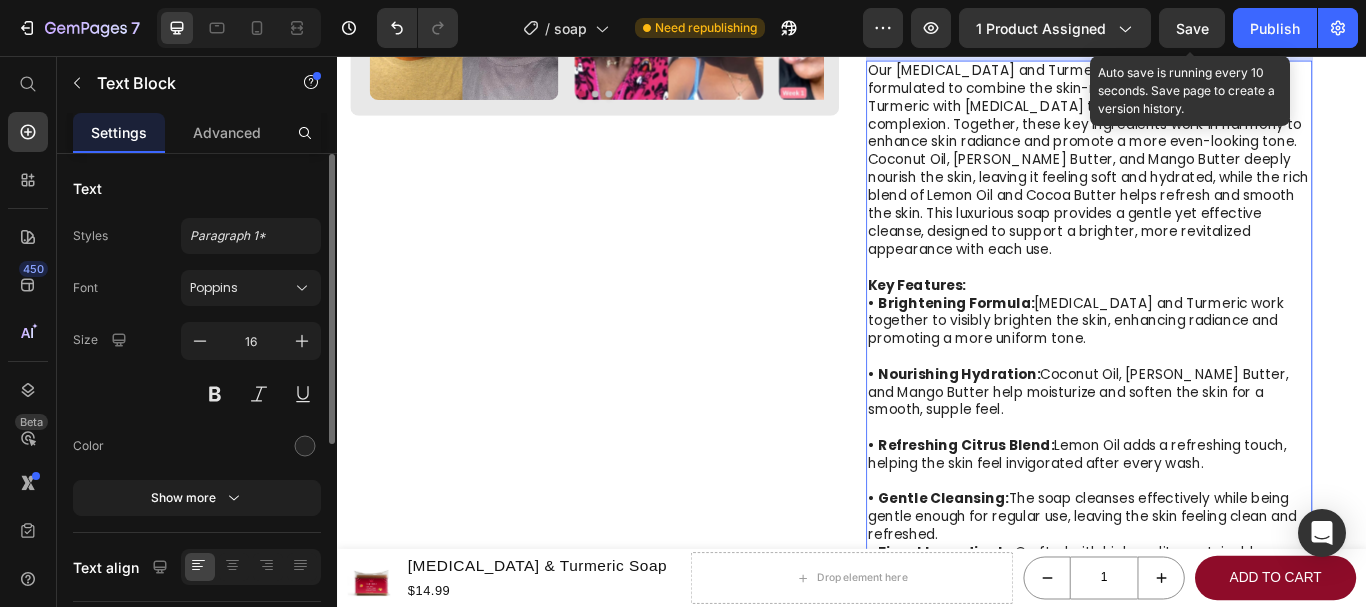 click on "• Gentle Cleansing:  The soap cleanses effectively while being gentle enough for regular use, leaving the skin feeling clean and refreshed." at bounding box center [1213, 594] 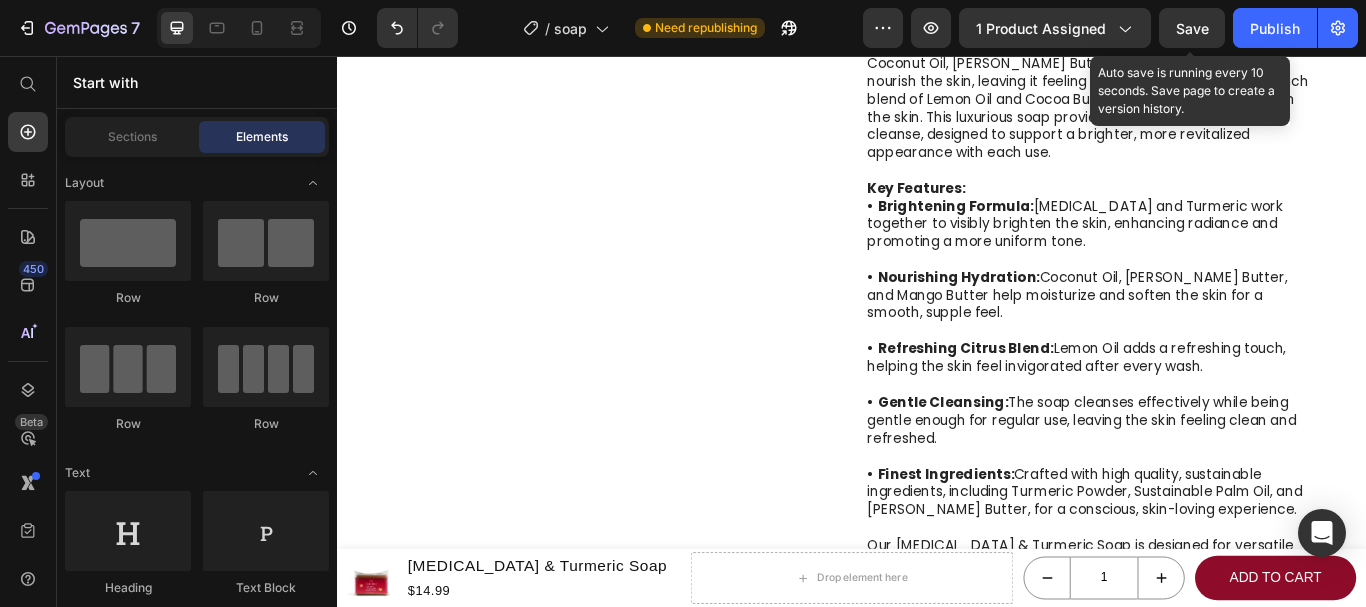 scroll, scrollTop: 1088, scrollLeft: 0, axis: vertical 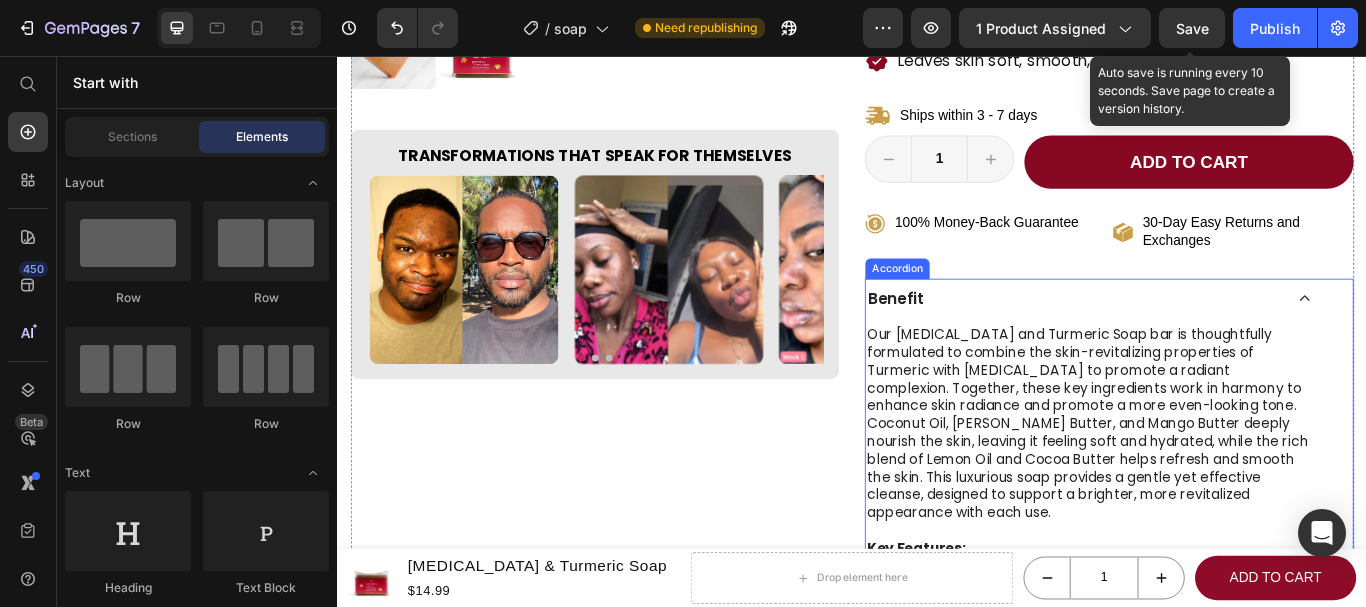 click 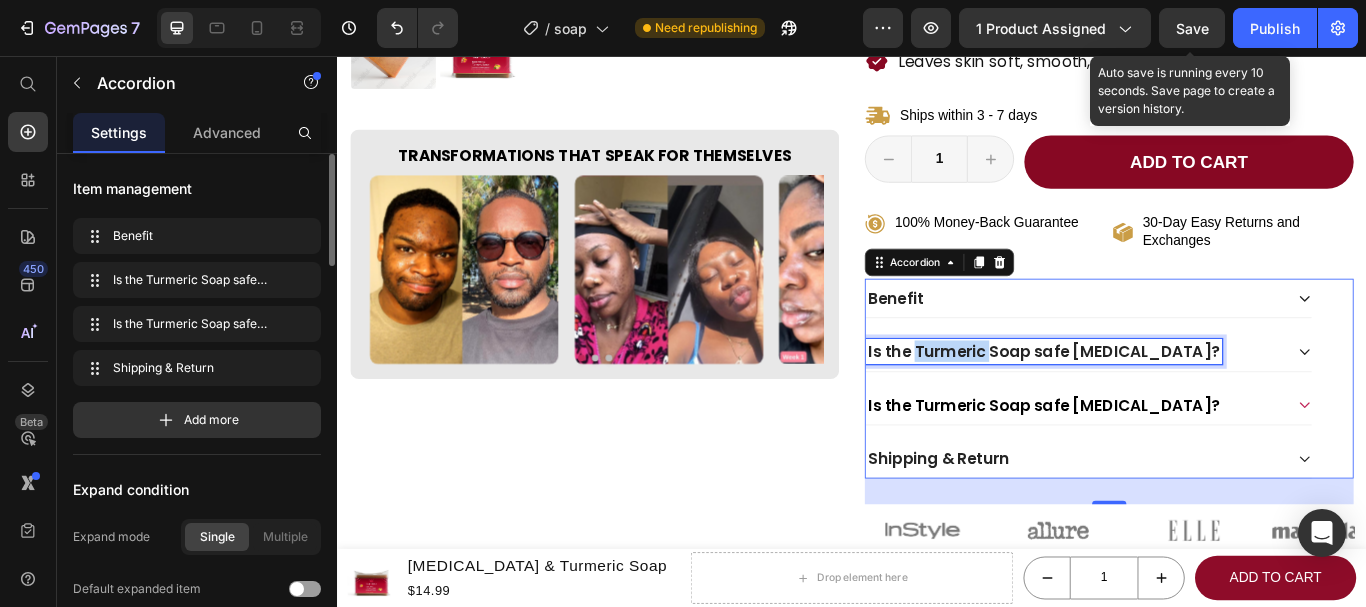click on "Is the Turmeric Soap safe [MEDICAL_DATA]?" at bounding box center [1161, 400] 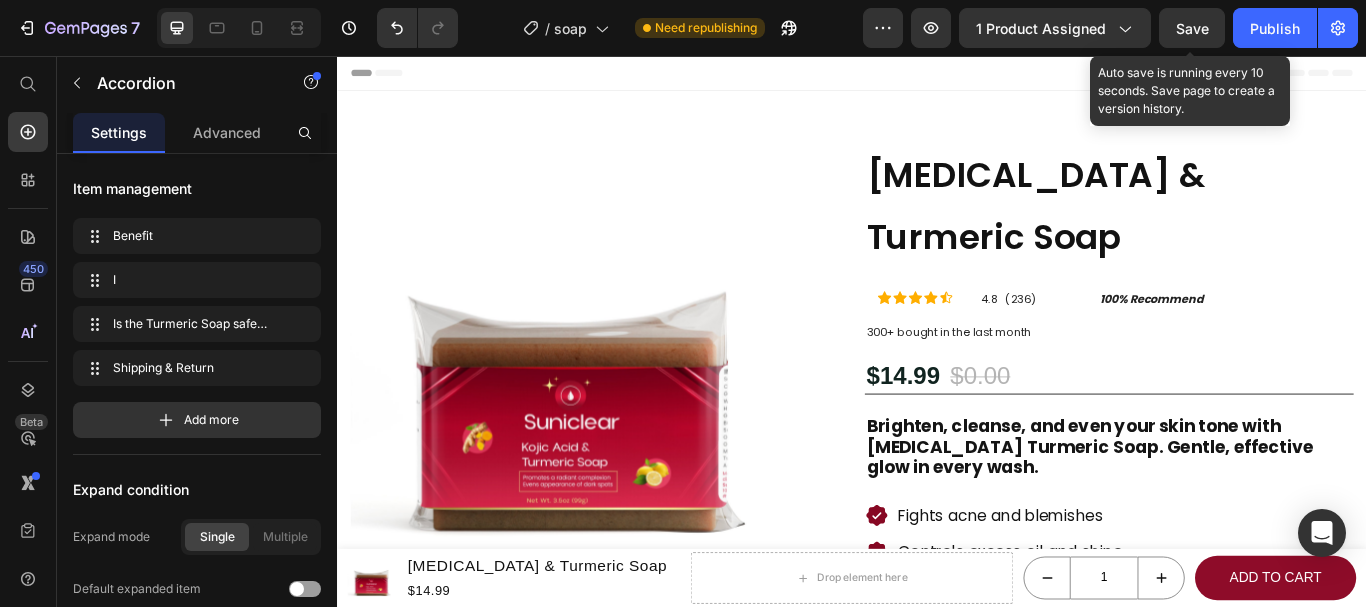 scroll, scrollTop: 700, scrollLeft: 0, axis: vertical 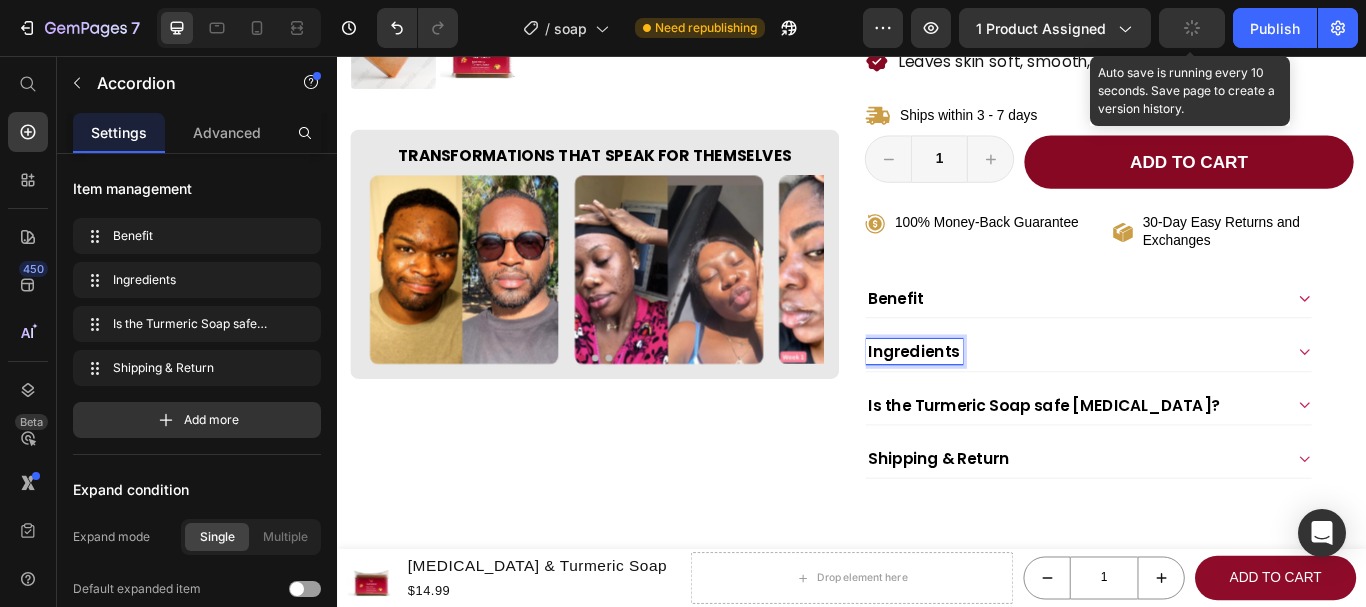 click on "Ingredients" at bounding box center (1197, 400) 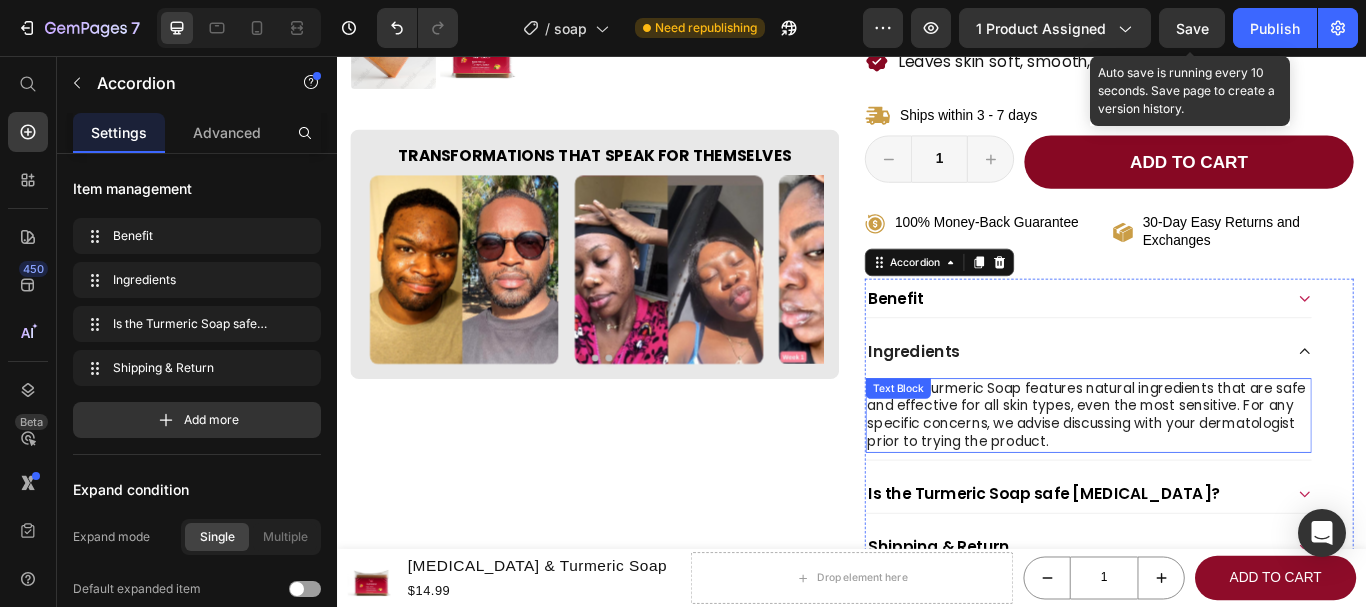click on "Yes, our Turmeric Soap features natural ingredients that are safe and effective for all skin types, even the most sensitive. For any specific concerns, we advise discussing with your dermatologist prior to trying the product." at bounding box center (1213, 475) 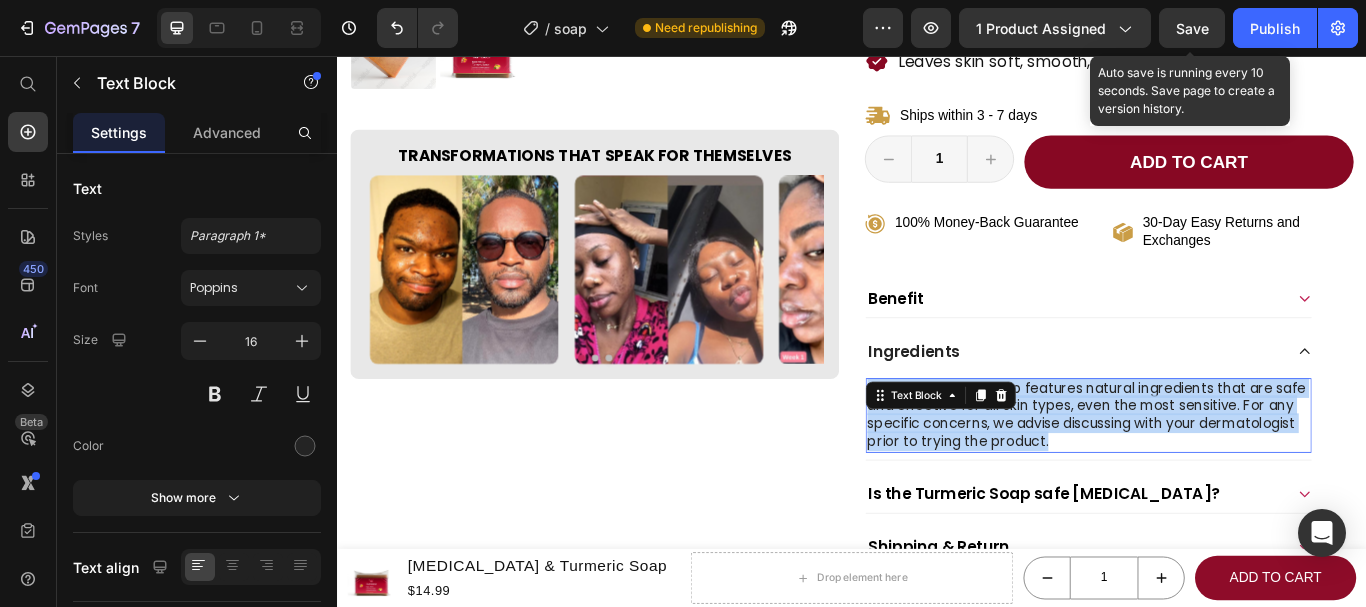click on "Yes, our Turmeric Soap features natural ingredients that are safe and effective for all skin types, even the most sensitive. For any specific concerns, we advise discussing with your dermatologist prior to trying the product." at bounding box center (1213, 475) 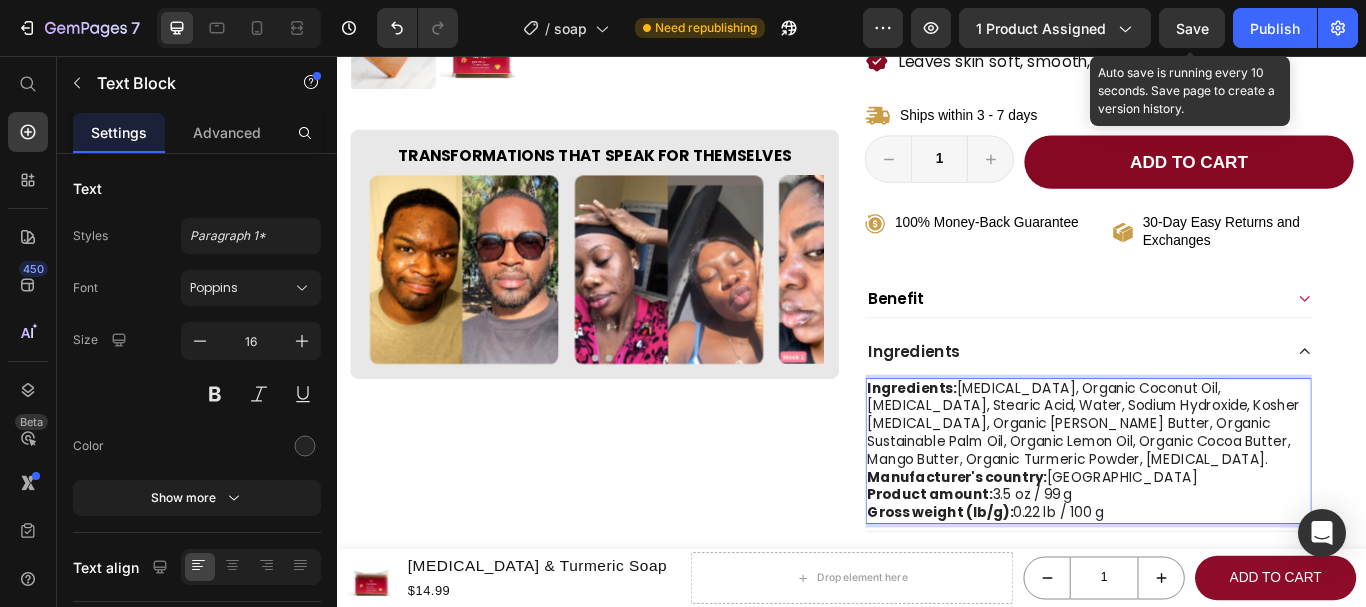 click on "Ingredients:  [MEDICAL_DATA], Organic Coconut Oil, [MEDICAL_DATA], Stearic Acid, Water, Sodium Hydroxide, Kosher [MEDICAL_DATA], Organic [PERSON_NAME] Butter, Organic Sustainable Palm Oil, Organic Lemon Oil, Organic Cocoa Butter, Mango Butter, Organic Turmeric Powder, [MEDICAL_DATA]." at bounding box center [1213, 486] 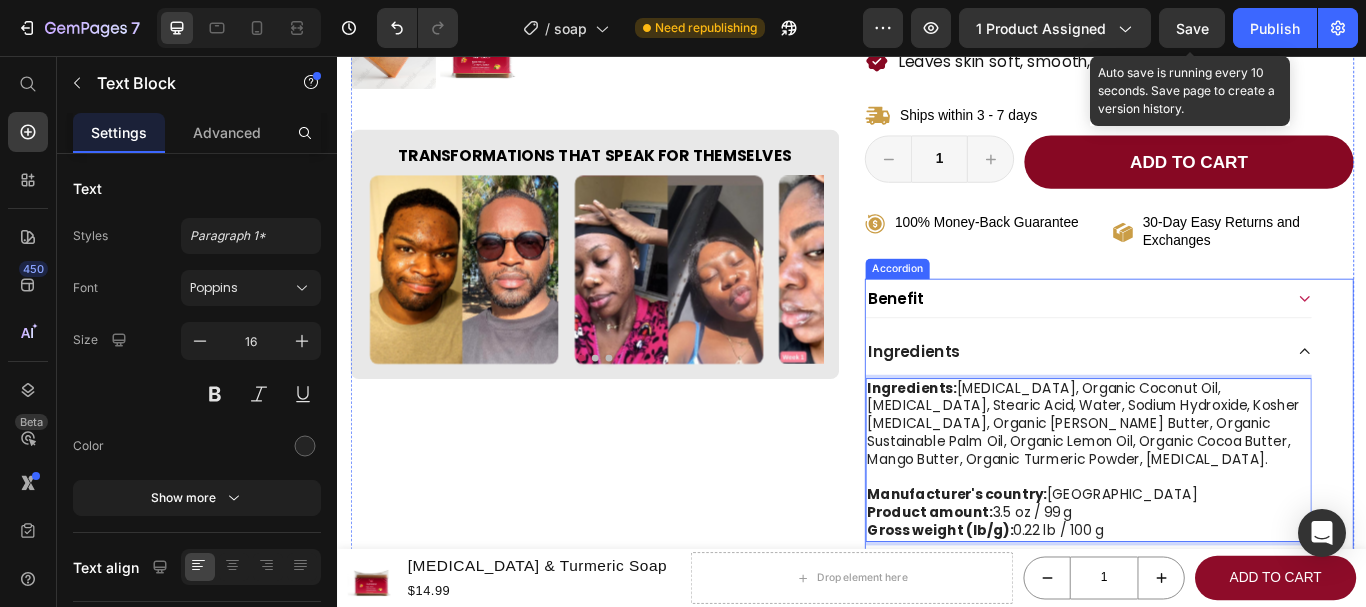 click on "Ingredients" at bounding box center [1197, 400] 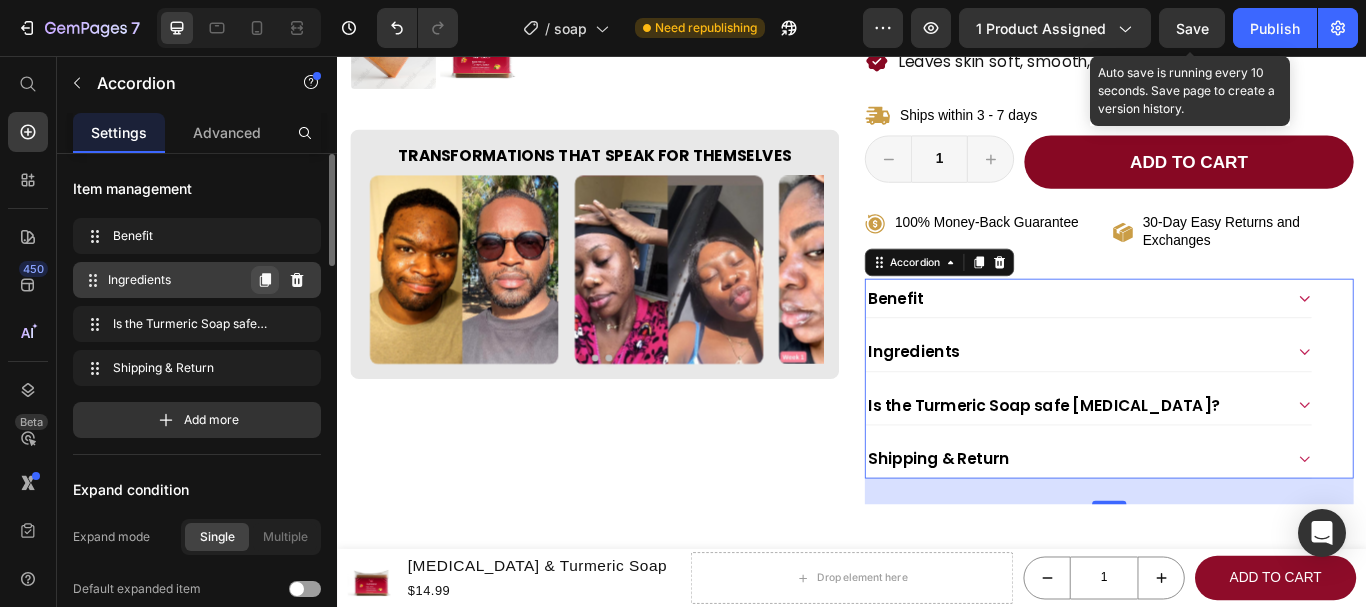 click 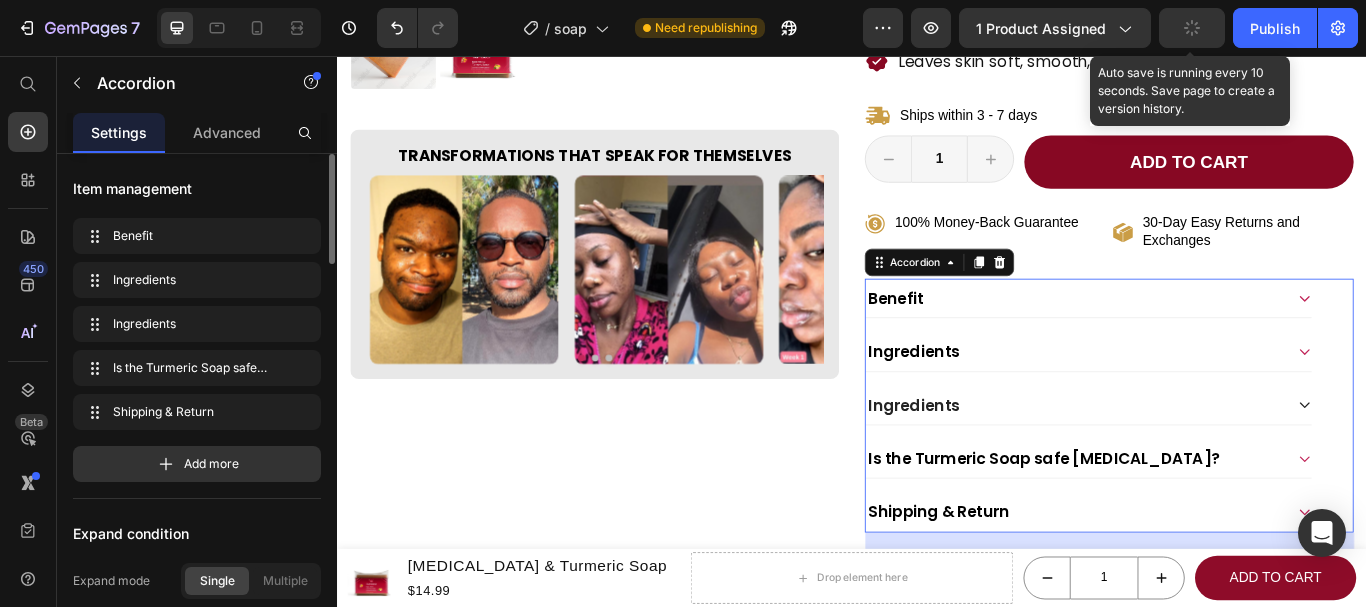 click on "Ingredients" at bounding box center (1009, 463) 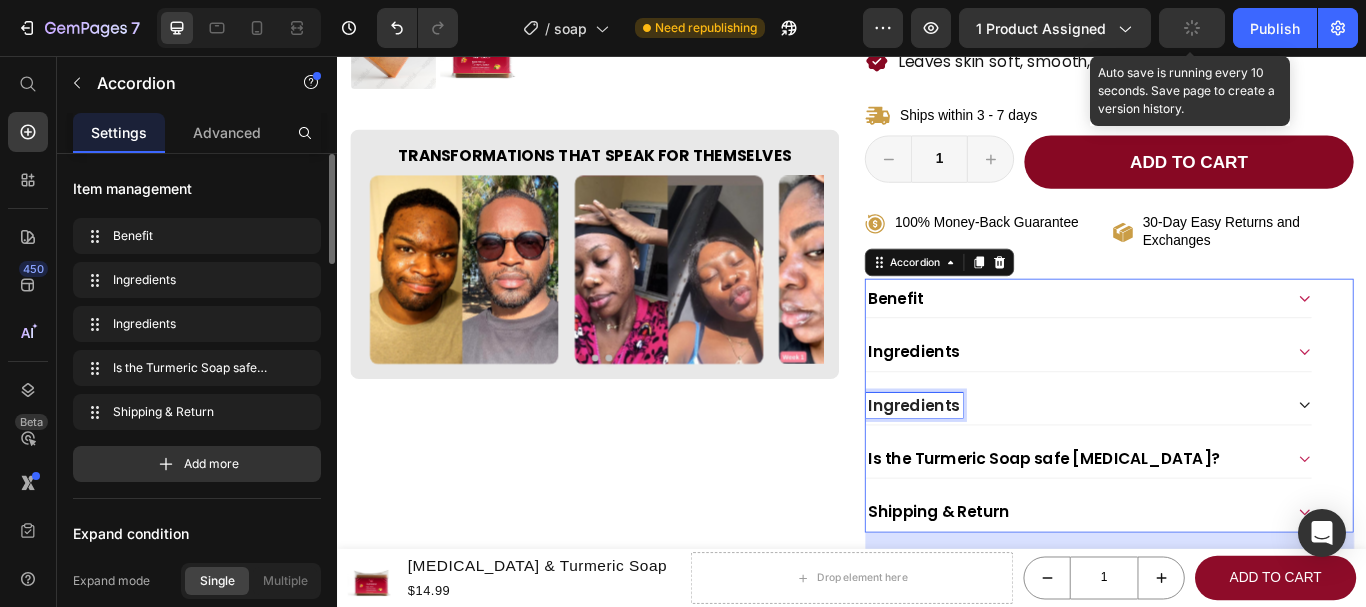 click on "Ingredients" at bounding box center [1009, 463] 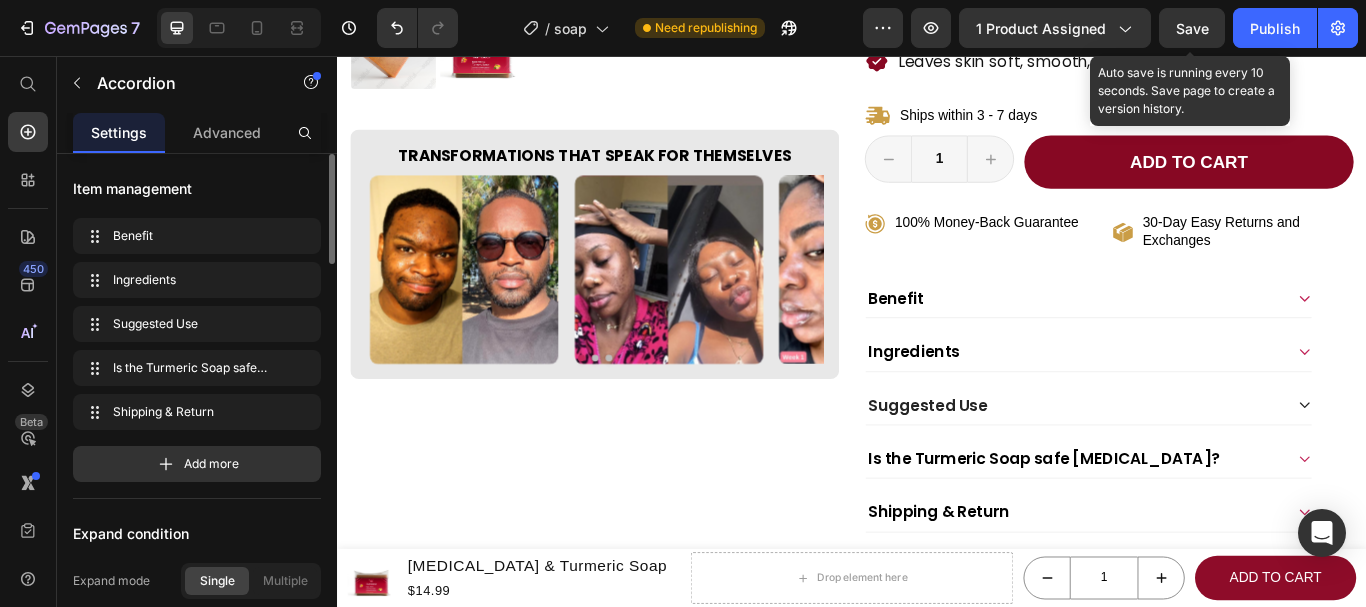 click on "Suggested Use" at bounding box center [1197, 463] 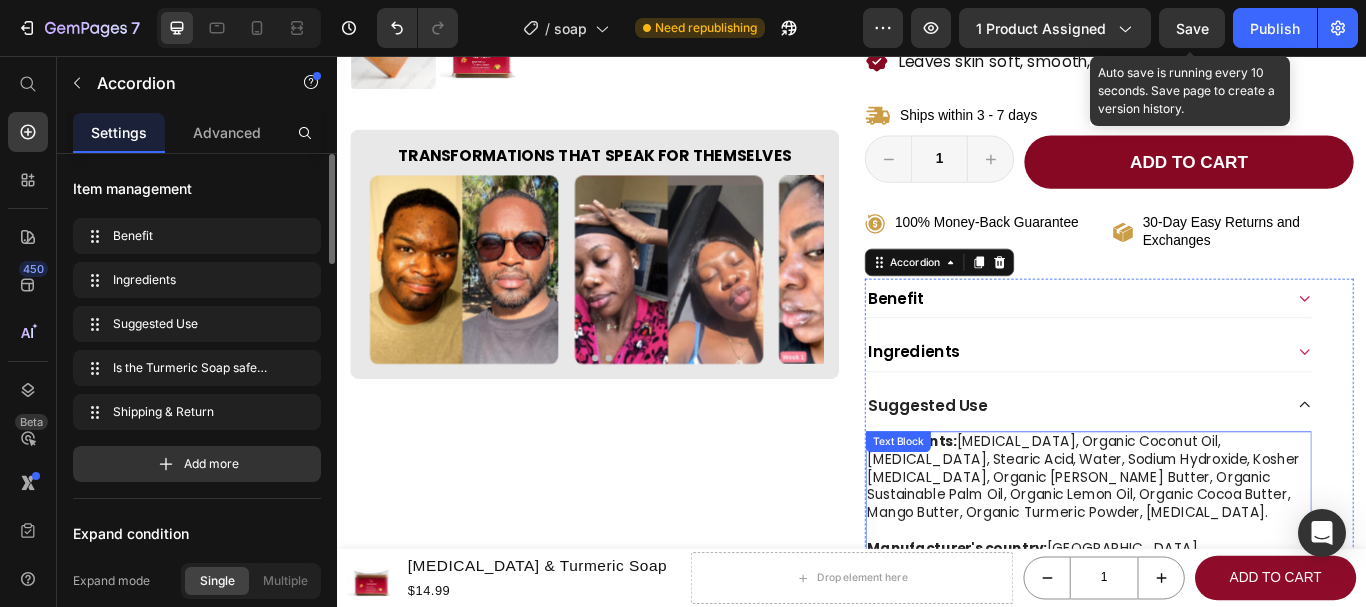 click on "Ingredients:  [MEDICAL_DATA], Organic Coconut Oil, [MEDICAL_DATA], Stearic Acid, Water, Sodium Hydroxide, Kosher [MEDICAL_DATA], Organic [PERSON_NAME] Butter, Organic Sustainable Palm Oil, Organic Lemon Oil, Organic Cocoa Butter, Mango Butter, Organic Turmeric Powder, [MEDICAL_DATA]." at bounding box center (1213, 548) 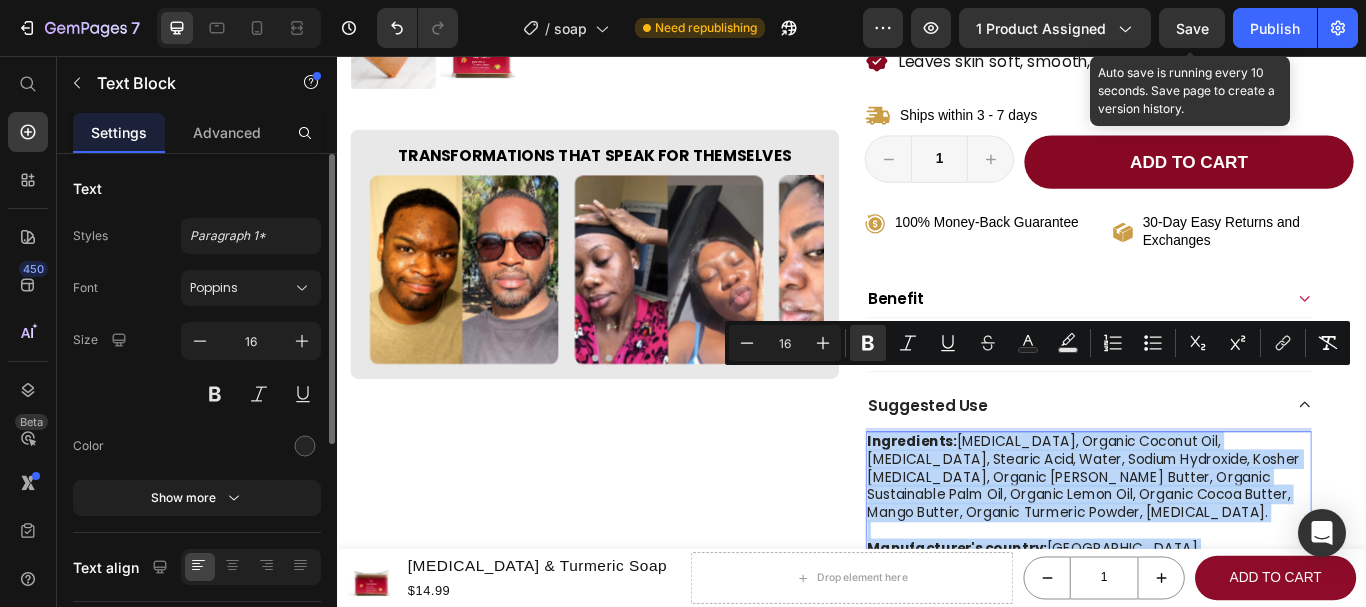 scroll, scrollTop: 4, scrollLeft: 0, axis: vertical 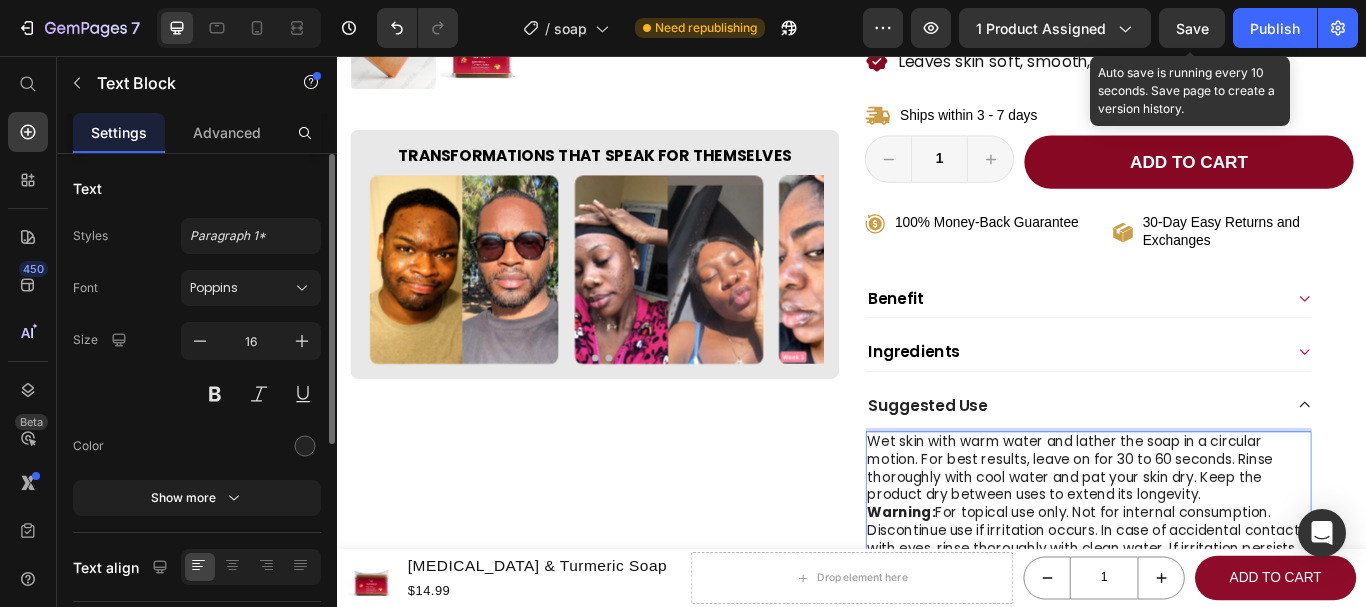 click on "Wet skin with warm water and lather the soap in a circular motion. For best results, leave on for 30 to 60 seconds. Rinse thoroughly with cool water and pat your skin dry. Keep the product dry between uses to extend its longevity." at bounding box center (1213, 537) 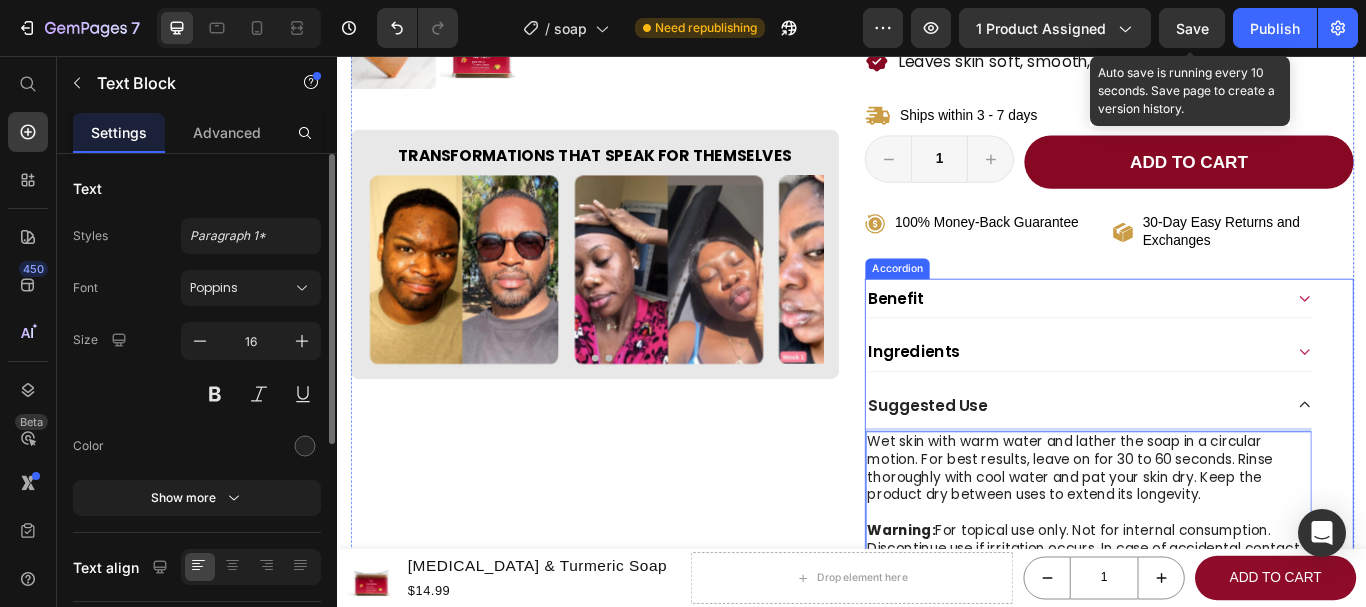 click on "Suggested Use" at bounding box center (1197, 463) 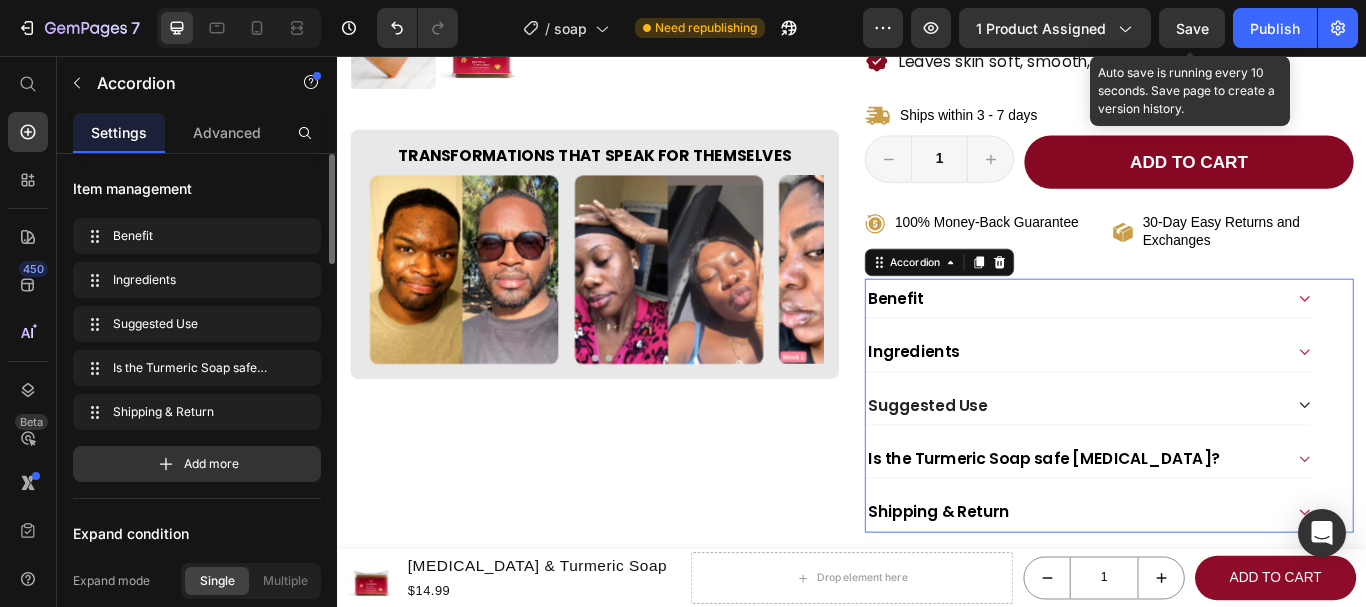 scroll, scrollTop: 0, scrollLeft: 0, axis: both 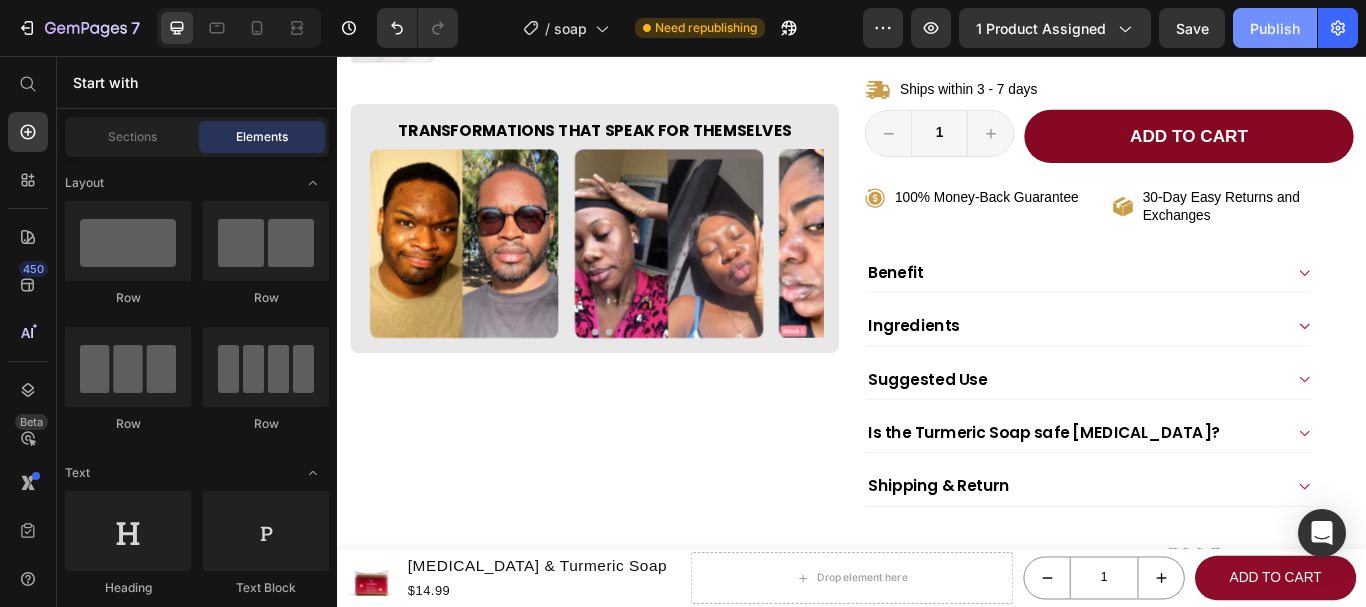 drag, startPoint x: 1211, startPoint y: 21, endPoint x: 1259, endPoint y: 22, distance: 48.010414 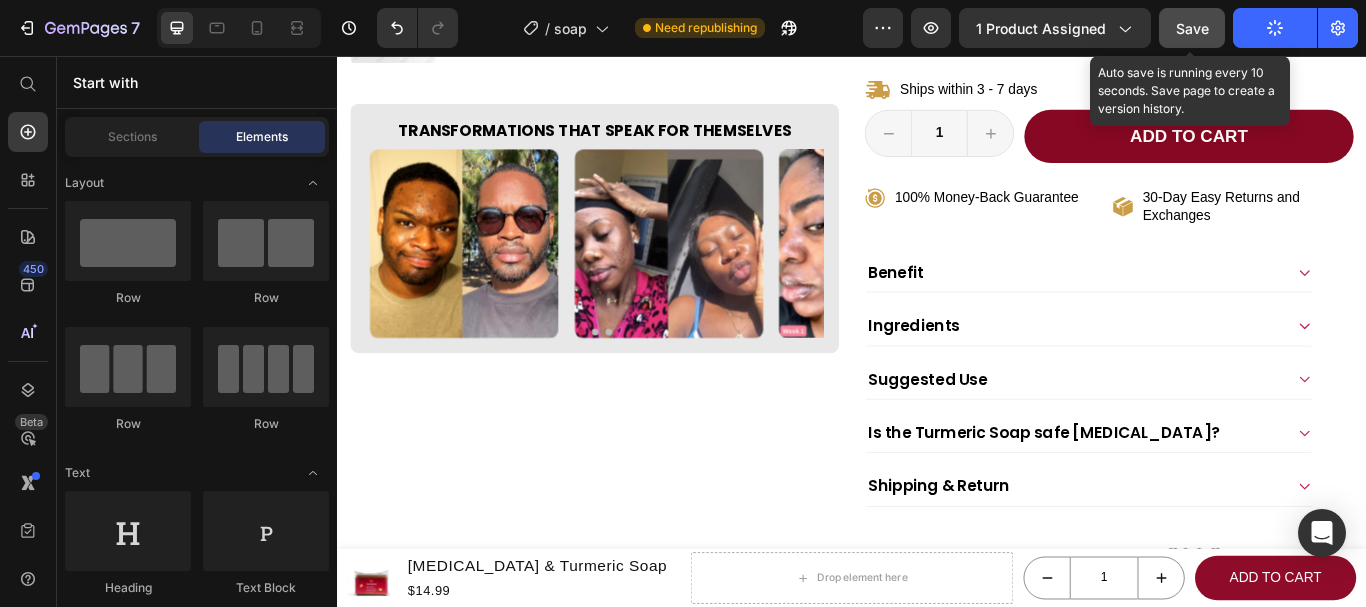 click on "Save" 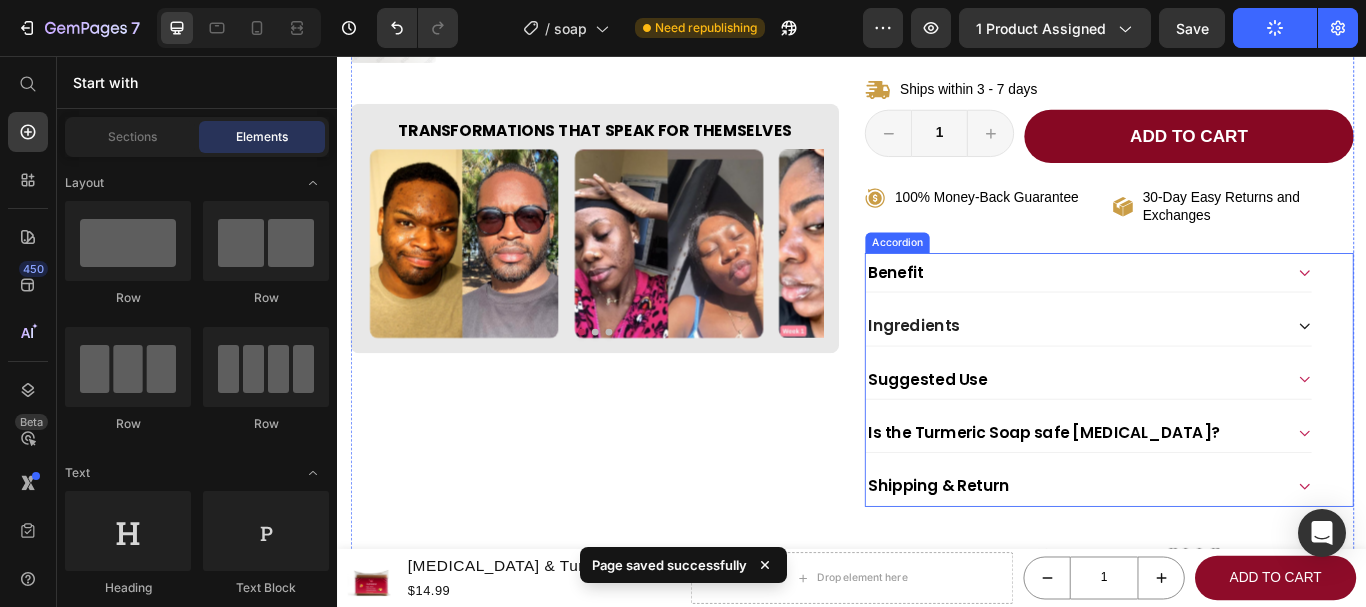 click on "Ingredients" at bounding box center [1197, 370] 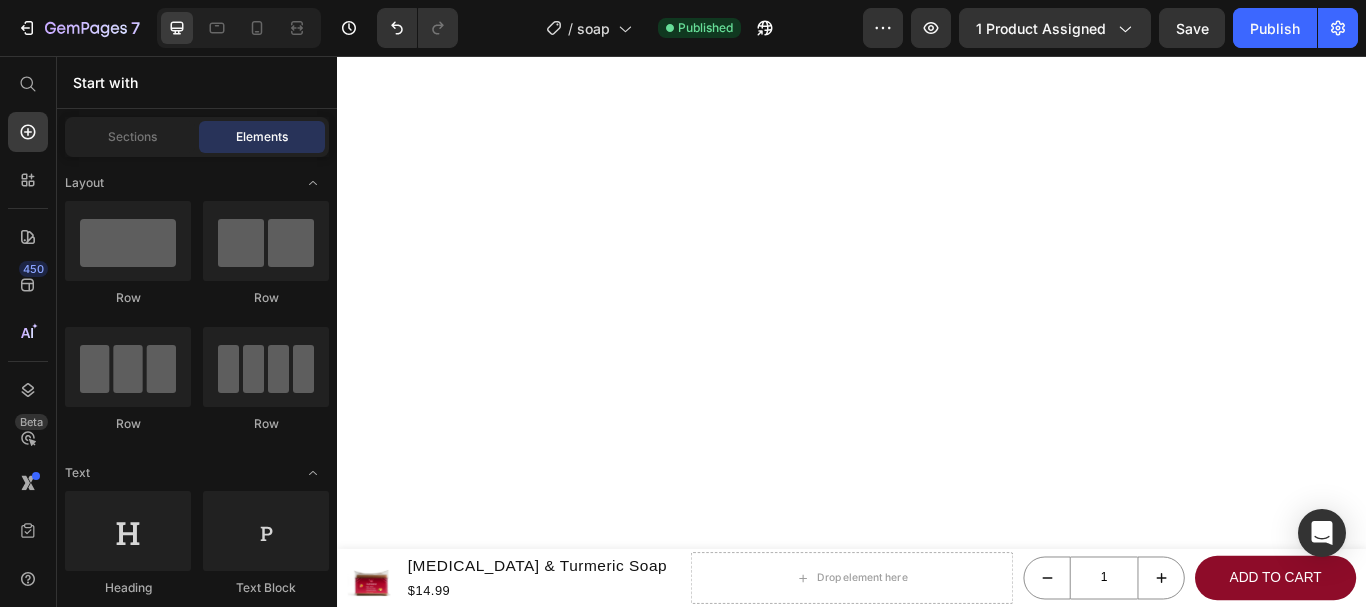 scroll, scrollTop: 40, scrollLeft: 0, axis: vertical 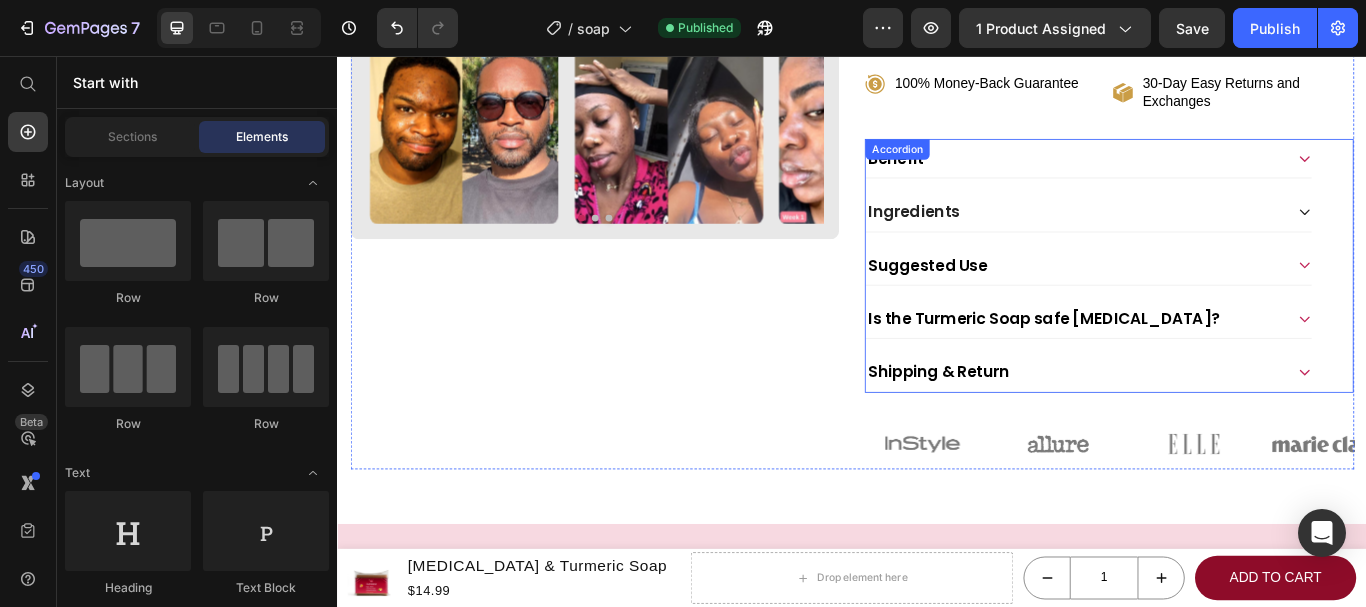 click on "Ingredients" at bounding box center (1213, 237) 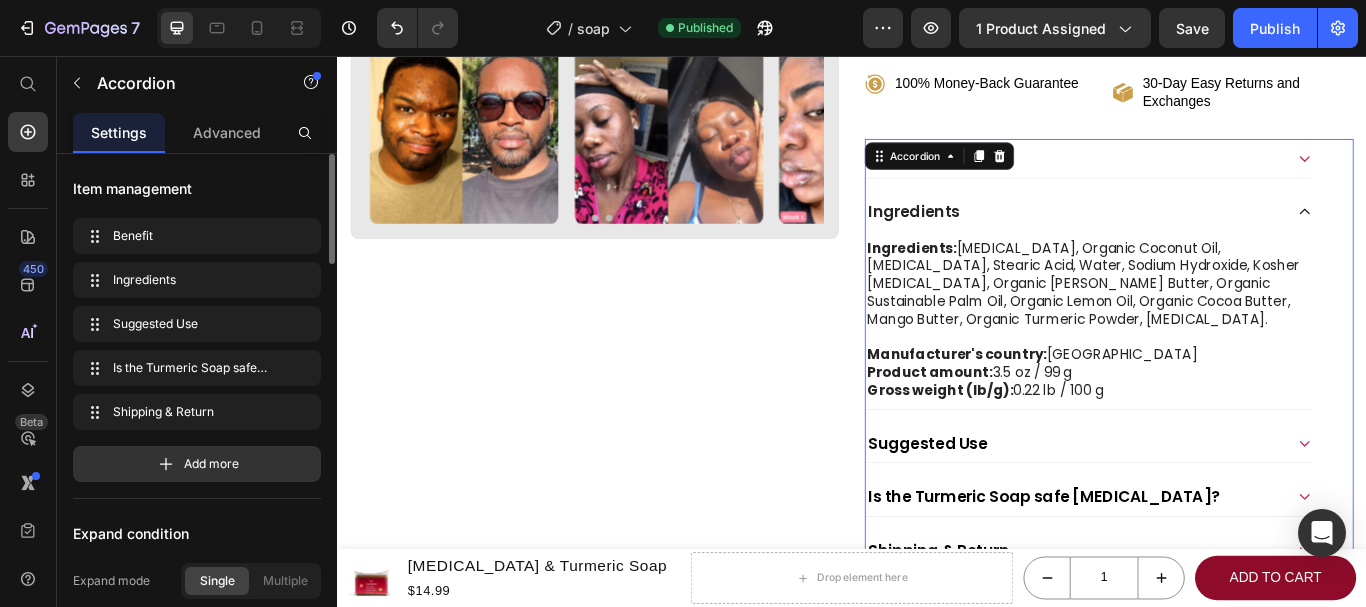 click on "Ingredients" at bounding box center (1213, 237) 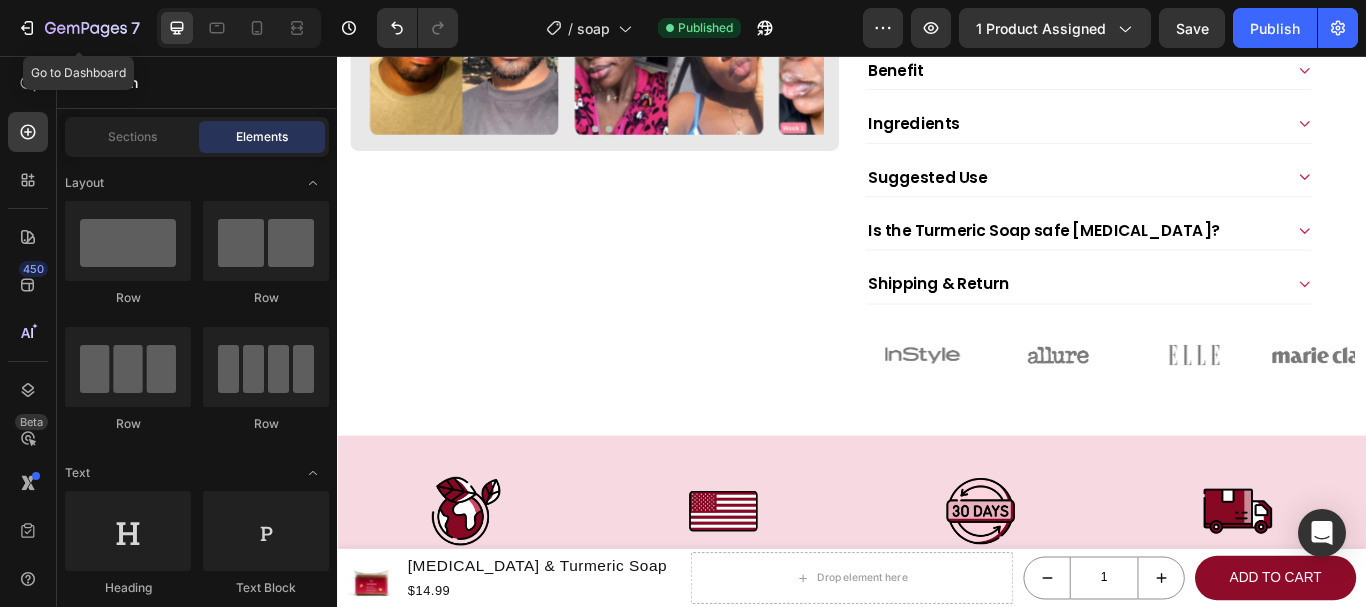 scroll, scrollTop: 1362, scrollLeft: 0, axis: vertical 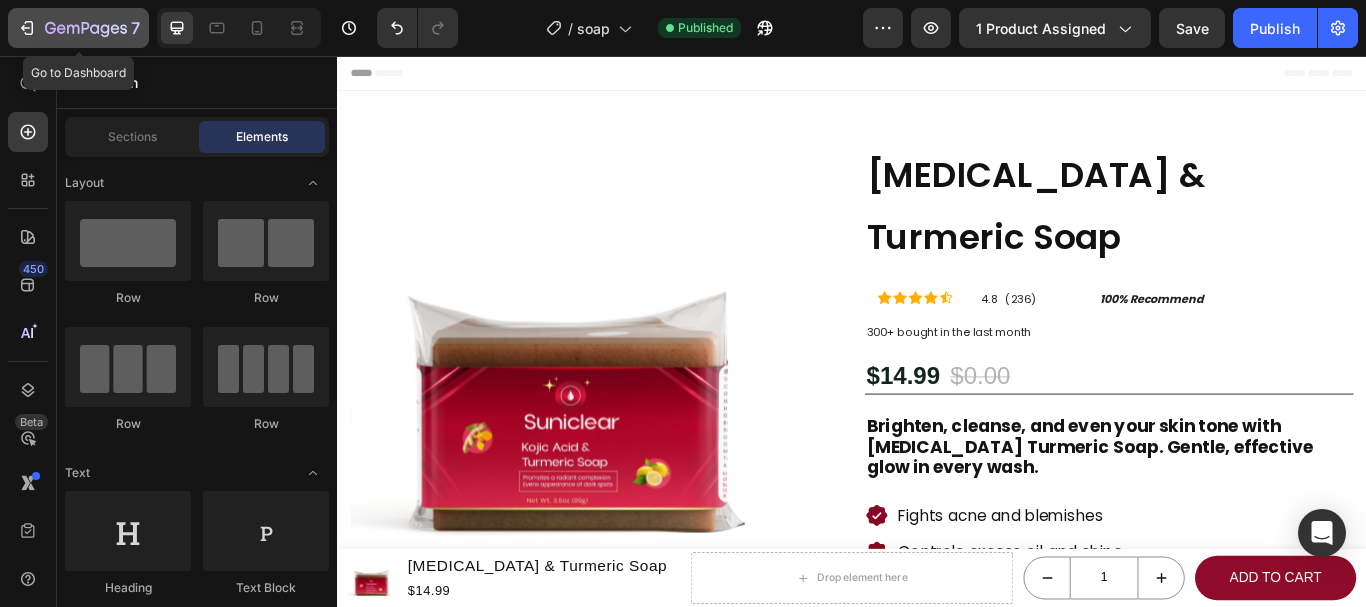 click 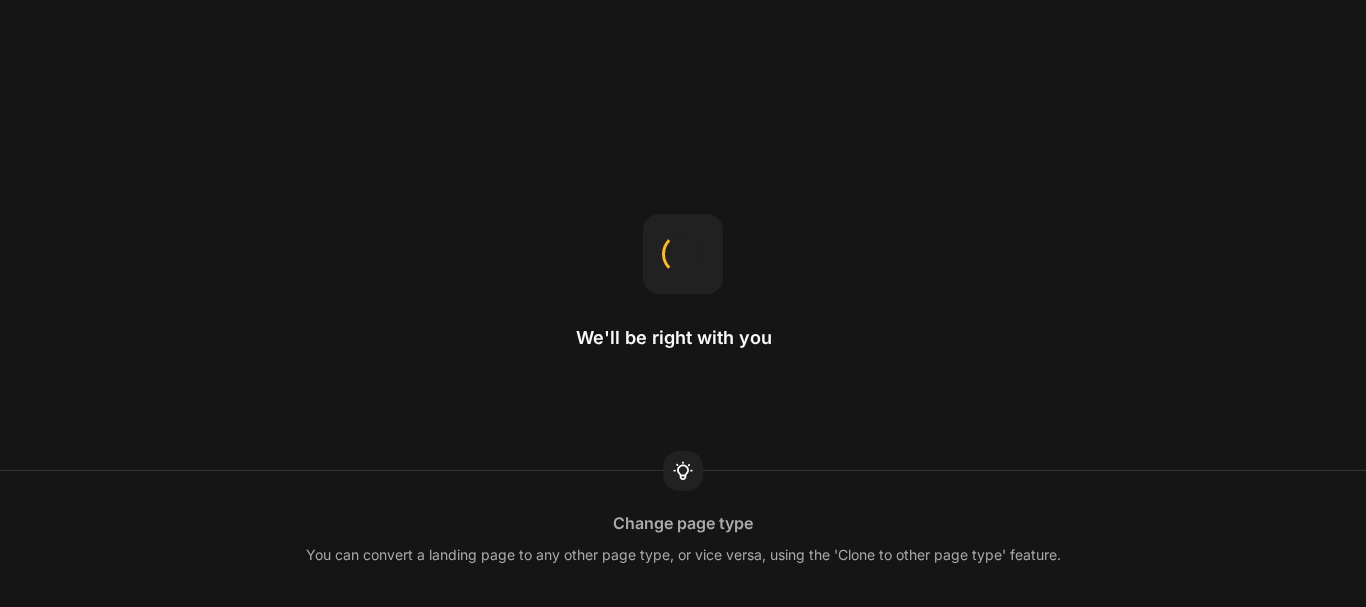 scroll, scrollTop: 0, scrollLeft: 0, axis: both 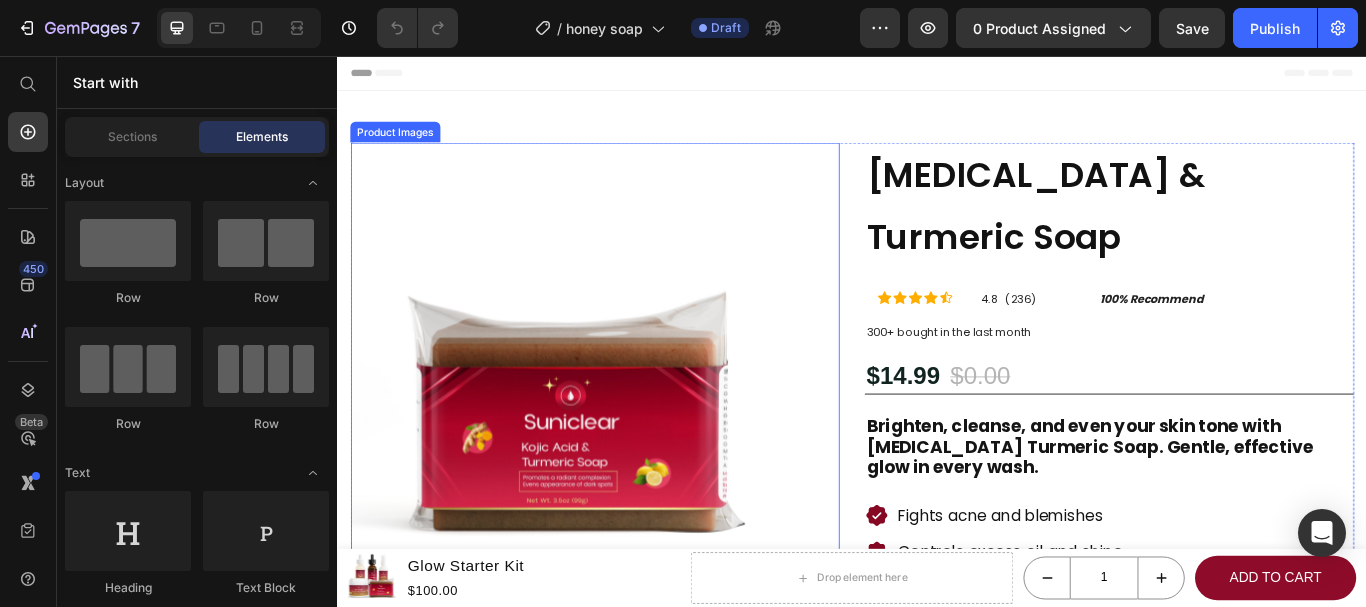 click at bounding box center [613, 418] 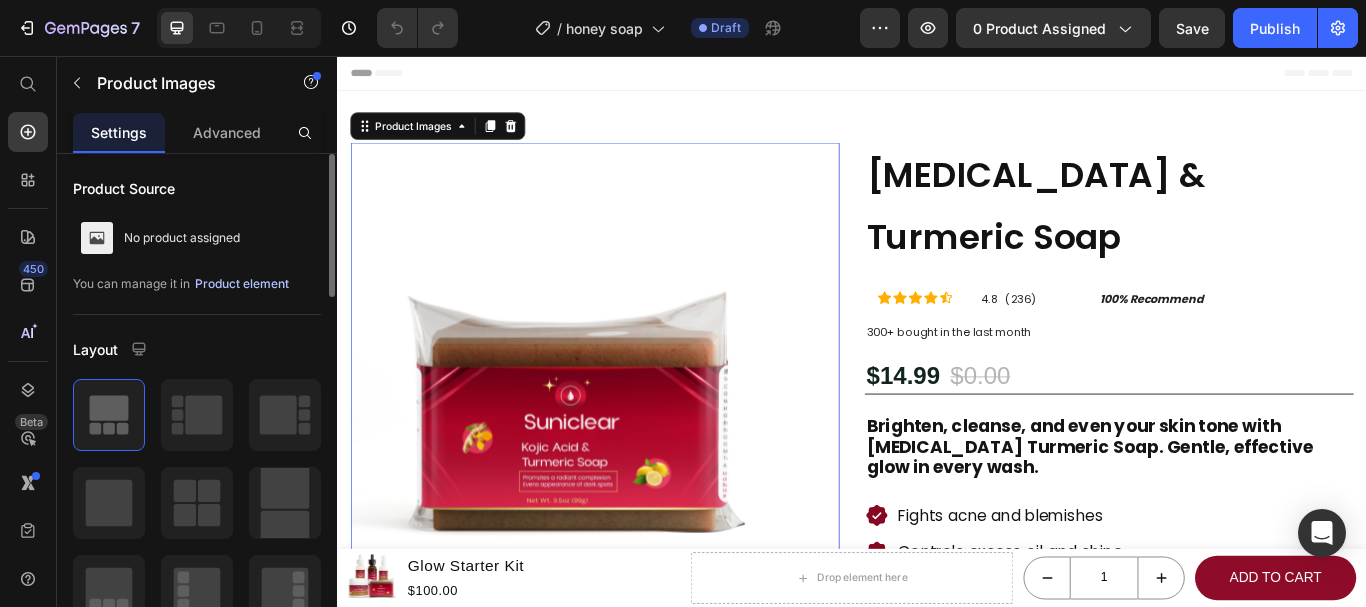 click on "Product element" at bounding box center (242, 284) 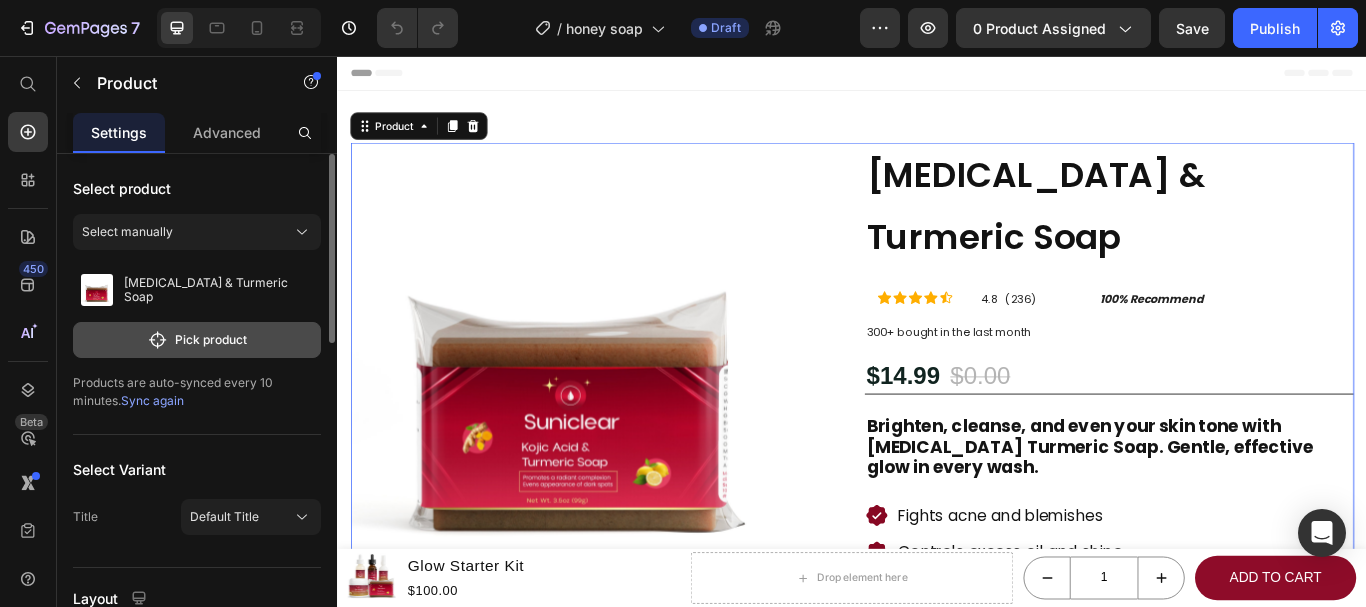 click on "Pick product" at bounding box center [197, 340] 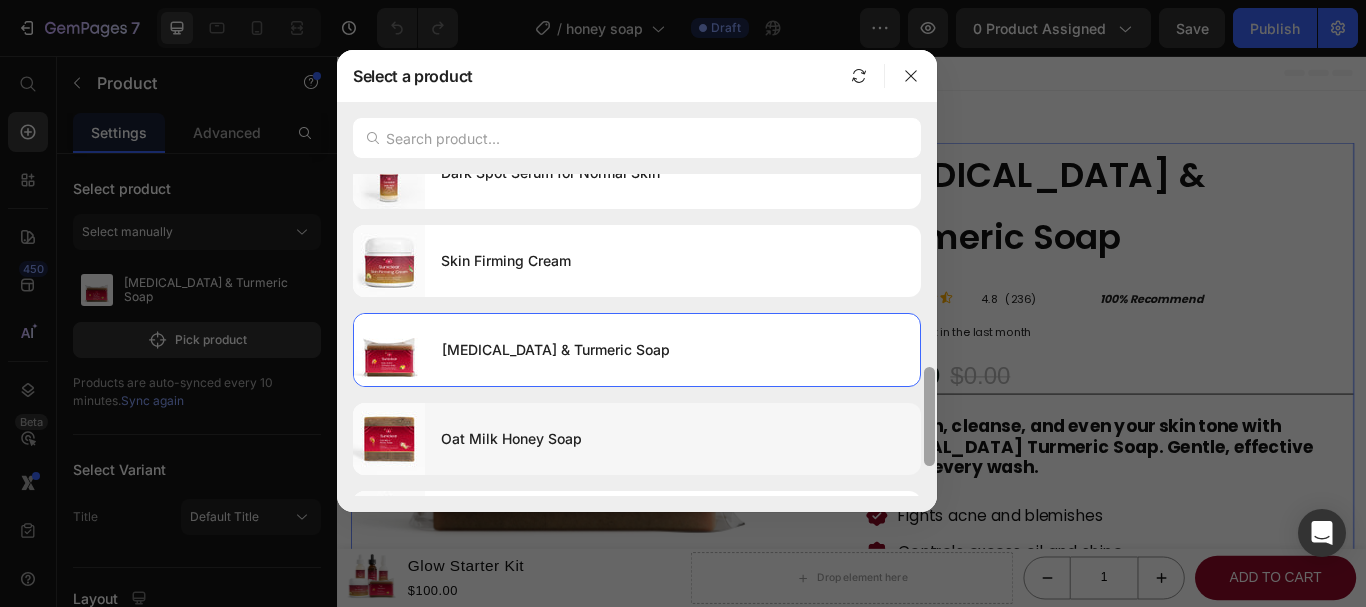 scroll, scrollTop: 595, scrollLeft: 0, axis: vertical 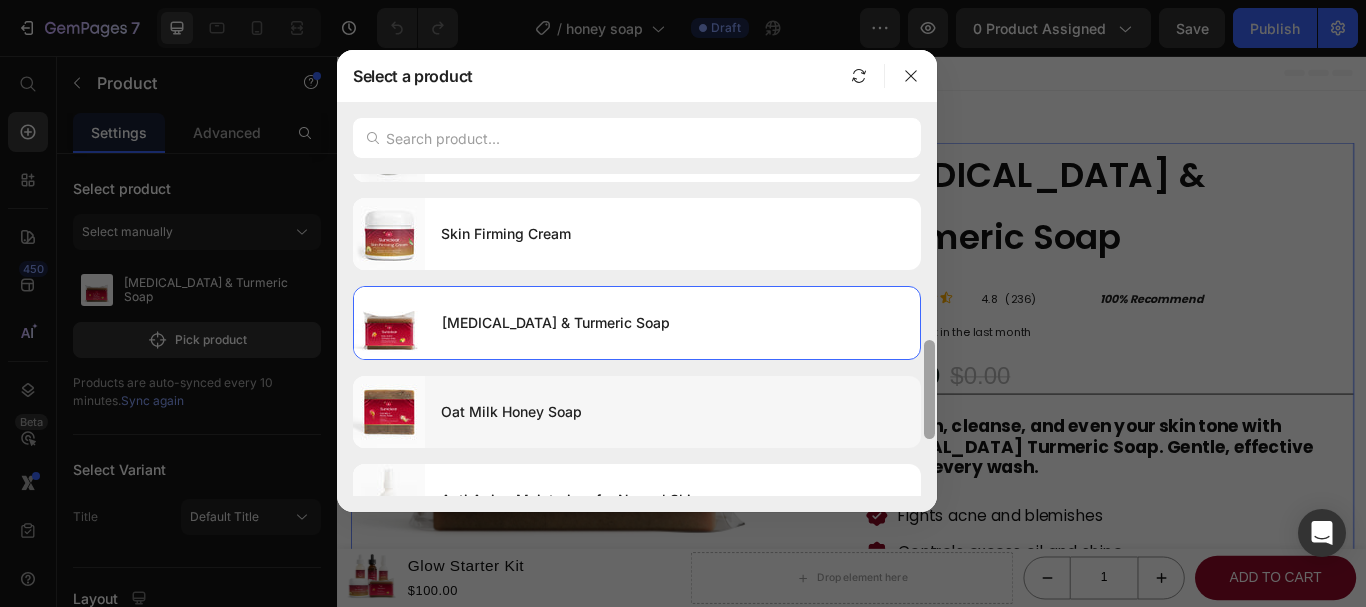 drag, startPoint x: 932, startPoint y: 187, endPoint x: 898, endPoint y: 409, distance: 224.58852 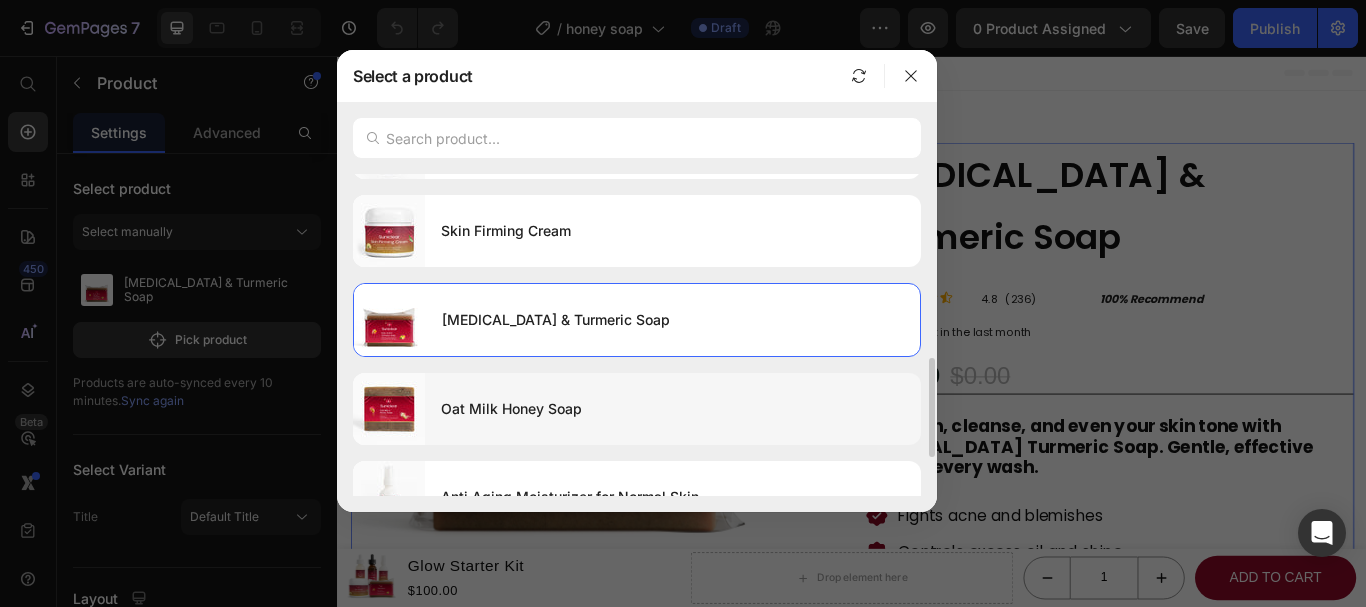click on "Oat Milk Honey Soap" at bounding box center [673, 409] 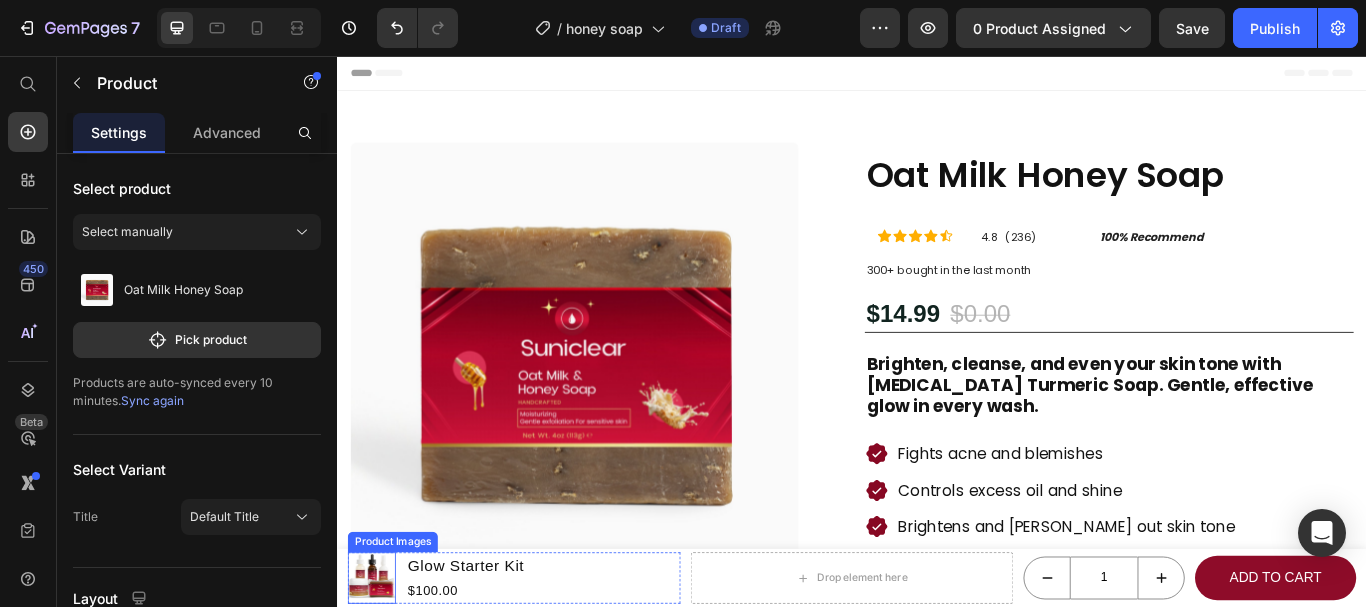 click at bounding box center [377, 665] 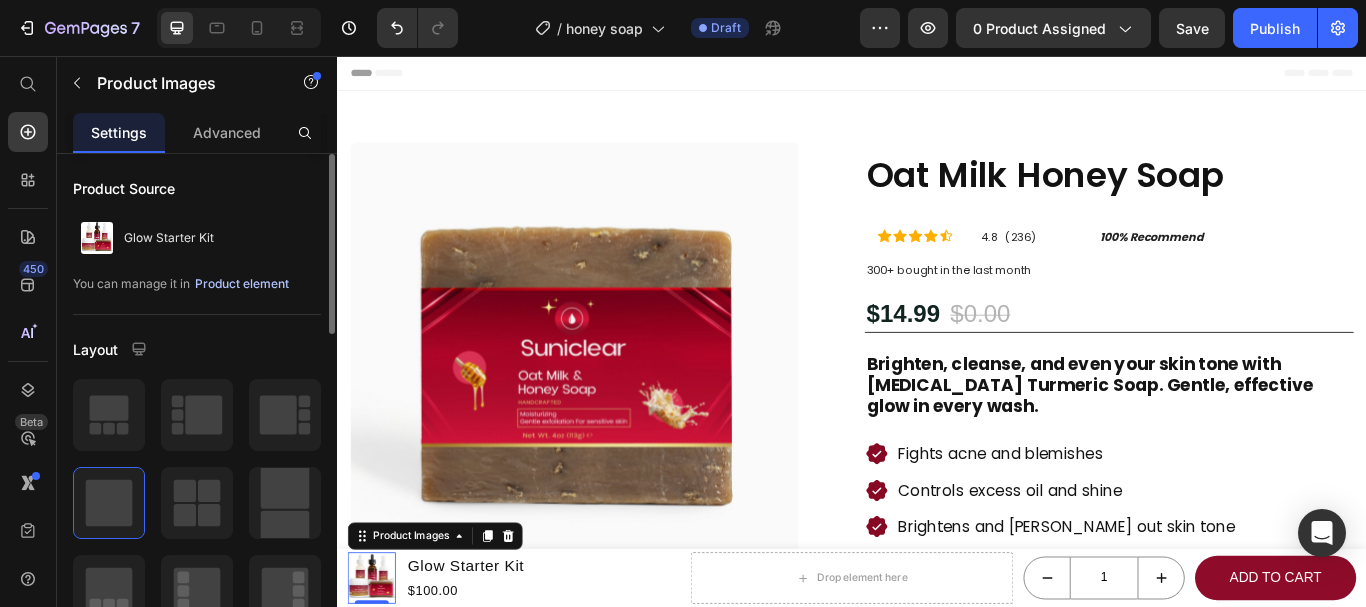click on "Product element" at bounding box center (242, 284) 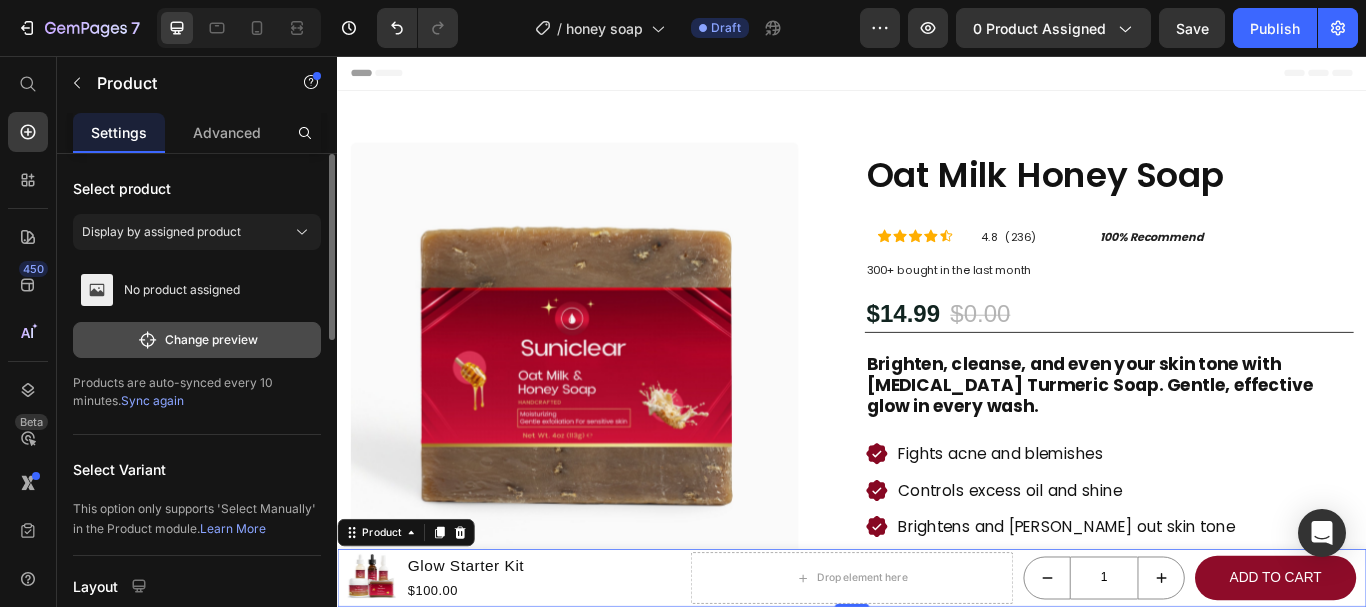 click on "Change preview" at bounding box center [197, 340] 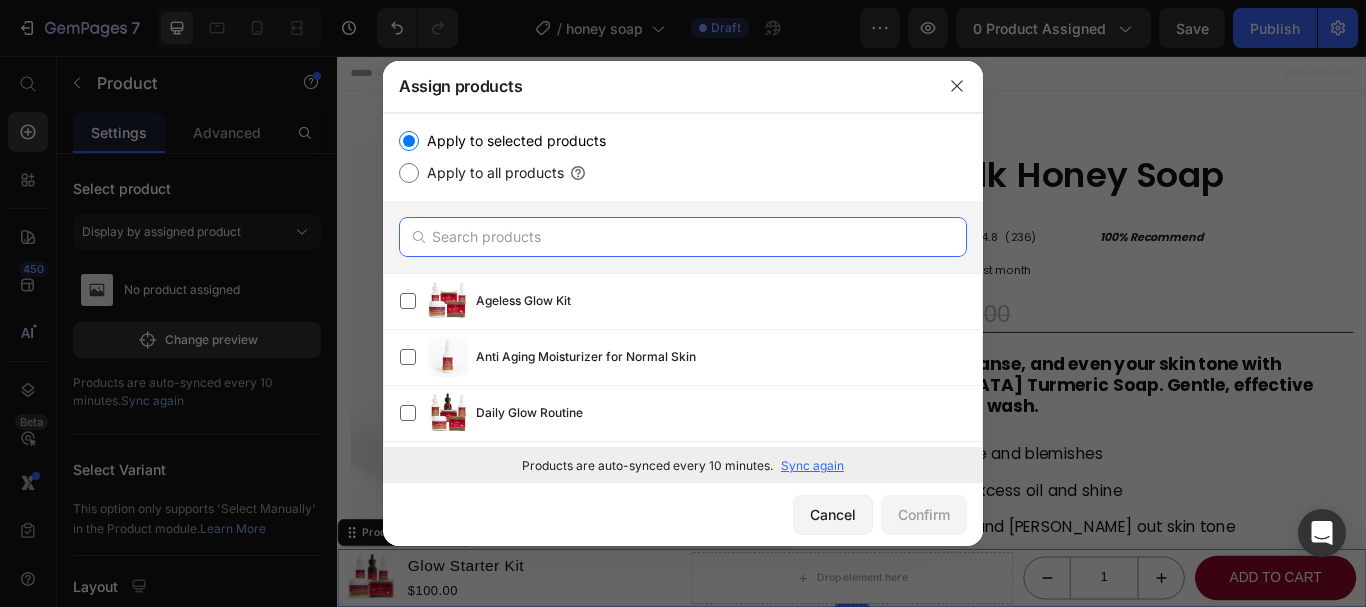 click at bounding box center [683, 237] 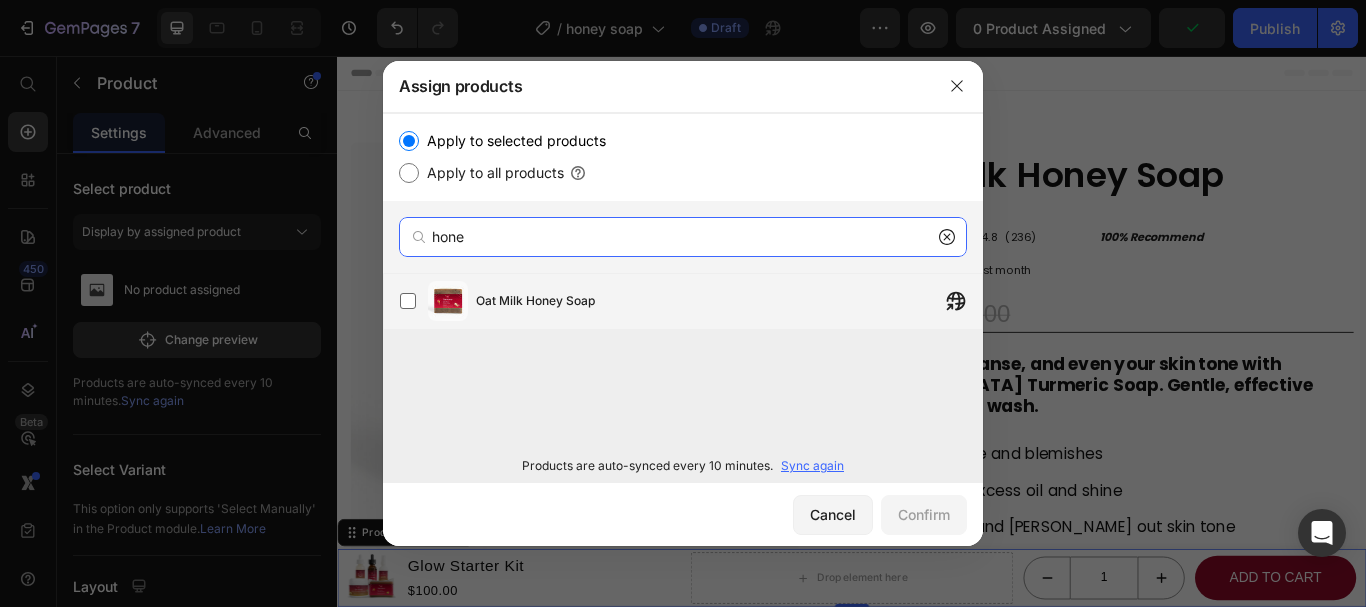 type on "hone" 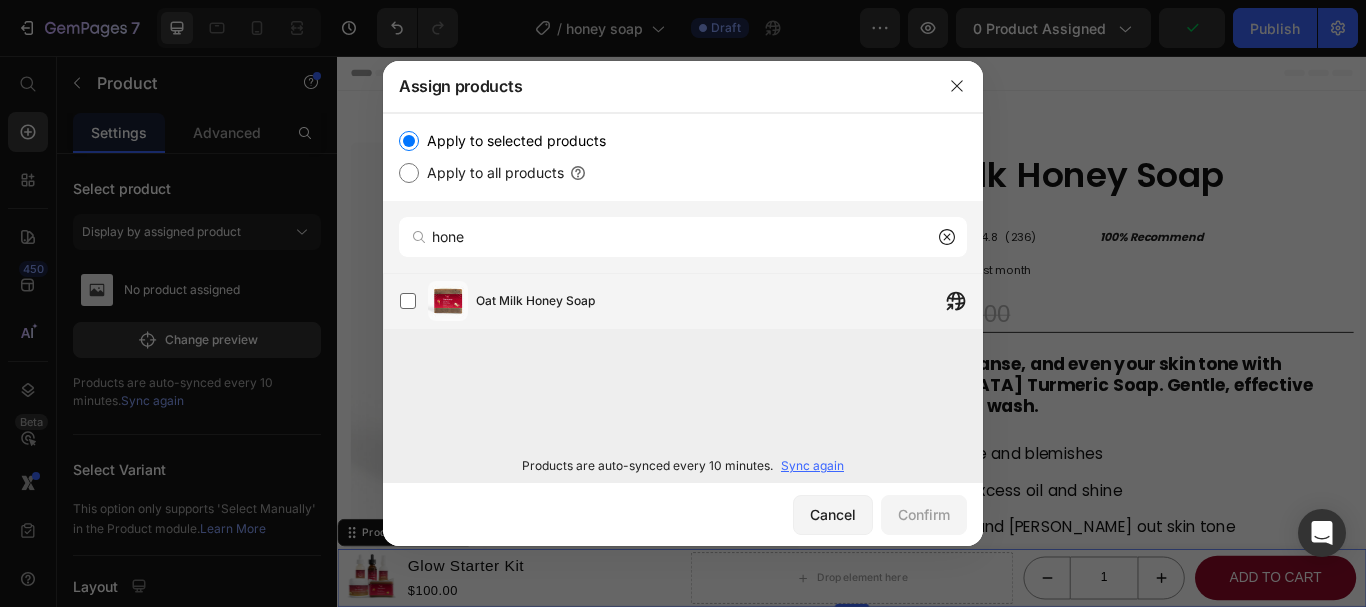 click on "Oat Milk Honey Soap" at bounding box center (729, 301) 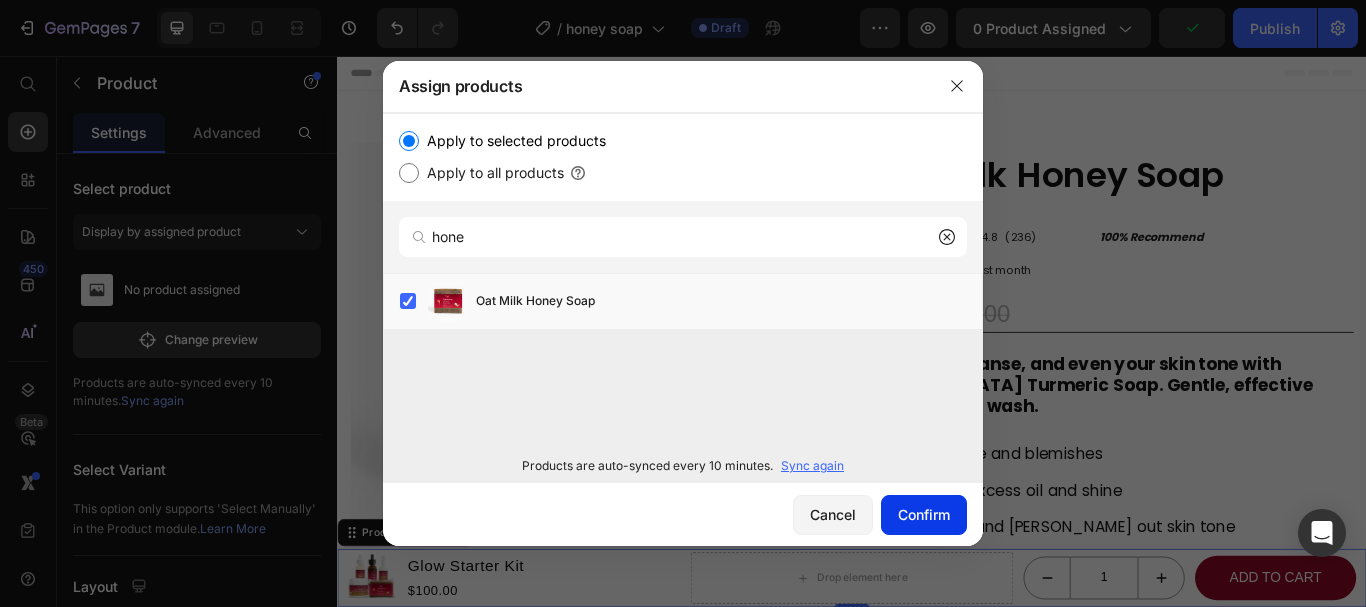 click on "Confirm" 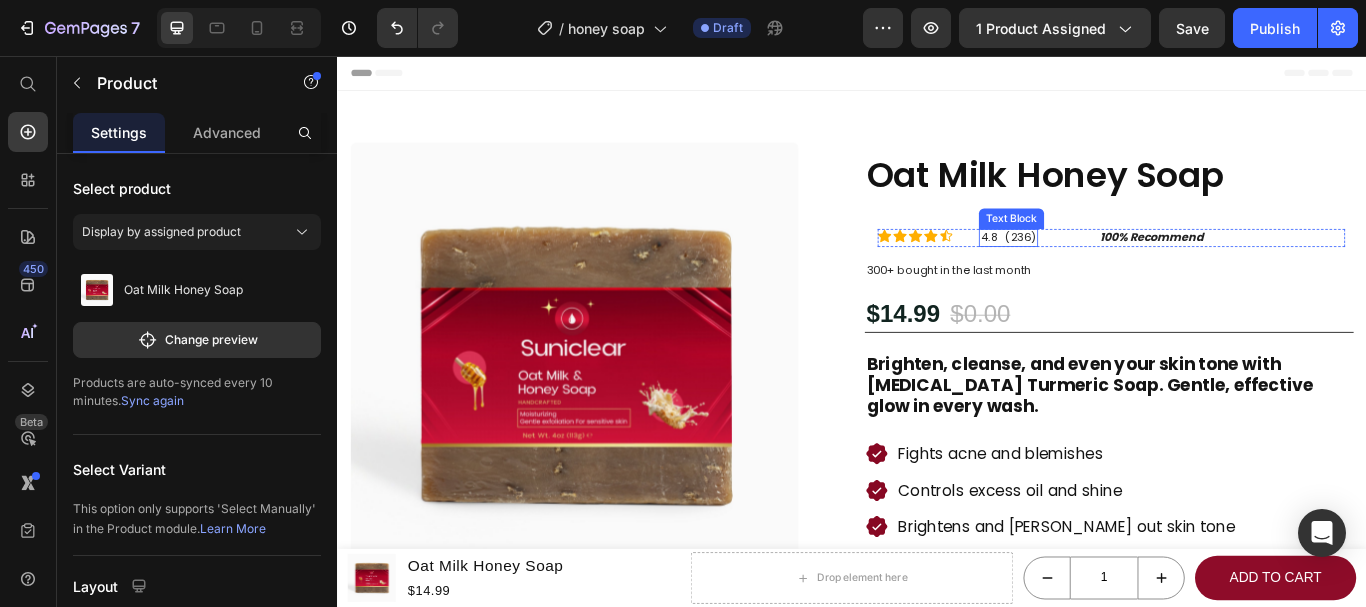 click on "4.8   (236)" at bounding box center [1119, 268] 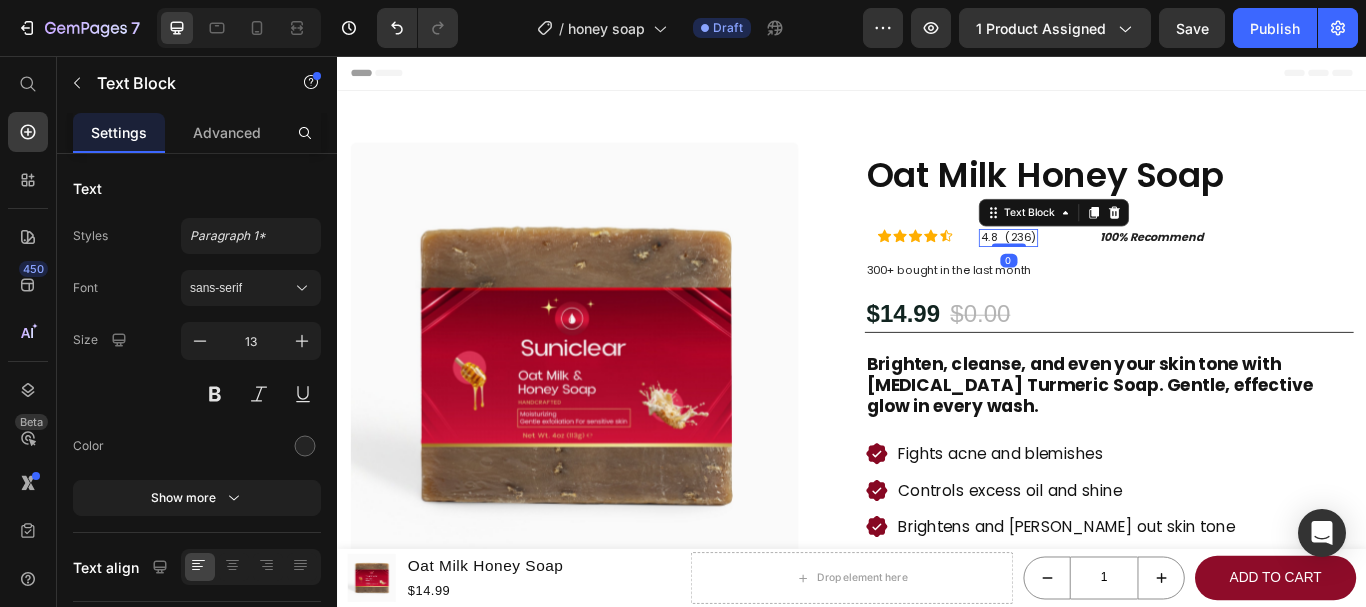 click on "4.8   (236)" at bounding box center [1119, 268] 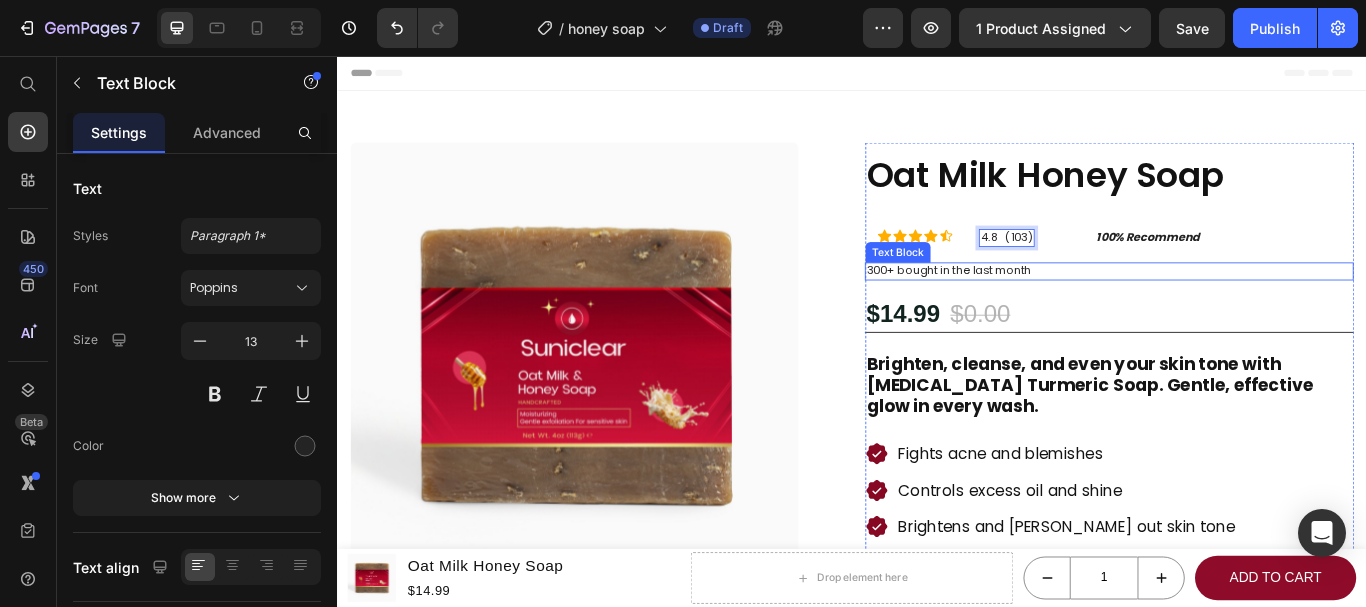 click on "300+ bought in the last month" at bounding box center (1237, 307) 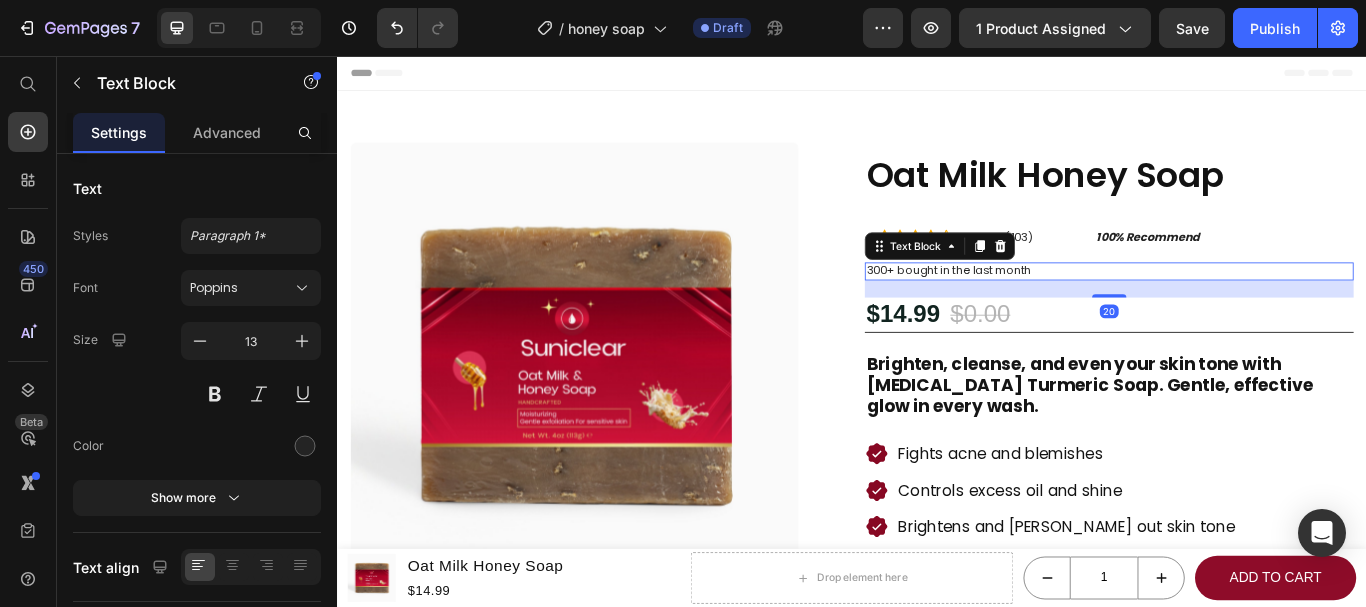 click on "300+ bought in the last month" at bounding box center [1237, 307] 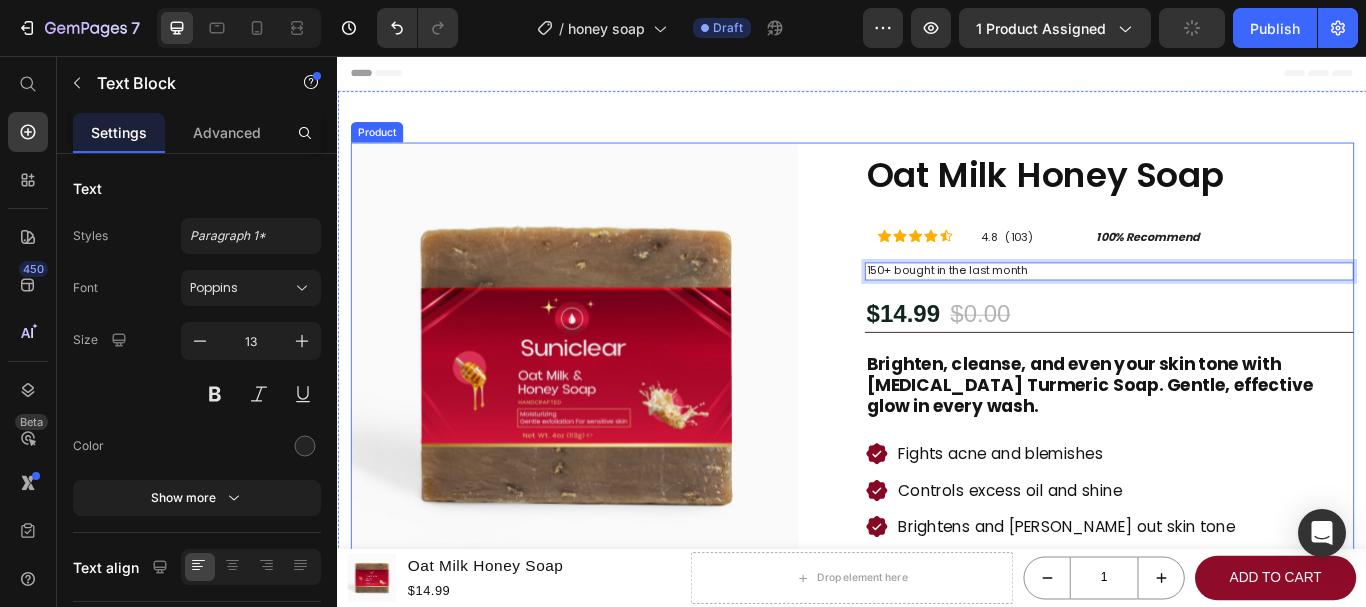 click on "Product Images Transformations That Speak for Themselves Heading Image Image Image Image Carousel Row Oat Milk Honey Soap Product Title Icon Icon Icon Icon
Icon Icon List 4.8   (103)  Text Block 100% Recommend Text Block Row Row 150+ bought in the last month Text Block   20 $14.99 Product Price $0.00 Product Price 0% OFF Discount Tag Row  Brighten, cleanse, and even your skin tone with Kojic Acid Turmeric Soap. Gentle, effective glow in every wash. Text Block
Fights acne and blemishes
Controls excess oil and shine
Brightens and evens out skin tone
Nourishes and soothes irritated skin
Leaves skin soft, smooth, and refreshed Item List
Ships within 3 - 7 days Item List 1 Product Quantity Row Add to cart Add to Cart Row Row
100% Money-Back Guarantee Item List
30-Day Easy Returns and Exchanges Item List Row Real Results from Real Customers Heading Image Image Image Image" at bounding box center (937, 713) 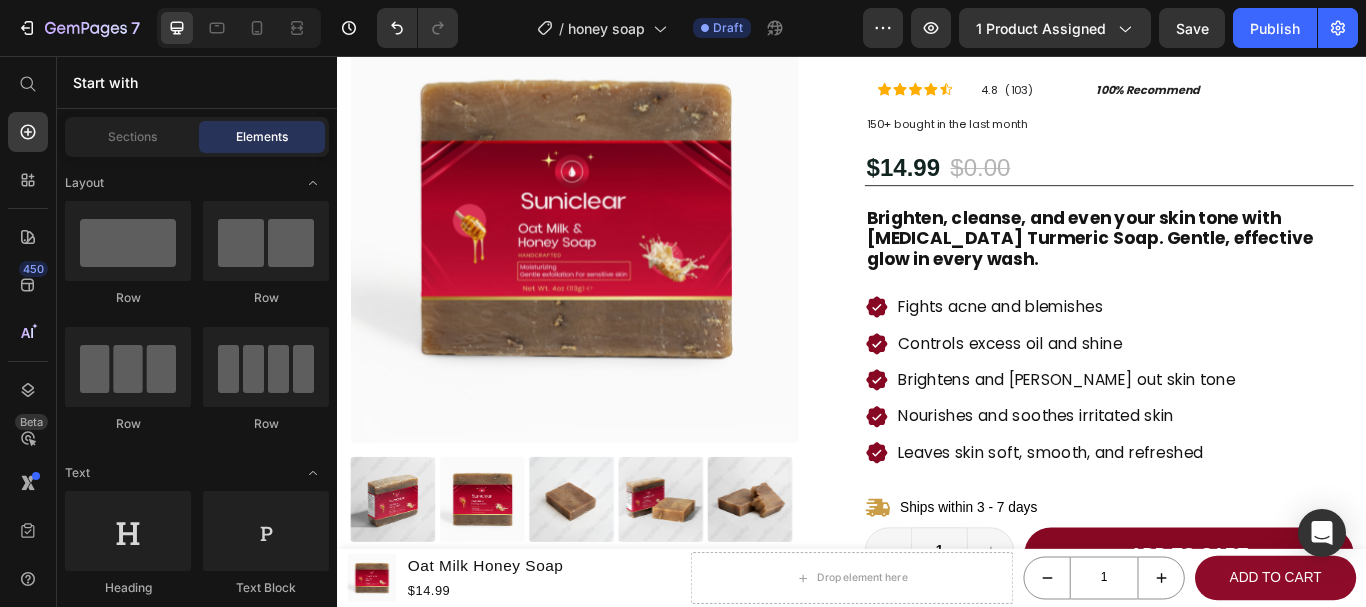 scroll, scrollTop: 145, scrollLeft: 0, axis: vertical 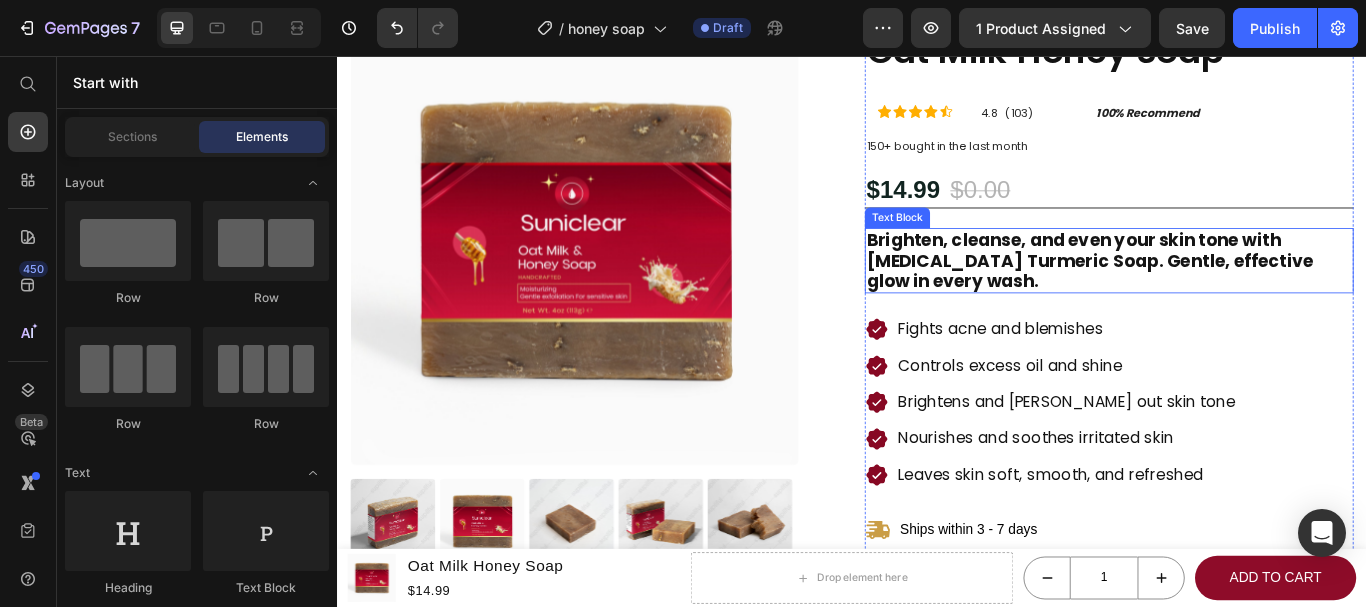 click on "Brighten, cleanse, and even your skin tone with Kojic Acid Turmeric Soap. Gentle, effective glow in every wash." at bounding box center [1237, 295] 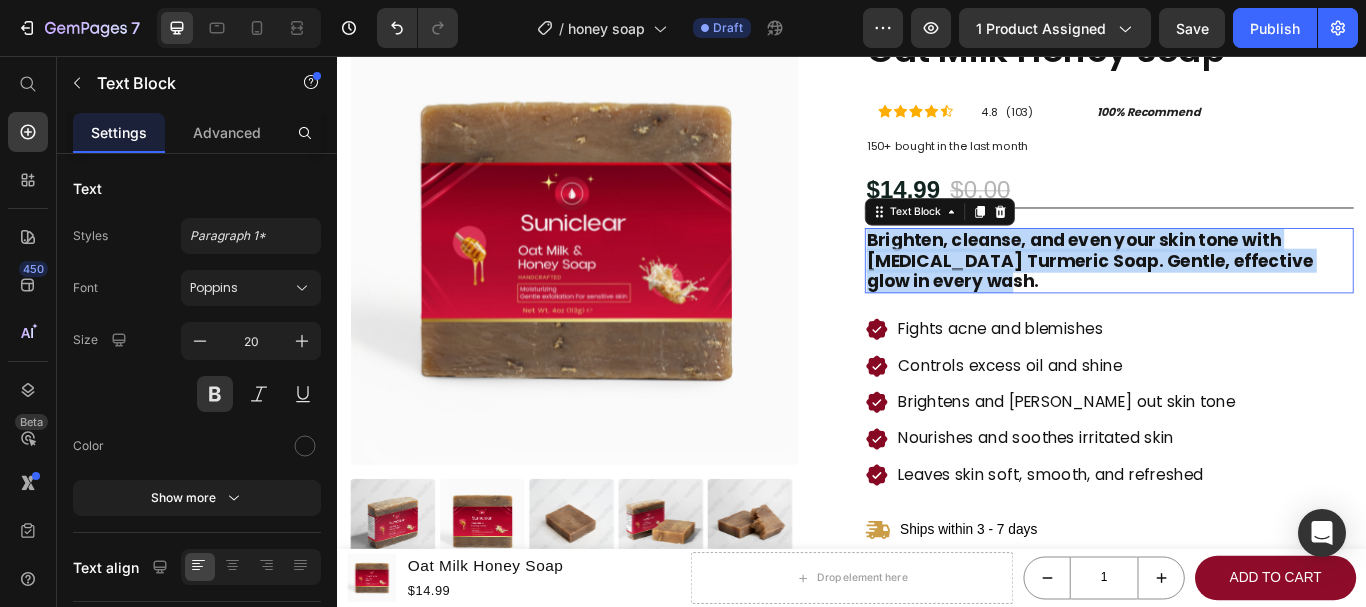 click on "Brighten, cleanse, and even your skin tone with Kojic Acid Turmeric Soap. Gentle, effective glow in every wash." at bounding box center (1237, 295) 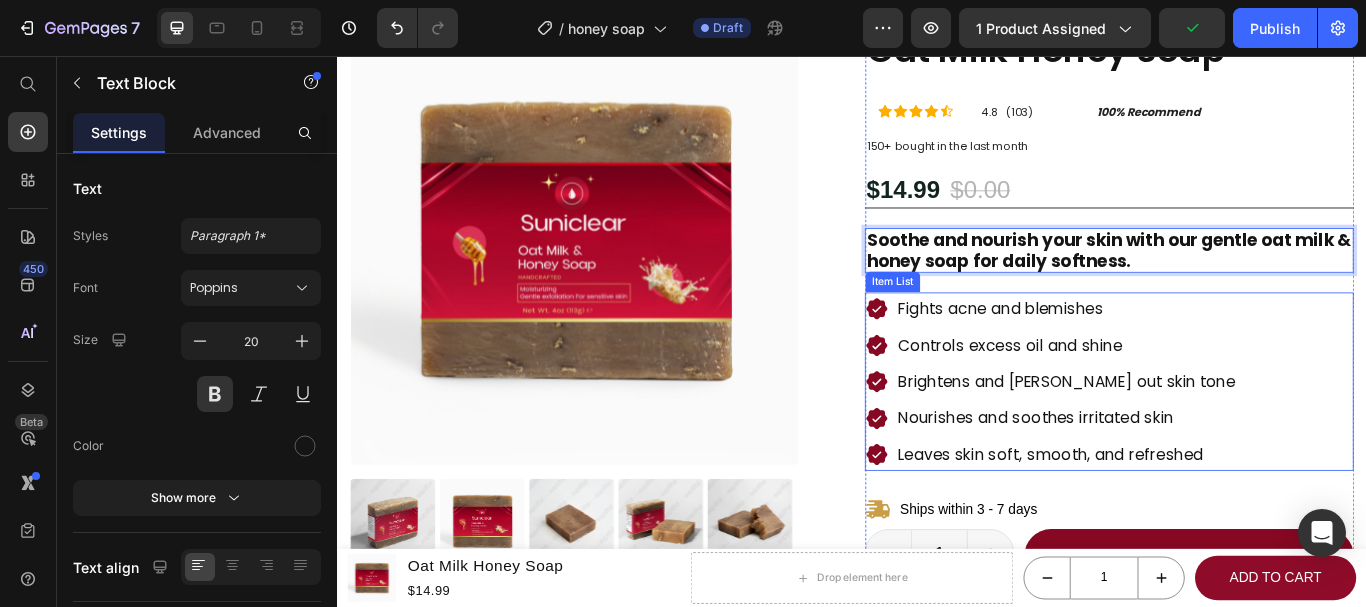 click on "Fights acne and blemishes" at bounding box center [1187, 351] 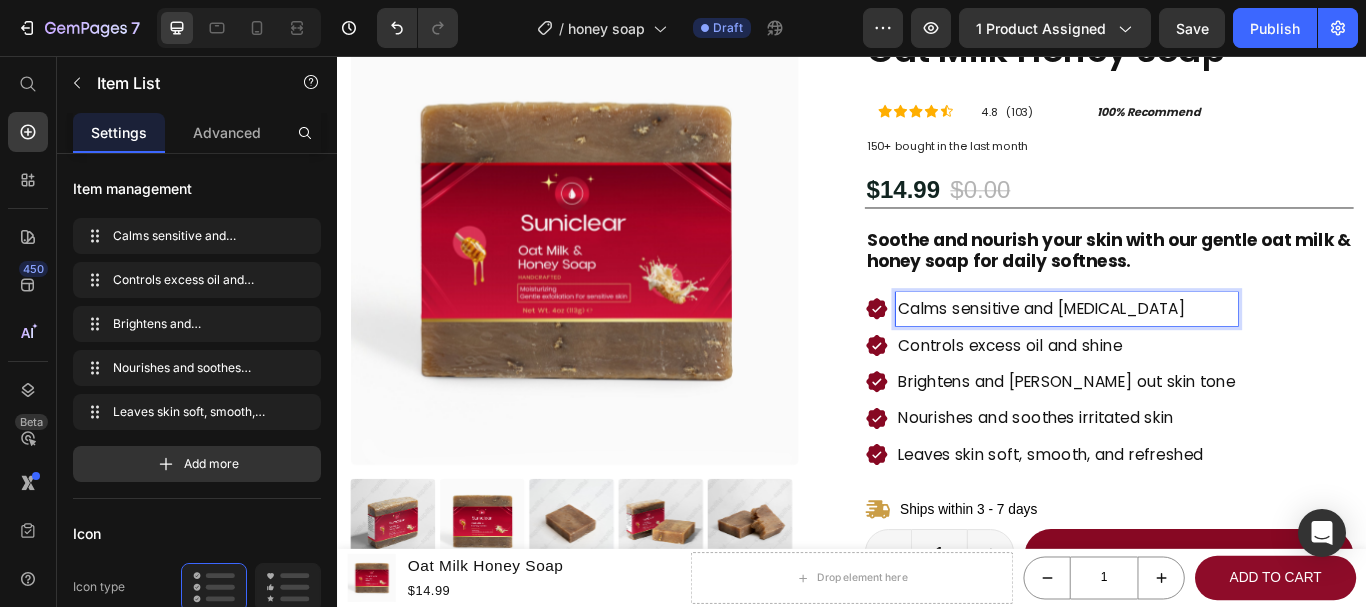 click on "Controls excess oil and shine" at bounding box center [1187, 394] 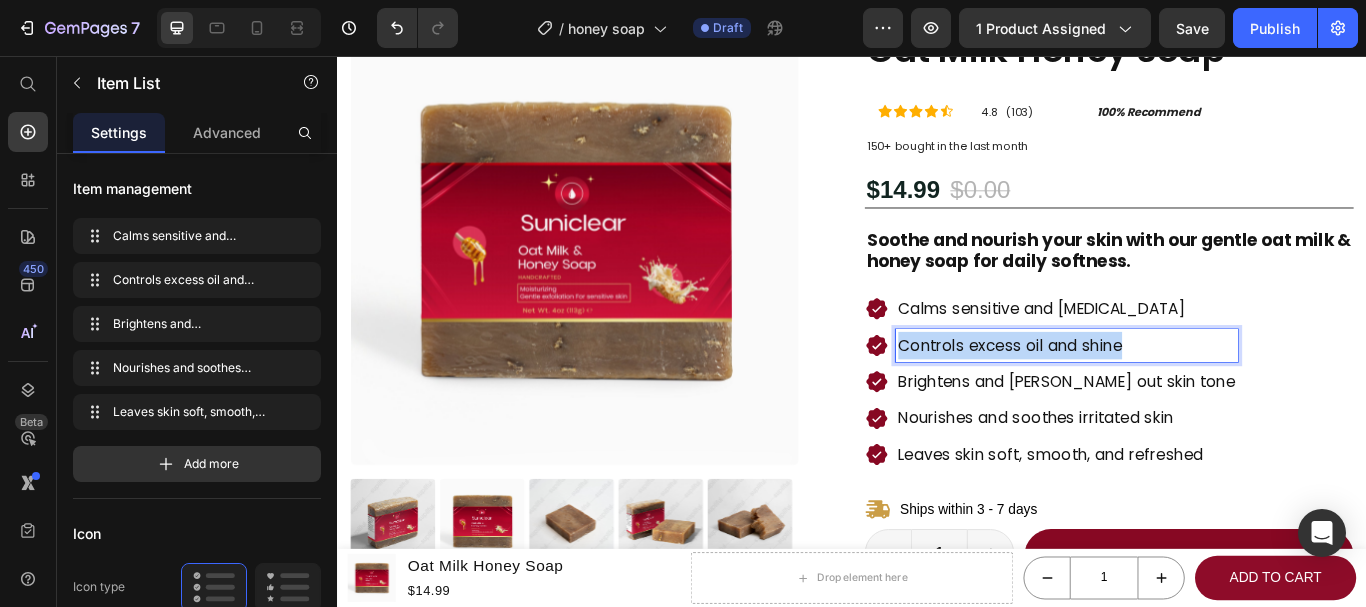 click on "Controls excess oil and shine" at bounding box center (1187, 394) 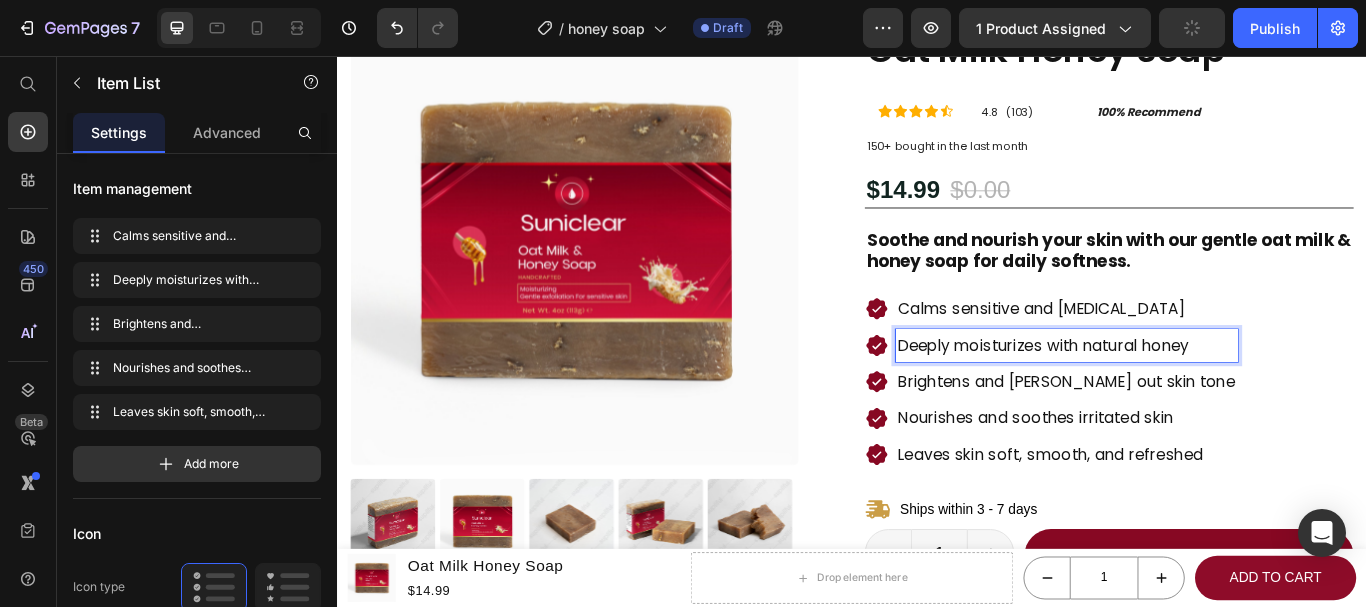 click on "Brightens and evens out skin tone" at bounding box center (1187, 436) 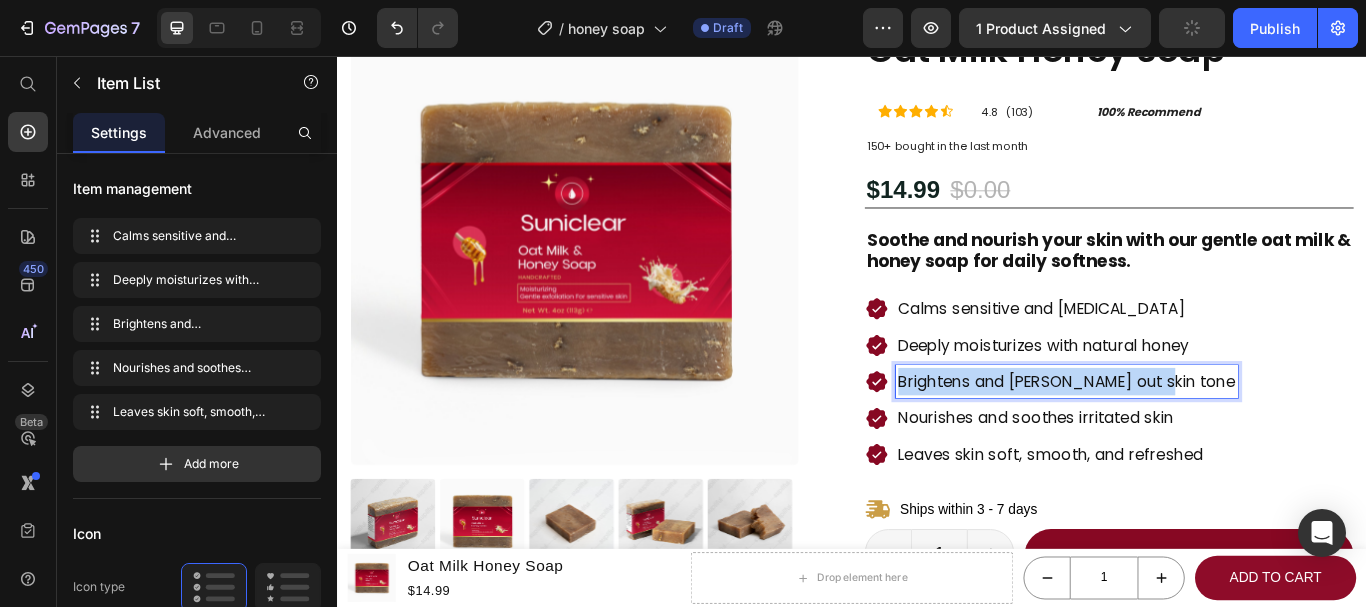 click on "Brightens and evens out skin tone" at bounding box center (1187, 436) 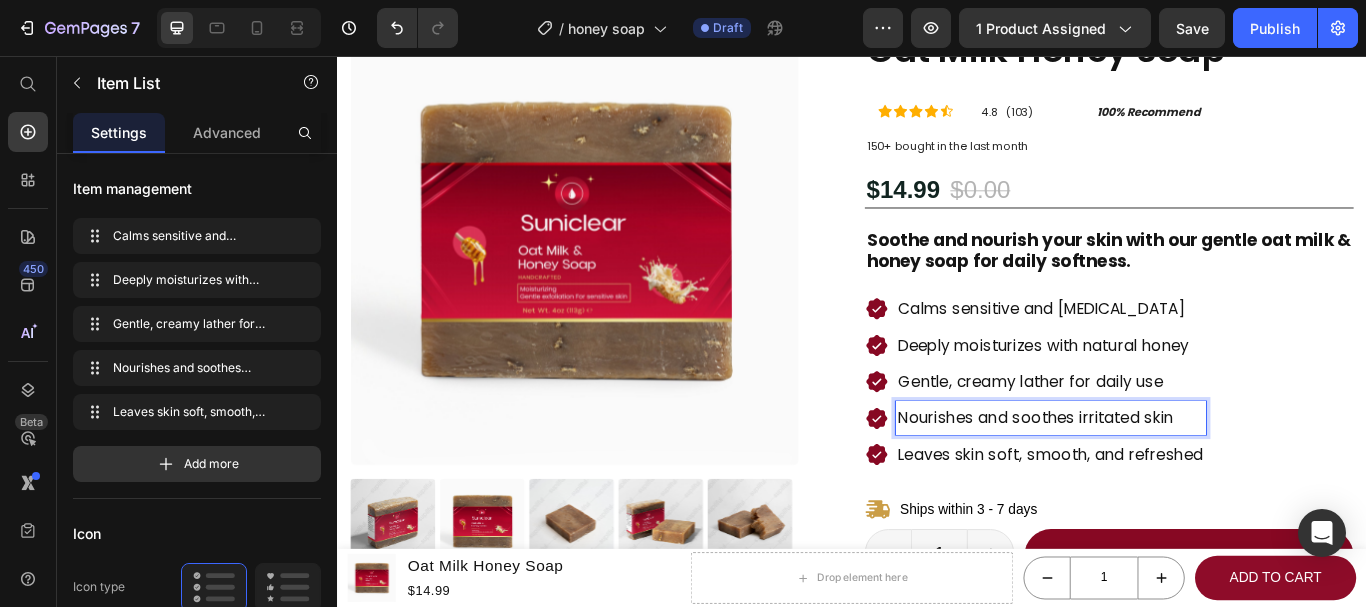 click on "Nourishes and soothes irritated skin" at bounding box center (1169, 478) 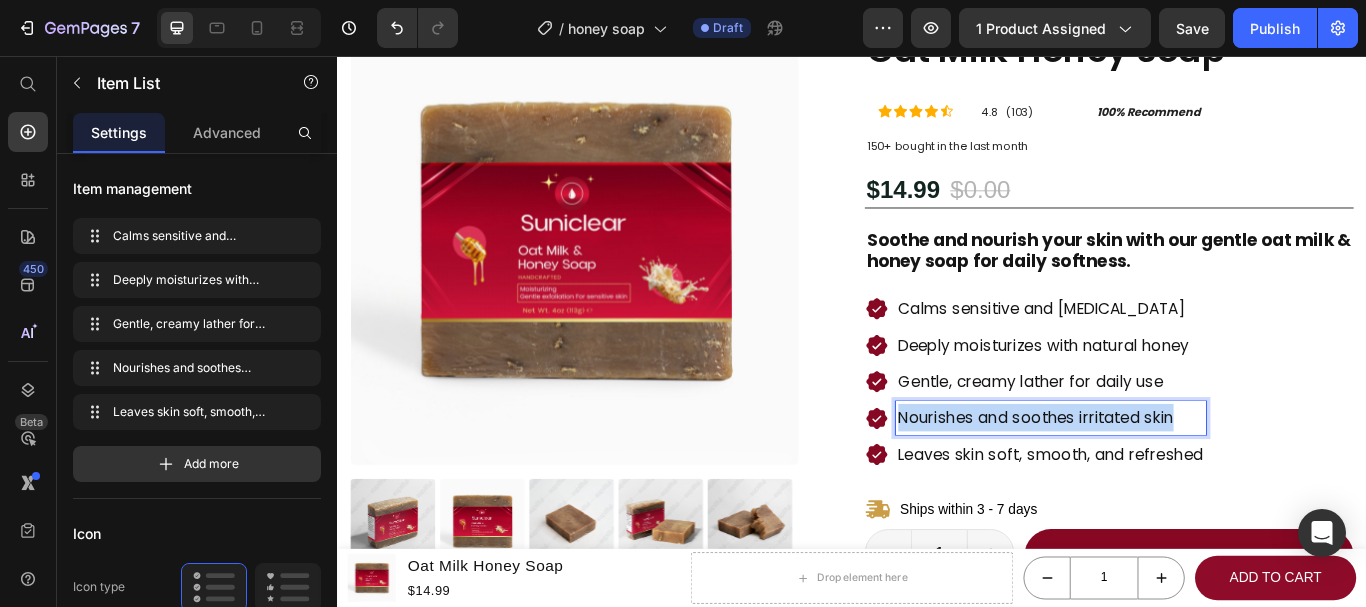 click on "Nourishes and soothes irritated skin" at bounding box center (1169, 478) 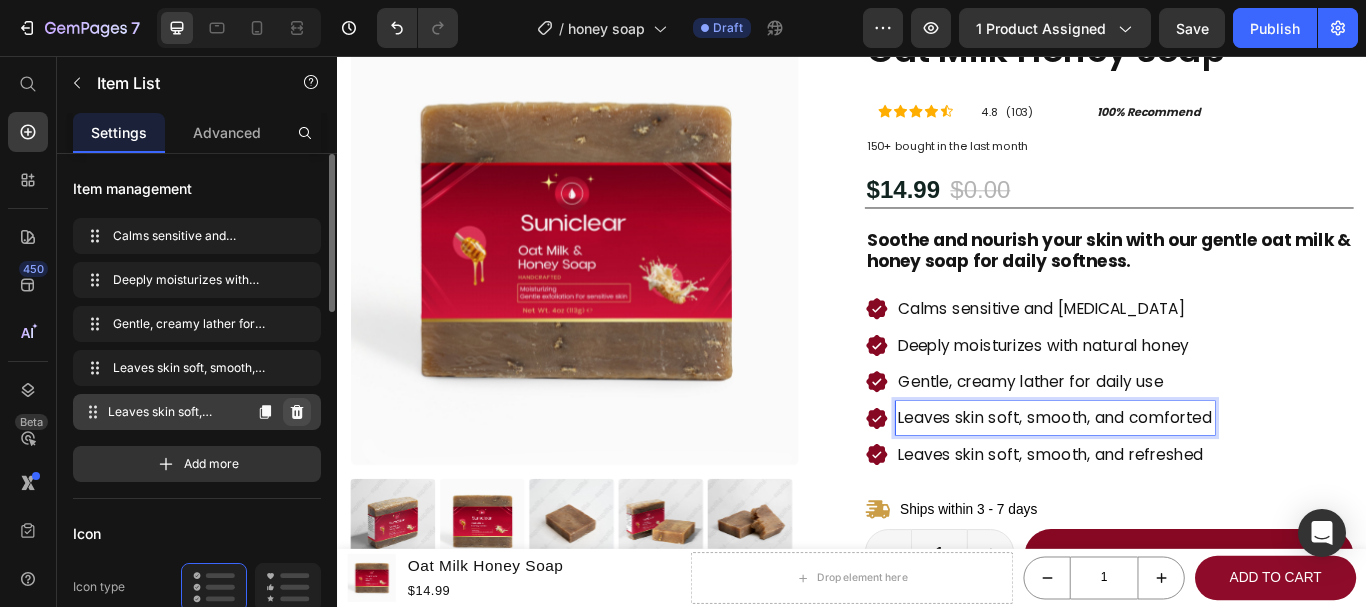 click 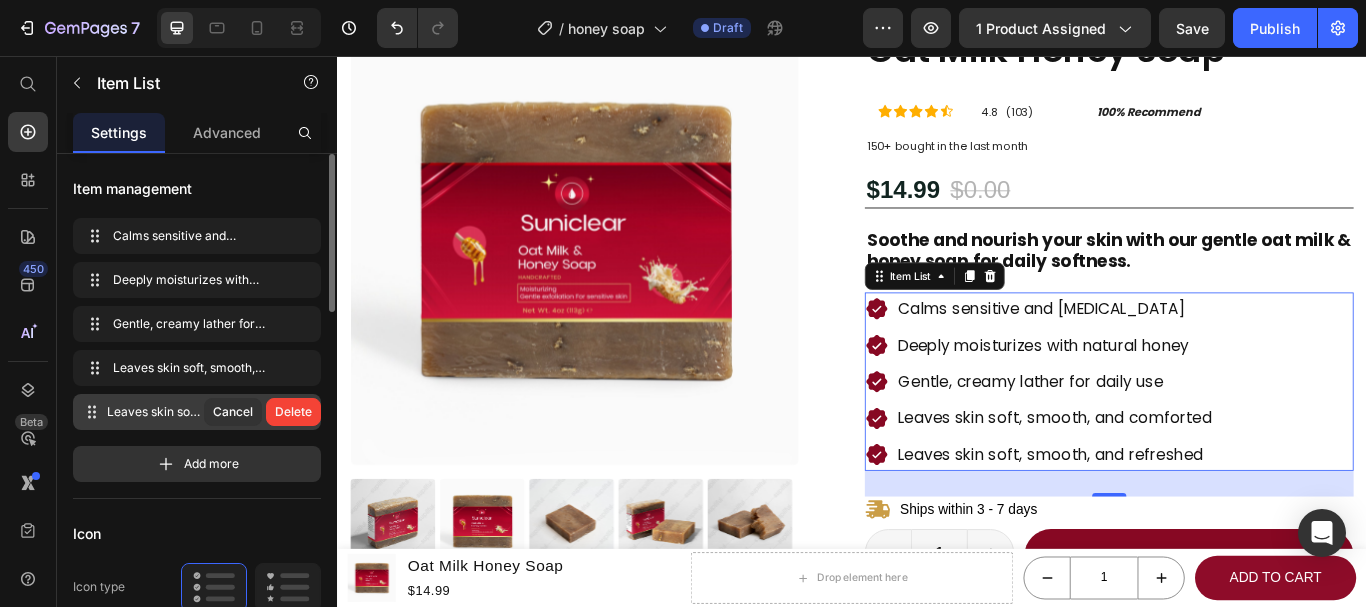 click on "Delete" at bounding box center [293, 412] 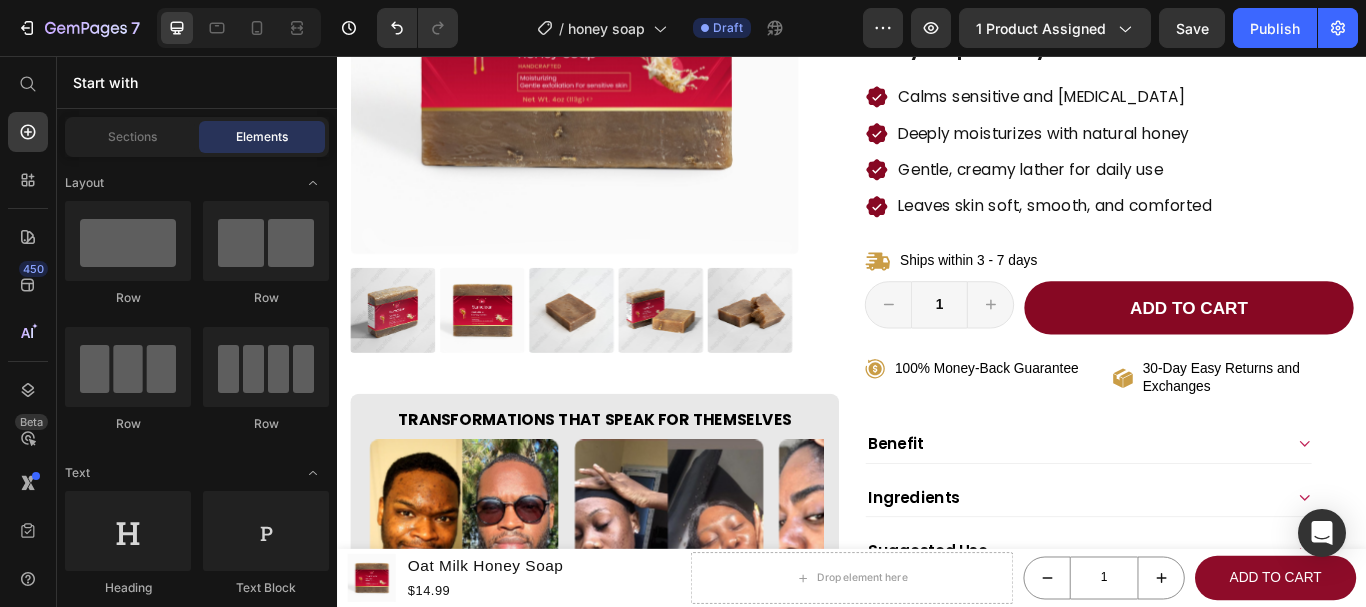 scroll, scrollTop: 627, scrollLeft: 0, axis: vertical 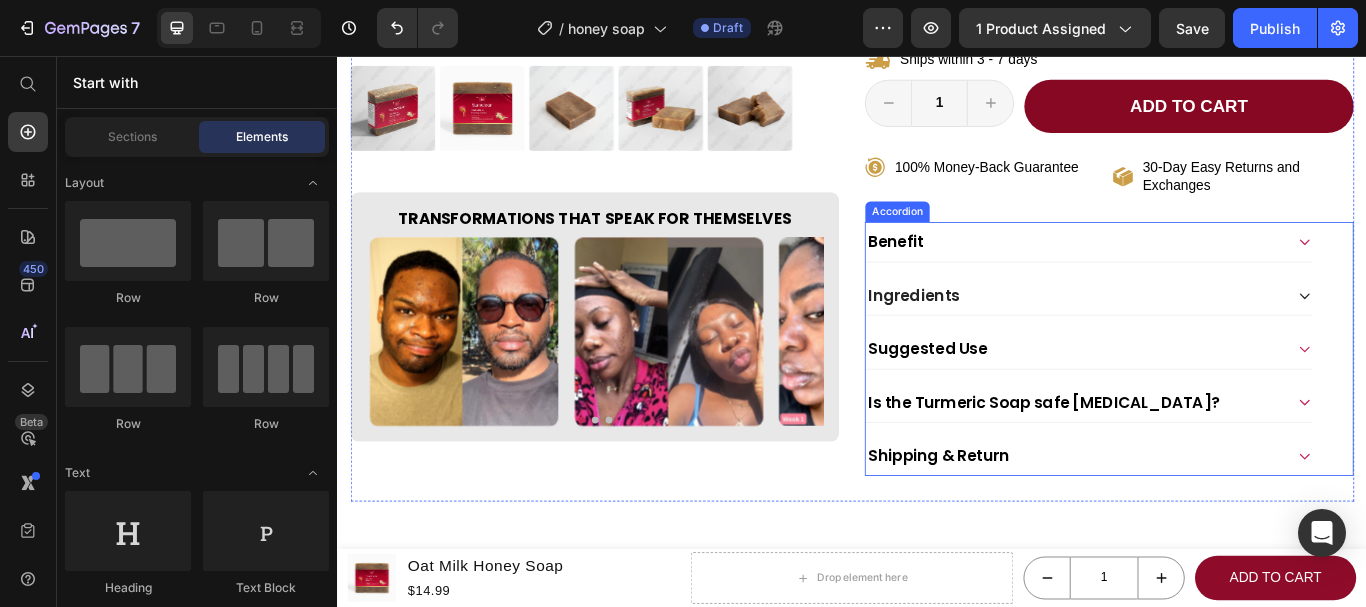 click on "Ingredients" at bounding box center (1197, 335) 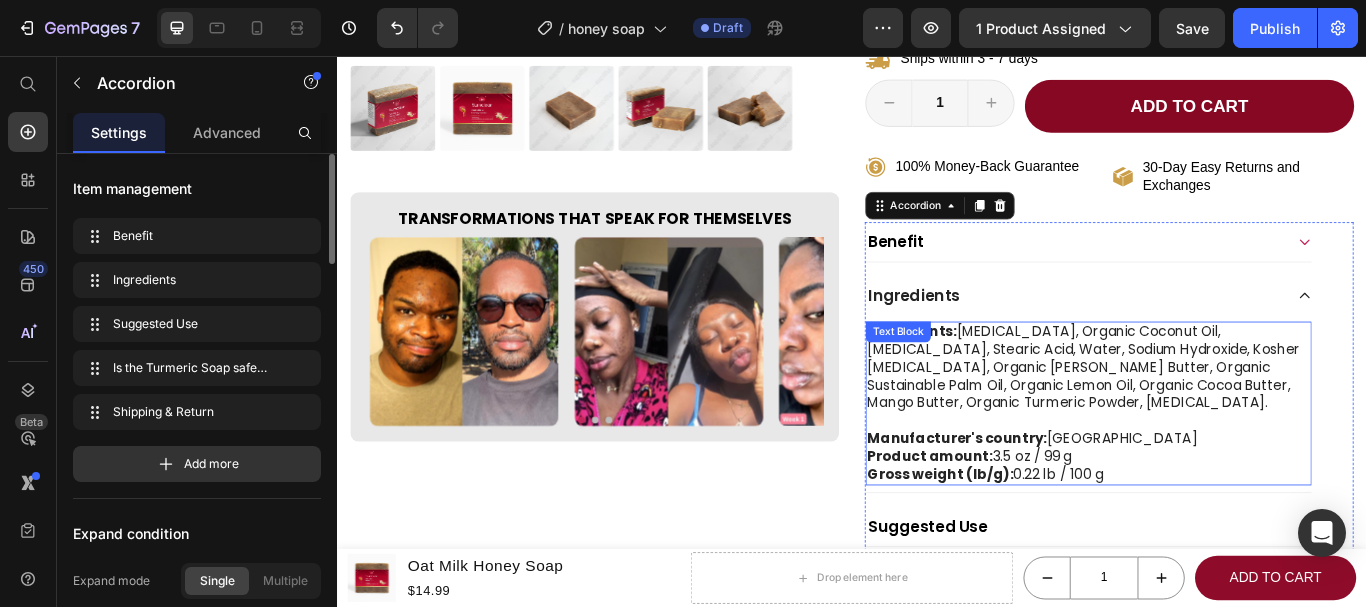 click on "Gross weight (lb/g):  0.22 lb / 100 g" at bounding box center (1213, 545) 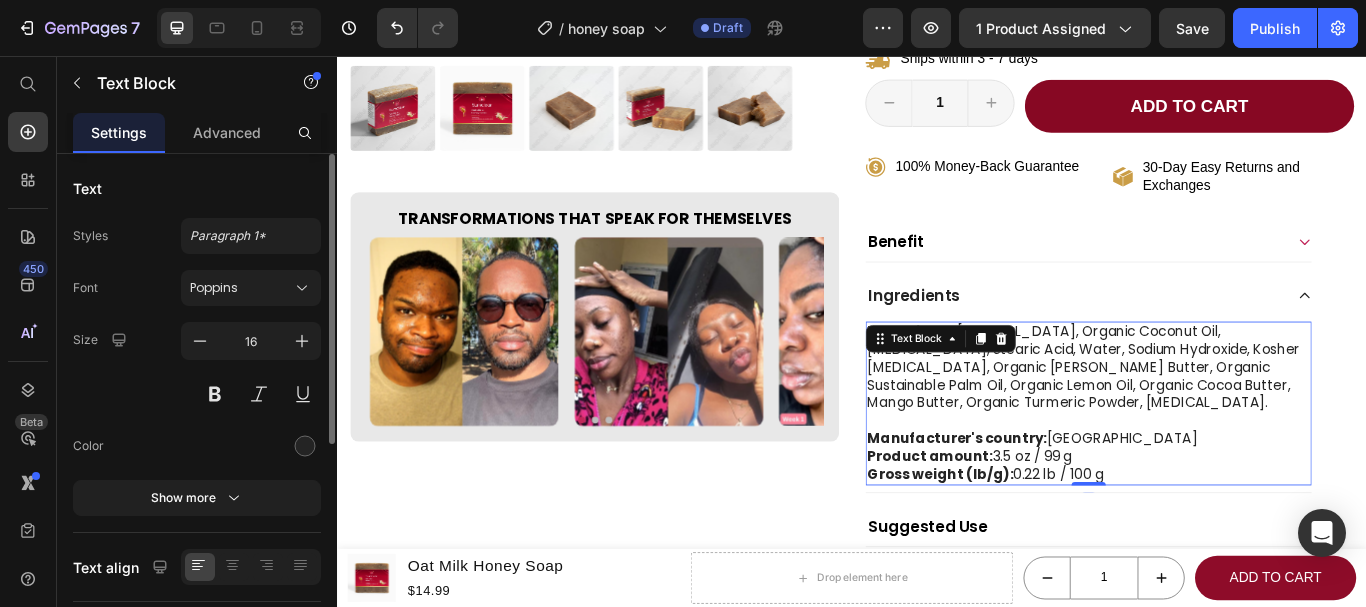 click on "Gross weight (lb/g):  0.22 lb / 100 g" at bounding box center [1213, 545] 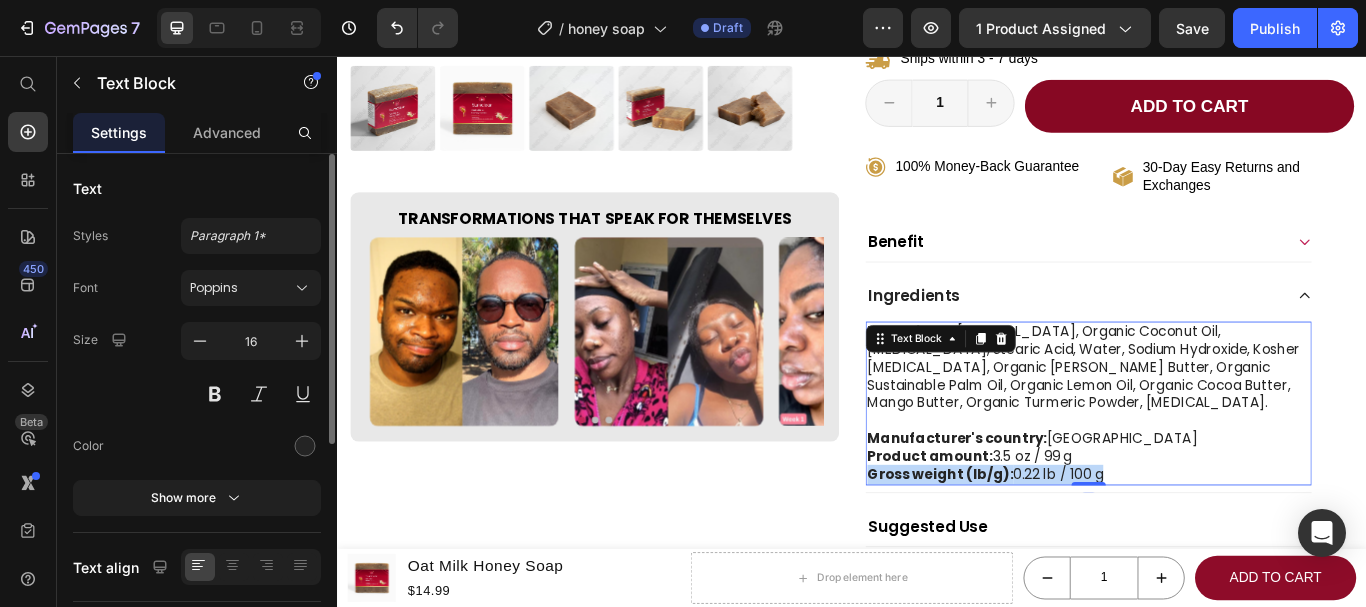 click on "Gross weight (lb/g):  0.22 lb / 100 g" at bounding box center (1213, 545) 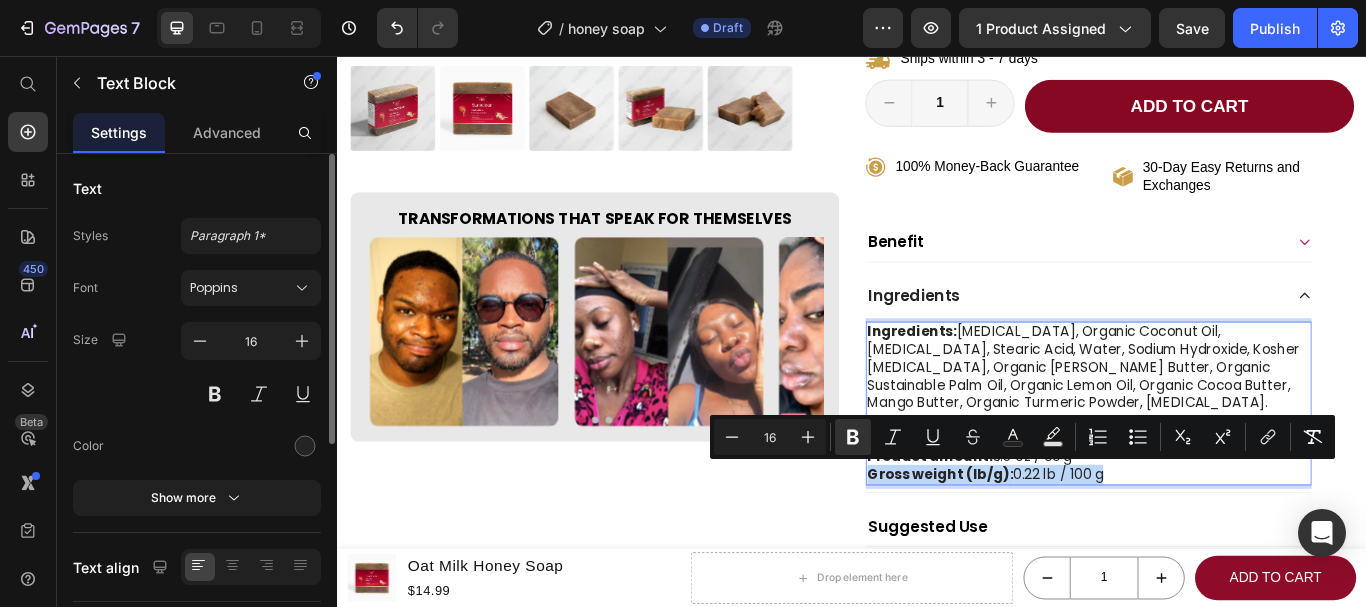 click on "Gross weight (lb/g):  0.22 lb / 100 g" at bounding box center (1213, 545) 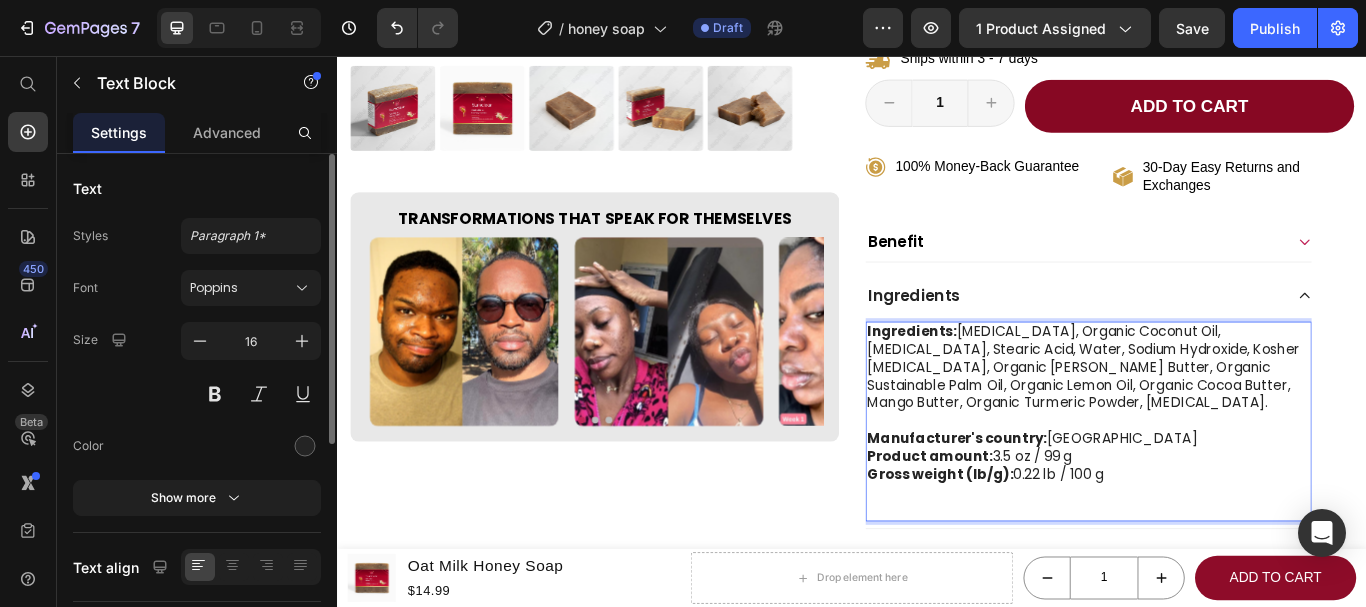 scroll, scrollTop: 10, scrollLeft: 0, axis: vertical 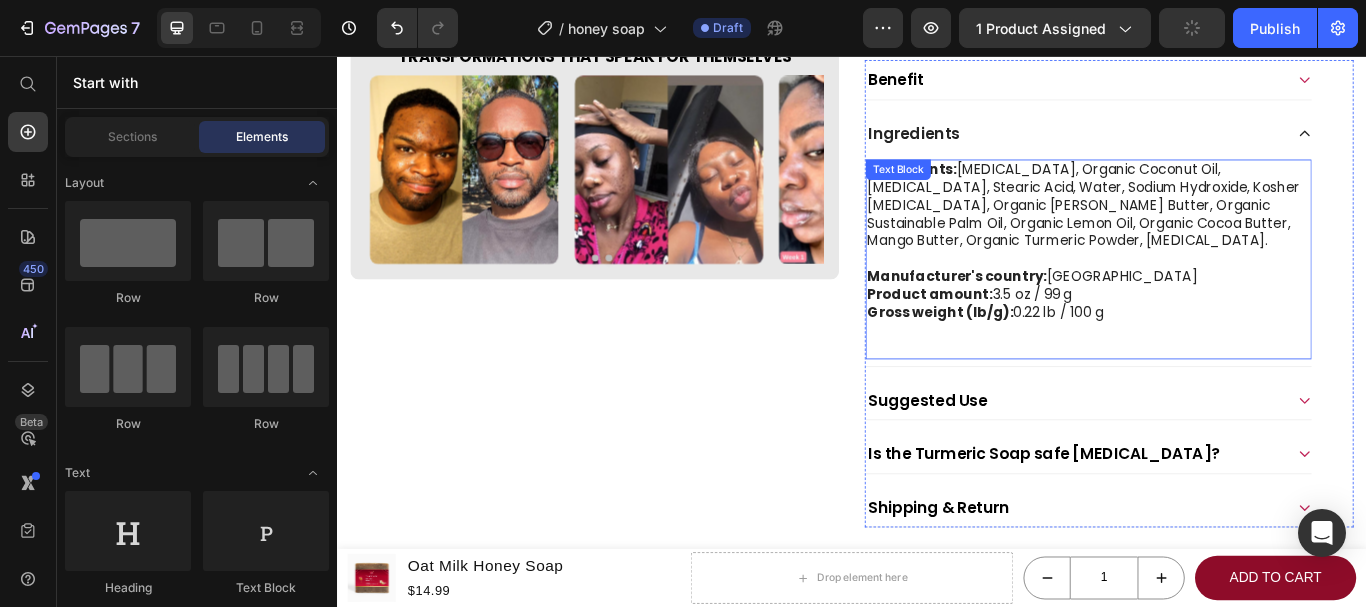 click at bounding box center [1213, 376] 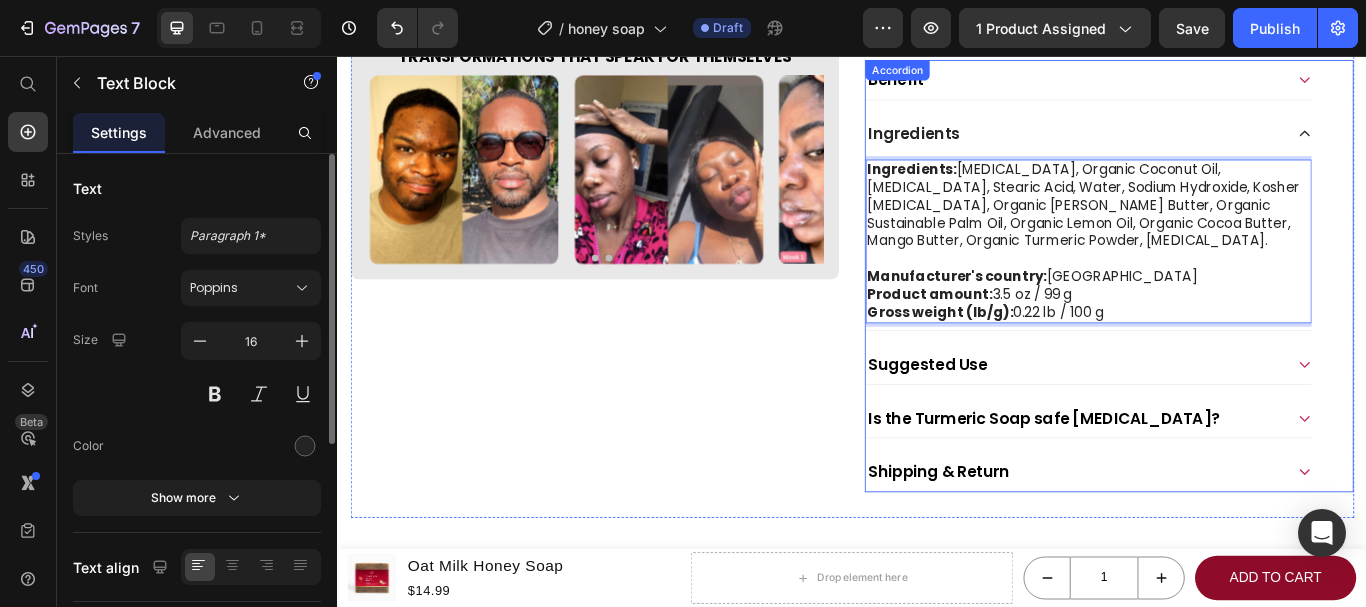 click on "Ingredients" at bounding box center (1197, 146) 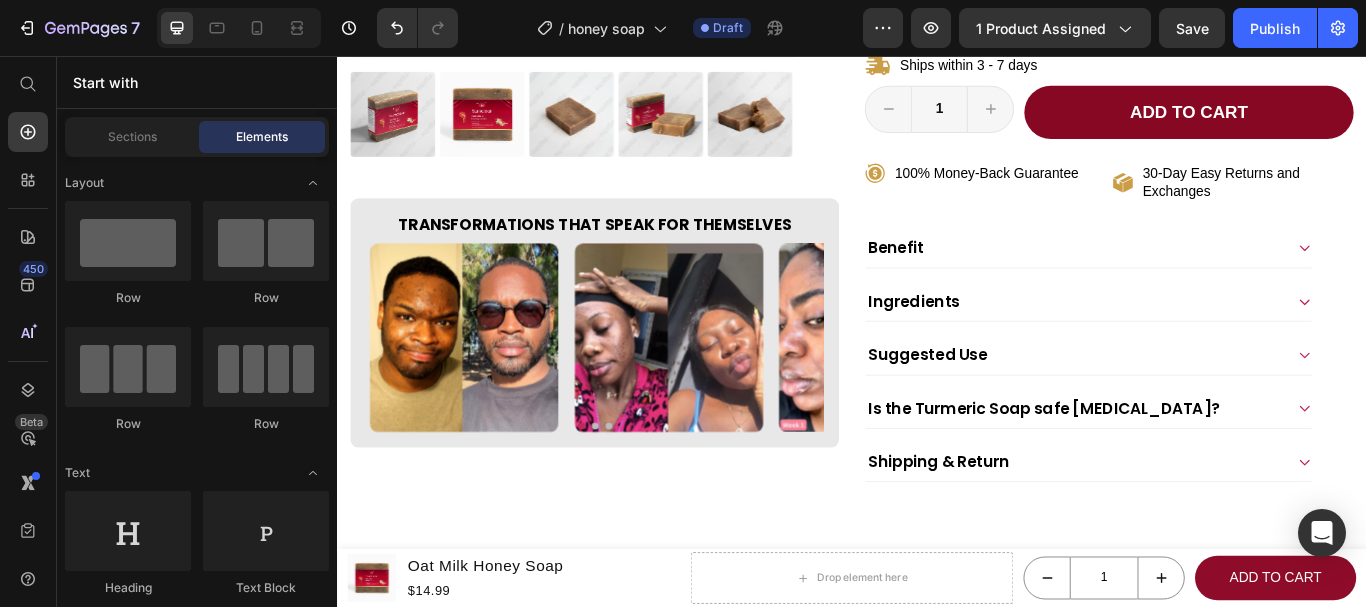 scroll, scrollTop: 607, scrollLeft: 0, axis: vertical 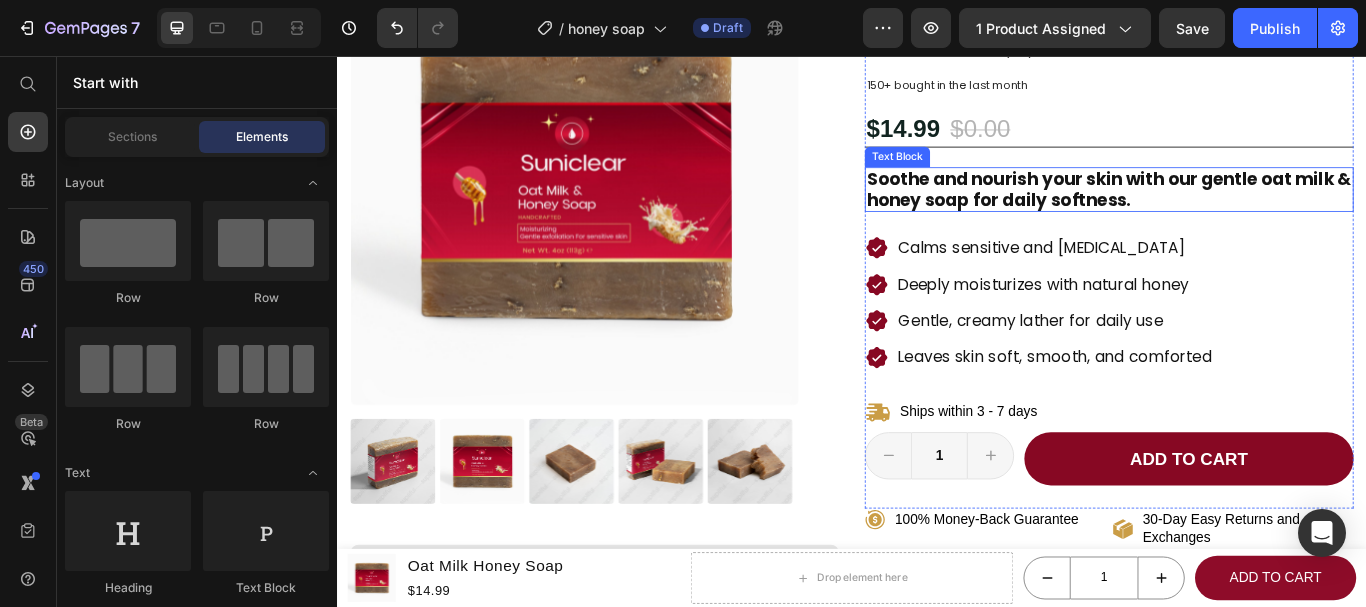 click on "Soothe and nourish your skin with our gentle oat milk & honey soap for daily softness." at bounding box center (1237, 212) 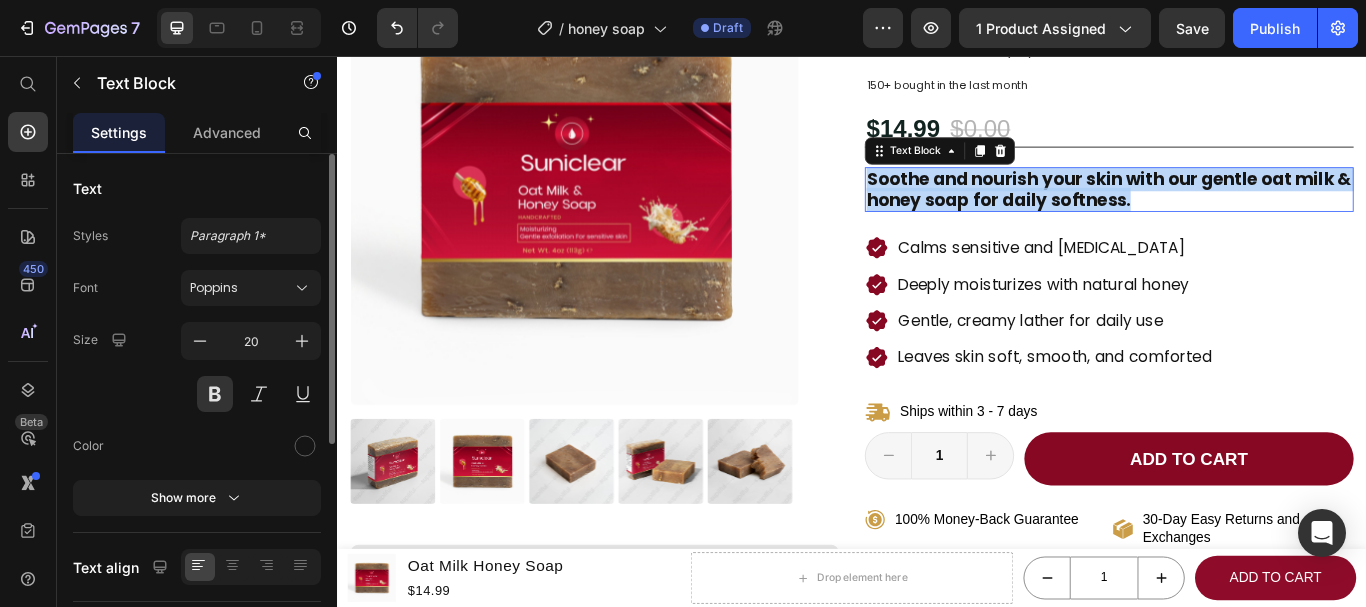 click on "Soothe and nourish your skin with our gentle oat milk & honey soap for daily softness." at bounding box center (1237, 212) 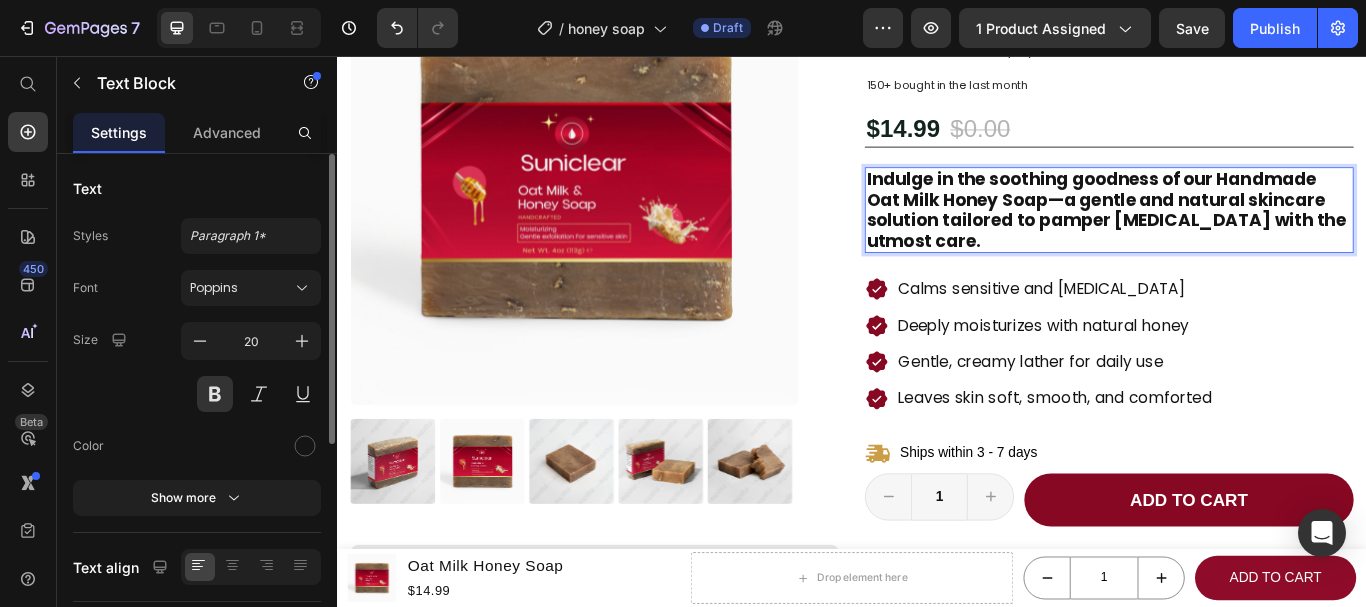 click on "Indulge in the soothing goodness of our Handmade Oat Milk Honey Soap—a gentle and natural skincare solution tailored to pamper sensitive skin with the utmost care." at bounding box center [1237, 236] 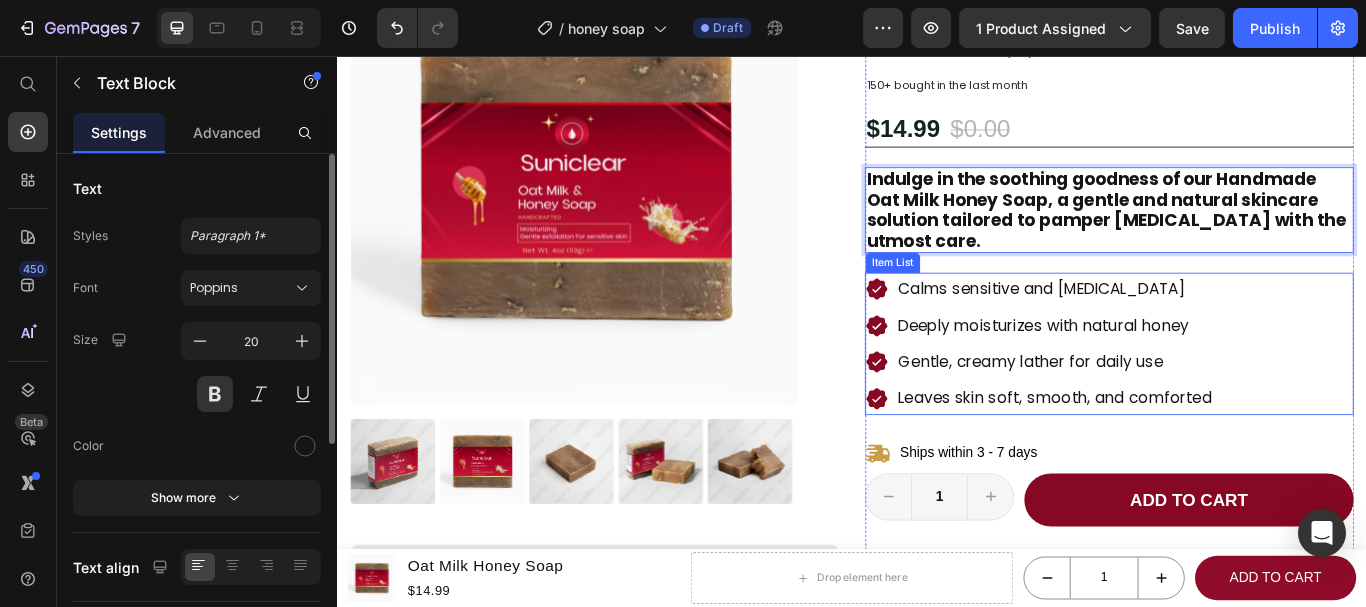 click on "Calms sensitive and dry skin
Deeply moisturizes with natural honey
Gentle, creamy lather for daily use
Leaves skin soft, smooth, and comforted" at bounding box center (1237, 392) 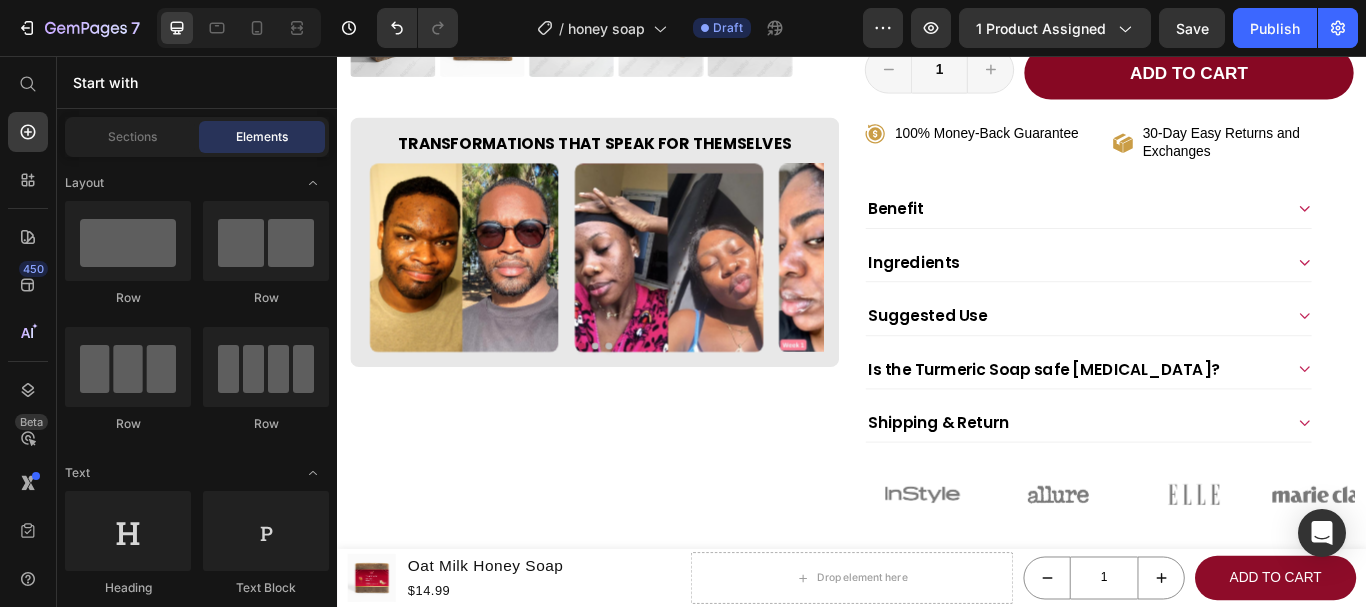 scroll, scrollTop: 780, scrollLeft: 0, axis: vertical 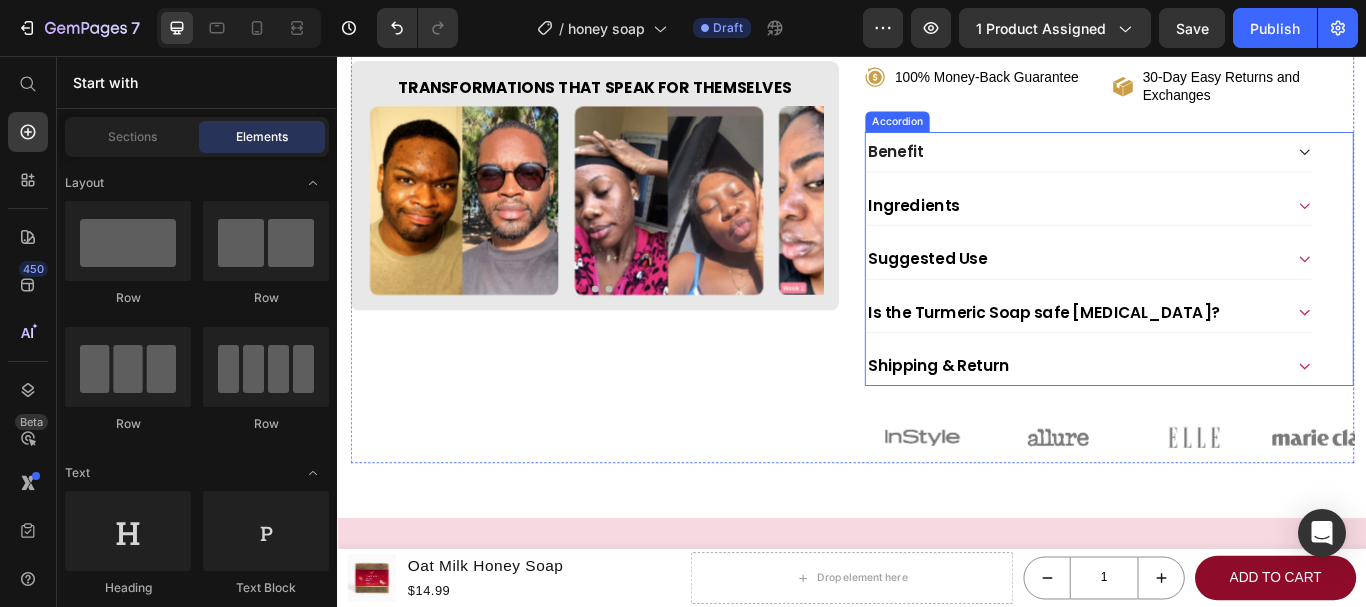 click on "Benefit" at bounding box center (1213, 167) 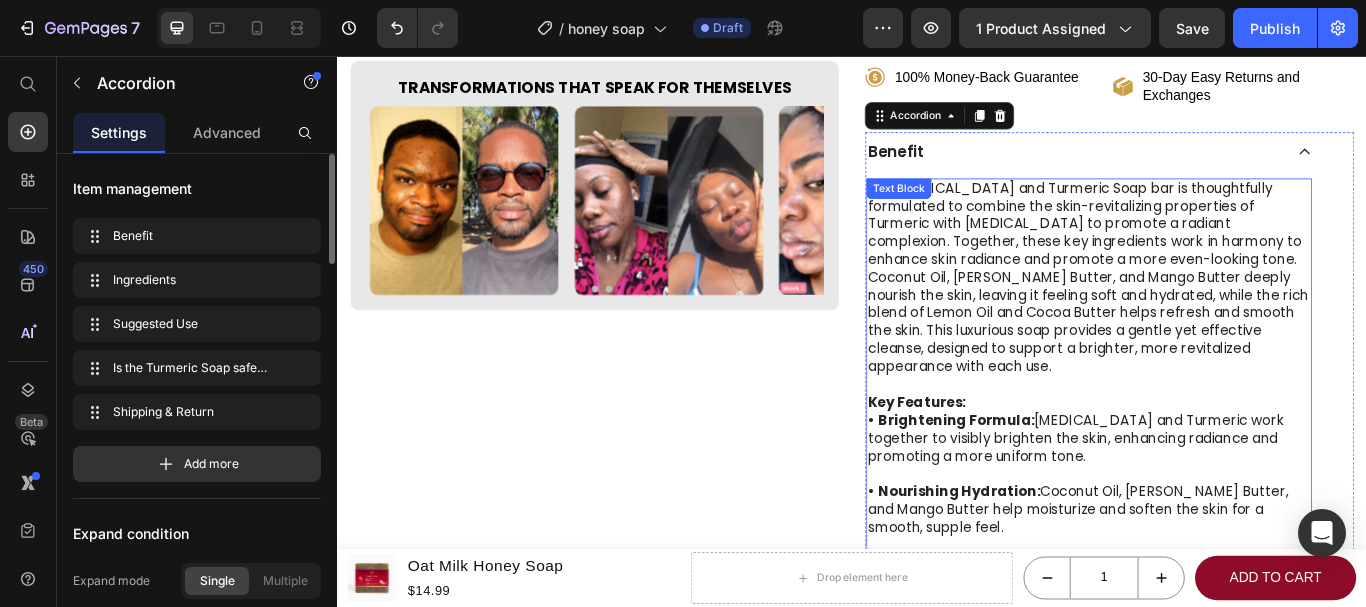 click on "Our Kojic Acid and Turmeric Soap bar is thoughtfully formulated to combine the skin-revitalizing properties of Turmeric with Kojic Acid to promote a radiant complexion. Together, these key ingredients work in harmony to enhance skin radiance and promote a more even-looking tone. Coconut Oil, Shea Butter, and Mango Butter deeply nourish the skin, leaving it feeling soft and hydrated, while the rich blend of Lemon Oil and Cocoa Butter helps refresh and smooth the skin. This luxurious soap provides a gentle yet effective cleanse, designed to support a brighter, more revitalized appearance with each use." at bounding box center (1213, 315) 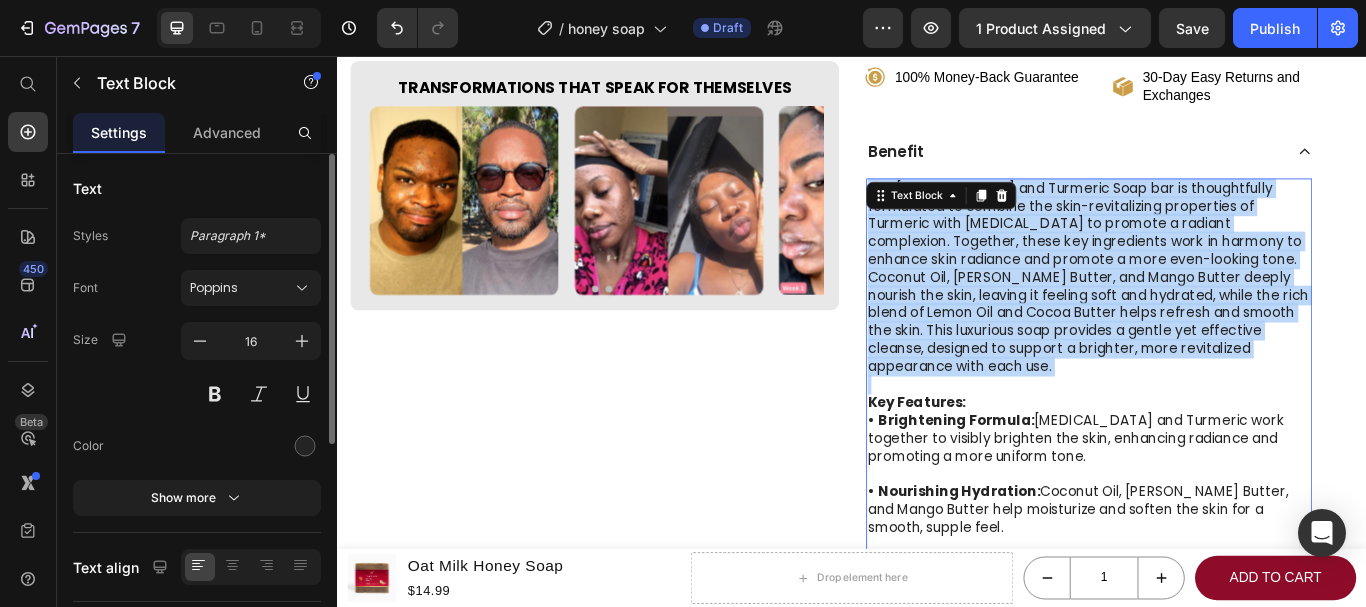 click on "Our Kojic Acid and Turmeric Soap bar is thoughtfully formulated to combine the skin-revitalizing properties of Turmeric with Kojic Acid to promote a radiant complexion. Together, these key ingredients work in harmony to enhance skin radiance and promote a more even-looking tone. Coconut Oil, Shea Butter, and Mango Butter deeply nourish the skin, leaving it feeling soft and hydrated, while the rich blend of Lemon Oil and Cocoa Butter helps refresh and smooth the skin. This luxurious soap provides a gentle yet effective cleanse, designed to support a brighter, more revitalized appearance with each use." at bounding box center [1213, 315] 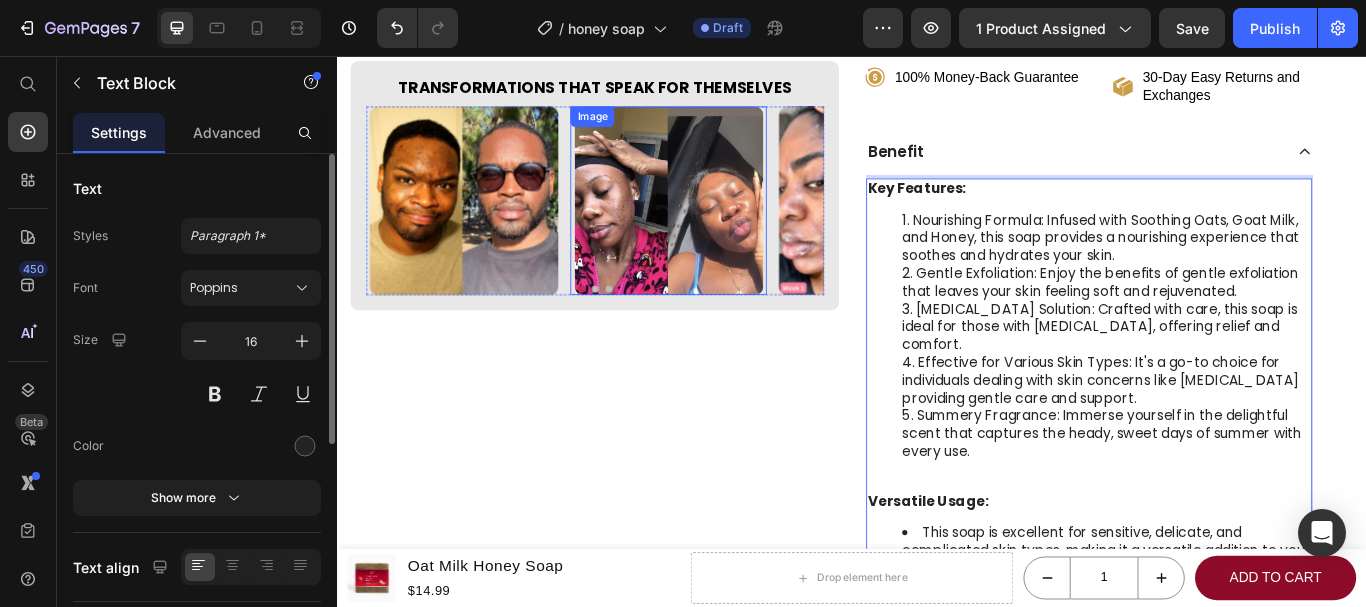 scroll, scrollTop: 886, scrollLeft: 0, axis: vertical 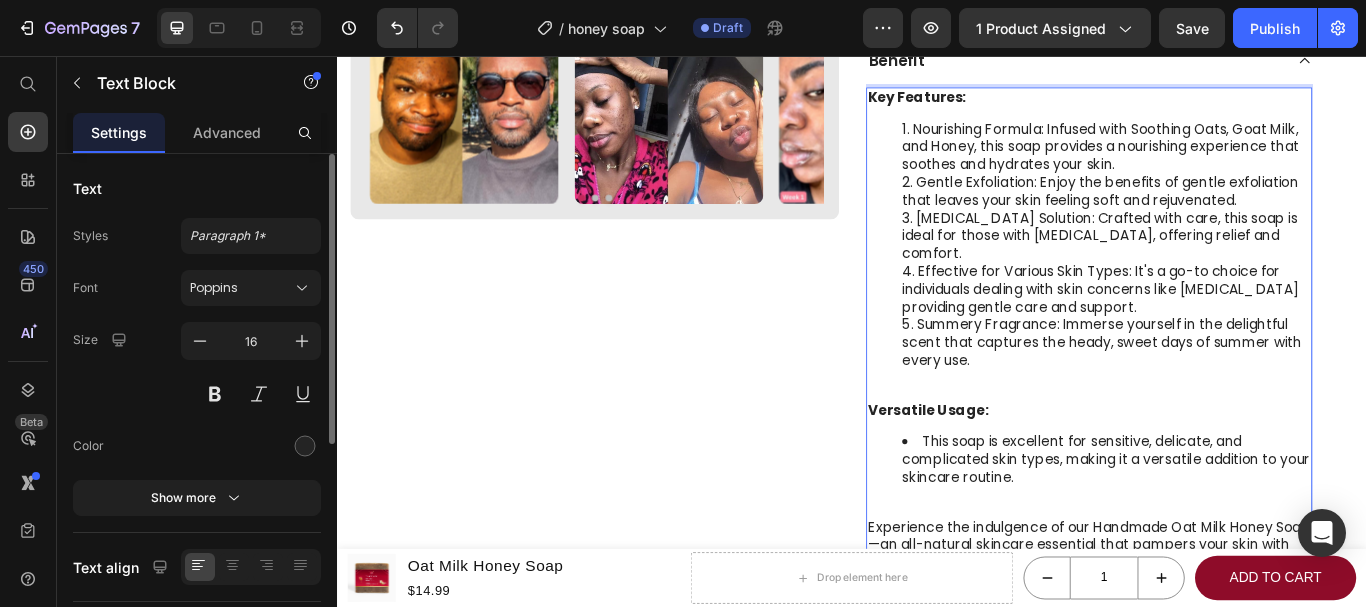 click on "Effective for Various Skin Types: It's a go-to choice for individuals dealing with skin concerns like [MEDICAL_DATA] providing gentle care and support." at bounding box center [1233, 329] 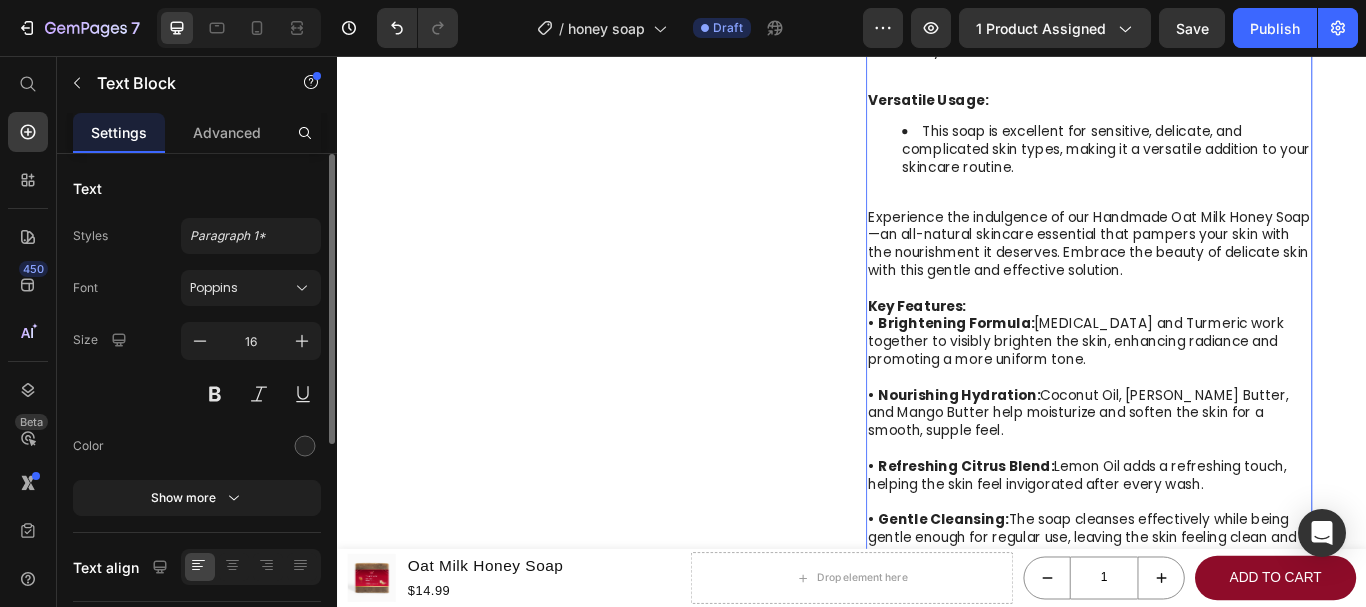 scroll, scrollTop: 1428, scrollLeft: 0, axis: vertical 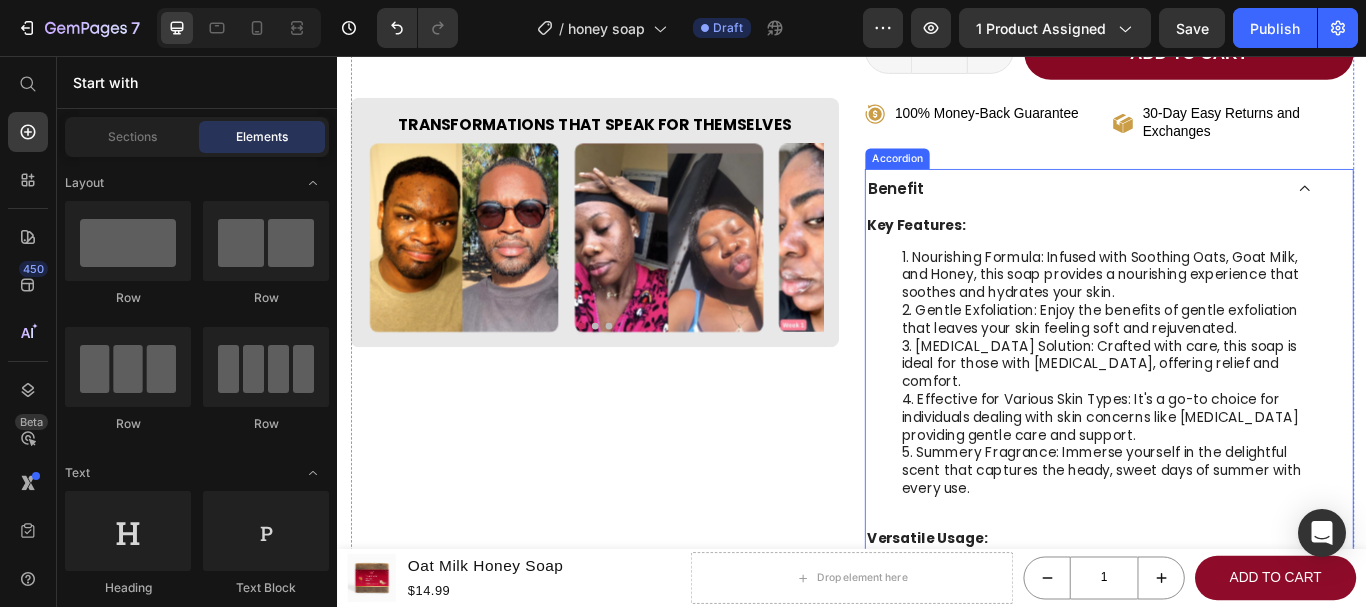 click 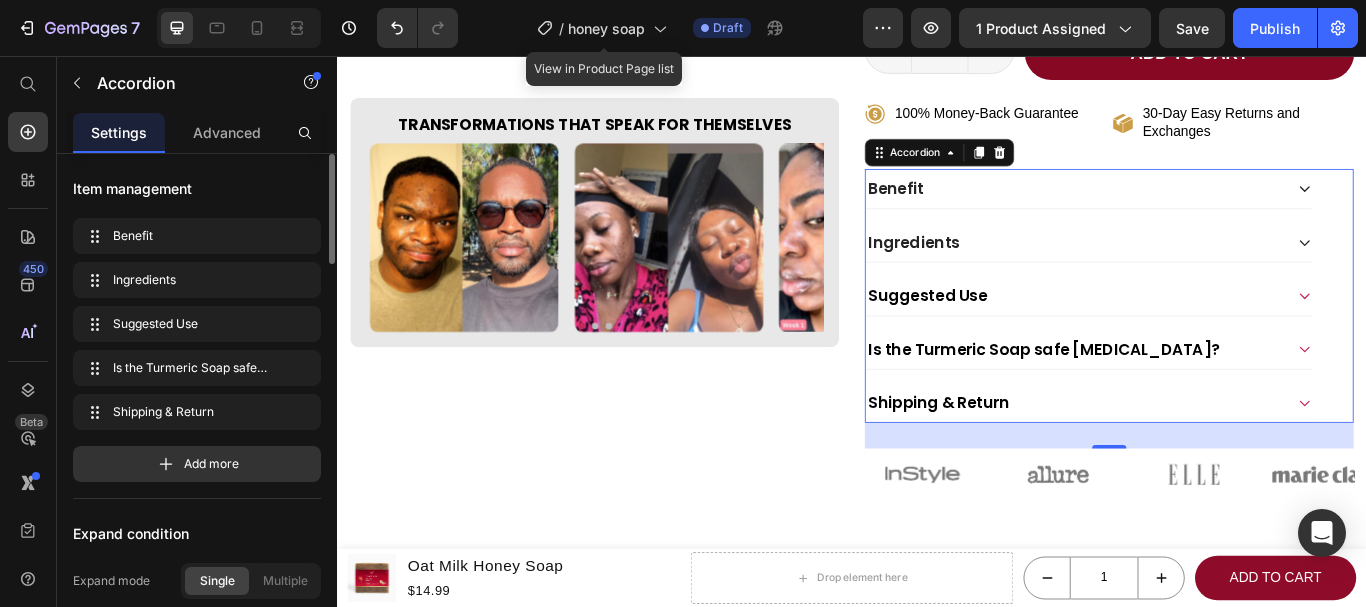 click on "Ingredients" at bounding box center (1197, 273) 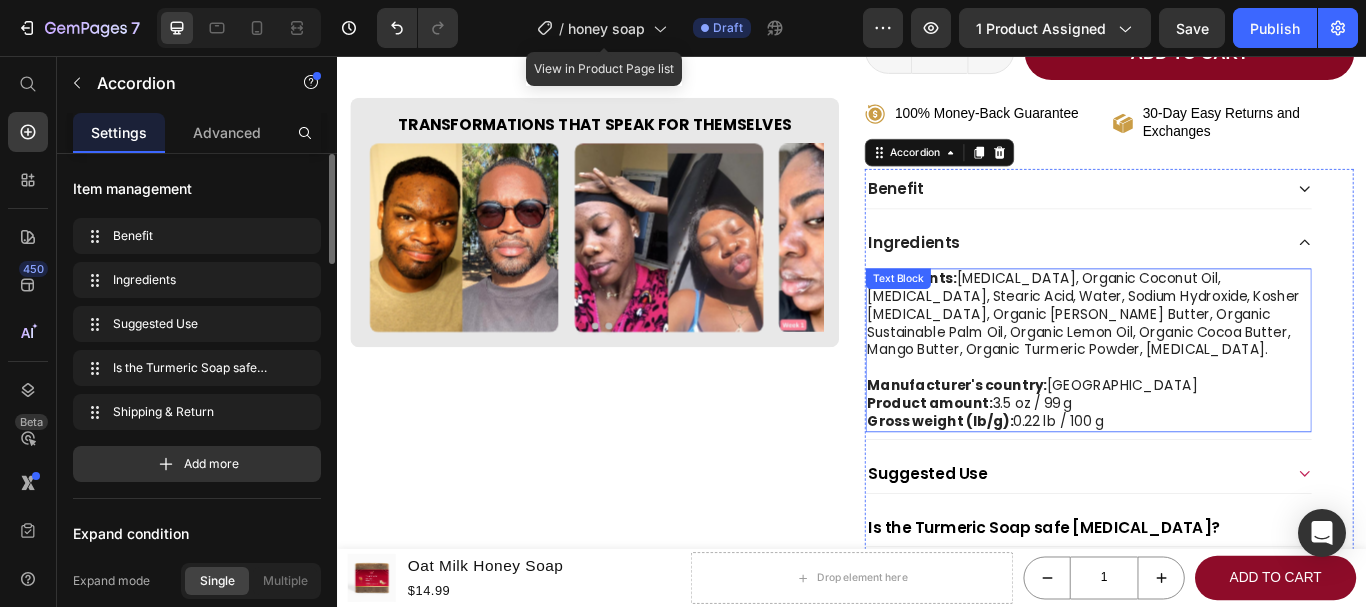 click on "Ingredients:  Sorbitol, Organic Coconut Oil, Propylene Glycol, Stearic Acid, Water, Sodium Hydroxide, Kosher Glycerin, Organic Shea Butter, Organic Sustainable Palm Oil, Organic Lemon Oil, Organic Cocoa Butter, Mango Butter, Organic Turmeric Powder, Kojic Acid." at bounding box center [1213, 358] 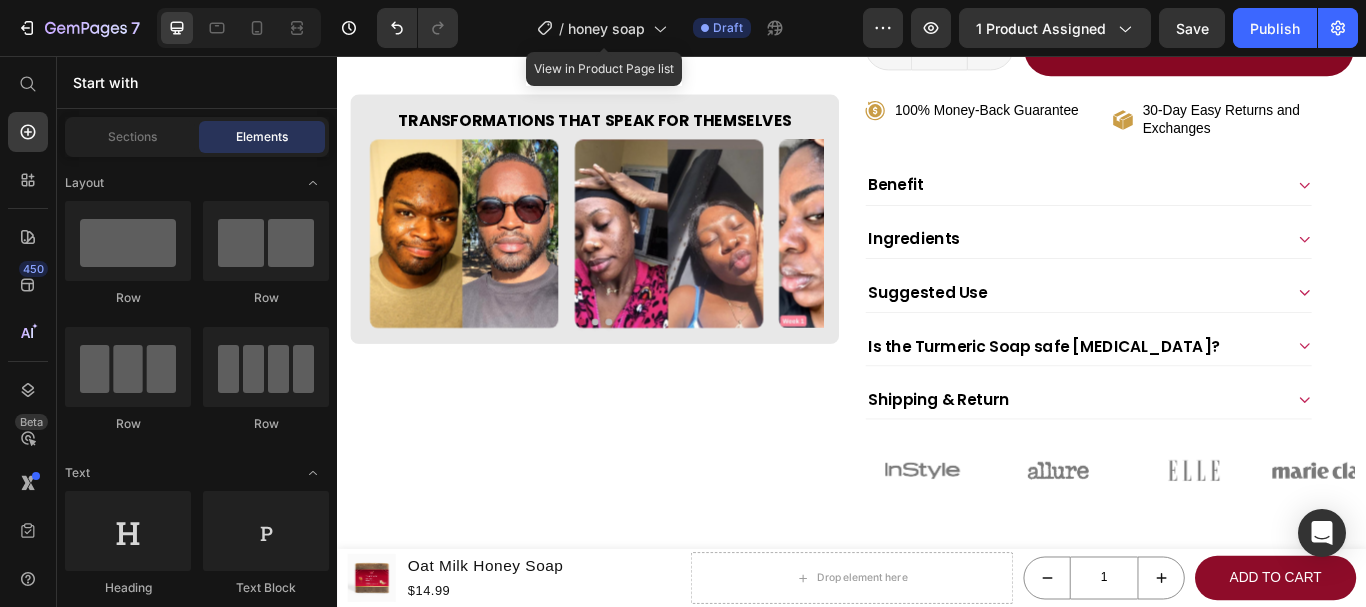 scroll, scrollTop: 876, scrollLeft: 0, axis: vertical 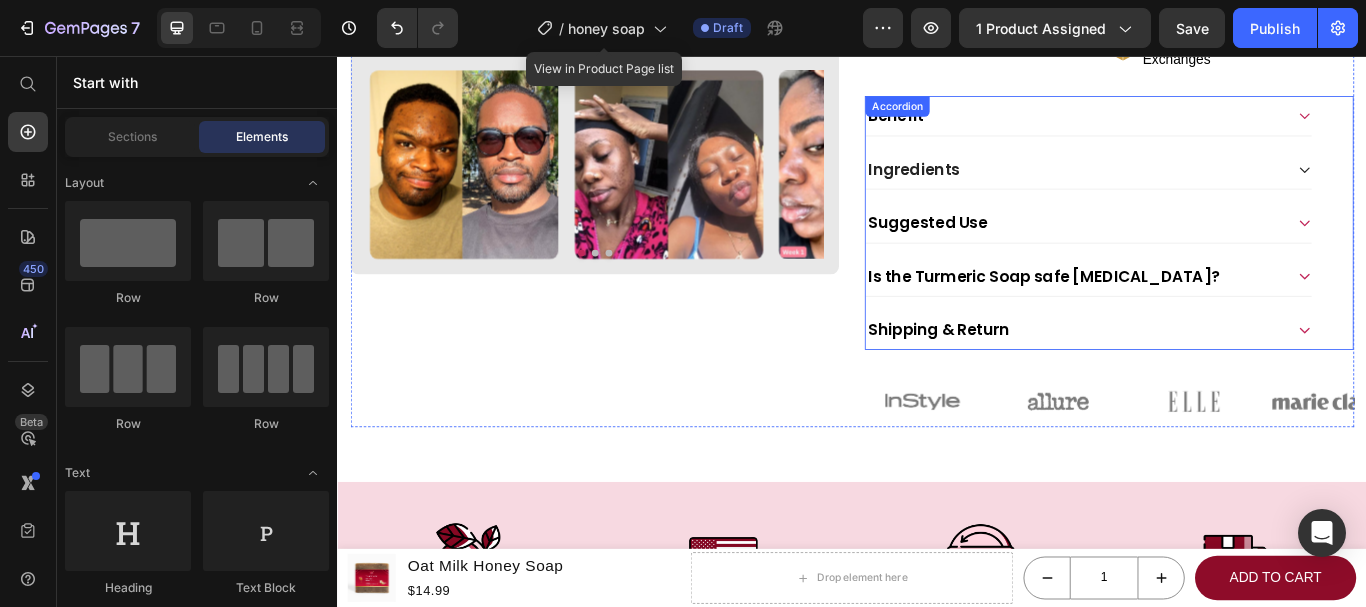 click on "Ingredients" at bounding box center (1197, 188) 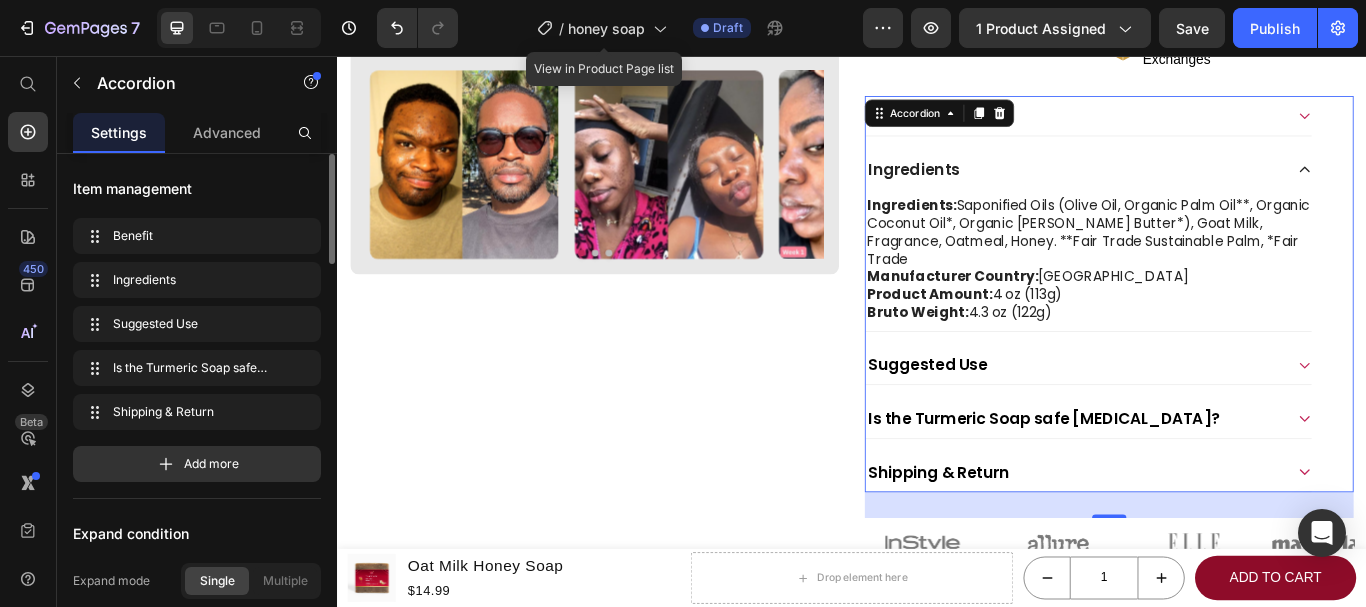 click 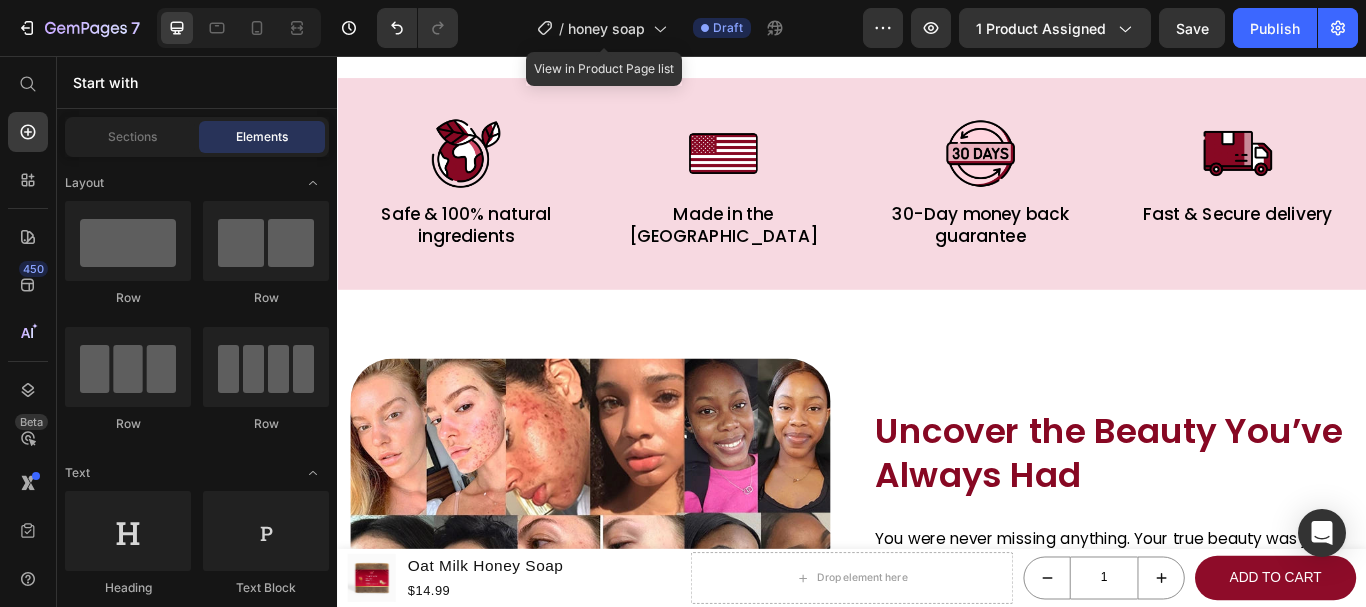 scroll, scrollTop: 1549, scrollLeft: 0, axis: vertical 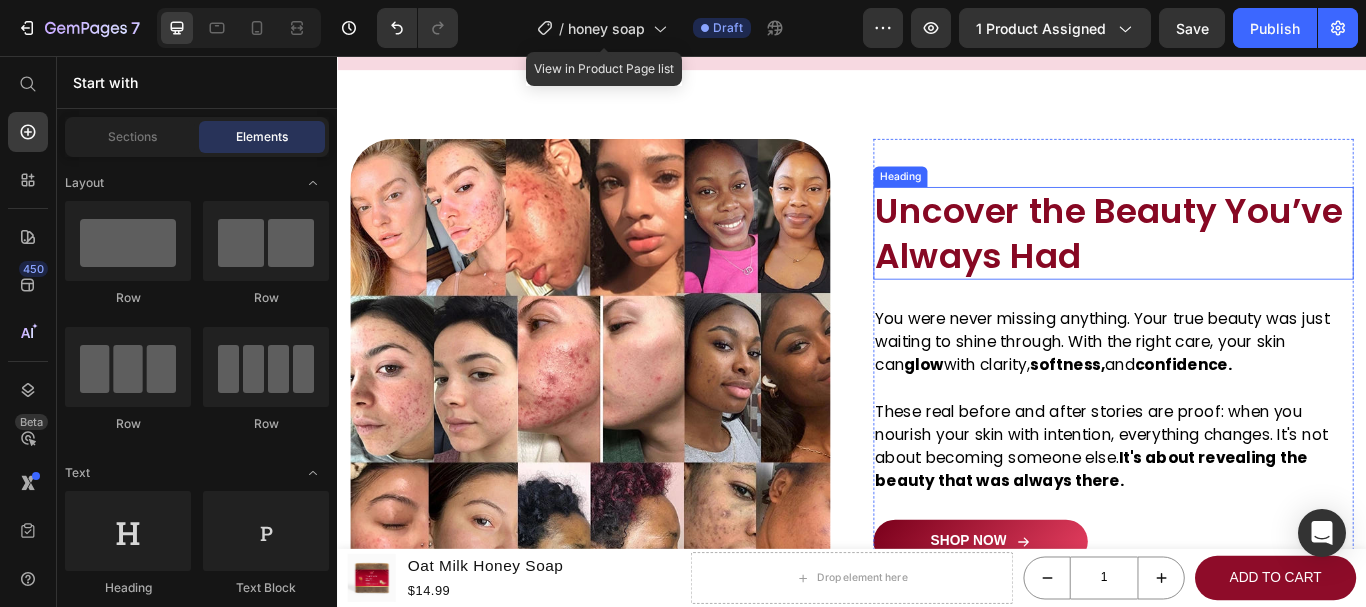 click on "Uncover the Beauty You’ve Always Had" at bounding box center (1242, 263) 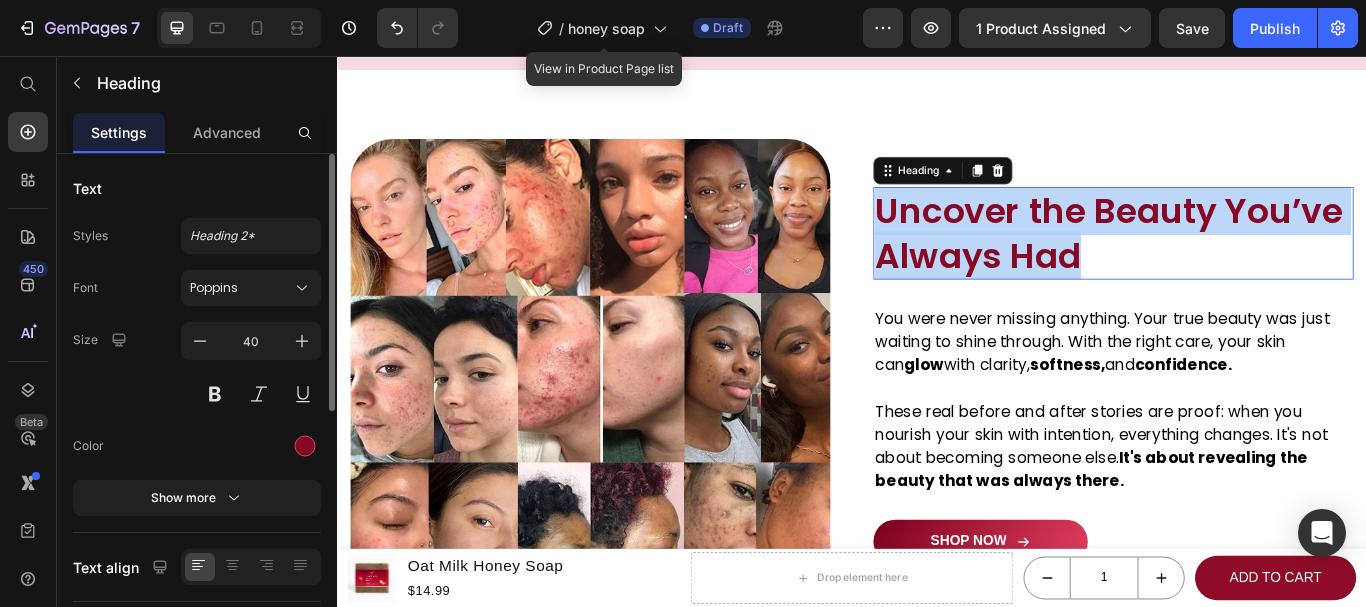 click on "Uncover the Beauty You’ve Always Had" at bounding box center (1242, 263) 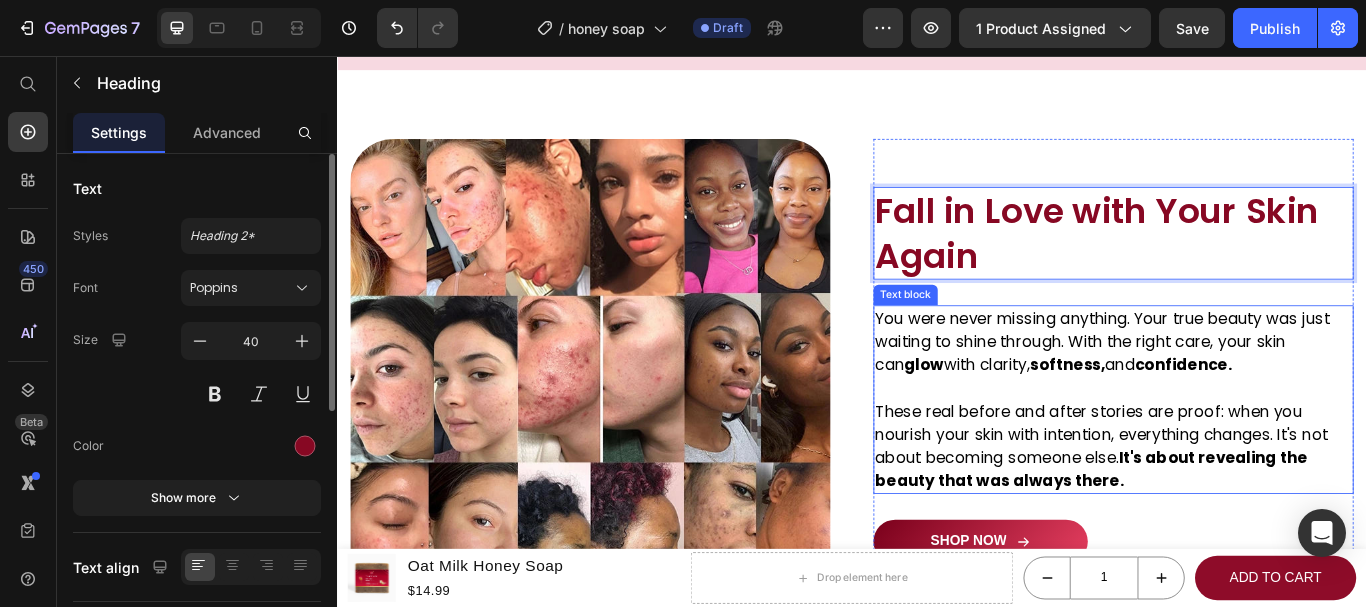 click on "You were never missing anything. Your true beauty was just waiting to shine through. With the right care, your skin can  glow  with clarity,  softness,  and  confidence." at bounding box center [1242, 389] 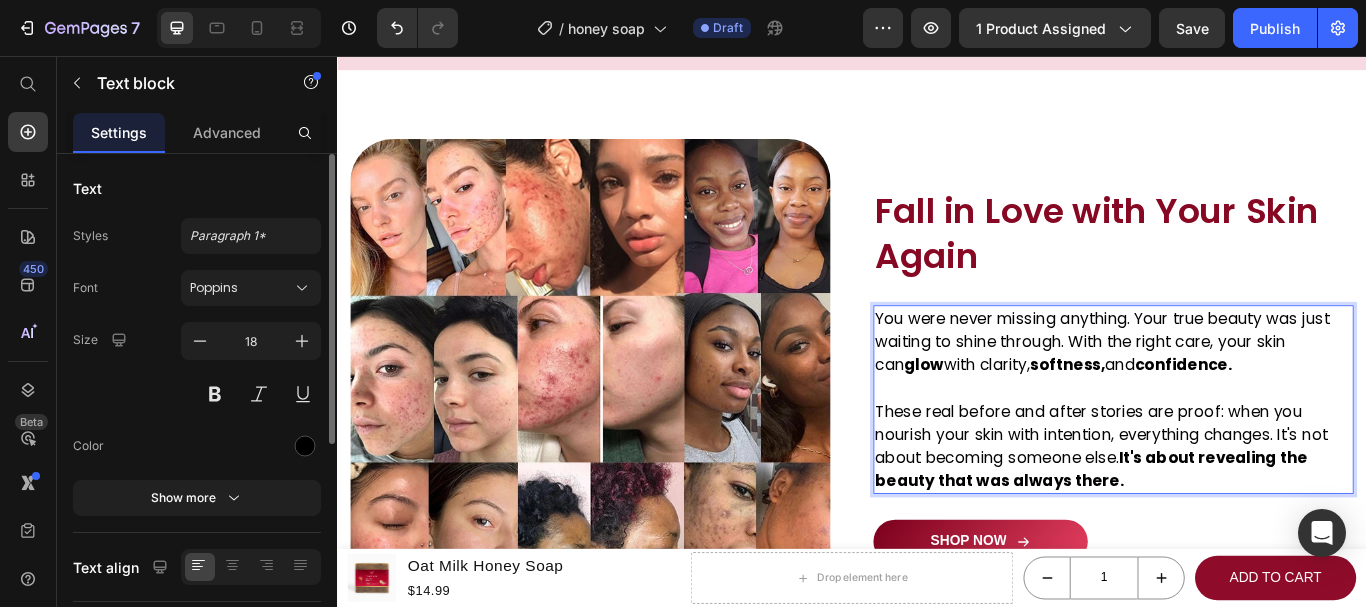 click on "You were never missing anything. Your true beauty was just waiting to shine through. With the right care, your skin can  glow  with clarity,  softness,  and  confidence." at bounding box center (1242, 389) 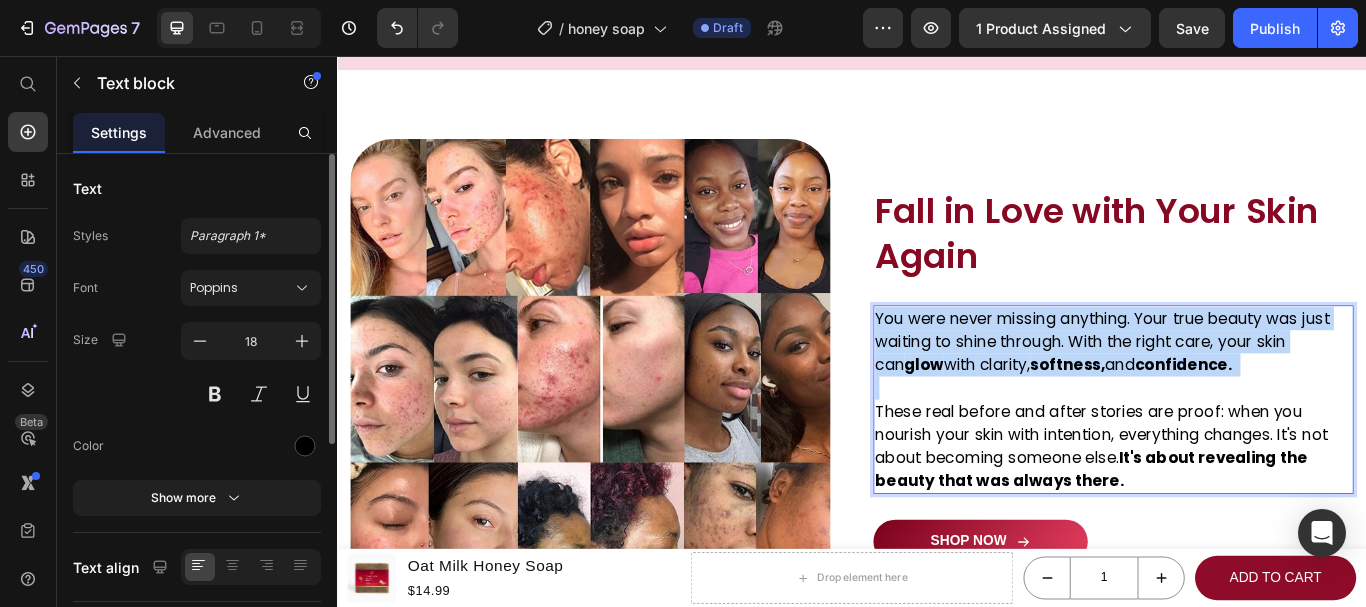 click on "You were never missing anything. Your true beauty was just waiting to shine through. With the right care, your skin can  glow  with clarity,  softness,  and  confidence." at bounding box center (1242, 389) 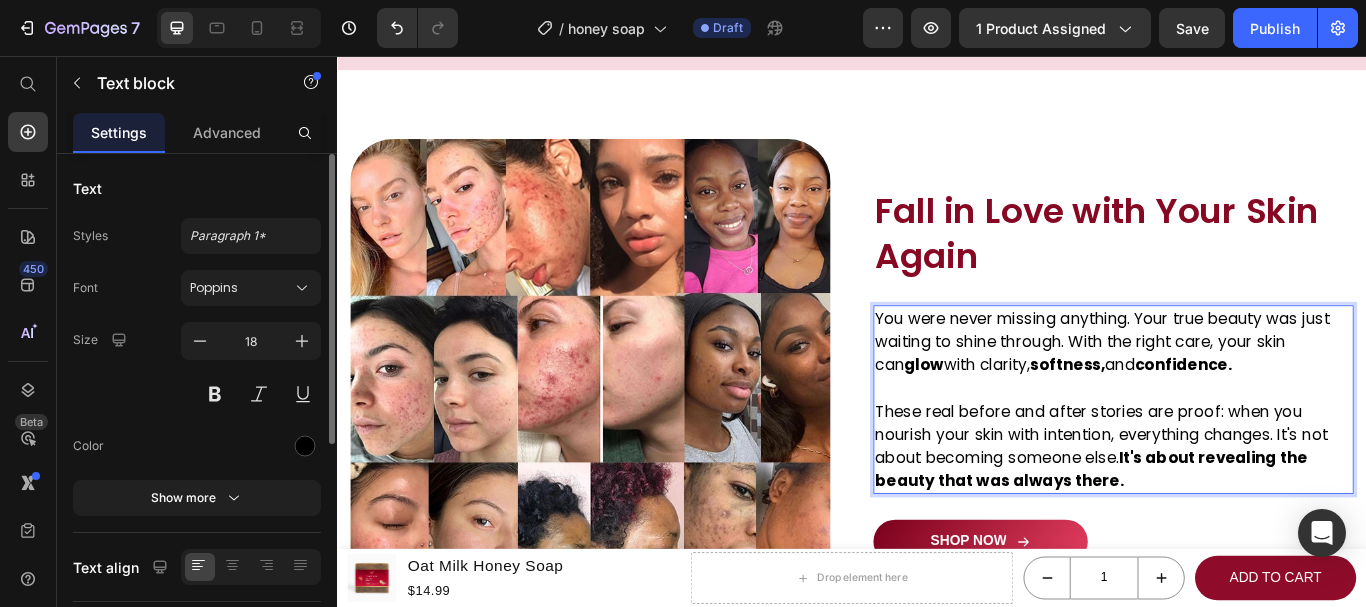 scroll, scrollTop: 1562, scrollLeft: 0, axis: vertical 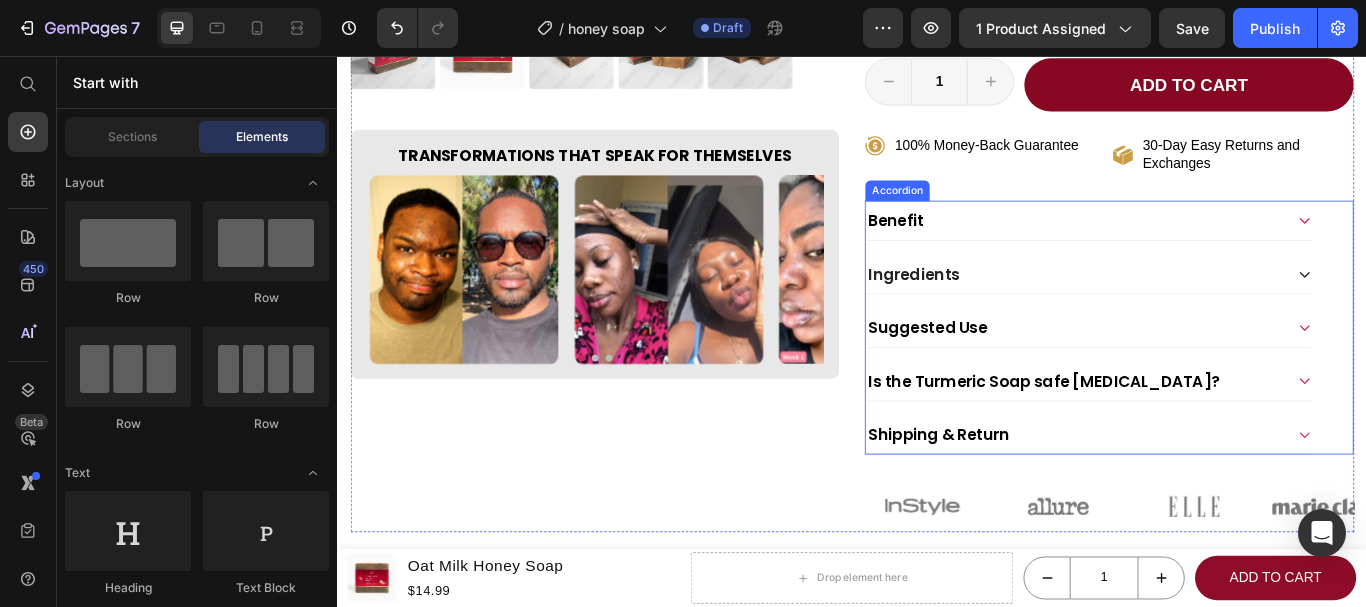 click on "Ingredients" at bounding box center [1213, 310] 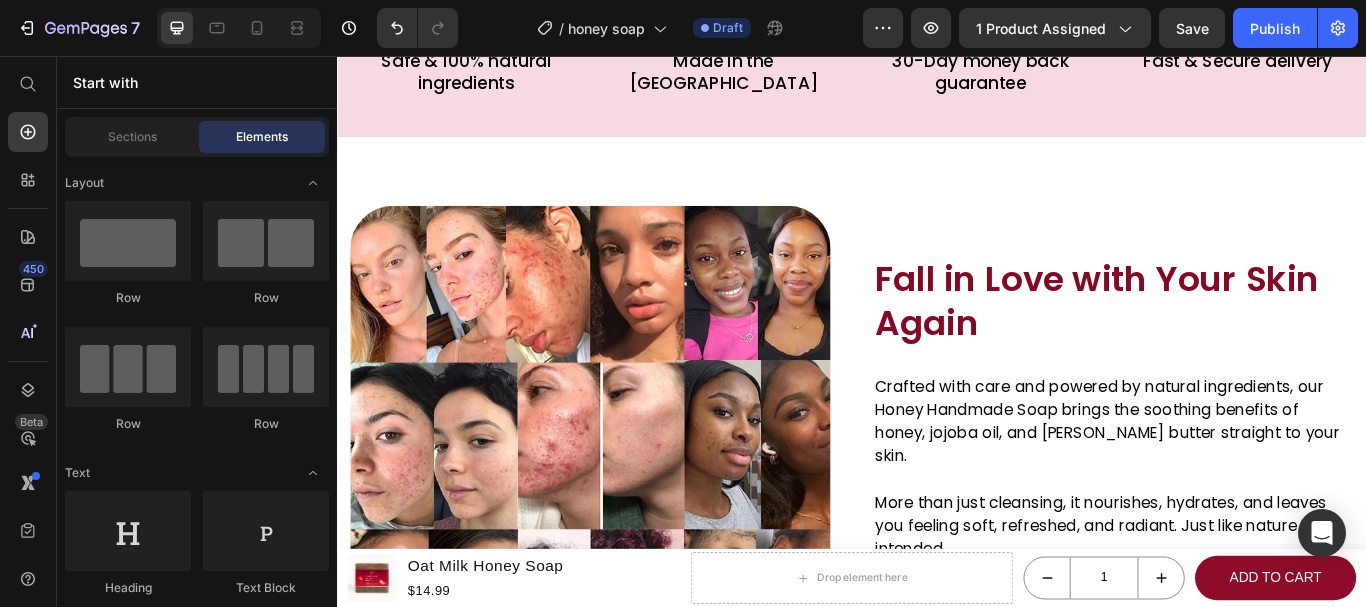 scroll, scrollTop: 1650, scrollLeft: 0, axis: vertical 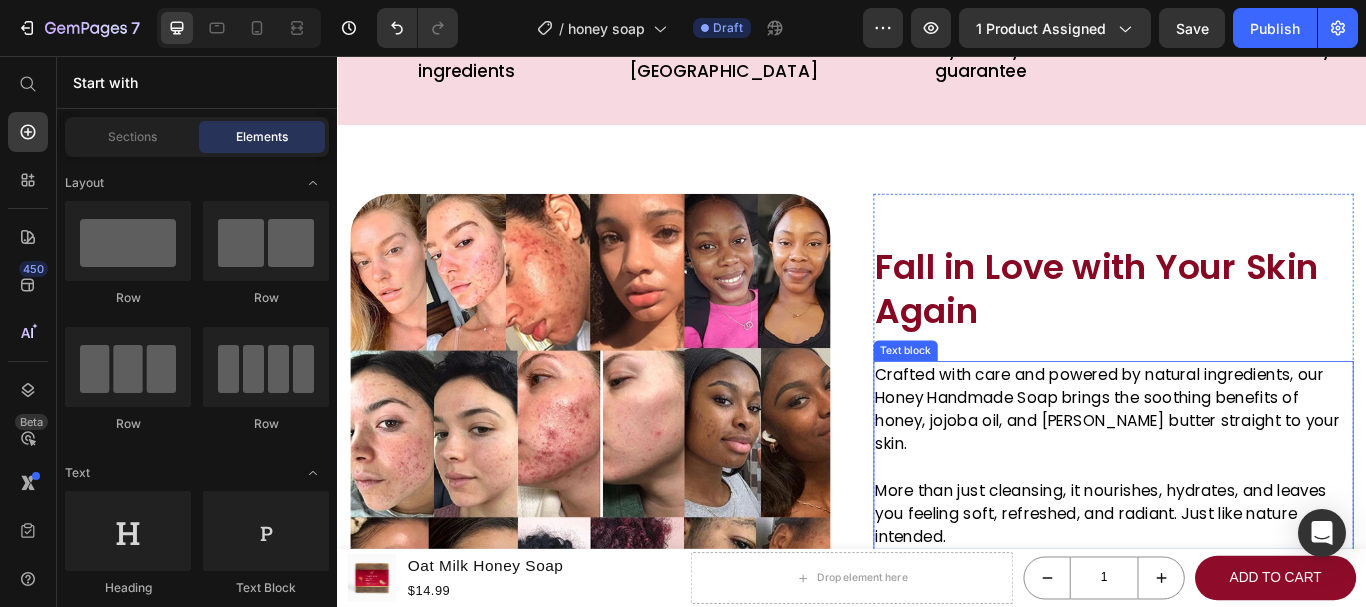 click on "Crafted with care and powered by natural ingredients, our Honey Handmade Soap brings the soothing benefits of honey, jojoba oil, and shea butter straight to your skin." at bounding box center [1242, 468] 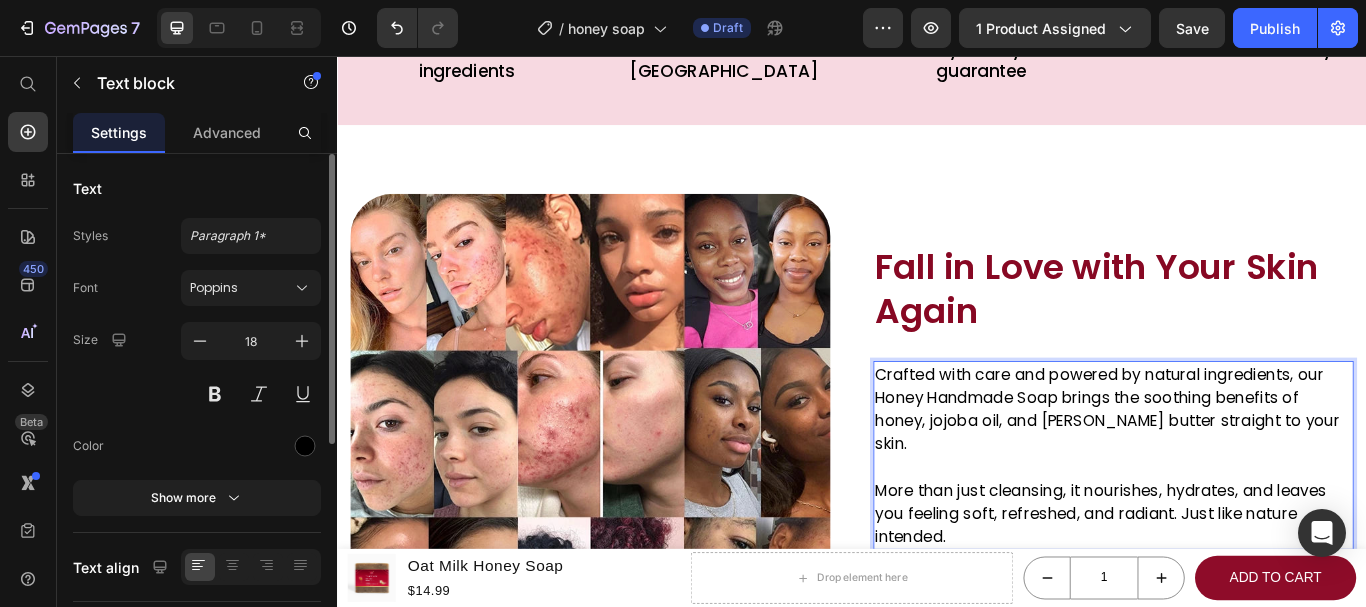 click on "Crafted with care and powered by natural ingredients, our Honey Handmade Soap brings the soothing benefits of honey, jojoba oil, and shea butter straight to your skin." at bounding box center [1242, 468] 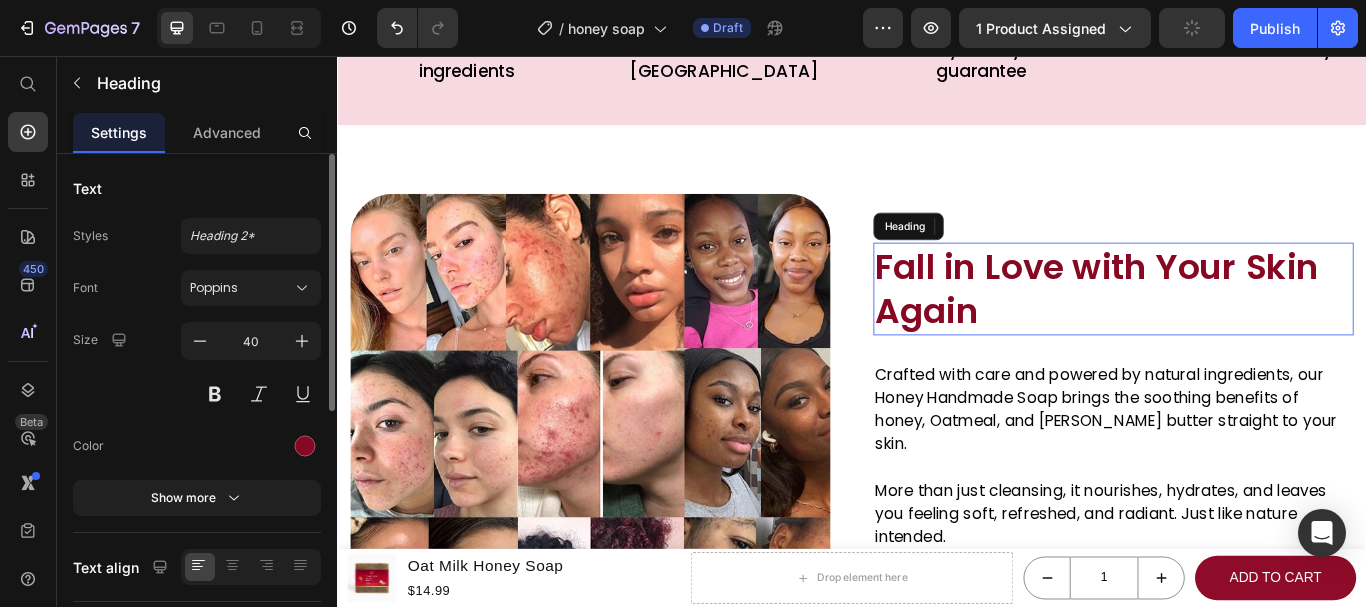 click on "Fall in Love with Your Skin Again" at bounding box center (1242, 328) 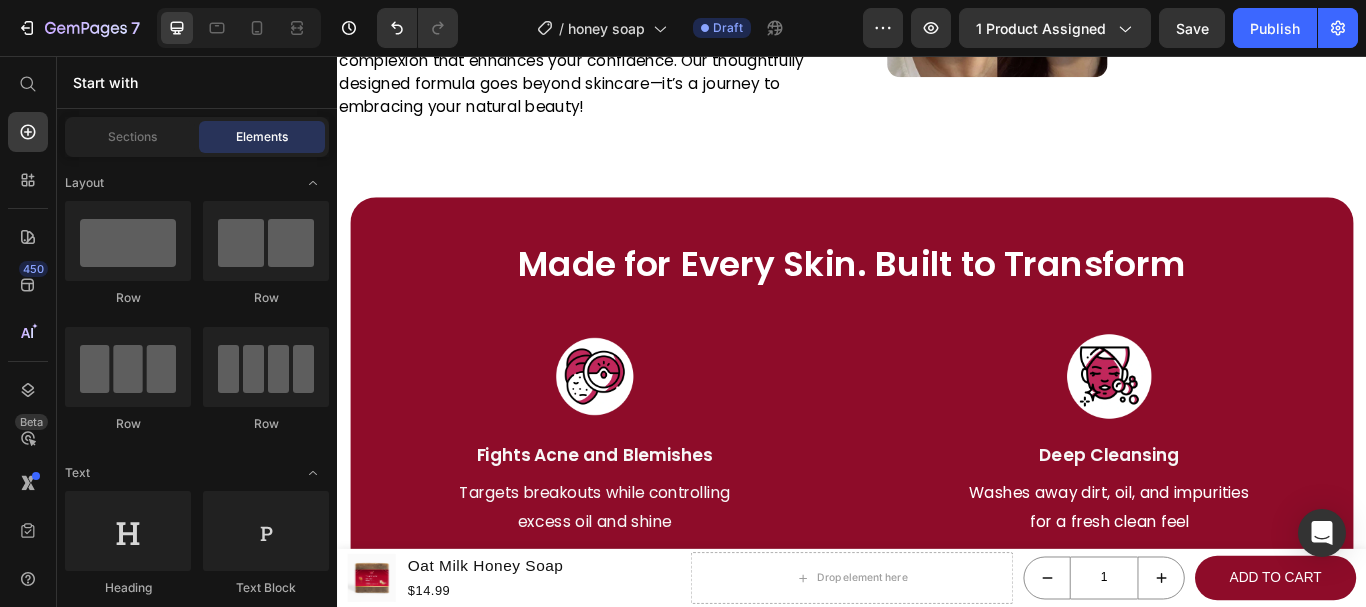 scroll, scrollTop: 2902, scrollLeft: 0, axis: vertical 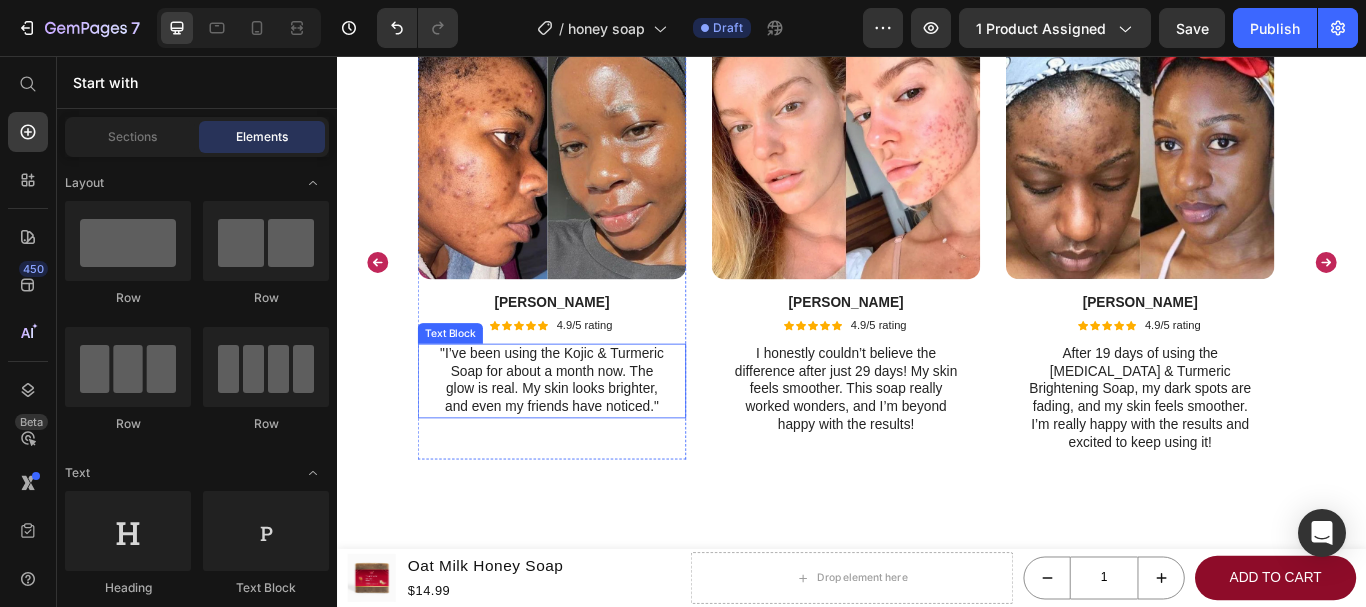 click on ""I’ve been using the Kojic & Turmeric Soap for about a month now. The glow is real. My skin looks brighter, and even my friends have noticed."" at bounding box center (586, 435) 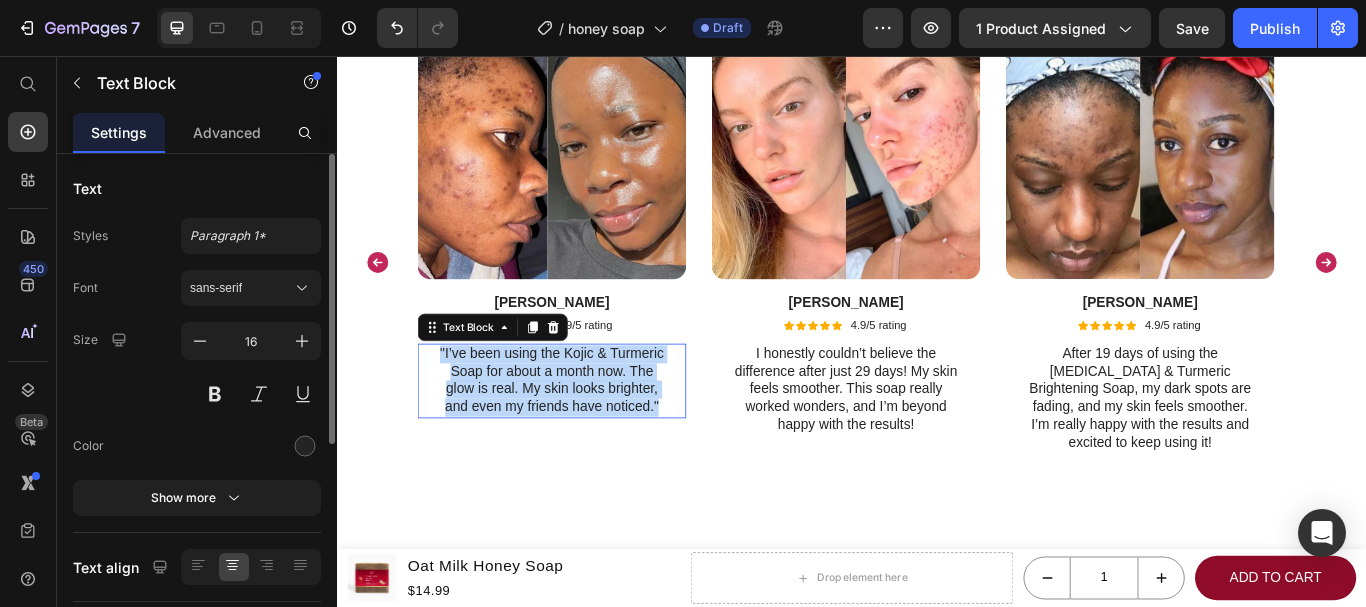 click on ""I’ve been using the Kojic & Turmeric Soap for about a month now. The glow is real. My skin looks brighter, and even my friends have noticed."" at bounding box center [586, 435] 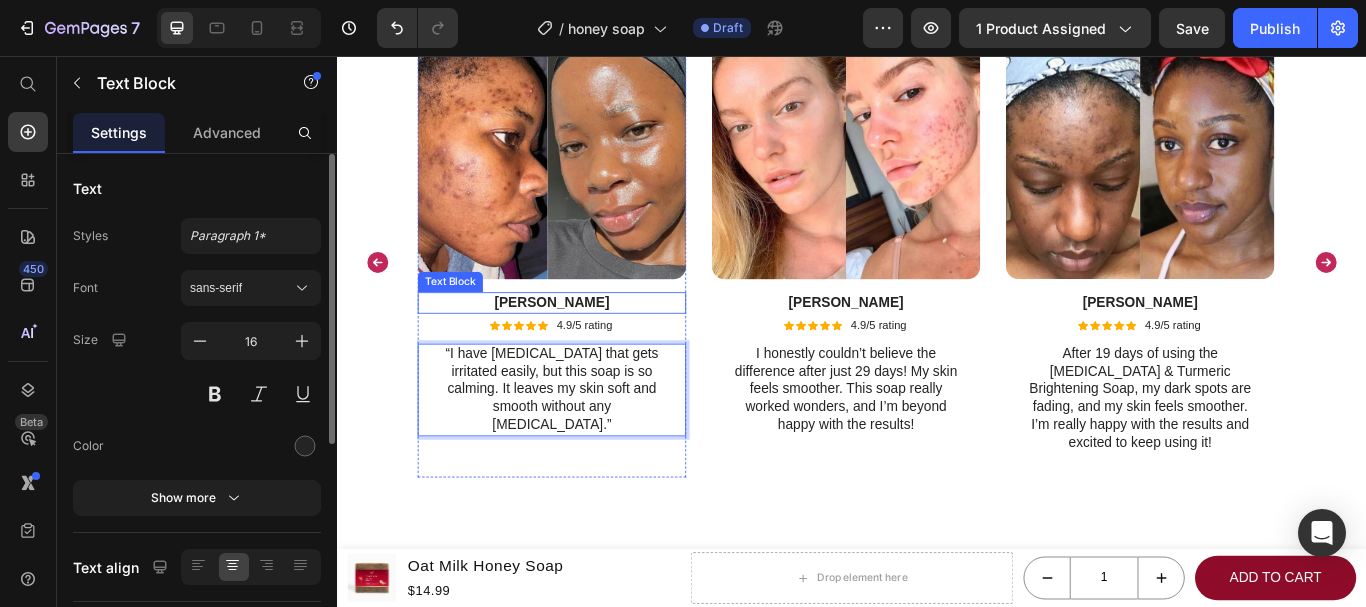 click on "Vanessa" at bounding box center [586, 344] 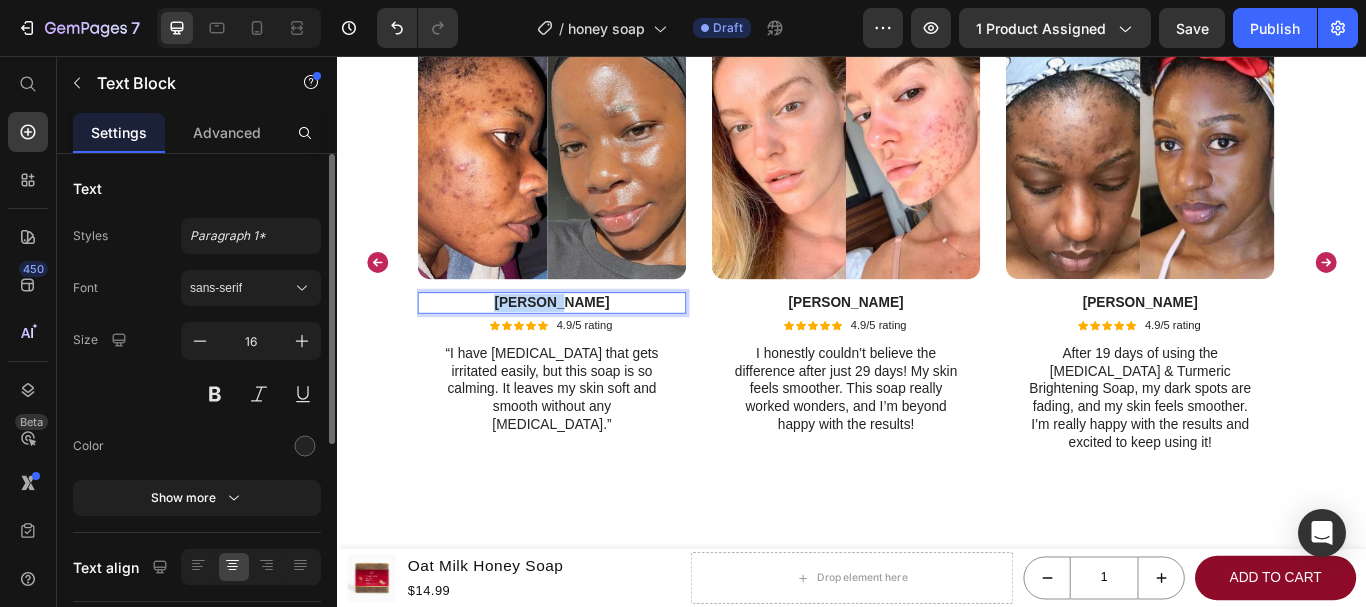 click on "Vanessa" at bounding box center [586, 344] 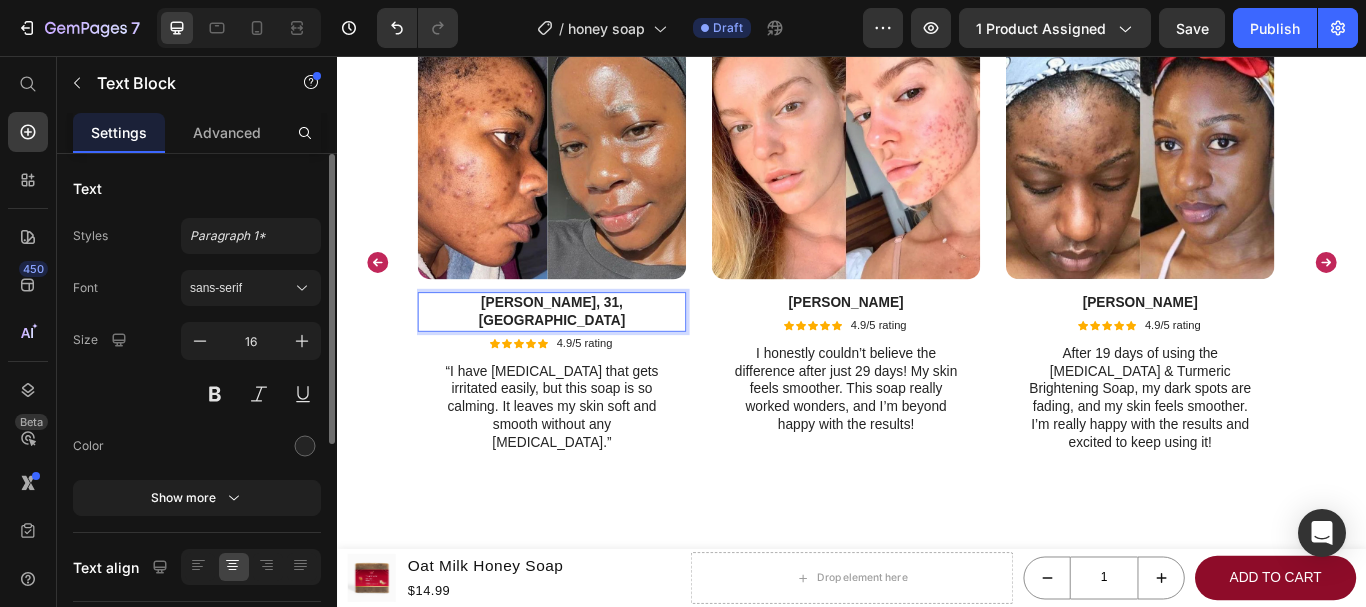 click on "Emily R., 31, Boston" at bounding box center [586, 355] 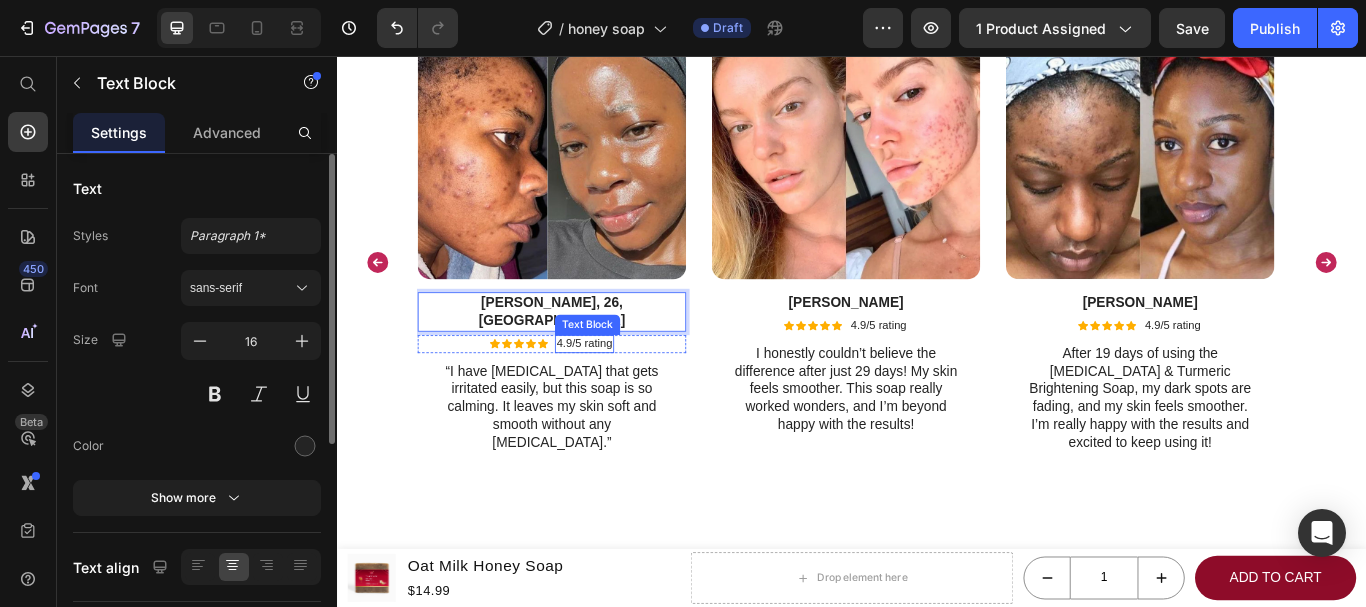 click on "4.9/5 rating" at bounding box center (624, 392) 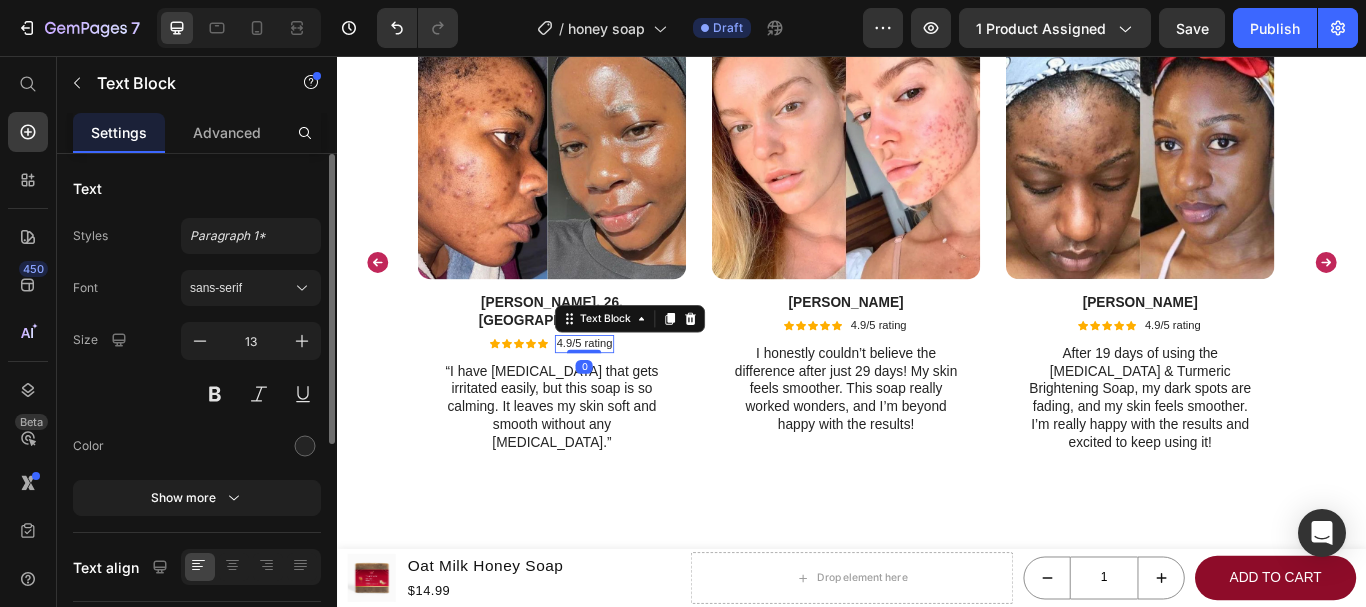 click on "4.9/5 rating" at bounding box center (624, 392) 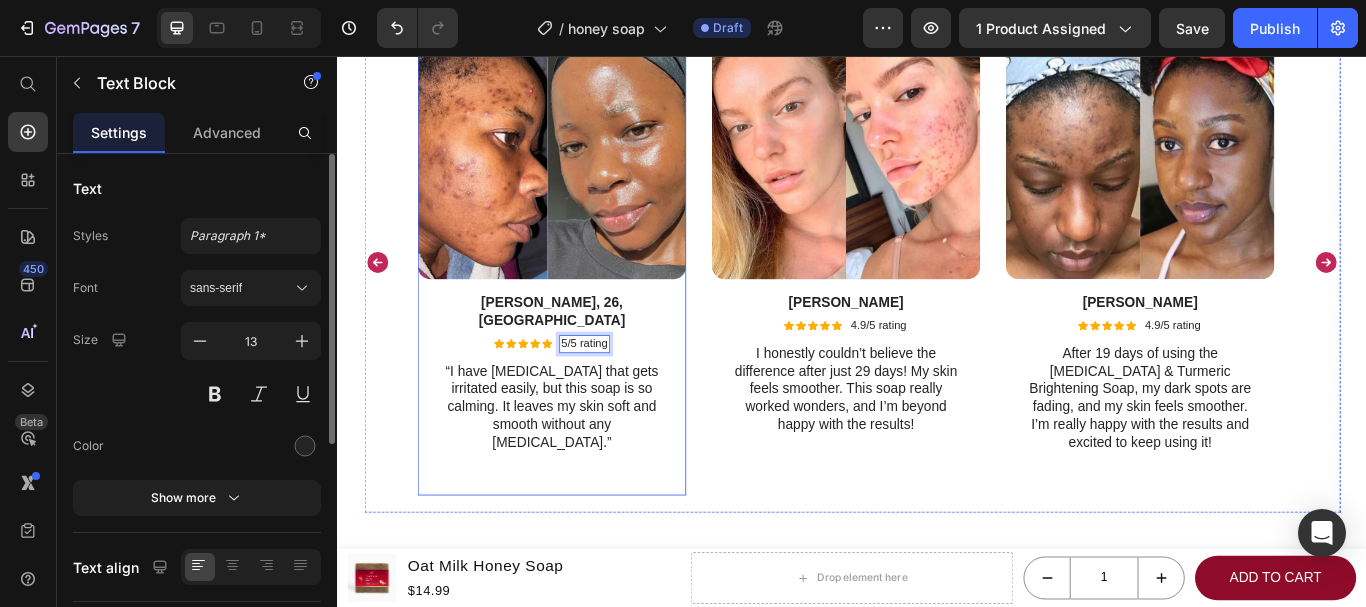click on "Image  Emily R., 26, Boston Text Block Icon Icon Icon Icon Icon Icon List 5/5 rating Text Block   0 Row “I have sensitive skin that gets irritated easily, but this soap is so calming. It leaves my skin soft and smooth without any dryness.” Text Block Row" at bounding box center (586, 286) 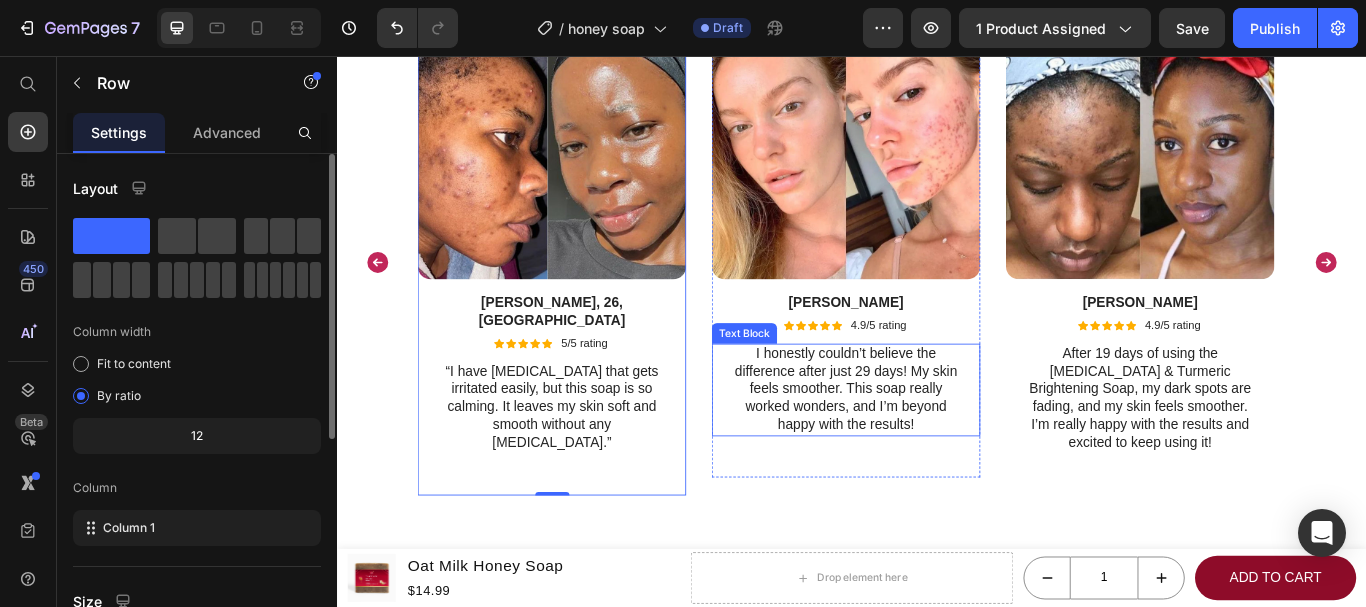 click on "I honestly couldn’t believe the difference after just 29 days! My skin feels smoother. This soap really worked wonders, and I’m beyond happy with the results!" at bounding box center (929, 446) 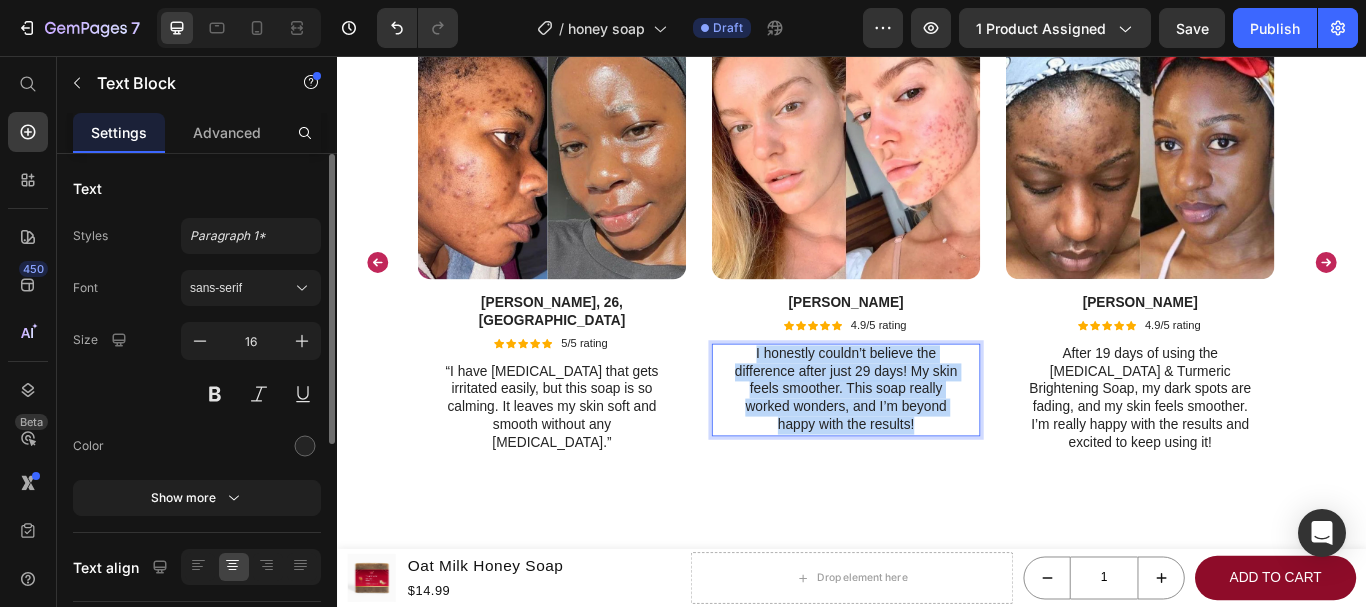 click on "I honestly couldn’t believe the difference after just 29 days! My skin feels smoother. This soap really worked wonders, and I’m beyond happy with the results!" at bounding box center [929, 446] 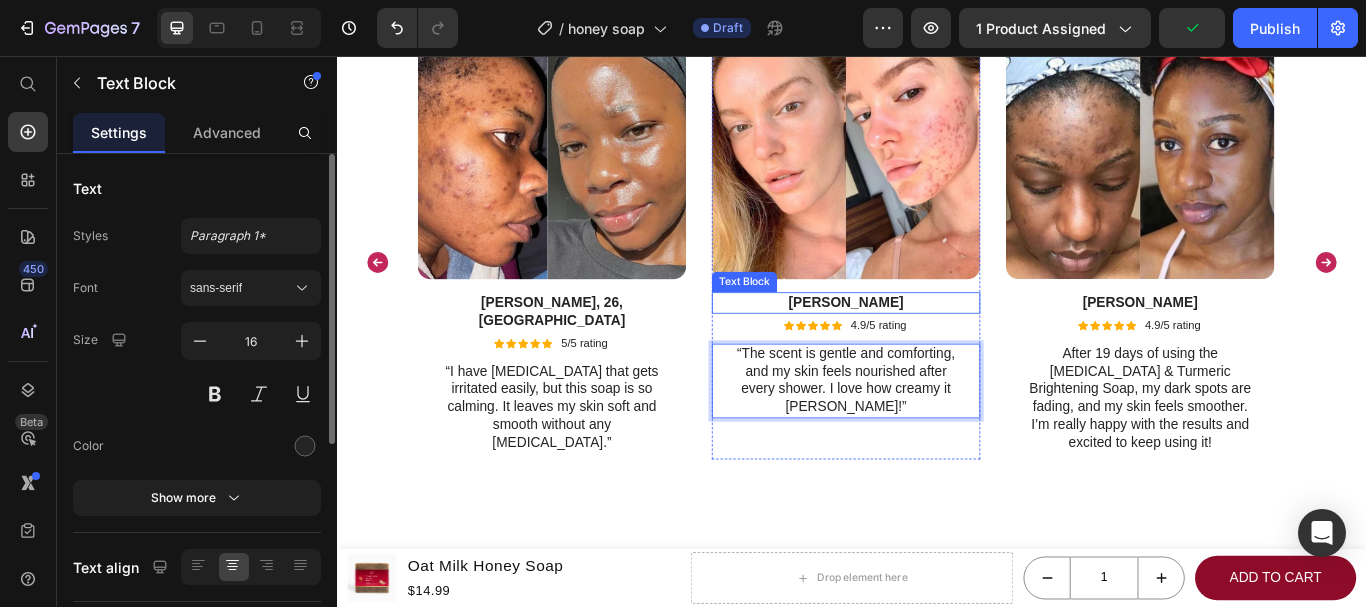 click on "Sandy" at bounding box center (929, 344) 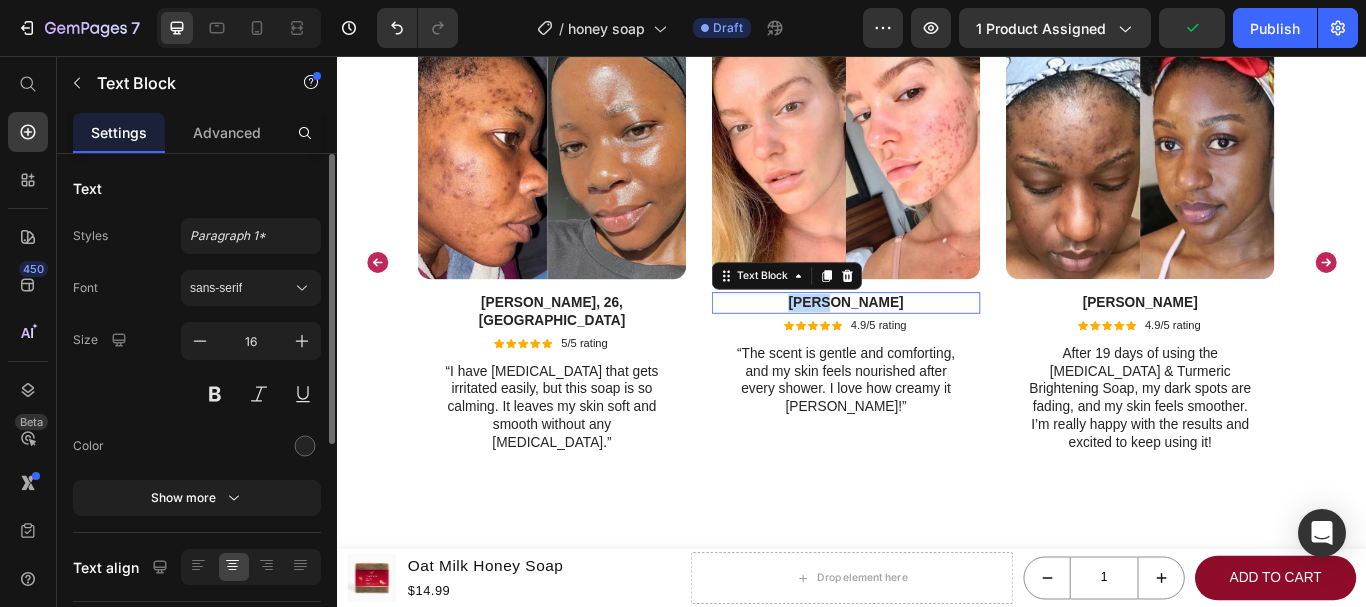 click on "Sandy" at bounding box center [929, 344] 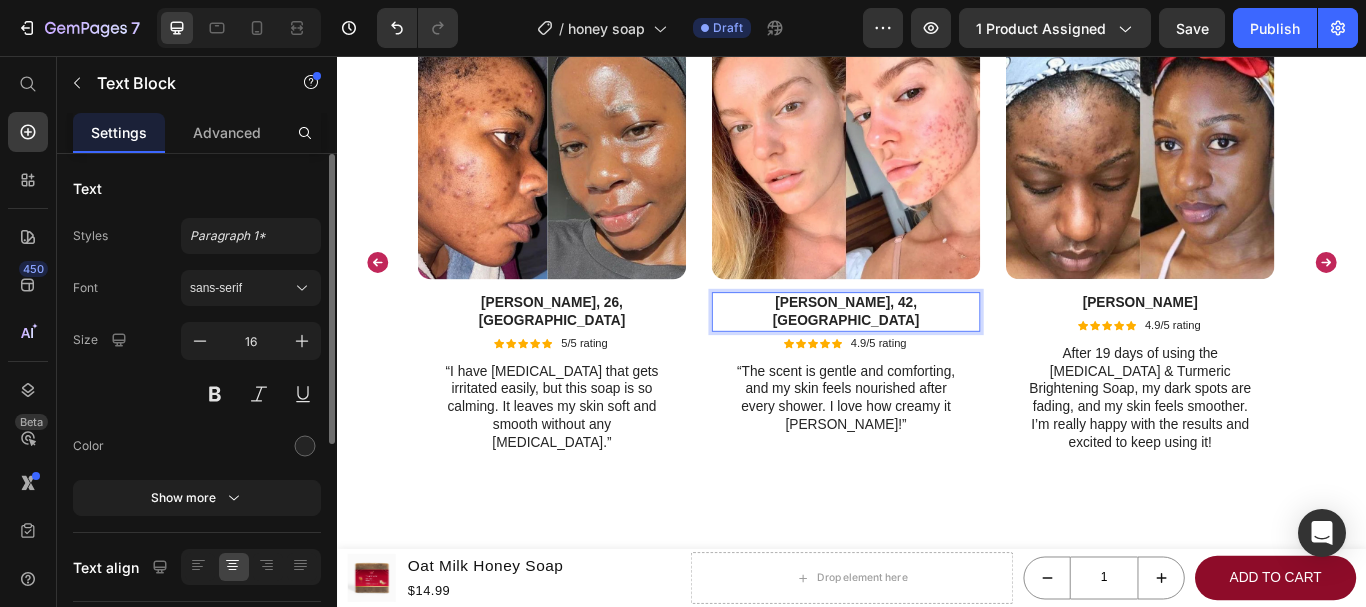 click on "Linda P., 42, Dallas" at bounding box center (929, 355) 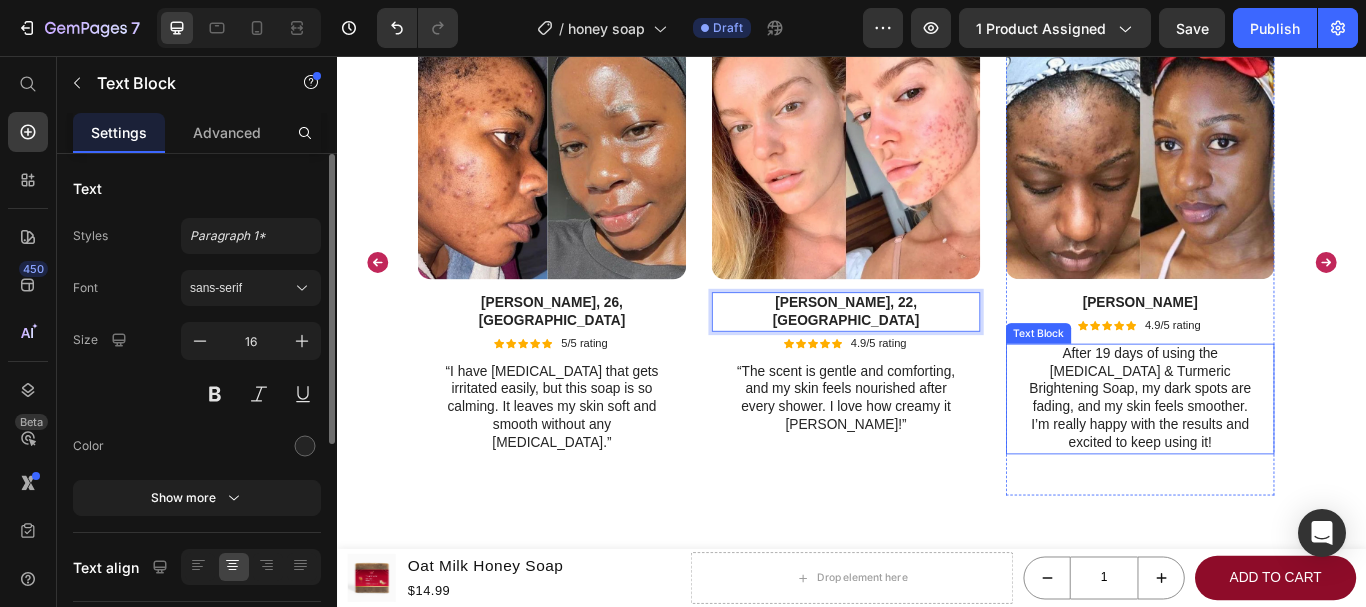 click on "After 19 days of using the Kojic Acid & Turmeric Brightening Soap, my dark spots are fading, and my skin feels smoother. I’m really happy with the results and excited to keep using it!" at bounding box center [1272, 456] 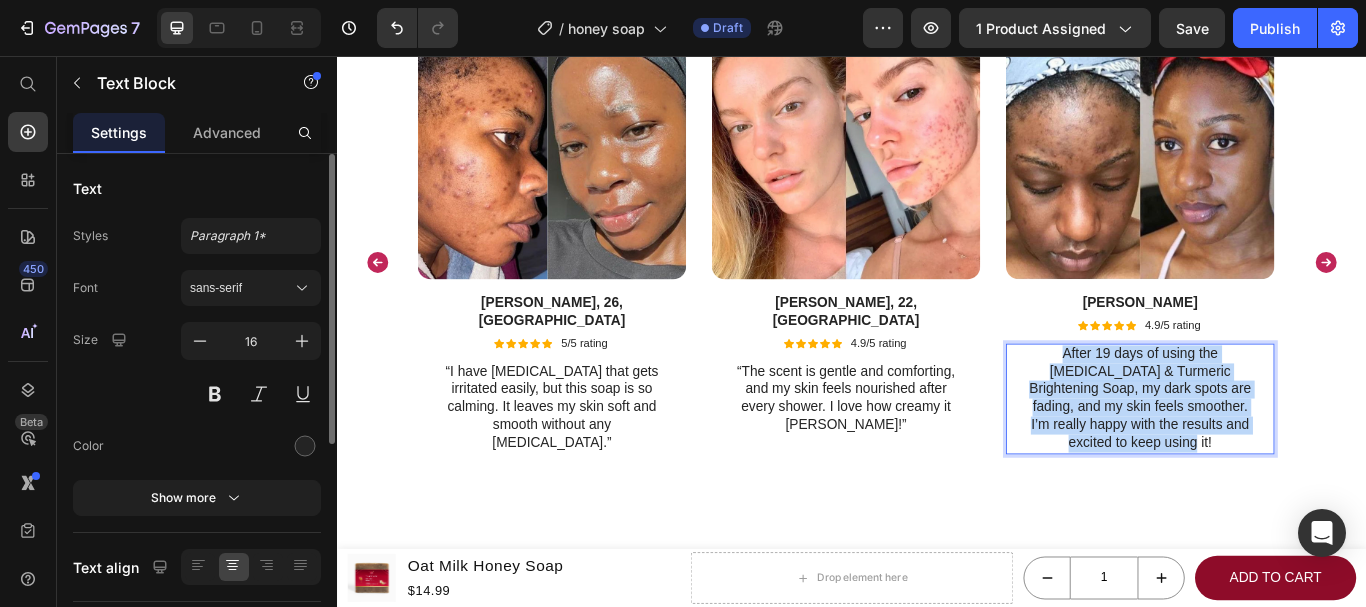 click on "After 19 days of using the Kojic Acid & Turmeric Brightening Soap, my dark spots are fading, and my skin feels smoother. I’m really happy with the results and excited to keep using it!" at bounding box center [1272, 456] 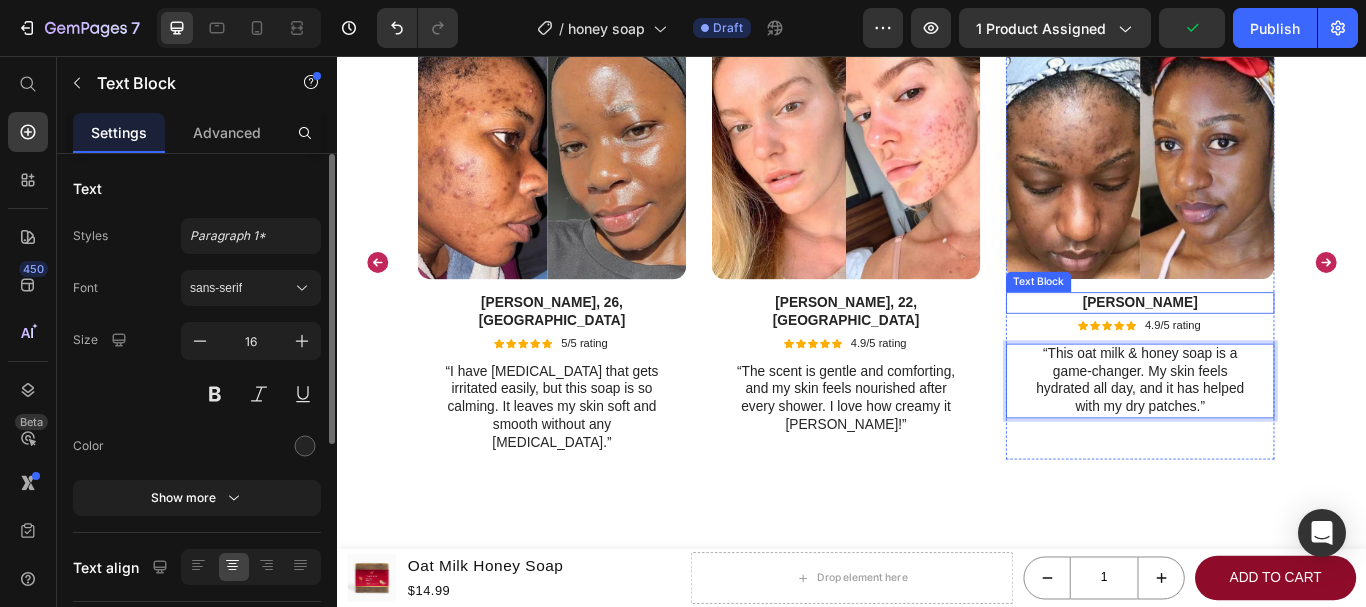 click on "Dann" at bounding box center (1272, 344) 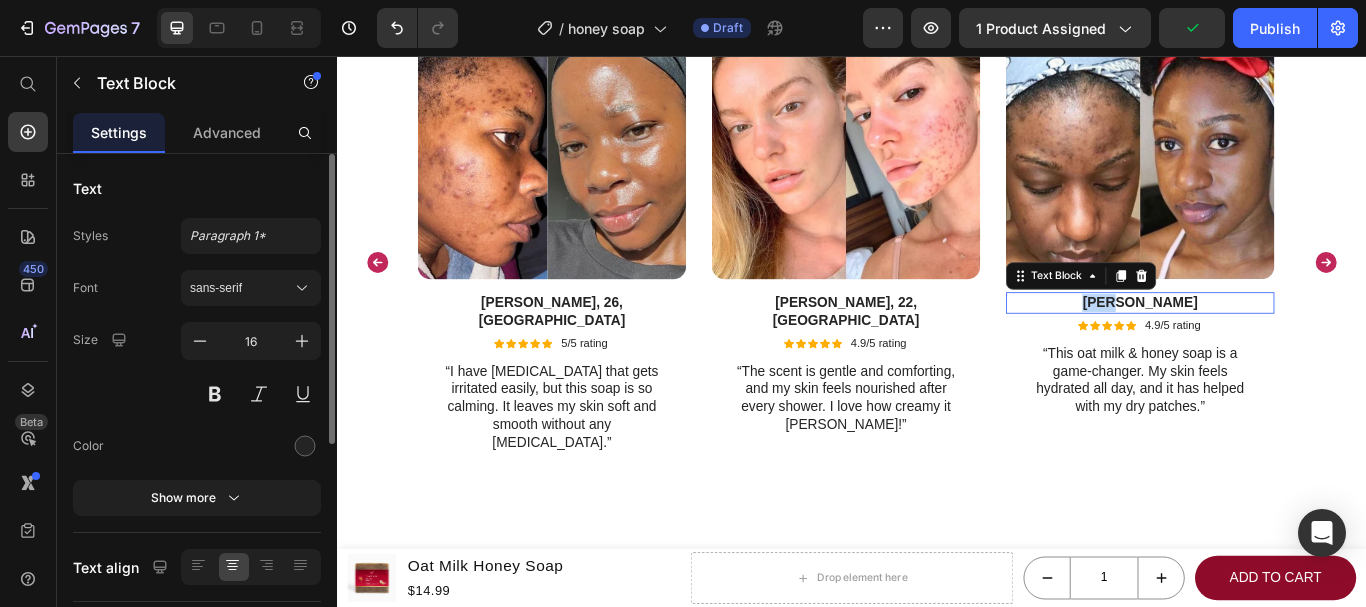 click on "Dann" at bounding box center (1272, 344) 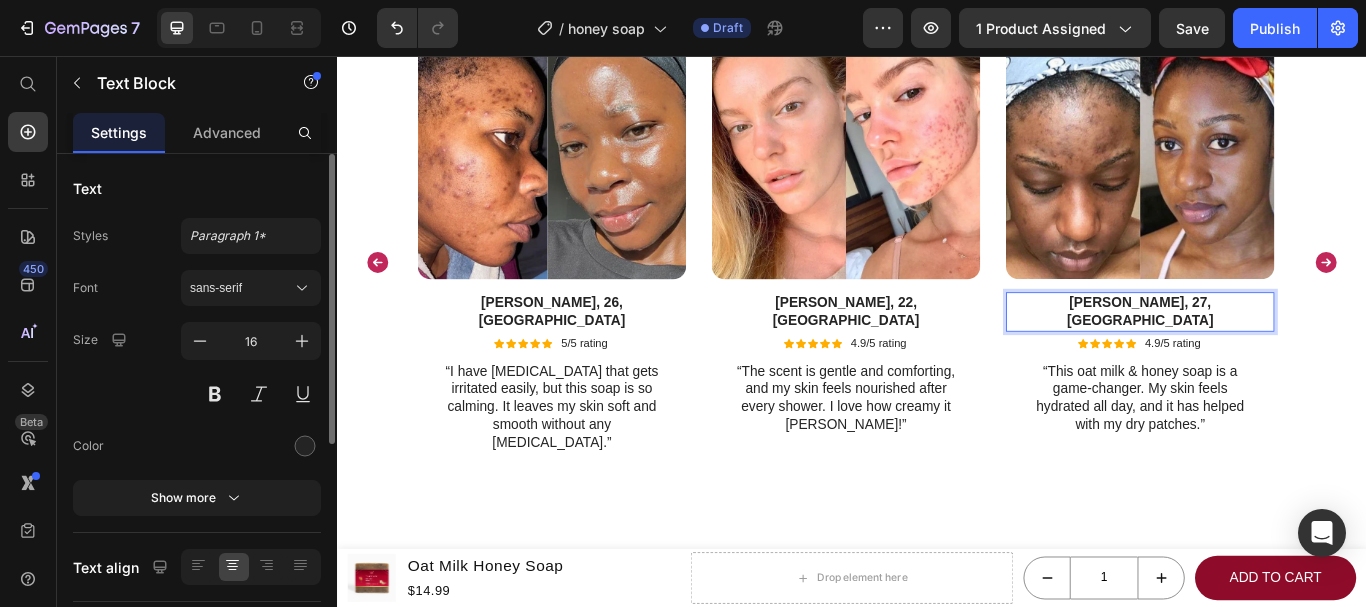 click on "Sophie M., 27, Seattle" at bounding box center (1272, 355) 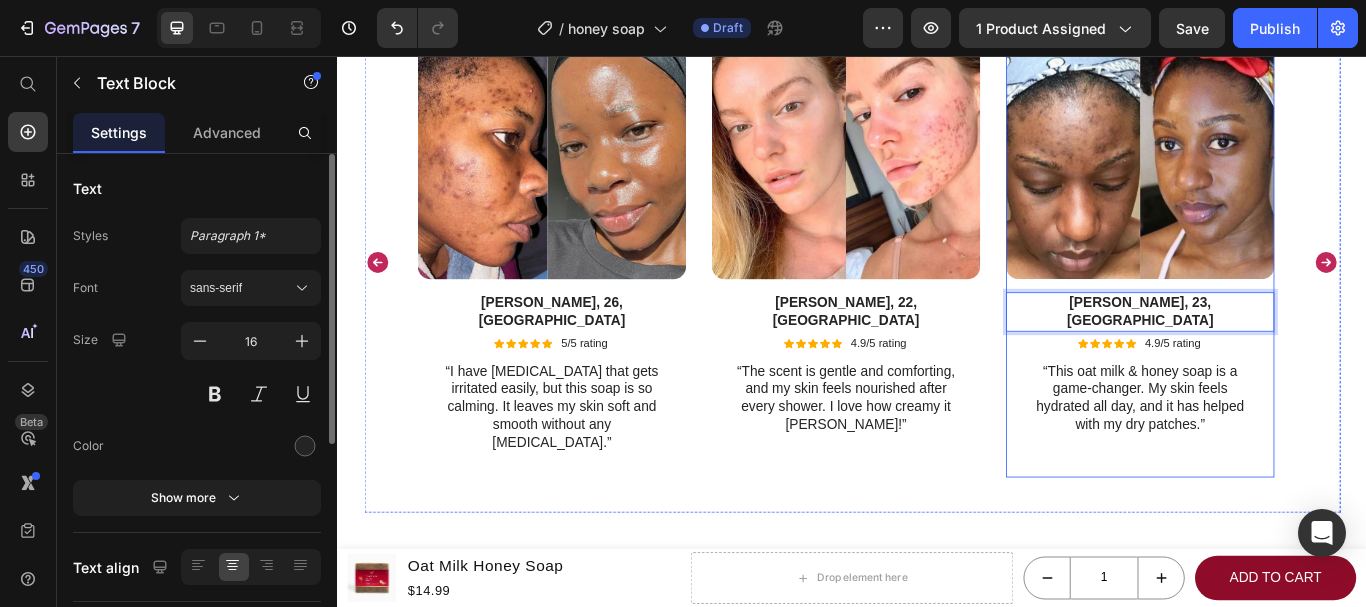 click on "Image  Sophie M., 23, Seattle Text Block   4 Icon Icon Icon Icon Icon Icon List 4.9/5 rating Text Block Row “This oat milk & honey soap is a game-changer. My skin feels hydrated all day, and it has helped with my dry patches.” Text Block Row" at bounding box center (1272, 276) 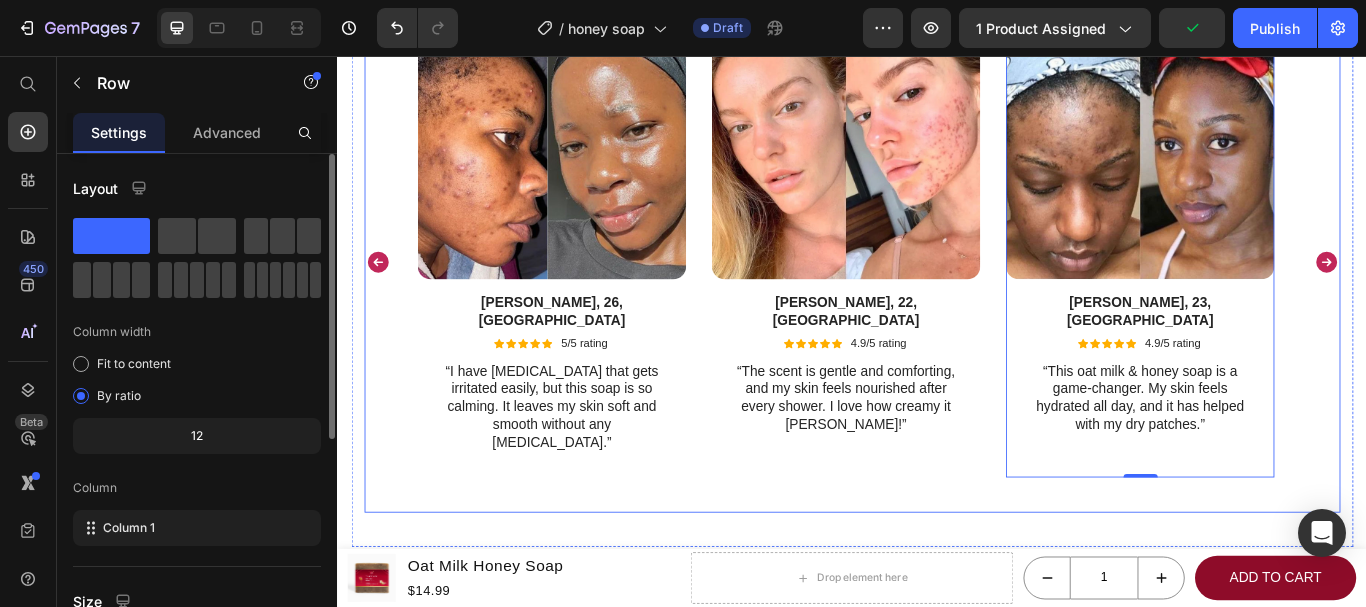 click 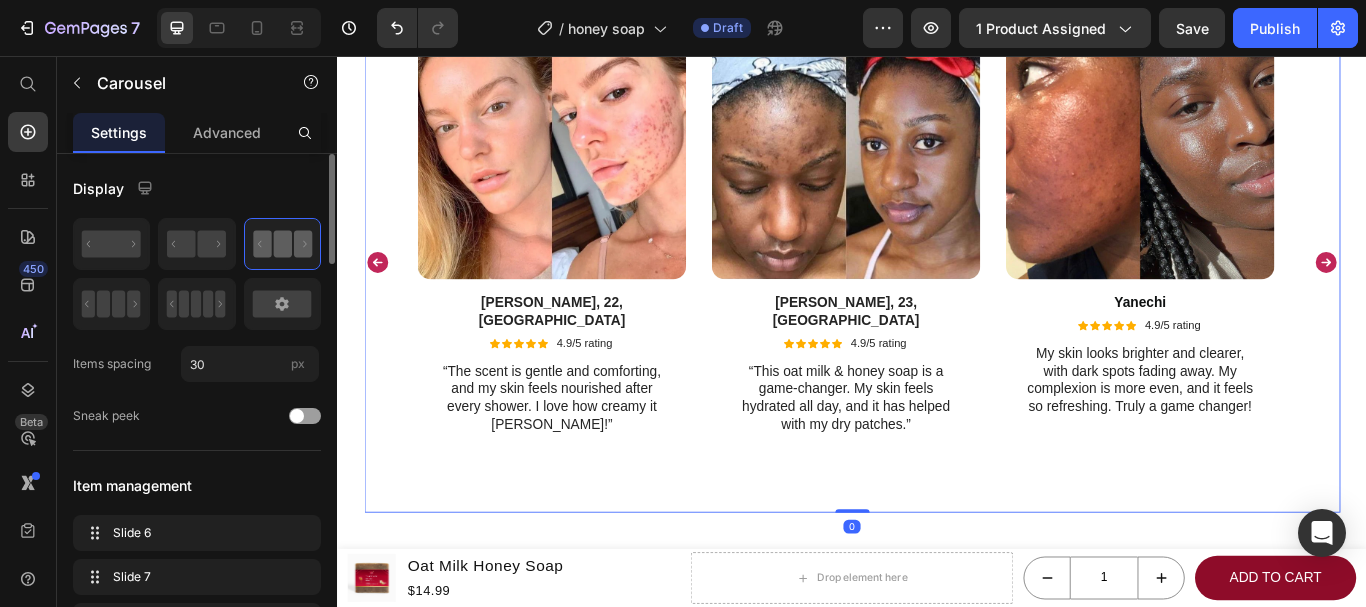 click 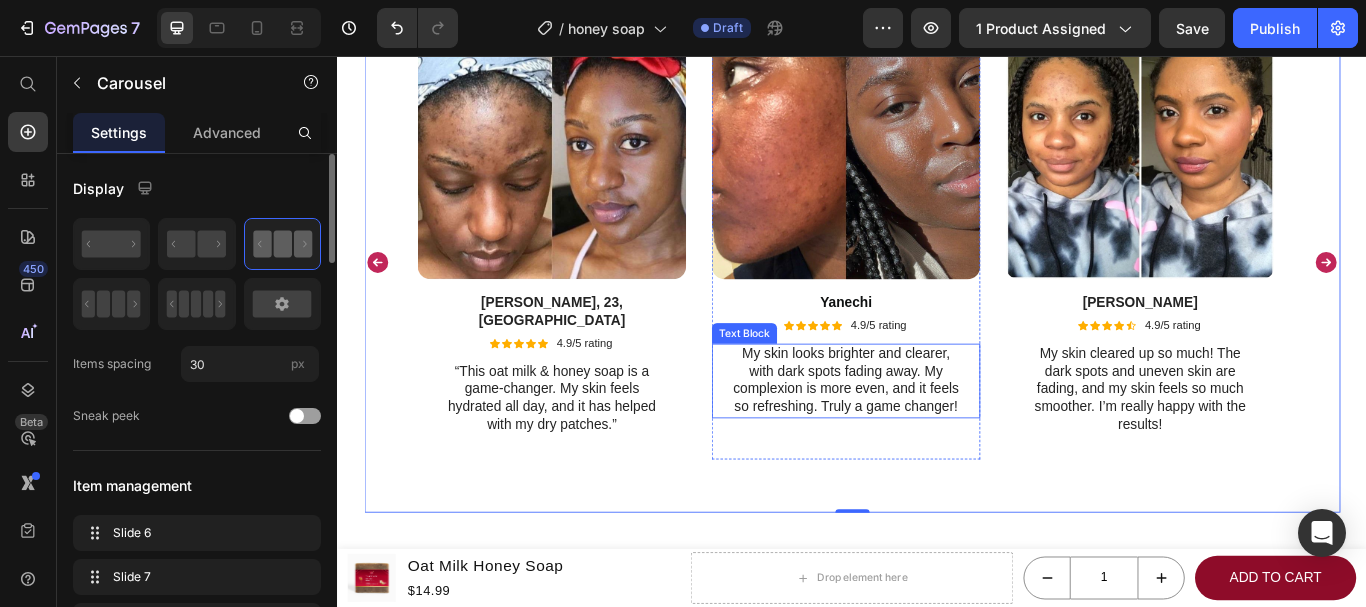 click on "My skin looks brighter and clearer, with dark spots fading away. My complexion is more even, and it feels so refreshing. Truly a game changer!" at bounding box center [929, 435] 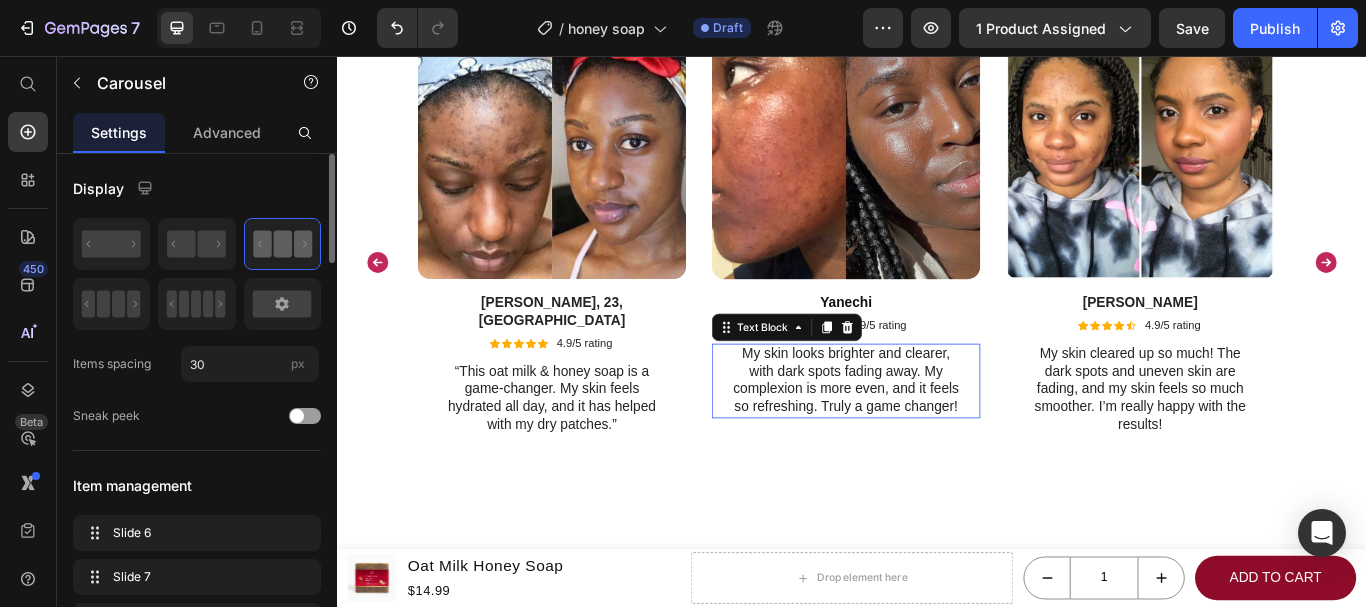 click on "My skin looks brighter and clearer, with dark spots fading away. My complexion is more even, and it feels so refreshing. Truly a game changer!" at bounding box center [929, 435] 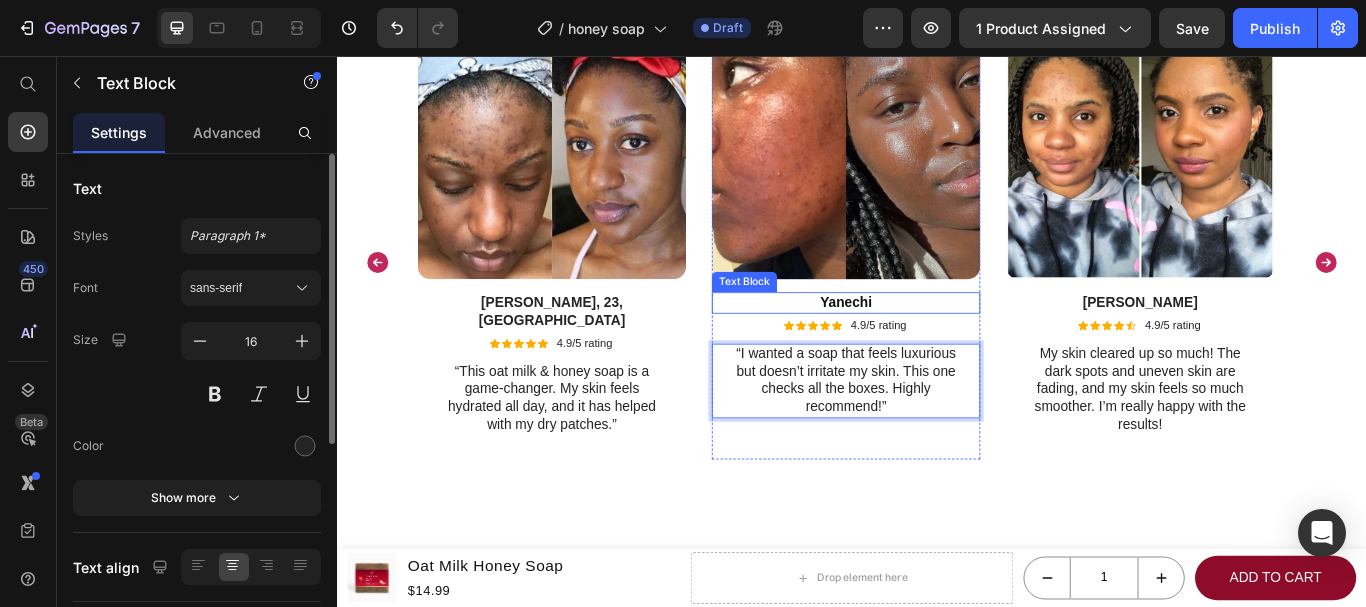 click on "Yanechi" at bounding box center (929, 343) 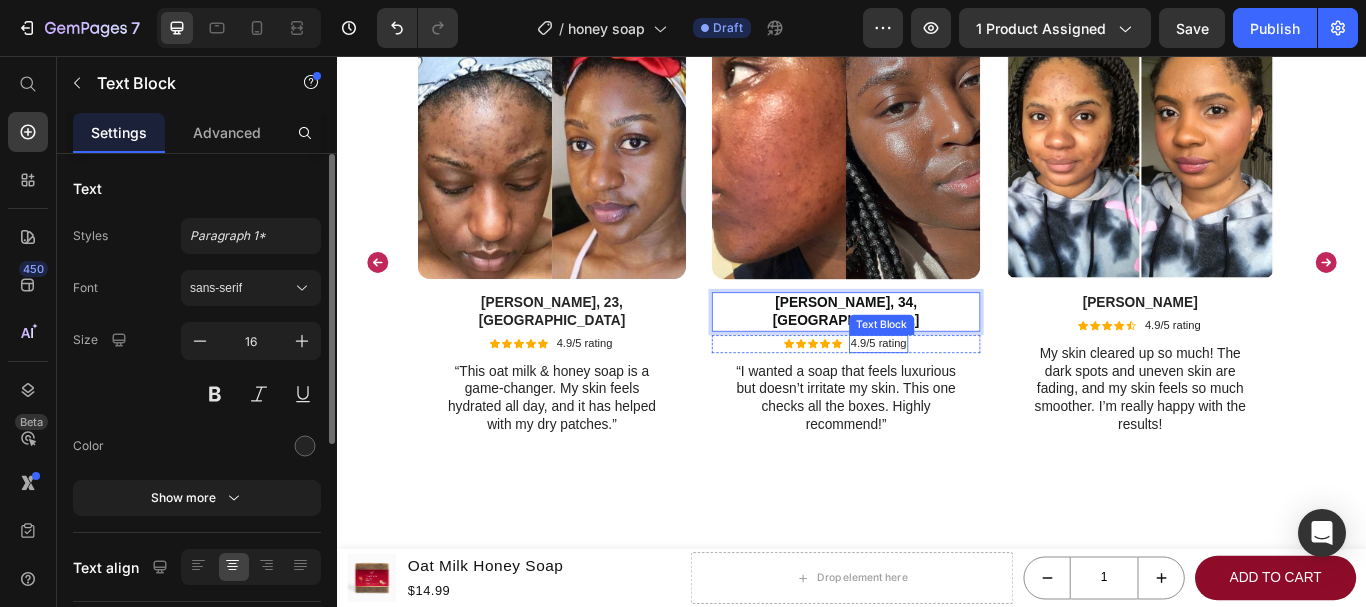 click on "4.9/5 rating" at bounding box center [967, 392] 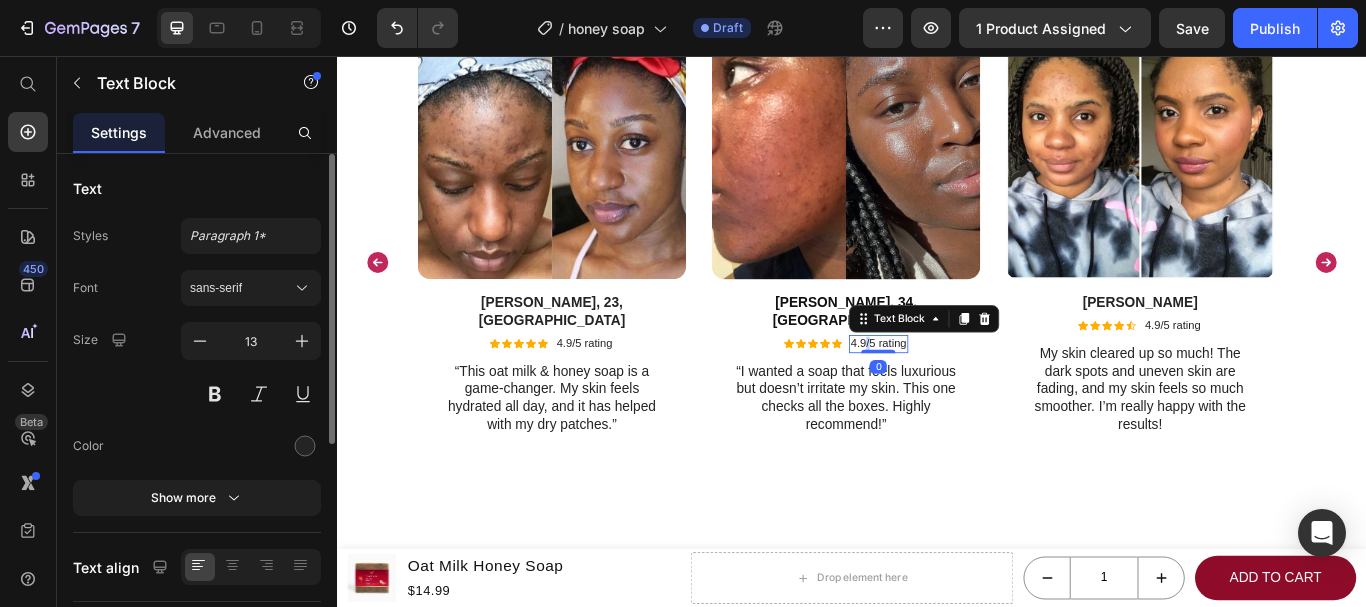 click on "4.9/5 rating" at bounding box center (967, 392) 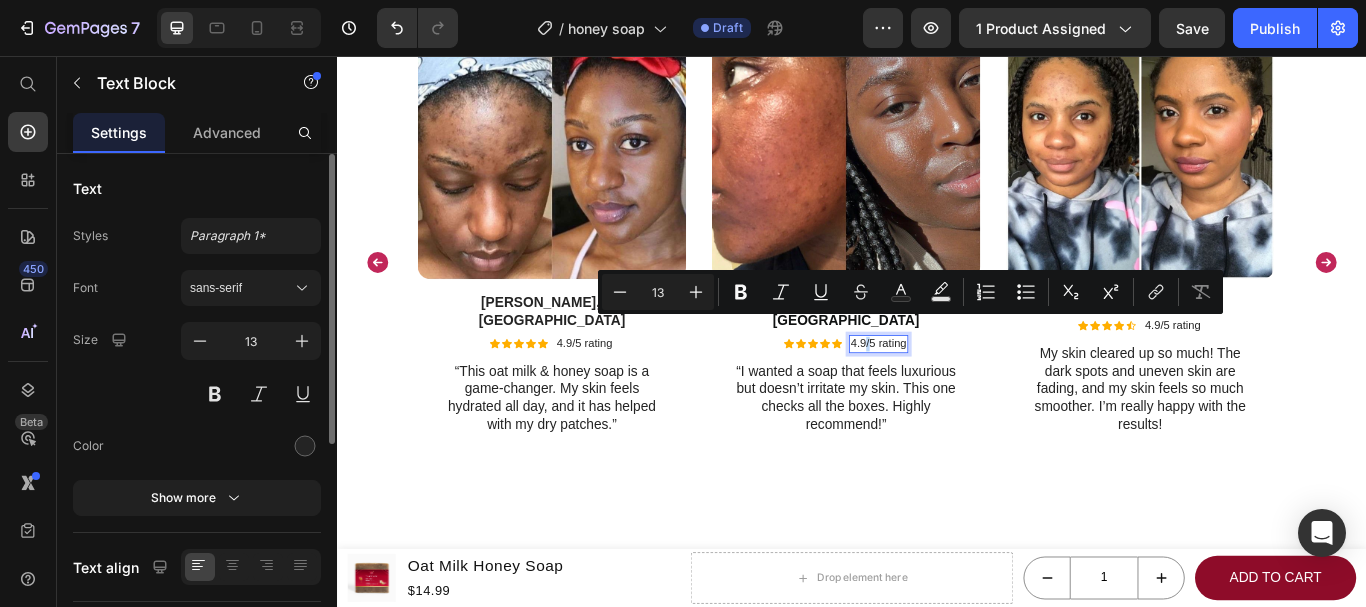 click on "4.9/5 rating" at bounding box center [967, 392] 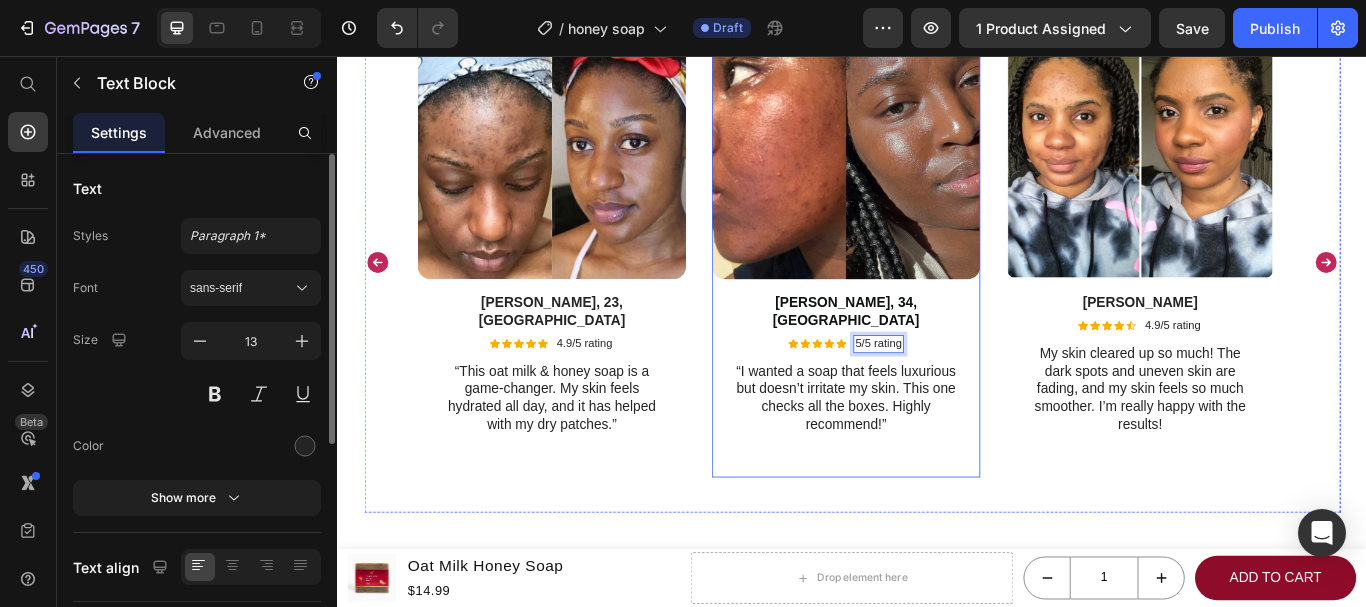 click on "Image Kayla T., 34, Atlanta Text Block Icon Icon Icon Icon Icon Icon List 5/5 rating Text Block   0 Row “I wanted a soap that feels luxurious but doesn’t irritate my skin. This one checks all the boxes. Highly recommend!” Text Block Row" at bounding box center [929, 276] 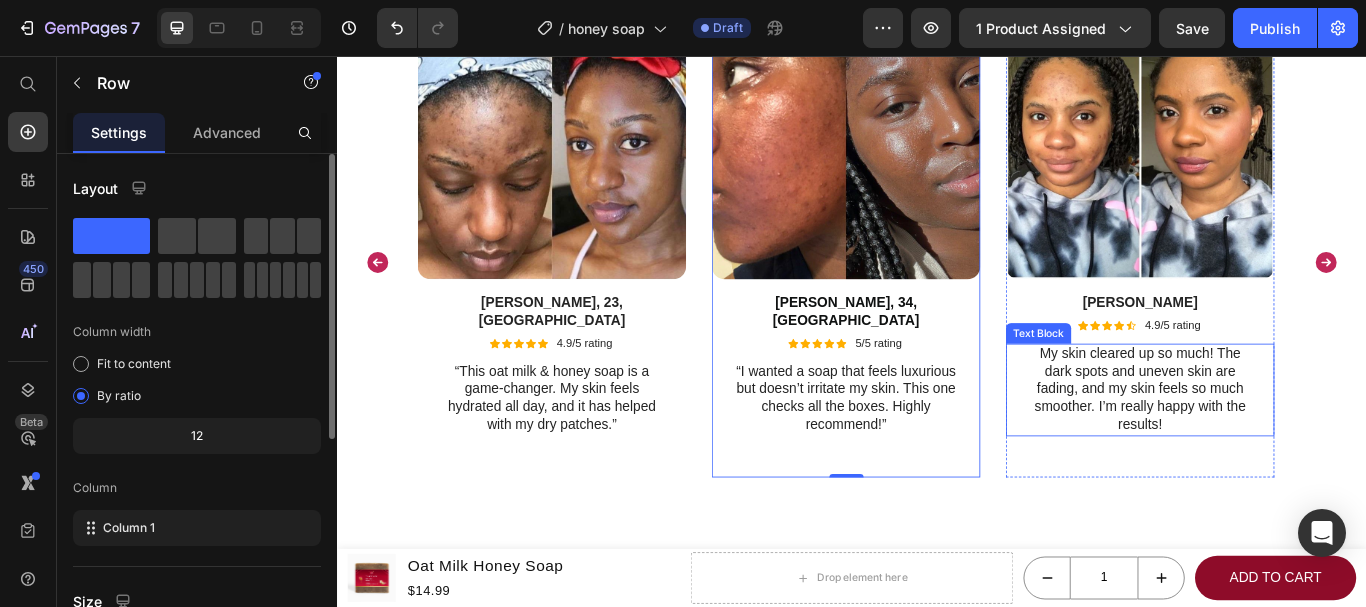 click on "My skin cleared up so much! The dark spots and uneven skin are fading, and my skin feels so much smoother. I’m really happy with the results!" at bounding box center [1272, 446] 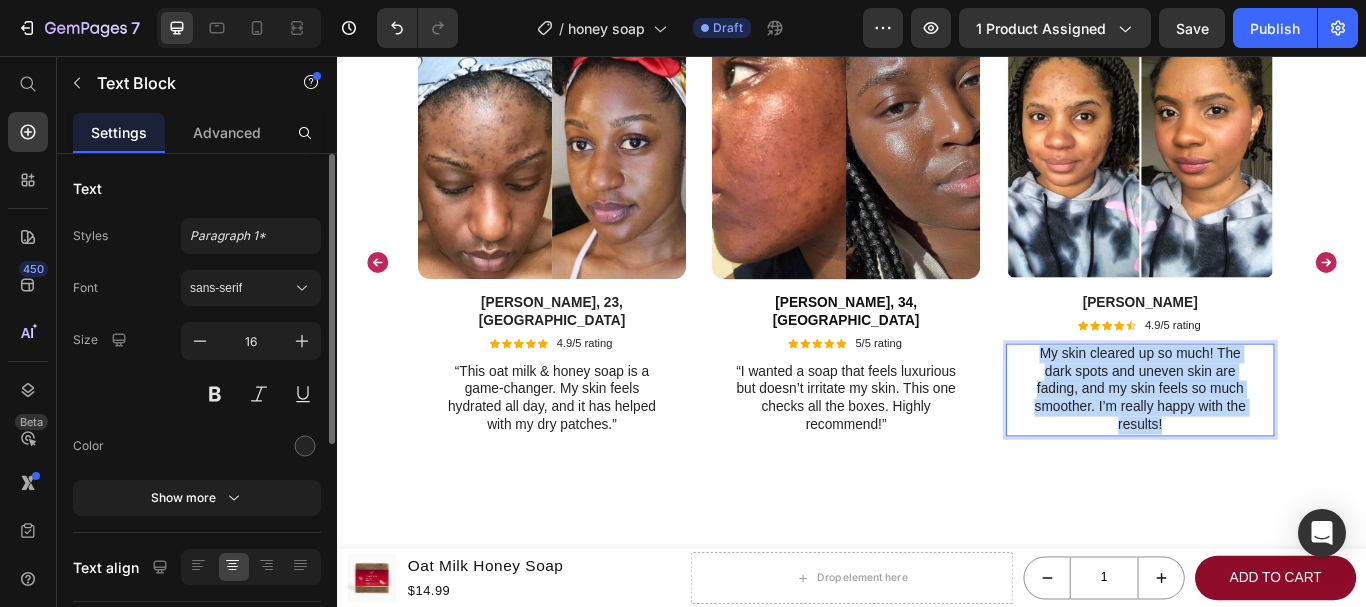 click on "My skin cleared up so much! The dark spots and uneven skin are fading, and my skin feels so much smoother. I’m really happy with the results!" at bounding box center (1272, 446) 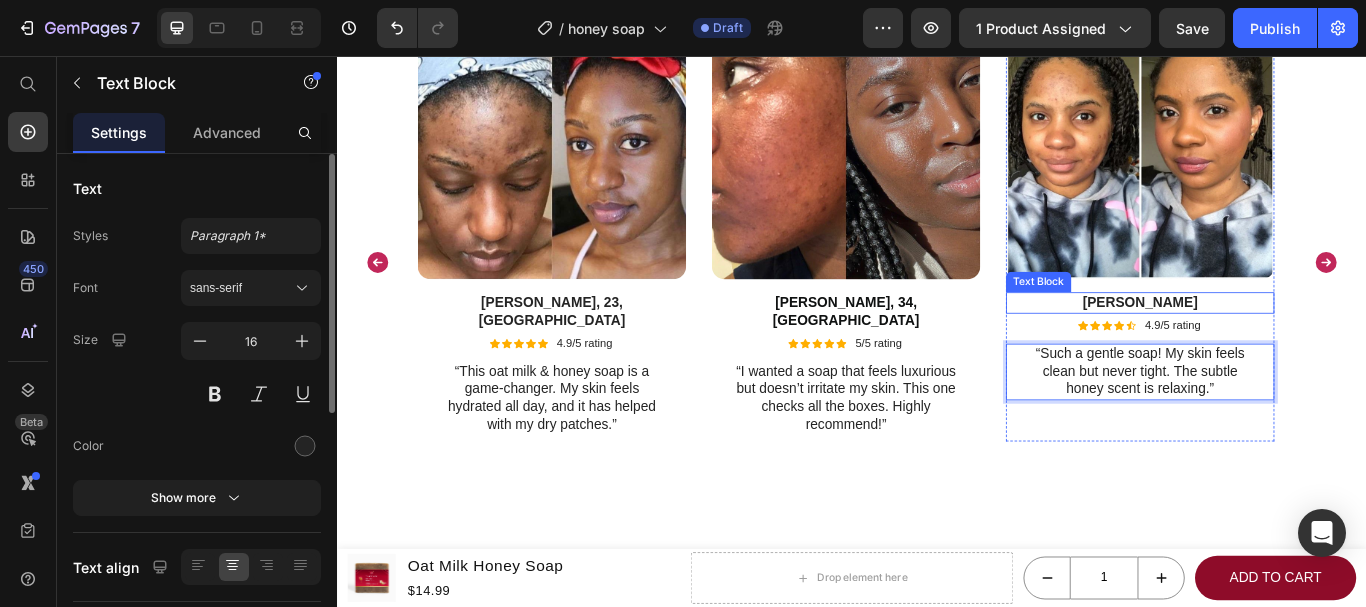click on "Tyrell" at bounding box center [1272, 344] 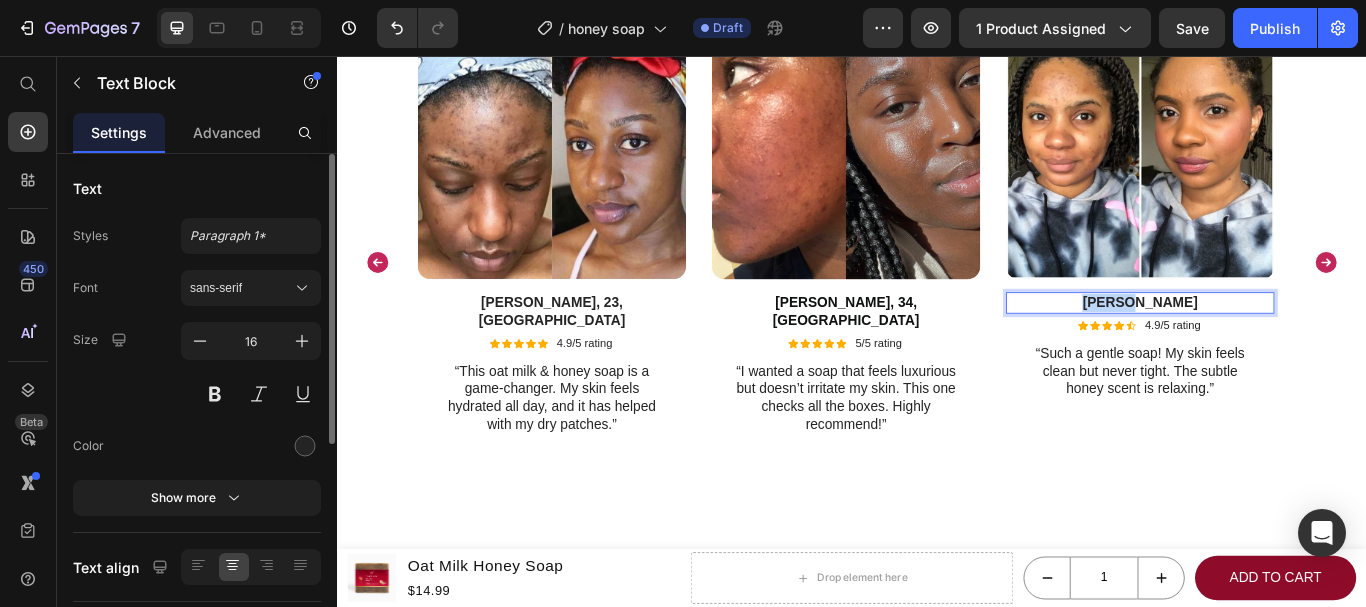 click on "Tyrell" at bounding box center (1272, 344) 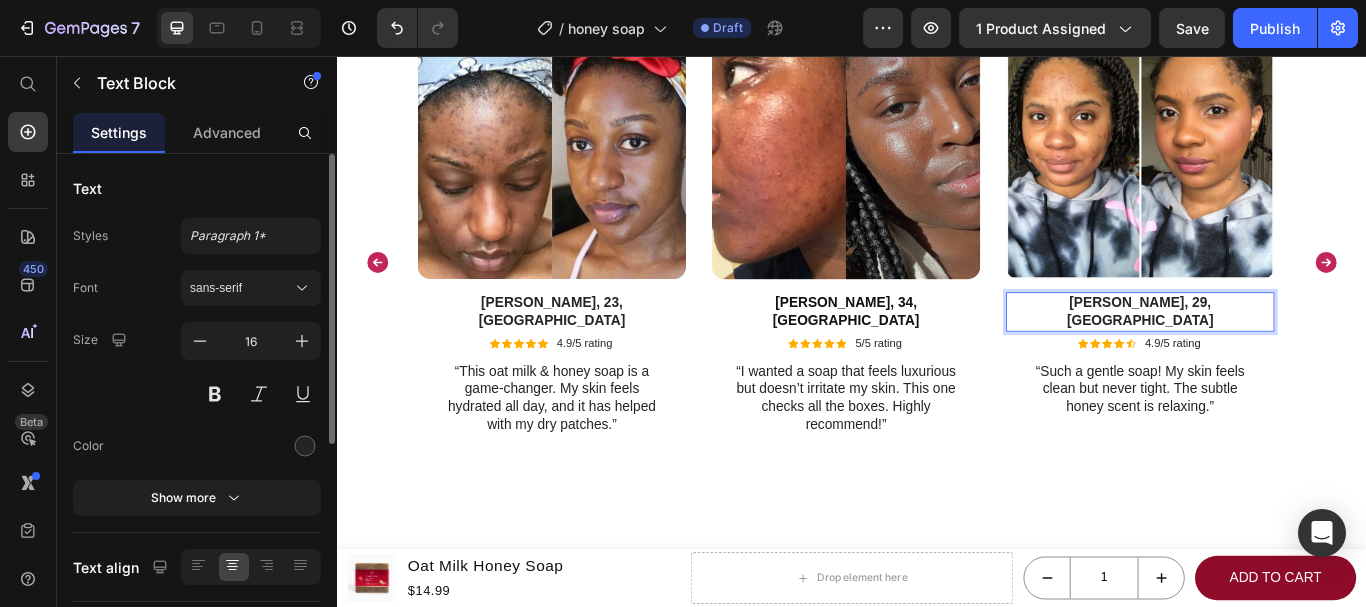 click on "Rebecca S., 29, Toronto" at bounding box center [1272, 355] 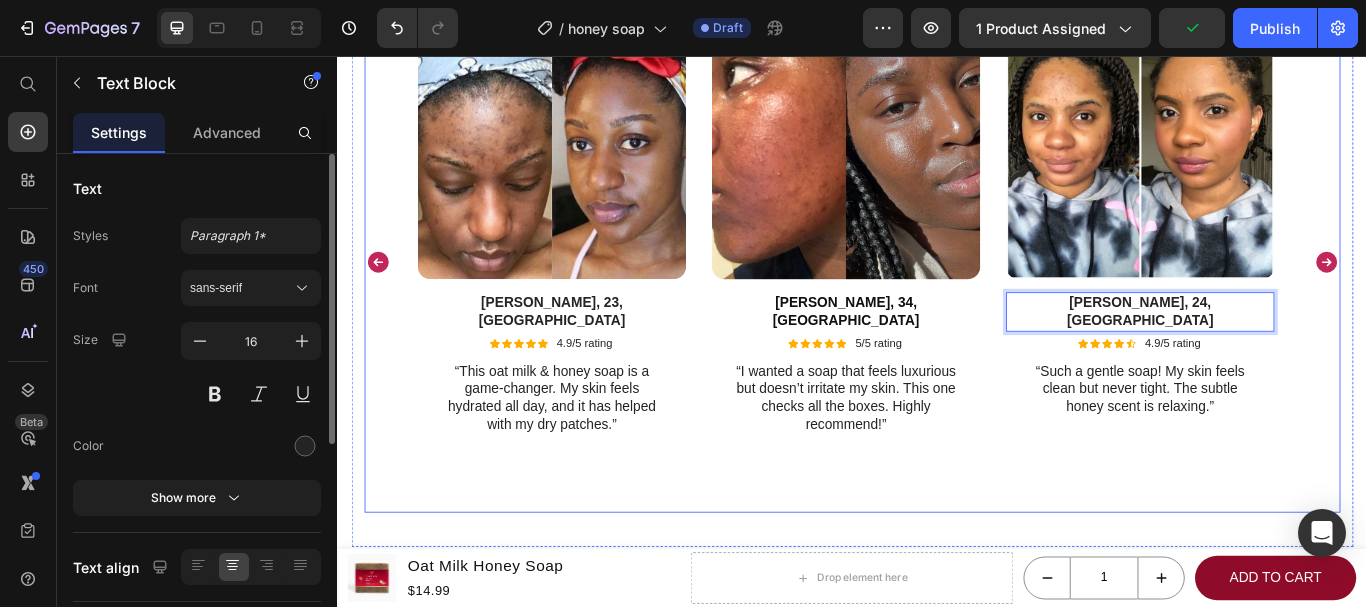 click on "Image  Emily R., 26, Boston Text Block Icon Icon Icon Icon Icon Icon List 5/5 rating Text Block Row “I have sensitive skin that gets irritated easily, but this soap is so calming. It leaves my skin soft and smooth without any dryness.” Text Block Row Image Linda P., 22, Dallas Text Block Icon Icon Icon Icon Icon Icon List 4.9/5 rating Text Block Row “The scent is gentle and comforting, and my skin feels nourished after every shower. I love how creamy it lathers!” Text Block Row Image  Sophie M., 23, Seattle Text Block Icon Icon Icon Icon Icon Icon List 4.9/5 rating Text Block Row “This oat milk & honey soap is a game-changer. My skin feels hydrated all day, and it has helped with my dry patches.” Text Block Row Image Kayla T., 34, Atlanta Text Block Icon Icon Icon Icon Icon Icon List 5/5 rating Text Block Row “I wanted a soap that feels luxurious but doesn’t irritate my skin. This one checks all the boxes. Highly recommend!” Text Block Row Image Rebecca S., 24, Toronto Text Block   4 Icon" at bounding box center [937, 296] 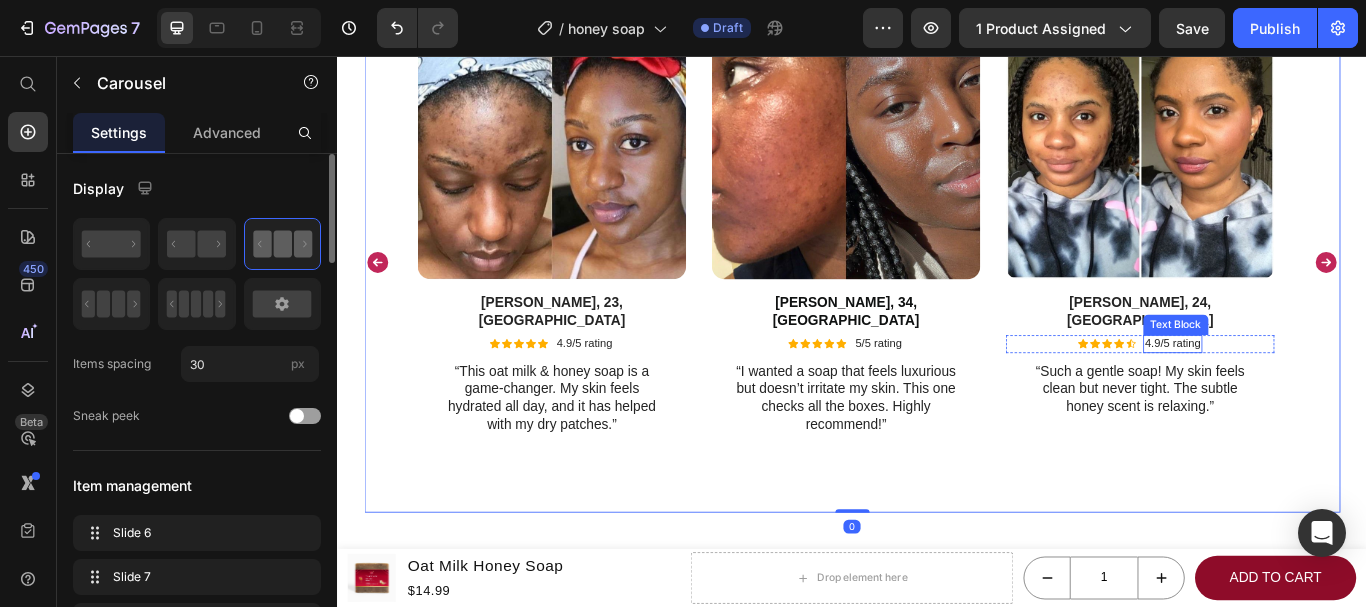 click on "4.9/5 rating" at bounding box center (1310, 392) 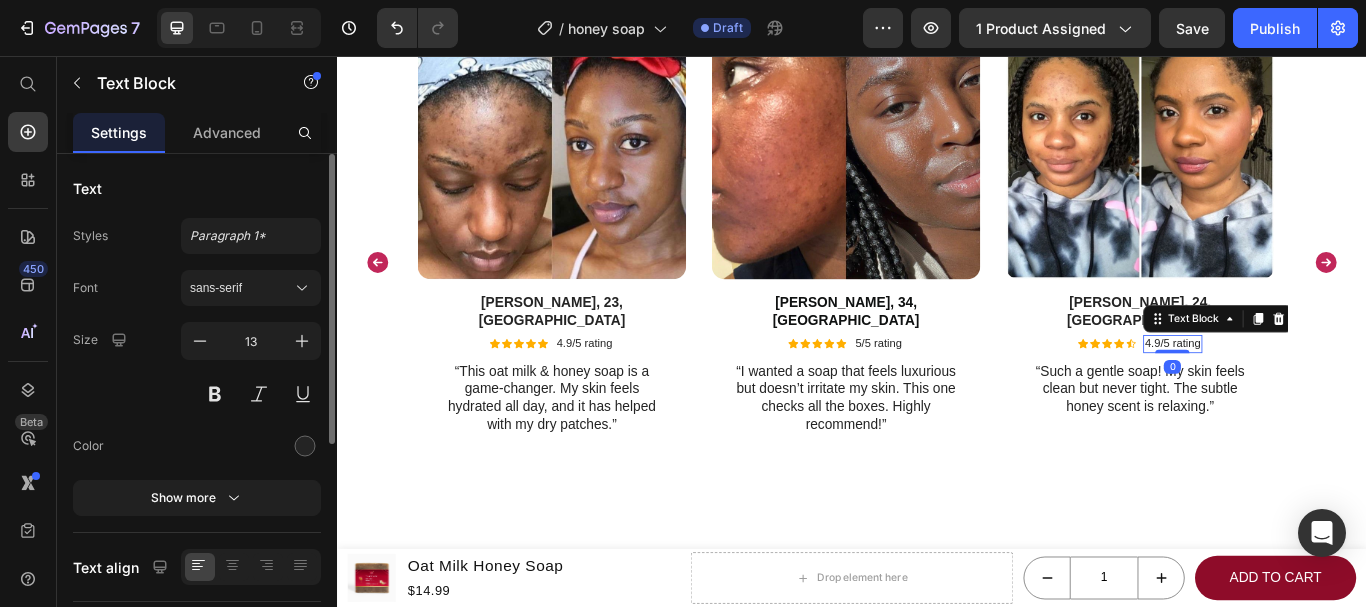click on "4.9/5 rating" at bounding box center [1310, 392] 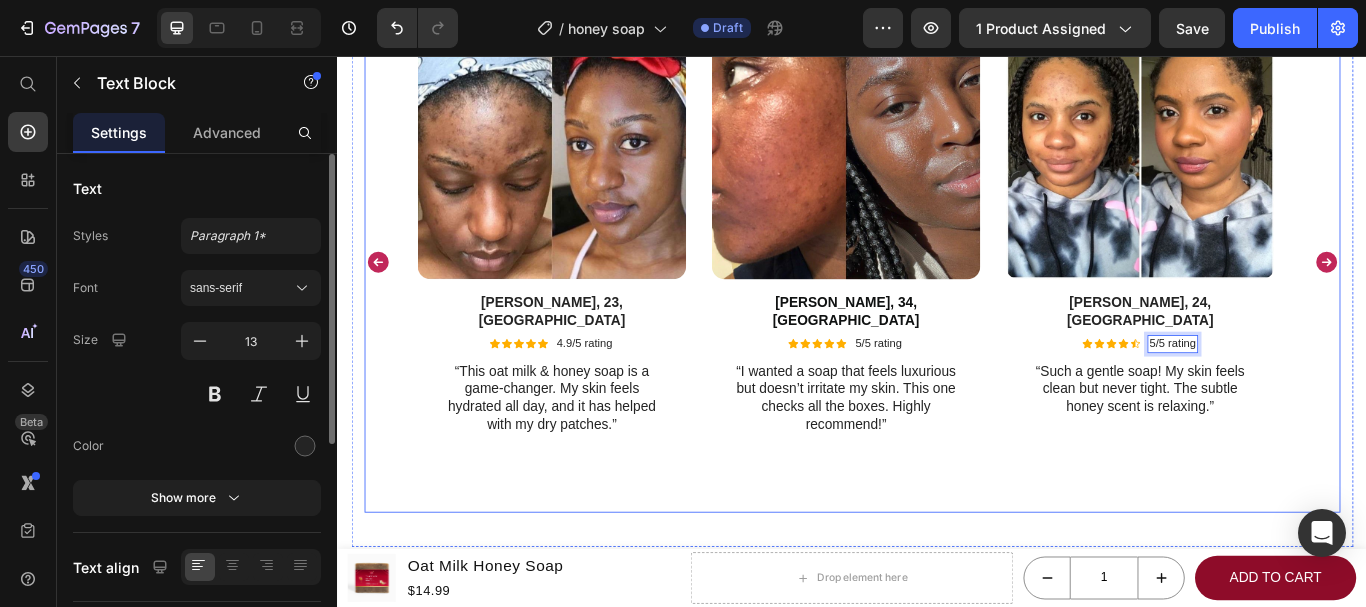 click 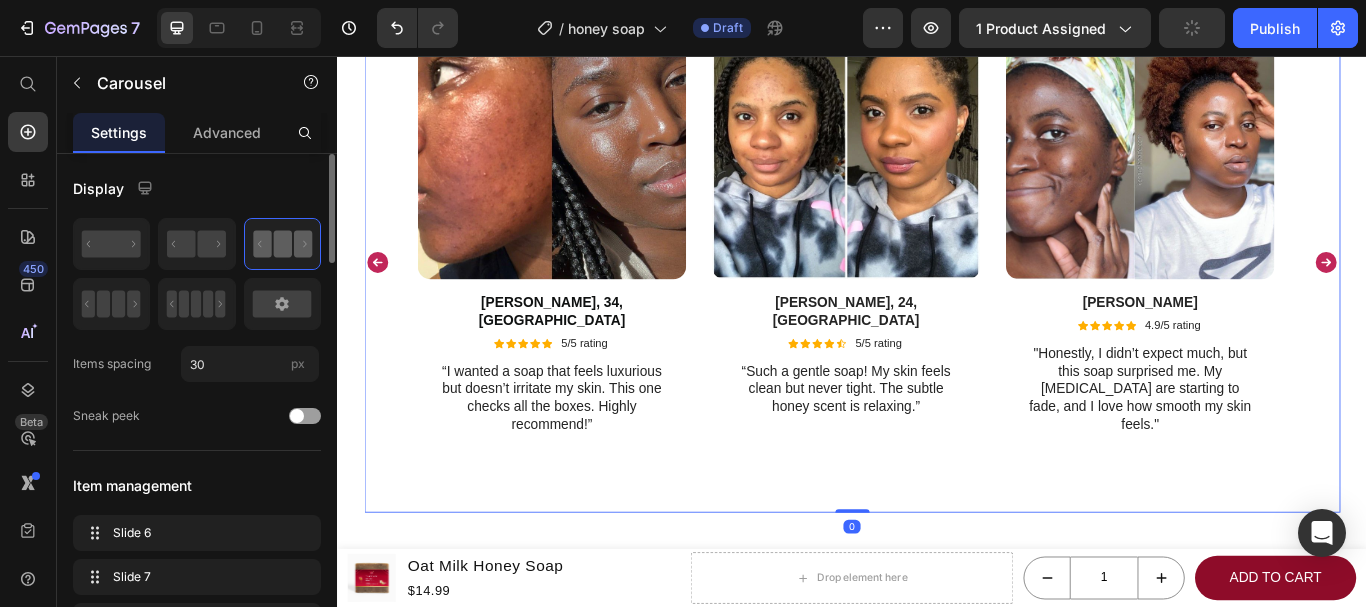 click 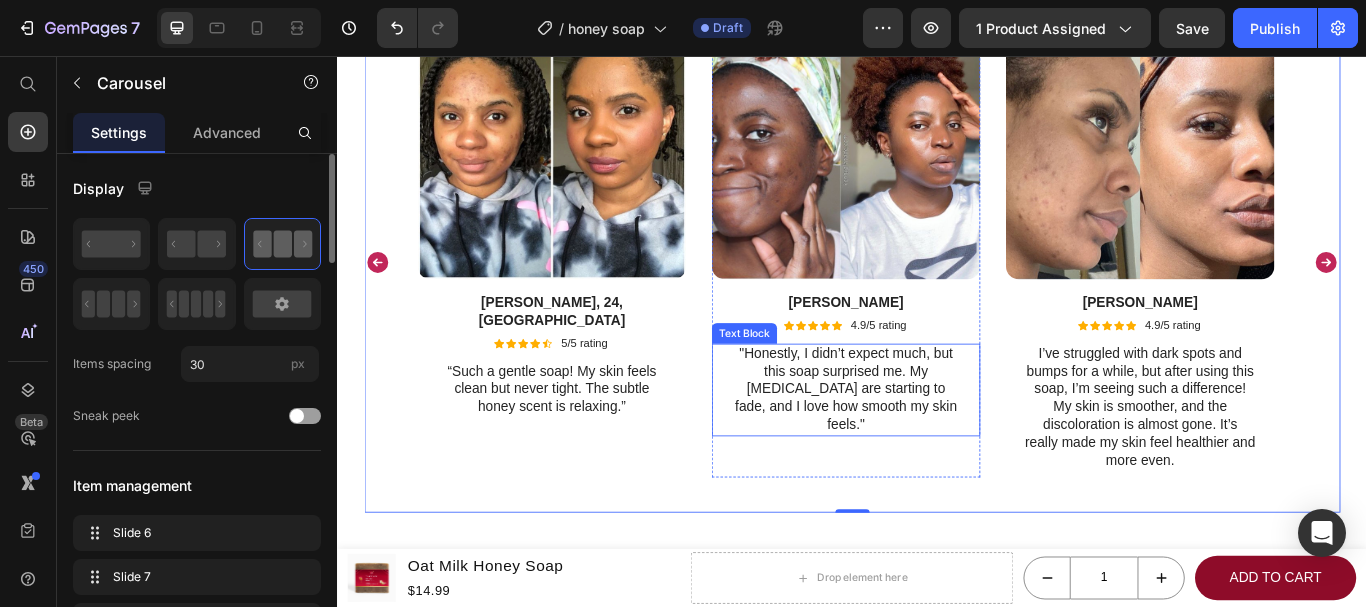click on ""Honestly, I didn’t expect much, but this soap surprised me. My acne scars are starting to fade, and I love how smooth my skin feels."" at bounding box center (929, 446) 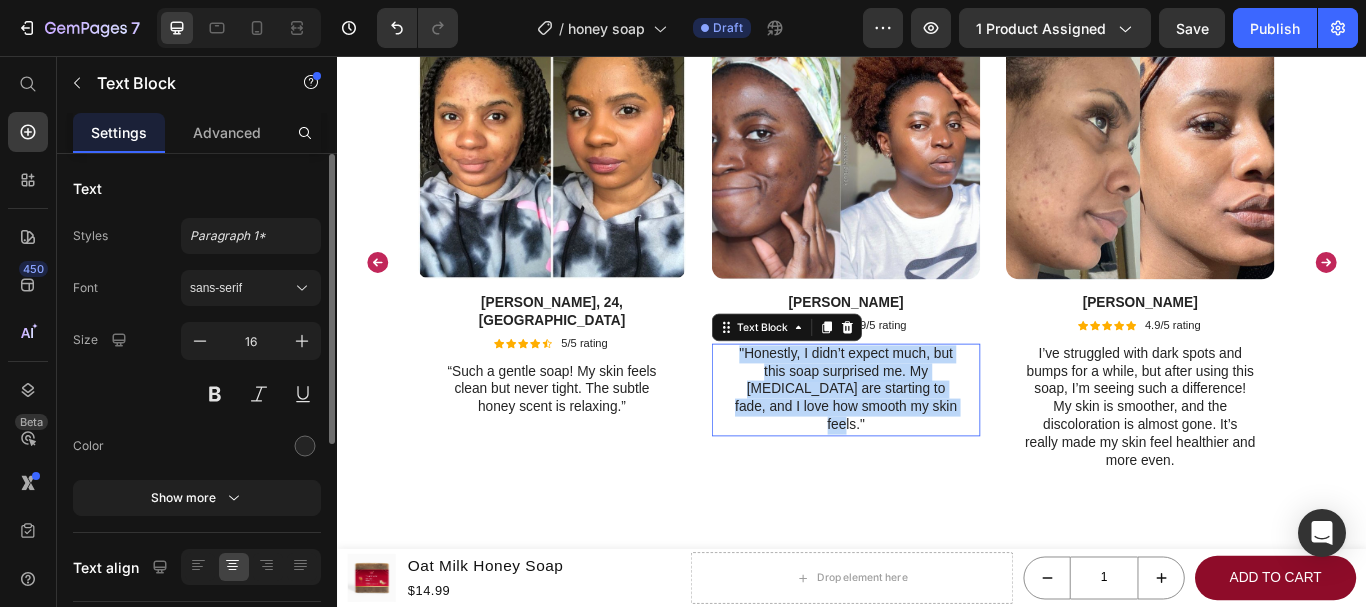 click on ""Honestly, I didn’t expect much, but this soap surprised me. My acne scars are starting to fade, and I love how smooth my skin feels."" at bounding box center (929, 446) 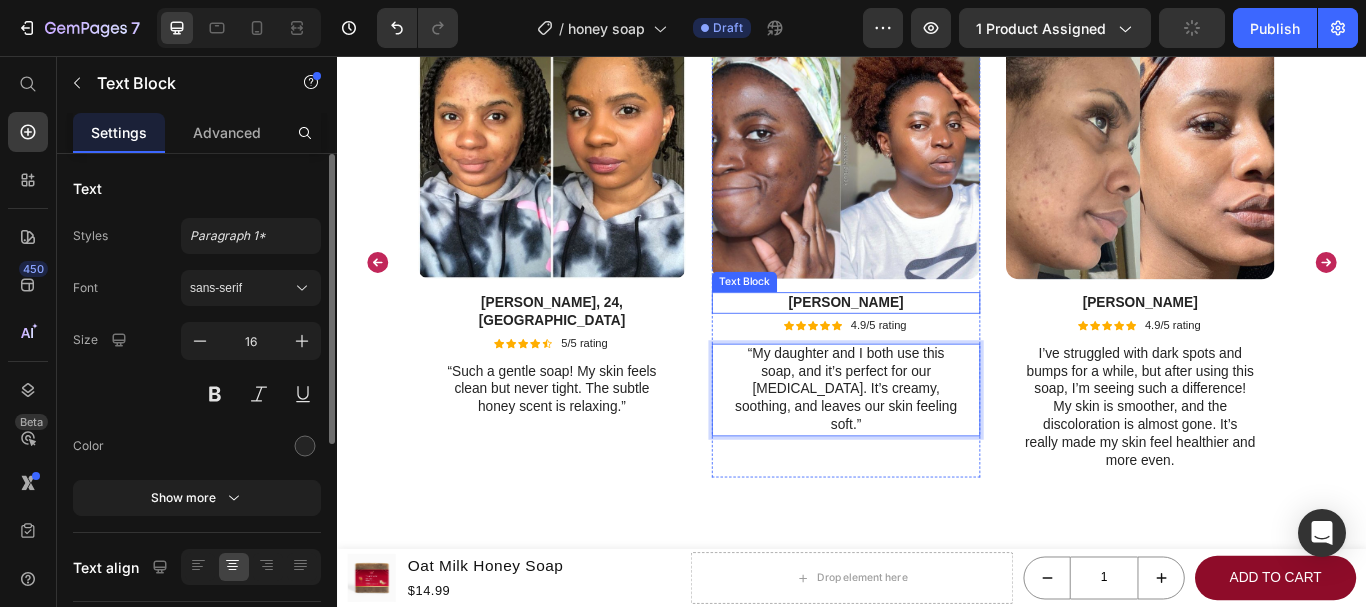 click on "Aaliyah" at bounding box center [929, 344] 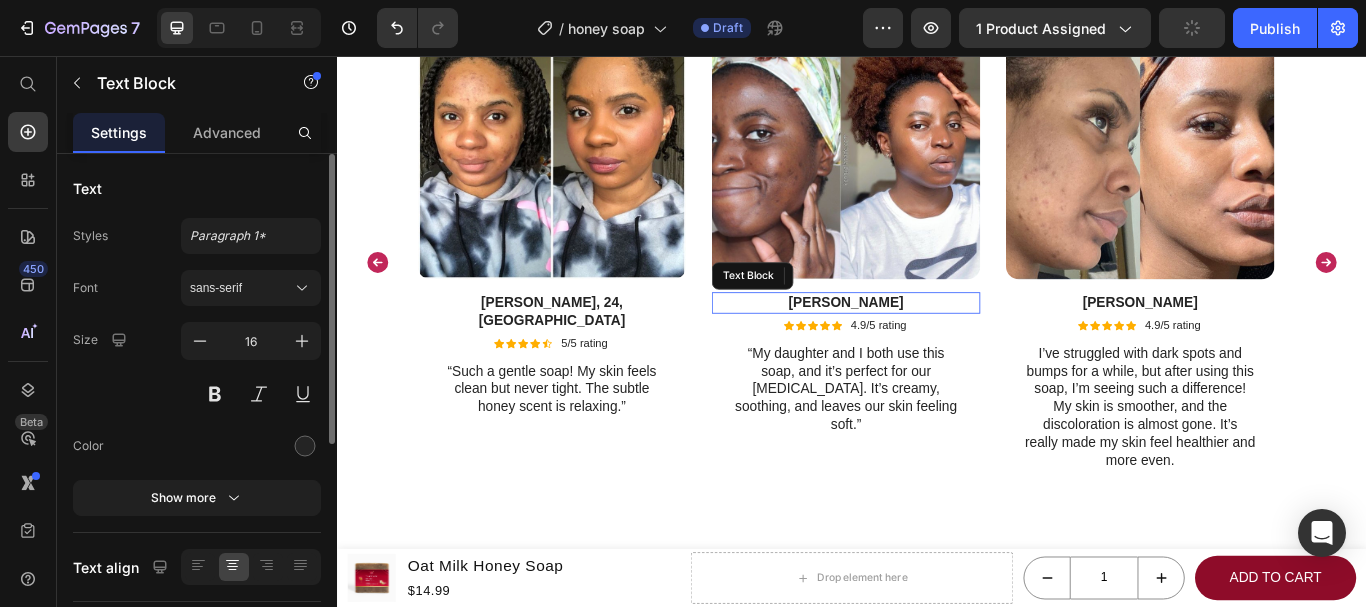 click on "Aaliyah" at bounding box center (929, 344) 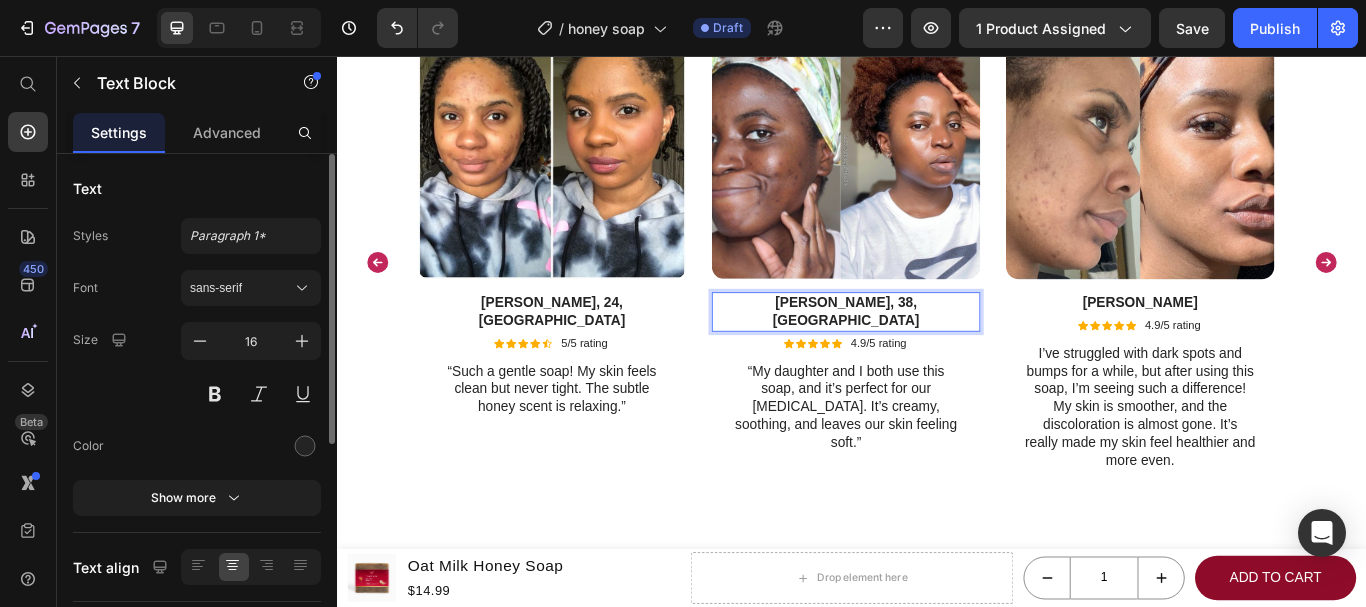 click on "Maya D., 38, Miami" at bounding box center (929, 355) 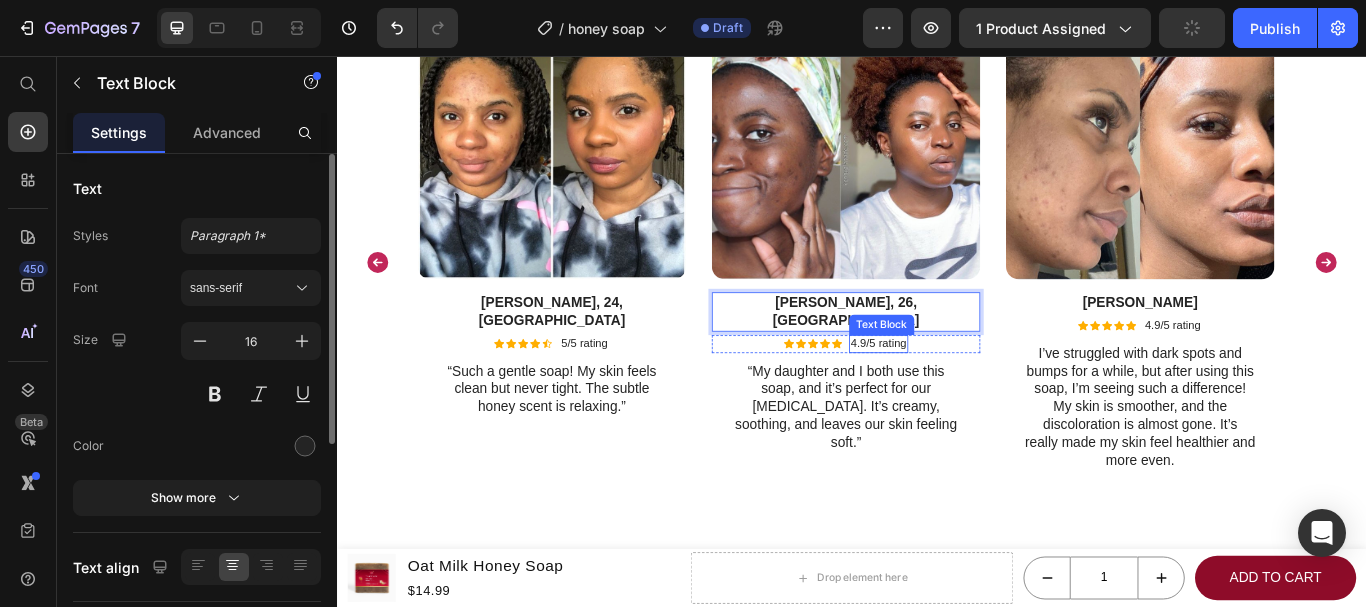click on "4.9/5 rating" at bounding box center (967, 392) 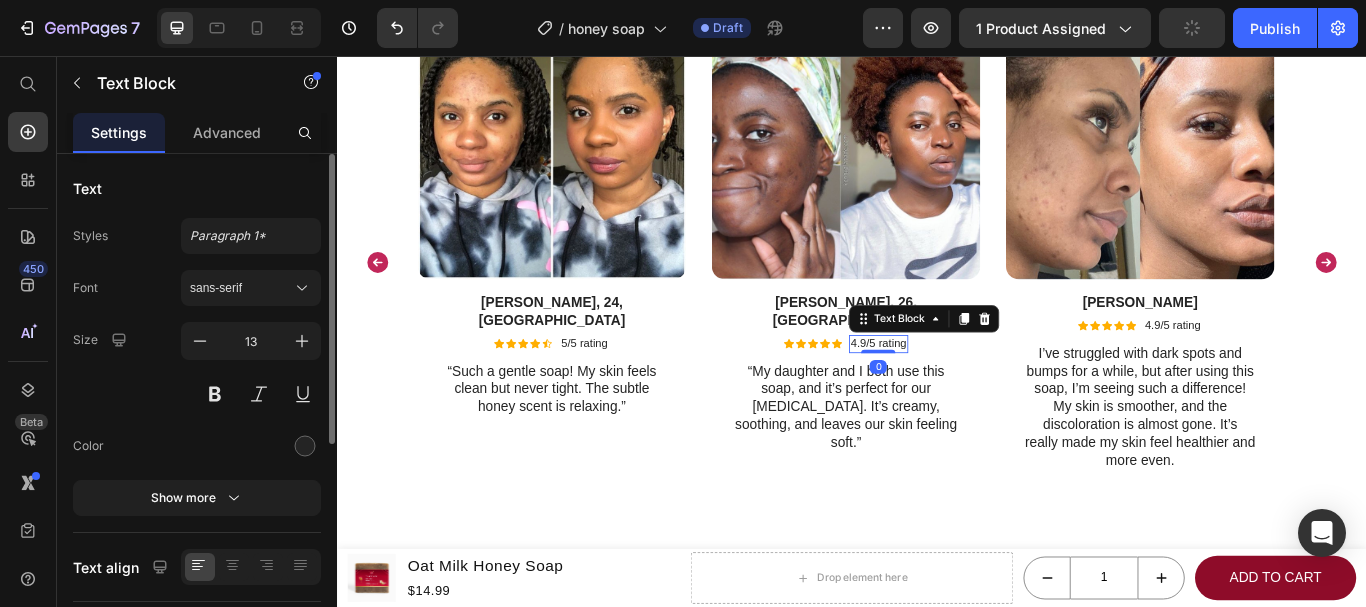 click on "4.9/5 rating" at bounding box center [967, 392] 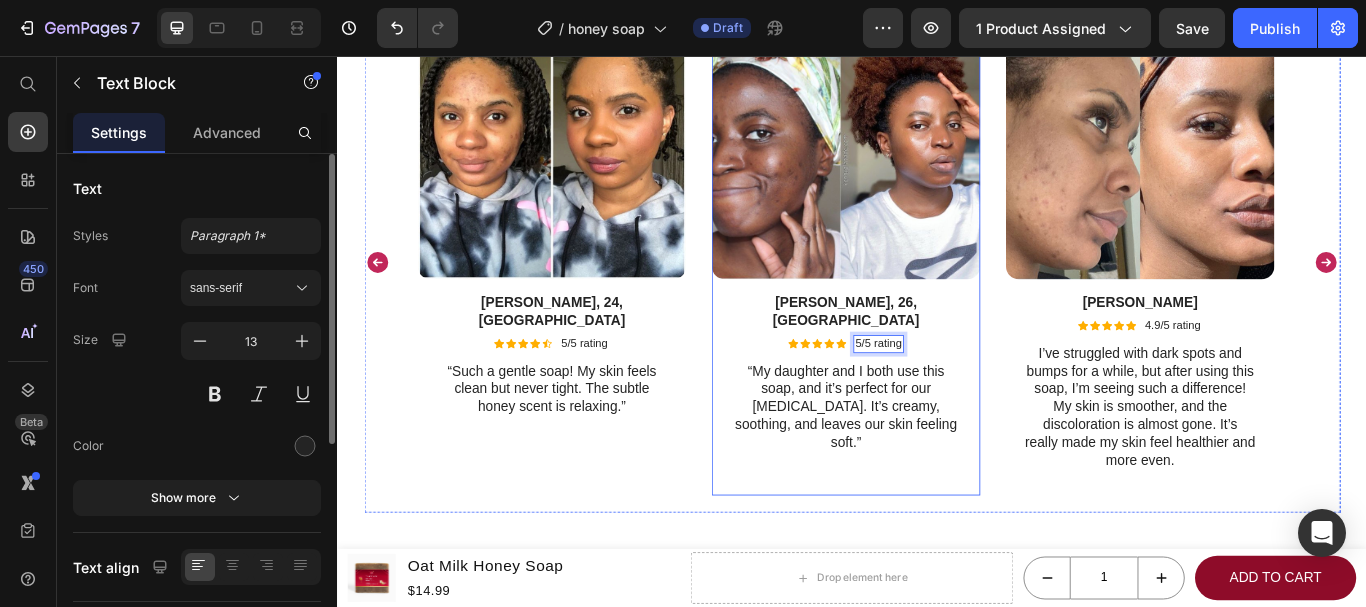click on "Image Maya D., 26, Miami Text Block Icon Icon Icon Icon Icon Icon List 5/5 rating Text Block   0 Row “My daughter and I both use this soap, and it’s perfect for our sensitive skin. It’s creamy, soothing, and leaves our skin feeling soft.” Text Block Row" at bounding box center (929, 286) 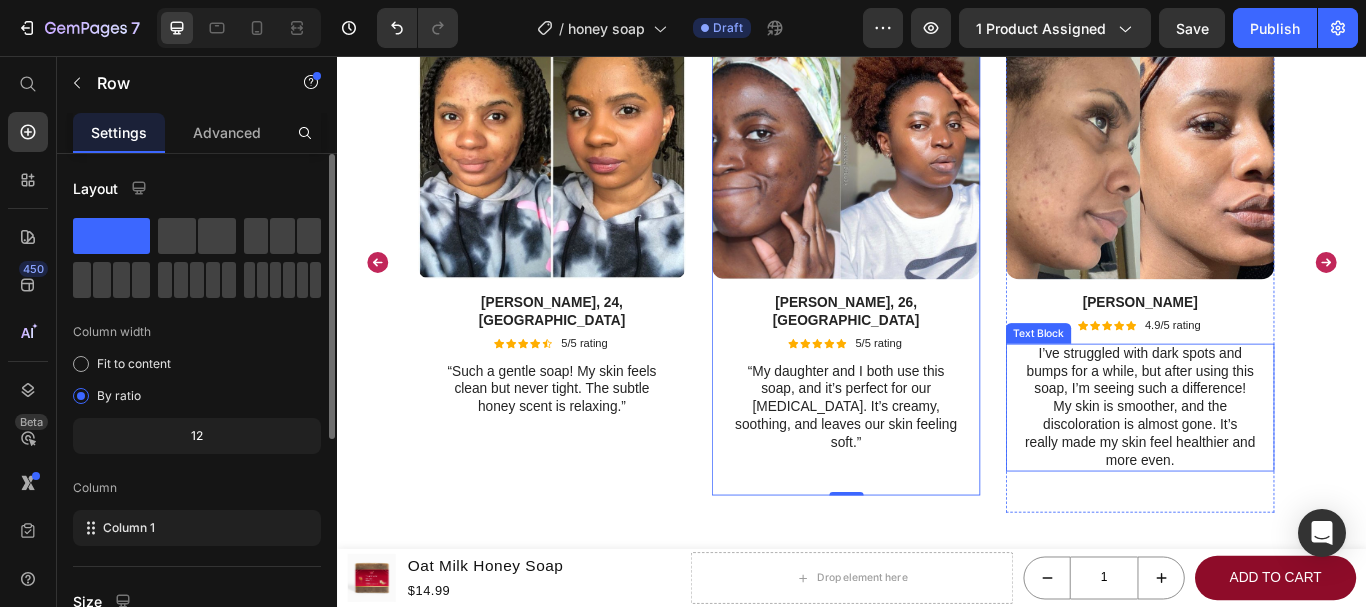 click on "I’ve struggled with dark spots and bumps for a while, but after using this soap, I’m seeing such a difference! My skin is smoother, and the discoloration is almost gone. It’s really made my skin feel healthier and more even." at bounding box center [1272, 467] 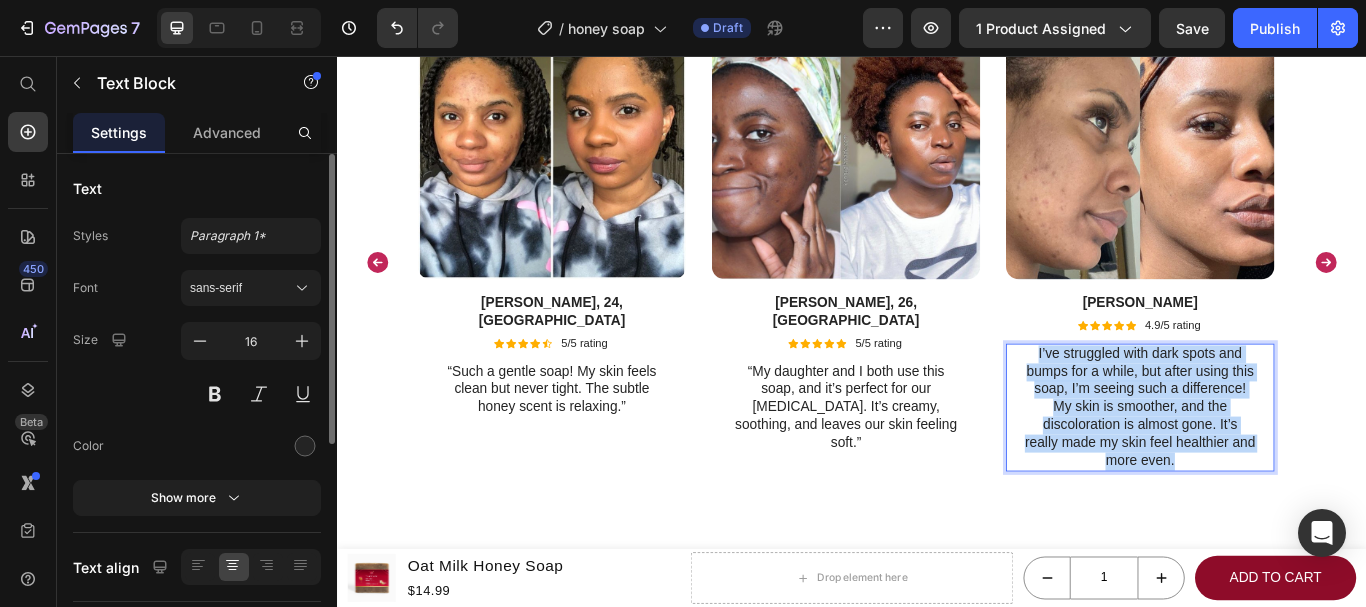 click on "I’ve struggled with dark spots and bumps for a while, but after using this soap, I’m seeing such a difference! My skin is smoother, and the discoloration is almost gone. It’s really made my skin feel healthier and more even." at bounding box center (1272, 467) 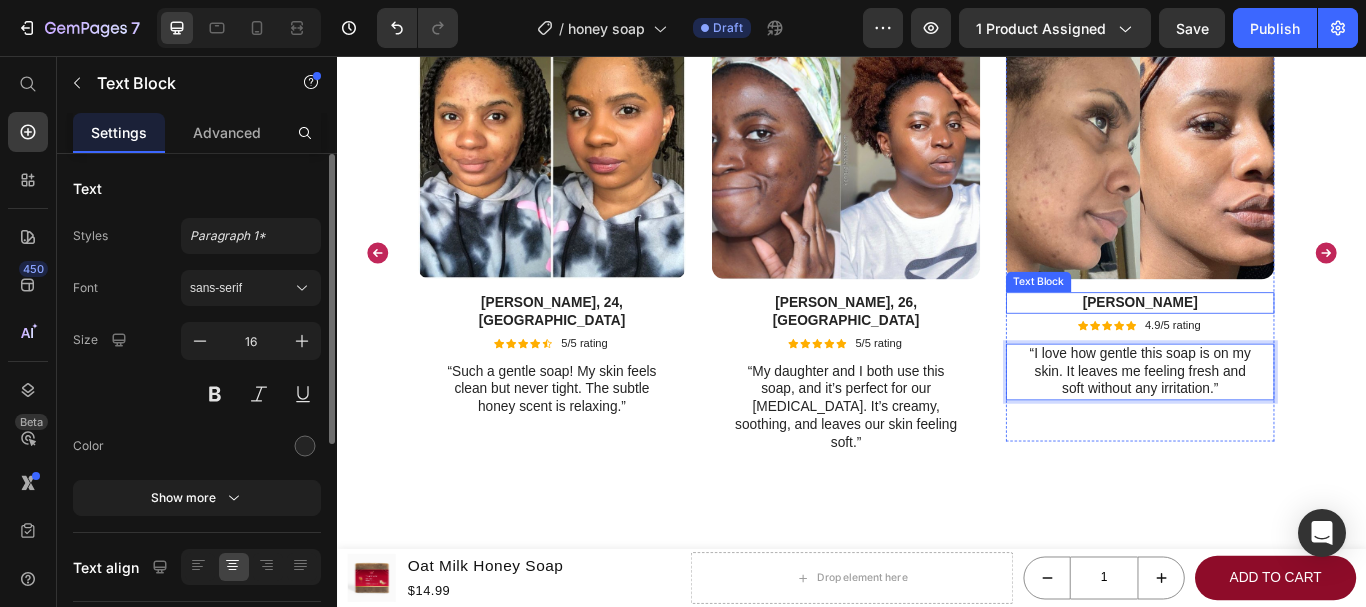 click on "Tyesha" at bounding box center (1272, 344) 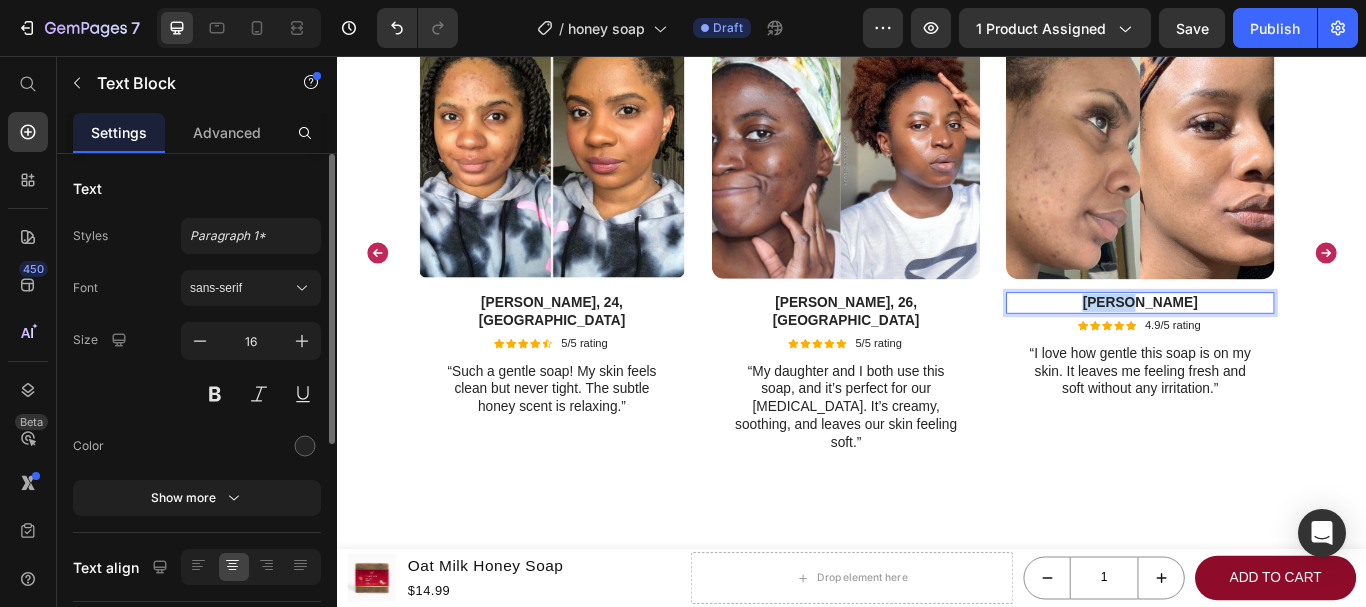 click on "Tyesha" at bounding box center [1272, 344] 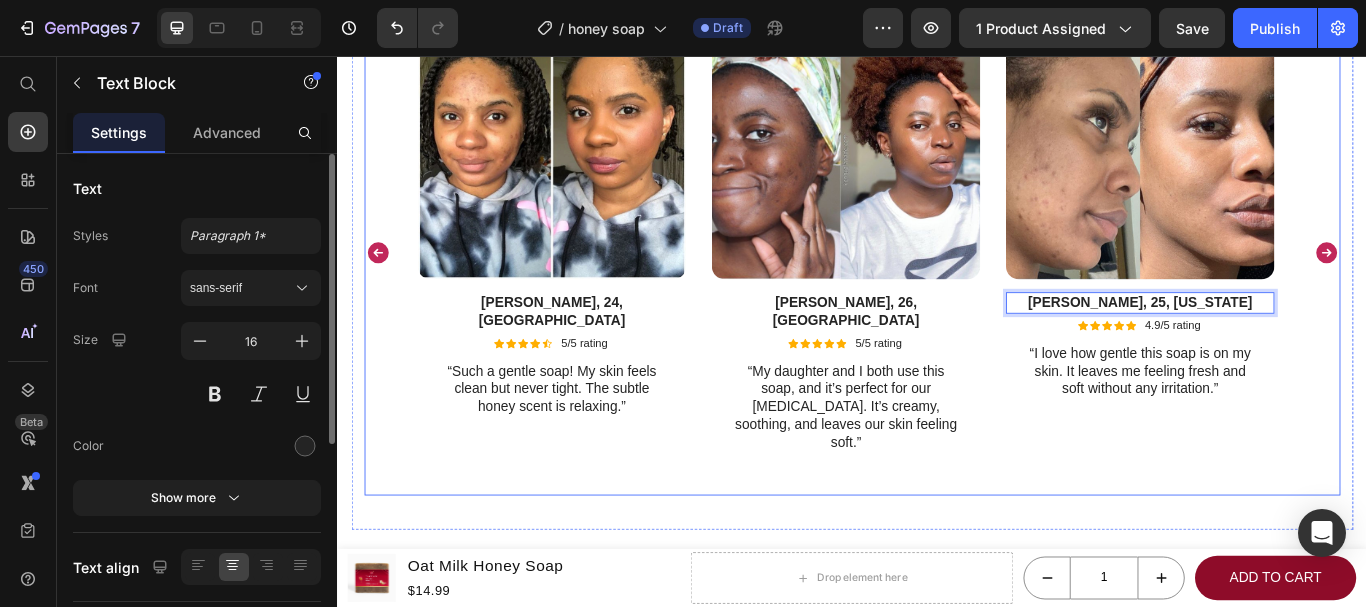 click 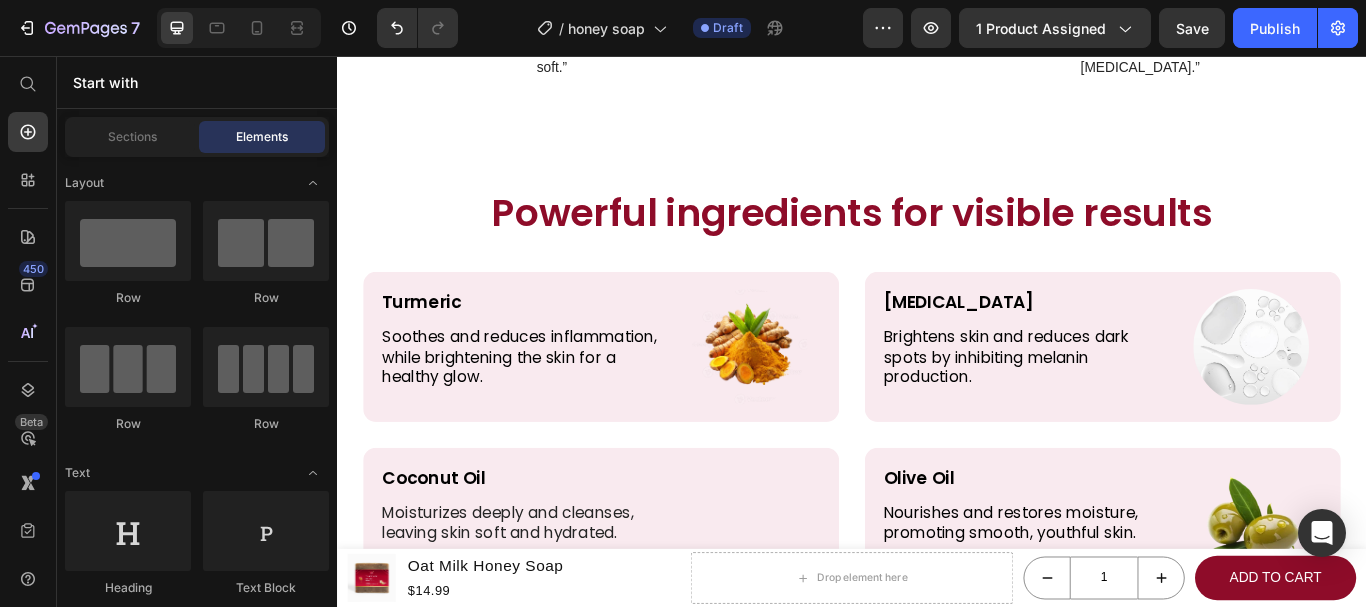 scroll, scrollTop: 4536, scrollLeft: 0, axis: vertical 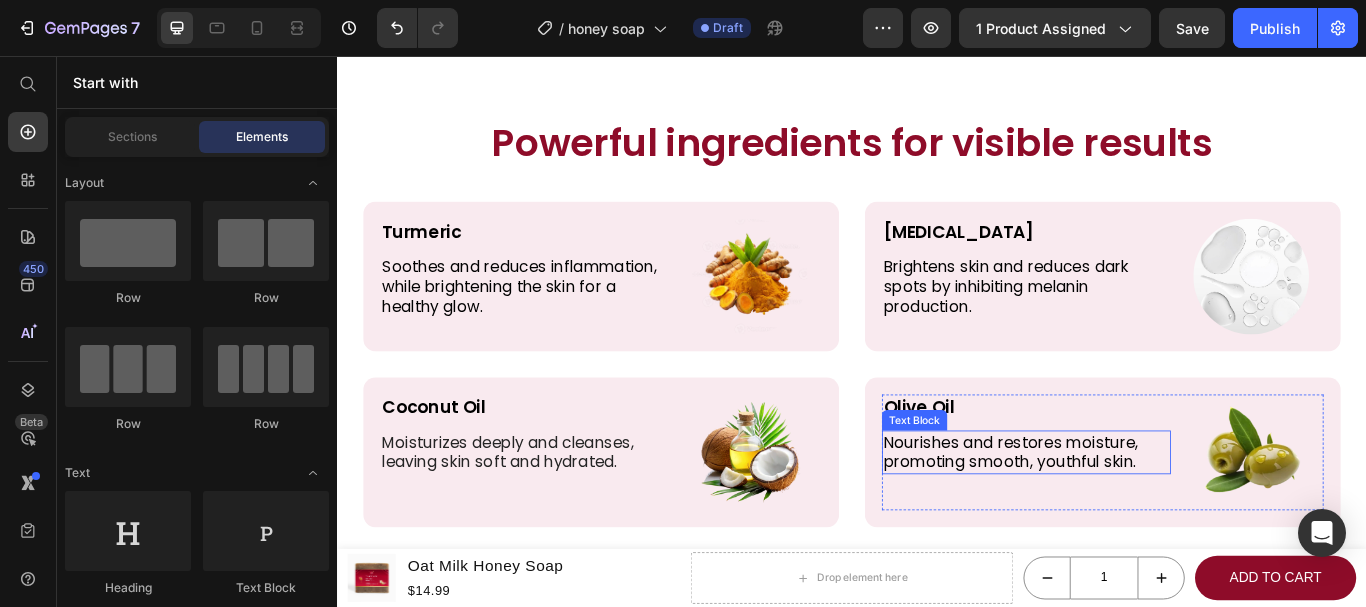 click on "Nourishes and restores moisture, promoting smooth, youthful skin." at bounding box center [1140, 518] 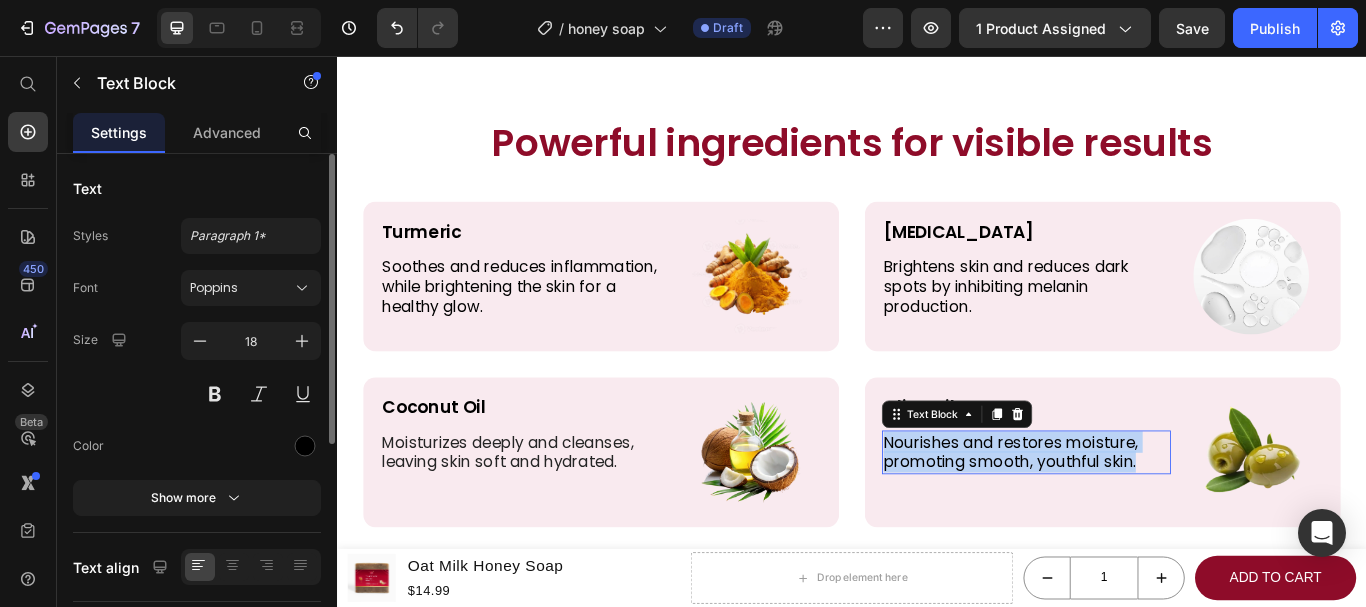 click on "Nourishes and restores moisture, promoting smooth, youthful skin." at bounding box center [1140, 518] 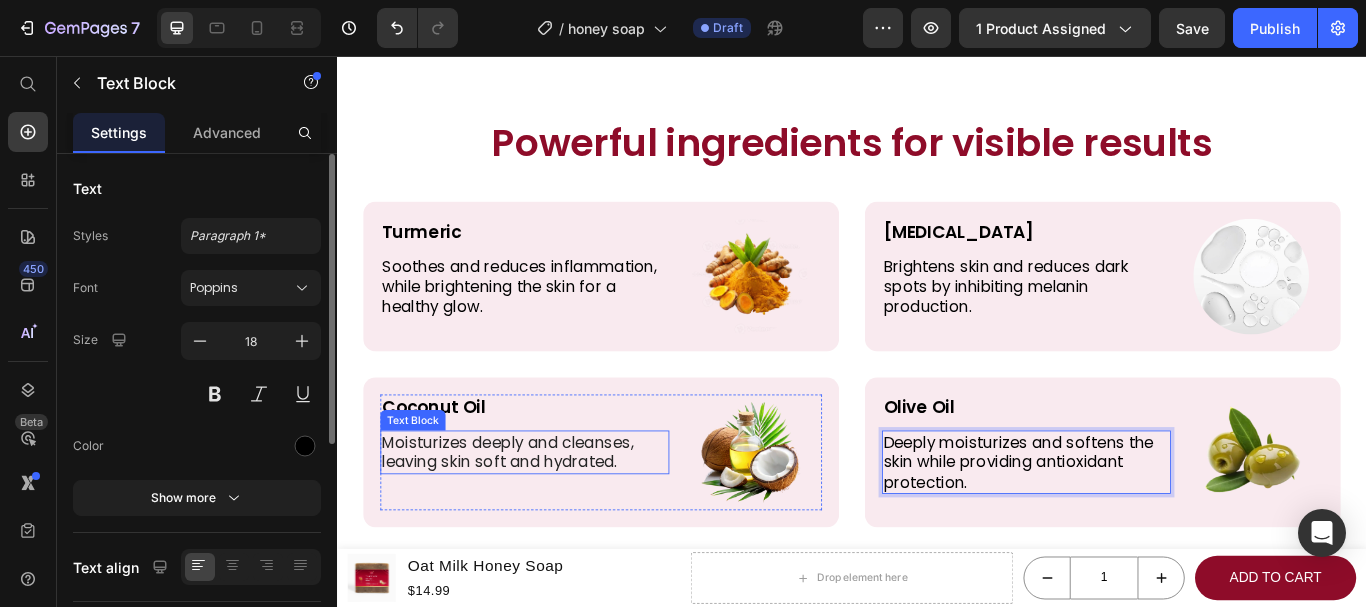 click on "Moisturizes deeply and cleanses, leaving skin soft and hydrated." at bounding box center (555, 518) 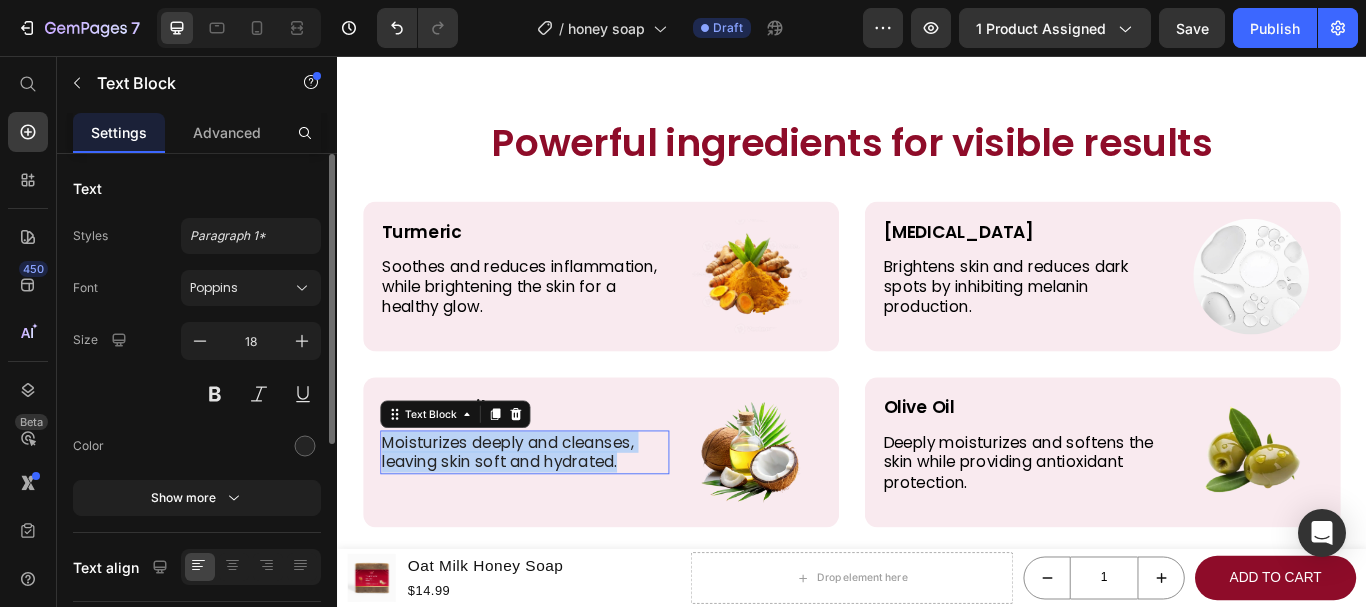 click on "Moisturizes deeply and cleanses, leaving skin soft and hydrated." at bounding box center [555, 518] 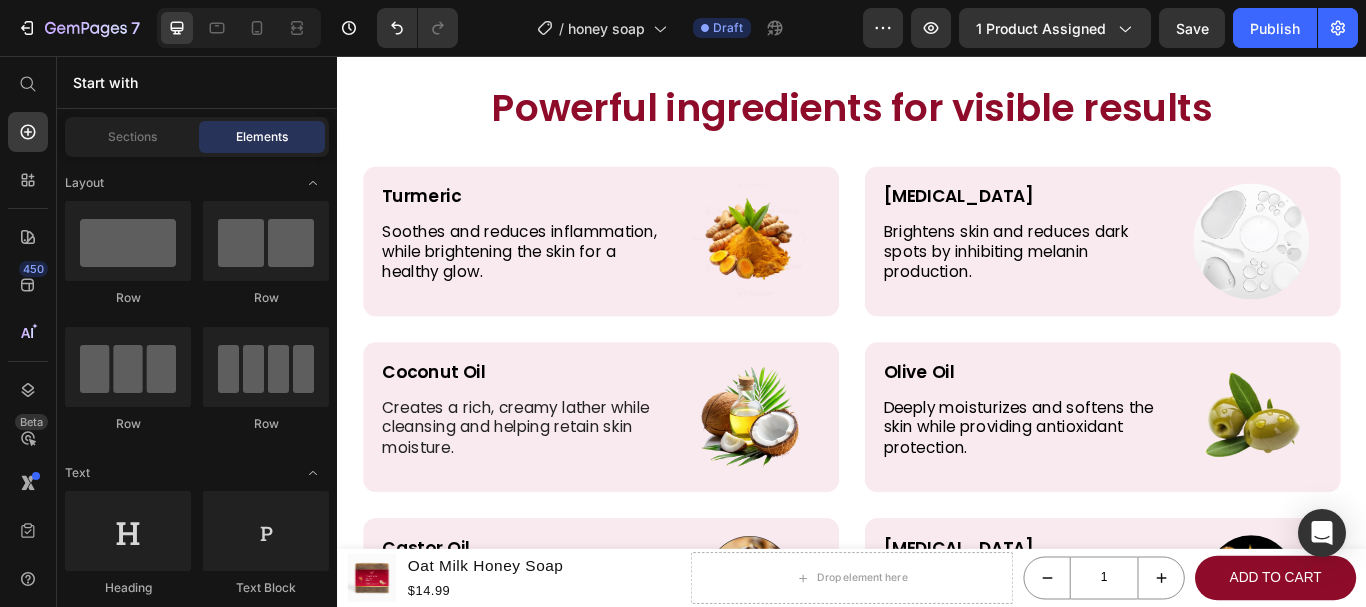 scroll, scrollTop: 4617, scrollLeft: 0, axis: vertical 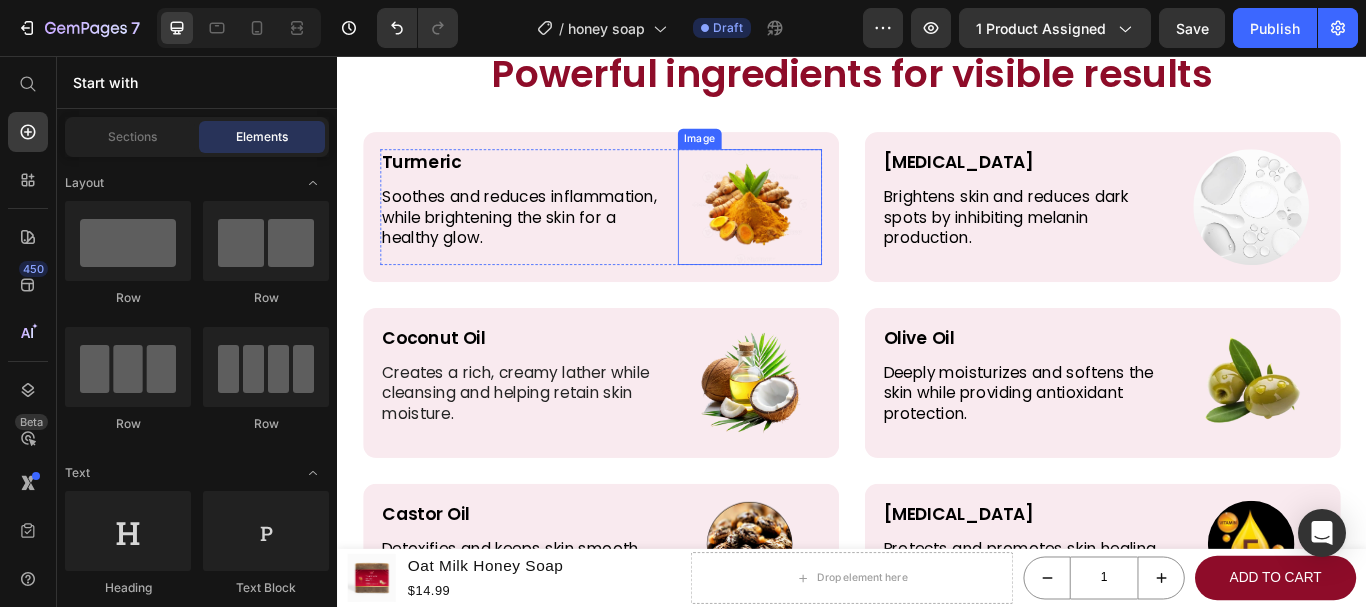 click at bounding box center (818, 232) 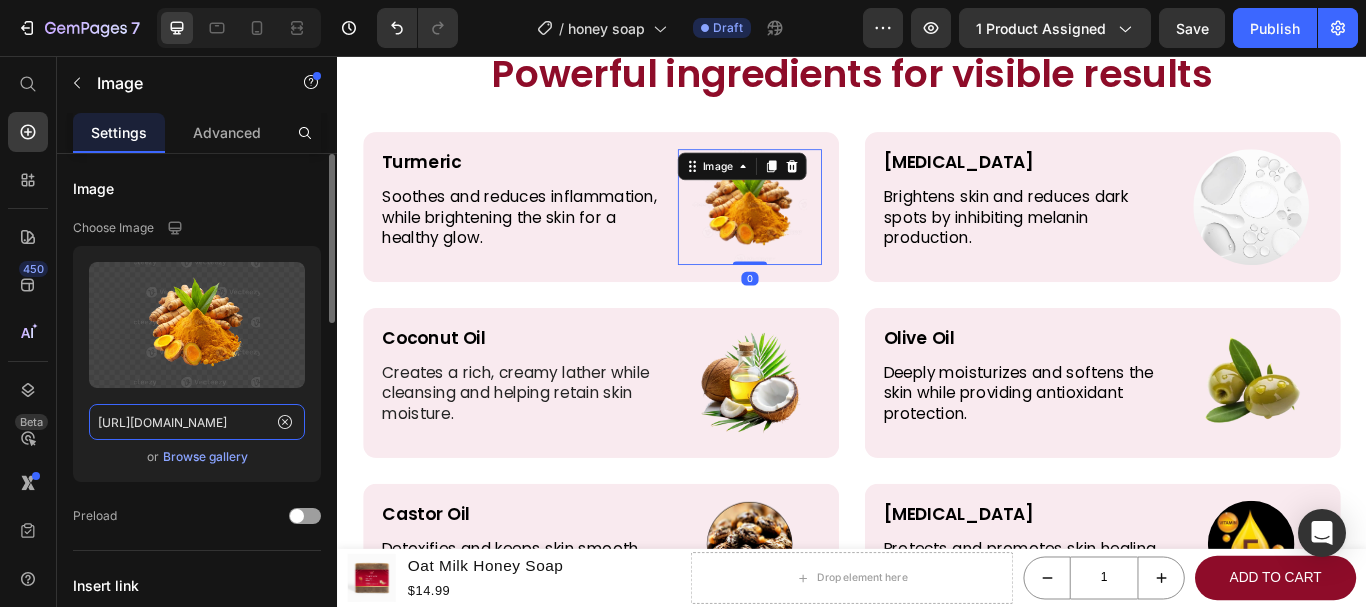 click on "https://gloowel.com/cdn/shop/files/gempages_561274182457885781-aa71702d-22cd-42df-9364-8b5eda80b03d.webp?v=4594135501437128792" 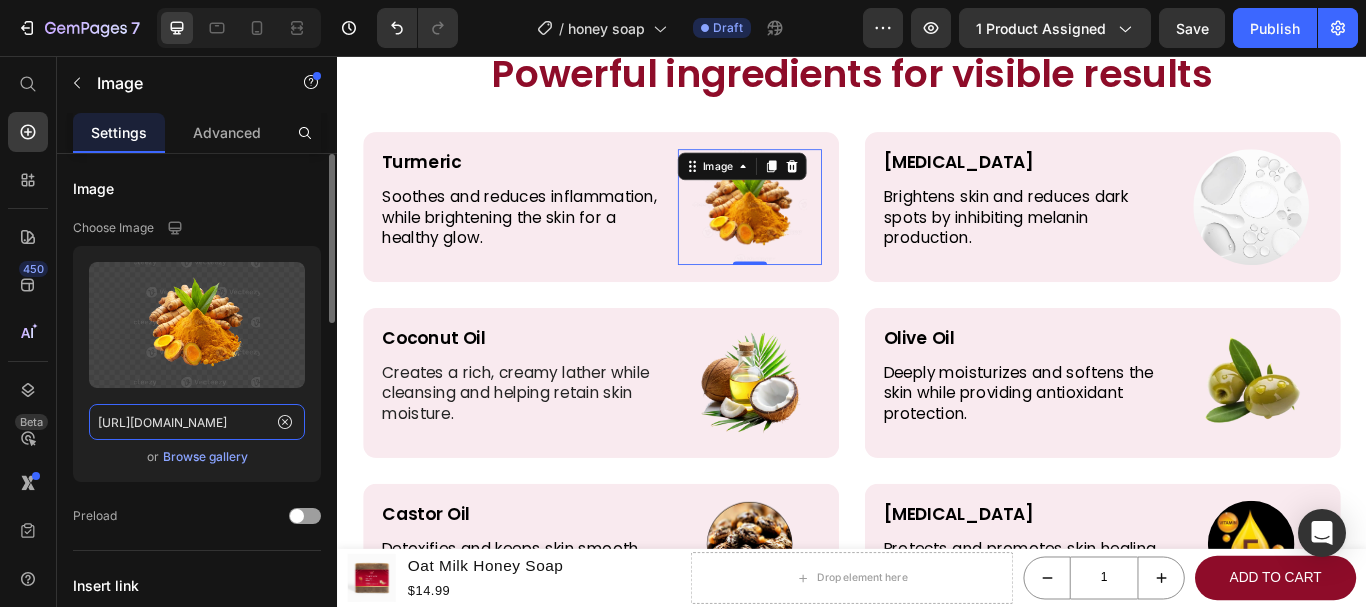 paste on "e7.pngegg.com/pngimages/445/674/png-clipart-nigeria-palm-oil-african-oil-palm-ghanaian-cuisine-palm-kernel-oil-oil-miscellaneous-food-thumbnail.png" 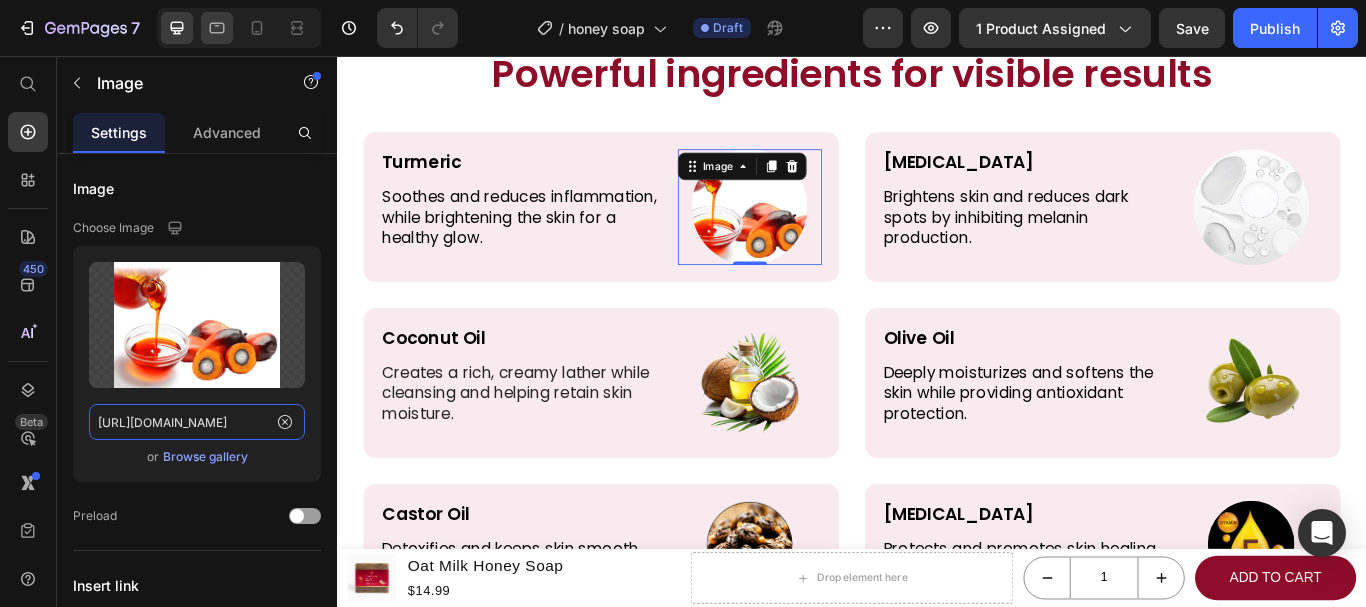 type on "https://e7.pngegg.com/pngimages/445/674/png-clipart-nigeria-palm-oil-african-oil-palm-ghanaian-cuisine-palm-kernel-oil-oil-miscellaneous-food-thumbnail.png" 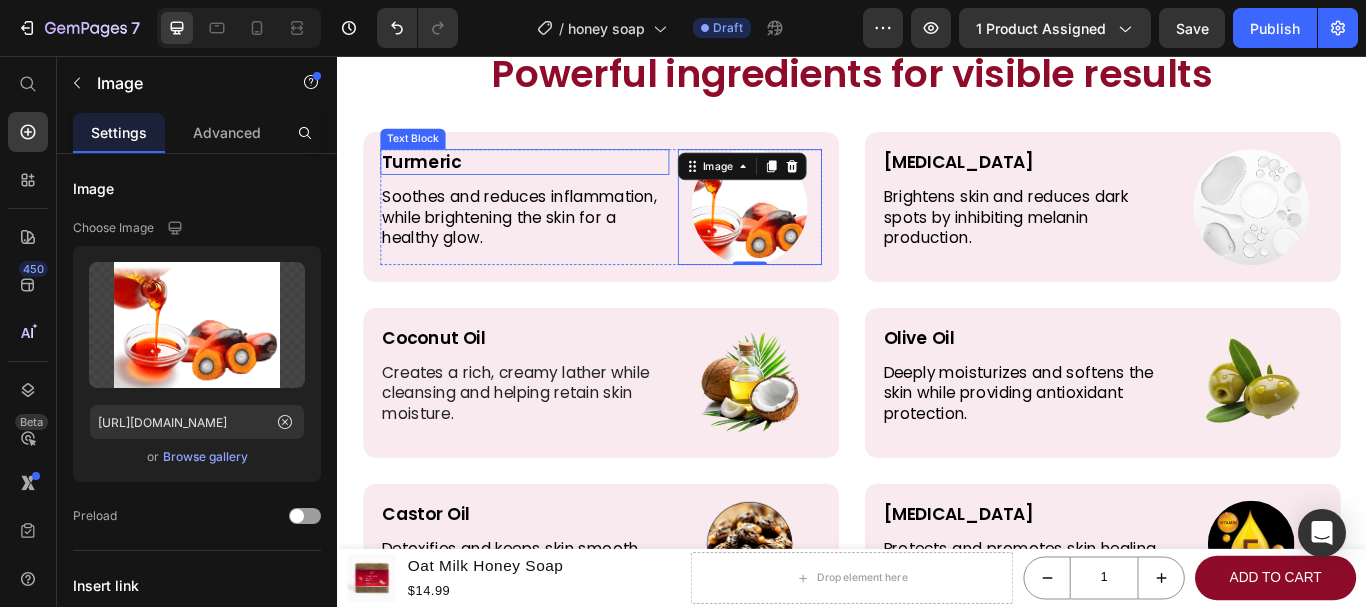 click on "Turmeric" at bounding box center (555, 180) 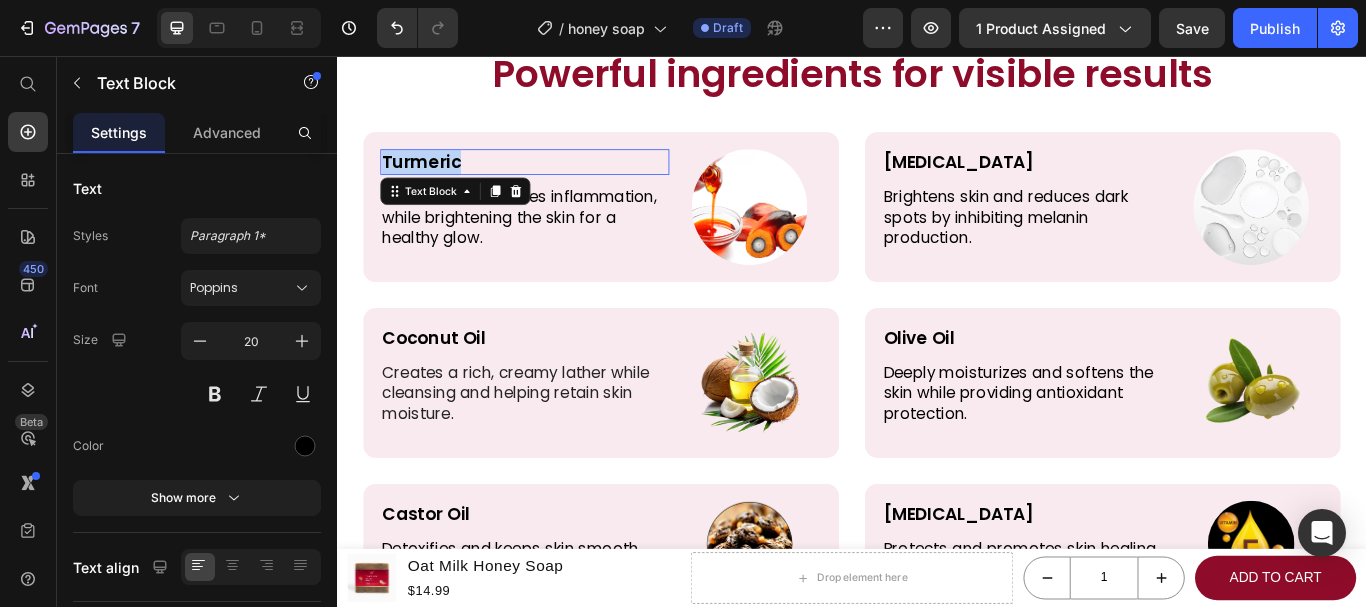 click on "Turmeric" at bounding box center (555, 180) 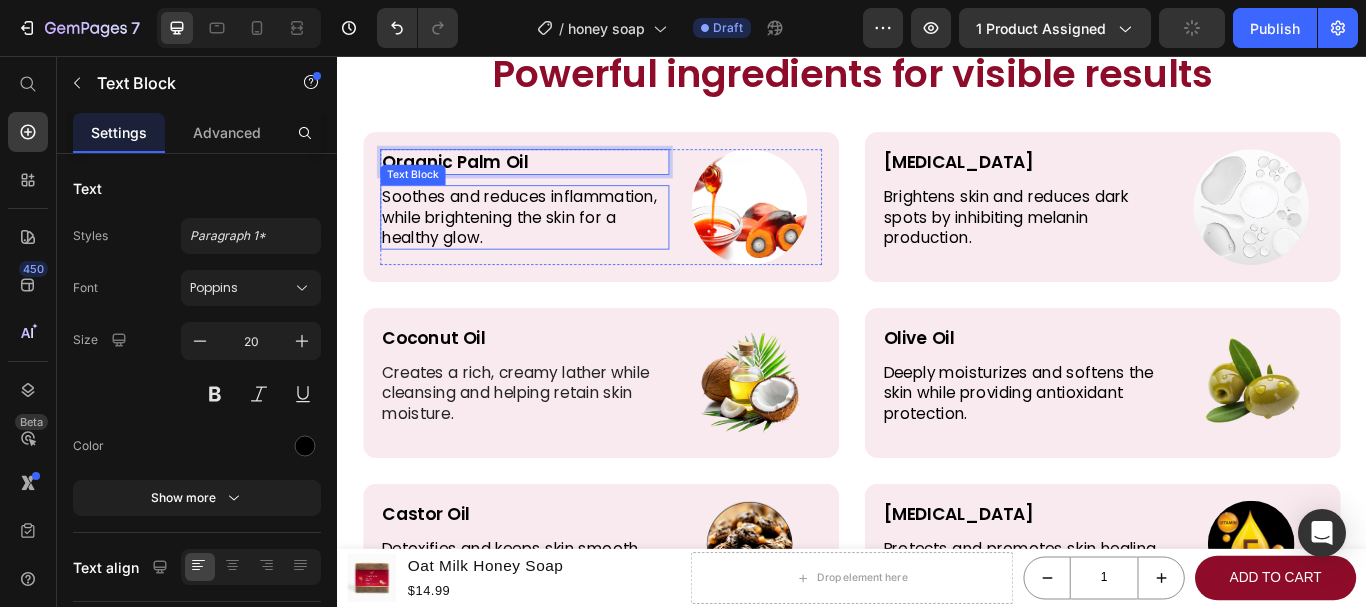 click on "Soothes and reduces inflammation, while brightening the skin for a healthy glow." at bounding box center [555, 244] 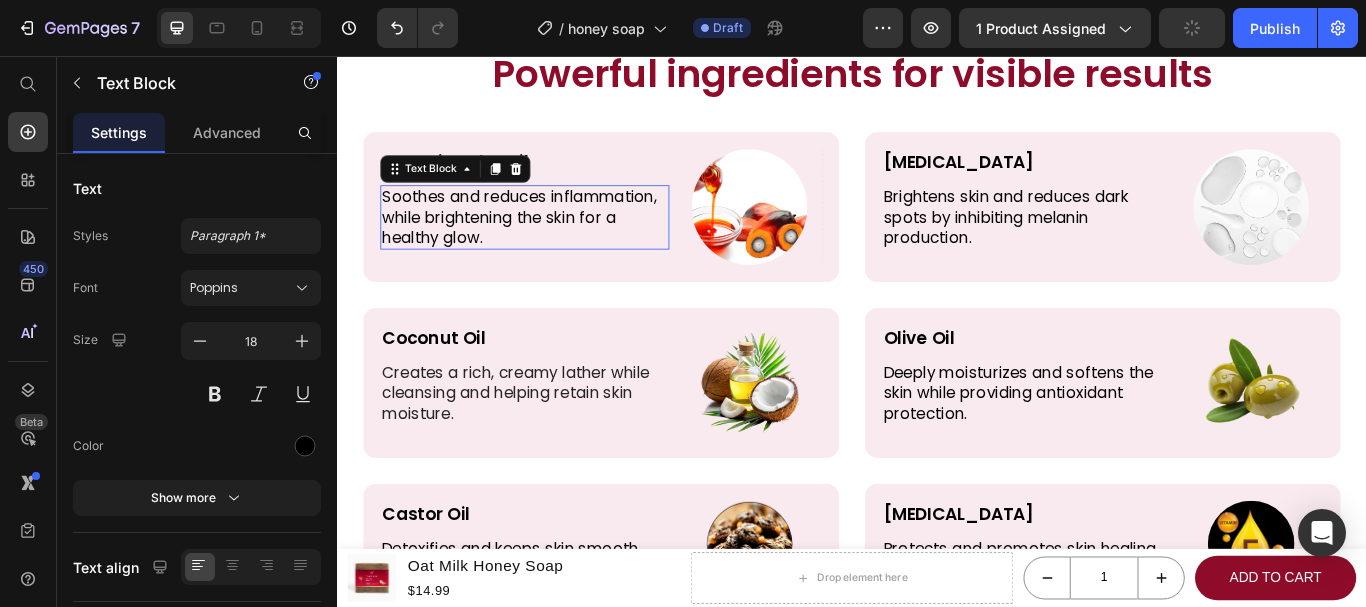 click on "Soothes and reduces inflammation, while brightening the skin for a healthy glow." at bounding box center (555, 244) 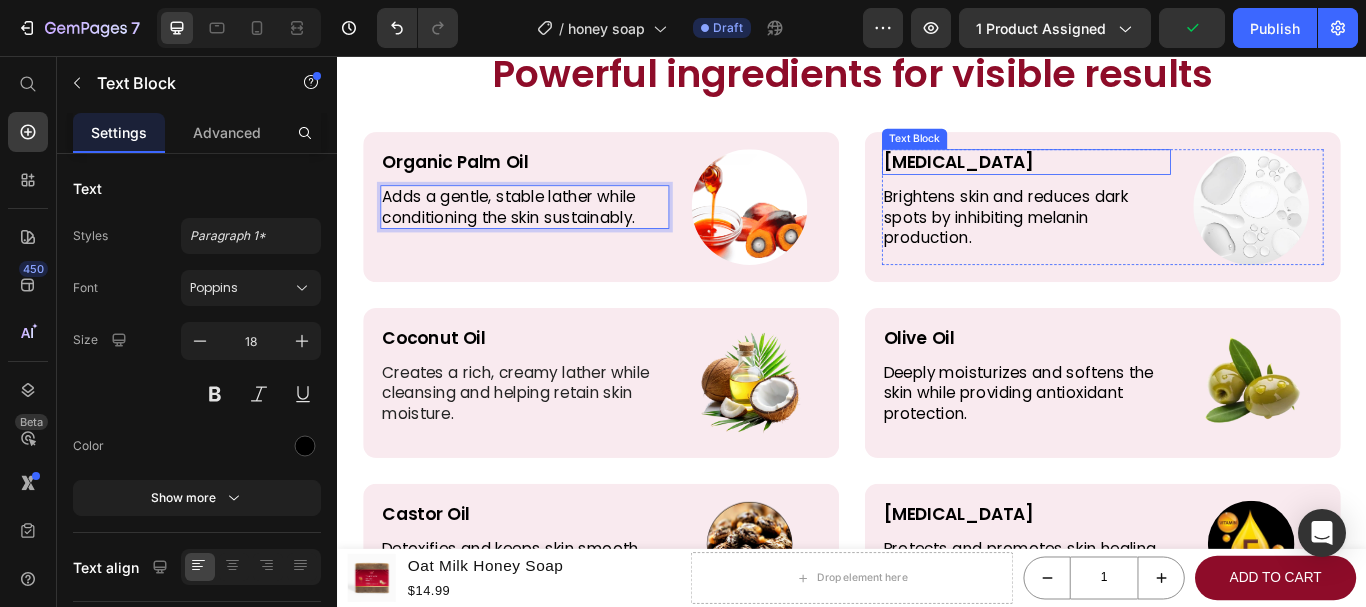 click on "Kojic Acid" at bounding box center (1140, 180) 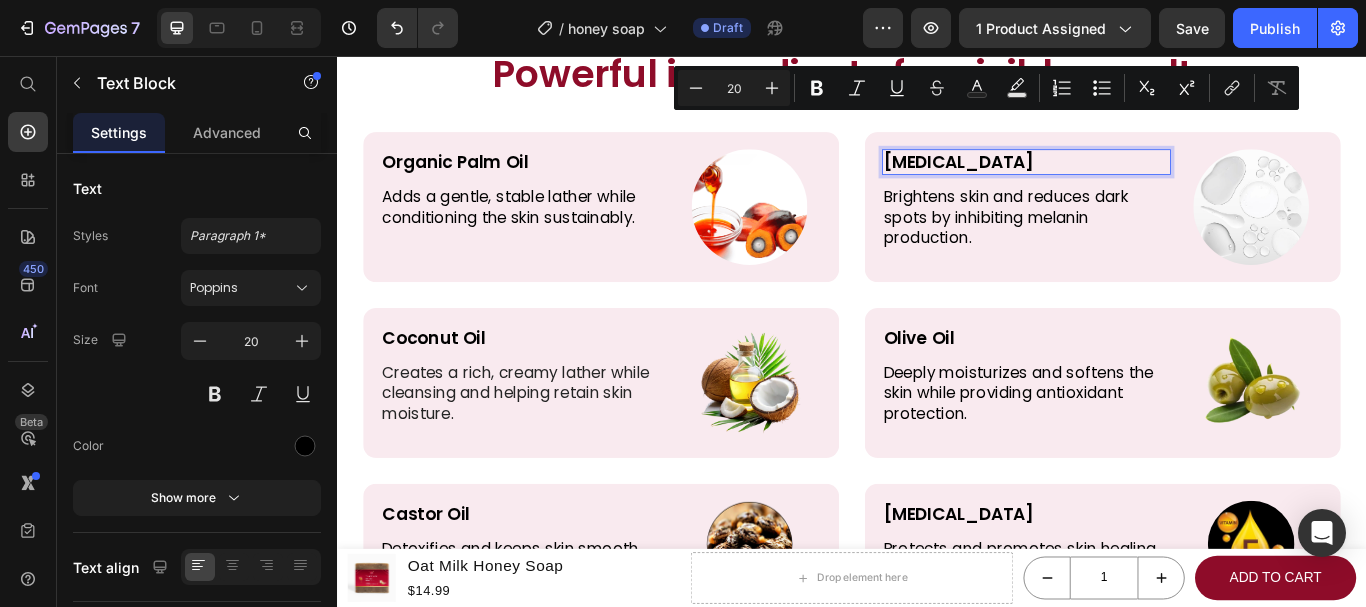 drag, startPoint x: 1044, startPoint y: 143, endPoint x: 1007, endPoint y: 137, distance: 37.48333 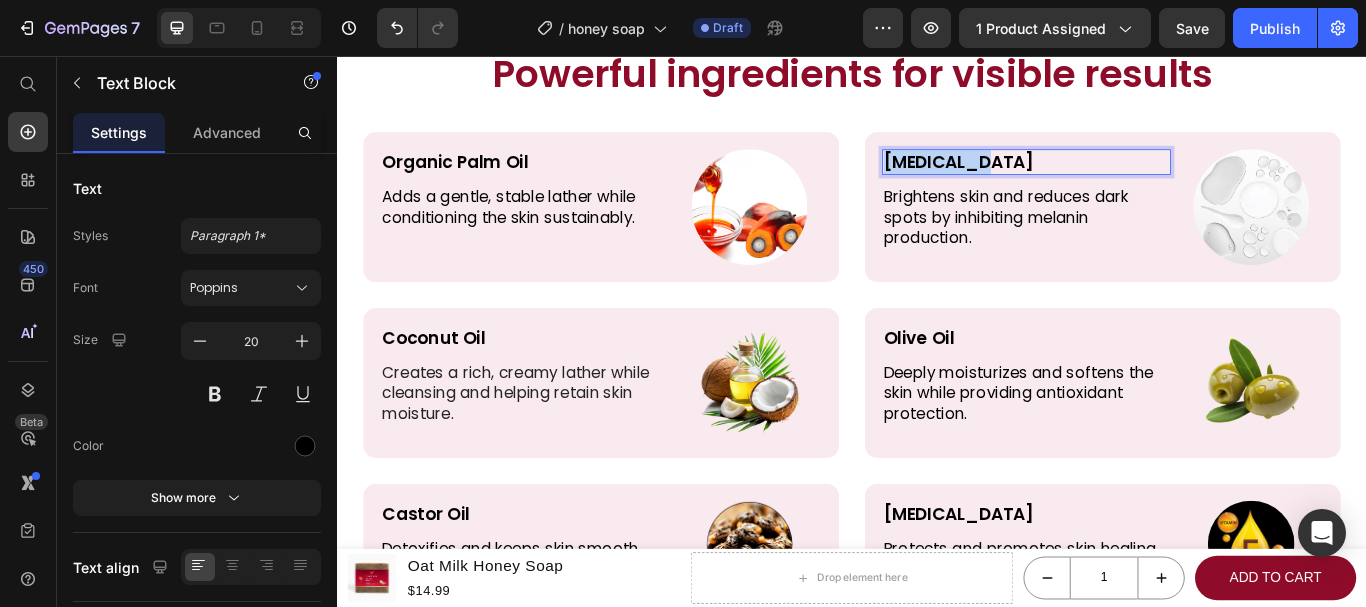click on "Kojic Acid" at bounding box center (1140, 180) 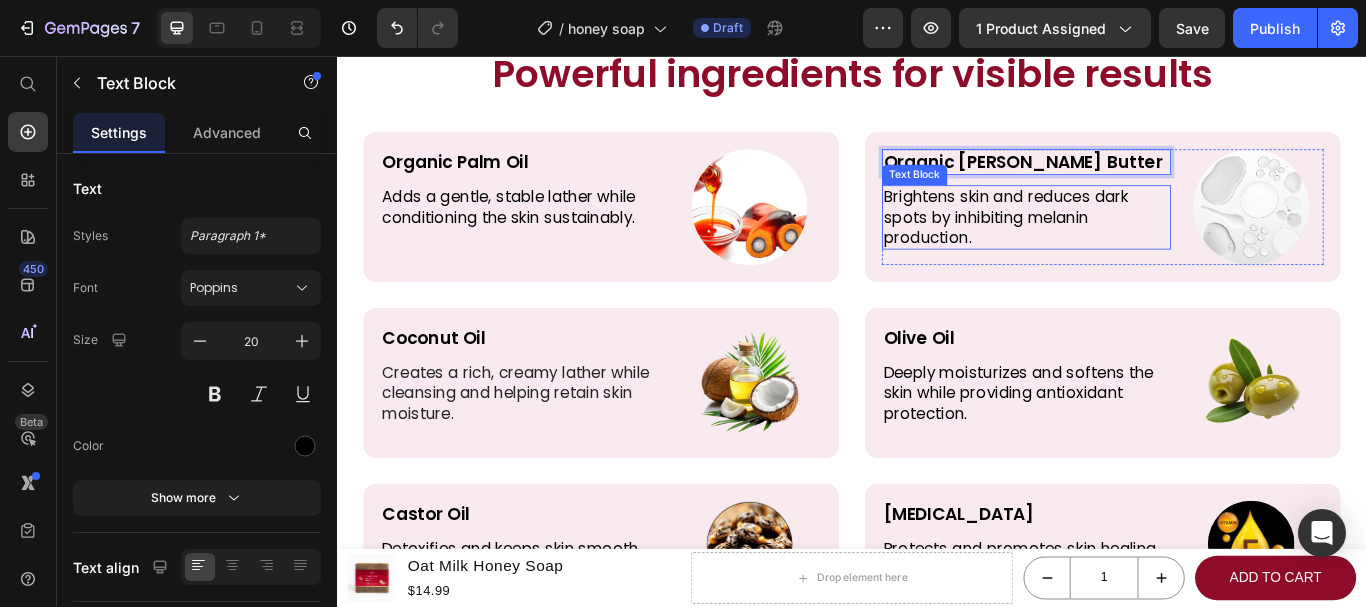click on "Brightens skin and reduces dark spots by inhibiting melanin production." at bounding box center [1140, 244] 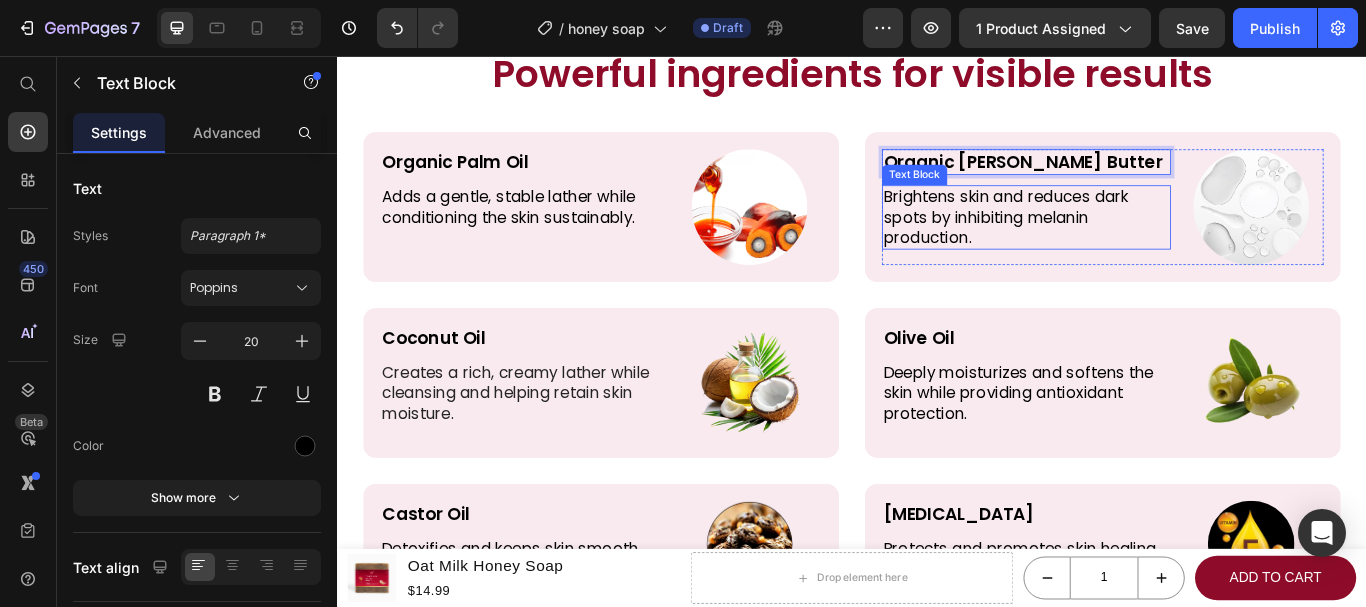 click on "Brightens skin and reduces dark spots by inhibiting melanin production." at bounding box center [1140, 244] 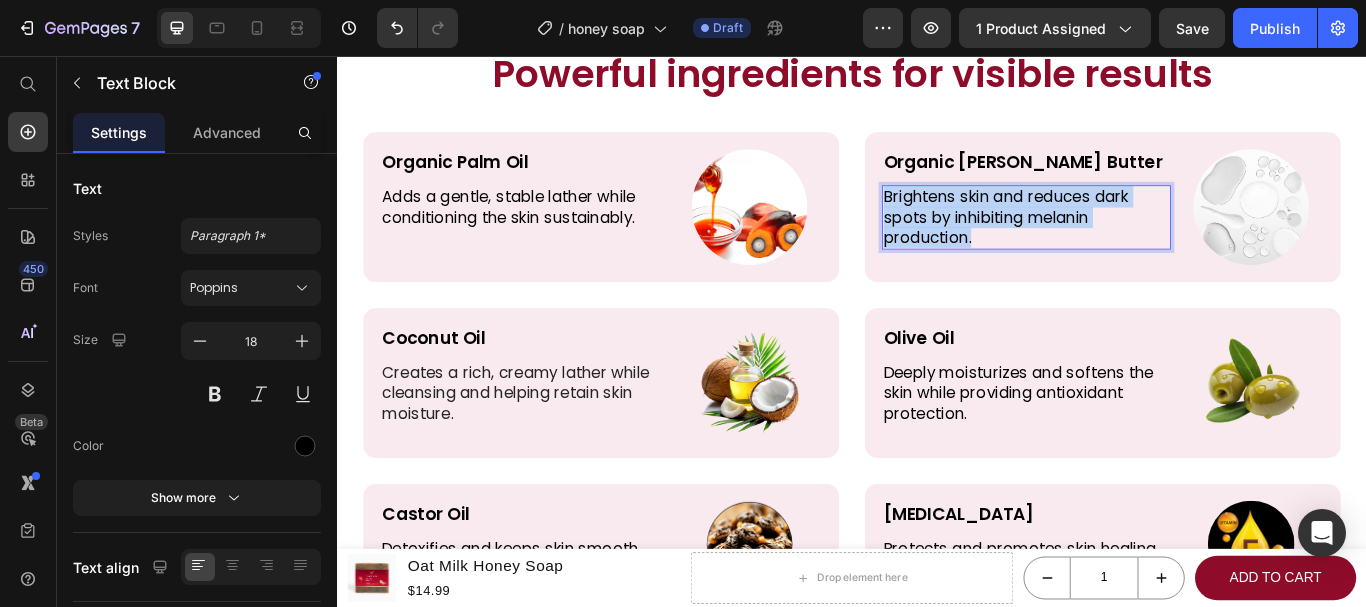 click on "Brightens skin and reduces dark spots by inhibiting melanin production." at bounding box center [1140, 244] 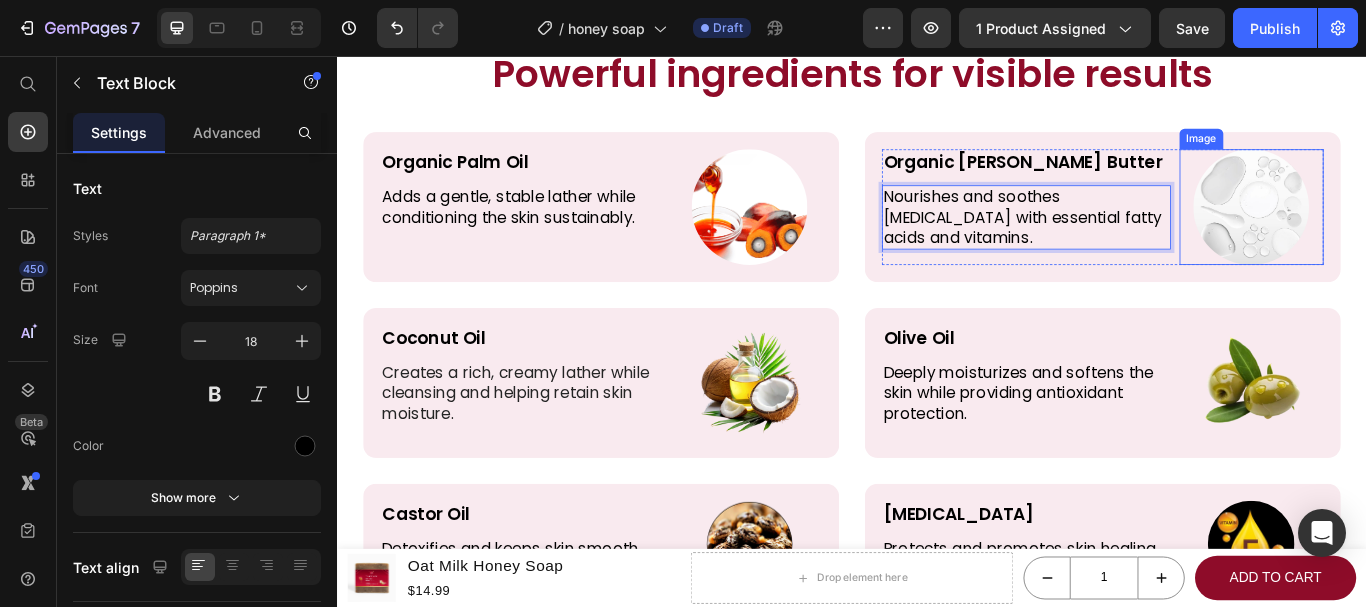 click at bounding box center [1403, 232] 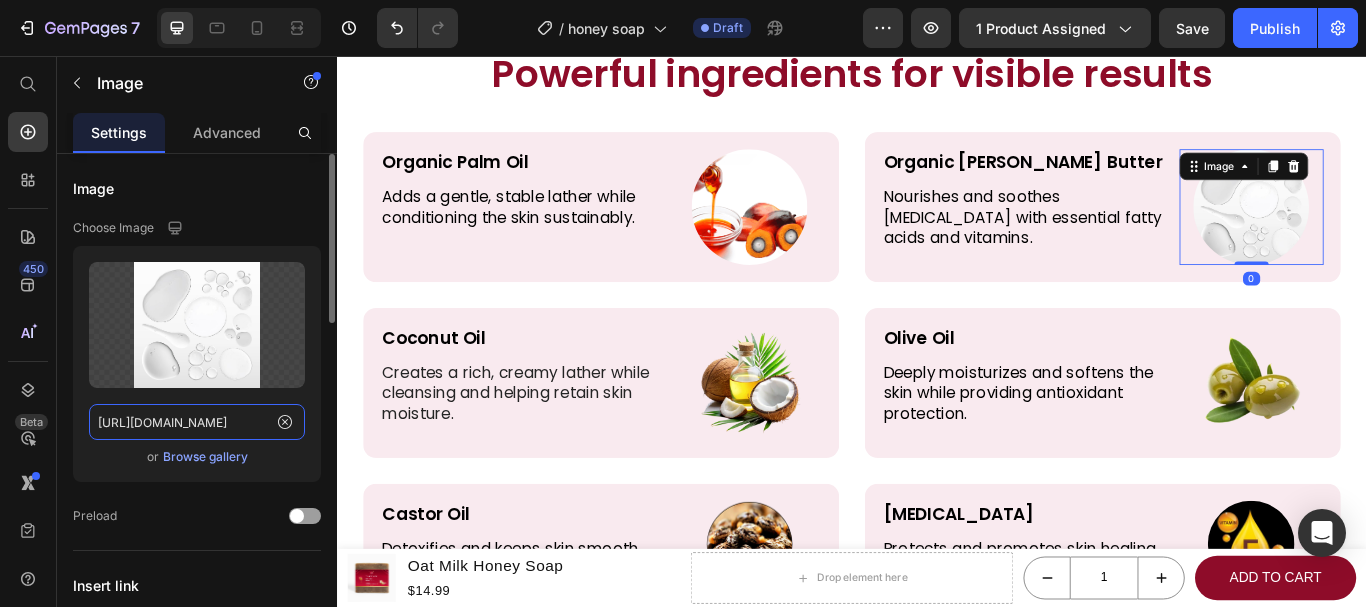 click on "https://gloowel.com/cdn/shop/files/gempages_561274182457885781-3814d1ab-4ebd-4105-8c07-9ba5f22da08c.jpg?v=6274320782223364680" 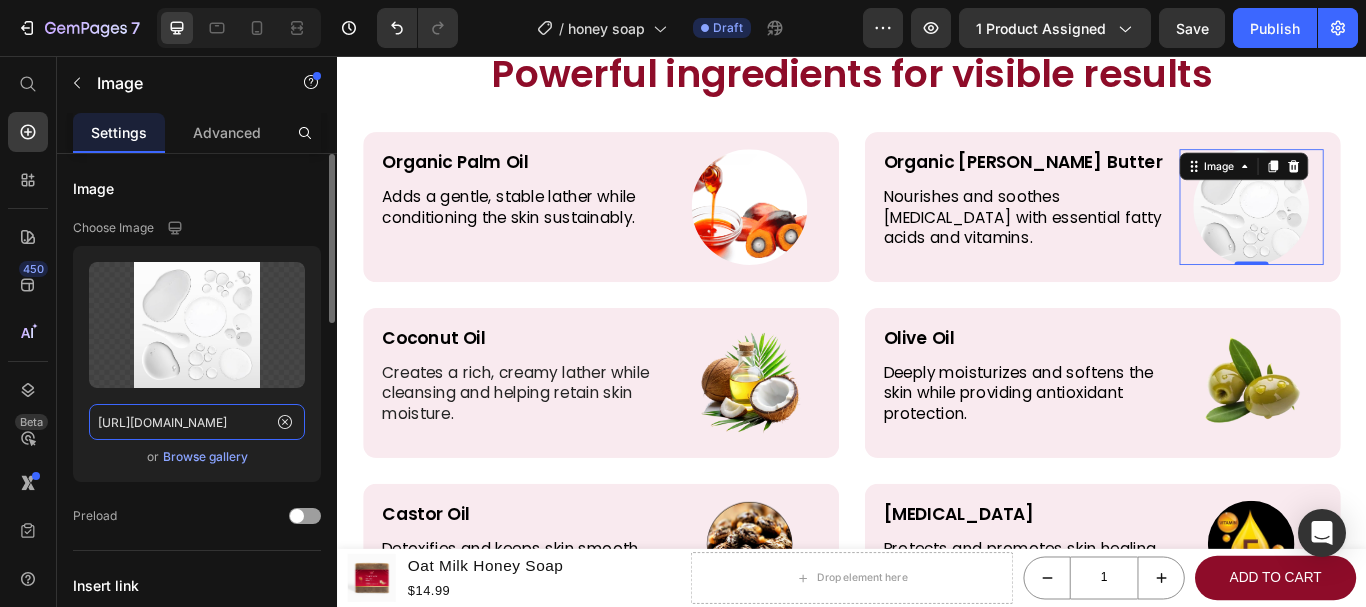 paste on "www.anveya.com/cdn/shop/articles/Shea_Butter_for_Hair_701782351.jpg?v=1598956544" 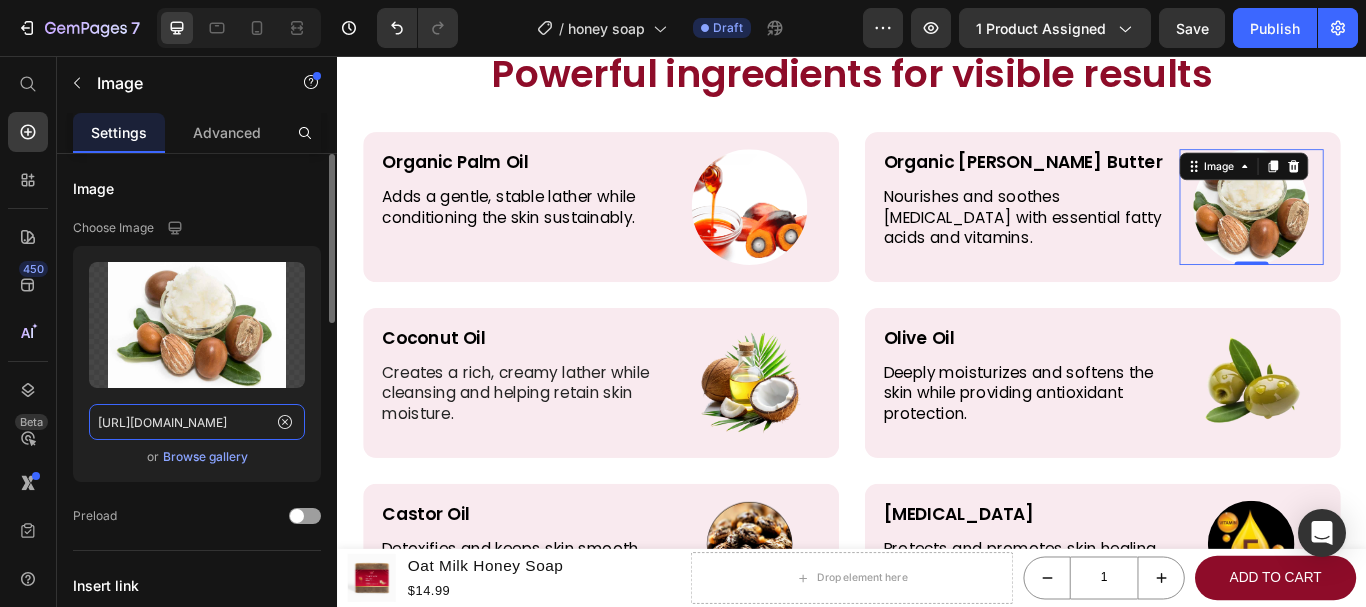 type on "https://www.anveya.com/cdn/shop/articles/Shea_Butter_for_Hair_701782351.jpg?v=1598956544" 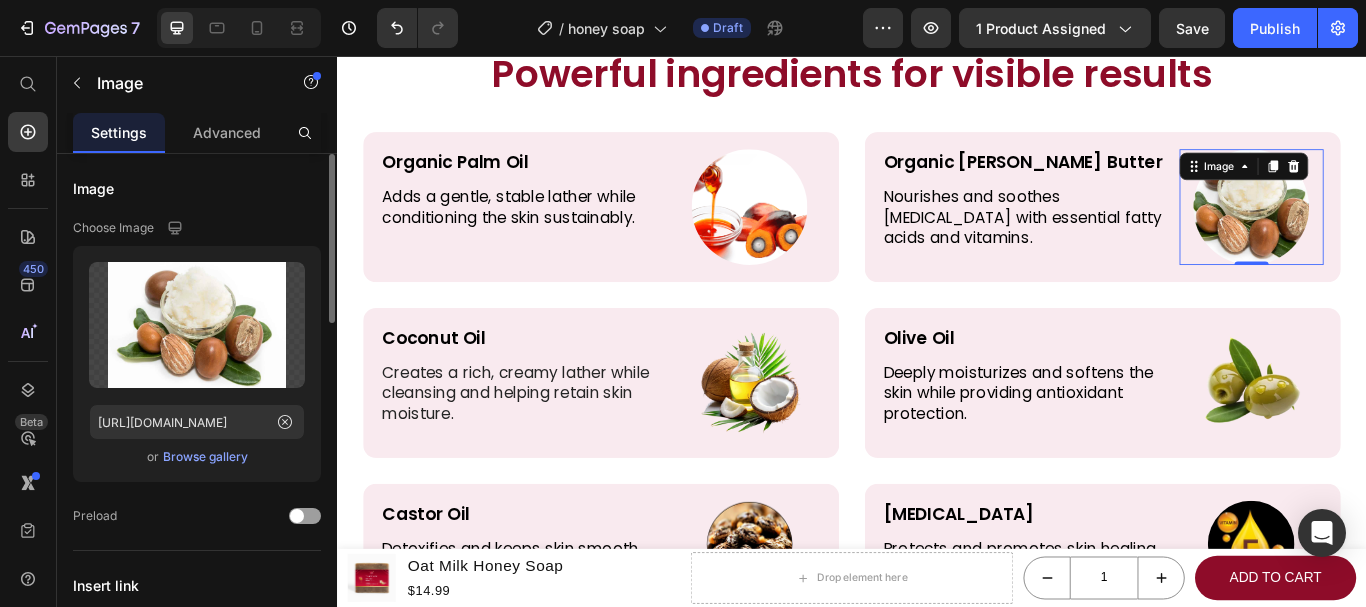 scroll, scrollTop: 0, scrollLeft: 0, axis: both 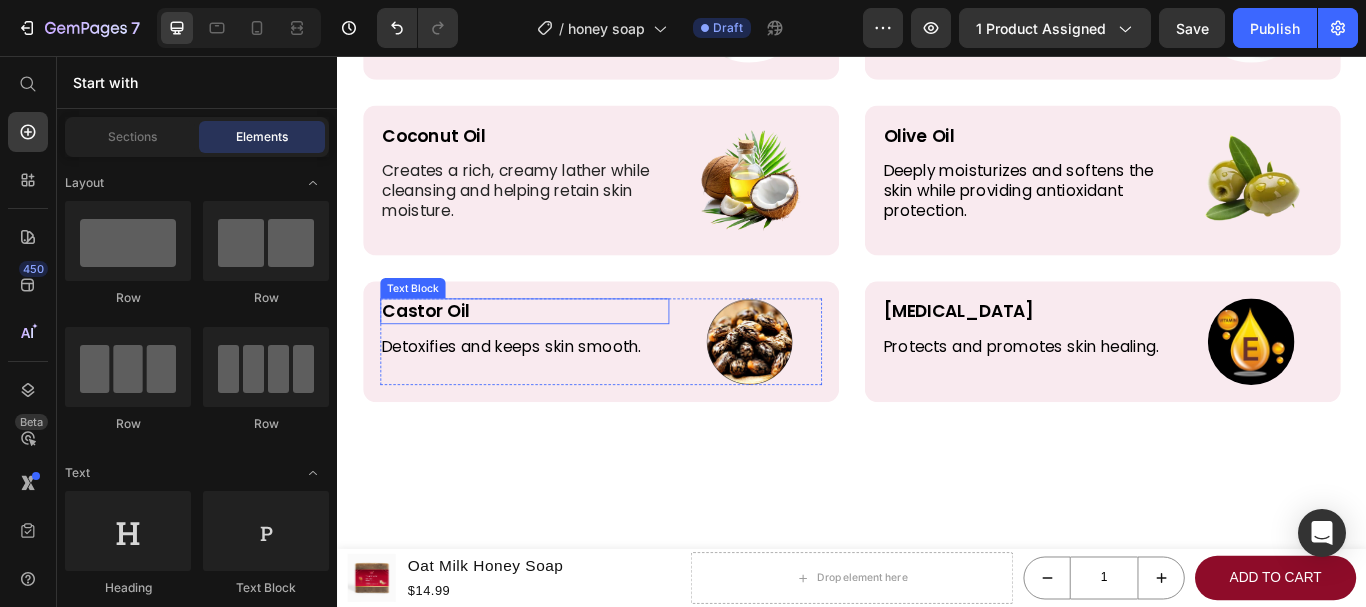 click on "Castor Oil" at bounding box center [555, 354] 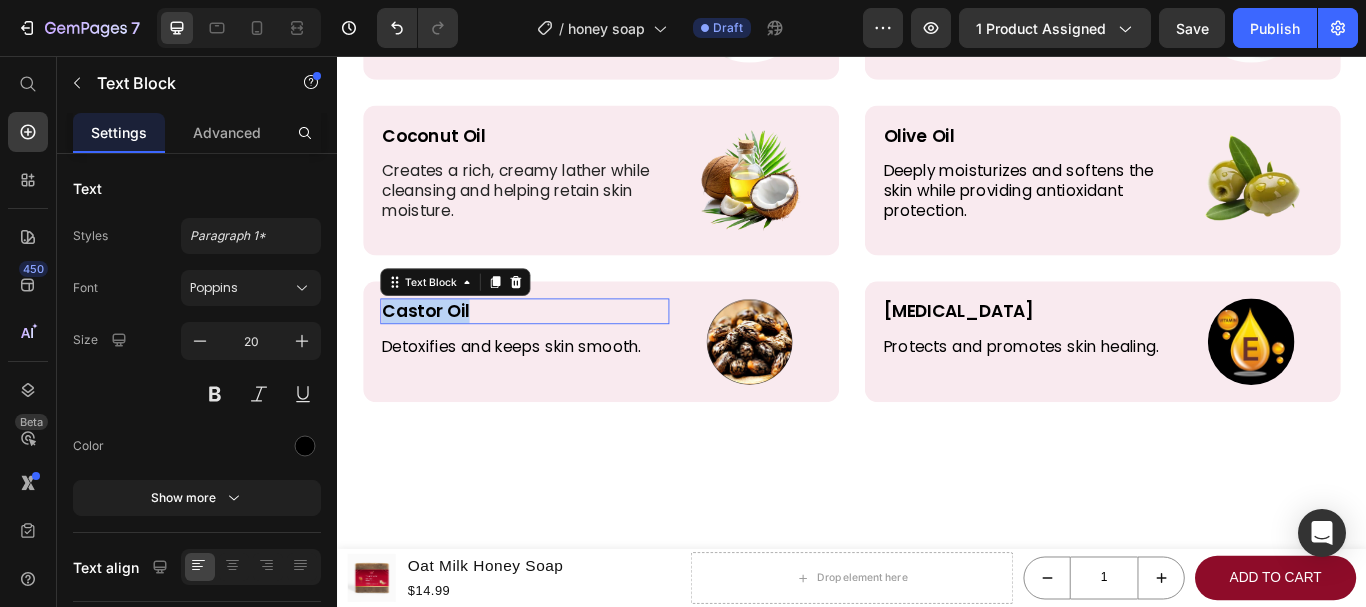 click on "Castor Oil" at bounding box center (555, 354) 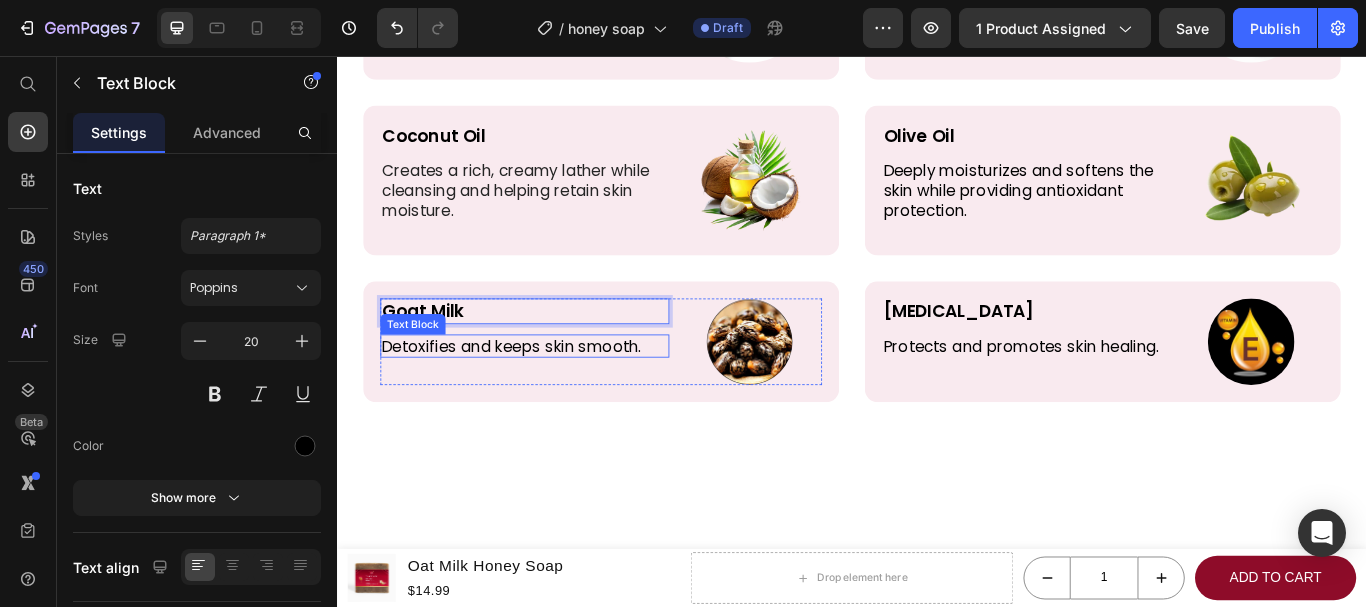 click on "Detoxifies and keeps skin smooth." at bounding box center [555, 394] 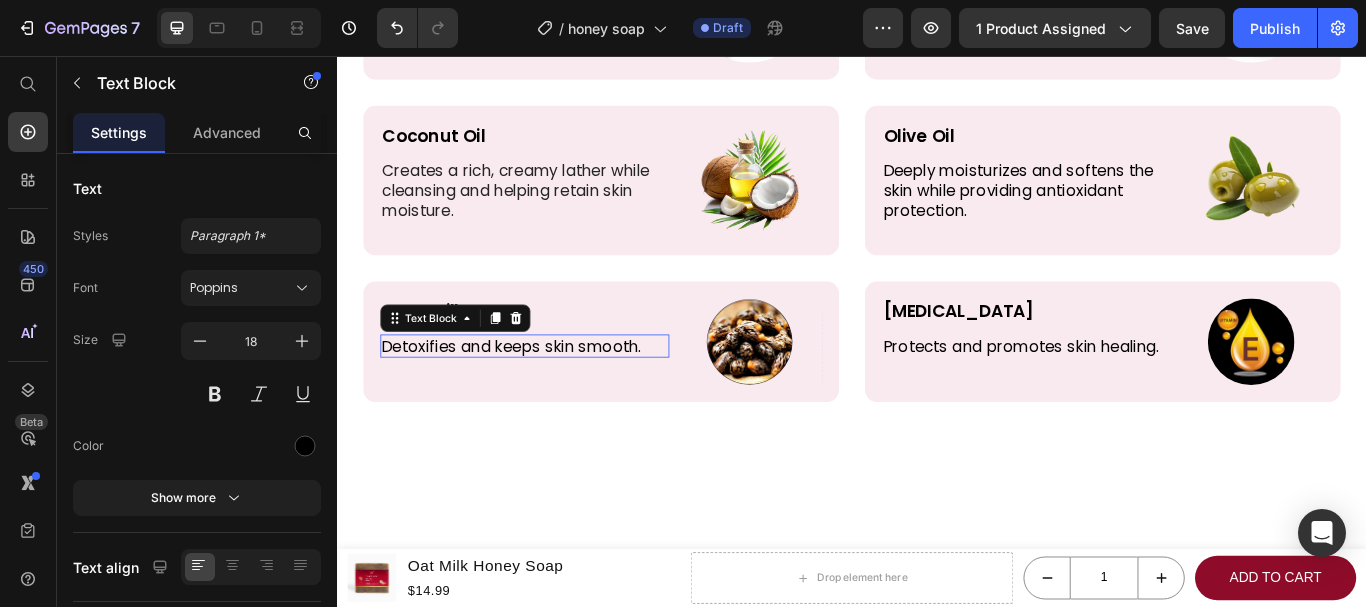 click on "Detoxifies and keeps skin smooth." at bounding box center (555, 394) 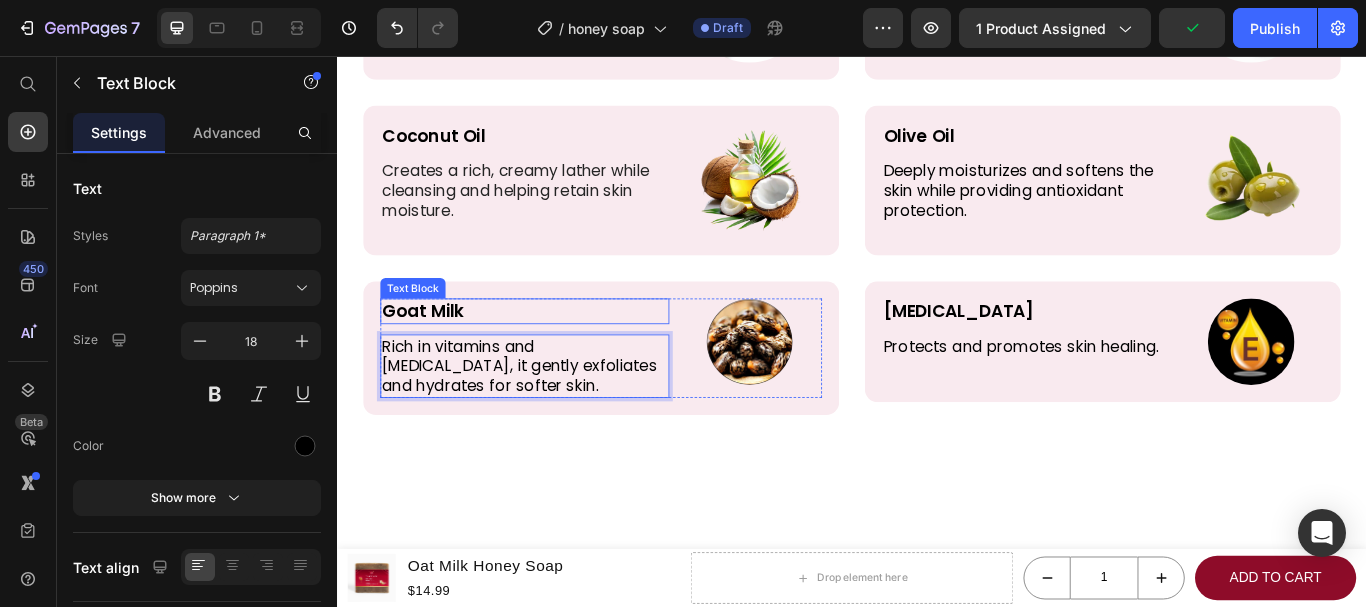 click on "Goat Milk" at bounding box center [555, 354] 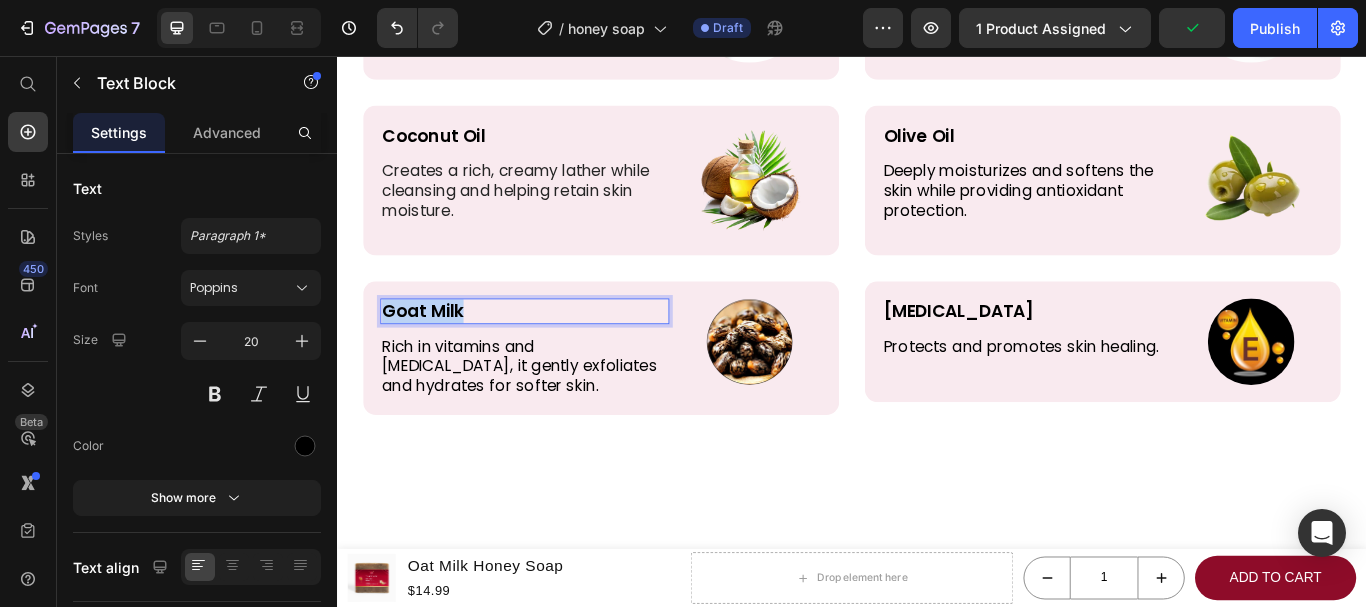 click on "Goat Milk" at bounding box center (555, 354) 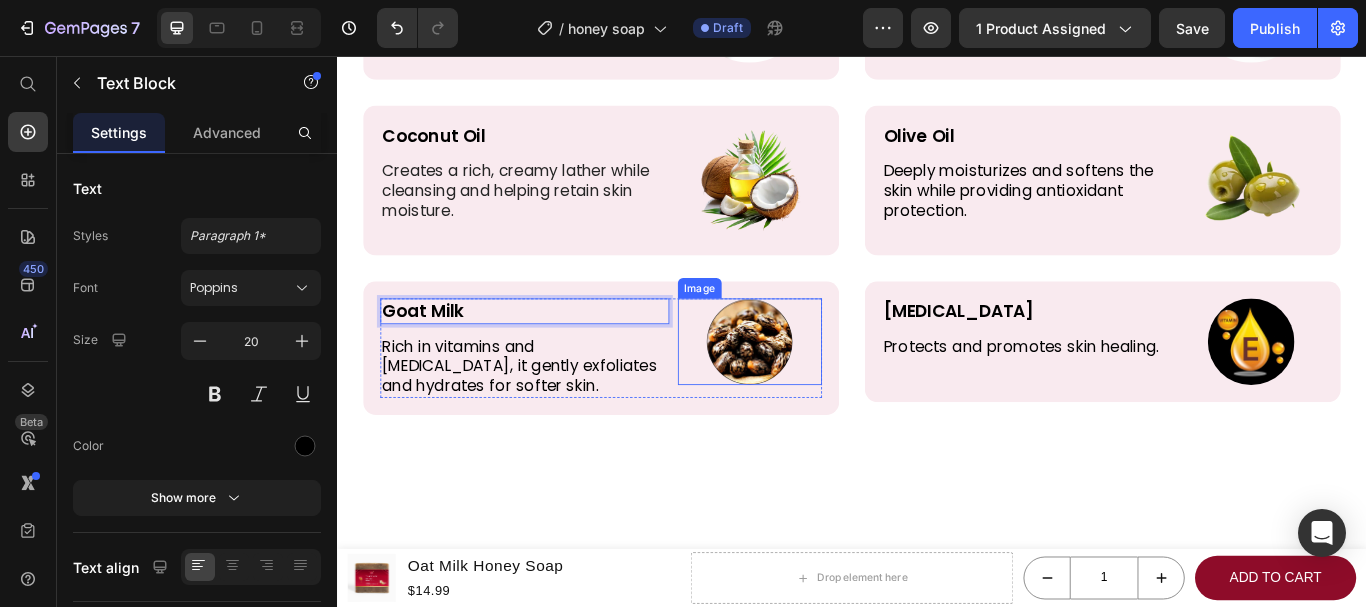 click at bounding box center [818, 389] 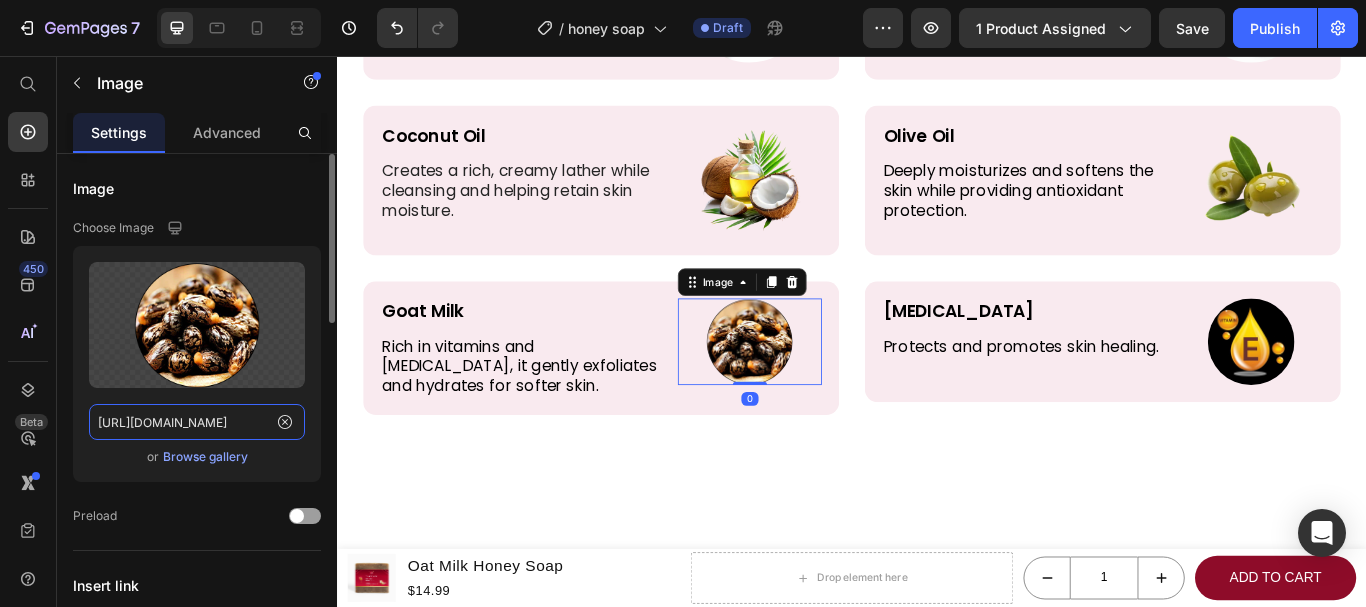 click on "https://clo-fresh-com.myshopify.com/cdn/shop/files/gempages_570221178266846023-413a9cf2-de62-4b8b-9937-1f89b1a89cd2.png?v=14007805278213192183" 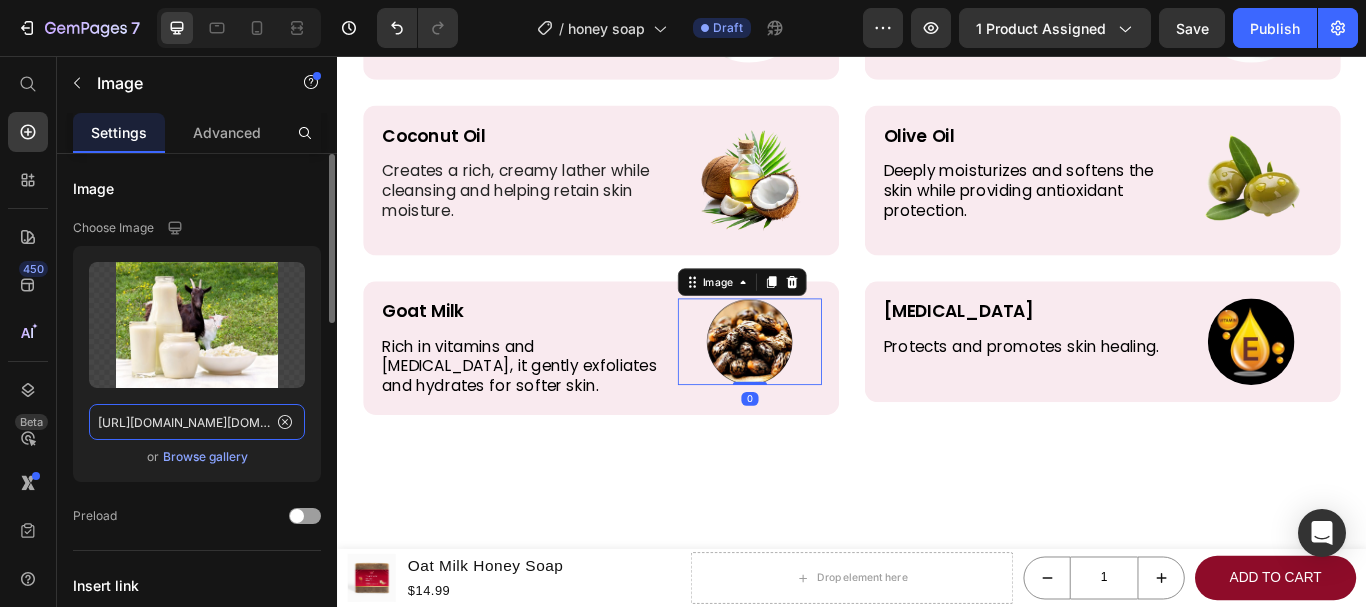 scroll, scrollTop: 0, scrollLeft: 677, axis: horizontal 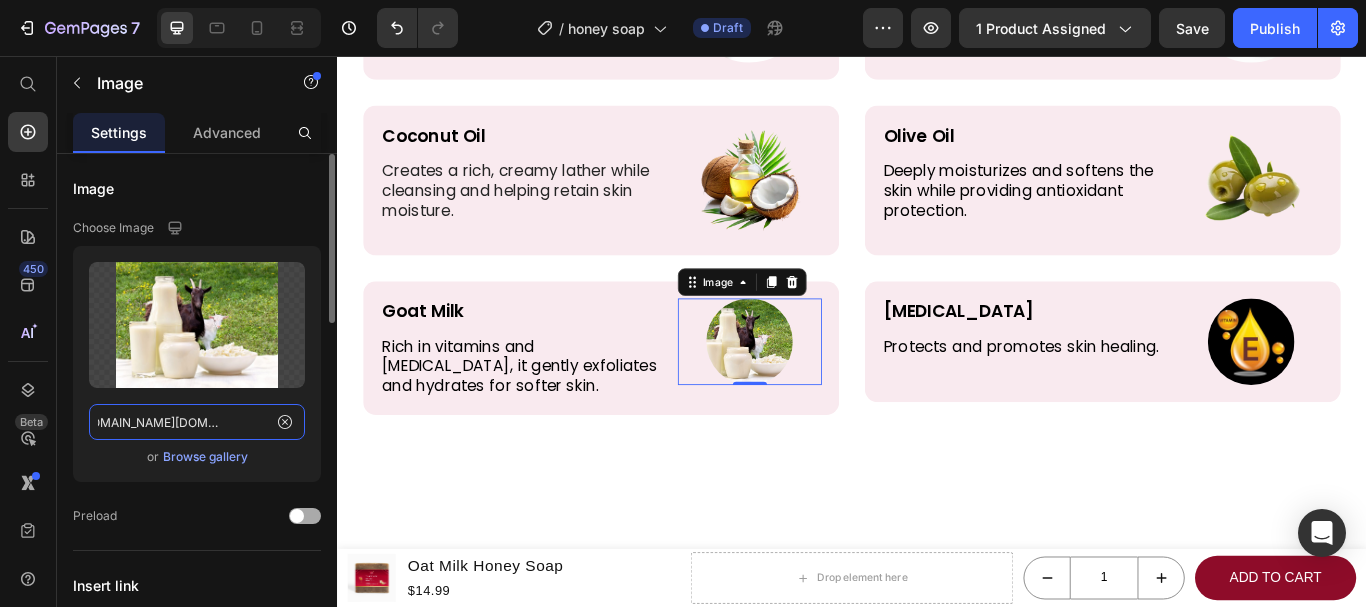 type on "[URL][DOMAIN_NAME][DOMAIN_NAME]" 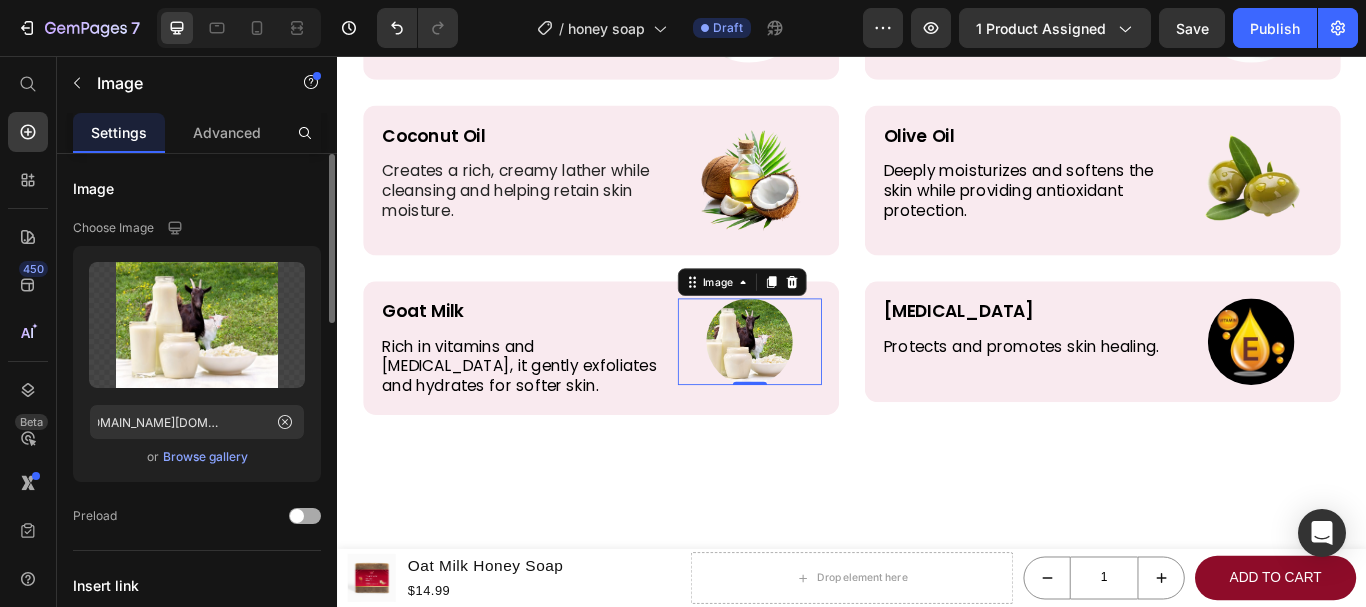 scroll, scrollTop: 0, scrollLeft: 0, axis: both 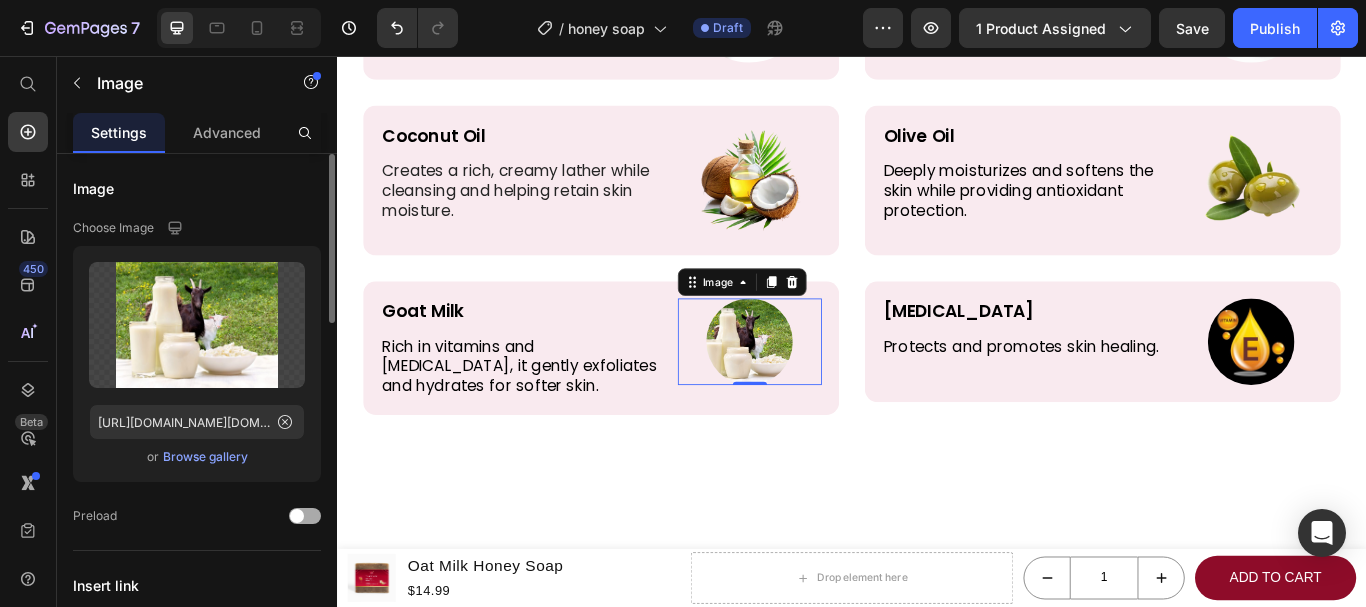 click on "Preload" 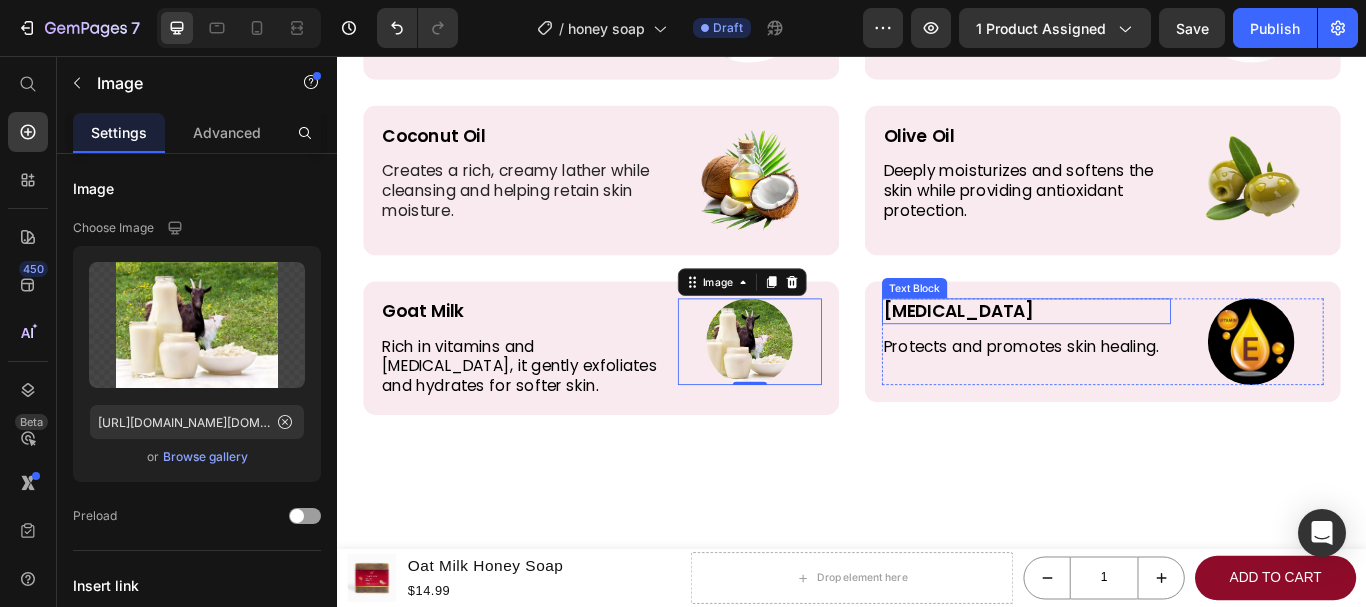 click on "Vitamin E" at bounding box center (1140, 354) 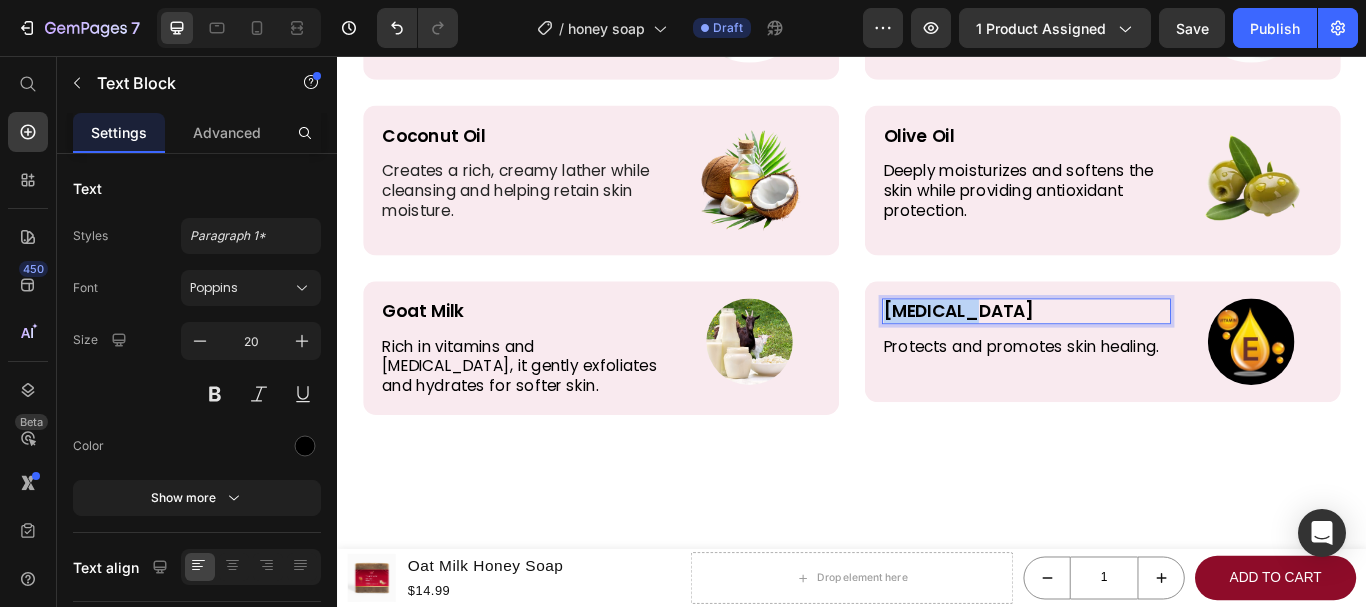 click on "Vitamin E" at bounding box center (1140, 354) 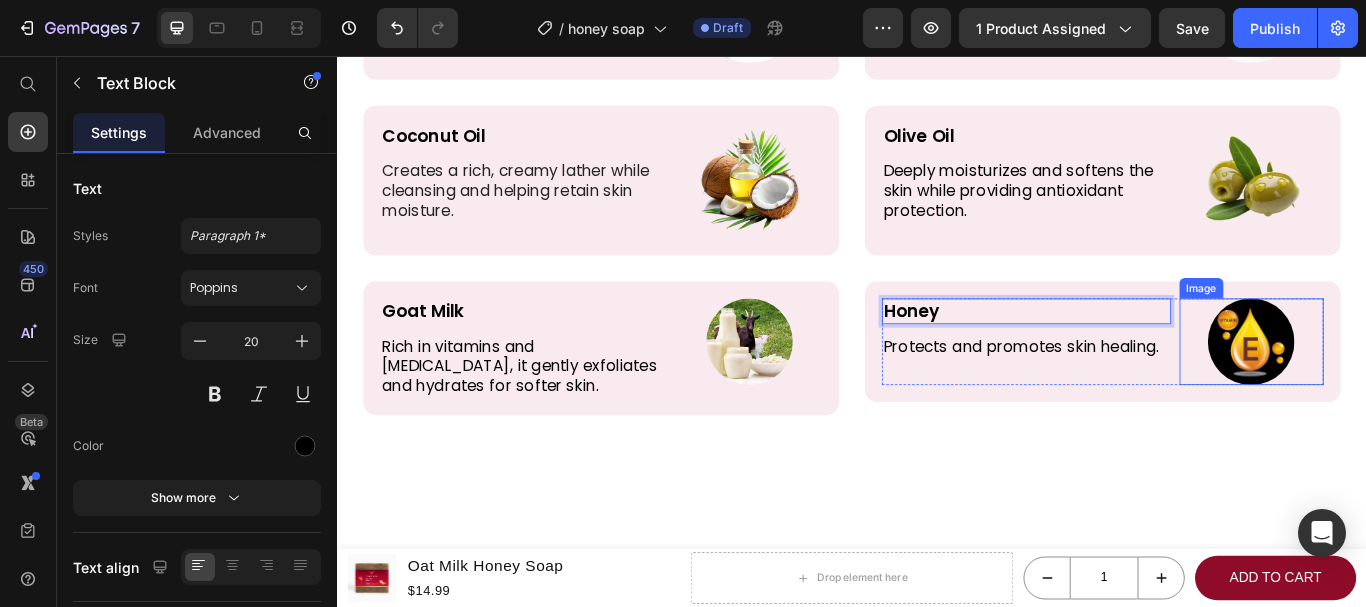 click at bounding box center (1403, 389) 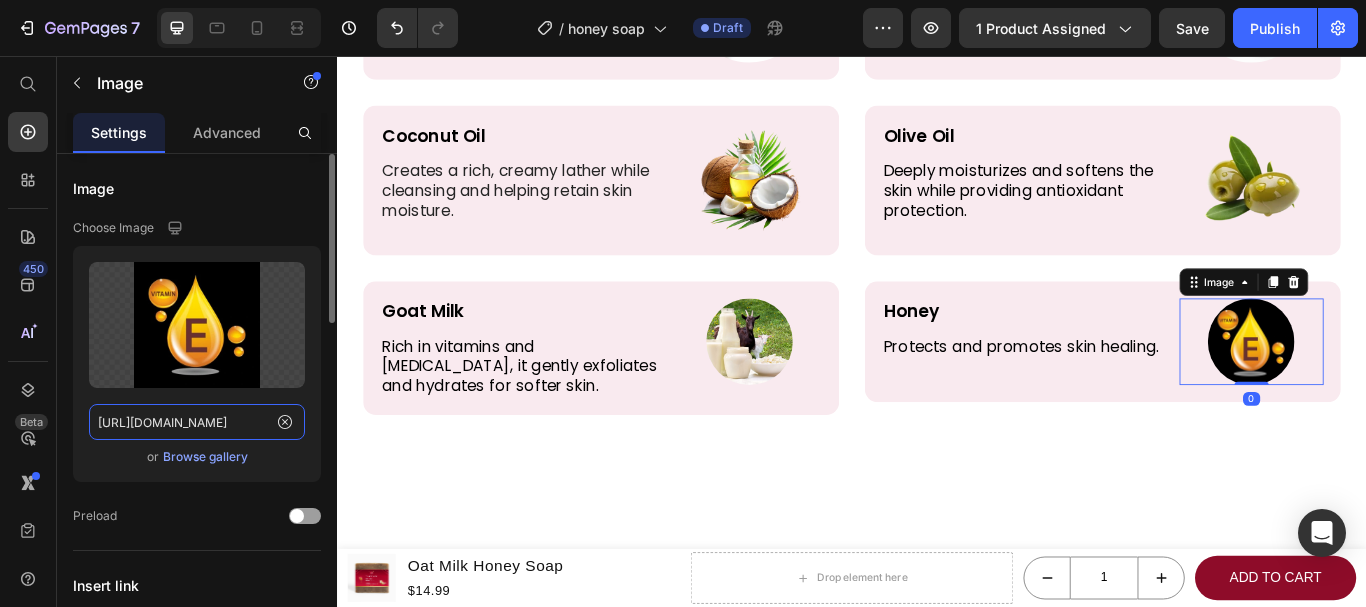 click on "https://clo-fresh-com.myshopify.com/cdn/shop/files/gempages_570221178266846023-5e0a67b3-0aa7-4278-92f5-24a888a9ae47.webp?v=18106784470783739286" 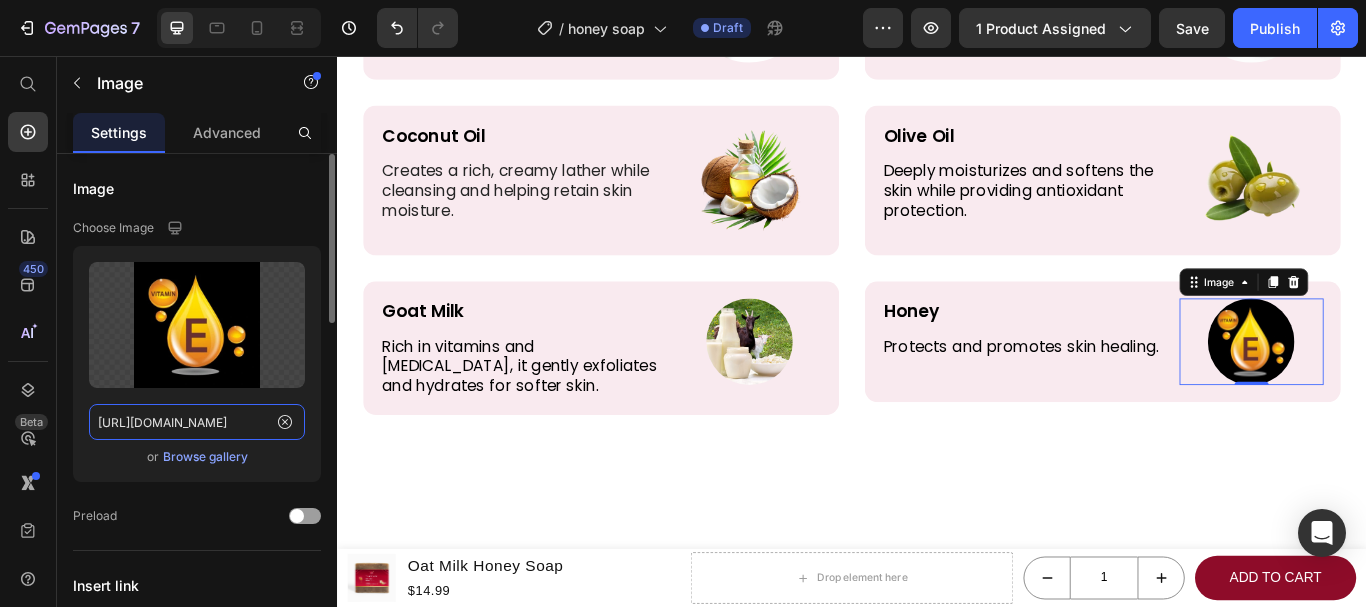 paste on "dn.mos.cms.futurecdn.net/v2/t:1,l:0,cw:4743,ch:2667,q:80,w:4743/zcz8f72orNC9GKgm3tbqMY.jpg" 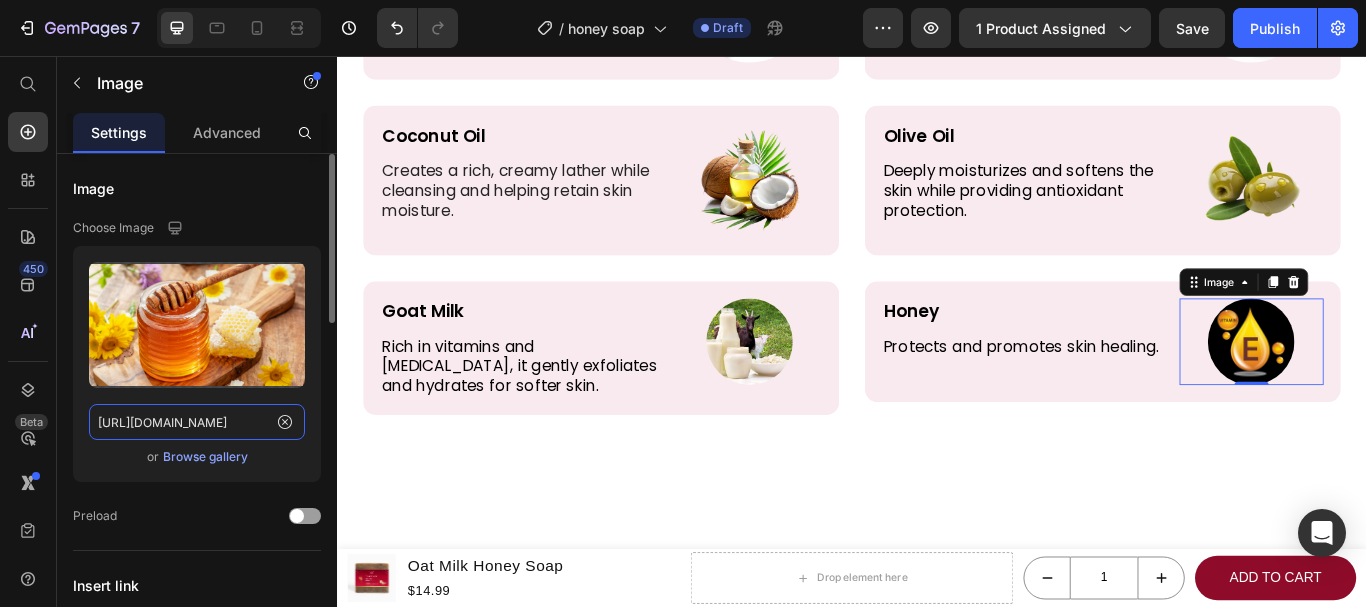 scroll, scrollTop: 0, scrollLeft: 437, axis: horizontal 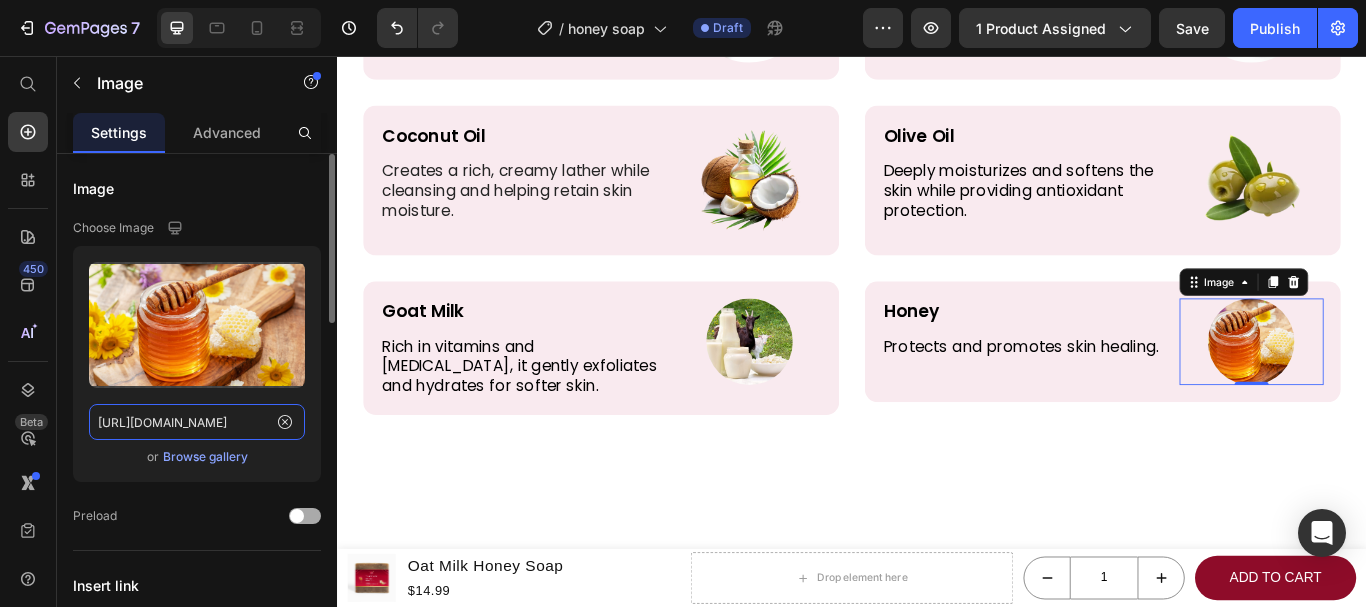 type on "[URL][DOMAIN_NAME]" 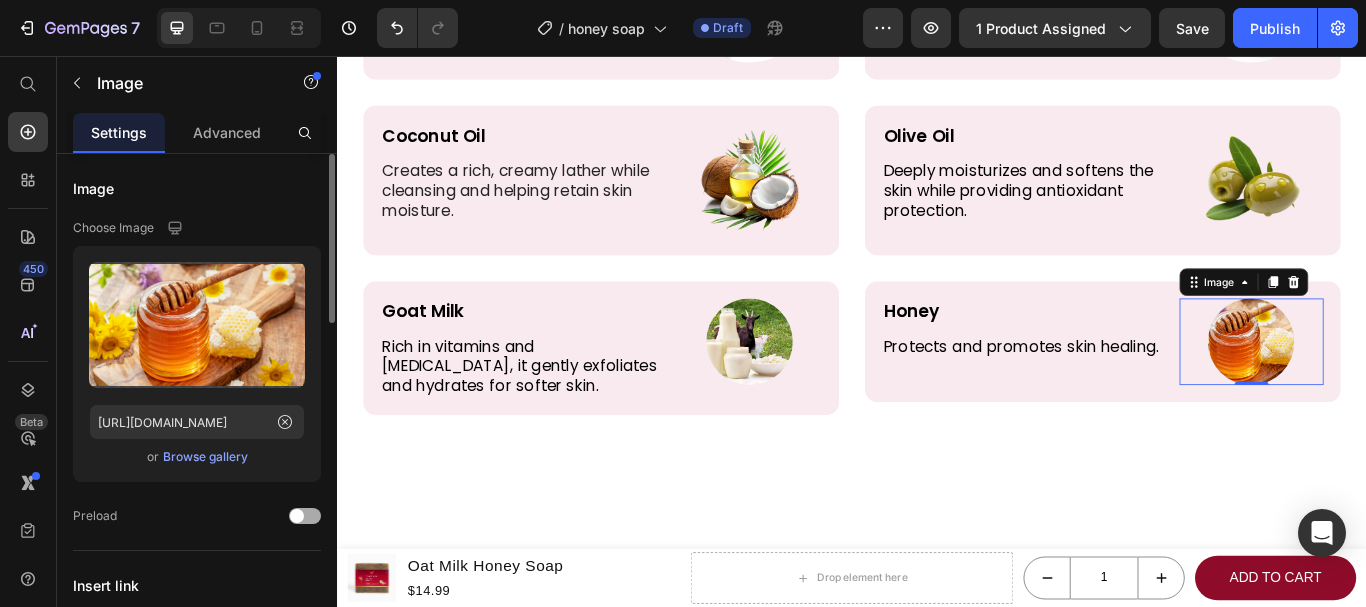 scroll, scrollTop: 0, scrollLeft: 0, axis: both 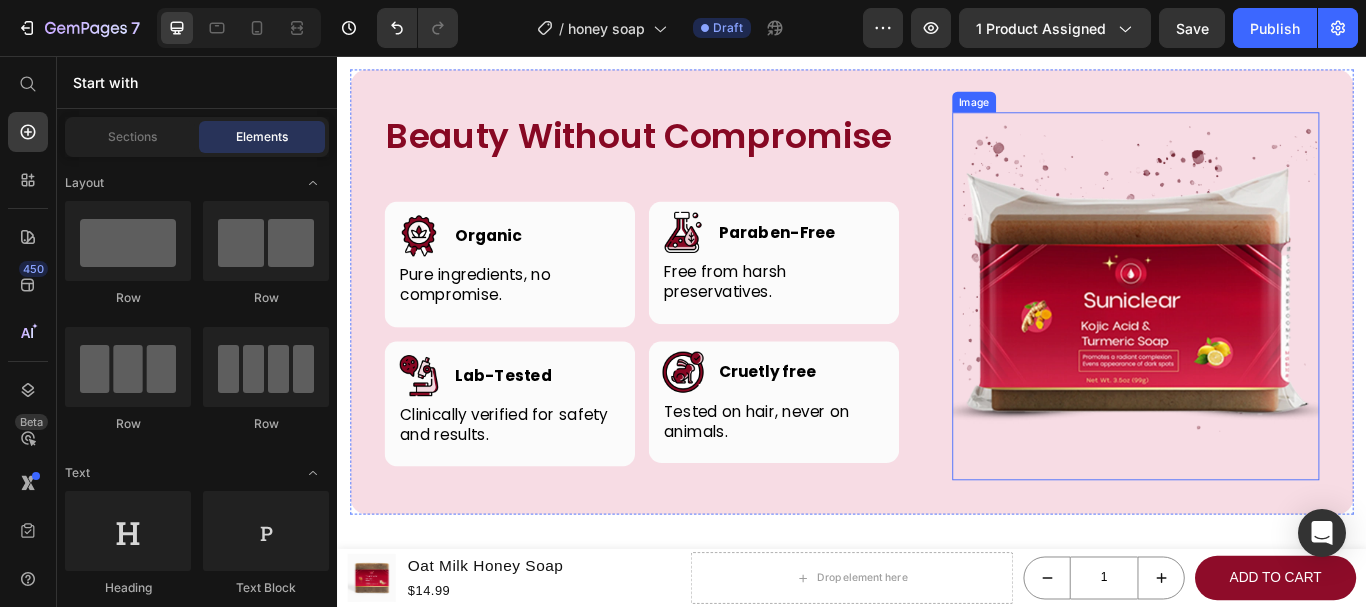 click at bounding box center (1268, 336) 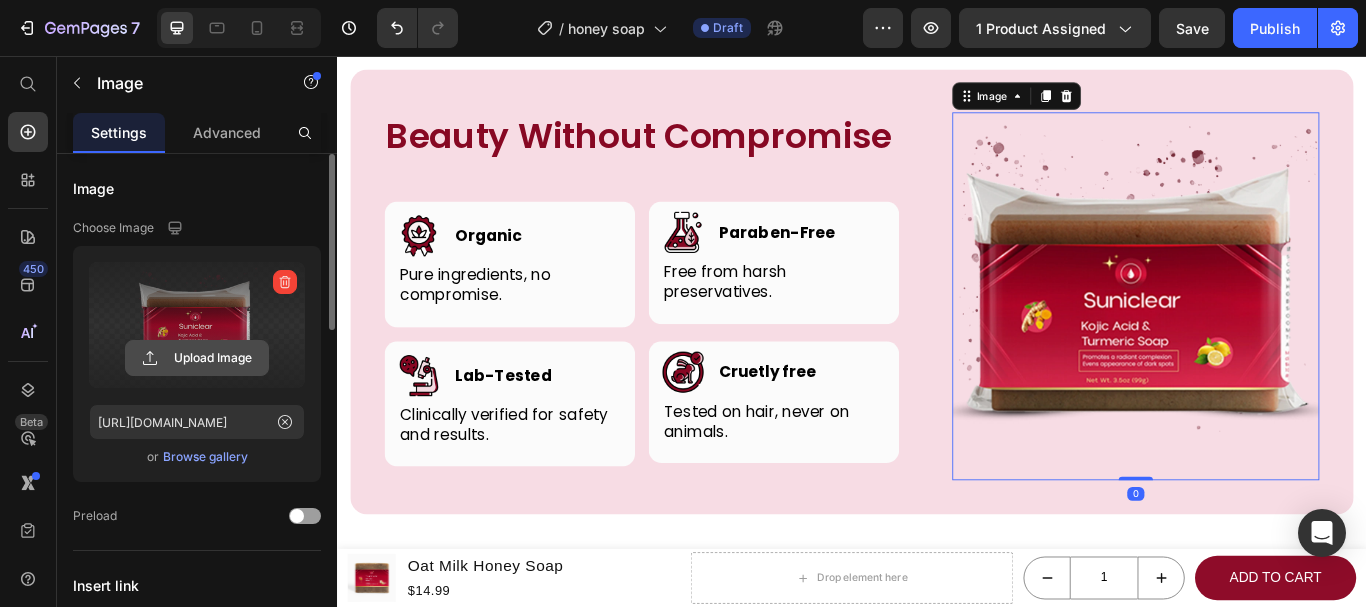 click 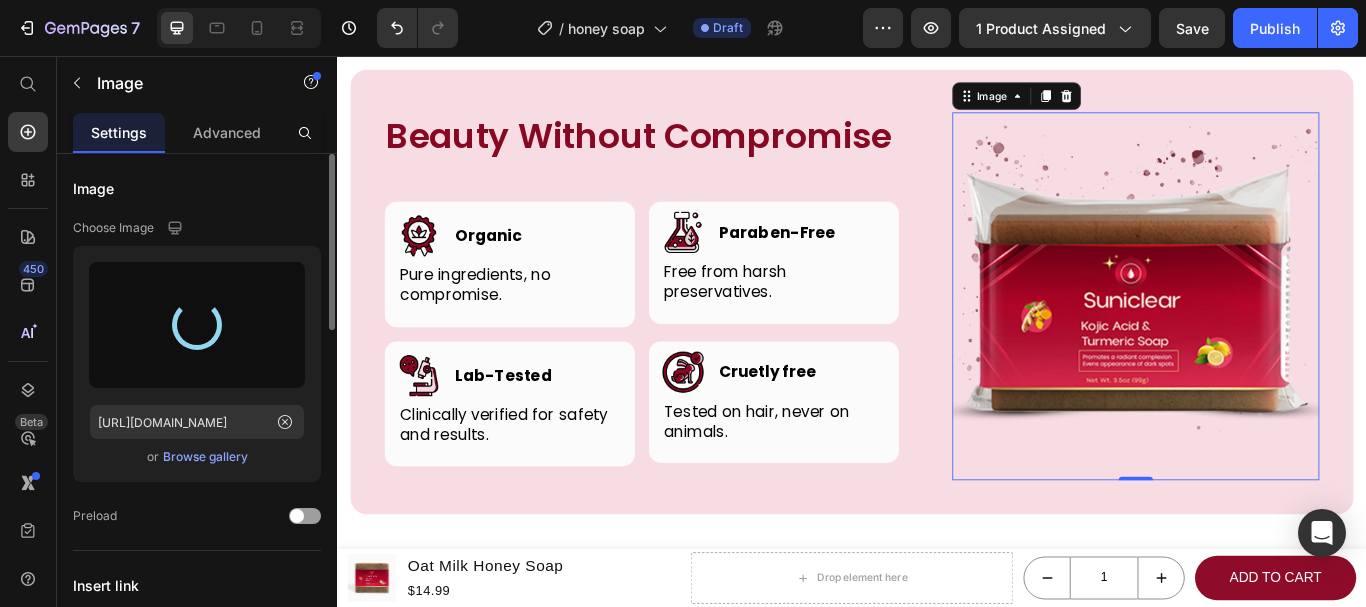 type on "[URL][DOMAIN_NAME]" 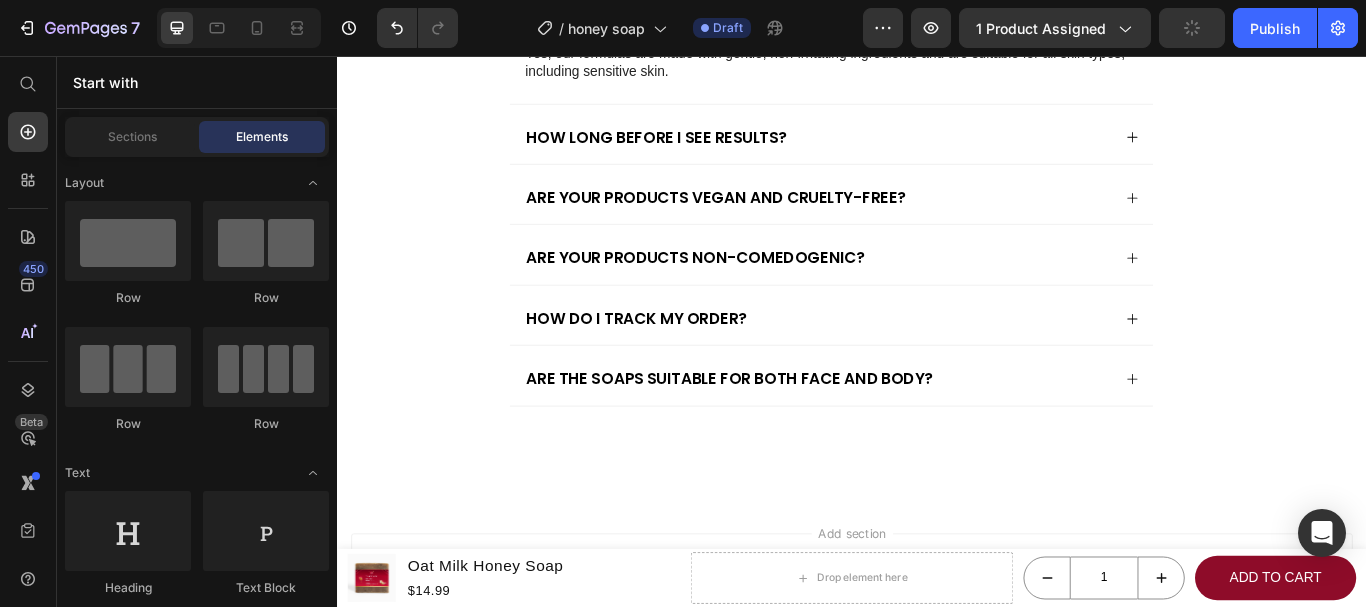 scroll, scrollTop: 6978, scrollLeft: 0, axis: vertical 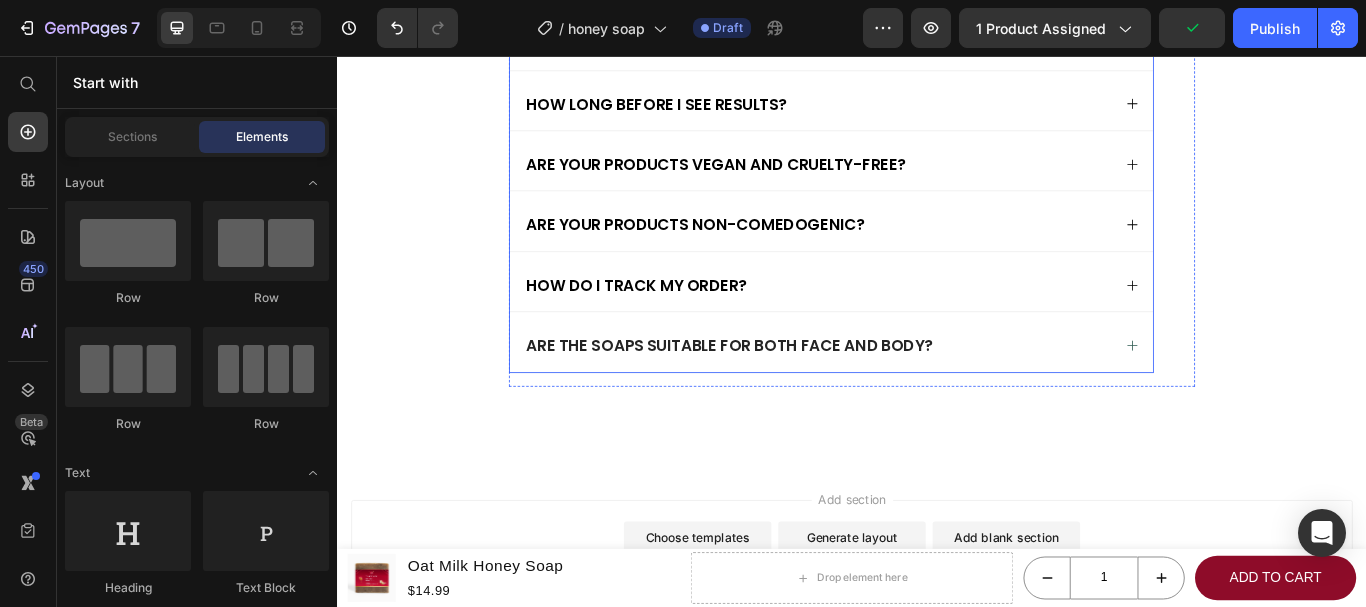 click on "Are the soaps suitable for both face and body?" at bounding box center (913, 389) 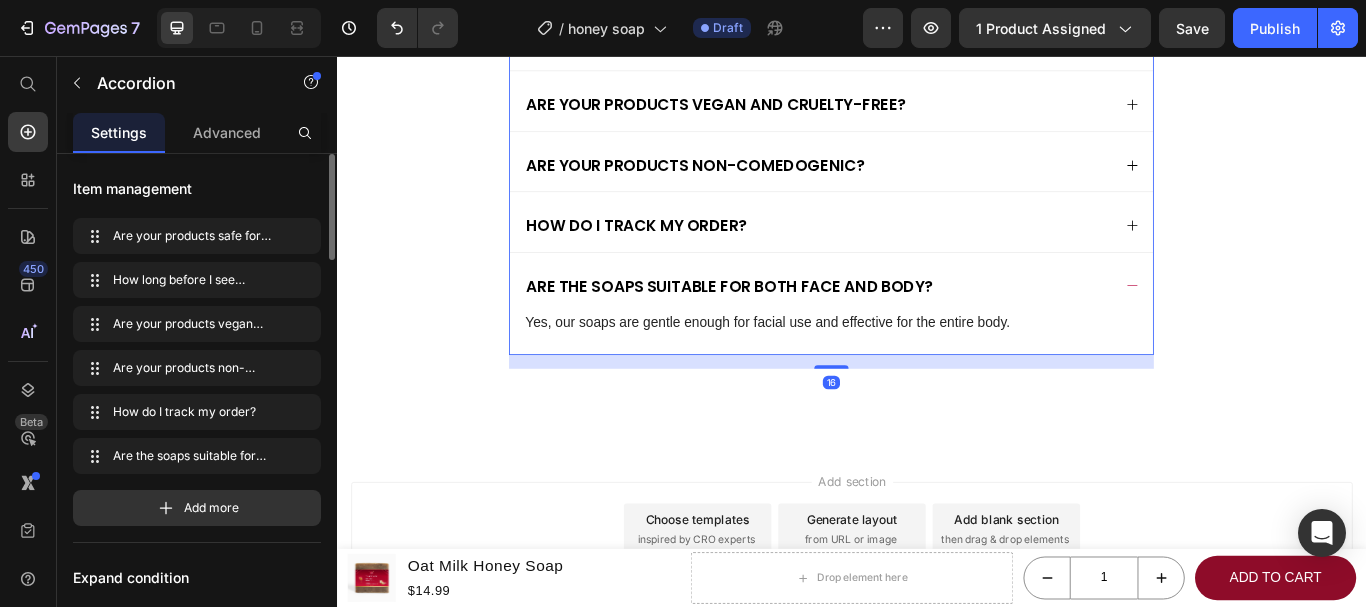 click on "Are the soaps suitable for both face and body?" at bounding box center [897, 324] 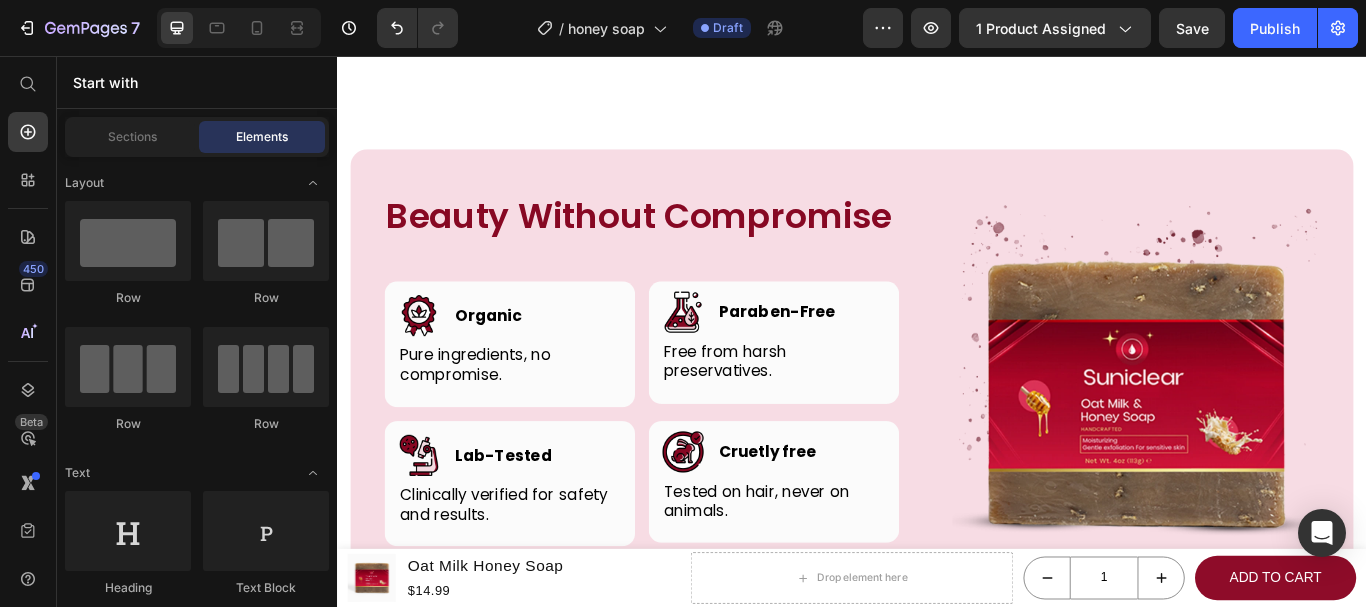 scroll, scrollTop: 5896, scrollLeft: 0, axis: vertical 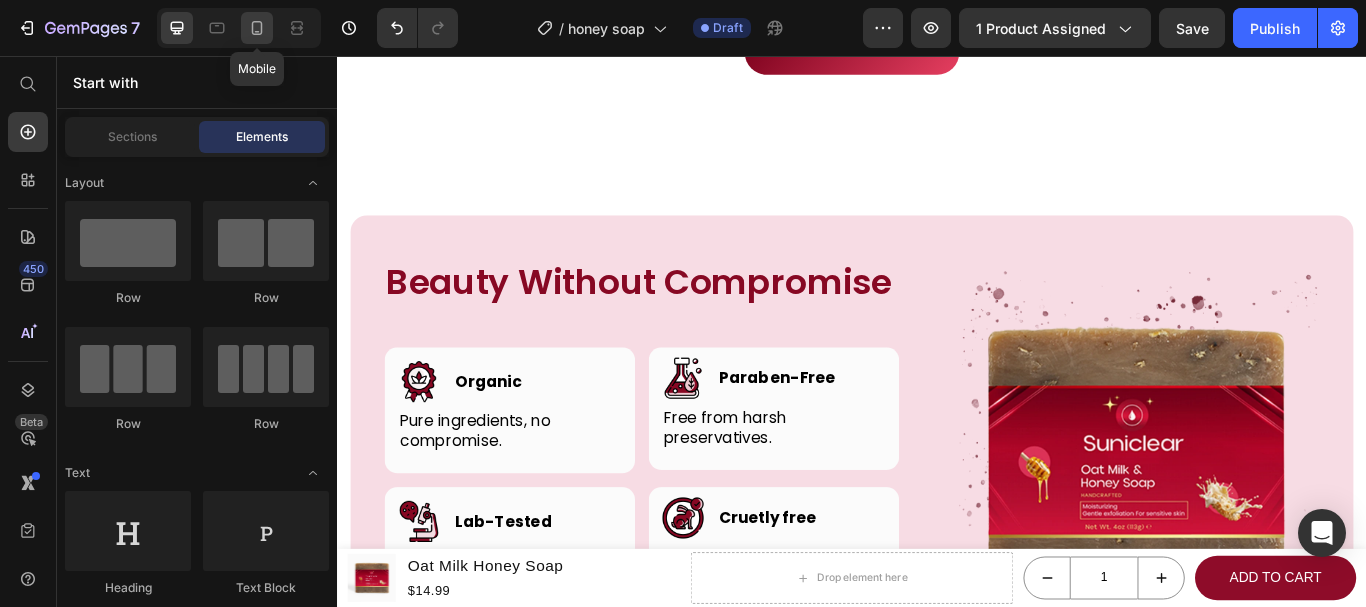 click 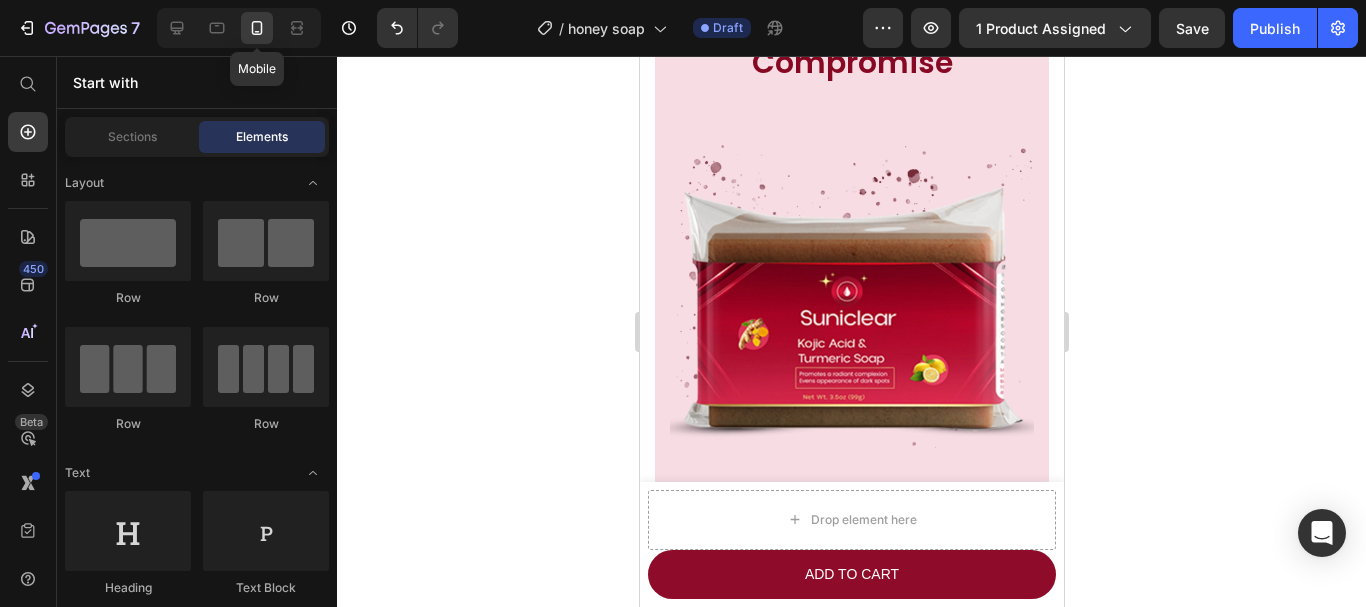 scroll, scrollTop: 5823, scrollLeft: 0, axis: vertical 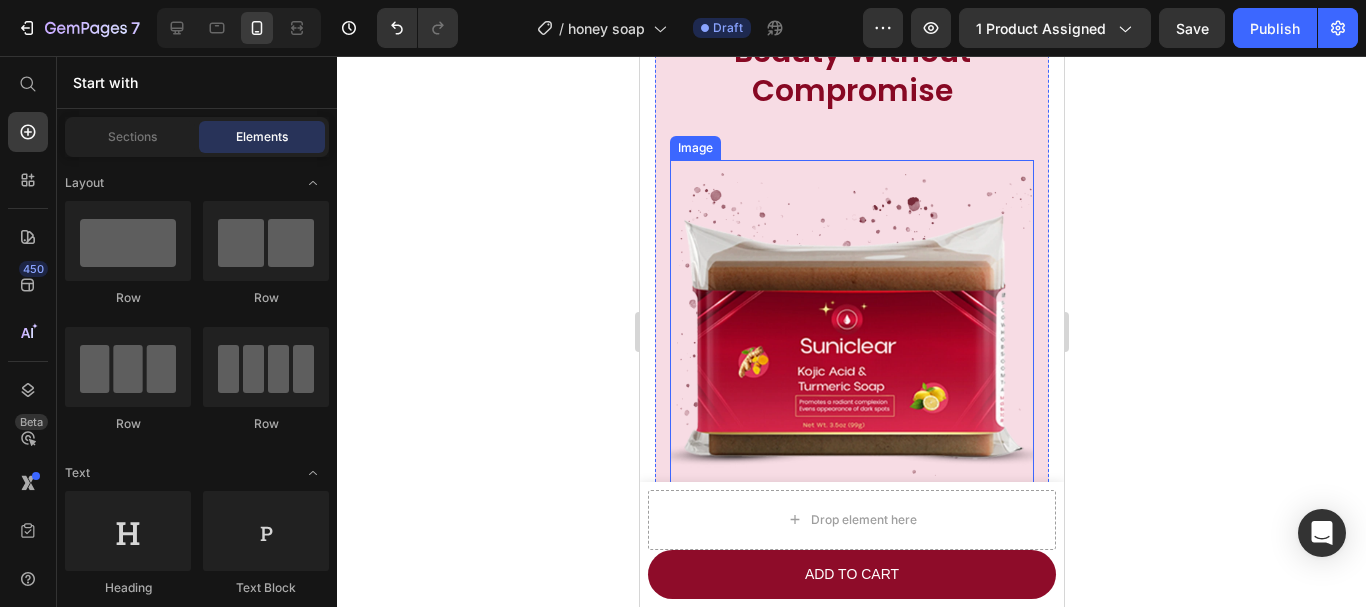 click at bounding box center (851, 342) 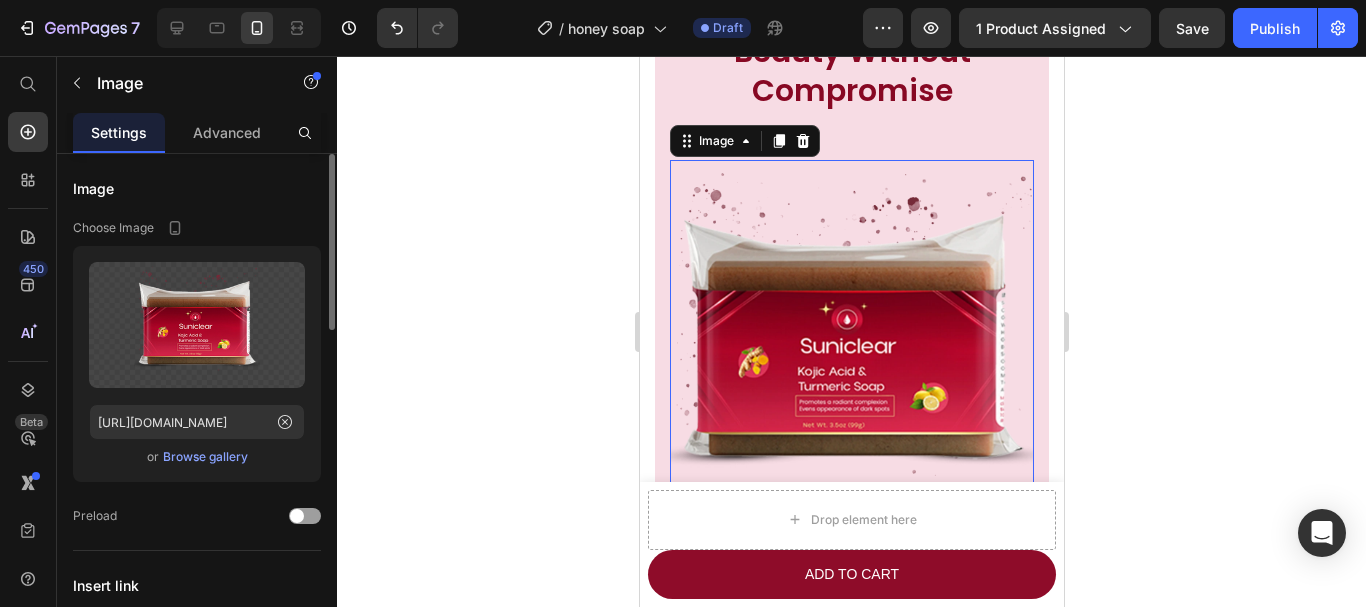 click on "Browse gallery" at bounding box center [205, 457] 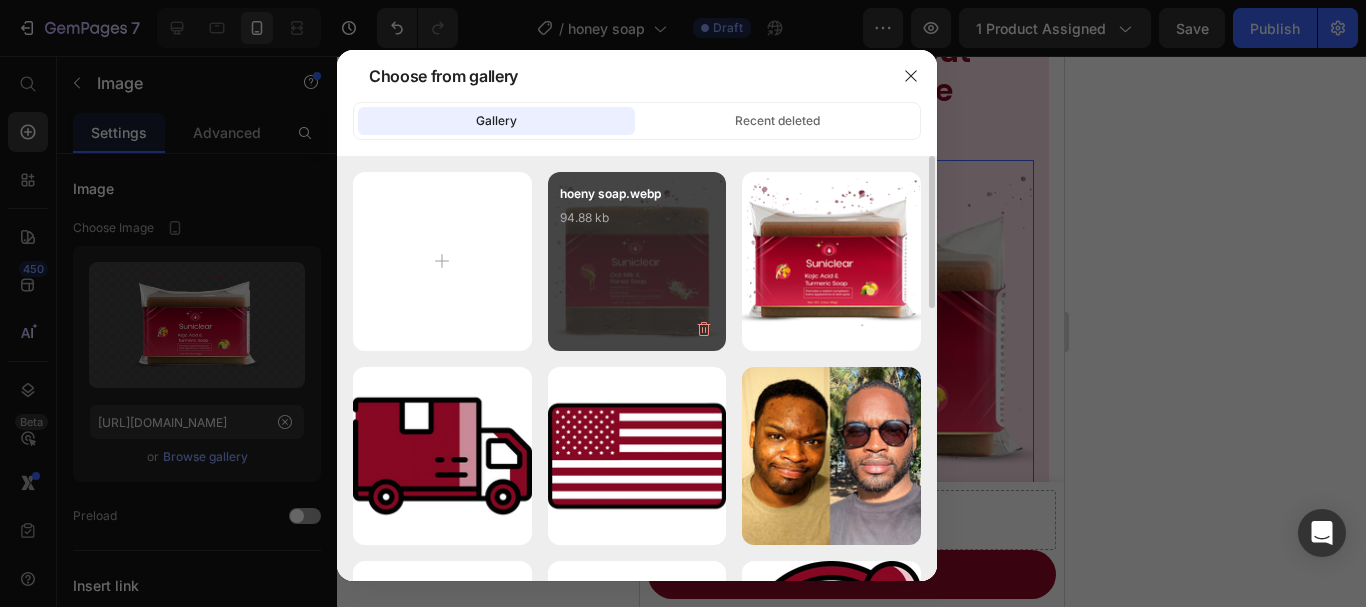 click on "hoeny soap.webp 94.88 kb" at bounding box center [637, 224] 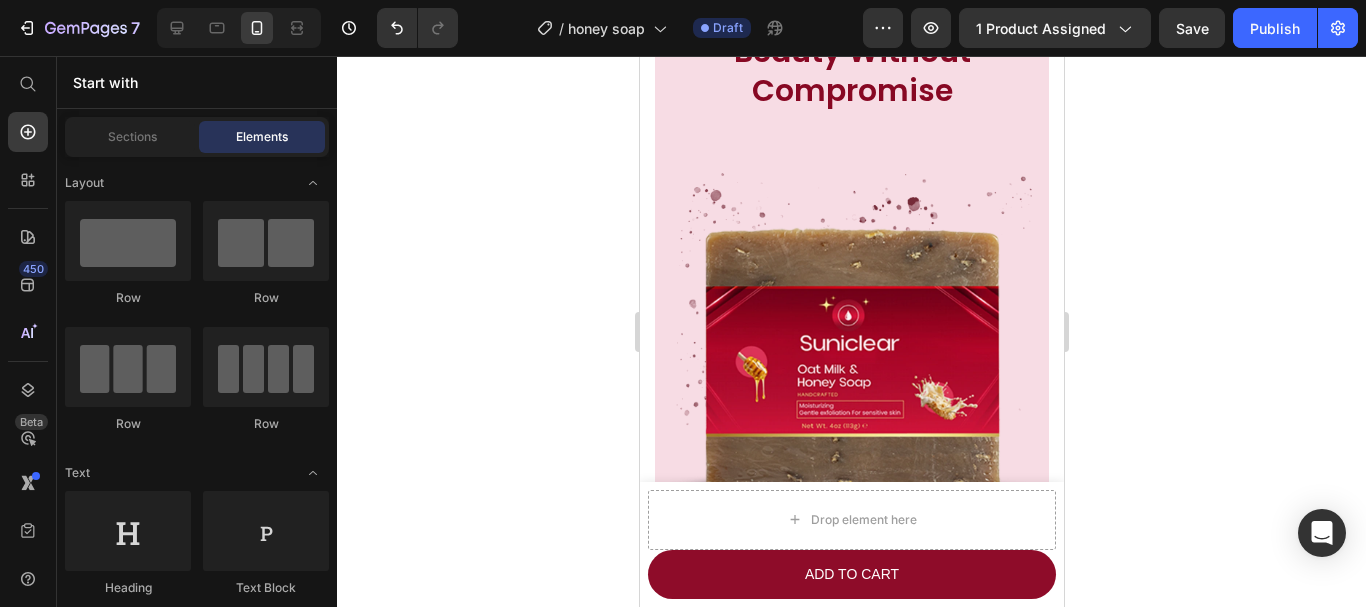 scroll, scrollTop: 6023, scrollLeft: 0, axis: vertical 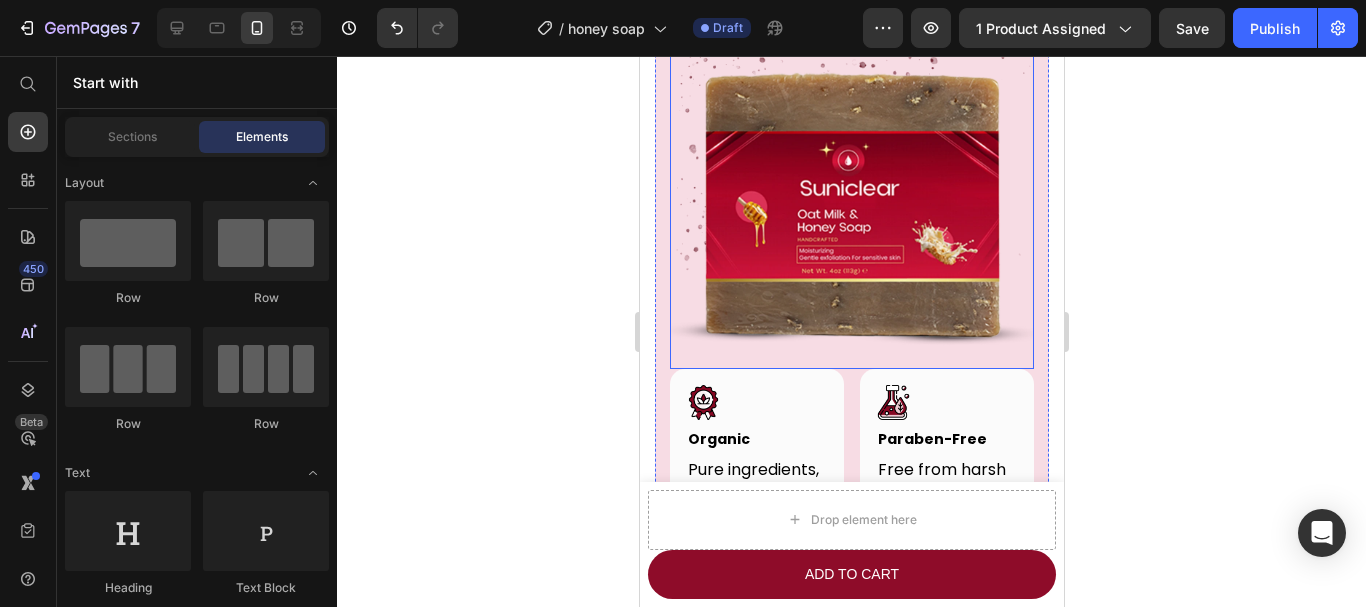 click at bounding box center (851, 187) 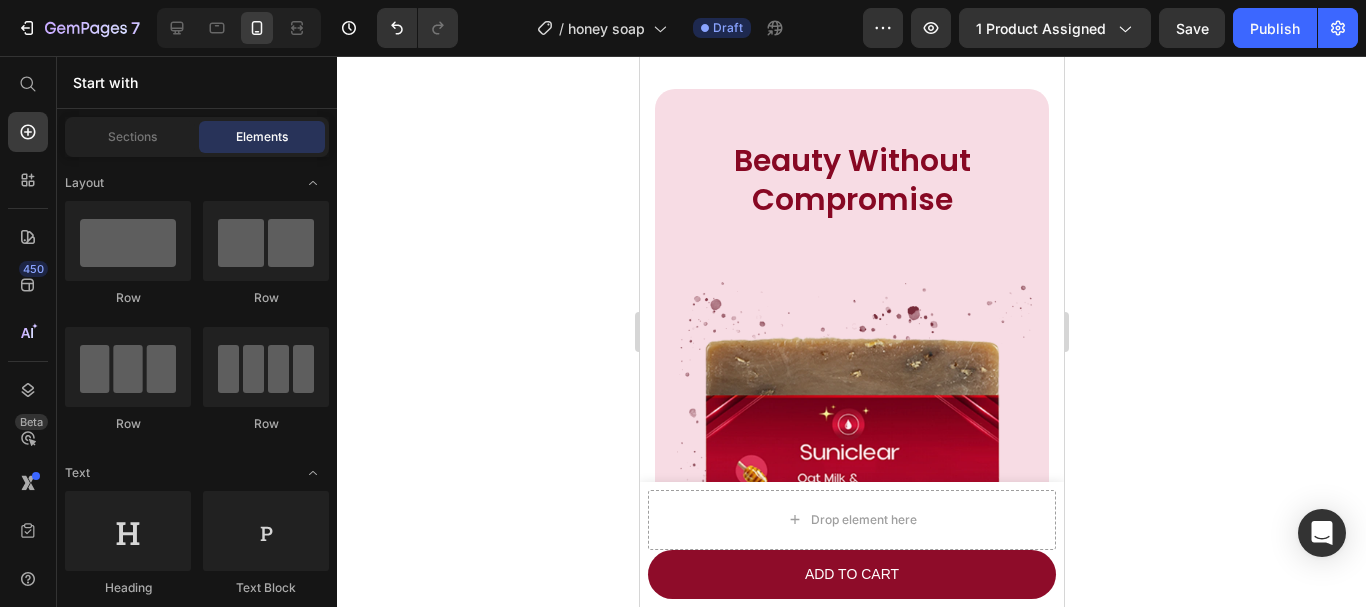 scroll, scrollTop: 5728, scrollLeft: 0, axis: vertical 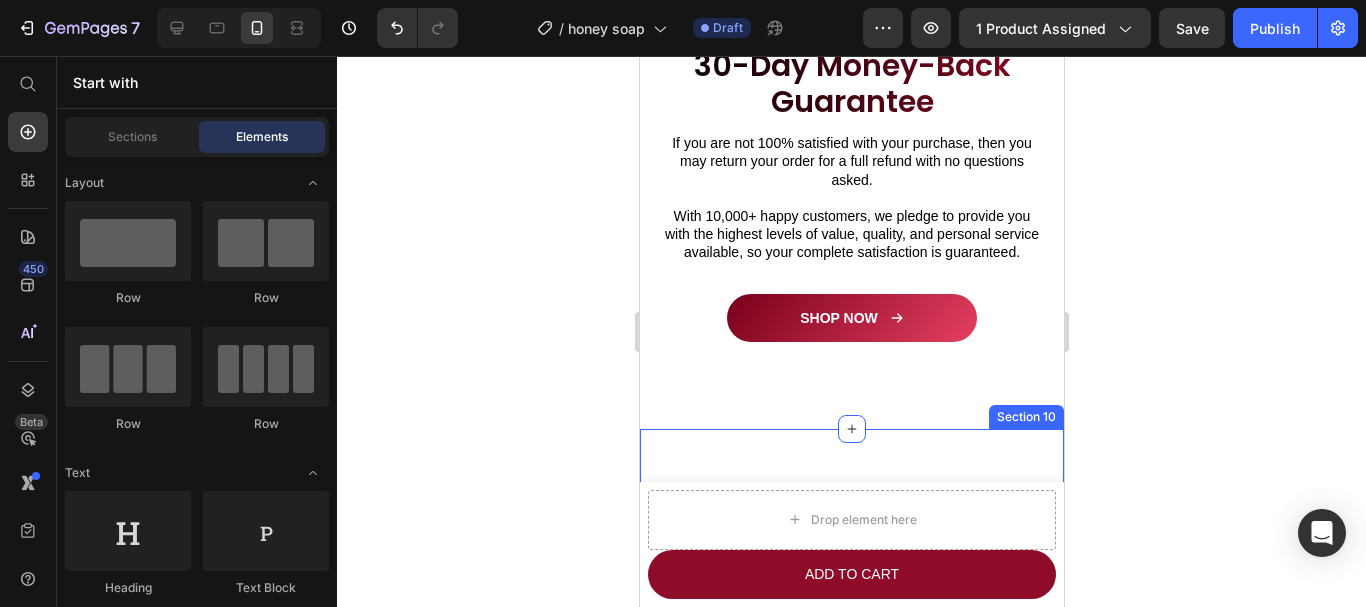 click on "Beauty Without Compromise Heading Row Image Image Organic Heading Row Pure ingredients, no compromise. Text block Row Image Paraben-Free Heading Row Free from harsh preservatives. Text block Row Row Image Lab-Tested Heading Row Clinically verified for safety and results. Text block Row Image Cruetly free Heading Row Tested on hair, never on animals. Text block Row Row Image Row Product Section 10" at bounding box center (851, 992) 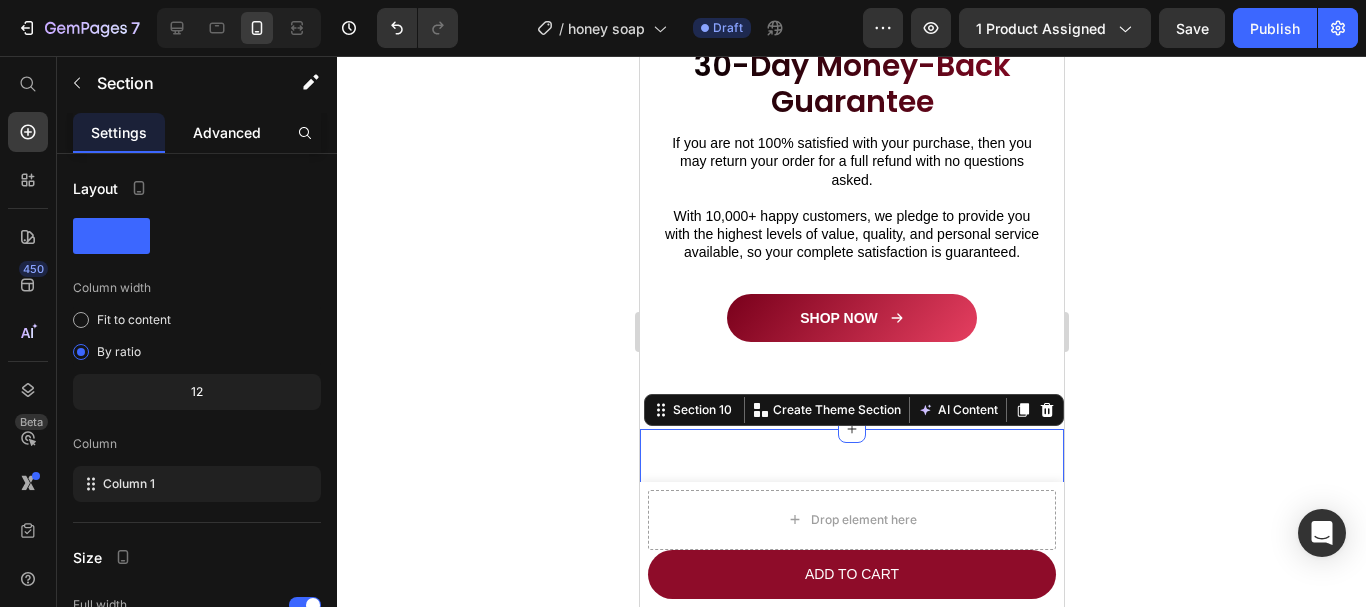 click on "Advanced" at bounding box center [227, 132] 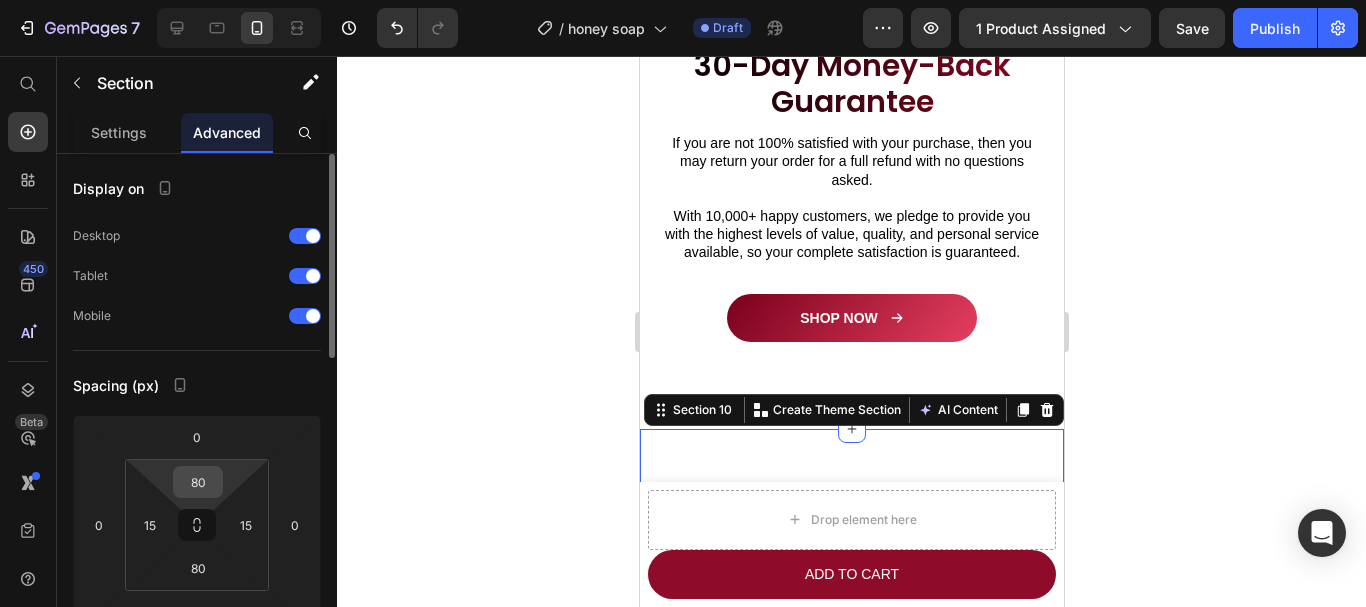 click on "80" at bounding box center (198, 482) 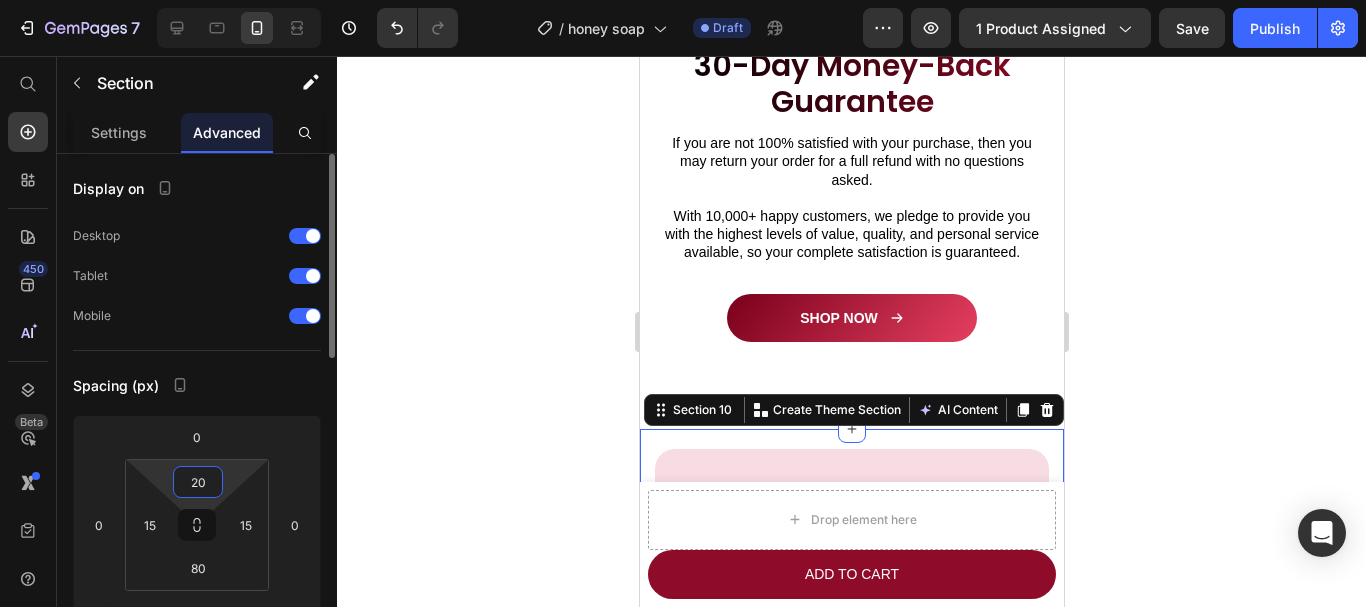 type on "20" 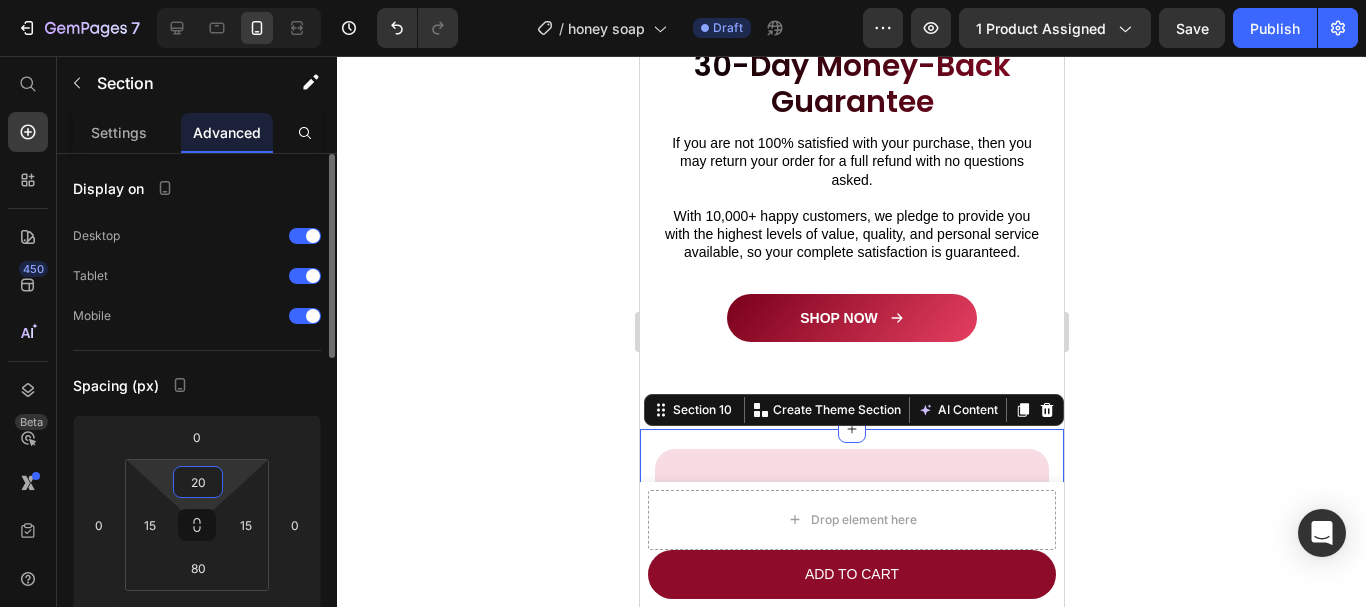 click on "Spacing (px)" at bounding box center (197, 385) 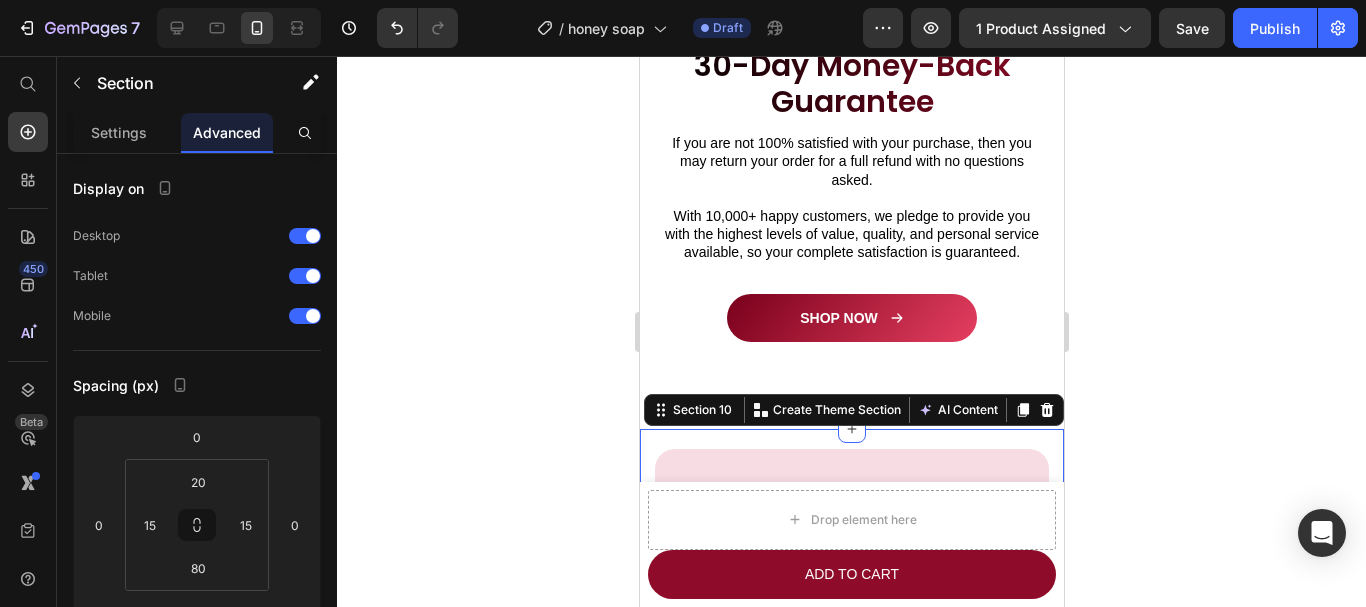 click 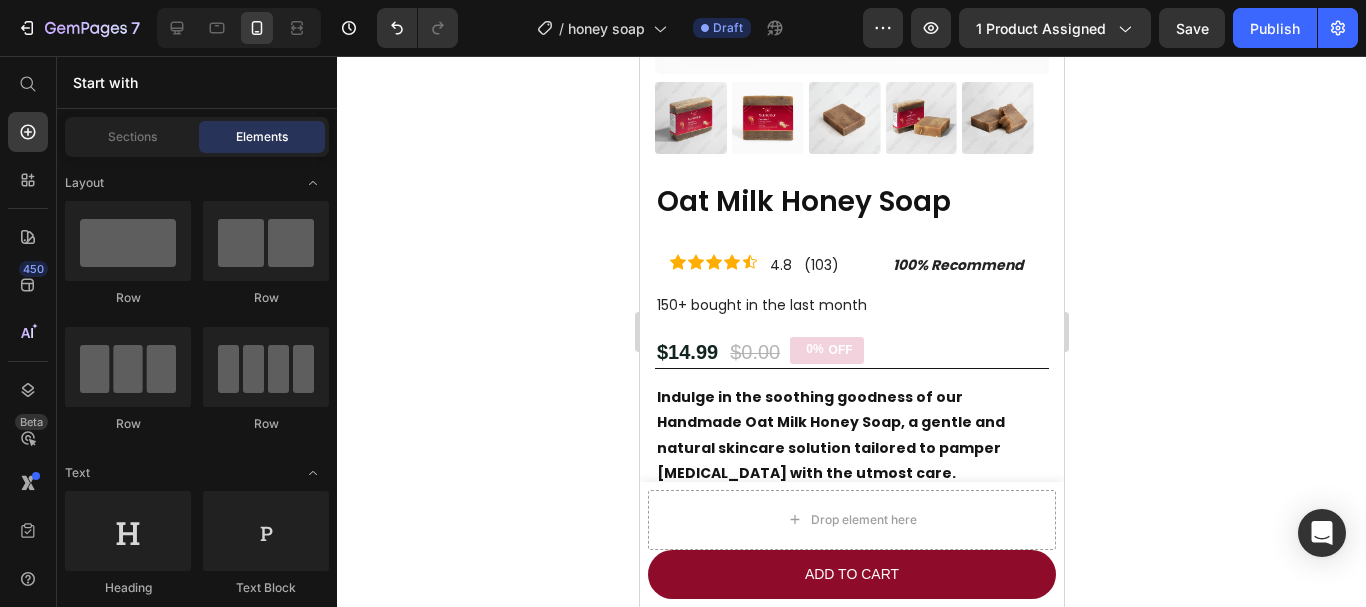 scroll, scrollTop: 458, scrollLeft: 0, axis: vertical 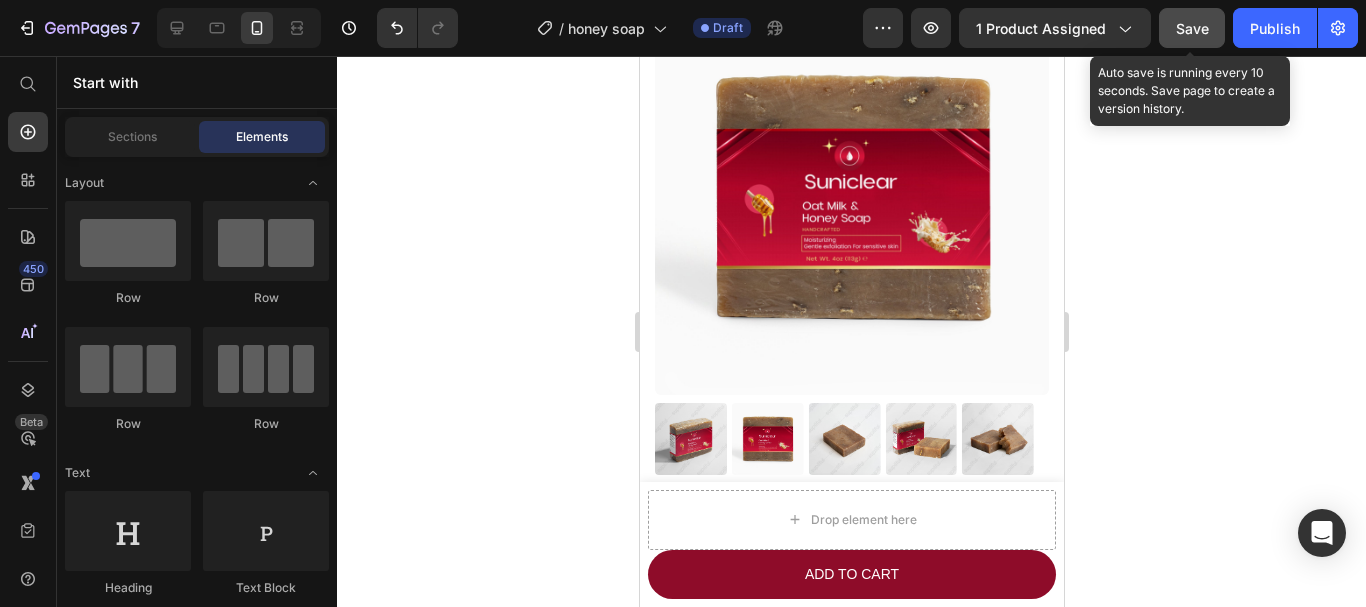 click on "Save" 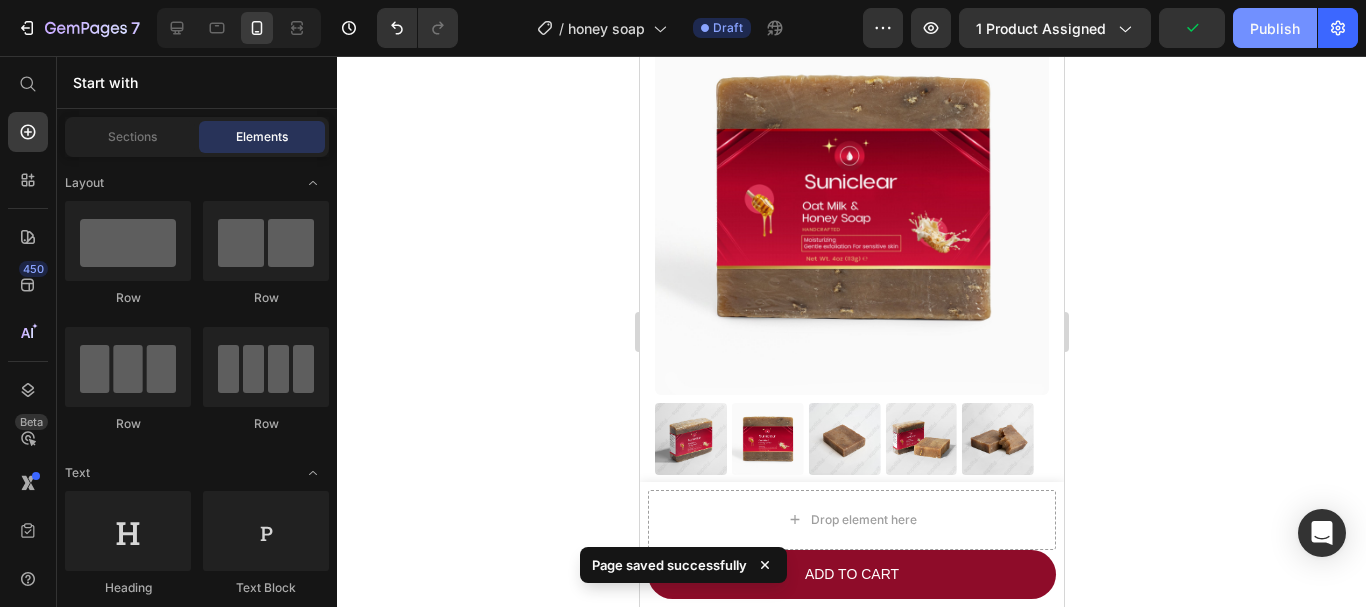 click on "Publish" 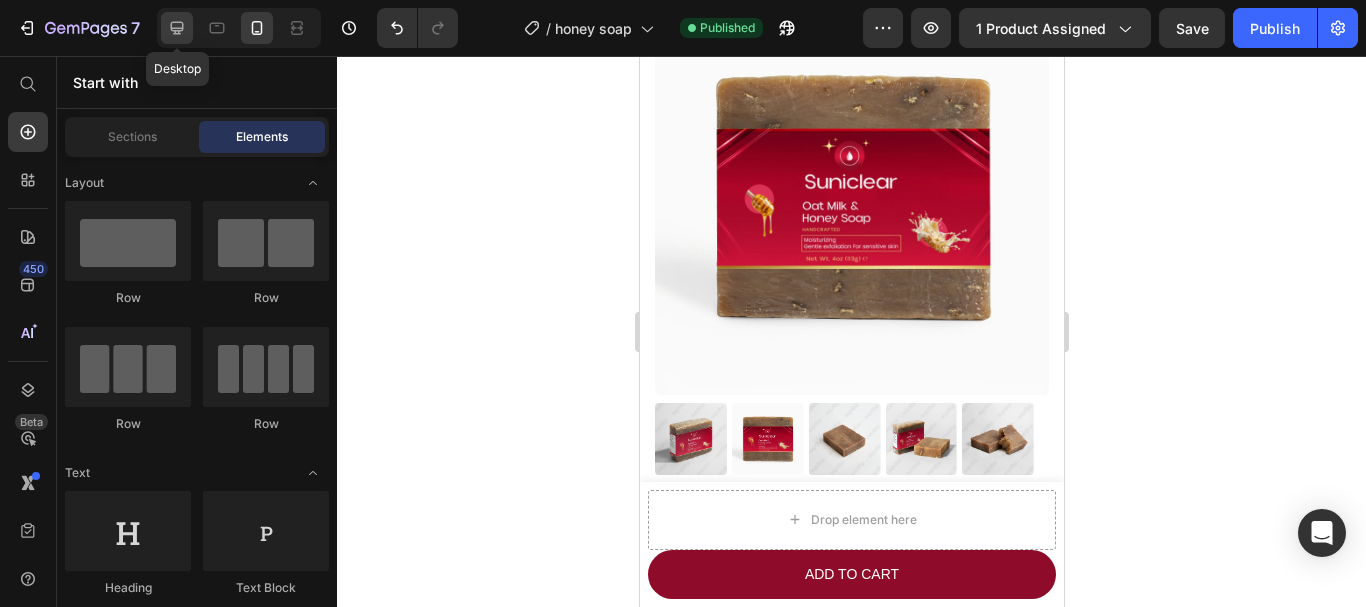 click 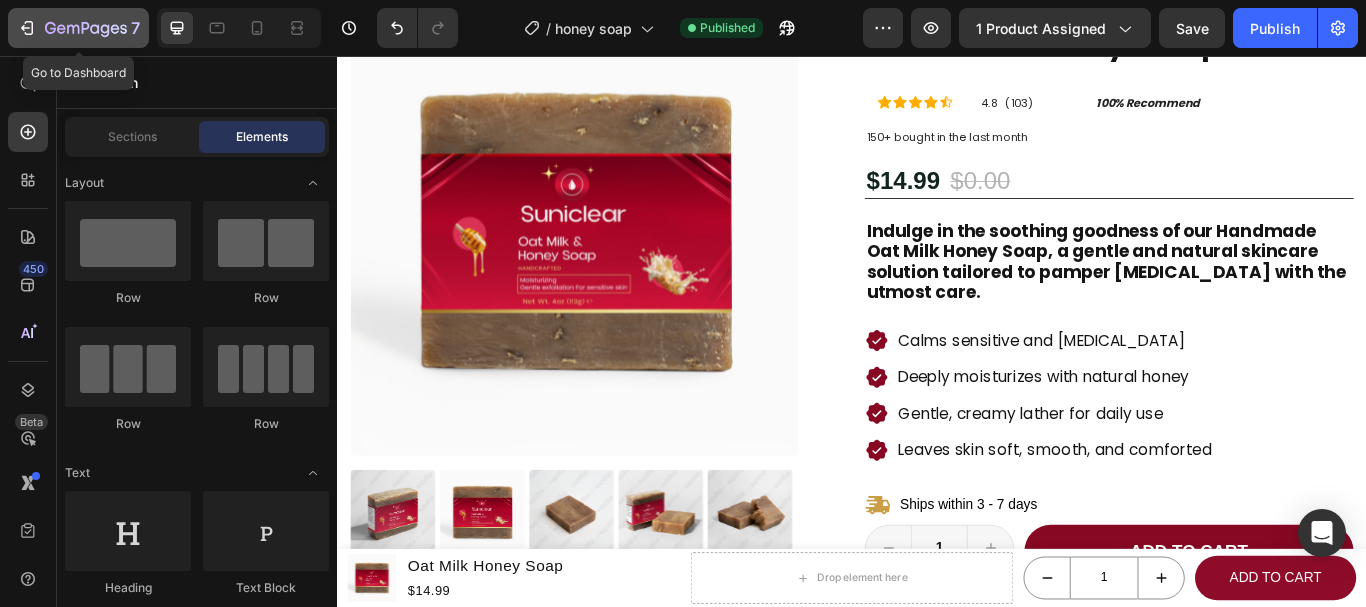 click 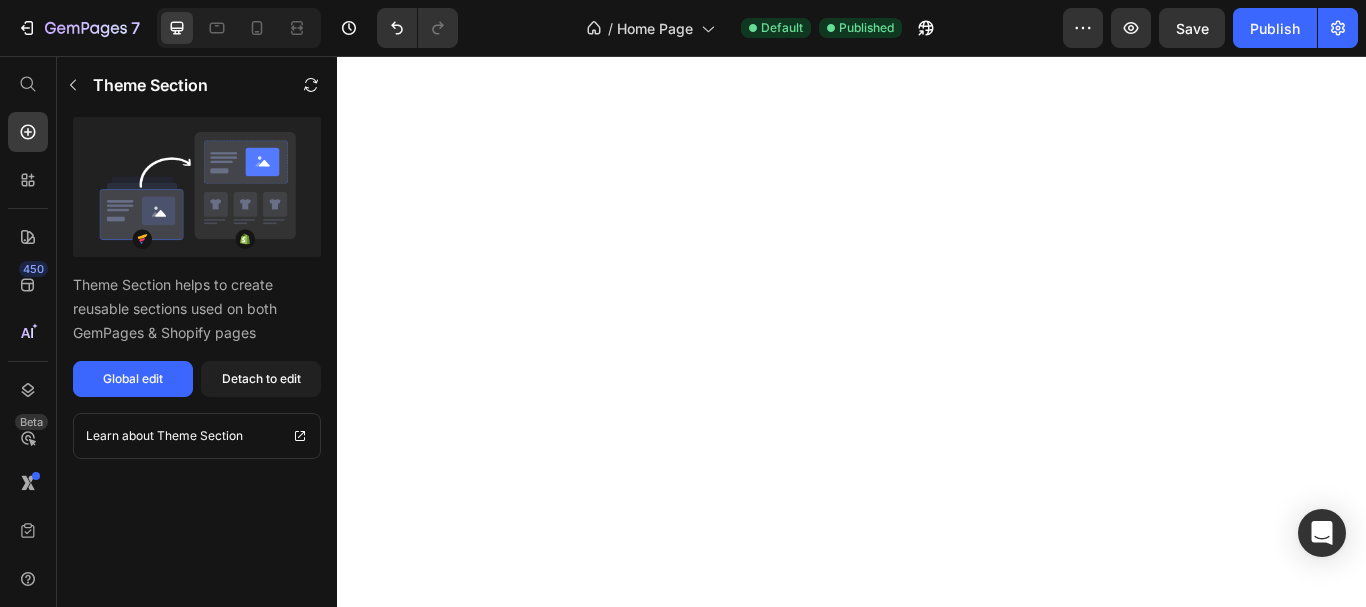 scroll, scrollTop: 0, scrollLeft: 0, axis: both 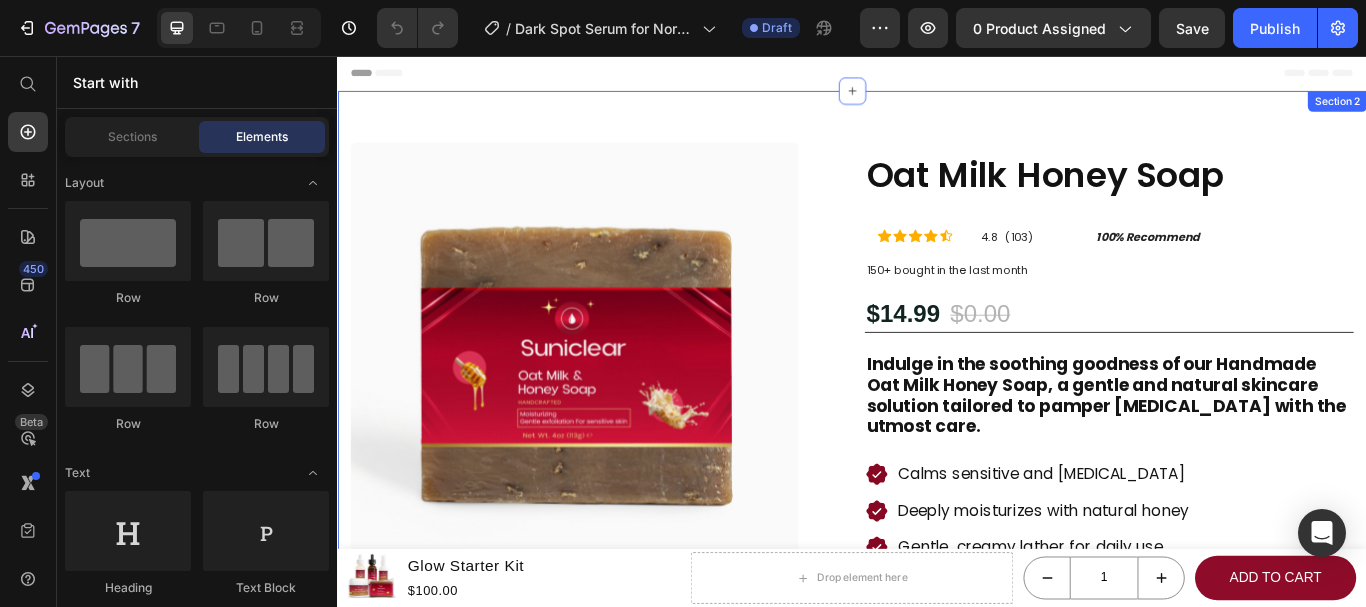 click on "Product Images Transformations That Speak for Themselves Heading Image Image Image Image Carousel Row Oat Milk Honey Soap Product Title Icon Icon Icon Icon
Icon Icon List 4.8   (103)  Text Block 100% Recommend Text Block Row Row 150+ bought in the last month Text Block $14.99 Product Price $0.00 Product Price 0% OFF Discount Tag Row Indulge in the soothing goodness of our Handmade Oat Milk Honey Soap, a gentle and natural skincare solution tailored to pamper [MEDICAL_DATA] with the utmost care. Text Block
Calms sensitive and [MEDICAL_DATA]
Deeply moisturizes with natural honey
Gentle, creamy lather for daily use
Leaves skin soft, smooth, and comforted Item List
Ships within 3 - 7 days Item List 1 Product Quantity Row Add to cart Add to Cart Row Row
100% Money-Back Guarantee Item List
30-Day Easy Returns and Exchanges Item List Row Real Results from Real Customers Heading Image Image Image" at bounding box center (937, 706) 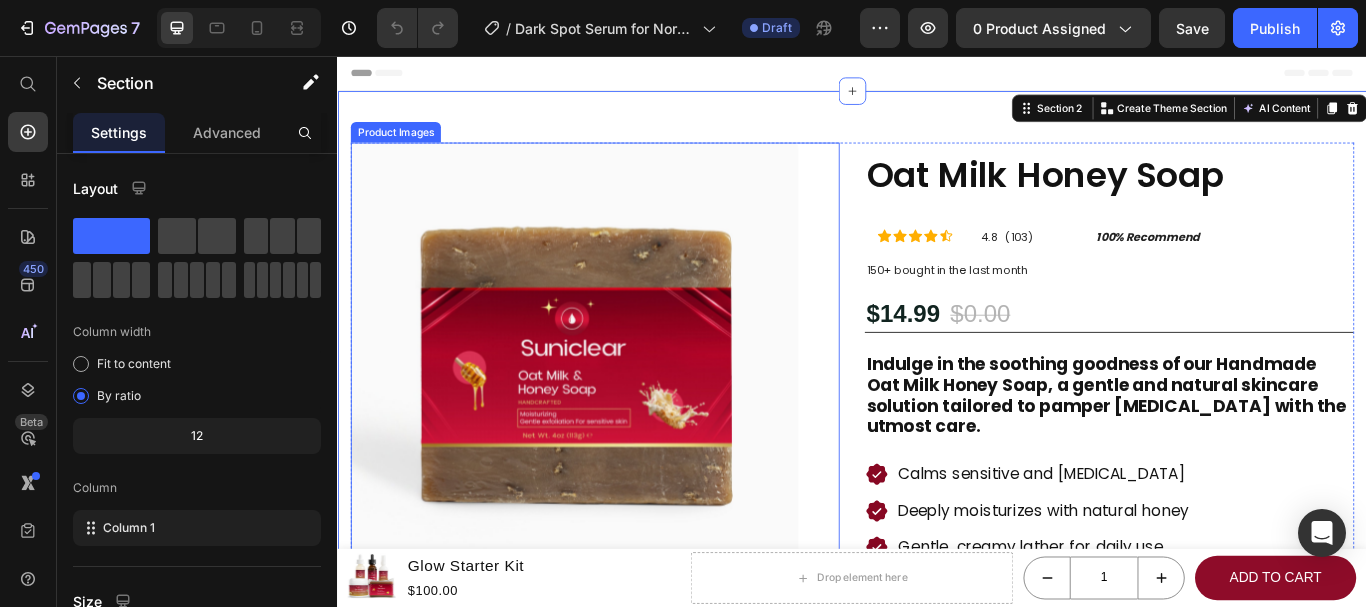 click at bounding box center [613, 418] 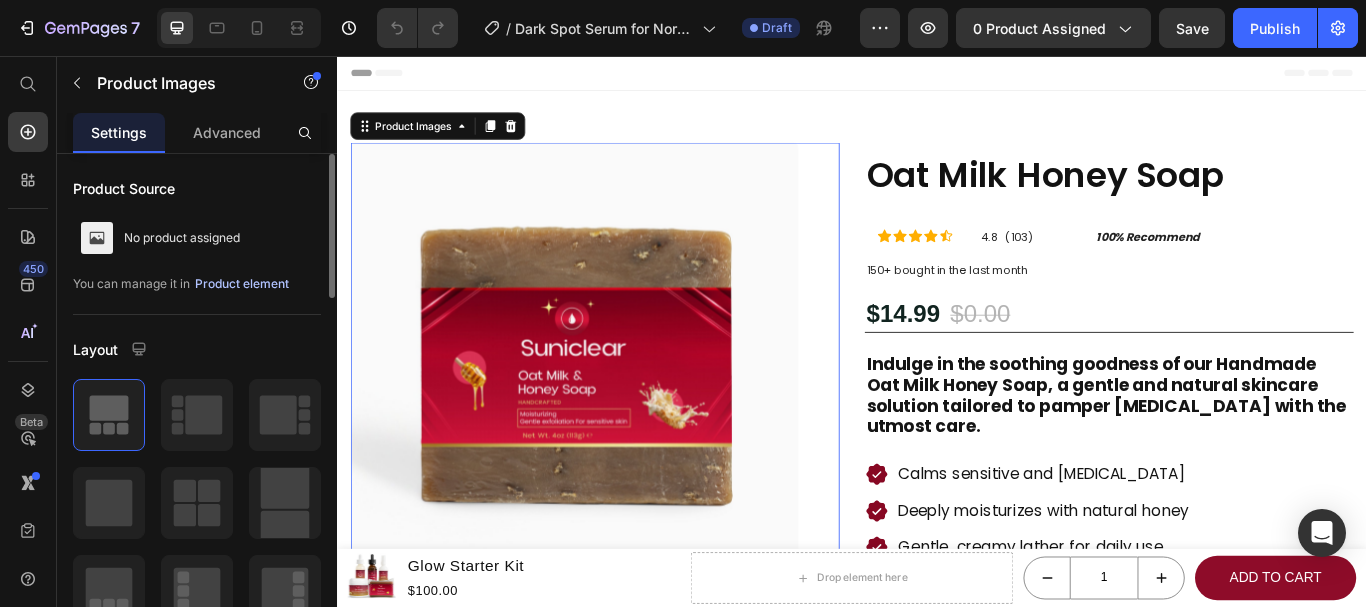 click on "Product element" at bounding box center (242, 284) 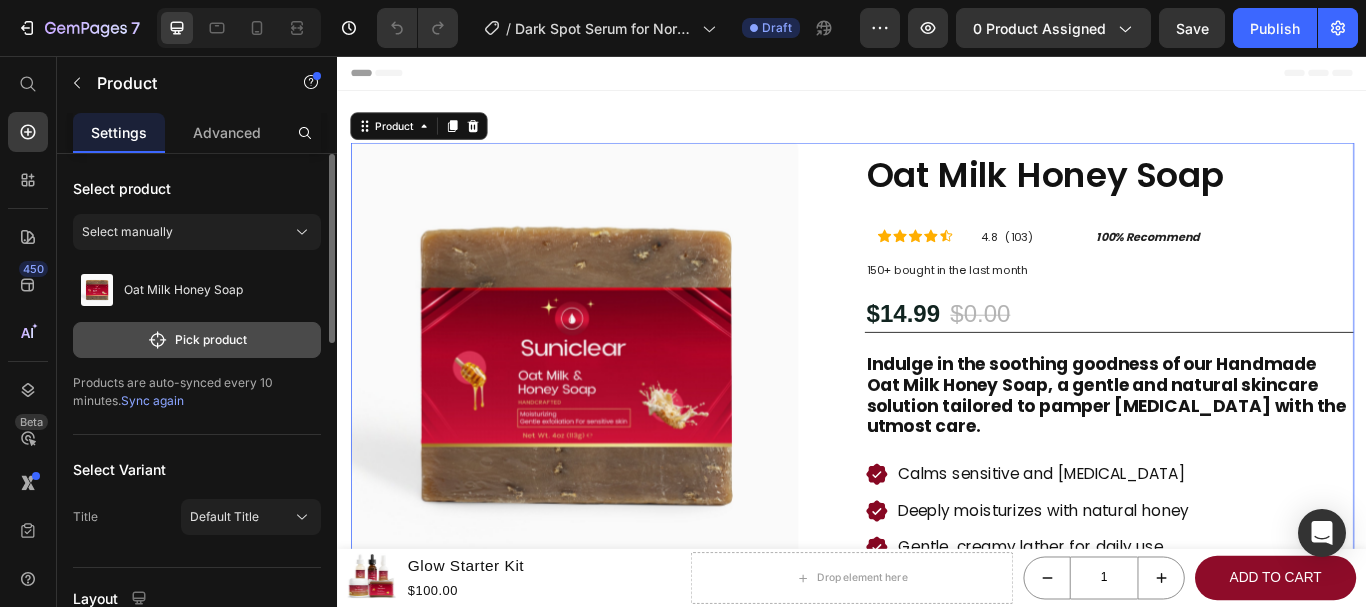 click on "Pick product" at bounding box center (197, 340) 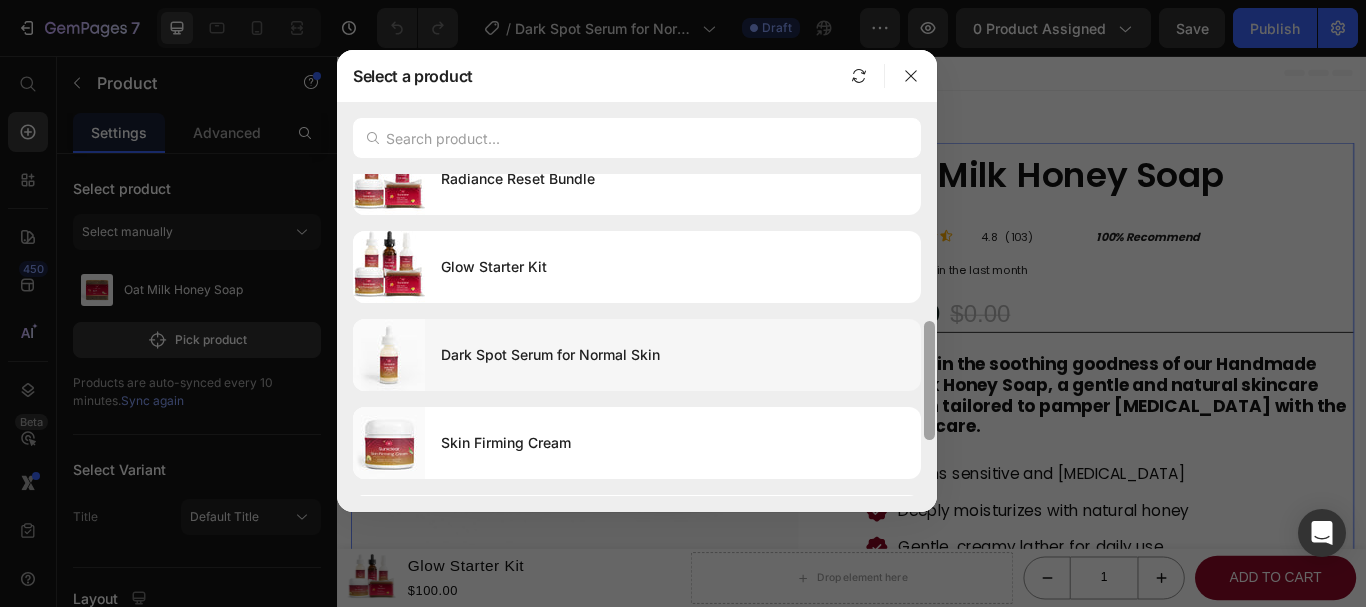 scroll, scrollTop: 413, scrollLeft: 0, axis: vertical 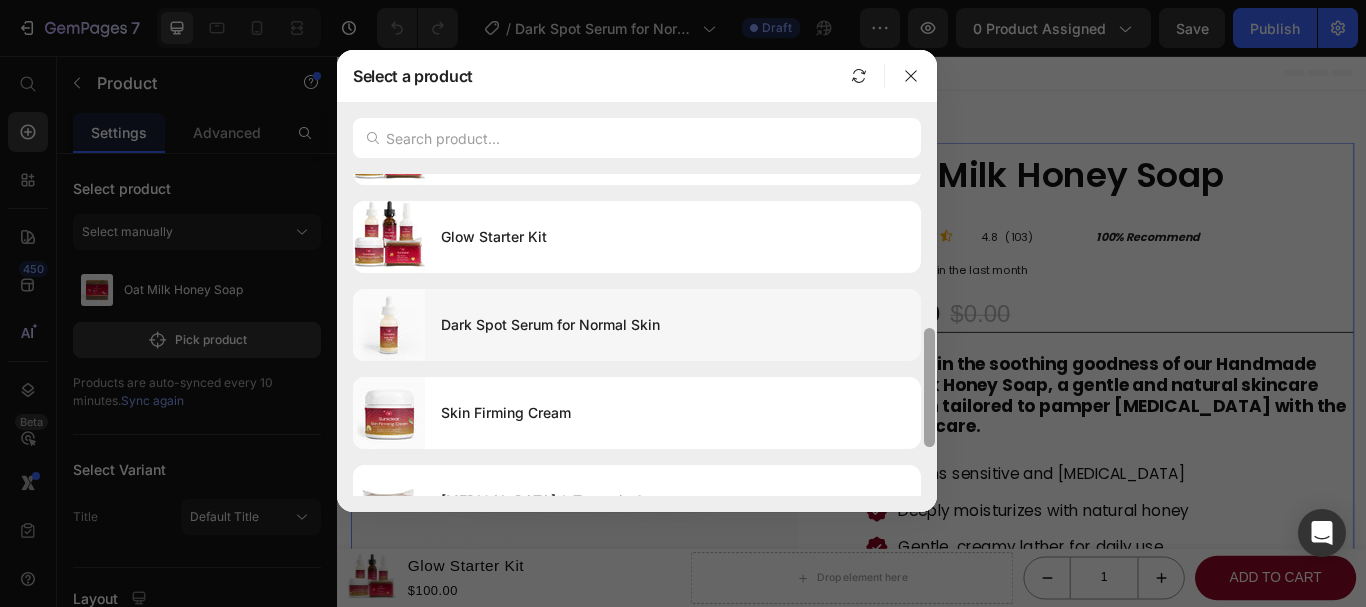 drag, startPoint x: 932, startPoint y: 189, endPoint x: 913, endPoint y: 345, distance: 157.15279 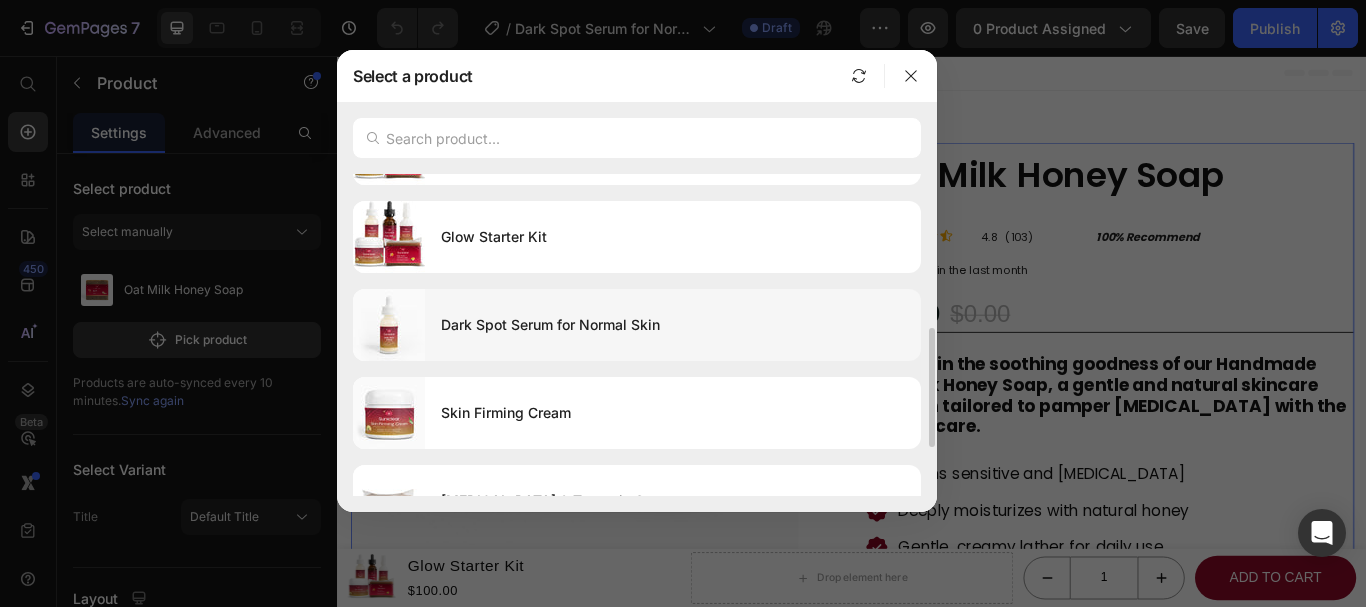 click on "Dark Spot Serum for Normal Skin" at bounding box center [673, 325] 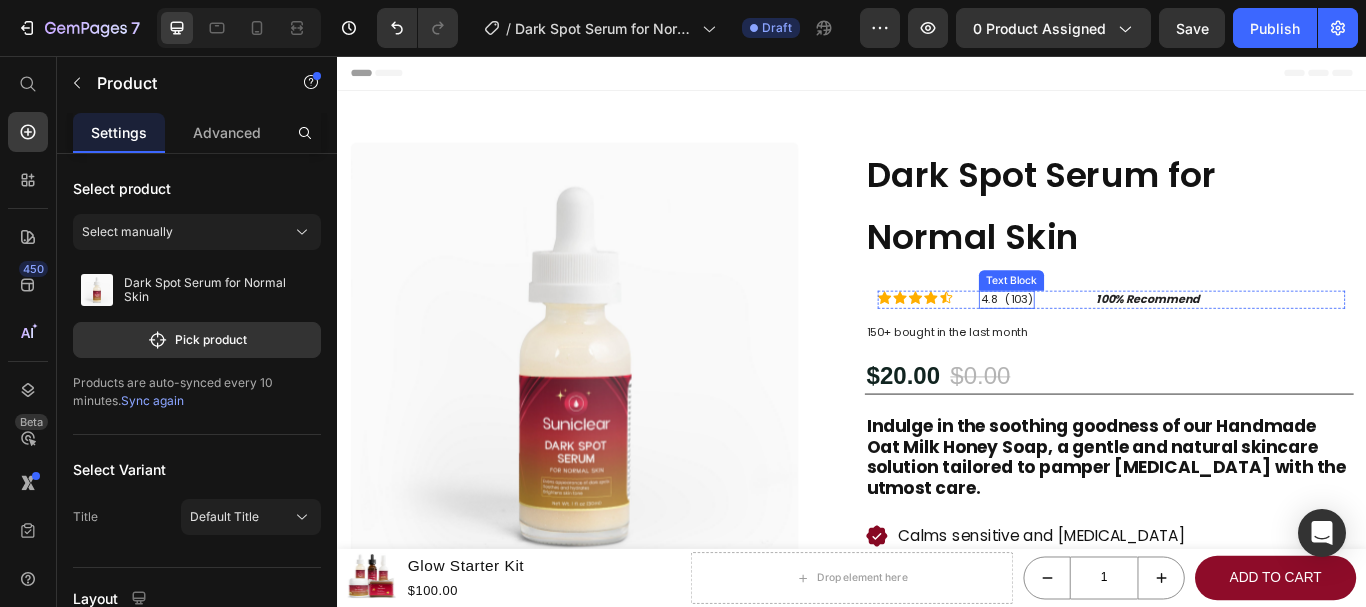 click on "4.8   (103)" at bounding box center [1117, 340] 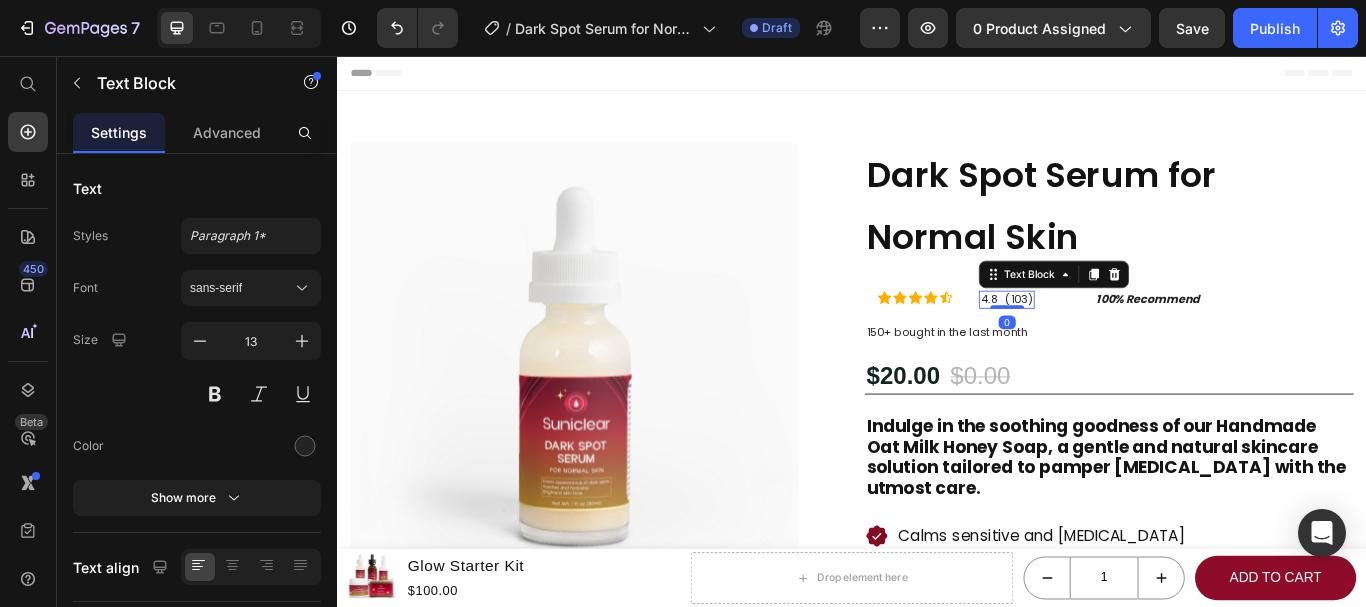 click on "4.8   (103)" at bounding box center [1117, 340] 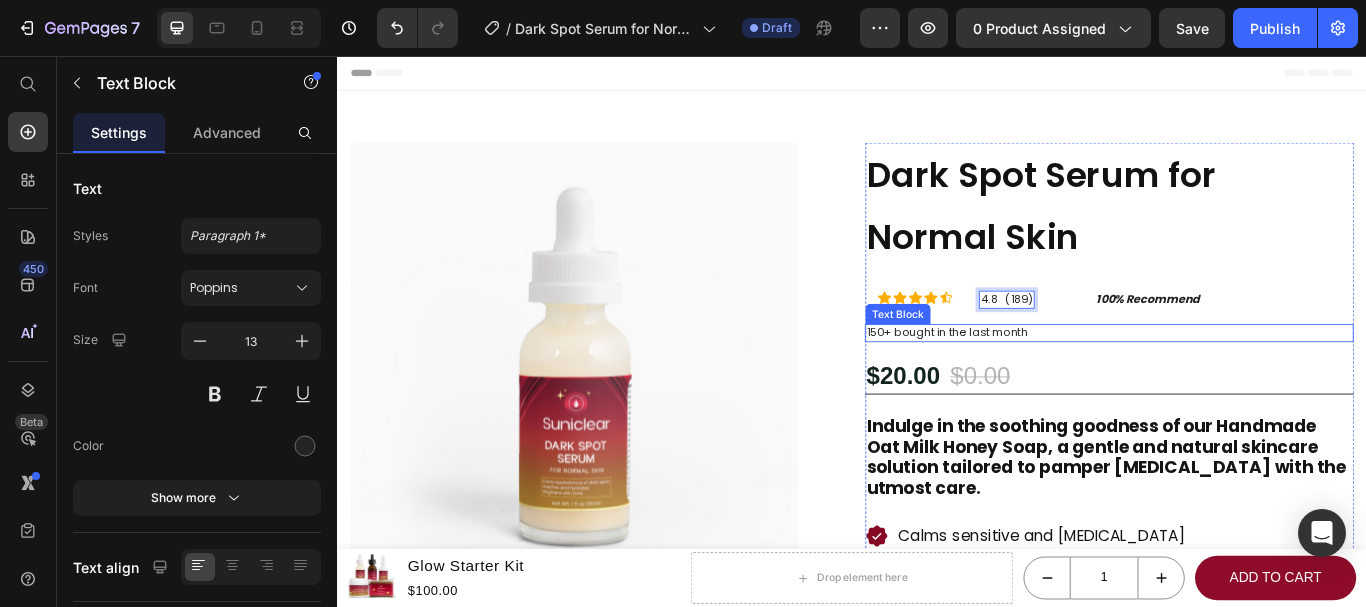 click on "150+ bought in the last month" at bounding box center (1237, 379) 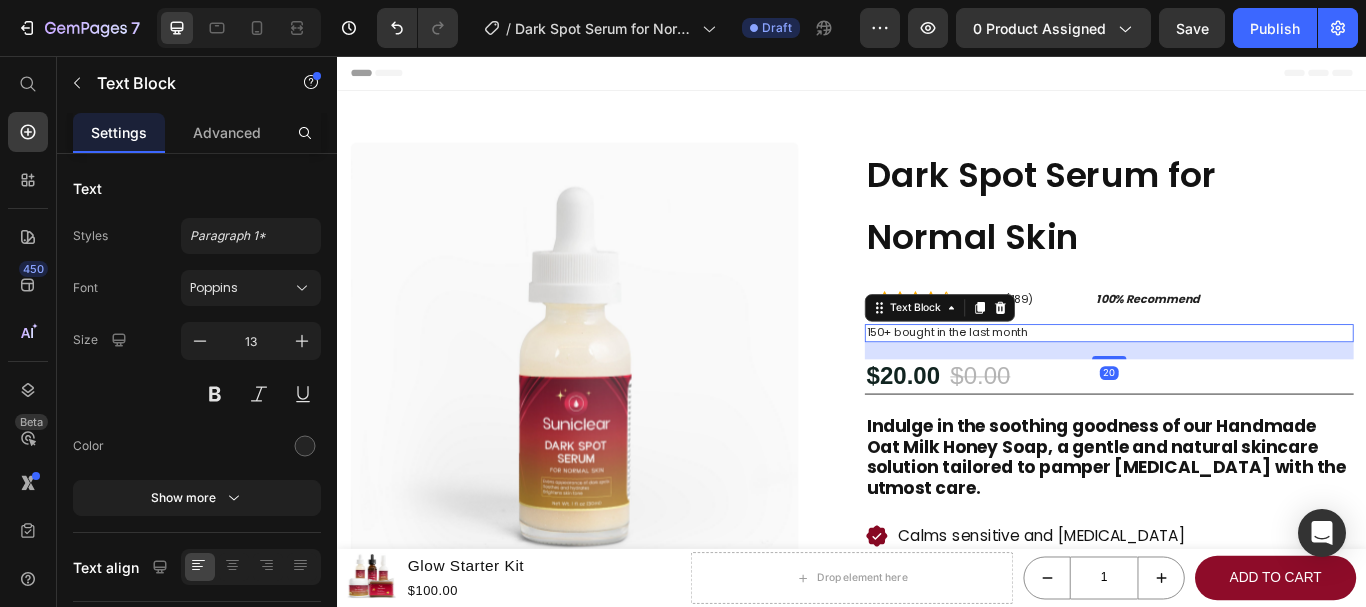 click on "150+ bought in the last month" at bounding box center [1237, 379] 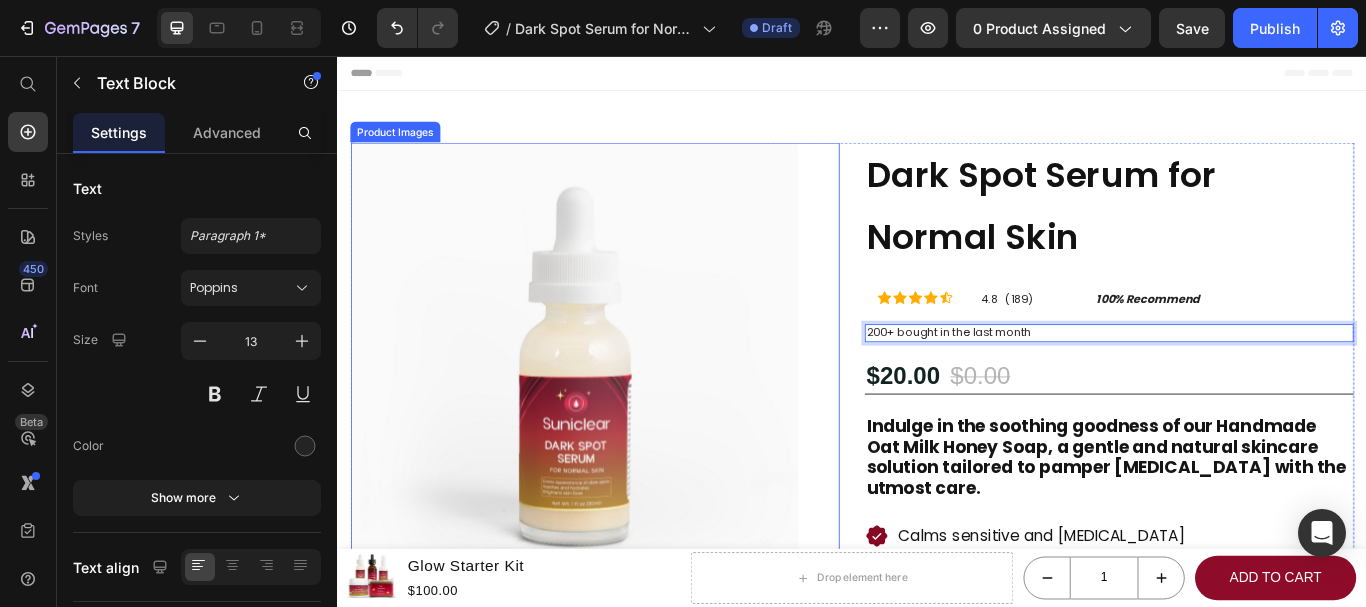 click on "Product Images" at bounding box center (637, 475) 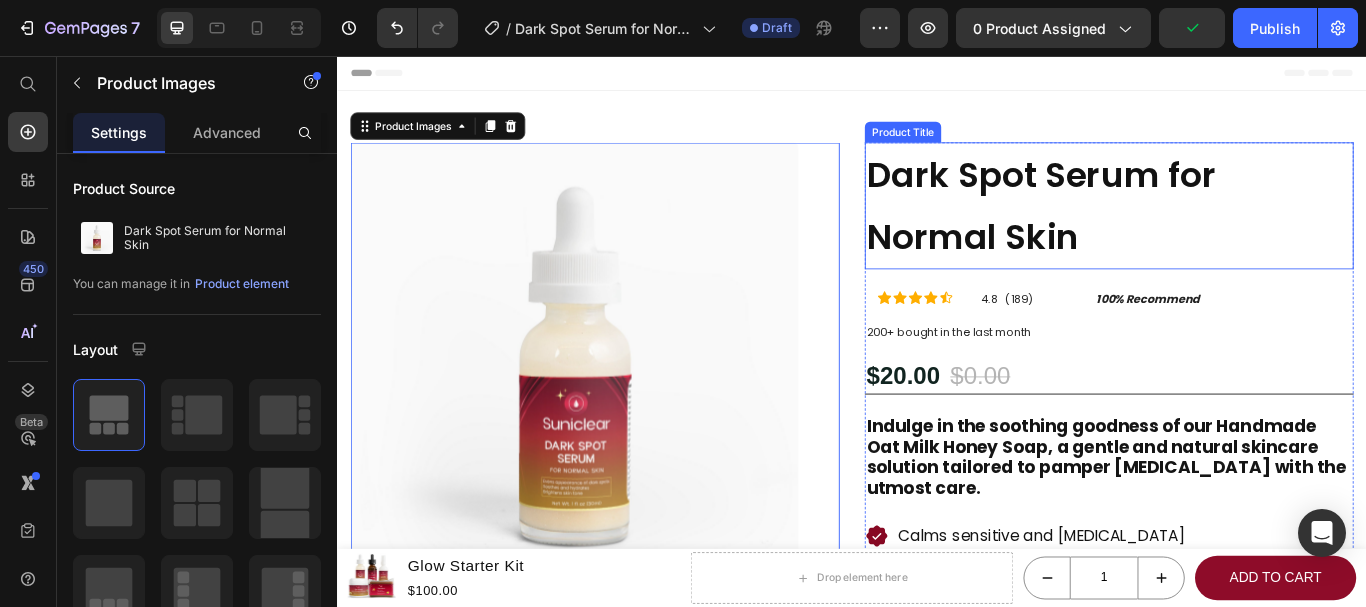 click on "Dark Spot Serum for Normal Skin" at bounding box center [1237, 231] 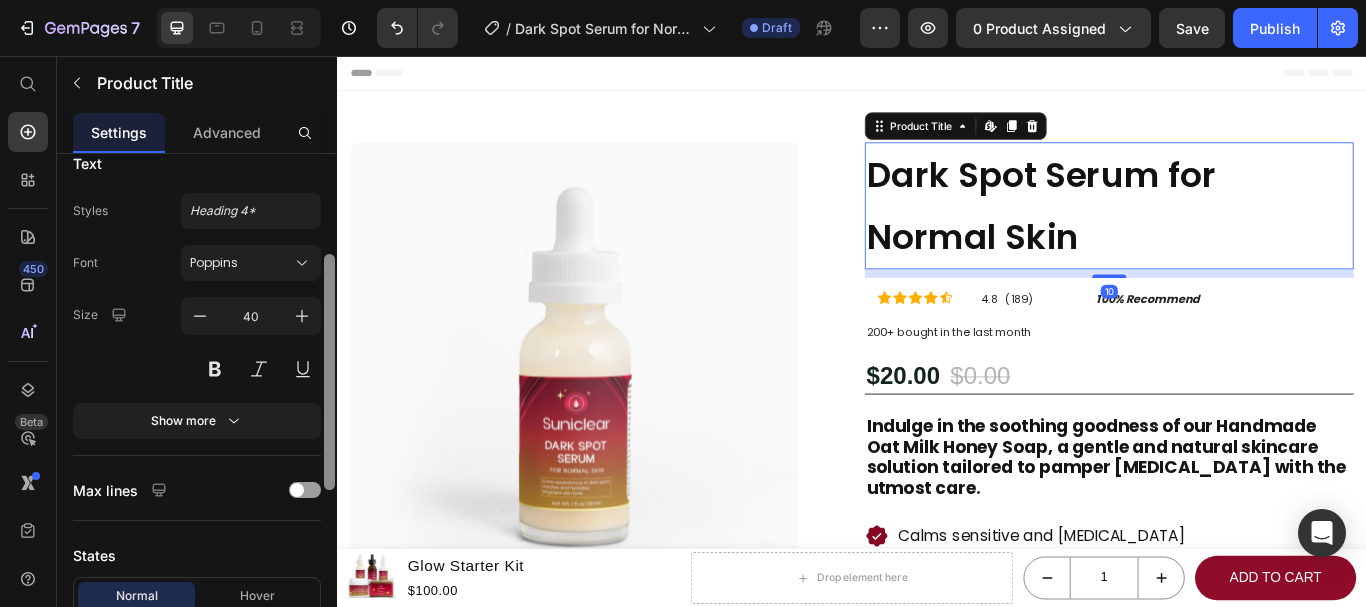 scroll, scrollTop: 270, scrollLeft: 0, axis: vertical 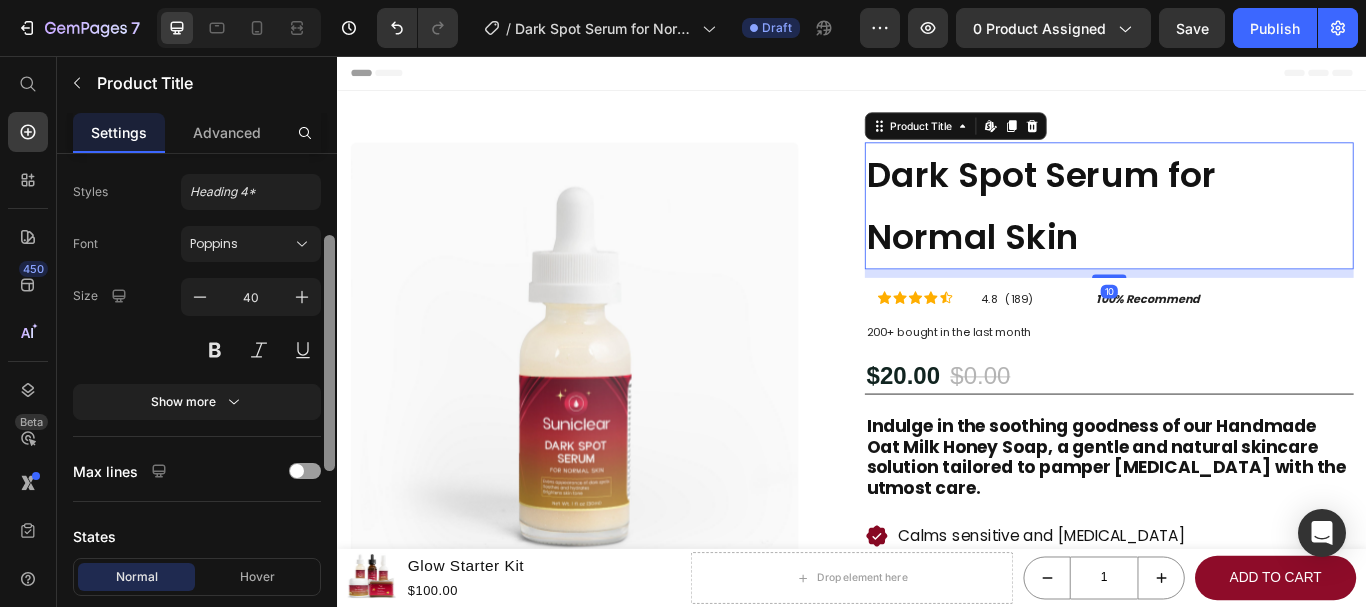 drag, startPoint x: 331, startPoint y: 206, endPoint x: 316, endPoint y: 331, distance: 125.89678 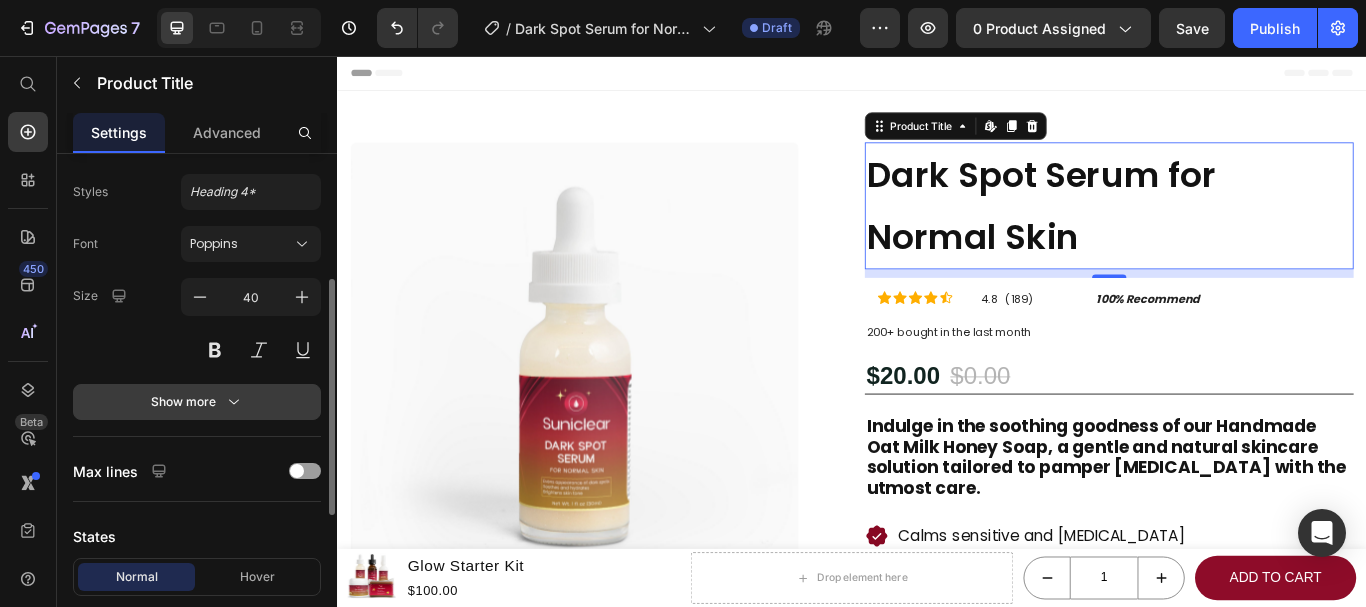 click on "Show more" at bounding box center [197, 402] 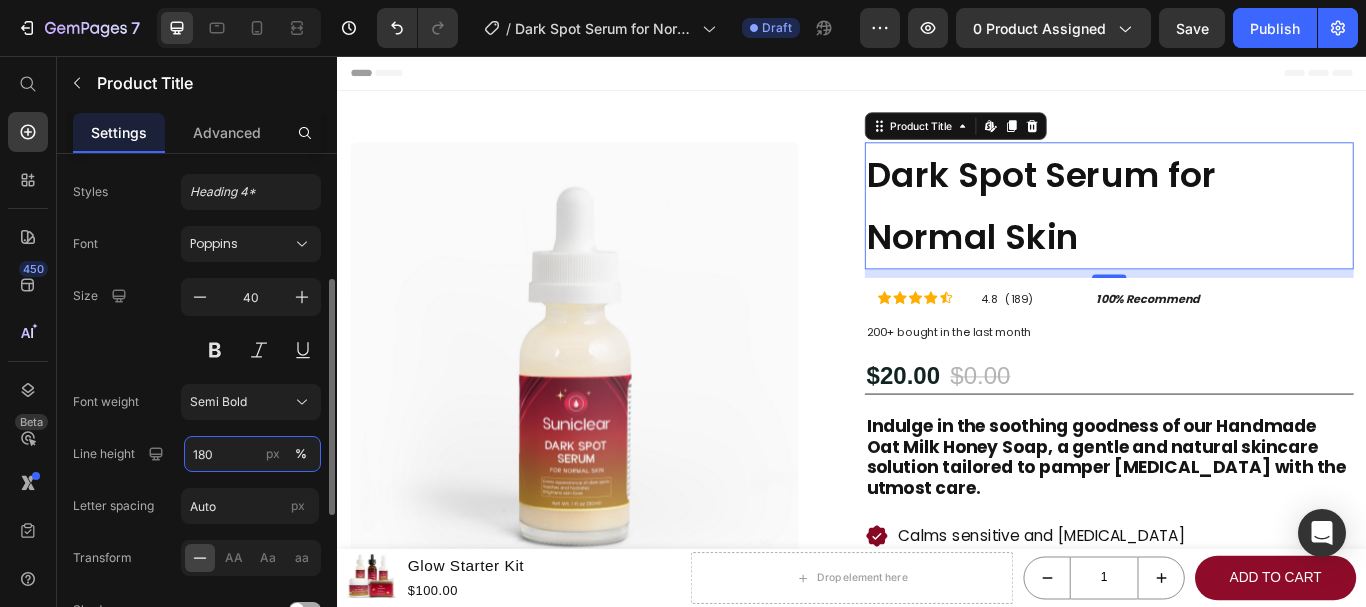 click on "180" at bounding box center [252, 454] 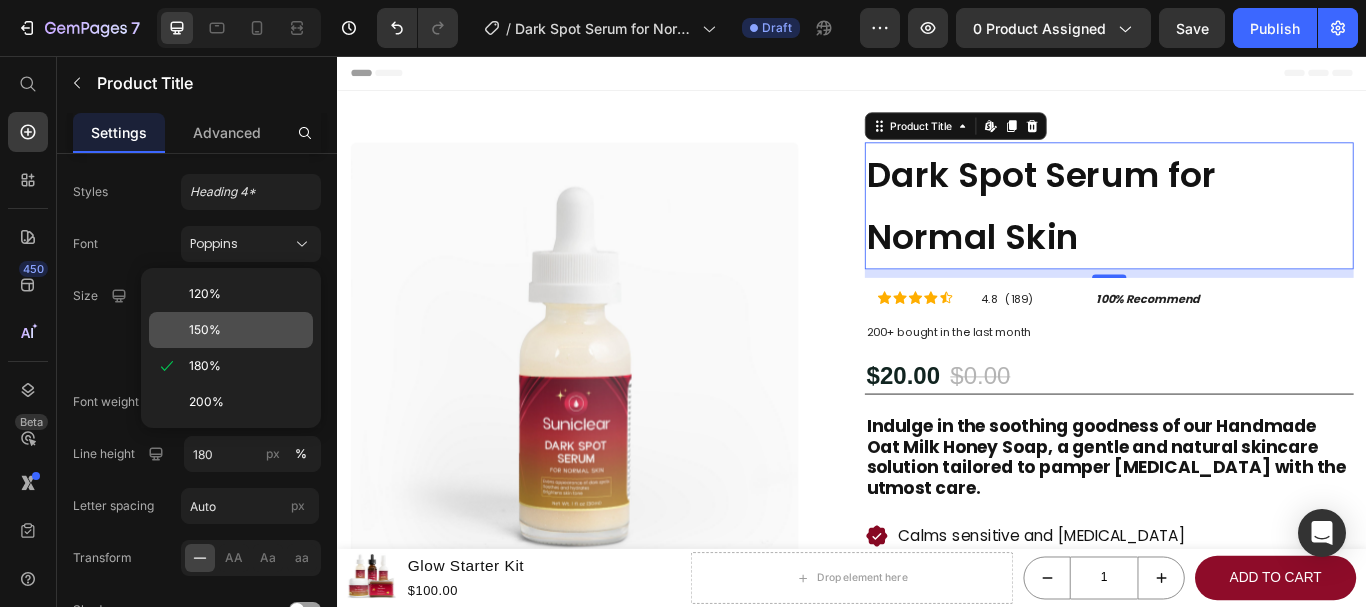 click on "150%" at bounding box center (247, 330) 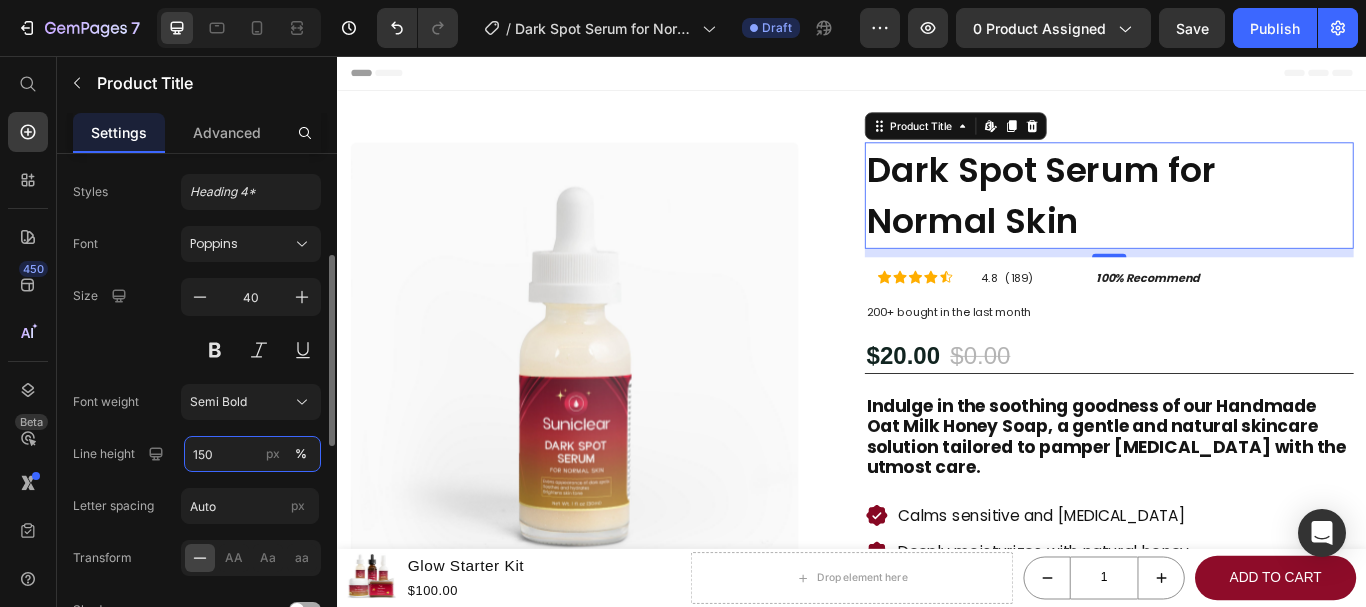 click on "150" at bounding box center [252, 454] 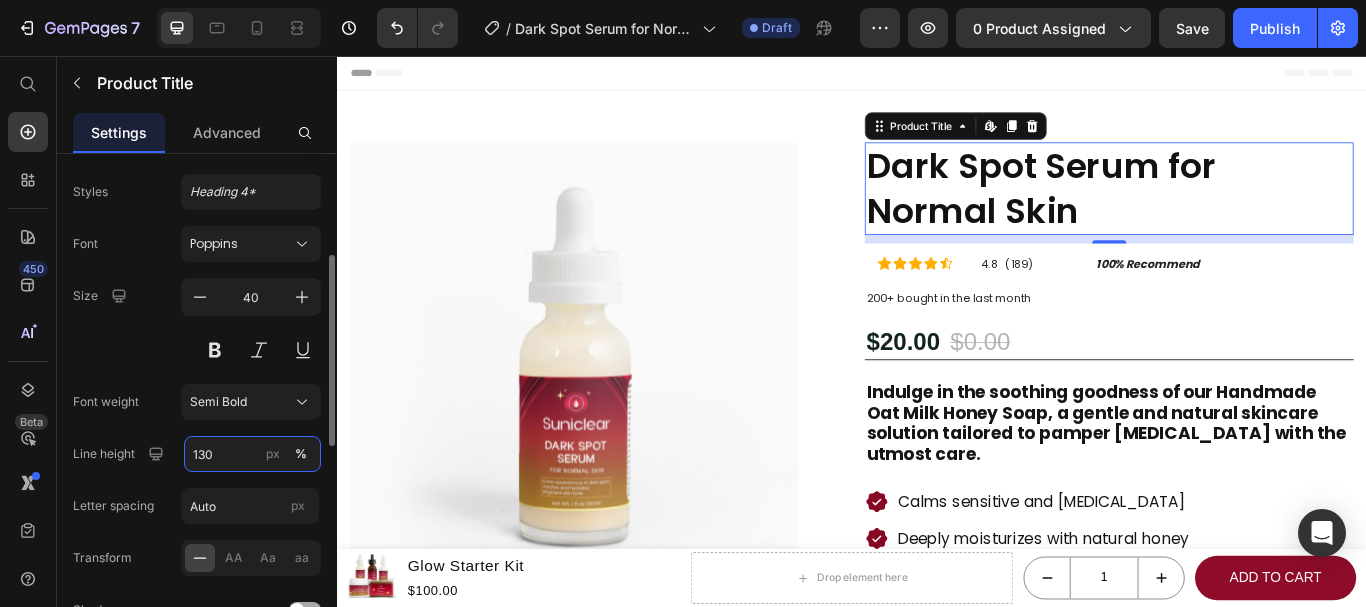 type on "130" 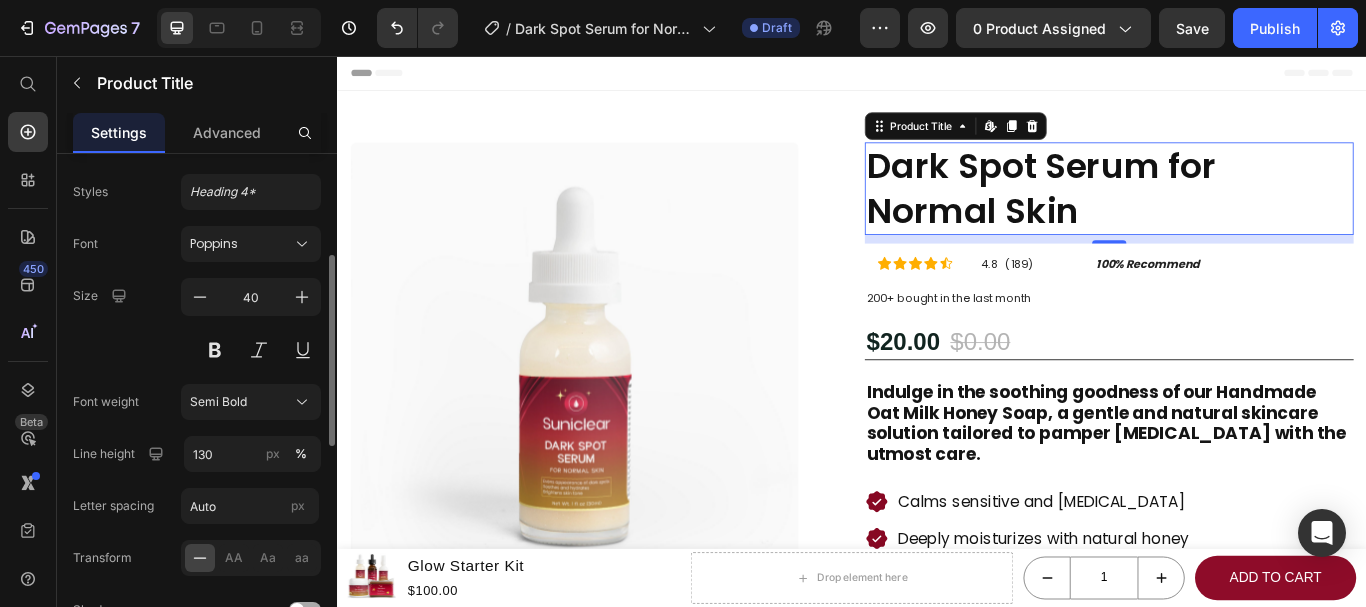 click on "Size 40" at bounding box center [197, 323] 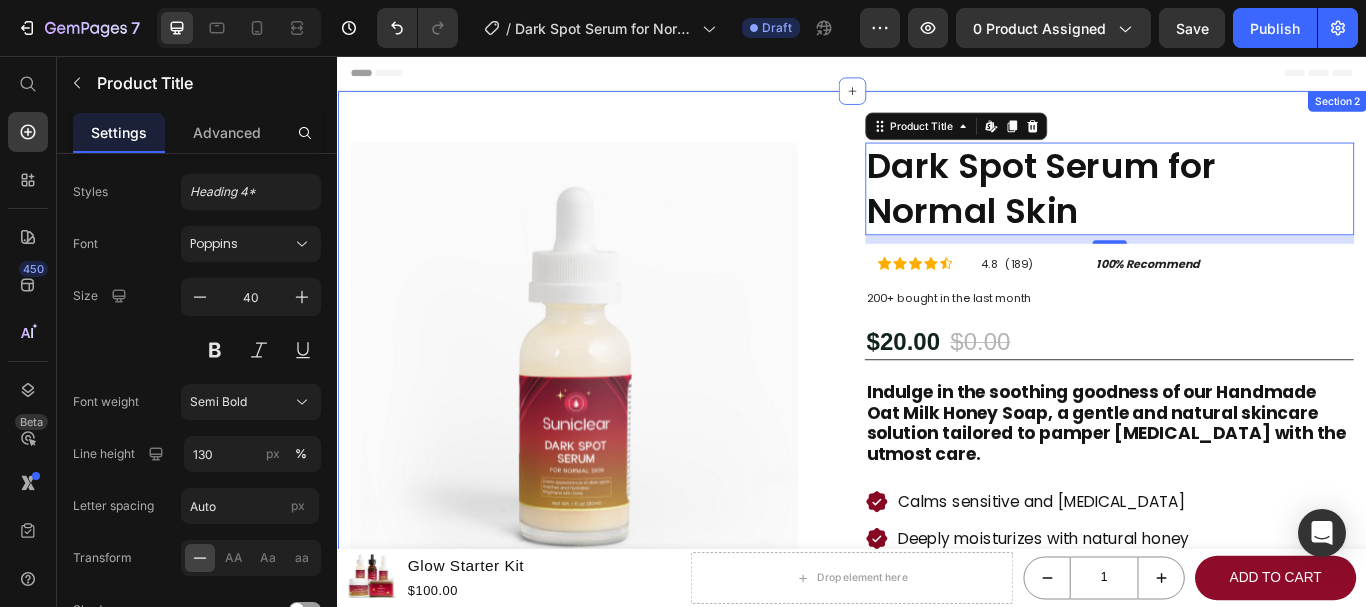 click on "Product Images Transformations That Speak for Themselves Heading Image Image Image Image Carousel Row Dark Spot Serum for Normal Skin Product Title   Edit content in Shopify 10 Icon Icon Icon Icon
Icon Icon List 4.8   (189)  Text Block 100% Recommend Text Block Row Row 200+ bought in the last month Text Block $20.00 Product Price $0.00 Product Price 0% OFF Discount Tag Row Indulge in the soothing goodness of our Handmade Oat Milk Honey Soap, a gentle and natural skincare solution tailored to pamper [MEDICAL_DATA] with the utmost care. Text Block
Calms sensitive and [MEDICAL_DATA]
Deeply moisturizes with natural honey
Gentle, creamy lather for daily use
Leaves skin soft, smooth, and comforted Item List
Ships within 3 - 7 days Item List 1 Product Quantity Row Add to cart Add to Cart Row Row
100% Money-Back Guarantee Item List
30-Day Easy Returns and Exchanges Item List Row Heading Image Row" at bounding box center (937, 722) 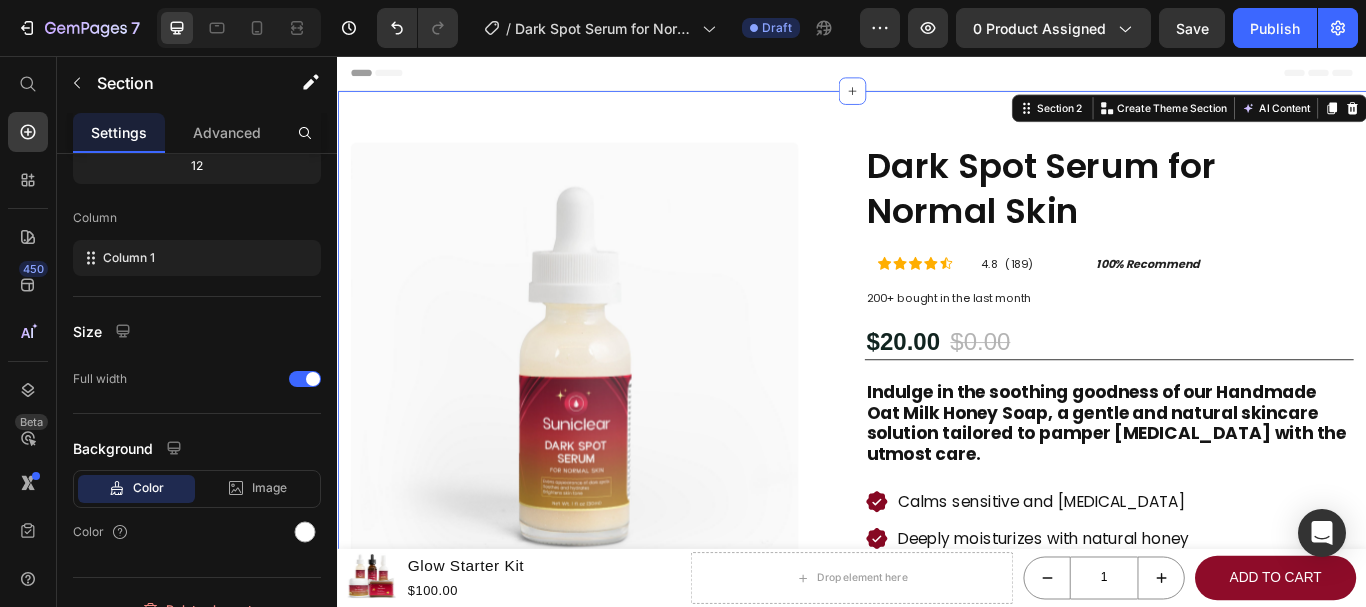 scroll, scrollTop: 0, scrollLeft: 0, axis: both 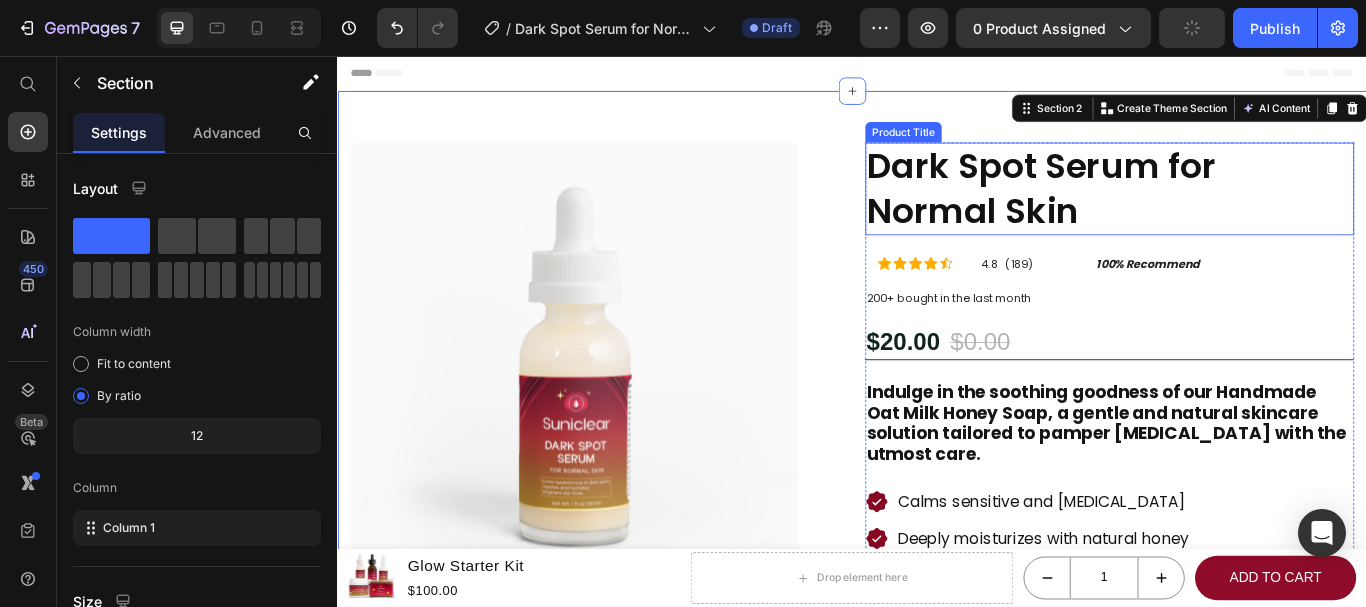 click on "Dark Spot Serum for Normal Skin" at bounding box center (1237, 211) 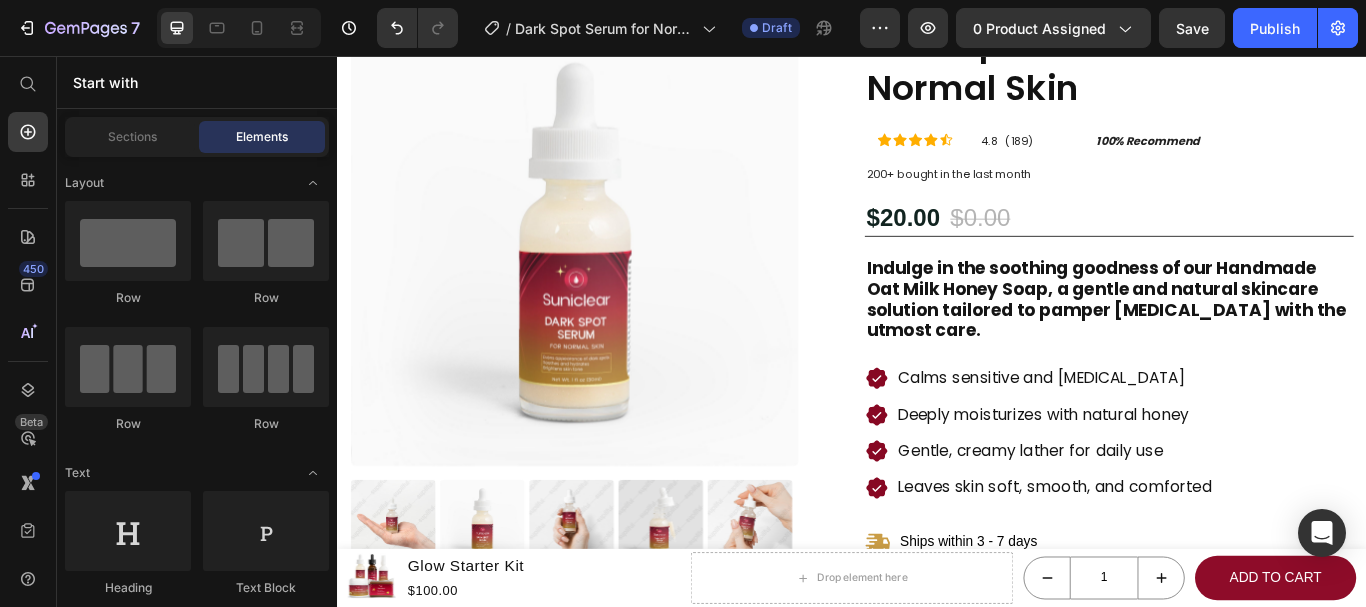 scroll, scrollTop: 184, scrollLeft: 0, axis: vertical 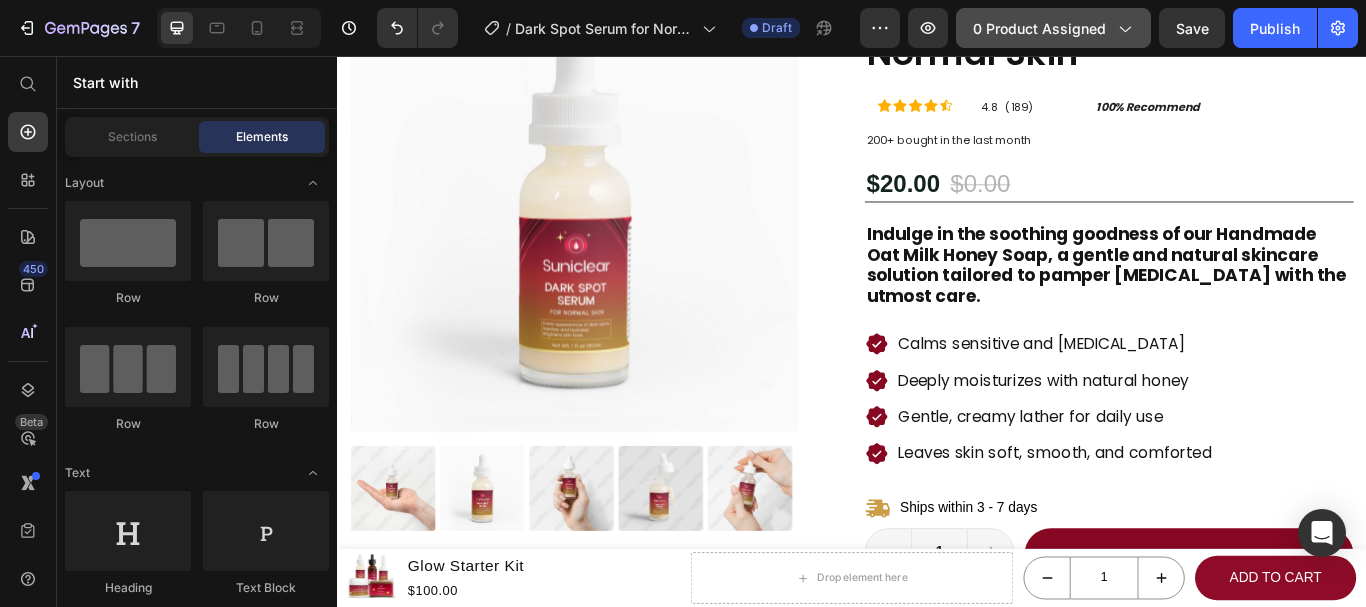 click 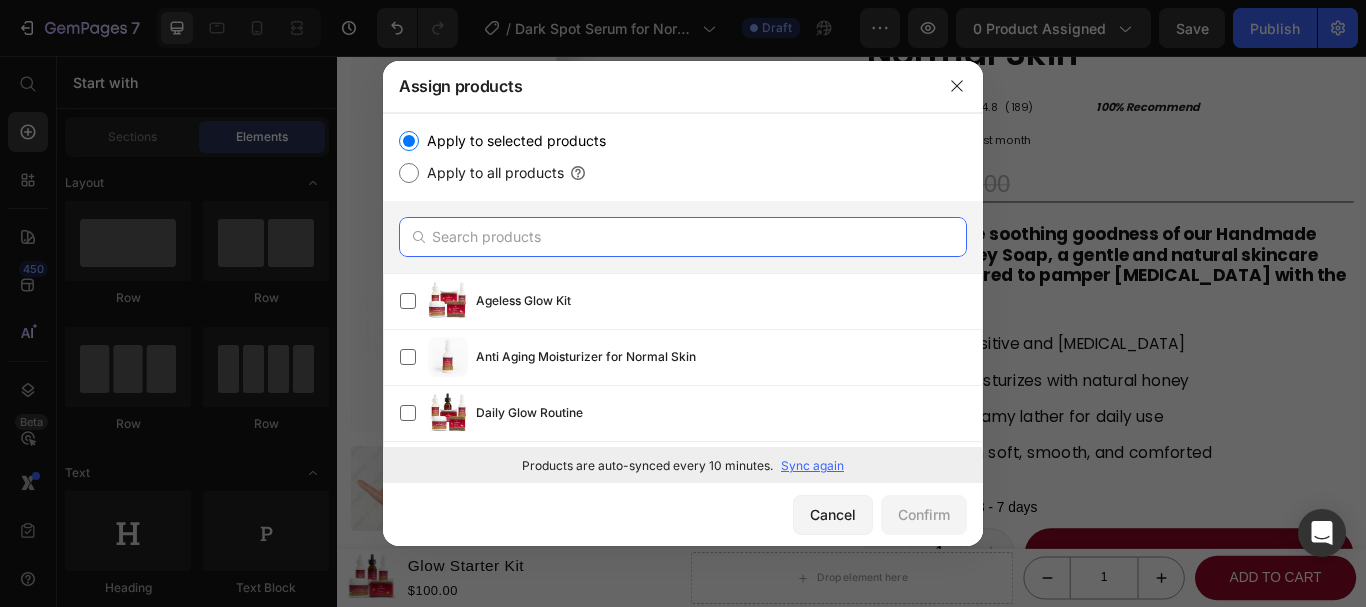 click at bounding box center [683, 237] 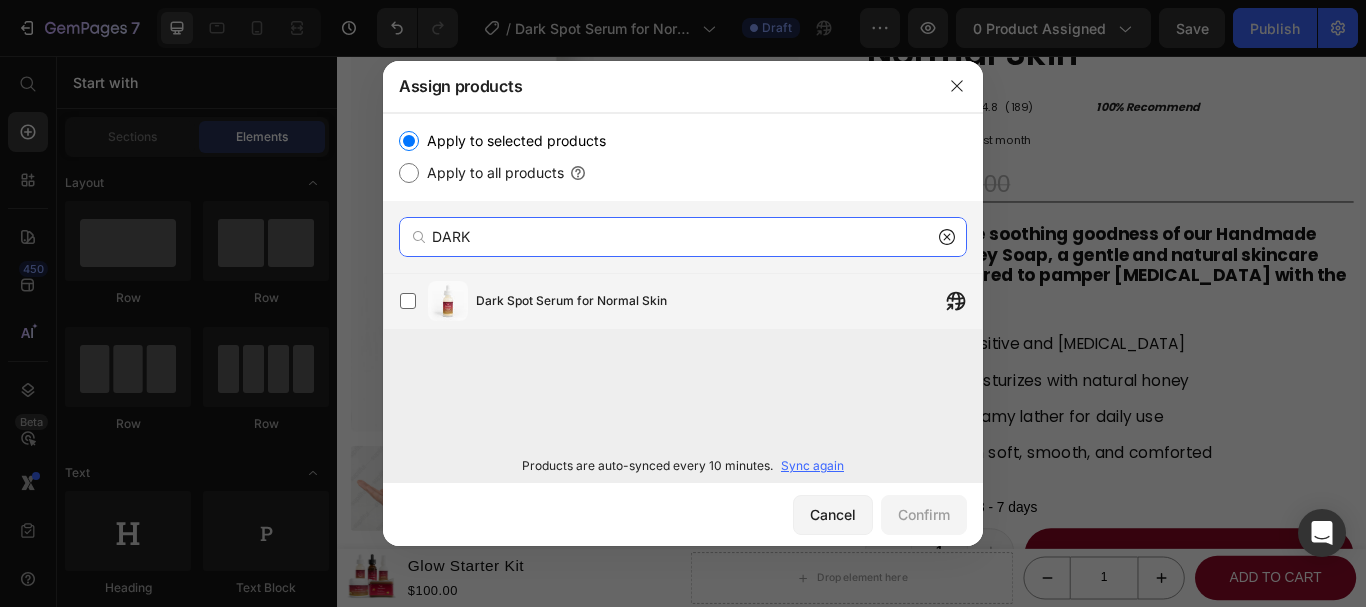type on "DARK" 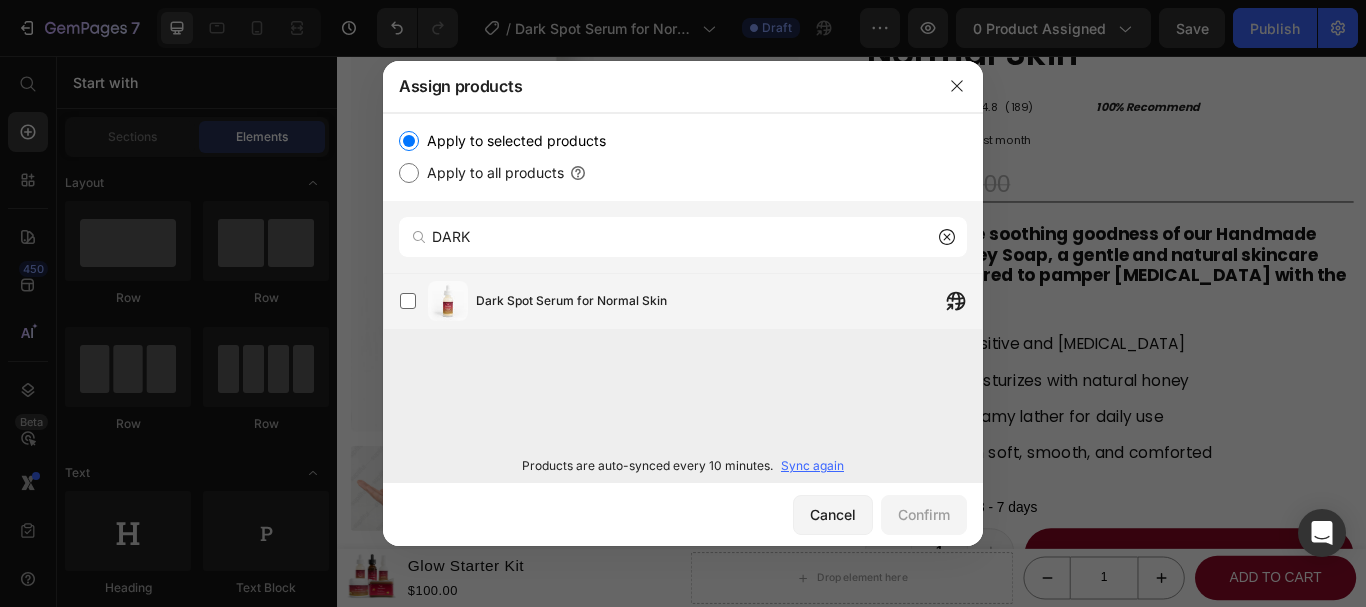 click at bounding box center (448, 301) 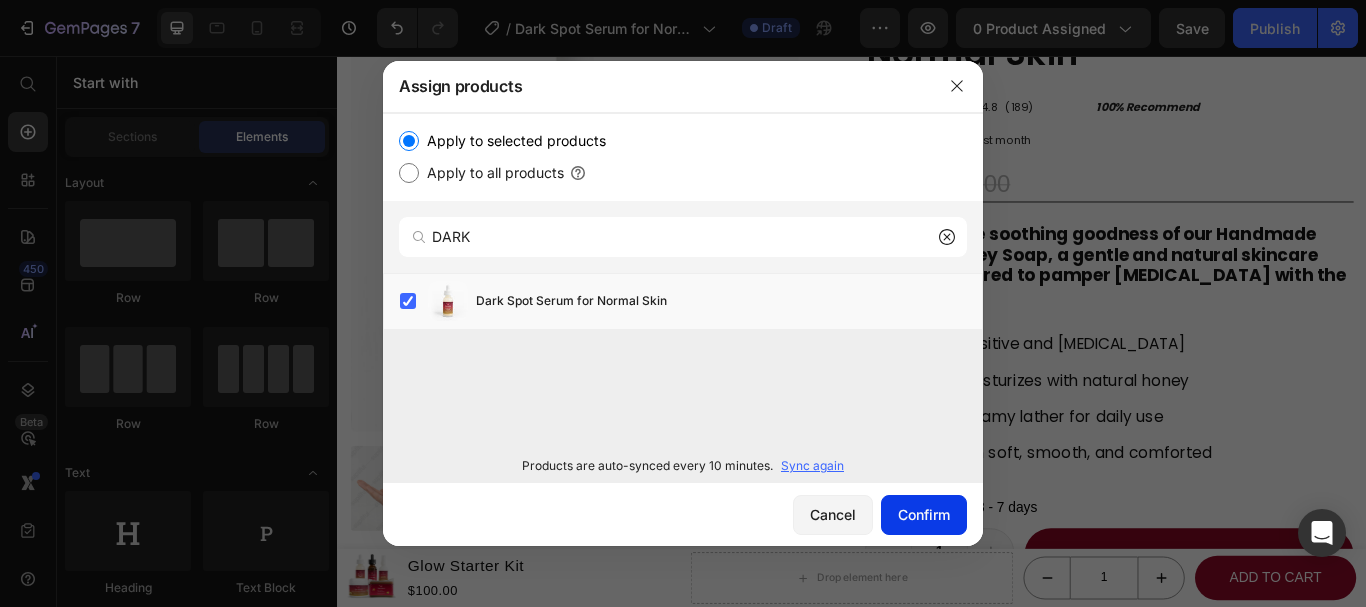 click on "Confirm" at bounding box center (924, 514) 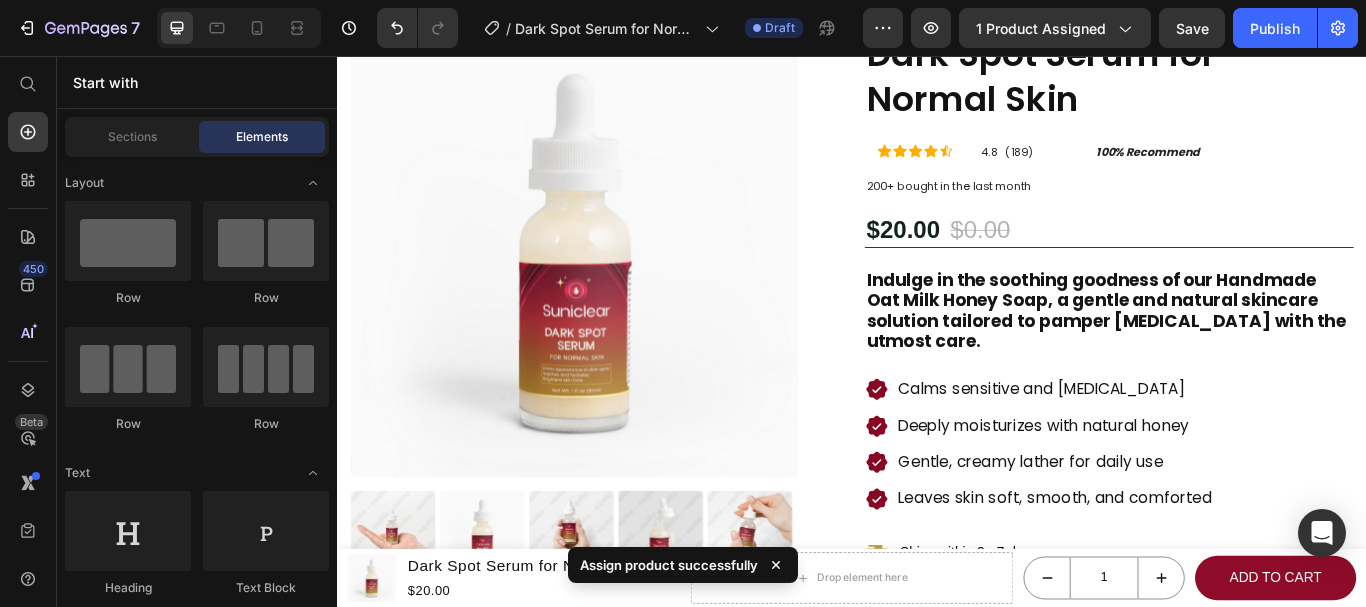scroll, scrollTop: 39, scrollLeft: 0, axis: vertical 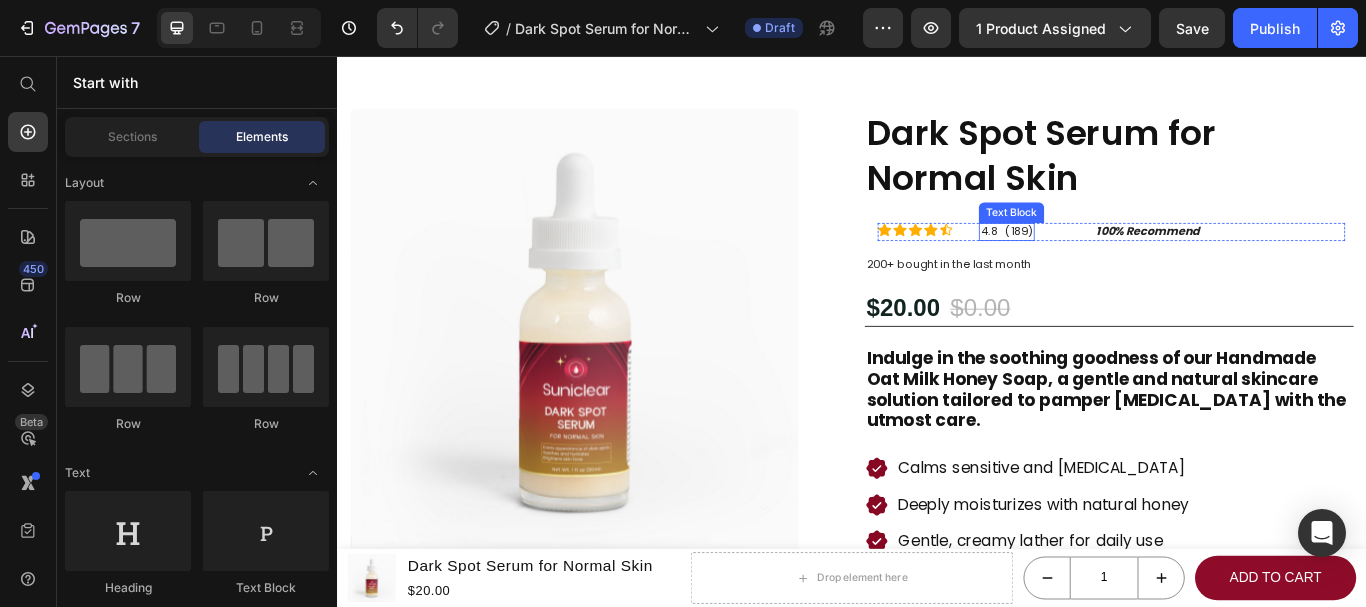 click on "4.8   (189)" at bounding box center [1117, 261] 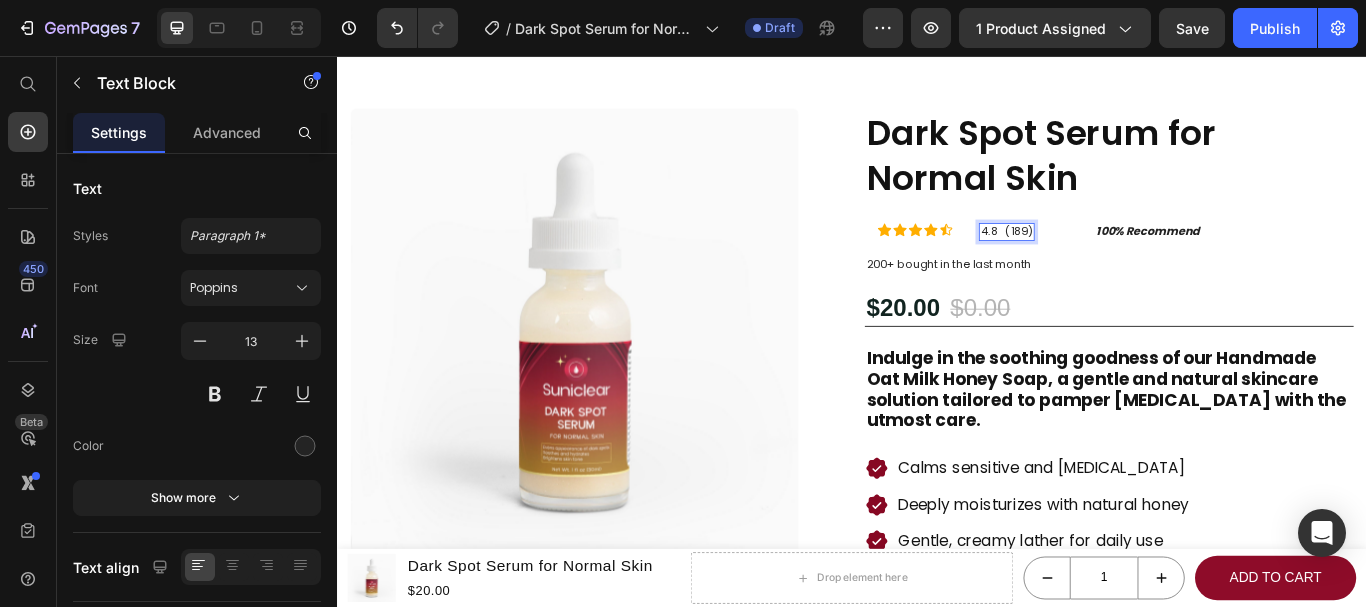 click on "4.8   (189)" at bounding box center [1117, 261] 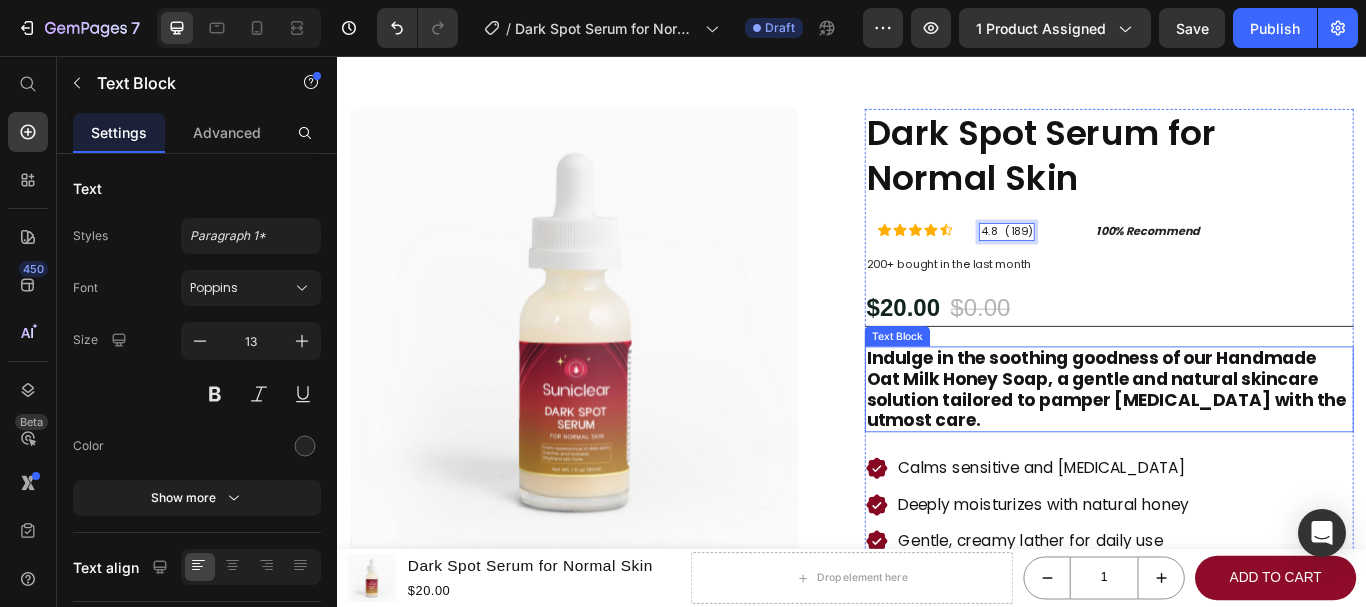 click on "Indulge in the soothing goodness of our Handmade Oat Milk Honey Soap, a gentle and natural skincare solution tailored to pamper [MEDICAL_DATA] with the utmost care." at bounding box center [1237, 445] 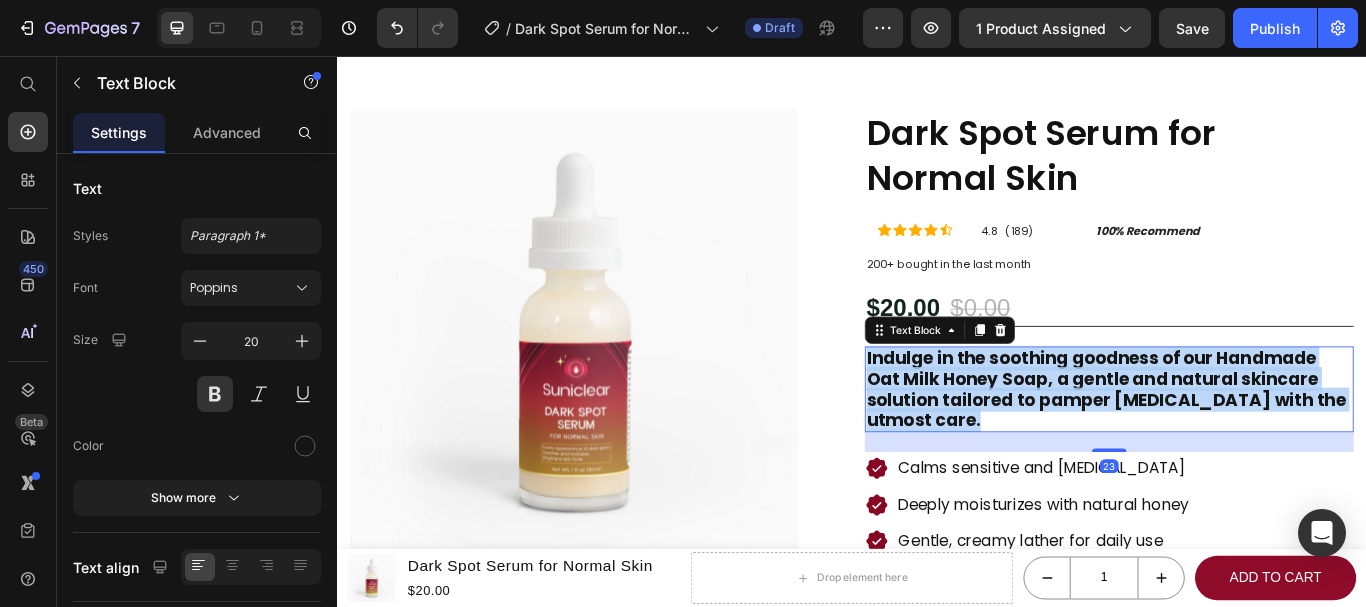 click on "Indulge in the soothing goodness of our Handmade Oat Milk Honey Soap, a gentle and natural skincare solution tailored to pamper [MEDICAL_DATA] with the utmost care." at bounding box center (1237, 445) 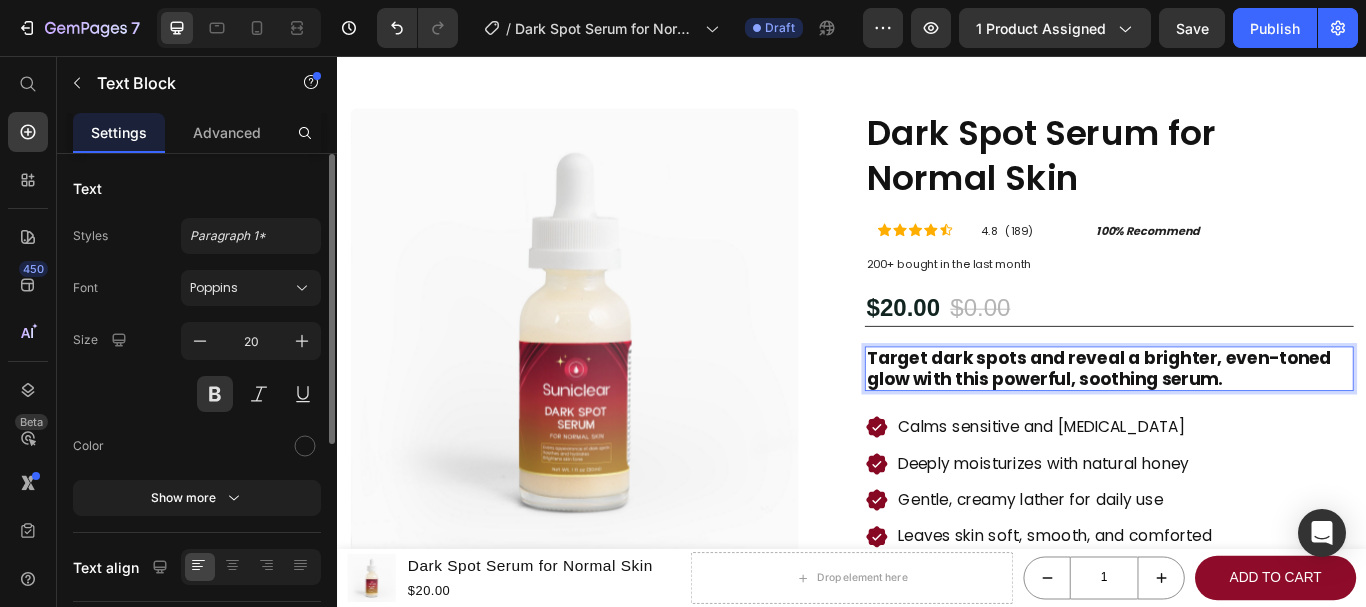 click on "Font Poppins Size 20 Color Show more" at bounding box center (197, 393) 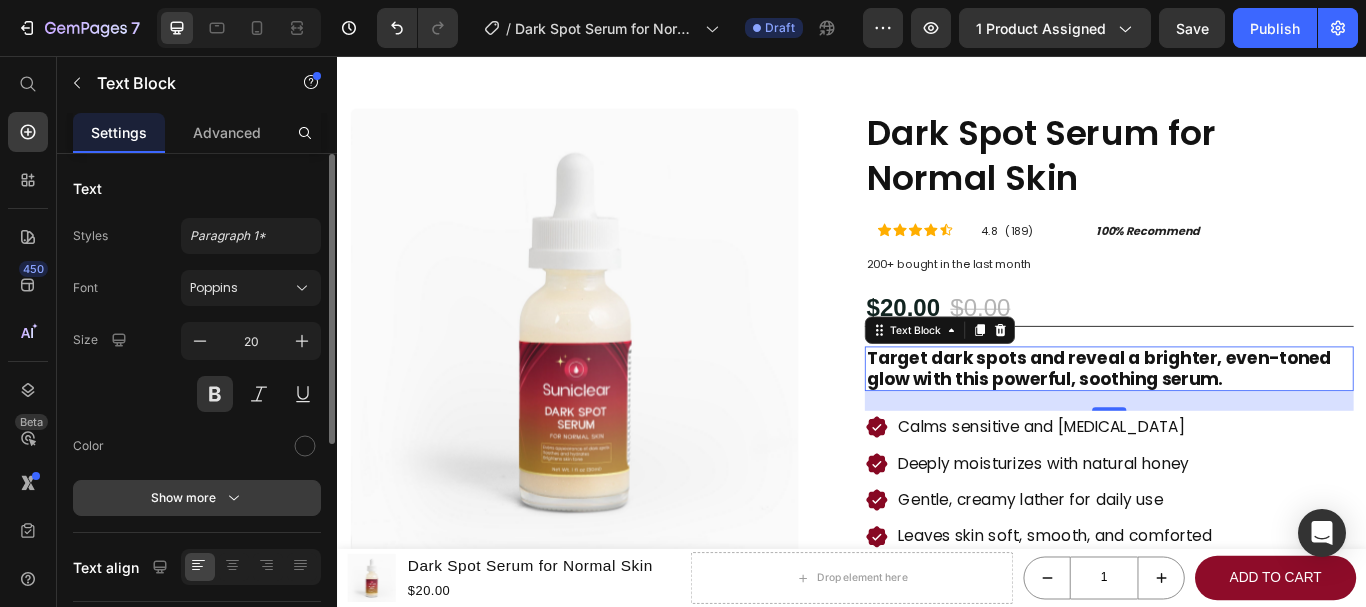 click on "Show more" at bounding box center [197, 498] 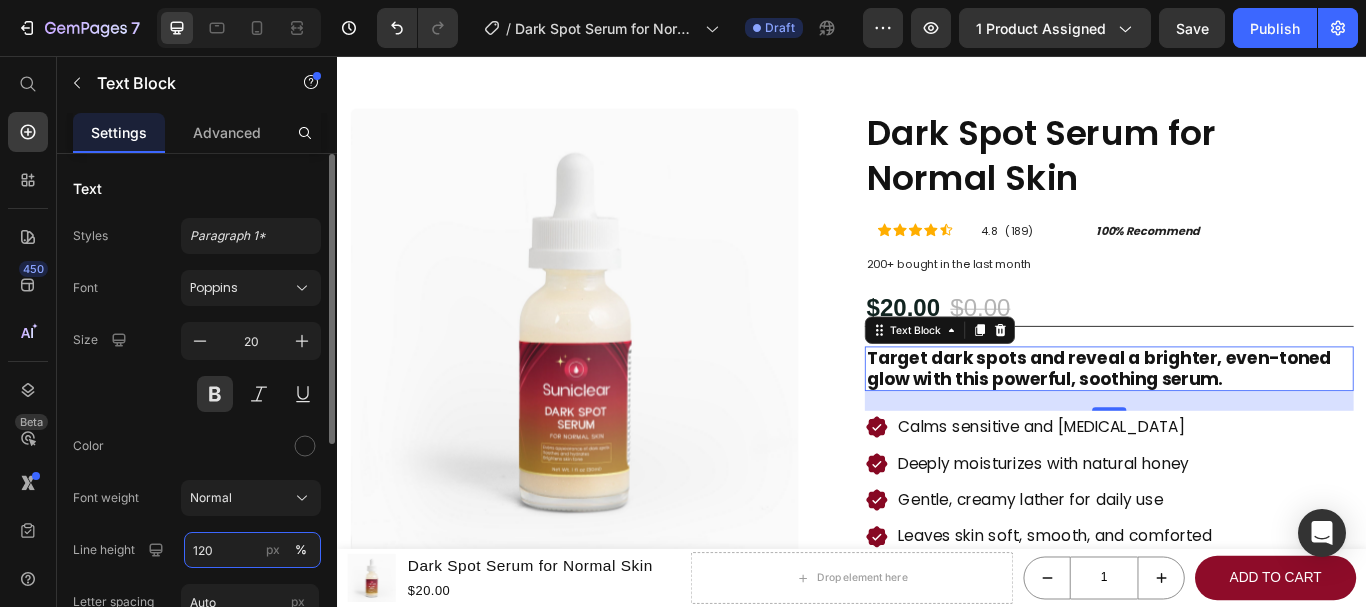 click on "120" at bounding box center [252, 550] 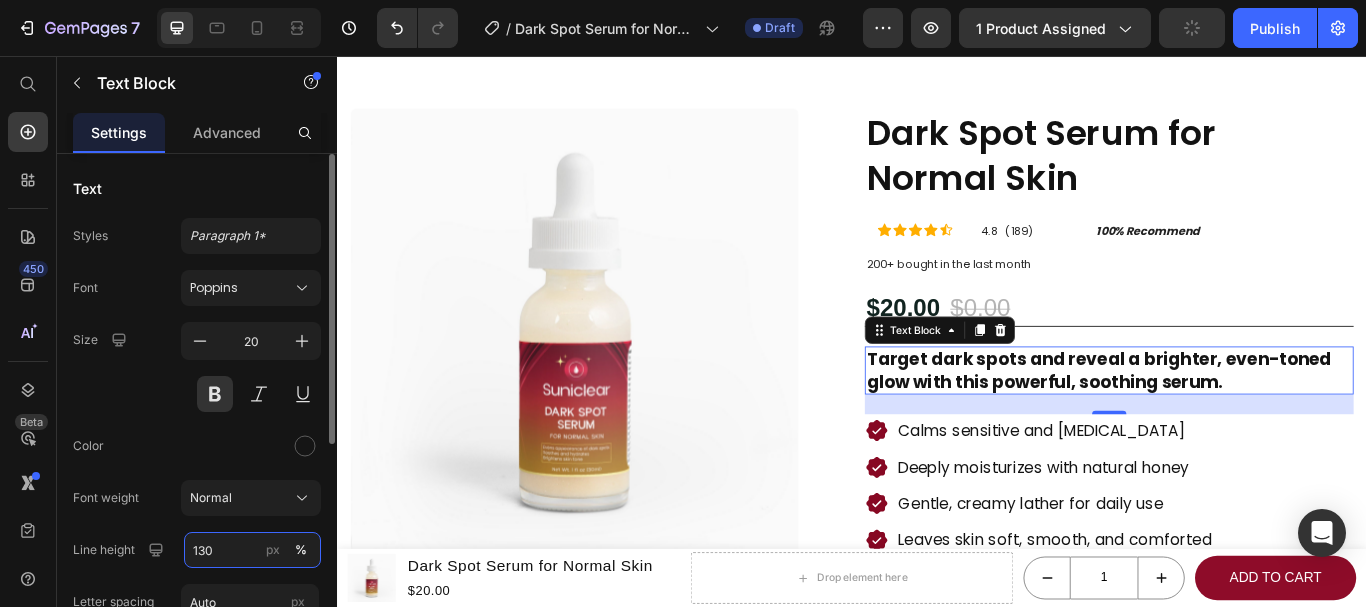 type on "130" 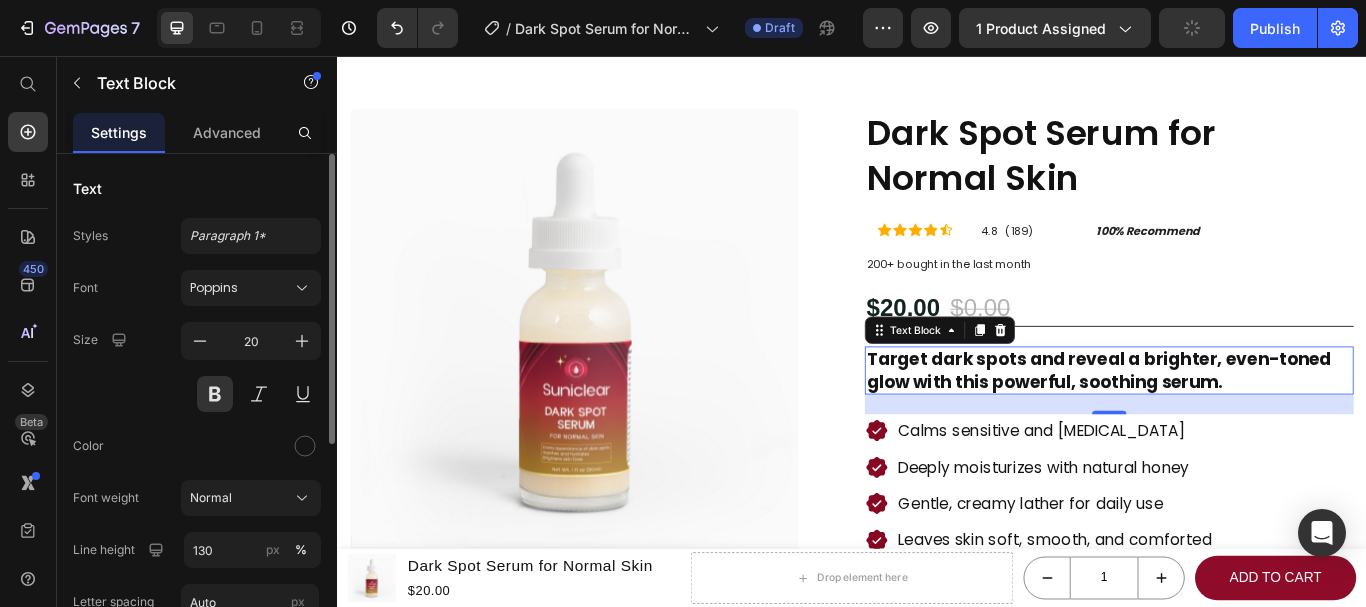 click at bounding box center [251, 446] 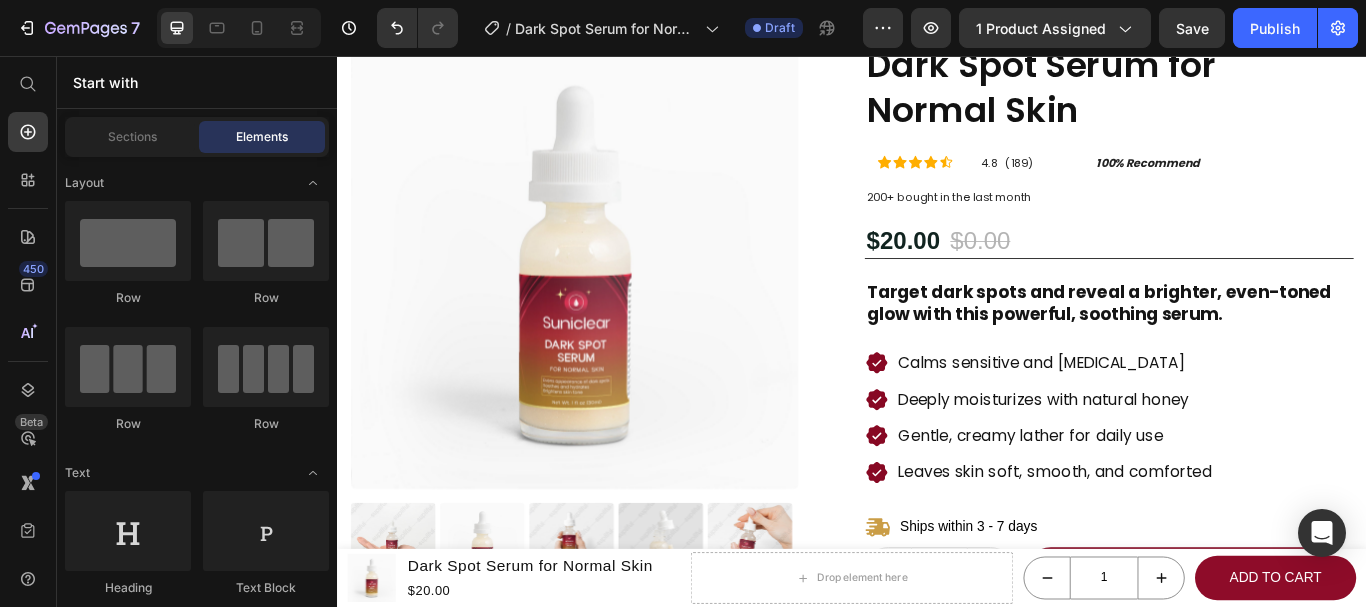 scroll, scrollTop: 131, scrollLeft: 0, axis: vertical 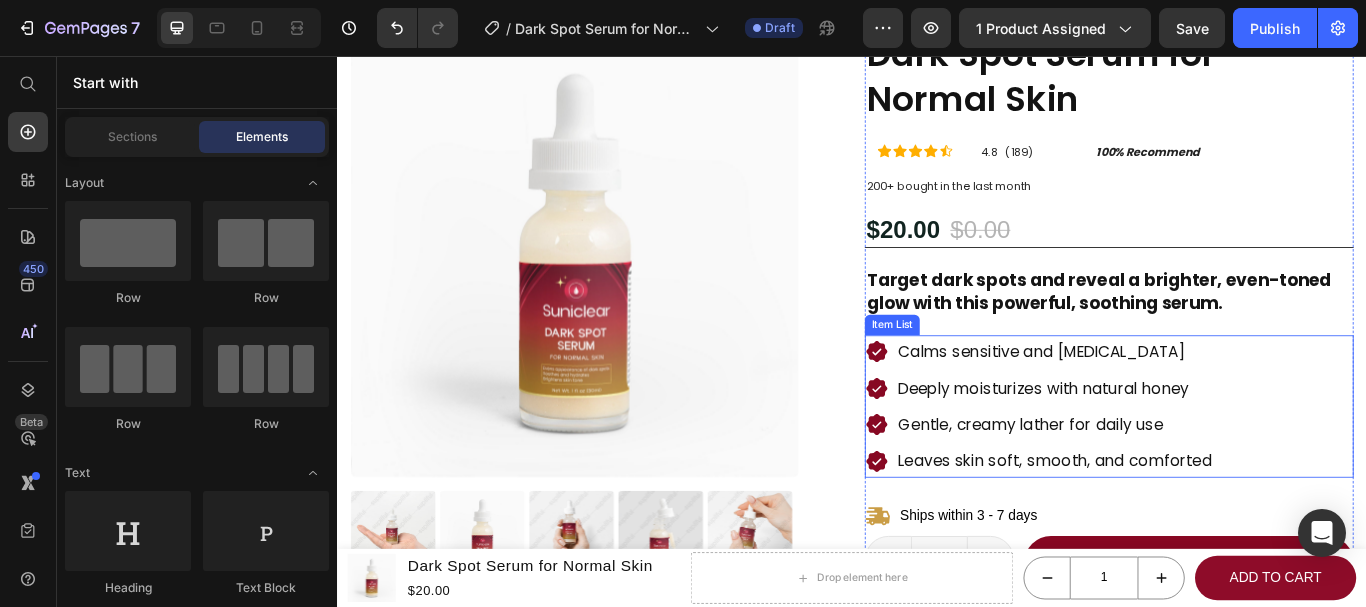 click on "Calms sensitive and [MEDICAL_DATA]" at bounding box center (1174, 401) 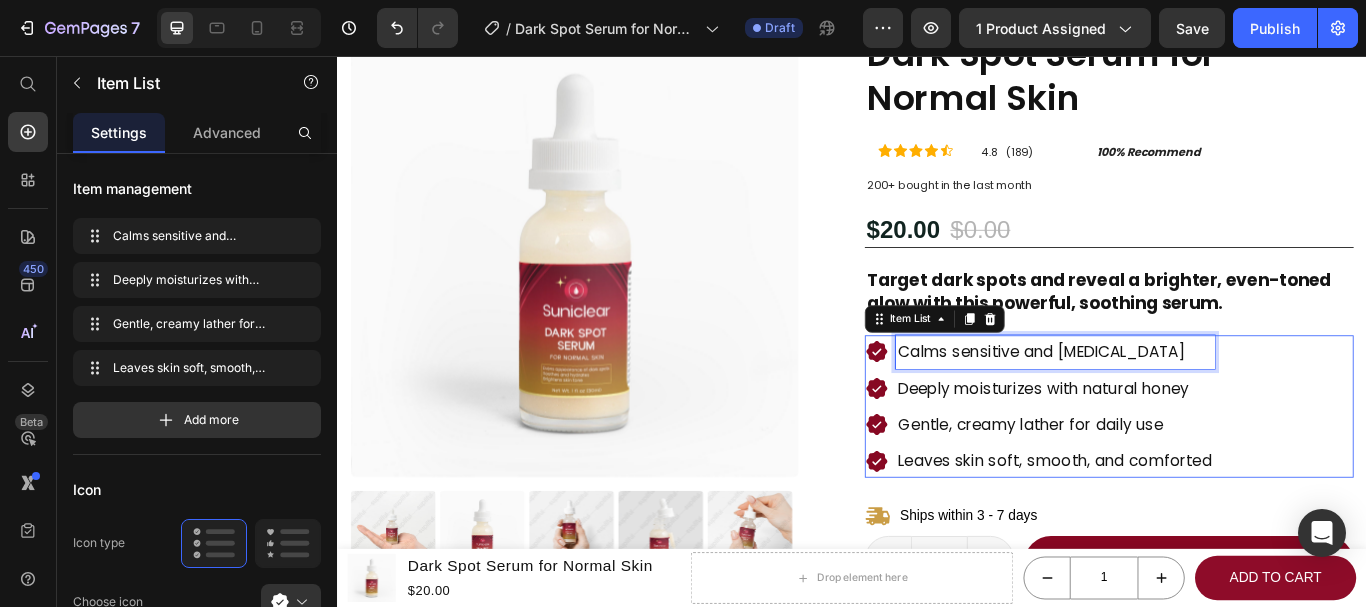 click on "Calms sensitive and [MEDICAL_DATA]" at bounding box center (1174, 401) 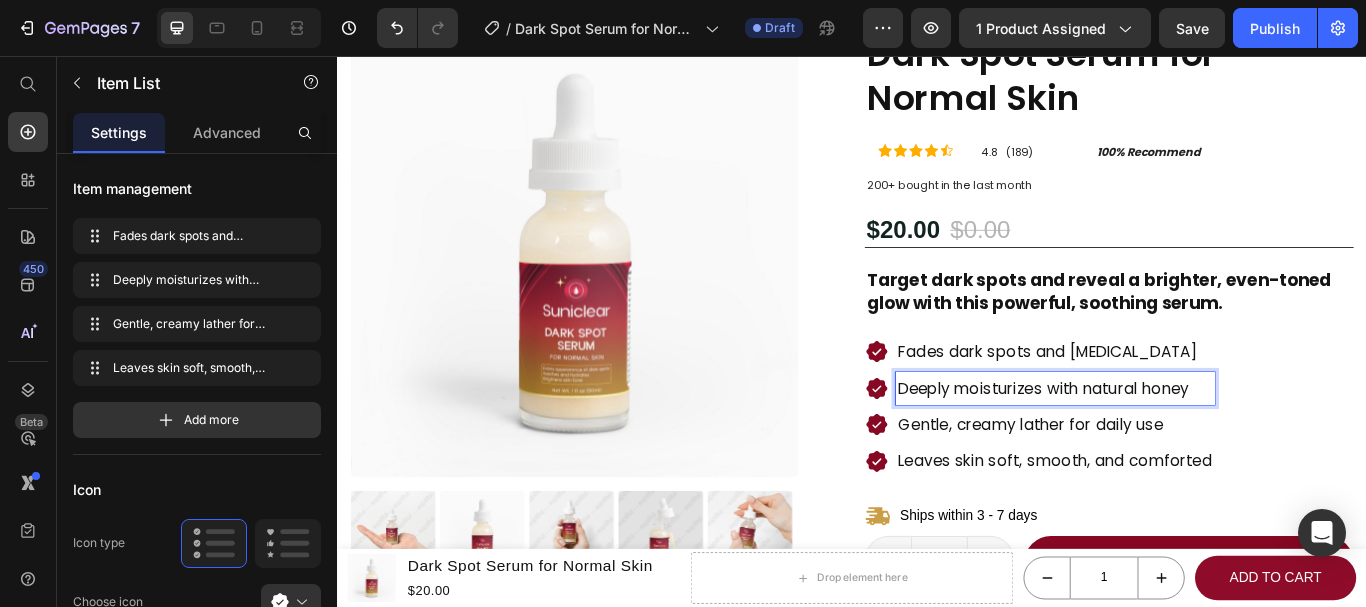click on "Deeply moisturizes with natural honey" at bounding box center [1174, 444] 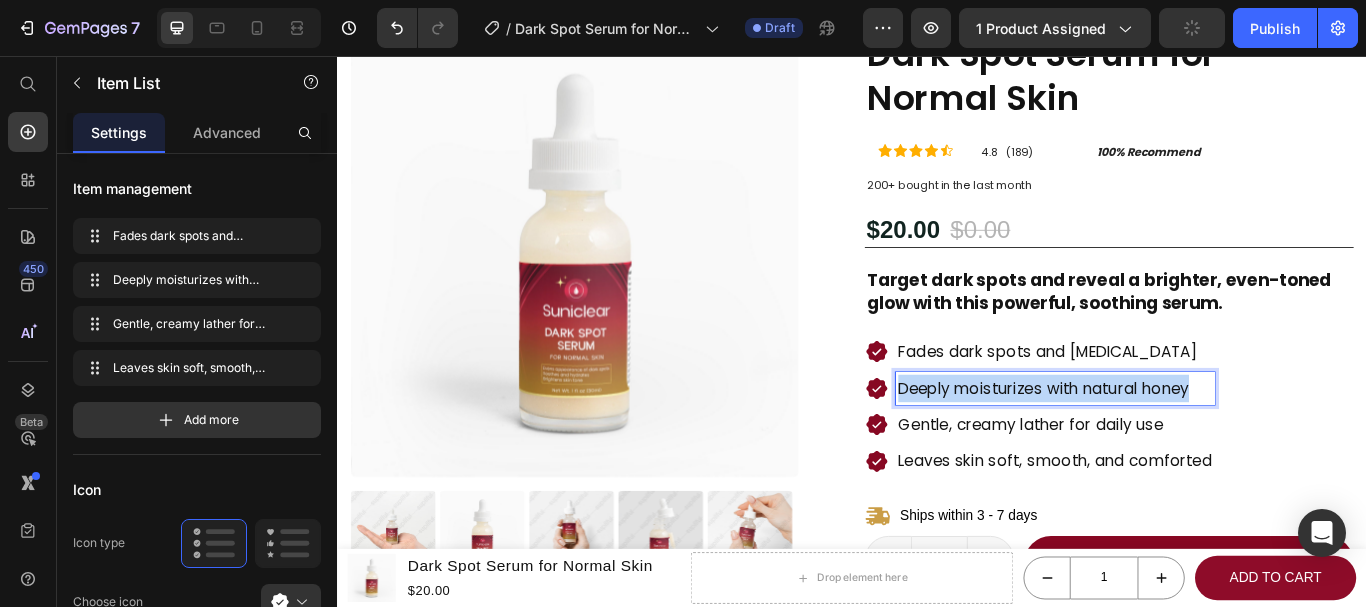 click on "Deeply moisturizes with natural honey" at bounding box center (1174, 444) 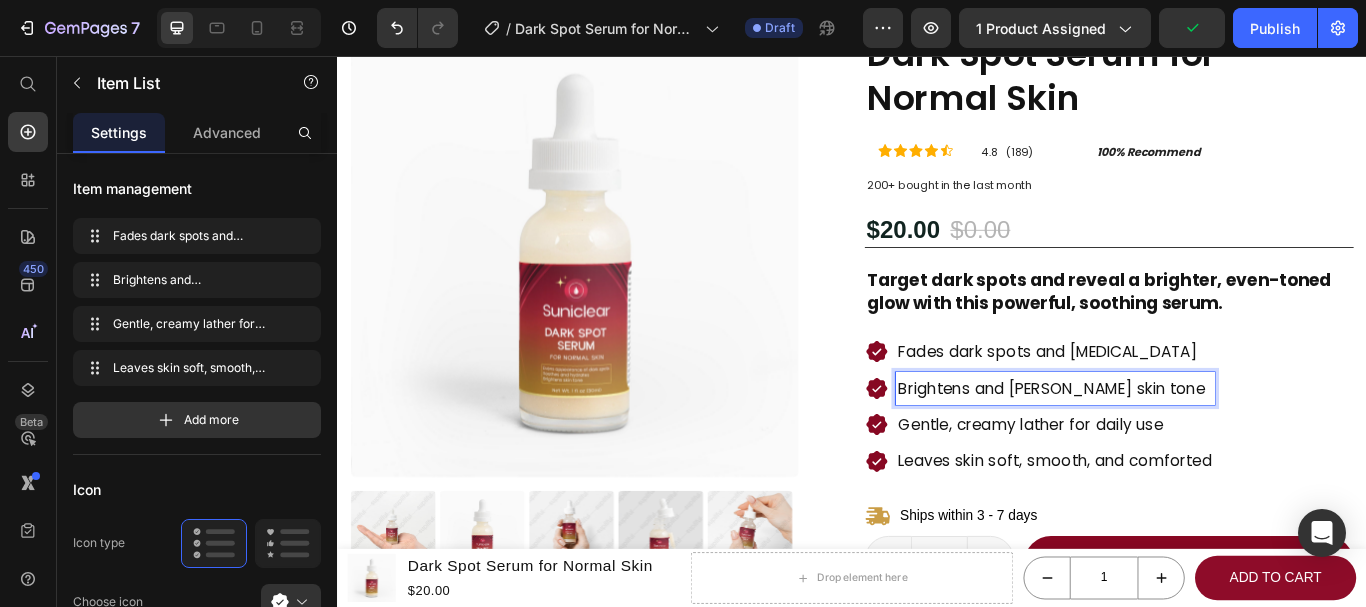 click on "Gentle, creamy lather for daily use" at bounding box center [1174, 486] 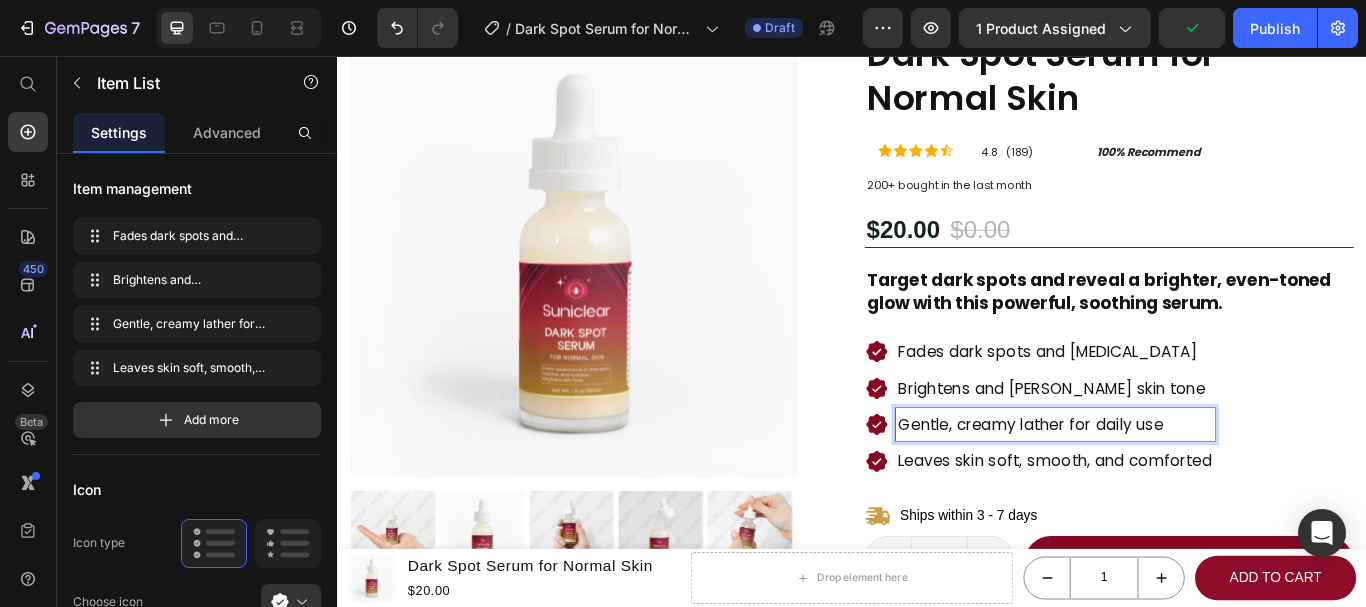 click on "Gentle, creamy lather for daily use" at bounding box center (1174, 486) 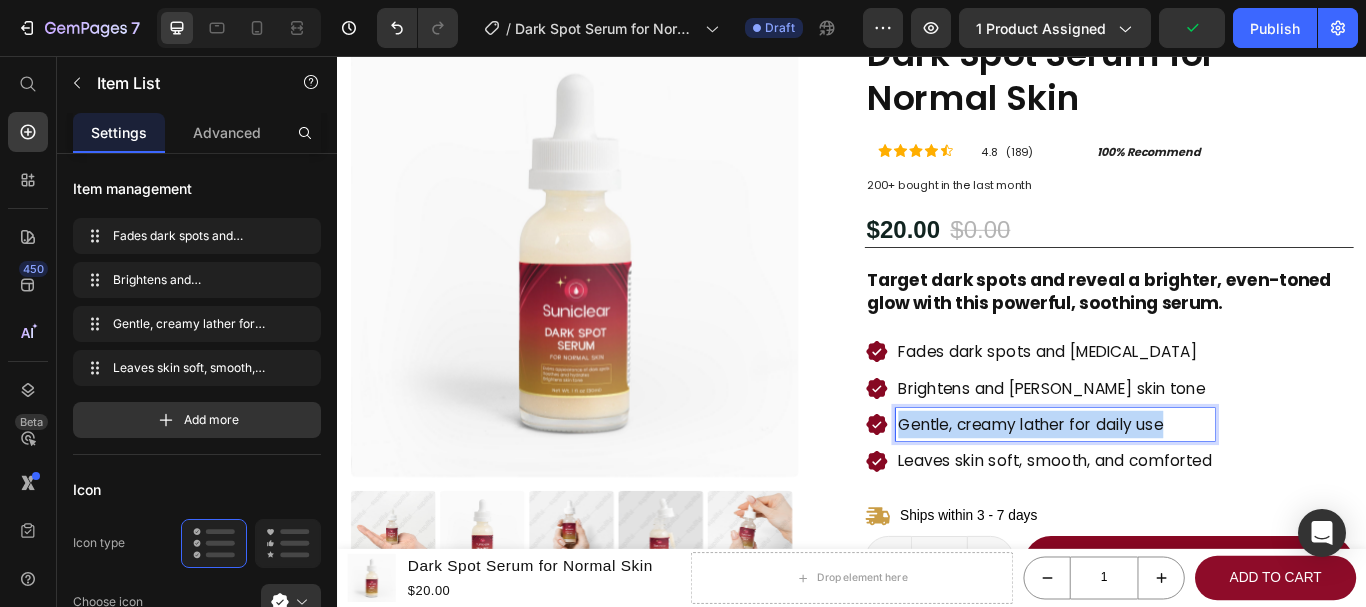 click on "Gentle, creamy lather for daily use" at bounding box center [1174, 486] 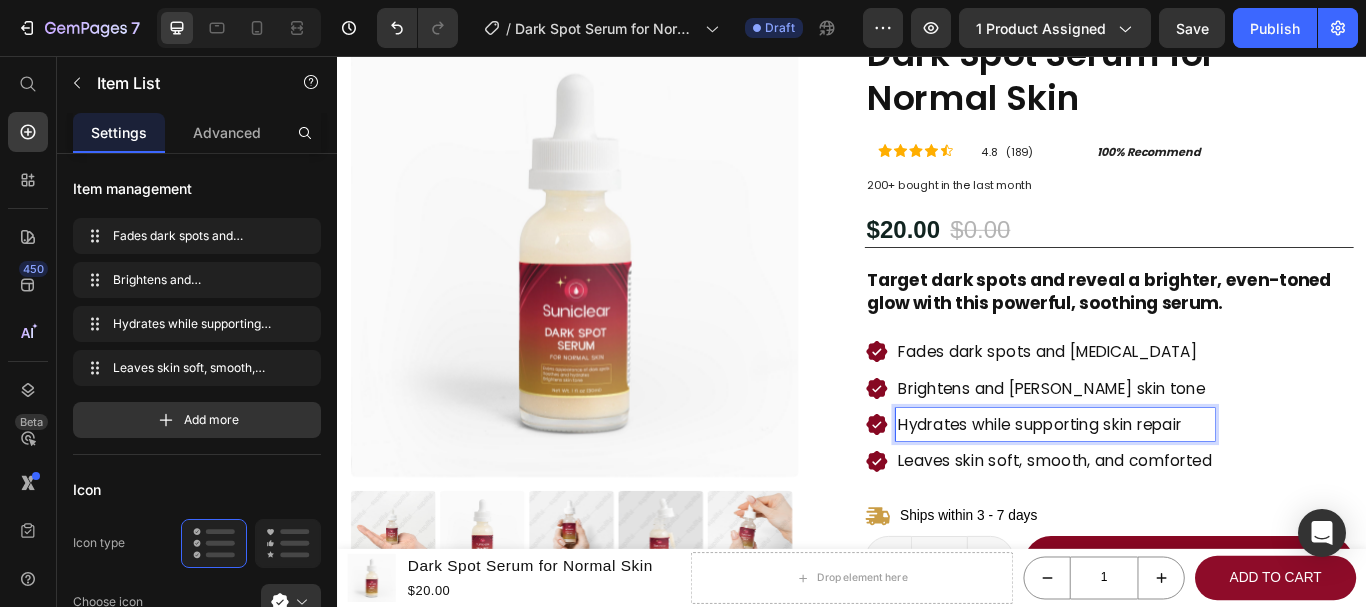 click on "Leaves skin soft, smooth, and comforted" at bounding box center (1174, 528) 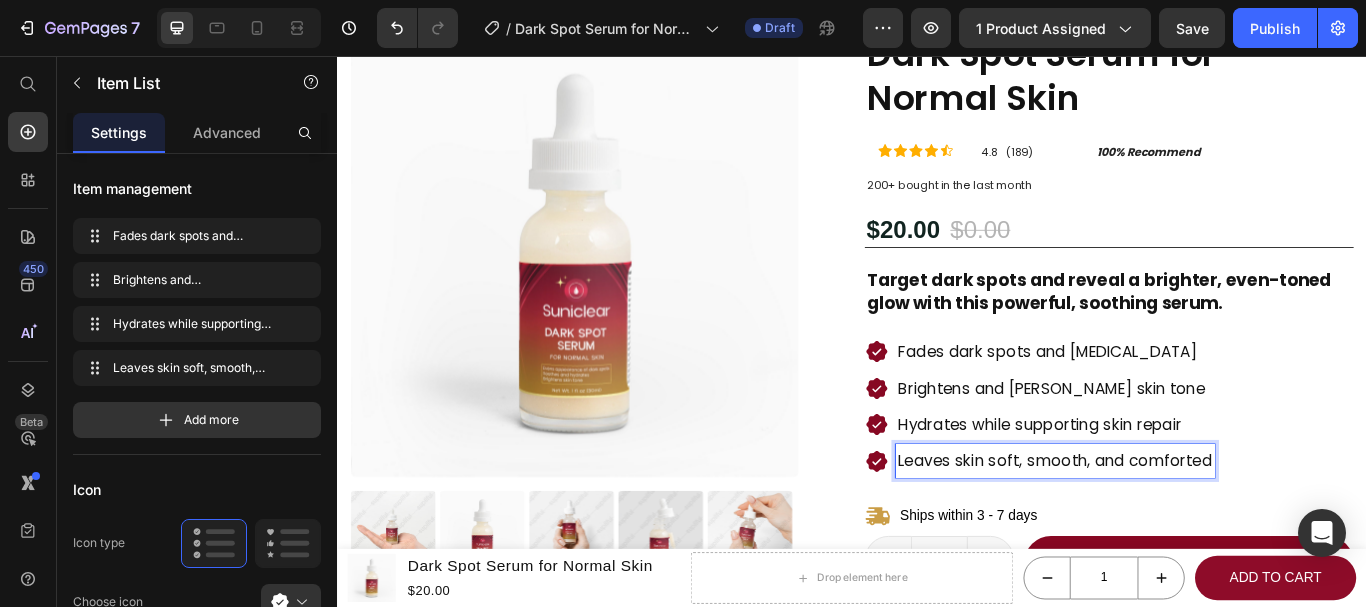 click on "Leaves skin soft, smooth, and comforted" at bounding box center (1174, 528) 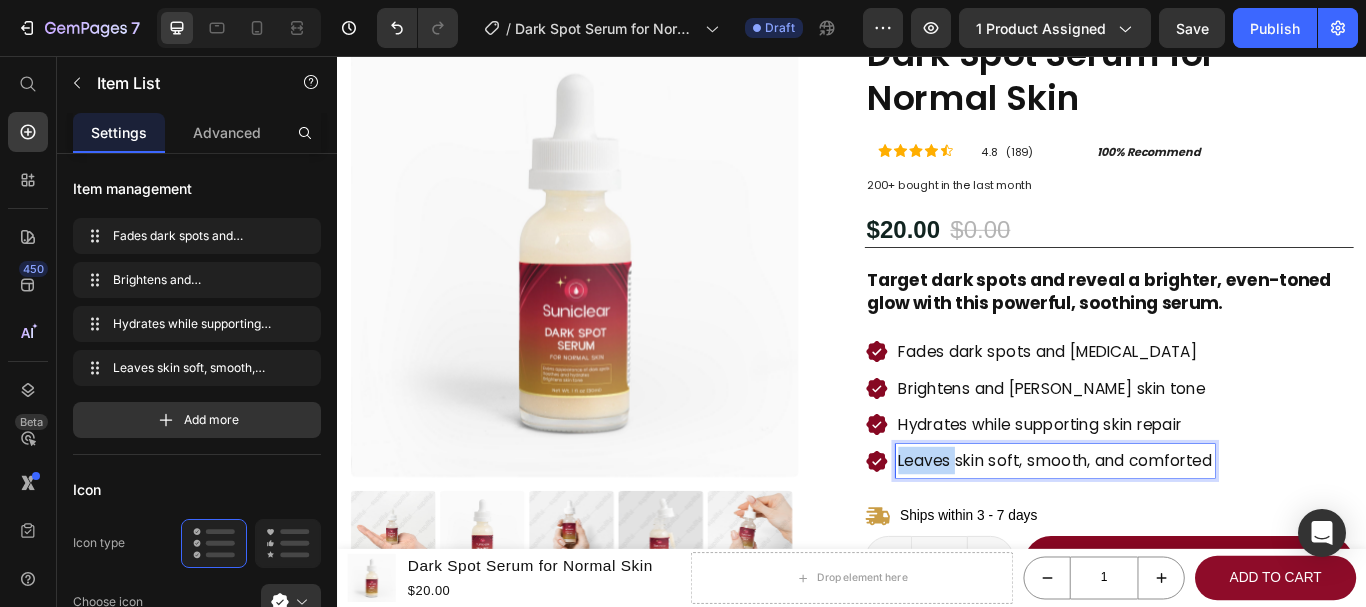 click on "Leaves skin soft, smooth, and comforted" at bounding box center (1174, 528) 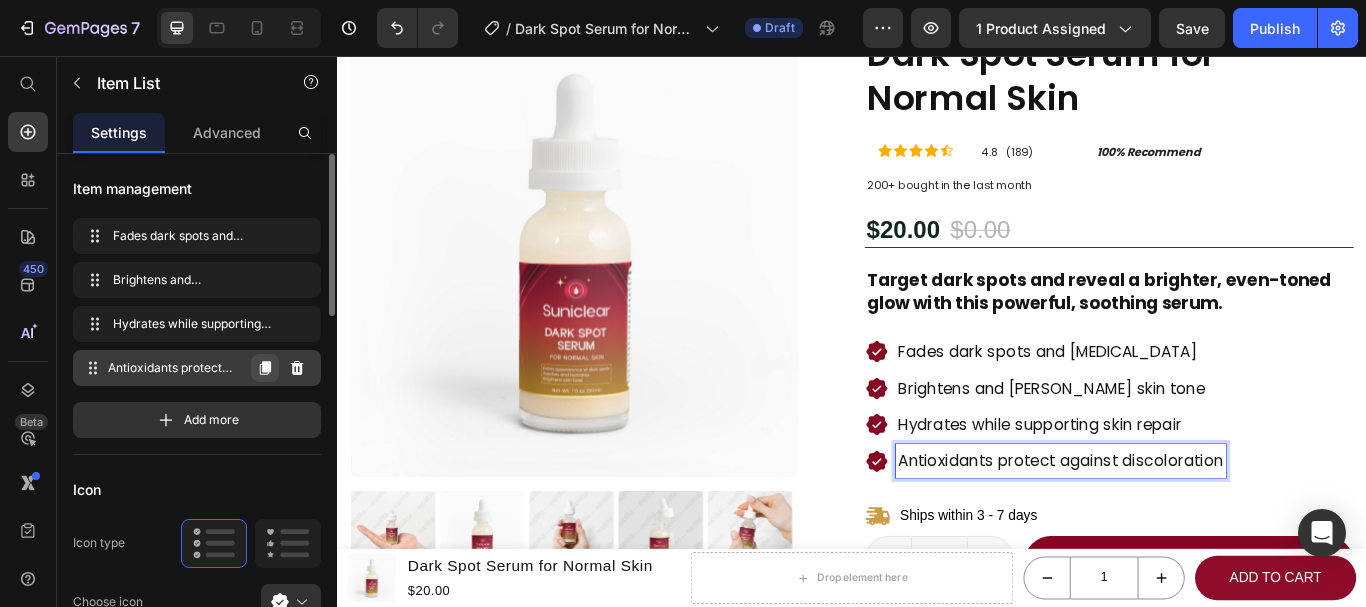 click 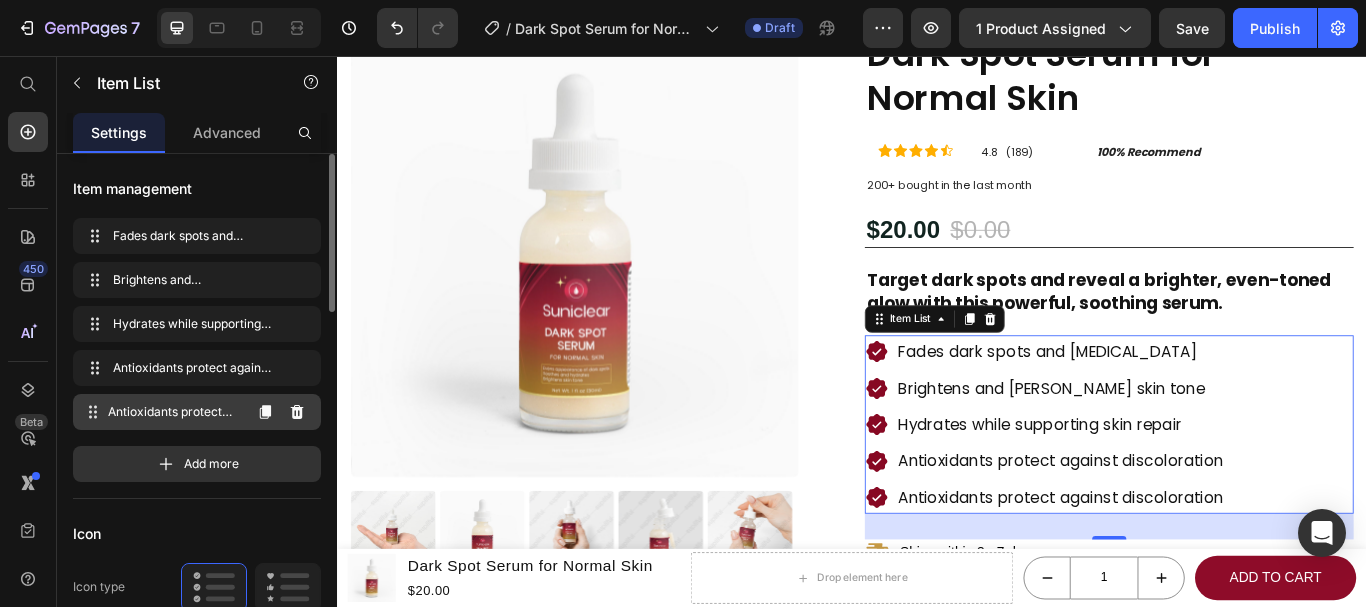 click on "Antioxidants protect against discoloration" at bounding box center (174, 412) 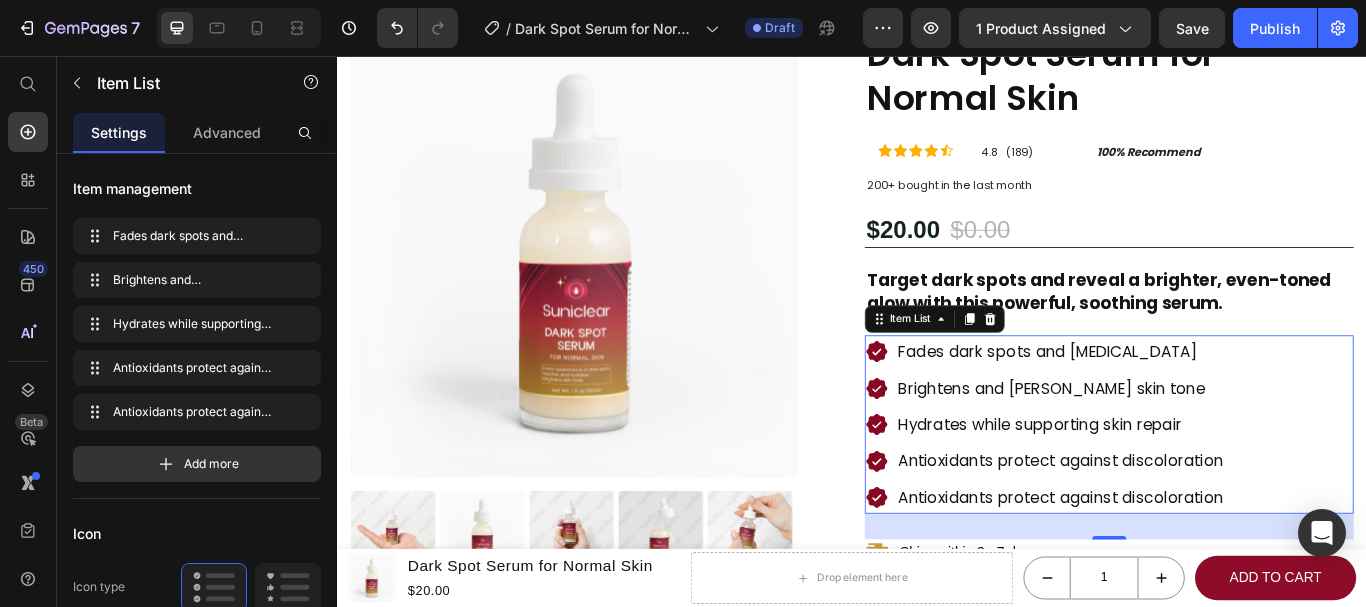click on "Antioxidants protect against discoloration" at bounding box center (1180, 571) 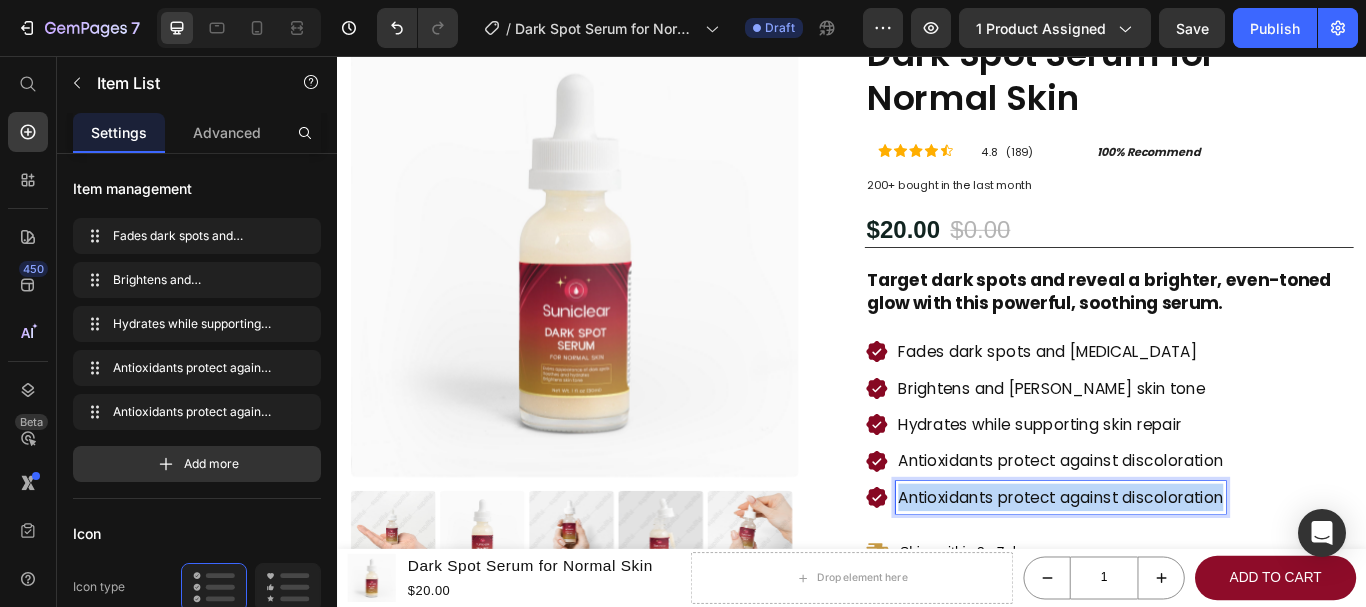 click on "Antioxidants protect against discoloration" at bounding box center (1180, 571) 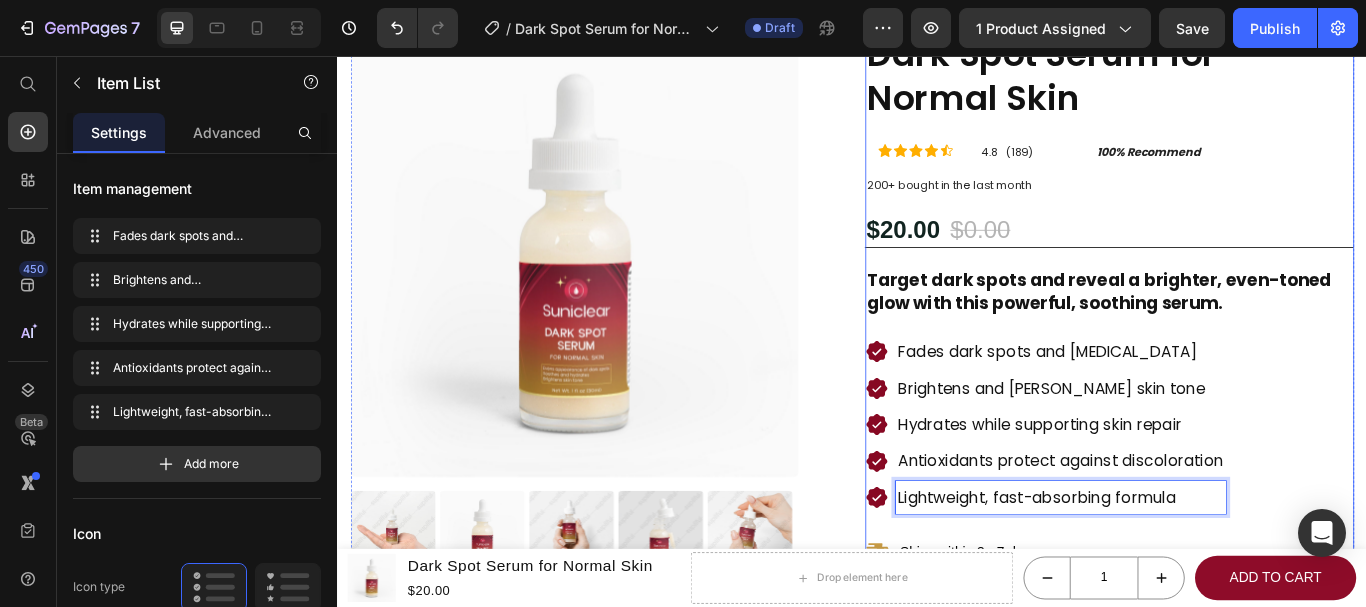 click on "Dark Spot Serum for Normal Skin Product Title Icon Icon Icon Icon
Icon Icon List 4.8   (189)  Text Block 100% Recommend Text Block Row Row 200+ bought in the last month Text Block $20.00 Product Price $0.00 Product Price 0% OFF Discount Tag Row Target dark spots and reveal a brighter, even-toned glow with this powerful, soothing serum. Text Block
Fades dark spots and [MEDICAL_DATA]
Brightens and [PERSON_NAME] skin tone
Hydrates while supporting skin repair
Antioxidants protect against discoloration
Lightweight, fast-absorbing formula Item List   30
Ships within 3 - 7 days Item List 1 Product Quantity Row Add to cart Add to Cart Row" at bounding box center (1237, 386) 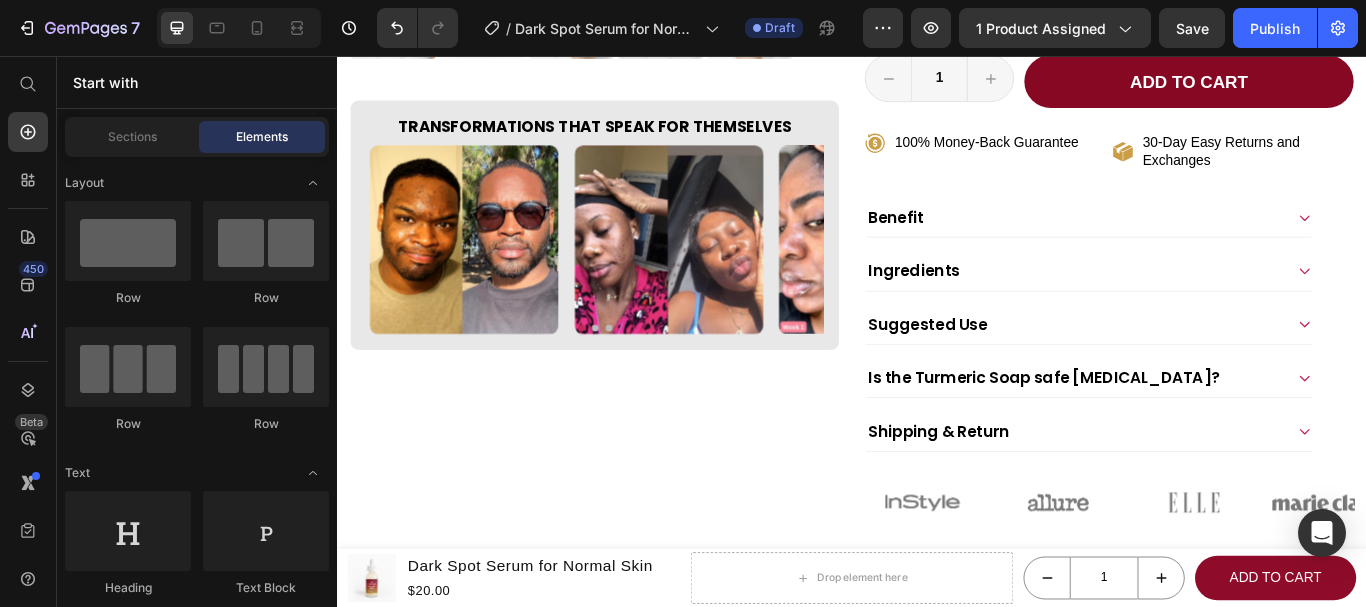 scroll, scrollTop: 760, scrollLeft: 0, axis: vertical 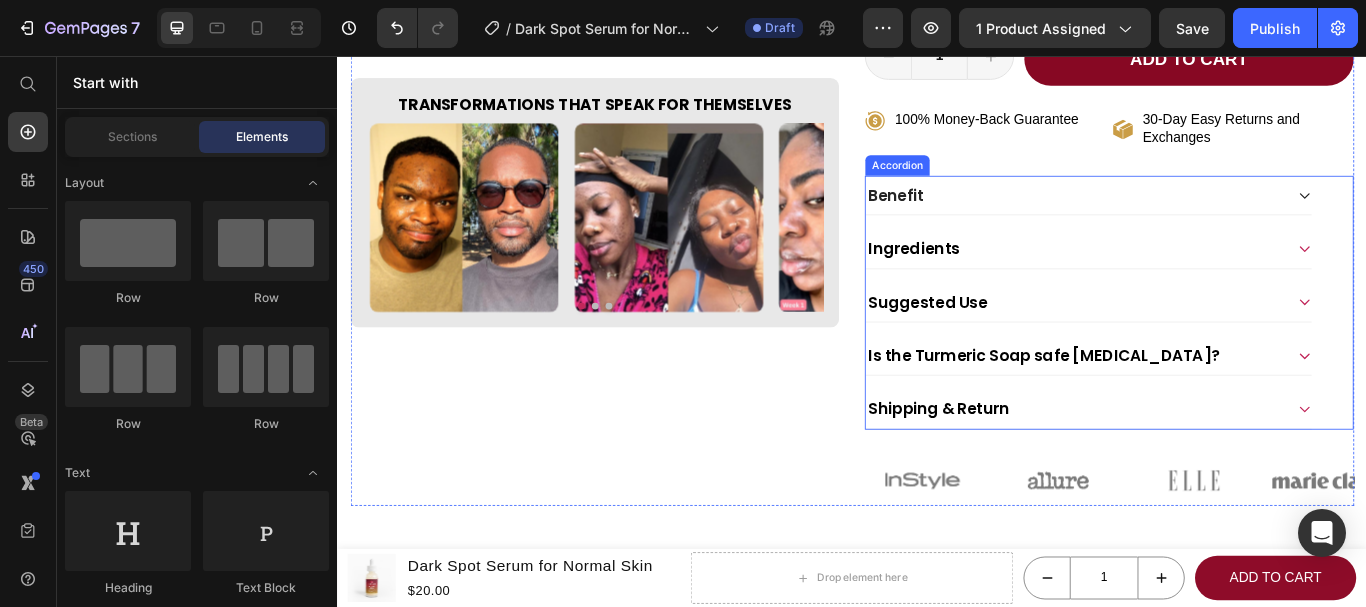click on "Benefit" at bounding box center [1197, 218] 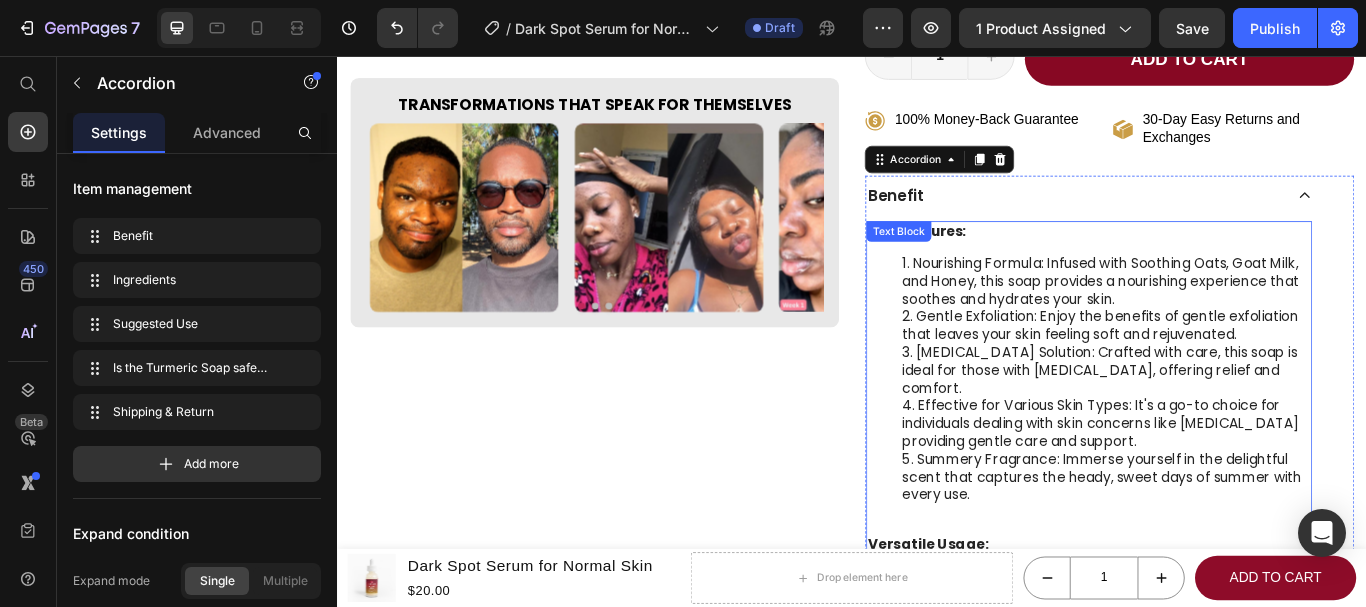 click on "Gentle Exfoliation: Enjoy the benefits of gentle exfoliation that leaves your skin feeling soft and rejuvenated." at bounding box center (1233, 371) 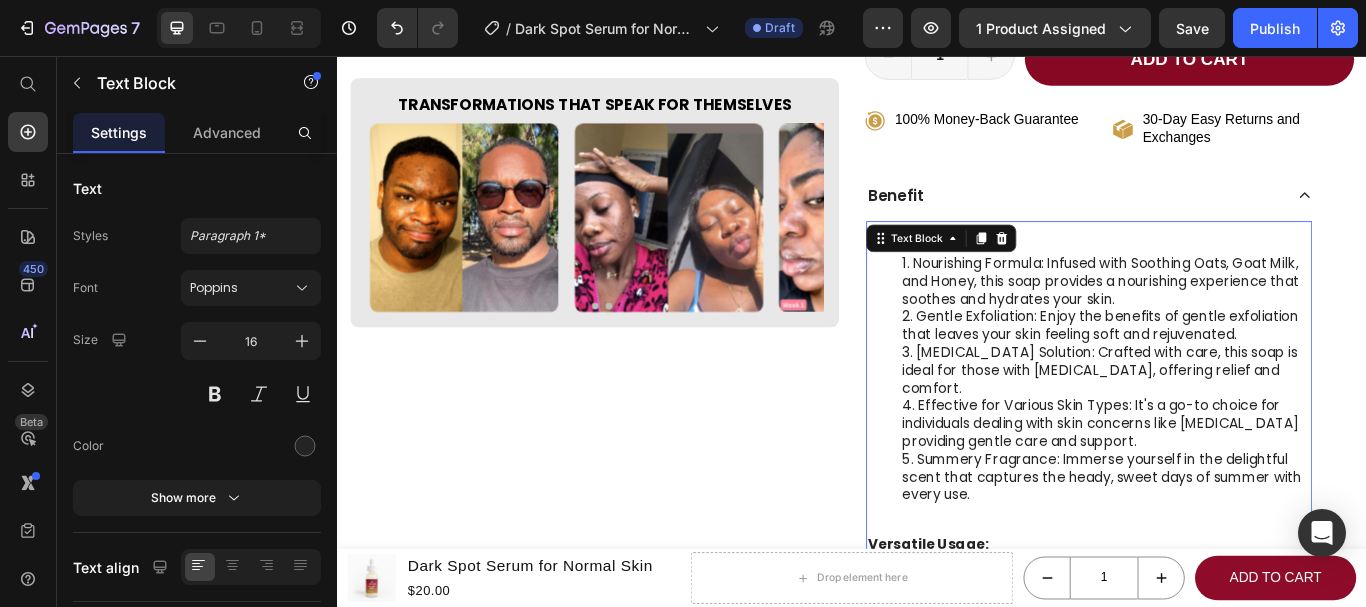 click on "Gentle Exfoliation: Enjoy the benefits of gentle exfoliation that leaves your skin feeling soft and rejuvenated." at bounding box center [1233, 371] 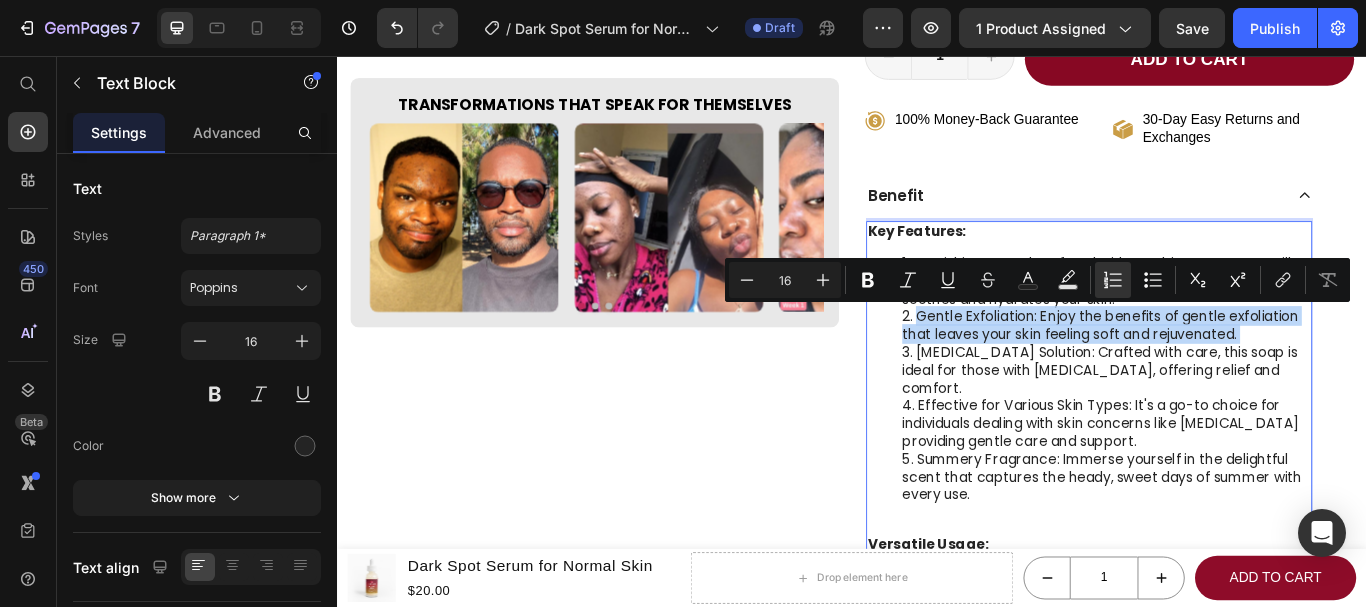 click on "Gentle Exfoliation: Enjoy the benefits of gentle exfoliation that leaves your skin feeling soft and rejuvenated." at bounding box center [1233, 371] 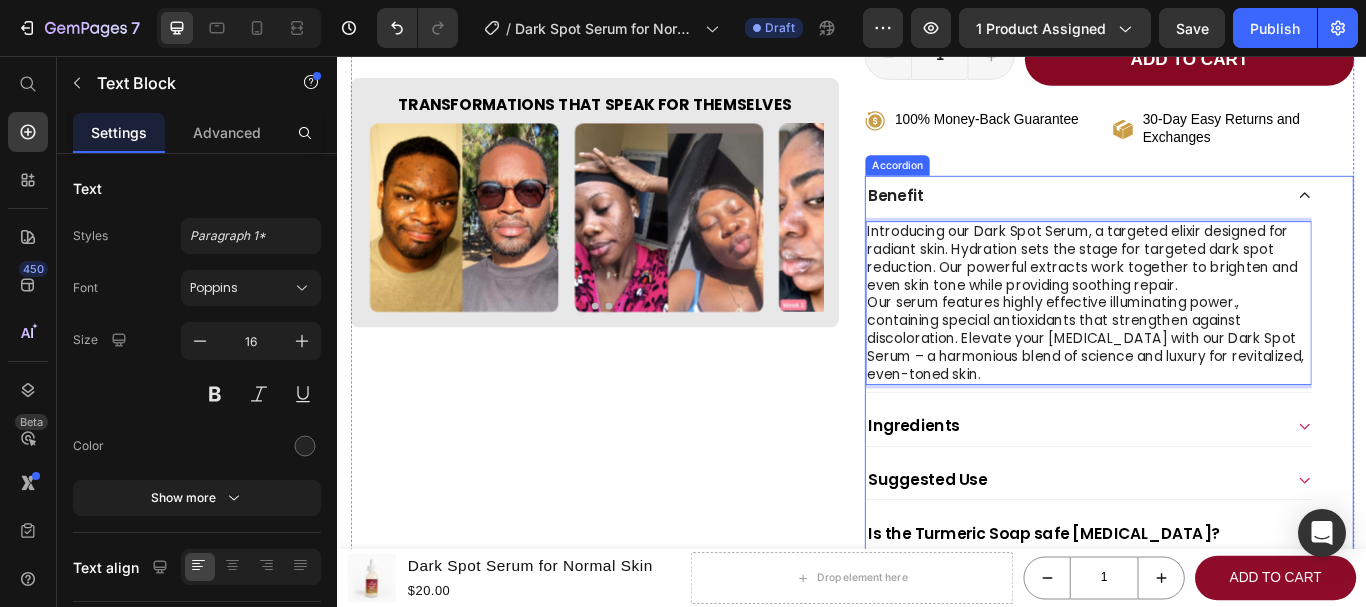 click on "Benefit" at bounding box center [1197, 218] 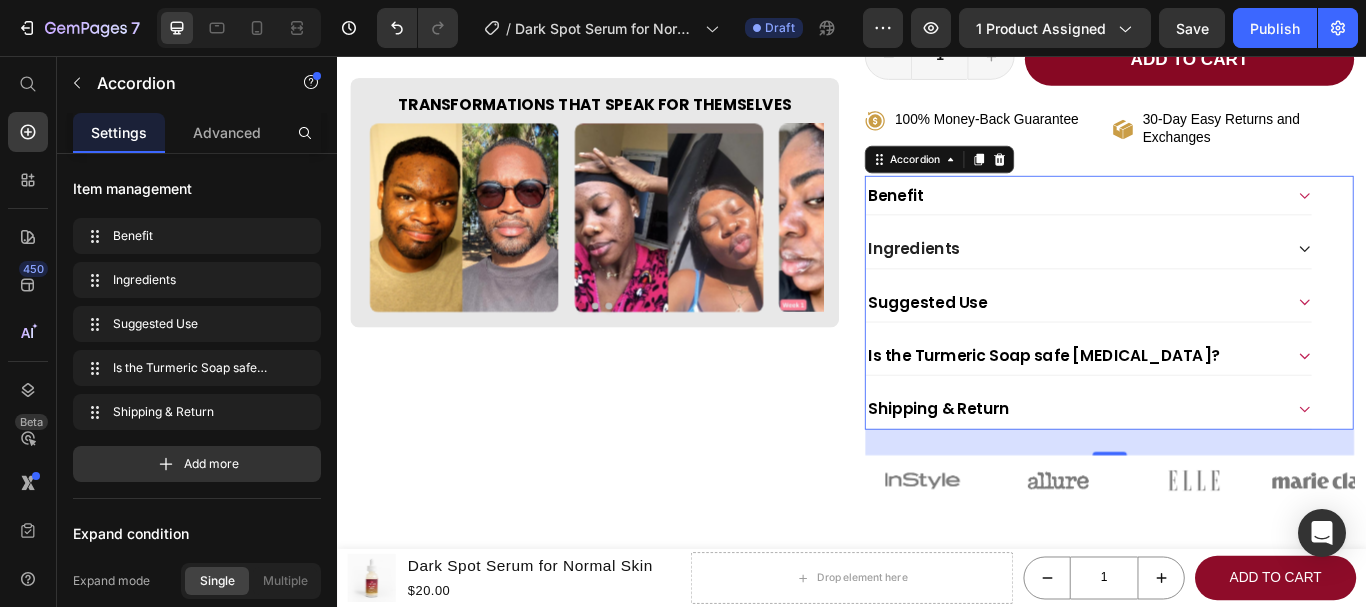 click on "Ingredients" at bounding box center (1197, 280) 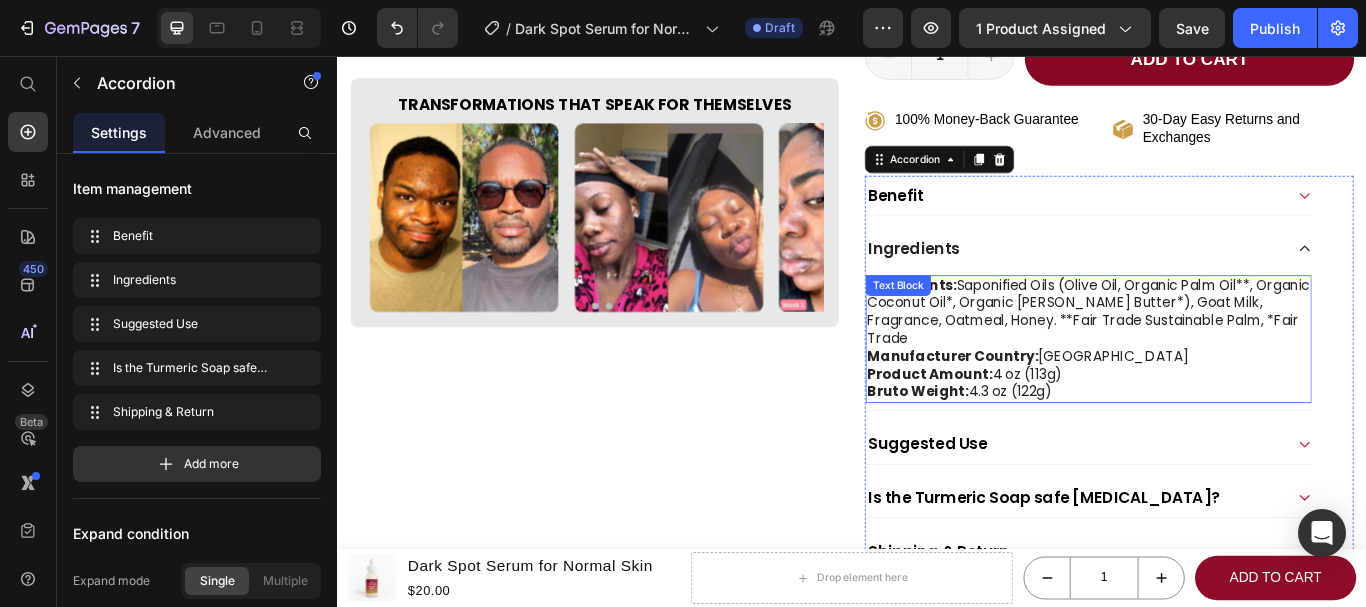 click on "Manufacturer Country:" at bounding box center [1054, 406] 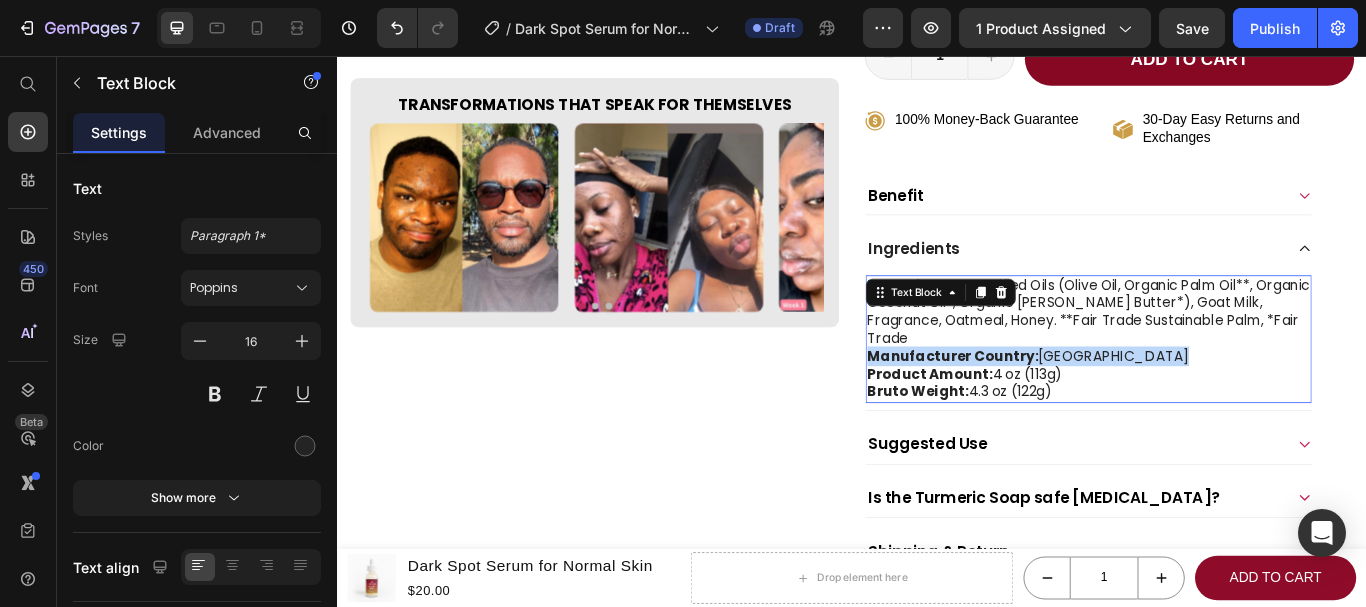 click on "Manufacturer Country:" at bounding box center (1054, 406) 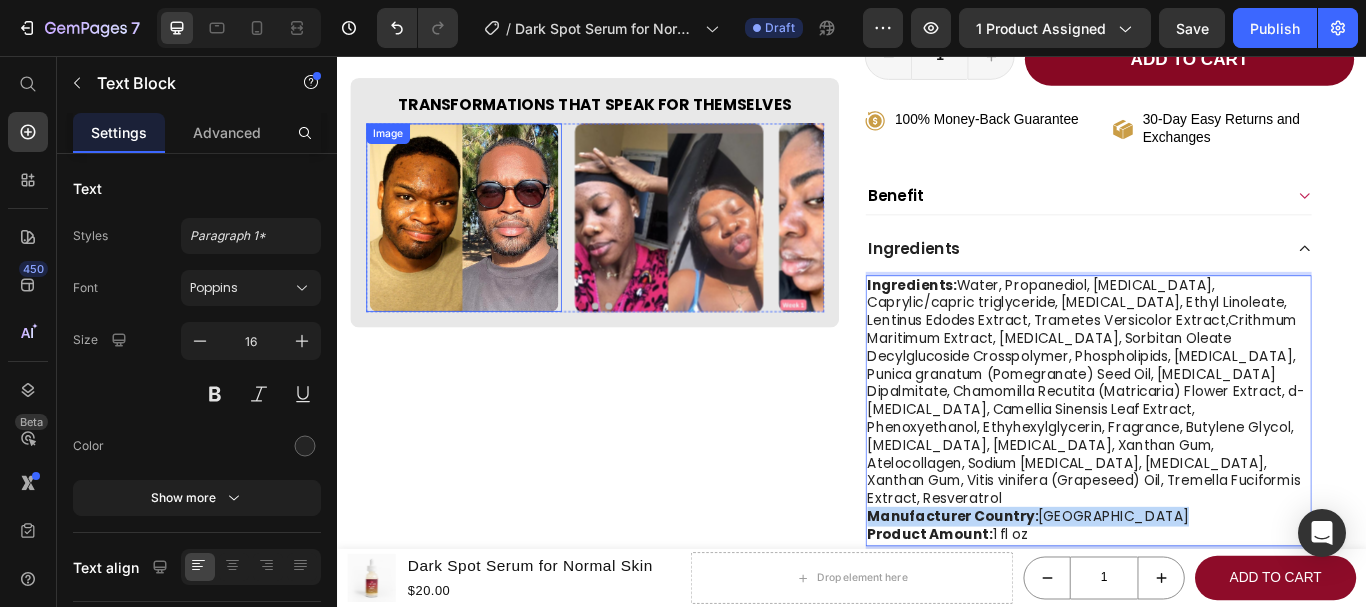 scroll, scrollTop: 18, scrollLeft: 0, axis: vertical 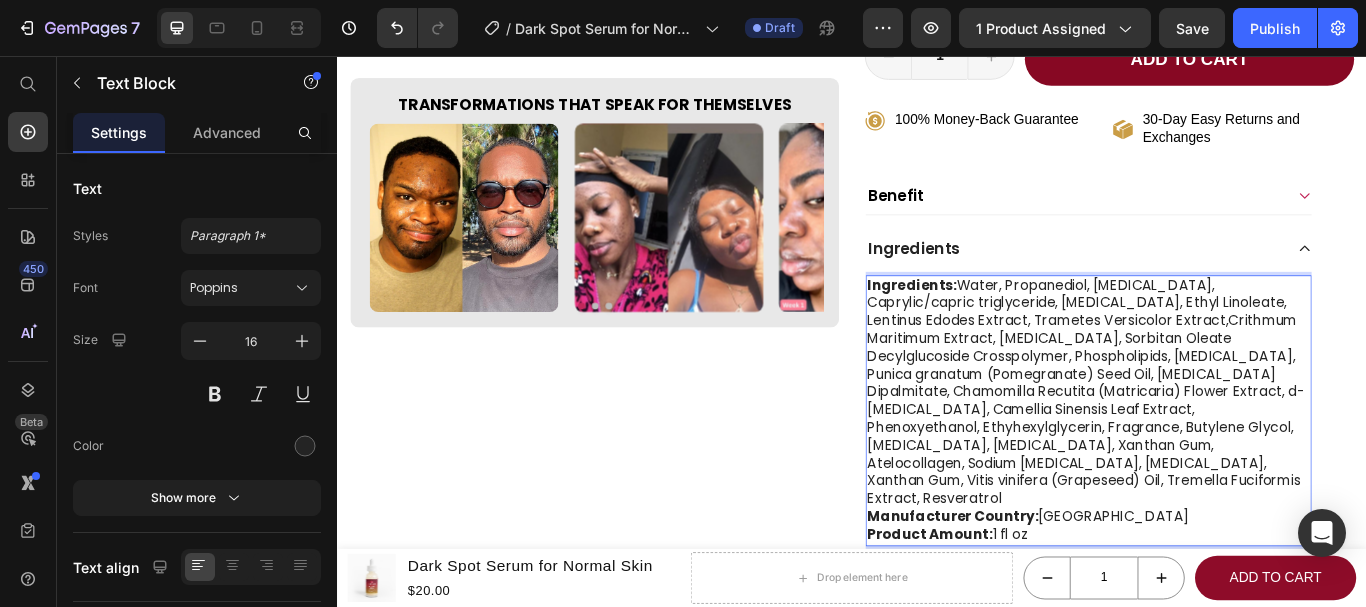 click on "Ingredients:   Water, Propanediol, [MEDICAL_DATA], Caprylic/capric triglyceride, [MEDICAL_DATA], Ethyl Linoleate, Lentinus Edodes Extract, Trametes Versicolor Extract,Crithmum Maritimum Extract, [MEDICAL_DATA], Sorbitan Oleate Decylglucoside Crosspolymer, Phospholipids, [MEDICAL_DATA], Punica granatum (Pomegranate) Seed Oil, [MEDICAL_DATA] Dipalmitate, Chamomilla Recutita (Matricaria) Flower Extract, d-[MEDICAL_DATA], Camellia Sinensis Leaf Extract, Phenoxyethanol, Ethyhexylglycerin, Fragrance, Butylene Glycol, [MEDICAL_DATA], [MEDICAL_DATA], Xanthan Gum, Atelocollagen, Sodium [MEDICAL_DATA], [MEDICAL_DATA], Xanthan Gum, Vitis vinifera (Grapeseed) Oil, Tremella Fuciformis Extract, Resveratrol" at bounding box center [1213, 449] 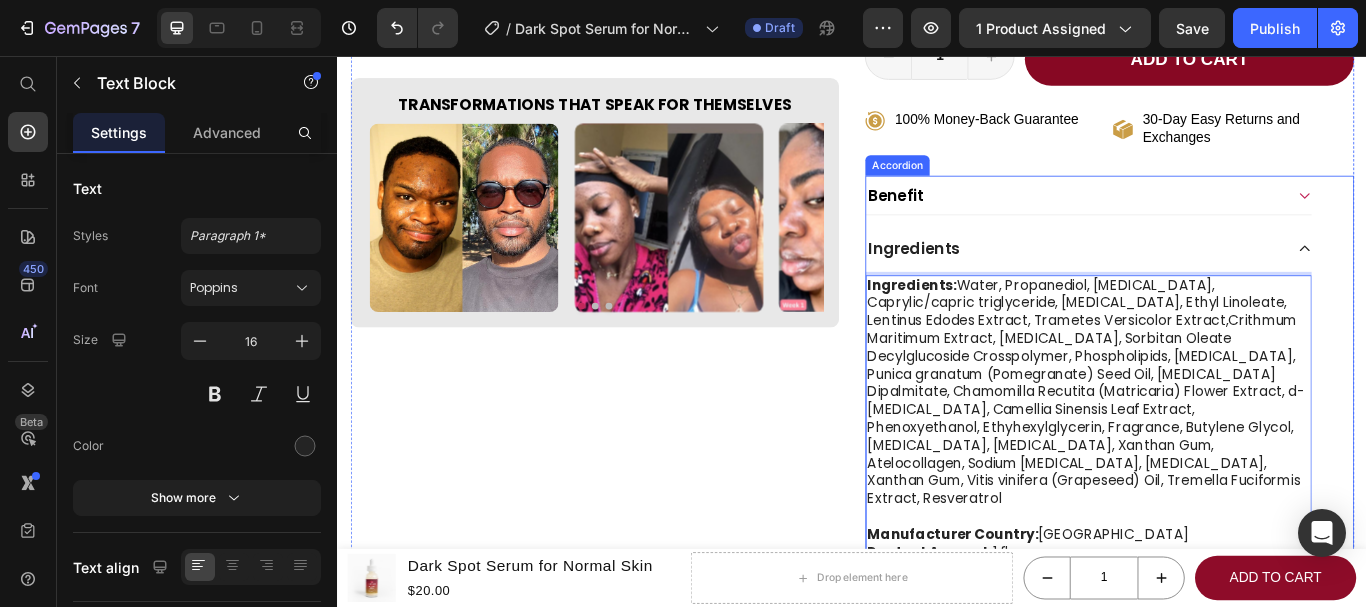 click on "Ingredients" at bounding box center (1197, 280) 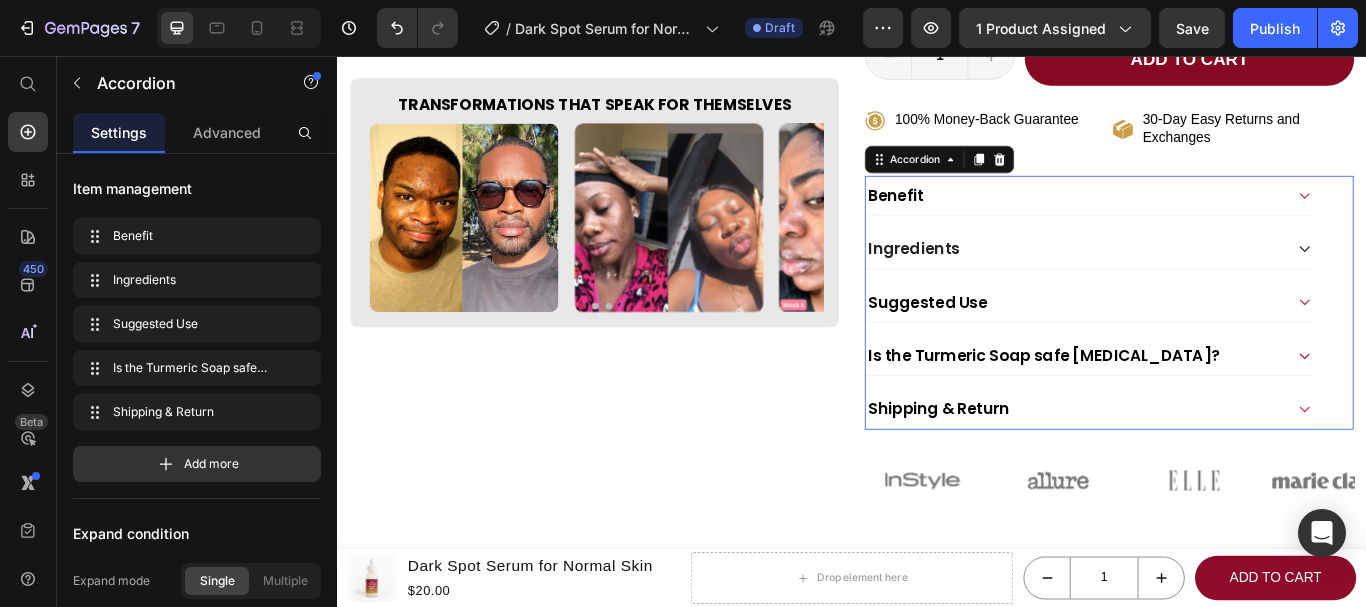 scroll, scrollTop: 0, scrollLeft: 0, axis: both 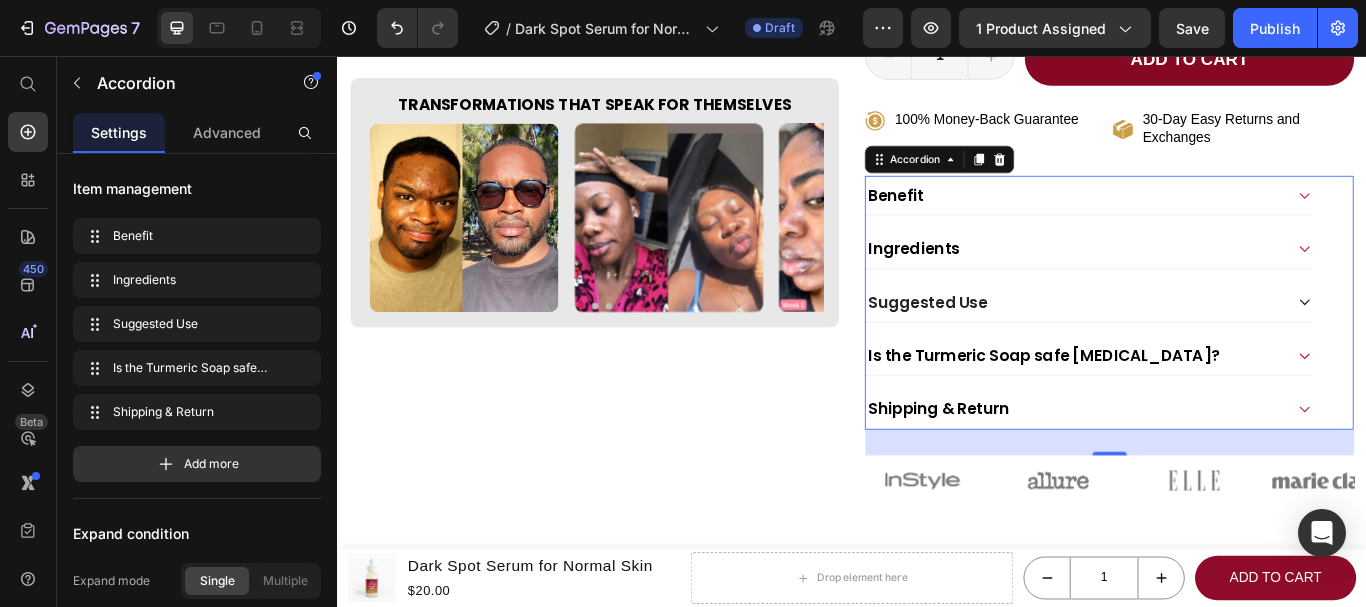 click on "Suggested Use" at bounding box center (1197, 343) 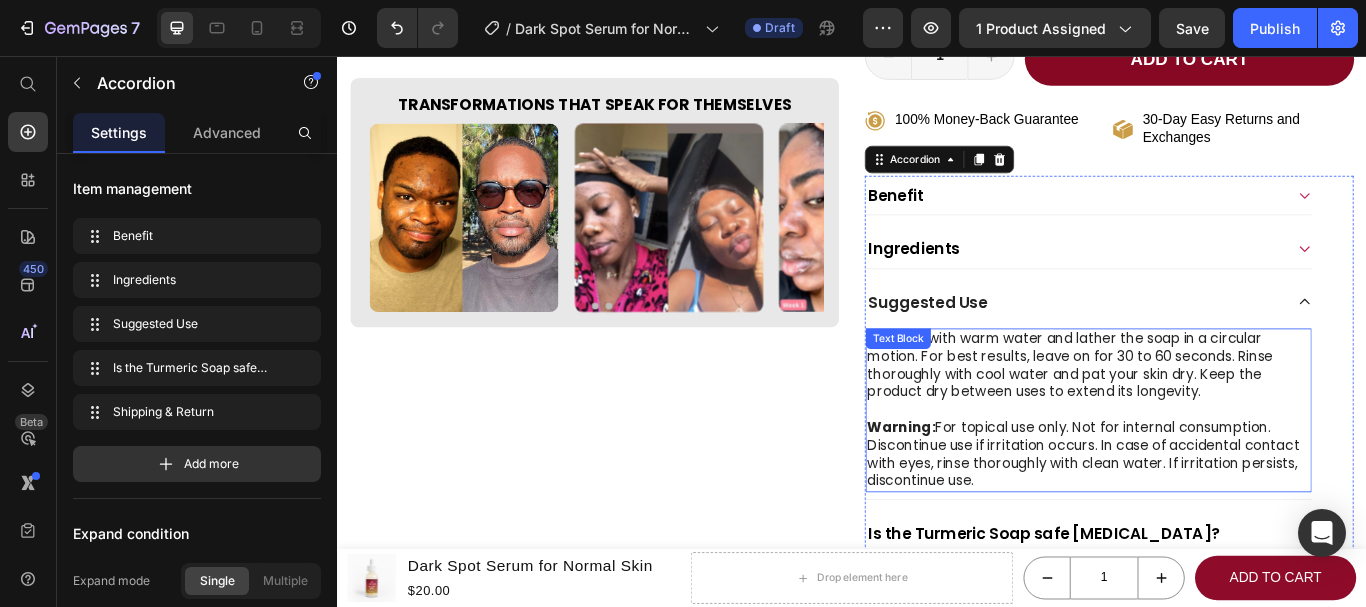 click on "Wet skin with warm water and lather the soap in a circular motion. For best results, leave on for 30 to 60 seconds. Rinse thoroughly with cool water and pat your skin dry. Keep the product dry between uses to extend its longevity." at bounding box center (1213, 417) 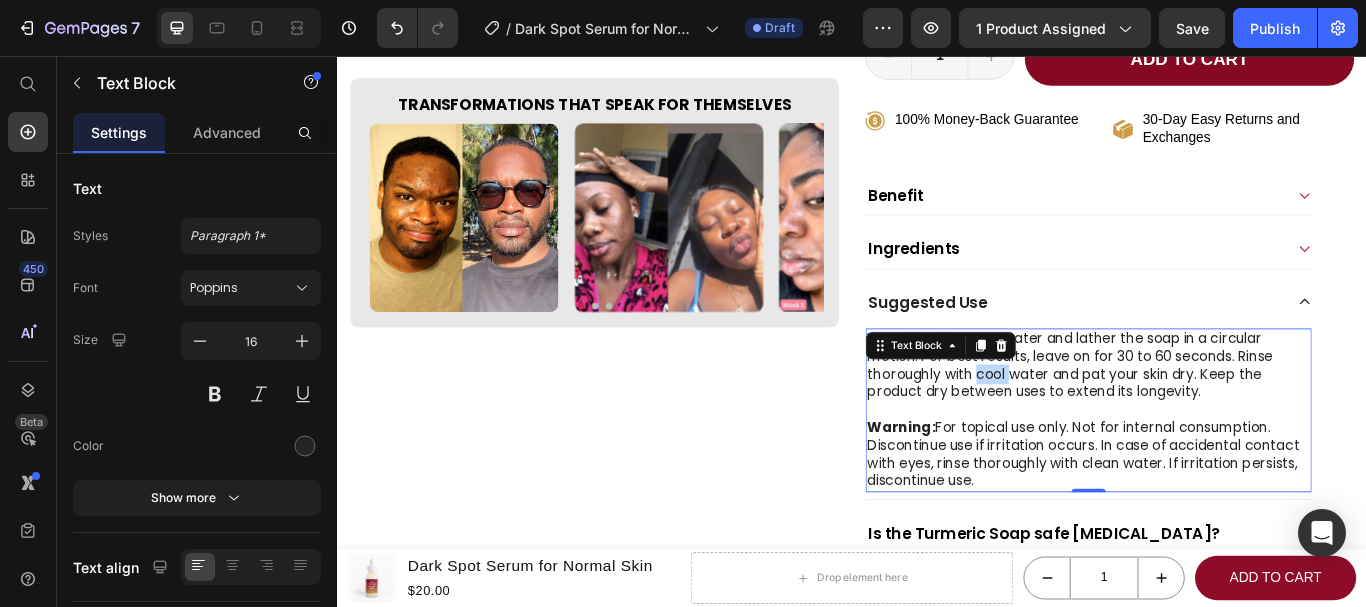 click on "Wet skin with warm water and lather the soap in a circular motion. For best results, leave on for 30 to 60 seconds. Rinse thoroughly with cool water and pat your skin dry. Keep the product dry between uses to extend its longevity." at bounding box center [1213, 417] 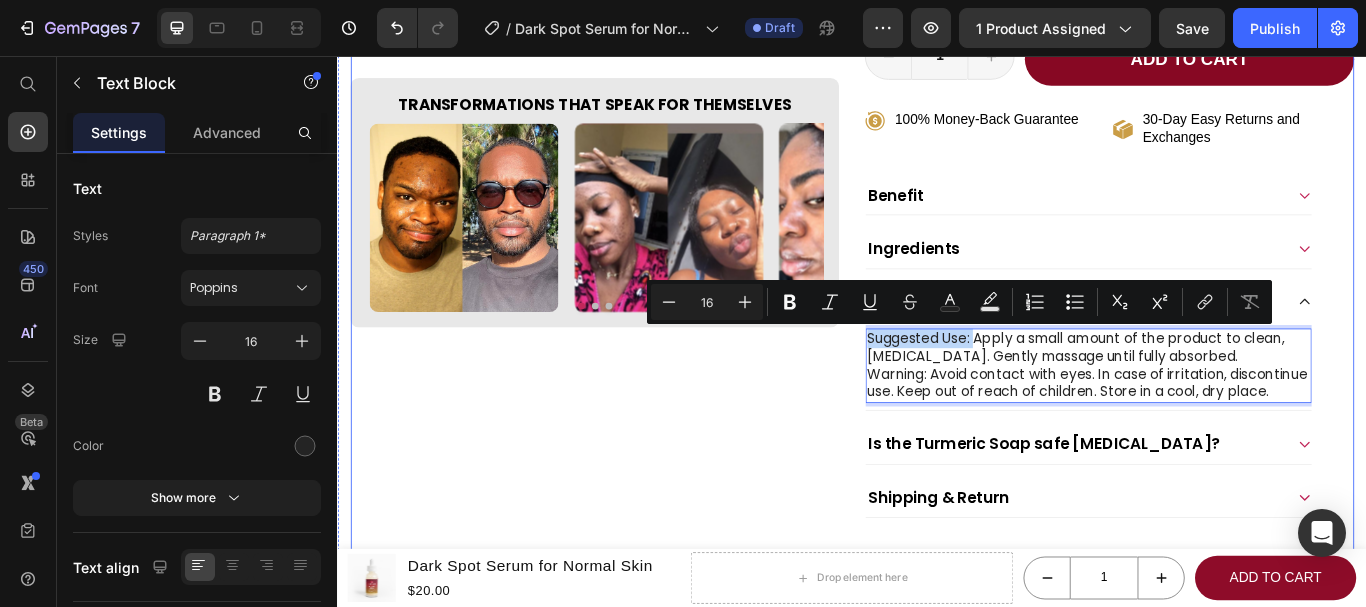 drag, startPoint x: 1076, startPoint y: 382, endPoint x: 941, endPoint y: 389, distance: 135.18137 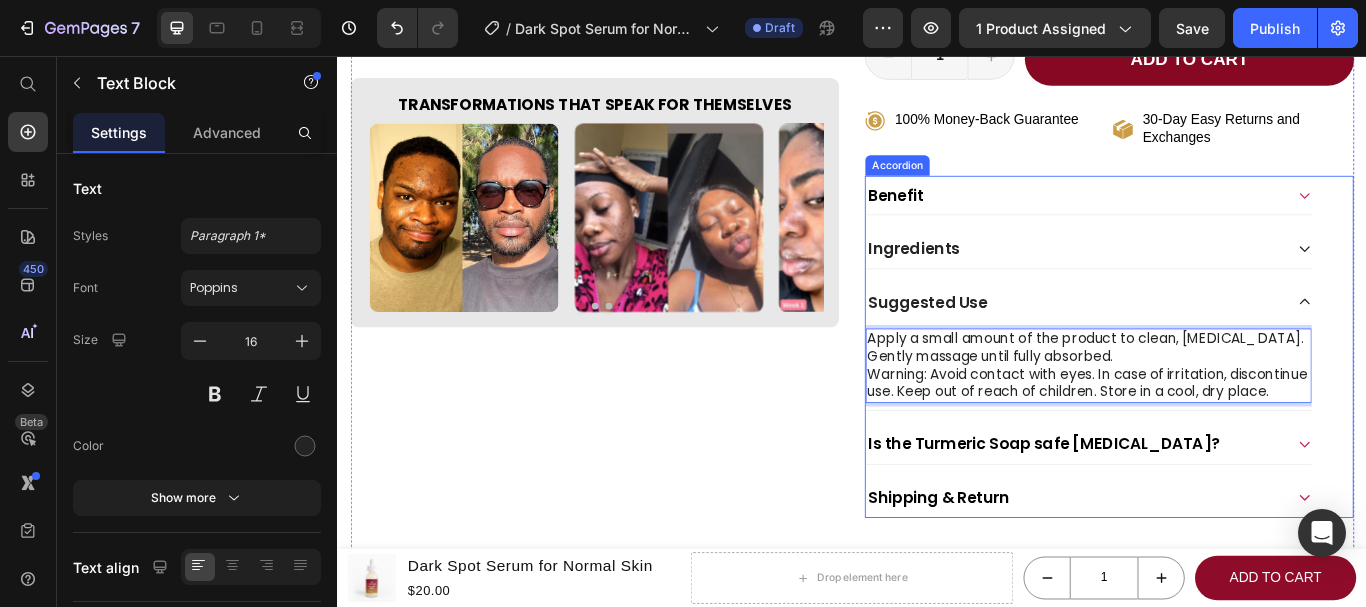 click on "Ingredients" at bounding box center [1197, 280] 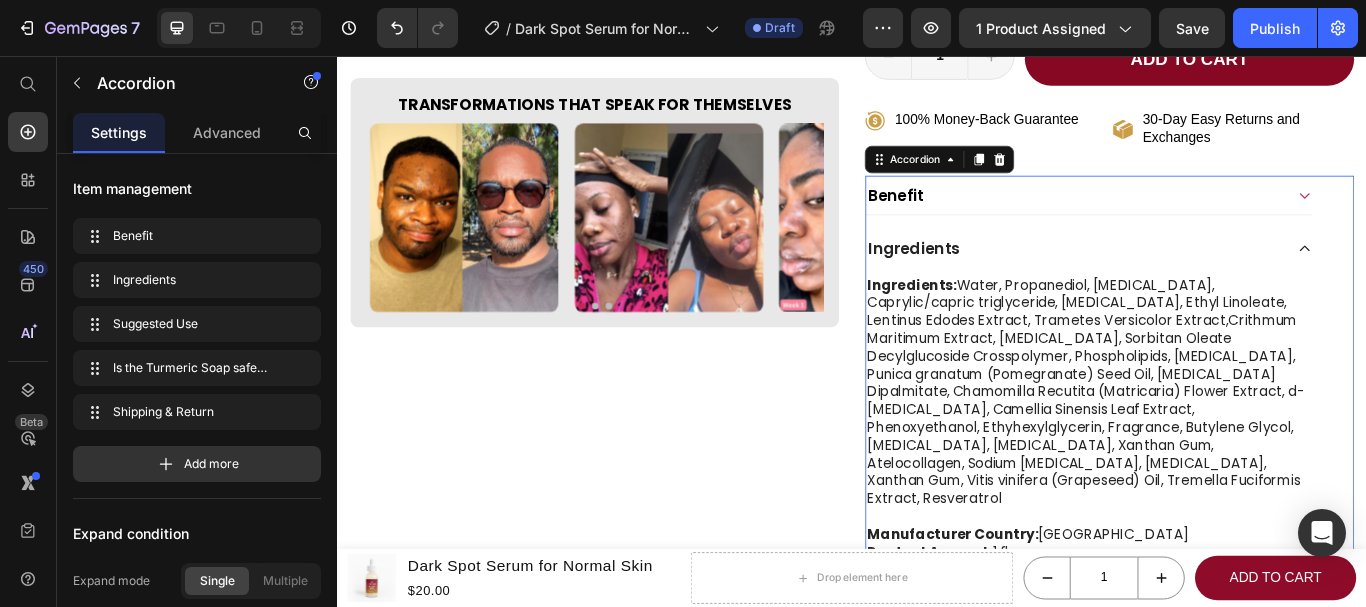 click on "Ingredients" at bounding box center (1197, 280) 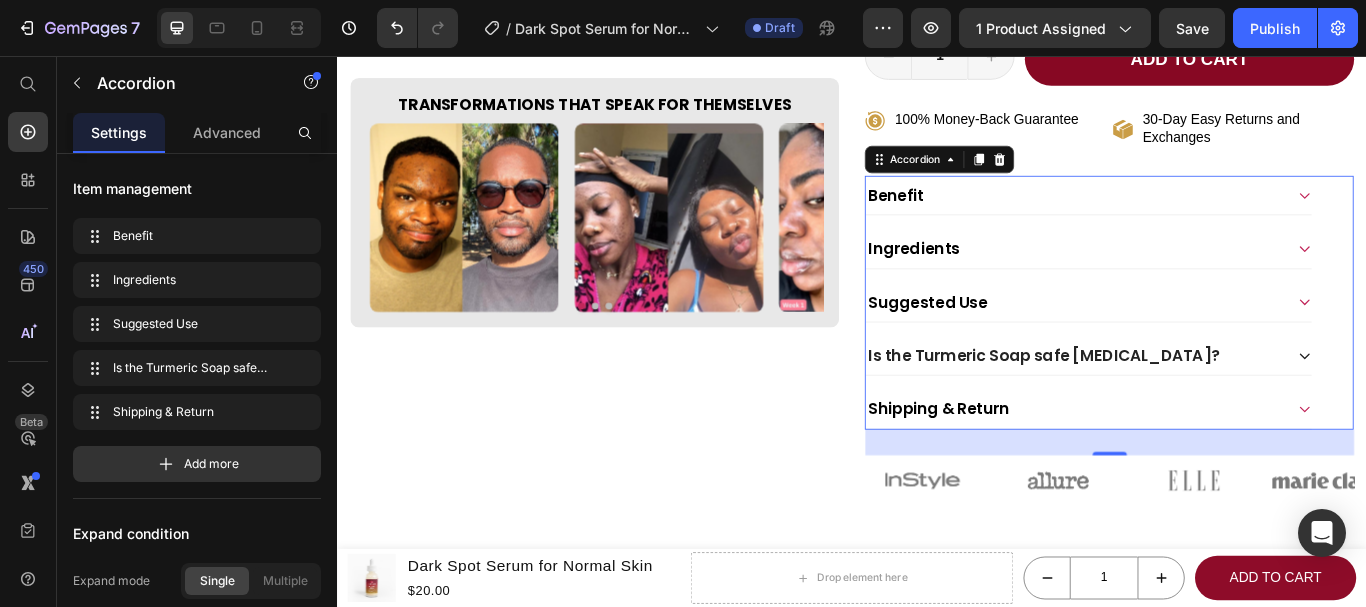 click on "Is the Turmeric Soap safe [MEDICAL_DATA]?" at bounding box center [1197, 405] 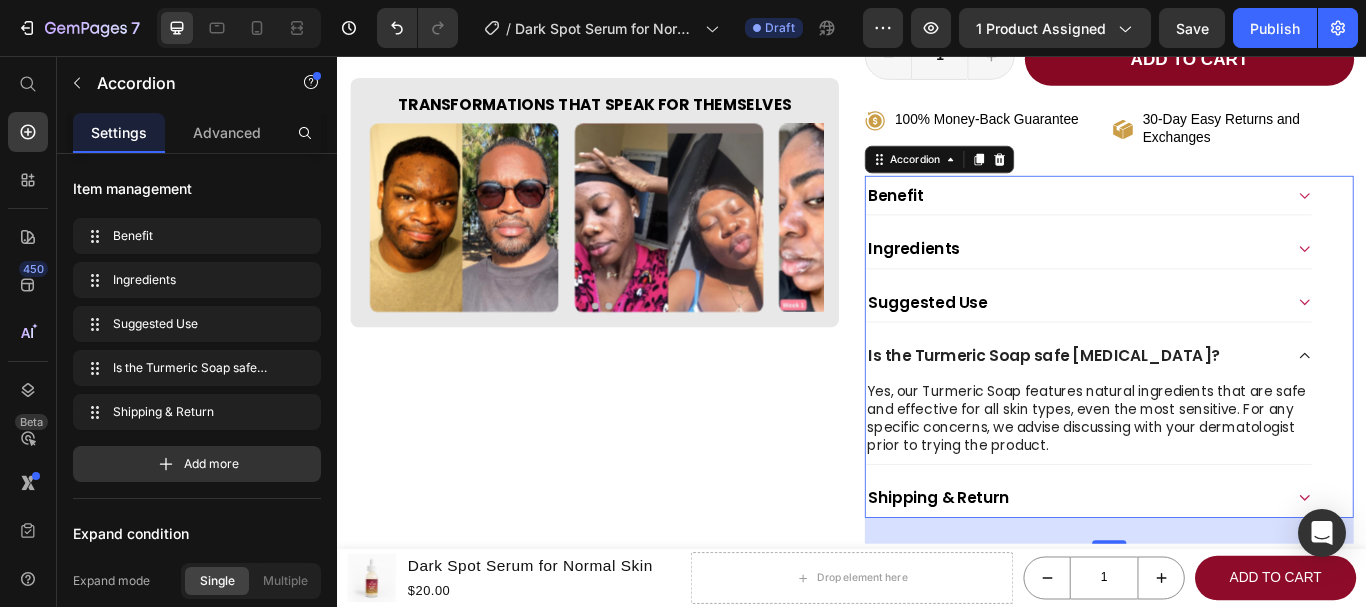 click on "Is the Turmeric Soap safe [MEDICAL_DATA]?" at bounding box center (1197, 405) 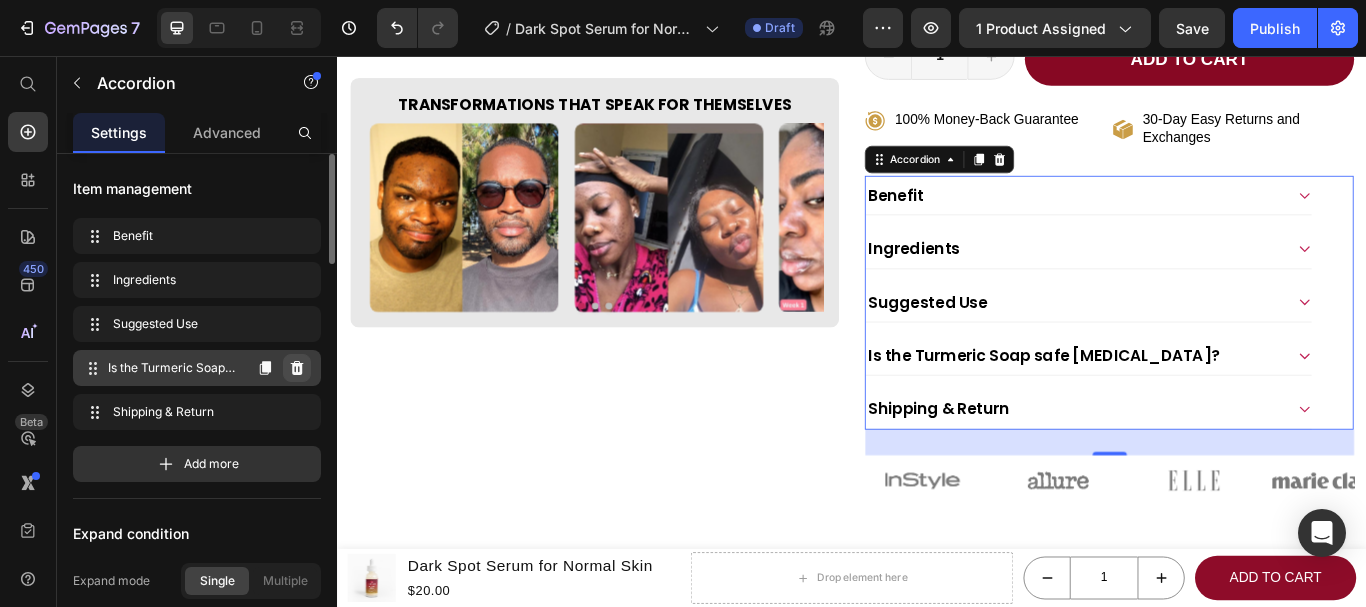 click 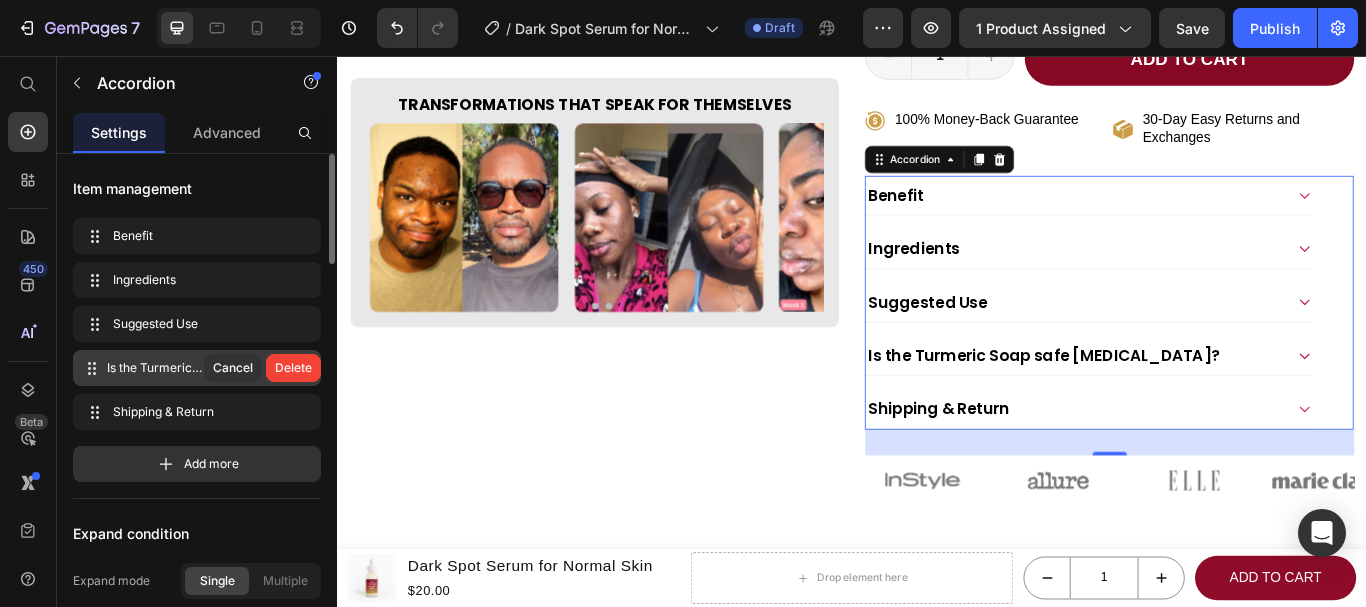 click on "Delete" at bounding box center (293, 368) 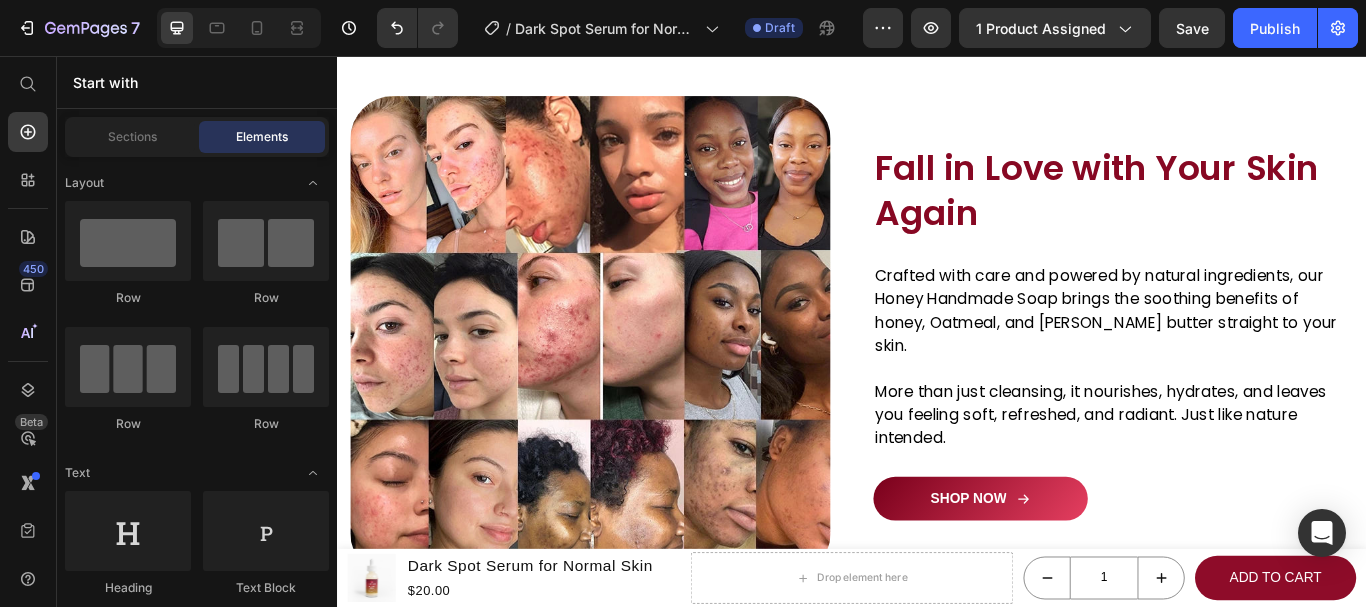scroll, scrollTop: 1580, scrollLeft: 0, axis: vertical 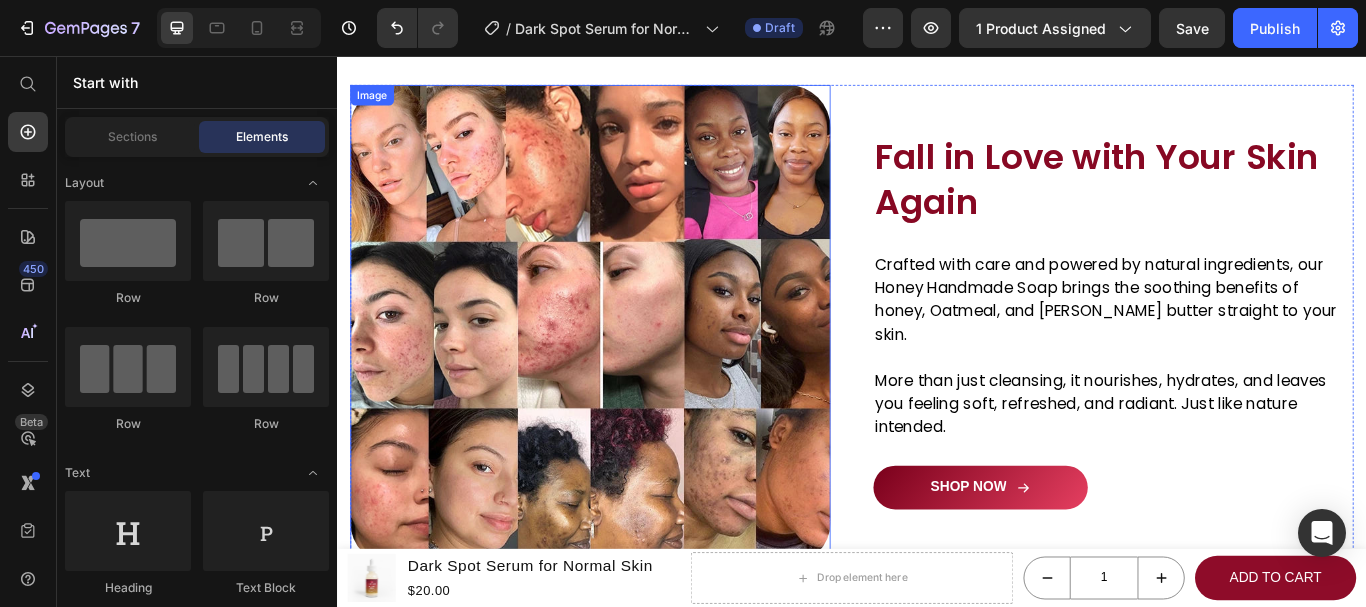 click at bounding box center (632, 370) 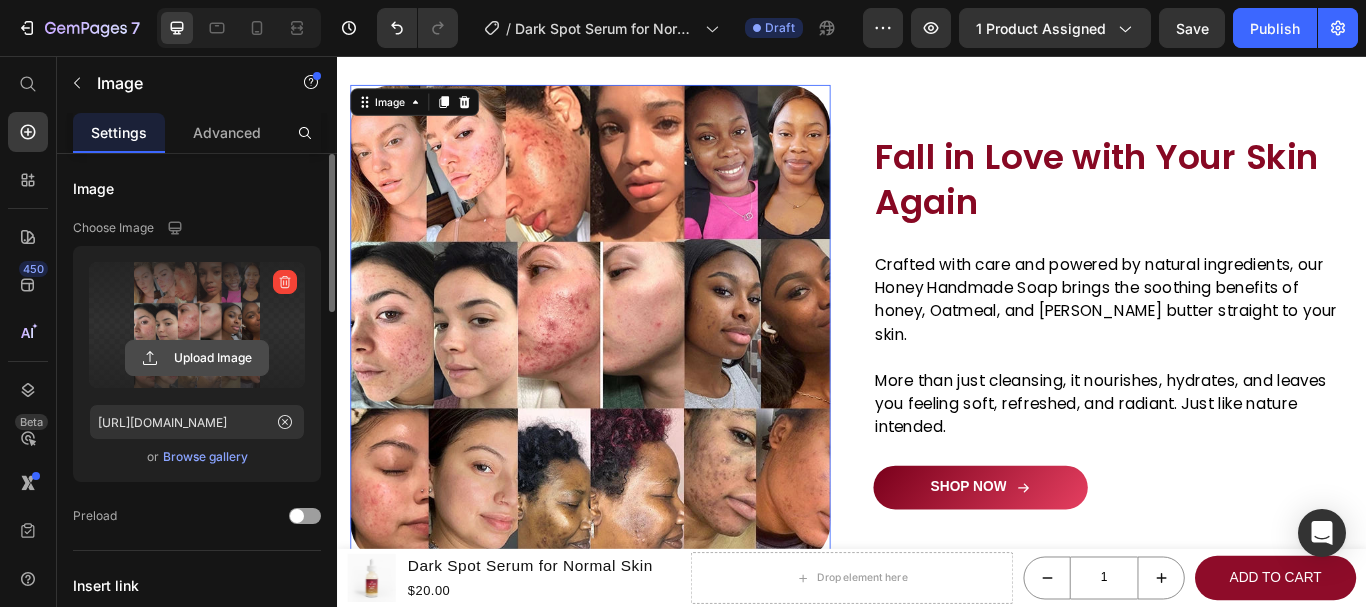 click 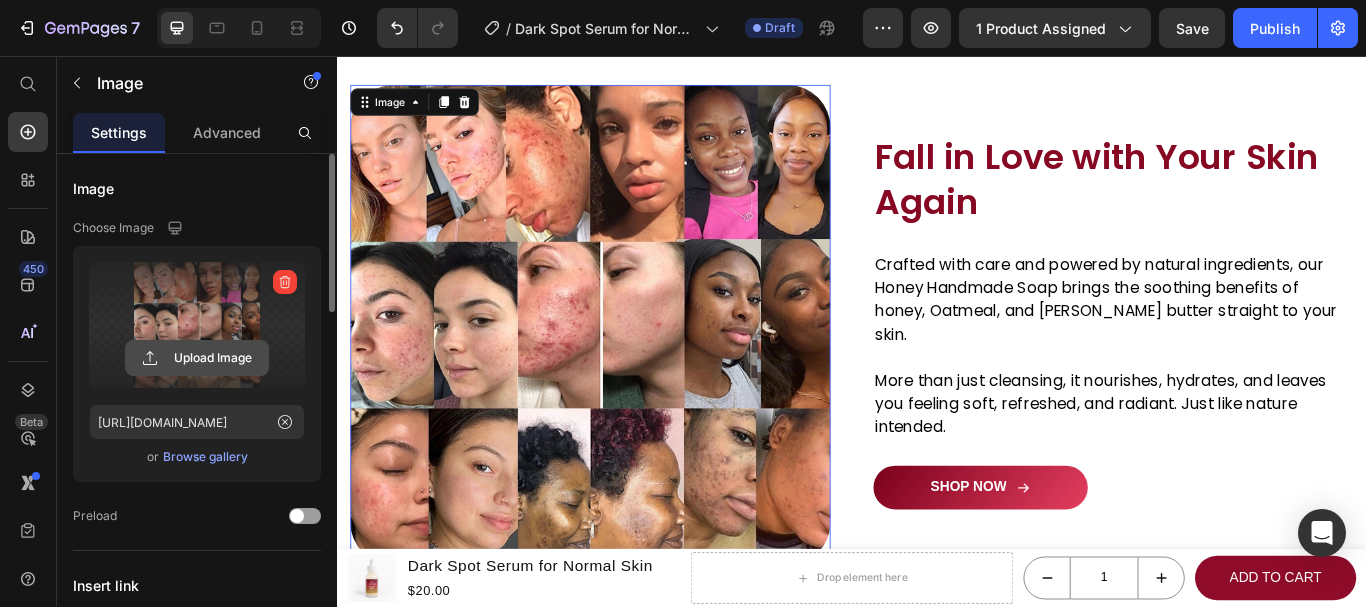 click 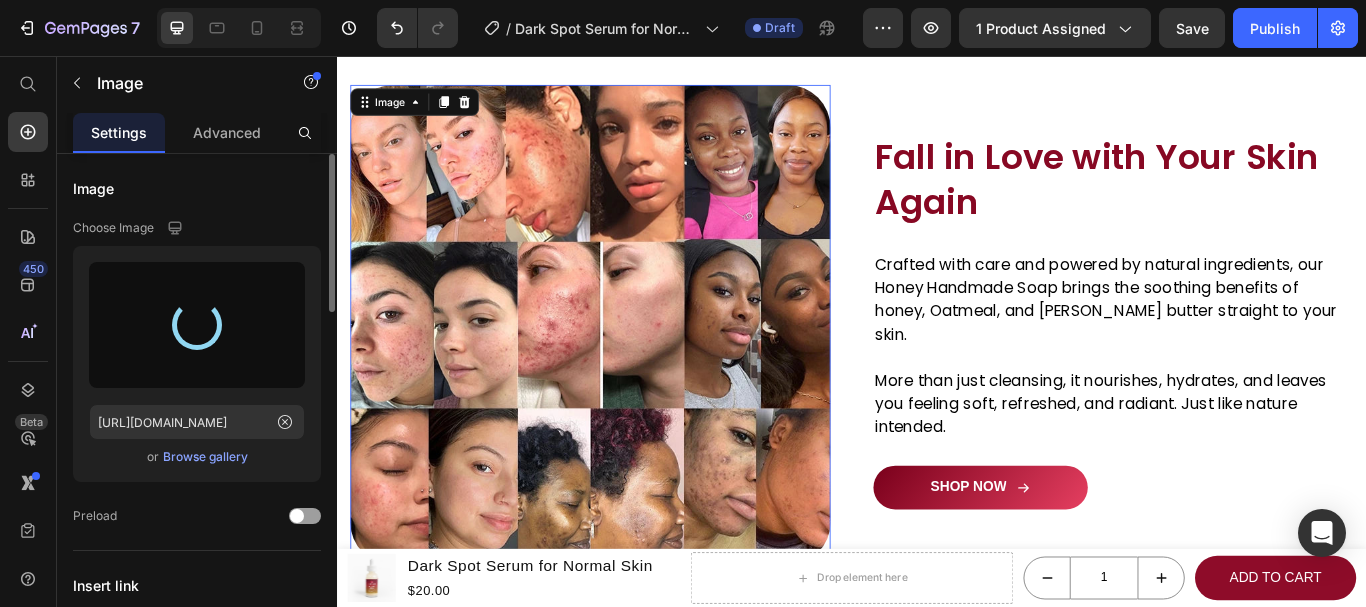 type on "[URL][DOMAIN_NAME]" 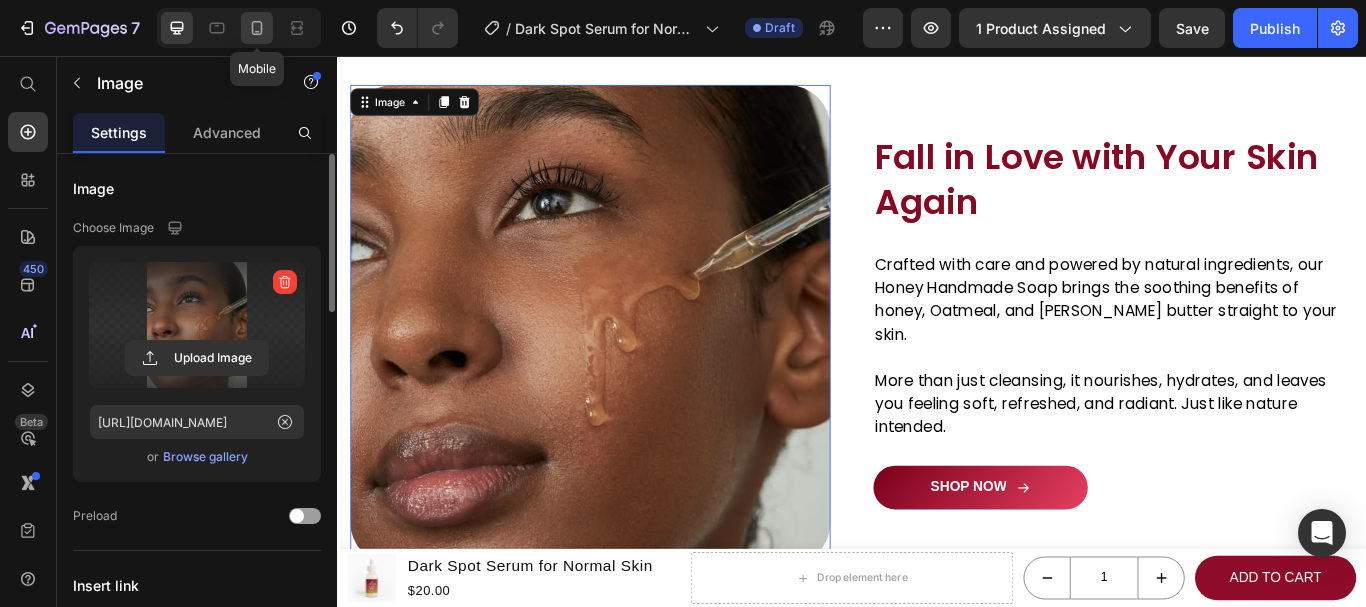 click 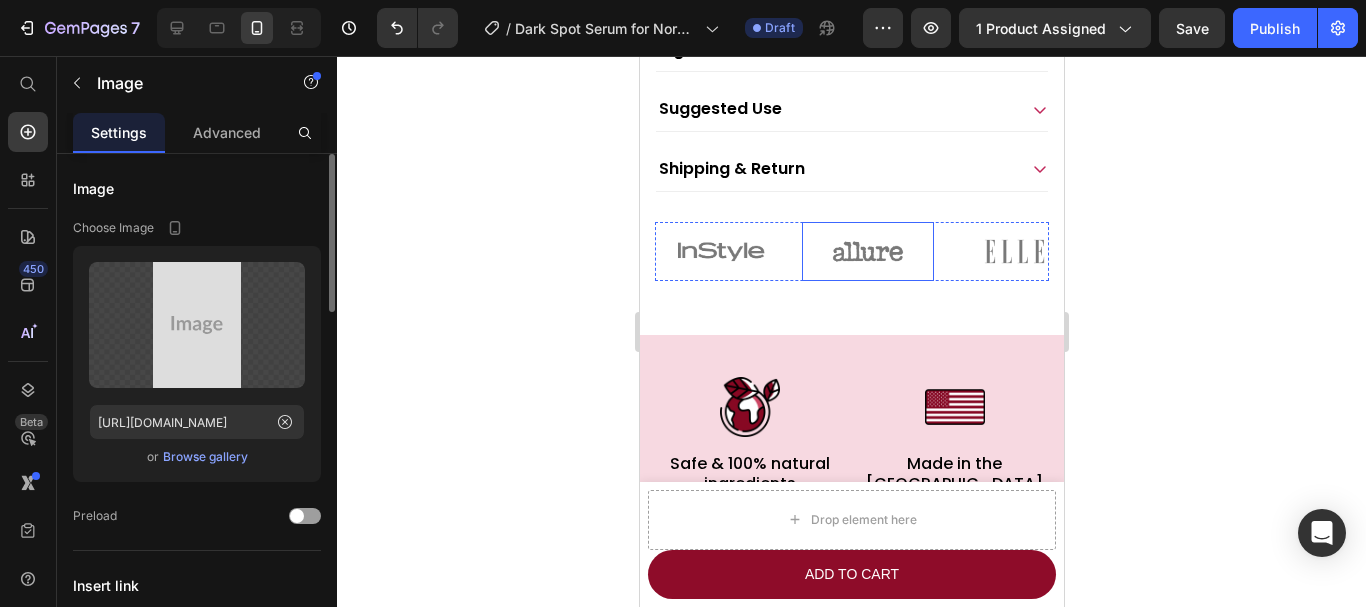 scroll, scrollTop: 1605, scrollLeft: 0, axis: vertical 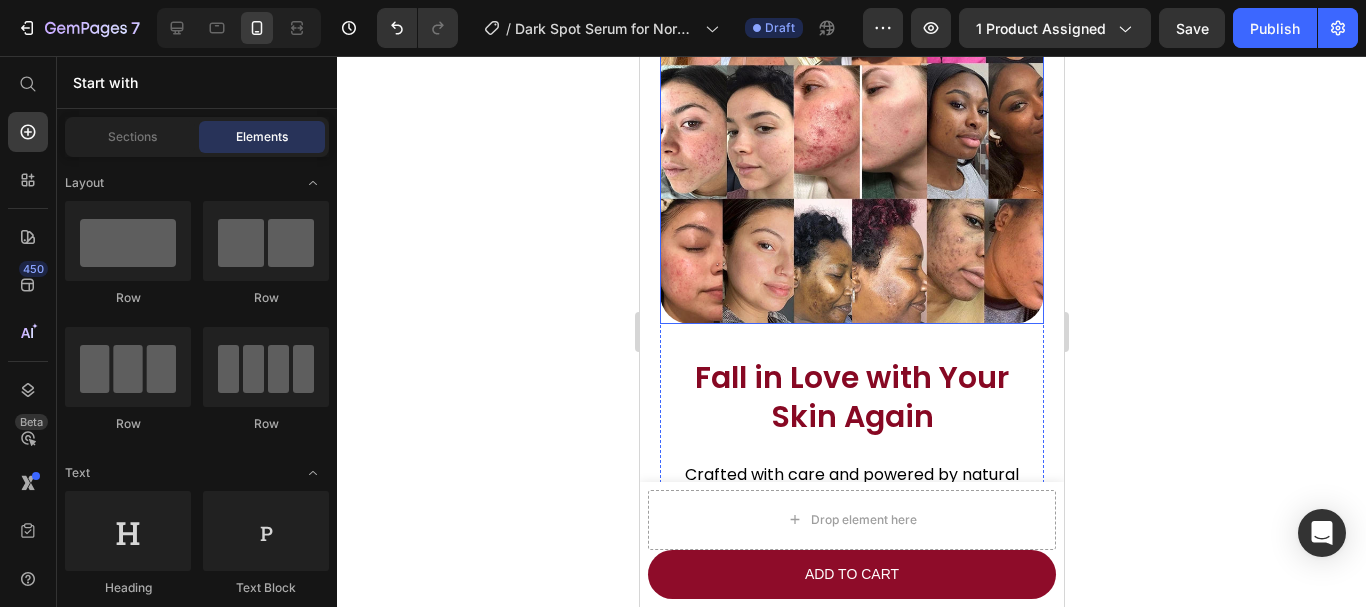 click at bounding box center (851, 132) 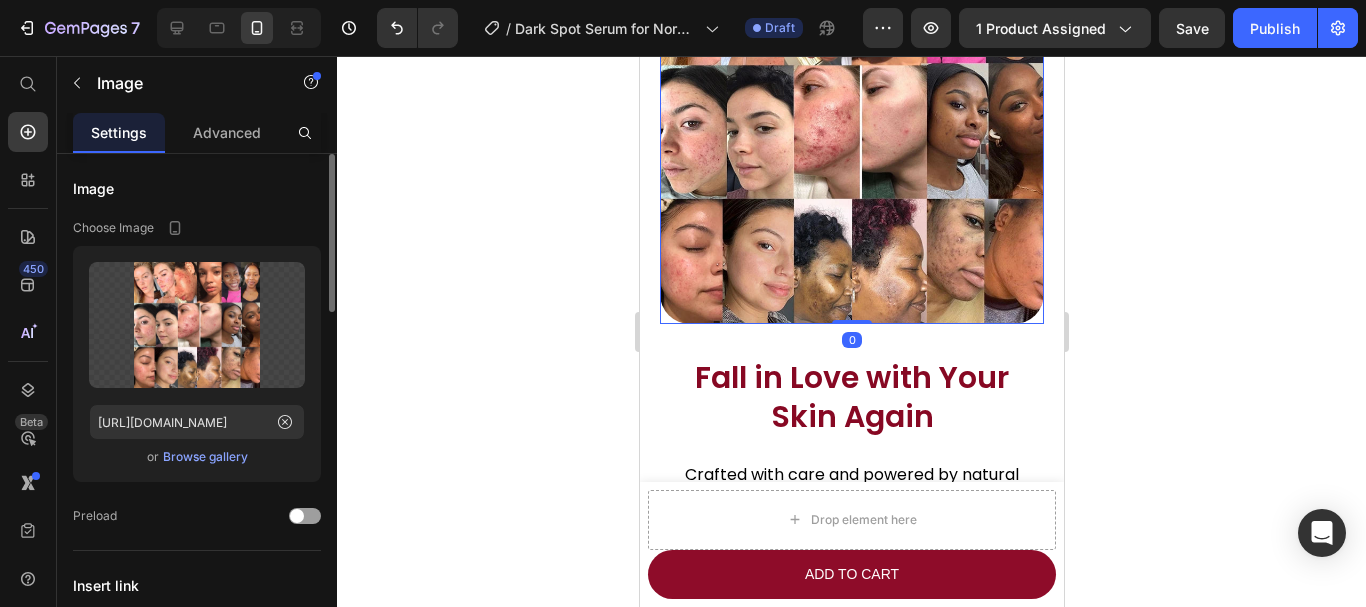 click on "Browse gallery" at bounding box center (205, 457) 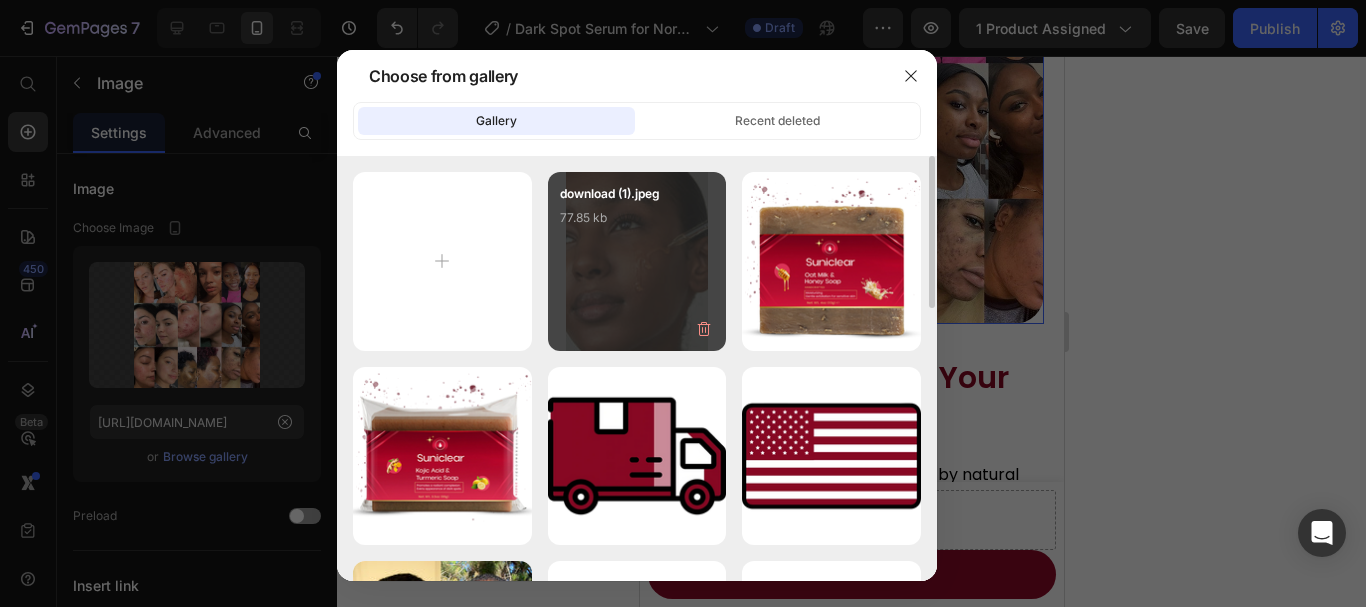 click on "download (1).jpeg 77.85 kb" at bounding box center (637, 261) 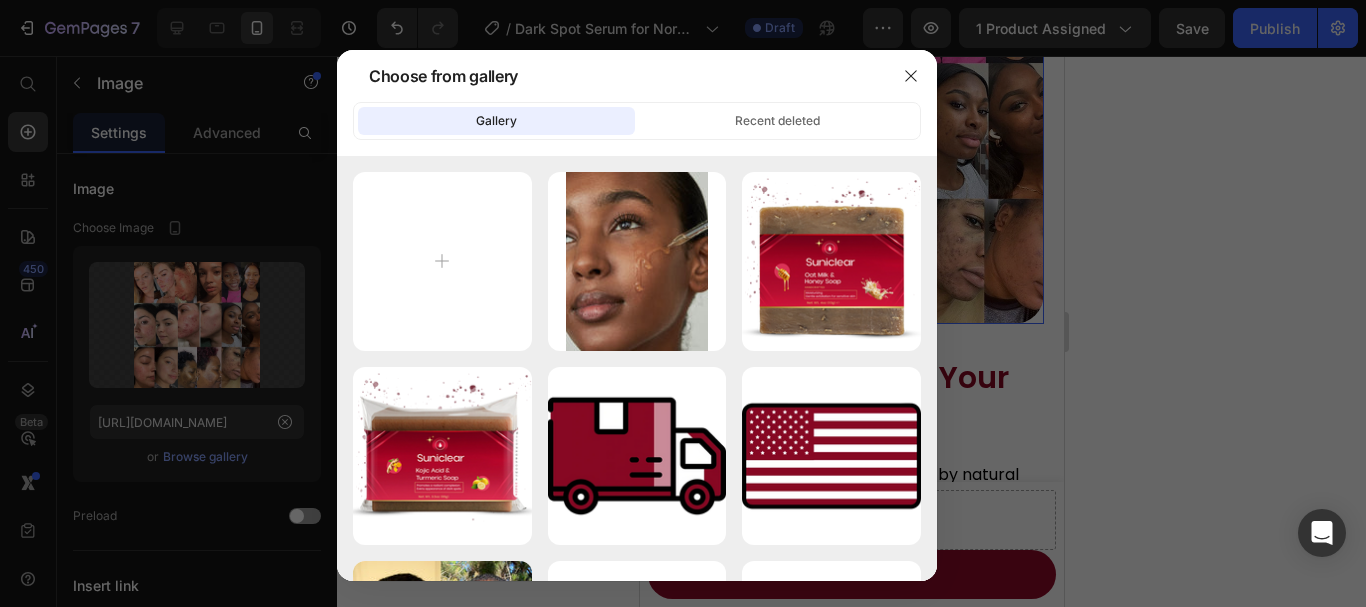 type on "[URL][DOMAIN_NAME]" 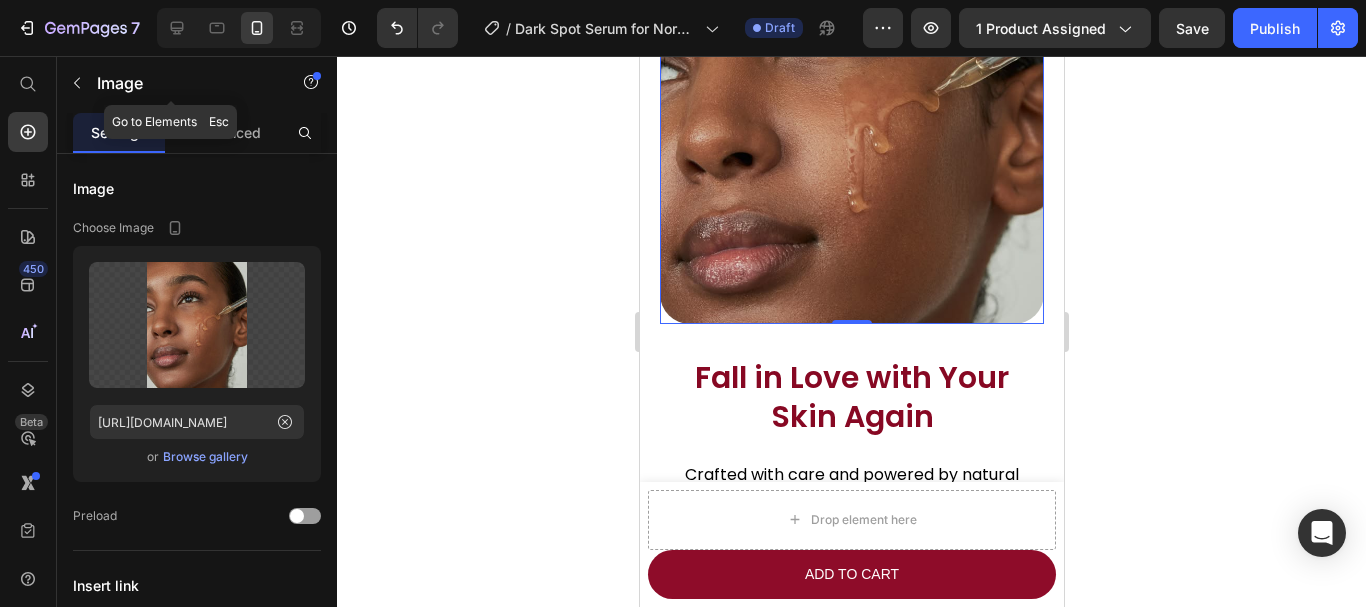 click 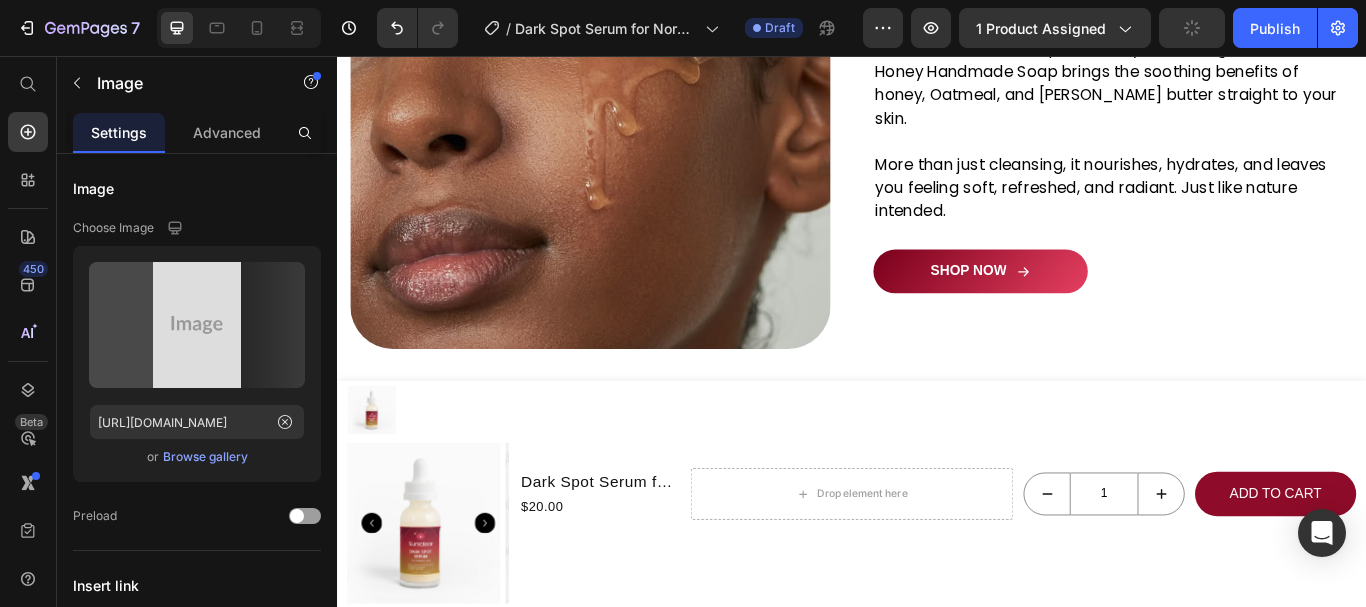 scroll, scrollTop: 2468, scrollLeft: 0, axis: vertical 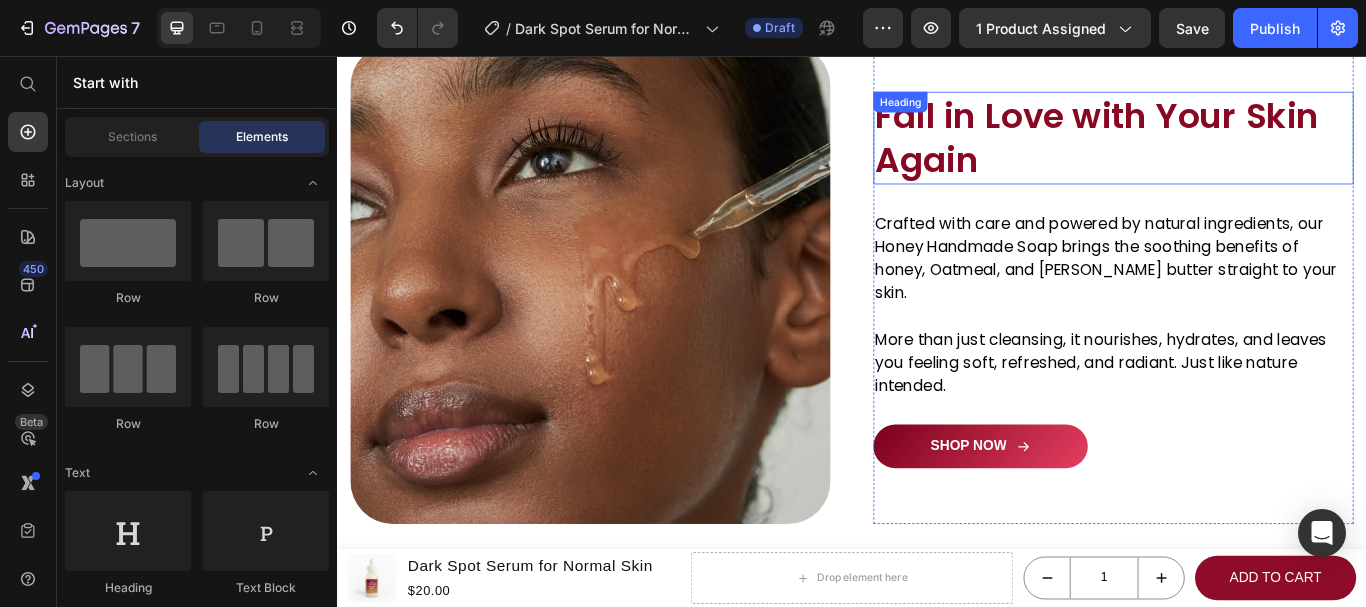 click on "Fall in Love with Your Skin Again" at bounding box center [1242, 152] 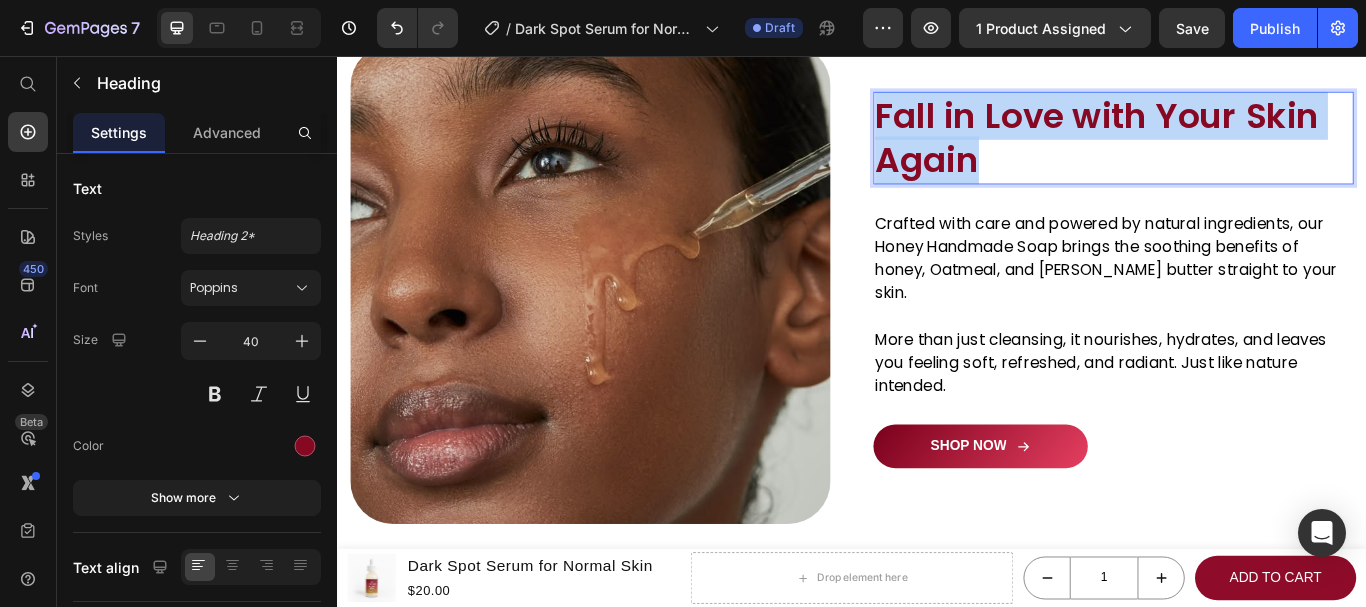 click on "Fall in Love with Your Skin Again" at bounding box center [1242, 152] 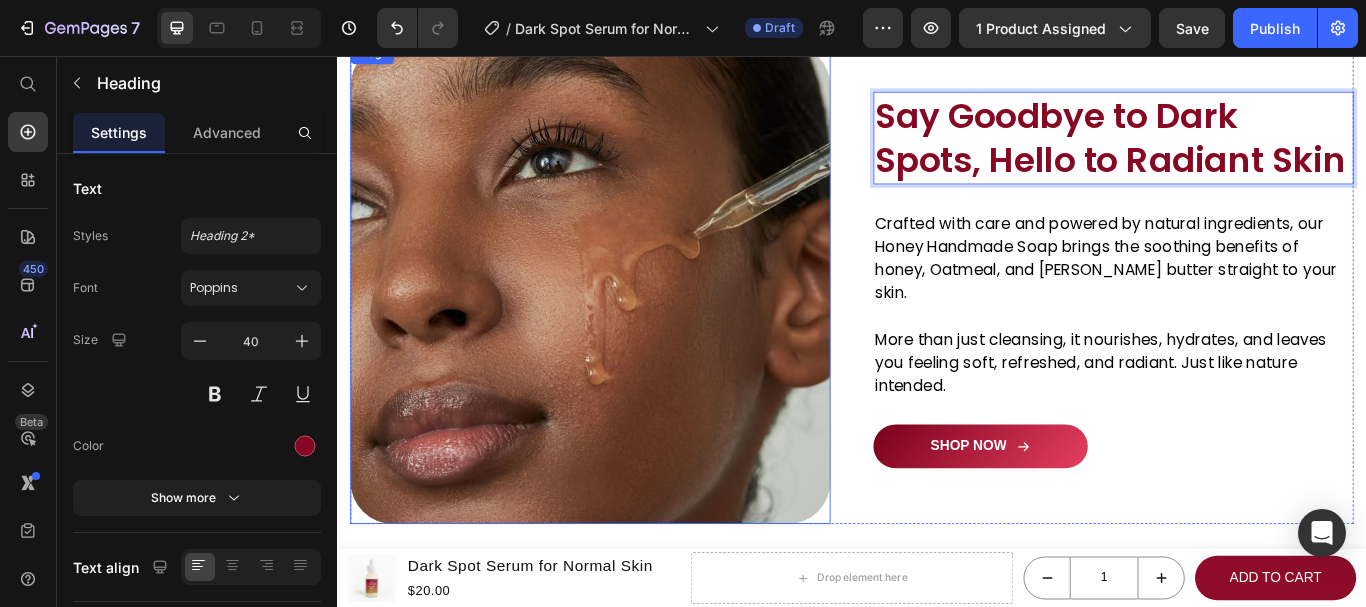scroll, scrollTop: 1602, scrollLeft: 0, axis: vertical 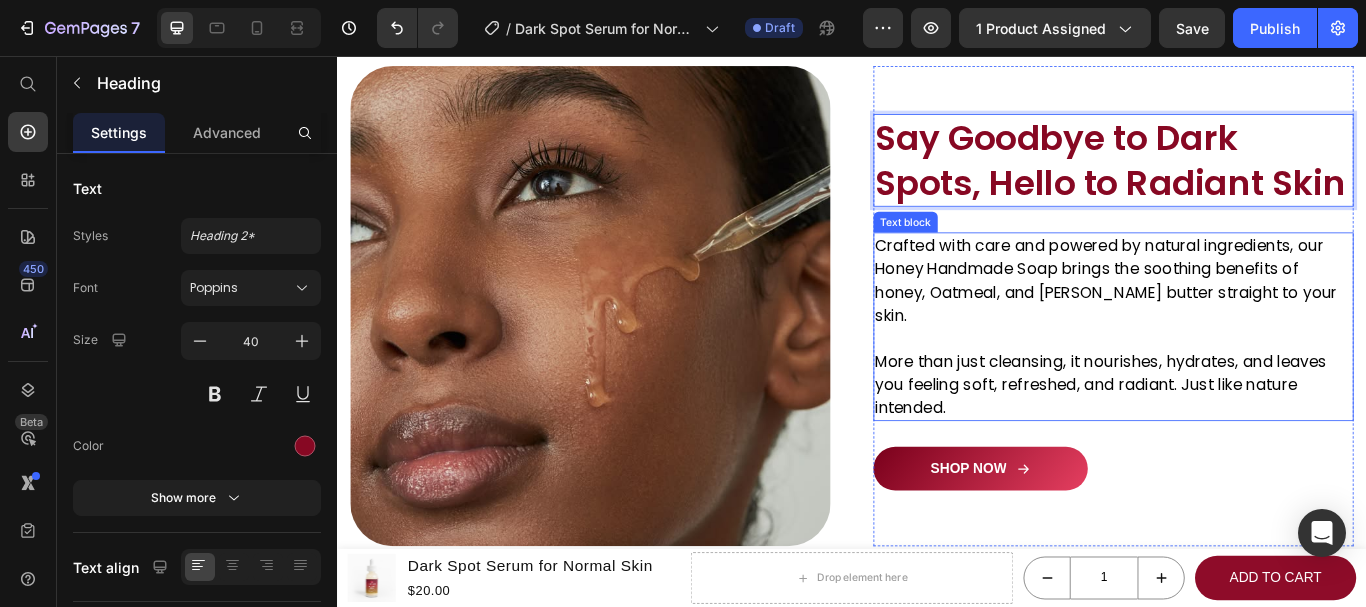 click on "Crafted with care and powered by natural ingredients, our Honey Handmade Soap brings the soothing benefits of honey, Oatmeal, and [PERSON_NAME] butter straight to your skin." at bounding box center (1242, 318) 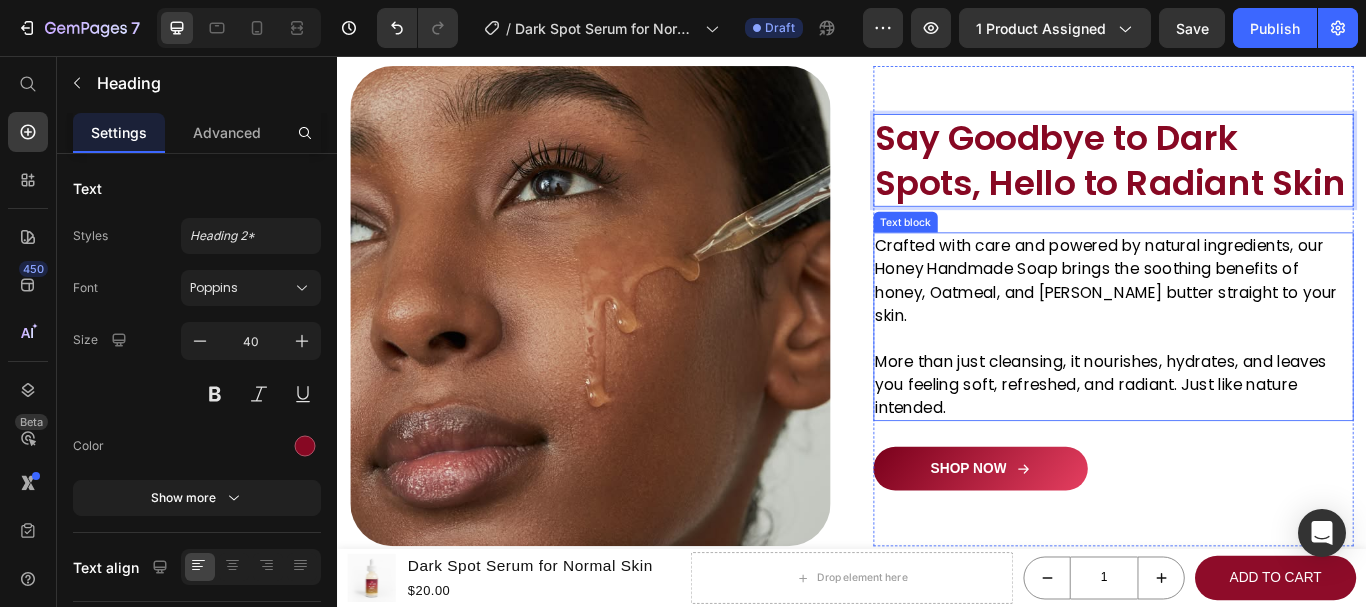 click on "Crafted with care and powered by natural ingredients, our Honey Handmade Soap brings the soothing benefits of honey, Oatmeal, and [PERSON_NAME] butter straight to your skin." at bounding box center (1242, 318) 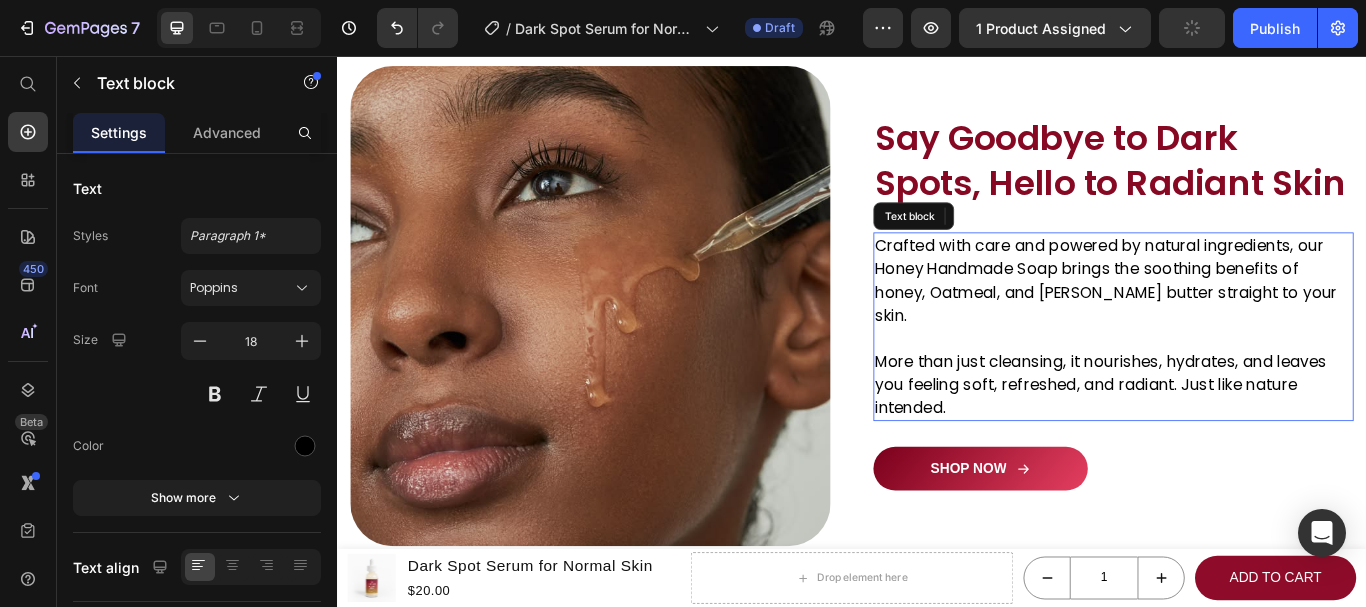 click on "Crafted with care and powered by natural ingredients, our Honey Handmade Soap brings the soothing benefits of honey, Oatmeal, and [PERSON_NAME] butter straight to your skin." at bounding box center [1242, 318] 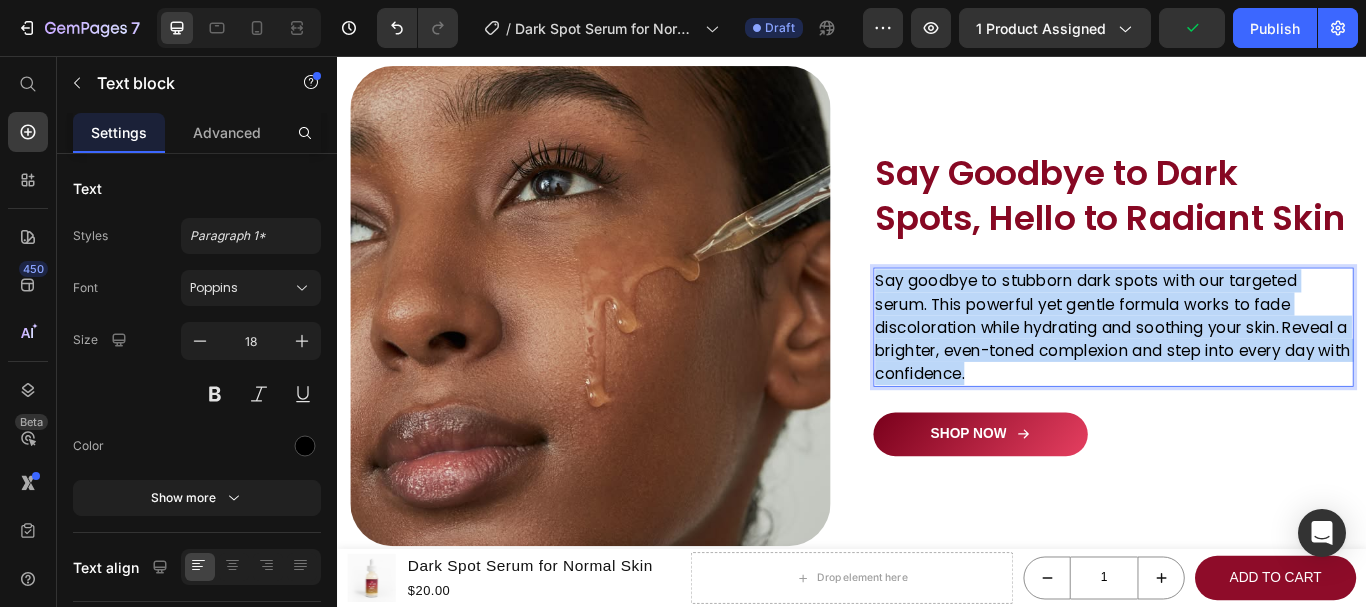 scroll, scrollTop: 1629, scrollLeft: 0, axis: vertical 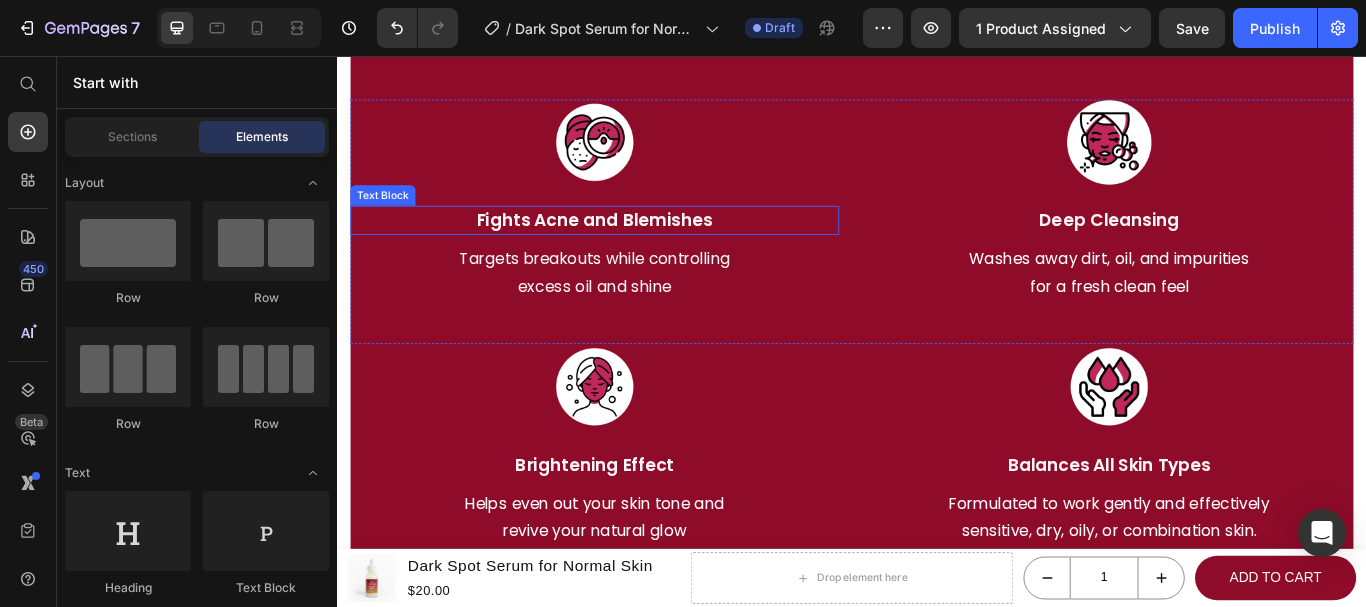 click on "Fights Acne and Blemishes" at bounding box center (637, 248) 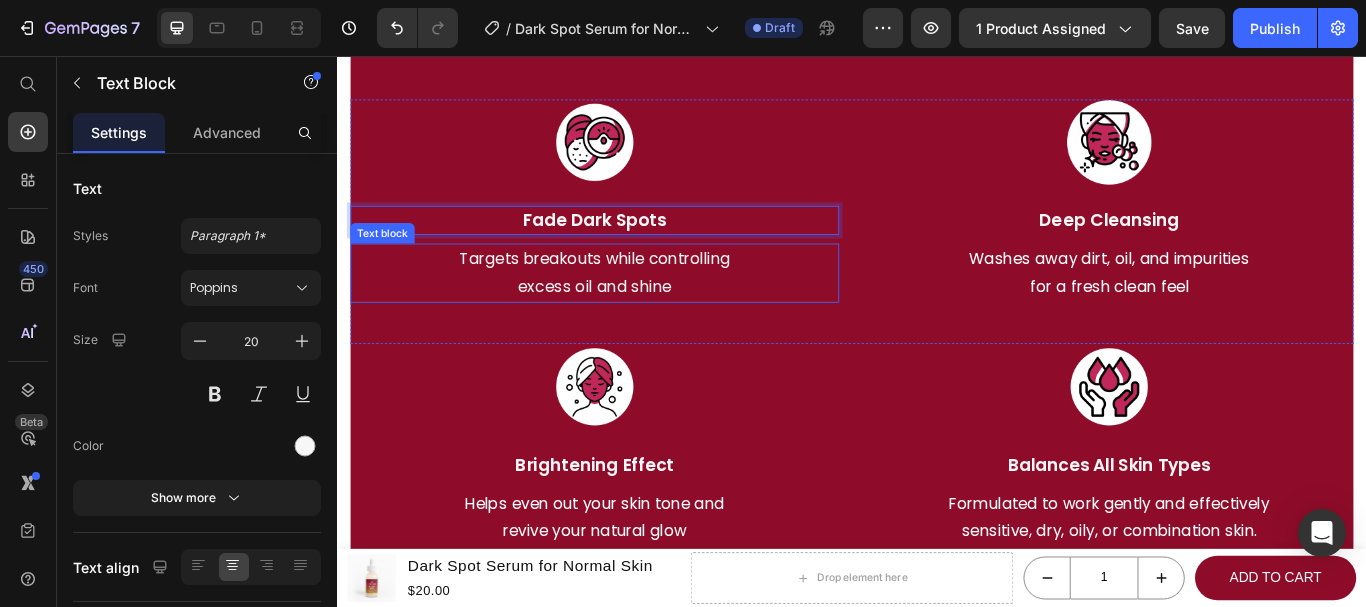 click on "excess oil and shine" at bounding box center [637, 326] 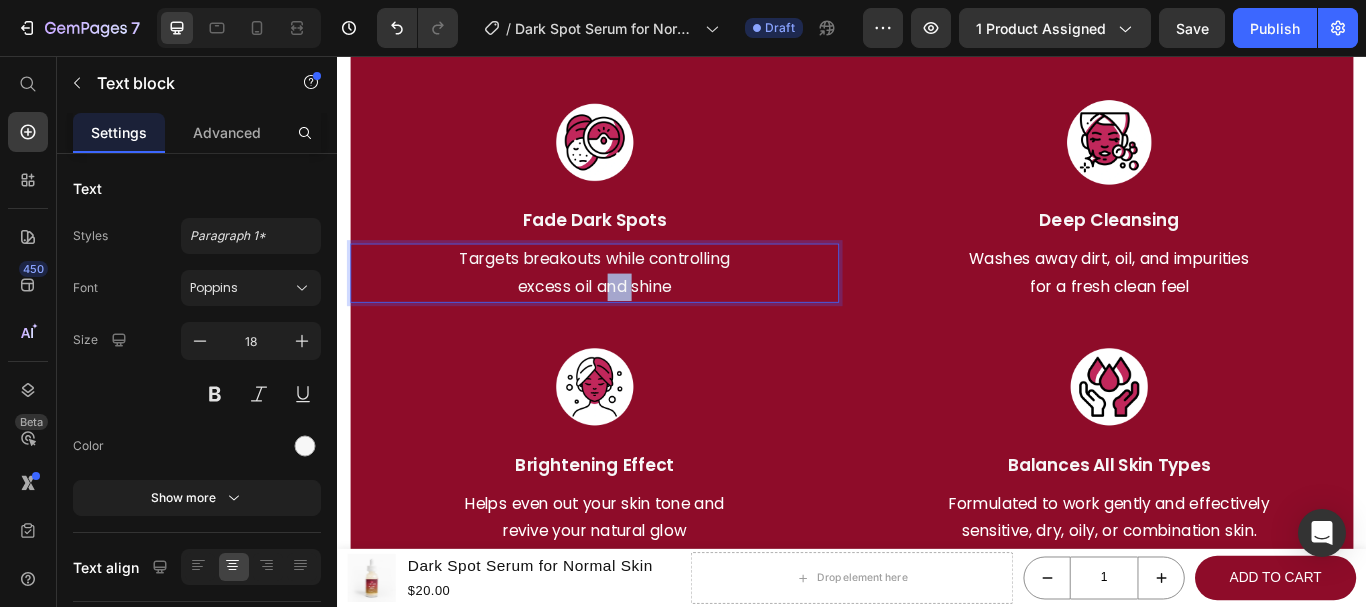 click on "excess oil and shine" at bounding box center [637, 326] 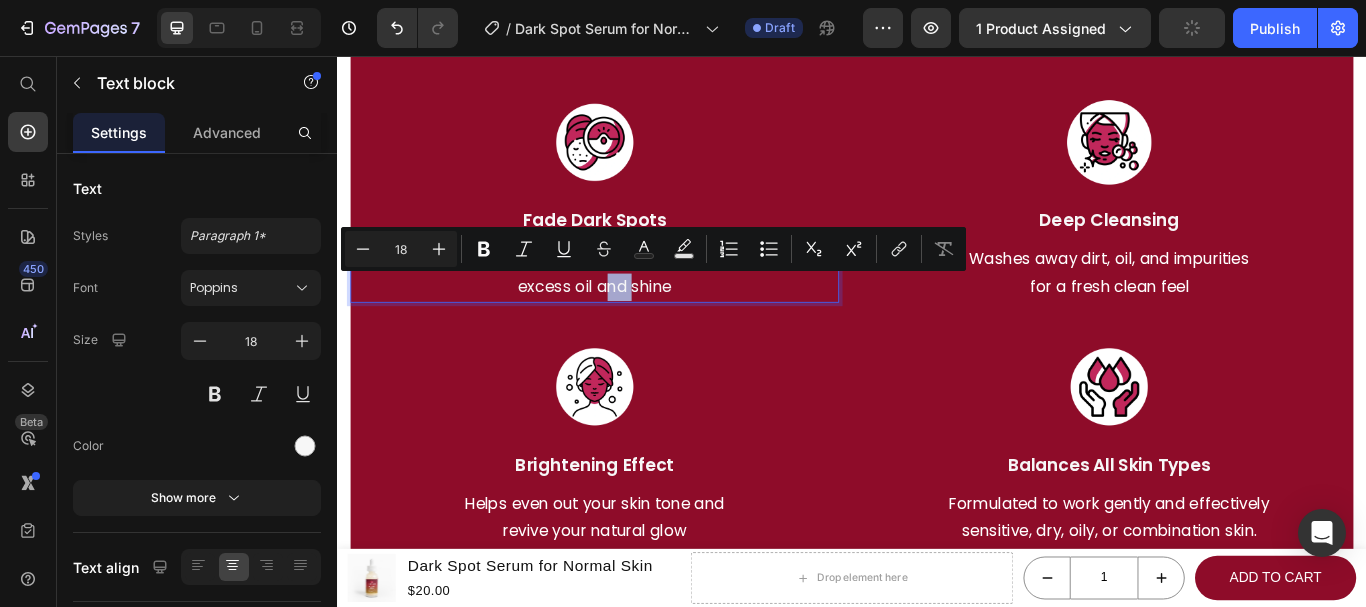 drag, startPoint x: 639, startPoint y: 320, endPoint x: 608, endPoint y: 317, distance: 31.144823 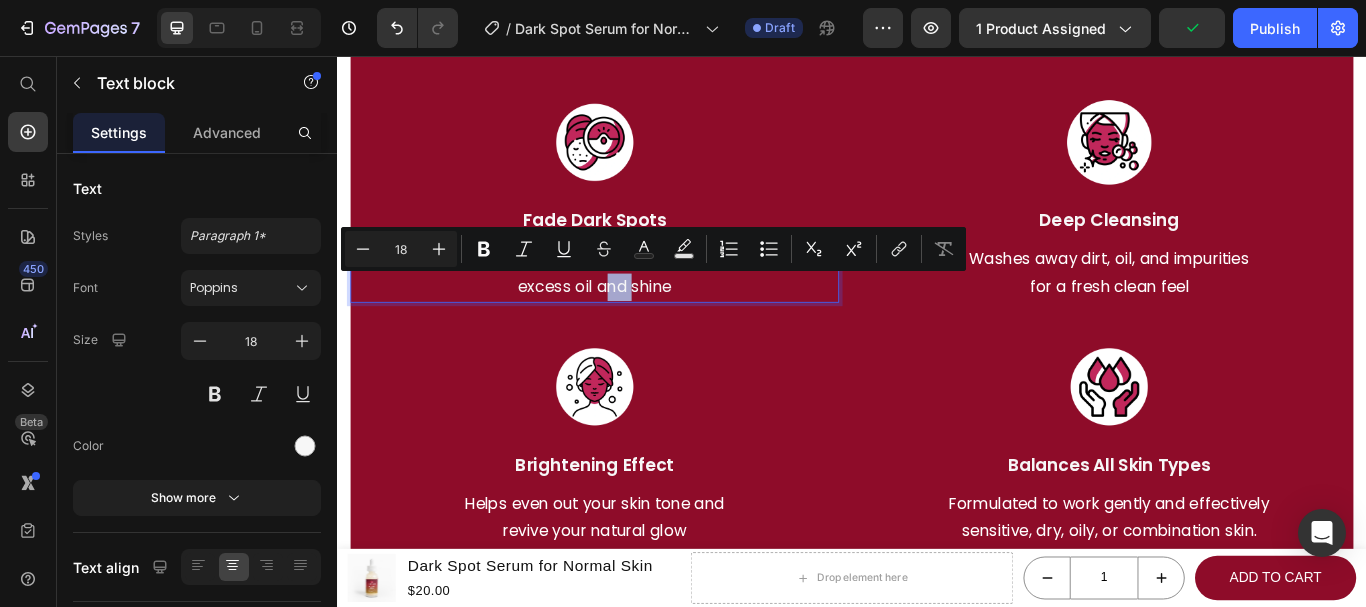 click on "excess oil and shine" at bounding box center (637, 326) 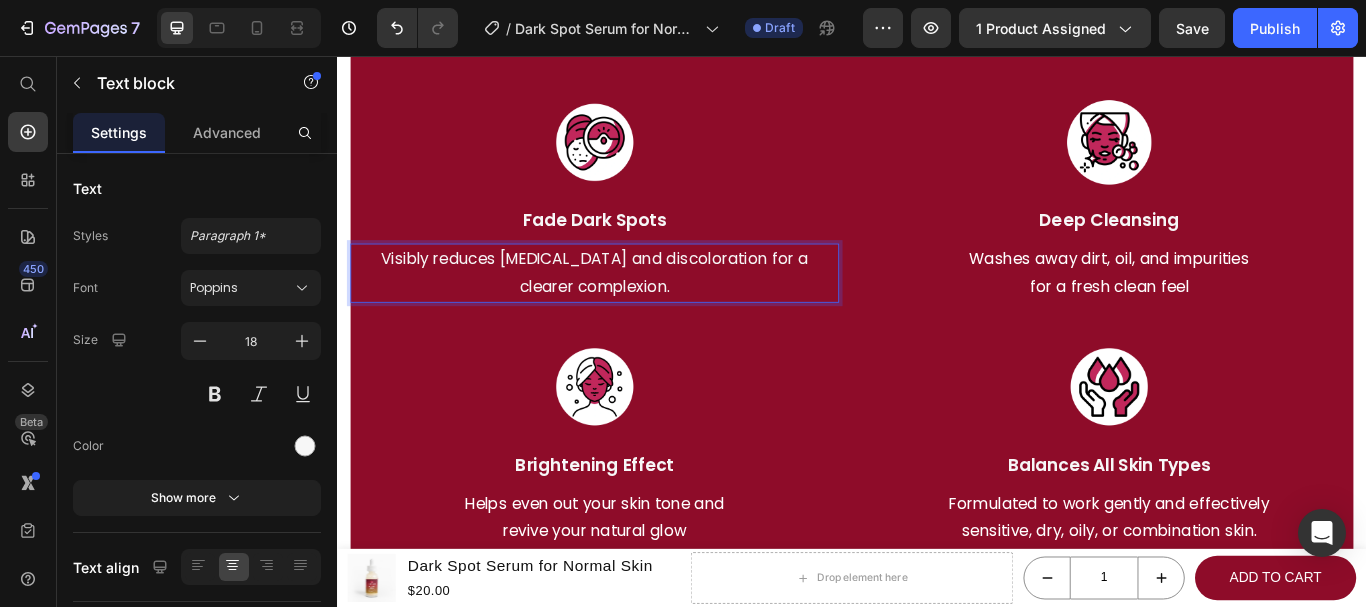 click on "Visibly reduces [MEDICAL_DATA] and discoloration for a clearer complexion." at bounding box center (637, 309) 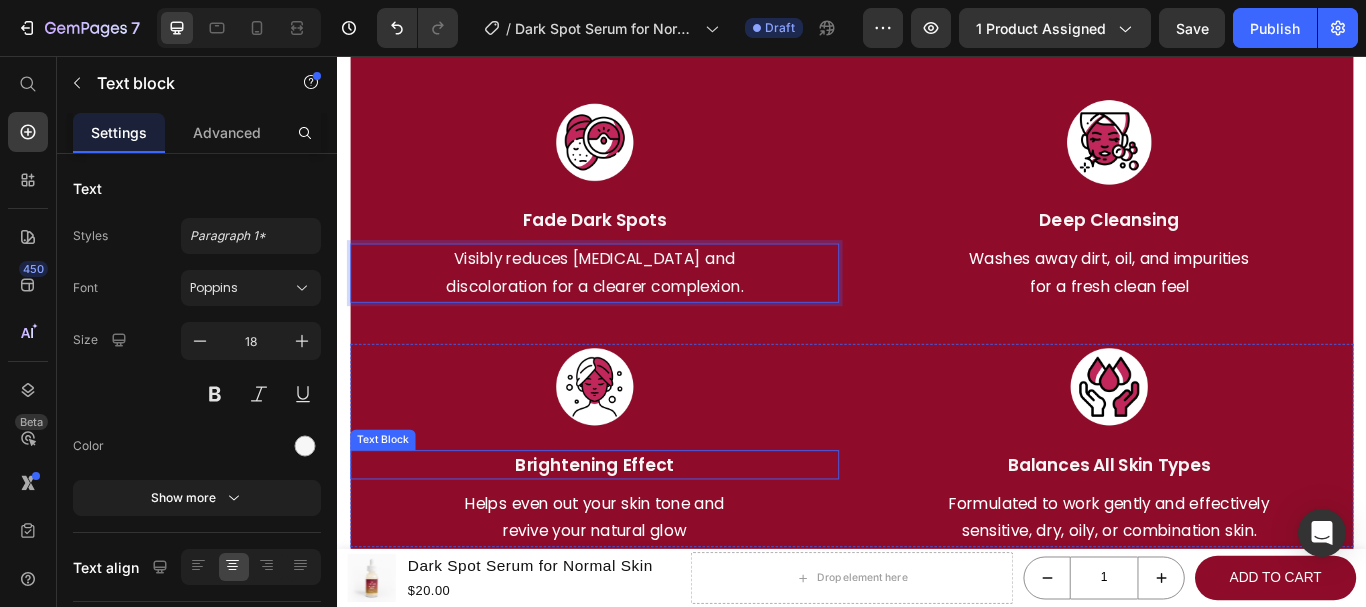 click on "Brightening Effect" at bounding box center (637, 533) 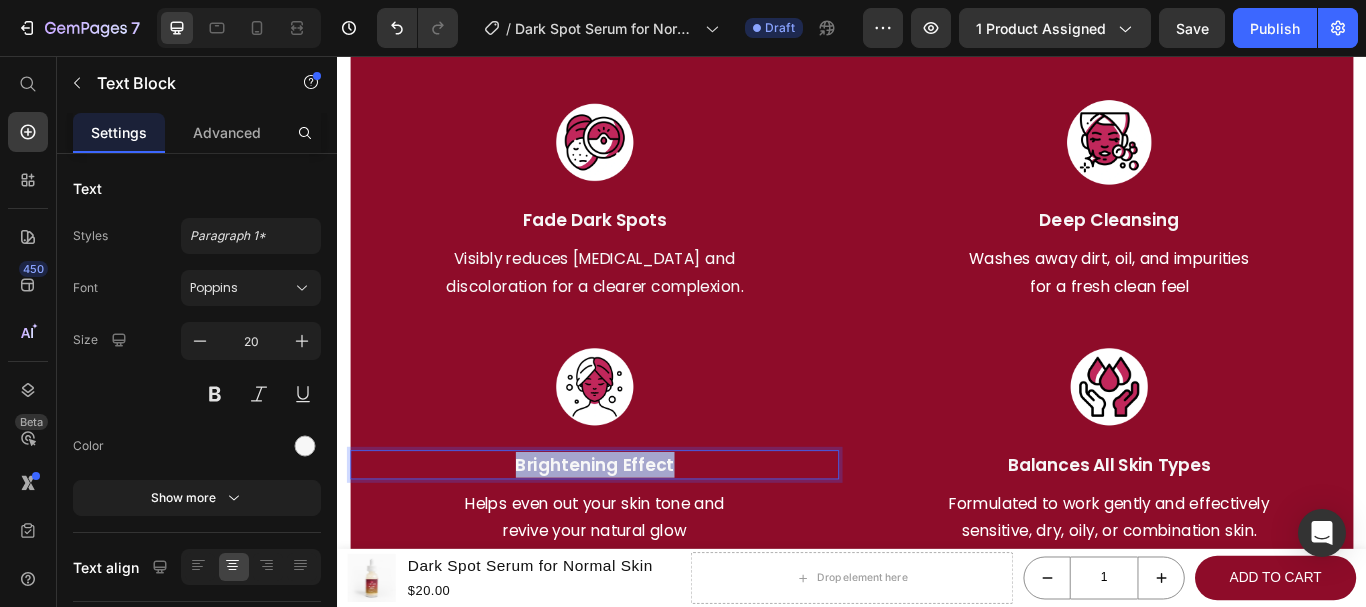 click on "Brightening Effect" at bounding box center (637, 533) 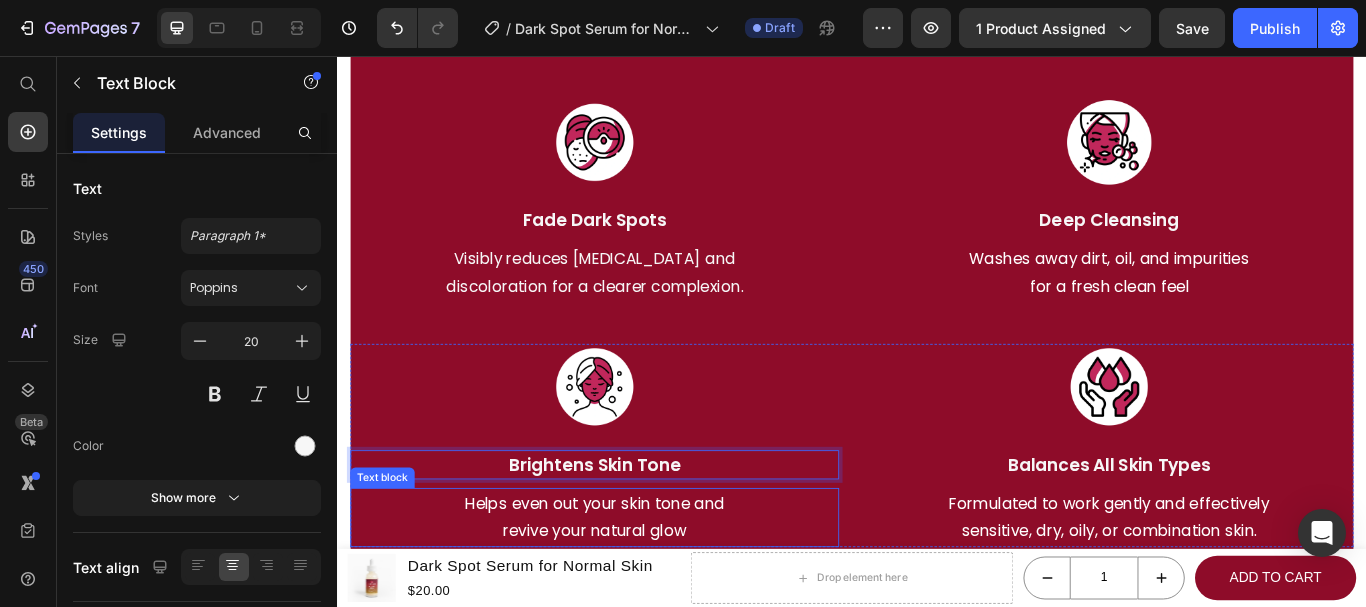 click on "Helps even out your skin tone and" at bounding box center (637, 578) 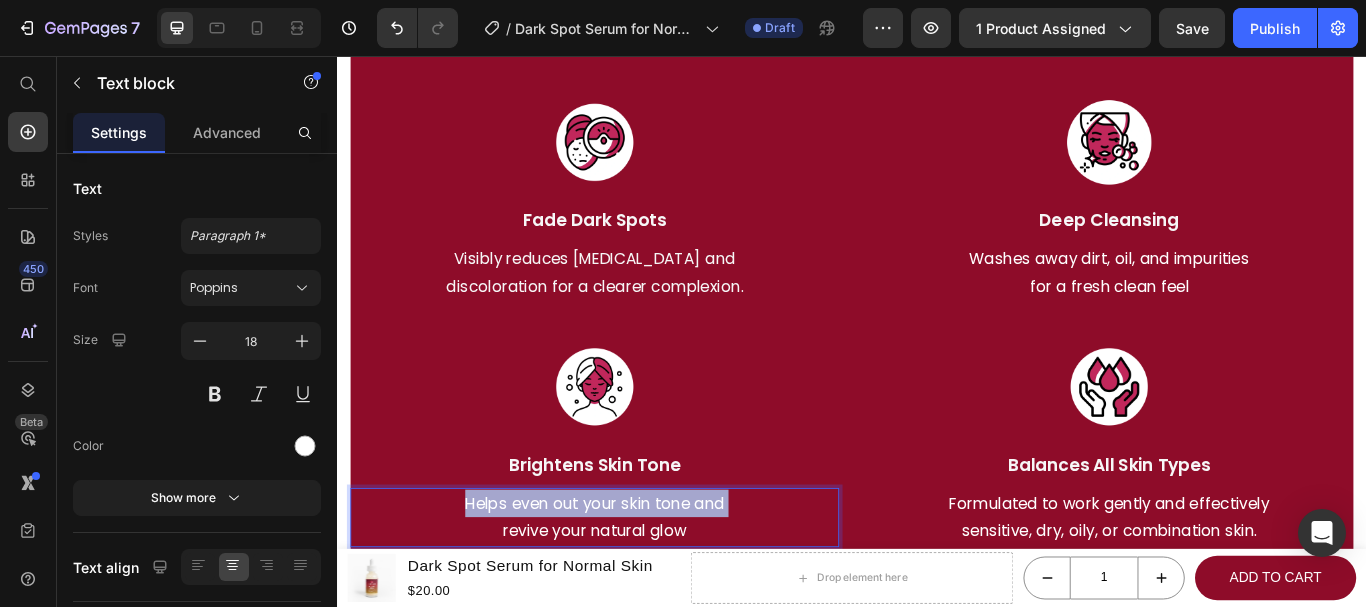 click on "Helps even out your skin tone and" at bounding box center (637, 578) 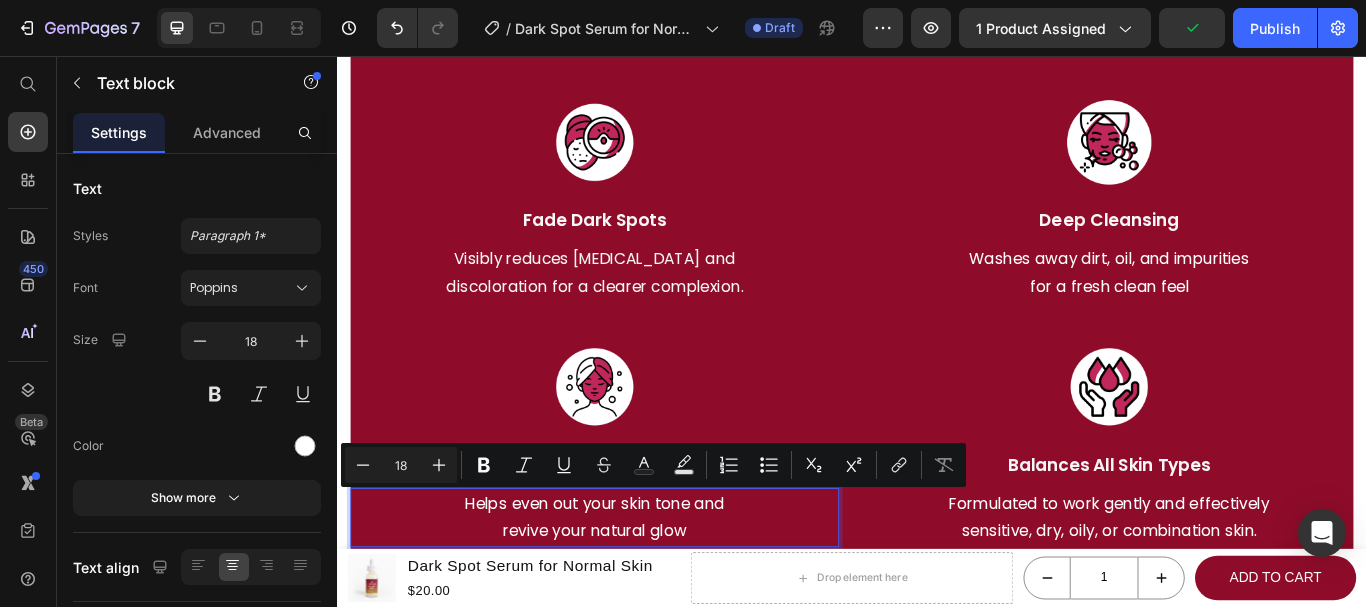 scroll, scrollTop: 3, scrollLeft: 0, axis: vertical 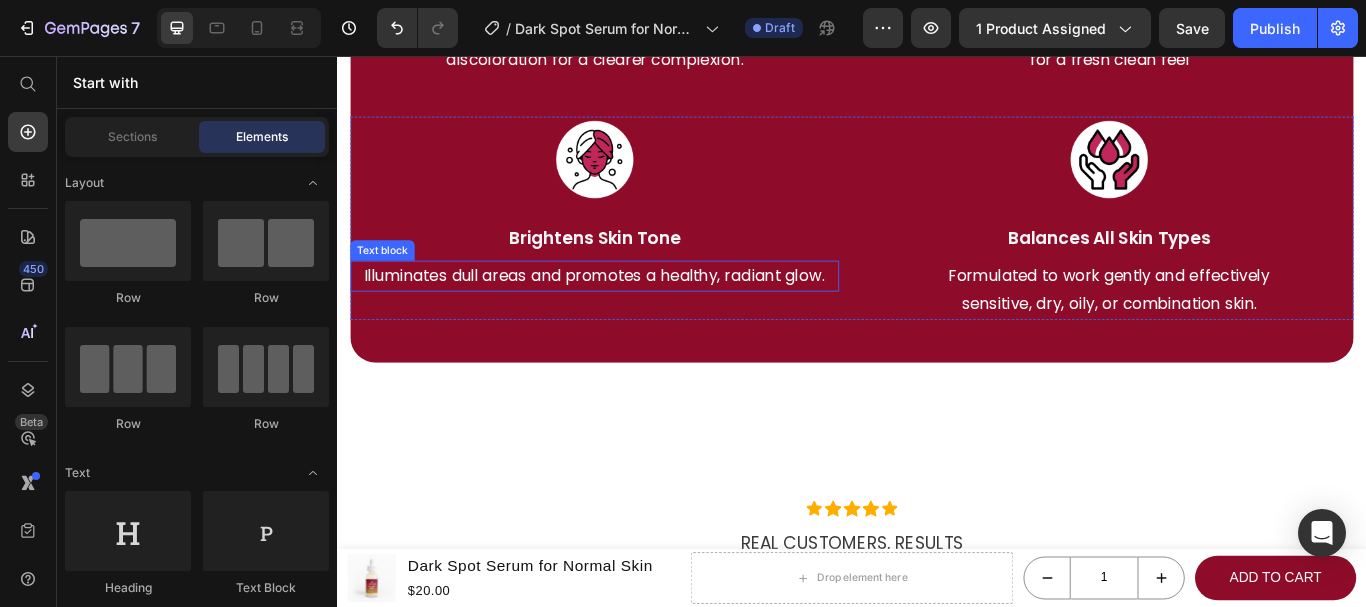 click on "Illuminates dull areas and promotes a healthy, radiant glow." at bounding box center (637, 313) 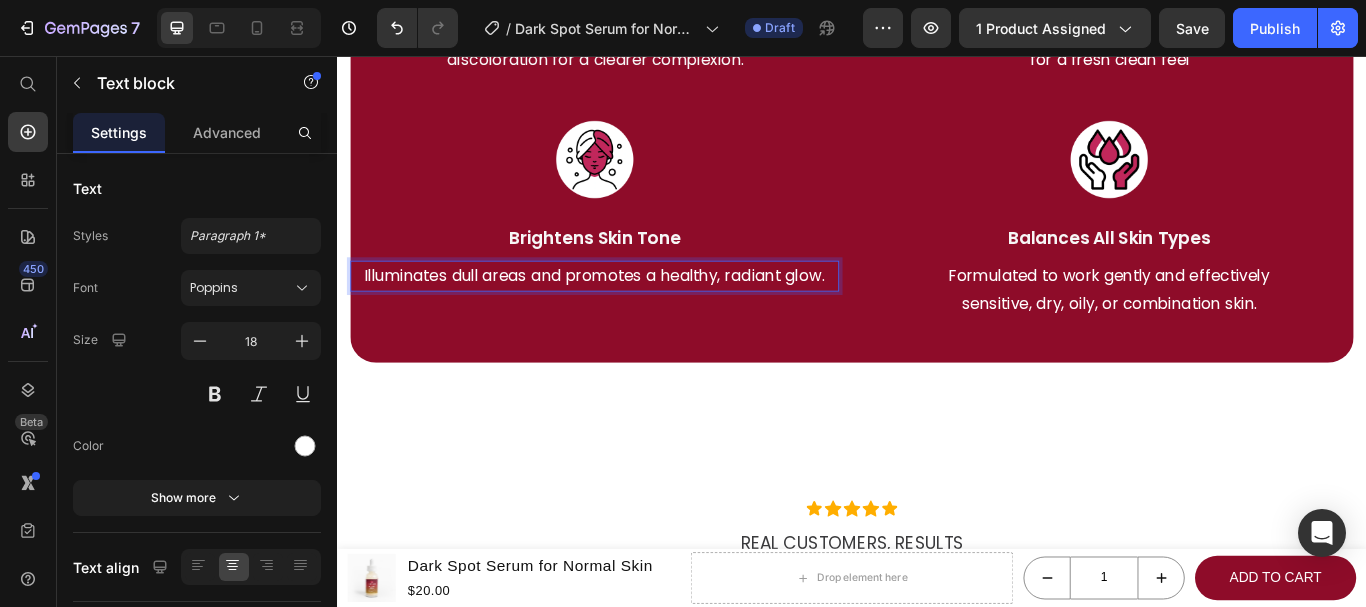 click on "Illuminates dull areas and promotes a healthy, radiant glow." at bounding box center (637, 313) 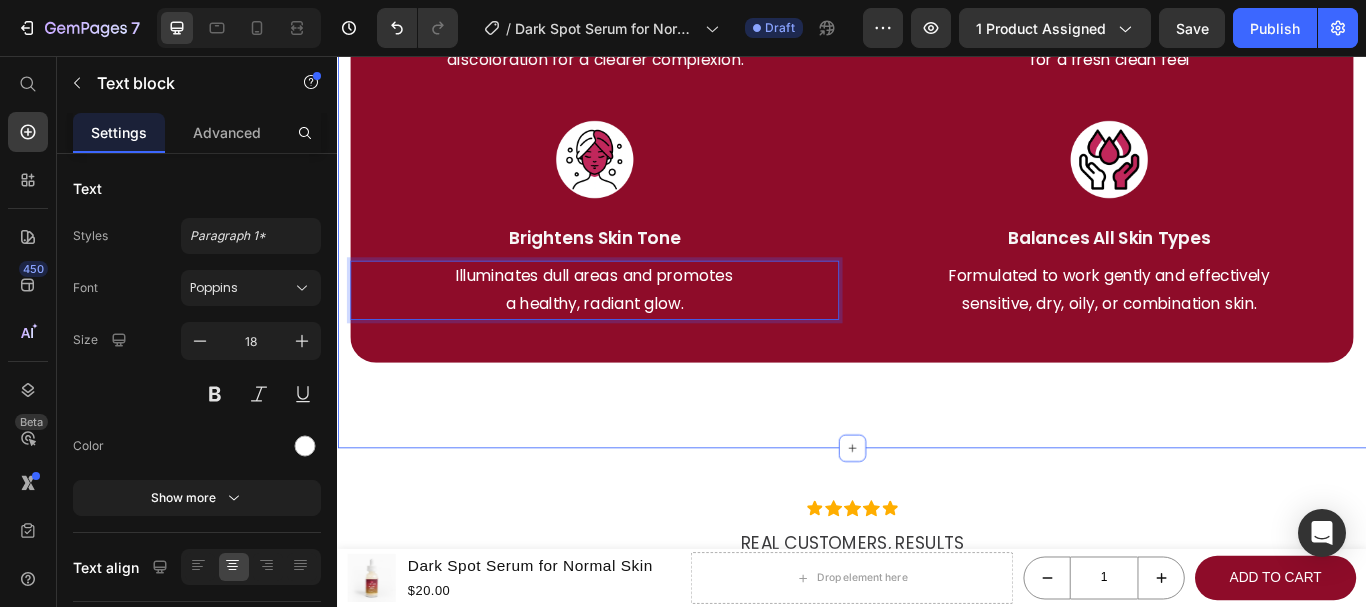 click on "Made for Every Skin. Built to Transform Heading Image Fade Dark Spots Text Block Visibly reduces [MEDICAL_DATA] and  discoloration for a clearer complexion. Text block Image Deep Cleansing Text Block Washes away dirt, oil, and impurities  for a fresh clean feel Text block Row Image Brightens Skin Tone Text Block Illuminates dull areas and promotes  a healthy, radiant glow. Text block   0 Image Balances All Skin Types Text Block Formulated to work gently and effectively  sensitive, dry, oily, or combination skin. Text block Row Row Section 6" at bounding box center (937, 98) 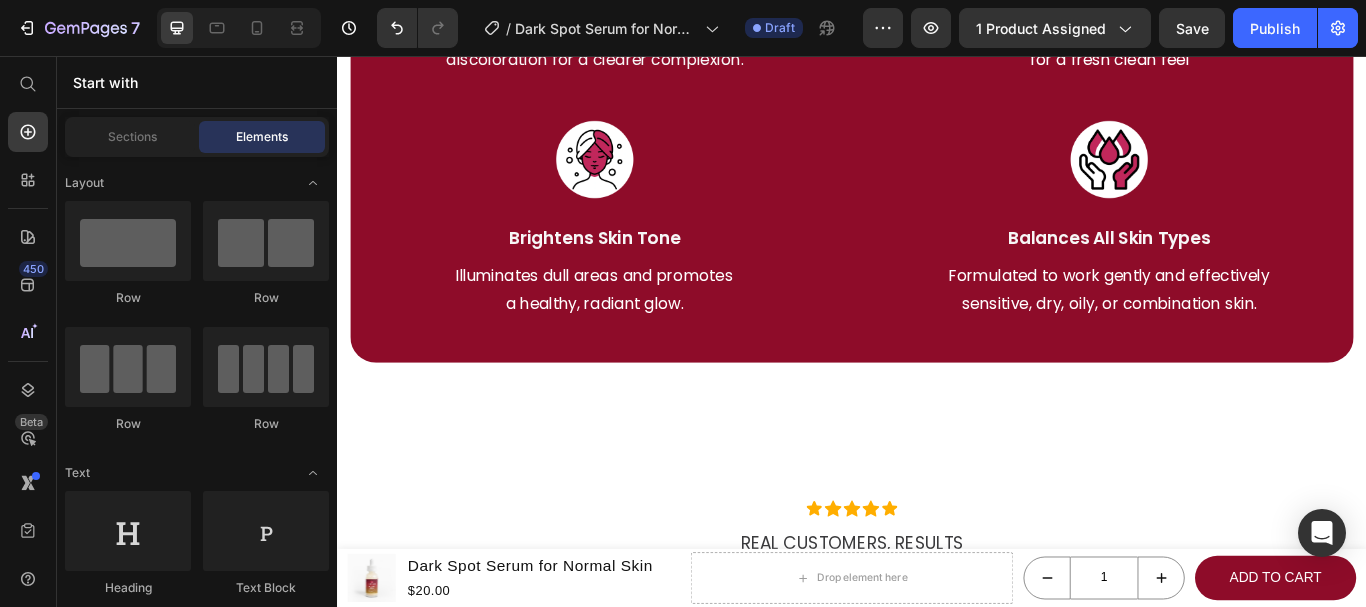 scroll, scrollTop: 2872, scrollLeft: 0, axis: vertical 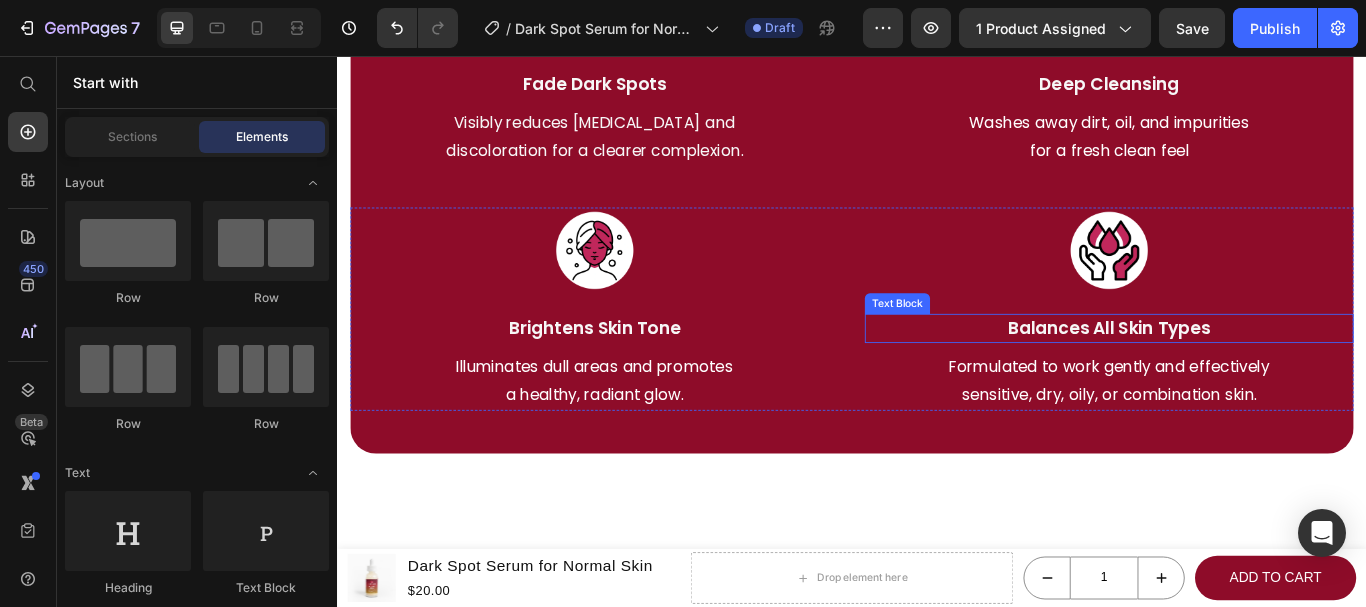click on "Balances All Skin Types" at bounding box center (1237, 374) 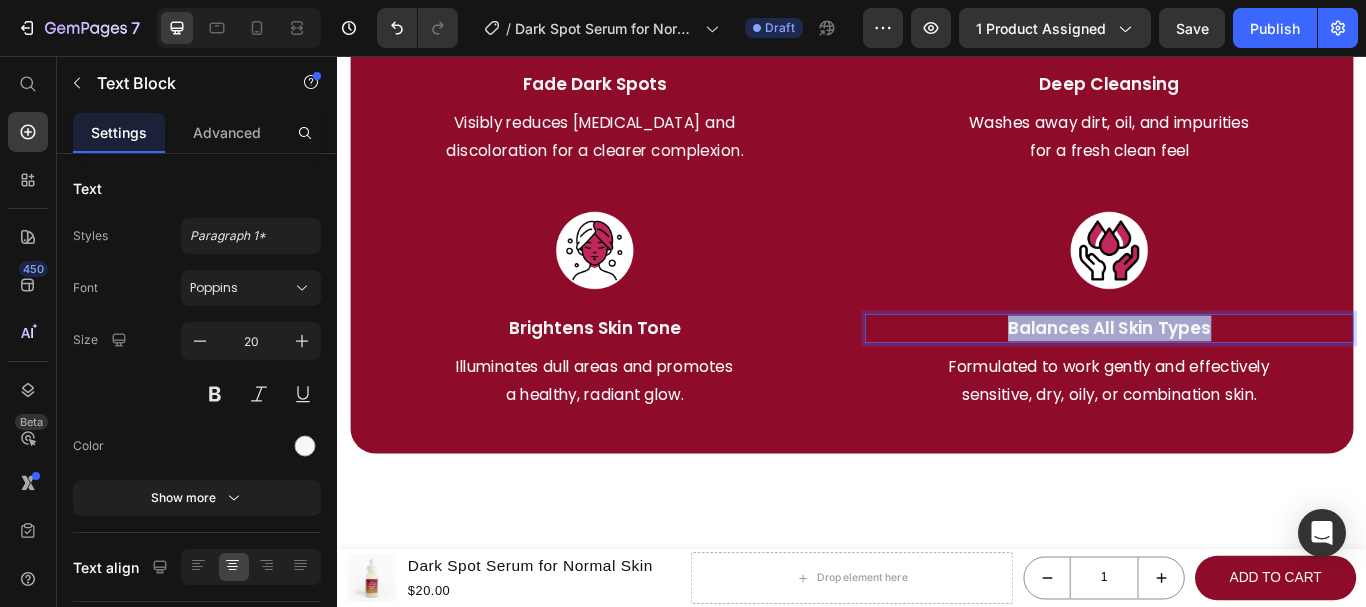 click on "Balances All Skin Types" at bounding box center (1237, 374) 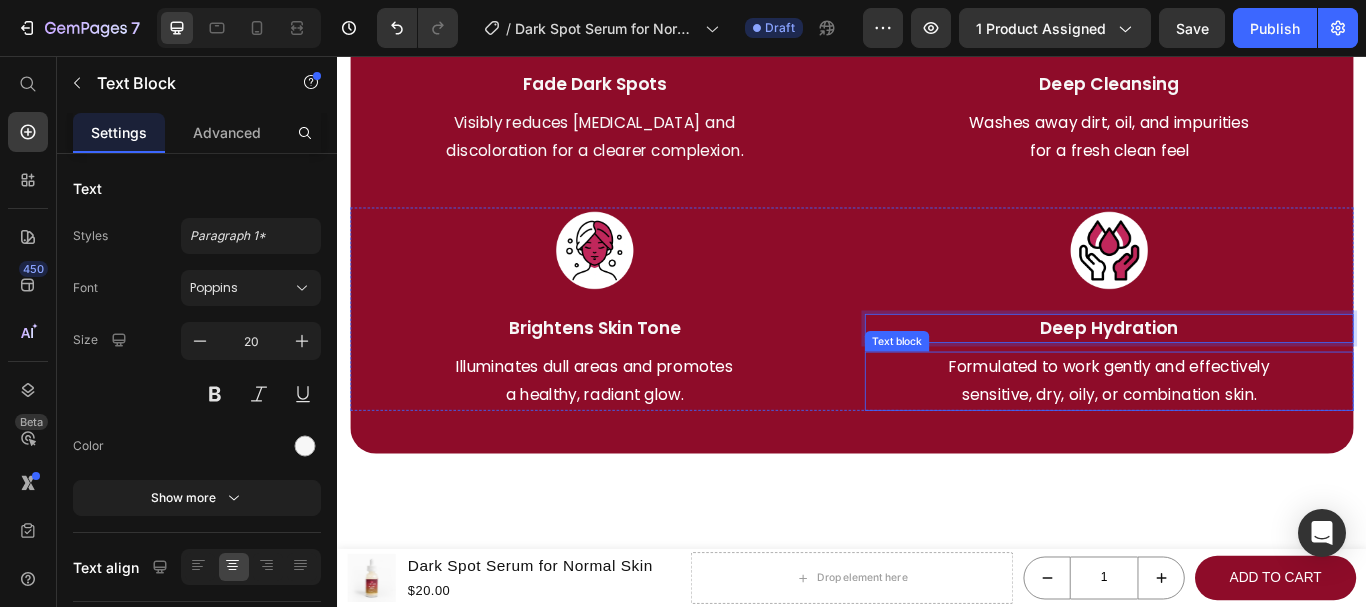 click on "sensitive, dry, oily, or combination skin." at bounding box center (1237, 451) 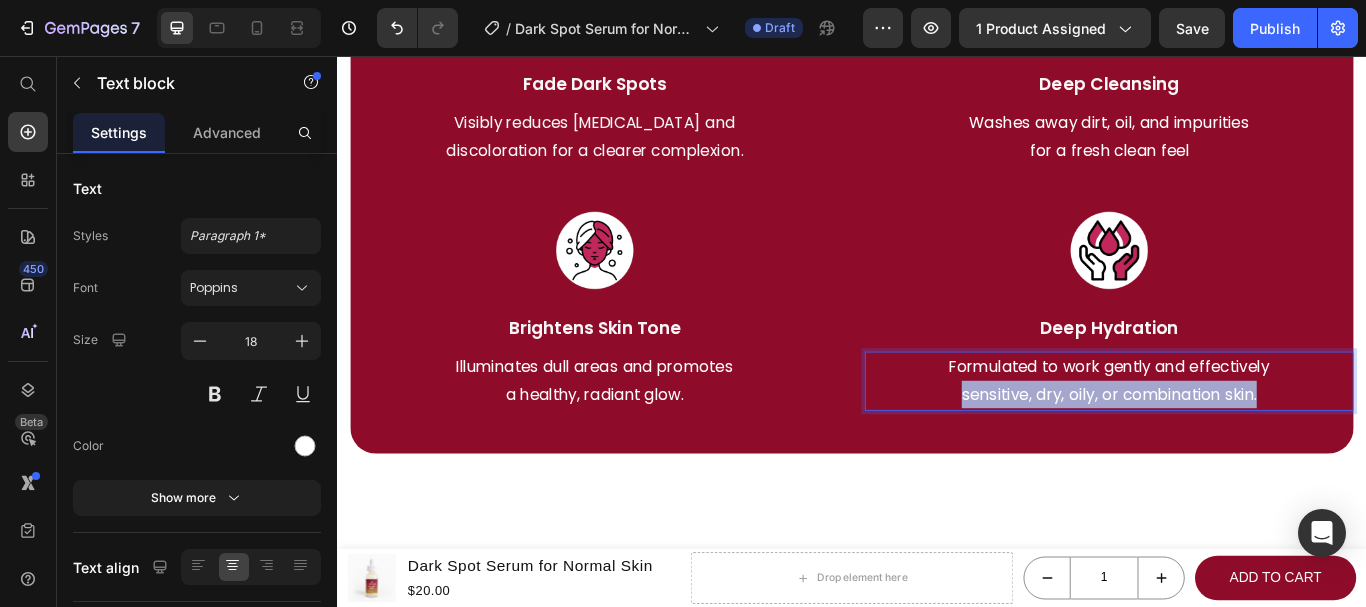 click on "sensitive, dry, oily, or combination skin." at bounding box center (1237, 451) 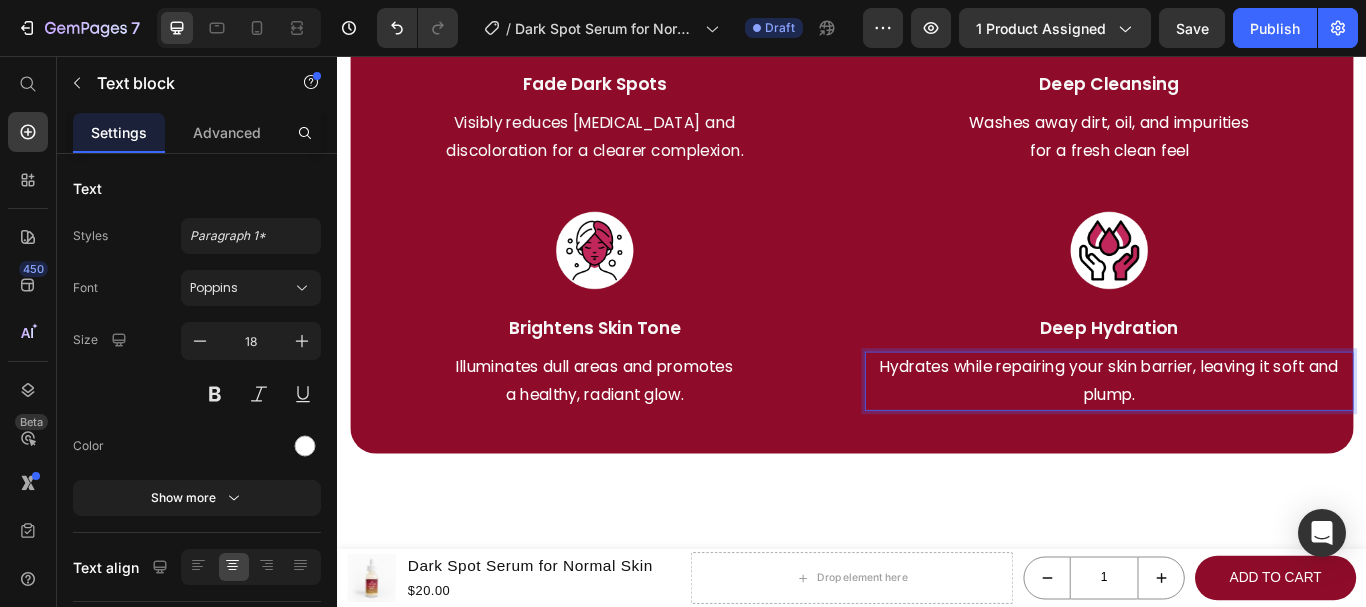 click on "Hydrates while repairing your skin barrier, leaving it soft and plump." at bounding box center (1237, 435) 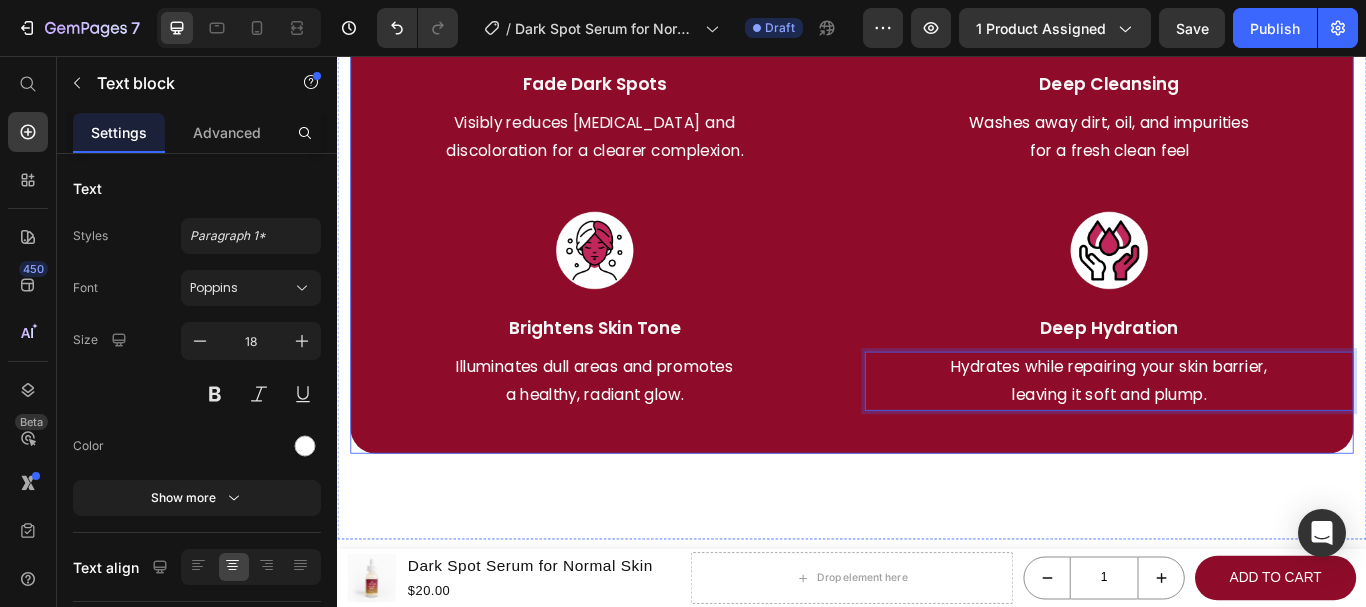 click on "Made for Every Skin. Built to Transform Heading Image Fade Dark Spots Text Block Visibly reduces [MEDICAL_DATA] and  discoloration for a clearer complexion. Text block Image Deep Cleansing Text Block Washes away dirt, oil, and impurities  for a fresh clean feel Text block Row Image Brightens Skin Tone Text Block Illuminates dull areas and promotes  a healthy, radiant glow. Text block Image Deep Hydration Text Block Hydrates while repairing your skin barrier,  leaving it soft and plump. Text block   0 Row Row" at bounding box center (937, 154) 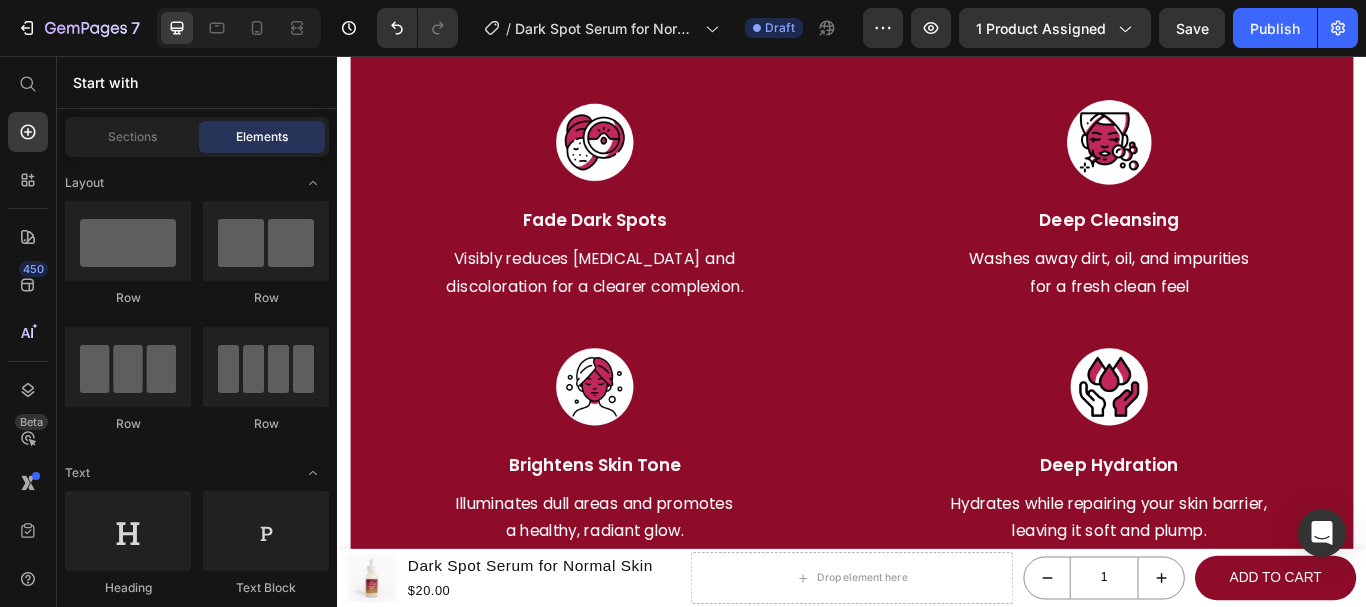 scroll, scrollTop: 2858, scrollLeft: 0, axis: vertical 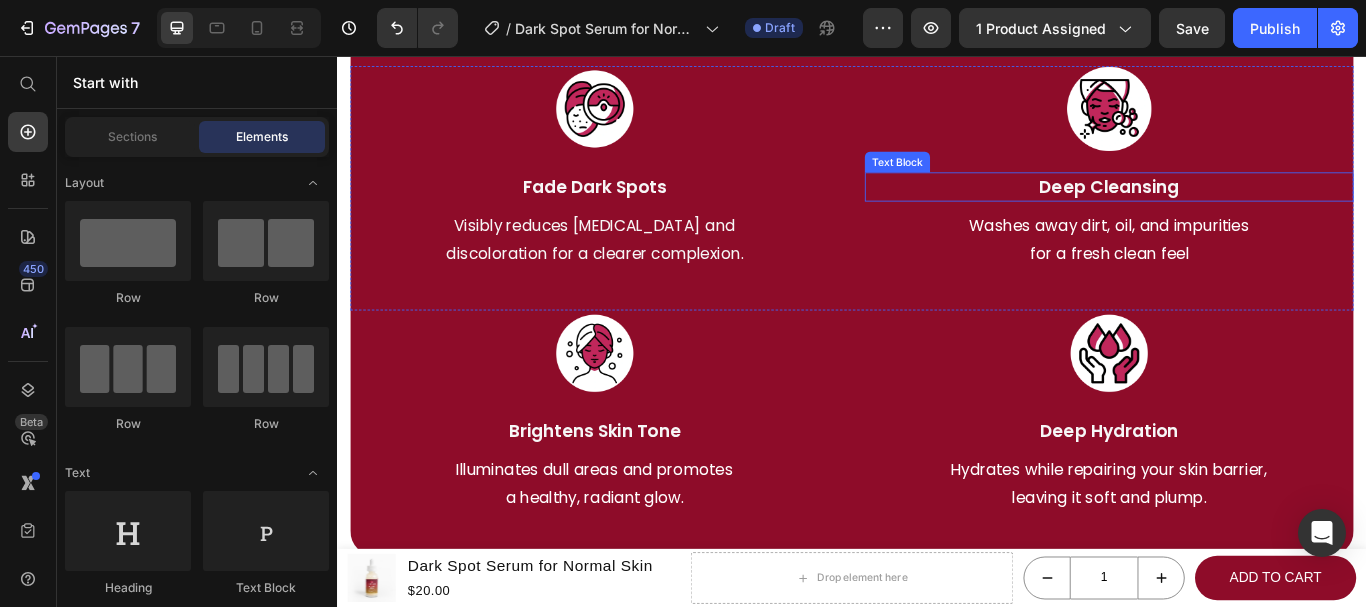 click on "Deep Cleansing" at bounding box center [1237, 209] 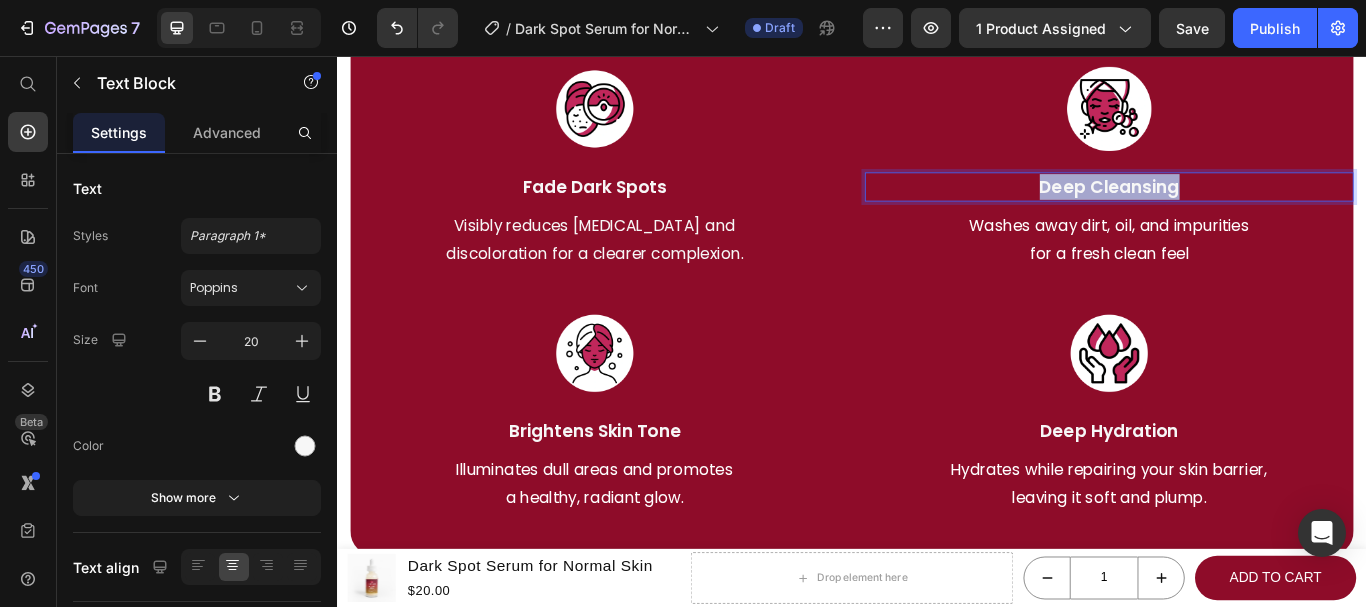 click on "Deep Cleansing" at bounding box center (1237, 209) 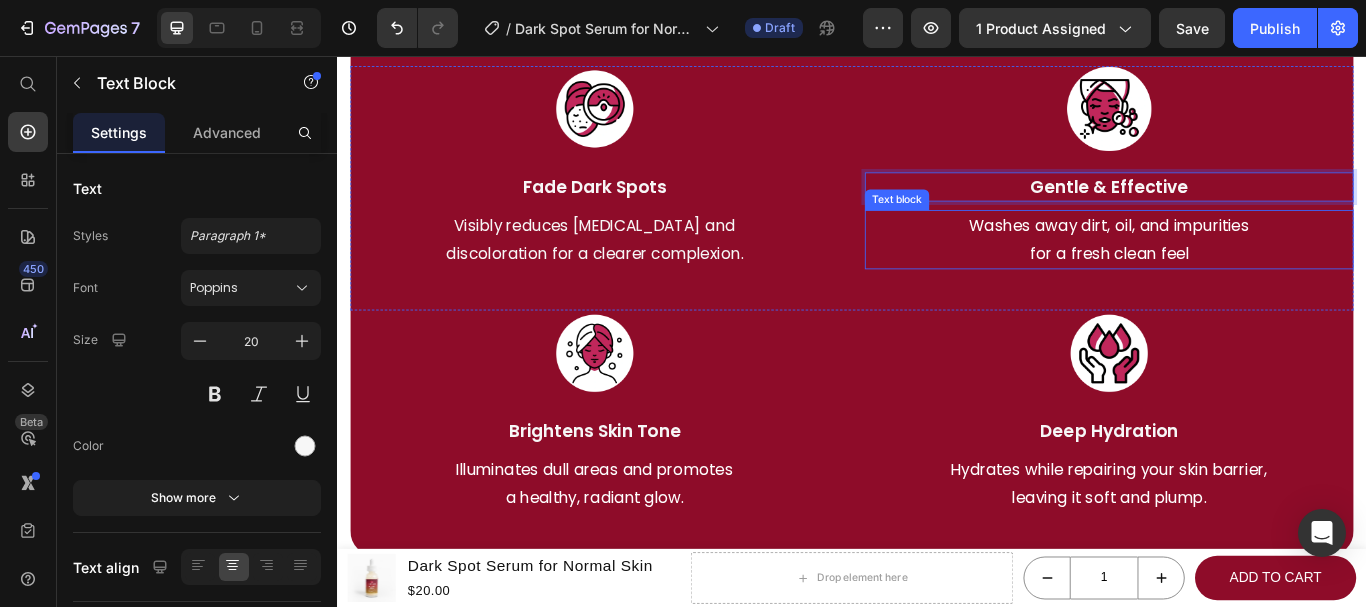click on "Washes away dirt, oil, and impurities" at bounding box center (1237, 254) 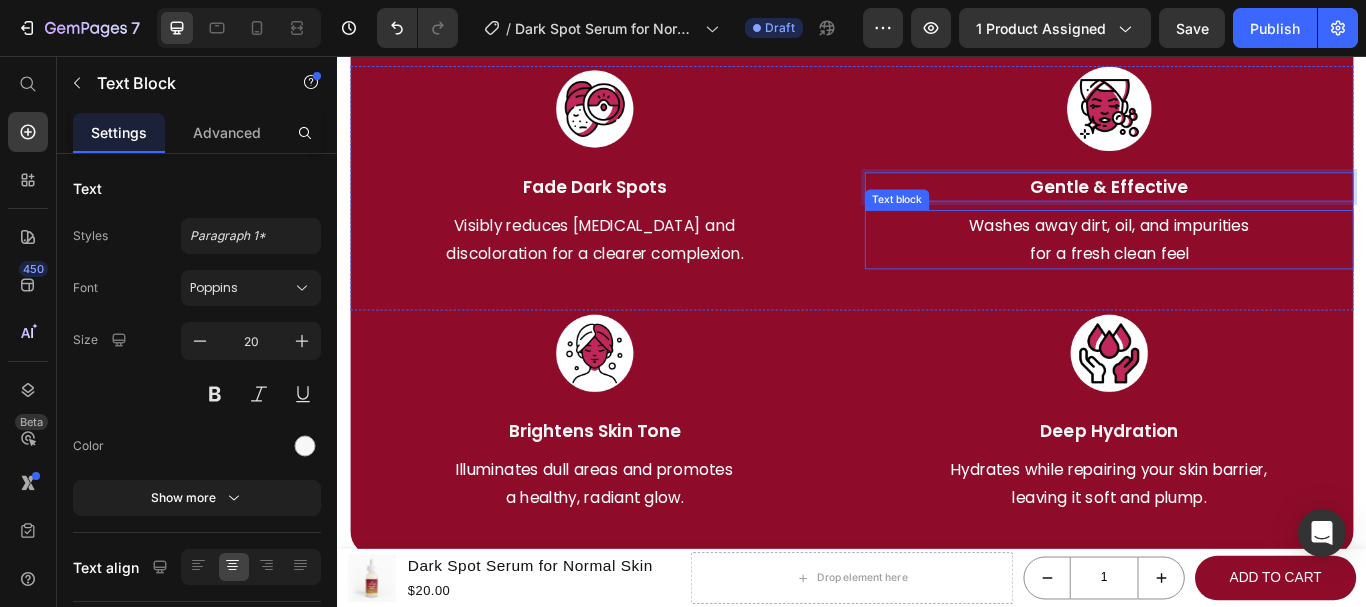 click on "Washes away dirt, oil, and impurities" at bounding box center [1237, 254] 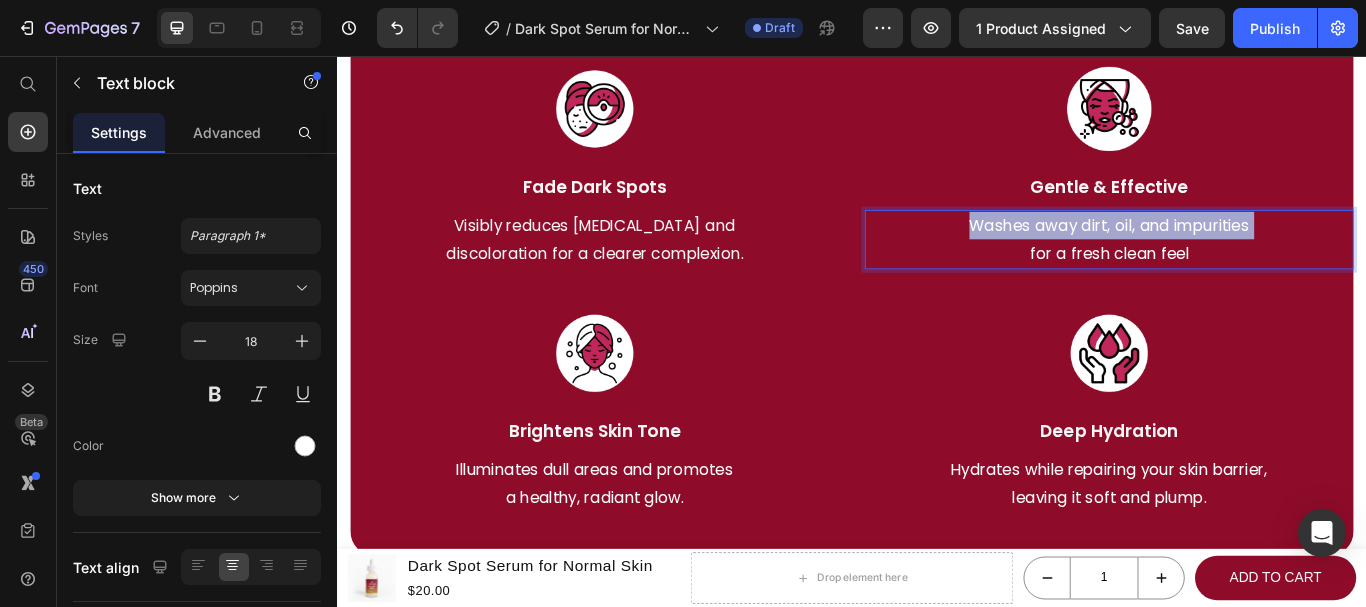 click on "Washes away dirt, oil, and impurities" at bounding box center (1237, 254) 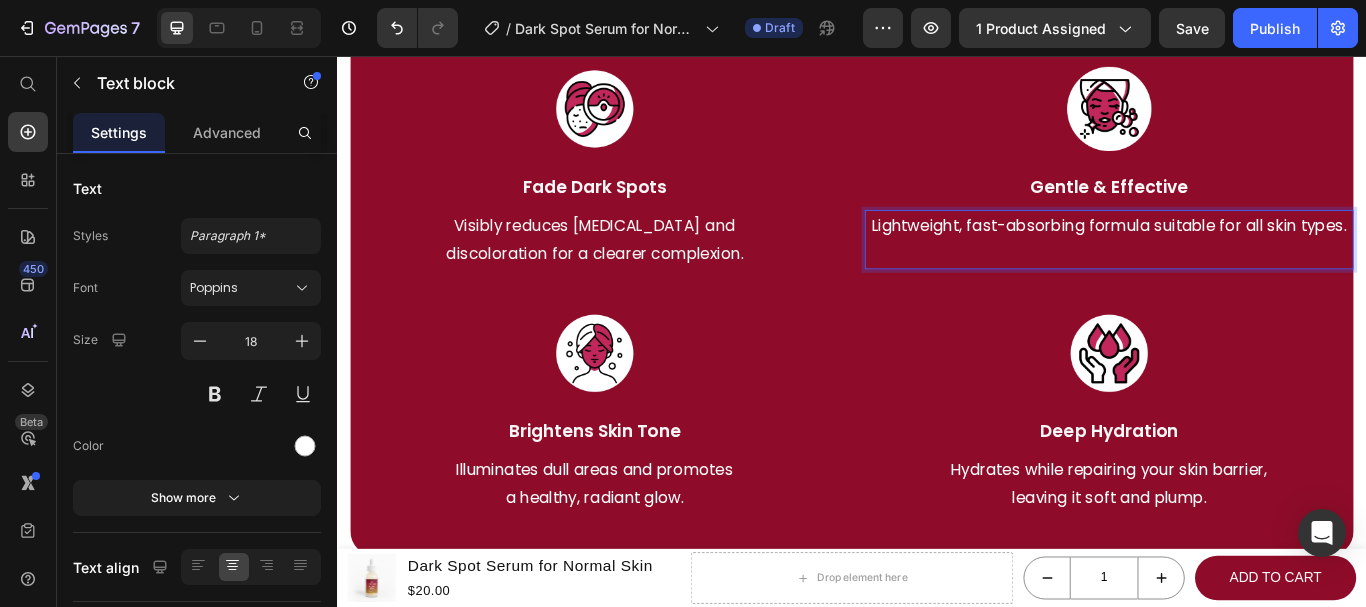 click on "Lightweight, fast-absorbing formula suitable for all skin types." at bounding box center (1237, 254) 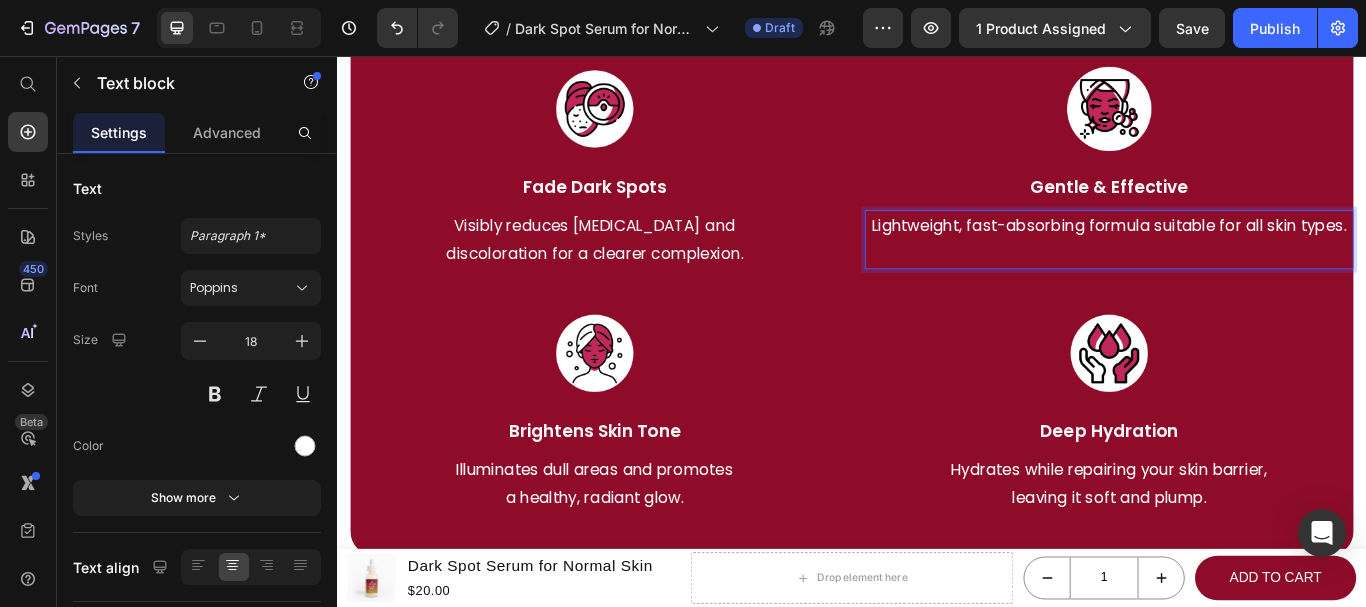 click at bounding box center [1237, 287] 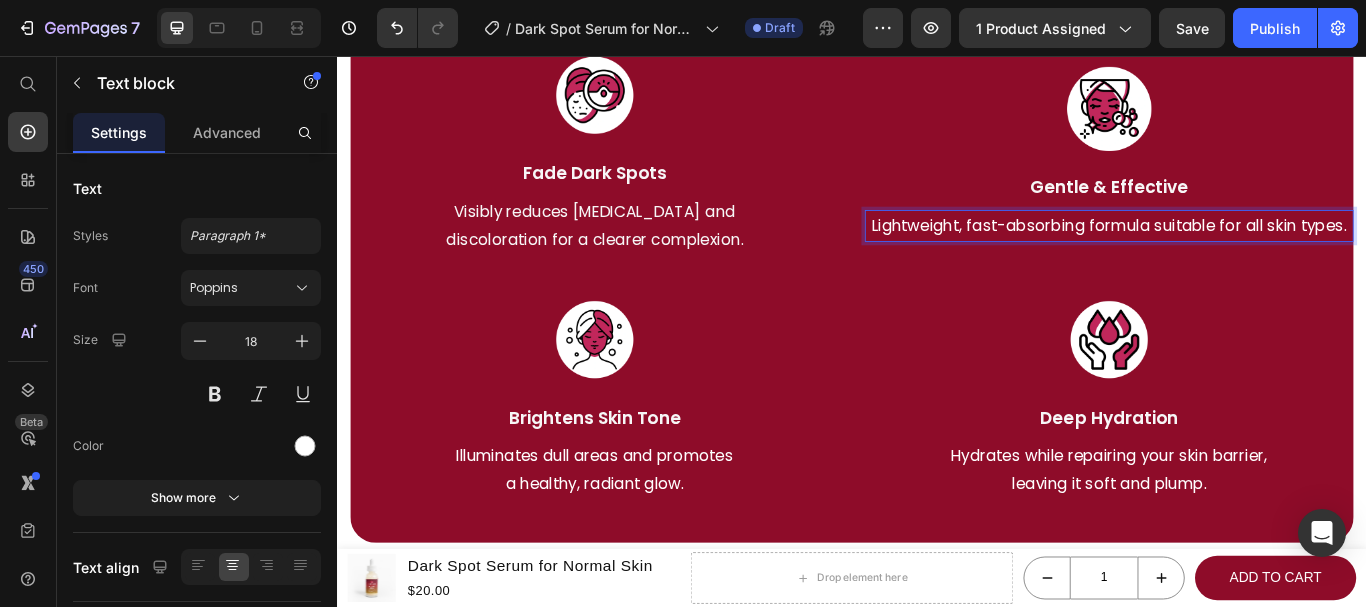 click on "Lightweight, fast-absorbing formula suitable for all skin types." at bounding box center [1237, 254] 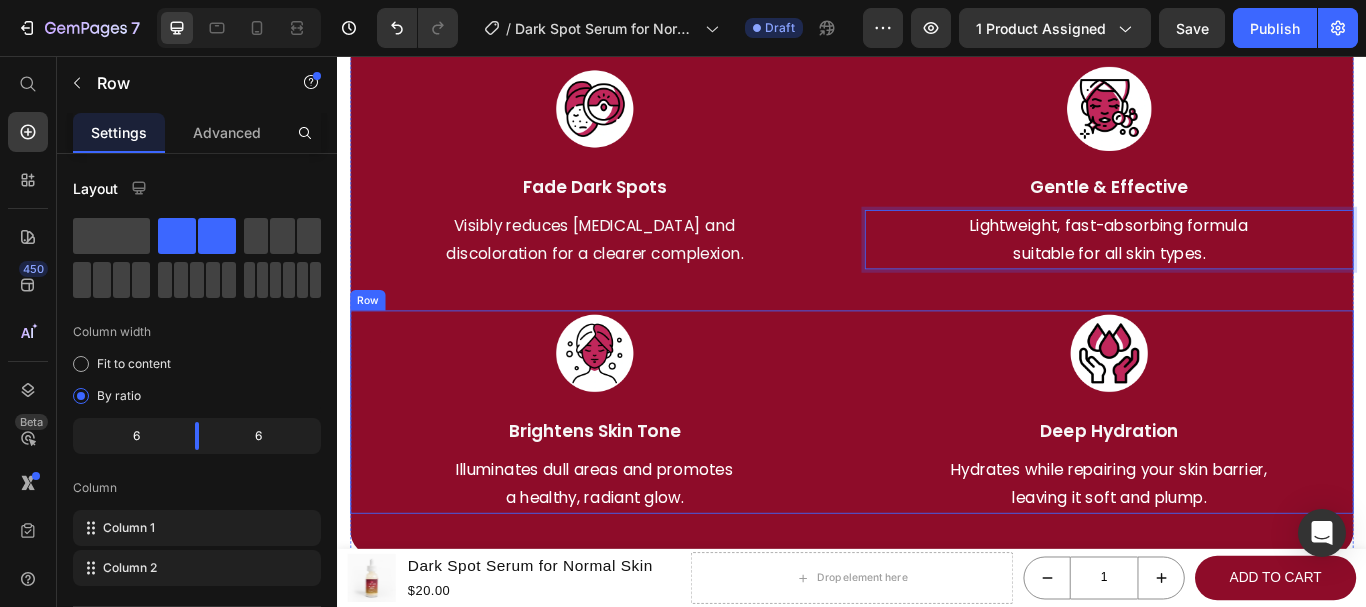 click on "Image Brightens Skin Tone Text Block Illuminates dull areas and promotes  a healthy, radiant glow. Text block Image Deep Hydration Text Block Hydrates while repairing your skin barrier,  leaving it soft and plump. Text block Row" at bounding box center [937, 471] 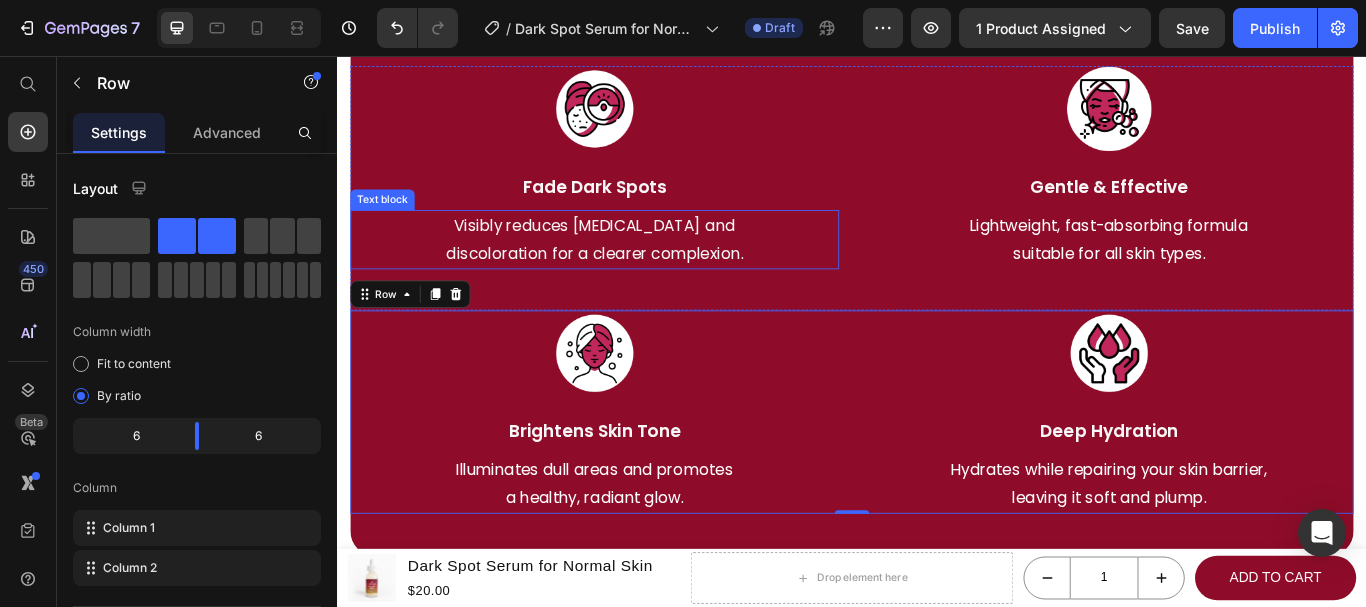 click on "discoloration for a clearer complexion." at bounding box center (637, 287) 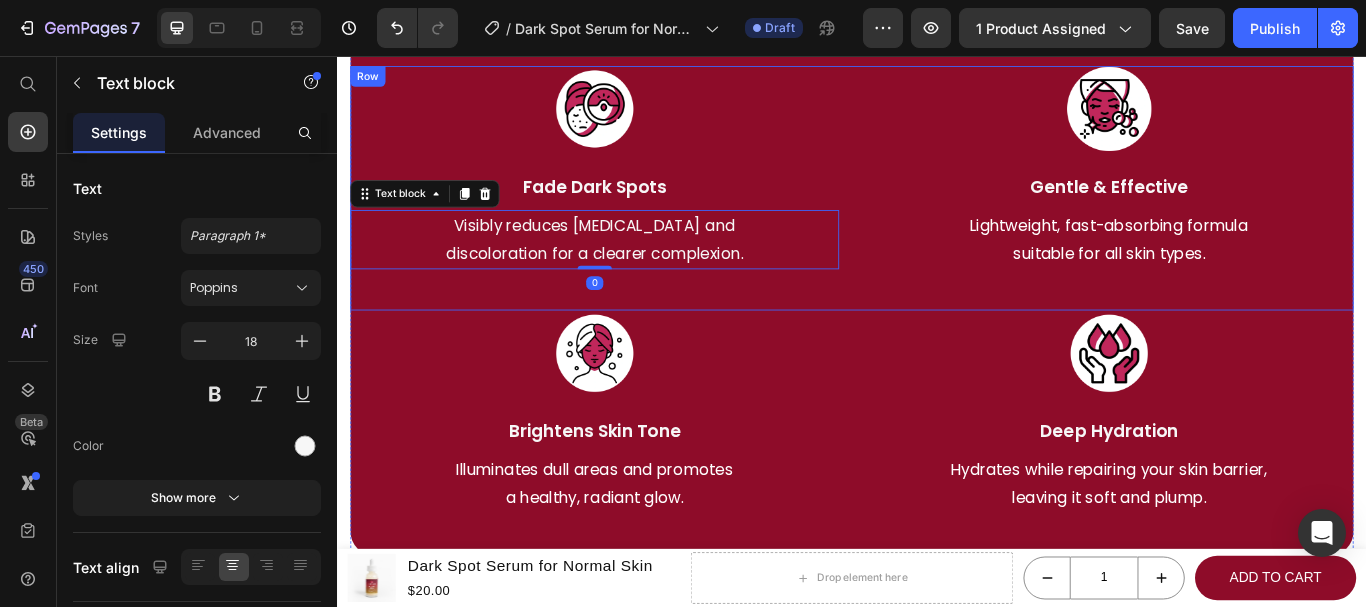 click on "Image Fade Dark Spots Text Block Visibly reduces [MEDICAL_DATA] and  discoloration for a clearer complexion. Text block   0 Image Gentle & Effective Text Block Lightweight, fast-absorbing formula  suitable for all skin types. Text block Row" at bounding box center [937, 210] 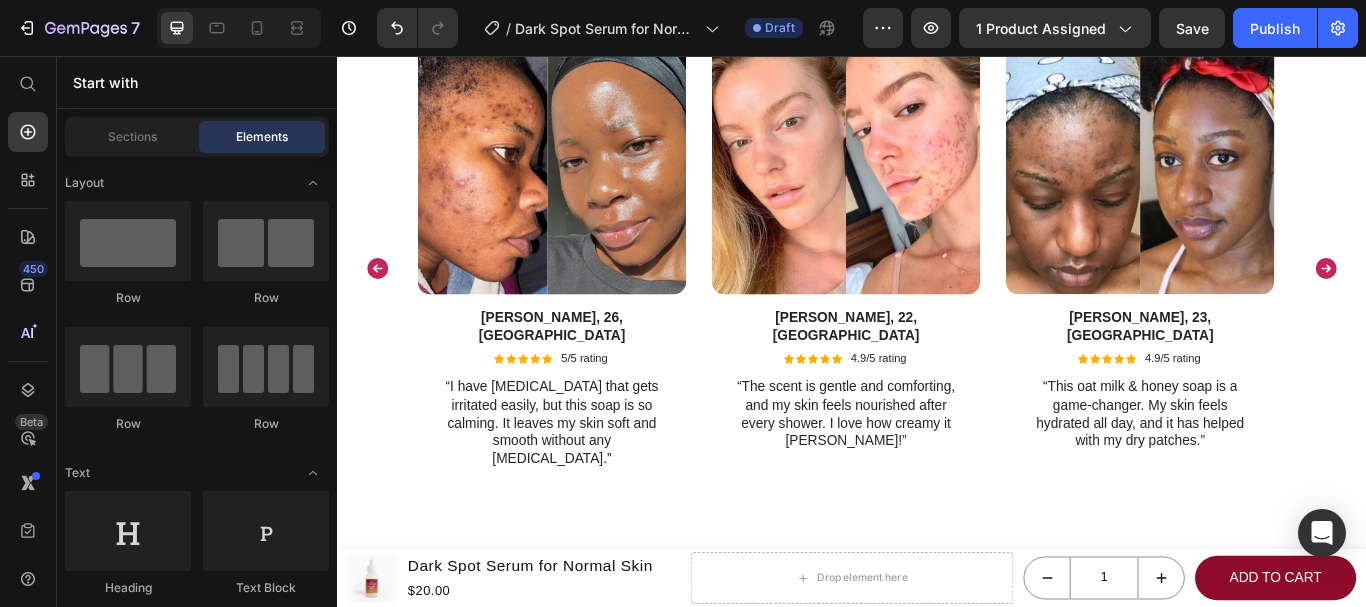 scroll, scrollTop: 3789, scrollLeft: 0, axis: vertical 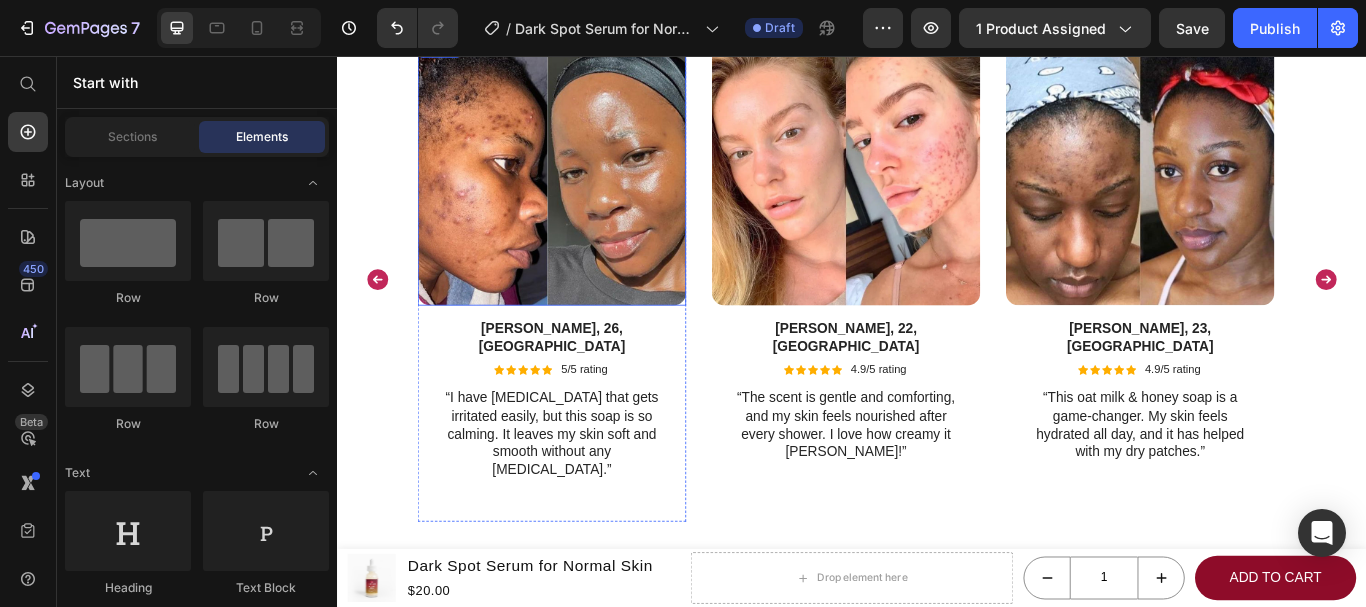 click at bounding box center [586, 190] 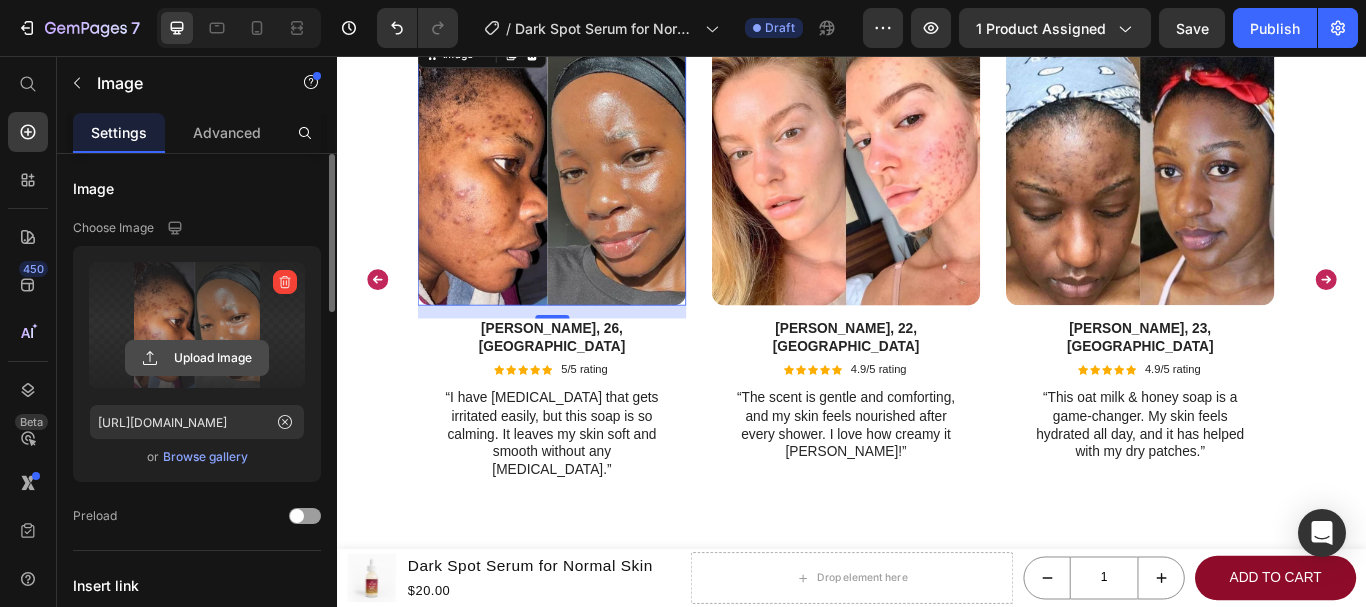 click 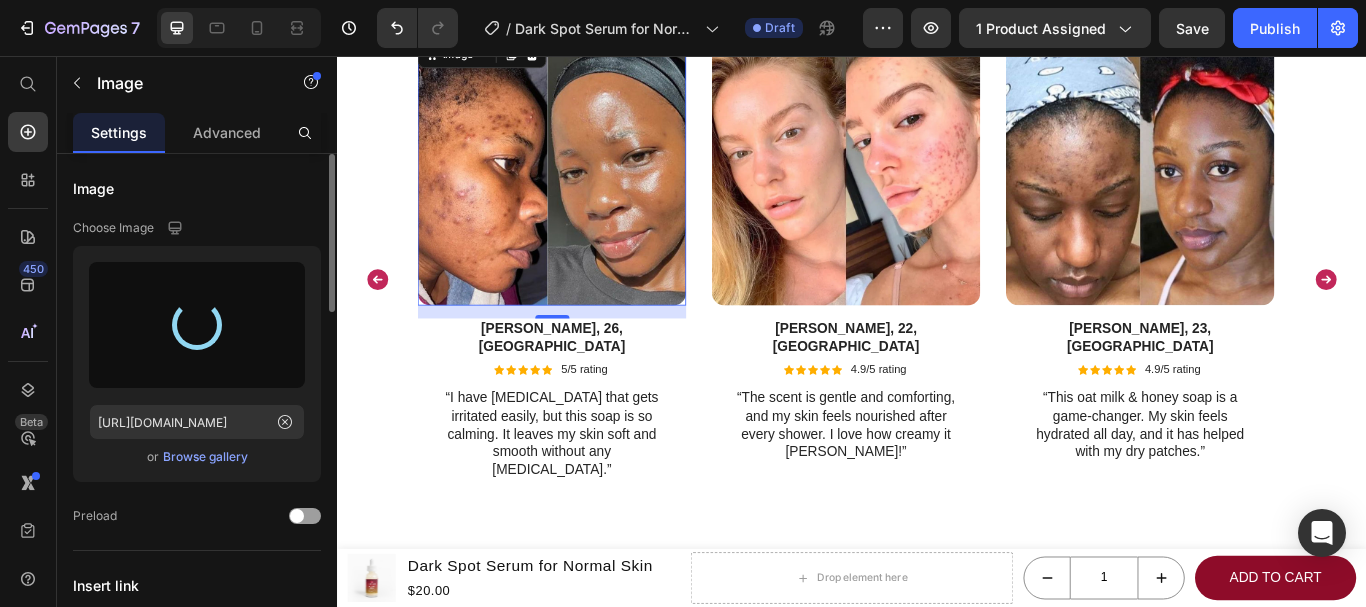 type on "[URL][DOMAIN_NAME]" 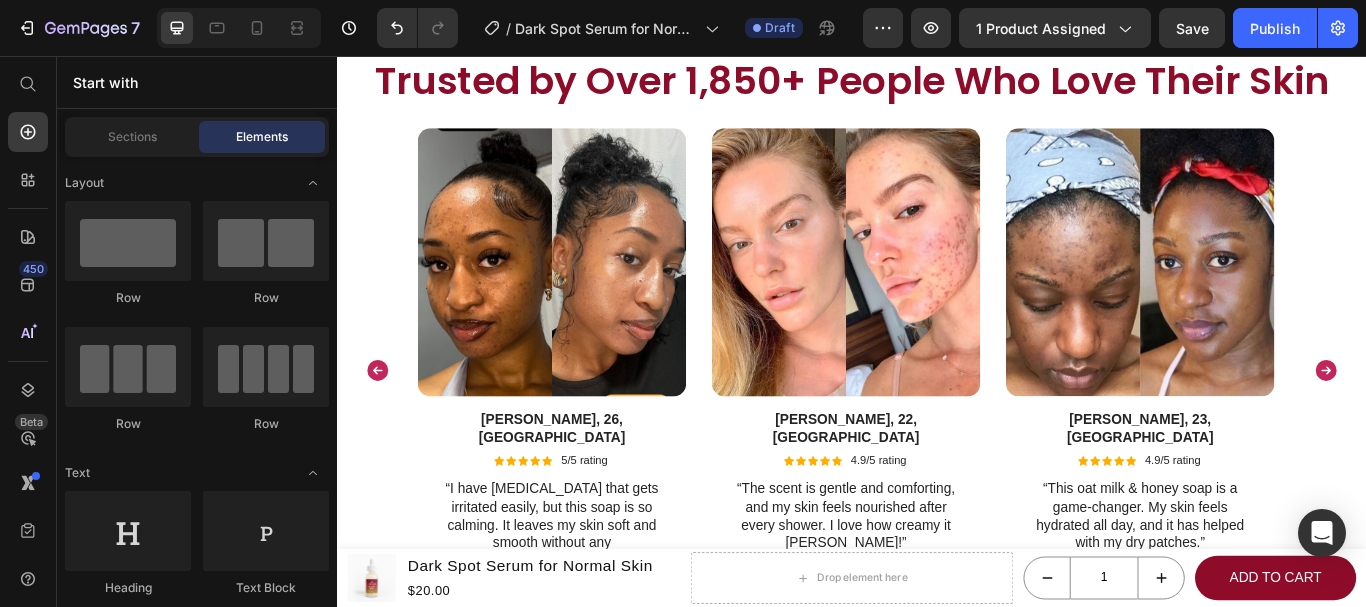 scroll, scrollTop: 3749, scrollLeft: 0, axis: vertical 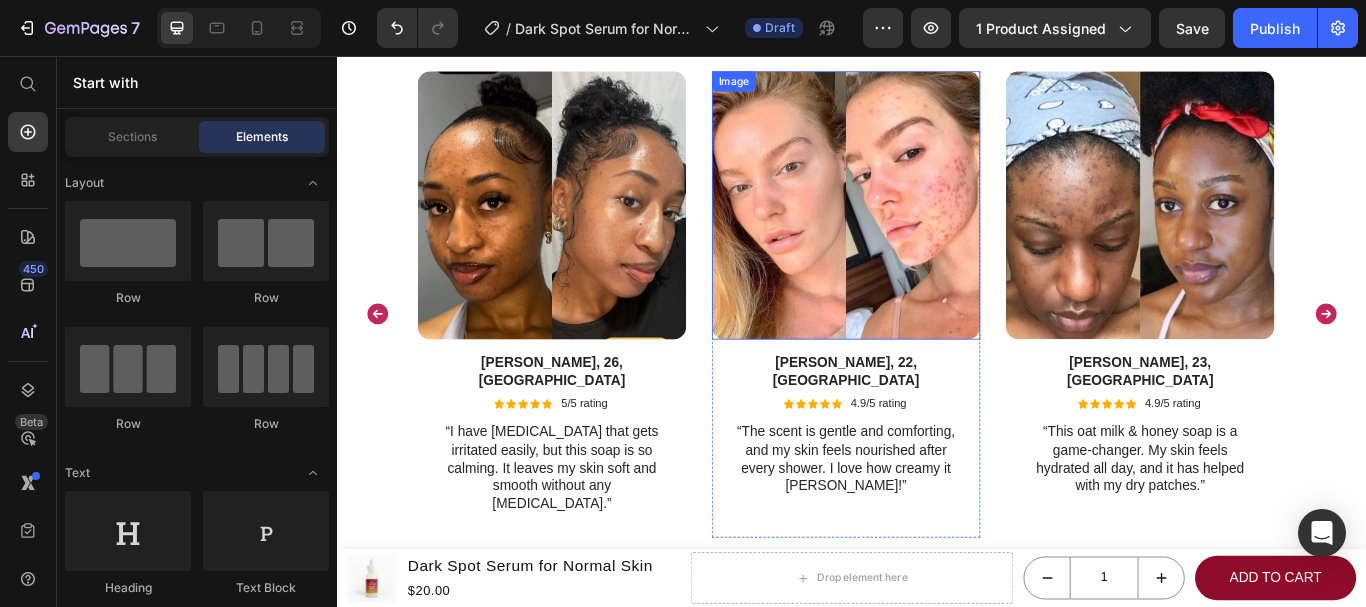 click at bounding box center [929, 230] 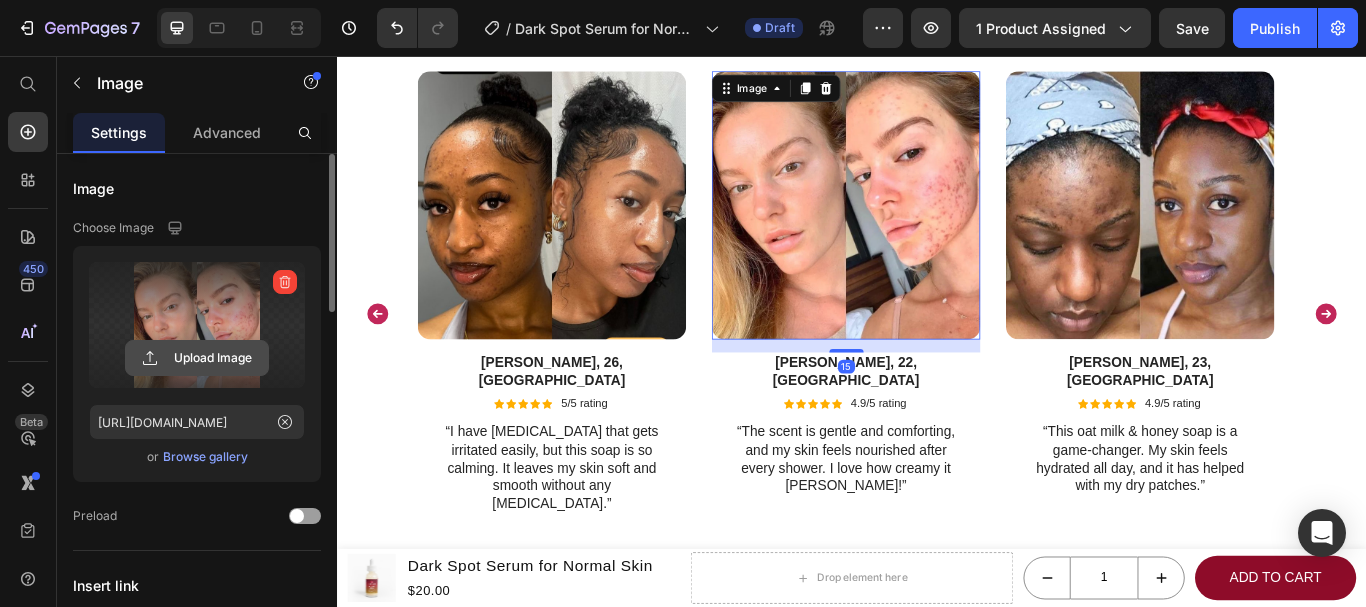 click 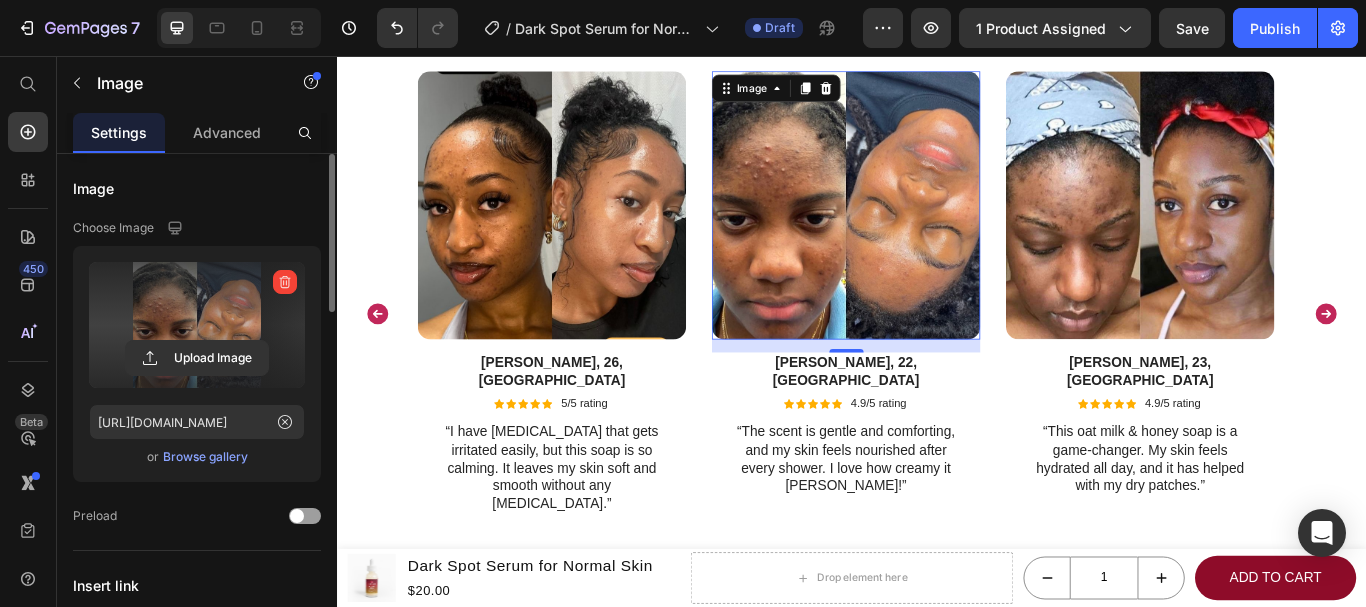 type on "[URL][DOMAIN_NAME]" 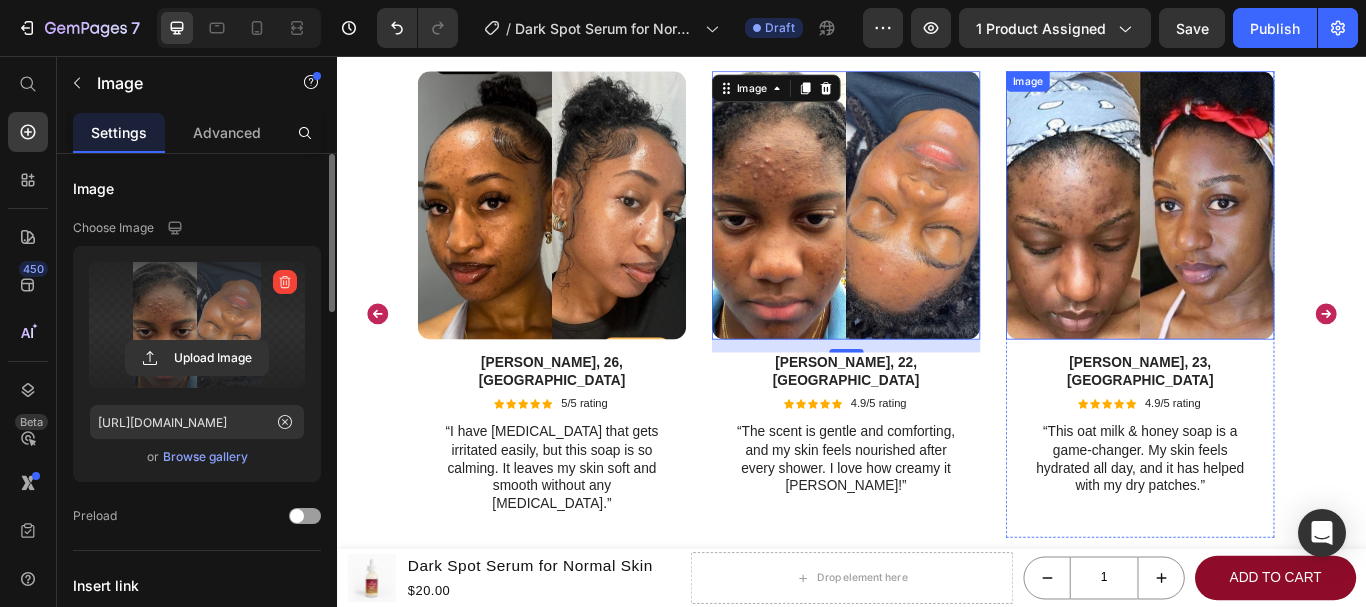 click at bounding box center [1272, 230] 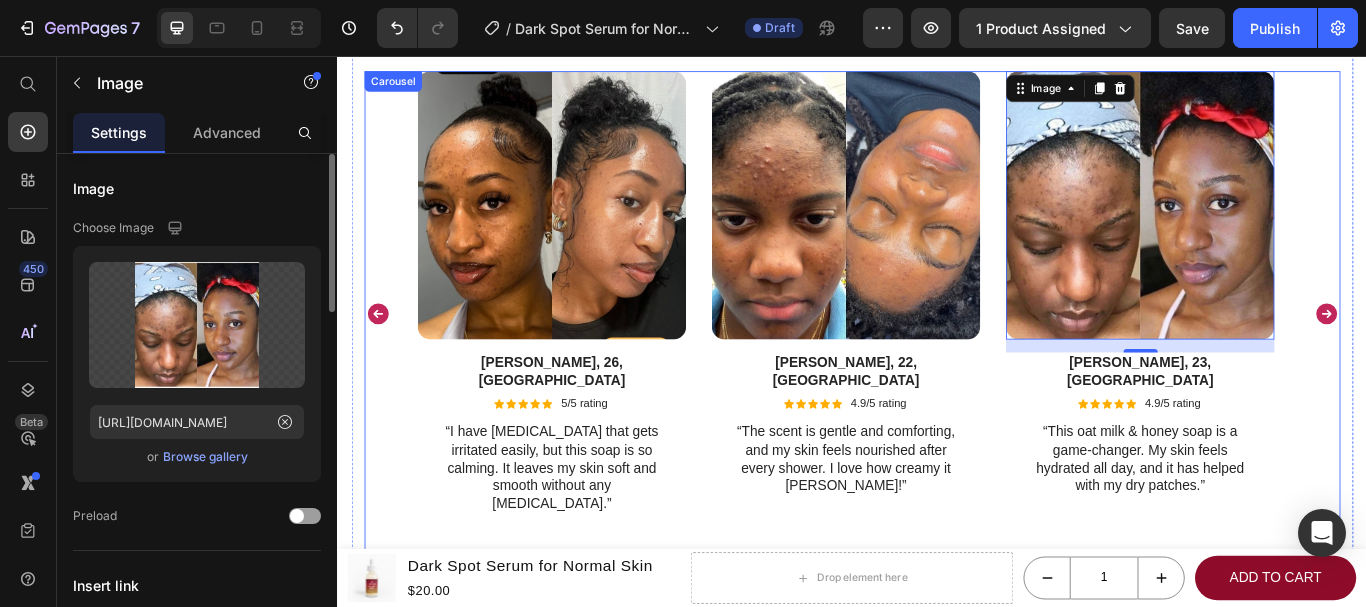drag, startPoint x: 1463, startPoint y: 337, endPoint x: 1476, endPoint y: 332, distance: 13.928389 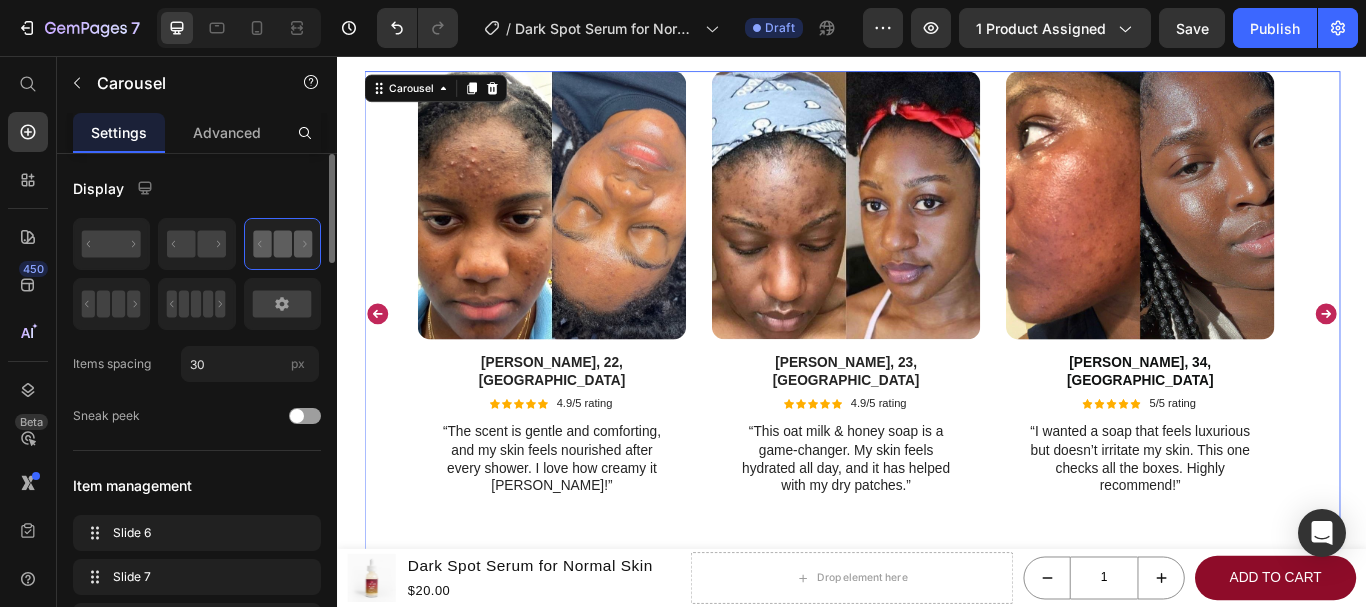click 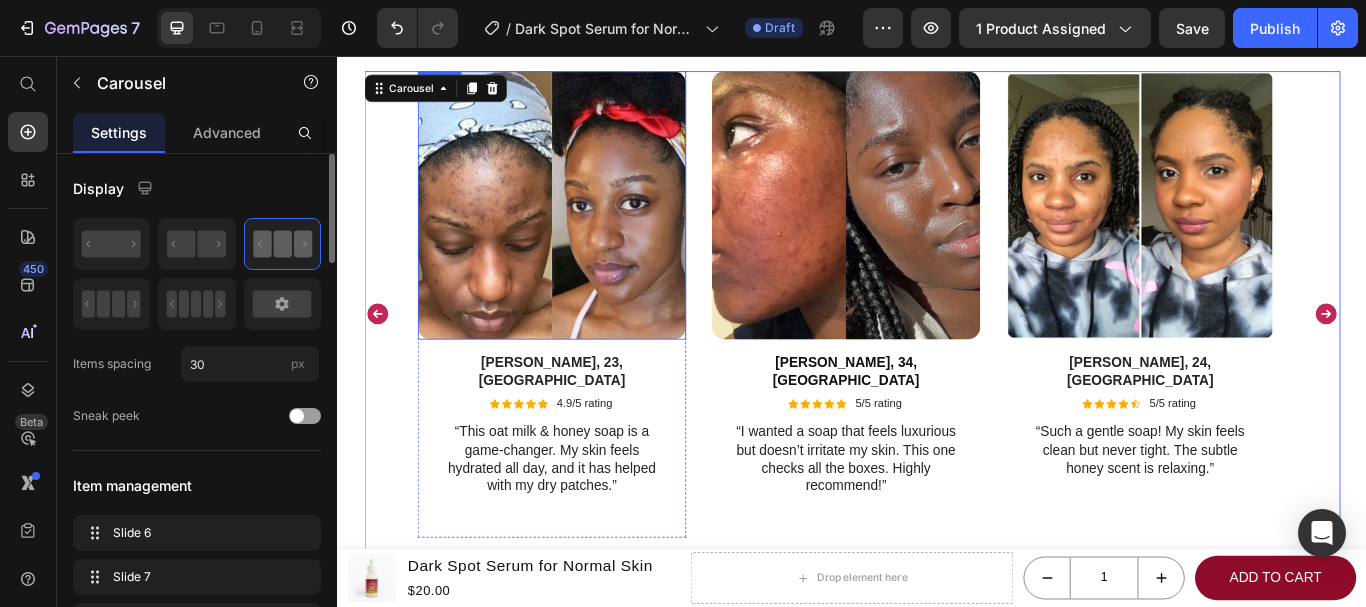 click at bounding box center (586, 230) 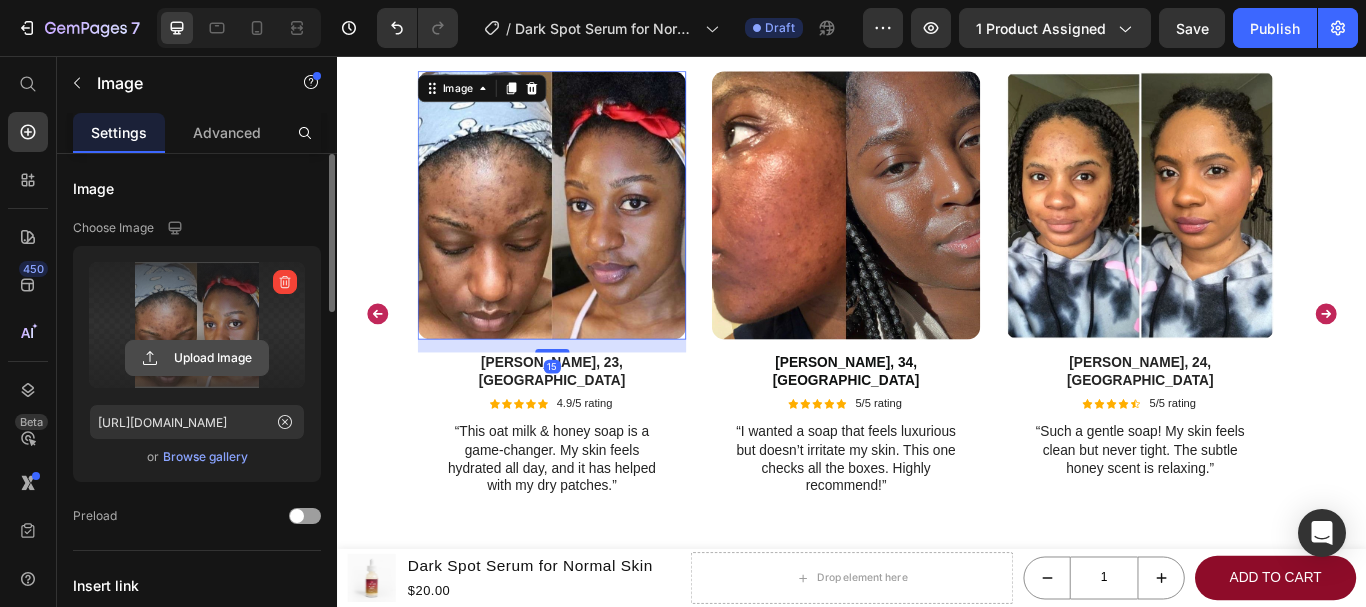 click 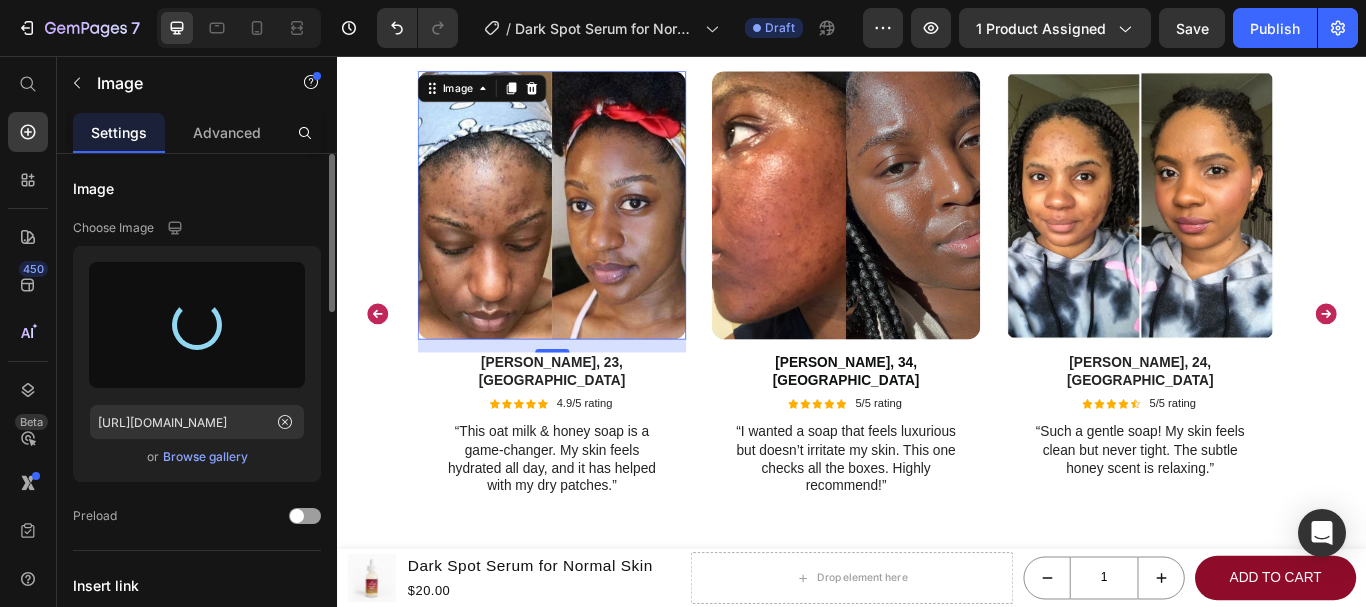 type on "[URL][DOMAIN_NAME]" 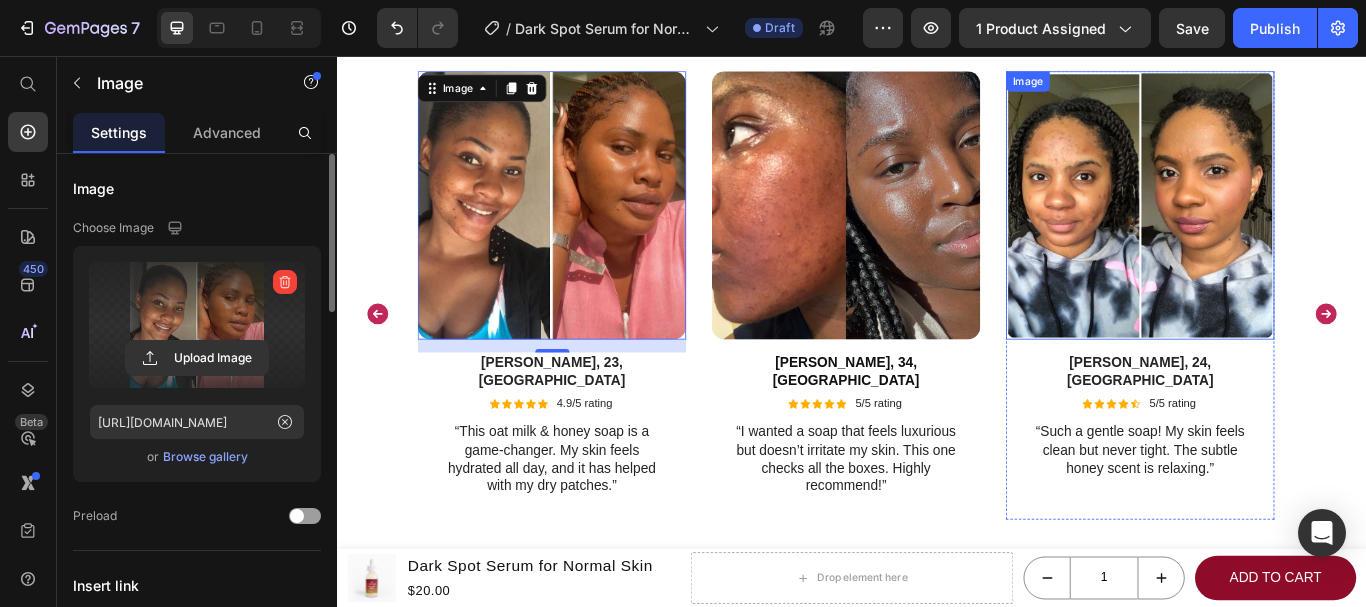 click at bounding box center [1272, 230] 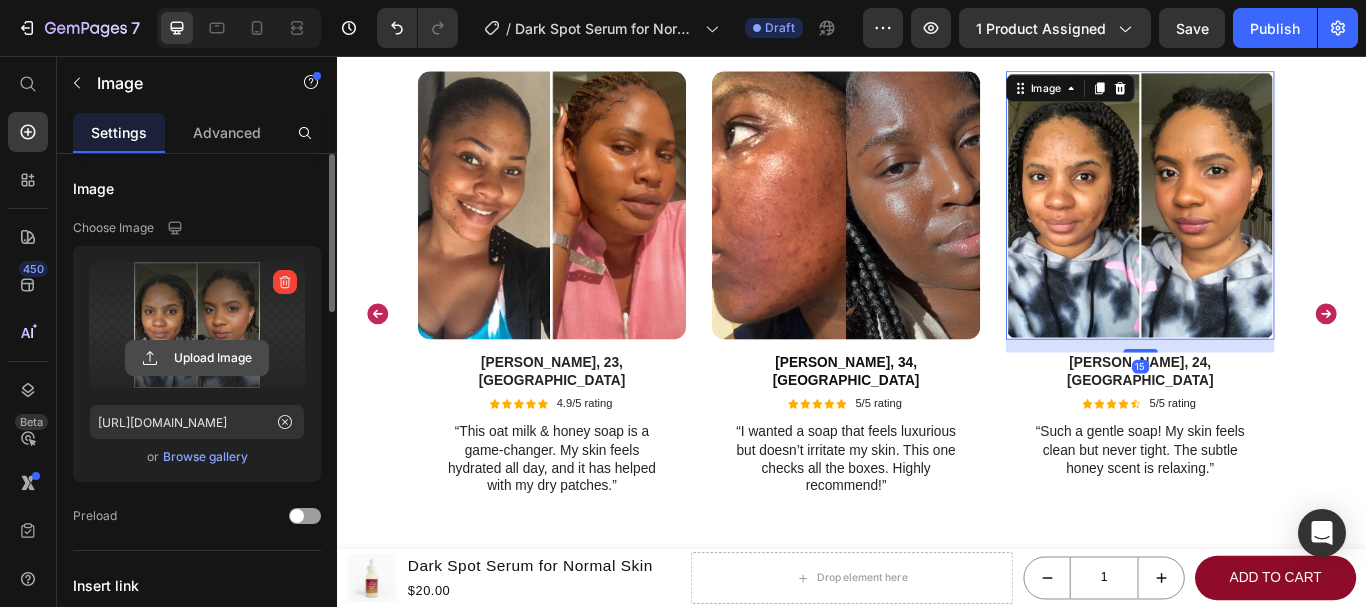 click 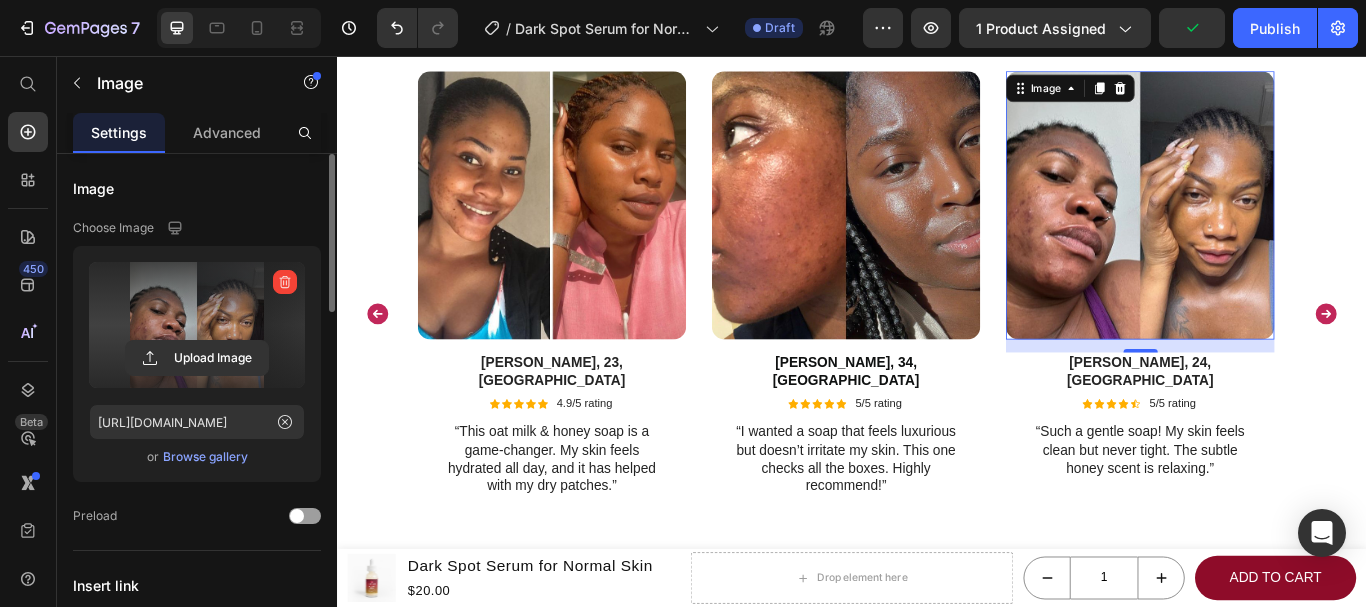 type on "[URL][DOMAIN_NAME]" 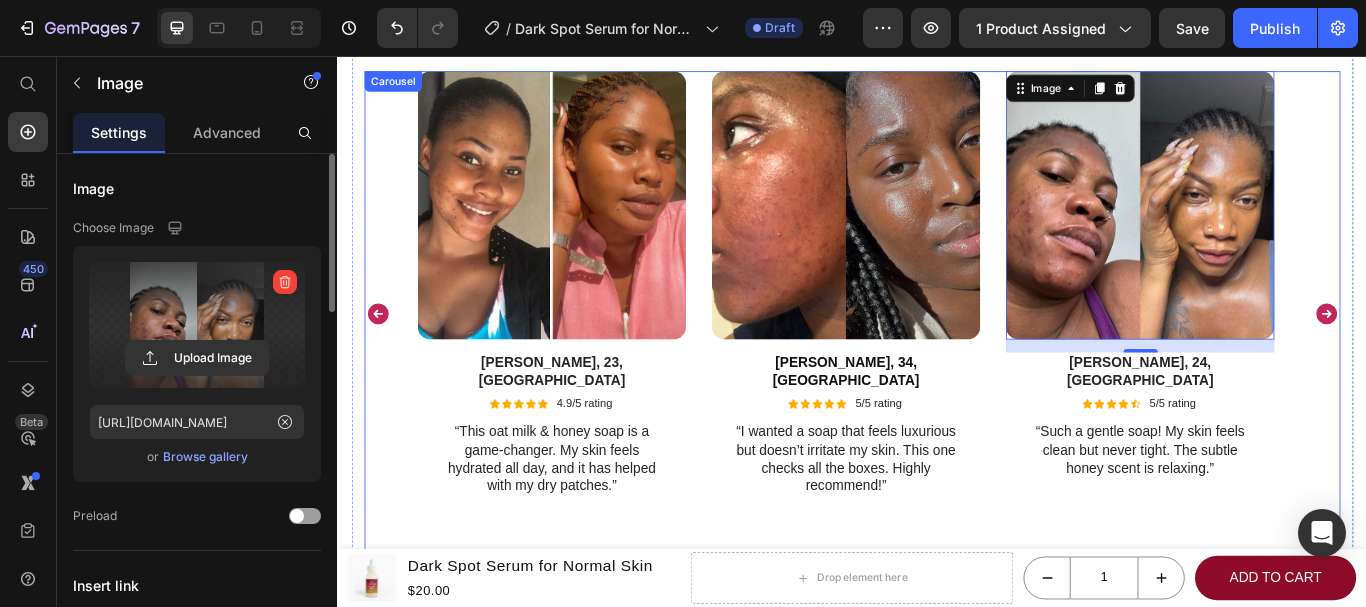 click 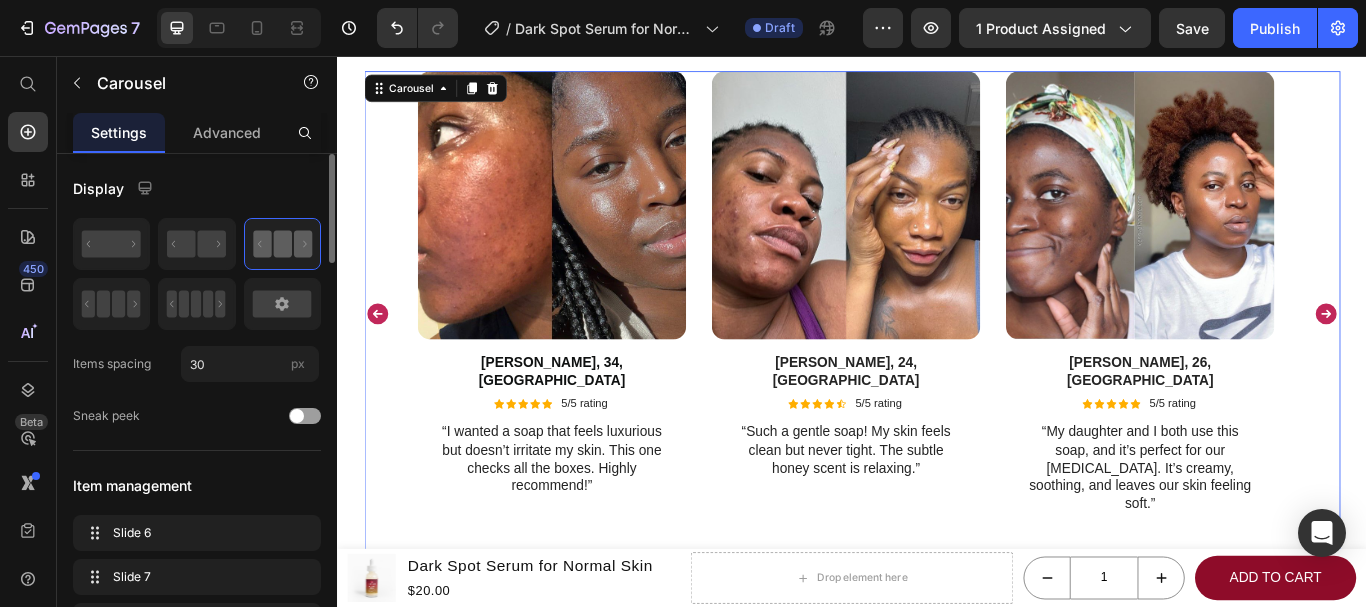 click 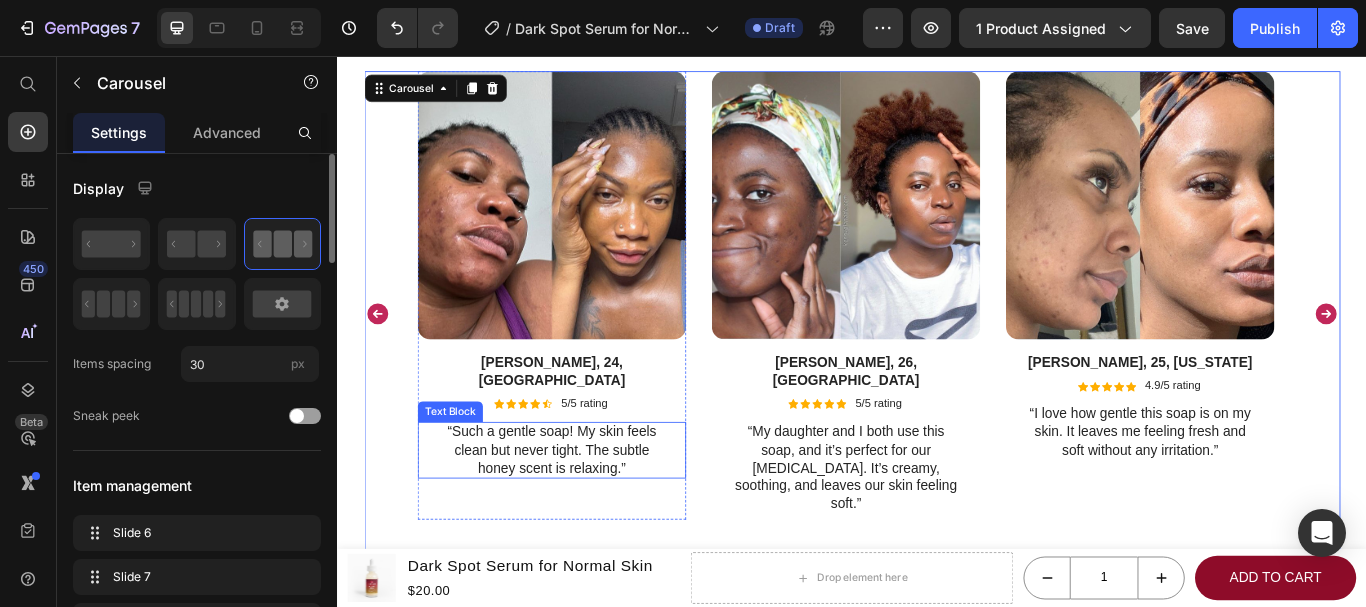 click on "“Such a gentle soap! My skin feels clean but never tight. The subtle honey scent is relaxing.”" at bounding box center (586, 516) 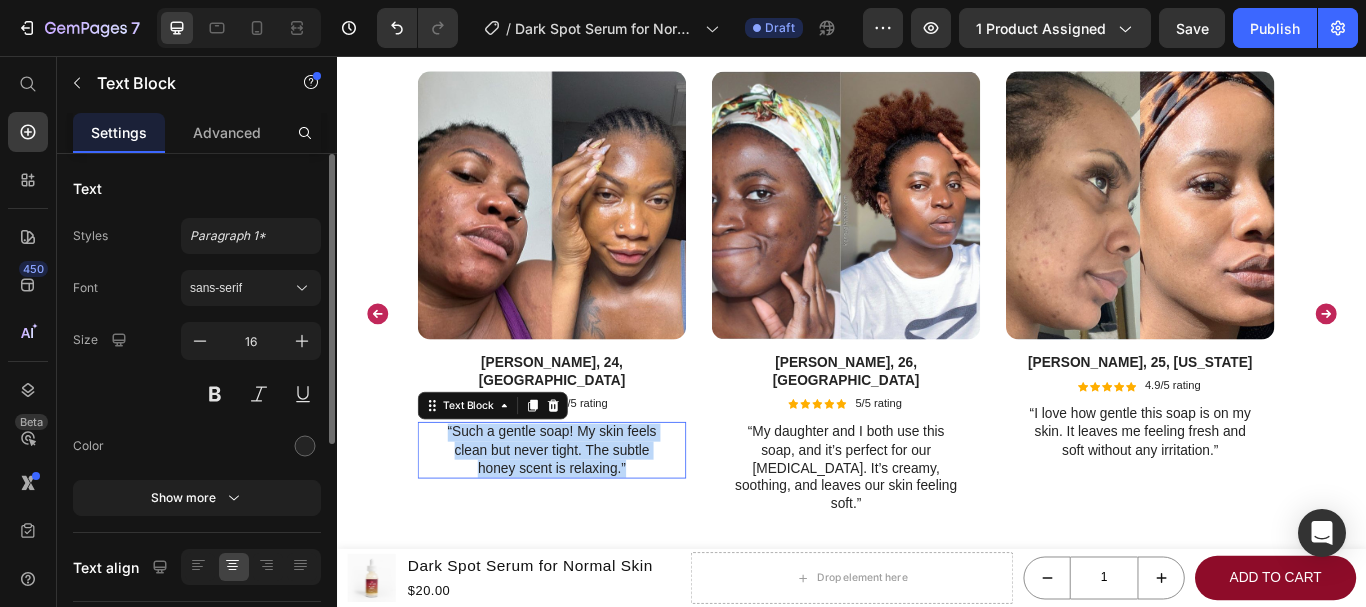 click on "“Such a gentle soap! My skin feels clean but never tight. The subtle honey scent is relaxing.”" at bounding box center [586, 516] 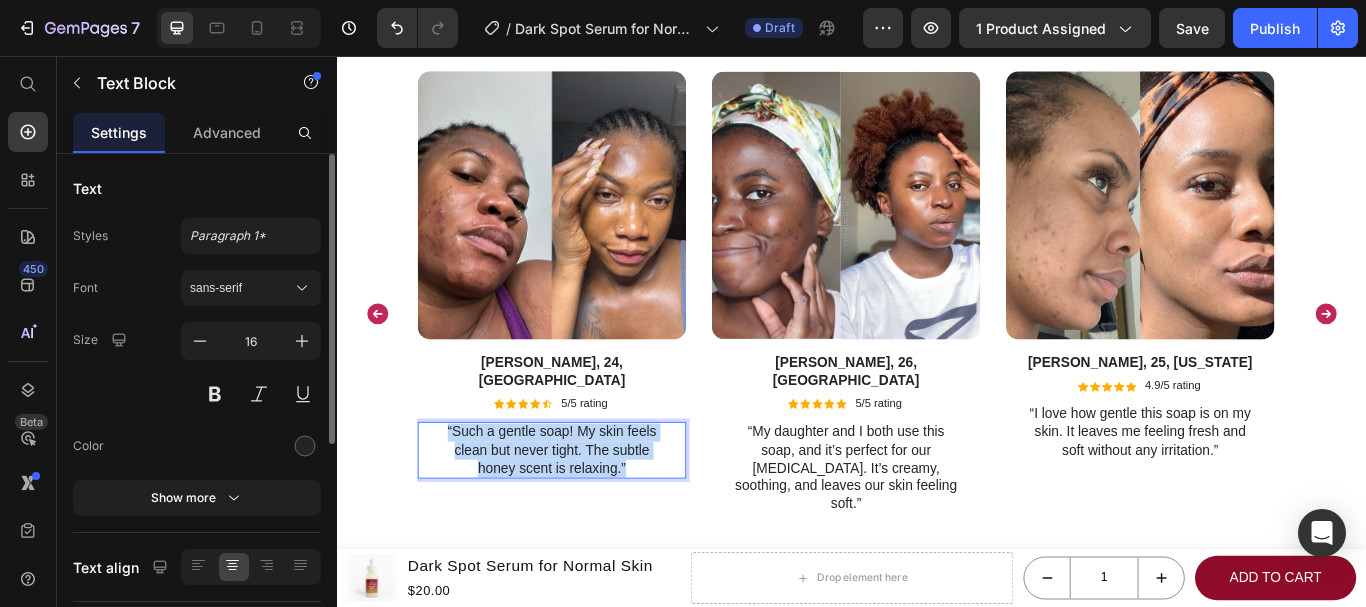 click on "“Such a gentle soap! My skin feels clean but never tight. The subtle honey scent is relaxing.”" at bounding box center (586, 516) 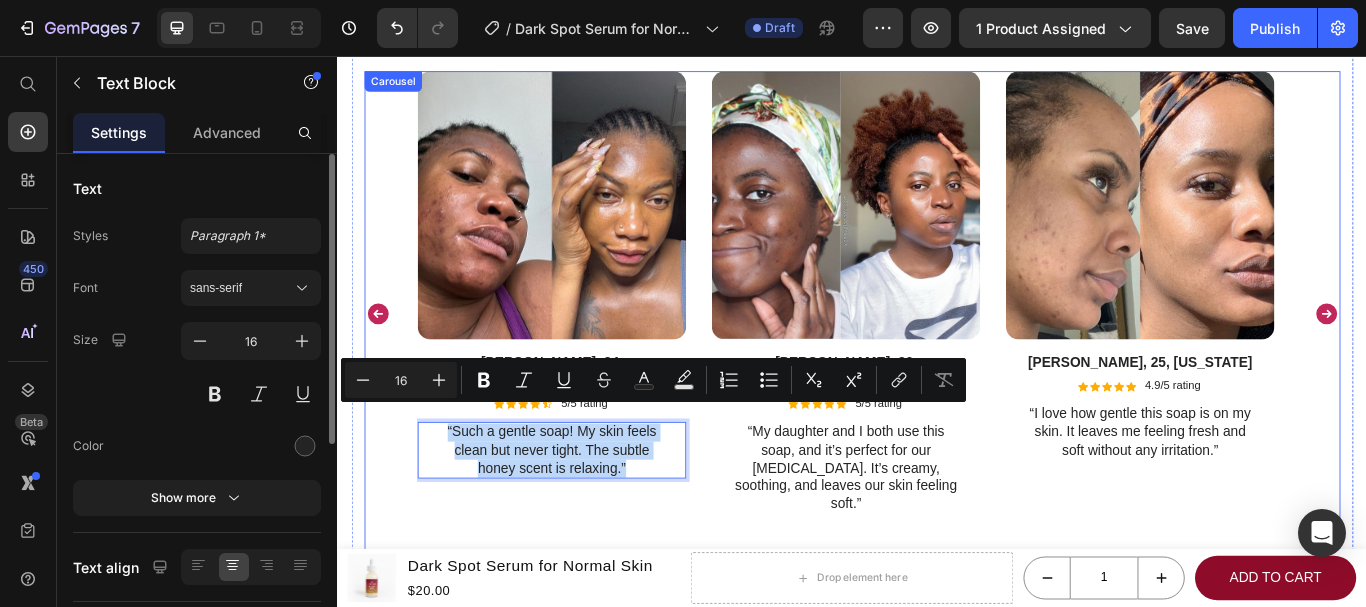 click on "Image  [PERSON_NAME], 26, Boston Text Block Icon Icon Icon Icon Icon Icon List 5/5 rating Text Block Row “I have [MEDICAL_DATA] that gets irritated easily, but this soap is so calming. It leaves my skin soft and smooth without any [MEDICAL_DATA].” Text Block Row Image [PERSON_NAME], 22, Dallas Text Block Icon Icon Icon Icon Icon Icon List 4.9/5 rating Text Block Row “The scent is gentle and comforting, and my skin feels nourished after every shower. I love how creamy it [PERSON_NAME]!” Text Block Row Image  [PERSON_NAME], 23, Seattle Text Block Icon Icon Icon Icon Icon Icon List 4.9/5 rating Text Block Row “This oat milk & honey soap is a game-changer. My skin feels hydrated all day, and it has helped with my dry patches.” Text Block Row Image [PERSON_NAME], 34, Atlanta Text Block Icon Icon Icon Icon Icon Icon List 5/5 rating Text Block Row “I wanted a soap that feels luxurious but doesn’t irritate my skin. This one checks all the boxes. Highly recommend!” Text Block Row Image [PERSON_NAME], 24, Toronto Text Block Icon Icon" at bounding box center [937, 356] 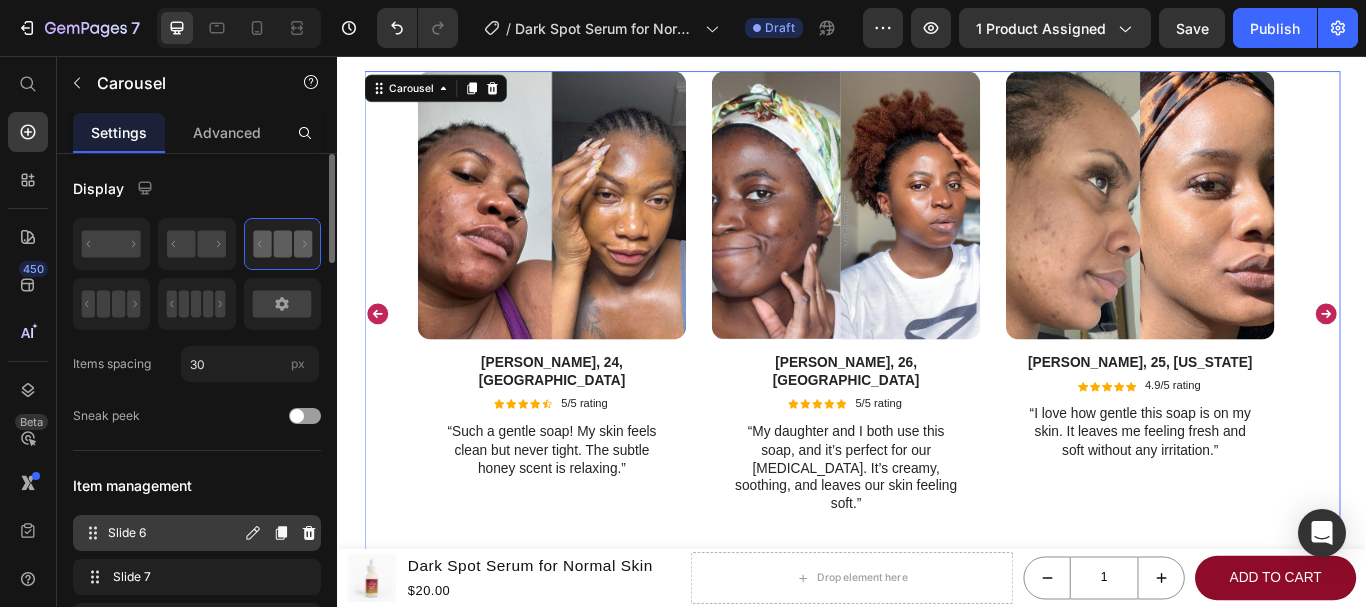 click on "Slide 6" at bounding box center [174, 533] 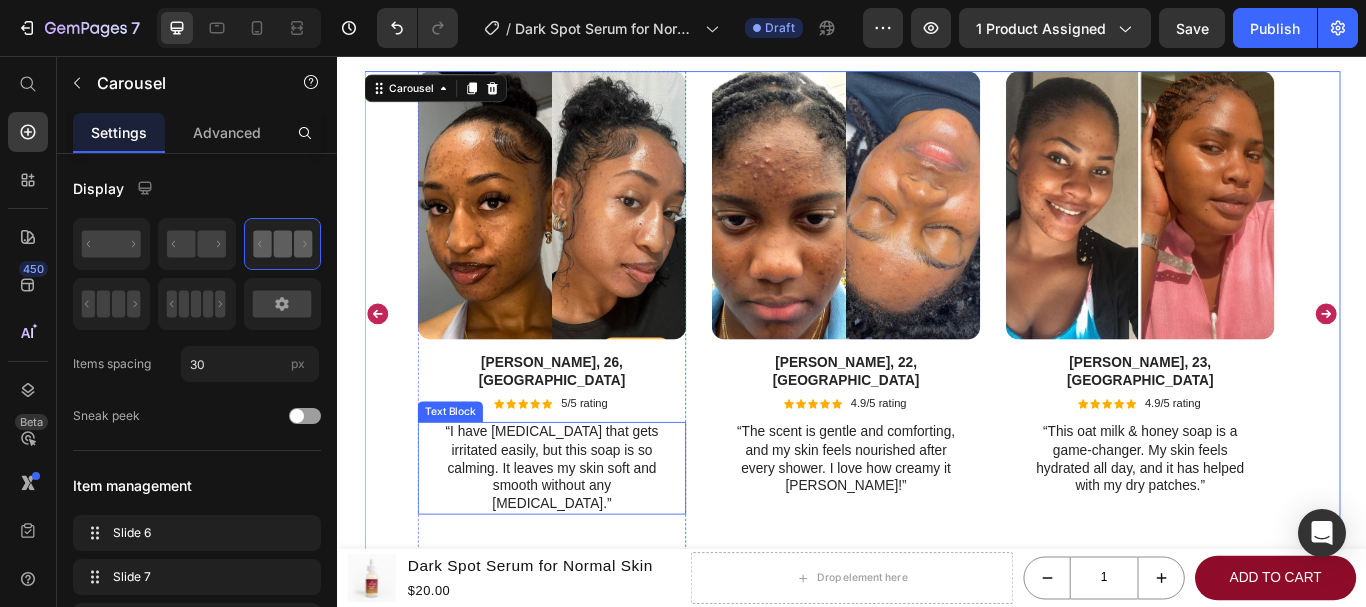 click on "“I have [MEDICAL_DATA] that gets irritated easily, but this soap is so calming. It leaves my skin soft and smooth without any [MEDICAL_DATA].”" at bounding box center (586, 537) 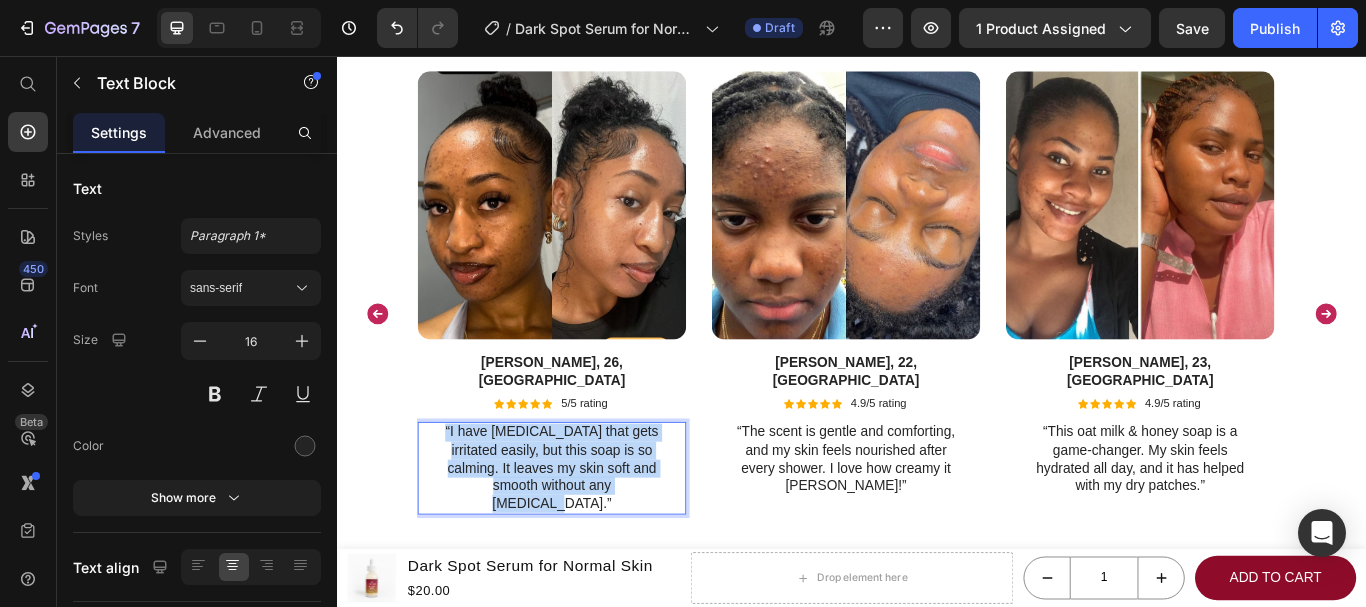click on "“I have [MEDICAL_DATA] that gets irritated easily, but this soap is so calming. It leaves my skin soft and smooth without any [MEDICAL_DATA].”" at bounding box center [586, 537] 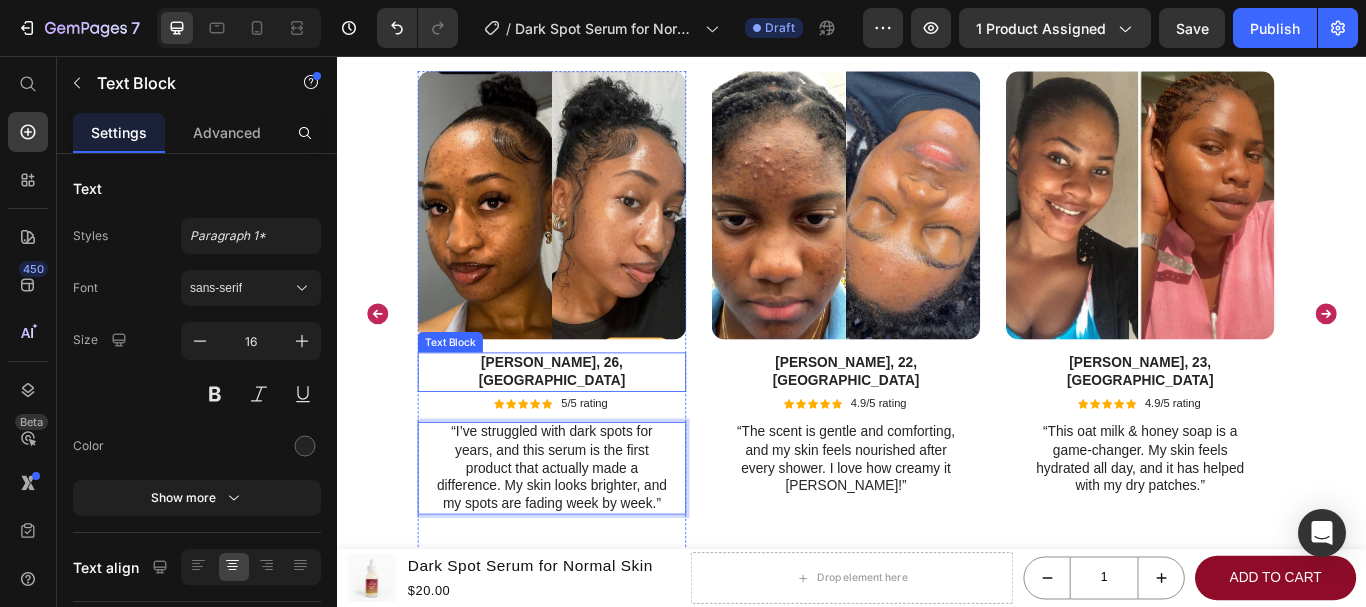 click on "[PERSON_NAME], 26, [GEOGRAPHIC_DATA]" at bounding box center [586, 425] 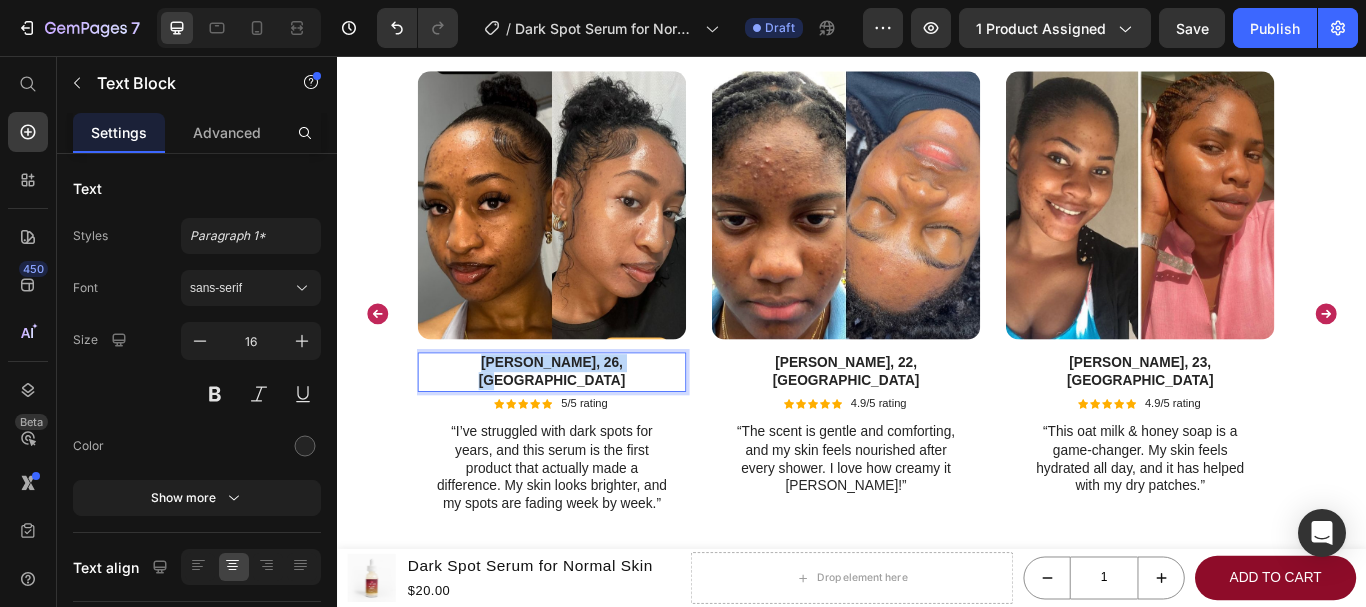click on "Emily R., 26, Boston" at bounding box center [586, 425] 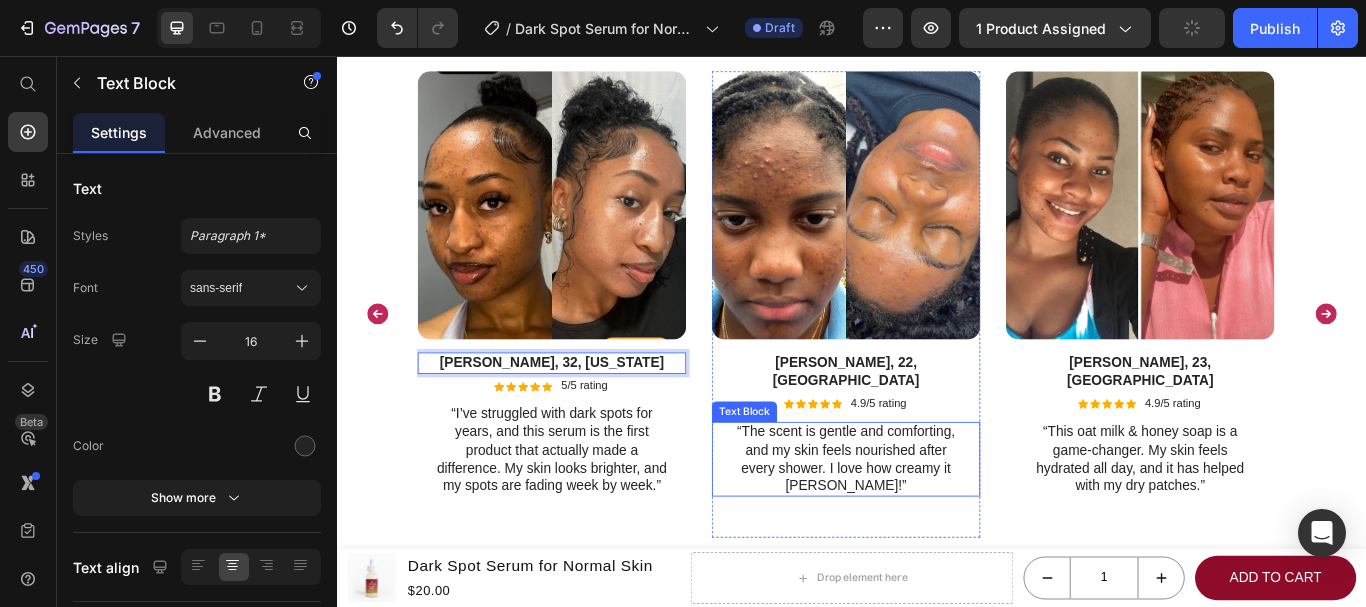 click on "“The scent is gentle and comforting, and my skin feels nourished after every shower. I love how creamy it lathers!”" at bounding box center [929, 526] 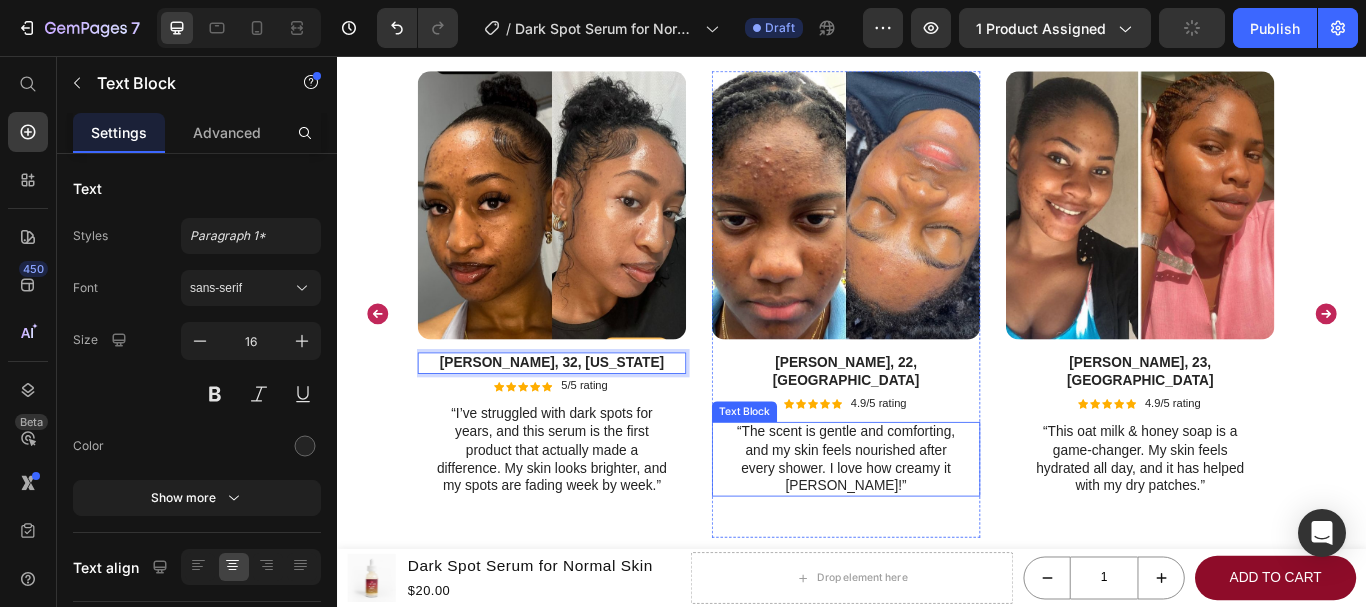 click on "“The scent is gentle and comforting, and my skin feels nourished after every shower. I love how creamy it lathers!”" at bounding box center (929, 526) 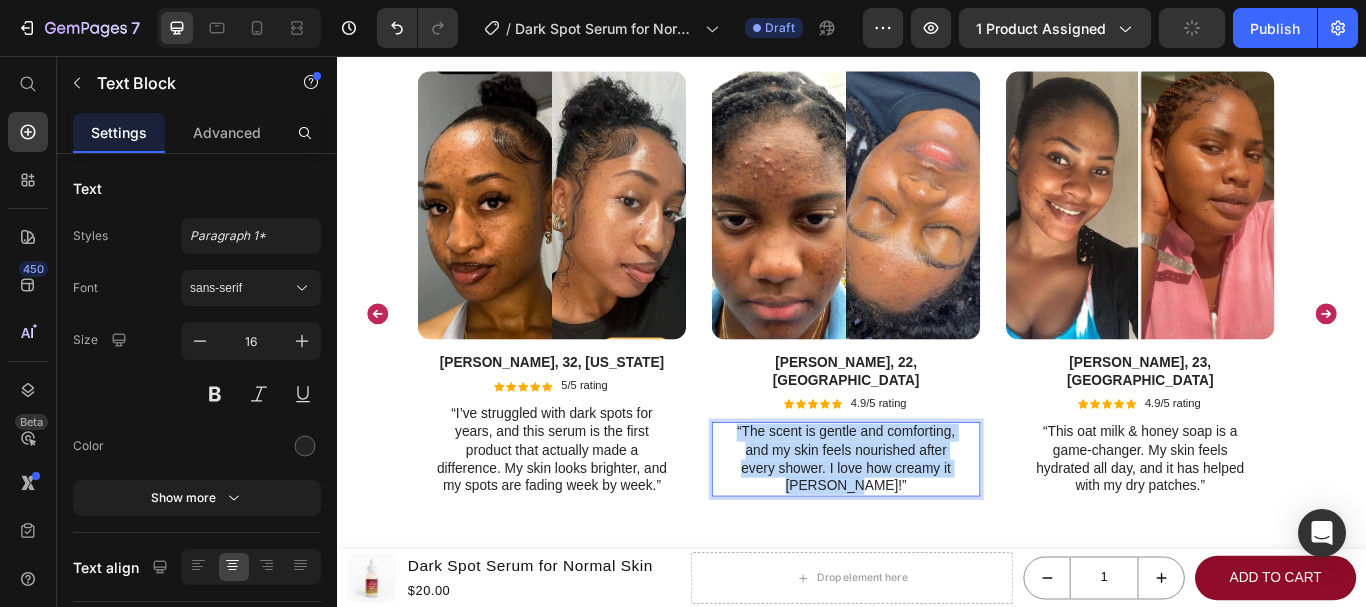 click on "“The scent is gentle and comforting, and my skin feels nourished after every shower. I love how creamy it lathers!”" at bounding box center [929, 526] 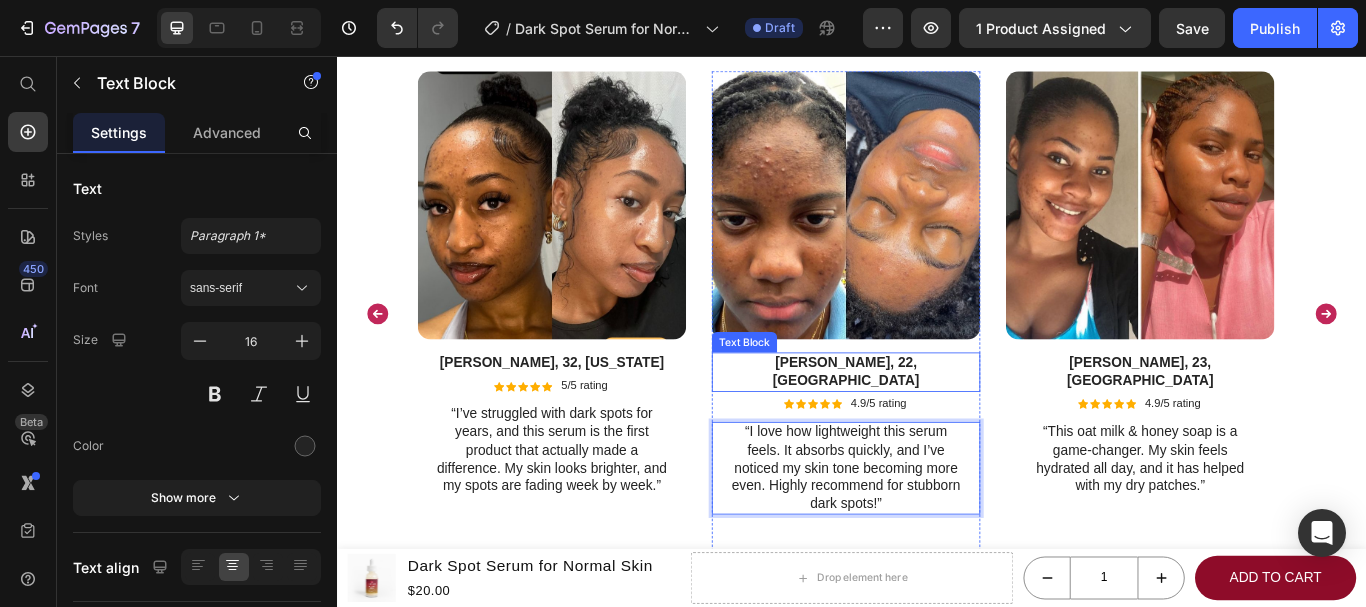 click on "Linda P., 22, Dallas" at bounding box center [929, 425] 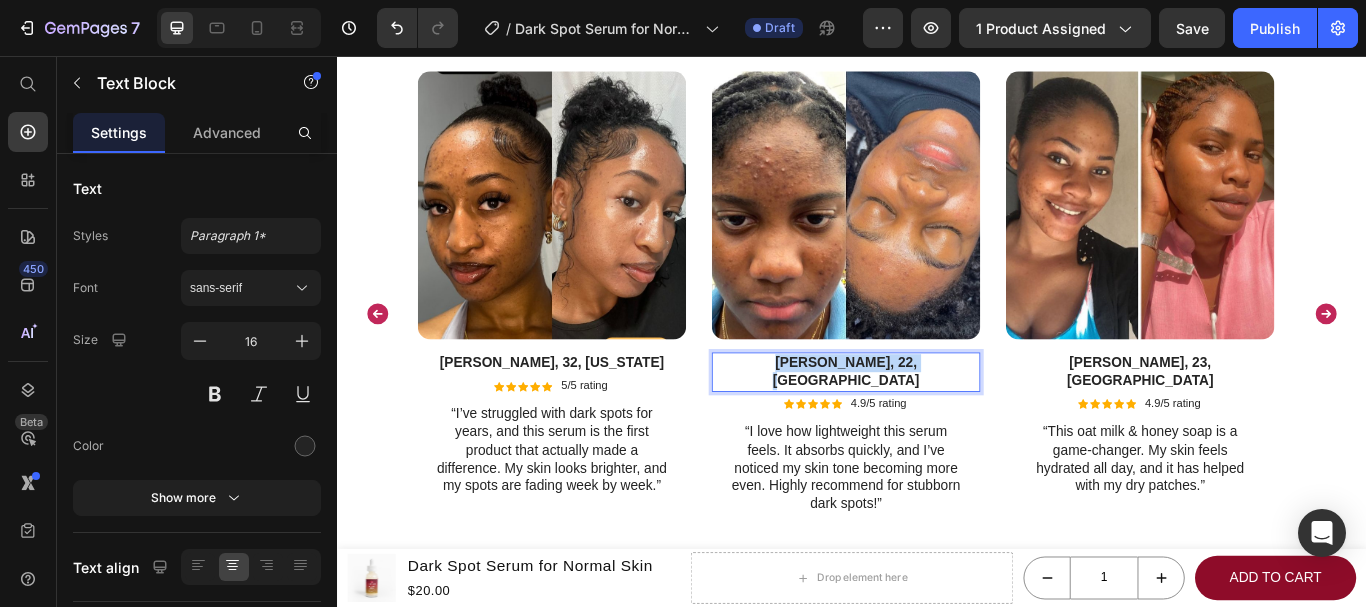 click on "Linda P., 22, Dallas" at bounding box center (929, 425) 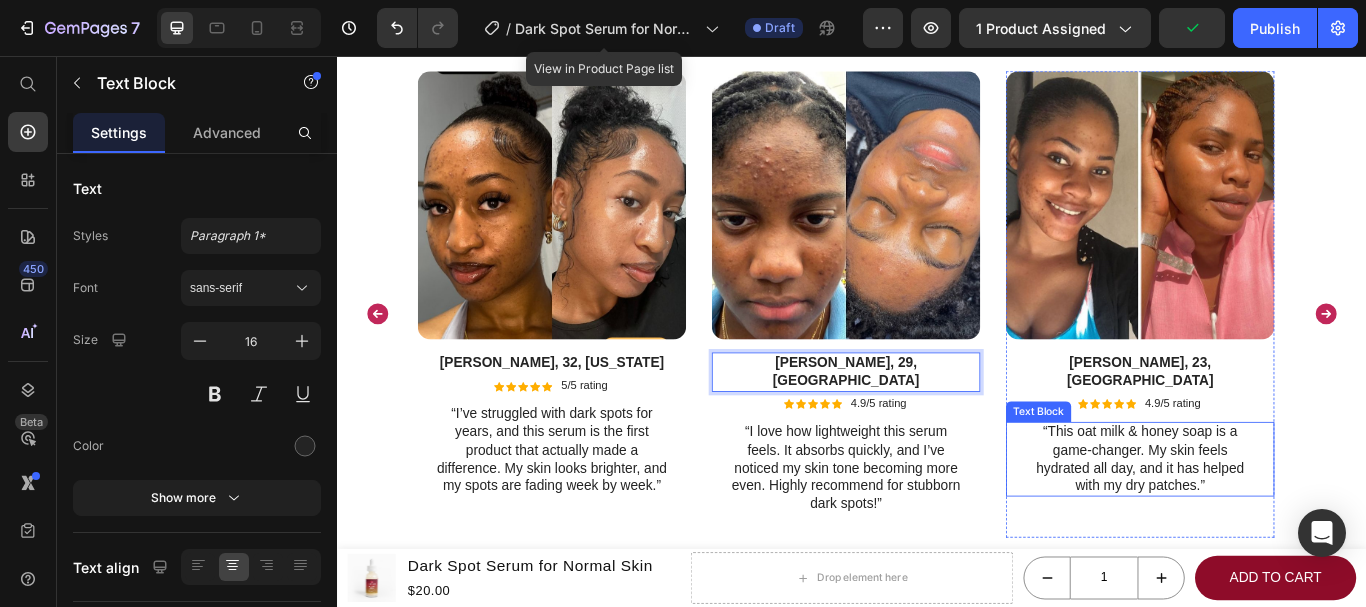 click on "“This oat milk & honey soap is a game-changer. My skin feels hydrated all day, and it has helped with my dry patches.”" at bounding box center (1272, 526) 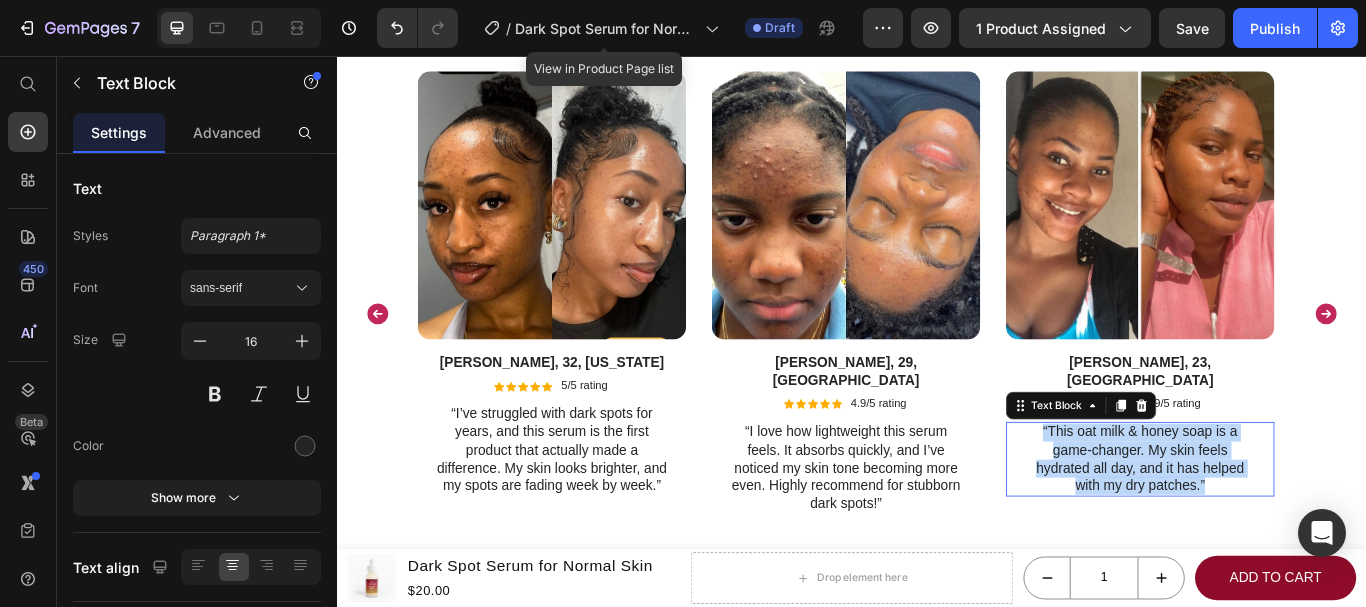 click on "“This oat milk & honey soap is a game-changer. My skin feels hydrated all day, and it has helped with my dry patches.”" at bounding box center [1272, 526] 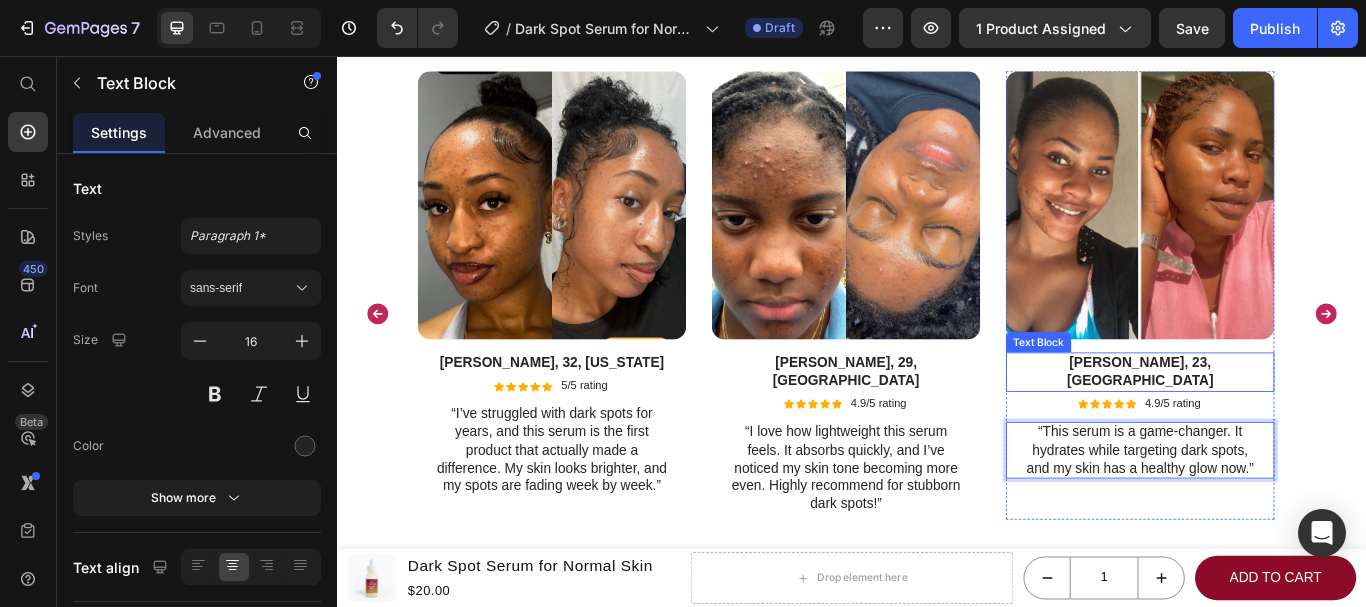 click on "Sophie M., 23, Seattle" at bounding box center (1272, 425) 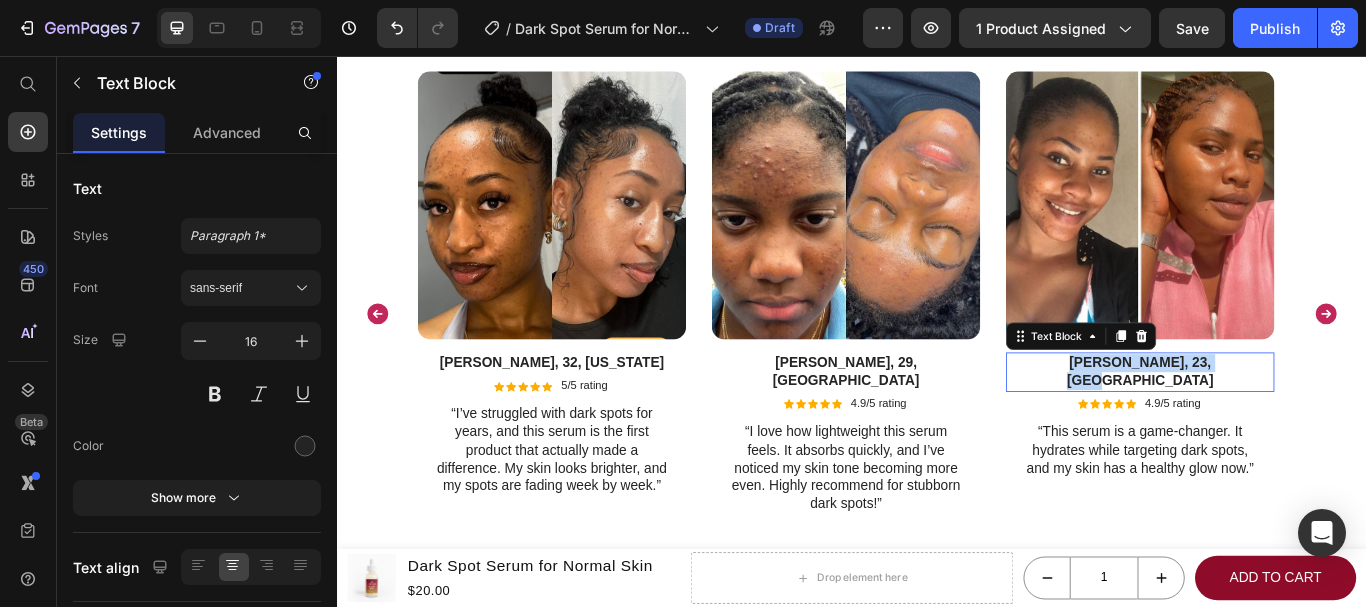 click on "Sophie M., 23, Seattle" at bounding box center (1272, 425) 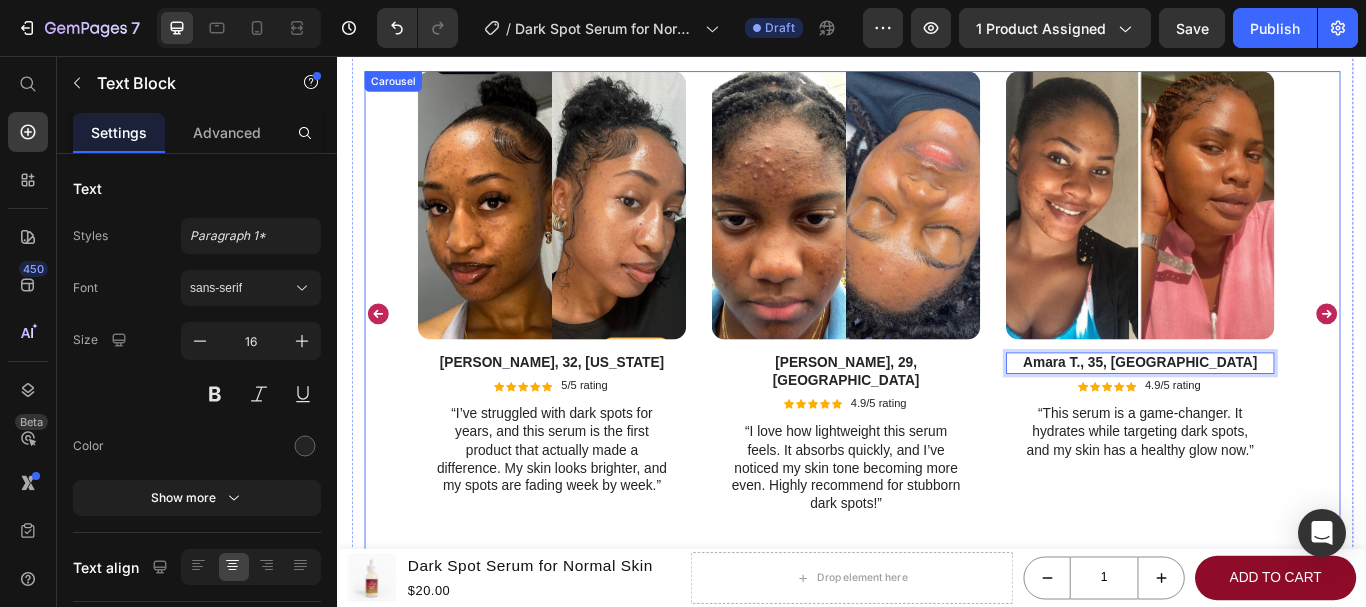 click on "Image Vanessa L., 32, New York Text Block Icon Icon Icon Icon Icon Icon List 5/5 rating Text Block Row “I’ve struggled with dark spots for years, and this serum is the first product that actually made a difference. My skin looks brighter, and my spots are fading week by week.” Text Block Row Image  Samantha R., 29, Miami Text Block Icon Icon Icon Icon Icon Icon List 4.9/5 rating Text Block Row “I love how lightweight this serum feels. It absorbs quickly, and I’ve noticed my skin tone becoming more even. Highly recommend for stubborn dark spots!” Text Block Row Image Amara T., 35, Los Angeles Text Block   4 Icon Icon Icon Icon Icon Icon List 4.9/5 rating Text Block Row “This serum is a game-changer. It hydrates while targeting dark spots, and my skin has a healthy glow now.” Text Block Row Image Kayla T., 34, Atlanta Text Block Icon Icon Icon Icon Icon Icon List 5/5 rating Text Block Row Text Block Row Image Rebecca S., 24, Toronto Text Block Icon Icon Icon Icon
Icon Icon List" at bounding box center (937, 356) 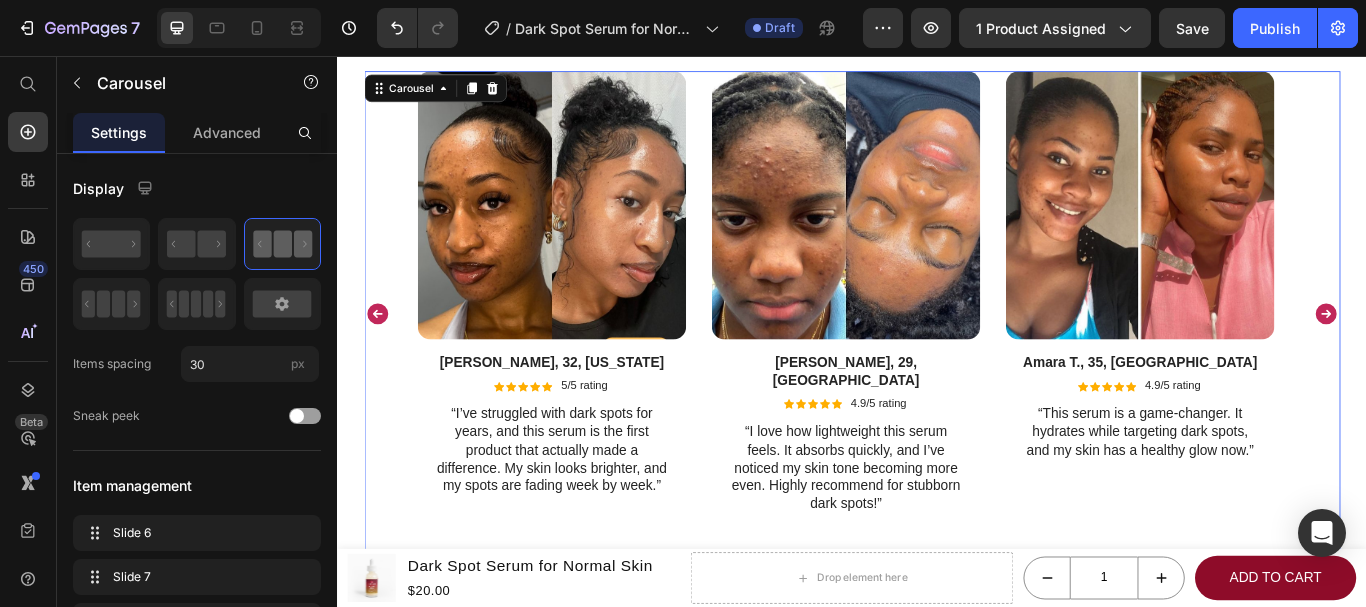 click 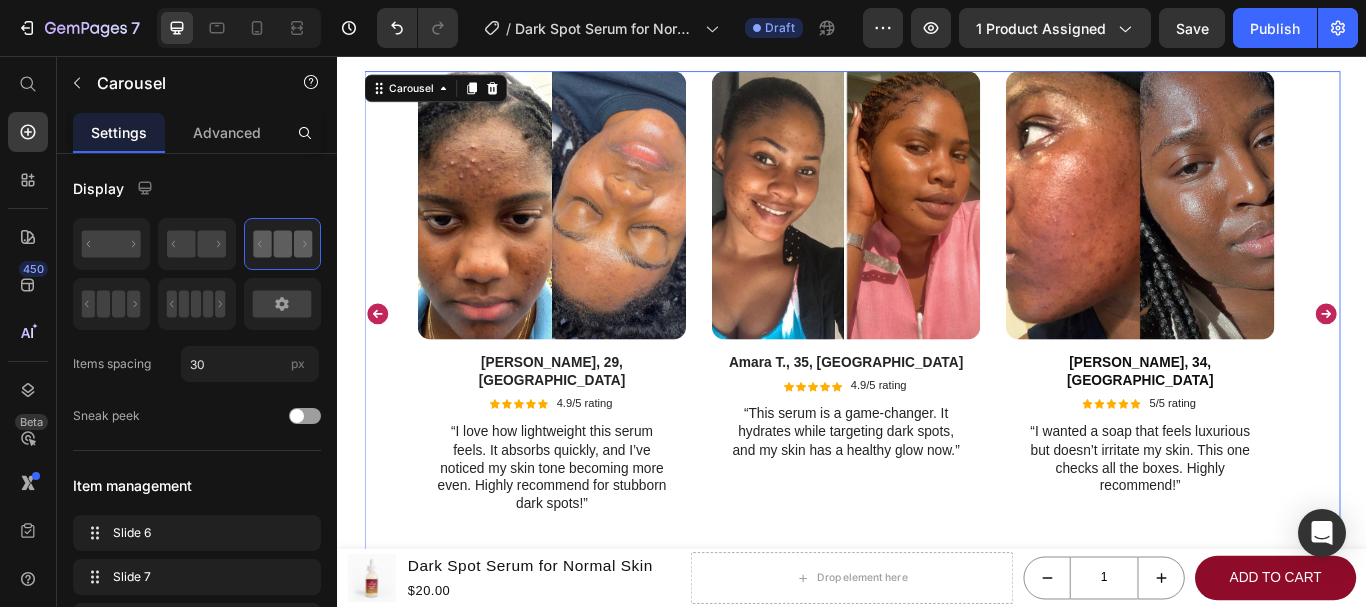 click 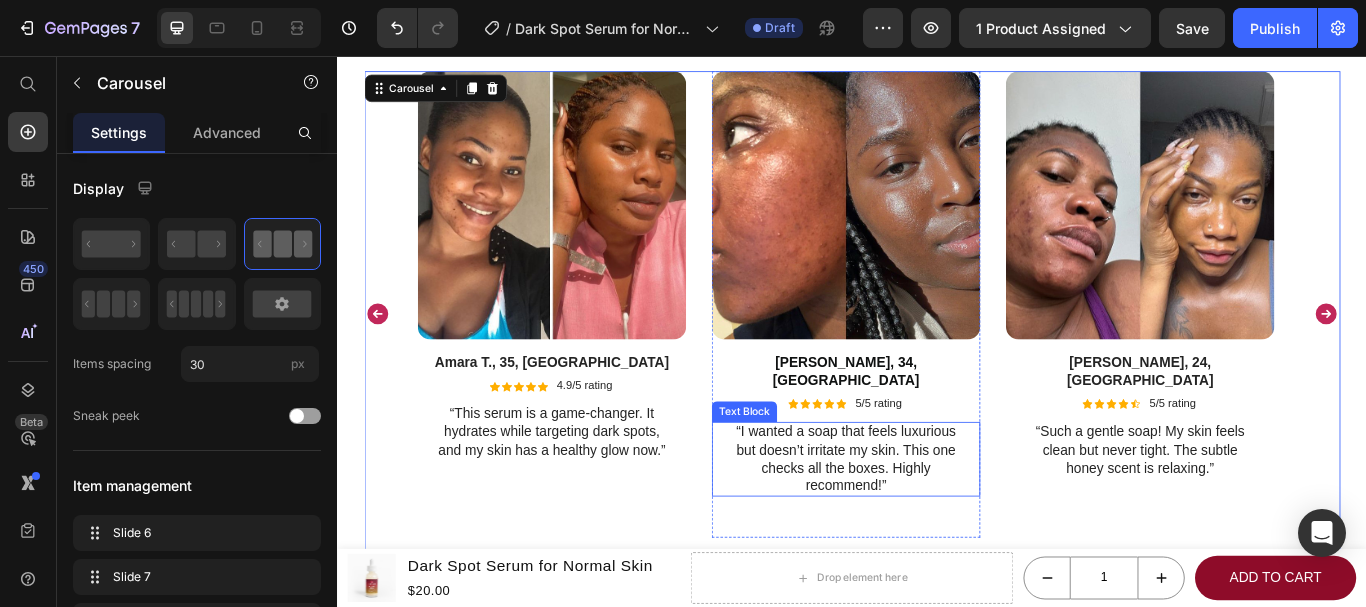 click on "“I wanted a soap that feels luxurious but doesn’t irritate my skin. This one checks all the boxes. Highly recommend!”" at bounding box center [929, 526] 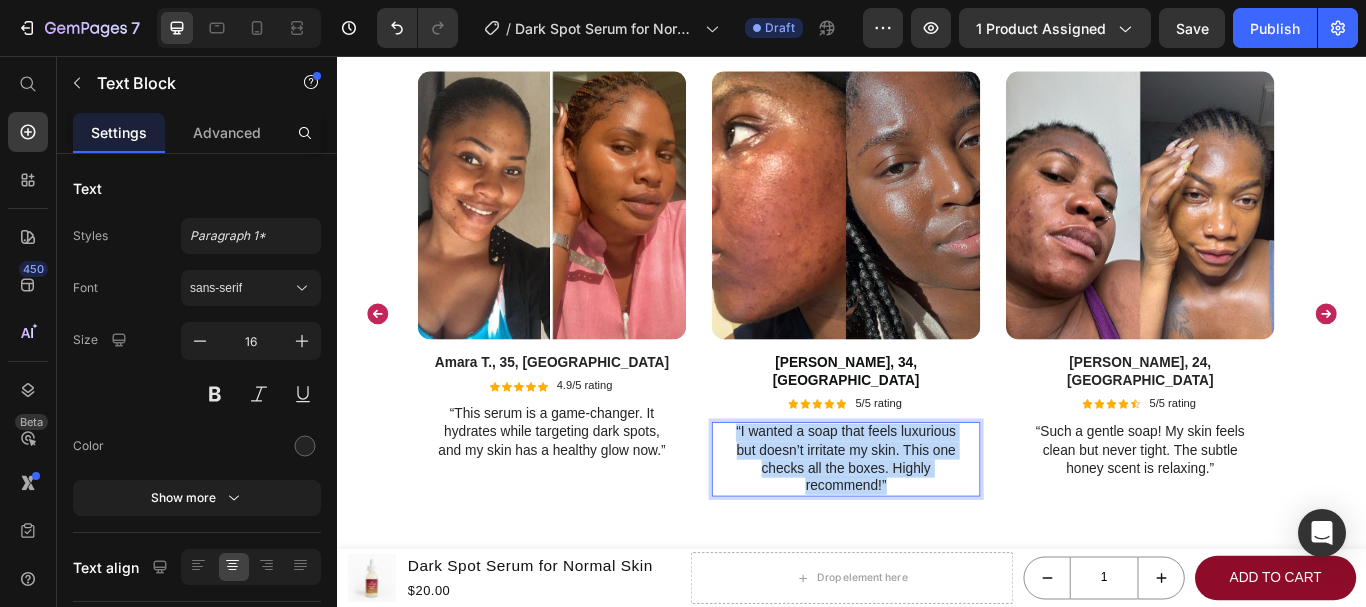 click on "“I wanted a soap that feels luxurious but doesn’t irritate my skin. This one checks all the boxes. Highly recommend!”" at bounding box center (929, 526) 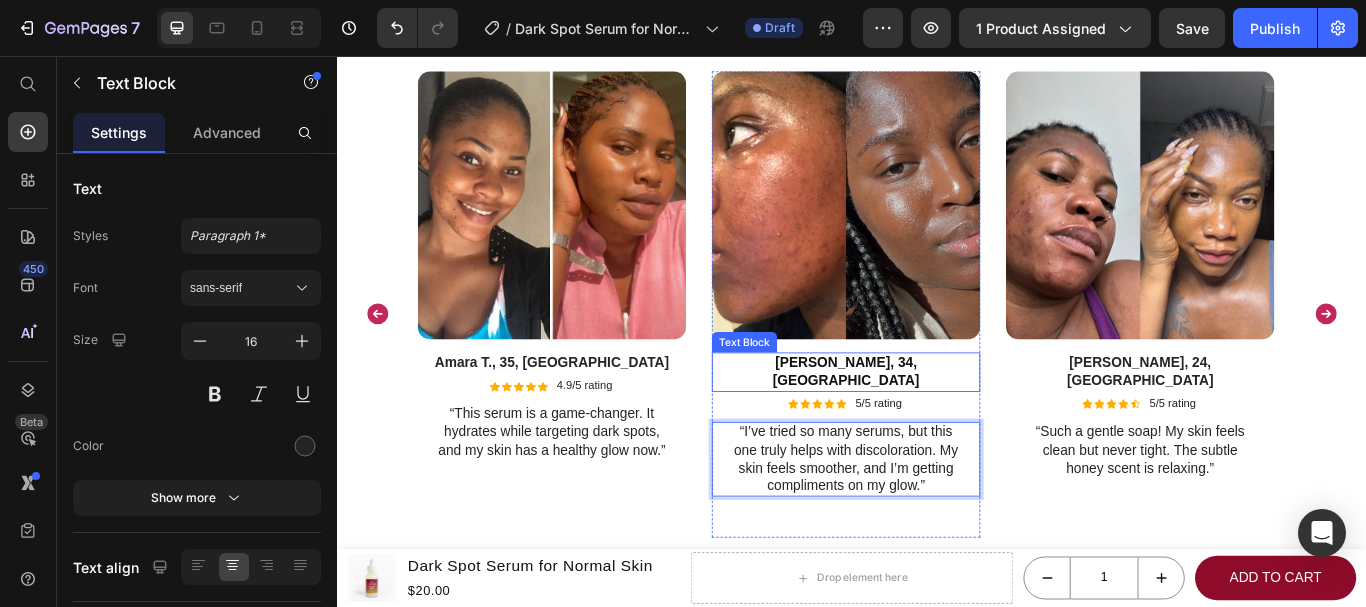 click on "Kayla T., 34, Atlanta" at bounding box center (929, 424) 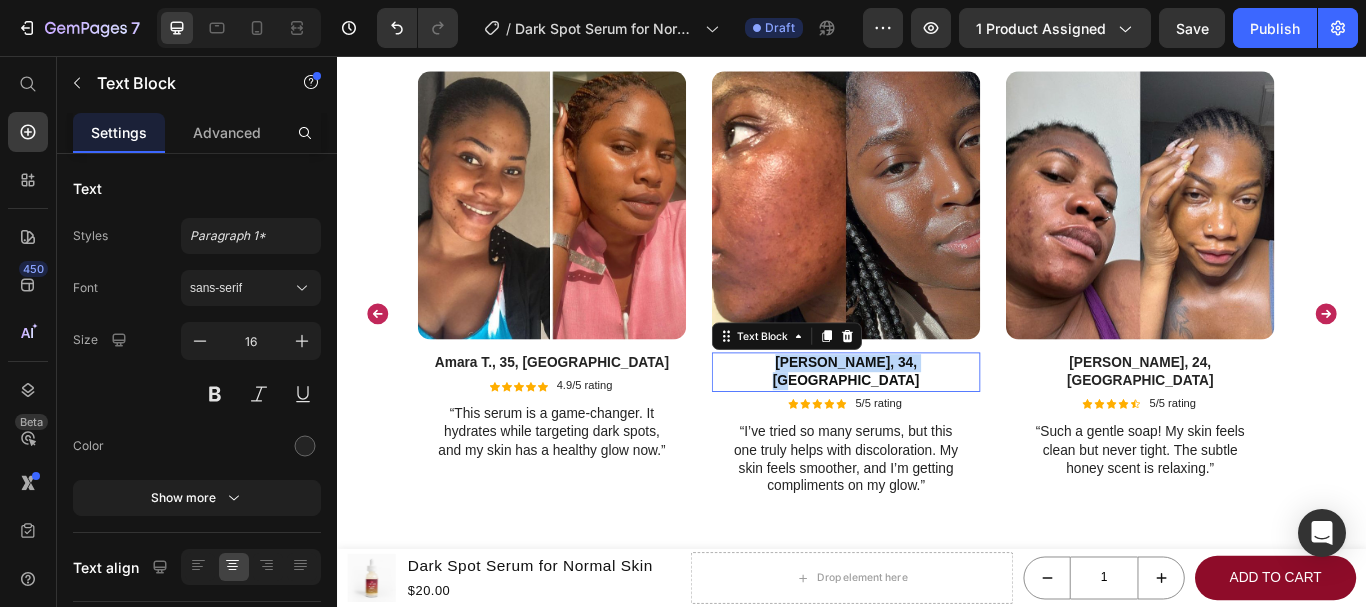 click on "Kayla T., 34, Atlanta" at bounding box center [929, 424] 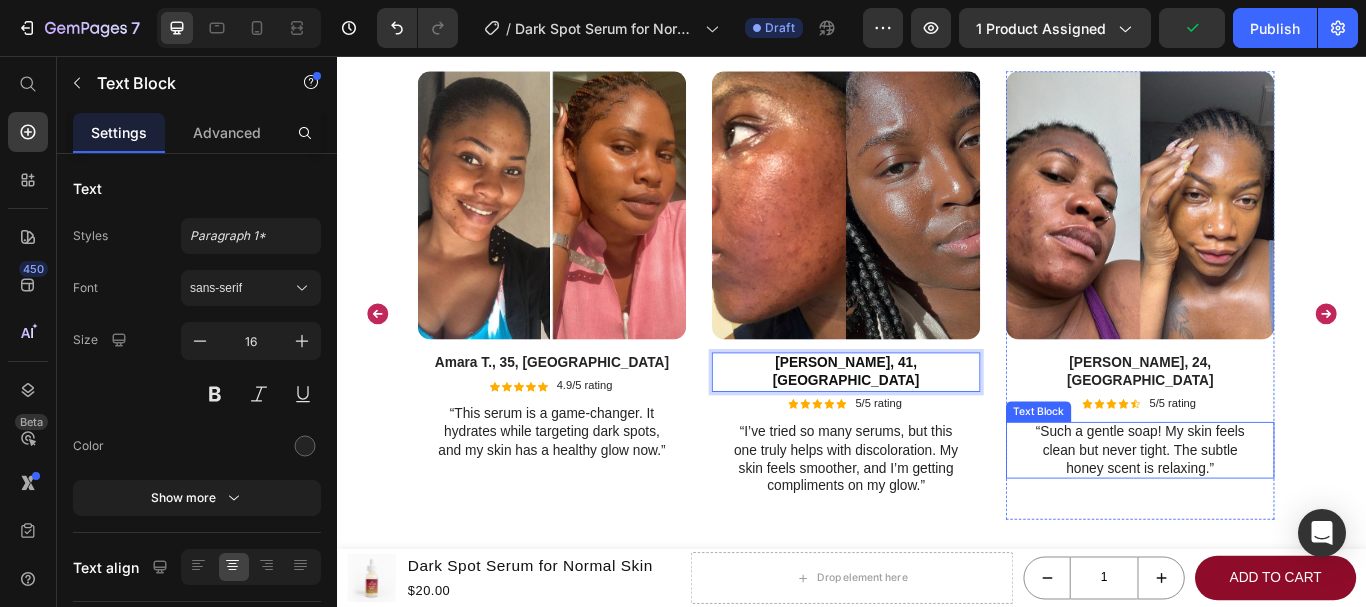 click on "“Such a gentle soap! My skin feels clean but never tight. The subtle honey scent is relaxing.”" at bounding box center (1272, 516) 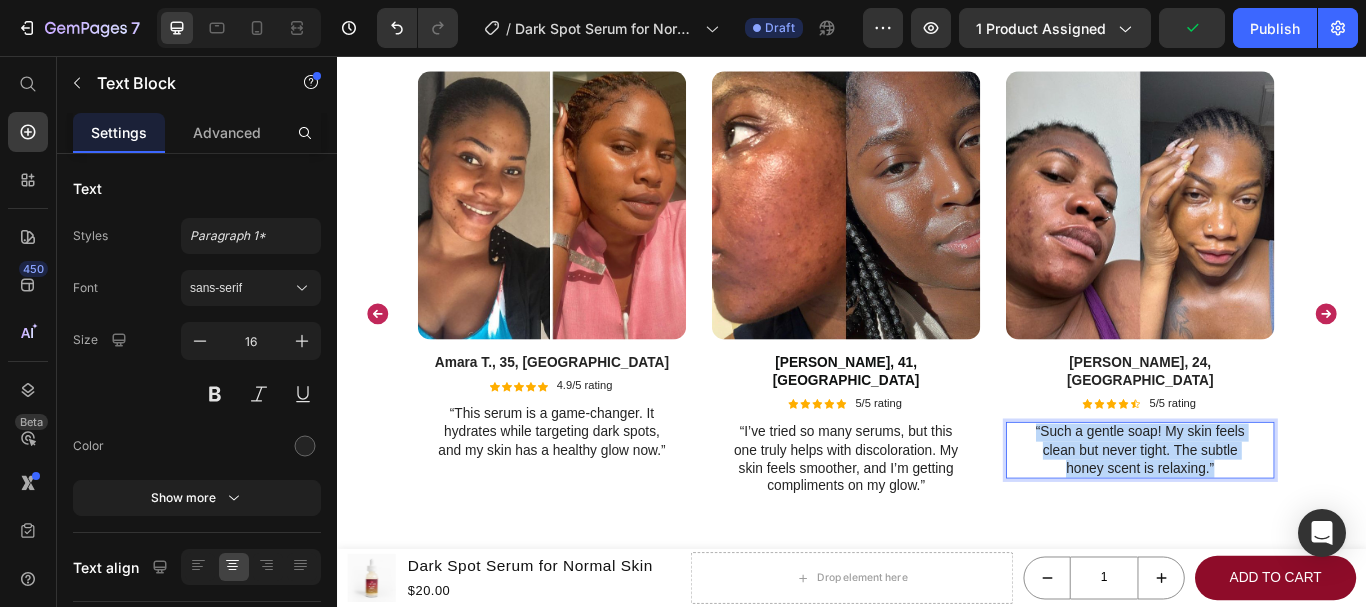 click on "“Such a gentle soap! My skin feels clean but never tight. The subtle honey scent is relaxing.”" at bounding box center [1272, 516] 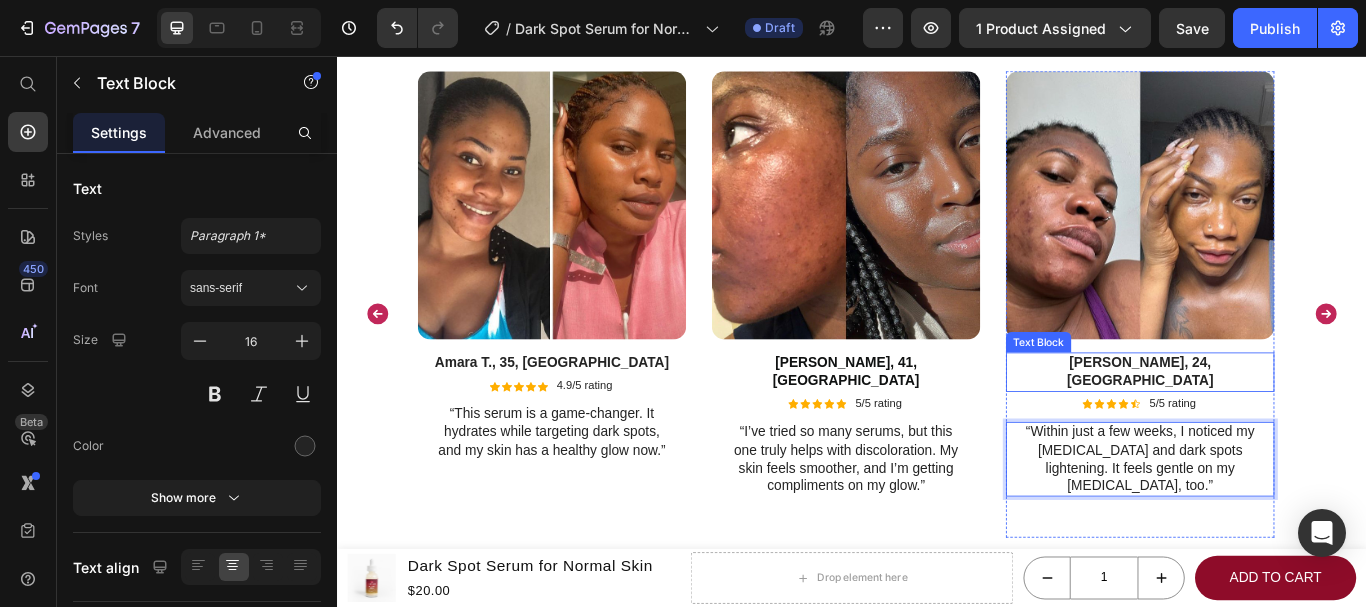 click on "Rebecca S., 24, Toronto" at bounding box center [1272, 425] 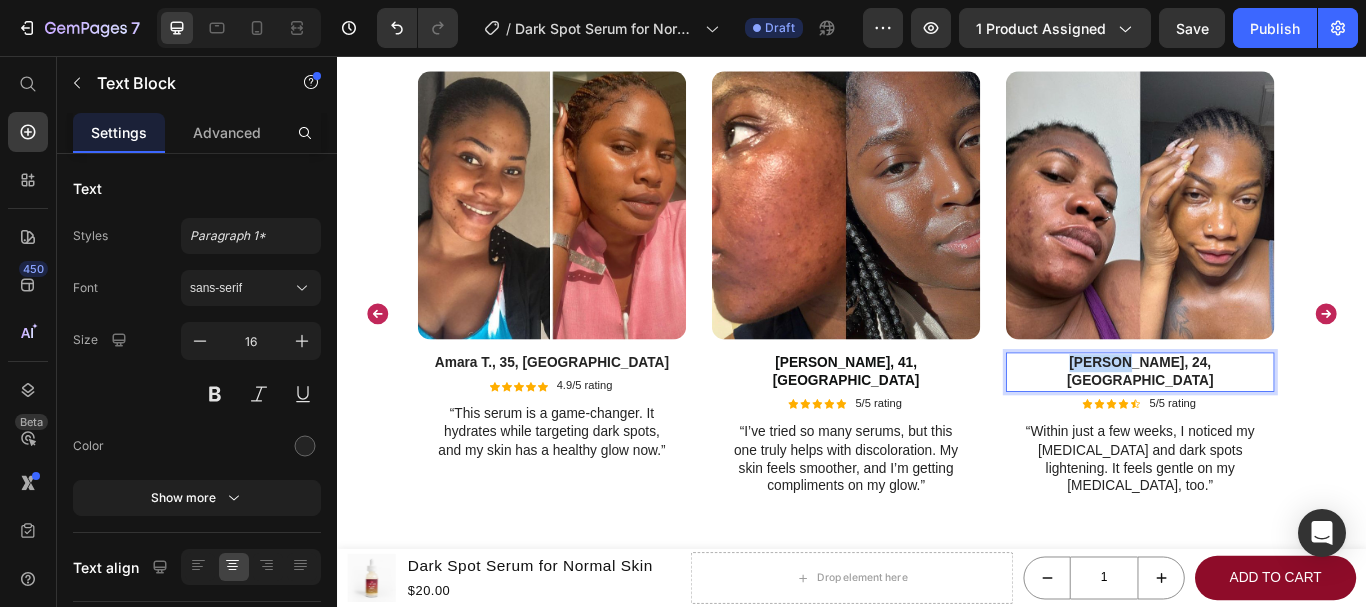 click on "Rebecca S., 24, Toronto" at bounding box center (1272, 425) 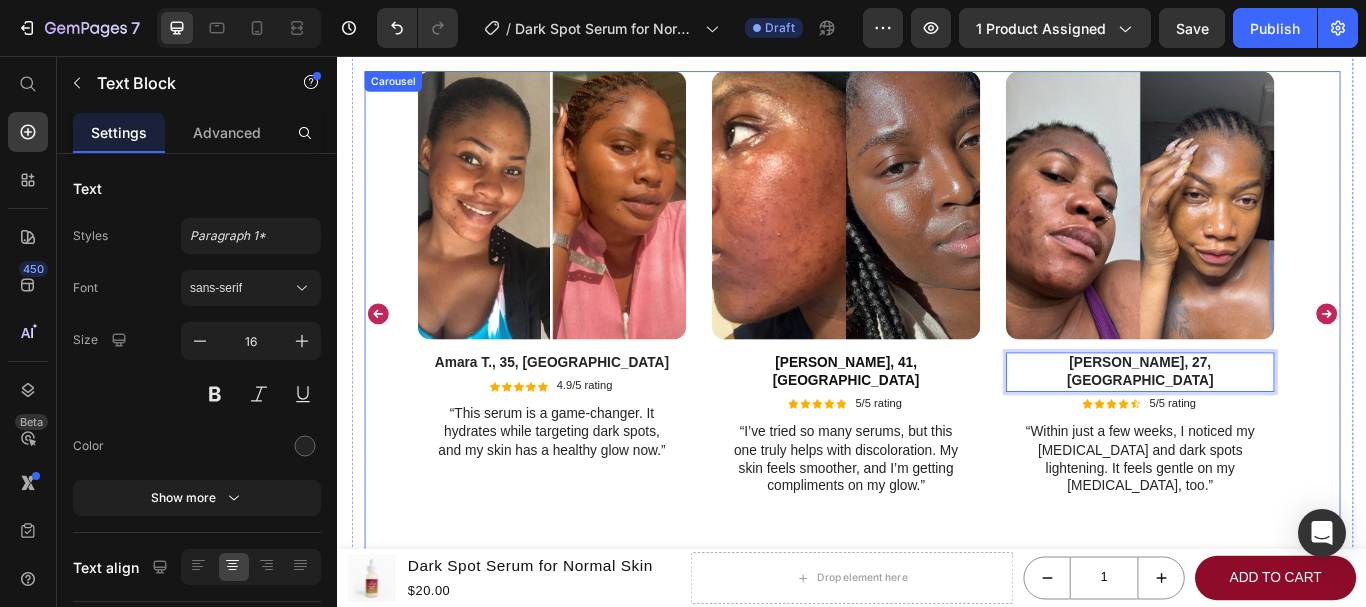 click 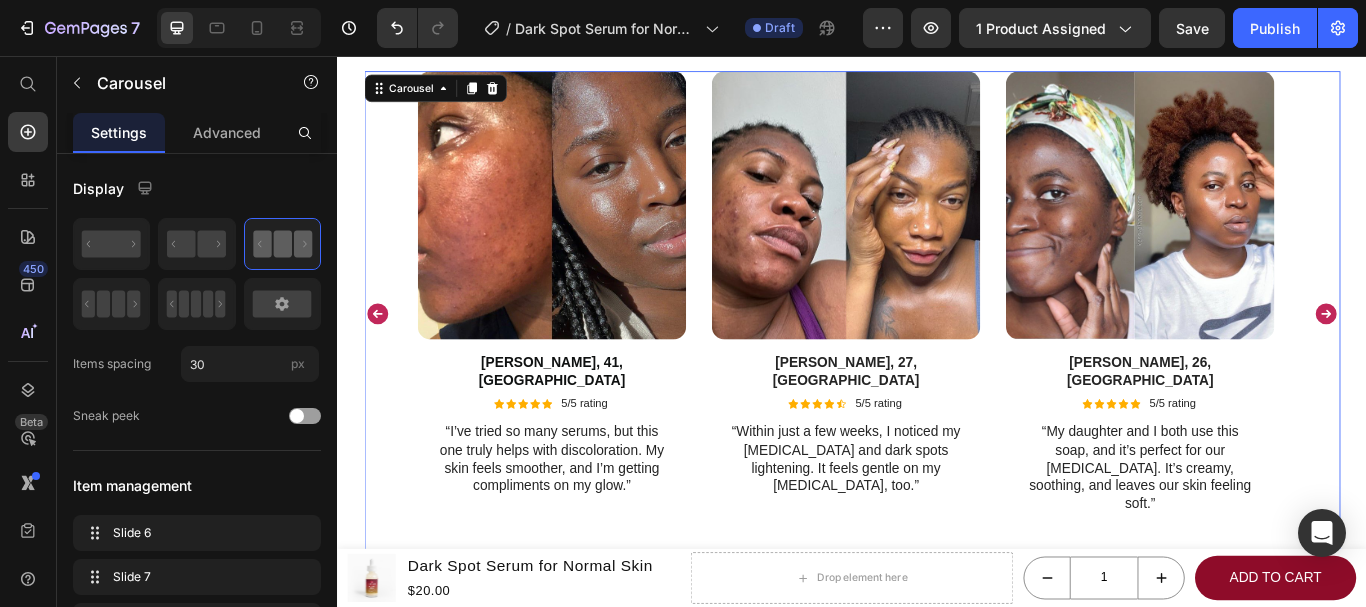 click 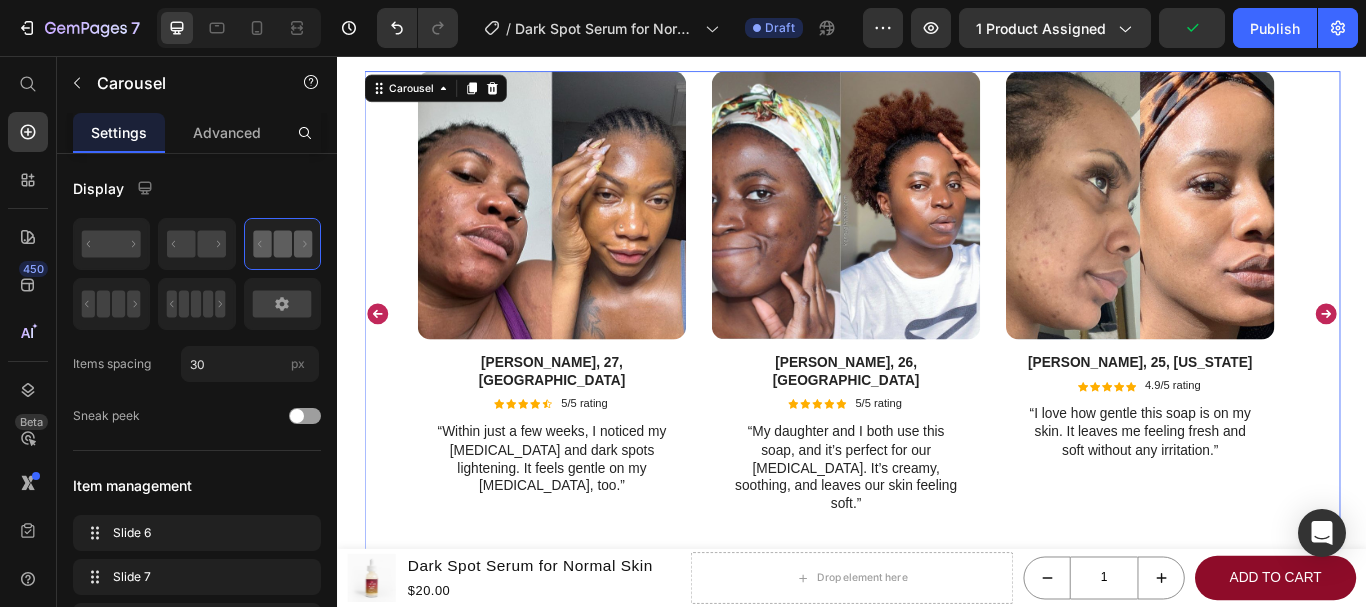 click 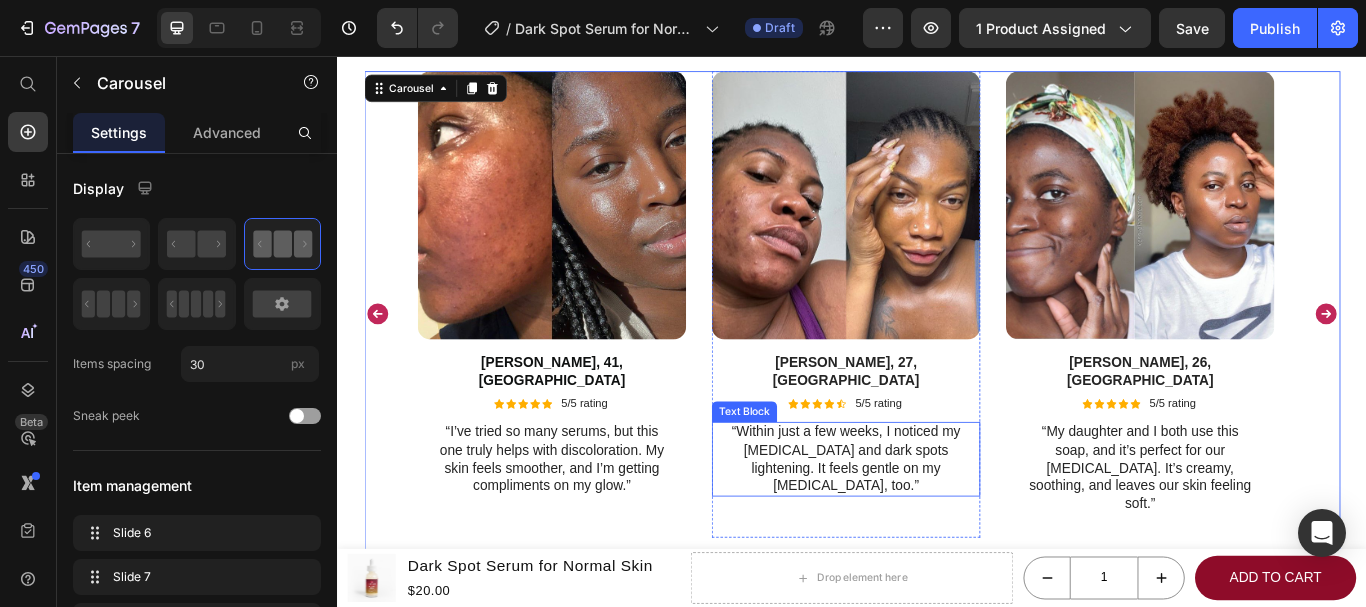 click on "“Within just a few weeks, I noticed my [MEDICAL_DATA] and dark spots lightening. It feels gentle on my [MEDICAL_DATA], too.”" at bounding box center [929, 526] 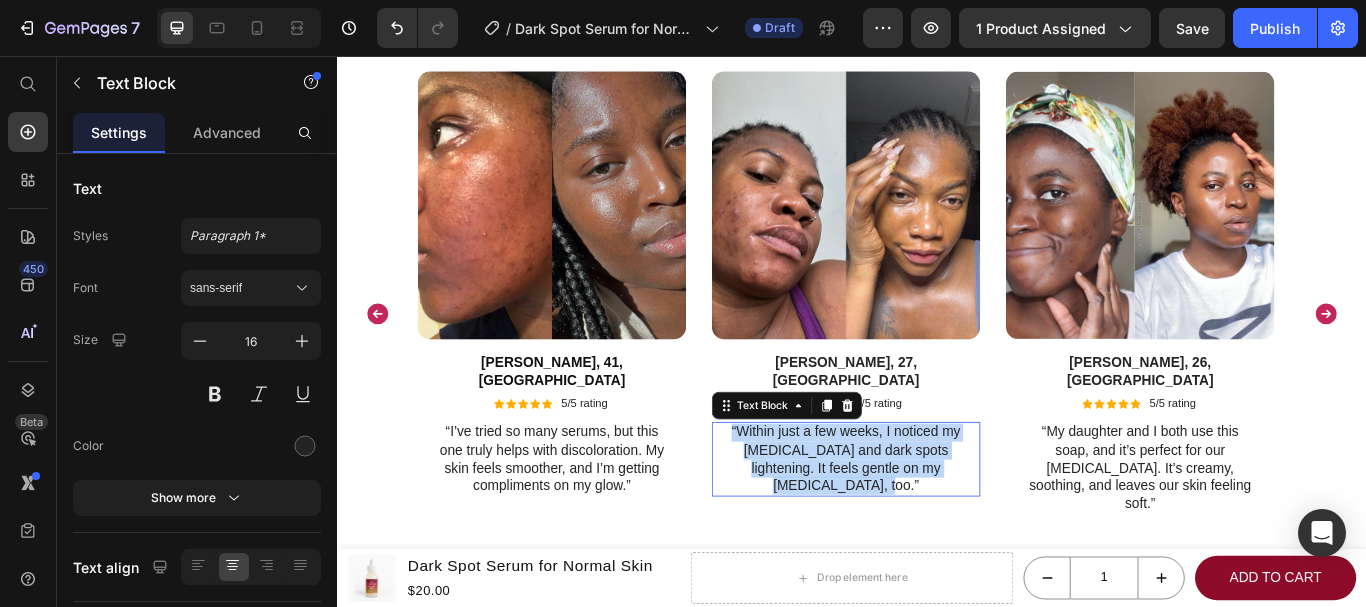 click on "“Within just a few weeks, I noticed my [MEDICAL_DATA] and dark spots lightening. It feels gentle on my [MEDICAL_DATA], too.”" at bounding box center [929, 526] 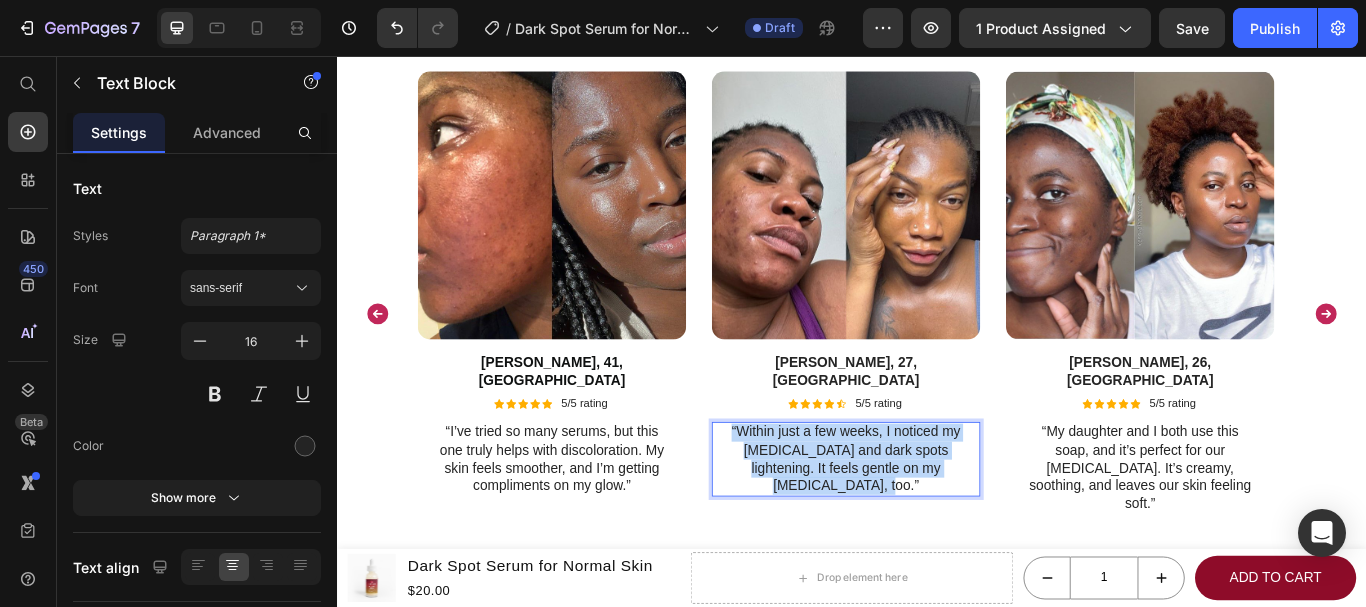 click on "“Within just a few weeks, I noticed my [MEDICAL_DATA] and dark spots lightening. It feels gentle on my [MEDICAL_DATA], too.”" at bounding box center (929, 526) 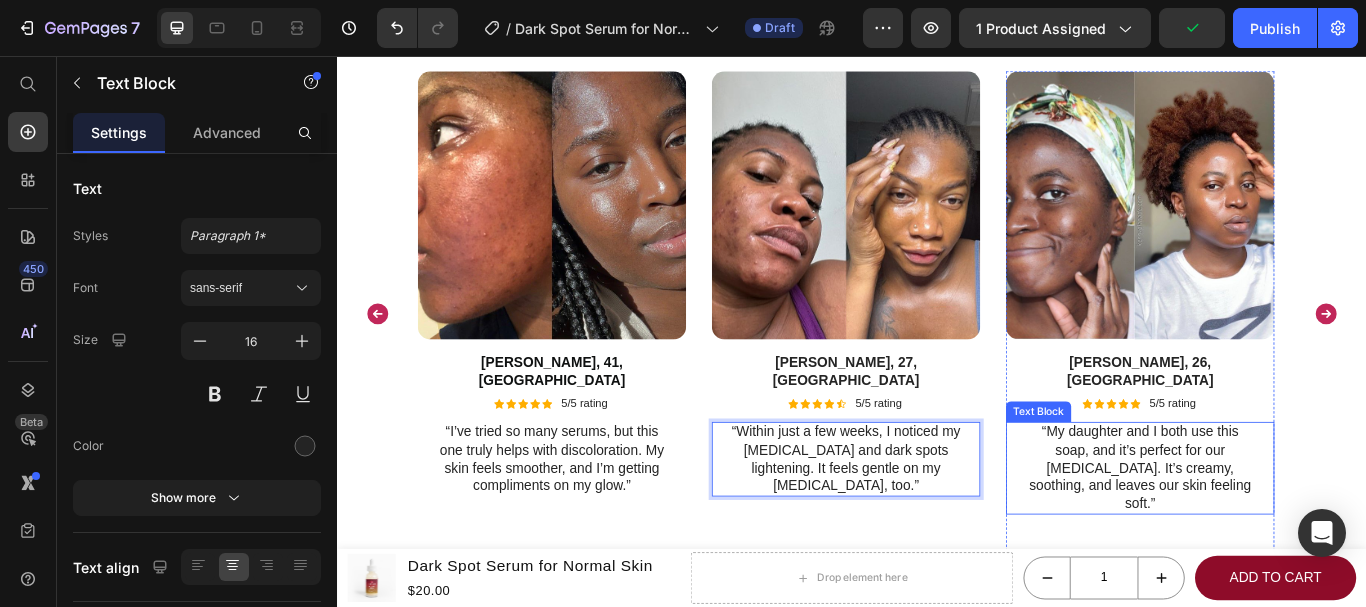 click on "“My daughter and I both use this soap, and it’s perfect for our sensitive skin. It’s creamy, soothing, and leaves our skin feeling soft.”" at bounding box center (1272, 537) 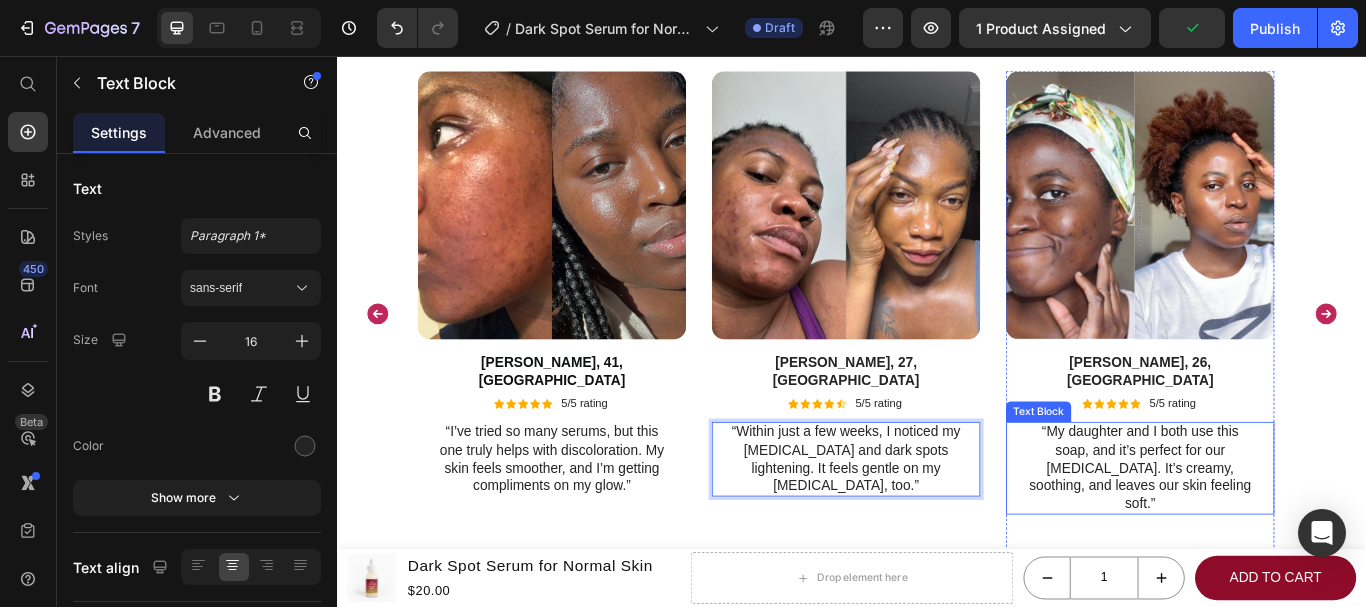click on "“My daughter and I both use this soap, and it’s perfect for our sensitive skin. It’s creamy, soothing, and leaves our skin feeling soft.”" at bounding box center [1272, 537] 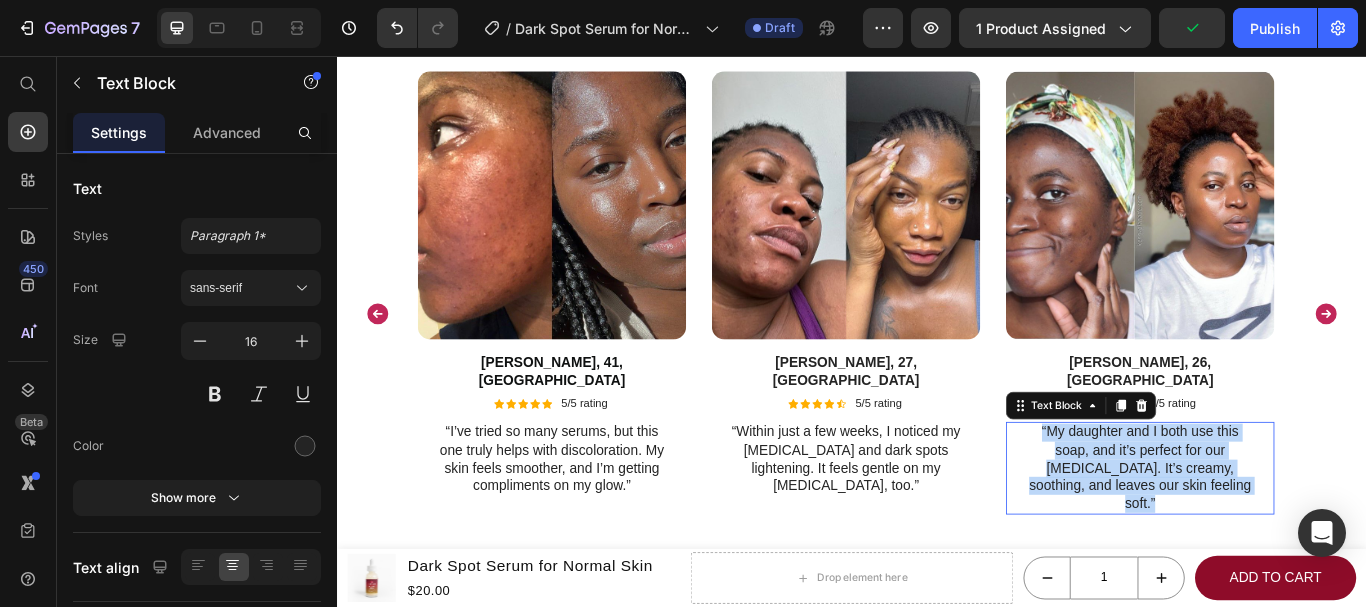 click on "“My daughter and I both use this soap, and it’s perfect for our sensitive skin. It’s creamy, soothing, and leaves our skin feeling soft.”" at bounding box center [1272, 537] 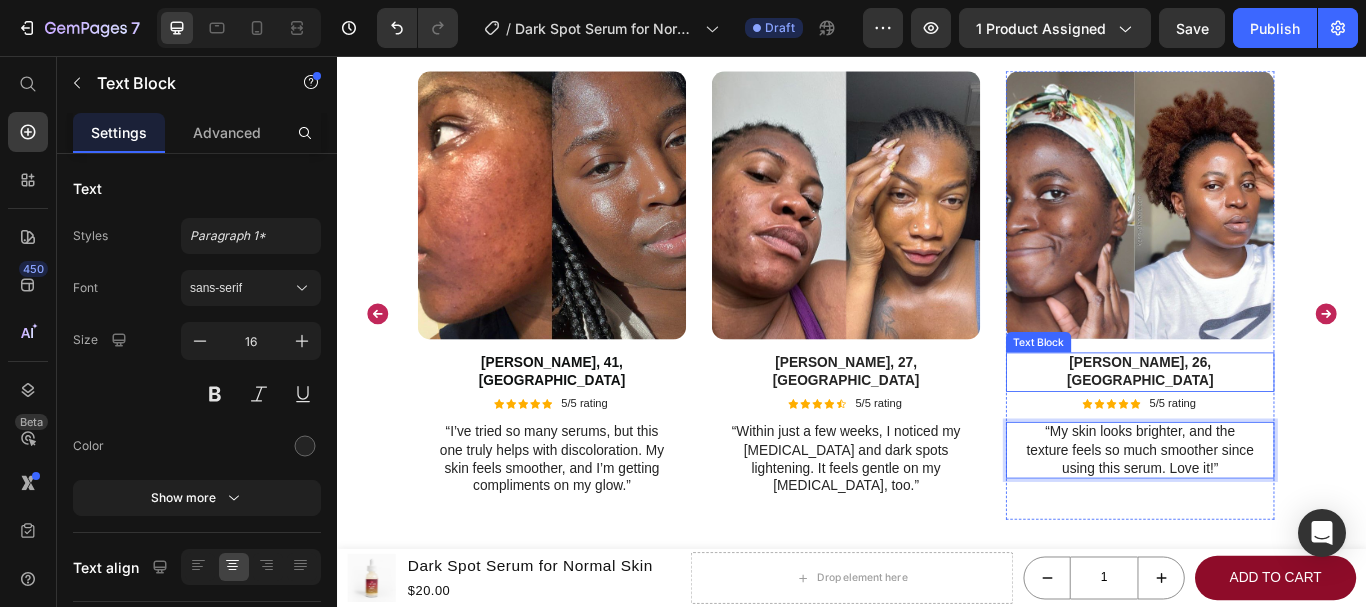 click on "Maya D., 26, Miami" at bounding box center (1272, 425) 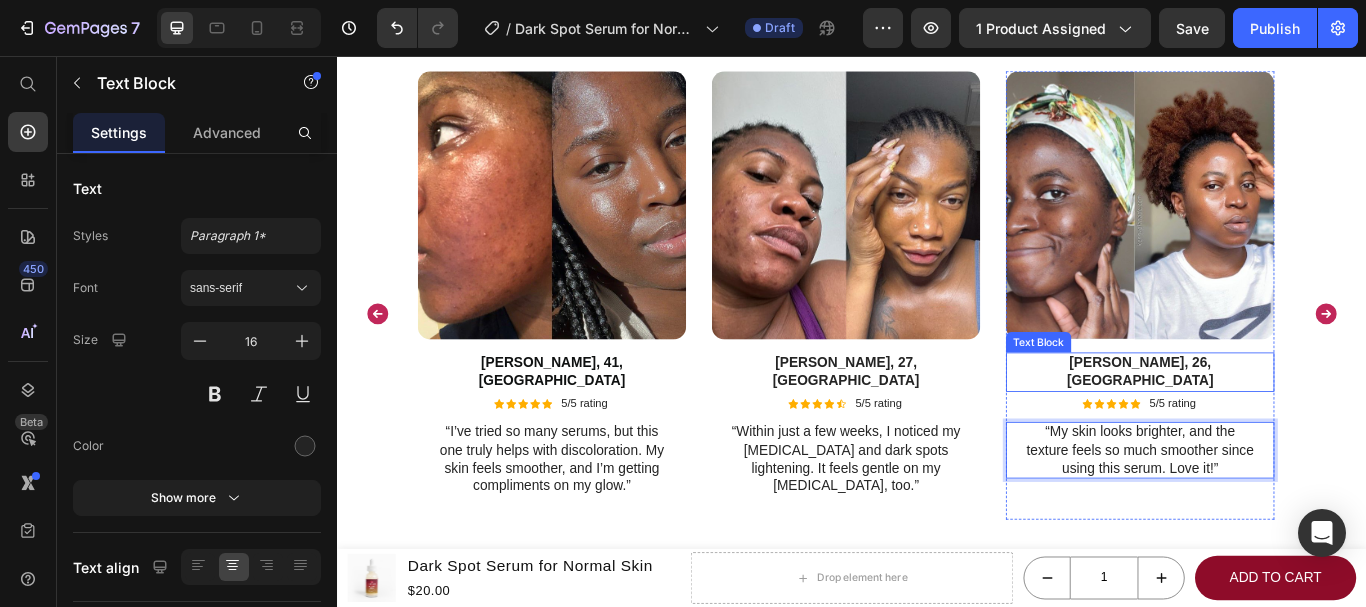 click on "Maya D., 26, Miami" at bounding box center (1272, 425) 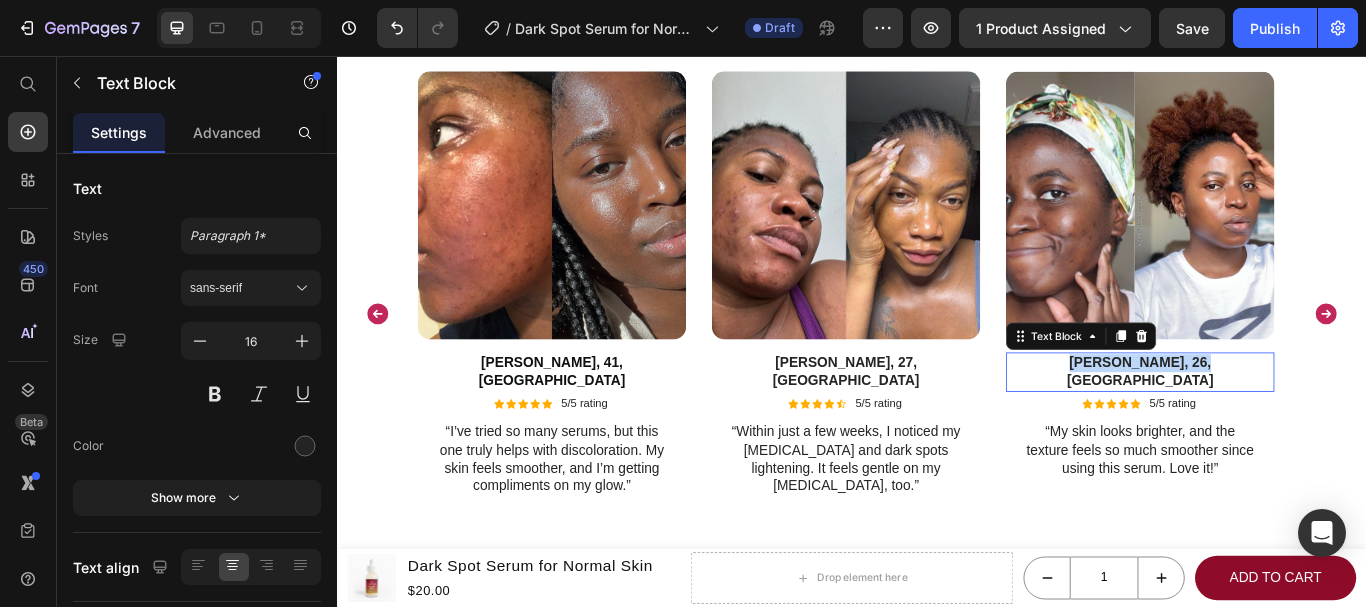 click on "Maya D., 26, Miami" at bounding box center [1272, 425] 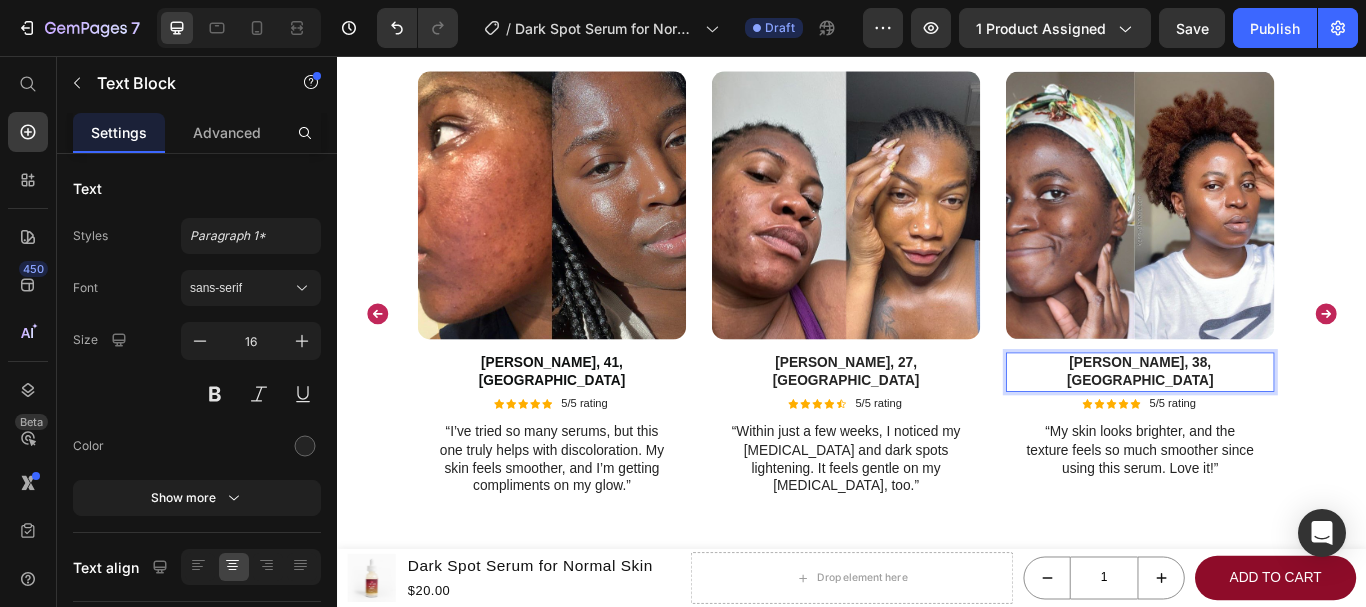 click on "Fatima H., 38, London" at bounding box center [1272, 425] 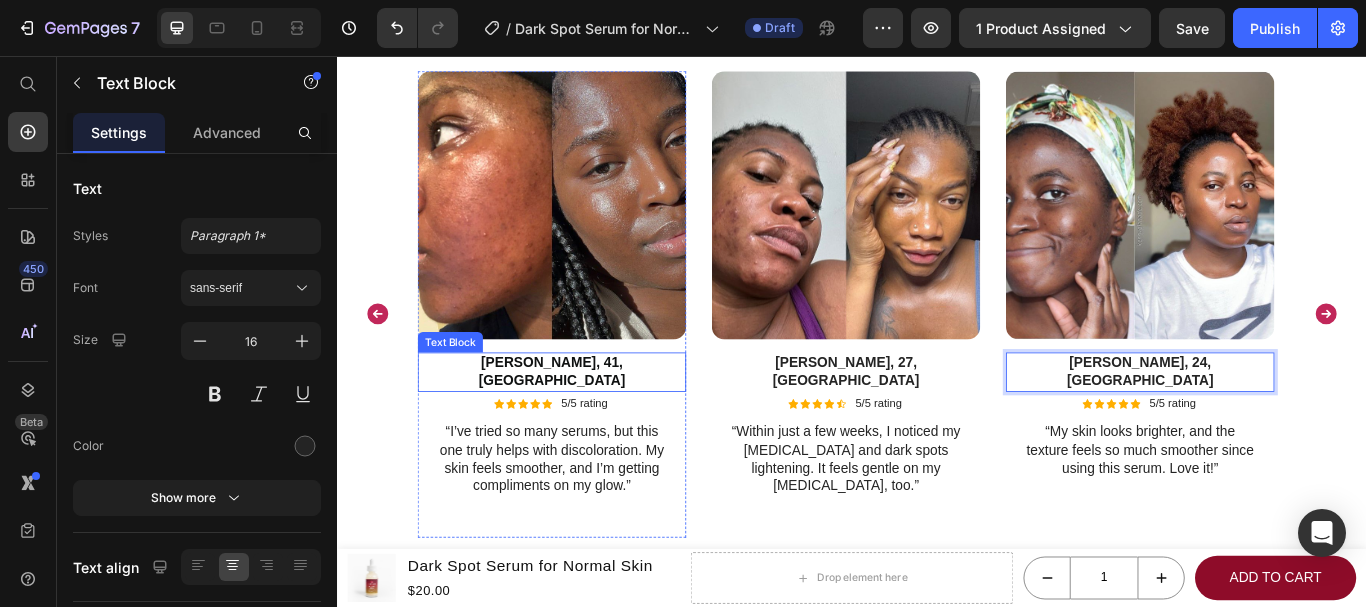 click on "Melissa P., 41, Chicago" at bounding box center (586, 424) 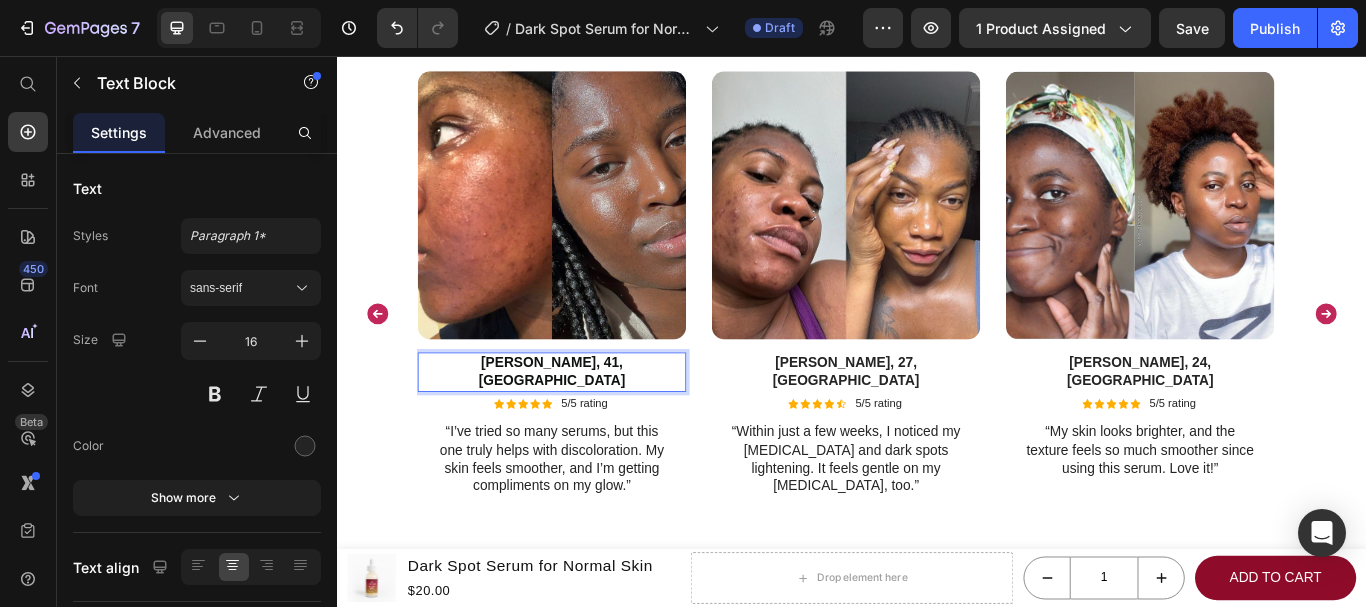 click on "Melissa P., 41, Chicago" at bounding box center (586, 424) 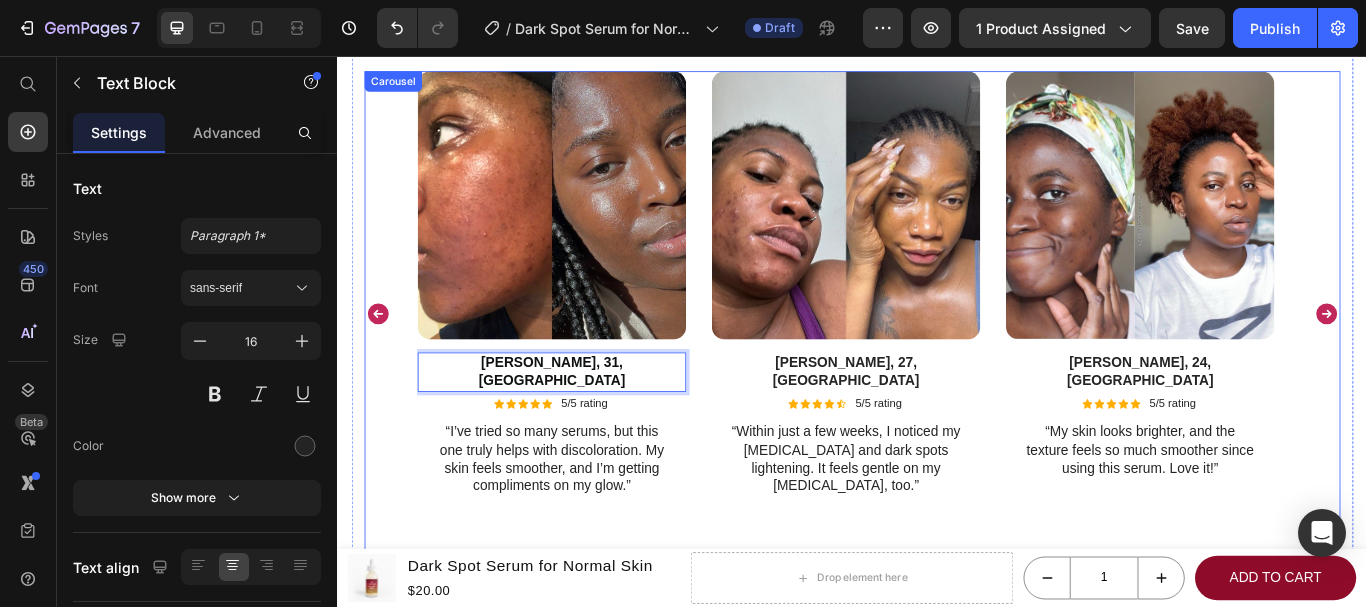 click 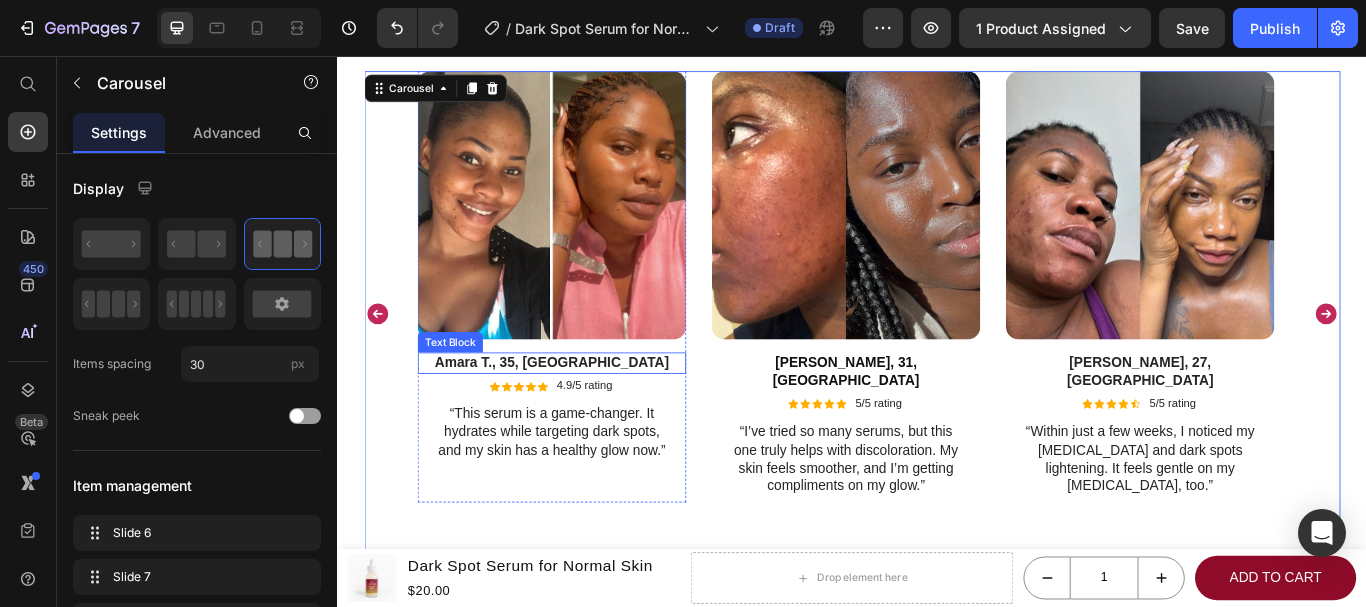 click on "Amara T., 35, Los Angeles" at bounding box center [586, 414] 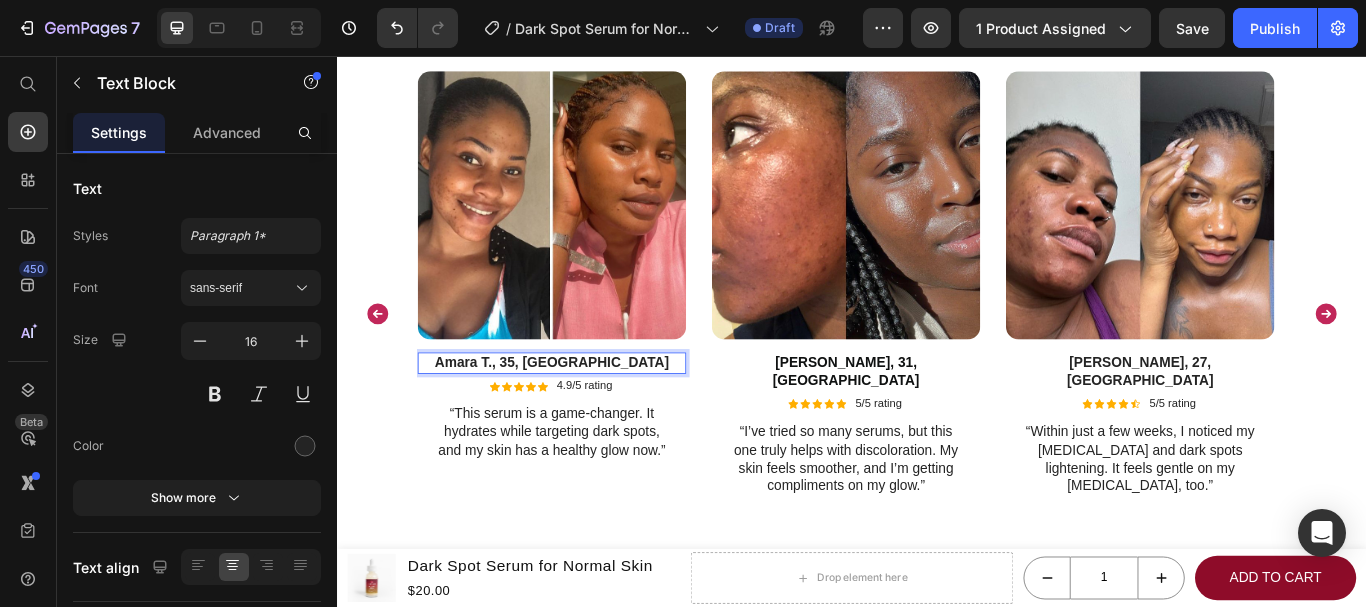 click on "Amara T., 35, Los Angeles" at bounding box center [586, 414] 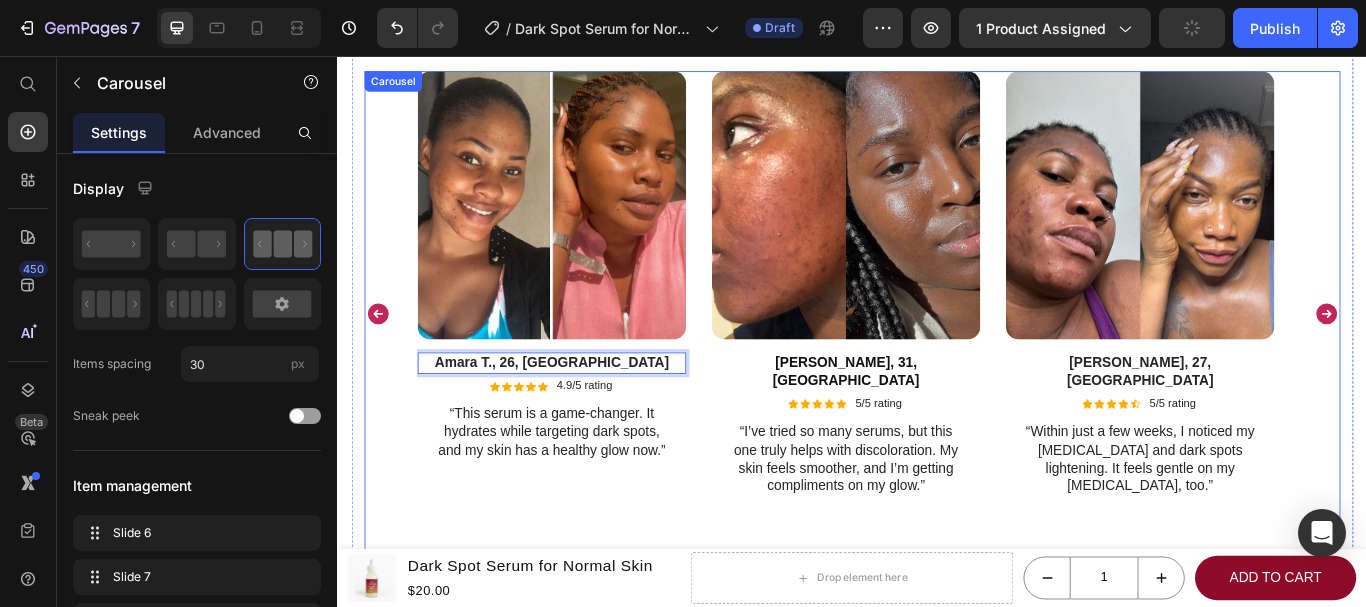 click 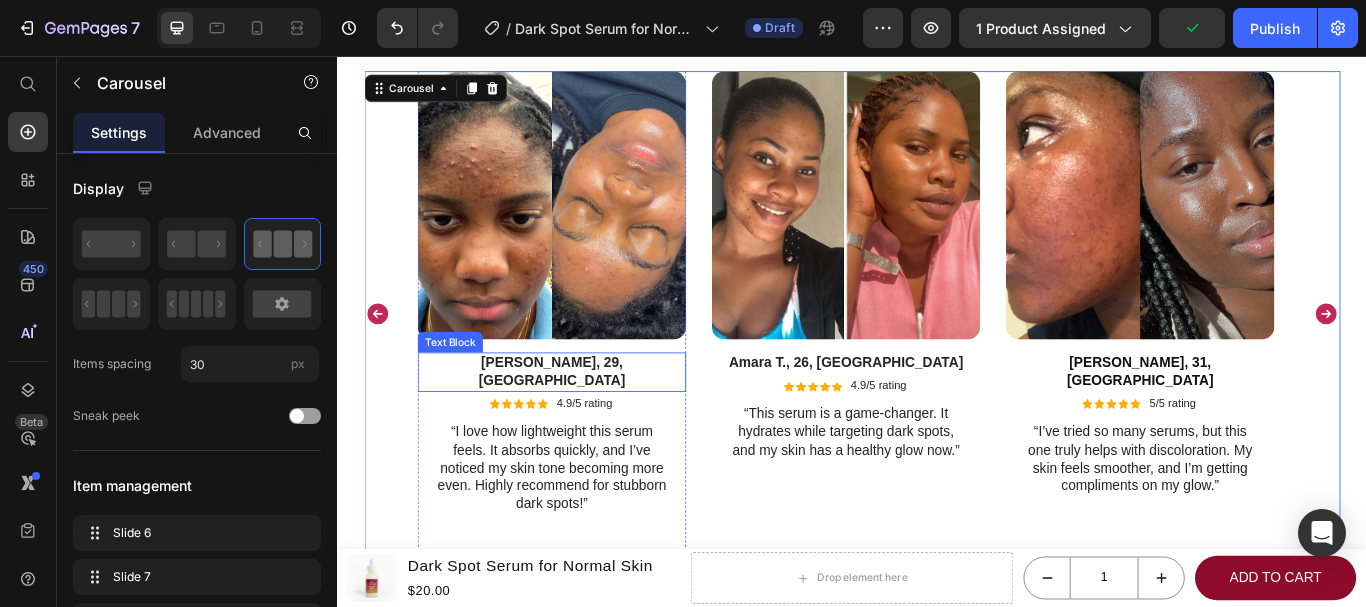 click on "Samantha R., 29, Miami" at bounding box center (586, 425) 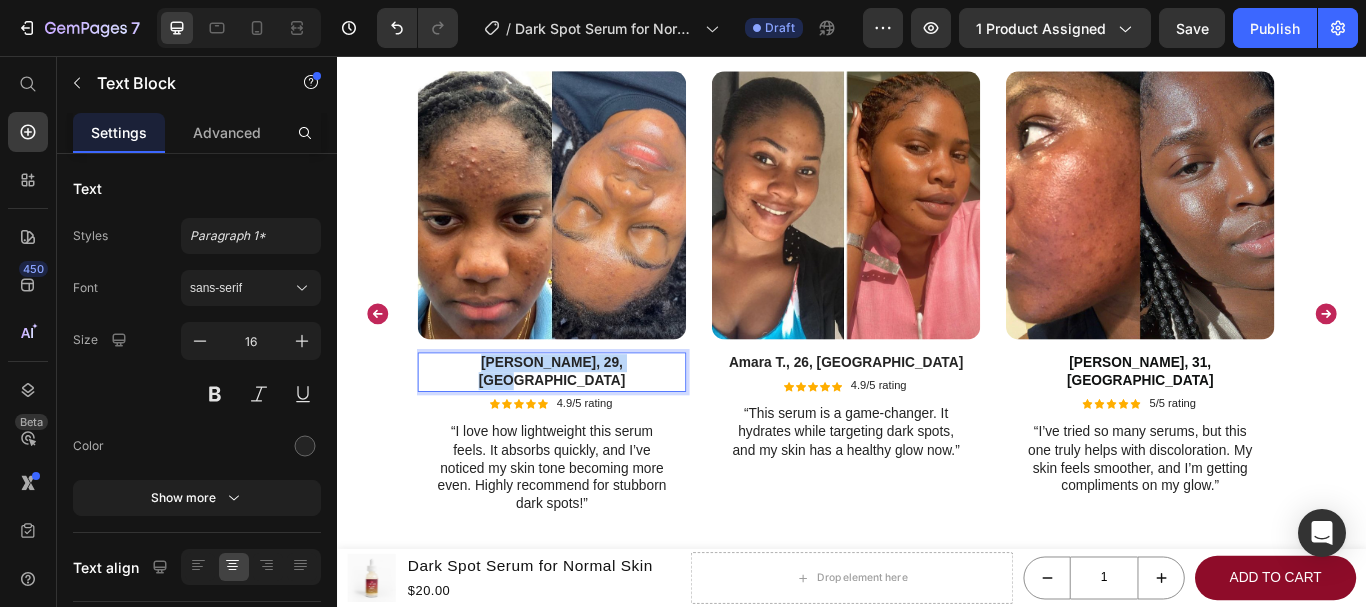 click on "Samantha R., 29, Miami" at bounding box center (586, 425) 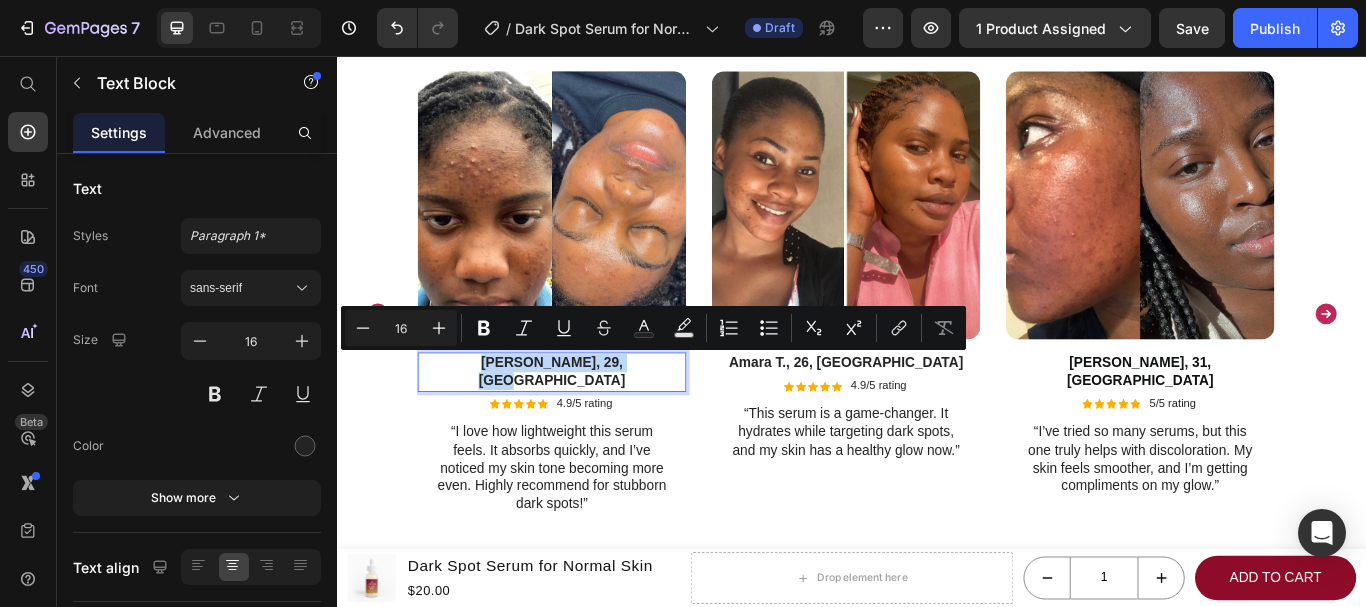 click on "Samantha R., 29, Miami" at bounding box center [586, 425] 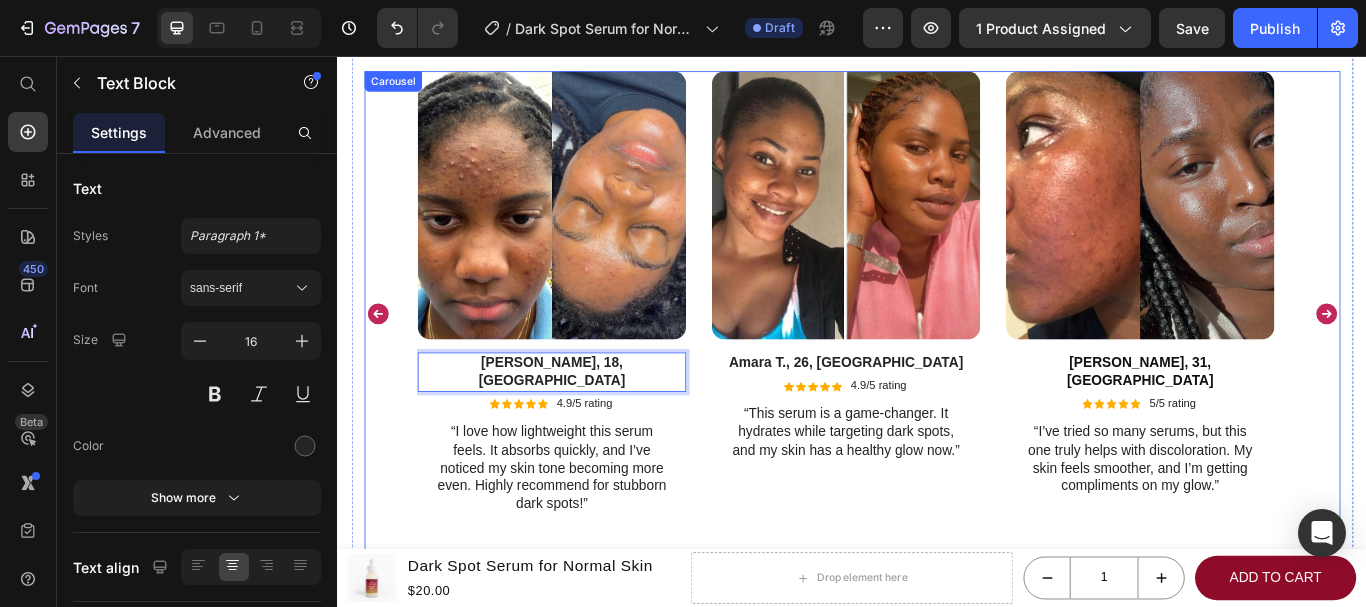 click 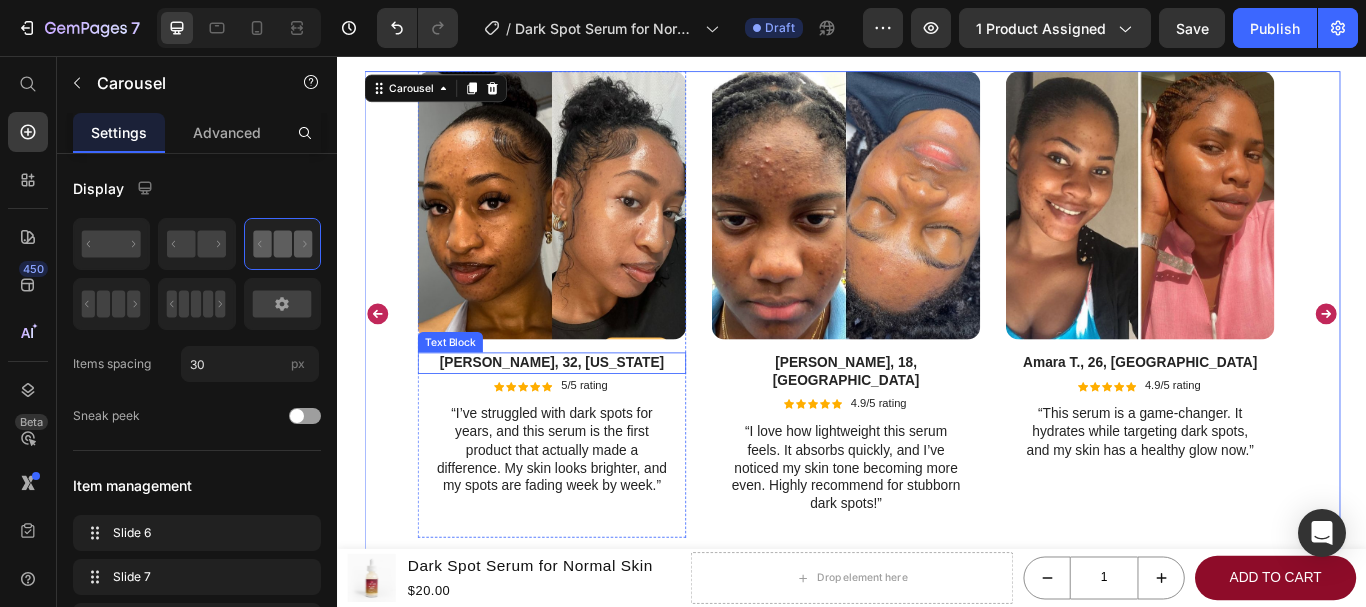 click on "Vanessa L., 32, New York" at bounding box center [586, 414] 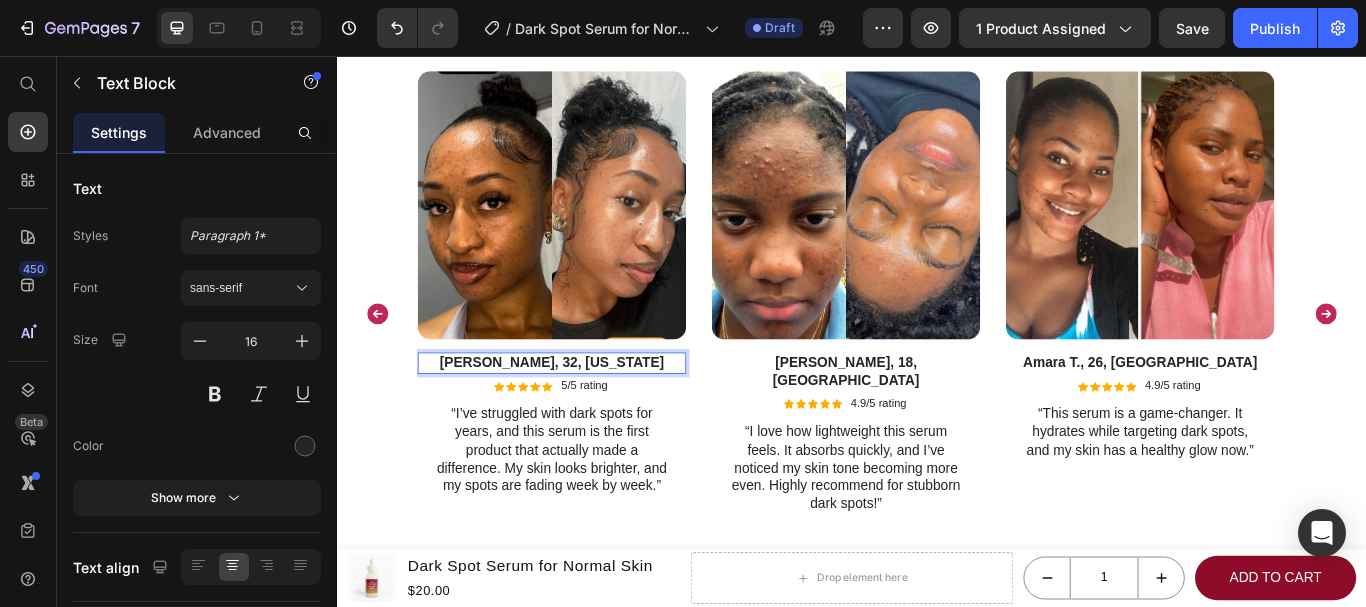 click on "Vanessa L., 32, New York" at bounding box center (586, 414) 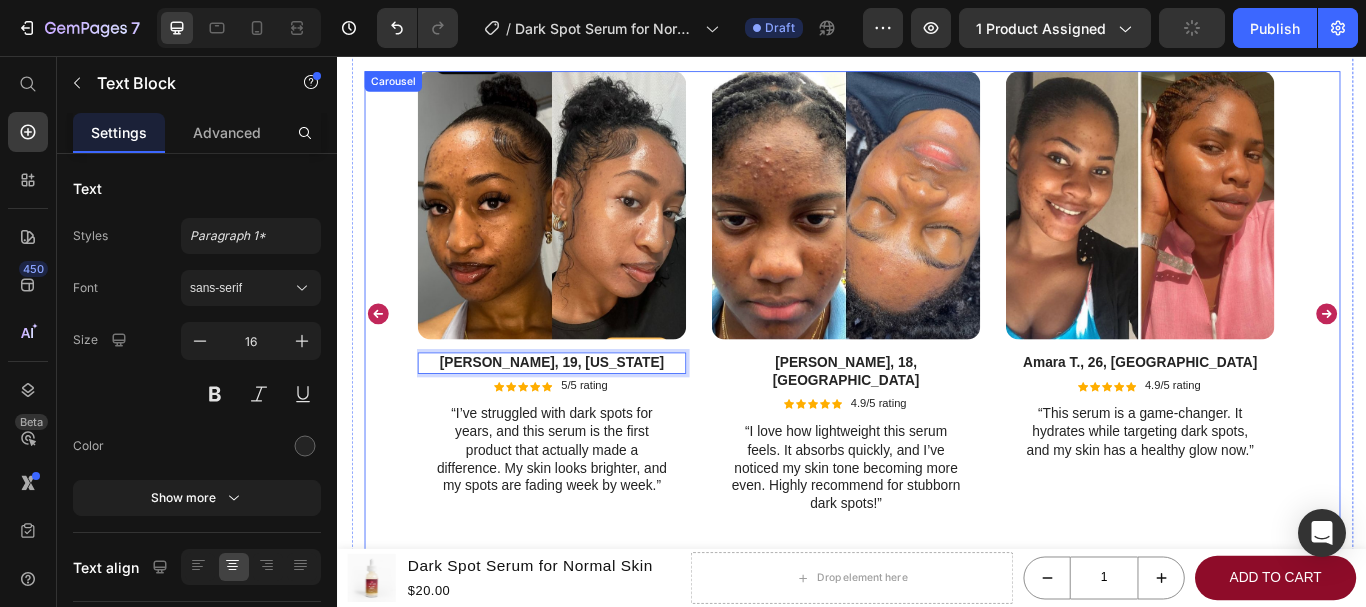 click 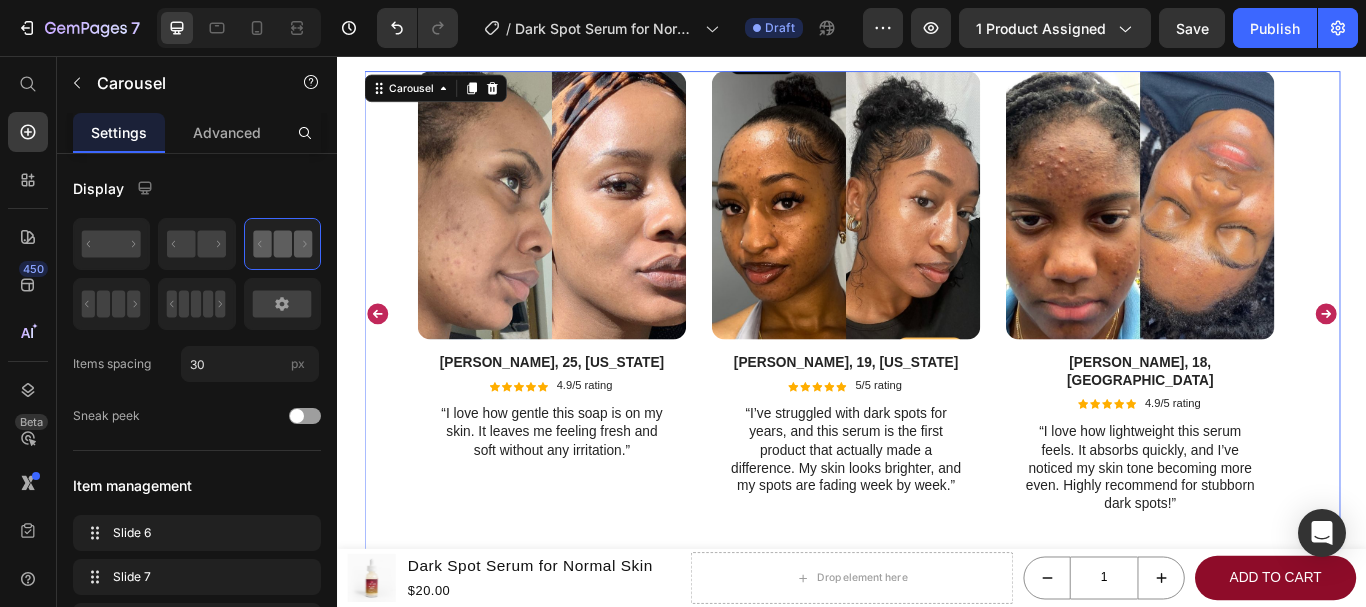 click 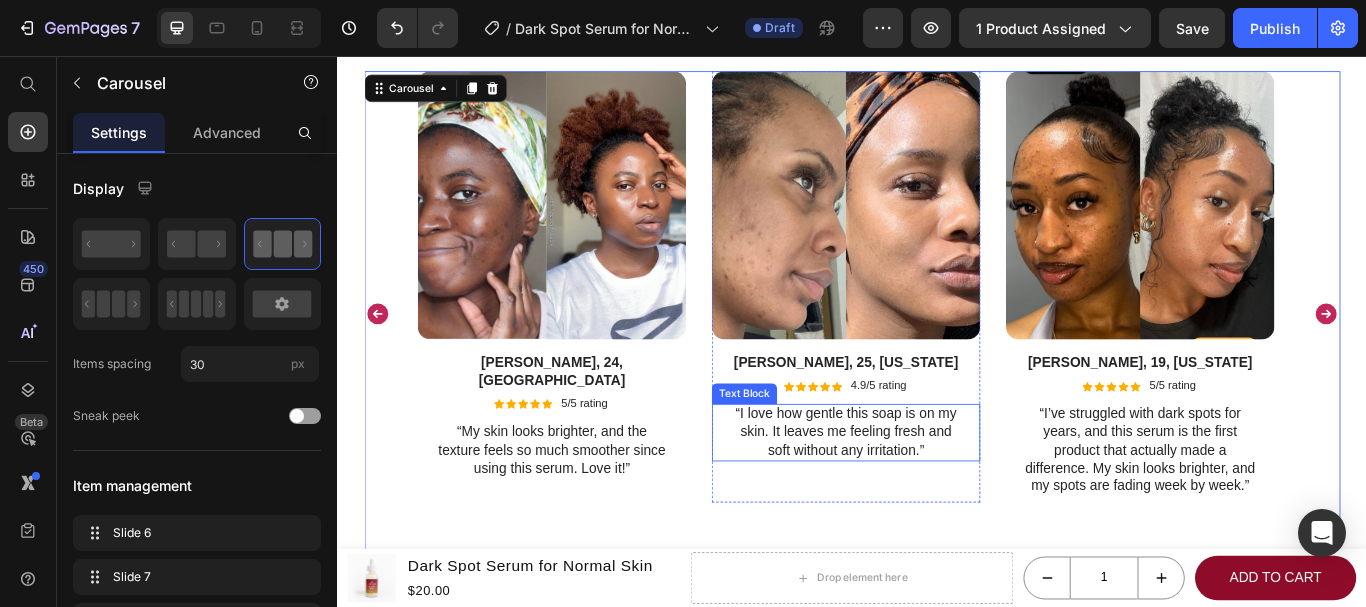 click on "“I love how gentle this soap is on my skin. It leaves me feeling fresh and soft without any irritation.”" at bounding box center [929, 495] 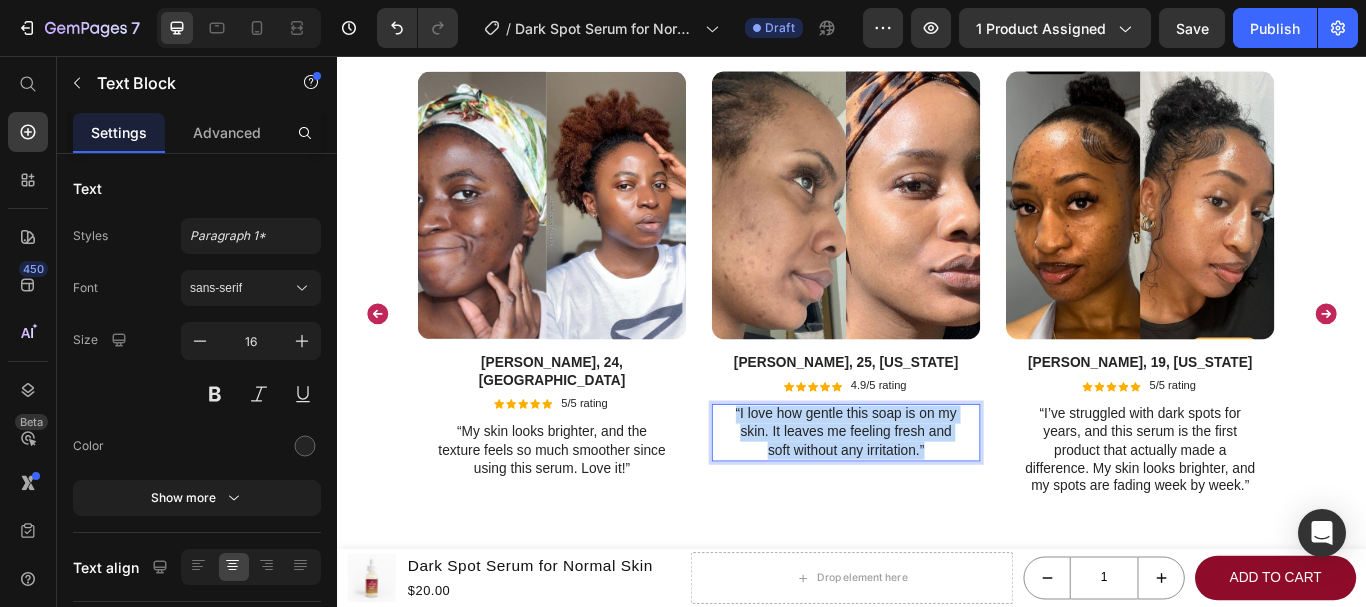 click on "“I love how gentle this soap is on my skin. It leaves me feeling fresh and soft without any irritation.”" at bounding box center (929, 495) 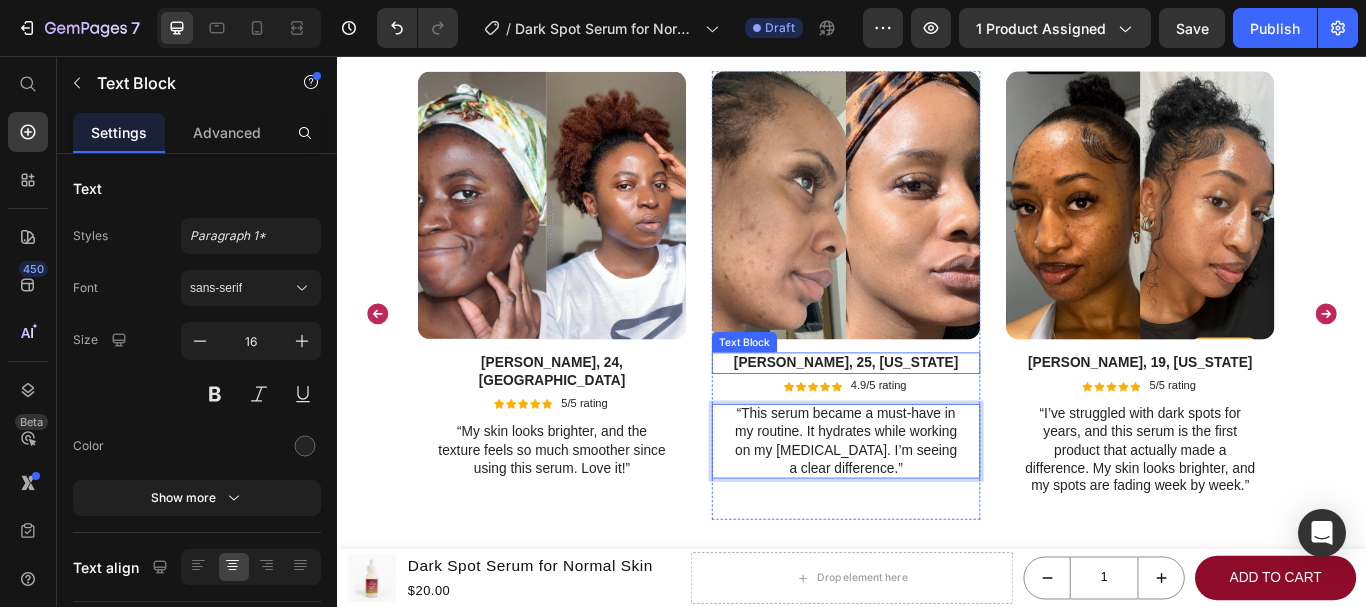 click on "Nina L., 25, New York" at bounding box center [929, 414] 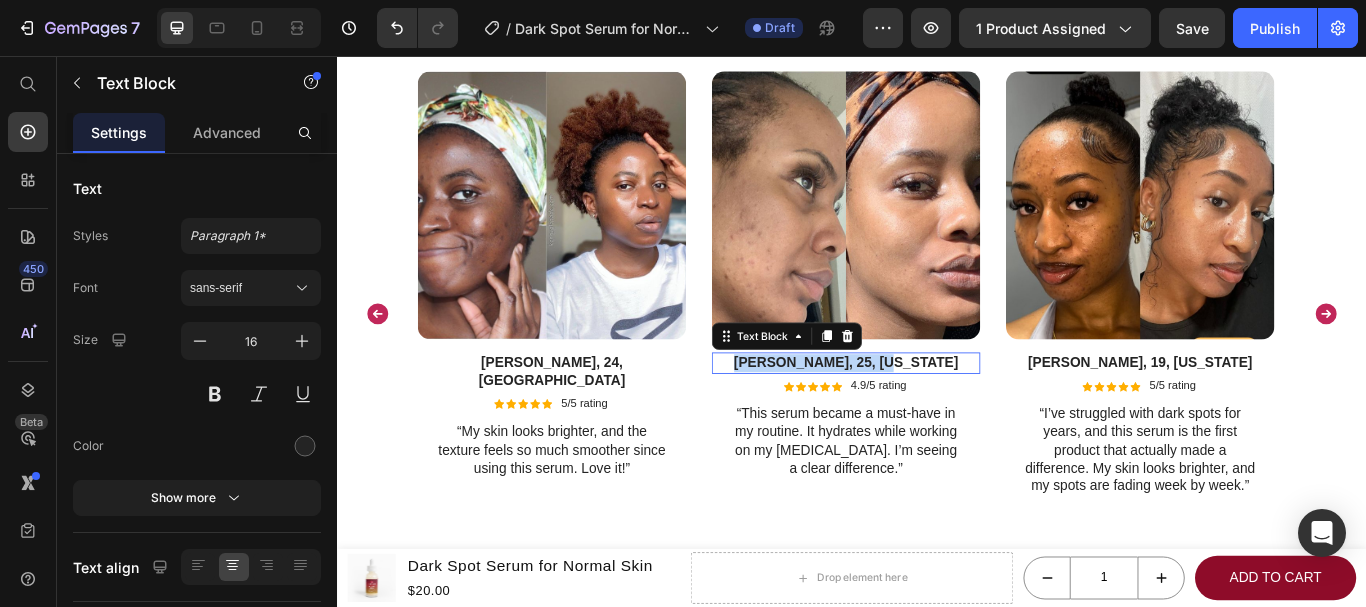 click on "Nina L., 25, New York" at bounding box center [929, 414] 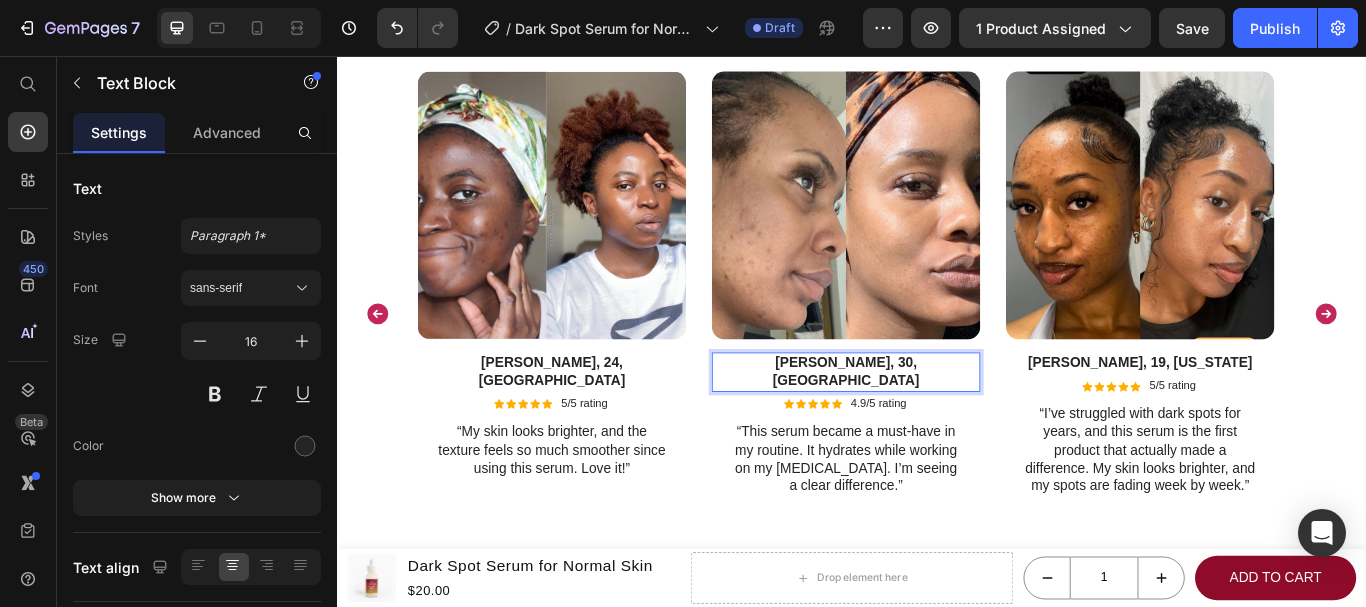 click on "Jasmine W., 30, Houston" at bounding box center [929, 425] 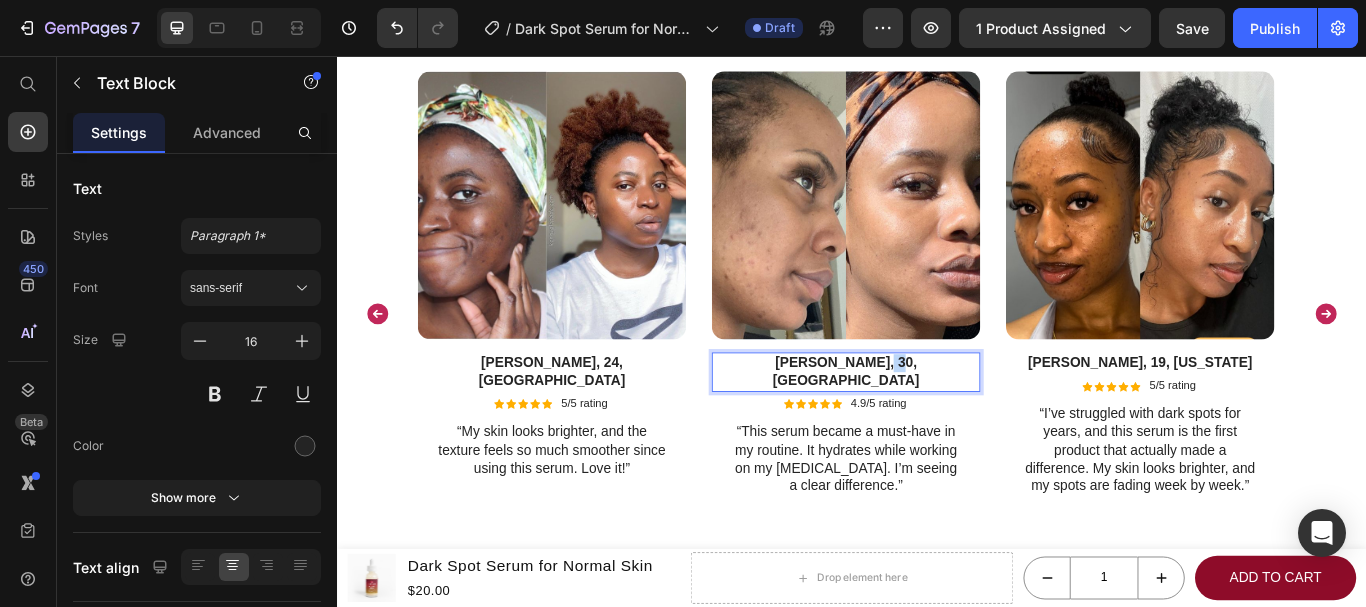 click on "Jasmine W., 30, Houston" at bounding box center (929, 425) 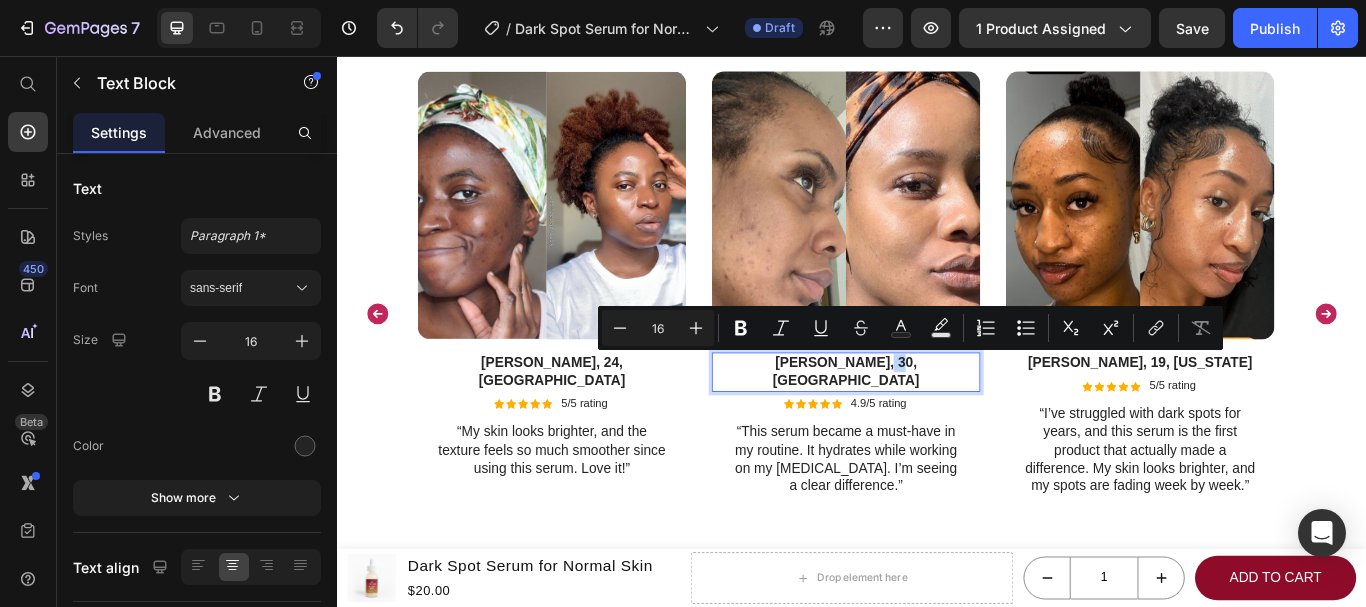 click on "Jasmine W., 30, Houston" at bounding box center [929, 425] 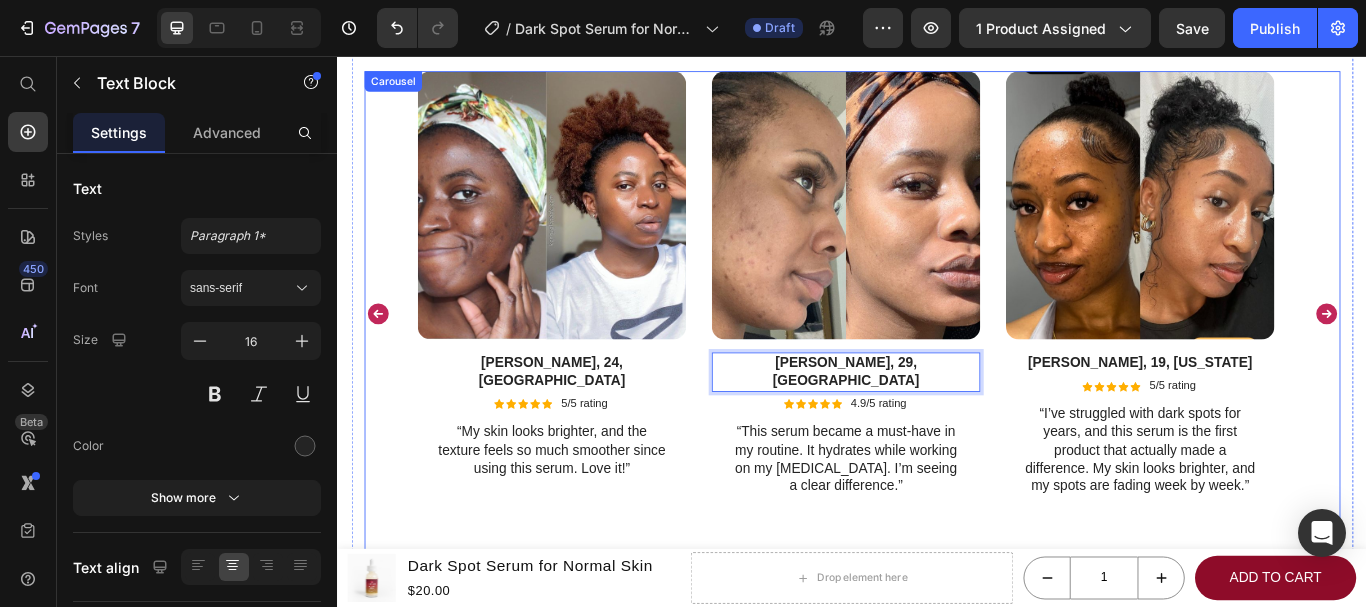 click on "Image Fatima H., 24, London Text Block Icon Icon Icon Icon Icon Icon List 5/5 rating Text Block Row “My skin looks brighter, and the texture feels so much smoother since using this serum. Love it!” Text Block Row" at bounding box center [586, 335] 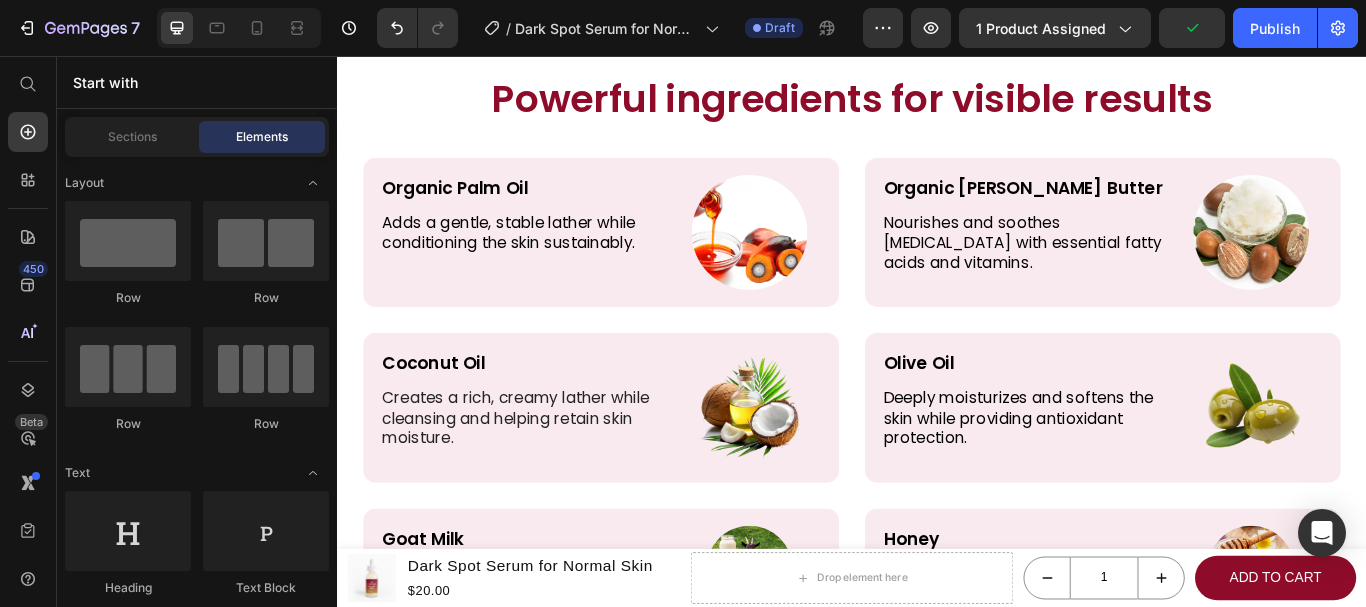 scroll, scrollTop: 4430, scrollLeft: 0, axis: vertical 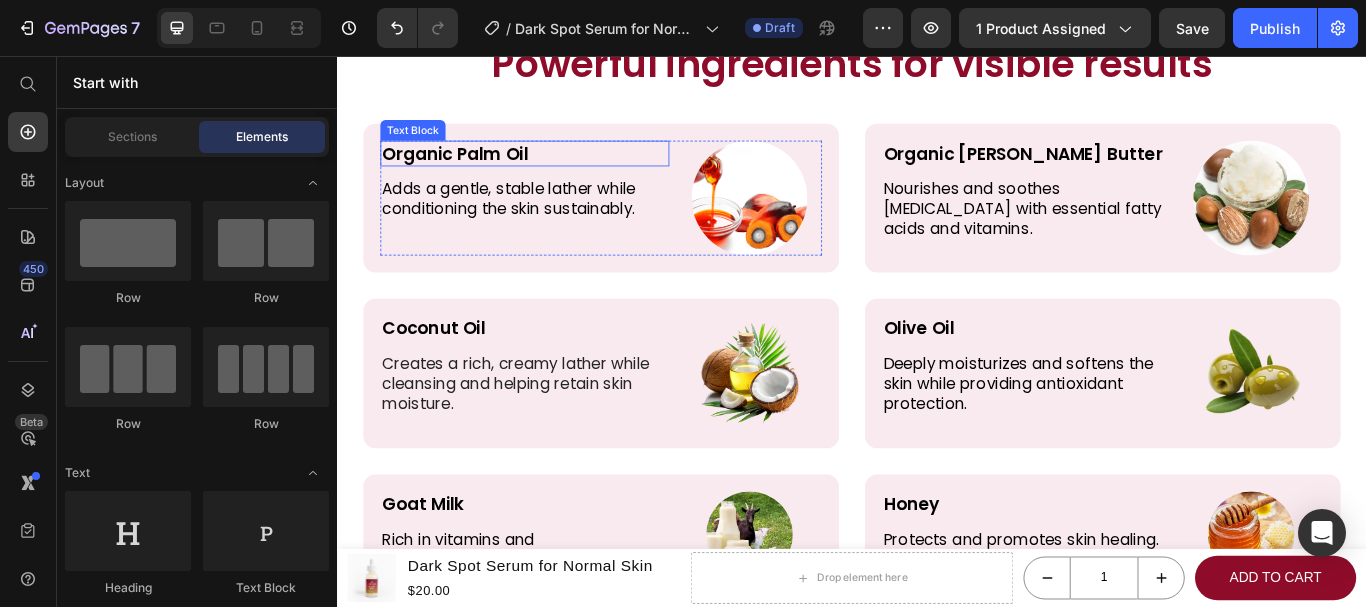 click on "Organic Palm Oil" at bounding box center [555, 170] 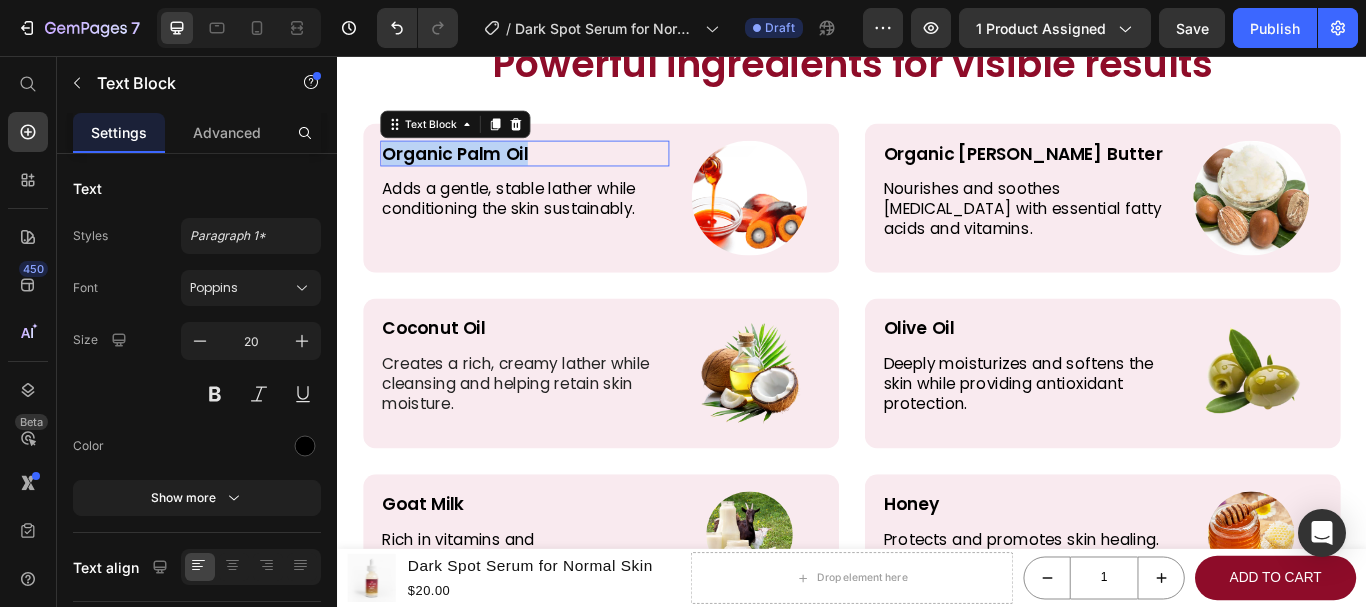 click on "Organic Palm Oil" at bounding box center [555, 170] 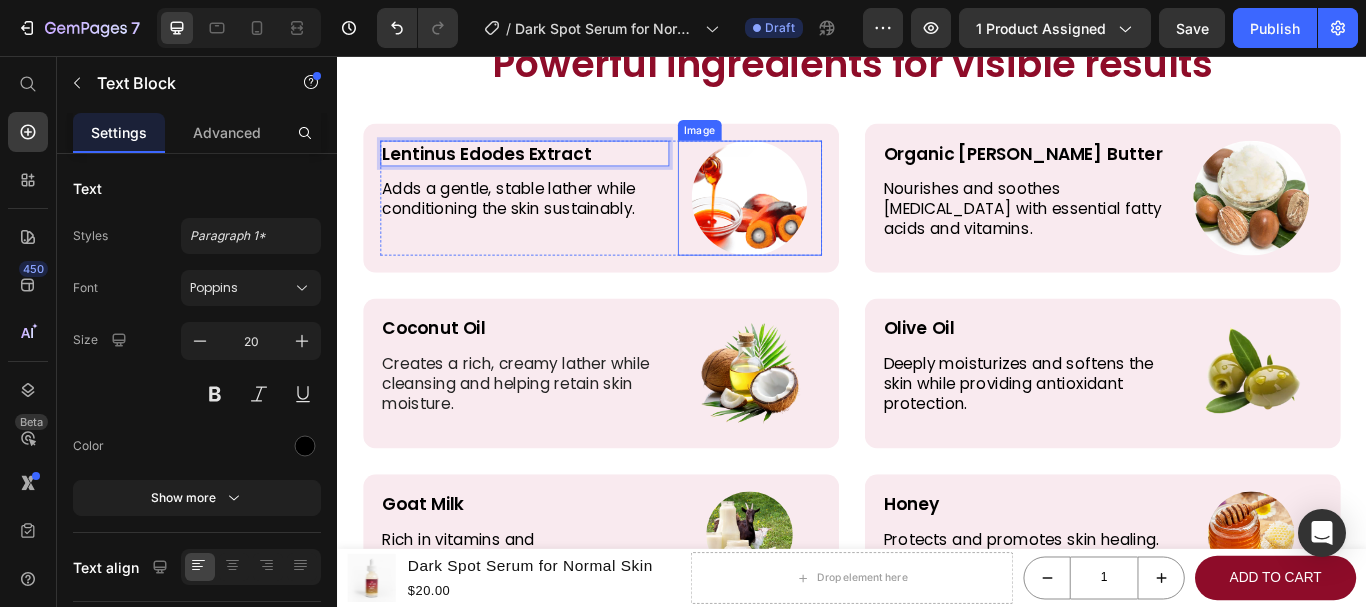 click at bounding box center (818, 222) 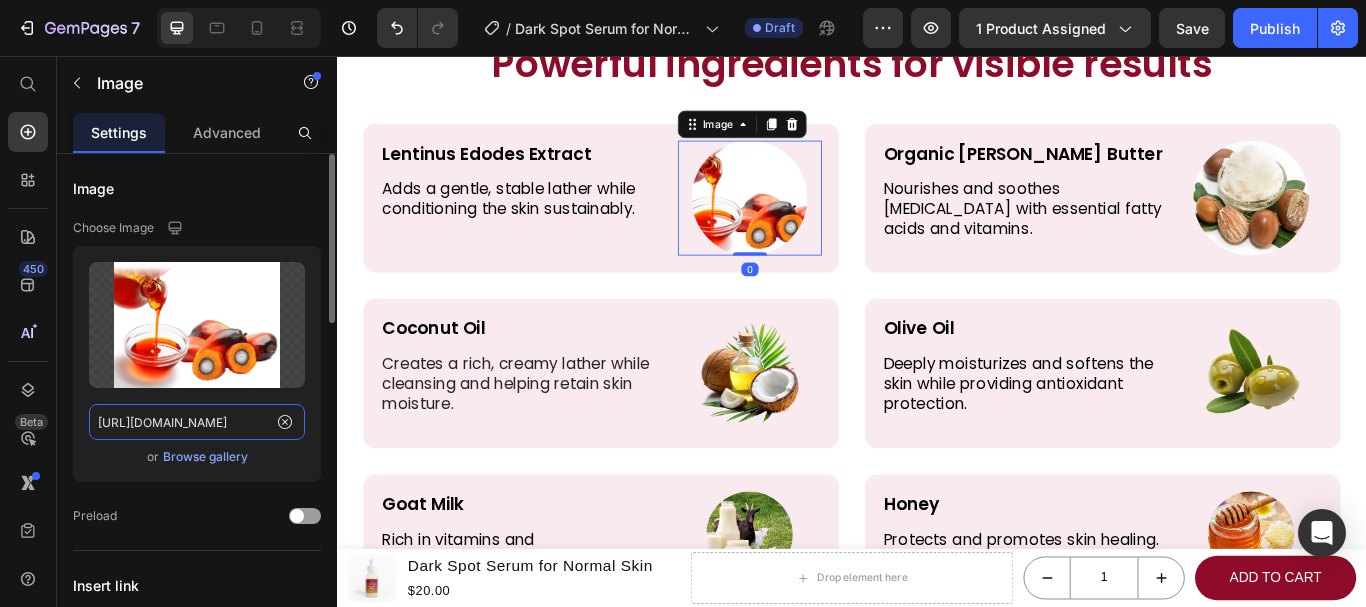click on "https://e7.pngegg.com/pngimages/445/674/png-clipart-nigeria-palm-oil-african-oil-palm-ghanaian-cuisine-palm-kernel-oil-oil-miscellaneous-food-thumbnail.png" 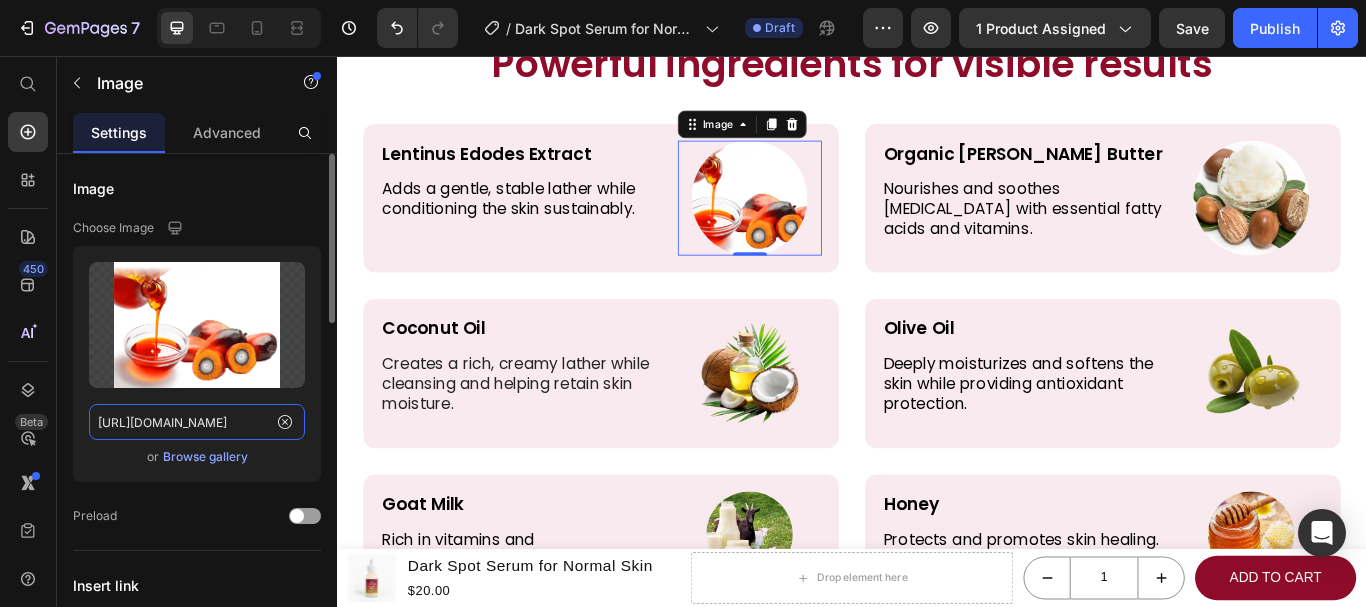 paste on "naturmedscientific.com/wp-content/uploads/2024/05/Shiitake-Extract-Lentinula-edodes-scaled-1-1024x684.jp" 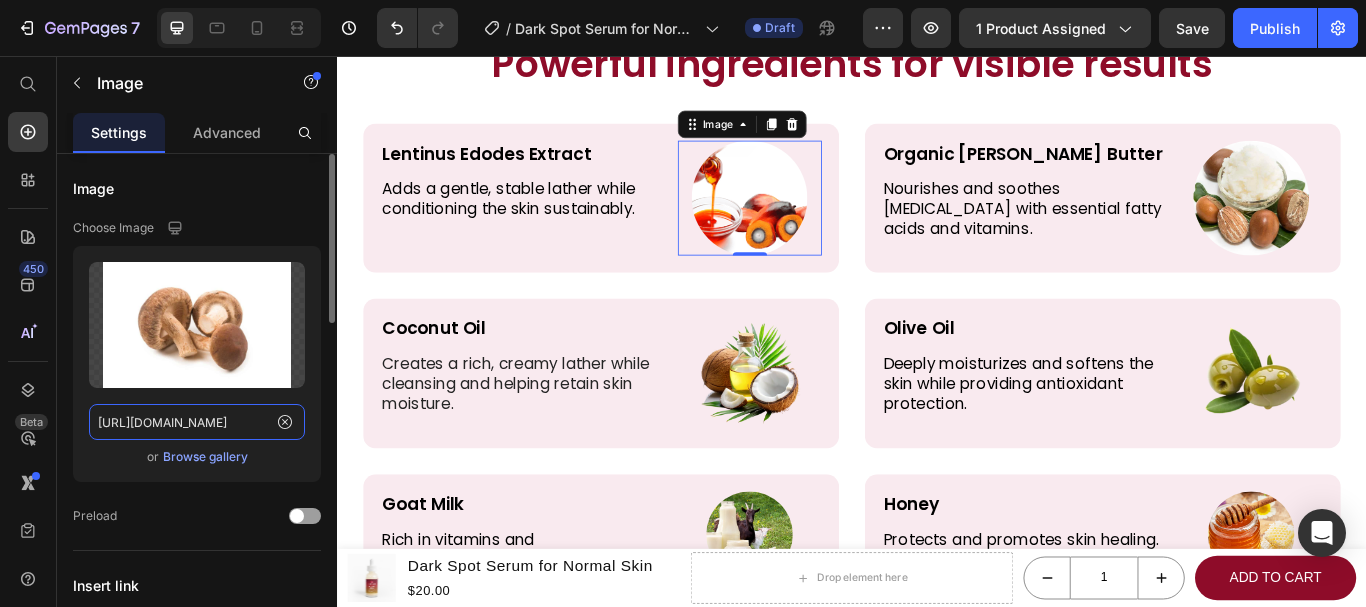 scroll, scrollTop: 0, scrollLeft: 509, axis: horizontal 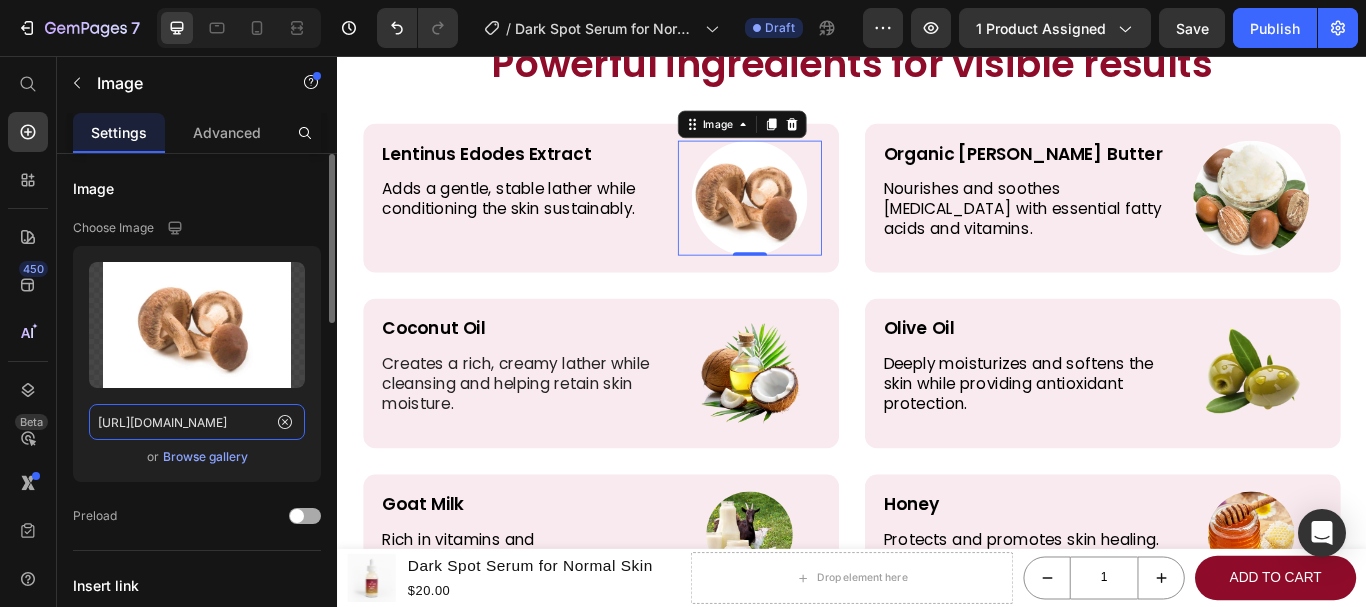 type on "[URL][DOMAIN_NAME]" 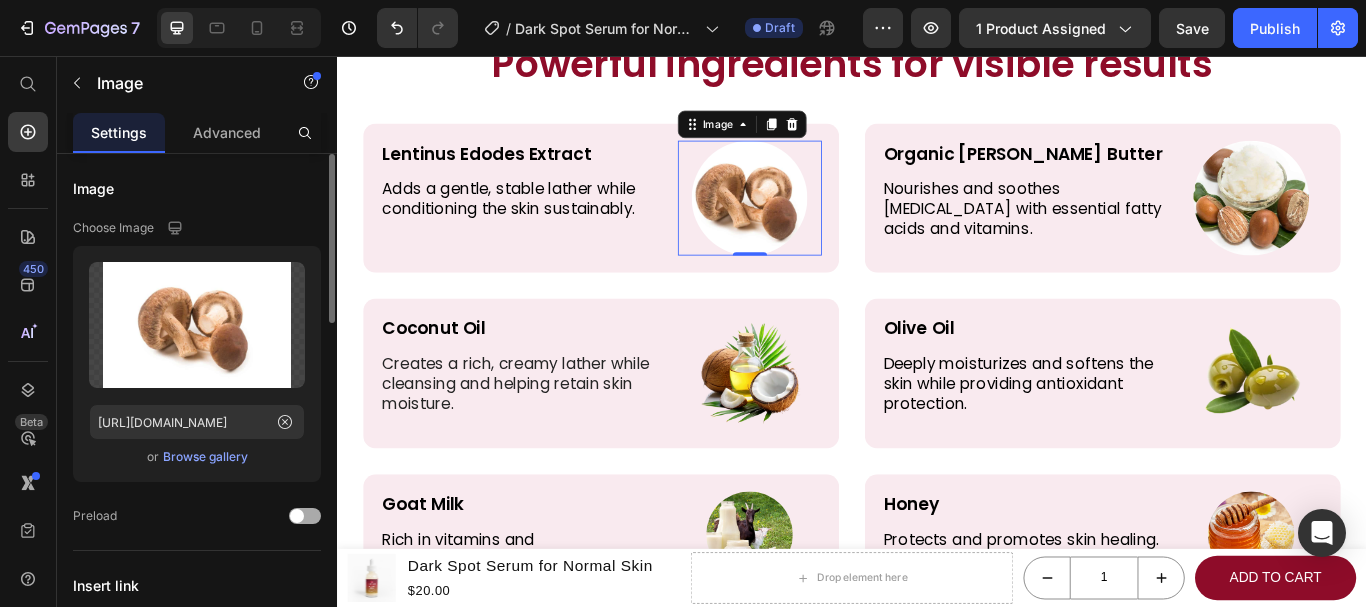 scroll, scrollTop: 0, scrollLeft: 0, axis: both 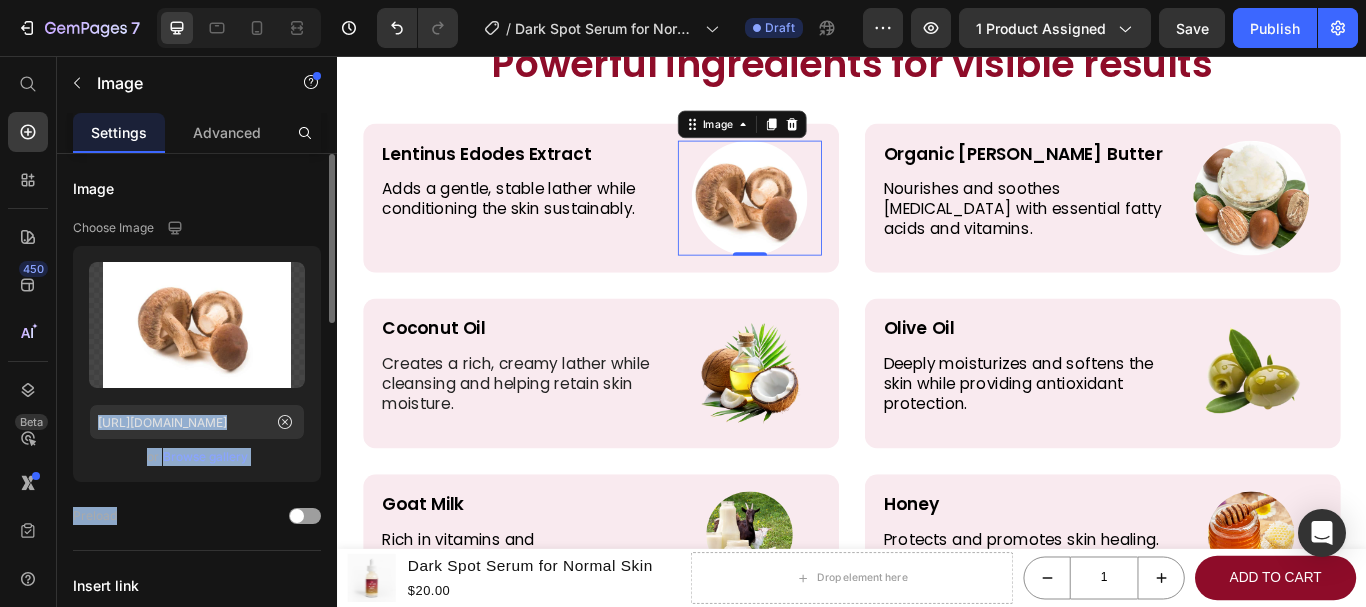 drag, startPoint x: 172, startPoint y: 498, endPoint x: 310, endPoint y: 424, distance: 156.58864 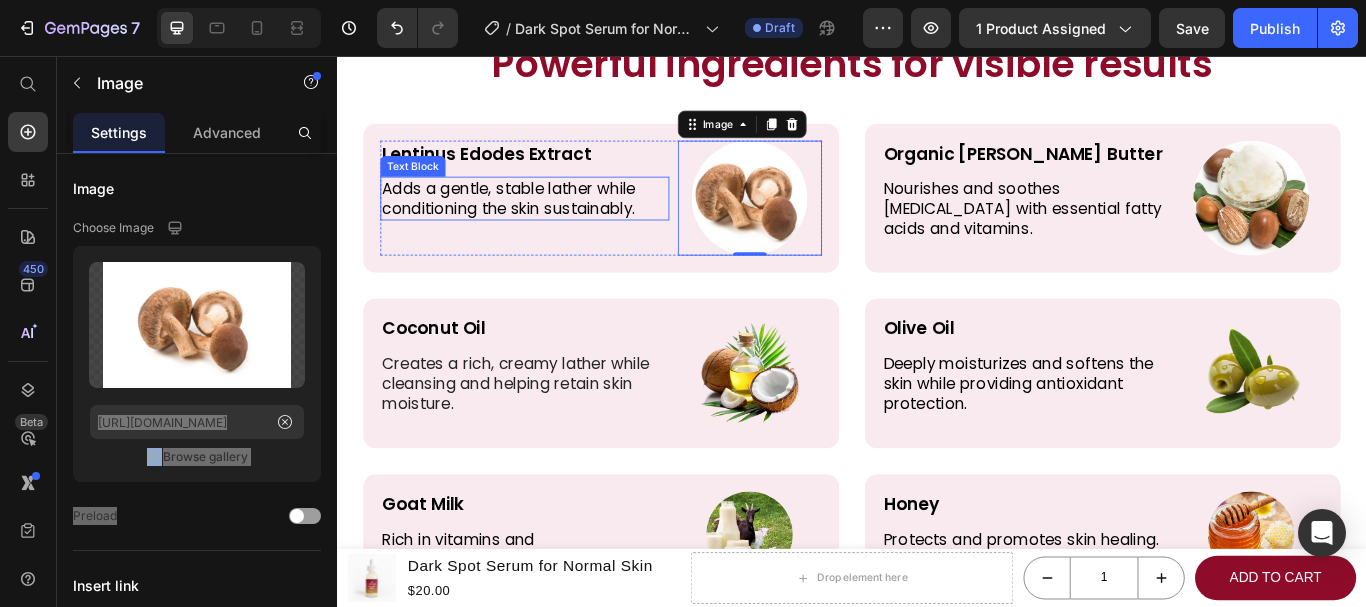 click on "Adds a gentle, stable lather while conditioning the skin sustainably." at bounding box center [555, 222] 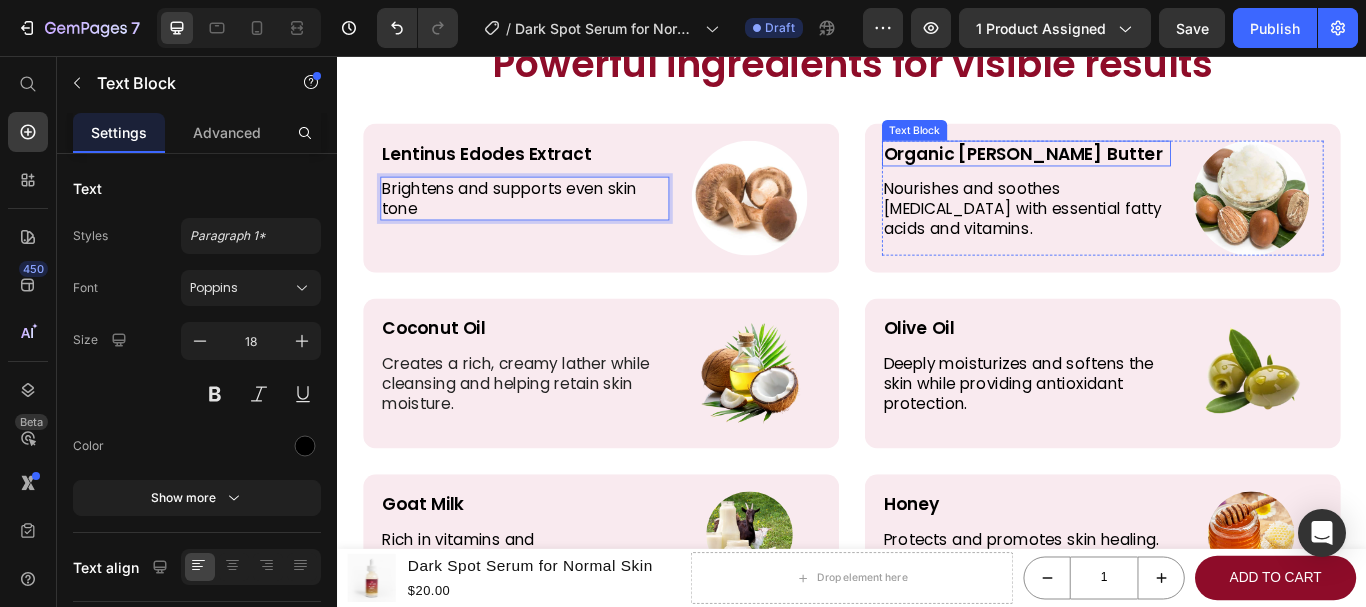click on "Organic Shea Butter" at bounding box center (1140, 170) 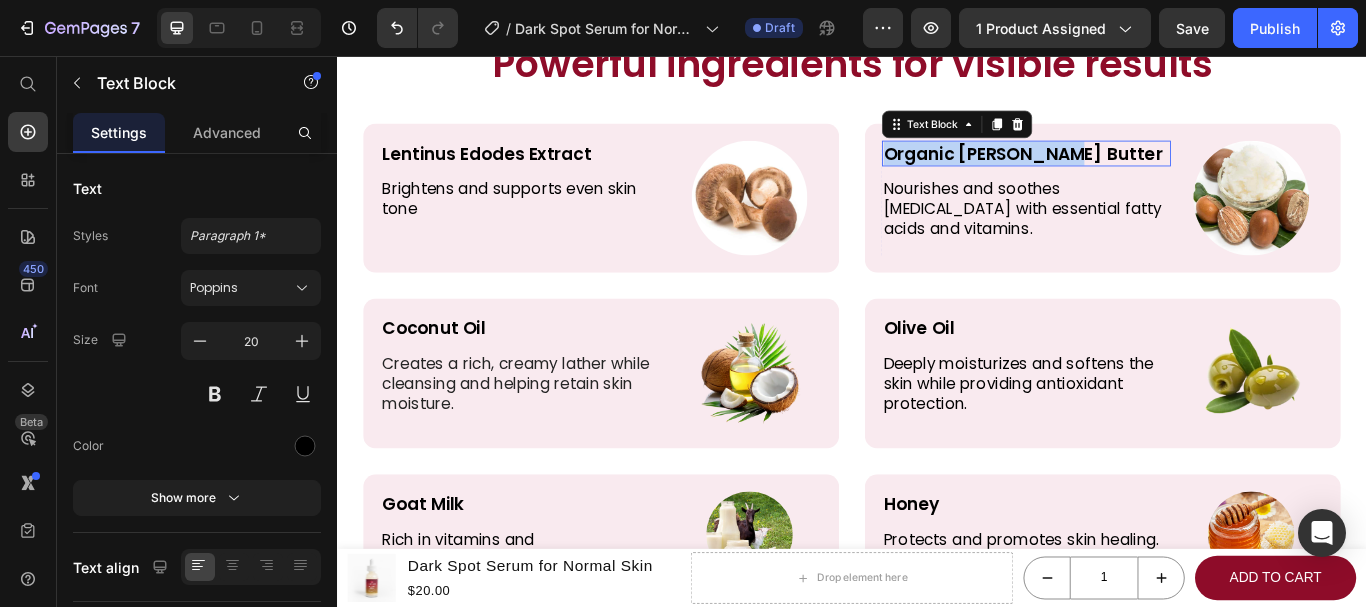 click on "Organic Shea Butter" at bounding box center (1140, 170) 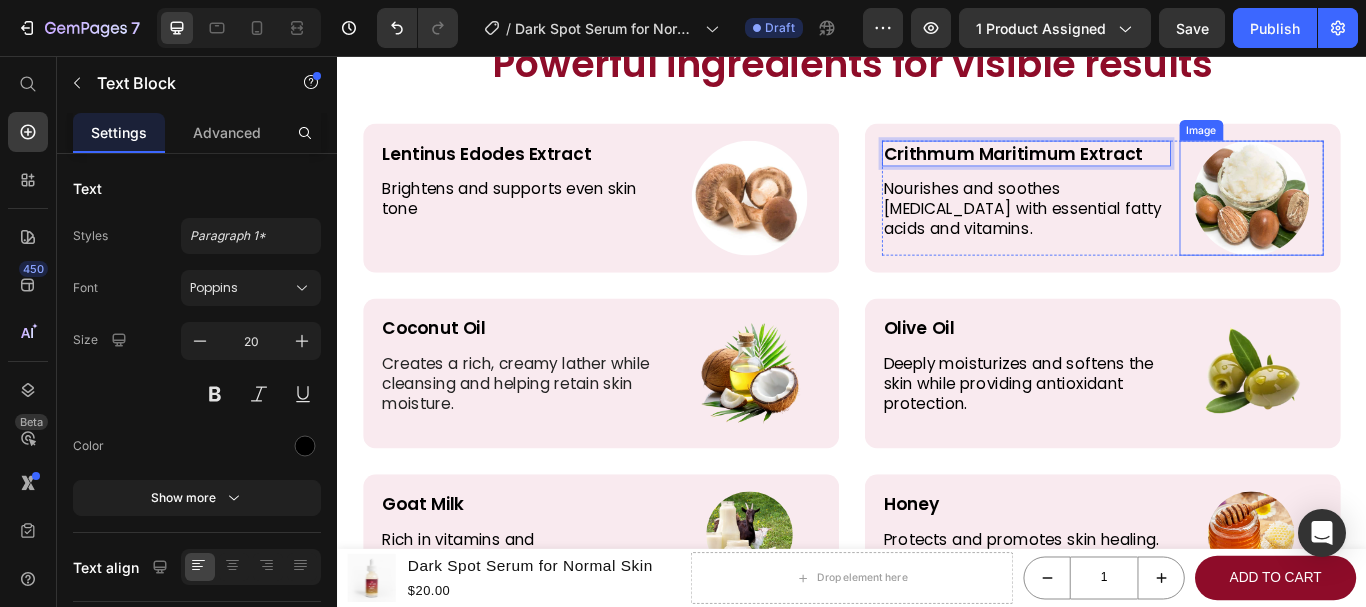 click at bounding box center [1403, 222] 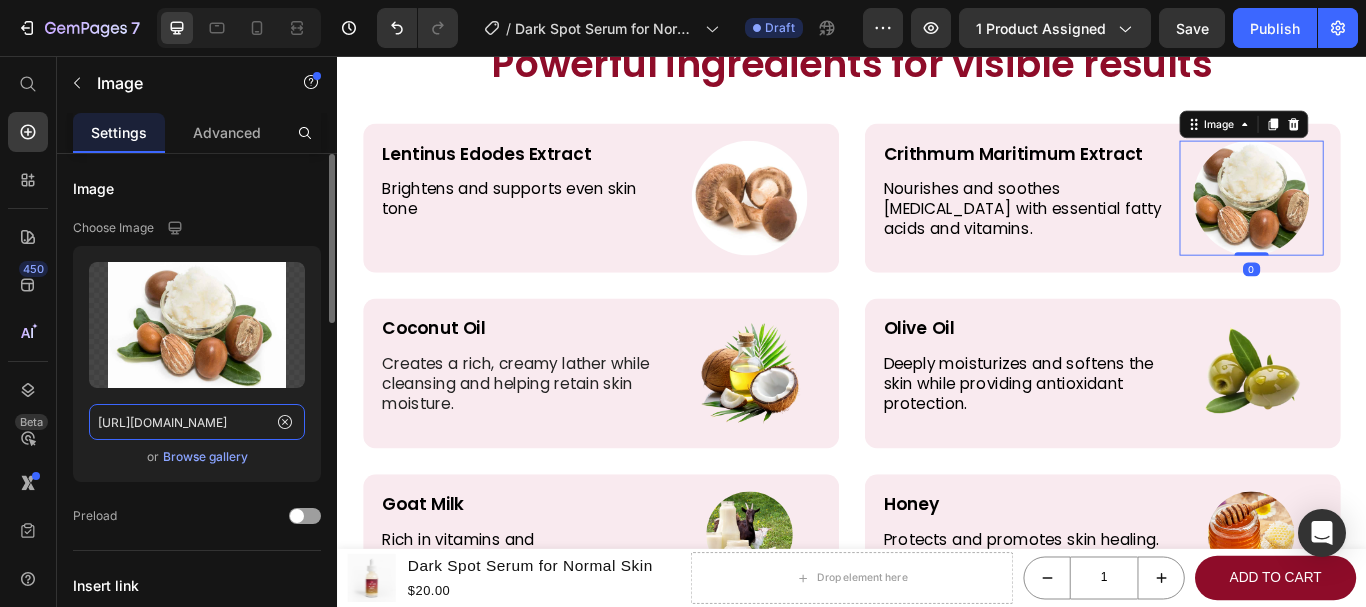 click on "https://www.anveya.com/cdn/shop/articles/Shea_Butter_for_Hair_701782351.jpg?v=1598956544" 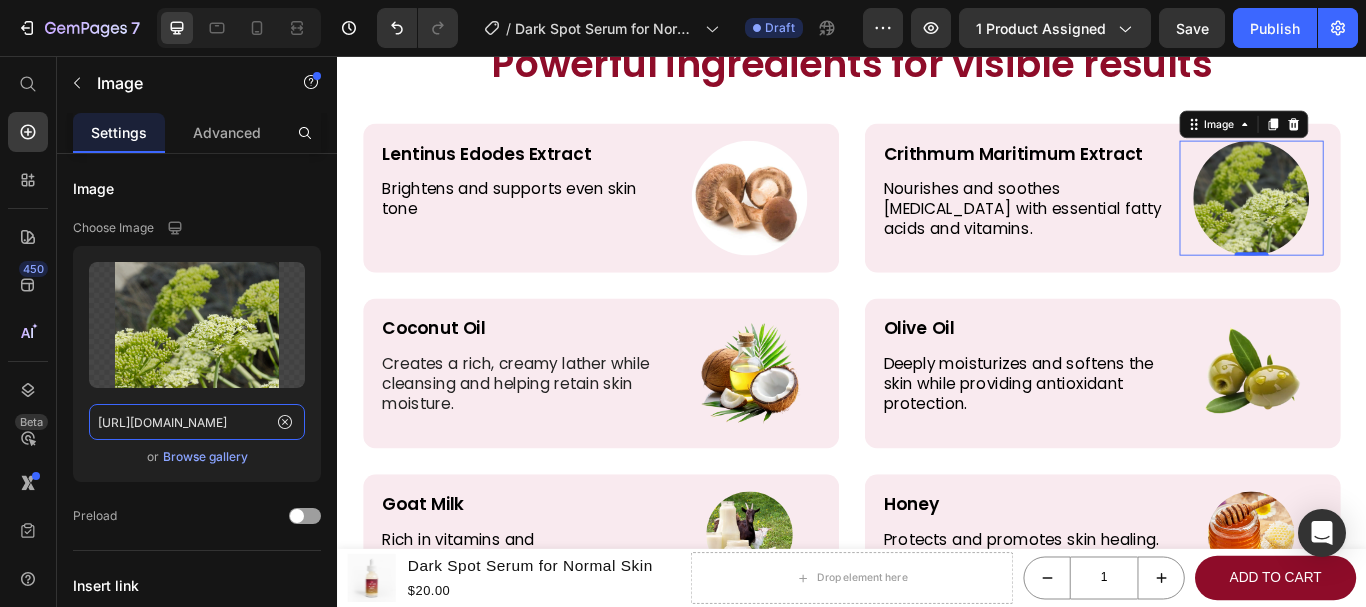 type on "[URL][DOMAIN_NAME]" 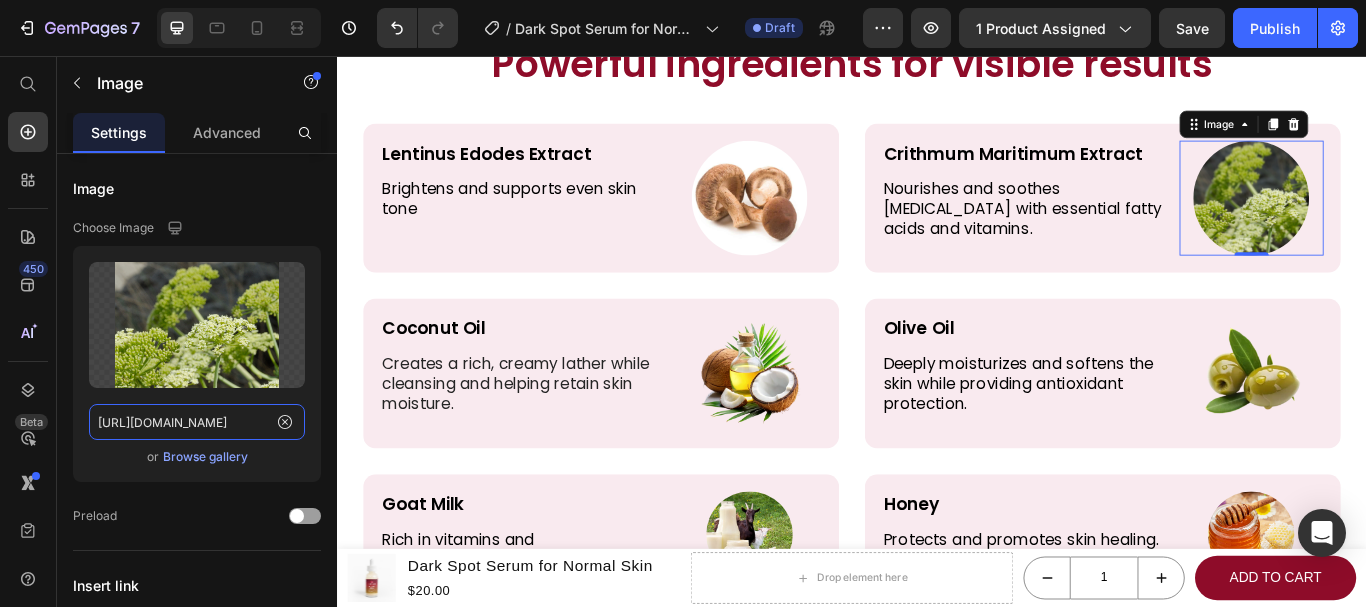 scroll, scrollTop: 0, scrollLeft: 0, axis: both 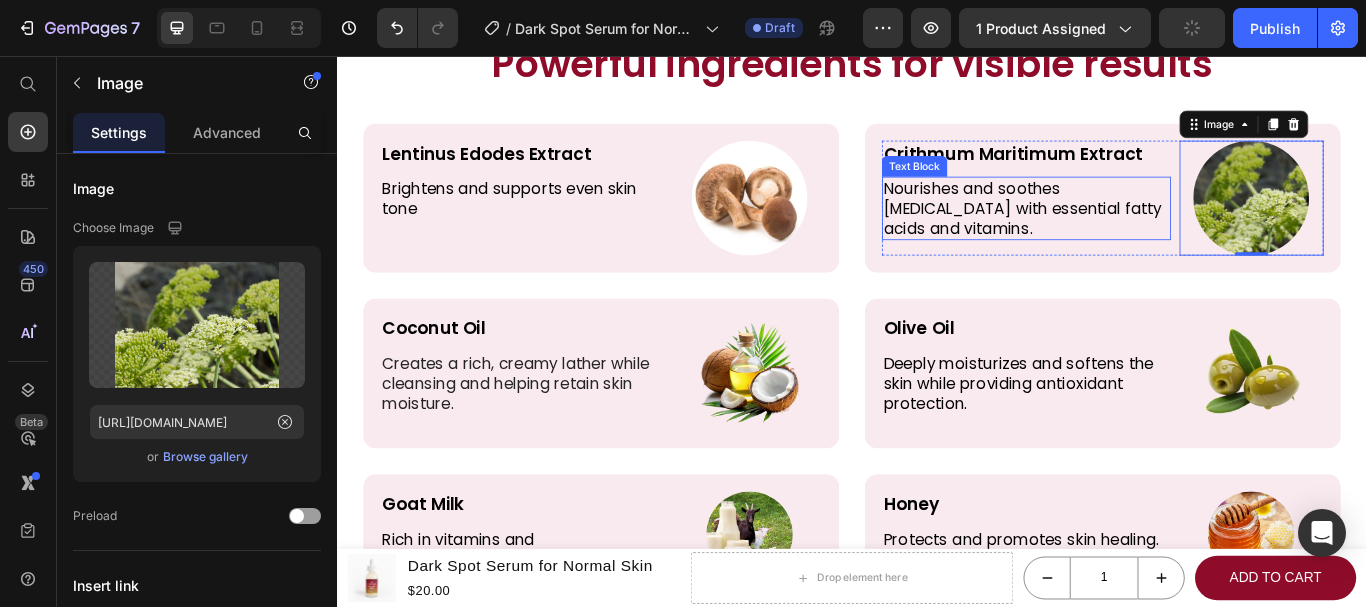 click on "Nourishes and soothes dry skin with essential fatty acids and vitamins." at bounding box center (1140, 234) 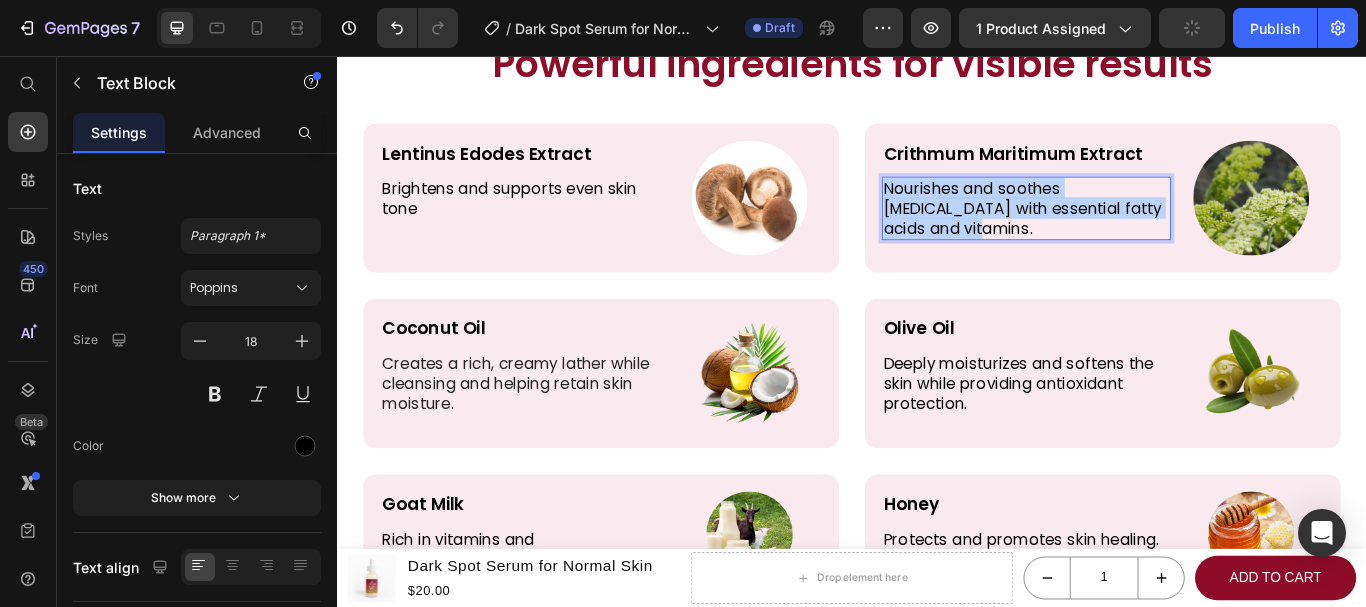 click on "Nourishes and soothes dry skin with essential fatty acids and vitamins." at bounding box center [1140, 234] 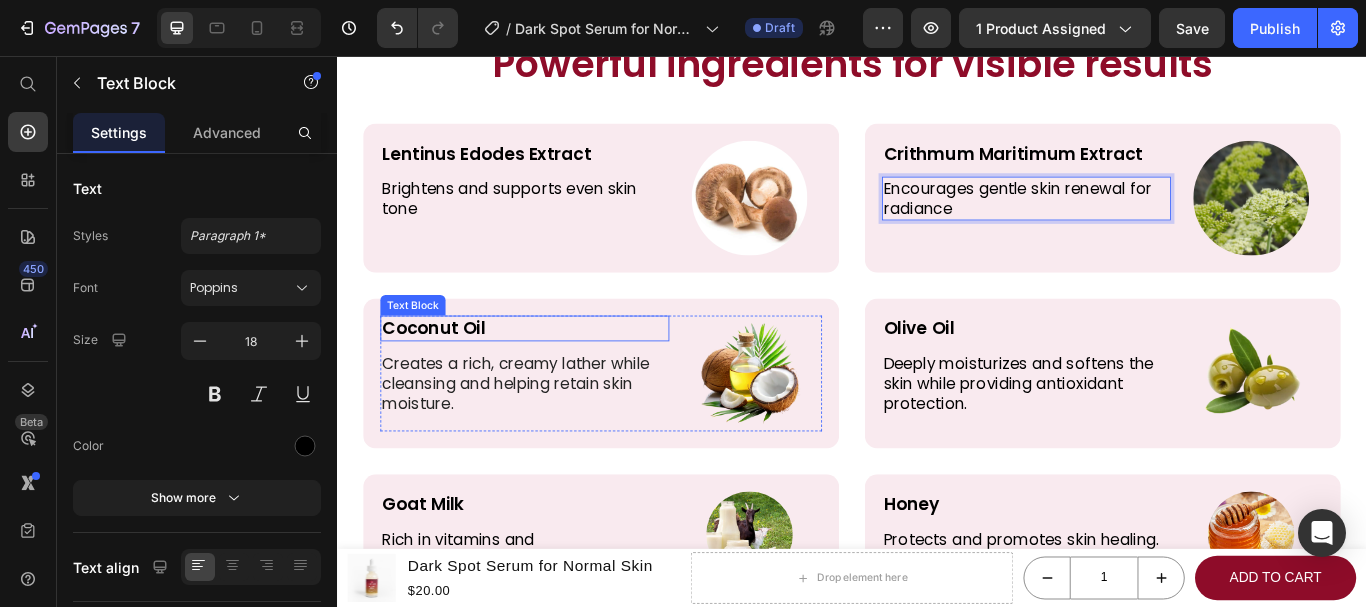 click on "Coconut Oil" at bounding box center [555, 374] 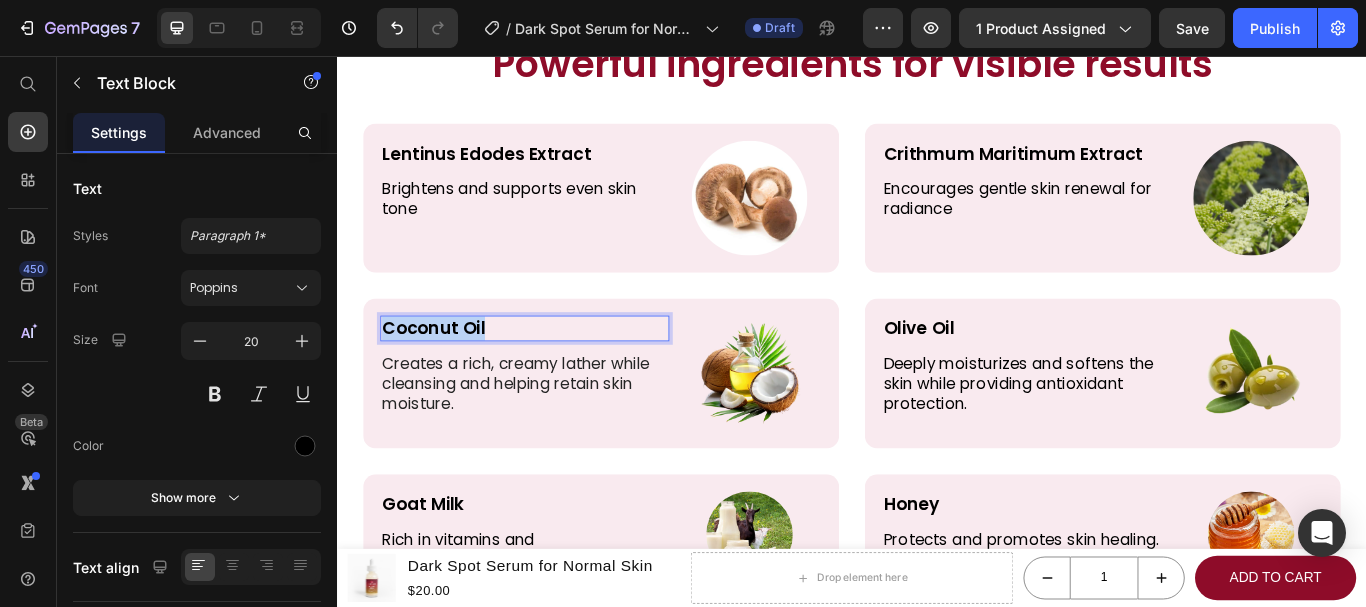 click on "Coconut Oil" at bounding box center [555, 374] 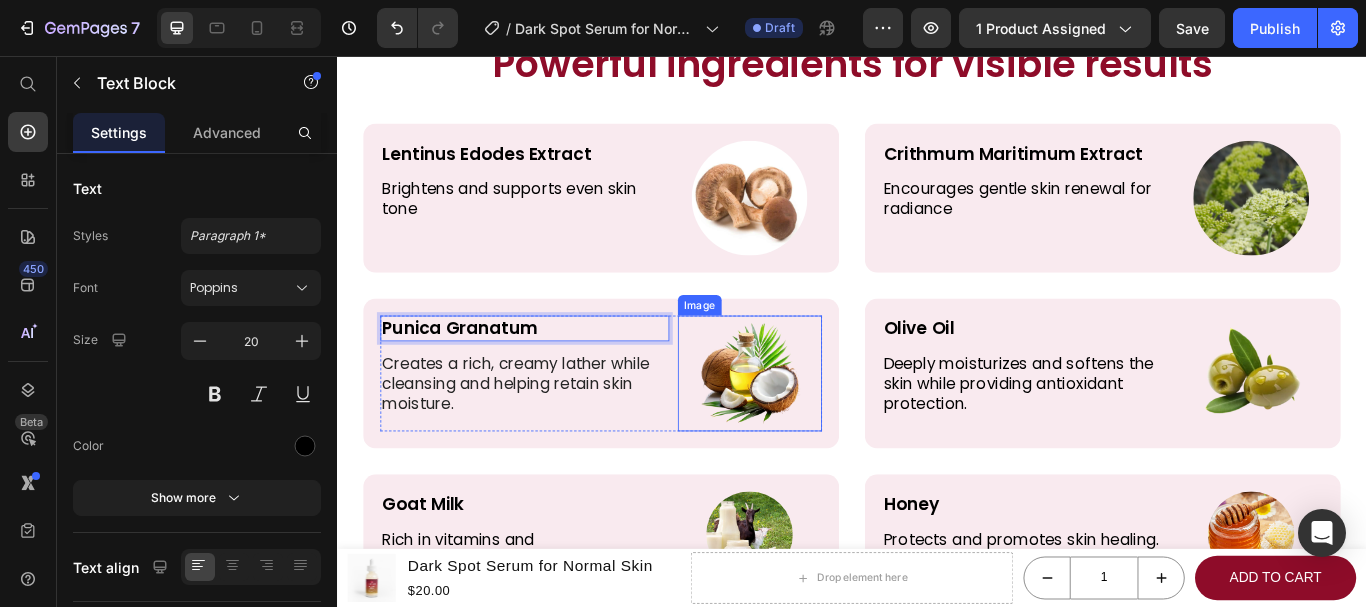click at bounding box center (818, 426) 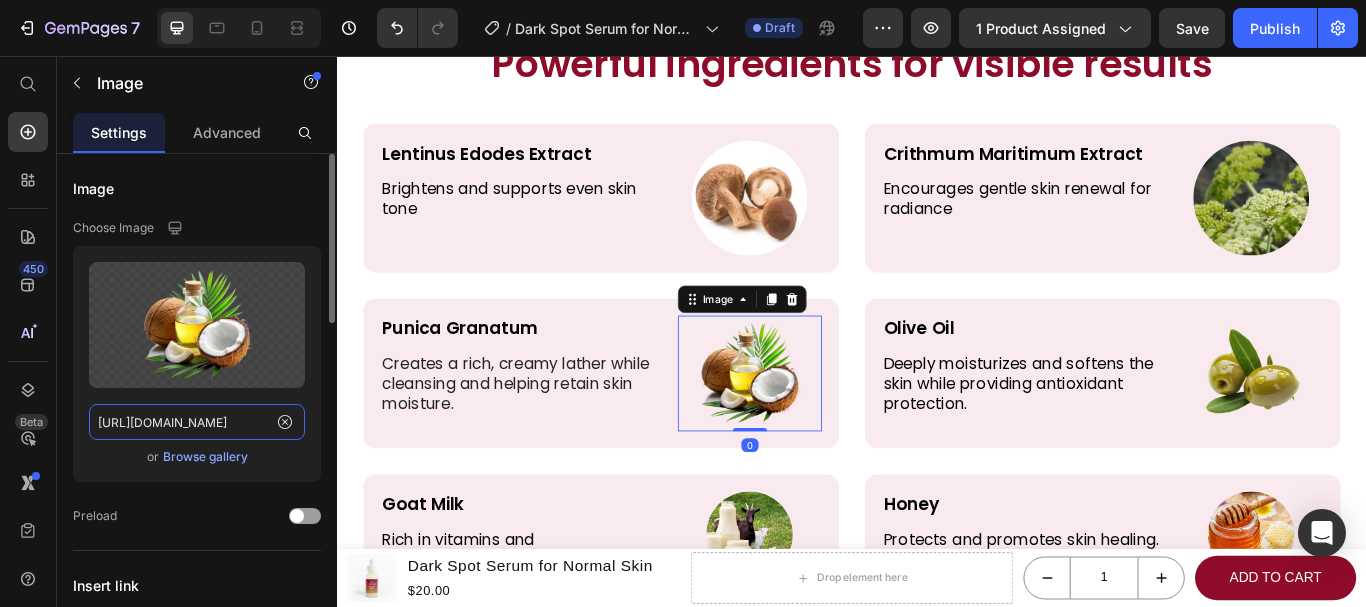 click on "https://gloowel.com/cdn/shop/files/gempages_561274182457885781-706723b2-27eb-4103-a5ae-7f24969257e2.webp?v=12766318732812089891" 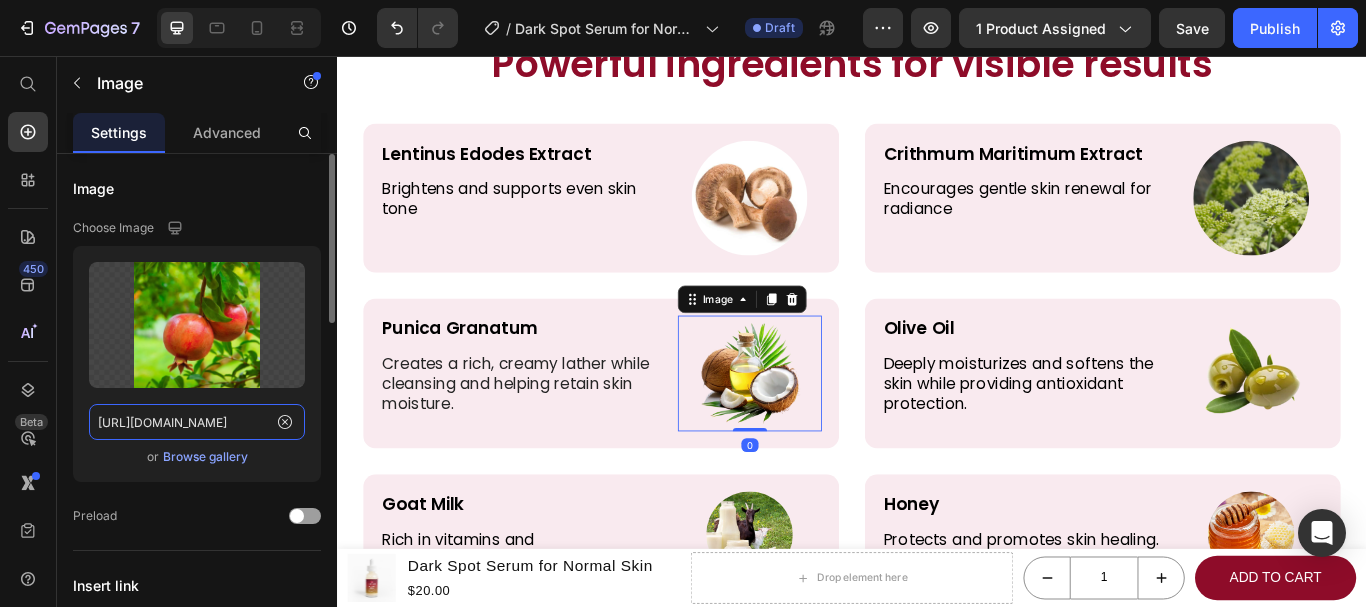 scroll, scrollTop: 0, scrollLeft: 184, axis: horizontal 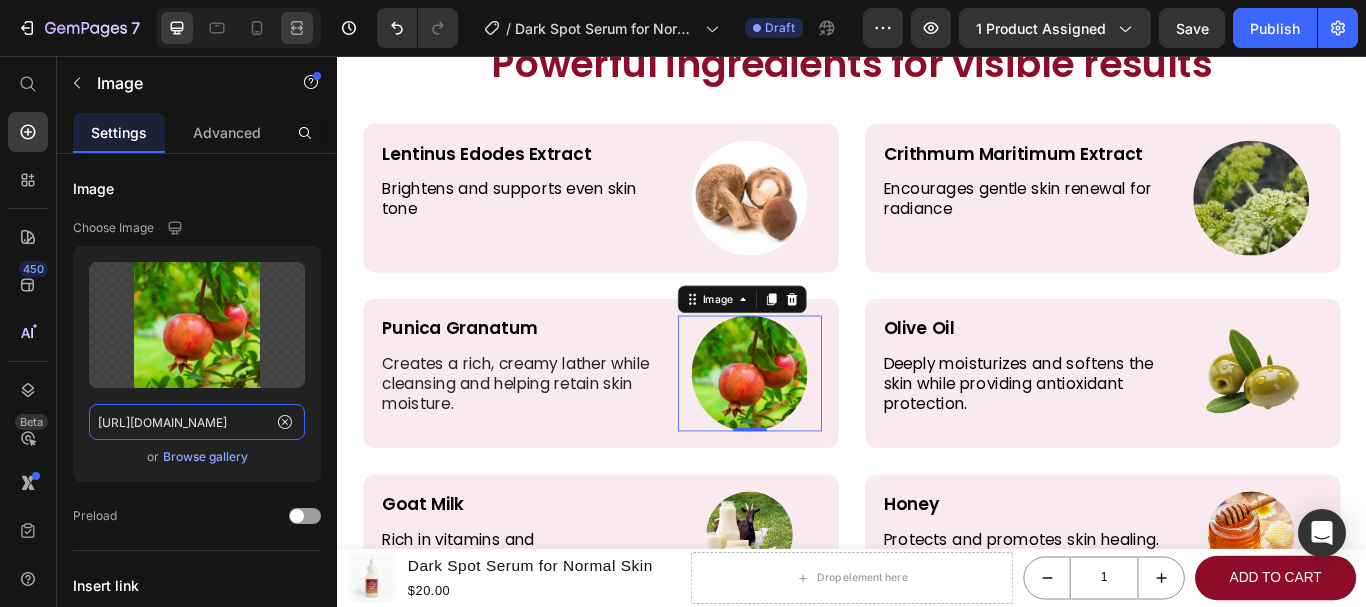 type on "https://celgenbiotech.com/cdn/shop/files/rr1.jpg?v=1716119802" 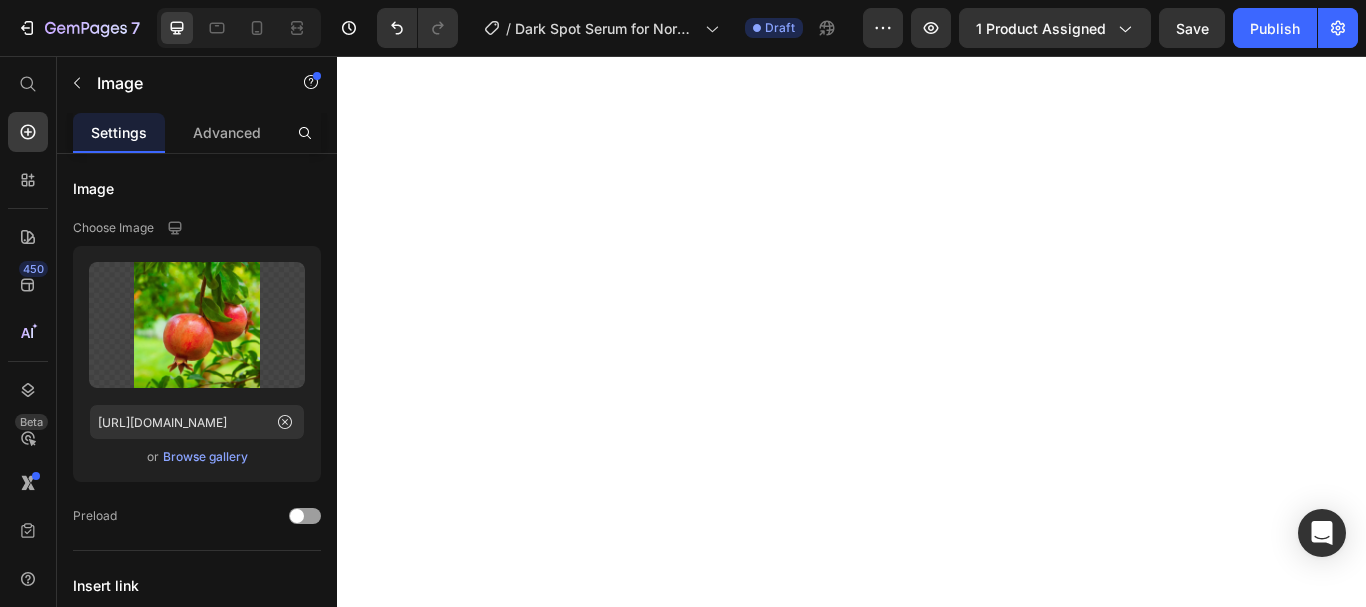 scroll, scrollTop: 0, scrollLeft: 0, axis: both 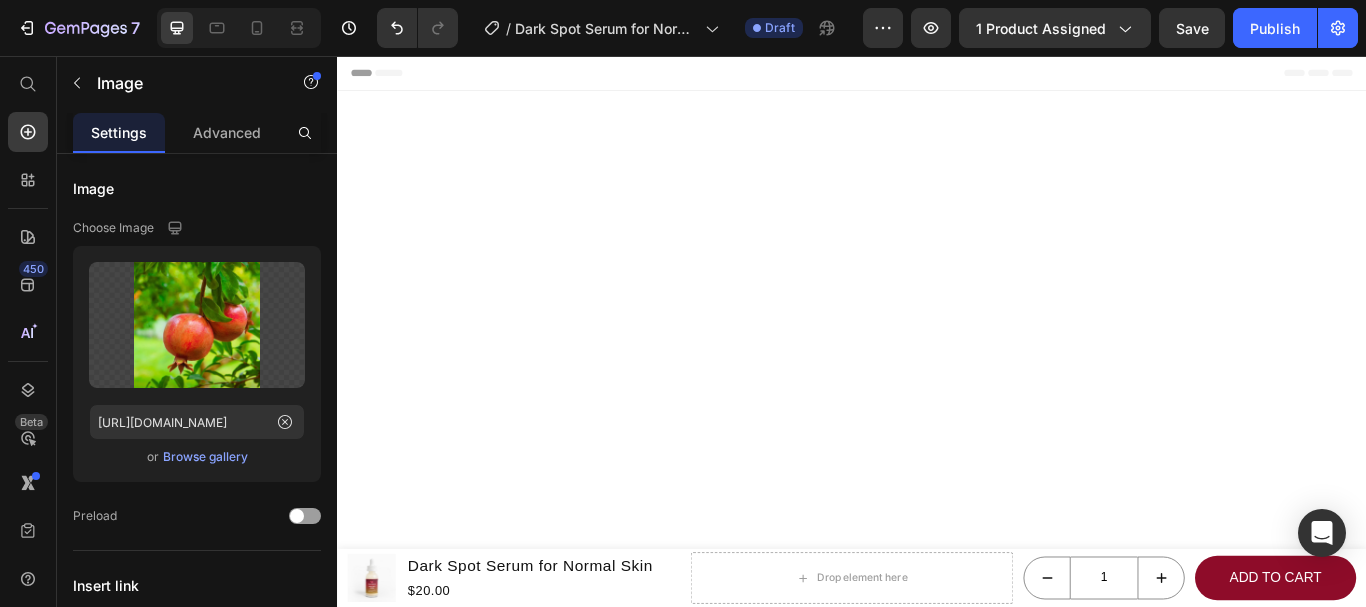click on "Creates a rich, creamy lather while cleansing and helping retain skin moisture." at bounding box center [555, 4868] 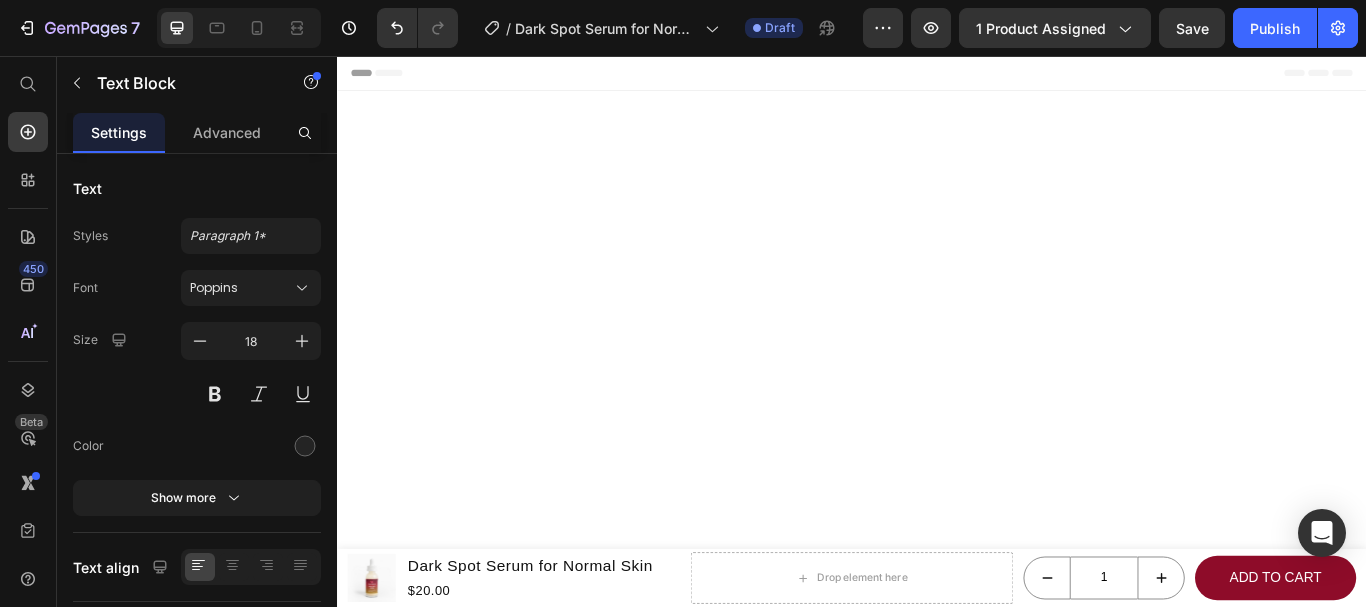 scroll, scrollTop: 4430, scrollLeft: 0, axis: vertical 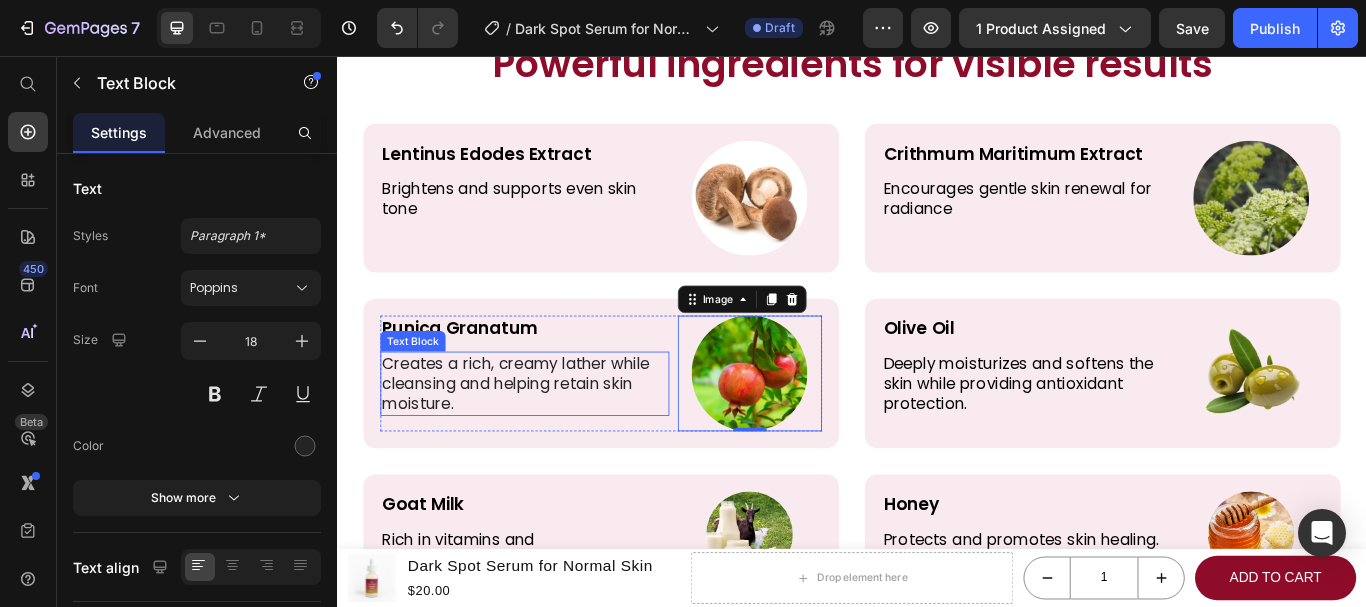 click on "Creates a rich, creamy lather while cleansing and helping retain skin moisture." at bounding box center (555, 438) 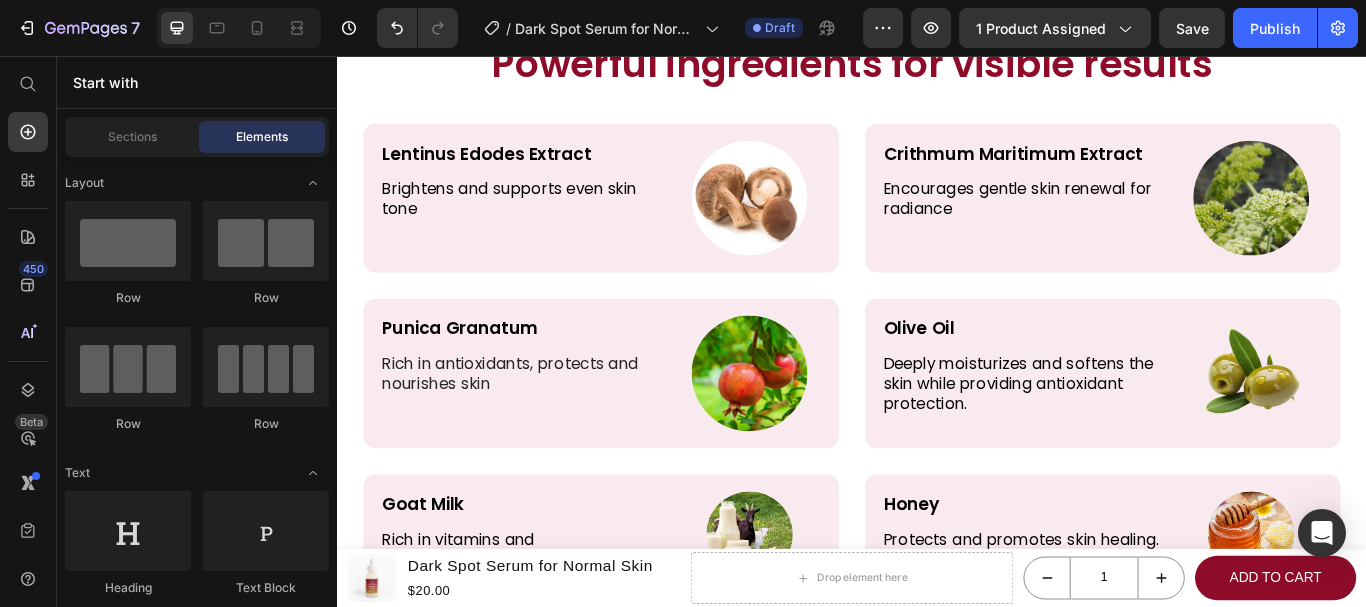 scroll, scrollTop: 4523, scrollLeft: 0, axis: vertical 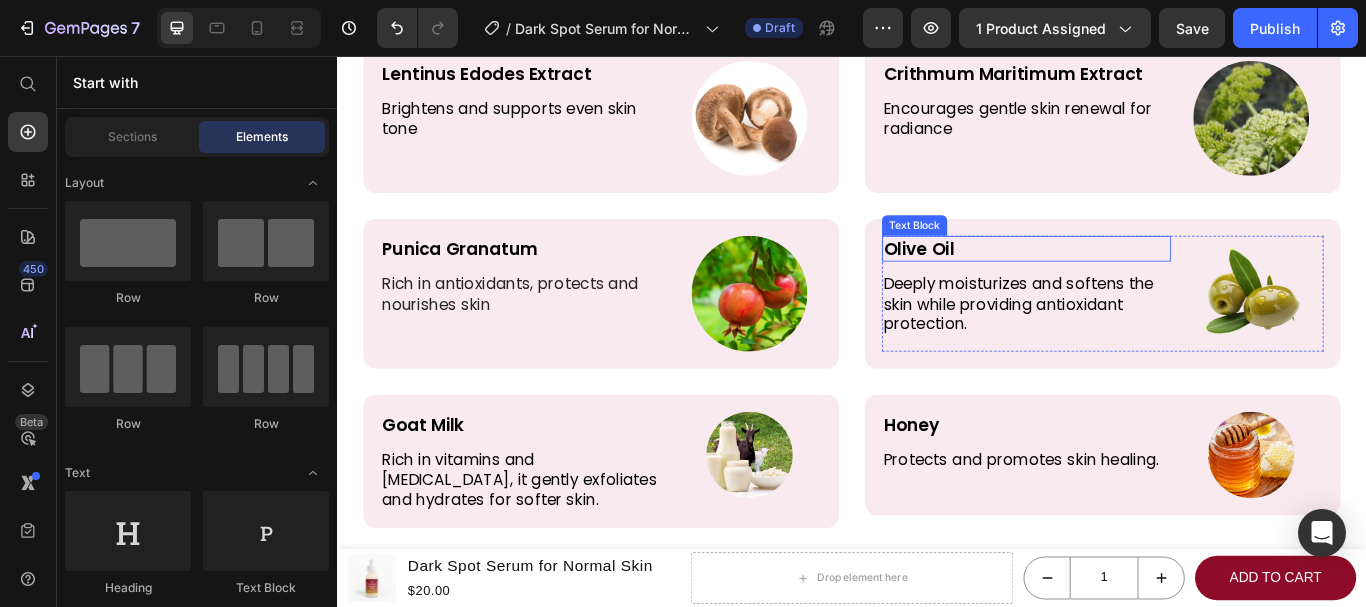 click on "Olive Oil" at bounding box center [1140, 281] 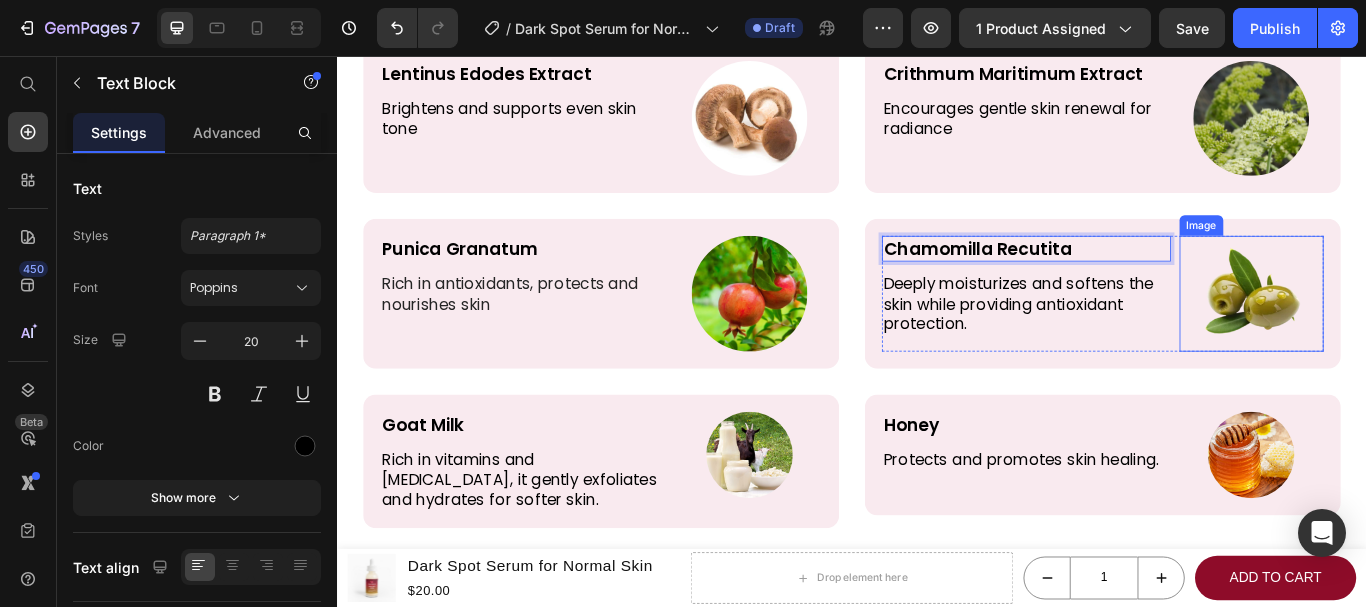 click at bounding box center (1403, 333) 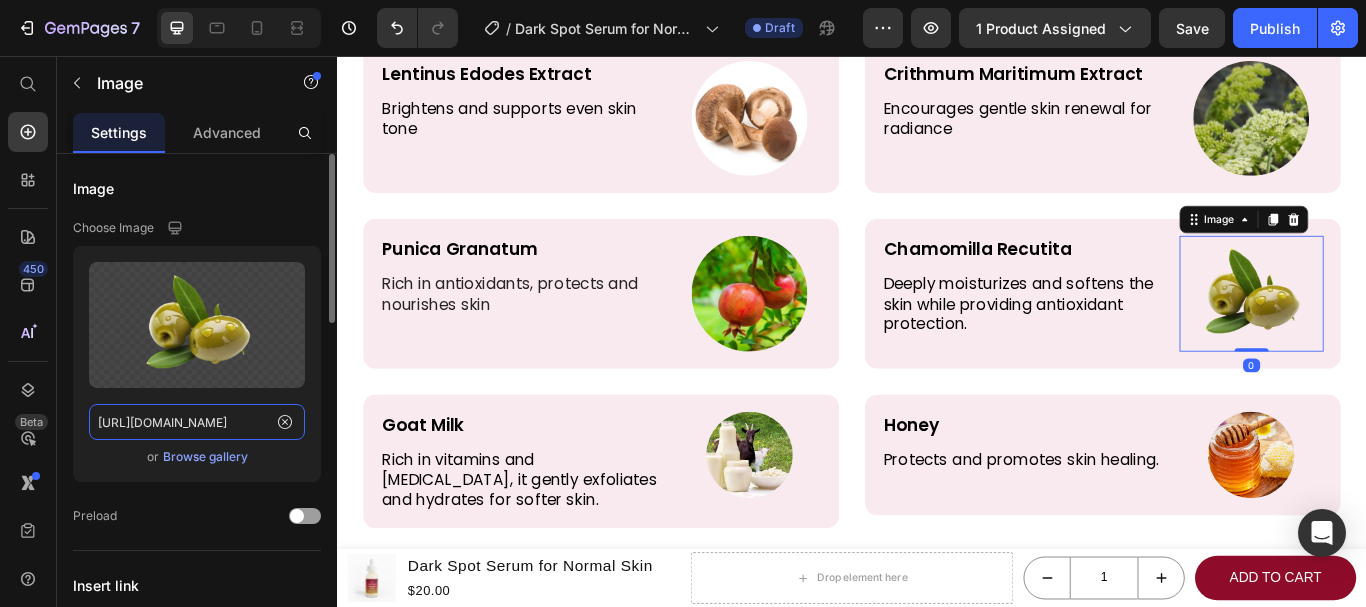 click on "[URL][DOMAIN_NAME]" 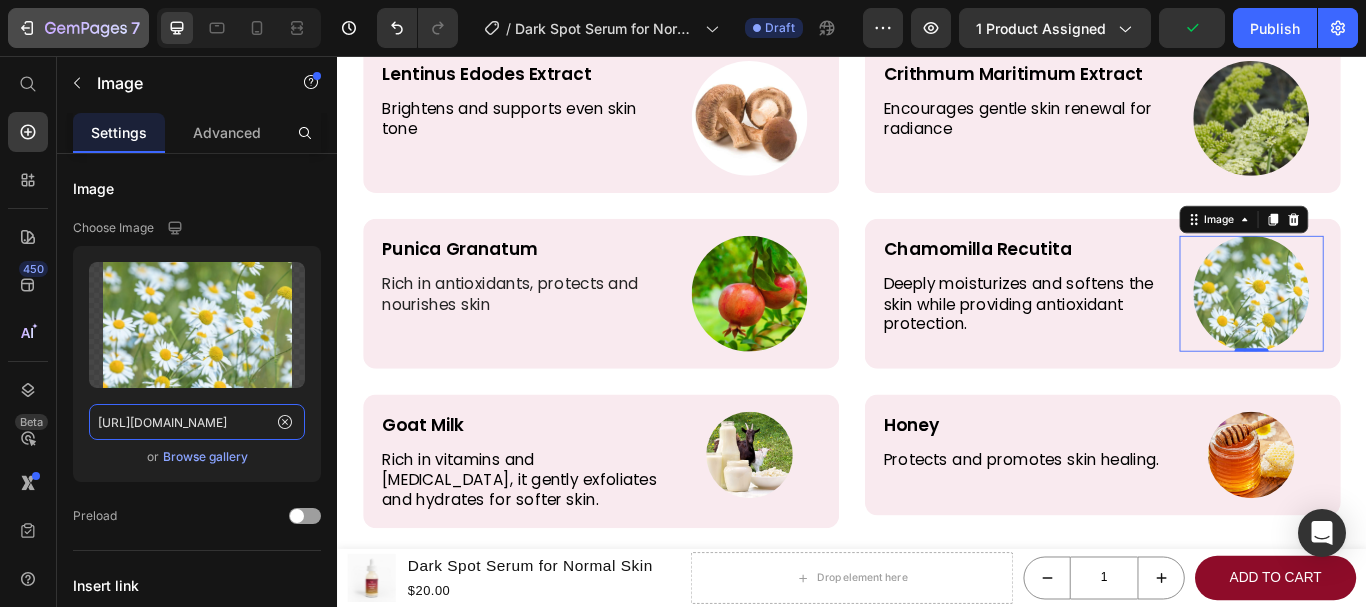 type on "[URL][DOMAIN_NAME]" 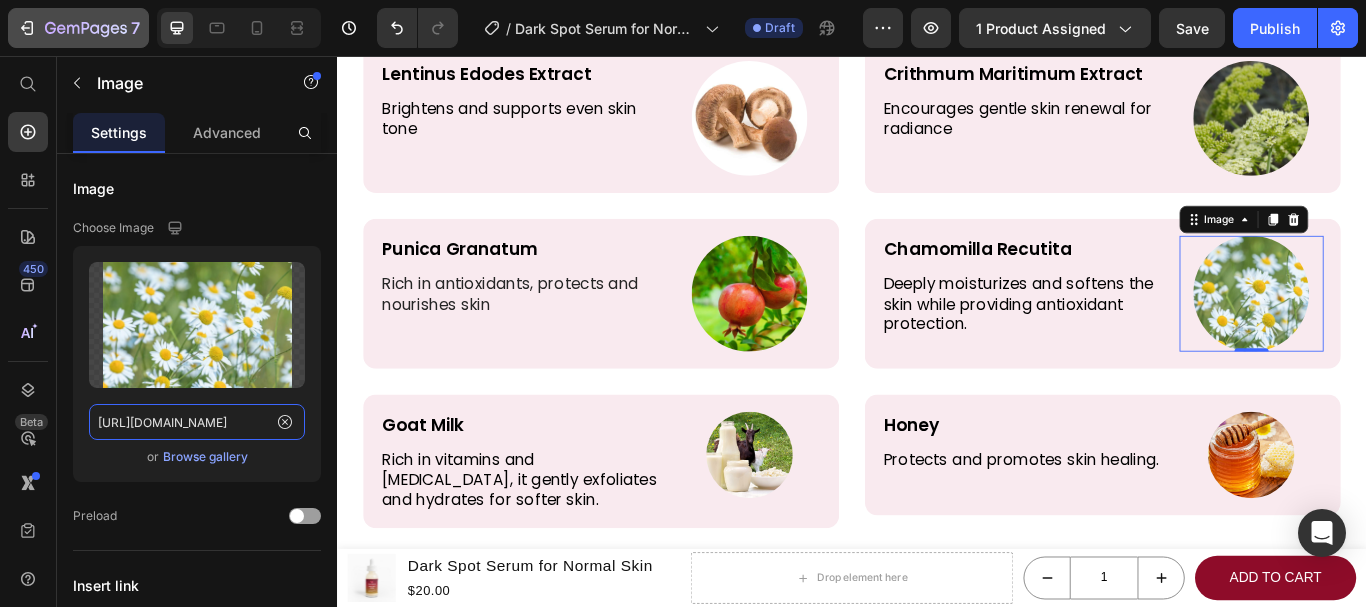 scroll, scrollTop: 0, scrollLeft: 0, axis: both 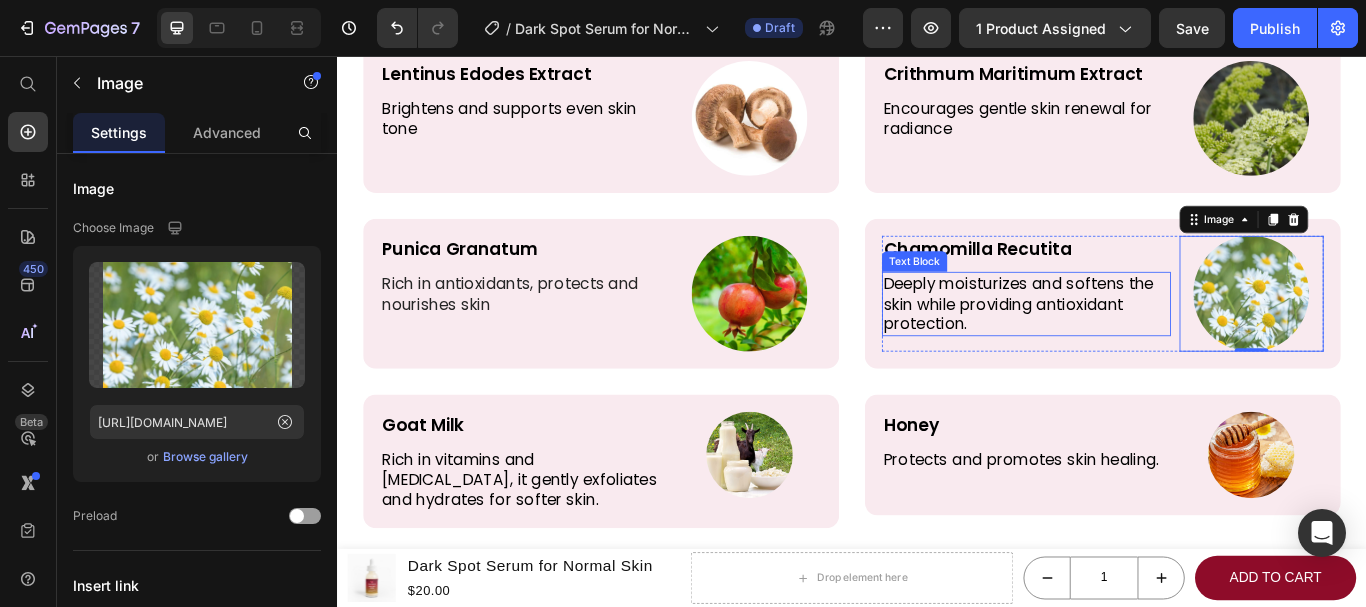 click on "Deeply moisturizes and softens the skin while providing antioxidant protection." at bounding box center (1140, 345) 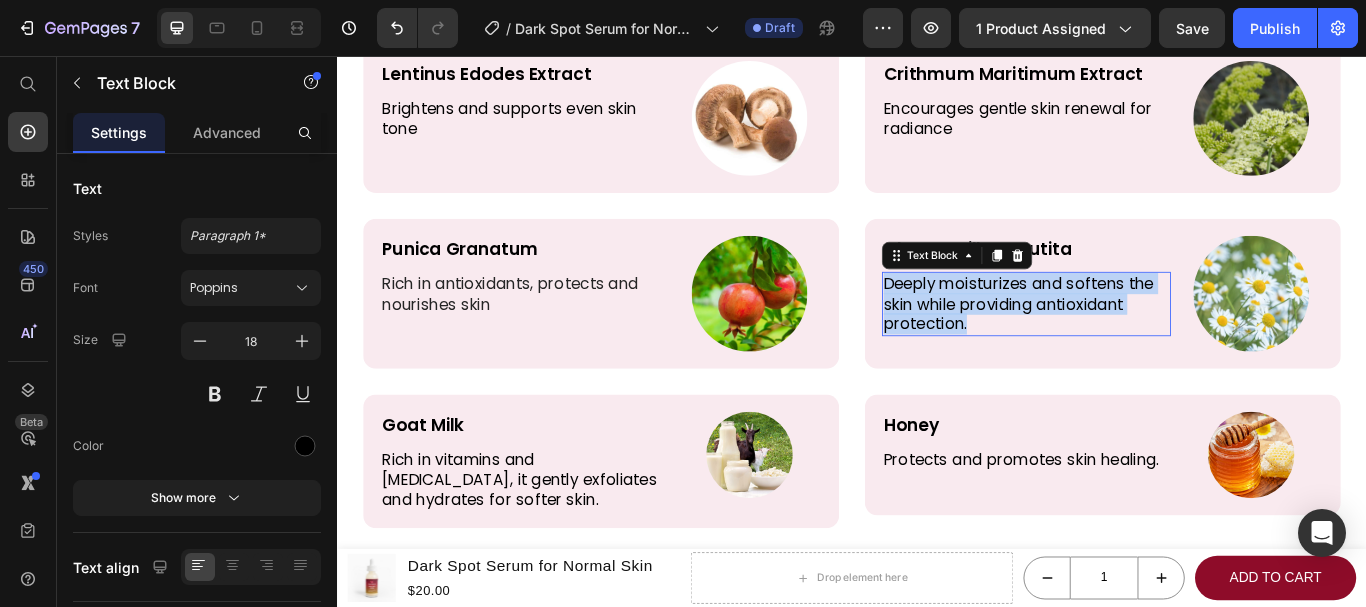 click on "Deeply moisturizes and softens the skin while providing antioxidant protection." at bounding box center (1140, 345) 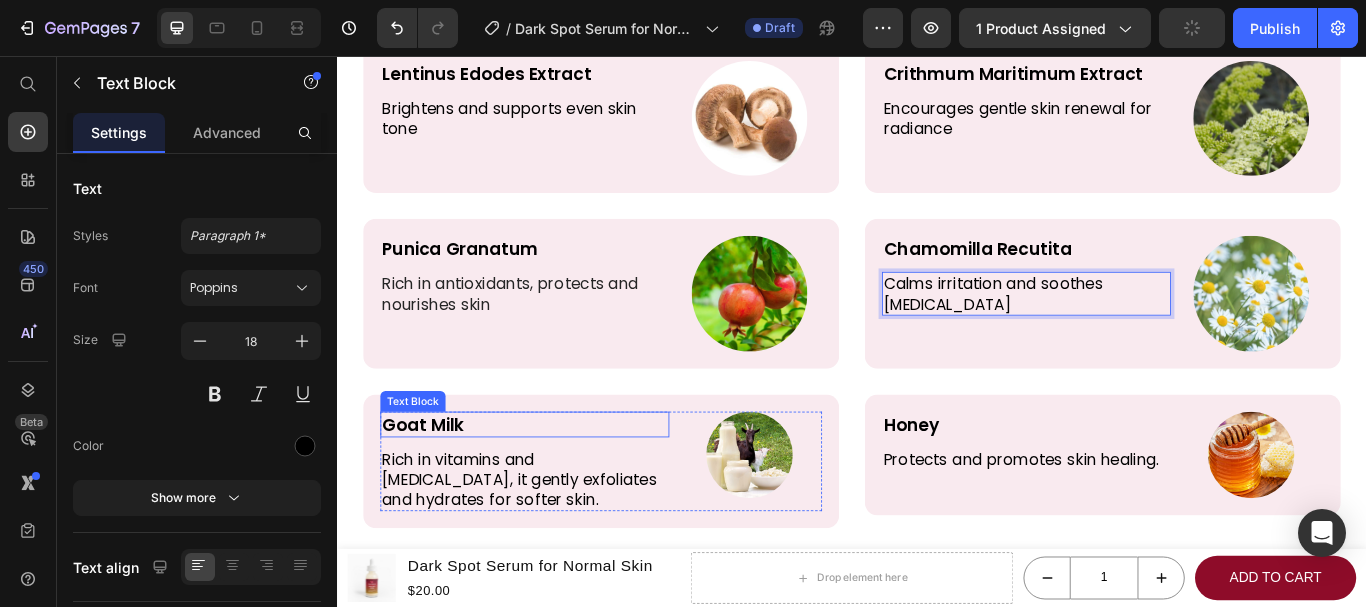 click on "Goat Milk" at bounding box center (555, 486) 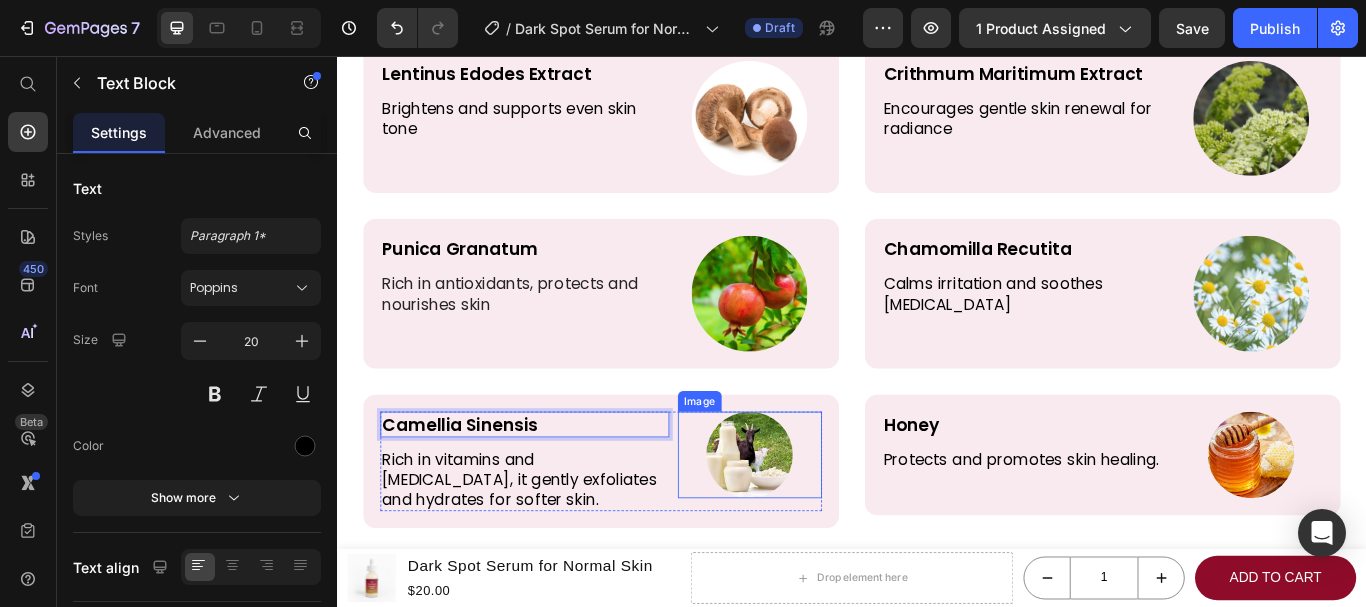 click at bounding box center (818, 521) 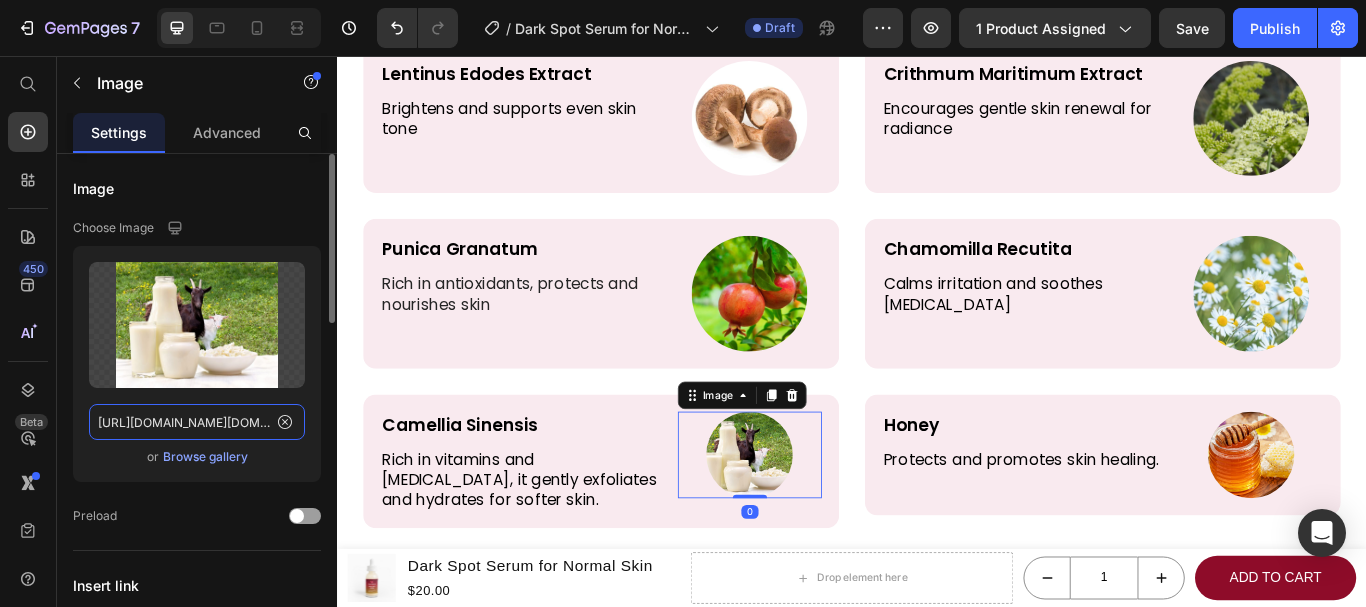 click on "[URL][DOMAIN_NAME][DOMAIN_NAME]" 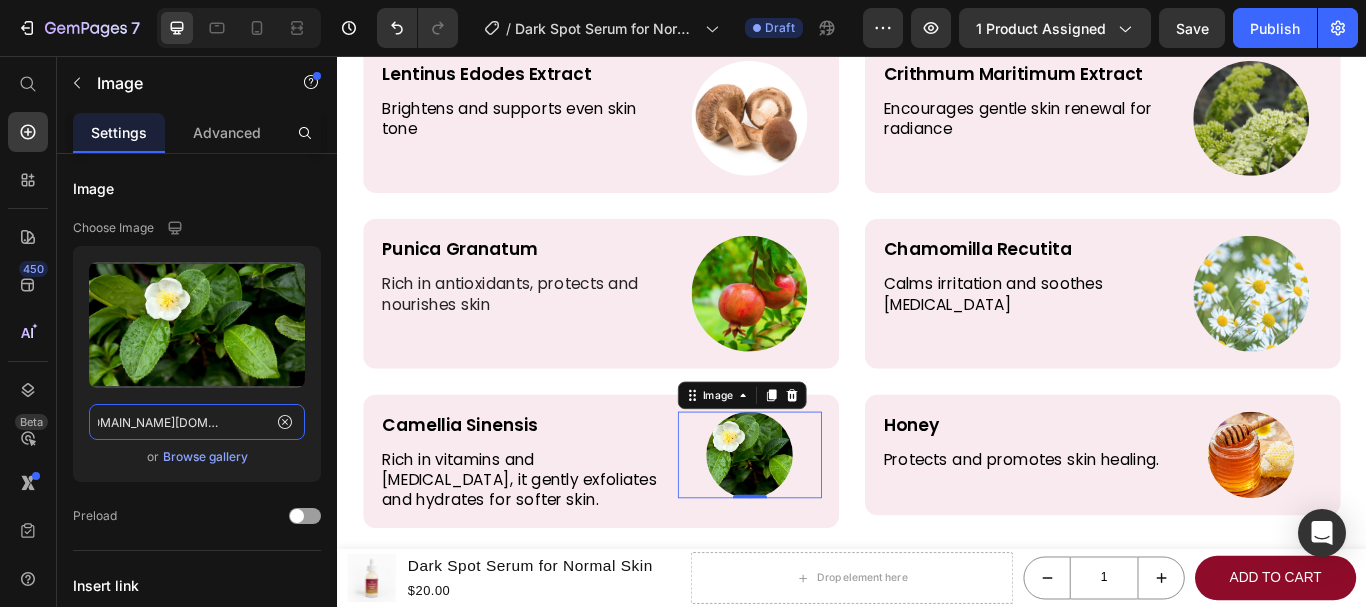 type on "[URL][DOMAIN_NAME][DOMAIN_NAME]" 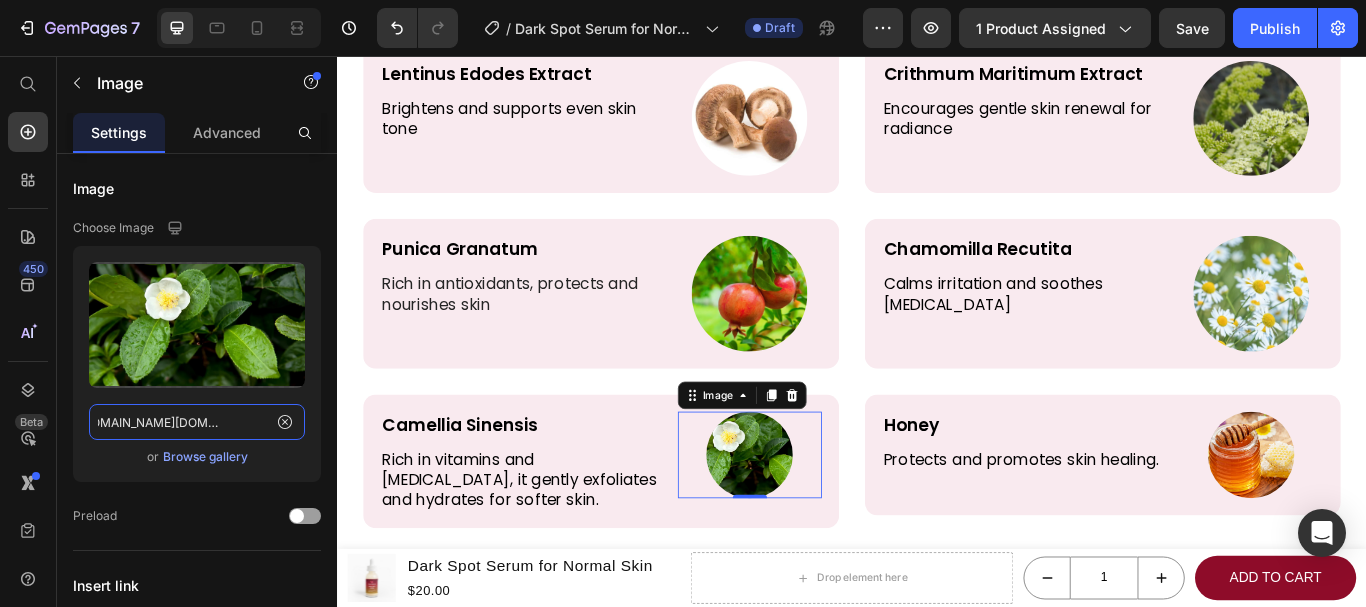 scroll, scrollTop: 0, scrollLeft: 0, axis: both 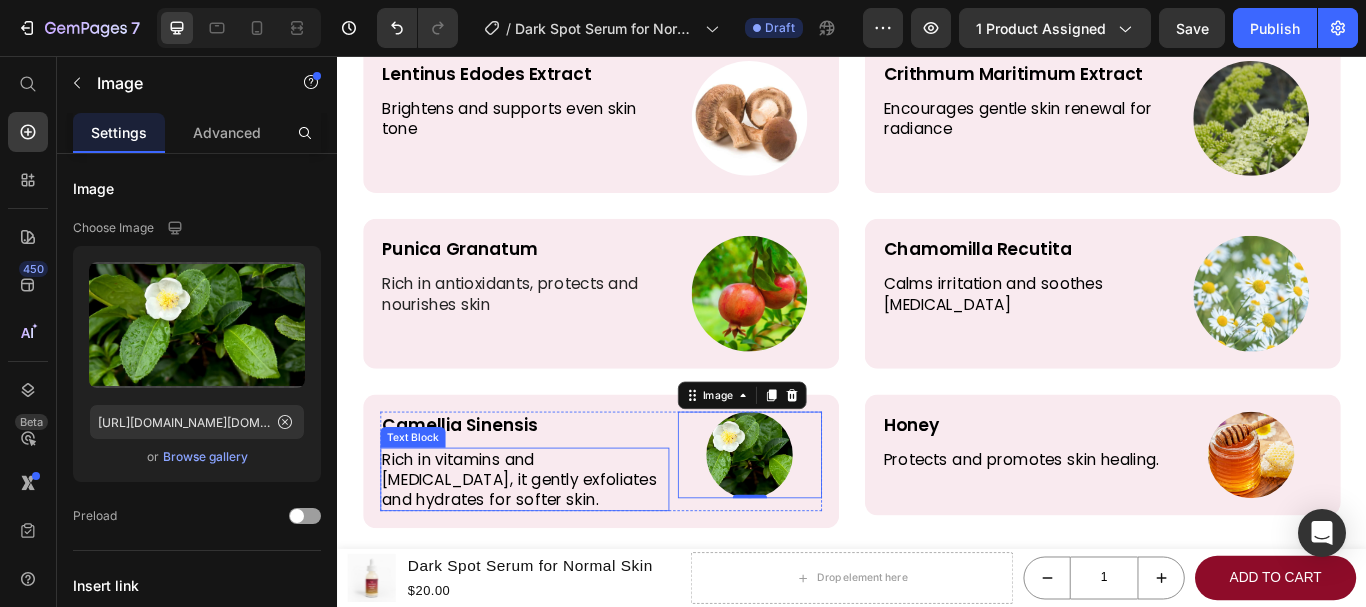 click on "Rich in vitamins and [MEDICAL_DATA], it gently exfoliates and hydrates for softer skin." at bounding box center (555, 550) 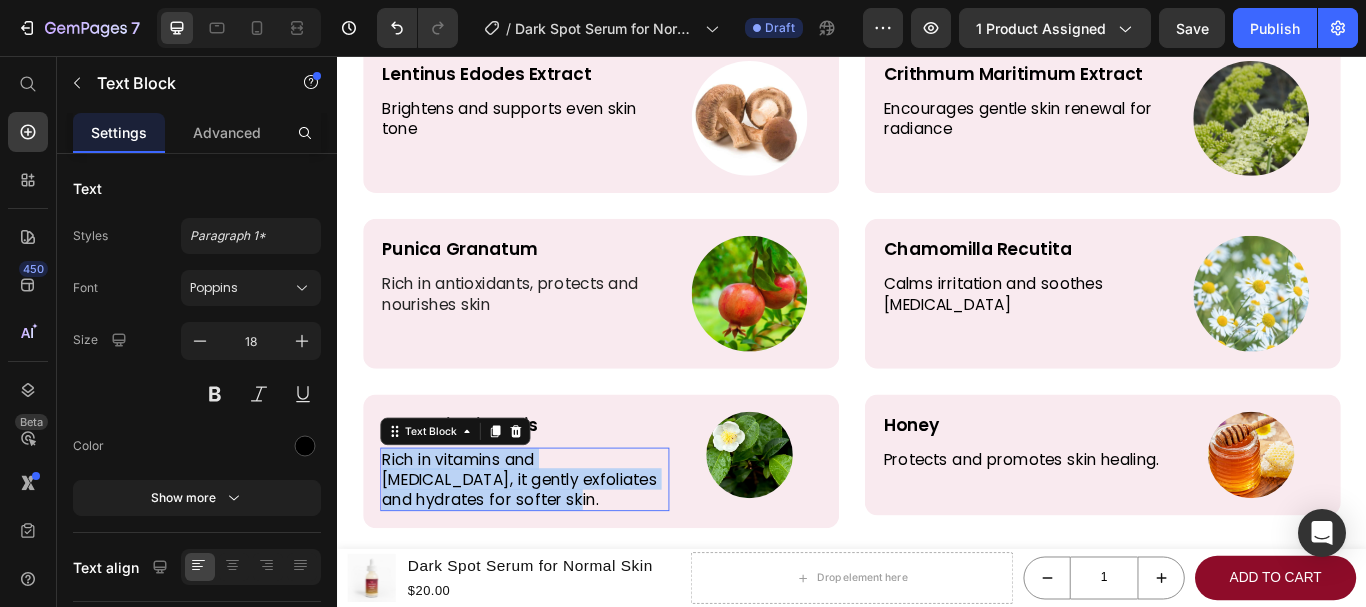 click on "Rich in vitamins and [MEDICAL_DATA], it gently exfoliates and hydrates for softer skin." at bounding box center [555, 550] 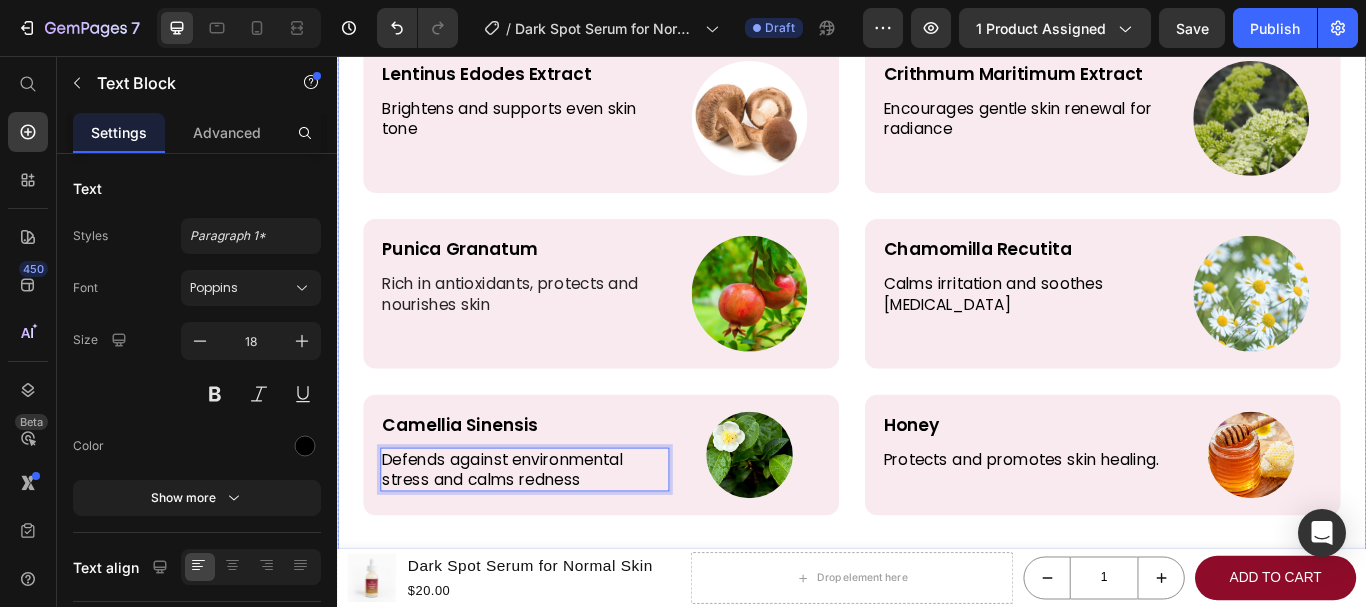 click on "Powerful ingredients for visible results Heading Lentinus Edodes Extract Text Block  Brightens and supports even skin tone Text Block Image Row Row Crithmum Maritimum Extract Text Block Encourages gentle skin renewal for radiance Text Block Image Row Row Row  Punica Granatum Text Block Rich in antioxidants, protects and nourishes skin Text Block Image Row Row Chamomilla Recutita Text Block Calms irritation and soothes [MEDICAL_DATA] Text Block Image Row Row Row Camellia Sinensis Text Block Defends against environmental stress and calms redness Text Block   0 Image Row Row Honey Text Block Protects and promotes skin healing. Text Block Image Row Row Row Row" at bounding box center (937, 268) 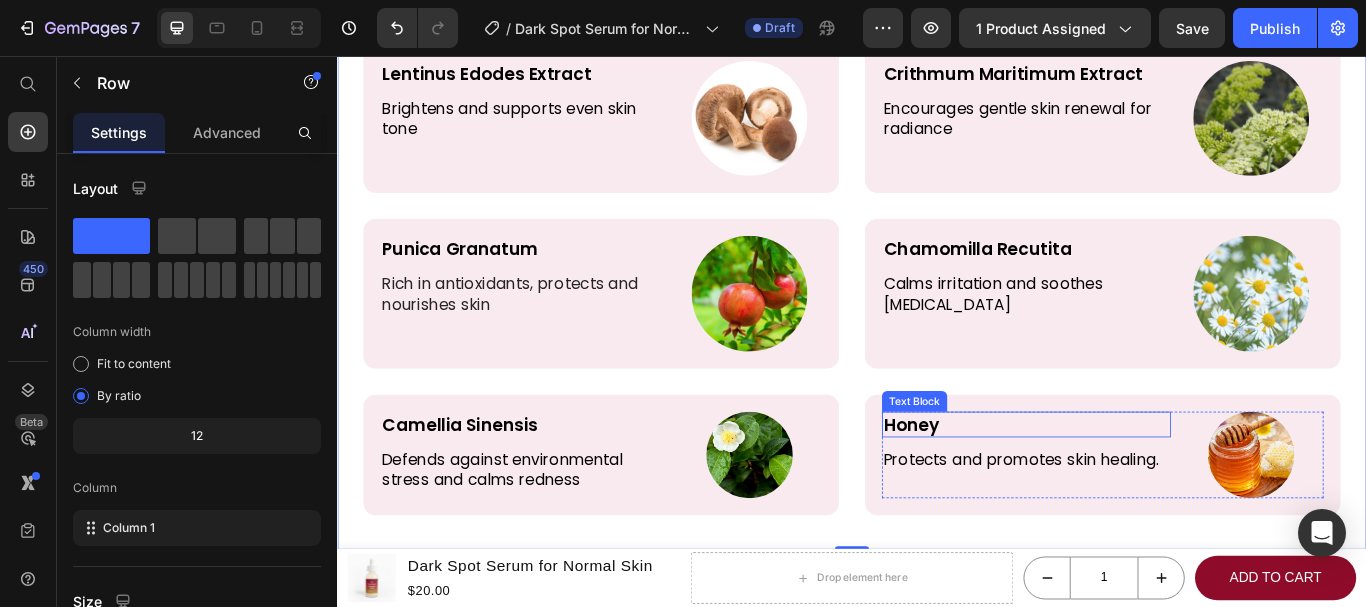 click on "Honey" at bounding box center [1140, 486] 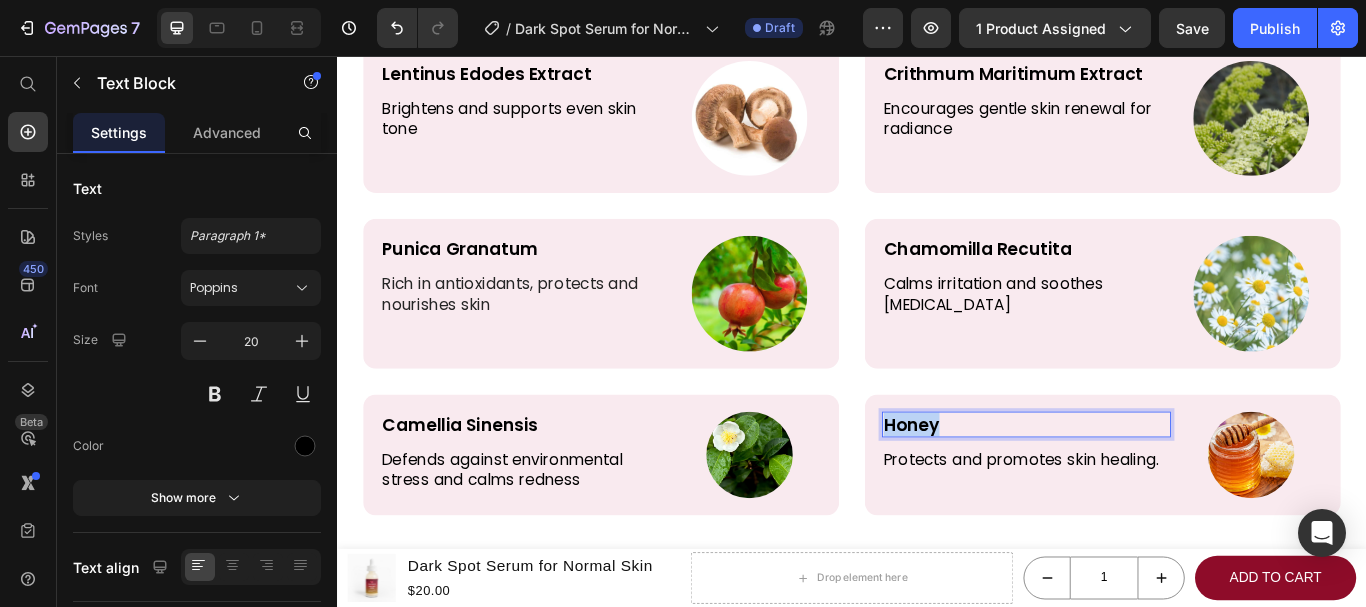 click on "Honey" at bounding box center (1140, 486) 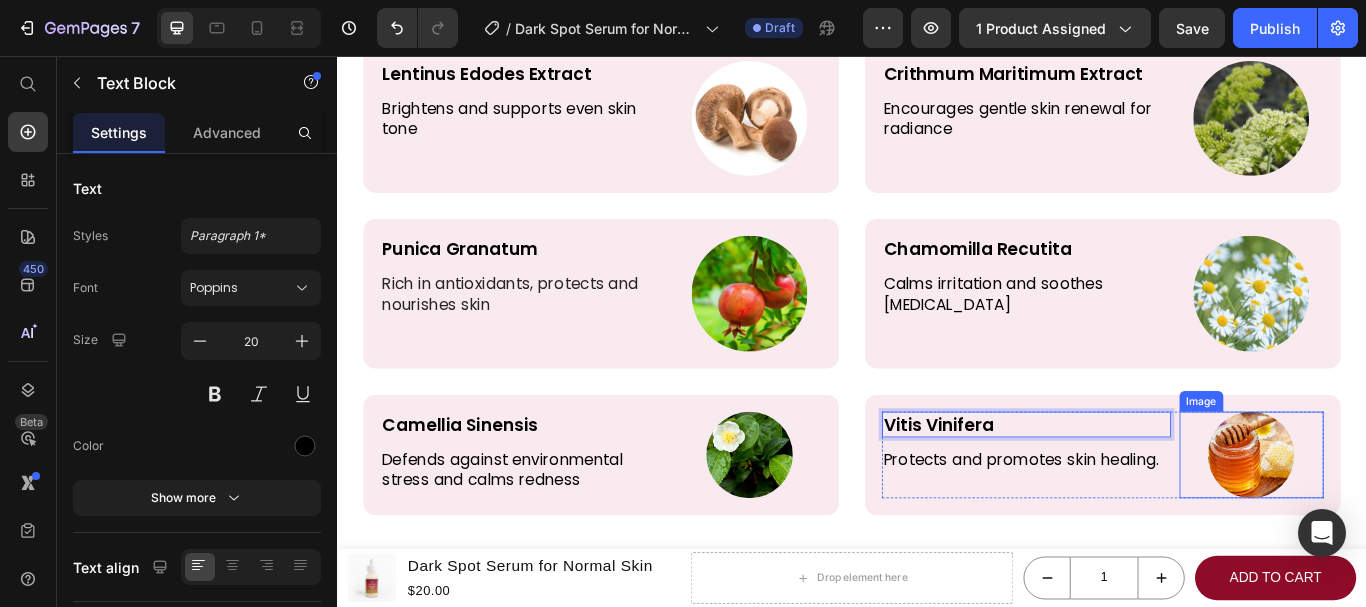 click at bounding box center (1403, 521) 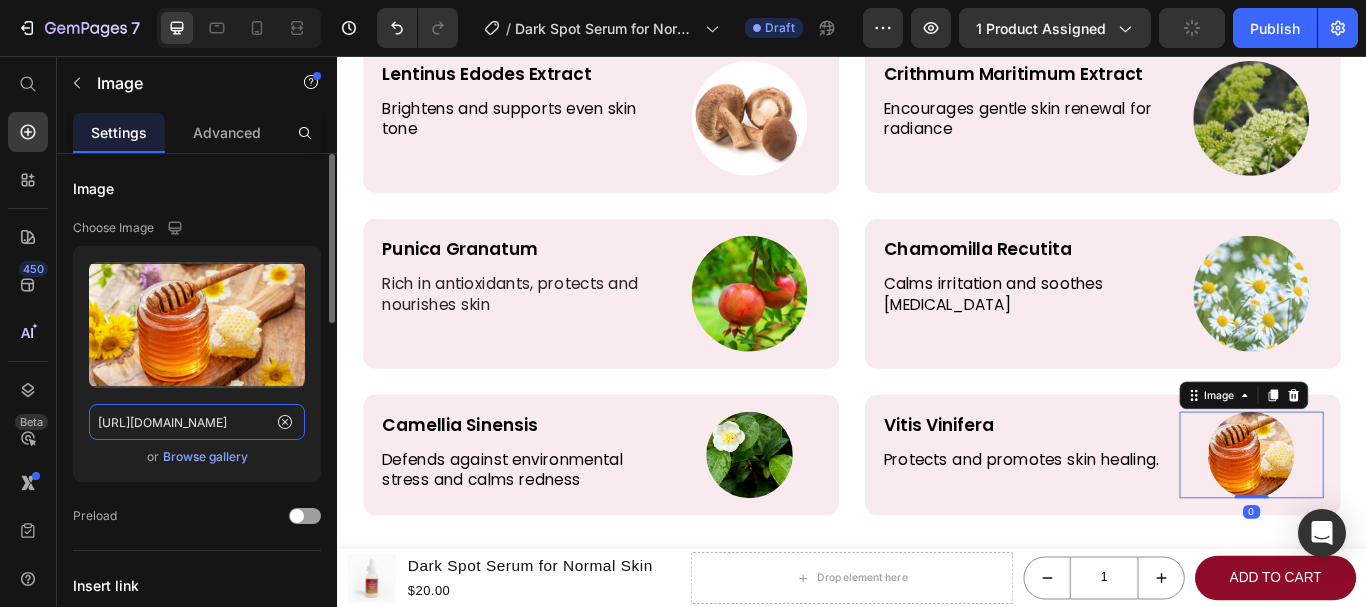 click on "[URL][DOMAIN_NAME]" 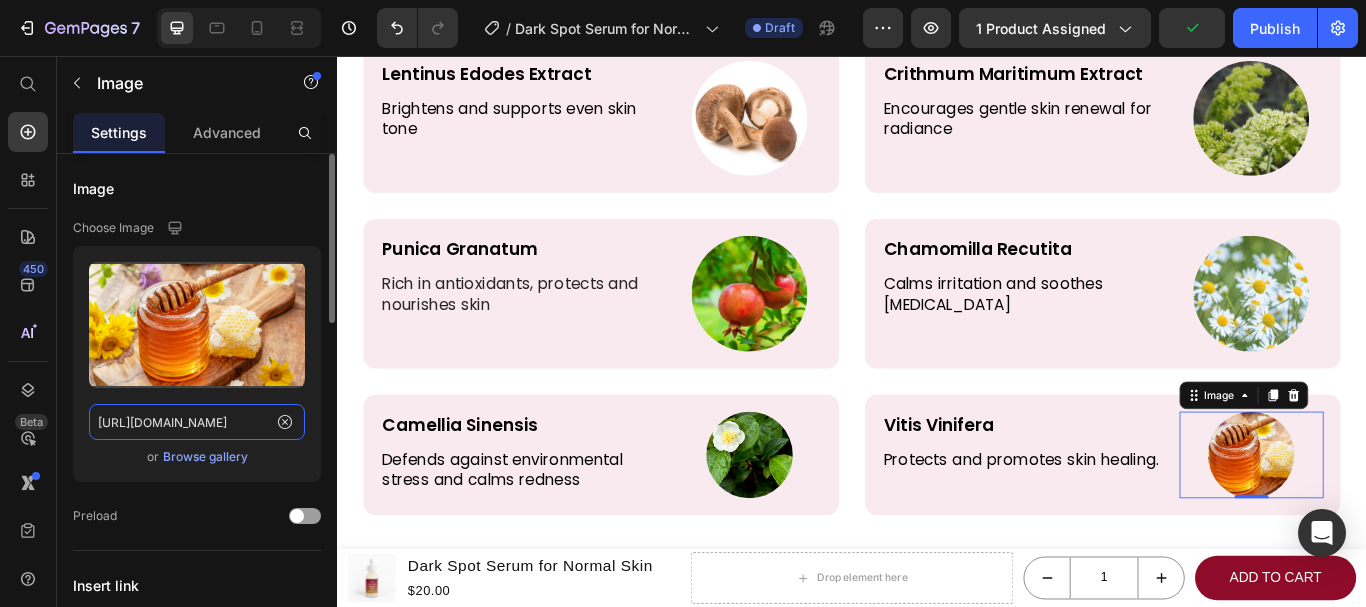 paste on "[DOMAIN_NAME][URL]" 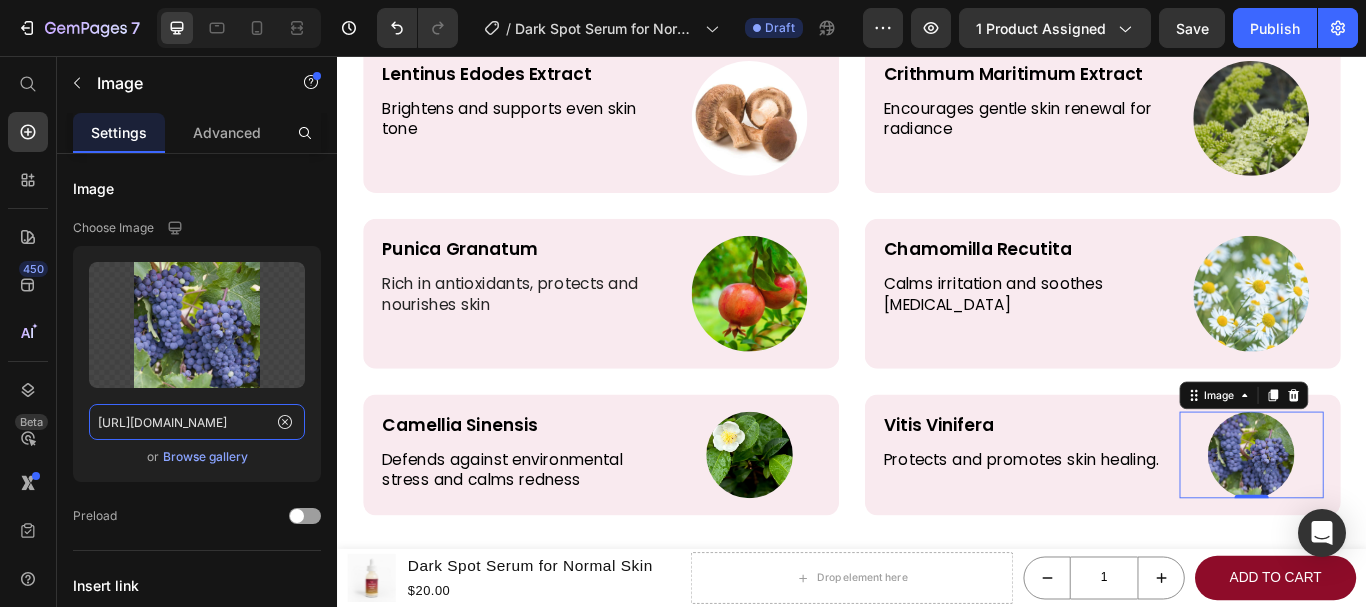 type on "[URL][DOMAIN_NAME]" 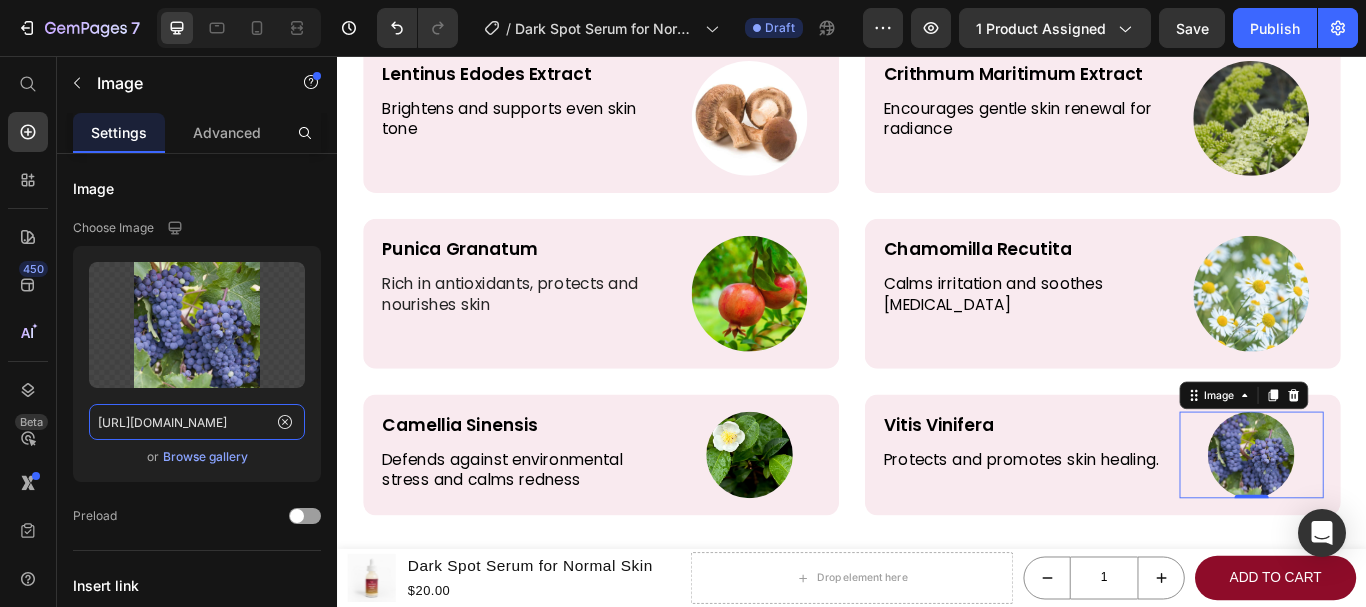 scroll, scrollTop: 0, scrollLeft: 0, axis: both 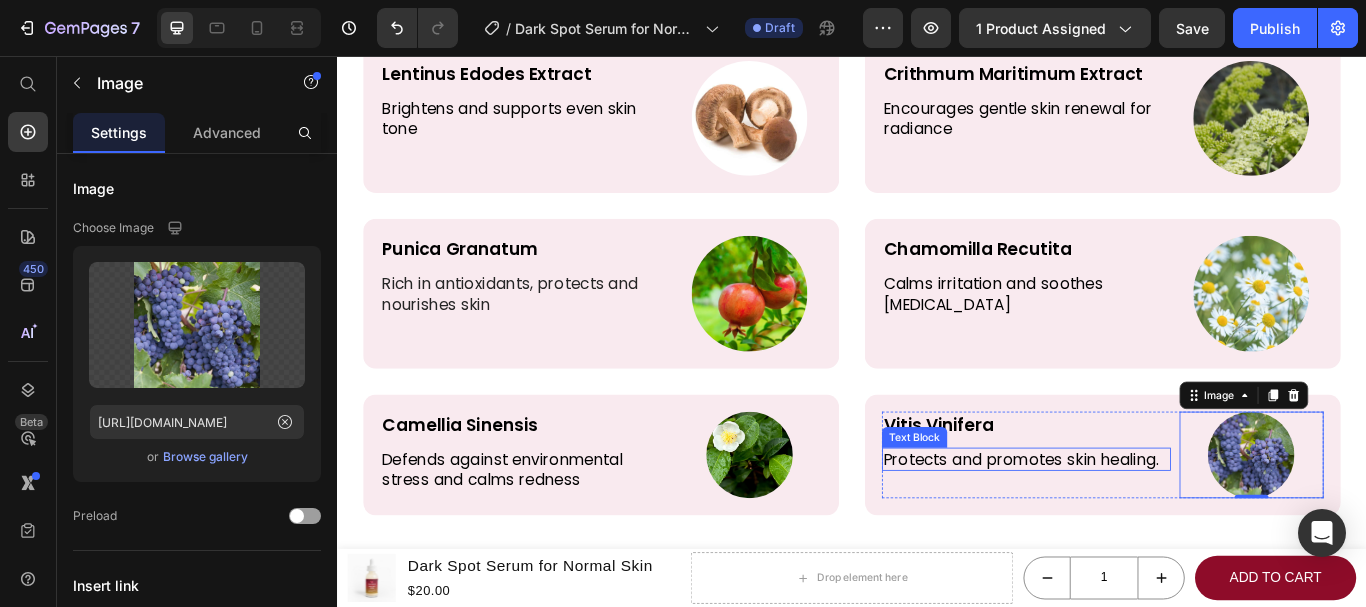 click on "Protects and promotes skin healing." at bounding box center [1140, 526] 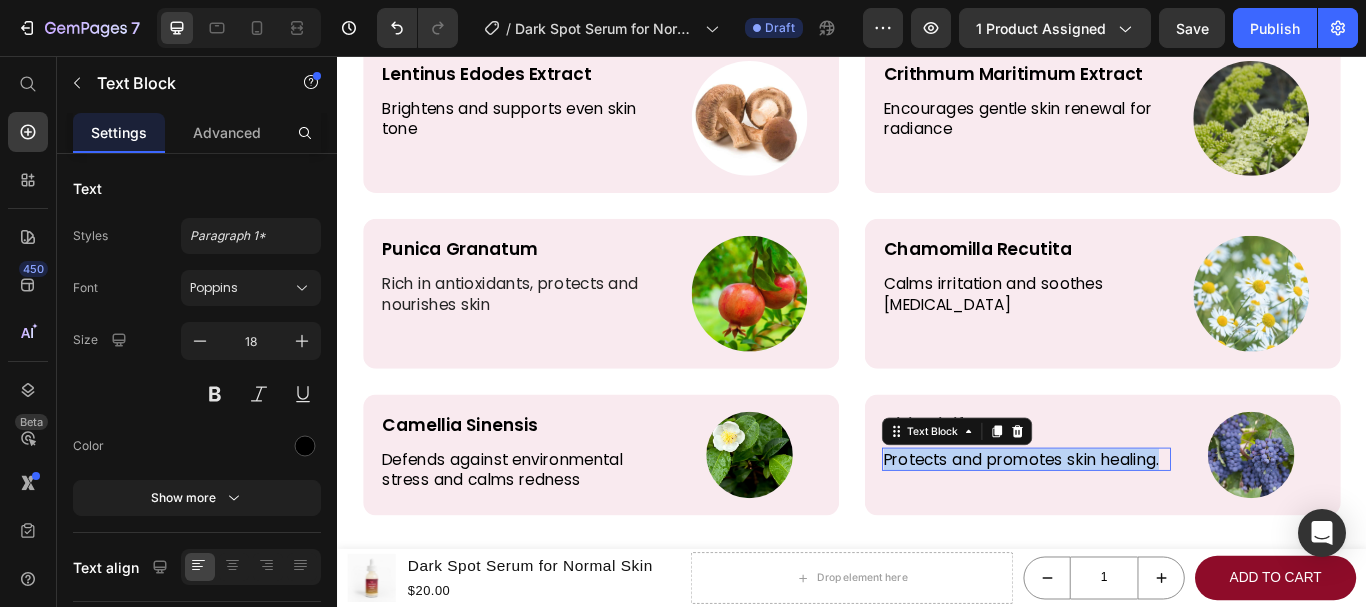 click on "Protects and promotes skin healing." at bounding box center [1140, 526] 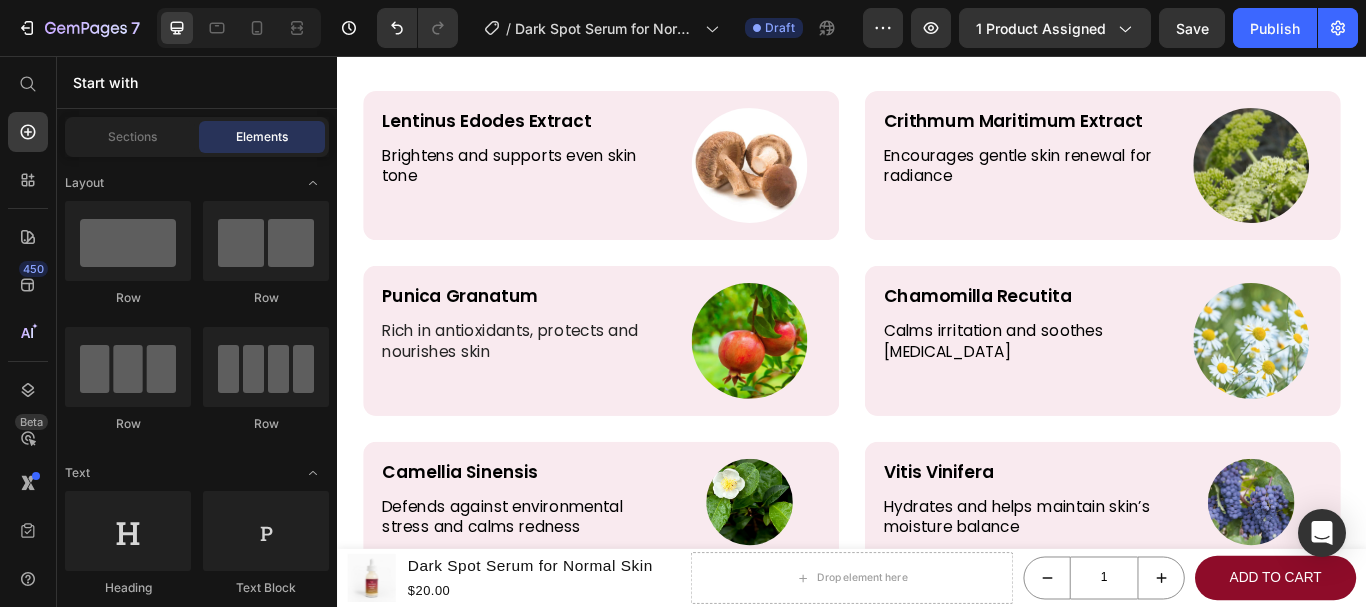 scroll, scrollTop: 4454, scrollLeft: 0, axis: vertical 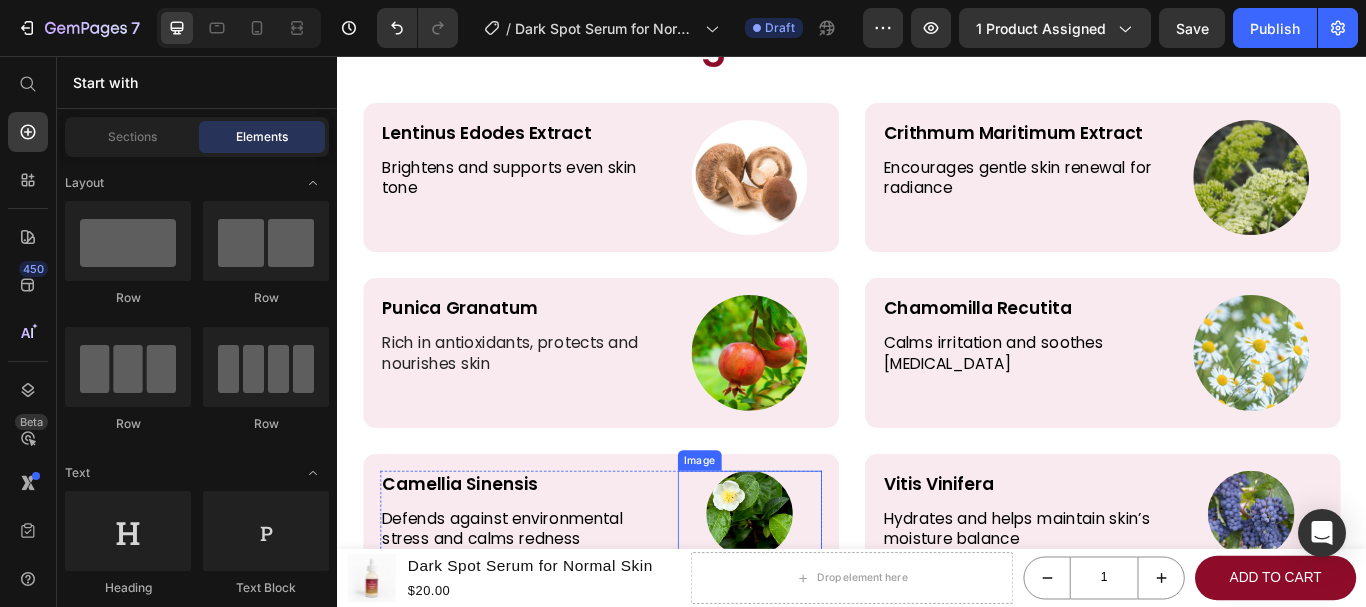 click at bounding box center [818, 590] 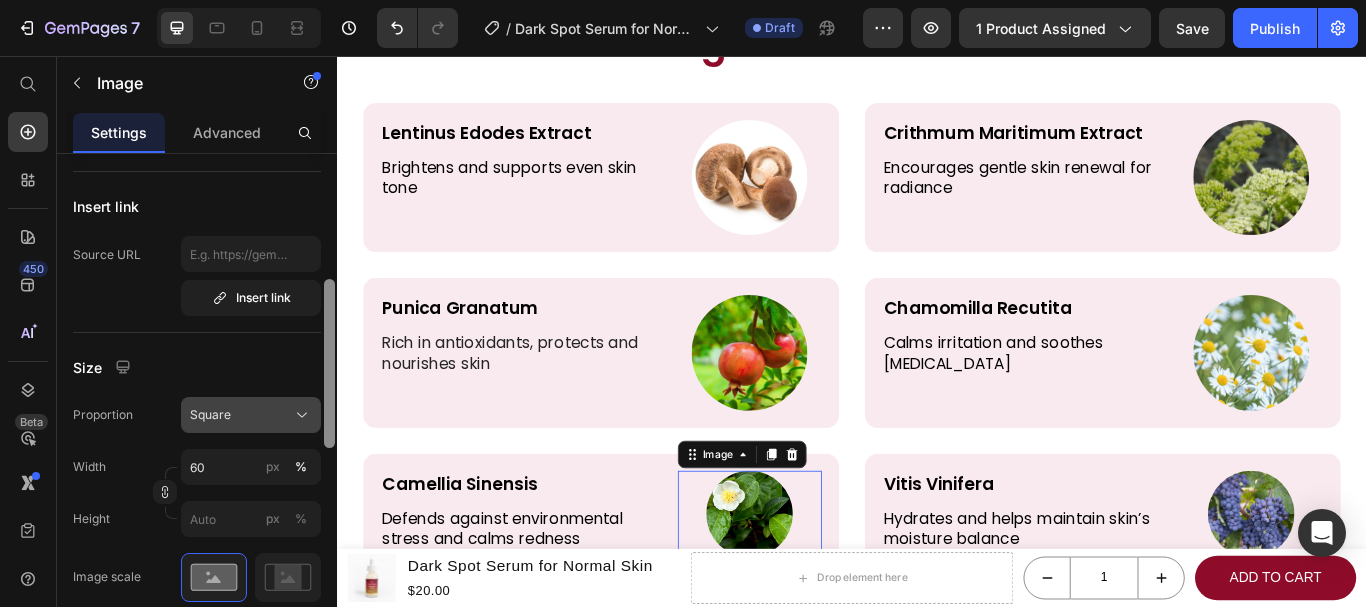scroll, scrollTop: 409, scrollLeft: 0, axis: vertical 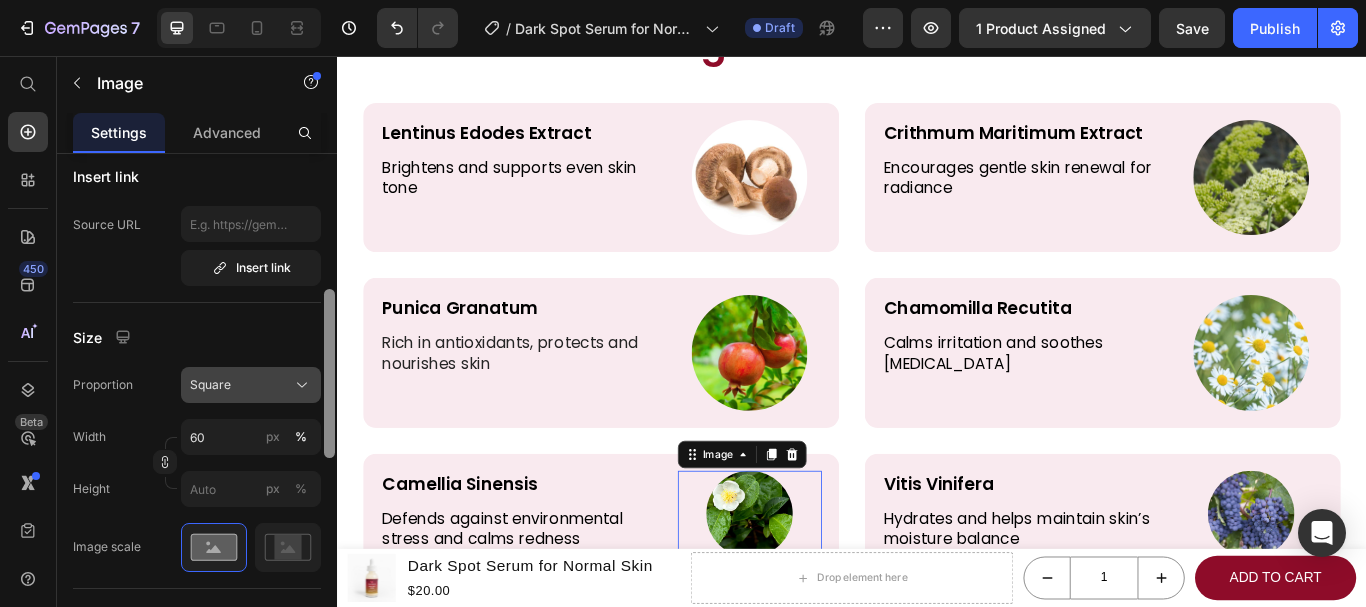 drag, startPoint x: 330, startPoint y: 251, endPoint x: 538, endPoint y: 139, distance: 236.23717 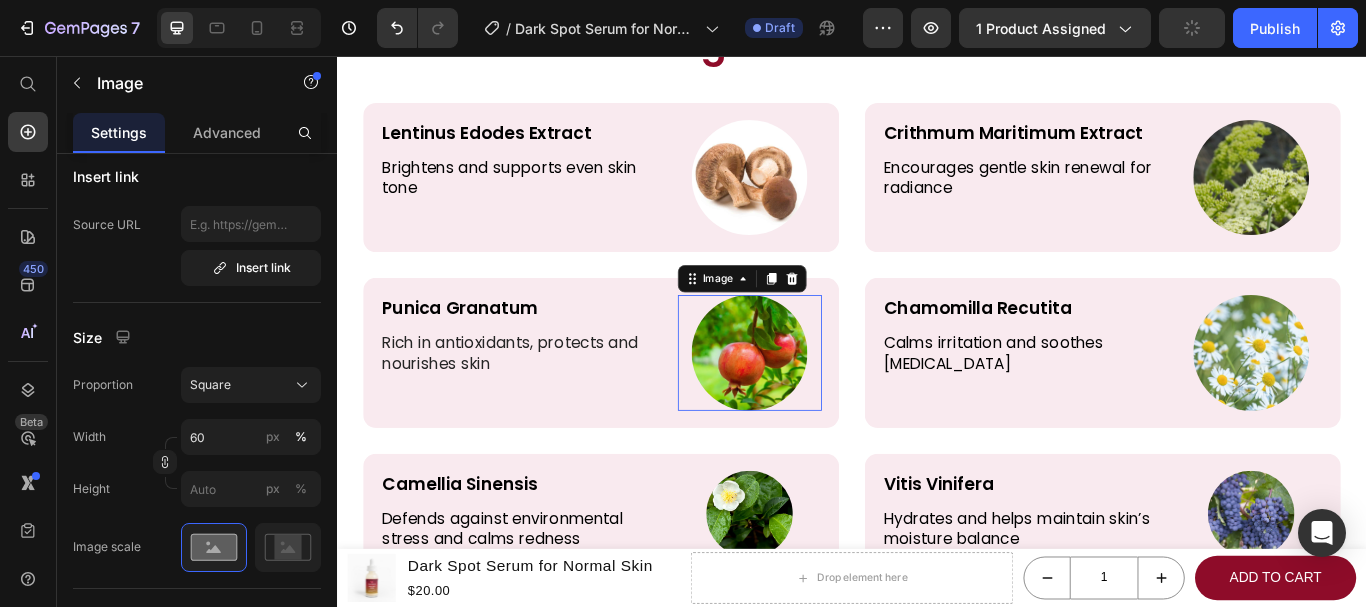 click at bounding box center (818, 402) 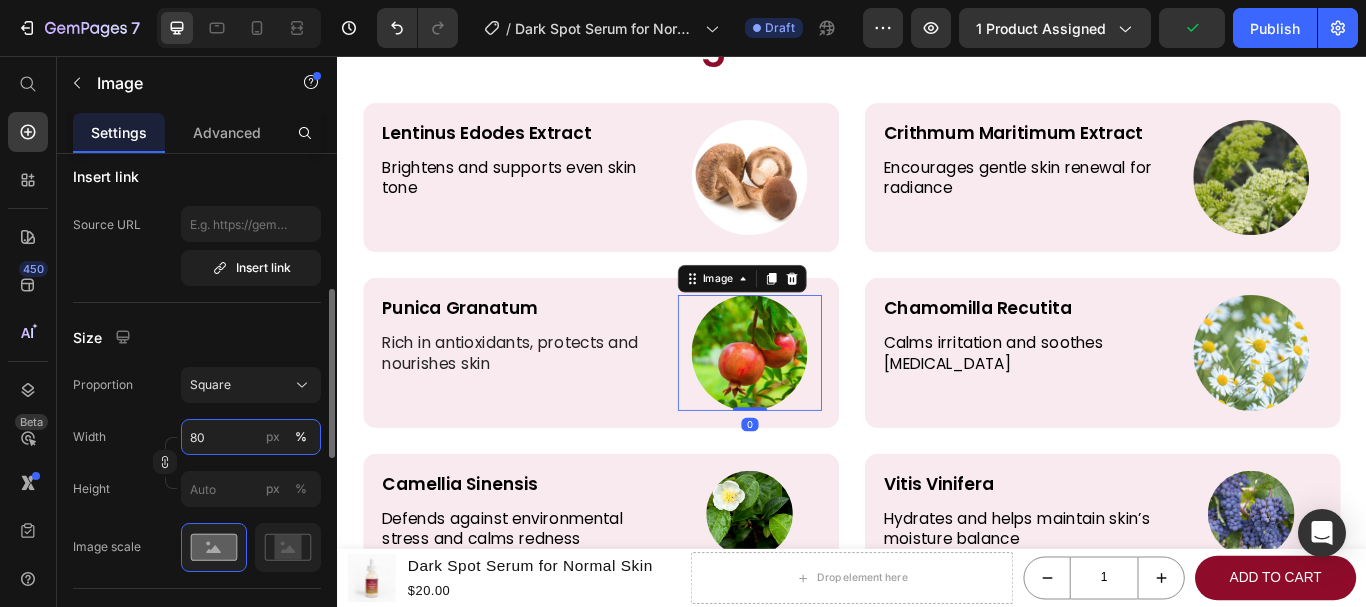click on "80" at bounding box center (251, 437) 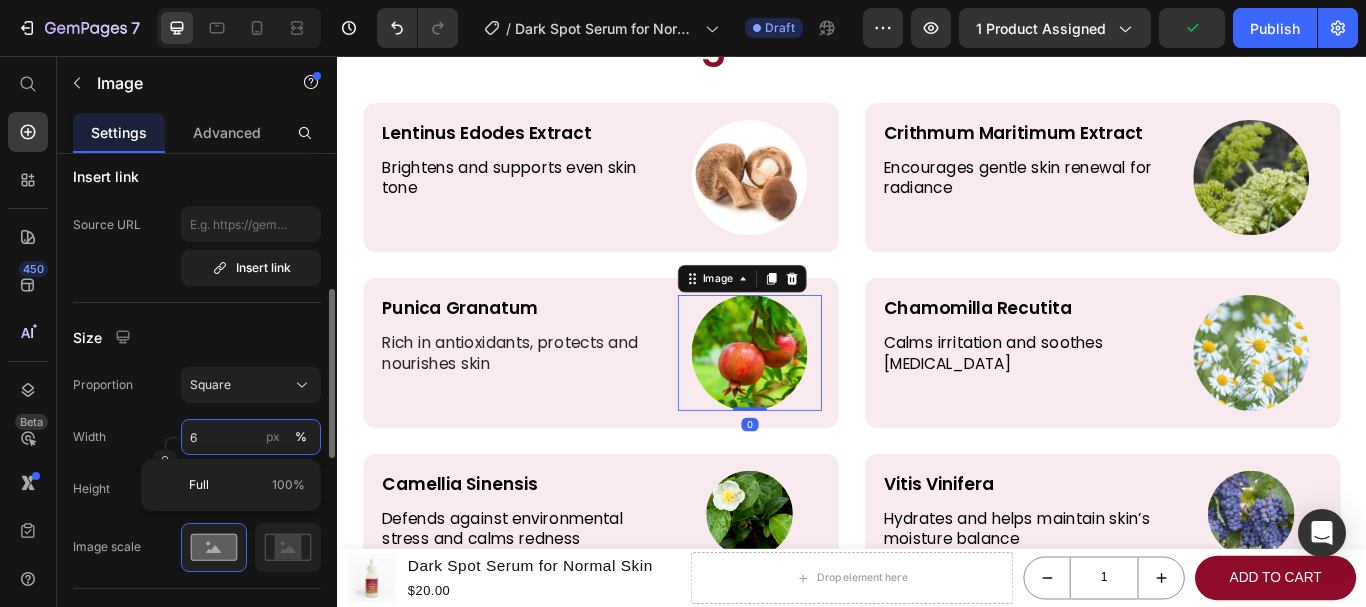 type on "60" 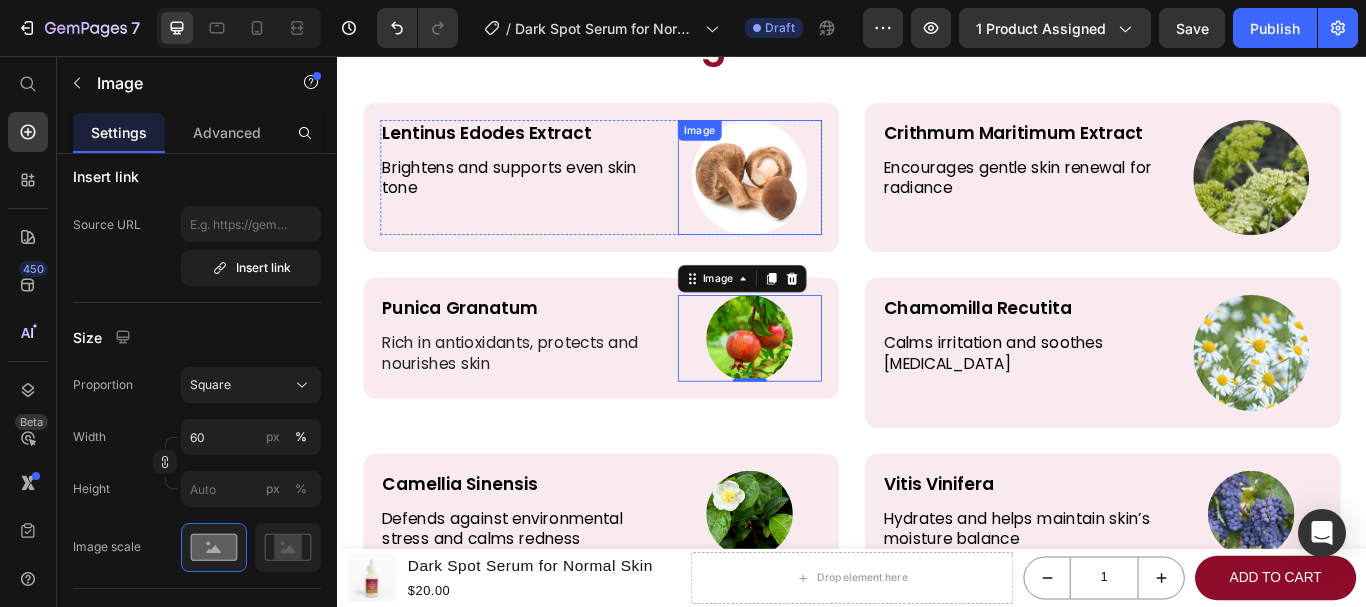 click at bounding box center [818, 198] 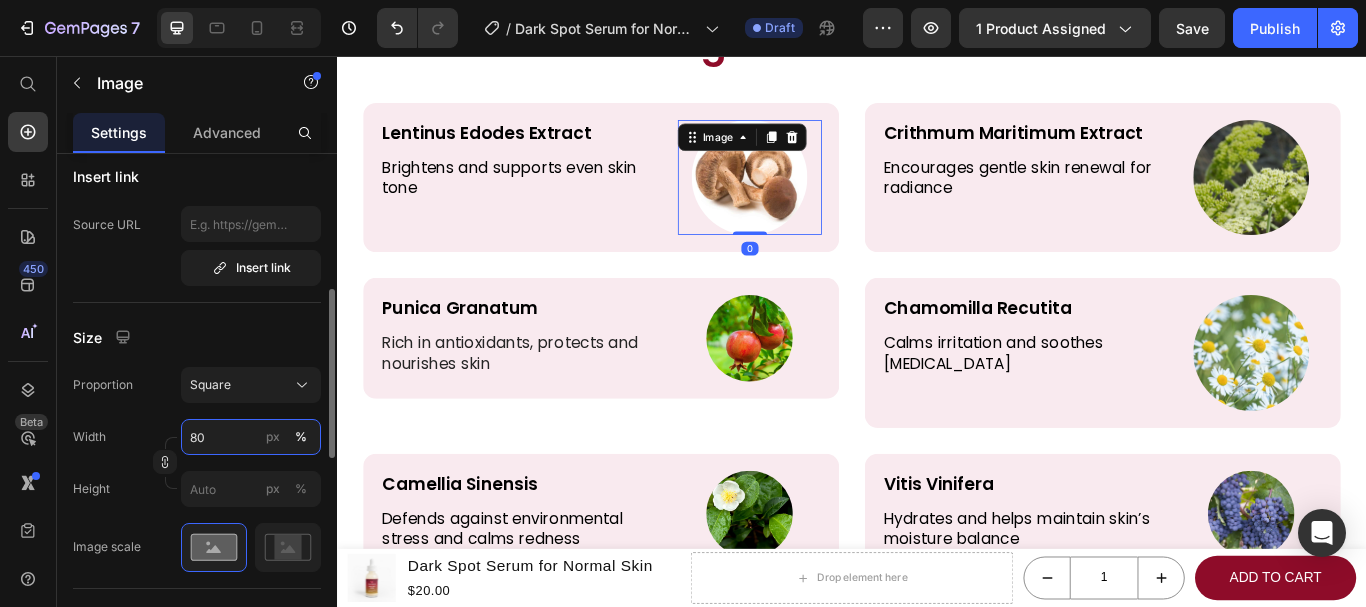 click on "80" at bounding box center [251, 437] 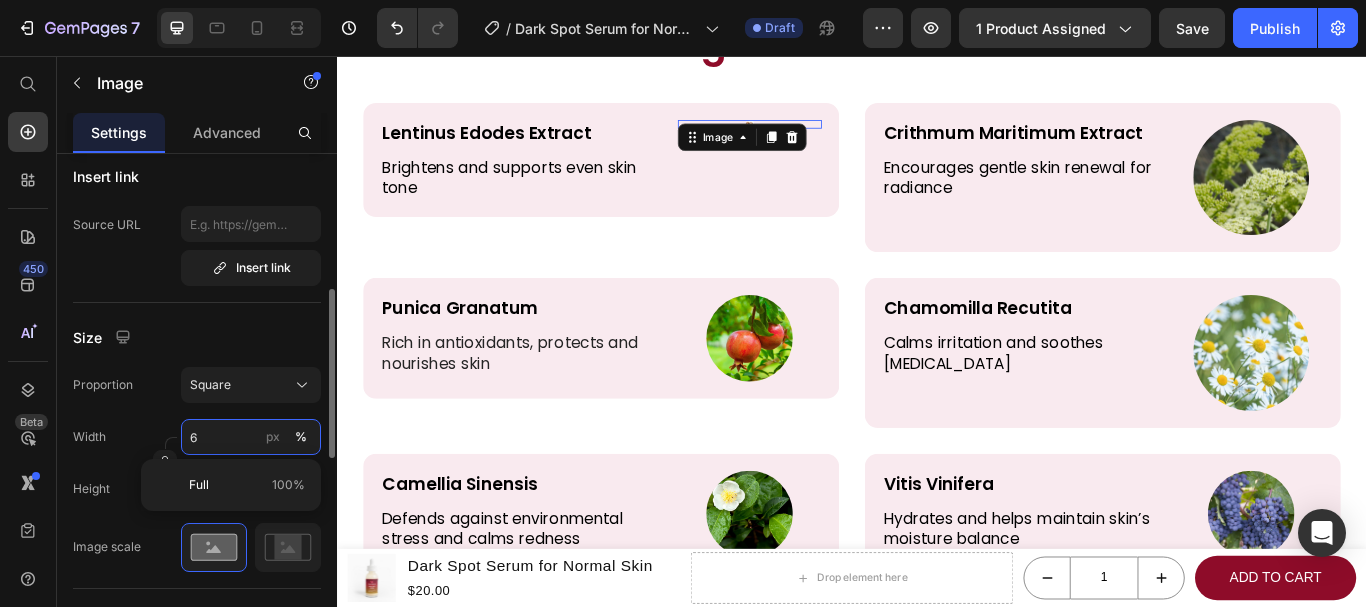 type on "60" 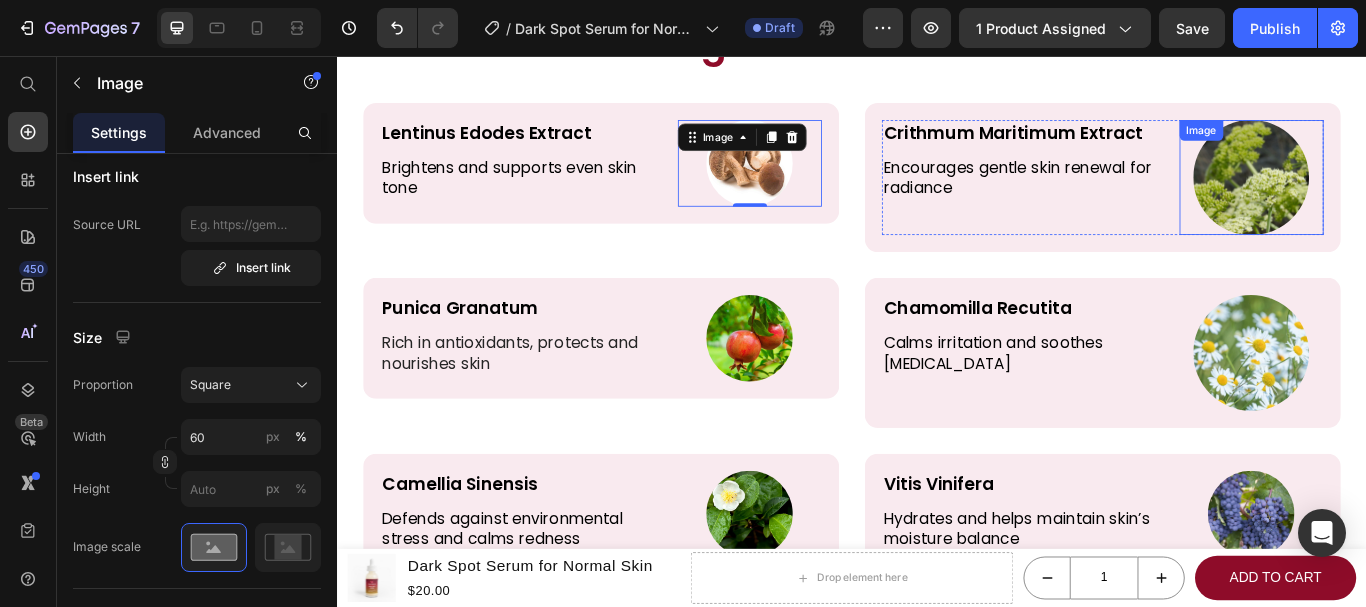 click at bounding box center [1403, 198] 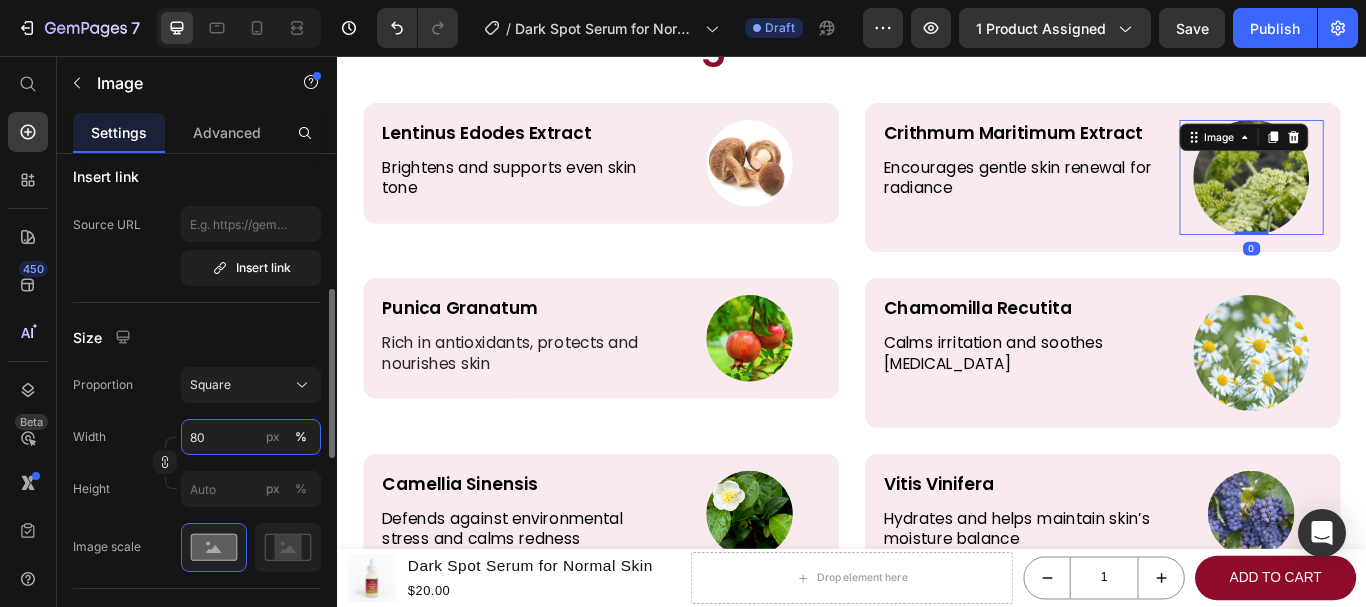 click on "80" at bounding box center [251, 437] 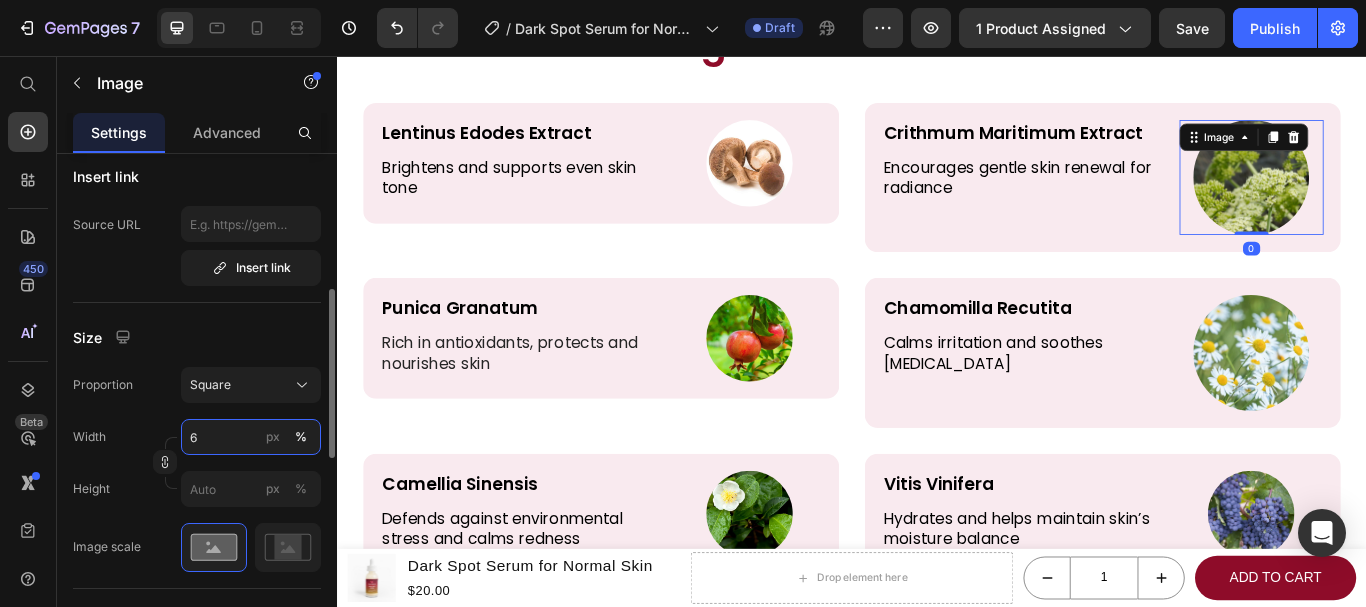 type on "60" 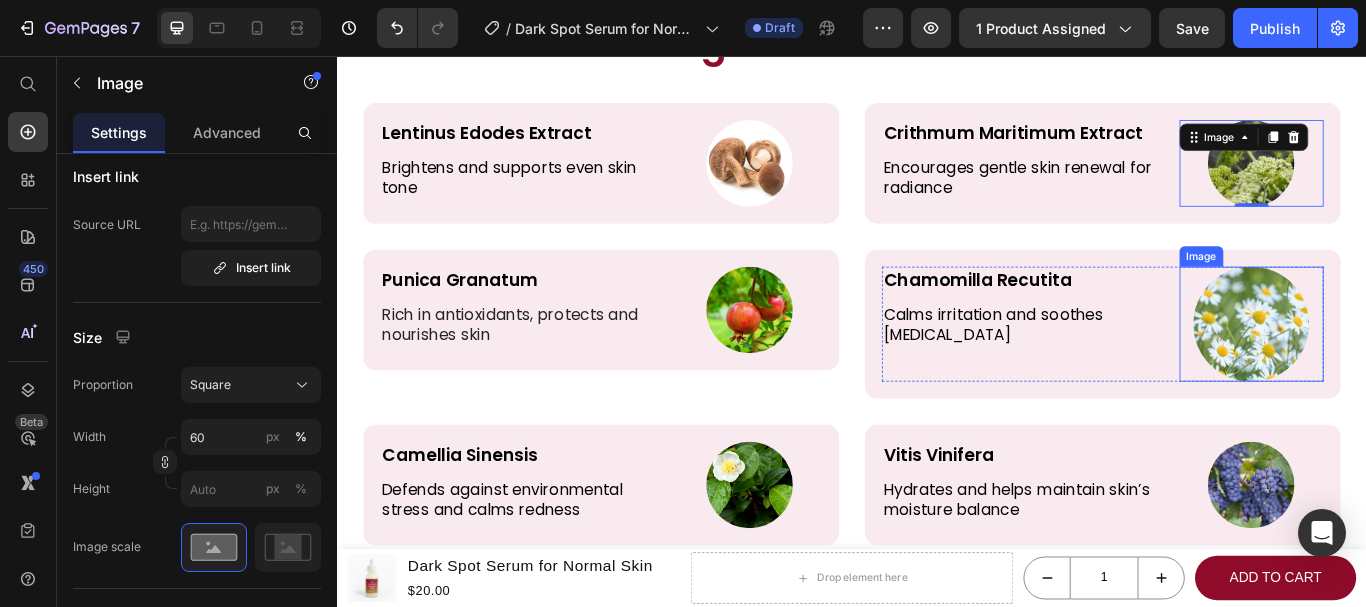 click at bounding box center [1403, 369] 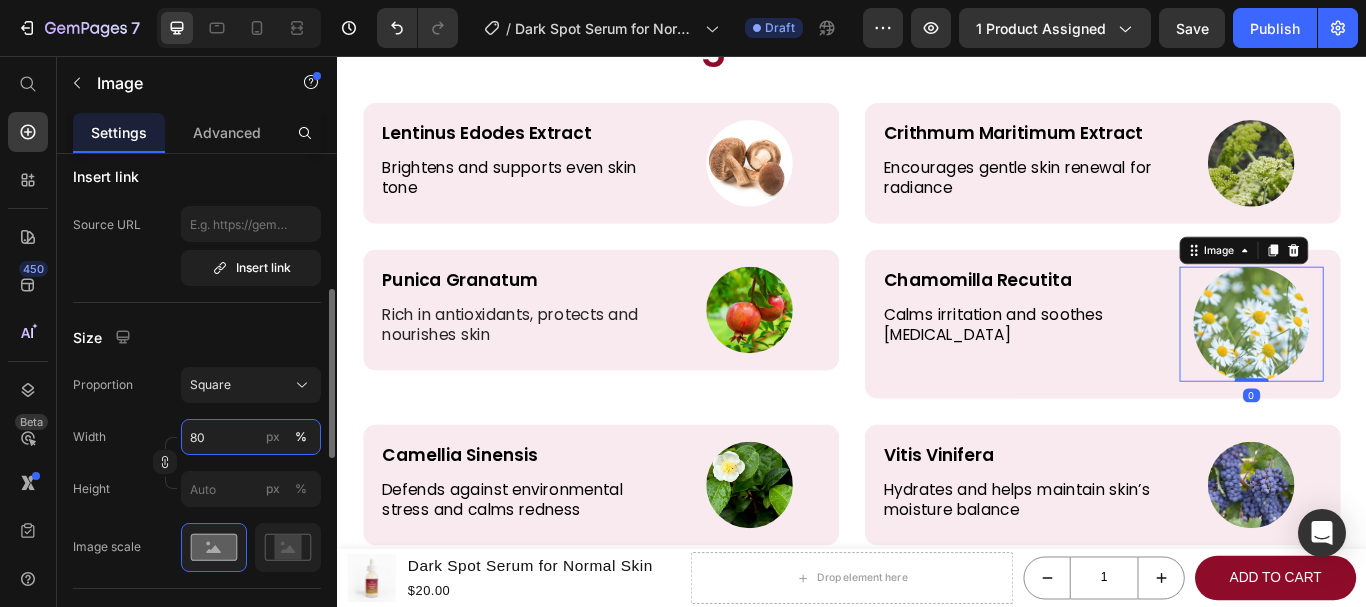 click on "80" at bounding box center [251, 437] 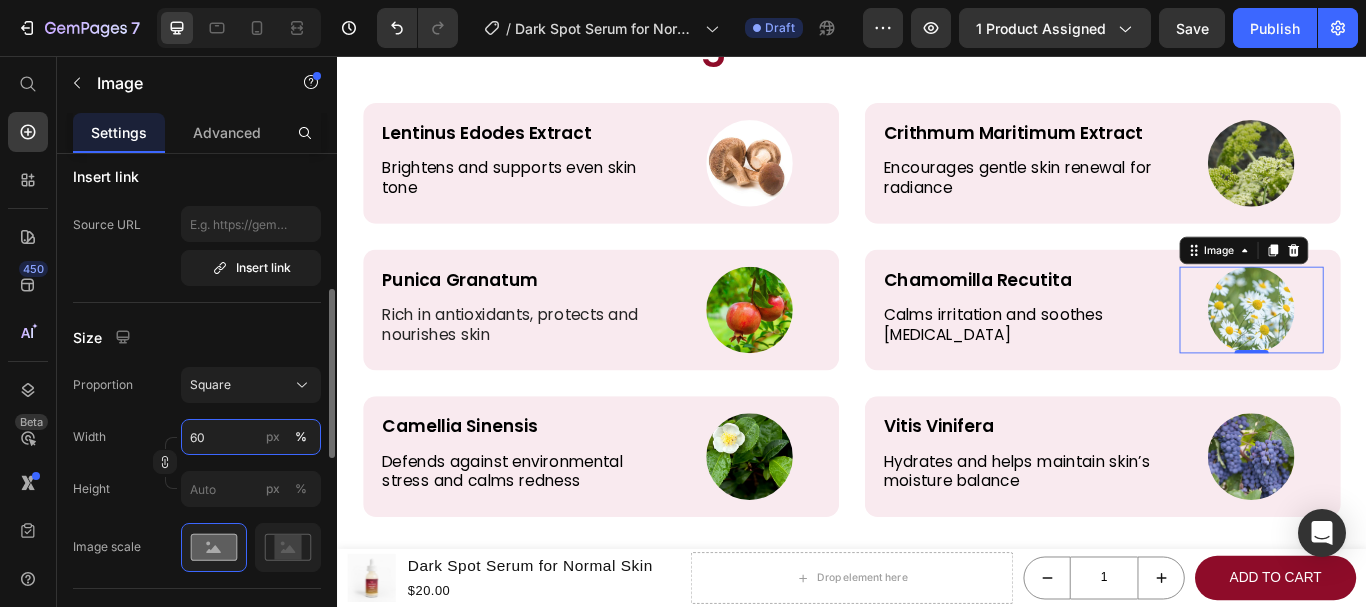 type on "60" 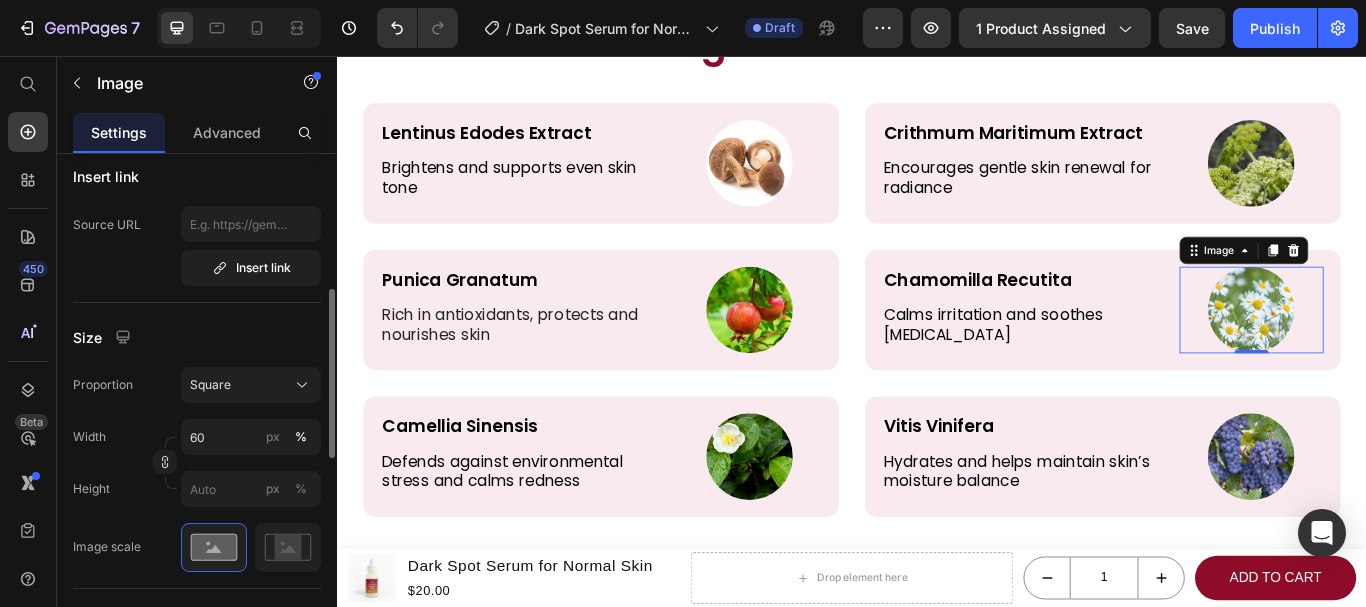 click on "Image Choose Image Upload Image [URL][DOMAIN_NAME]  or   Browse gallery  Preload Insert link Source URL  Insert link  Size Proportion Square Width 60 px % Height px % Image scale Shape Border Corner Shadow Align SEO Alt text Image title" at bounding box center (197, 463) 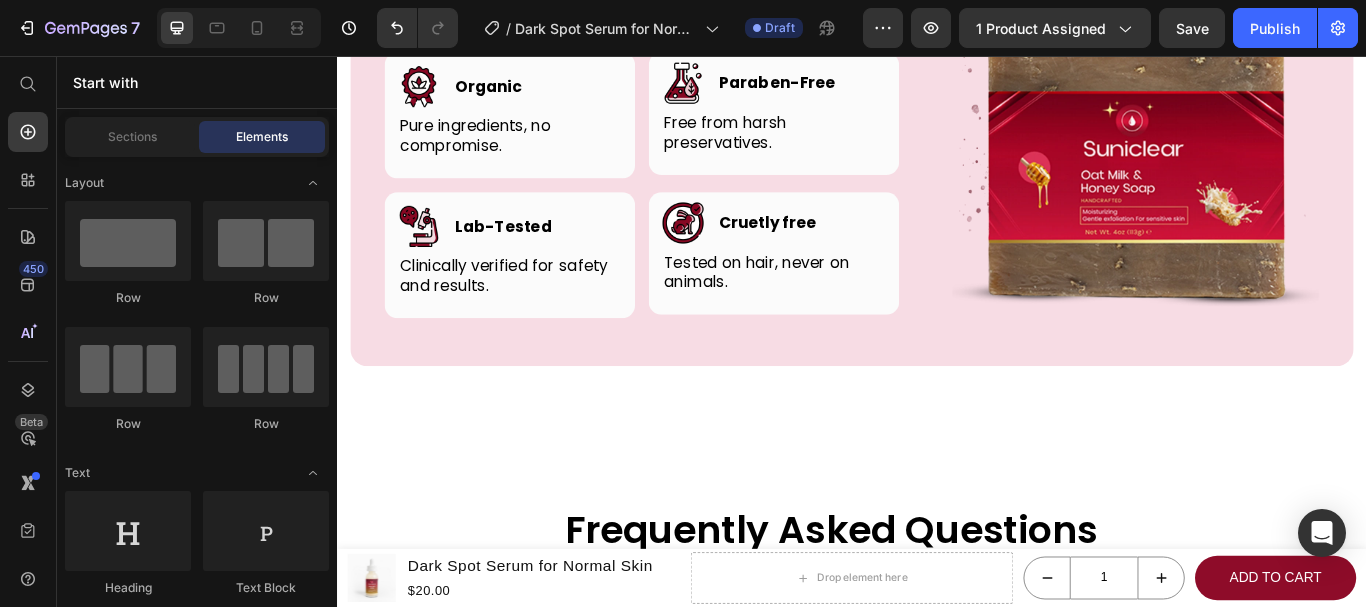 scroll, scrollTop: 5855, scrollLeft: 0, axis: vertical 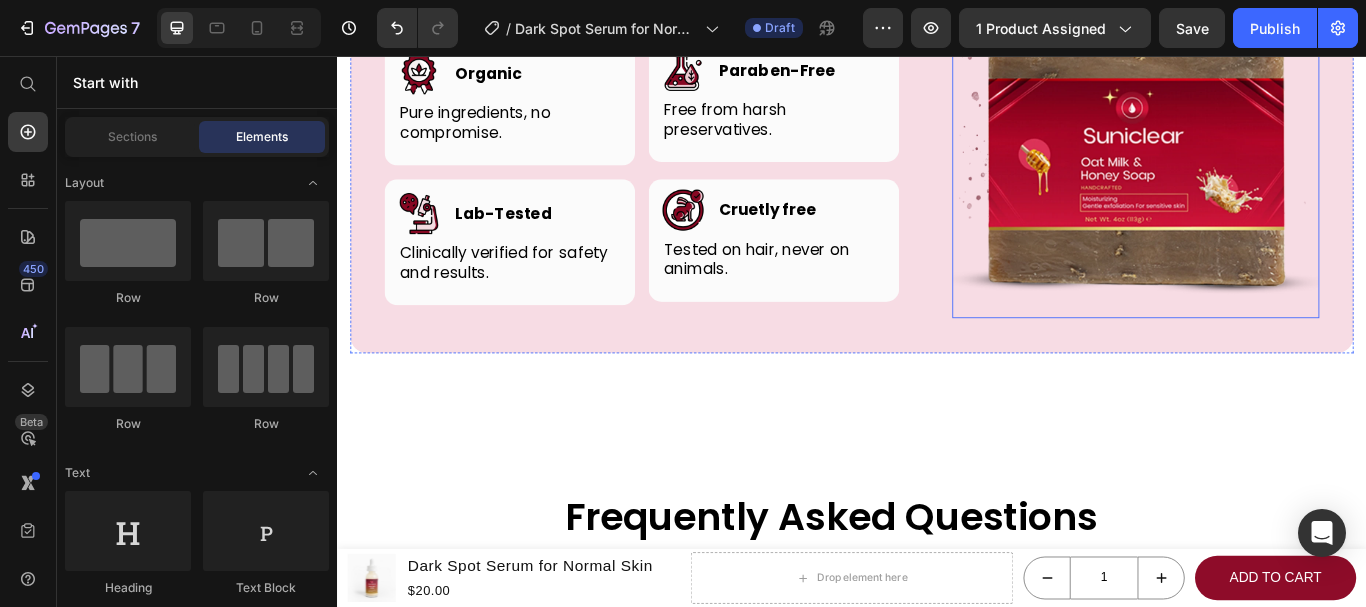 click at bounding box center (1268, 148) 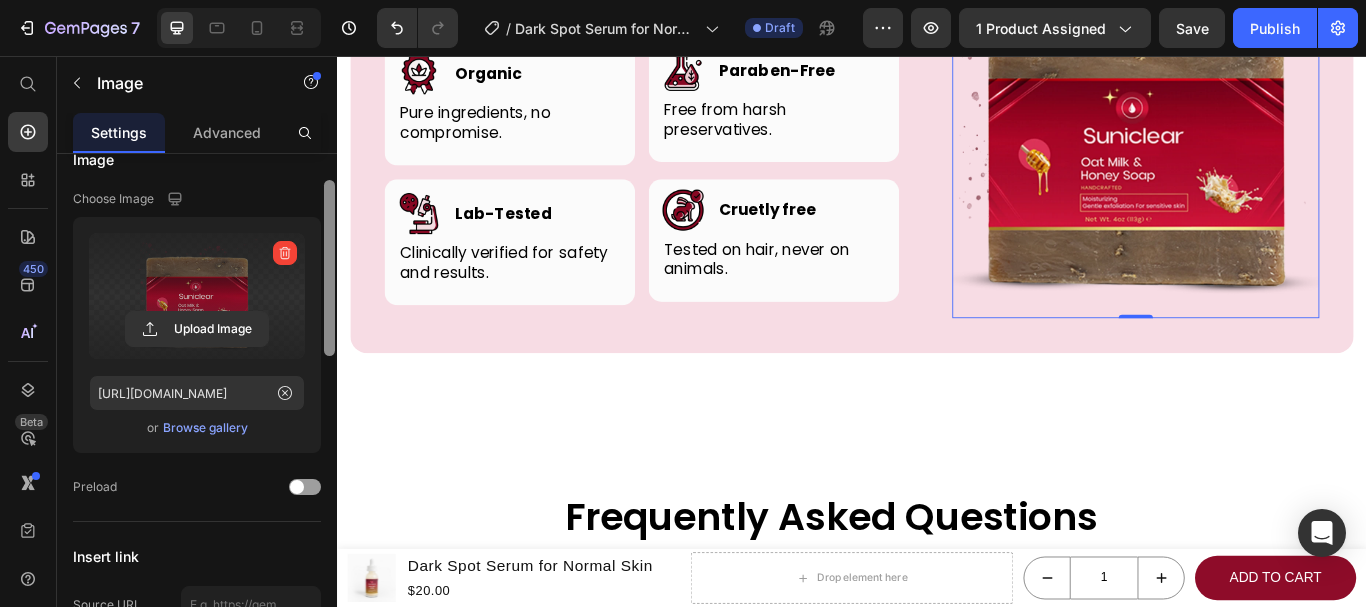 scroll, scrollTop: 26, scrollLeft: 0, axis: vertical 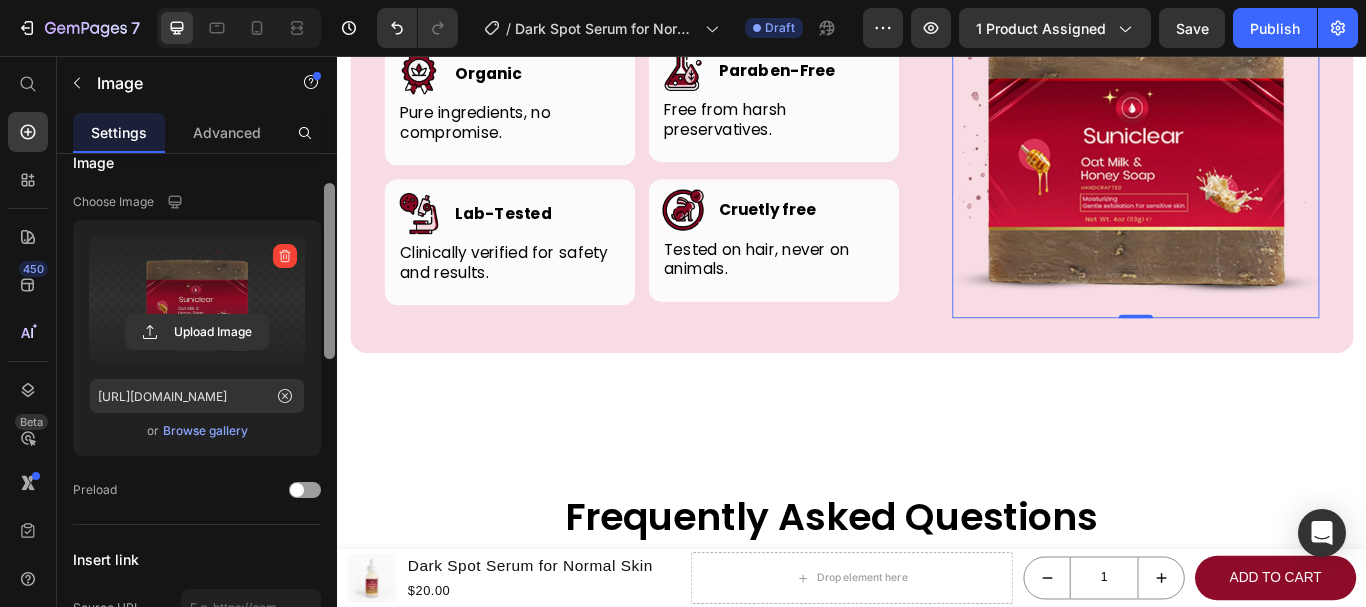 drag, startPoint x: 329, startPoint y: 340, endPoint x: 260, endPoint y: 244, distance: 118.224365 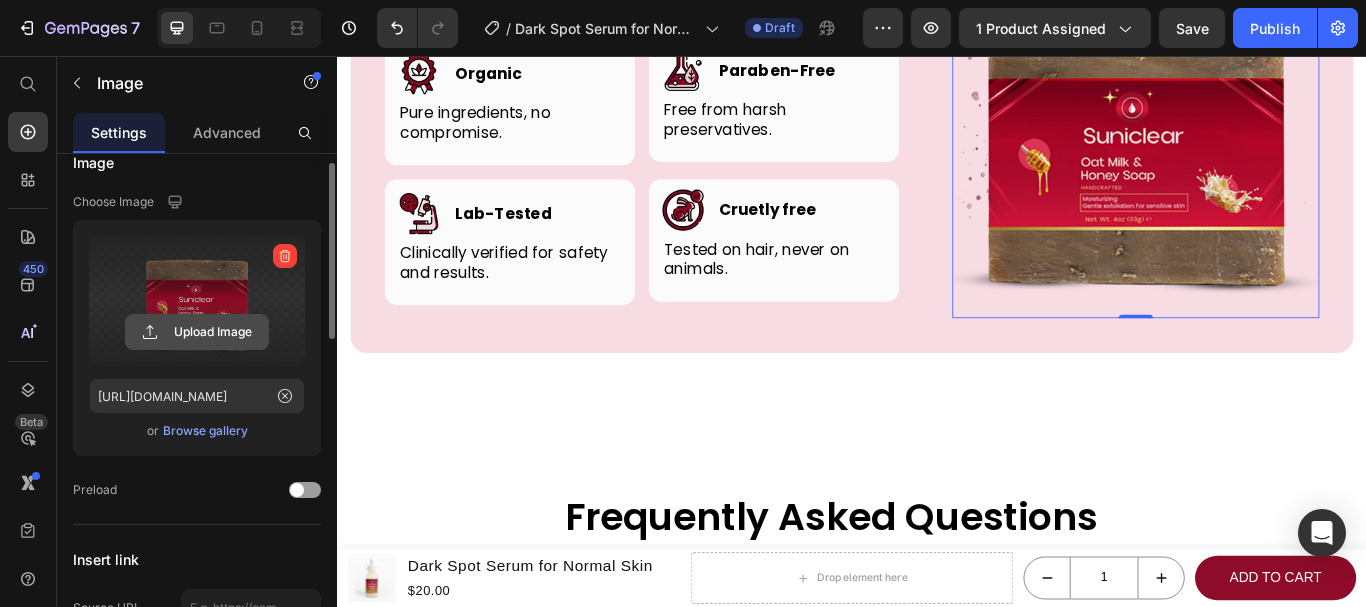 click 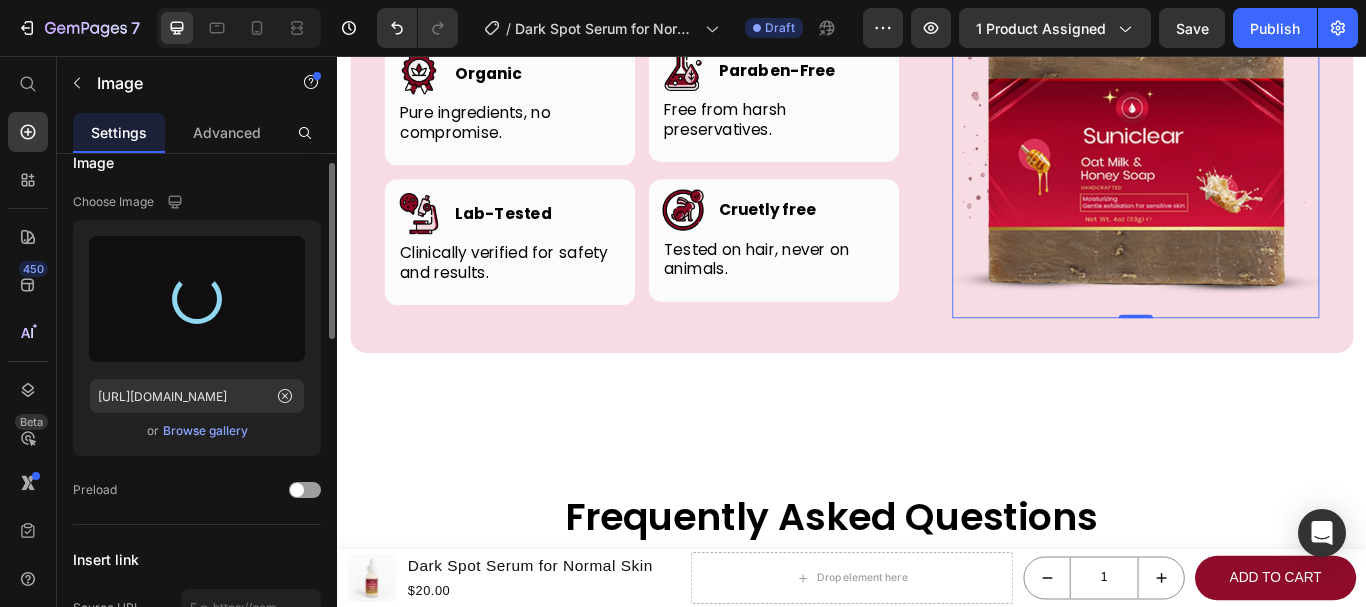 type on "[URL][DOMAIN_NAME]" 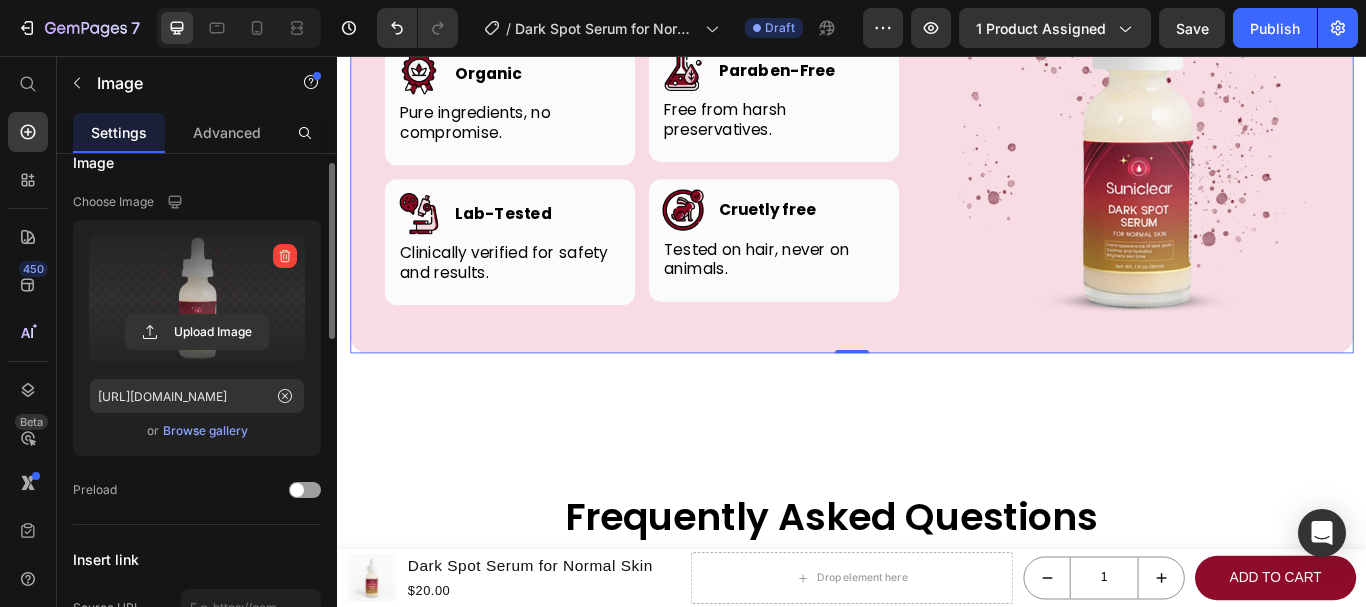 click on "Beauty Without Compromise Heading Row Image Image Organic Heading Row Pure ingredients, no compromise. Text block Row Image Paraben-Free Heading Row Free from harsh preservatives. Text block Row Row Image Lab-Tested Heading Row Clinically verified for safety and results. Text block Row Image Cruetly free Heading Row Tested on hair, never on animals. Text block Row Row Image Row   0" at bounding box center (937, 143) 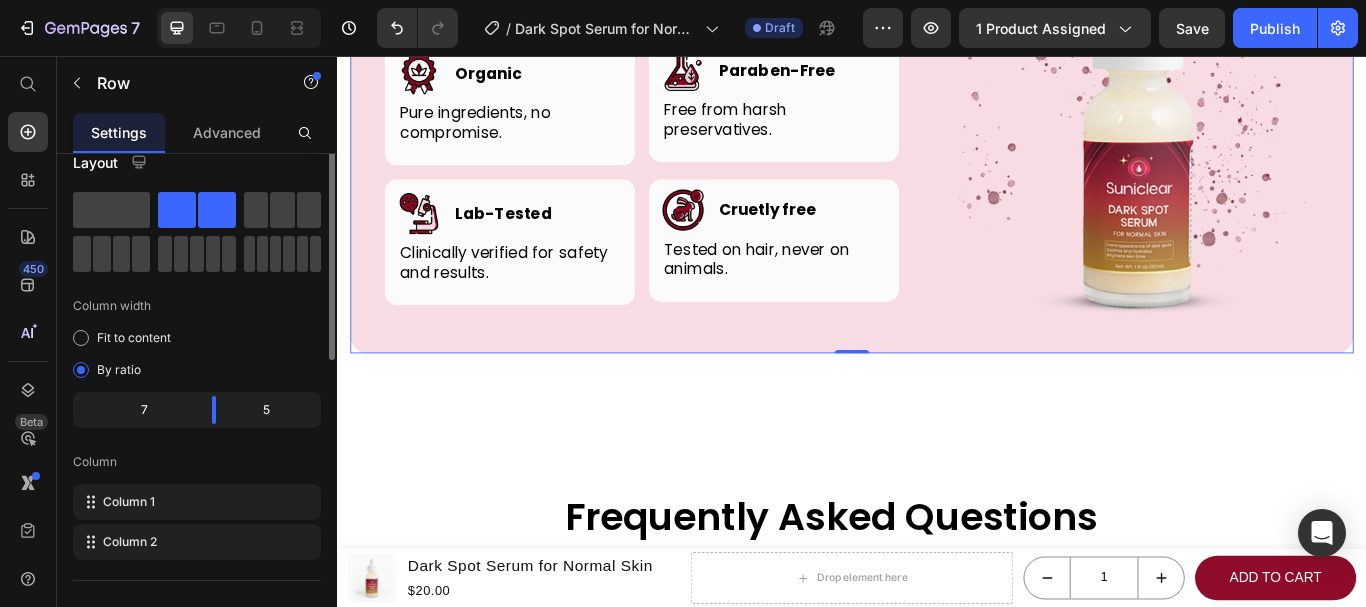 scroll, scrollTop: 0, scrollLeft: 0, axis: both 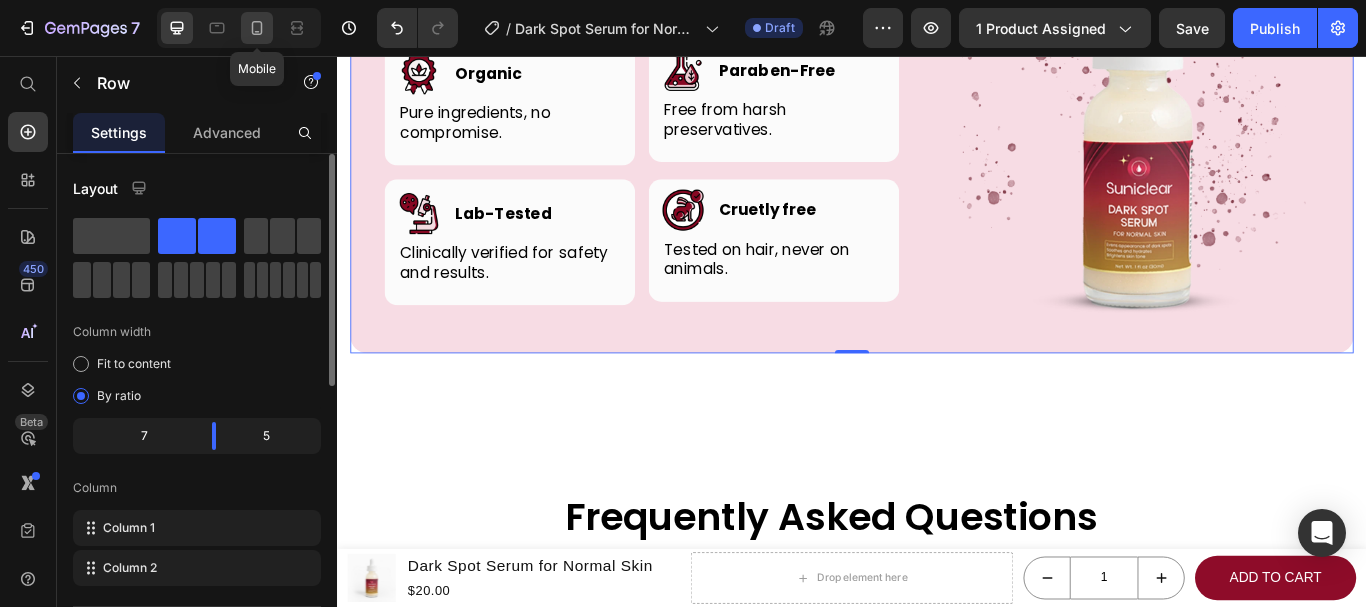 click 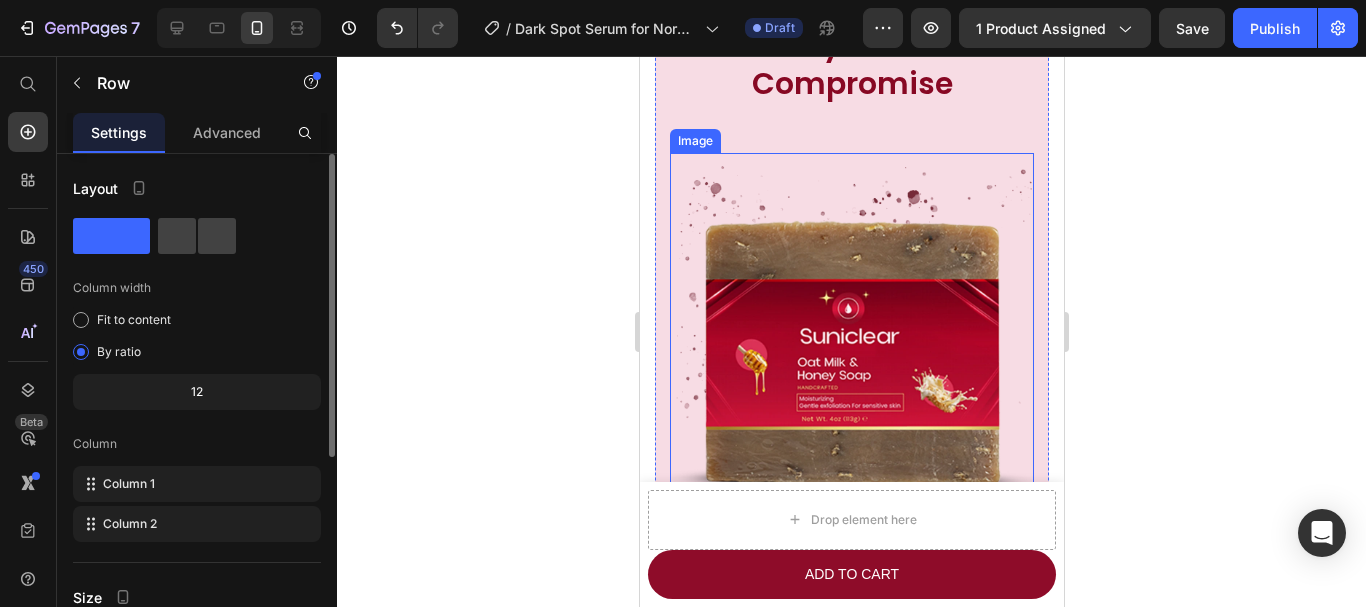 scroll, scrollTop: 5420, scrollLeft: 0, axis: vertical 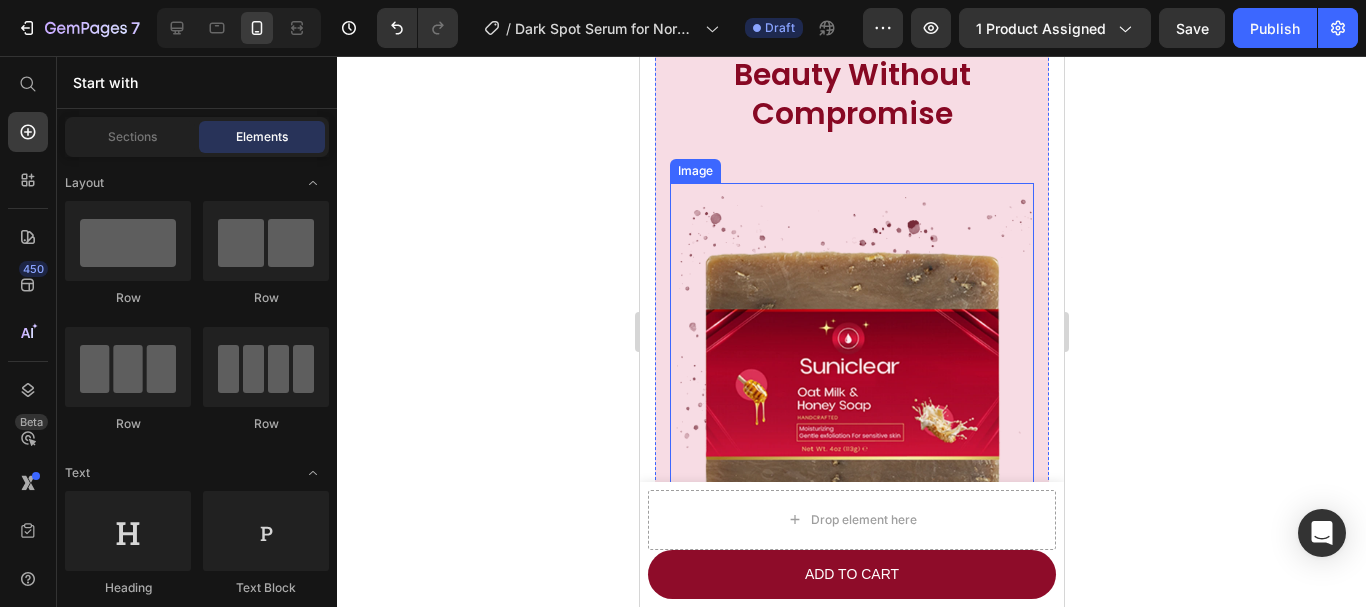 click at bounding box center [851, 365] 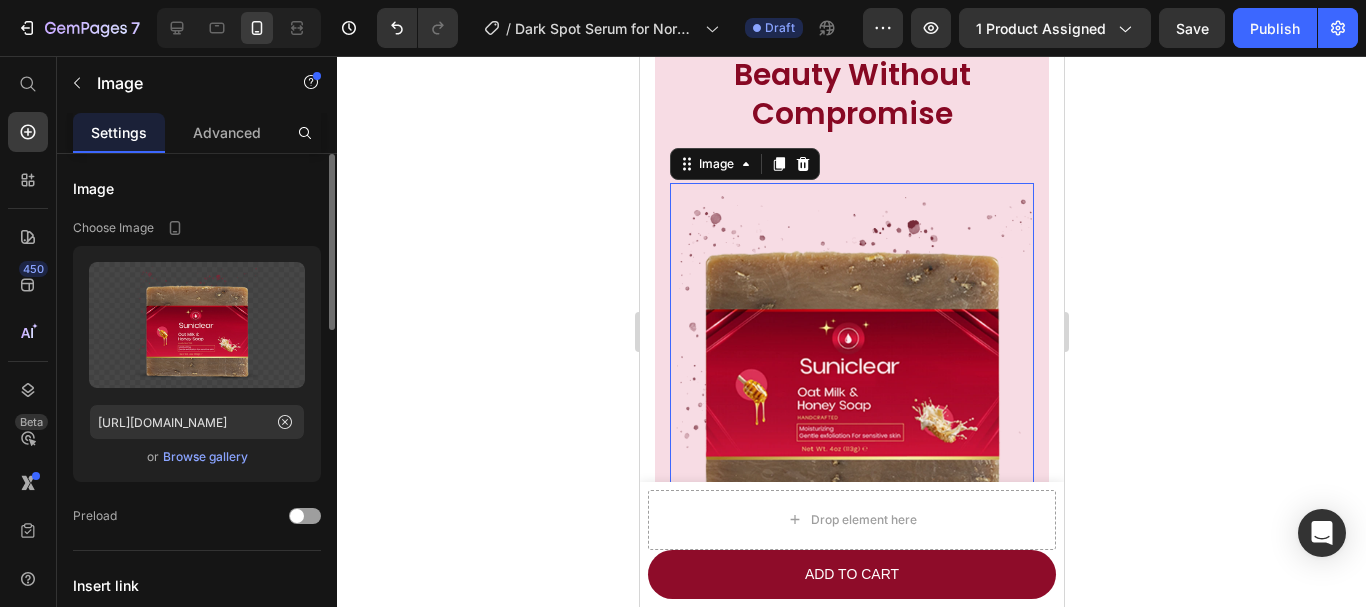 click on "Browse gallery" at bounding box center [205, 457] 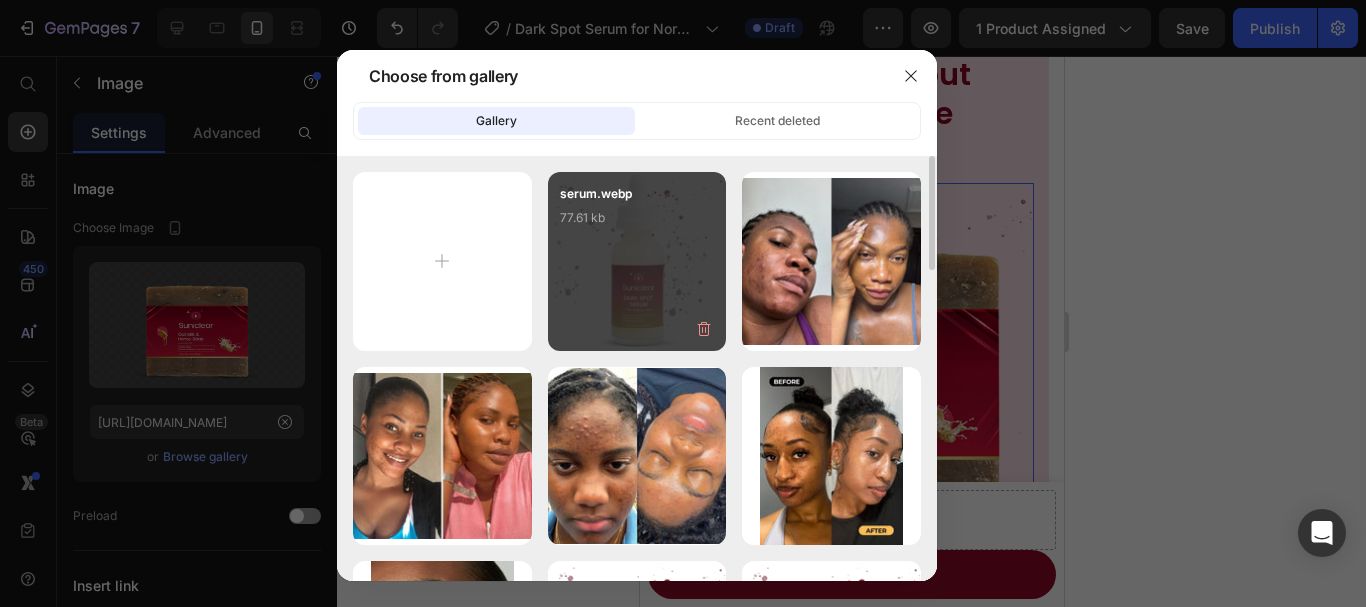 click on "serum.webp 77.61 kb" at bounding box center (637, 224) 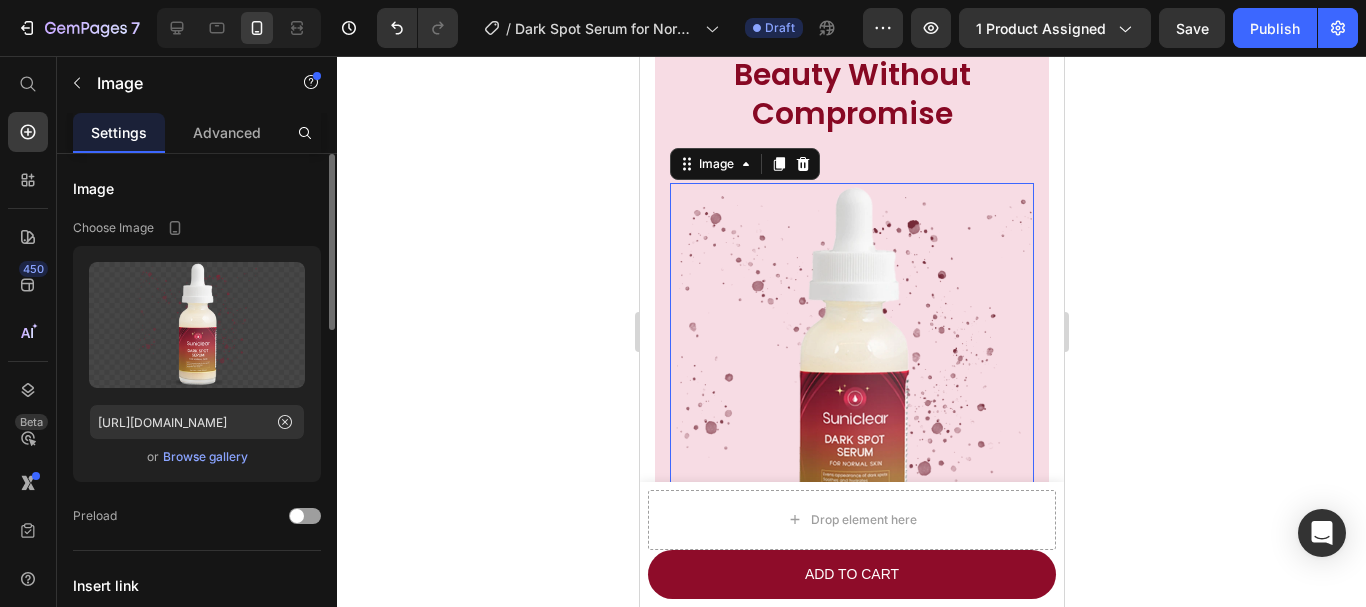 click on "Image Choose Image Upload Image [URL][DOMAIN_NAME]  or   Browse gallery  Preload Insert link Source URL  Insert link  Size Proportion Original Width px % Height px % Shape Border Corner Shadow Align SEO Alt text Image title" at bounding box center (197, 840) 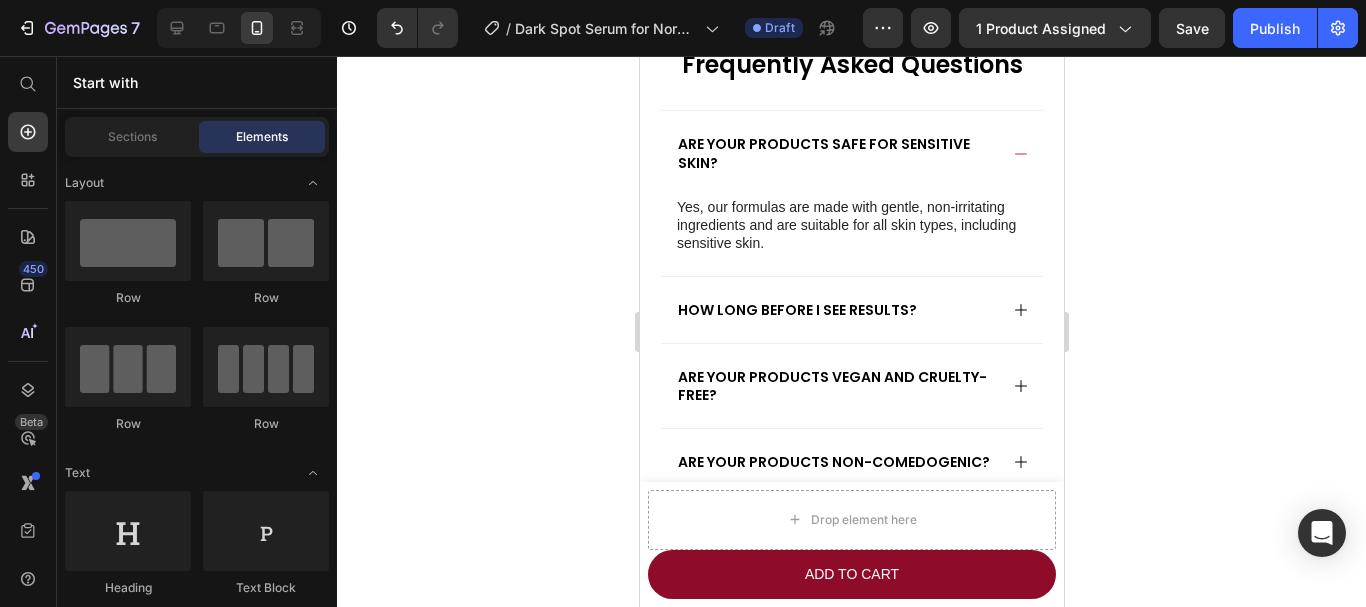 scroll, scrollTop: 7066, scrollLeft: 0, axis: vertical 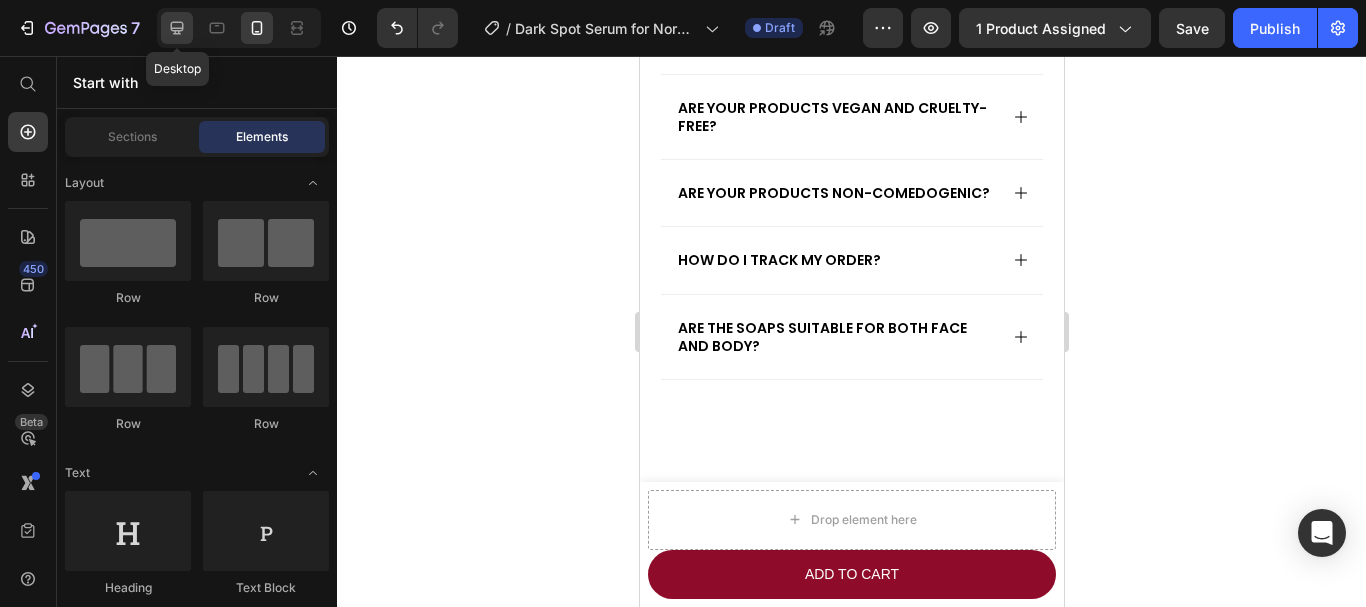 click 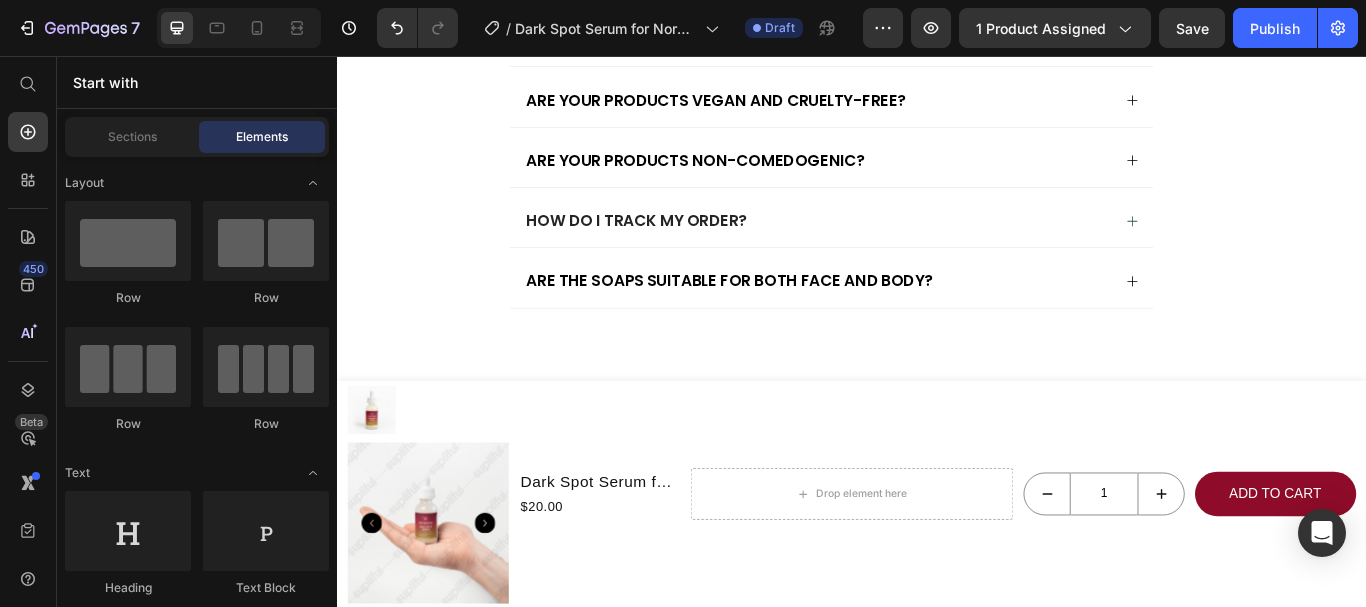 scroll, scrollTop: 7150, scrollLeft: 0, axis: vertical 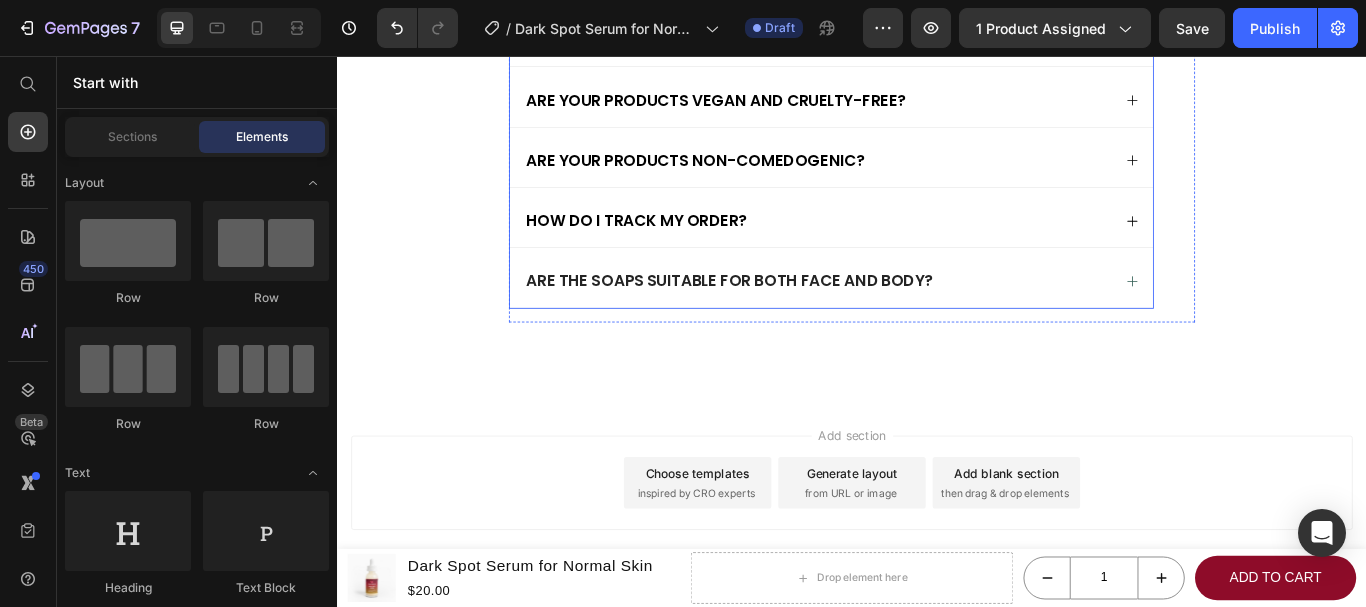 click on "Are the soaps suitable for both face and body?" at bounding box center [794, 318] 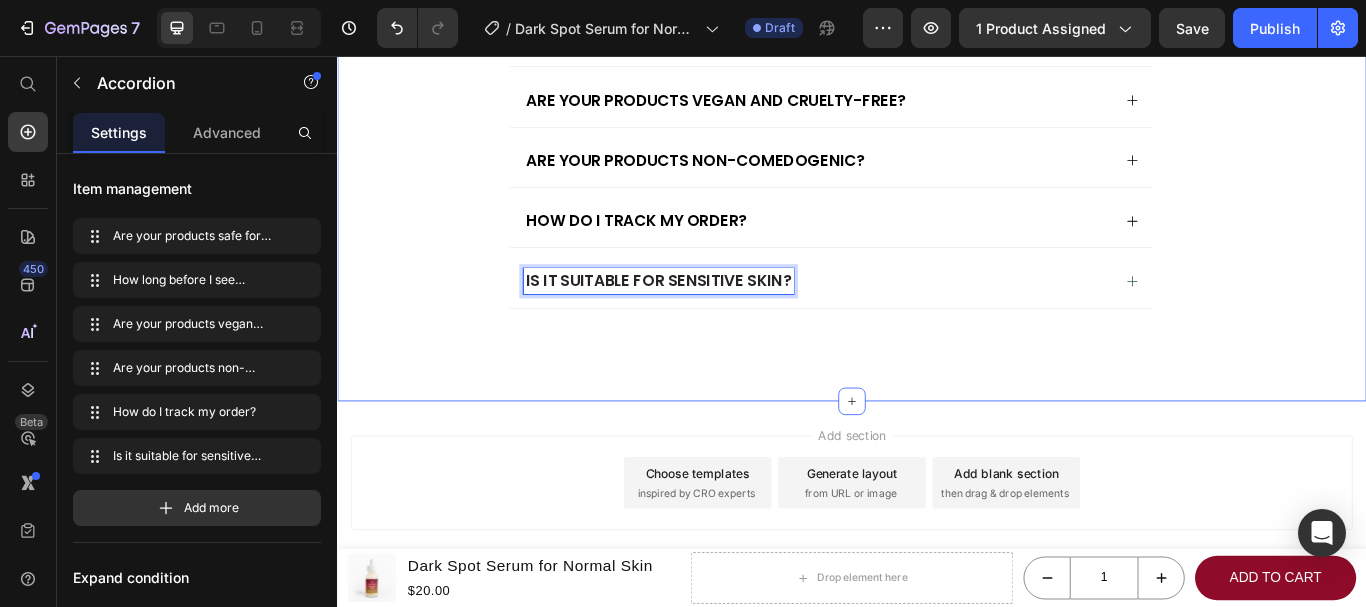 click on "Frequently Asked Questions Heading
Are your products safe [MEDICAL_DATA]? Yes, our formulas are made with gentle, non-irritating ingredients and are suitable for all skin types, including [MEDICAL_DATA]. Text Block
How long before I see results?
Are your products vegan and cruelty-free?
Are your products non-comedogenic?
How do I track my order?
Is it suitable [MEDICAL_DATA]? Accordion   16 Row Row" at bounding box center [937, 82] 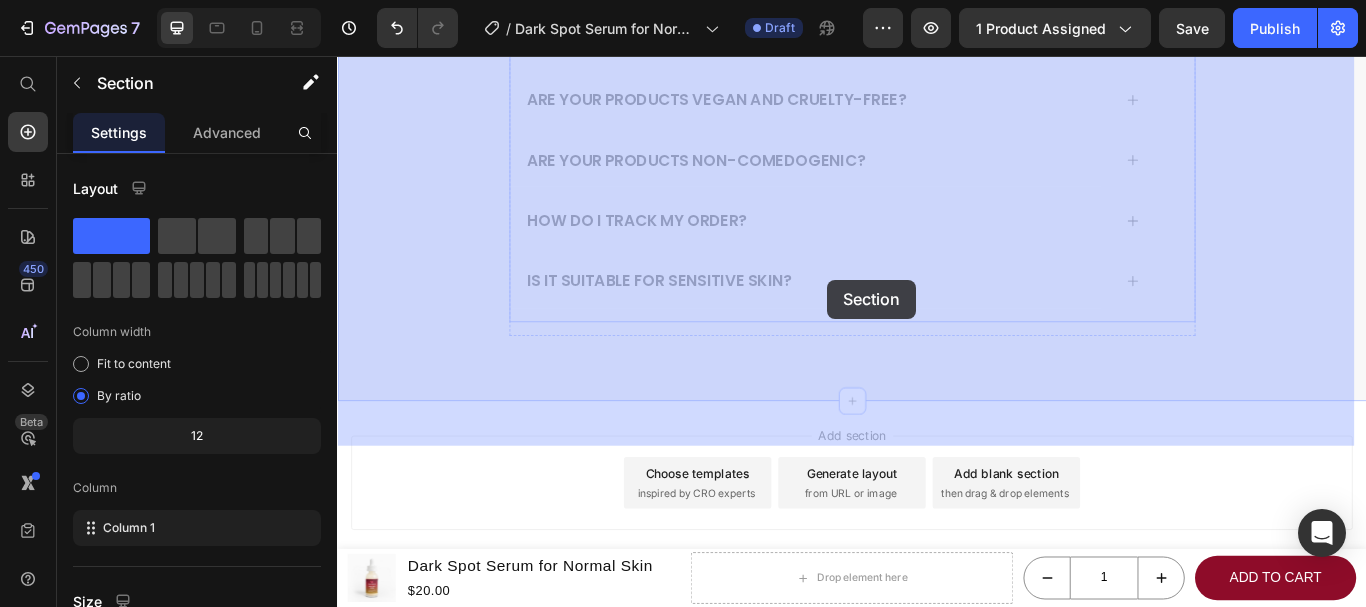 drag, startPoint x: 959, startPoint y: 389, endPoint x: 928, endPoint y: 363, distance: 40.459858 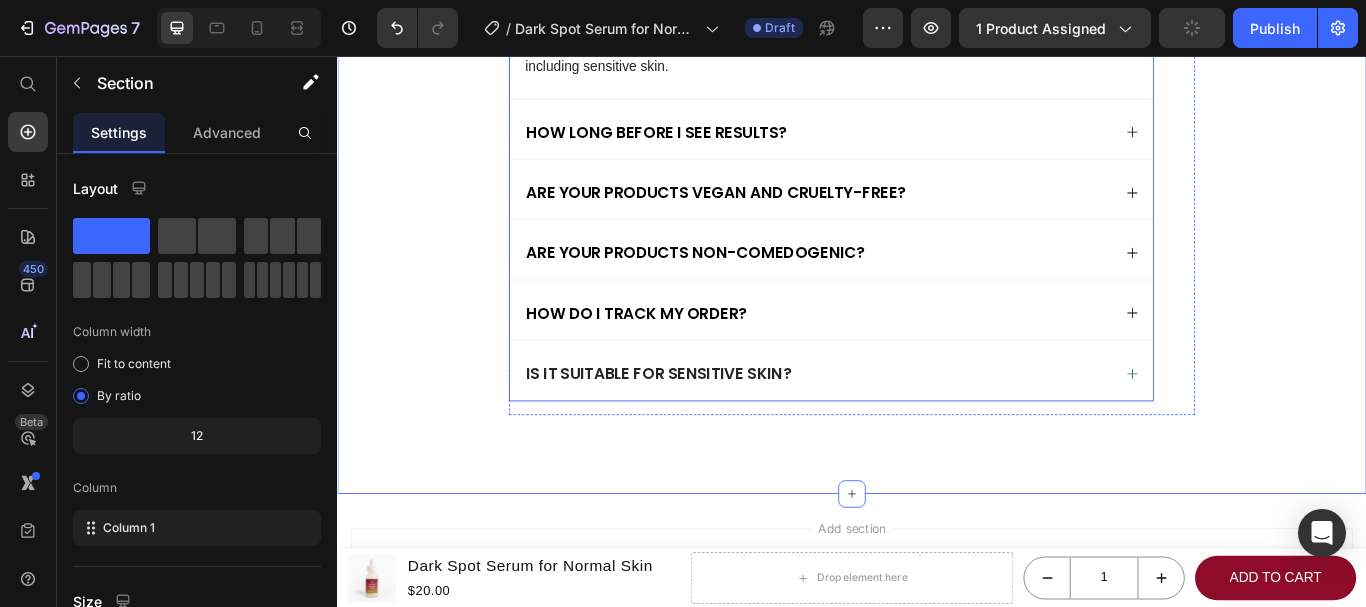 click on "Is it suitable for sensitive skin?" at bounding box center (897, 426) 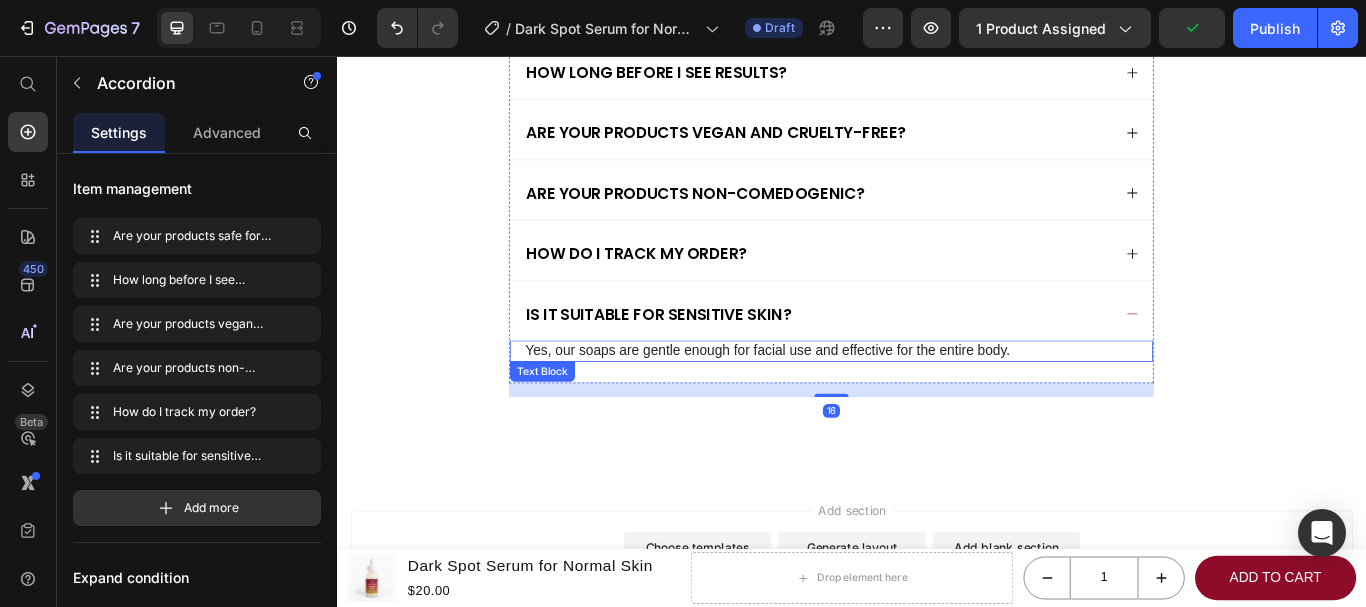 click on "Yes, our soaps are gentle enough for facial use and effective for the entire body." at bounding box center (913, 400) 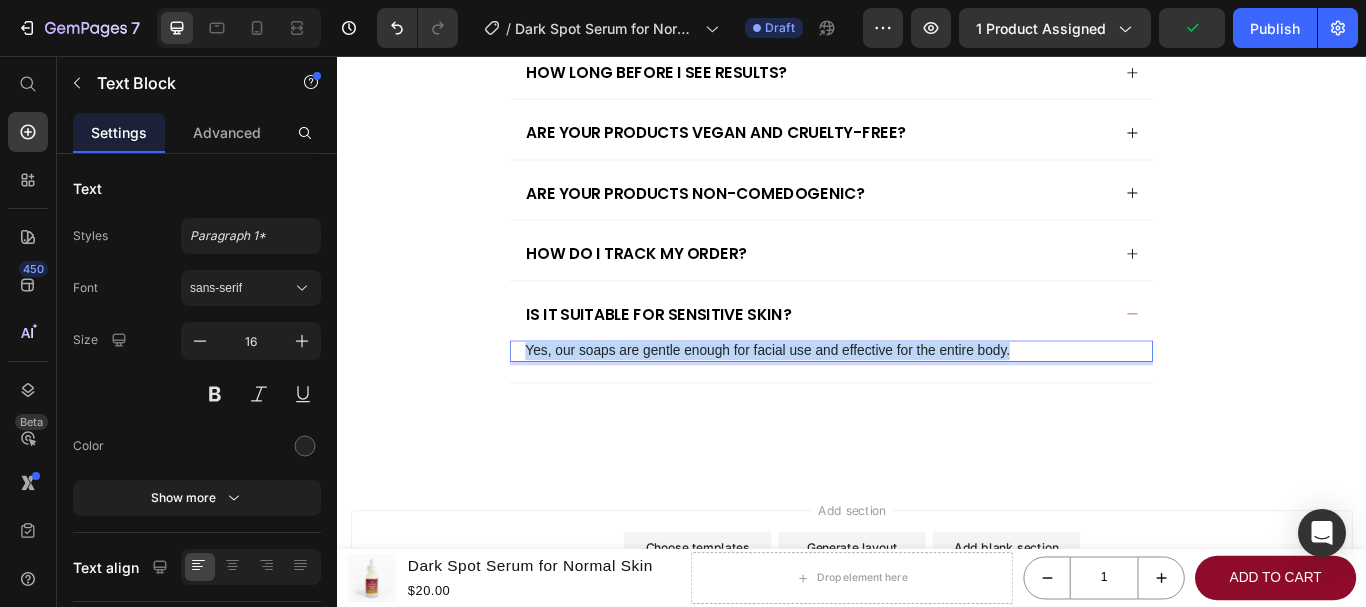 click on "Yes, our soaps are gentle enough for facial use and effective for the entire body." at bounding box center (913, 400) 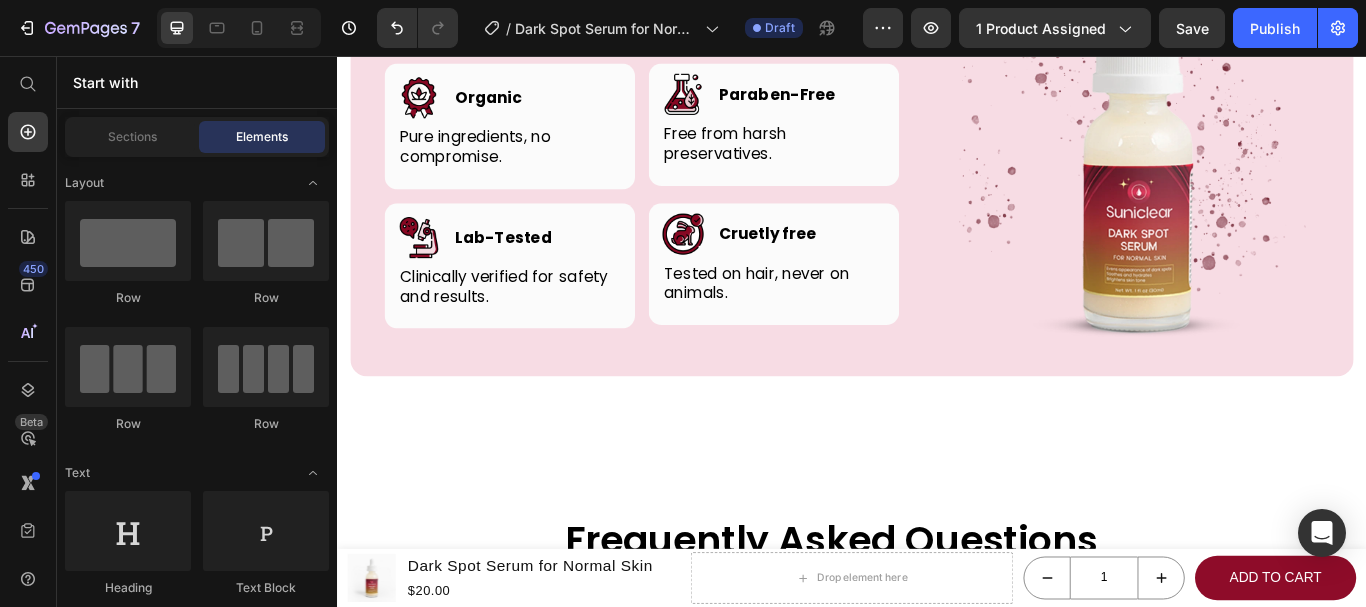 scroll, scrollTop: 6406, scrollLeft: 0, axis: vertical 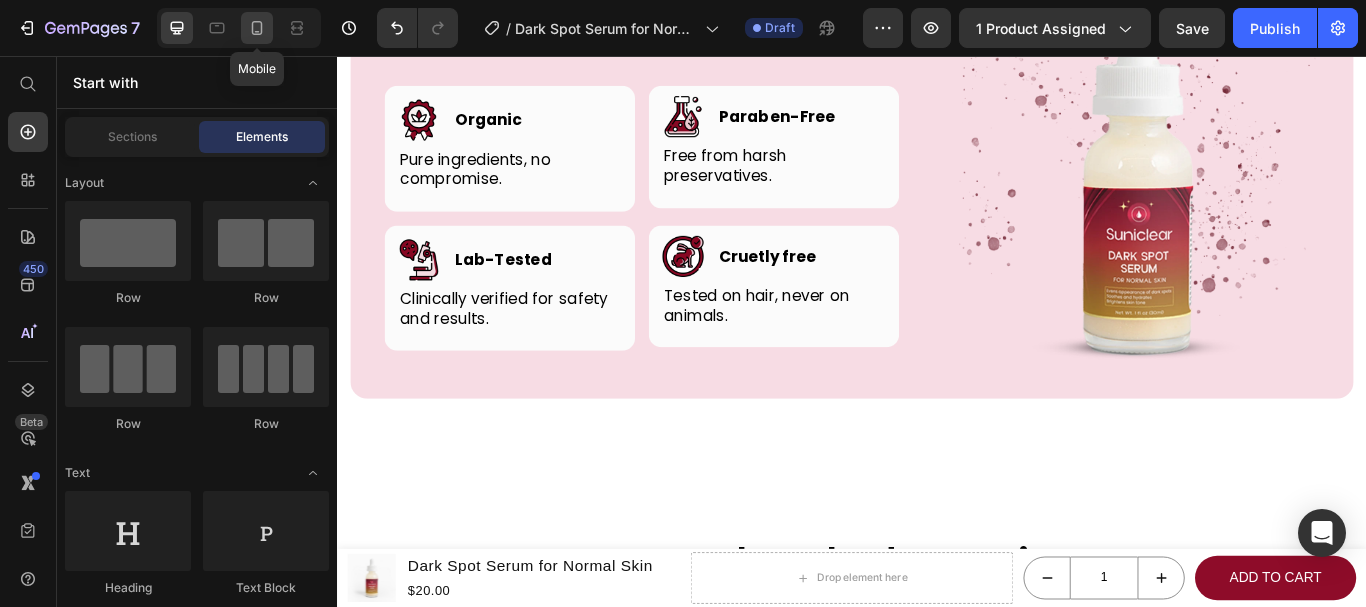 drag, startPoint x: 251, startPoint y: 30, endPoint x: 341, endPoint y: 135, distance: 138.29317 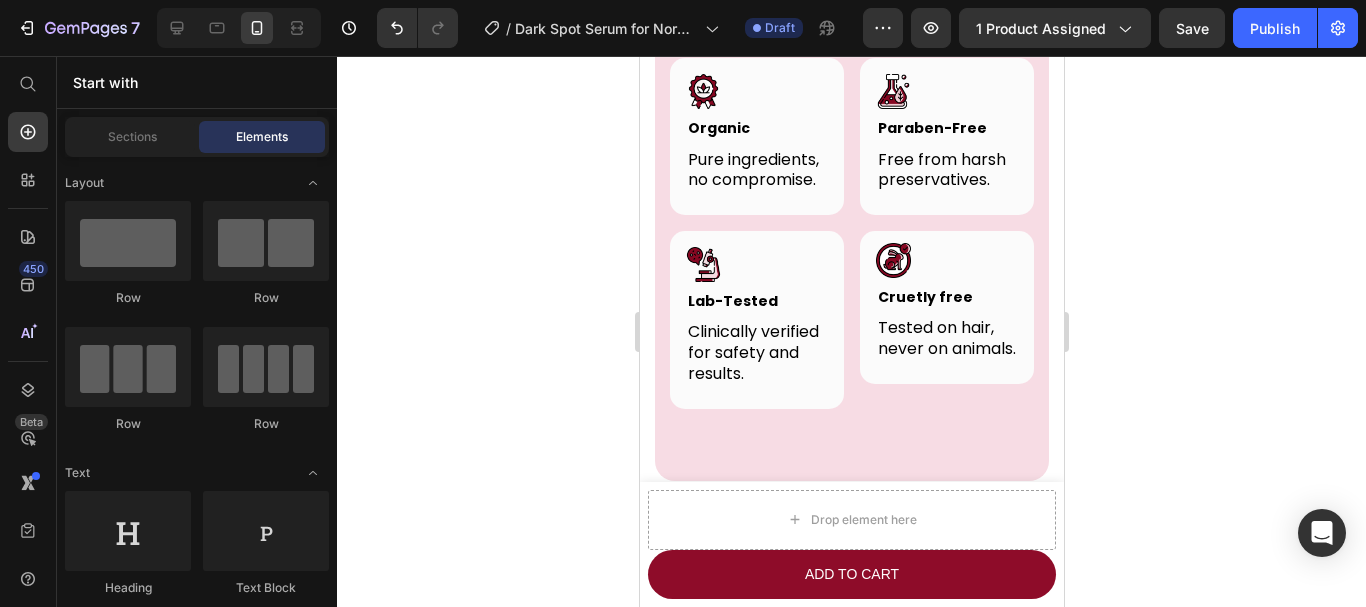 scroll, scrollTop: 6445, scrollLeft: 0, axis: vertical 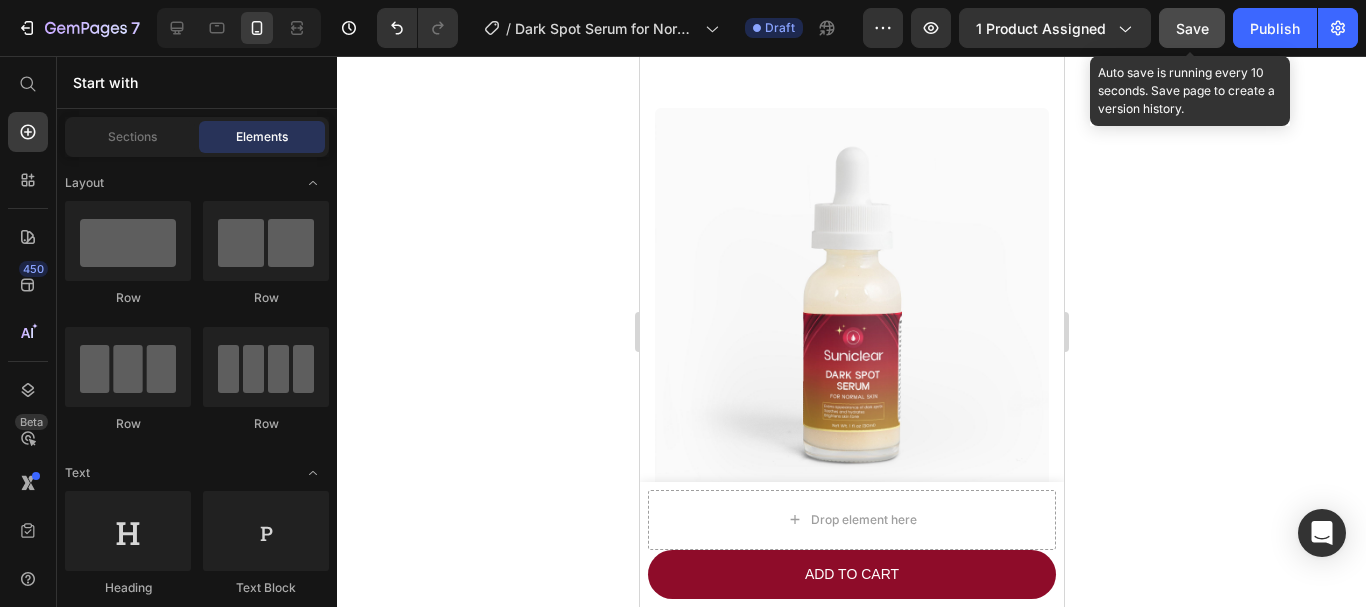 click on "Save" 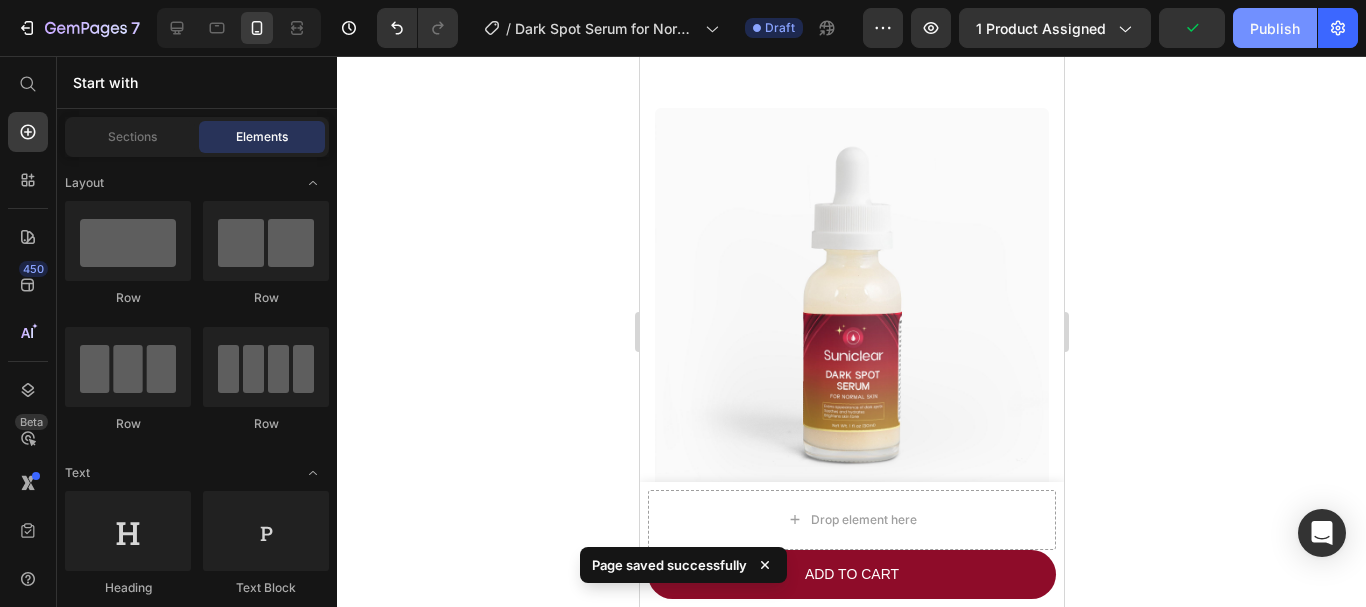 click on "Publish" at bounding box center (1275, 28) 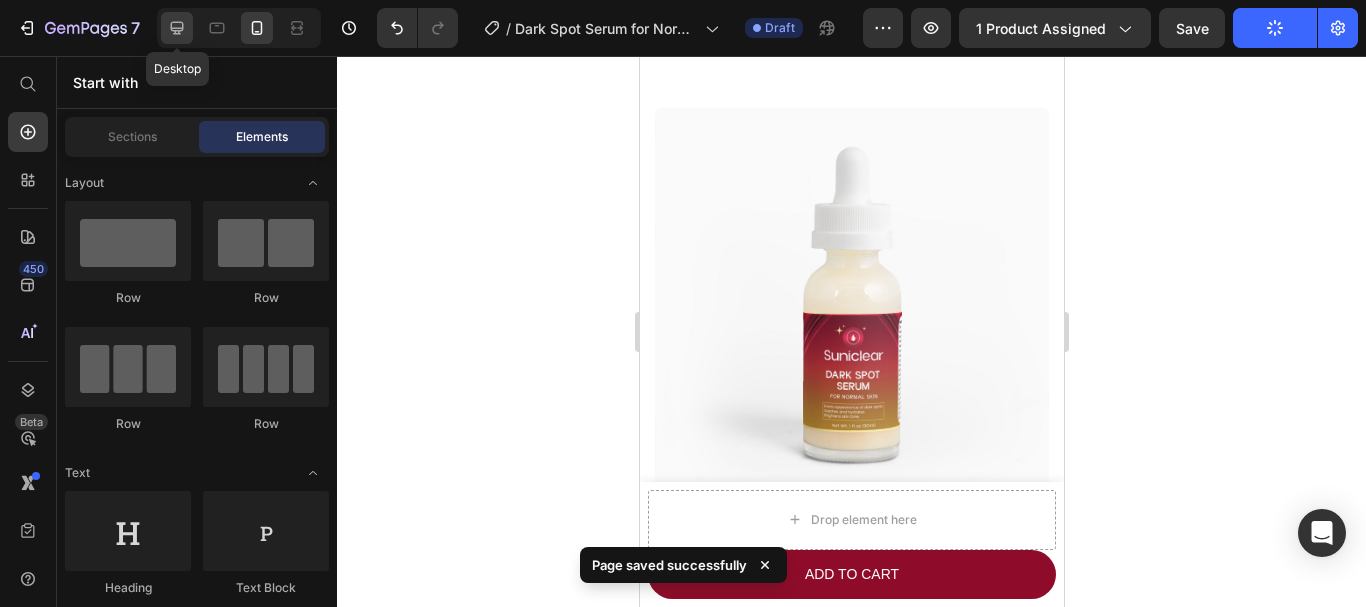 click 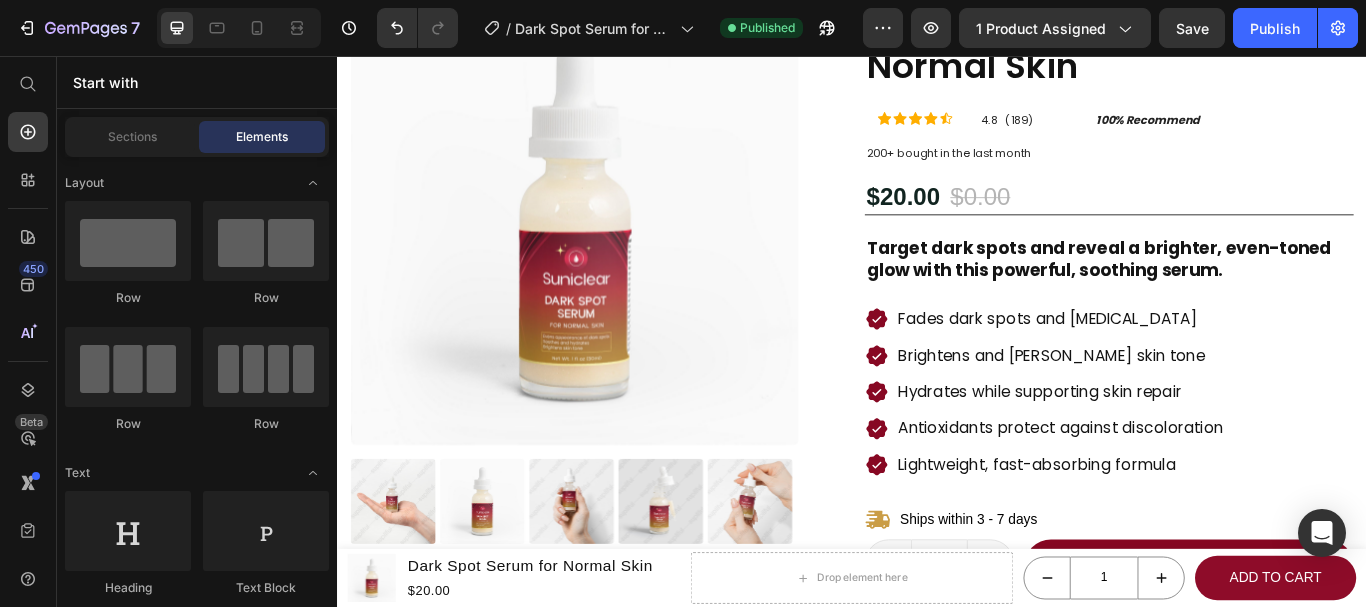 scroll, scrollTop: 118, scrollLeft: 0, axis: vertical 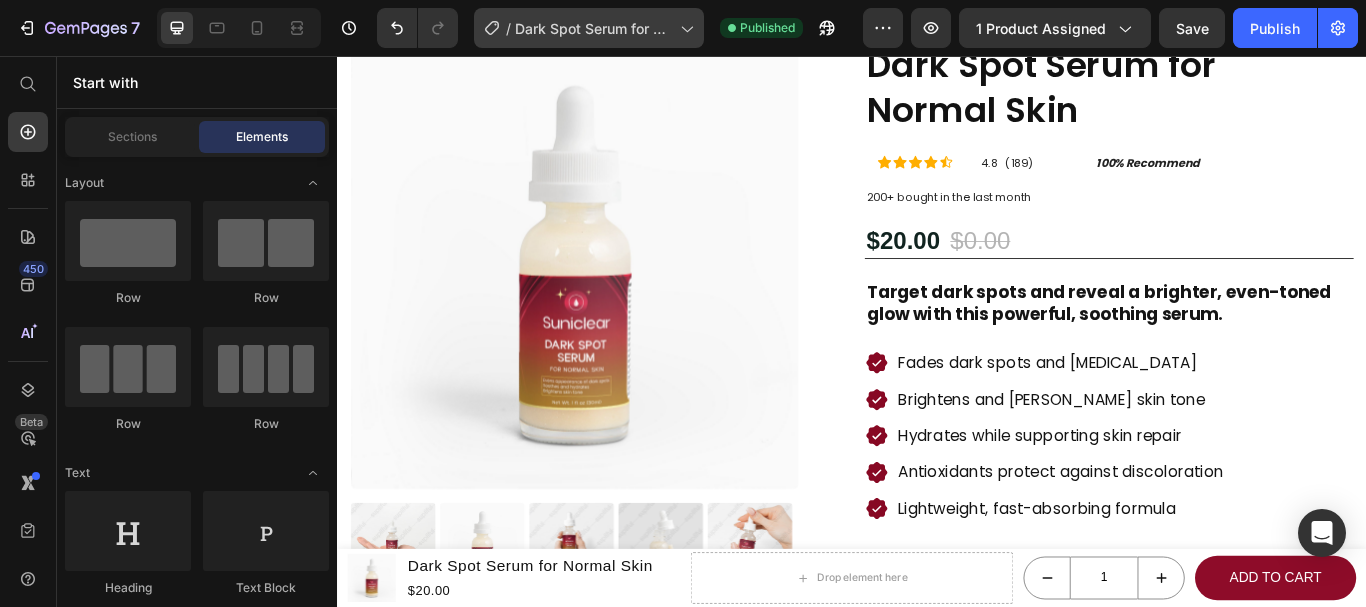 click on "/  Dark Spot Serum for Normal Skin" 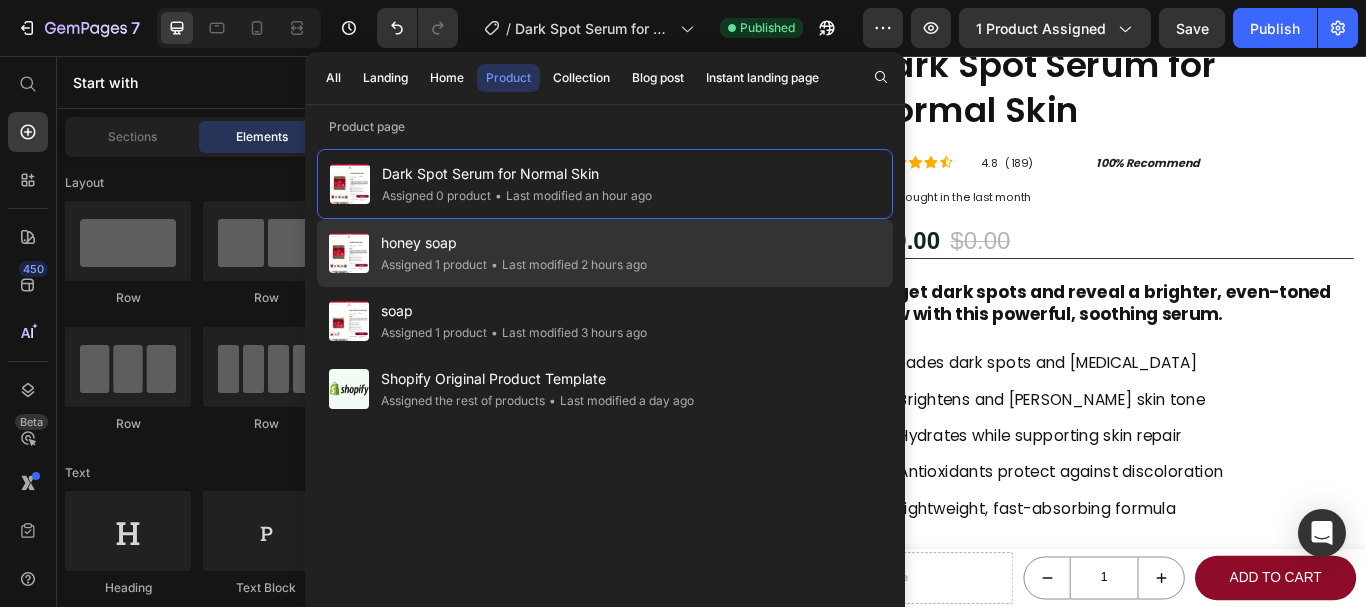 click on "Assigned 1 product" 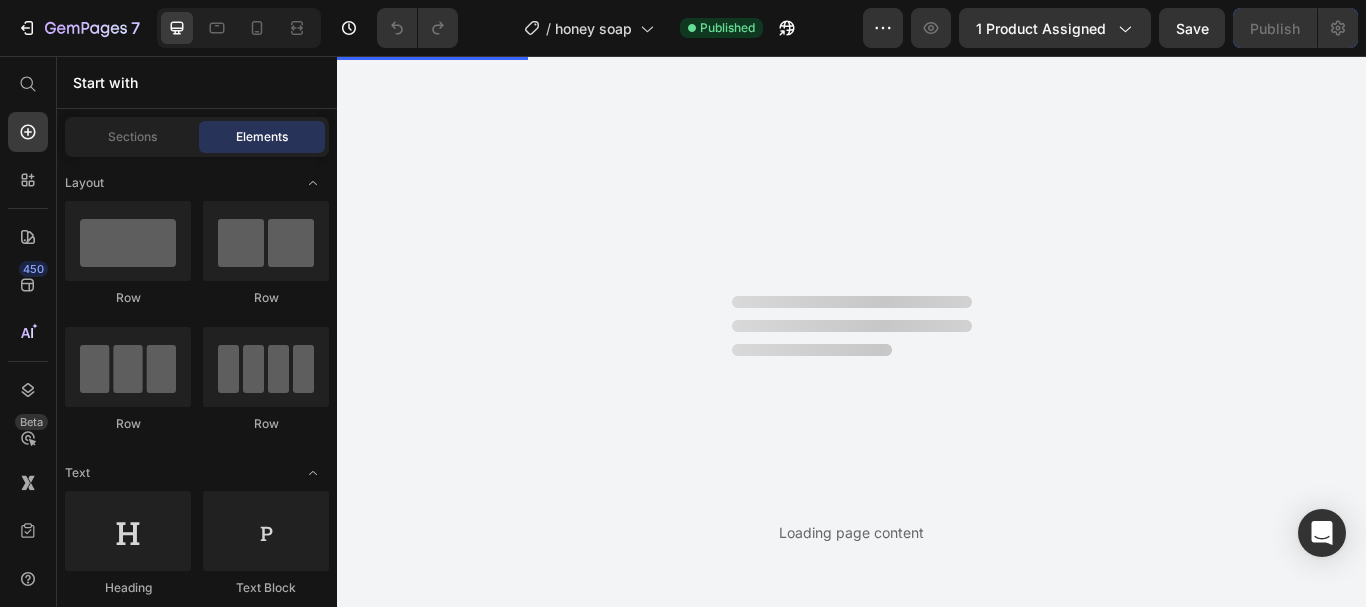 scroll, scrollTop: 0, scrollLeft: 0, axis: both 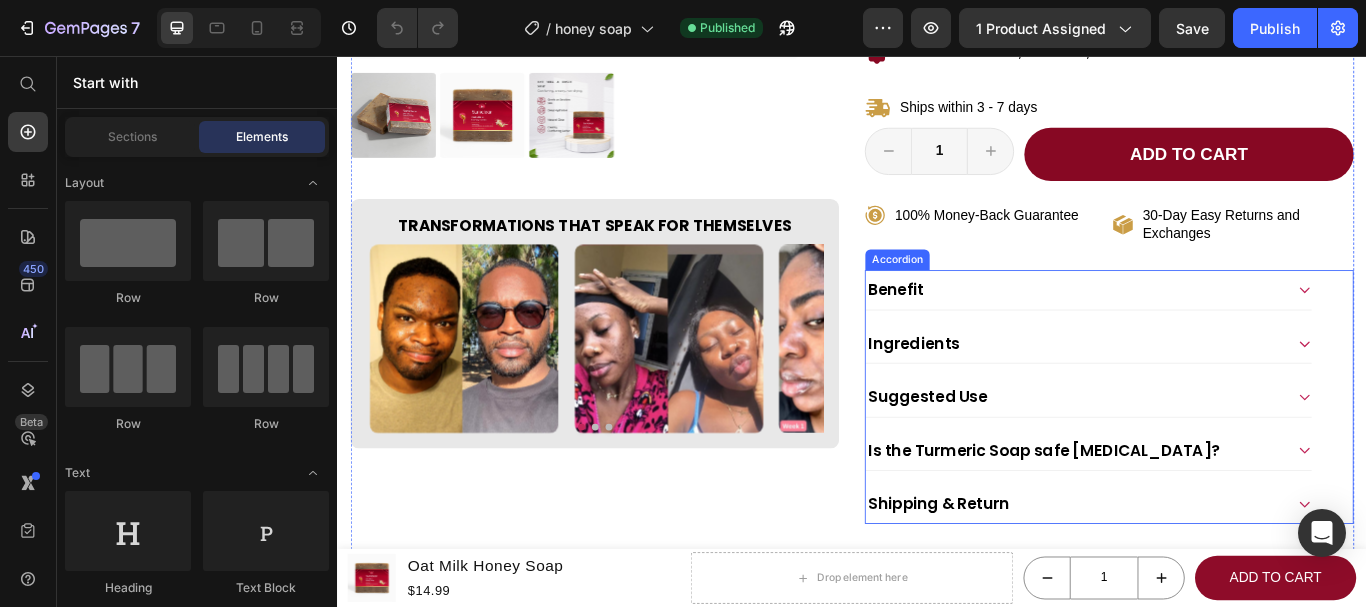 click on "Benefit
Ingredients
Suggested Use
Is the Turmeric Soap safe [MEDICAL_DATA]?
Shipping & Return" at bounding box center [1213, 454] 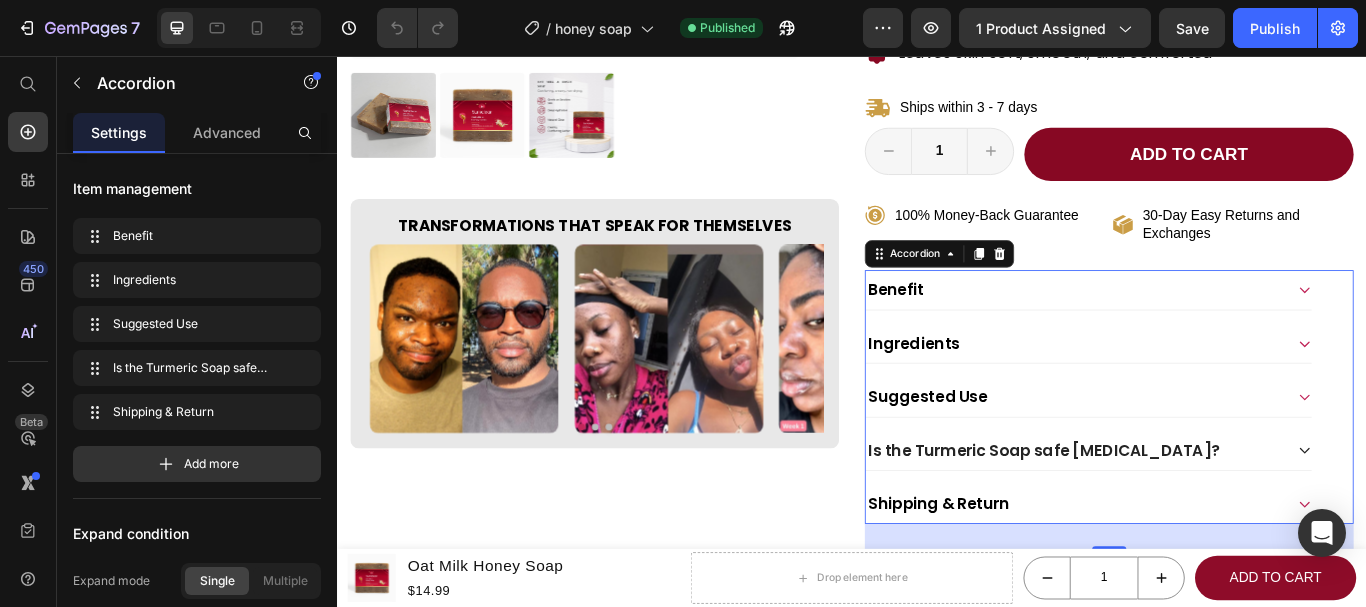 click on "Is the Turmeric Soap safe for sensitive skin?" at bounding box center (1161, 516) 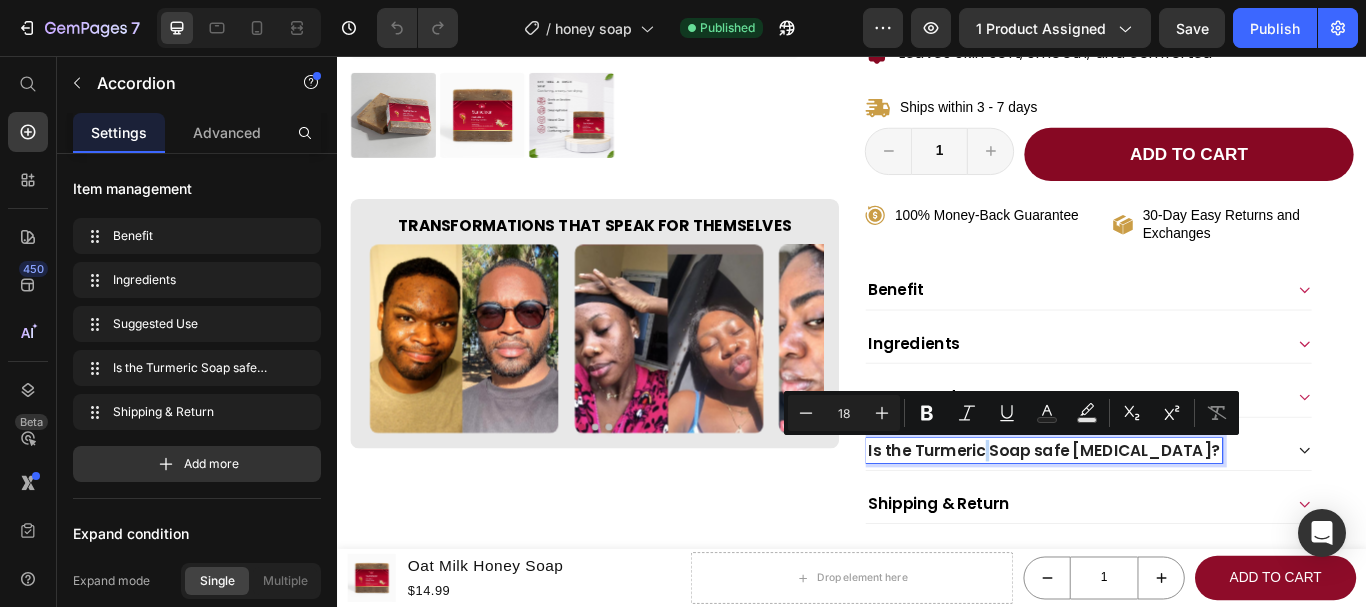 click on "Is the Turmeric Soap safe for sensitive skin?" at bounding box center (1161, 516) 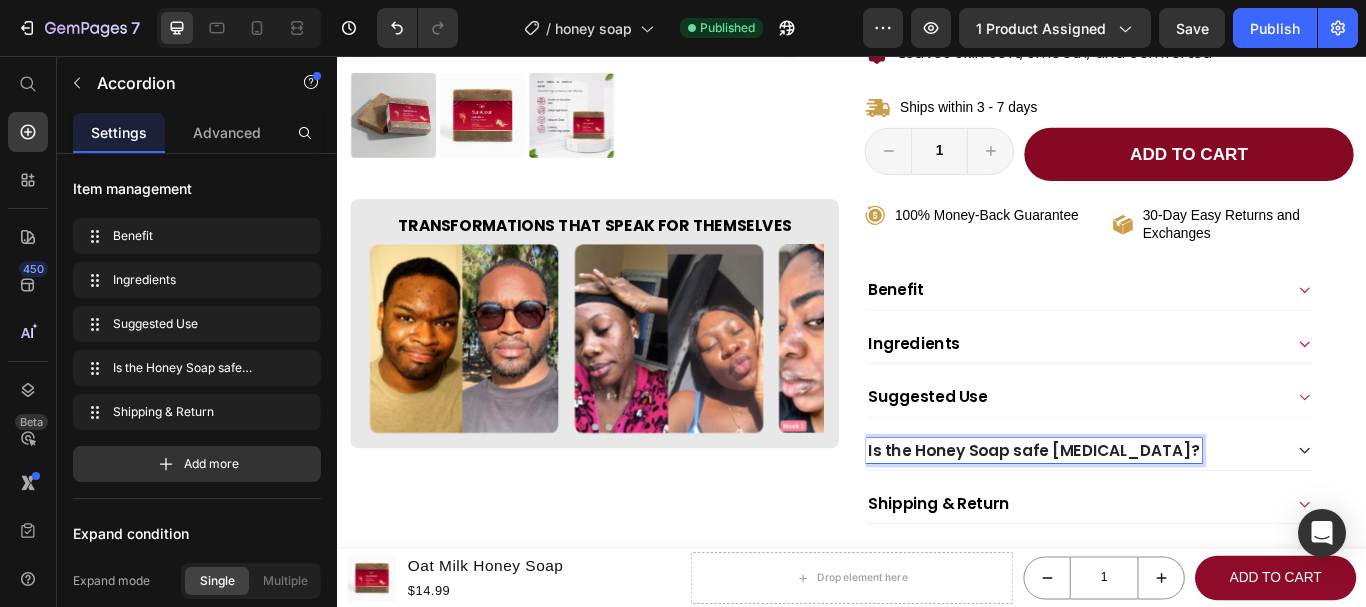 click on "Is the Honey Soap safe for sensitive skin?" at bounding box center [1197, 516] 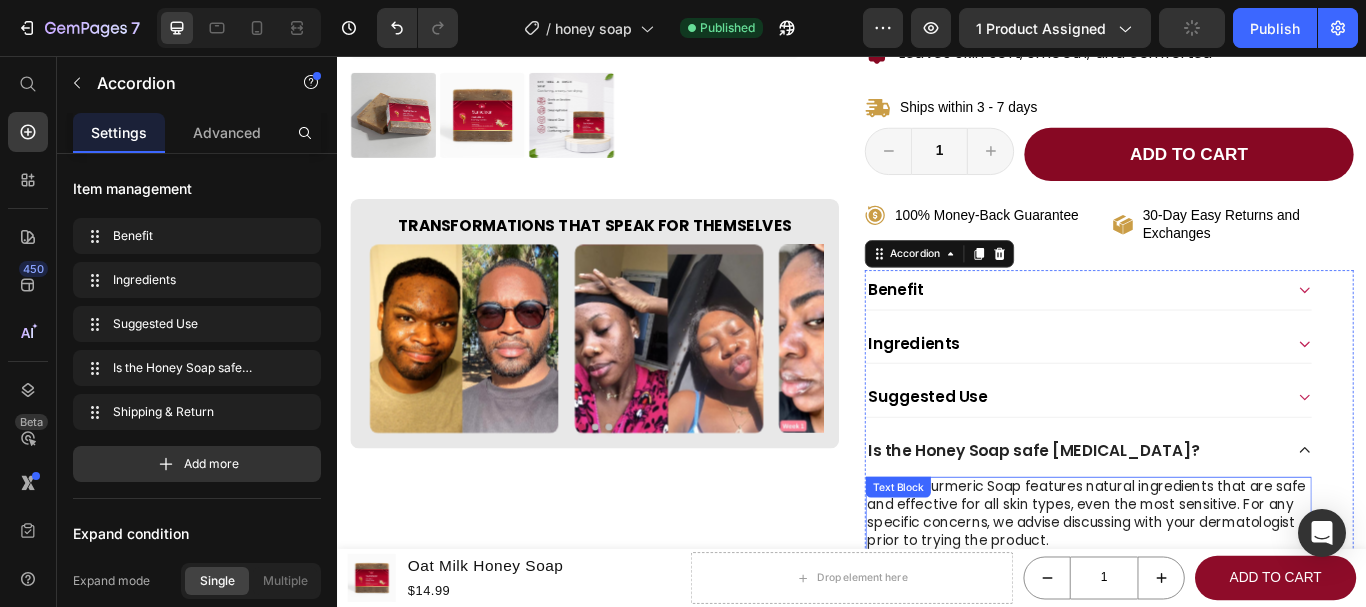 click on "Yes, our Turmeric Soap features natural ingredients that are safe and effective for all skin types, even the most sensitive. For any specific concerns, we advise discussing with your dermatologist prior to trying the product." at bounding box center (1213, 590) 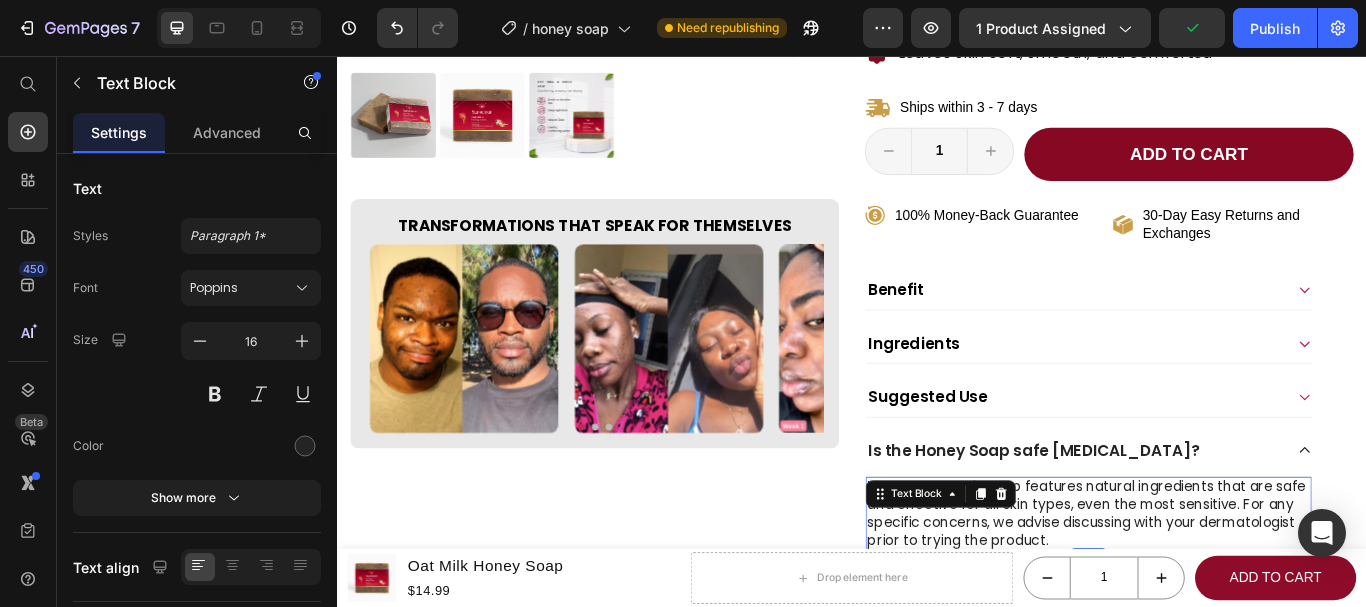 click on "Yes, our Turmeric Soap features natural ingredients that are safe and effective for all skin types, even the most sensitive. For any specific concerns, we advise discussing with your dermatologist prior to trying the product." at bounding box center (1213, 590) 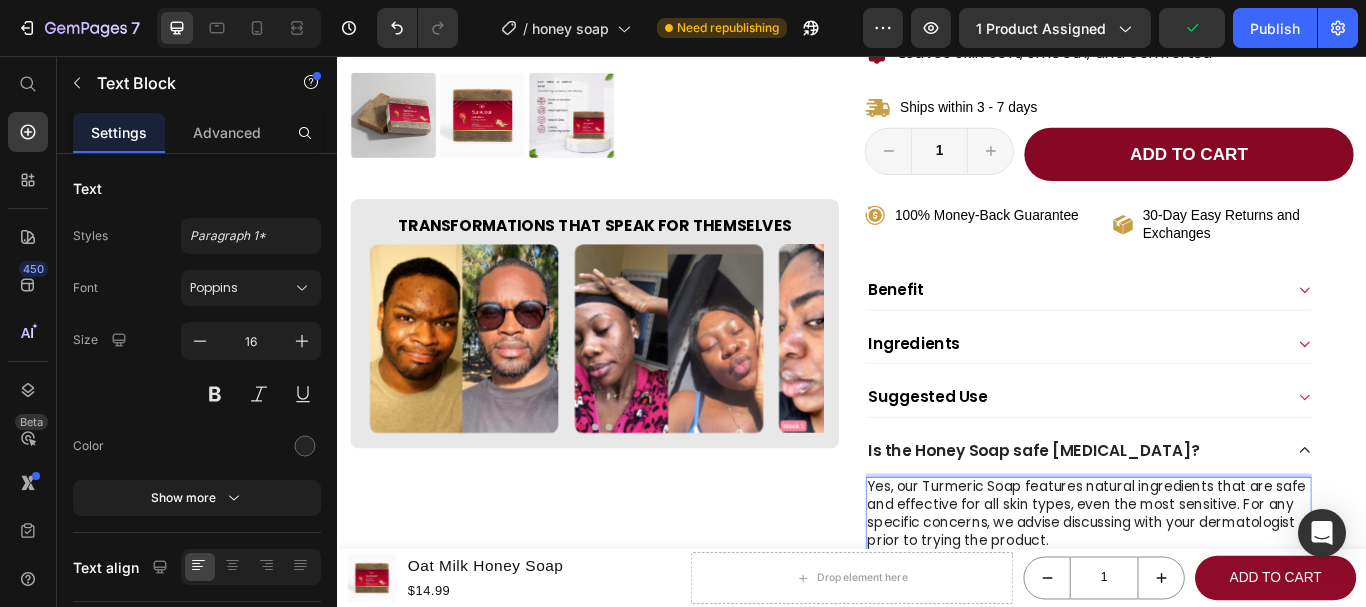 click on "Yes, our Turmeric Soap features natural ingredients that are safe and effective for all skin types, even the most sensitive. For any specific concerns, we advise discussing with your dermatologist prior to trying the product." at bounding box center (1213, 590) 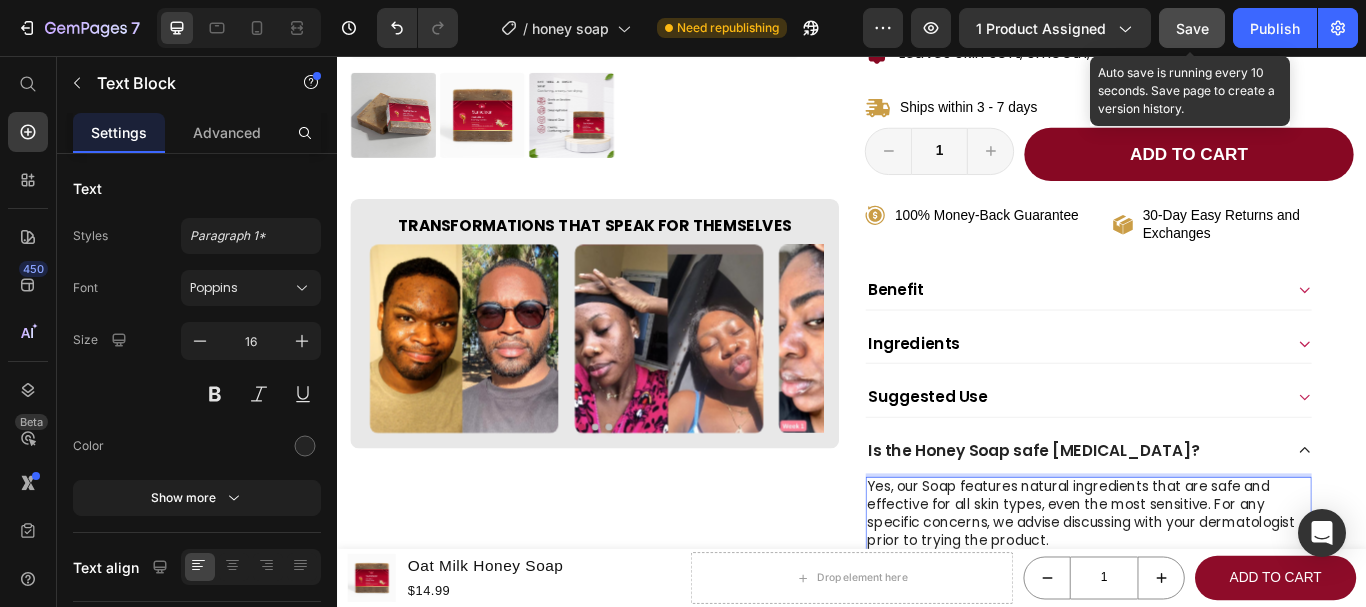 click on "Save" at bounding box center (1192, 28) 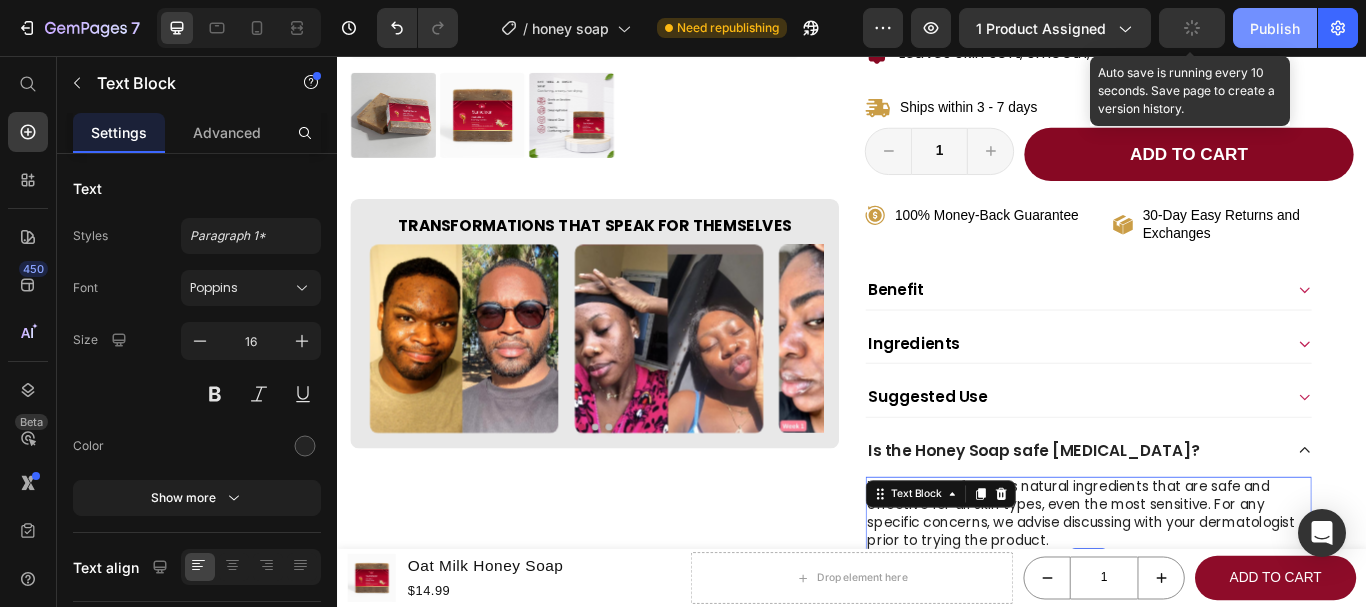 click on "Publish" at bounding box center (1275, 28) 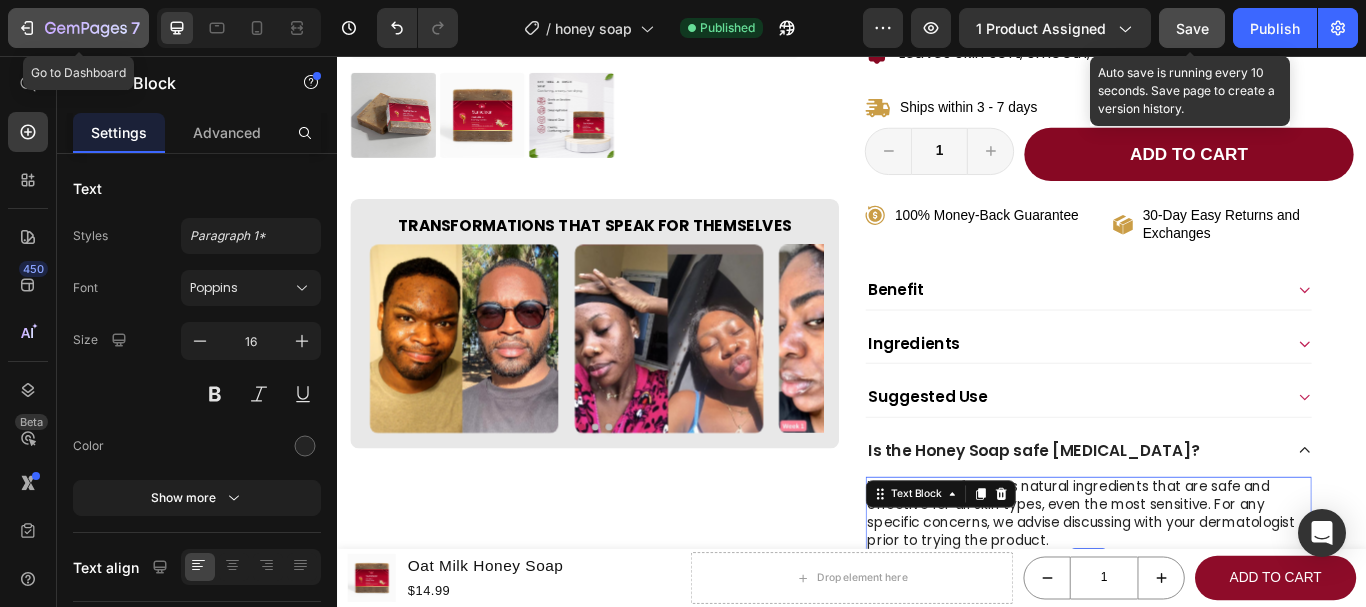 click 